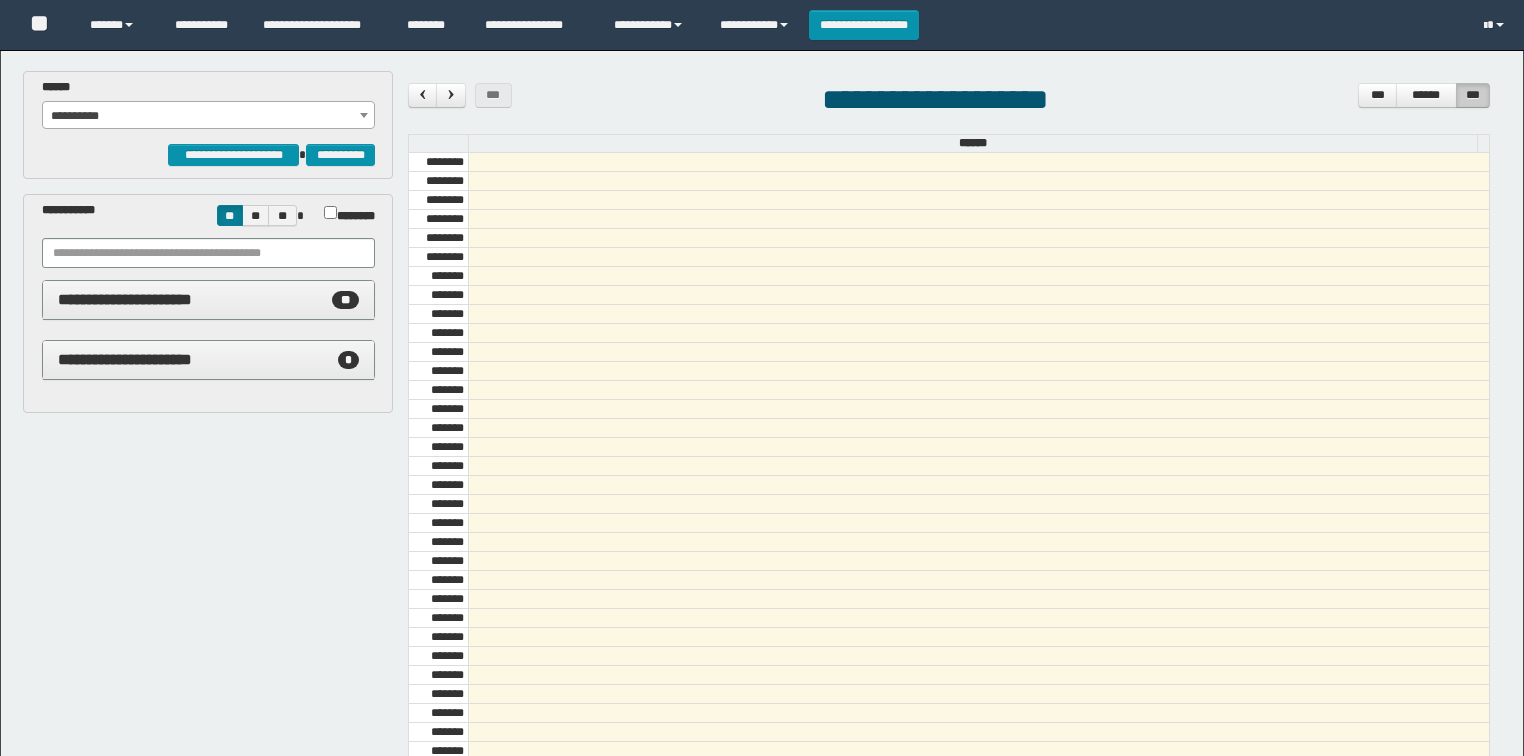 scroll, scrollTop: 0, scrollLeft: 0, axis: both 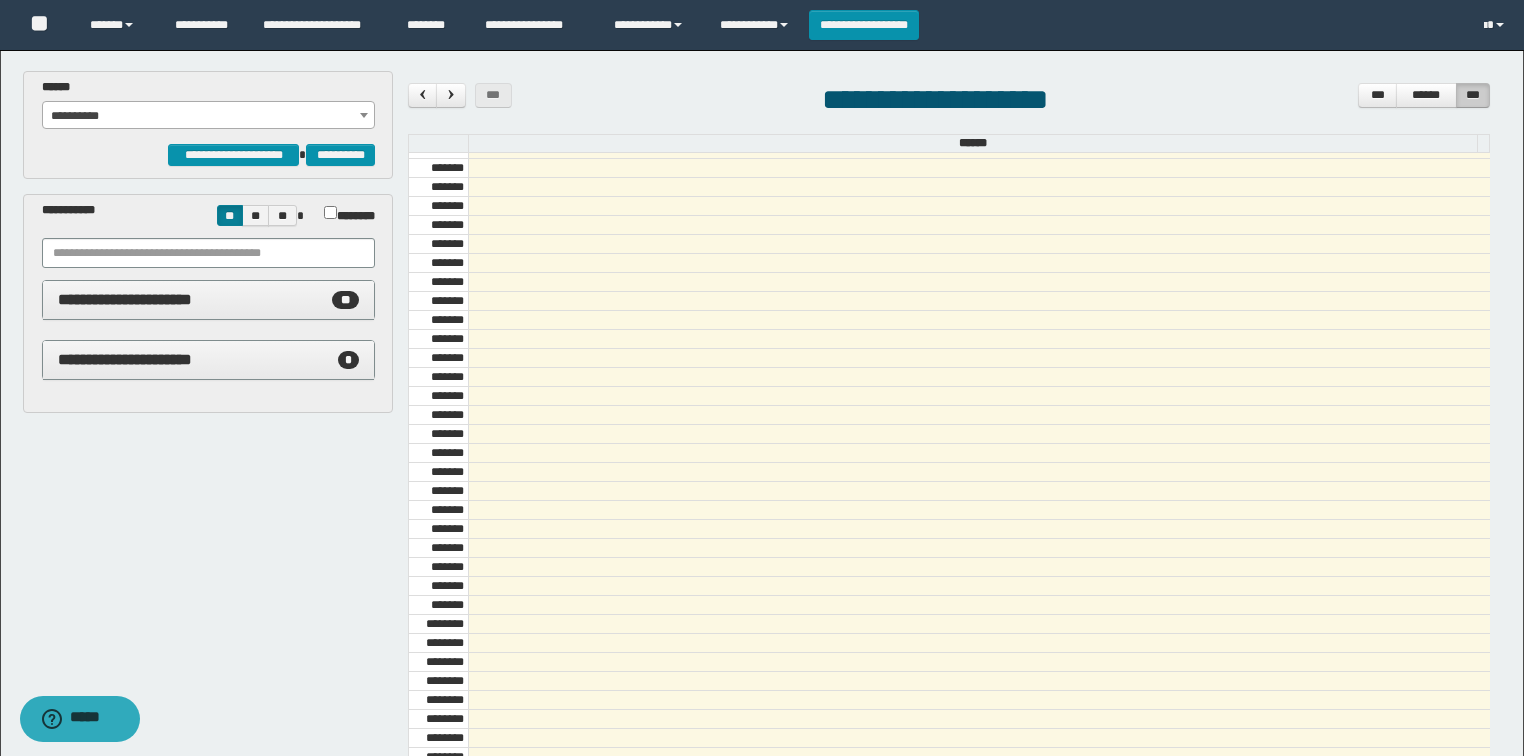 click on "**********" at bounding box center (208, 111) 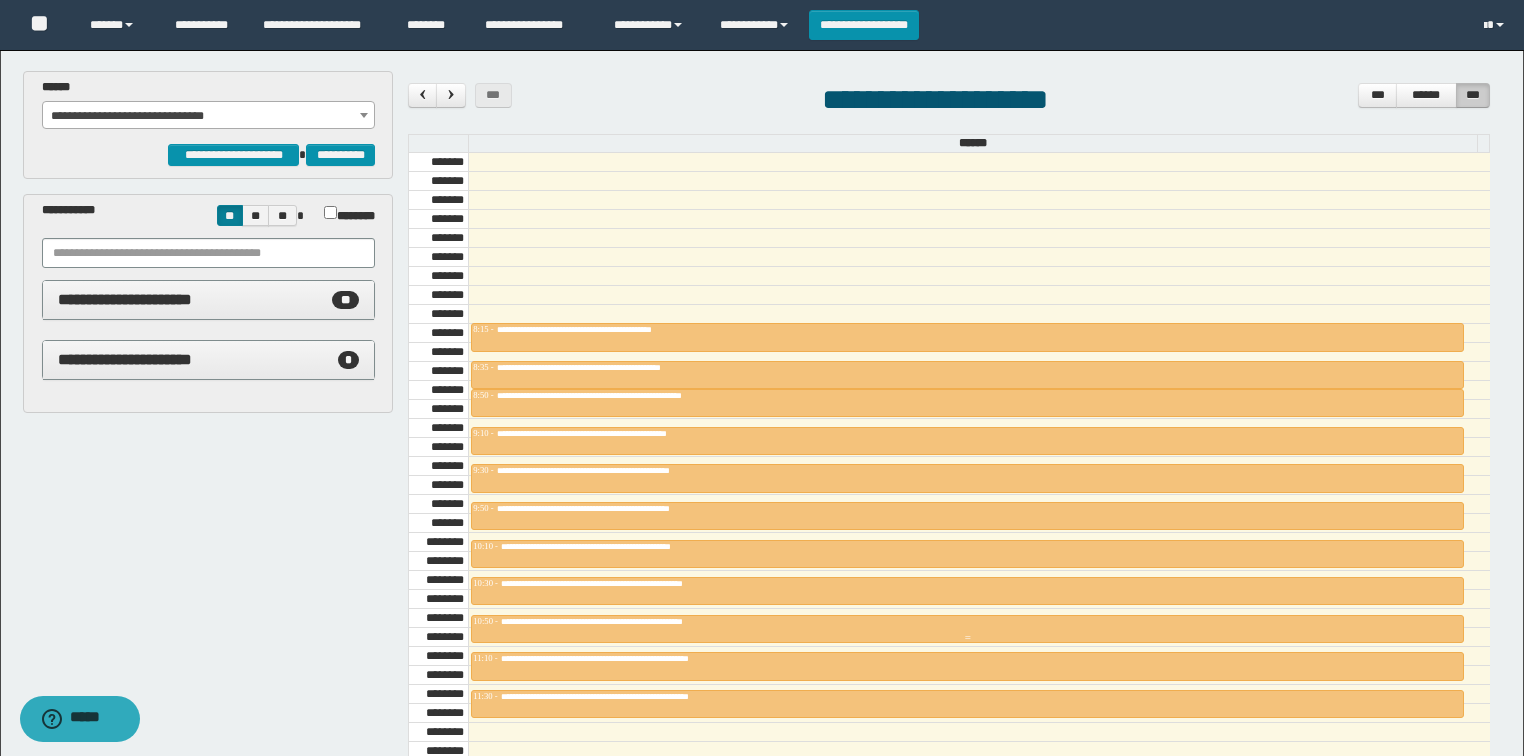 scroll, scrollTop: 758, scrollLeft: 0, axis: vertical 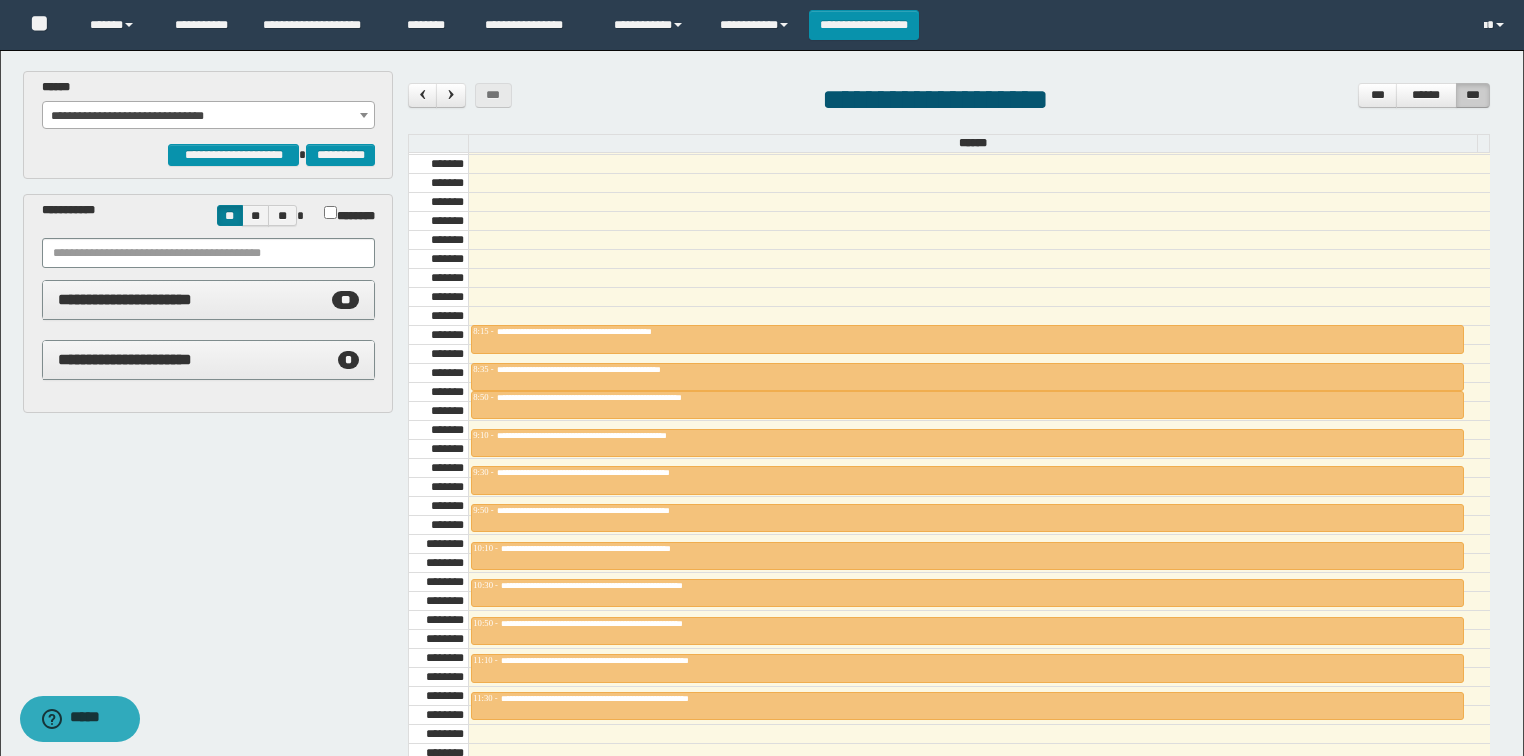 click on "**********" at bounding box center (209, 116) 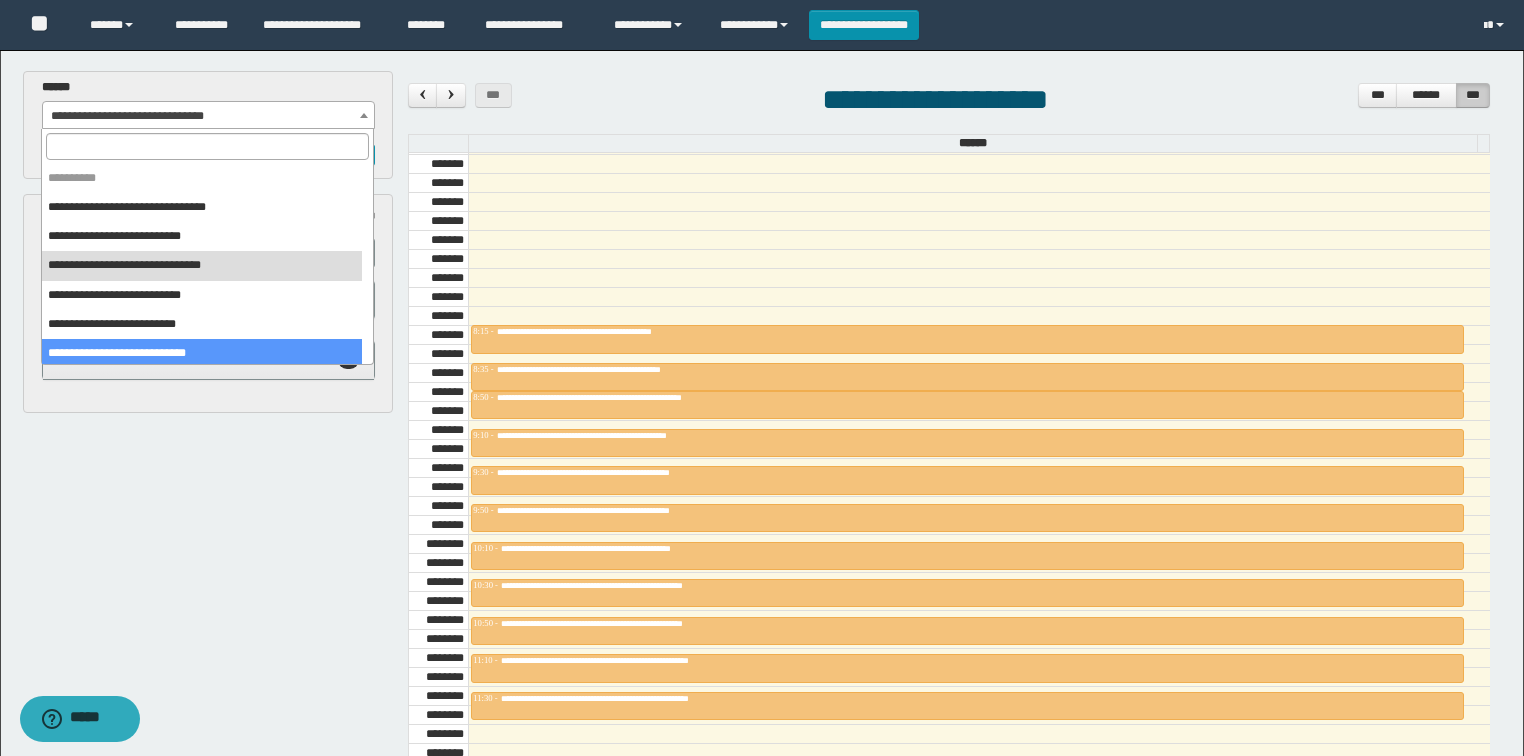 drag, startPoint x: 115, startPoint y: 344, endPoint x: 212, endPoint y: 364, distance: 99.0404 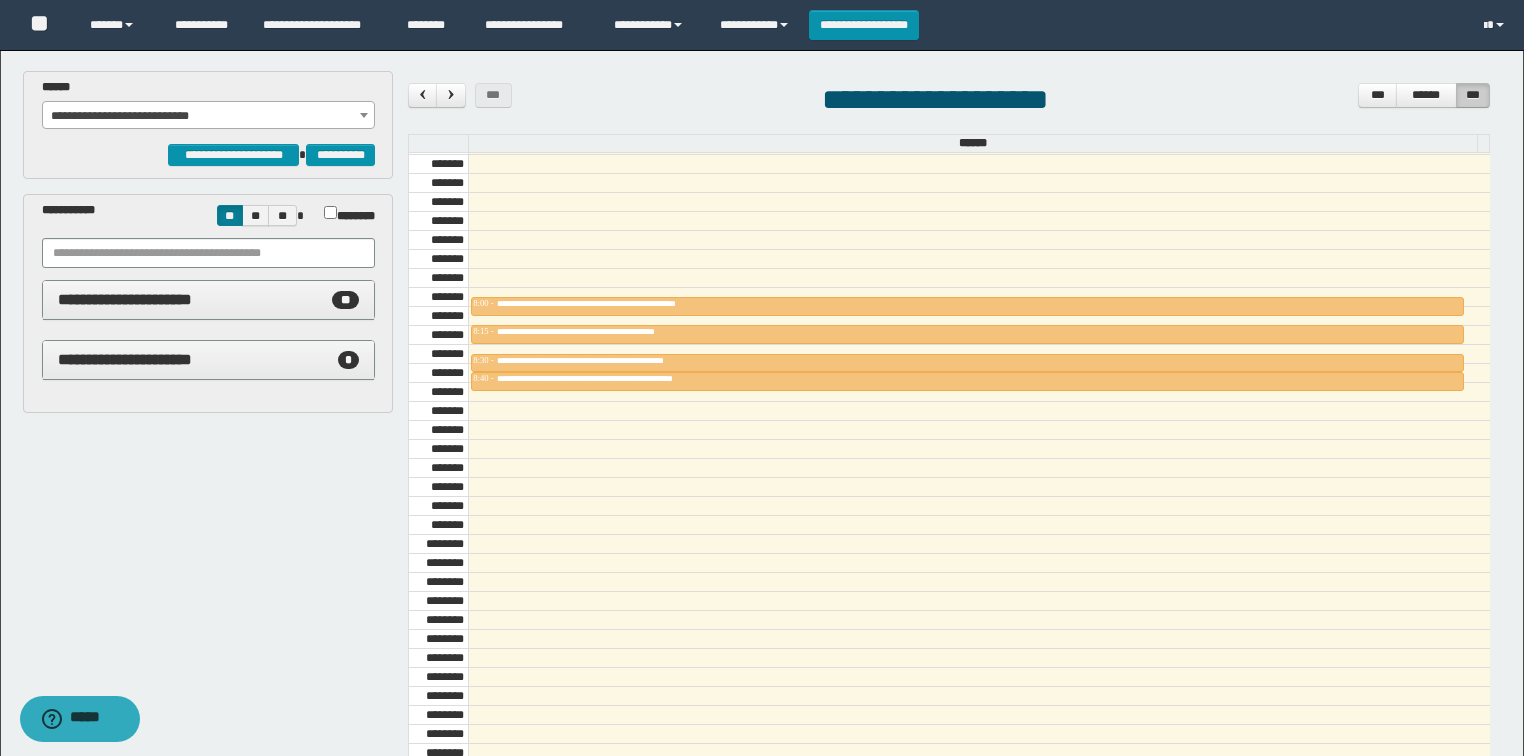 click on "**********" at bounding box center [209, 116] 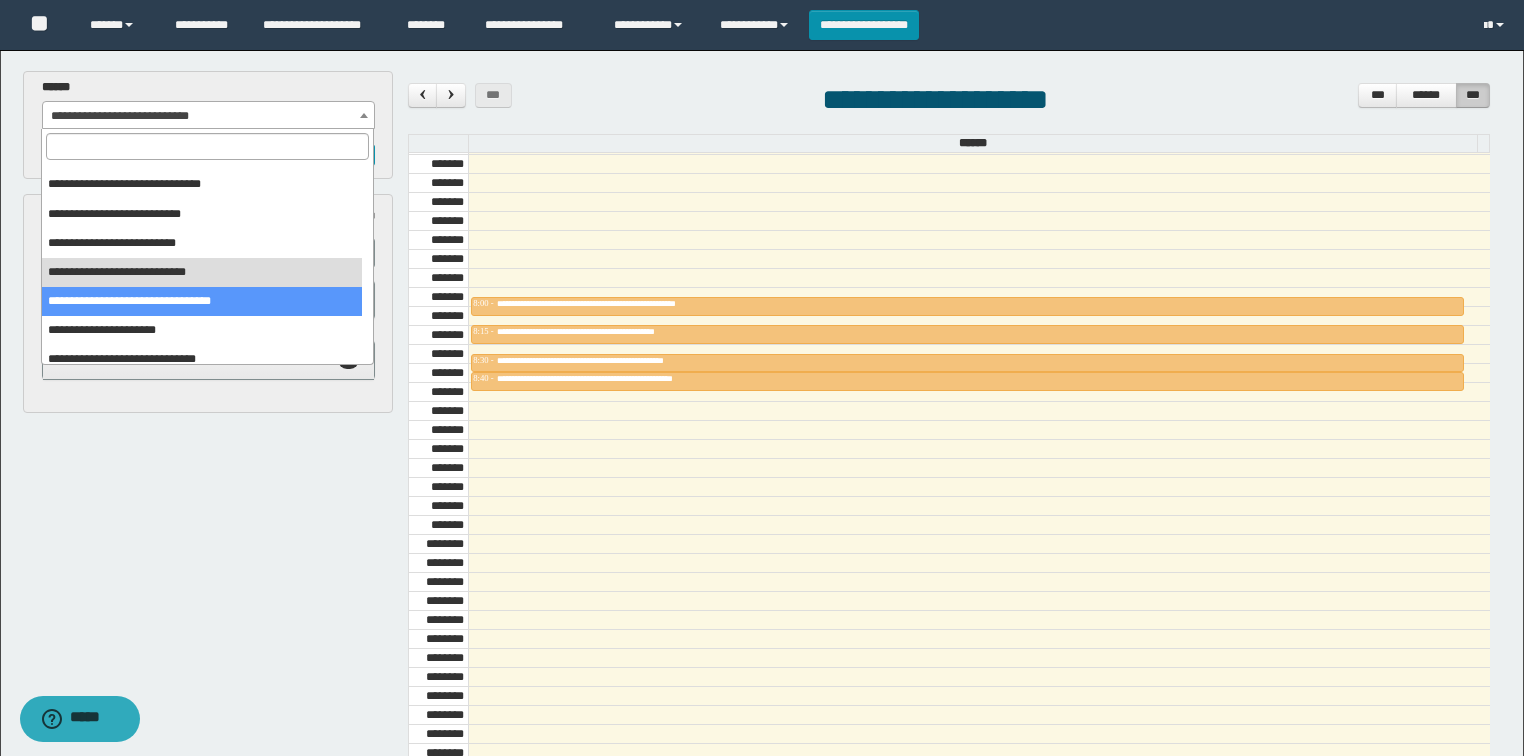 scroll, scrollTop: 0, scrollLeft: 0, axis: both 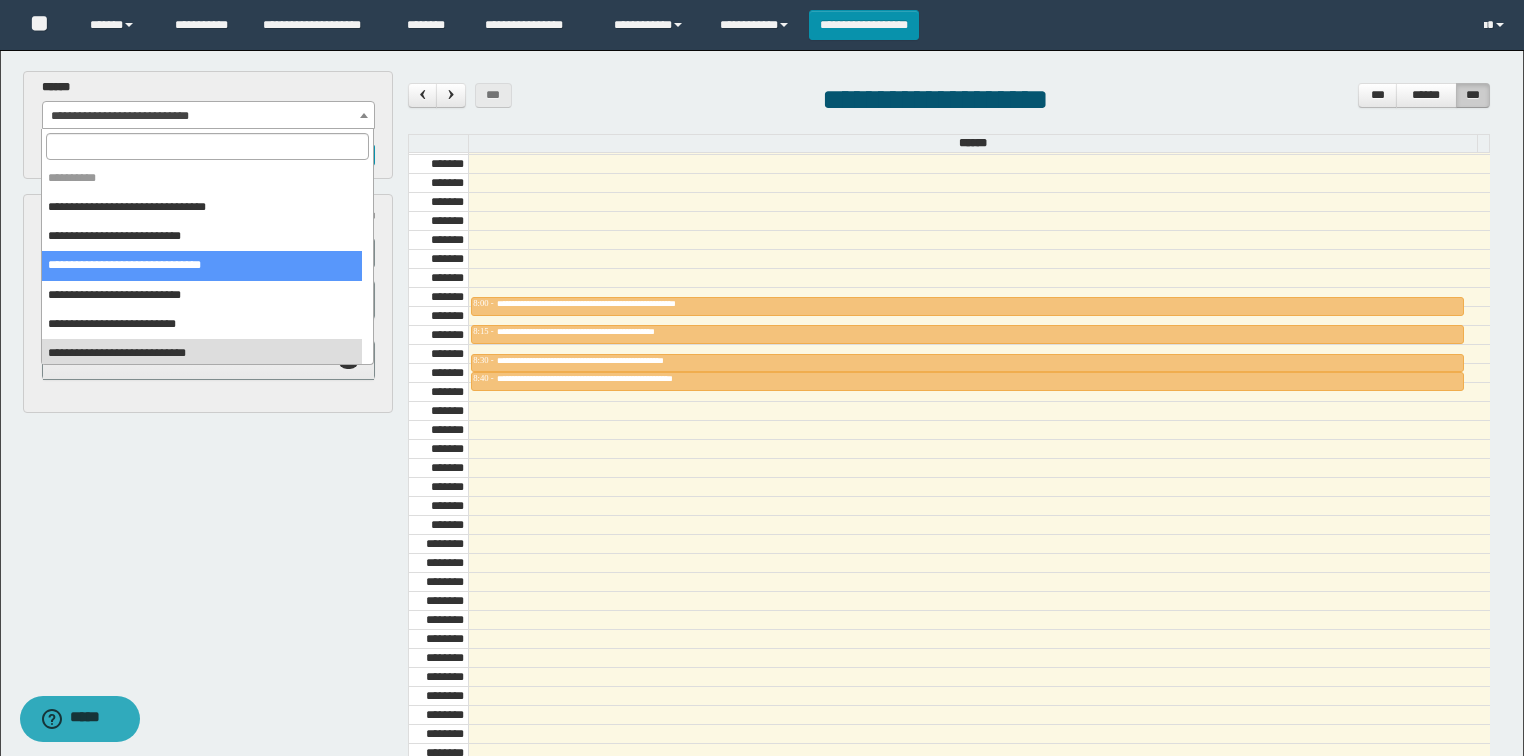 drag, startPoint x: 118, startPoint y: 269, endPoint x: 168, endPoint y: 297, distance: 57.306194 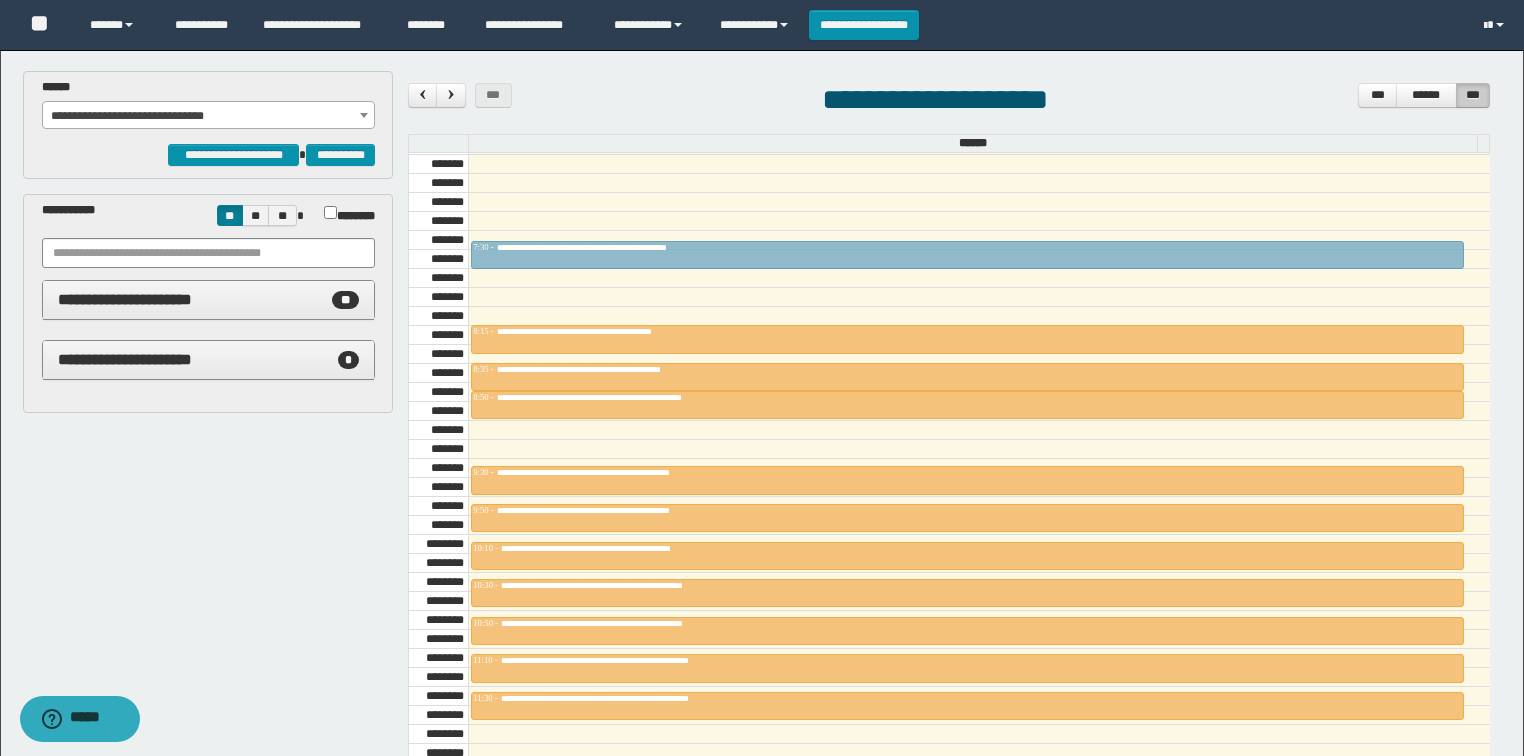 drag, startPoint x: 604, startPoint y: 439, endPoint x: 560, endPoint y: 249, distance: 195.0282 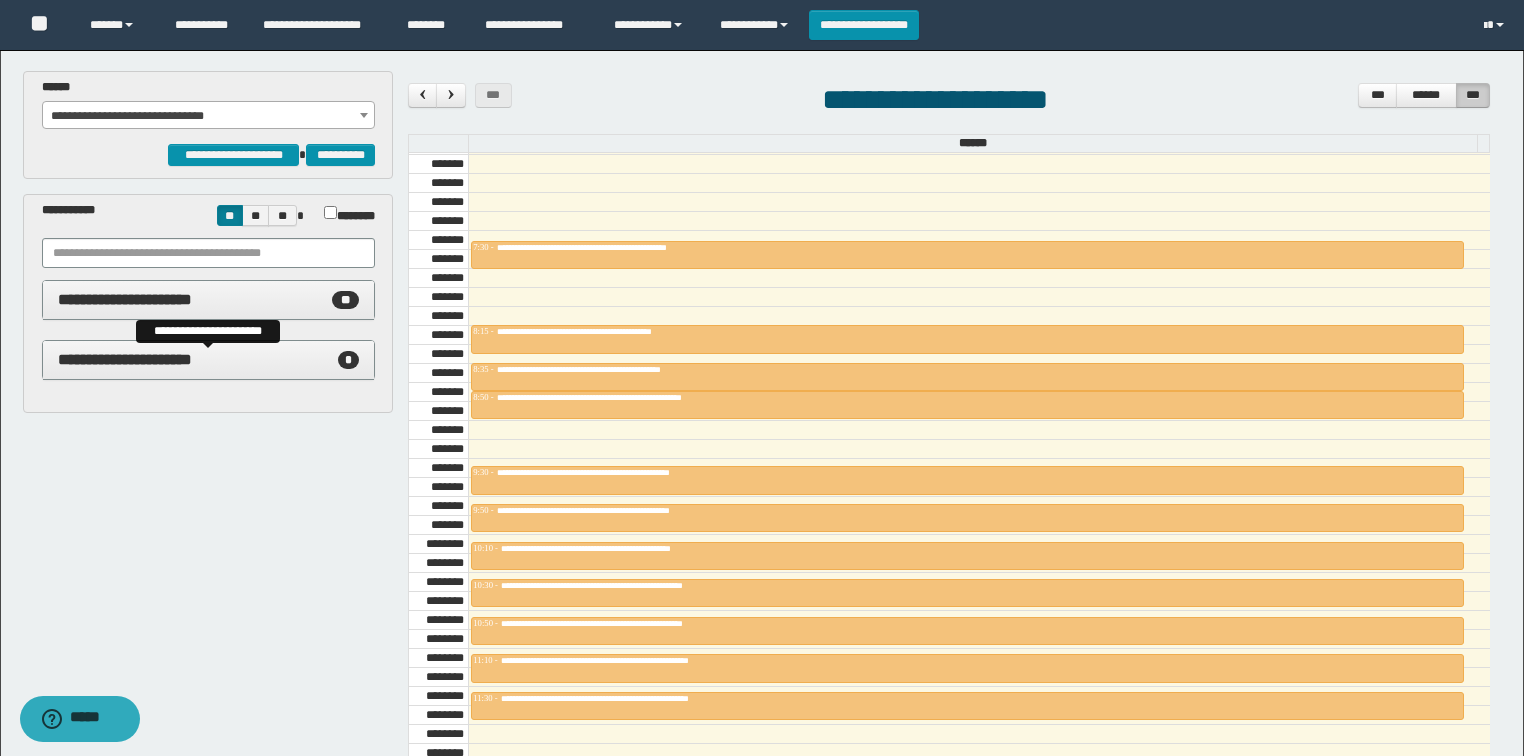 click on "**********" at bounding box center (125, 359) 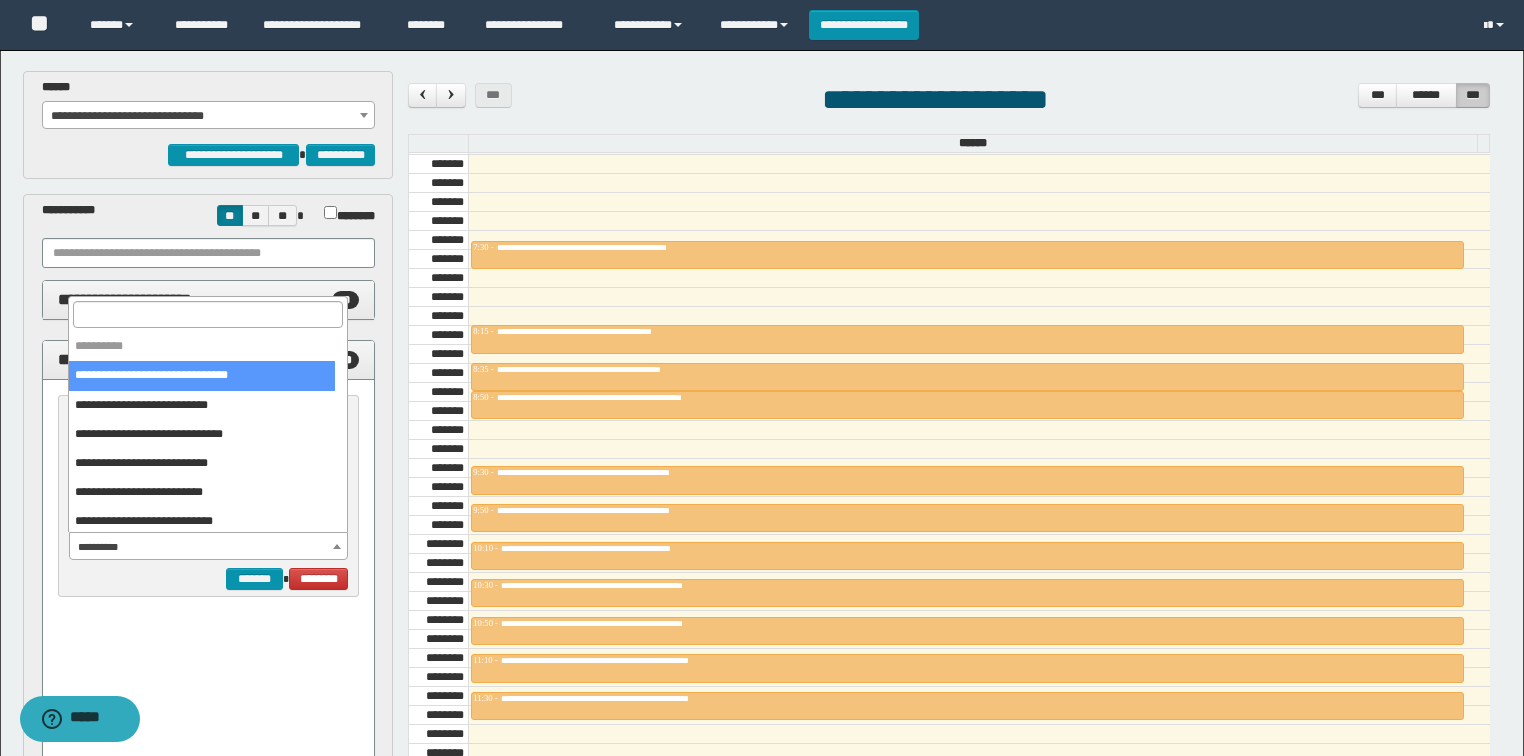 click on "**********" at bounding box center [209, 547] 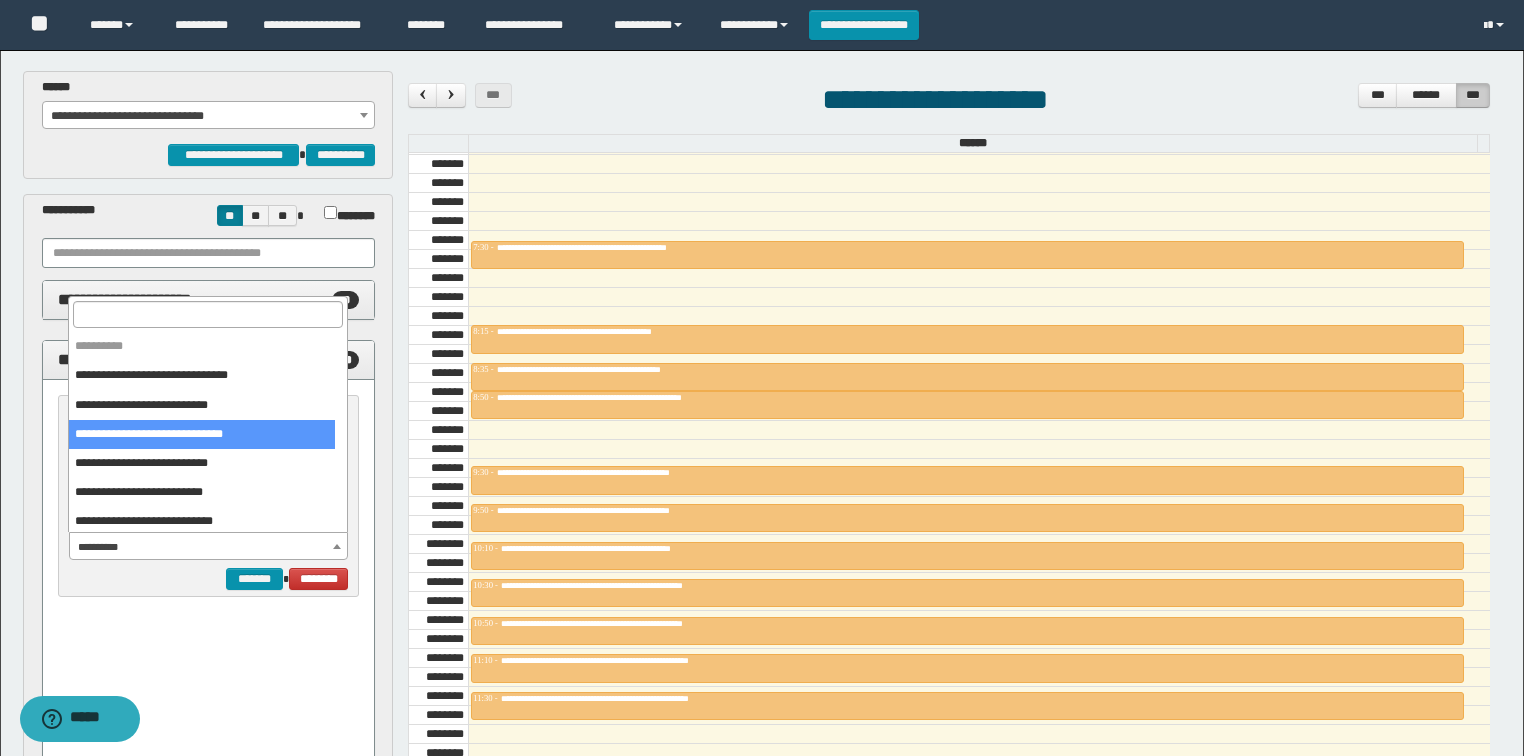 select on "******" 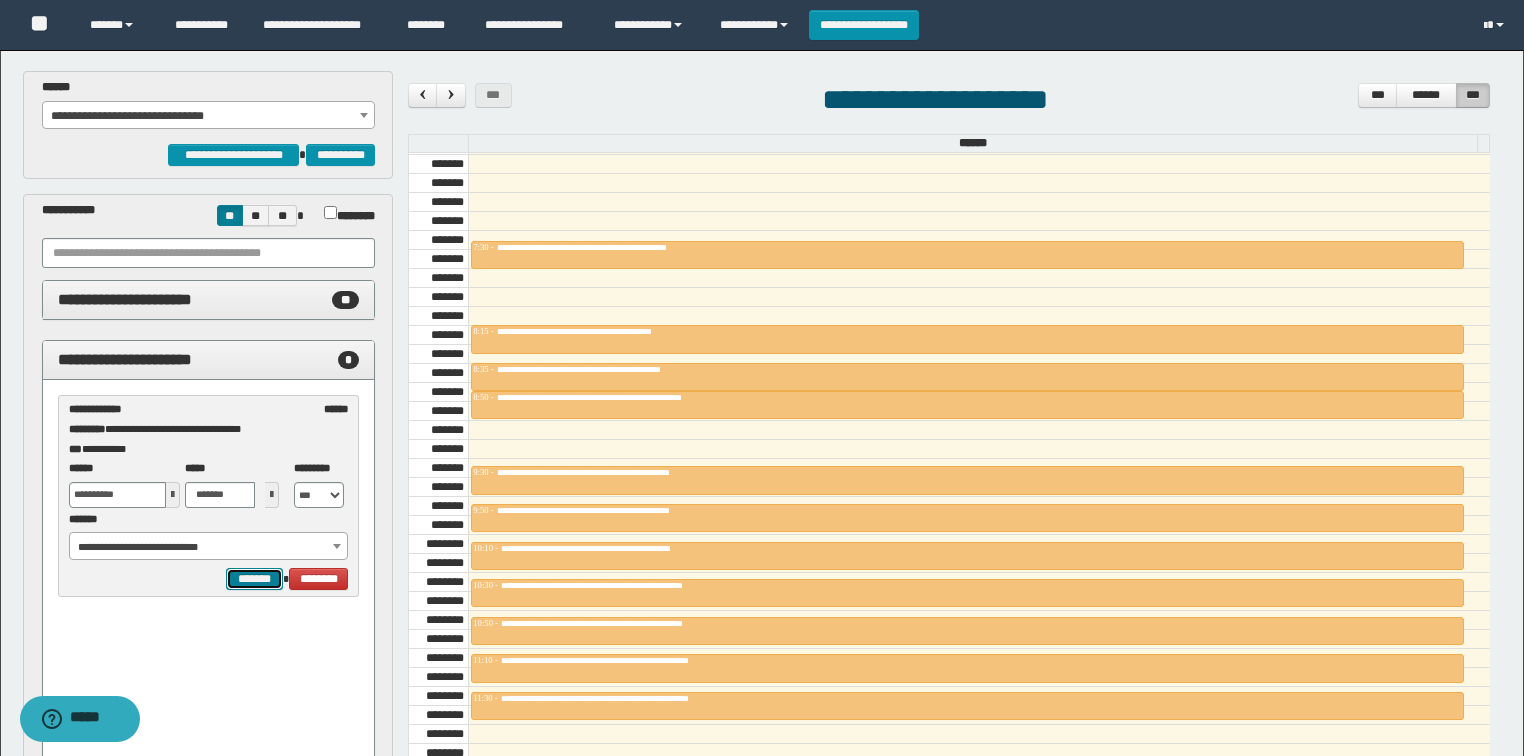 click on "*******" at bounding box center [254, 579] 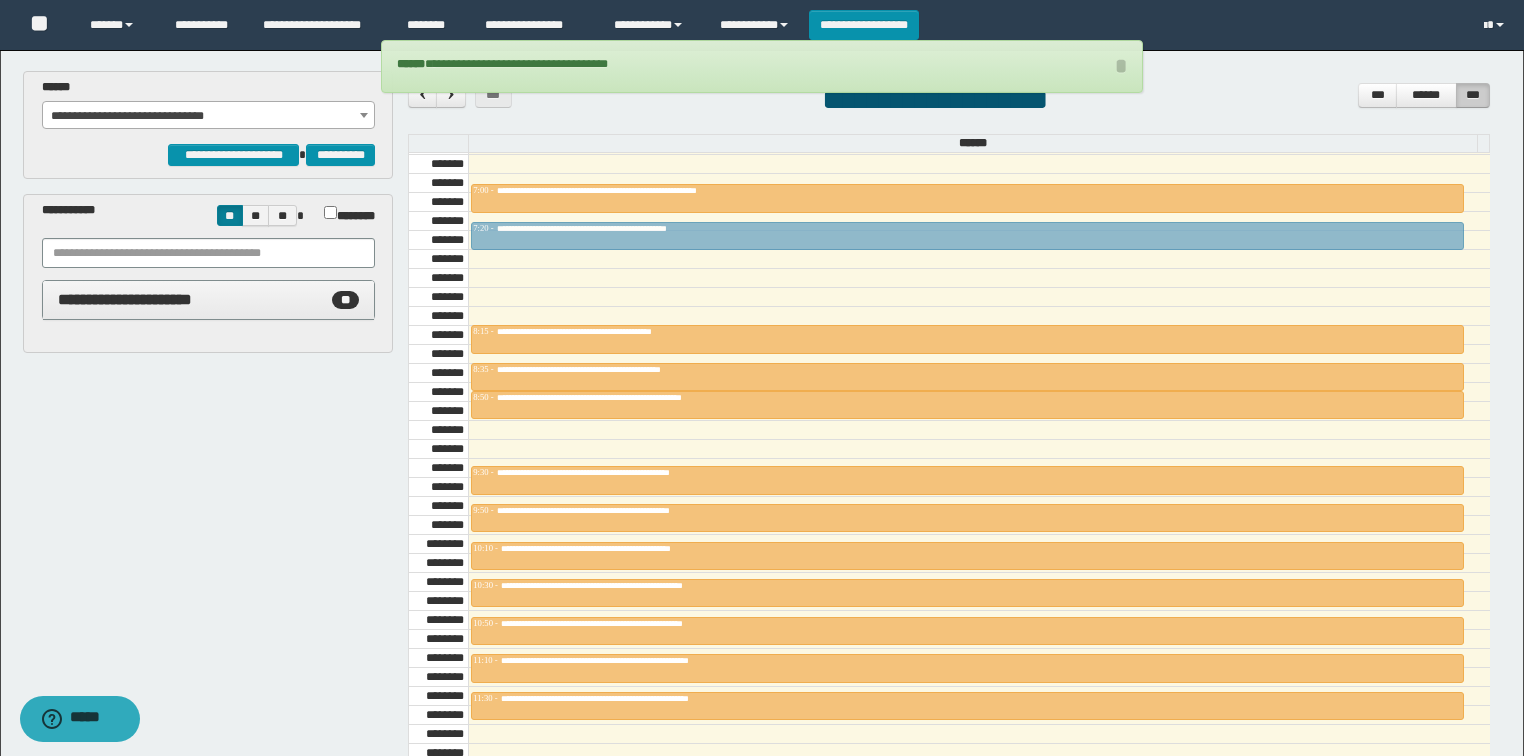 drag, startPoint x: 614, startPoint y: 247, endPoint x: 606, endPoint y: 227, distance: 21.540659 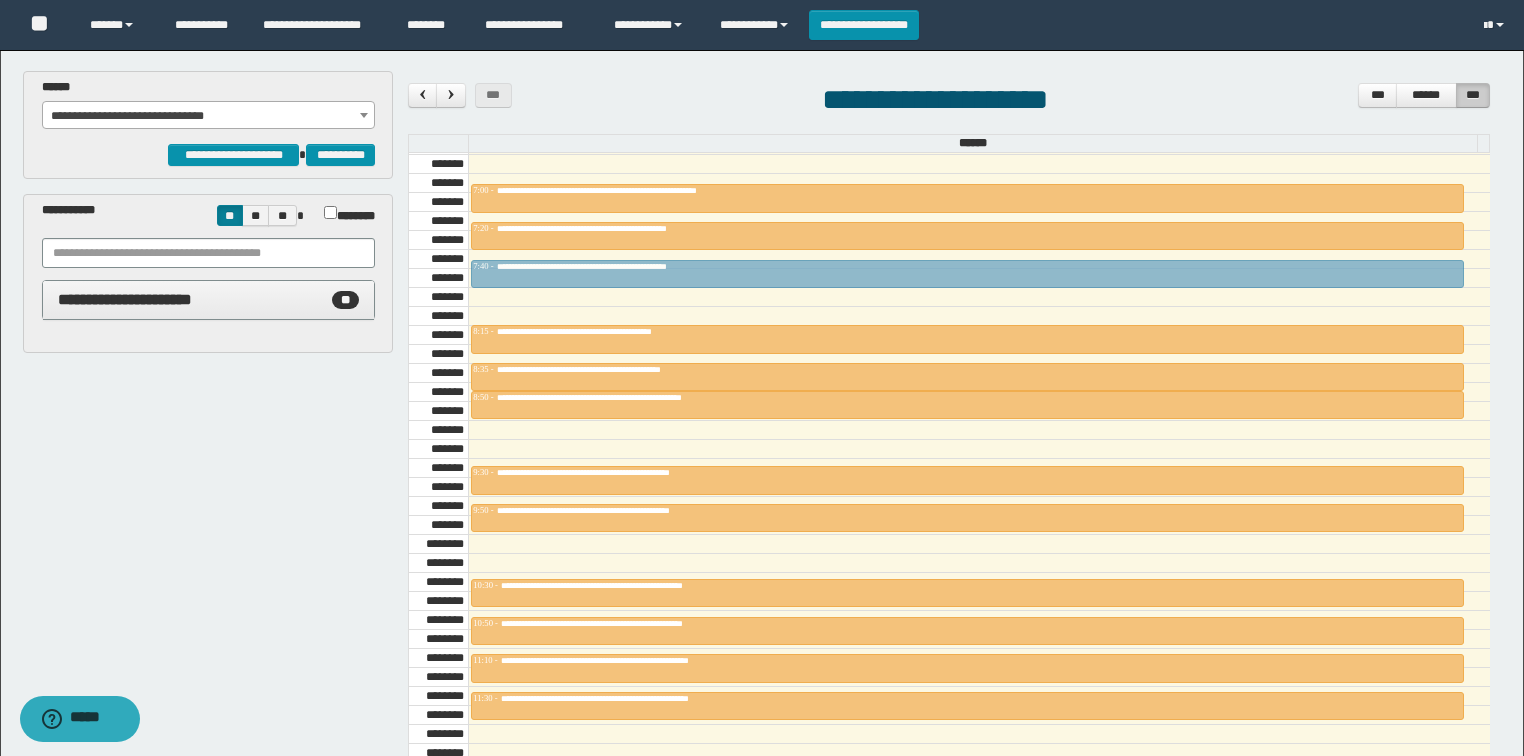 drag, startPoint x: 586, startPoint y: 549, endPoint x: 584, endPoint y: 266, distance: 283.00708 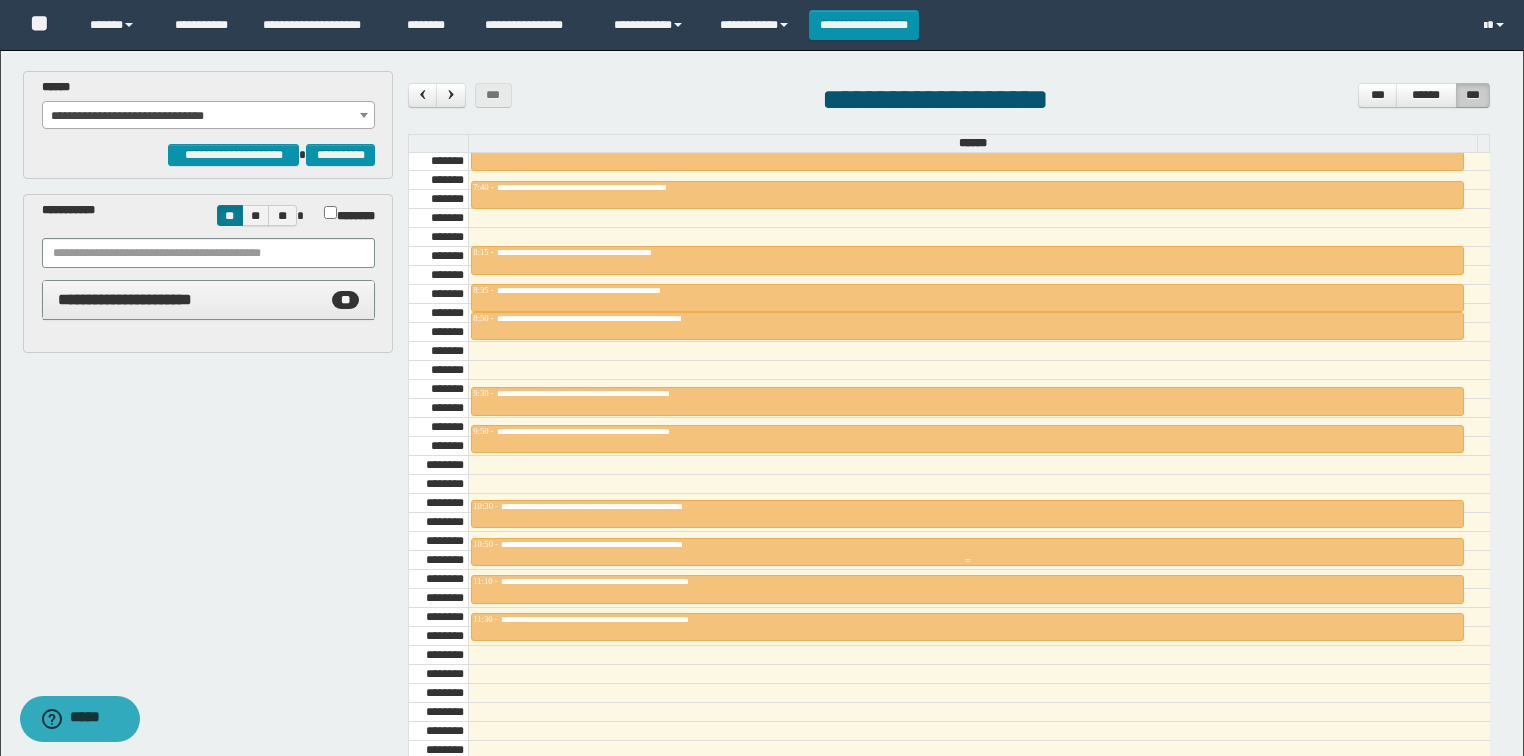 scroll, scrollTop: 838, scrollLeft: 0, axis: vertical 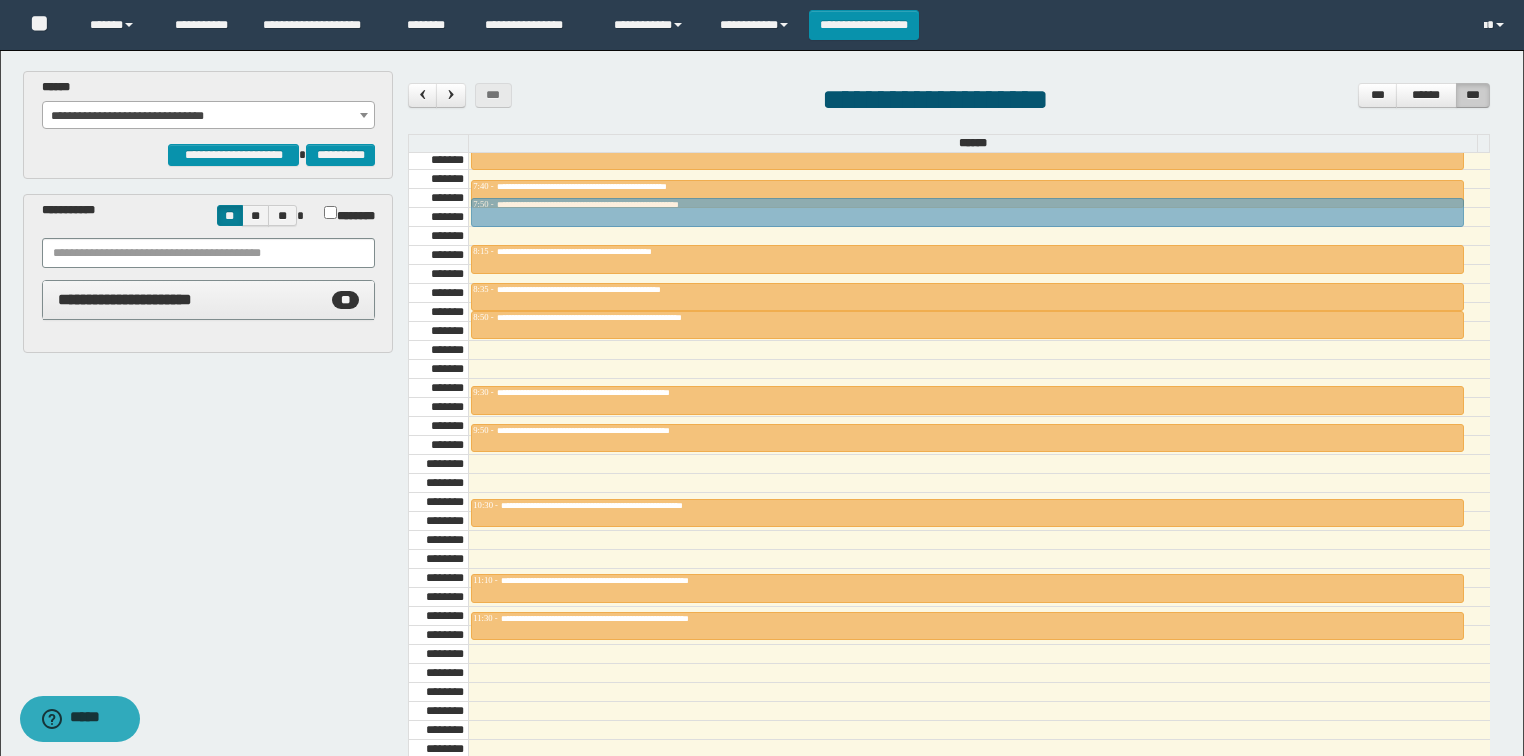 drag, startPoint x: 620, startPoint y: 536, endPoint x: 629, endPoint y: 208, distance: 328.12344 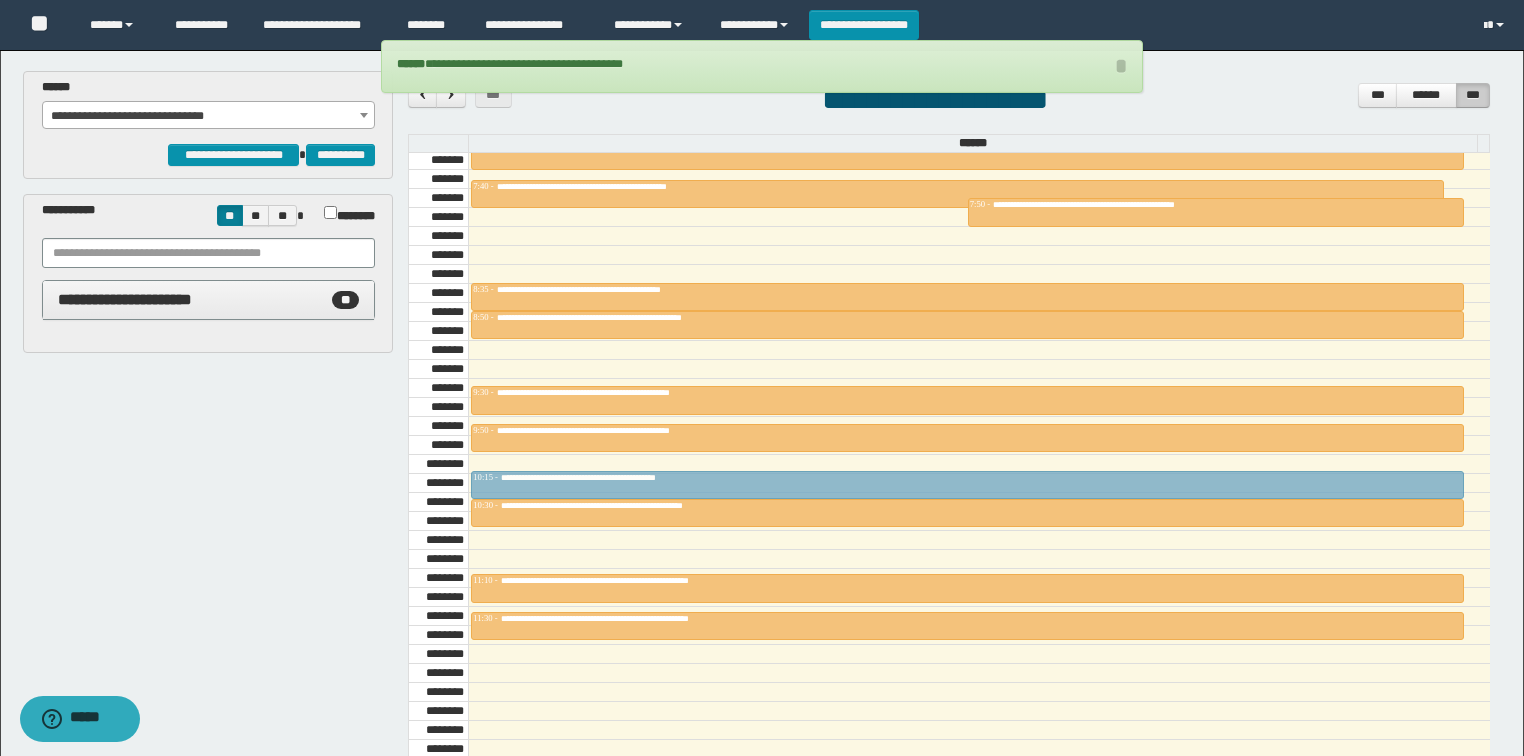 drag, startPoint x: 654, startPoint y: 252, endPoint x: 662, endPoint y: 476, distance: 224.1428 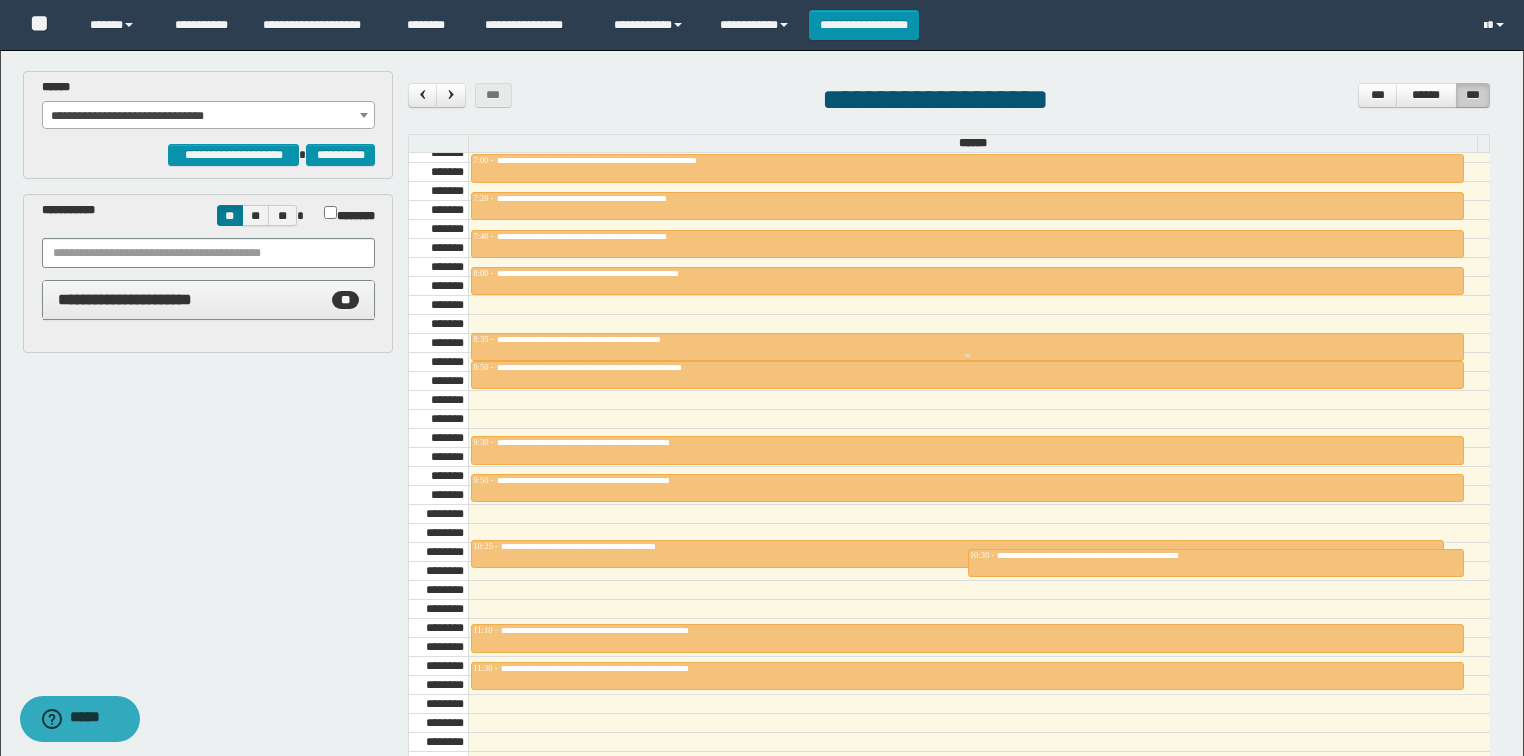 scroll, scrollTop: 678, scrollLeft: 0, axis: vertical 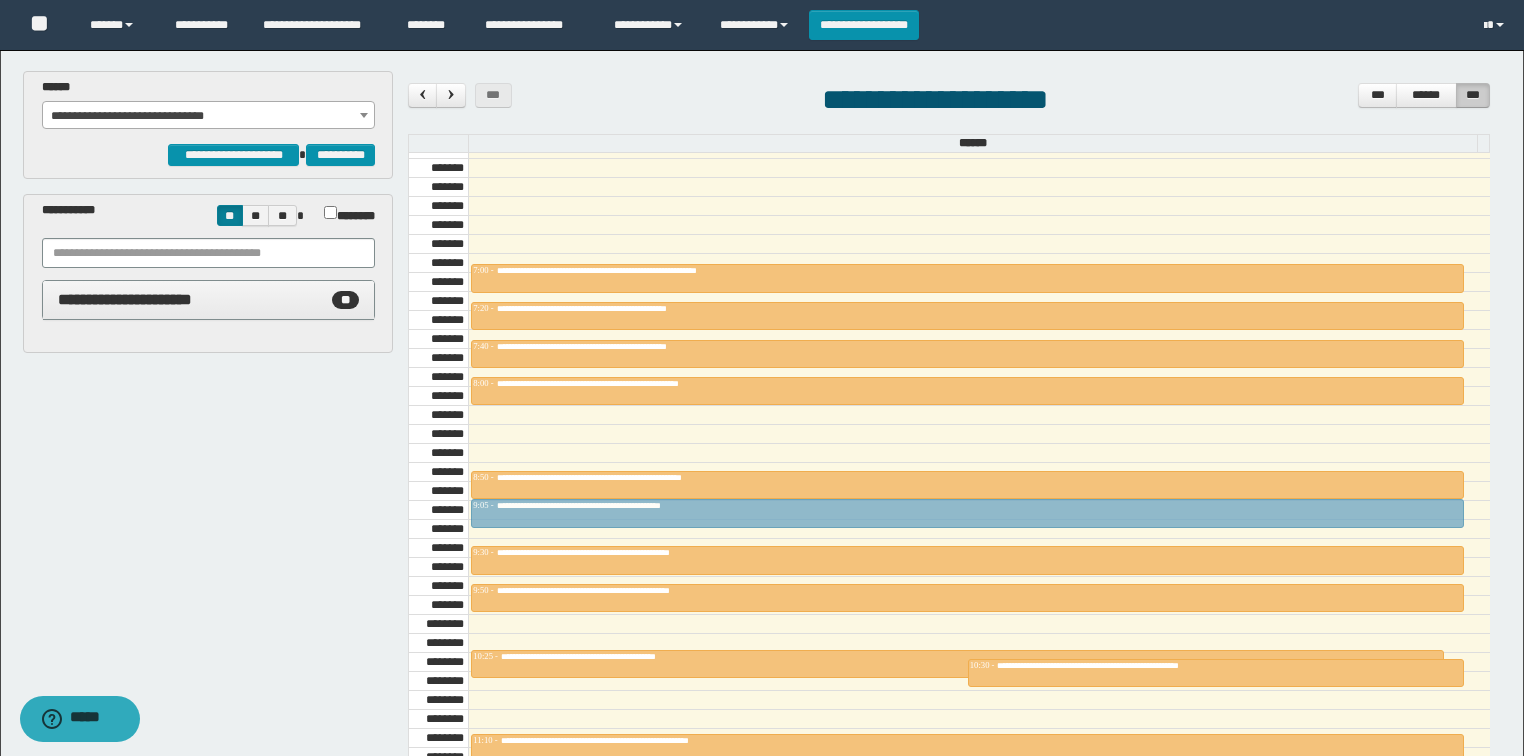 drag, startPoint x: 614, startPoint y: 444, endPoint x: 616, endPoint y: 511, distance: 67.02985 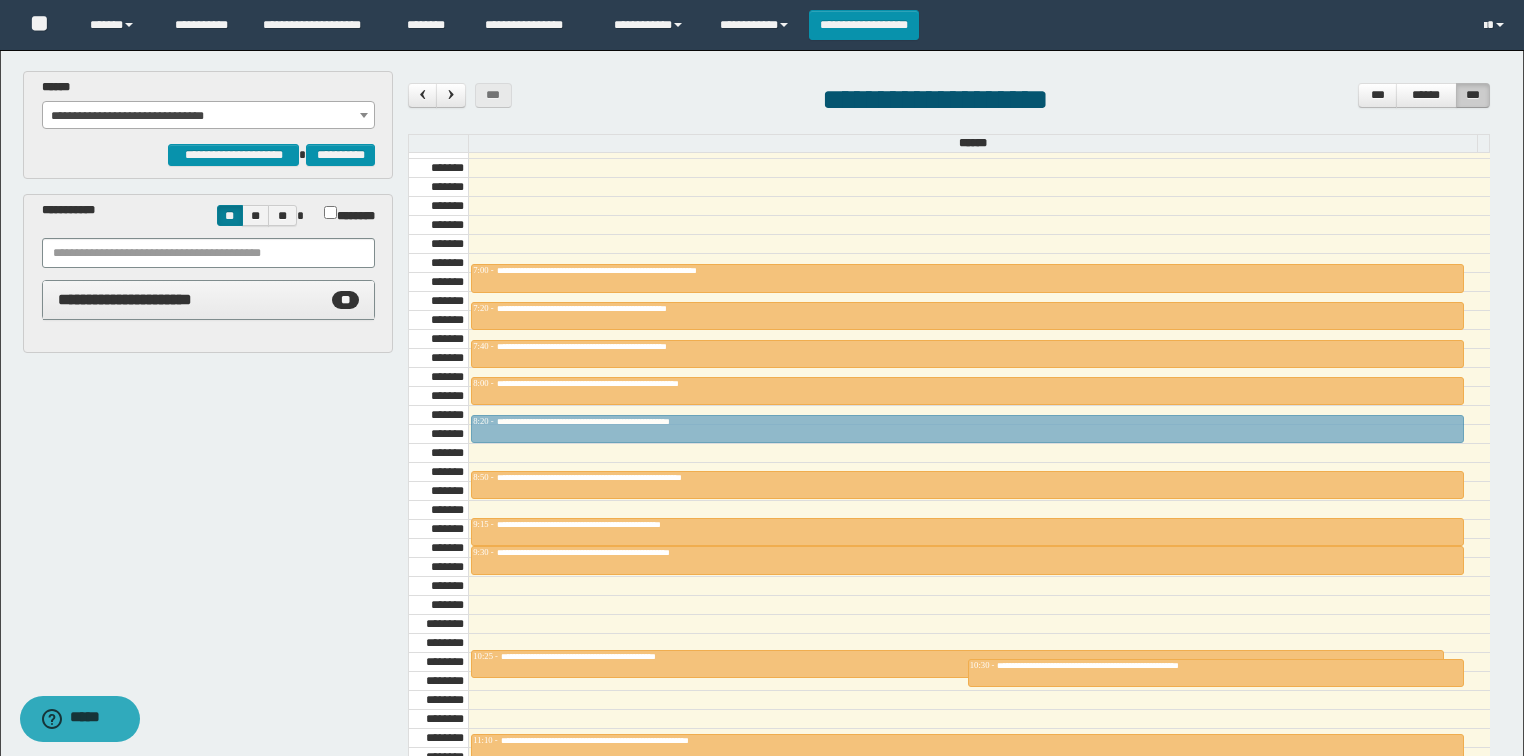 drag, startPoint x: 646, startPoint y: 580, endPoint x: 642, endPoint y: 410, distance: 170.04706 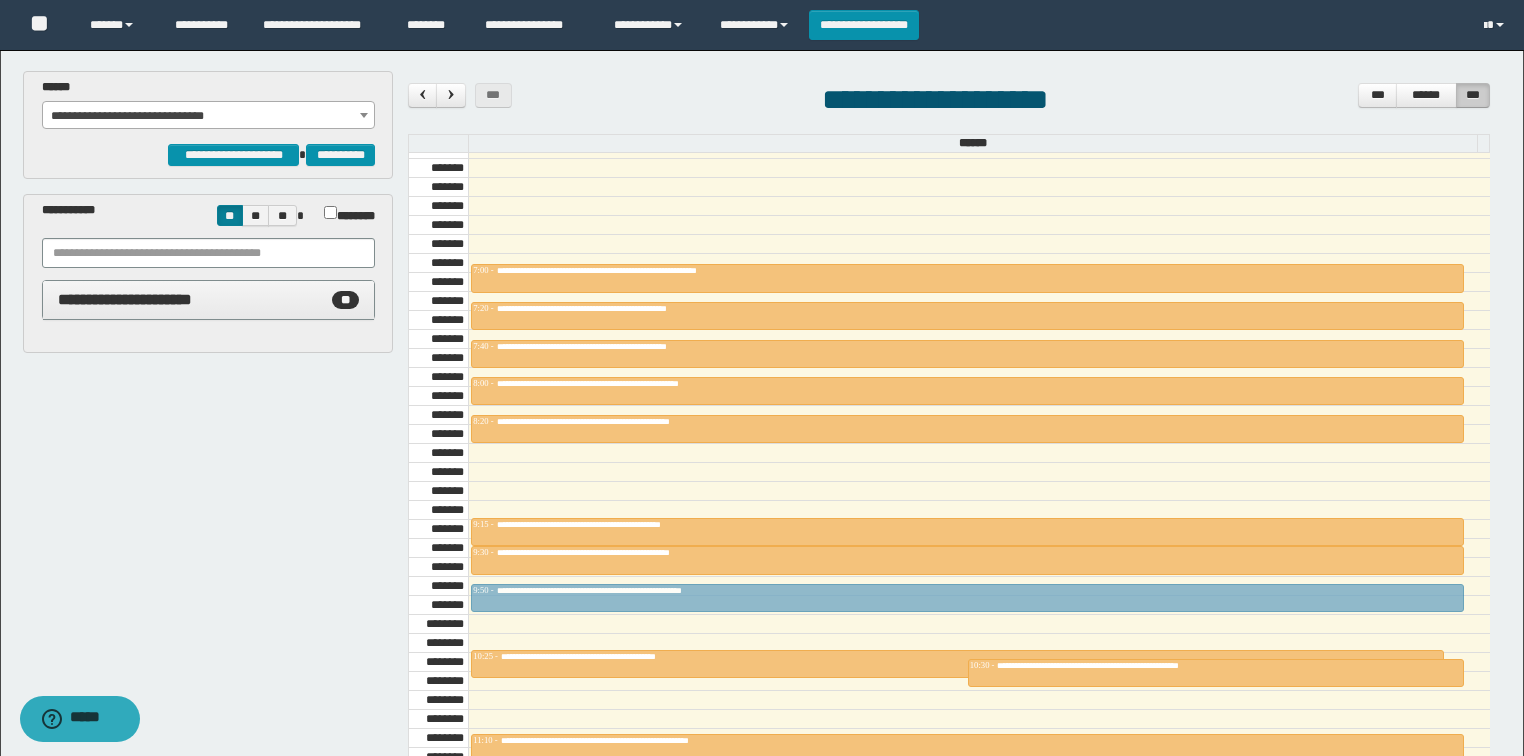 drag, startPoint x: 592, startPoint y: 473, endPoint x: 608, endPoint y: 579, distance: 107.200745 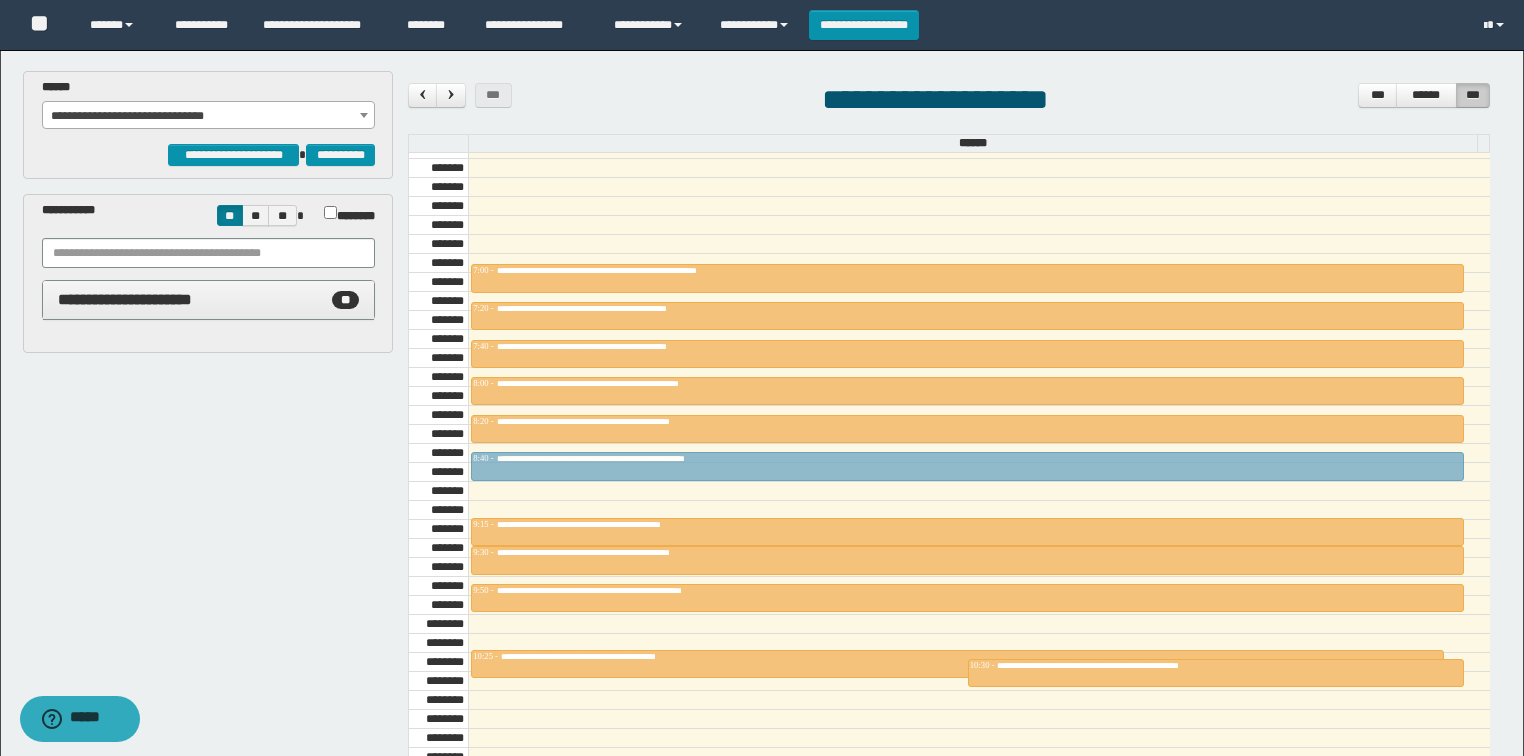 drag, startPoint x: 650, startPoint y: 728, endPoint x: 644, endPoint y: 457, distance: 271.0664 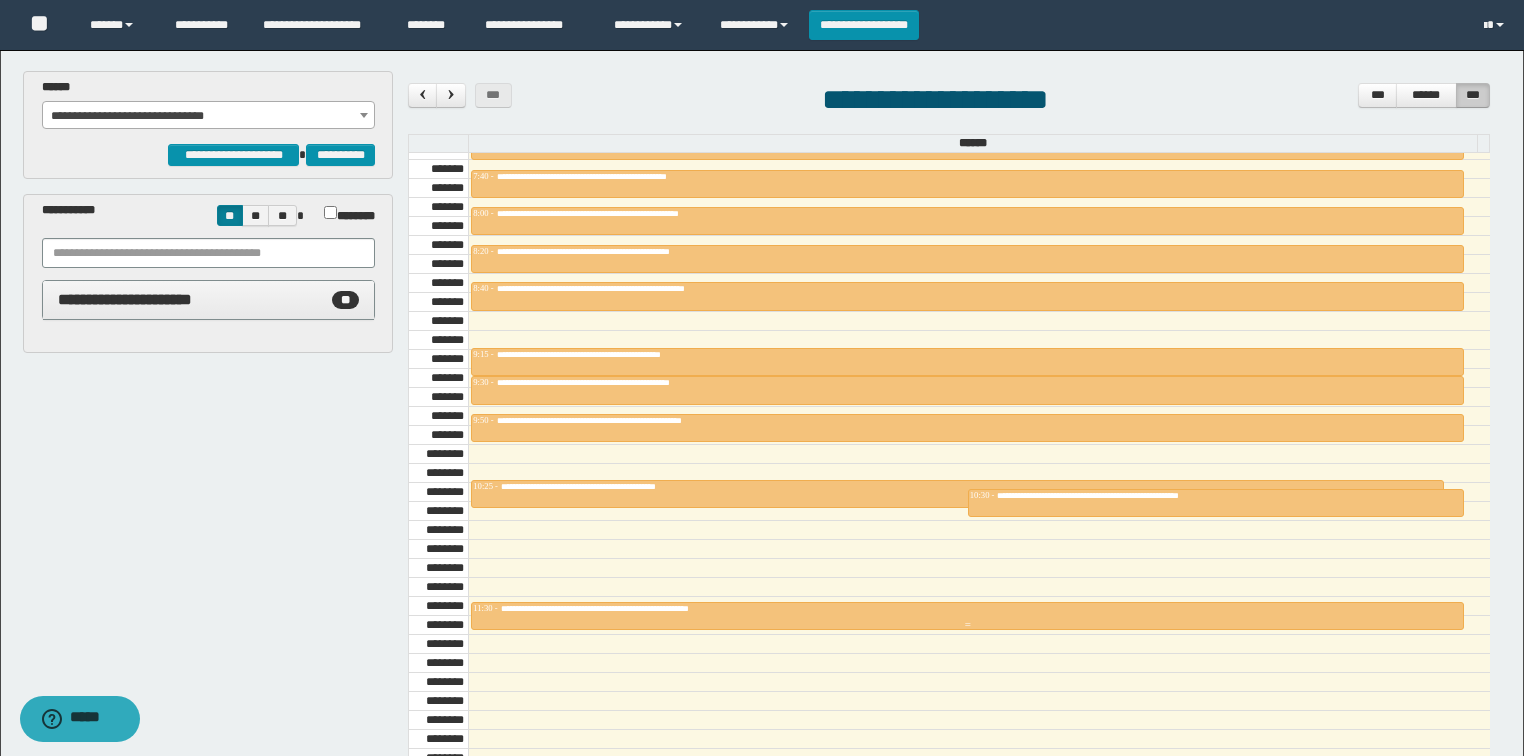 scroll, scrollTop: 918, scrollLeft: 0, axis: vertical 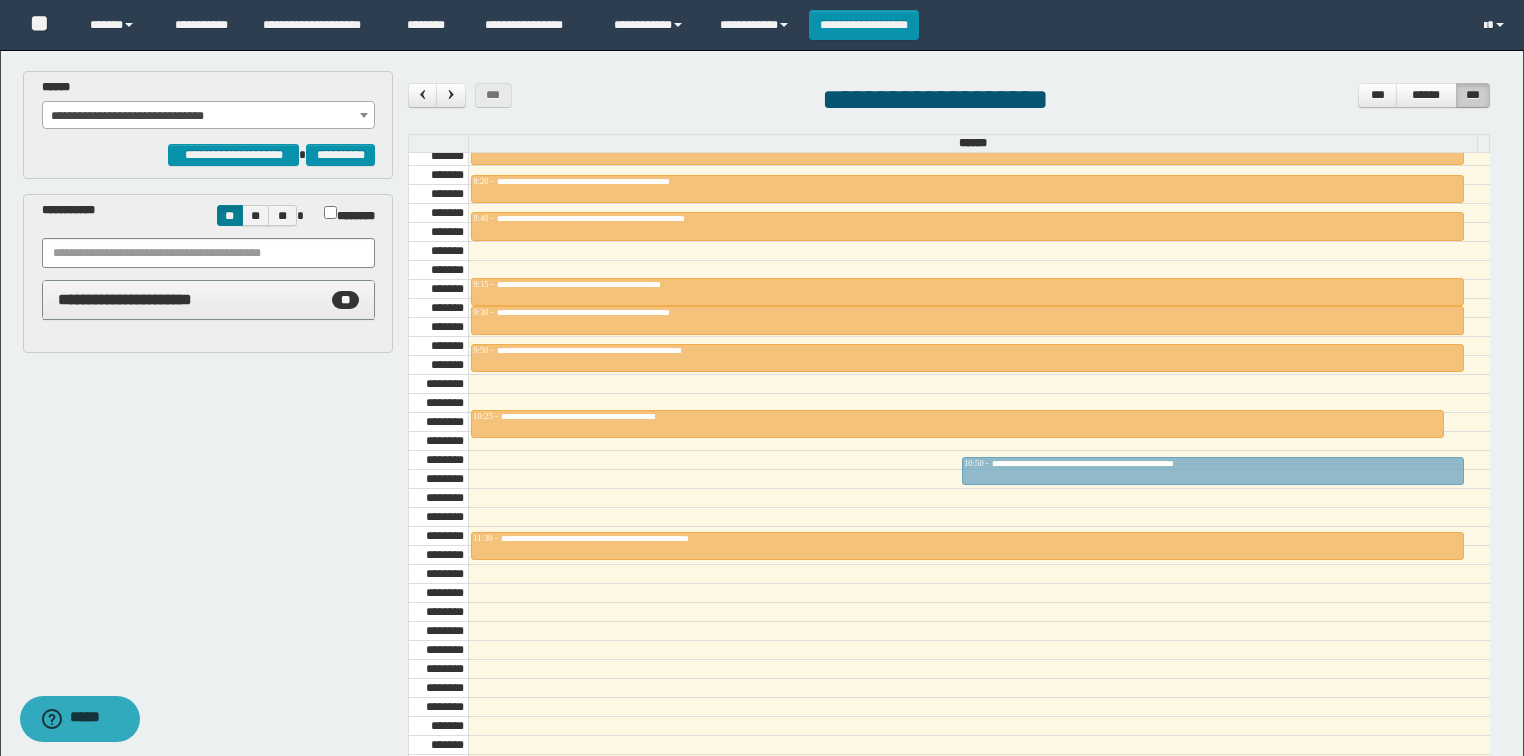 drag, startPoint x: 1116, startPoint y: 423, endPoint x: 1108, endPoint y: 452, distance: 30.083218 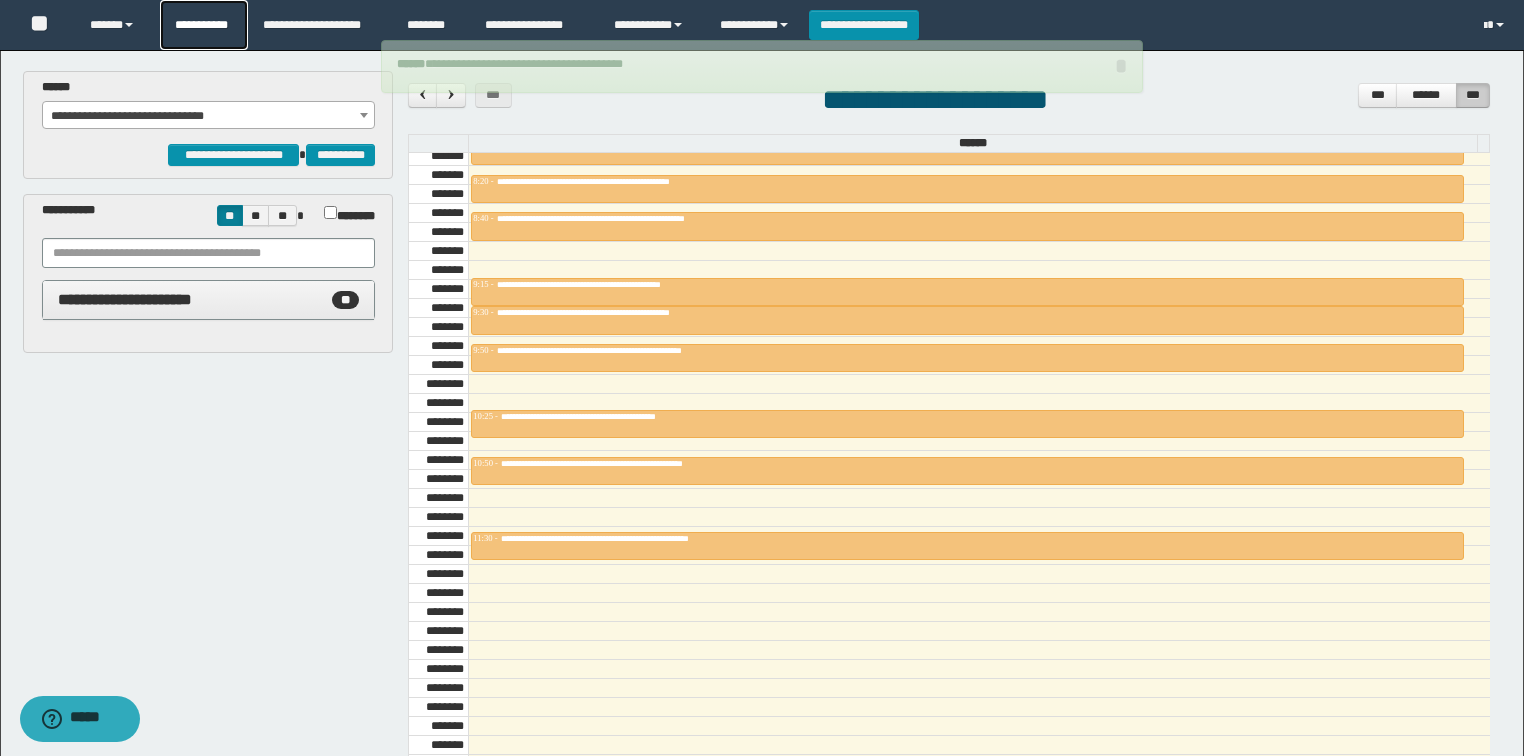 click on "**********" at bounding box center (204, 25) 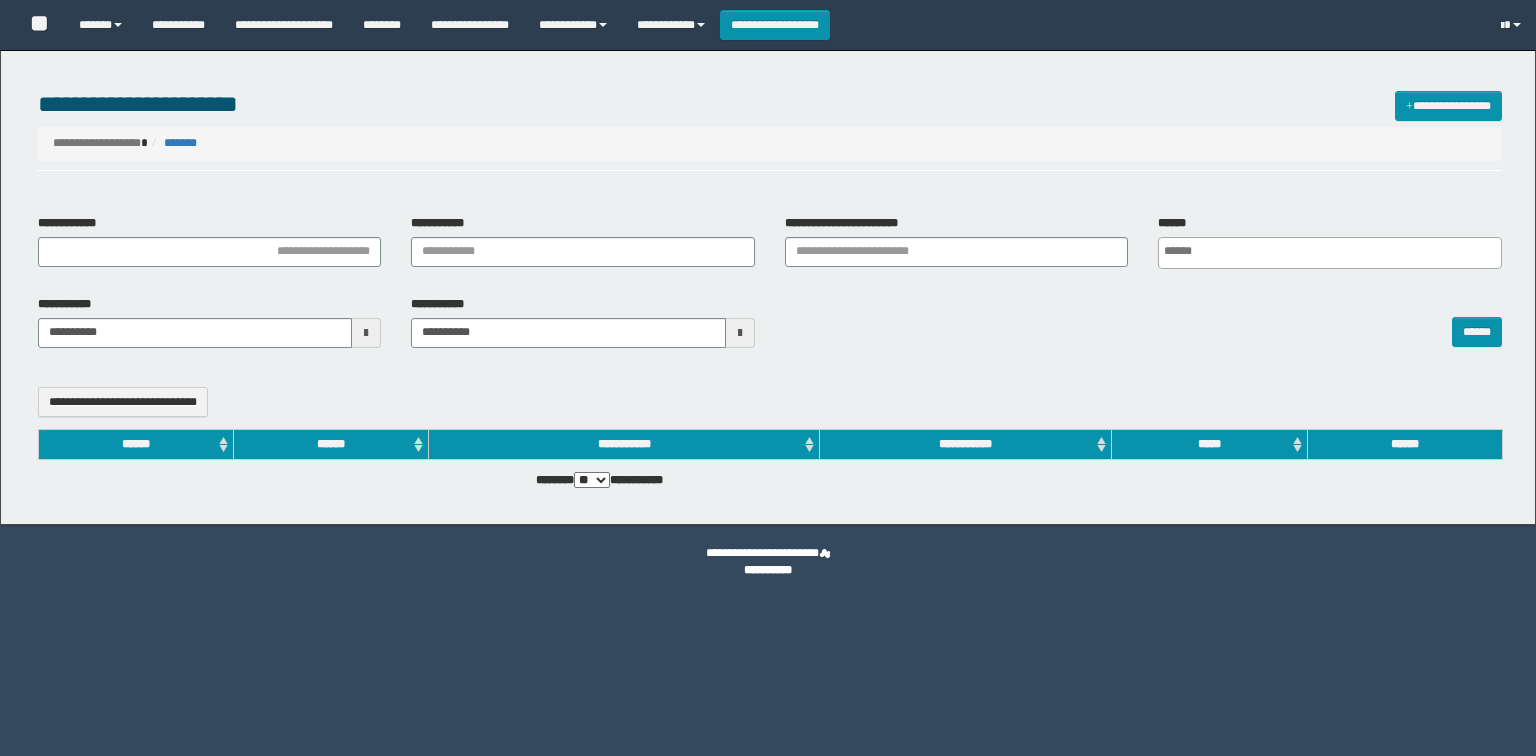 select 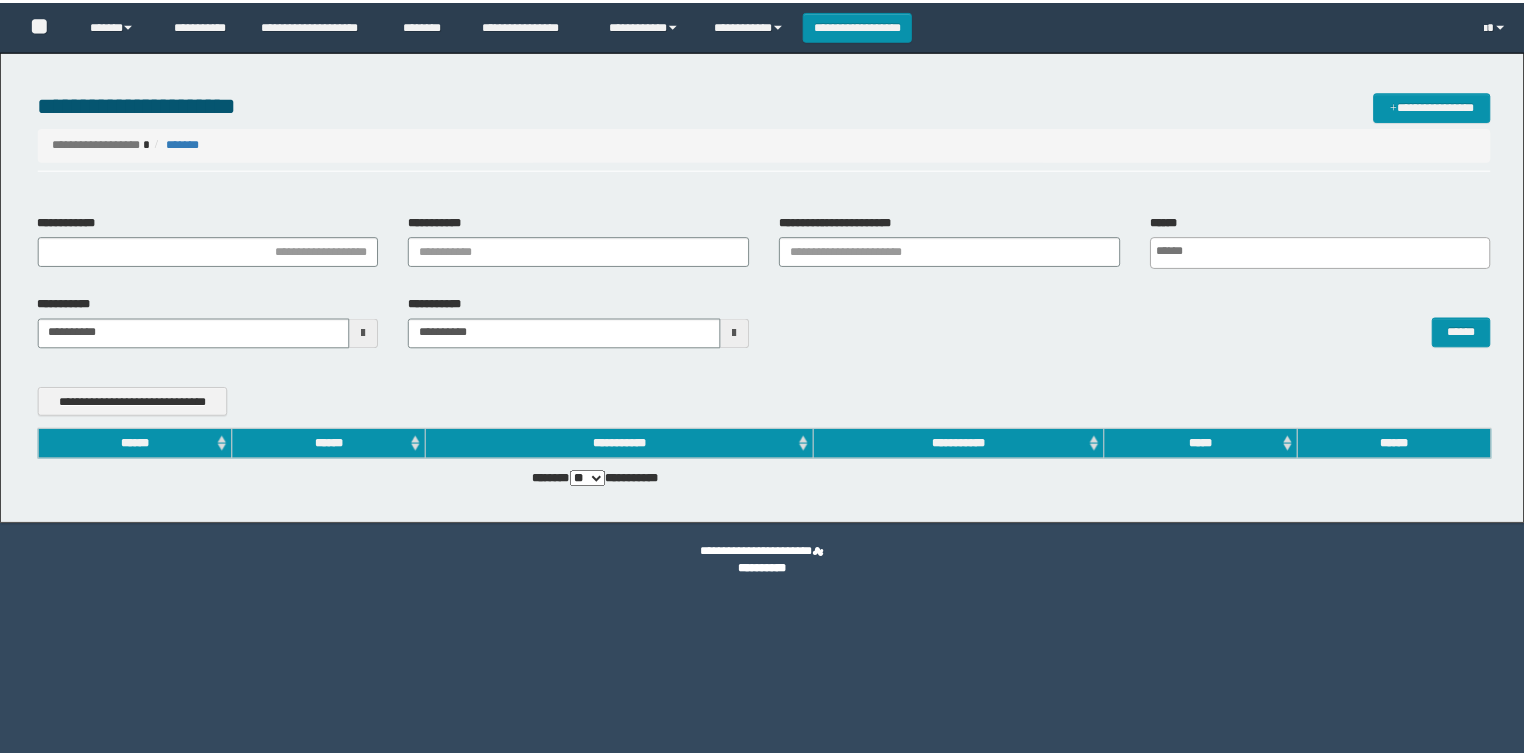 scroll, scrollTop: 0, scrollLeft: 0, axis: both 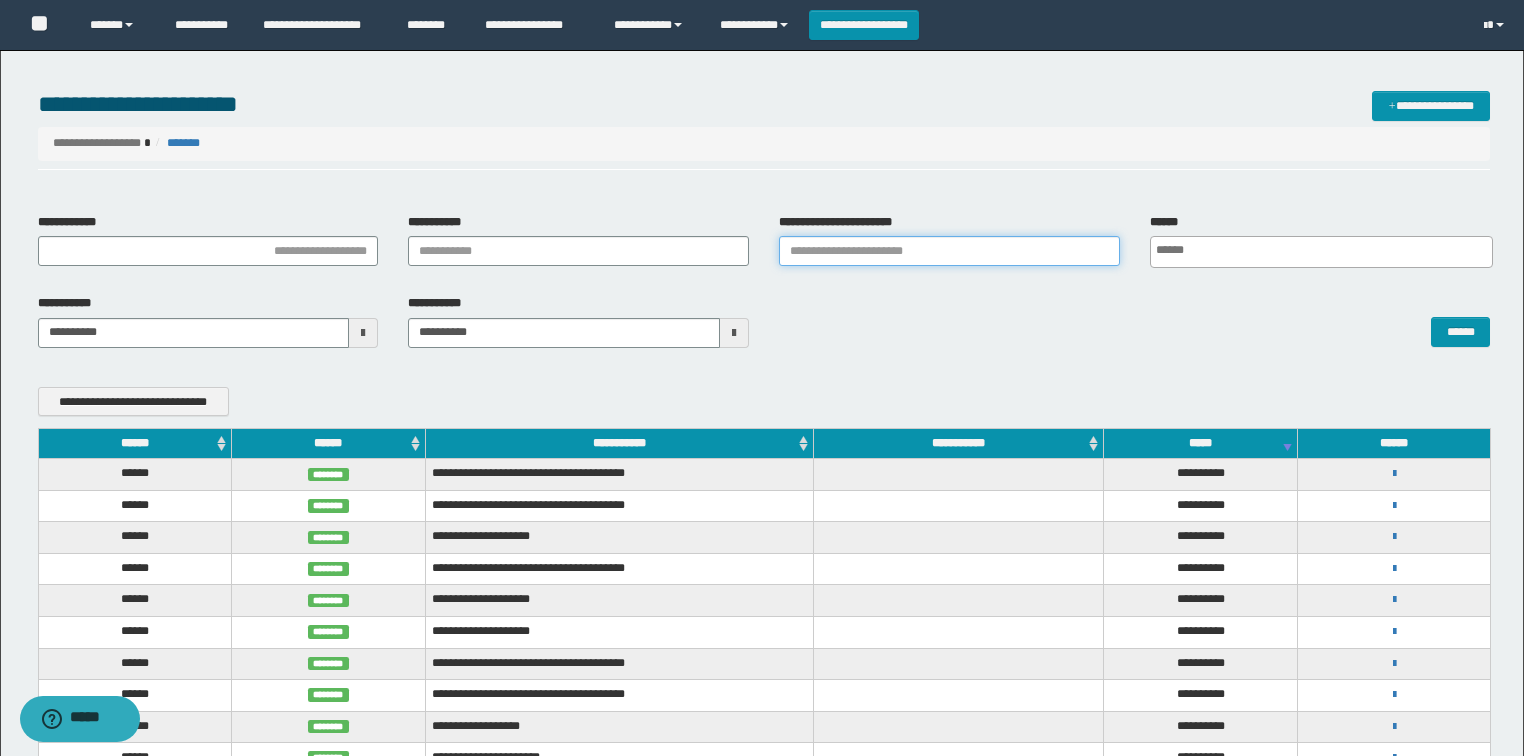 click on "**********" at bounding box center (949, 251) 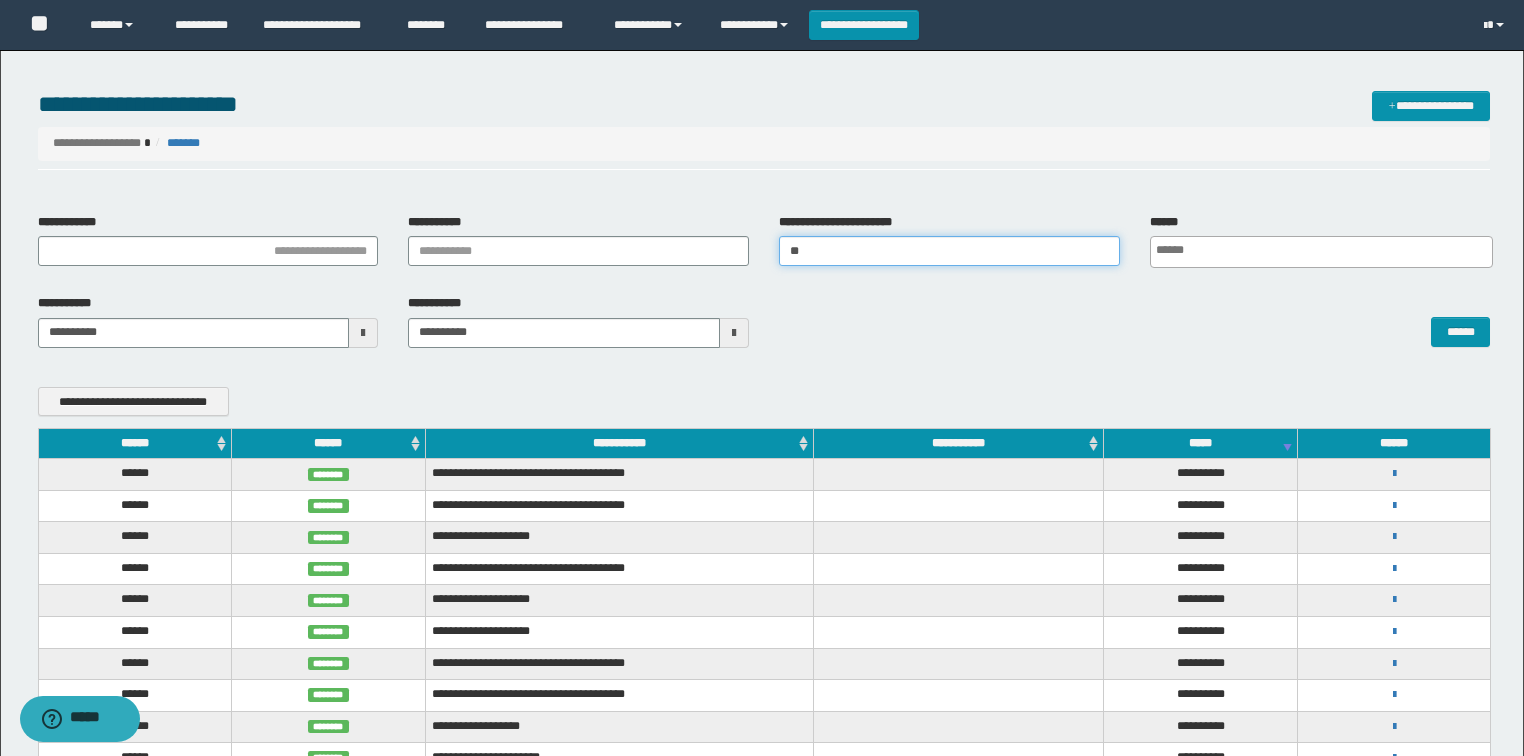 type on "*" 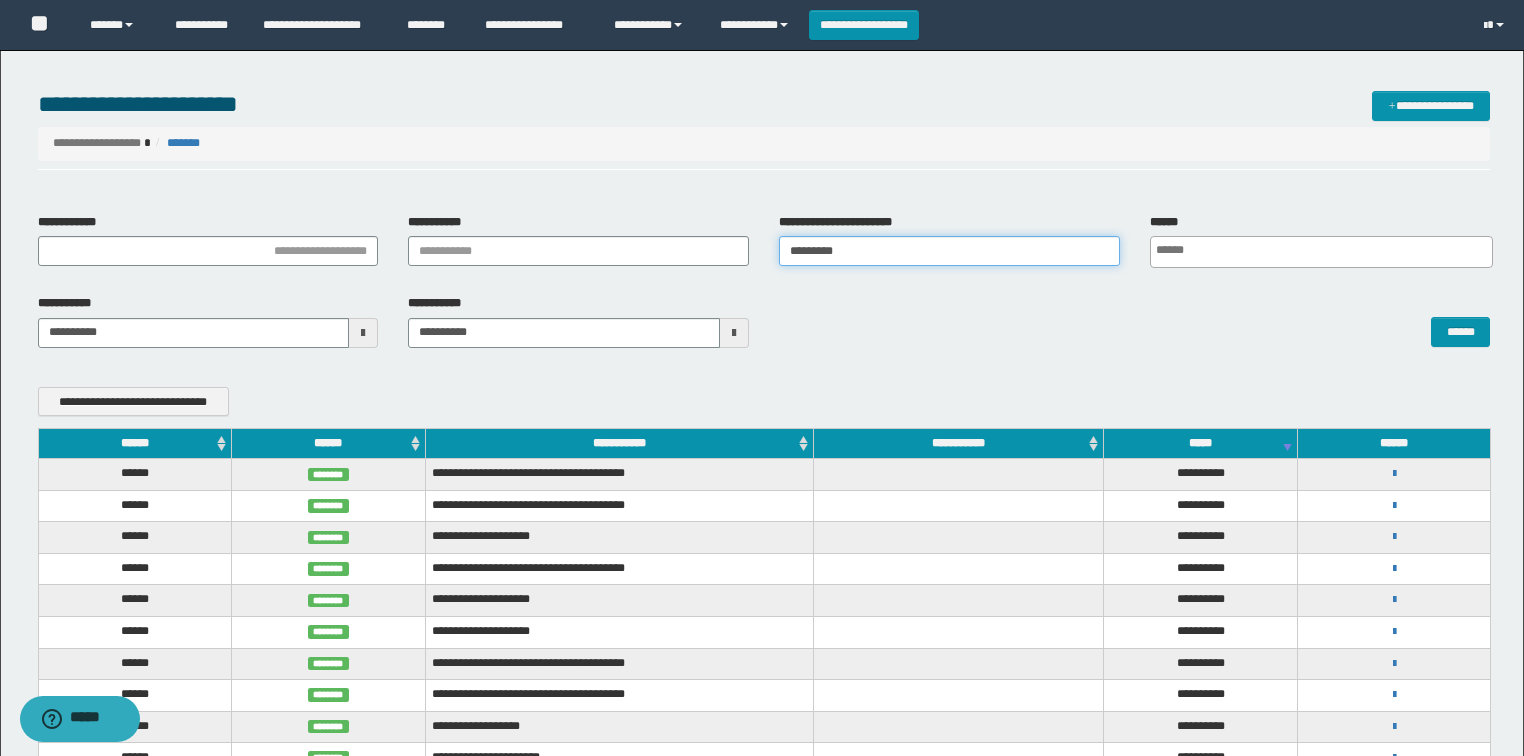 type on "*********" 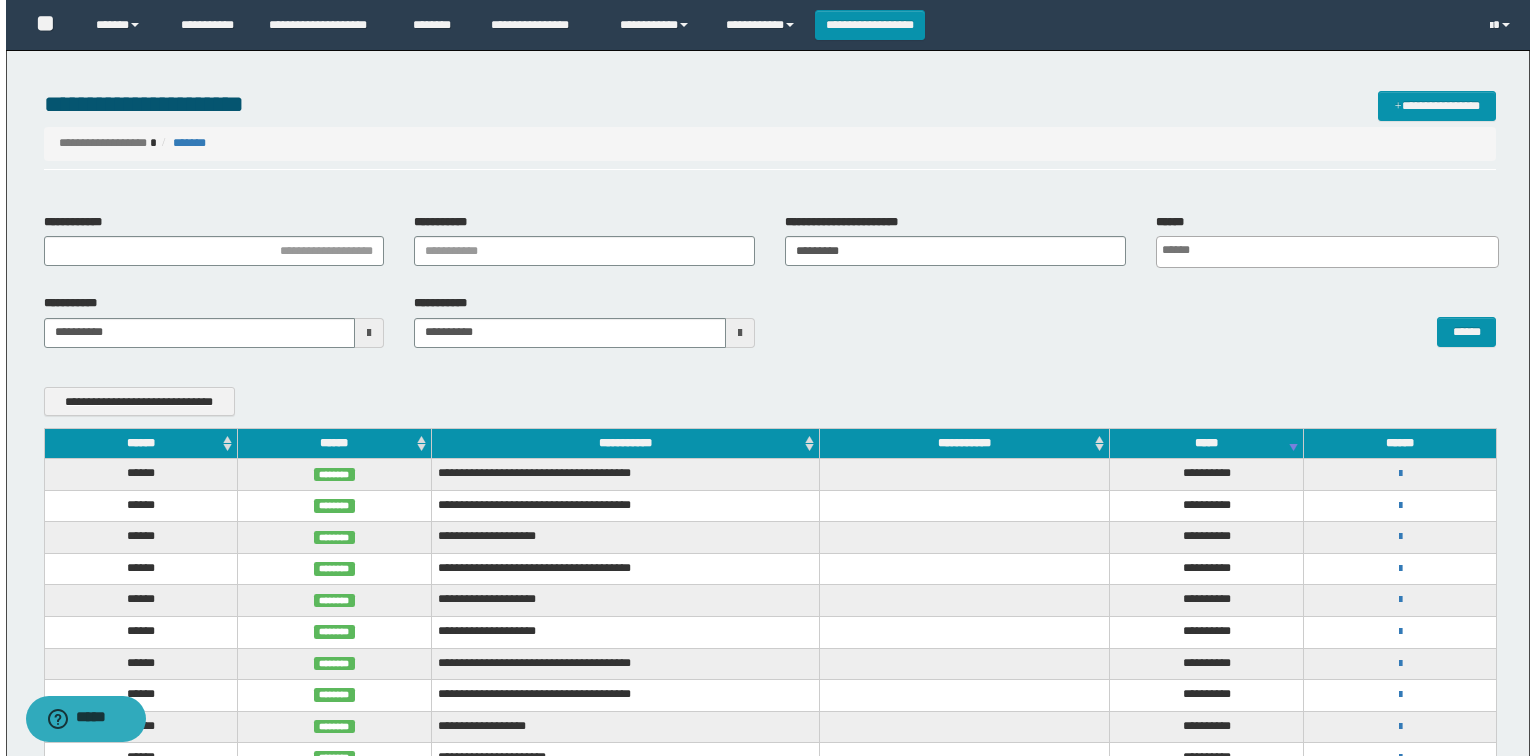 scroll, scrollTop: 0, scrollLeft: 4, axis: horizontal 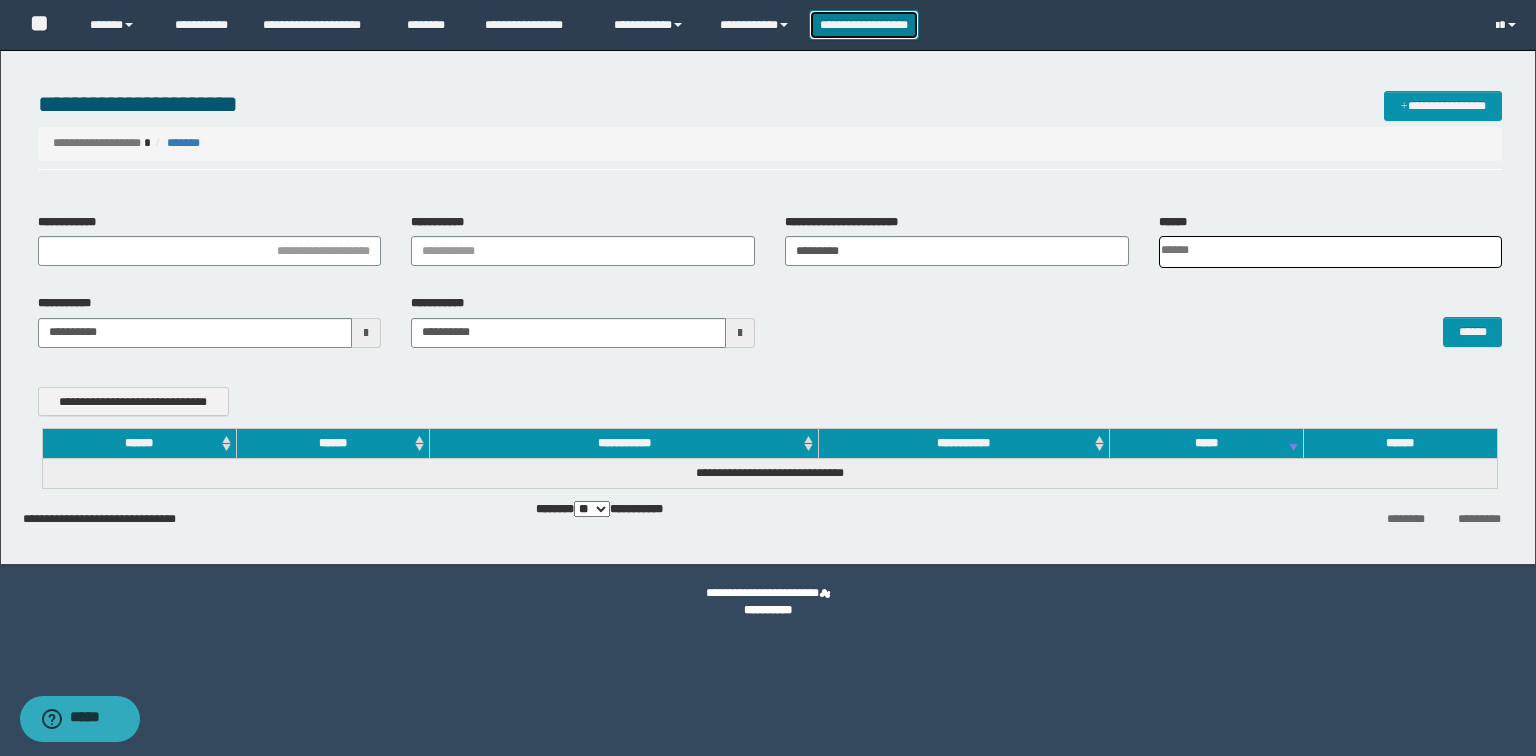 click on "**********" at bounding box center (864, 25) 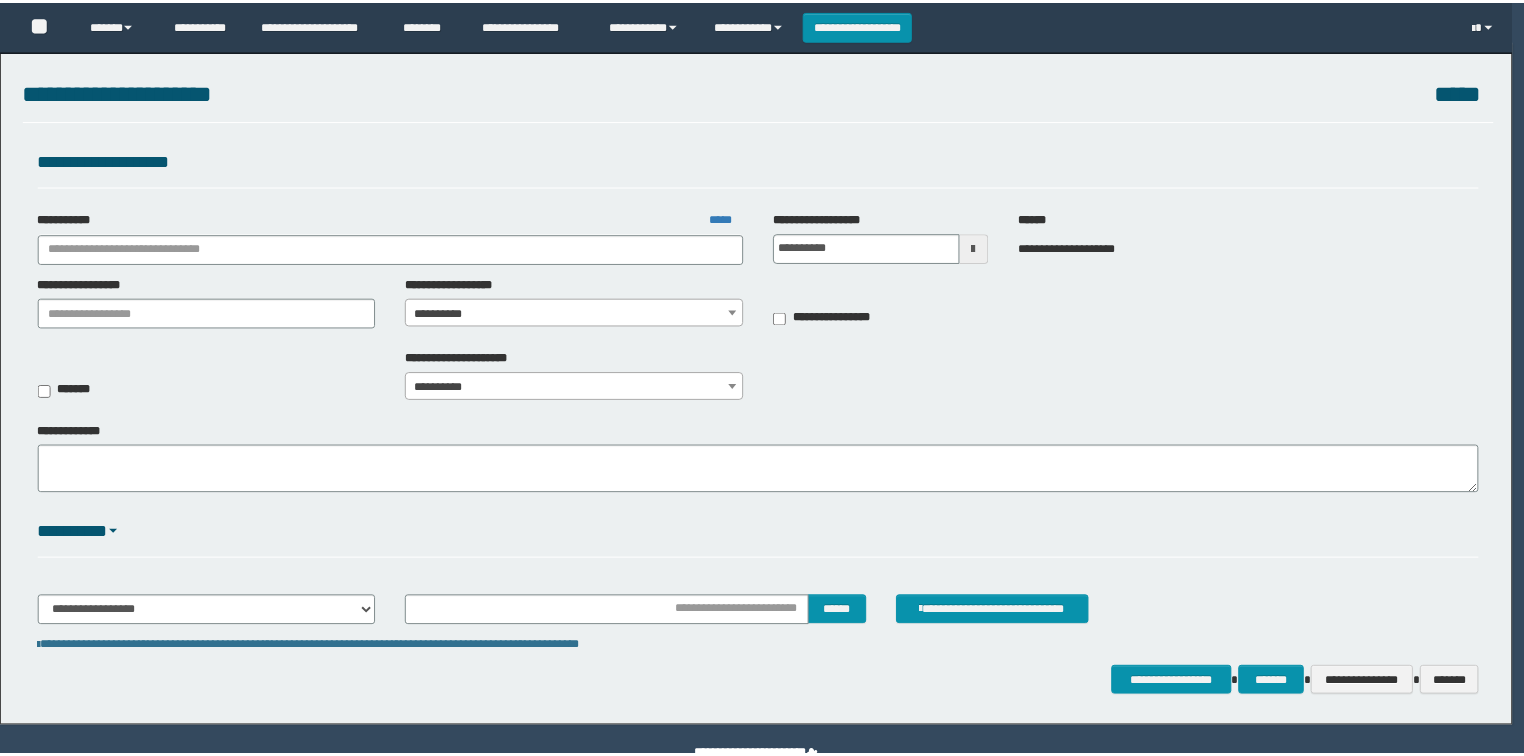 scroll, scrollTop: 0, scrollLeft: 0, axis: both 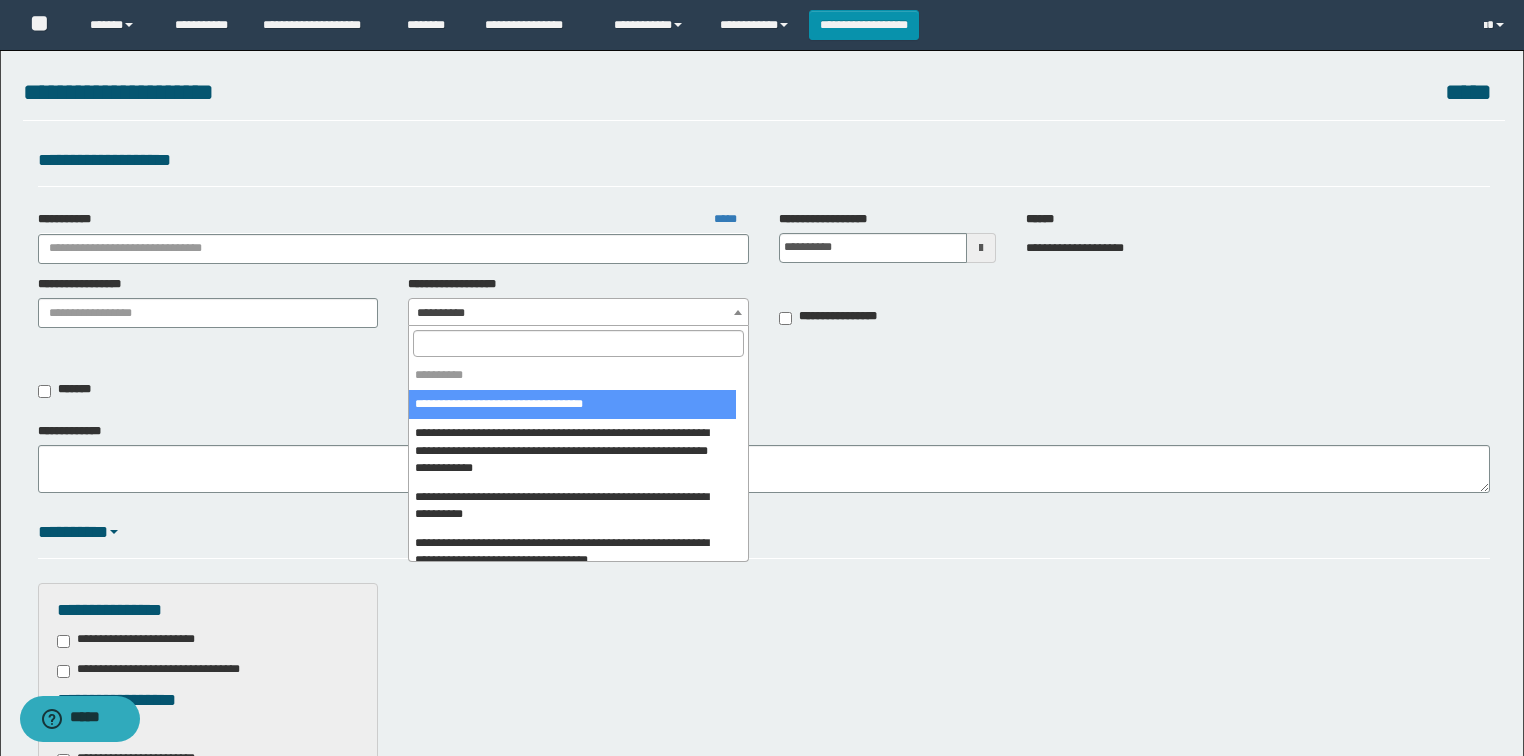 click on "**********" at bounding box center (578, 313) 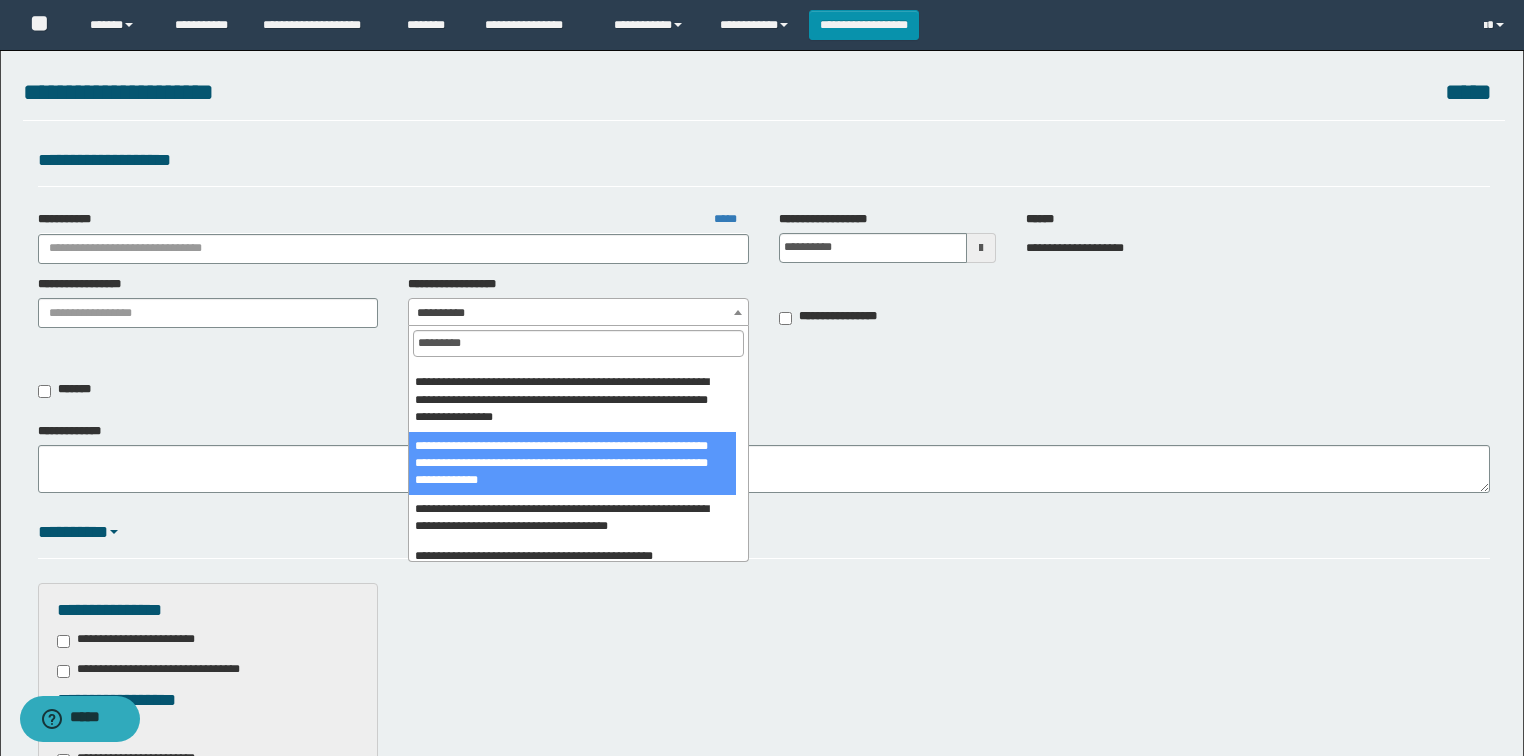 scroll, scrollTop: 240, scrollLeft: 0, axis: vertical 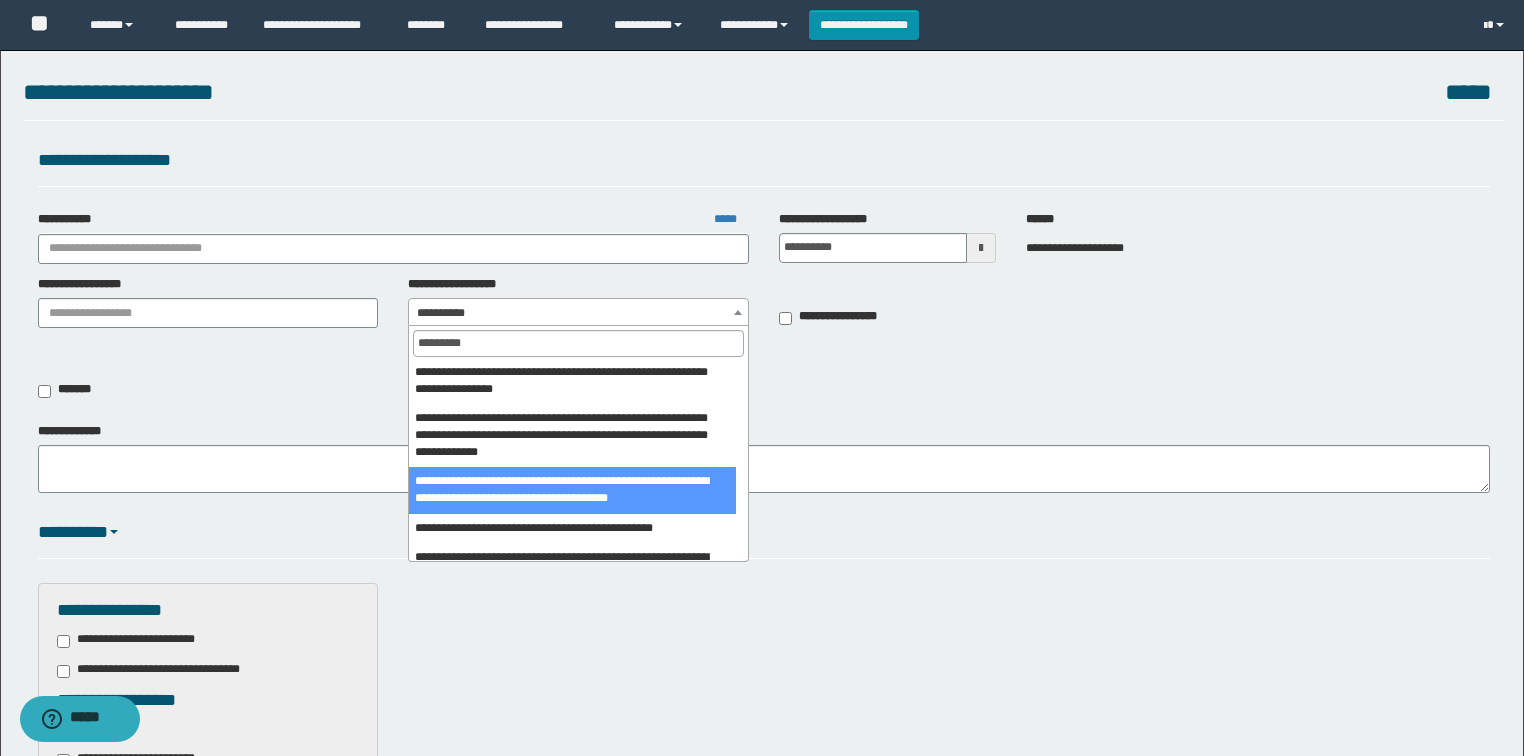 type on "*********" 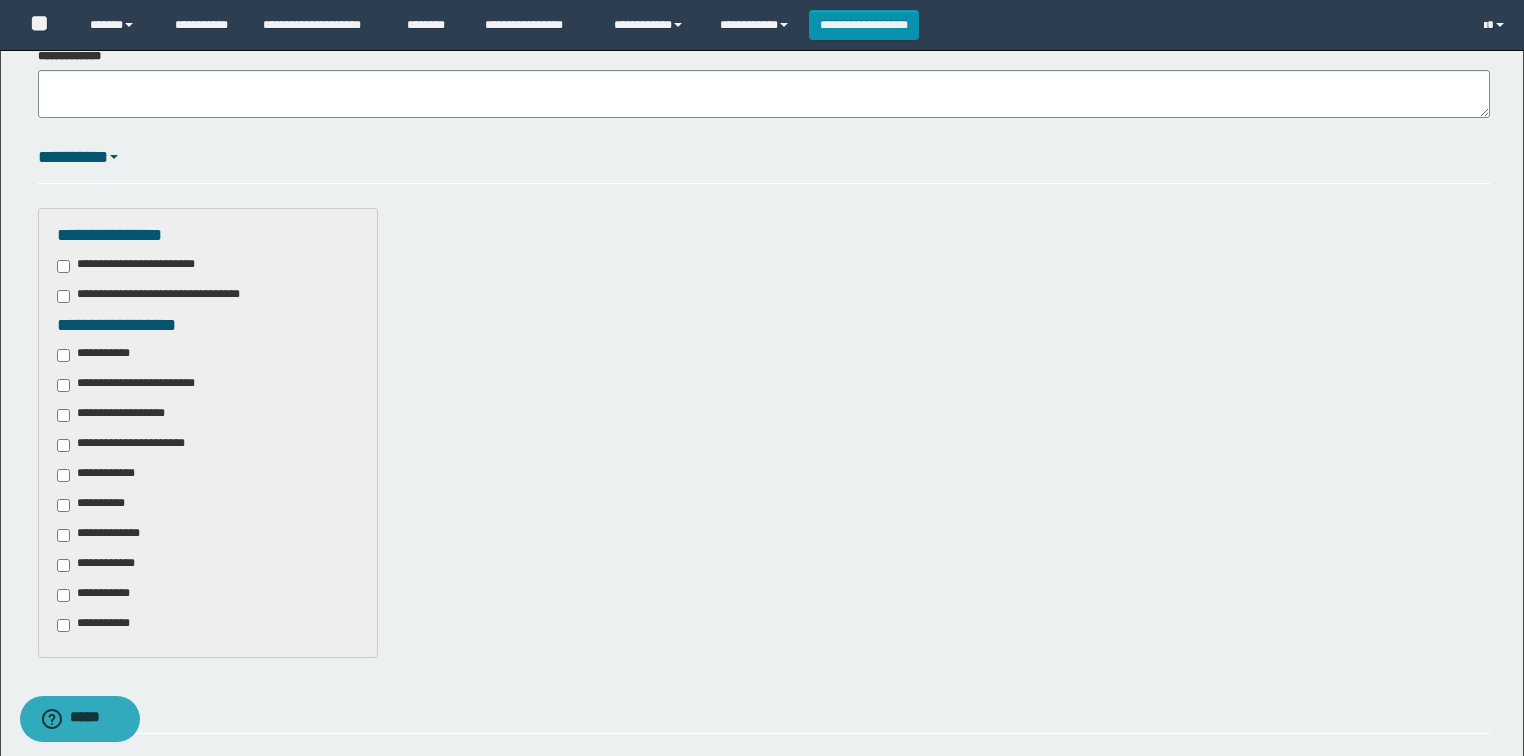 scroll, scrollTop: 400, scrollLeft: 0, axis: vertical 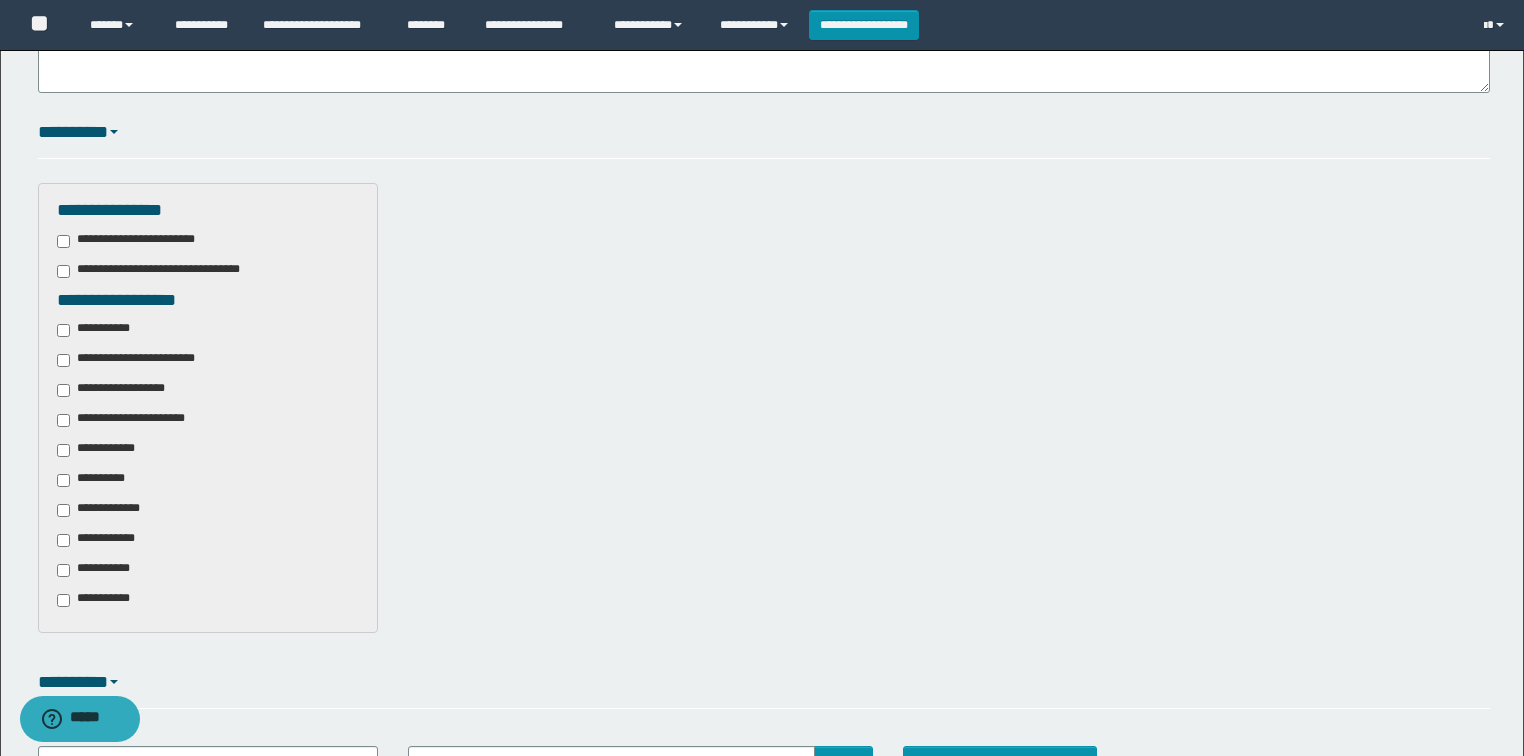click on "**********" at bounding box center [208, 408] 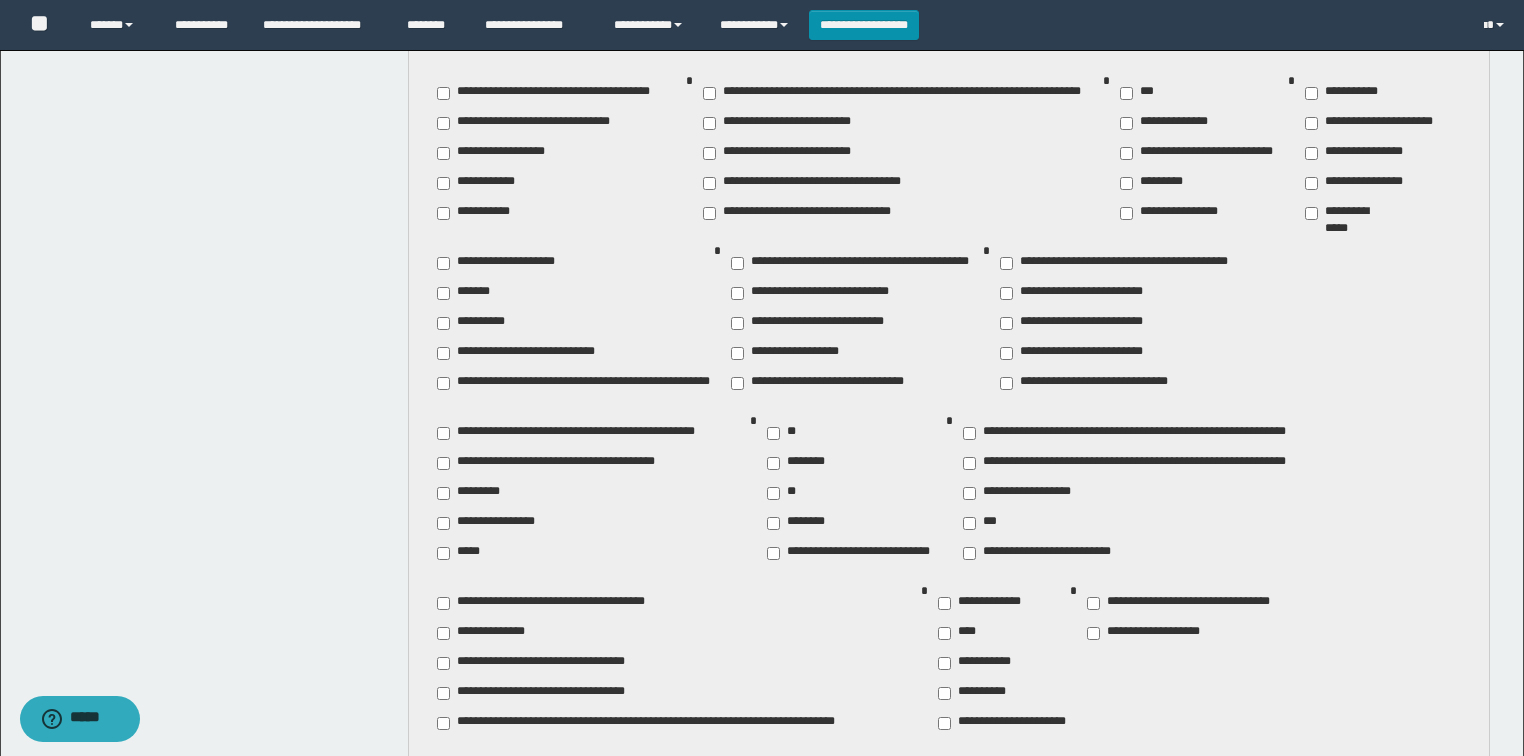 scroll, scrollTop: 1040, scrollLeft: 0, axis: vertical 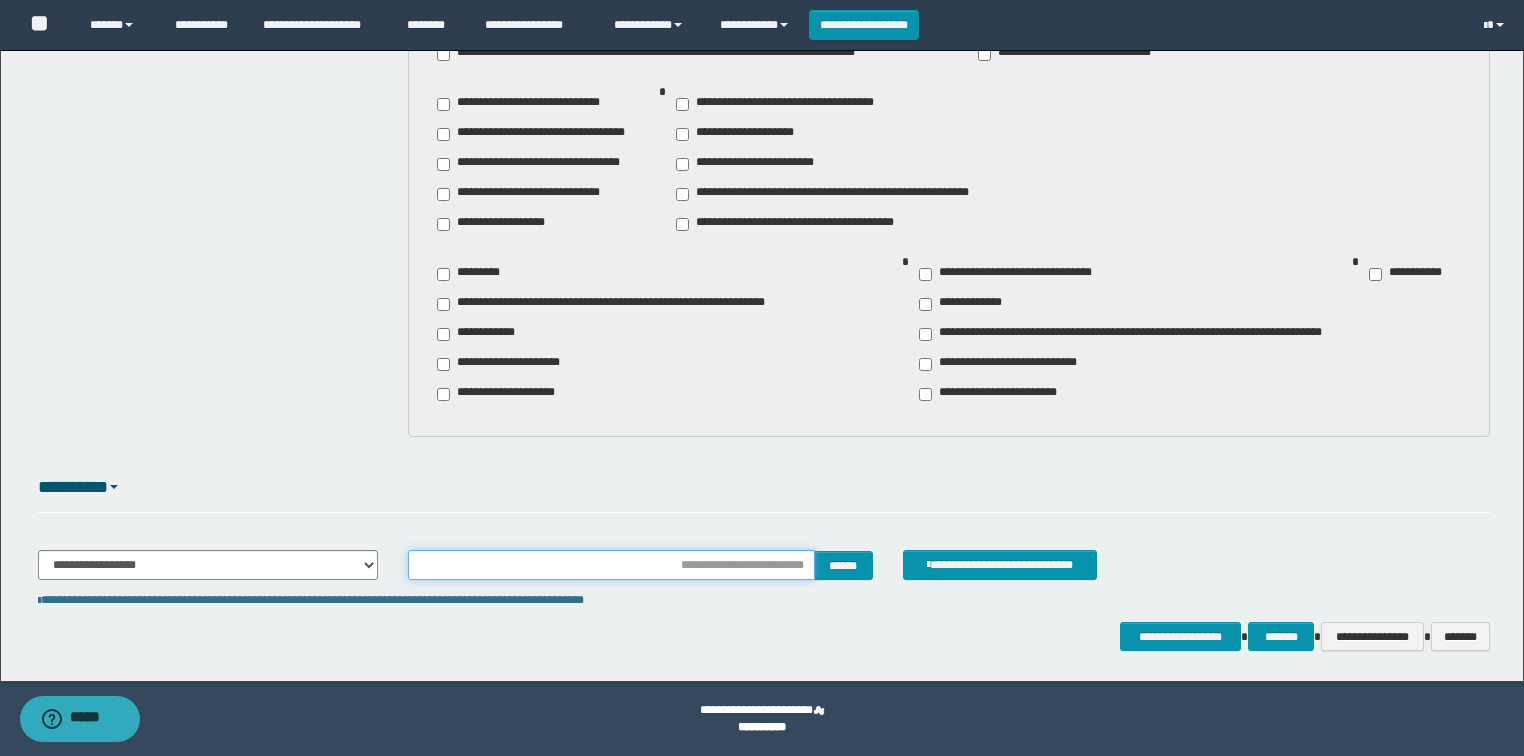 click at bounding box center (611, 565) 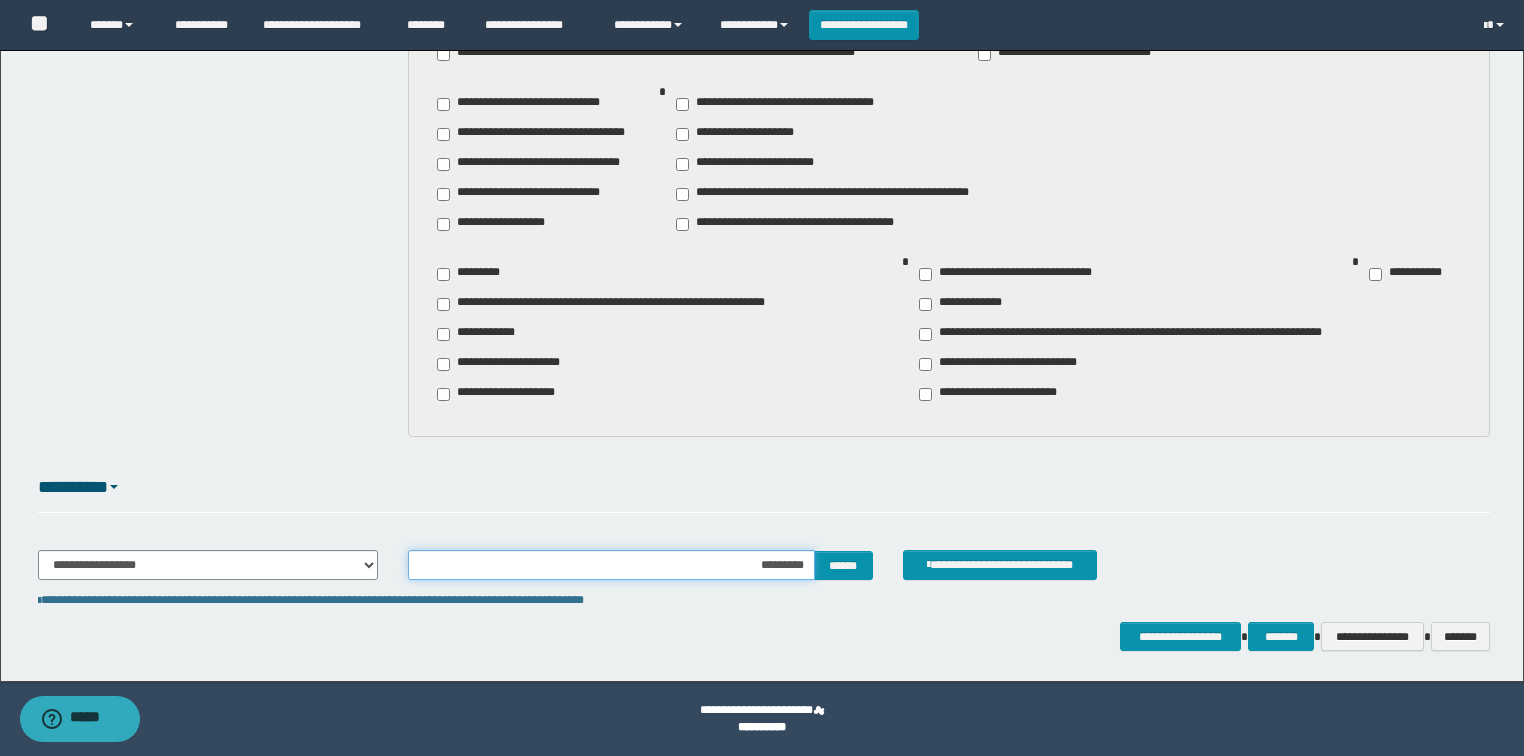 type on "**********" 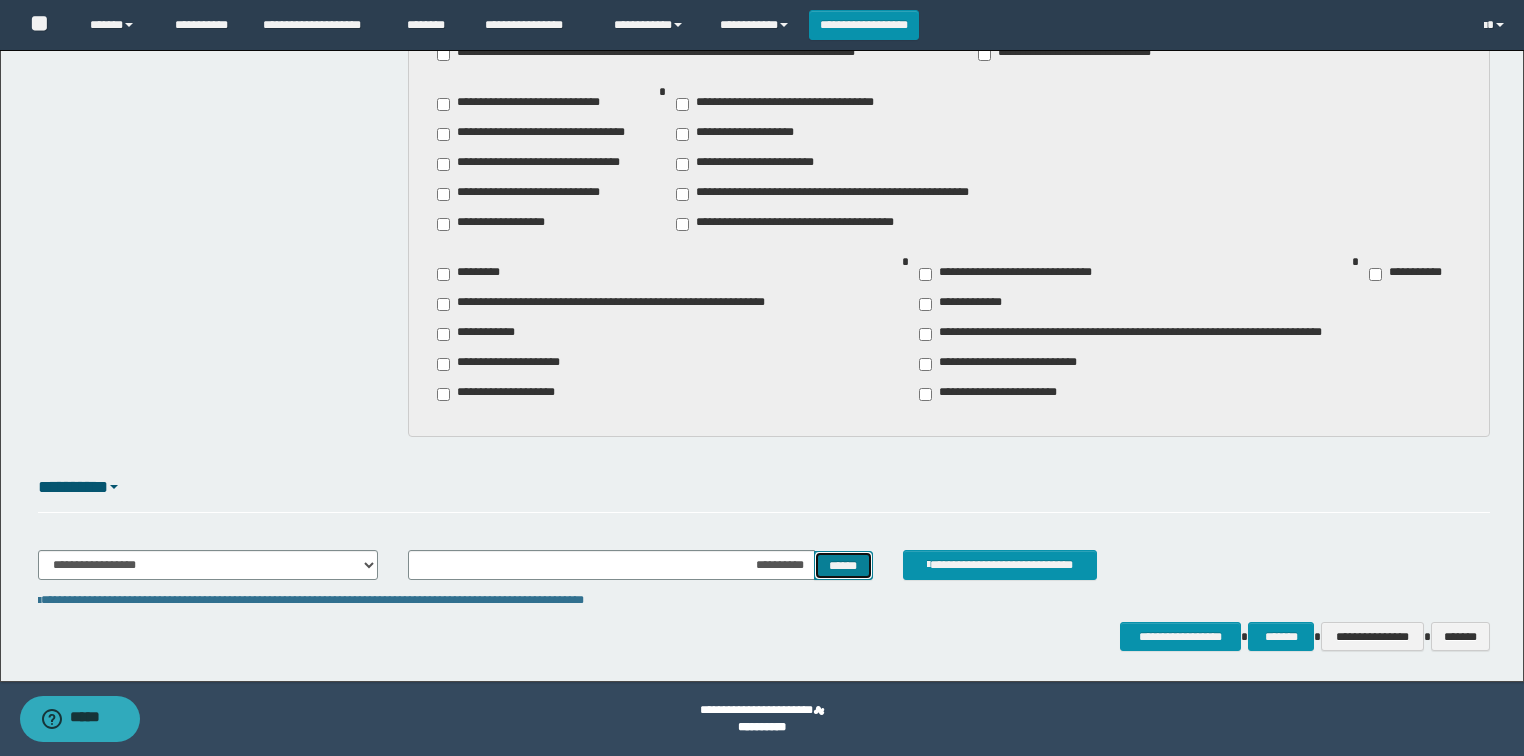 click on "******" at bounding box center [843, 566] 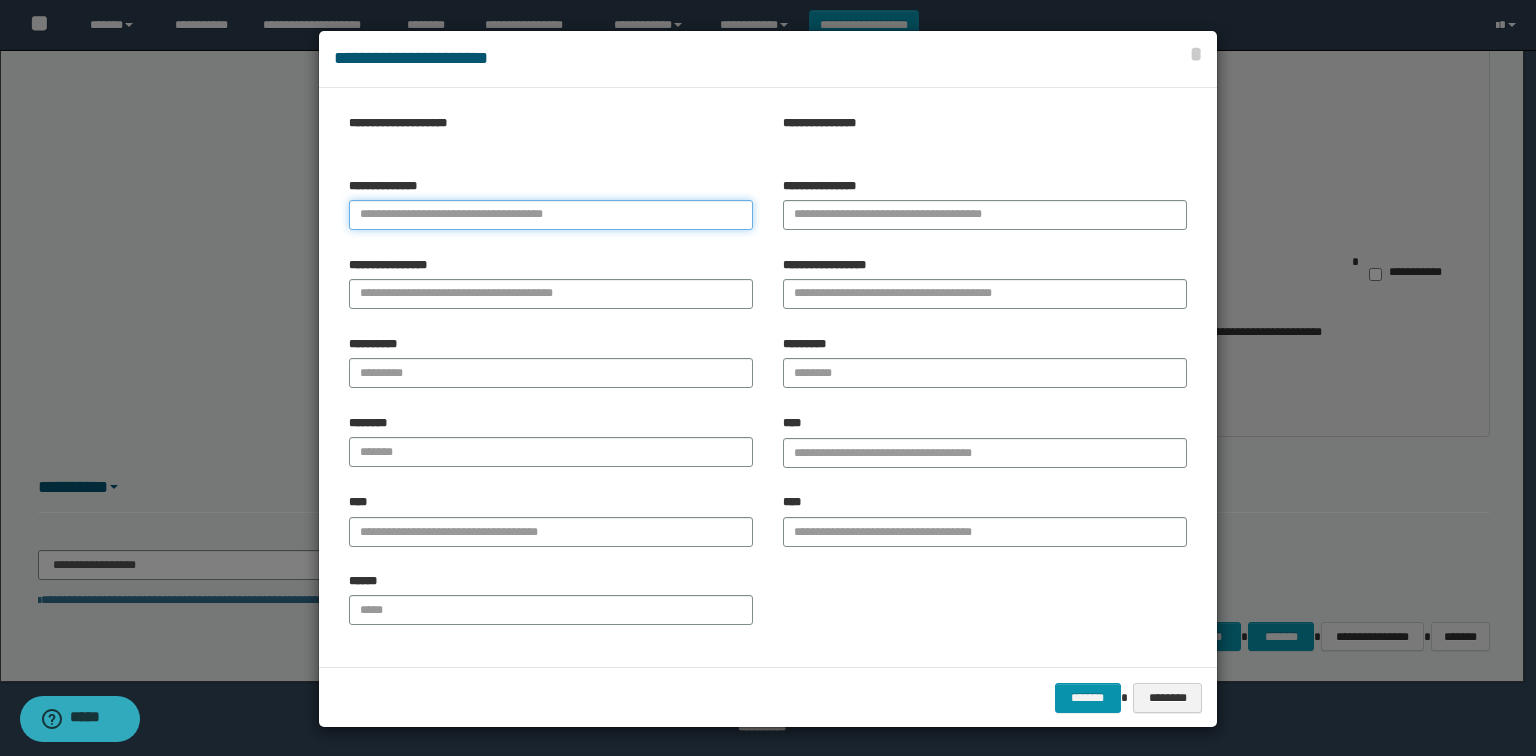 click on "**********" at bounding box center (551, 215) 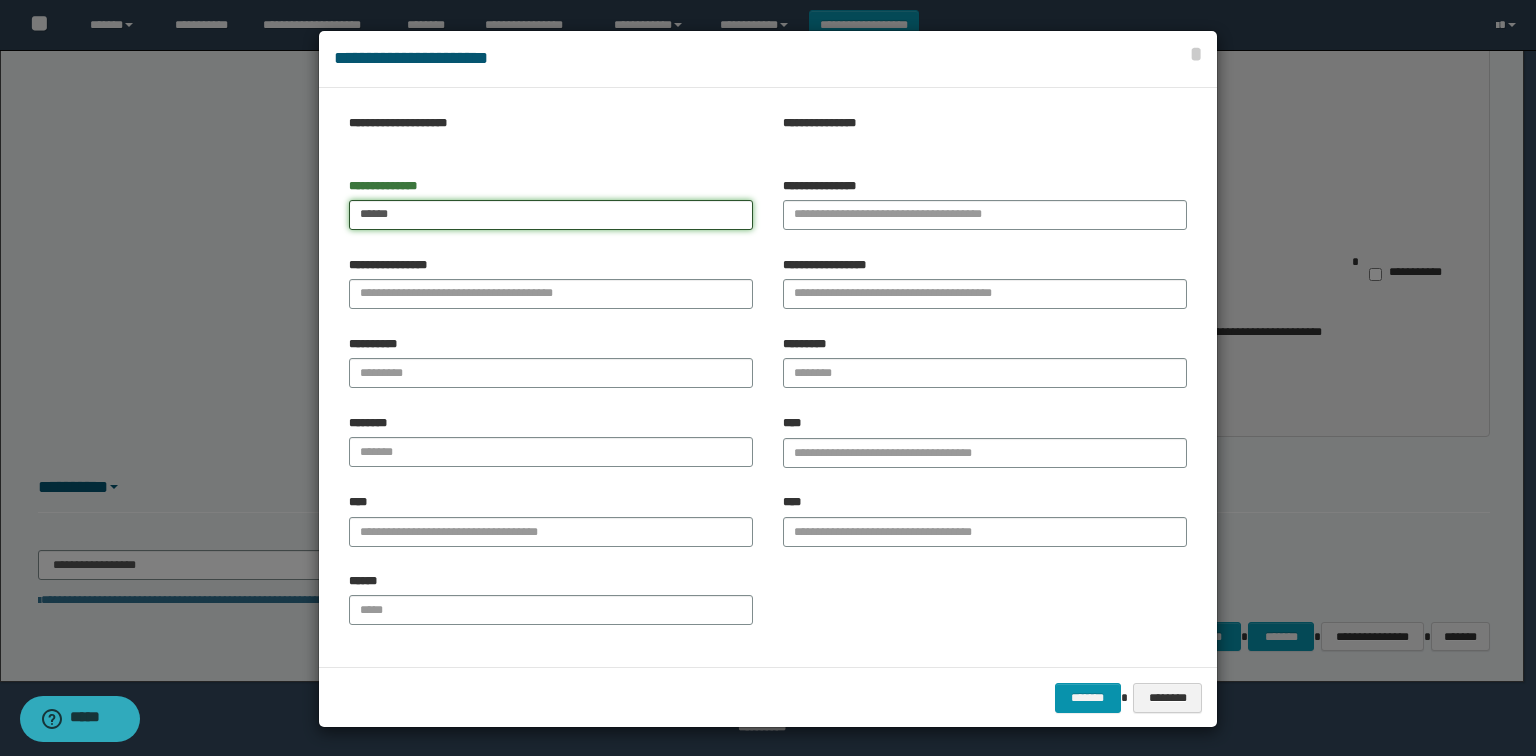 type on "******" 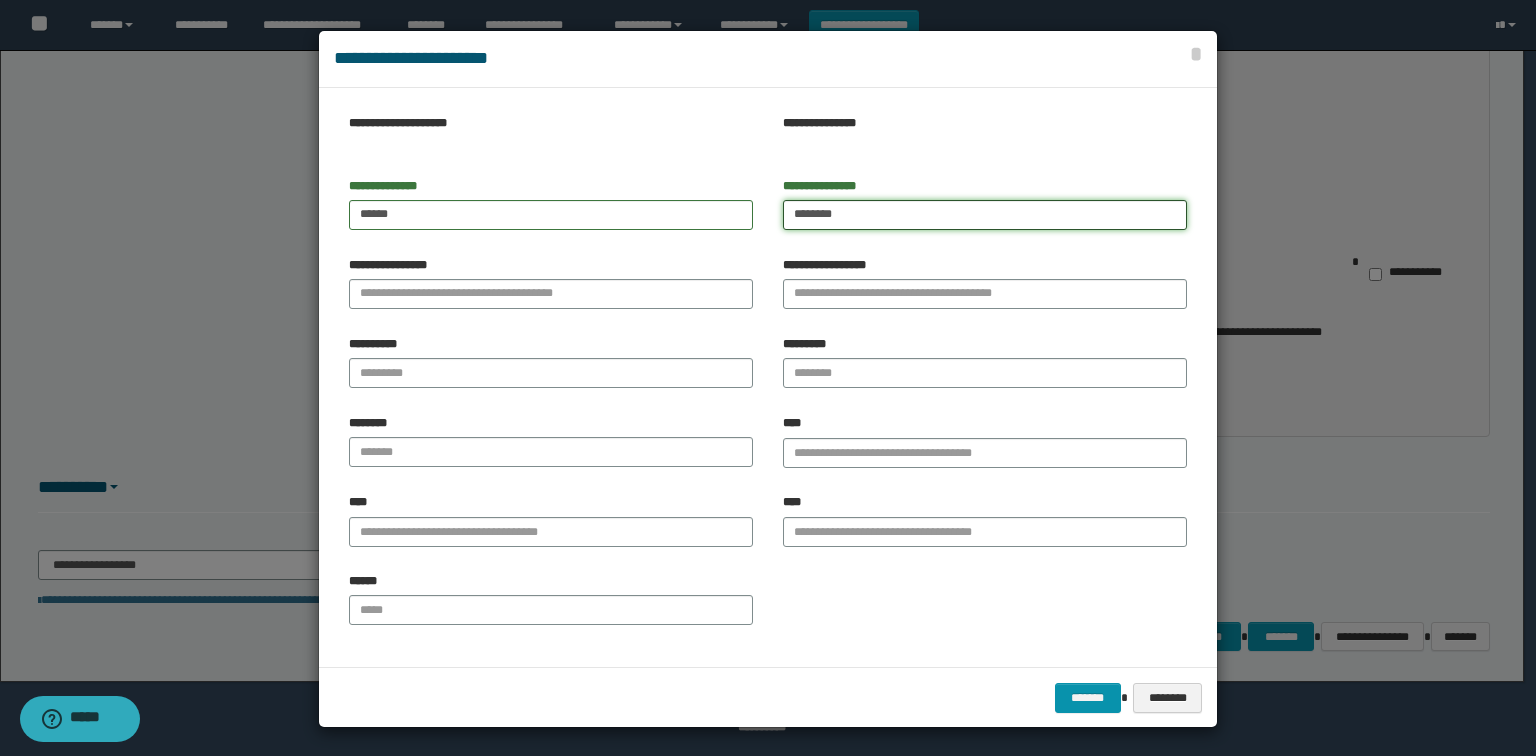 type on "********" 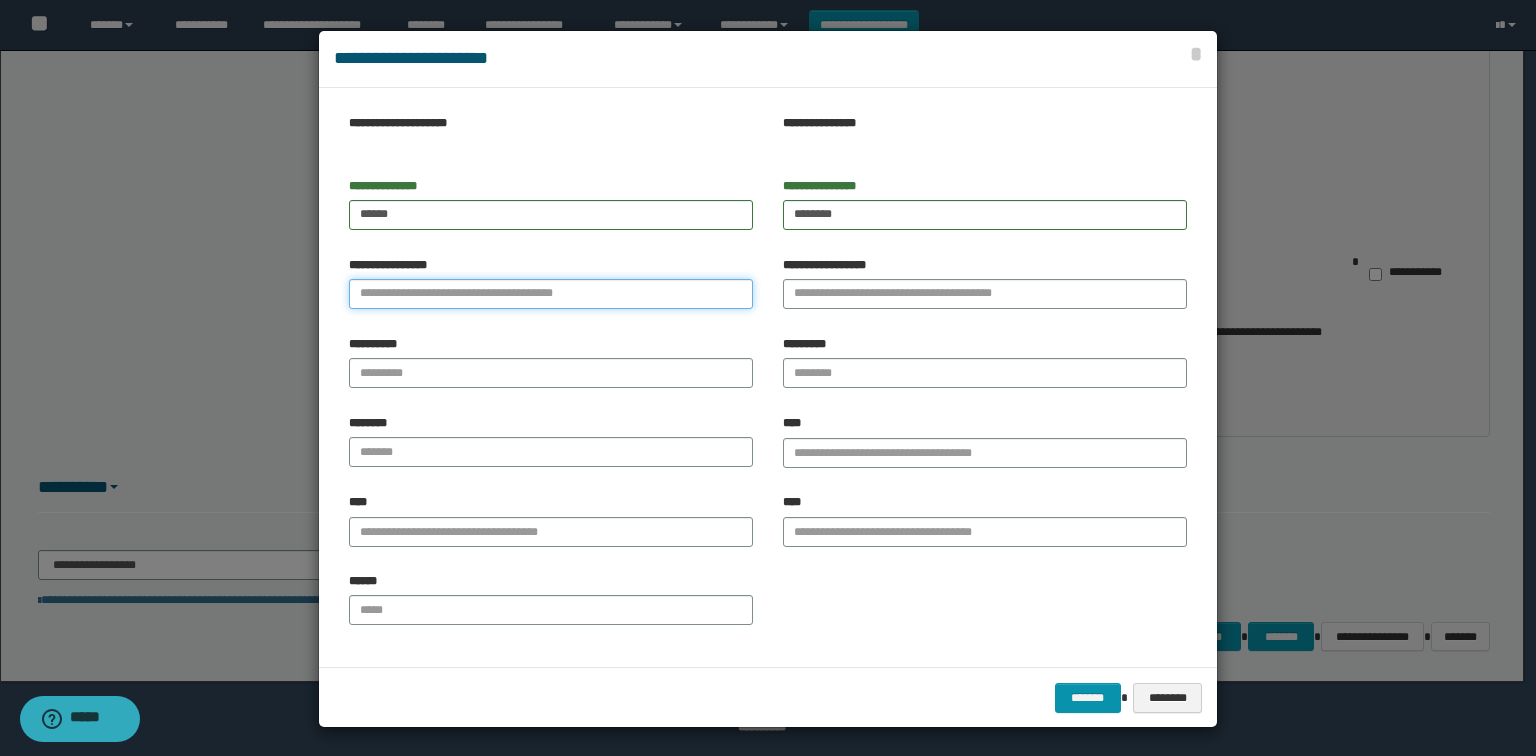 click on "**********" at bounding box center [551, 294] 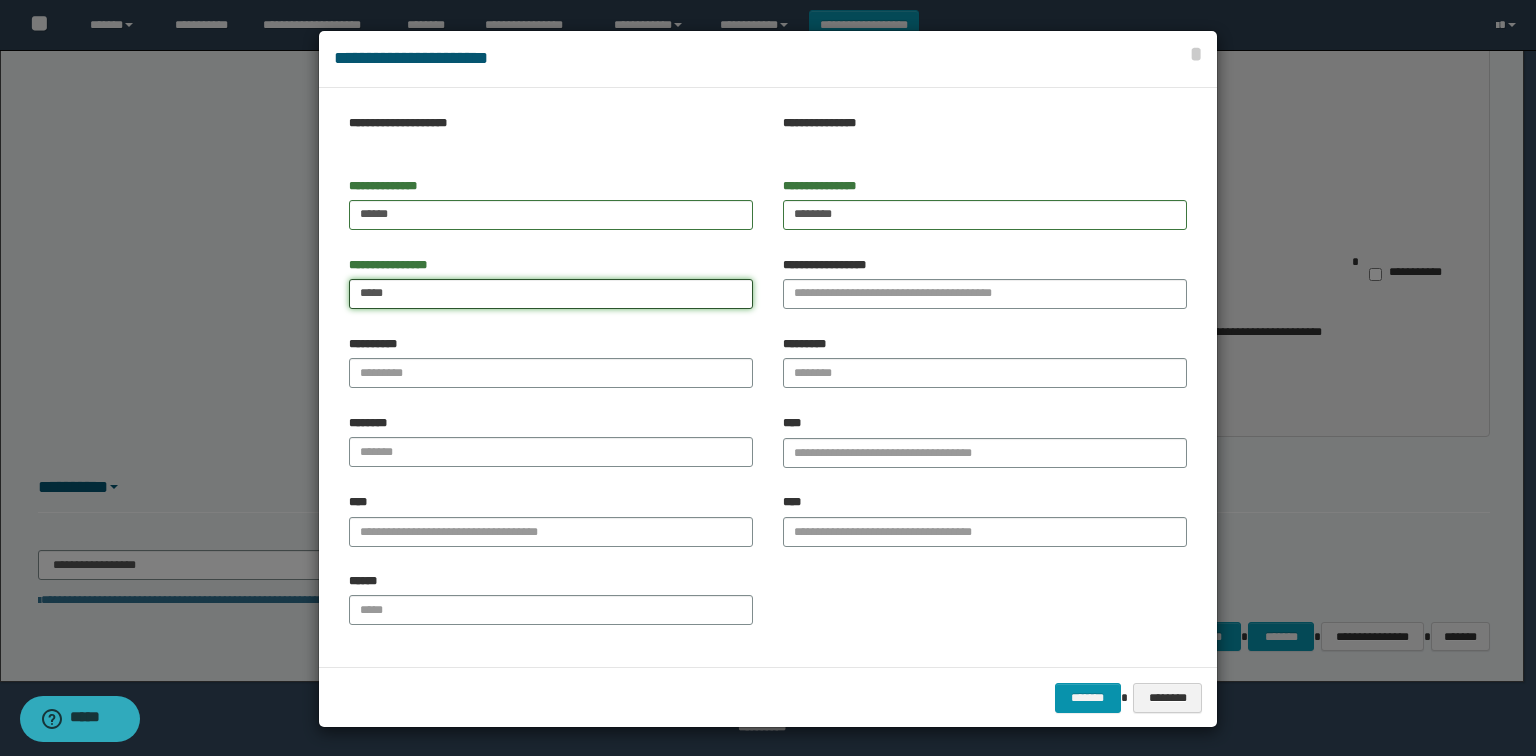 type on "*****" 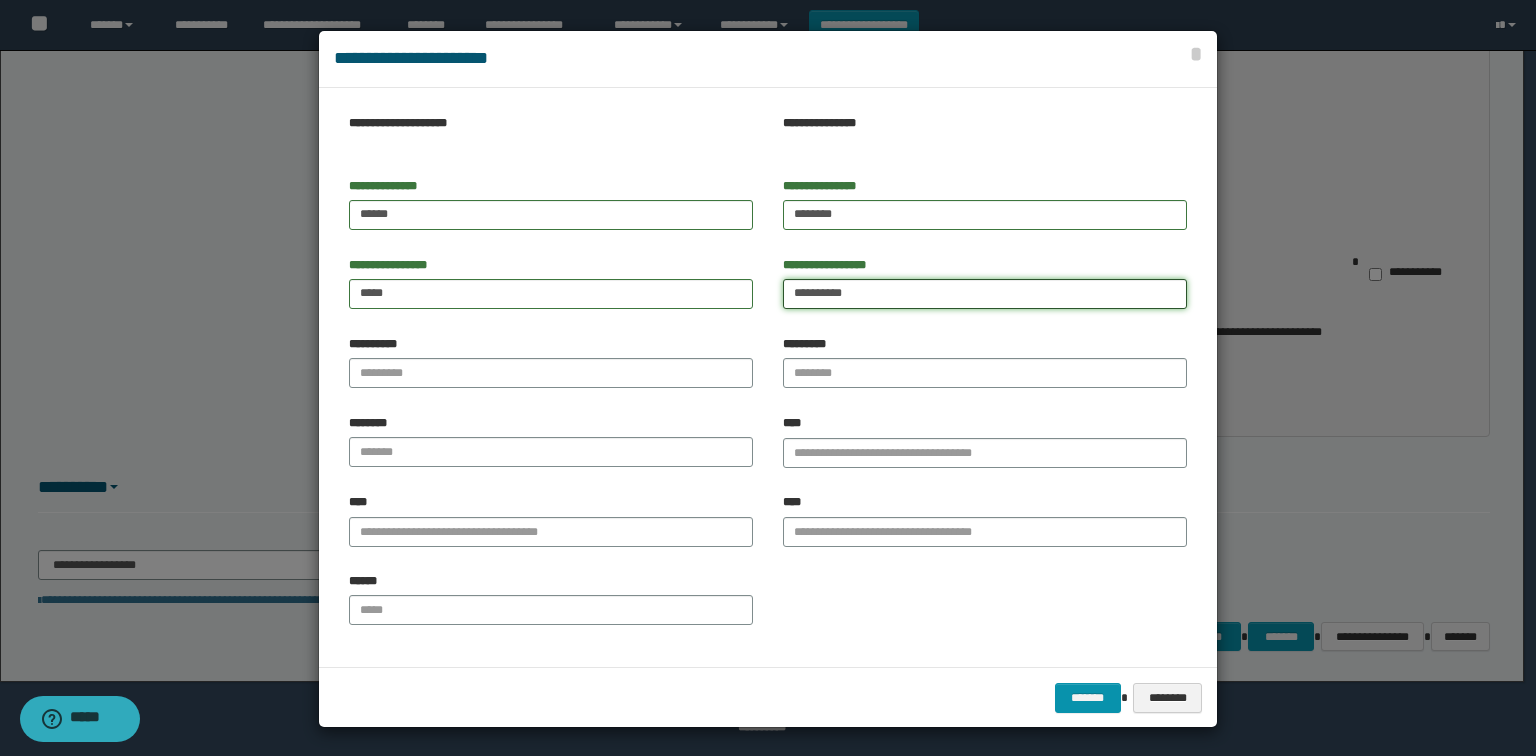 type on "**********" 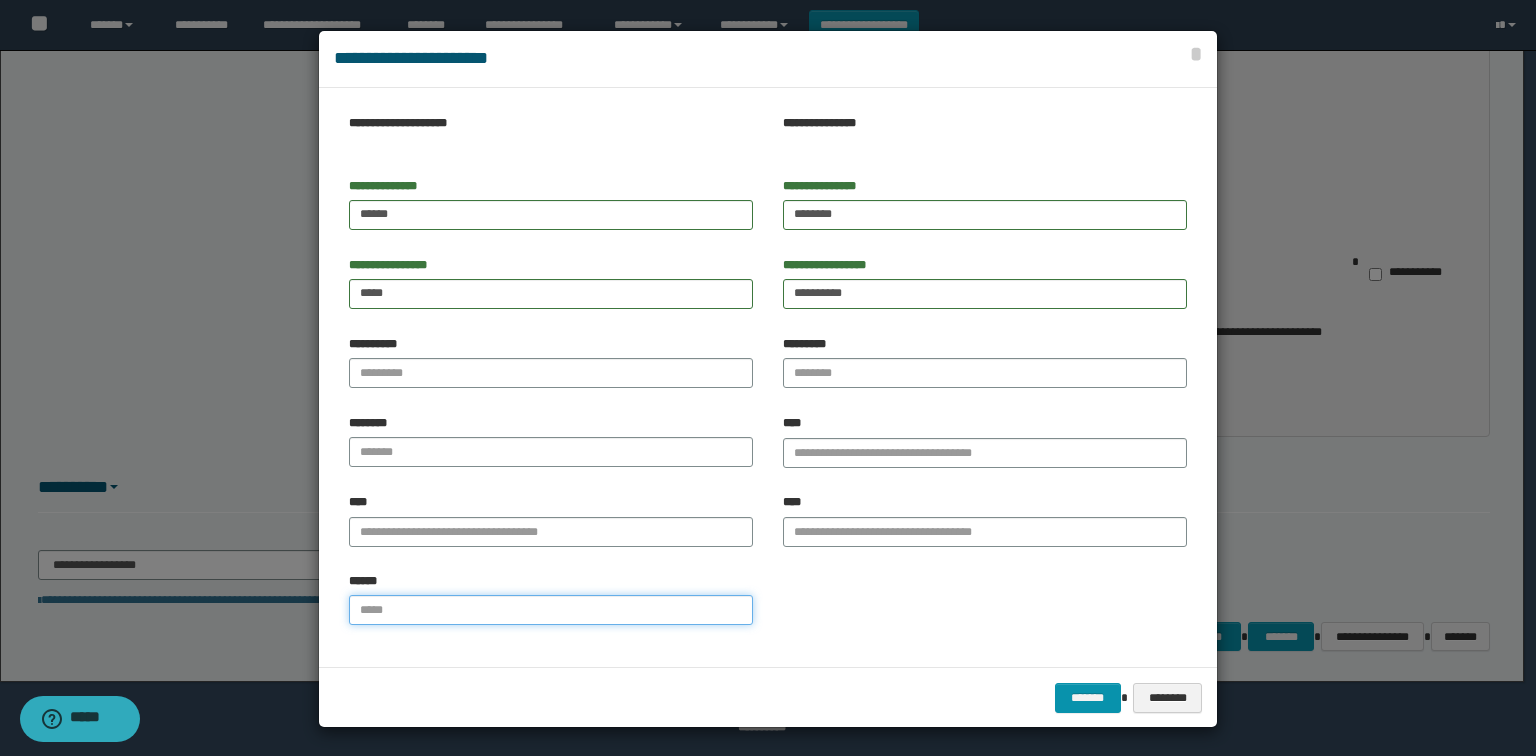click on "******" at bounding box center (551, 610) 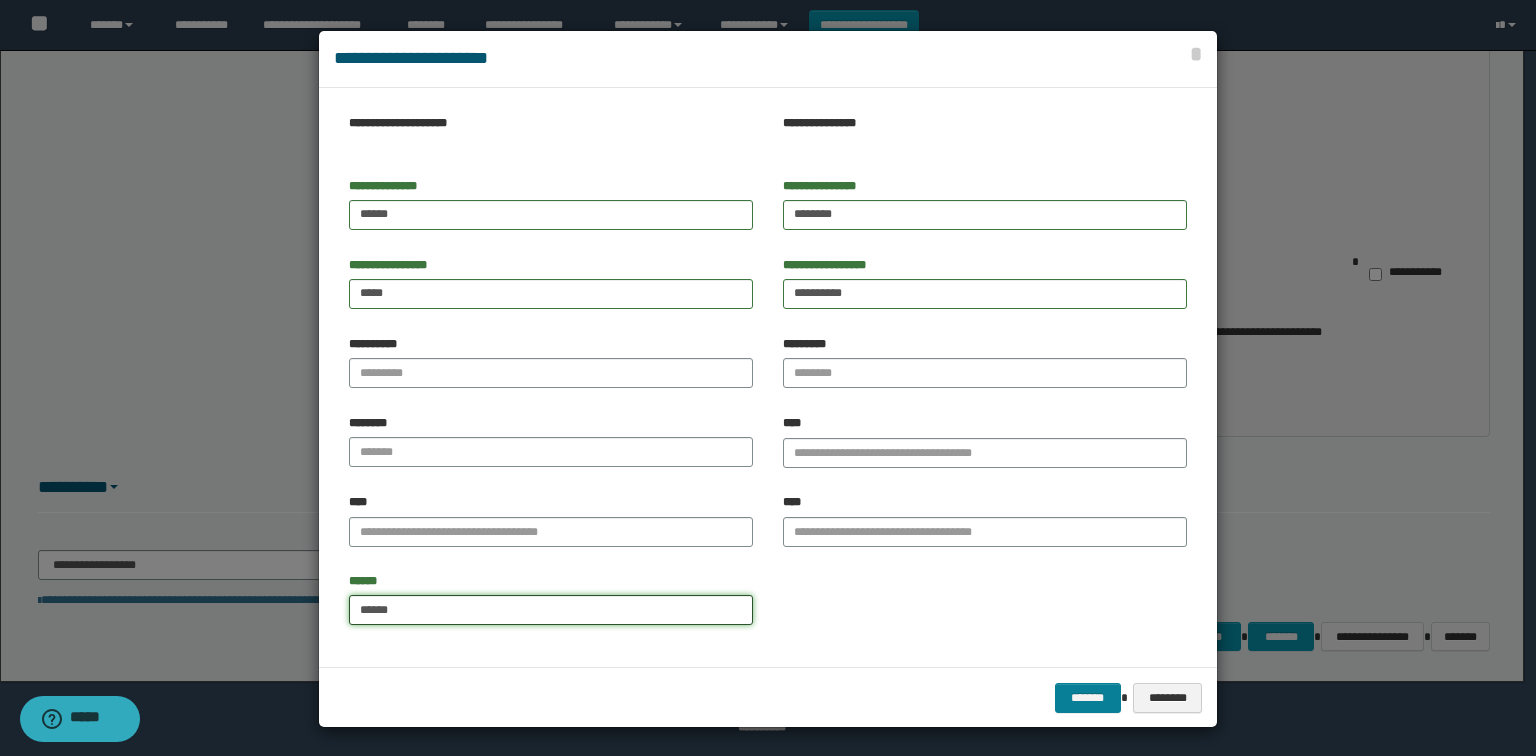 type on "******" 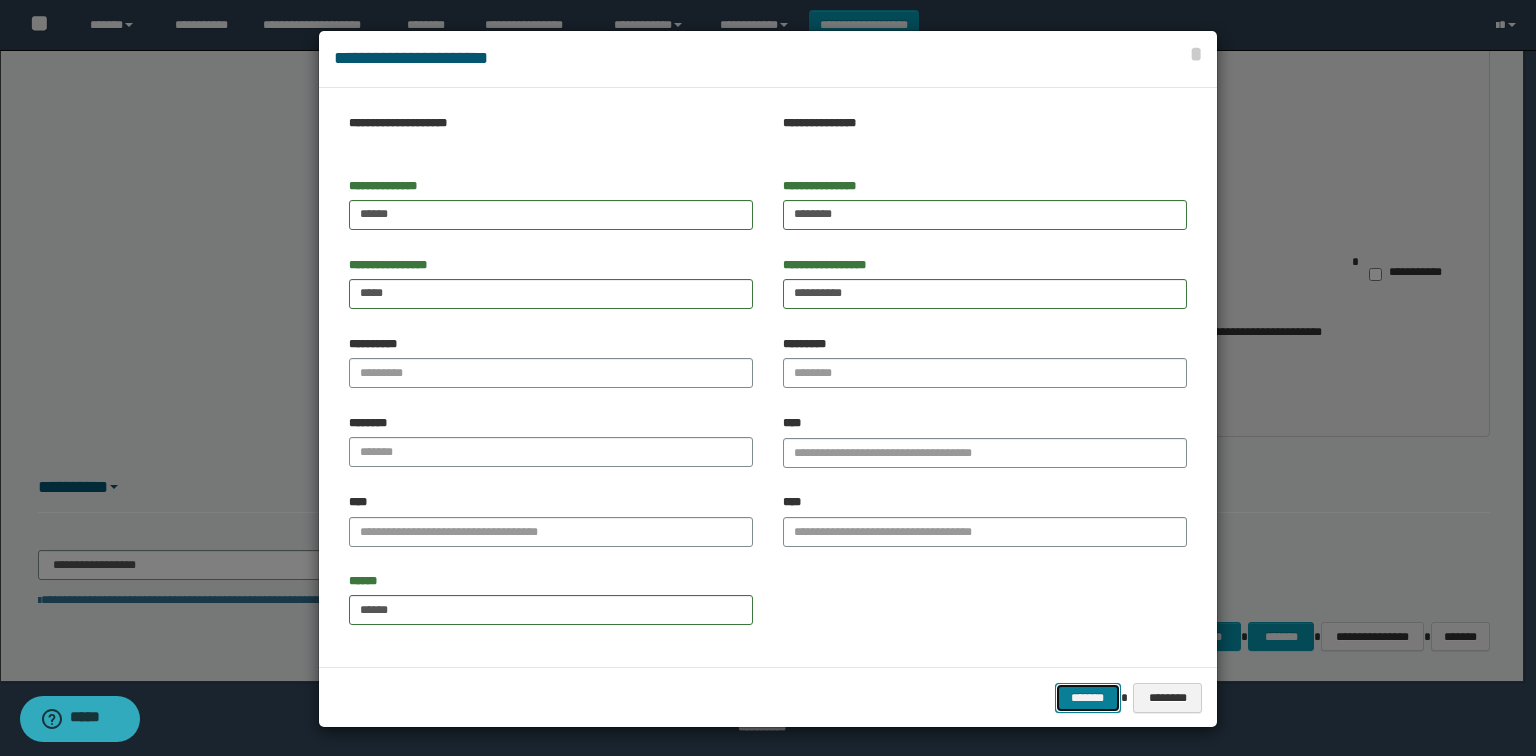 click on "*******" at bounding box center [1088, 698] 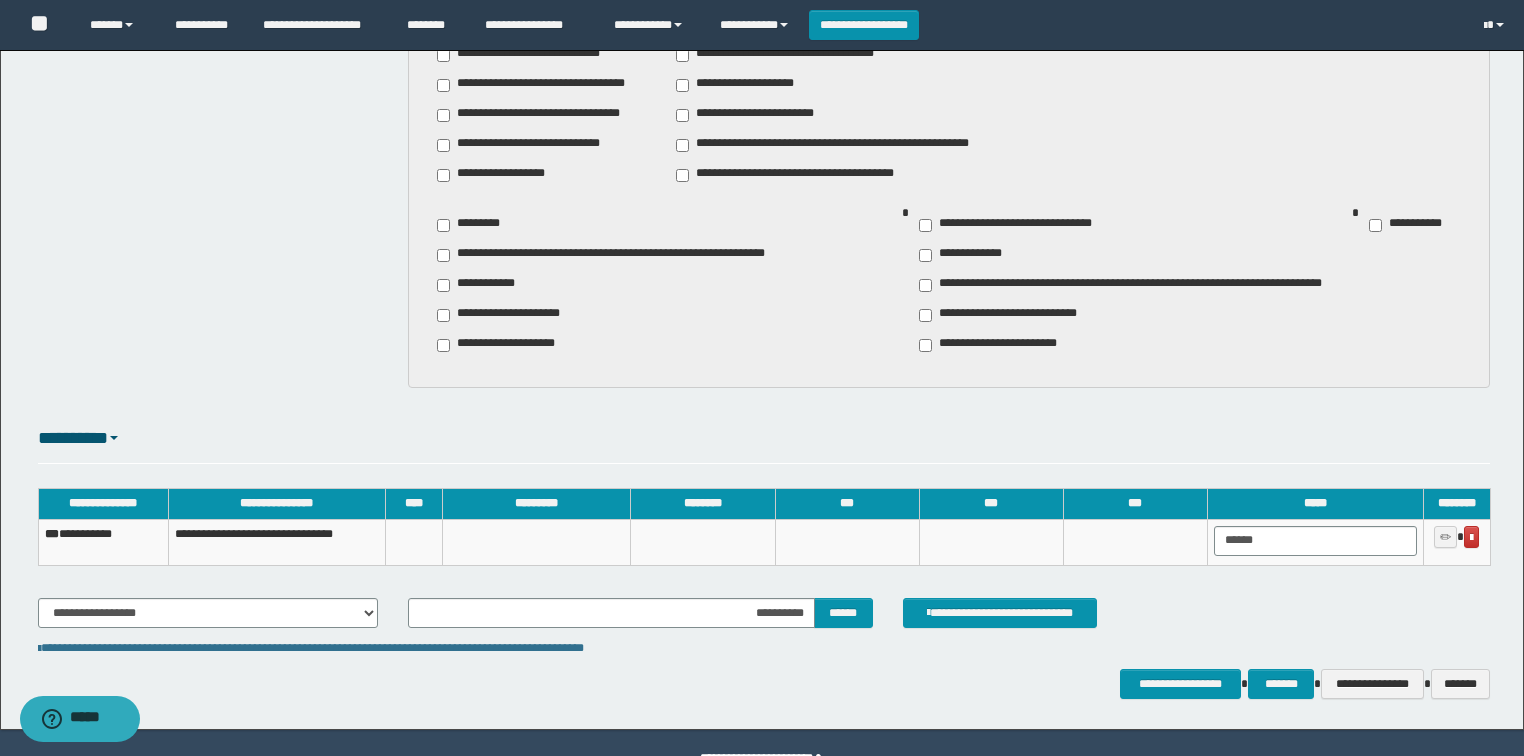 scroll, scrollTop: 2764, scrollLeft: 0, axis: vertical 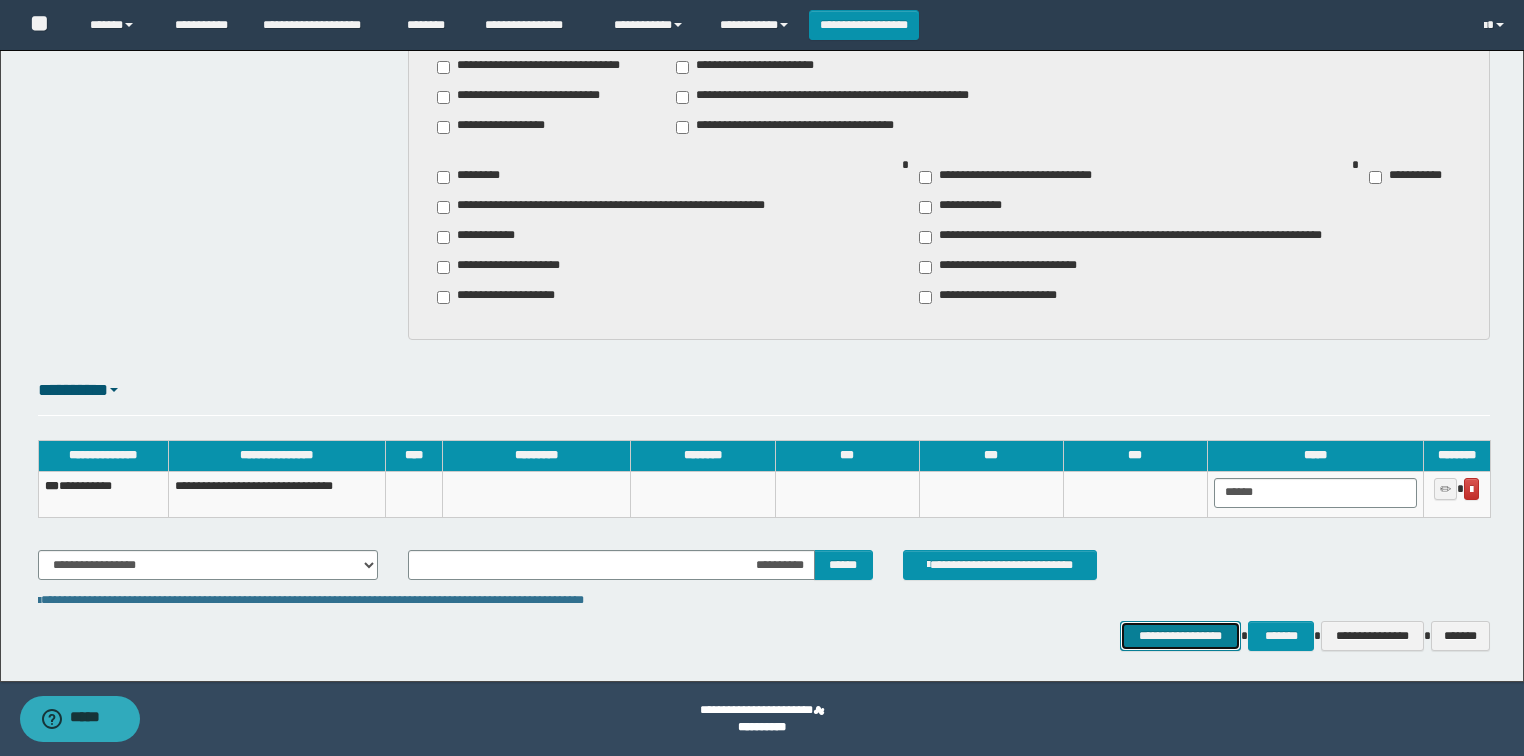 click on "**********" at bounding box center (1181, 636) 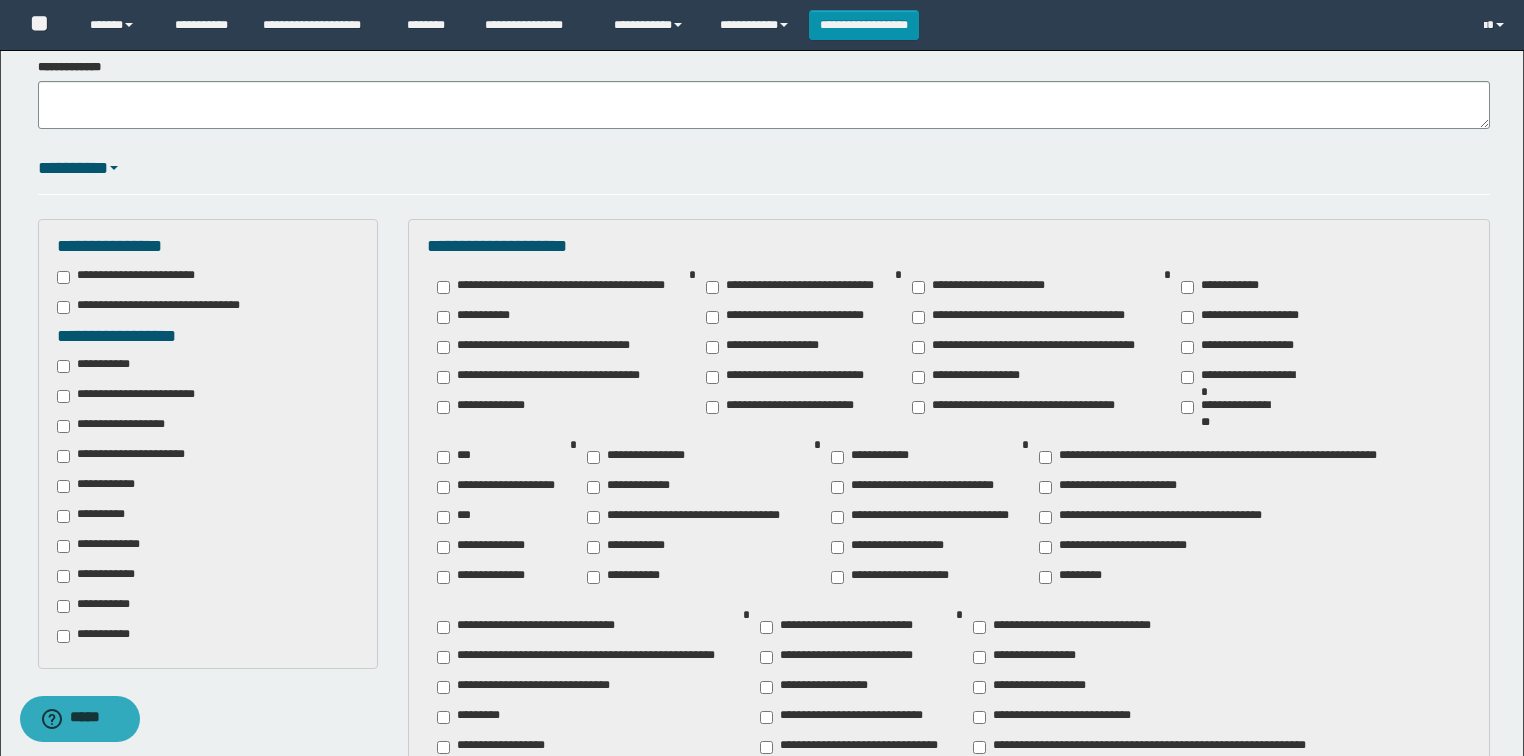 scroll, scrollTop: 0, scrollLeft: 0, axis: both 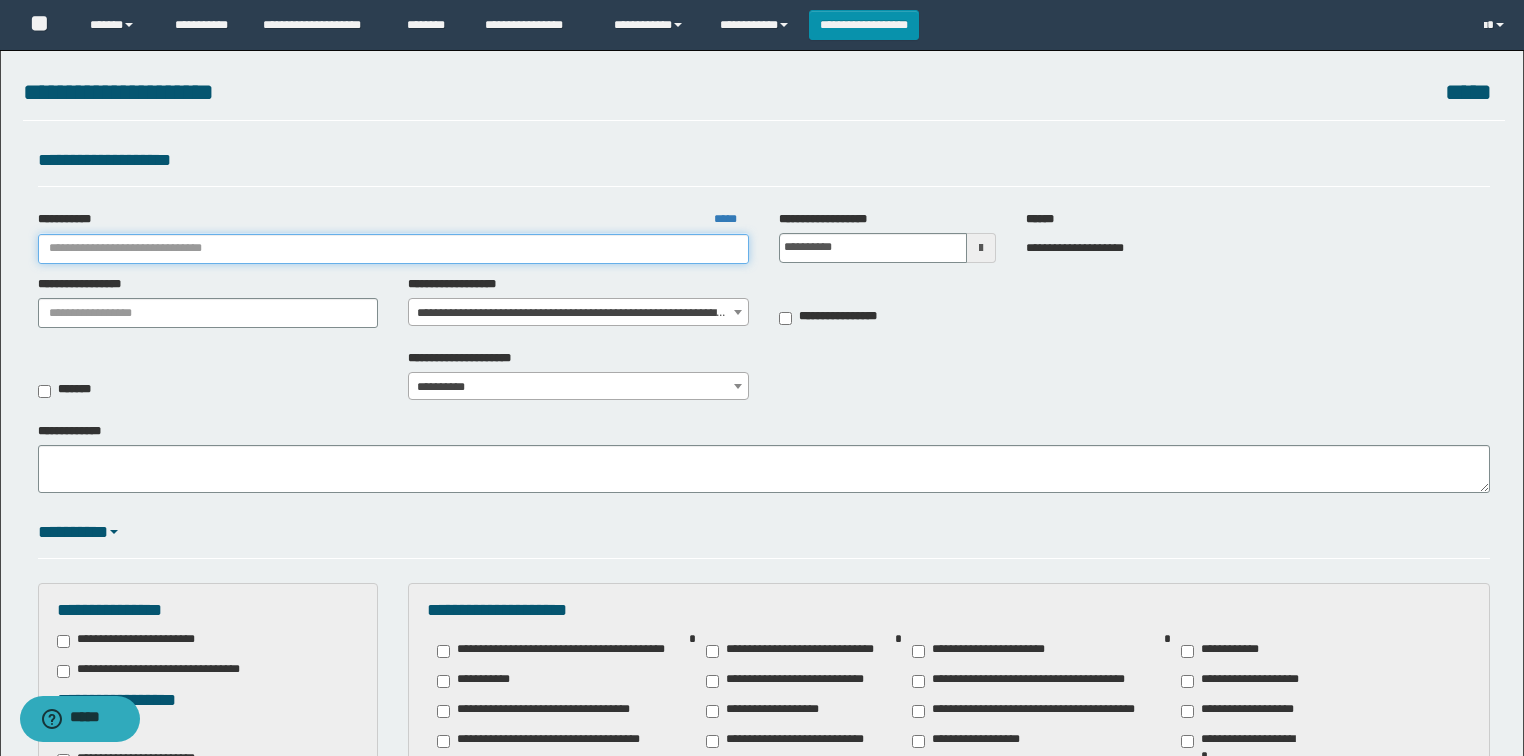 click on "**********" at bounding box center [393, 249] 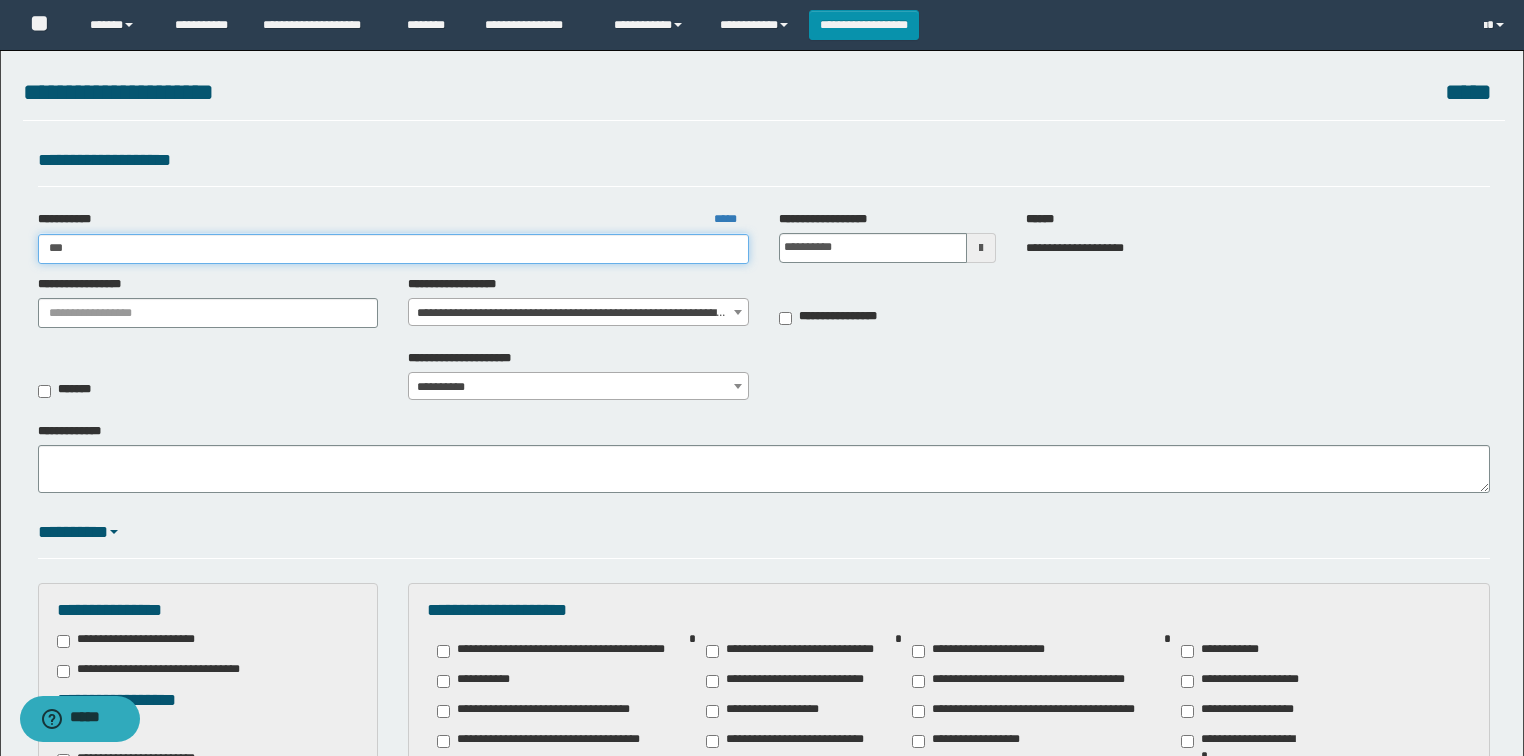 drag, startPoint x: 113, startPoint y: 256, endPoint x: 12, endPoint y: 261, distance: 101.12369 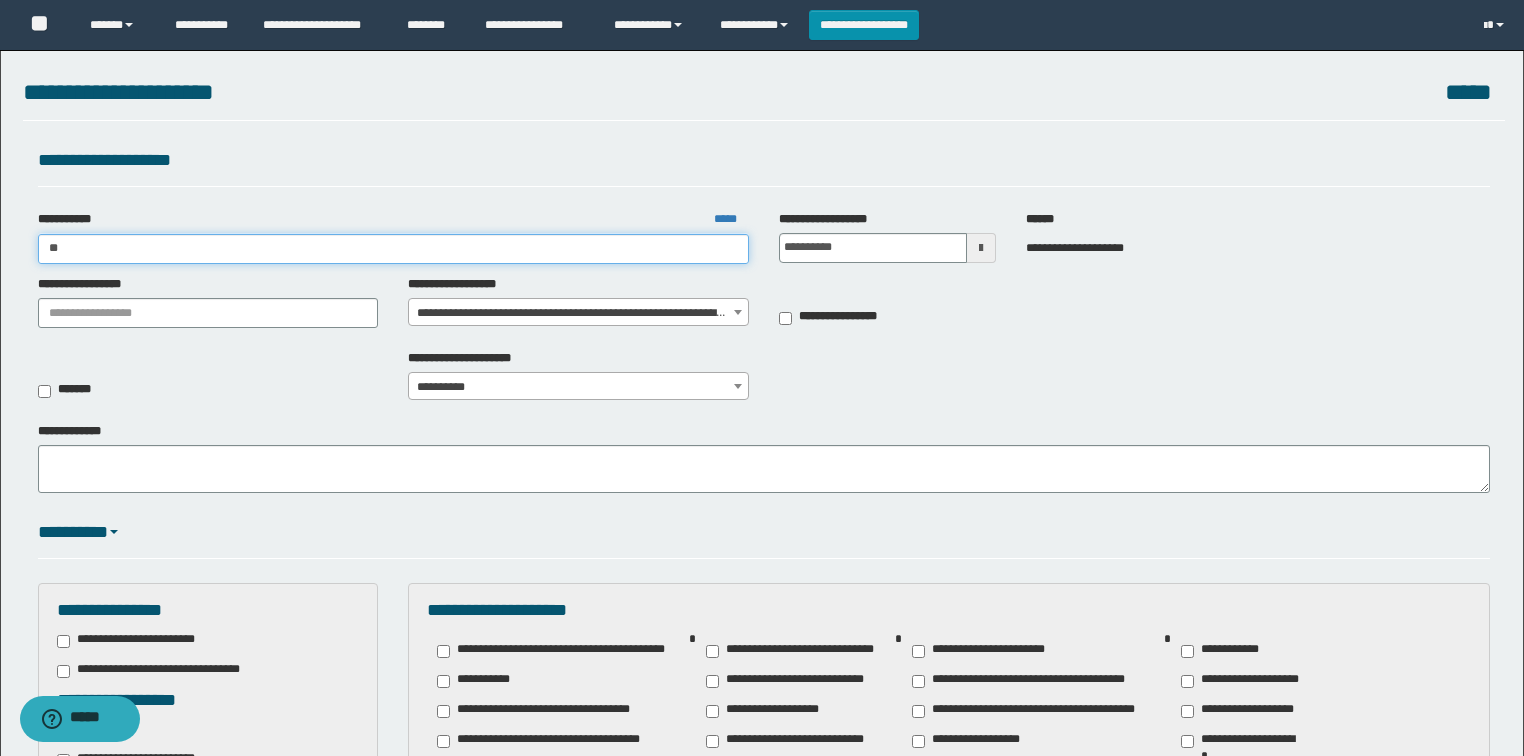 type on "***" 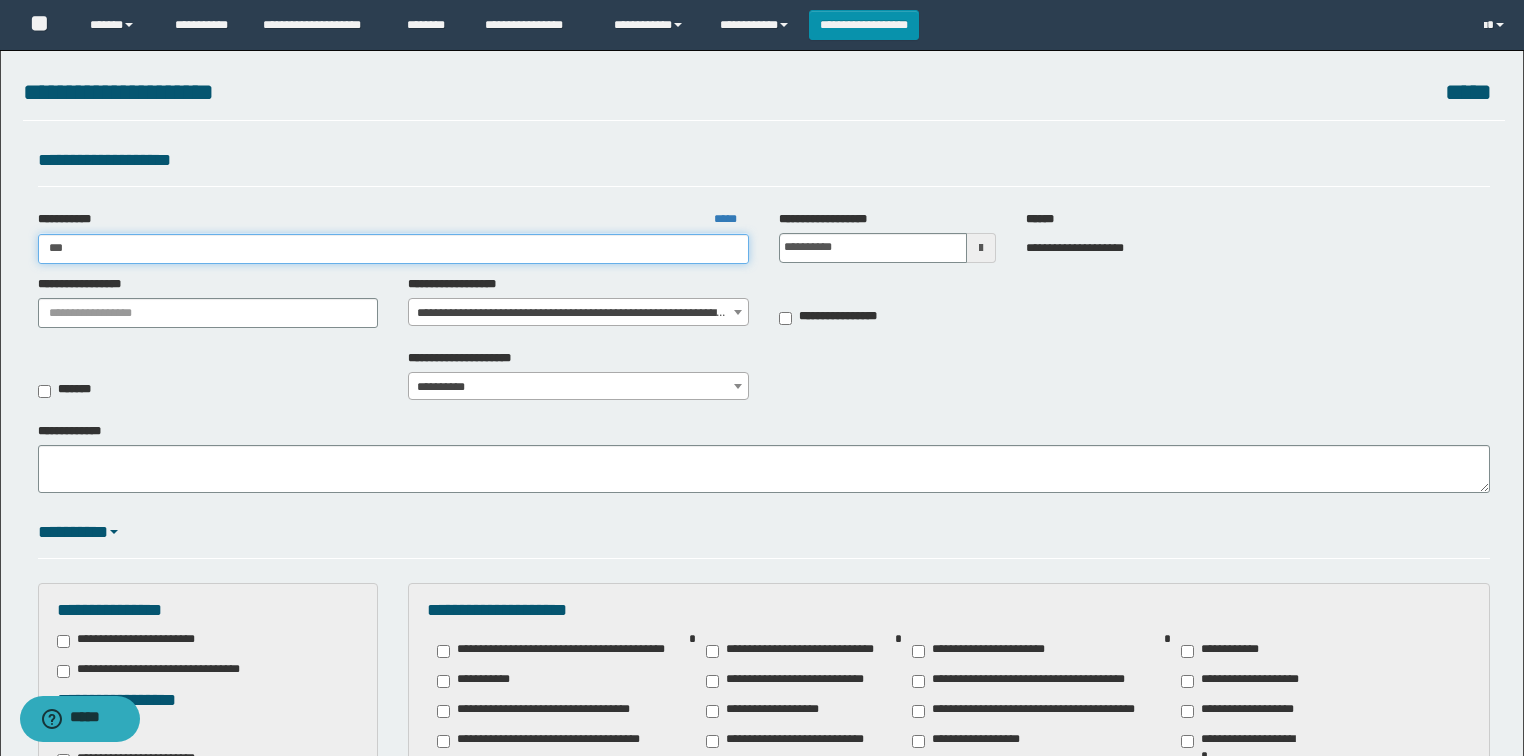 type on "***" 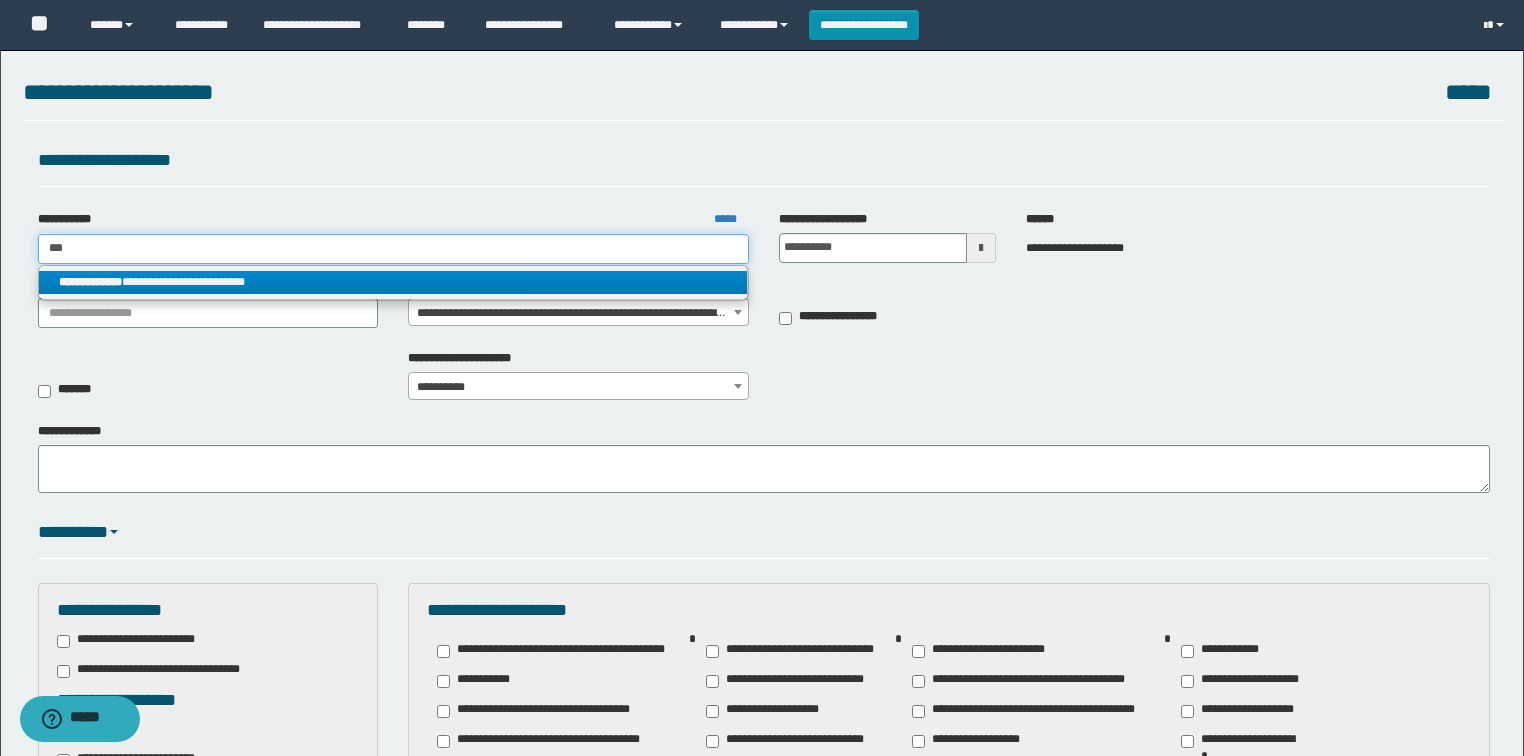 type on "***" 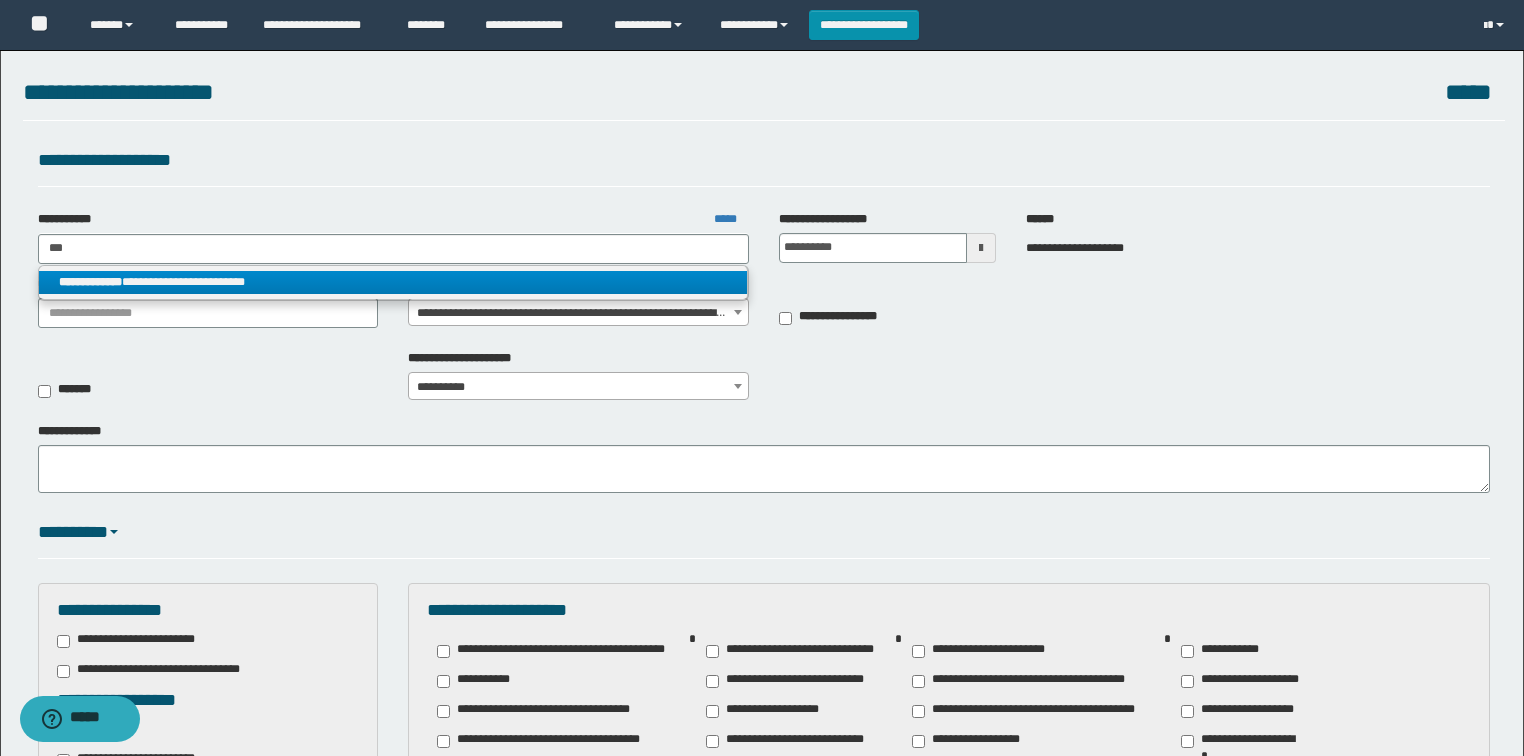 click on "**********" at bounding box center (393, 282) 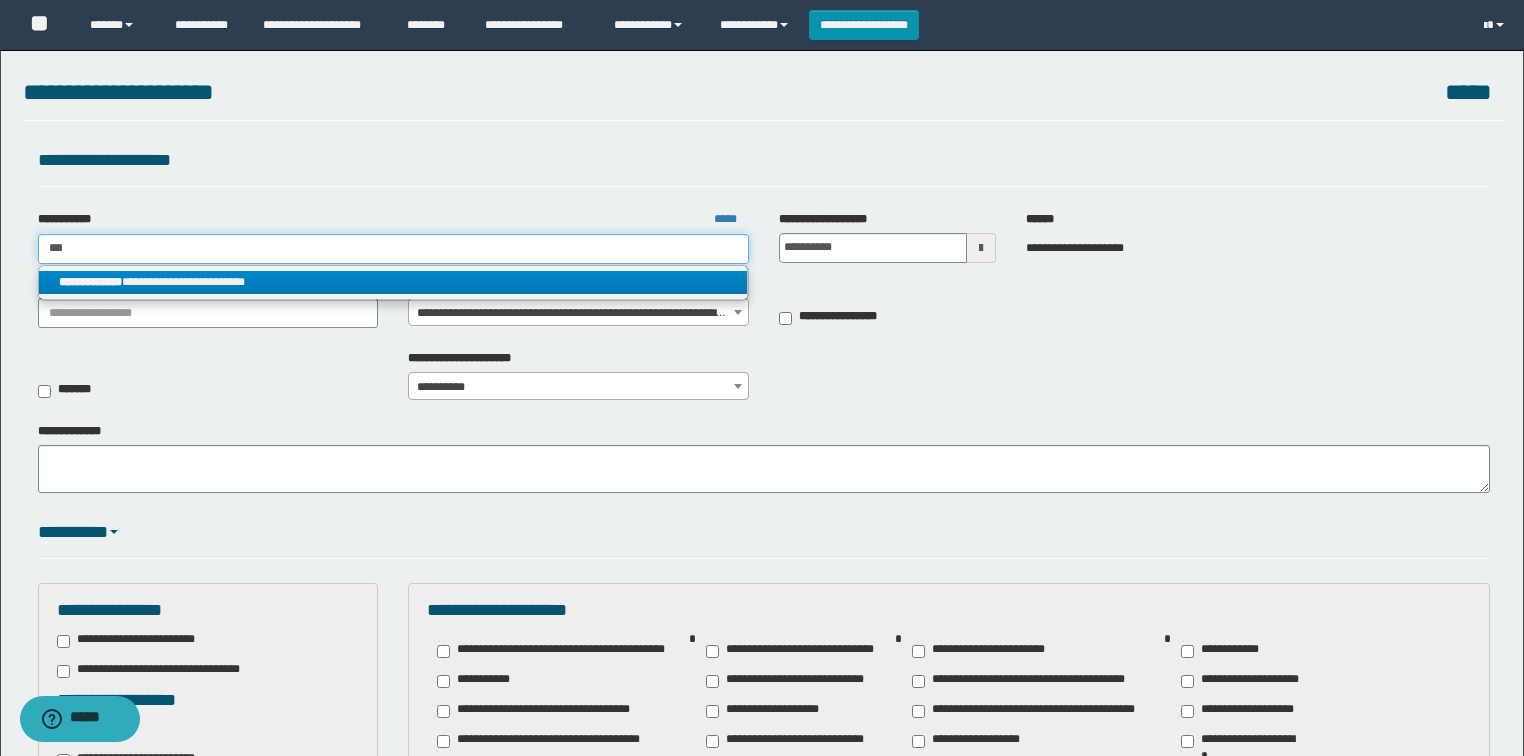type 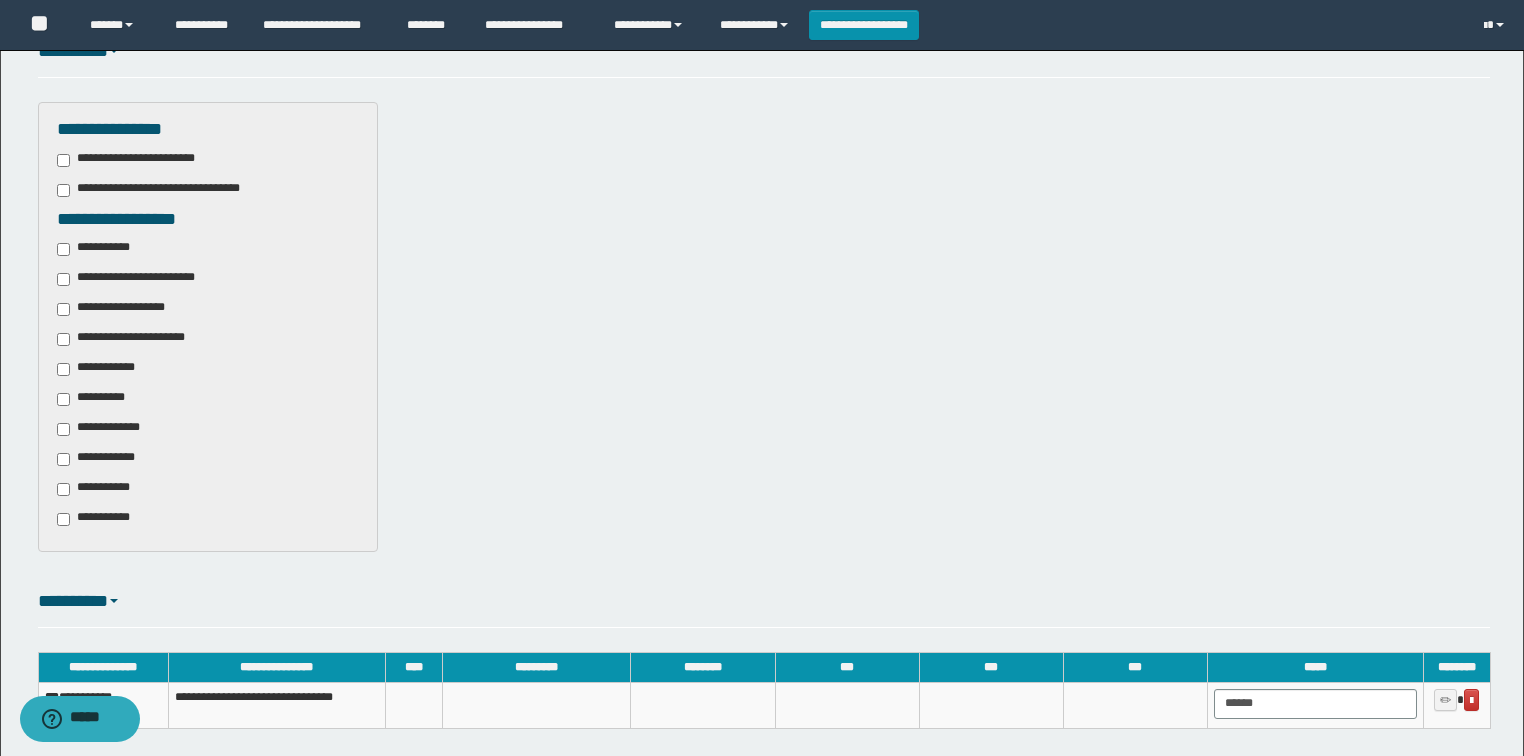 scroll, scrollTop: 640, scrollLeft: 0, axis: vertical 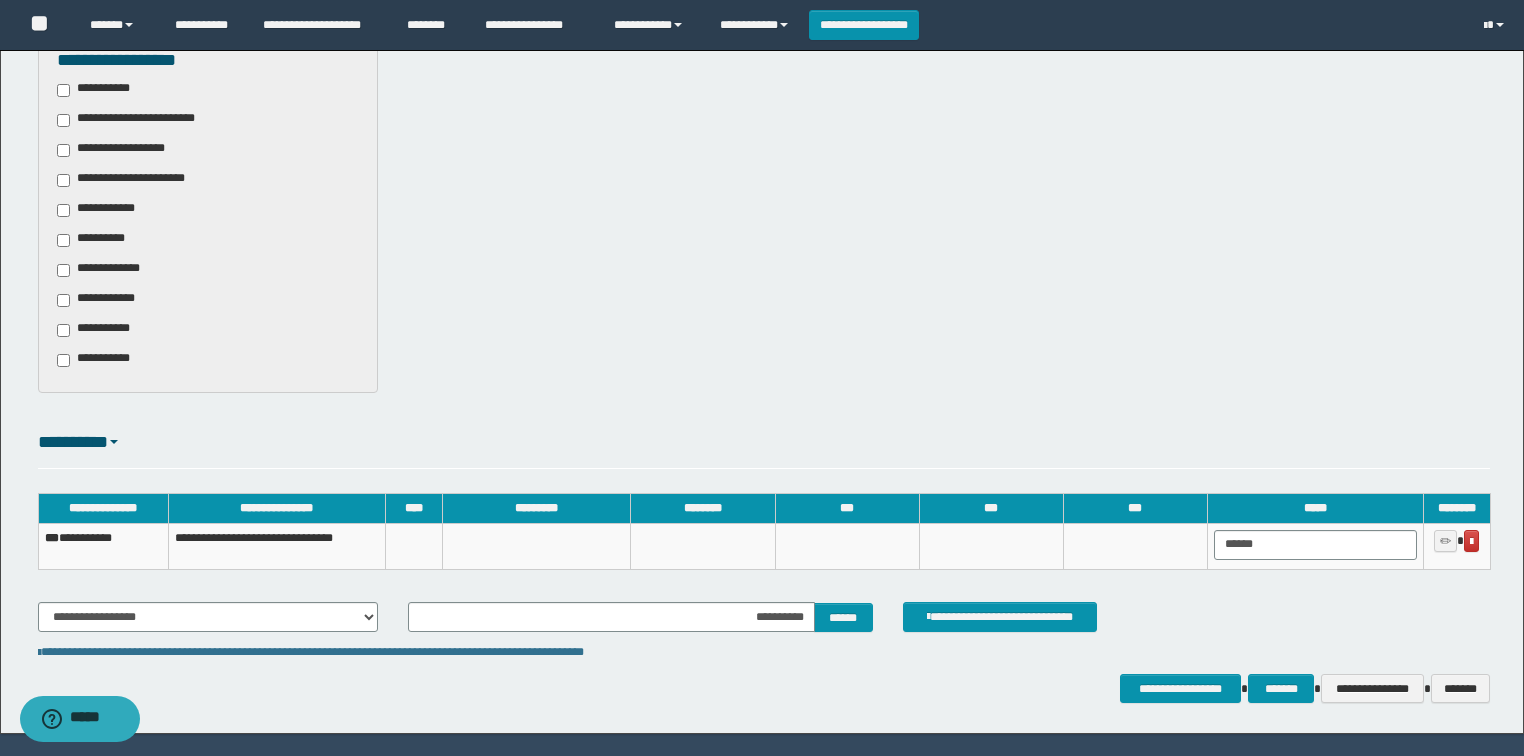 click on "**********" at bounding box center [208, 168] 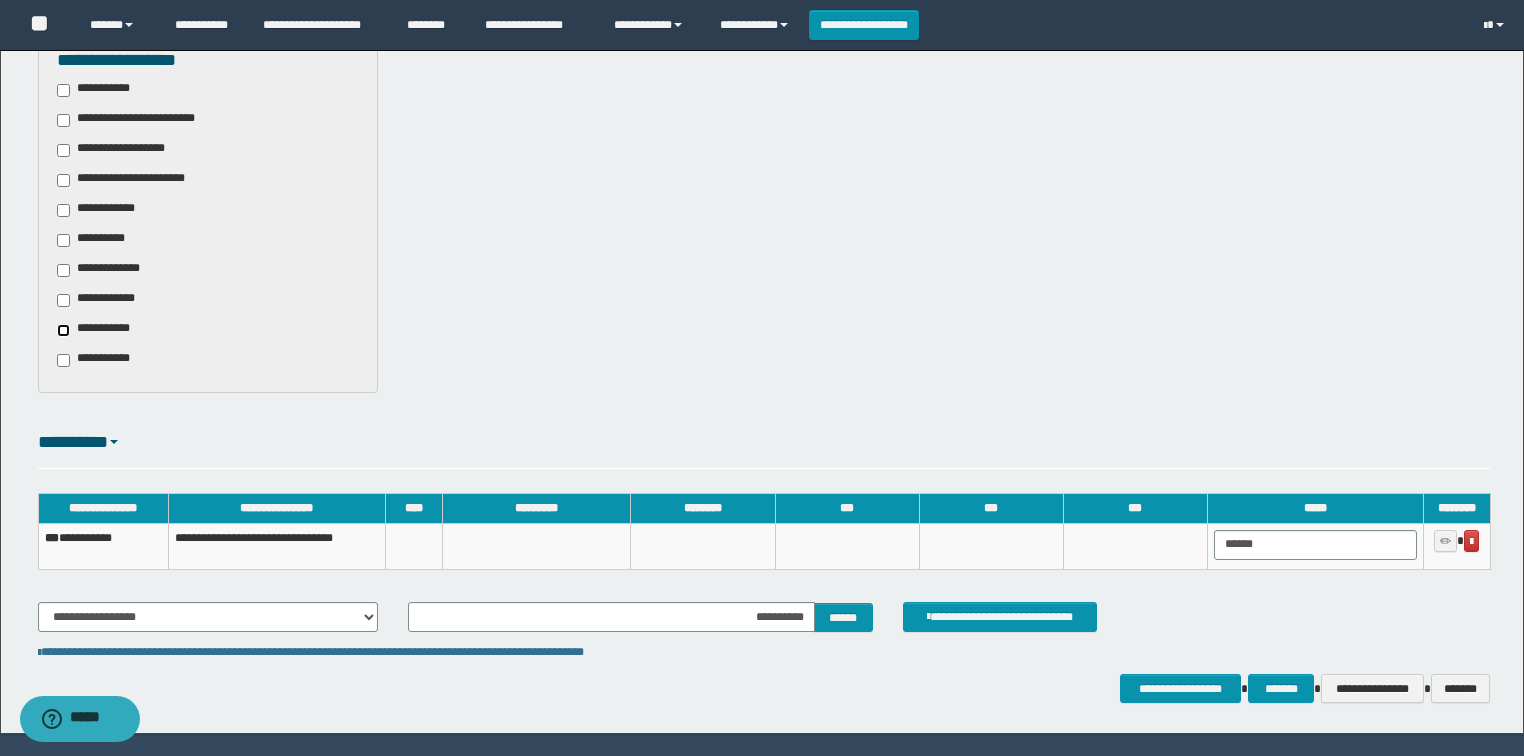 click on "**********" at bounding box center (96, 330) 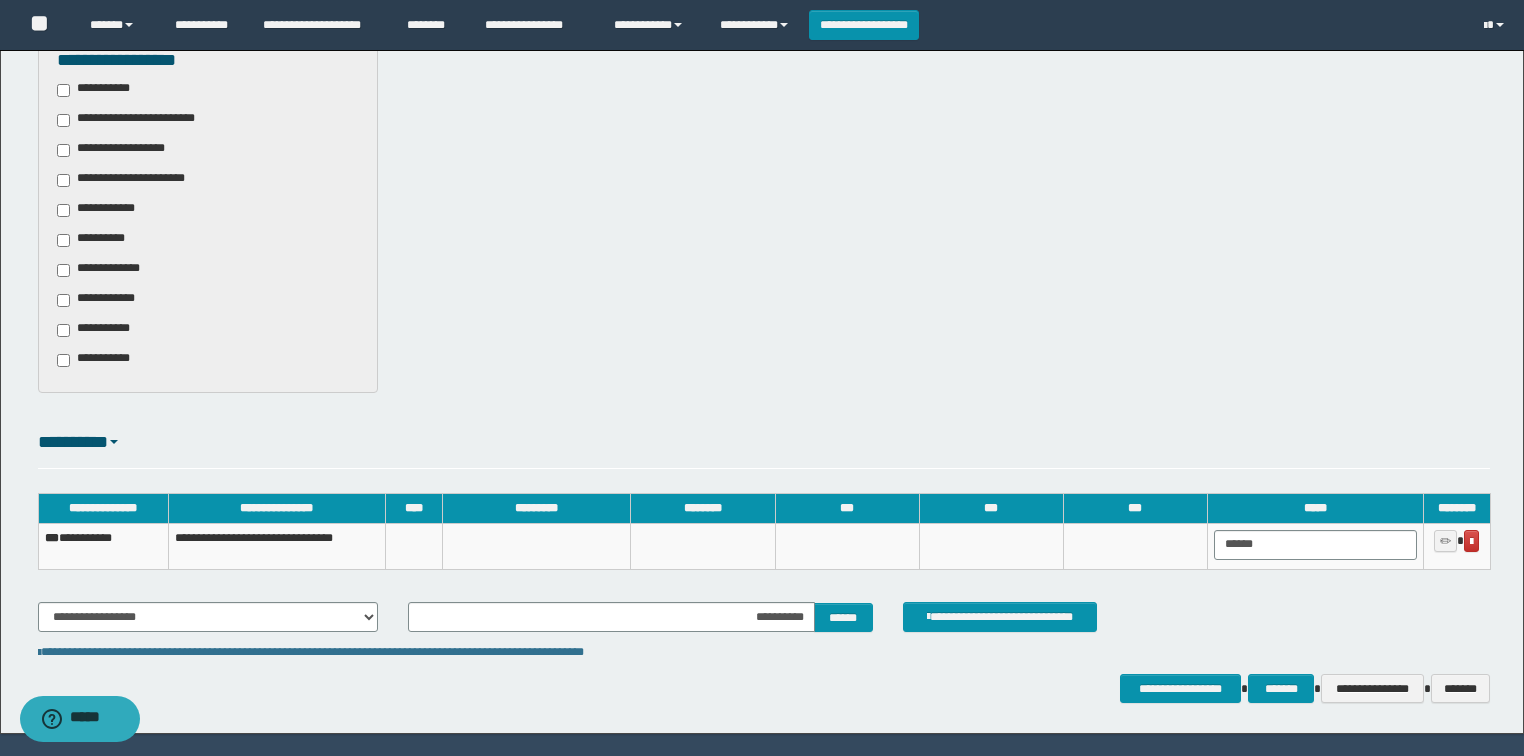 click on "**********" at bounding box center (99, 360) 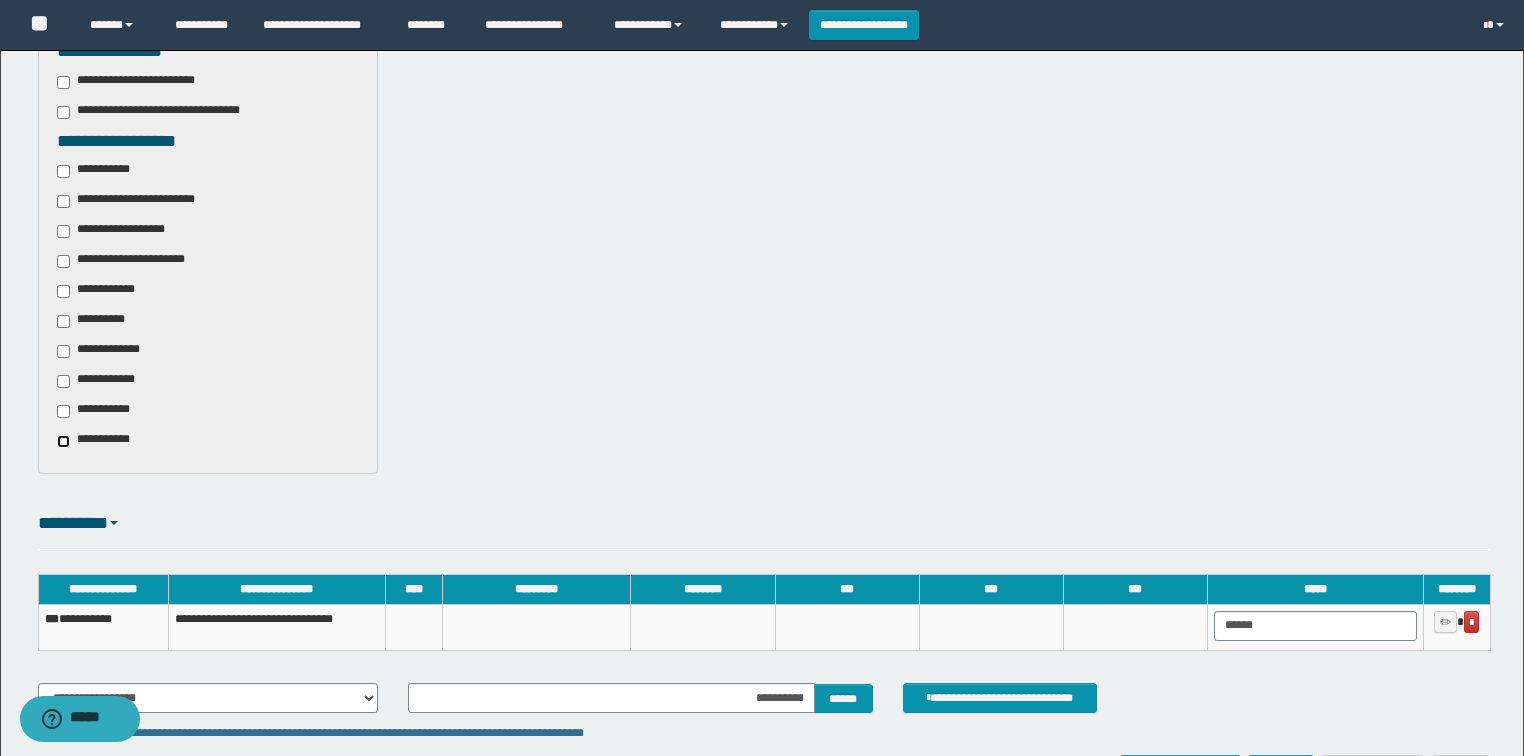 scroll, scrollTop: 560, scrollLeft: 0, axis: vertical 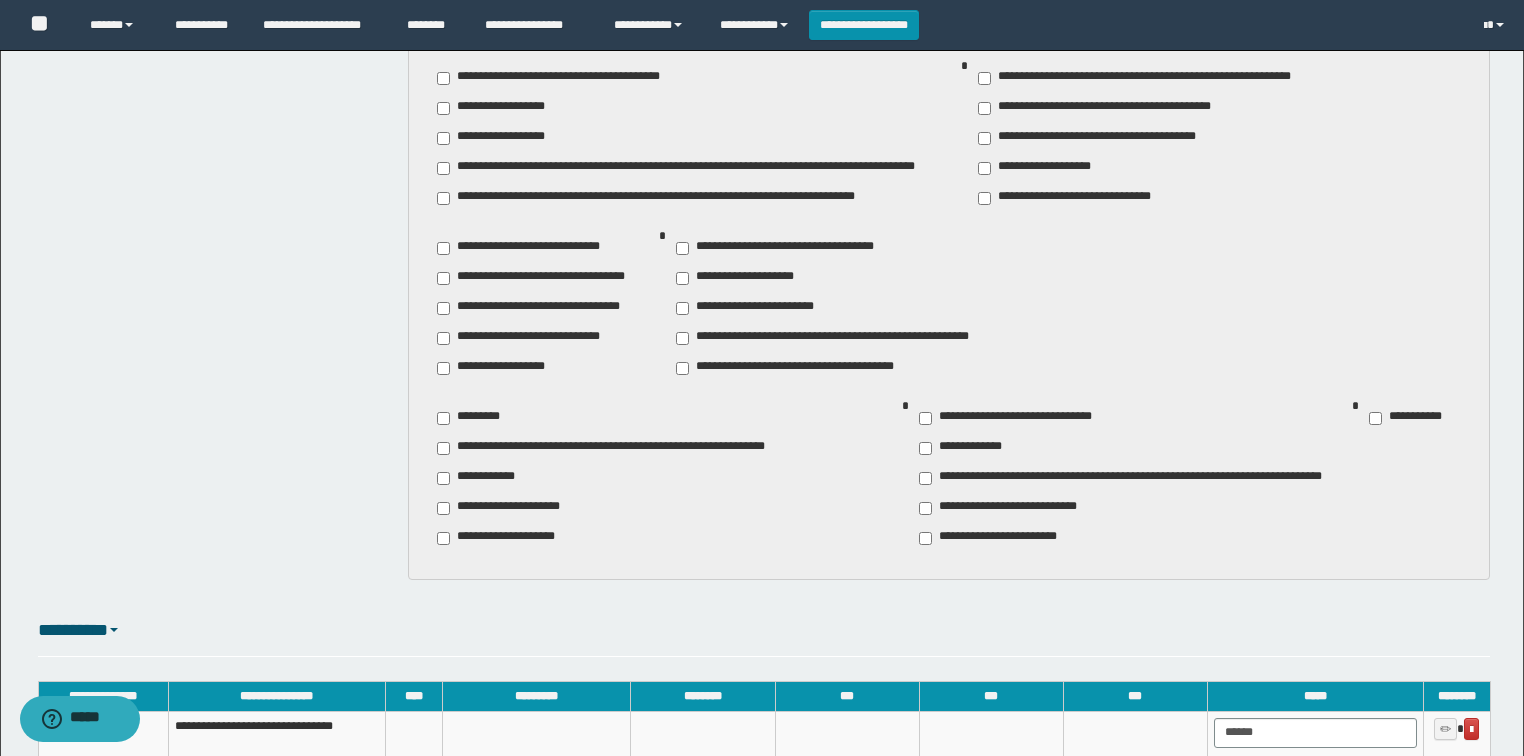click on "**********" at bounding box center (543, 308) 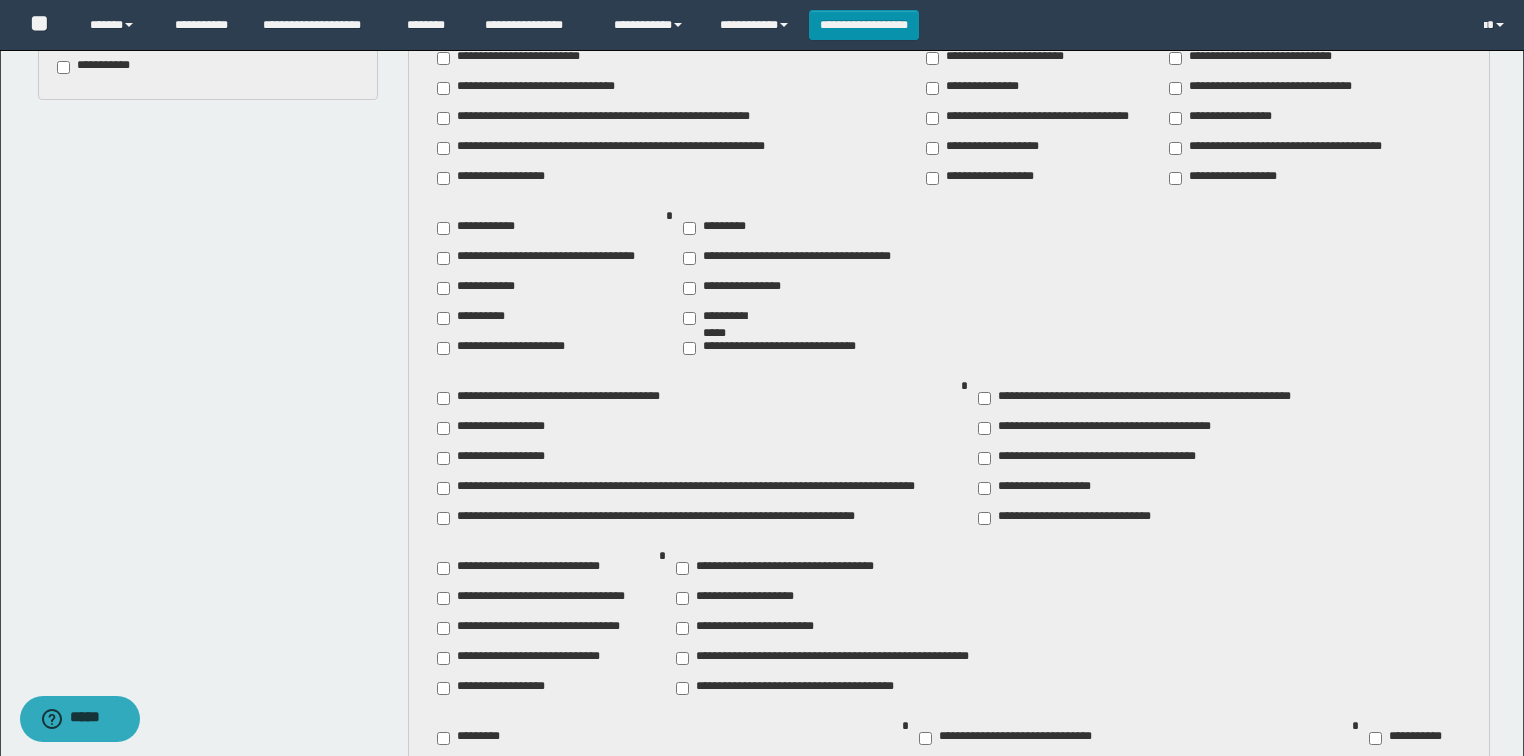 scroll, scrollTop: 1093, scrollLeft: 0, axis: vertical 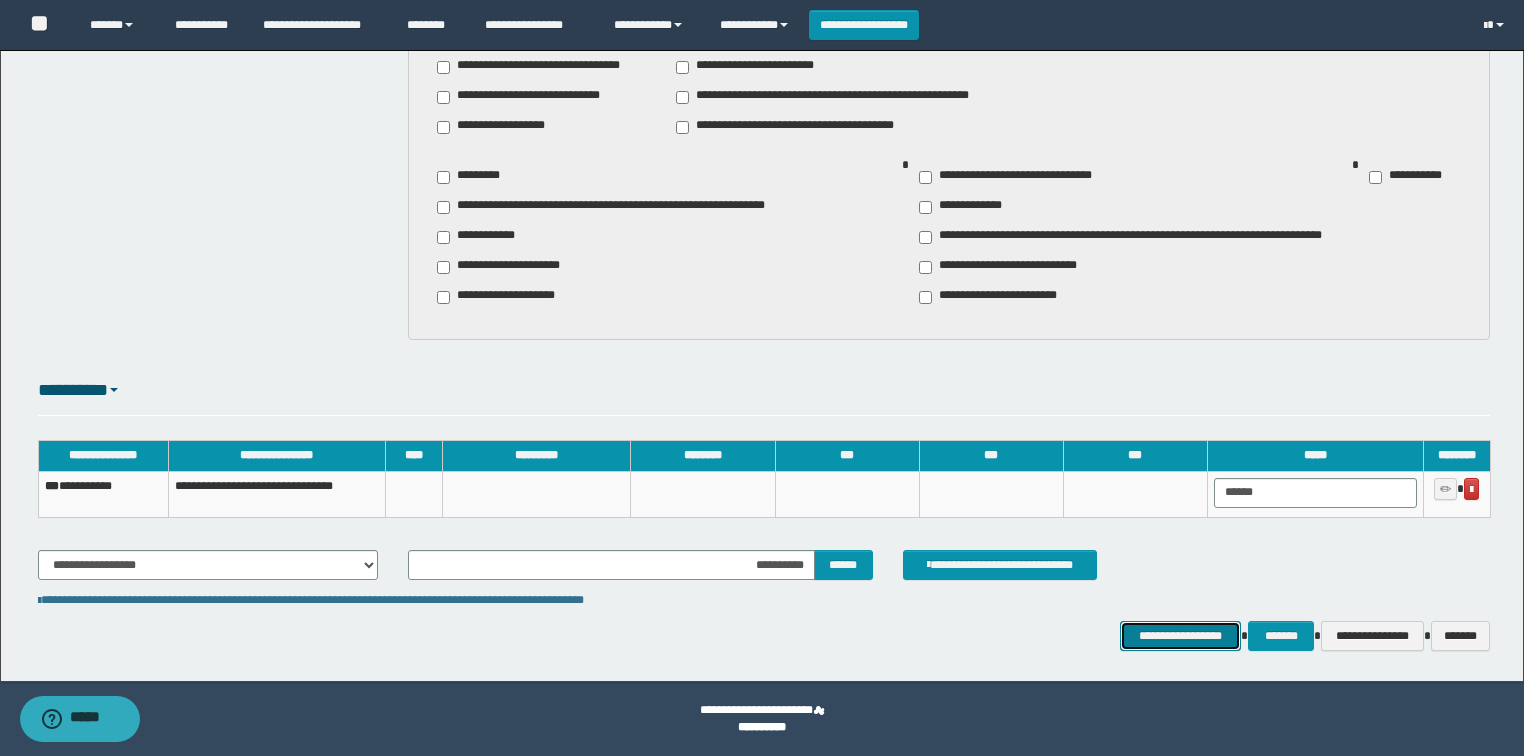 click on "**********" at bounding box center [1181, 636] 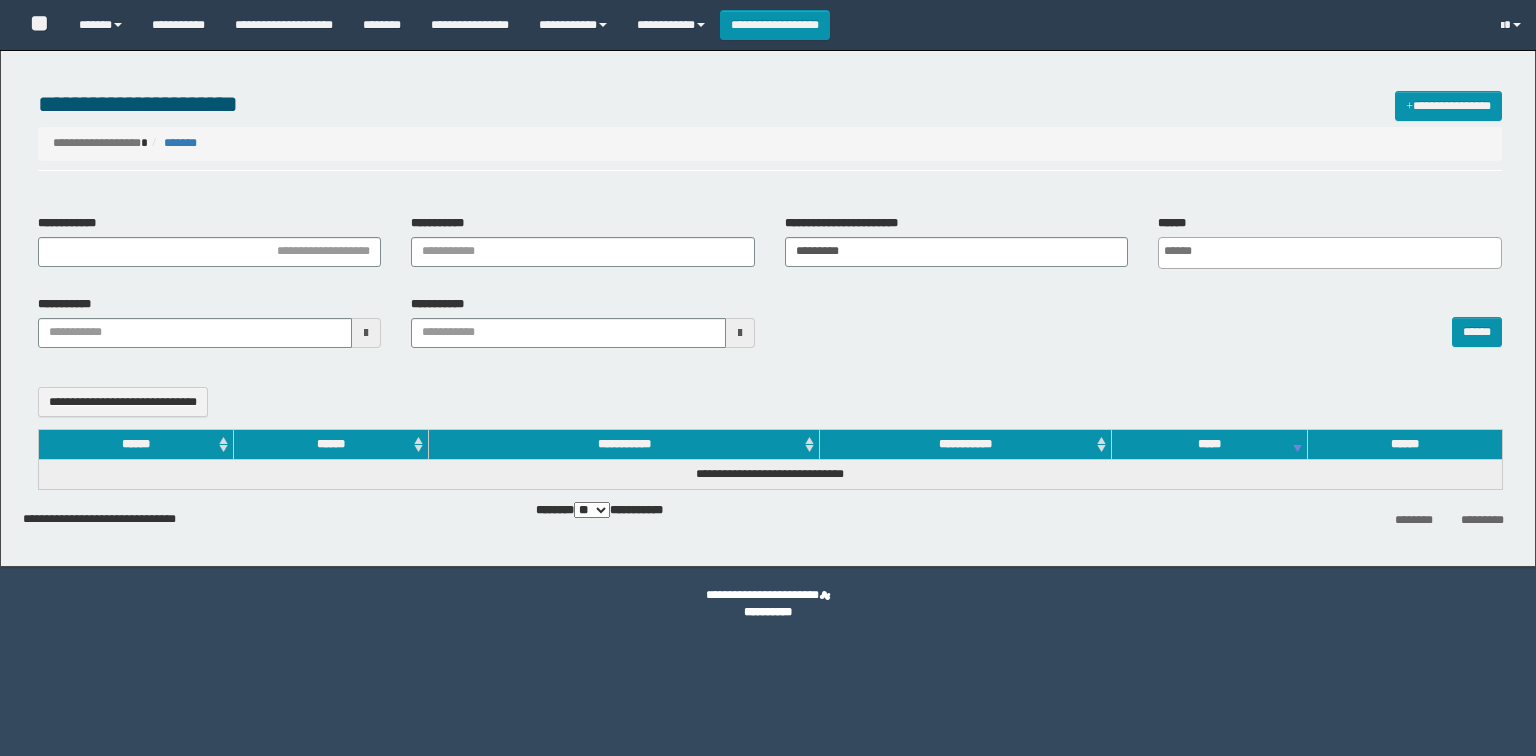 select 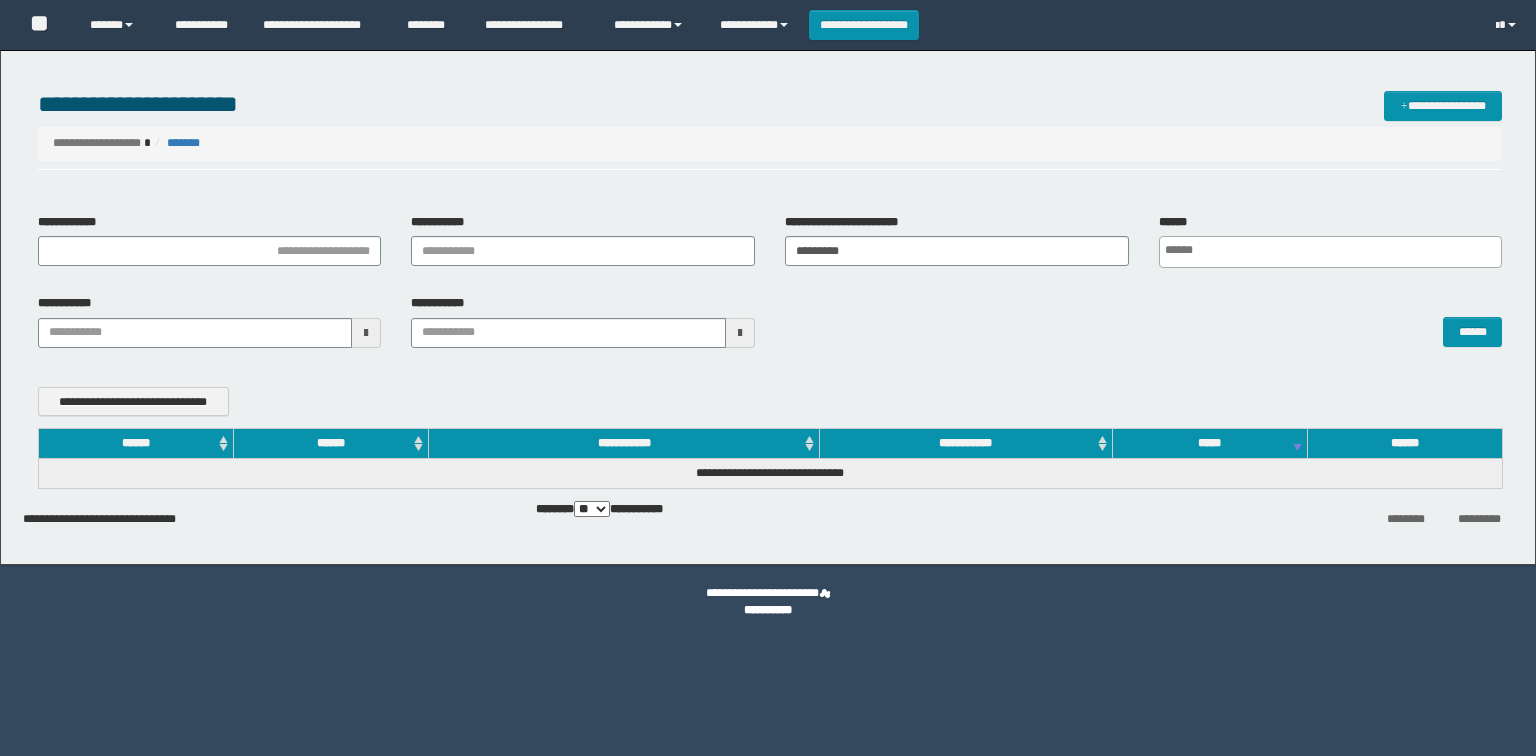 scroll, scrollTop: 0, scrollLeft: 0, axis: both 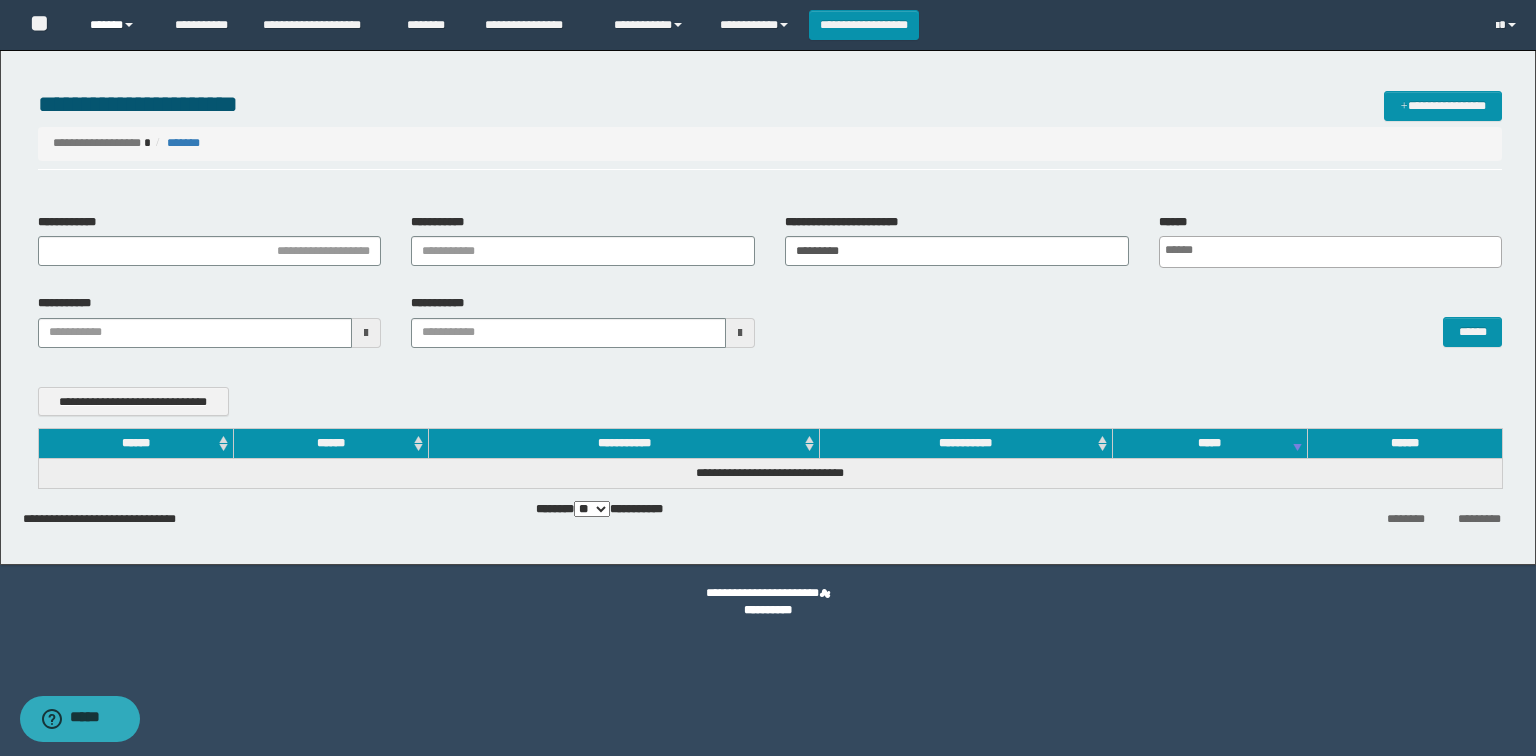 click on "******" at bounding box center (117, 25) 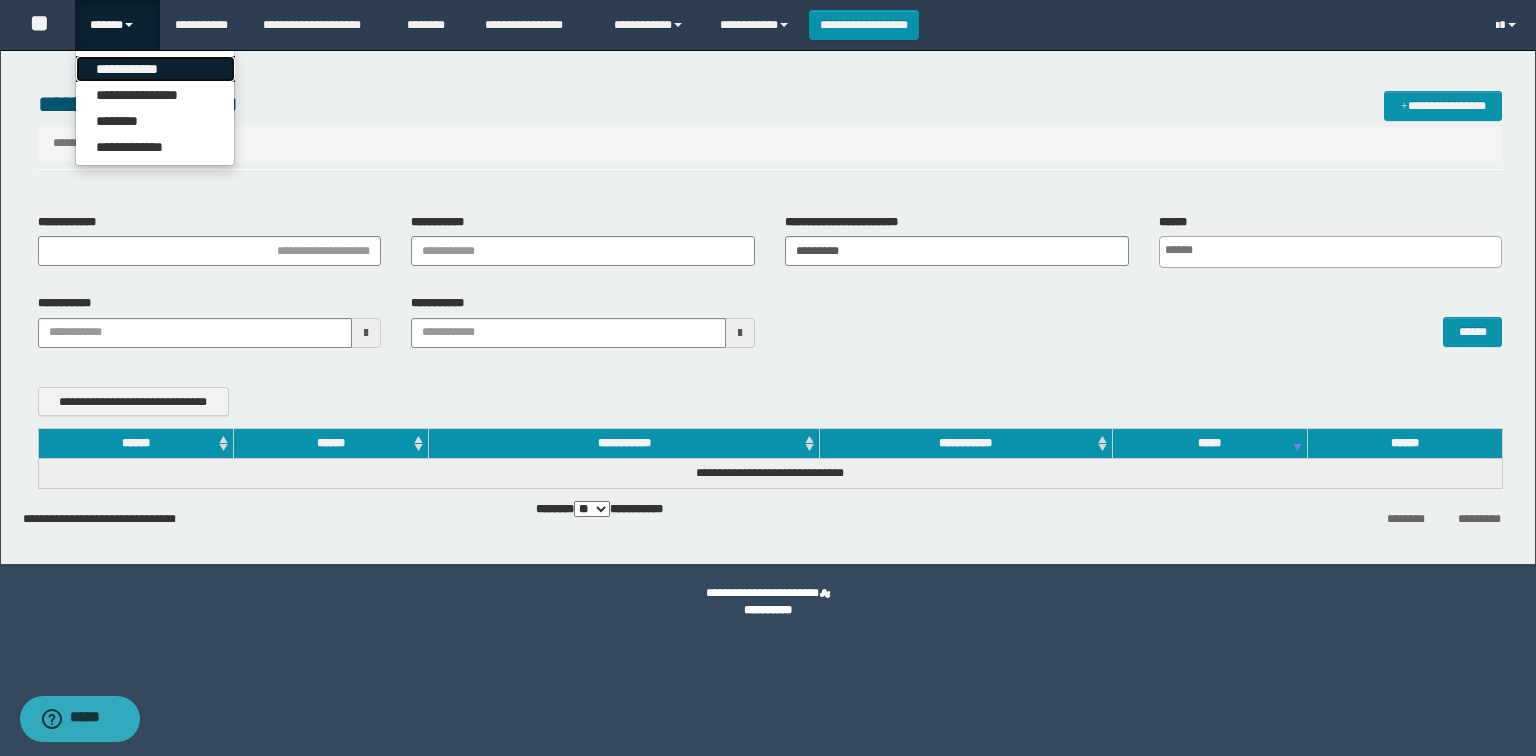 click on "**********" at bounding box center (155, 69) 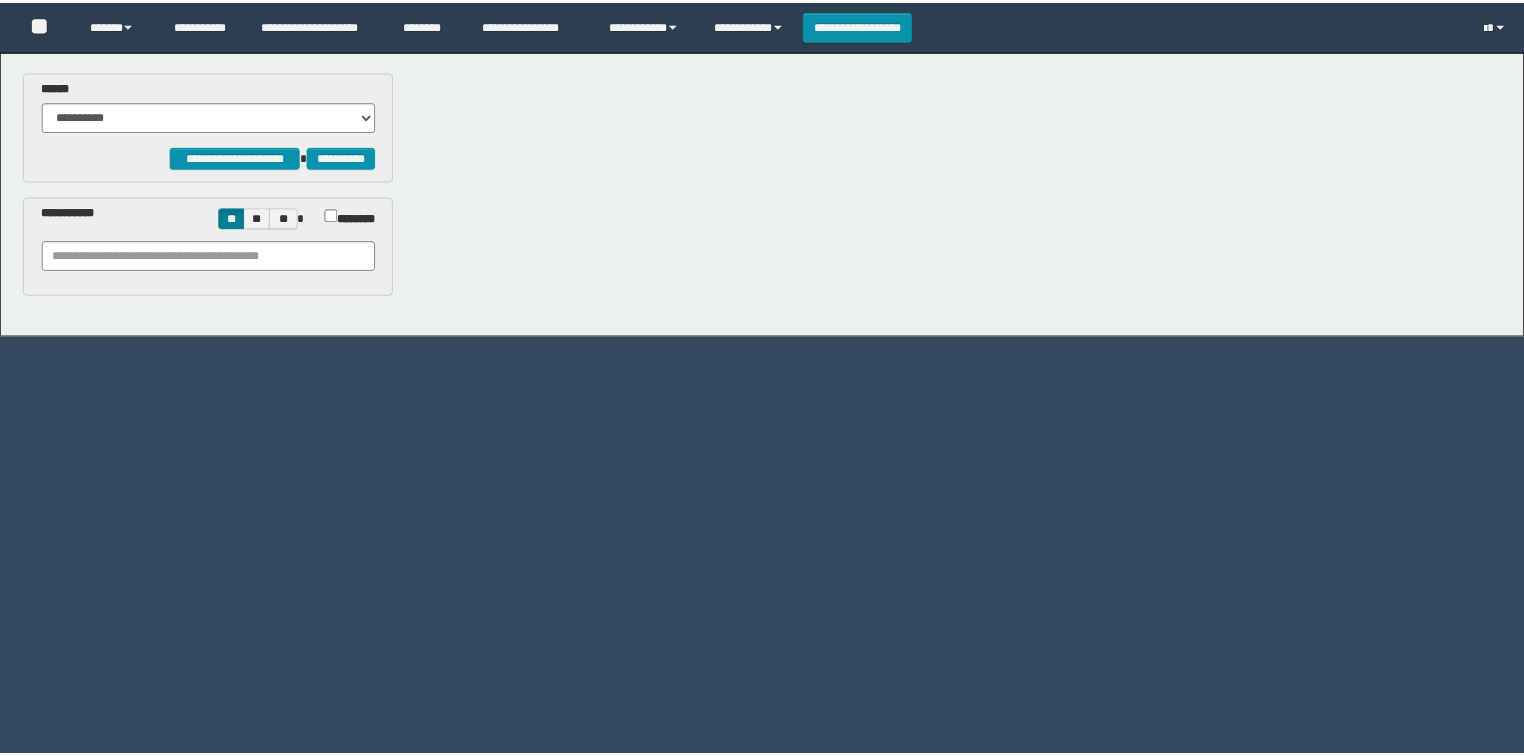 scroll, scrollTop: 0, scrollLeft: 0, axis: both 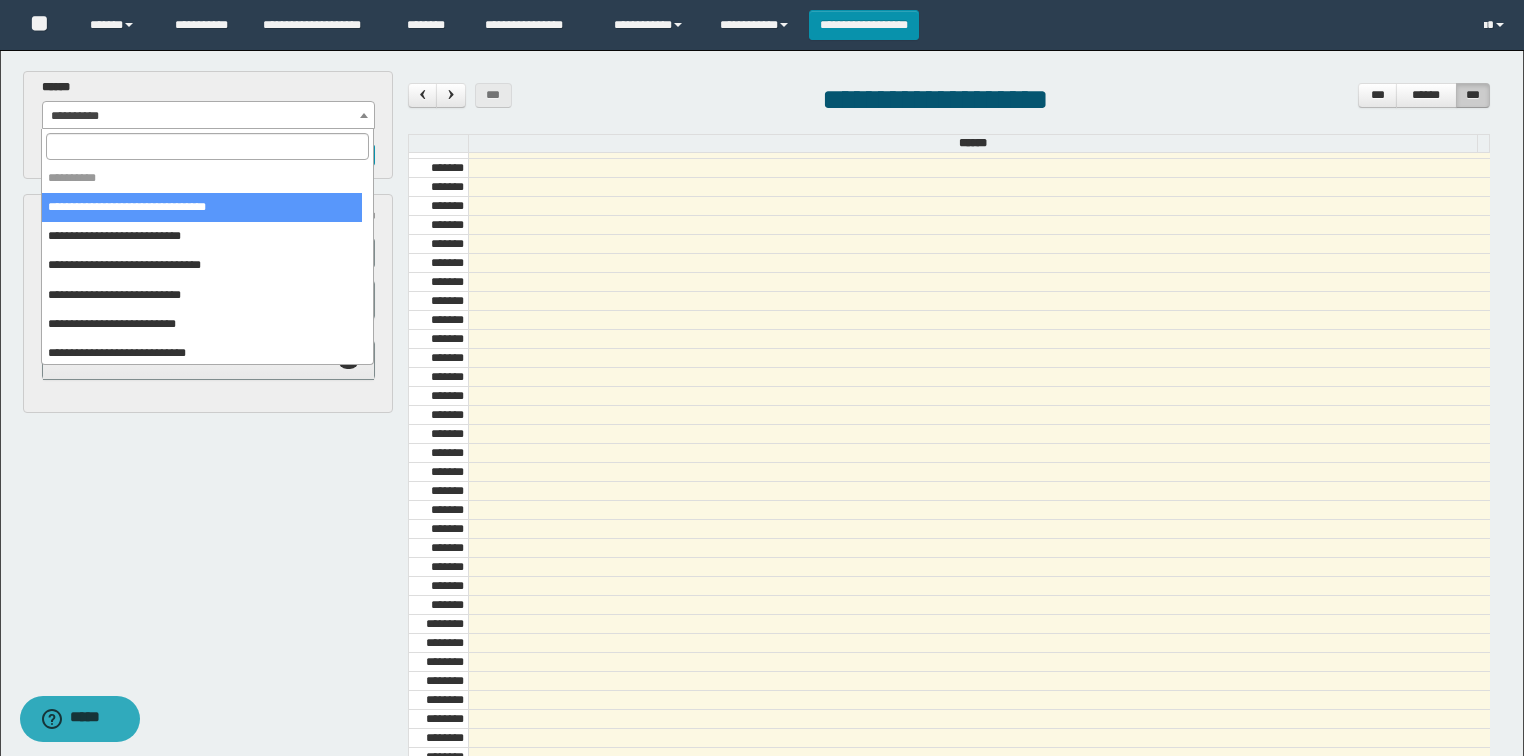 click on "**********" at bounding box center [209, 116] 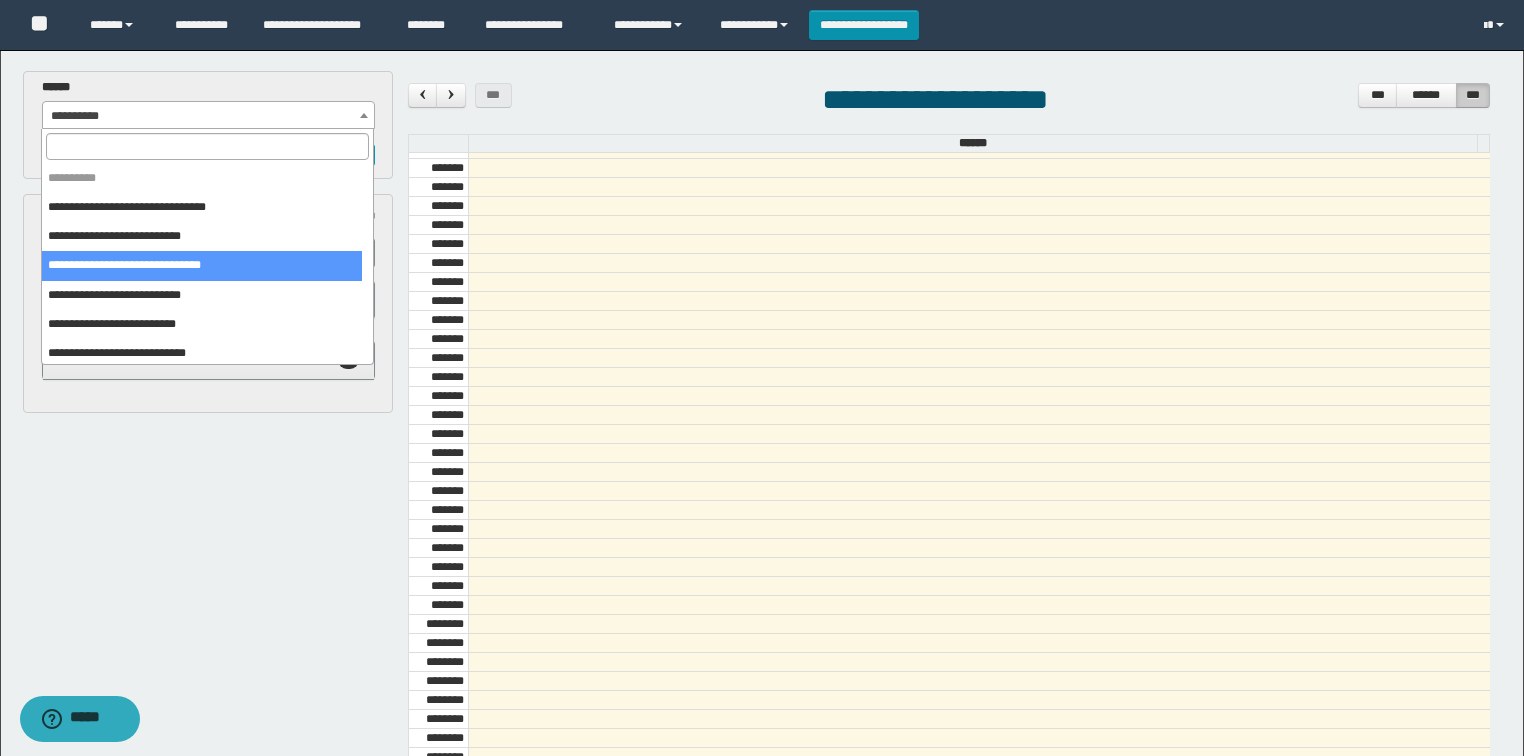 select on "******" 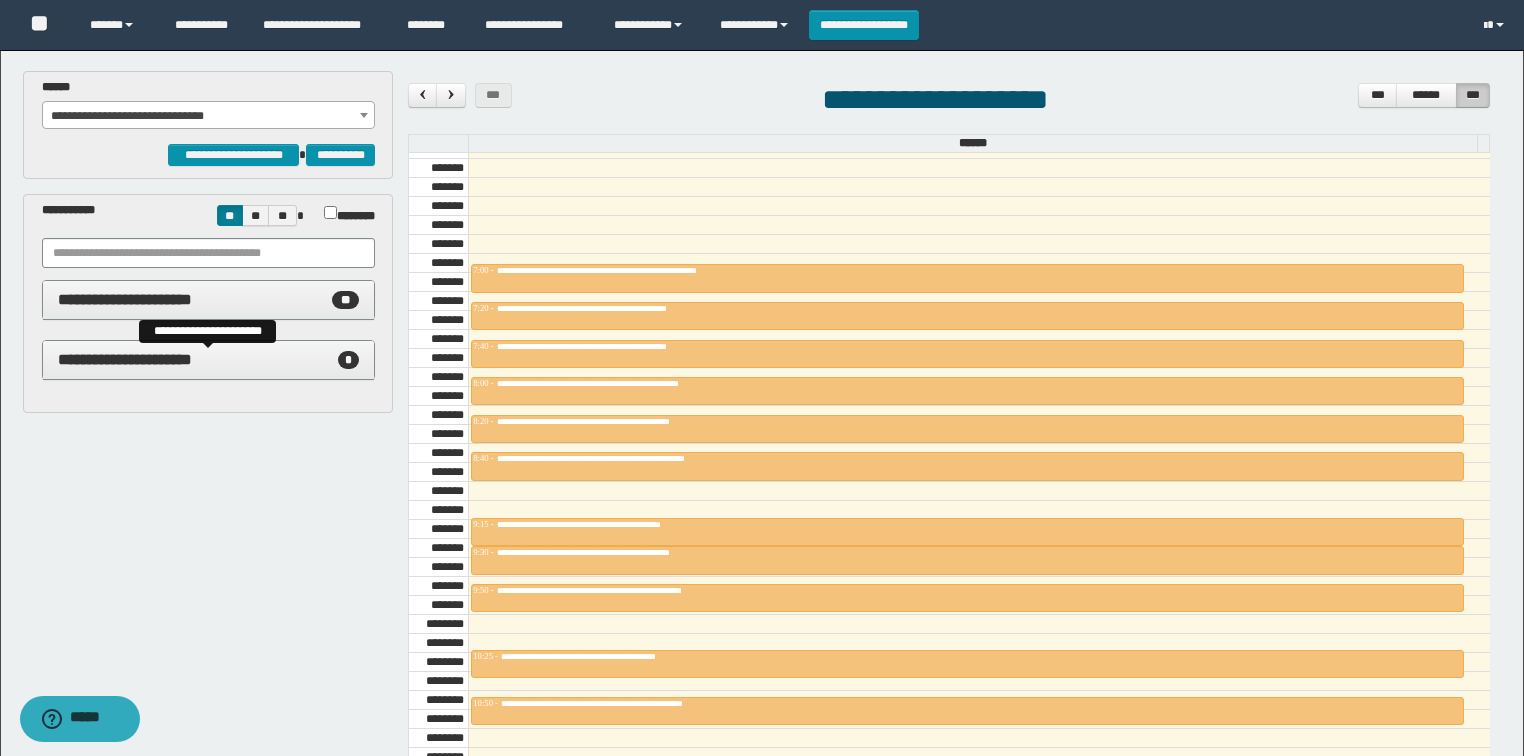 click on "**********" at bounding box center (125, 359) 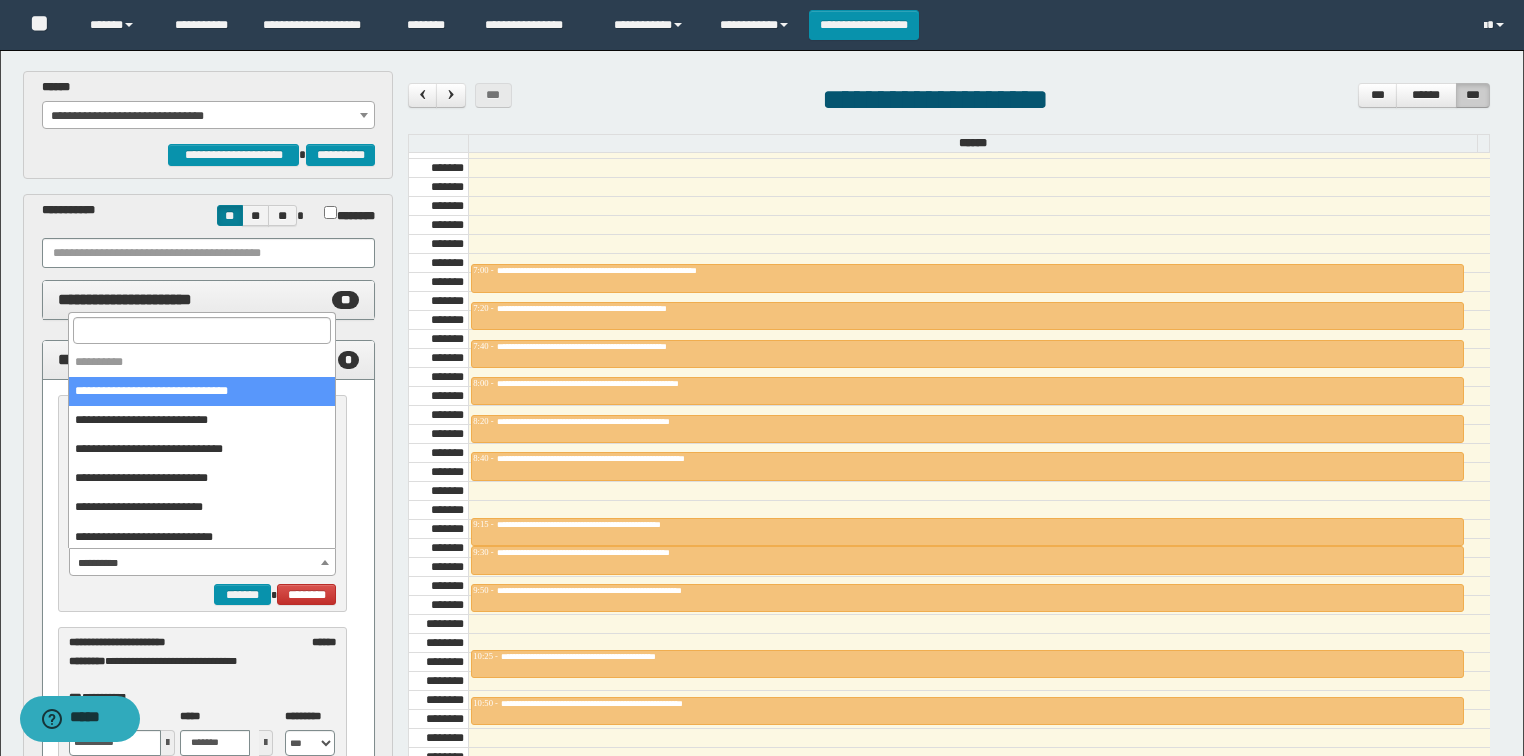 click on "**********" at bounding box center (203, 563) 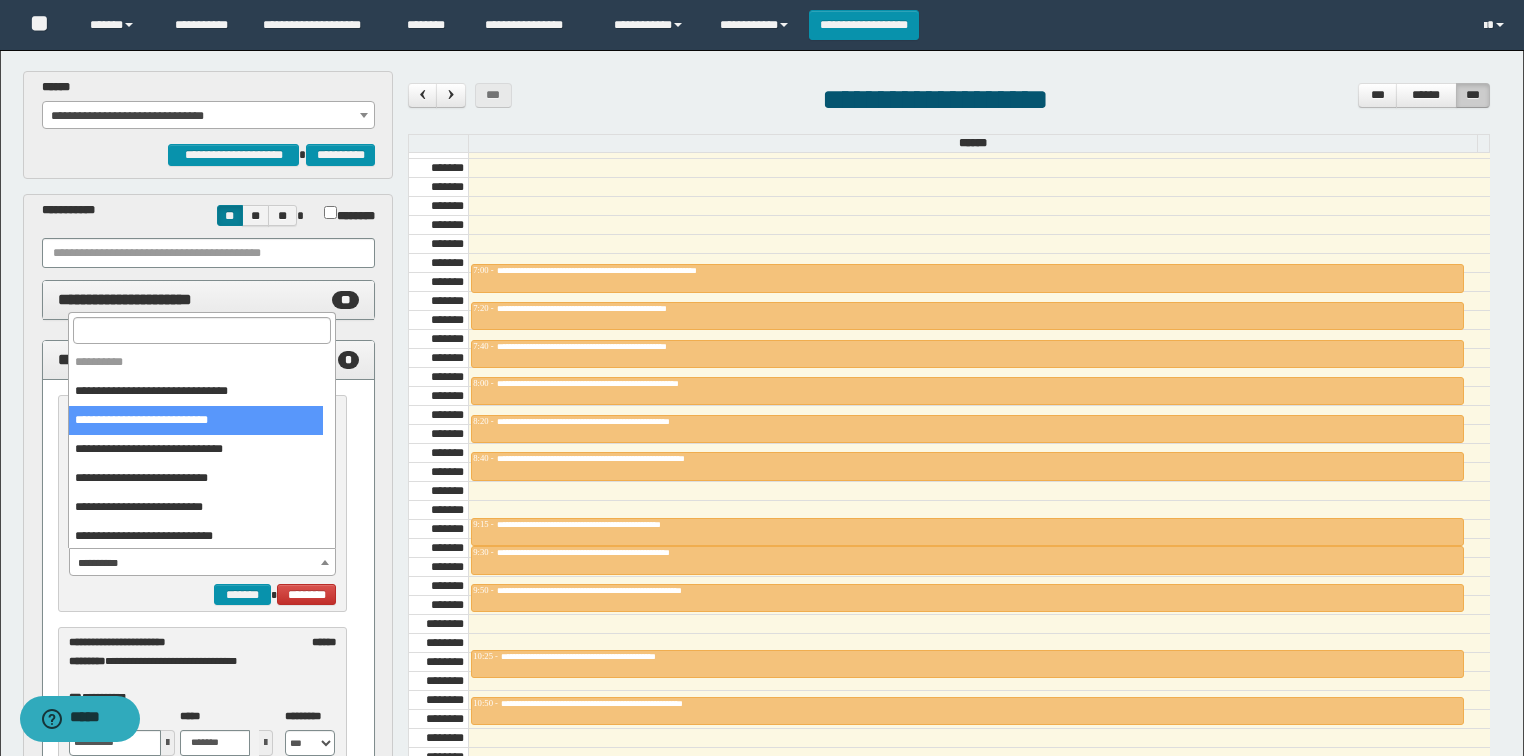 select on "******" 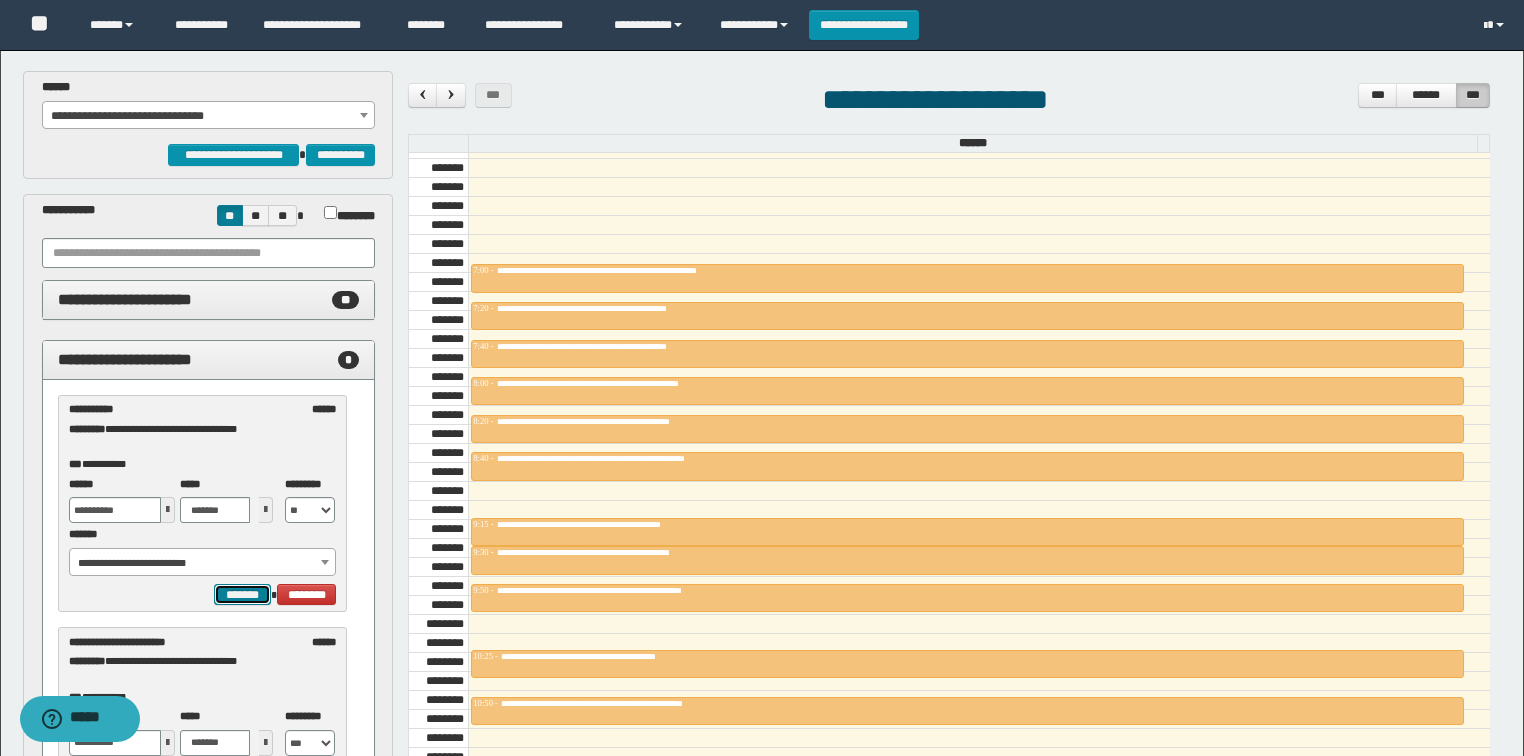 click on "*******" at bounding box center [242, 595] 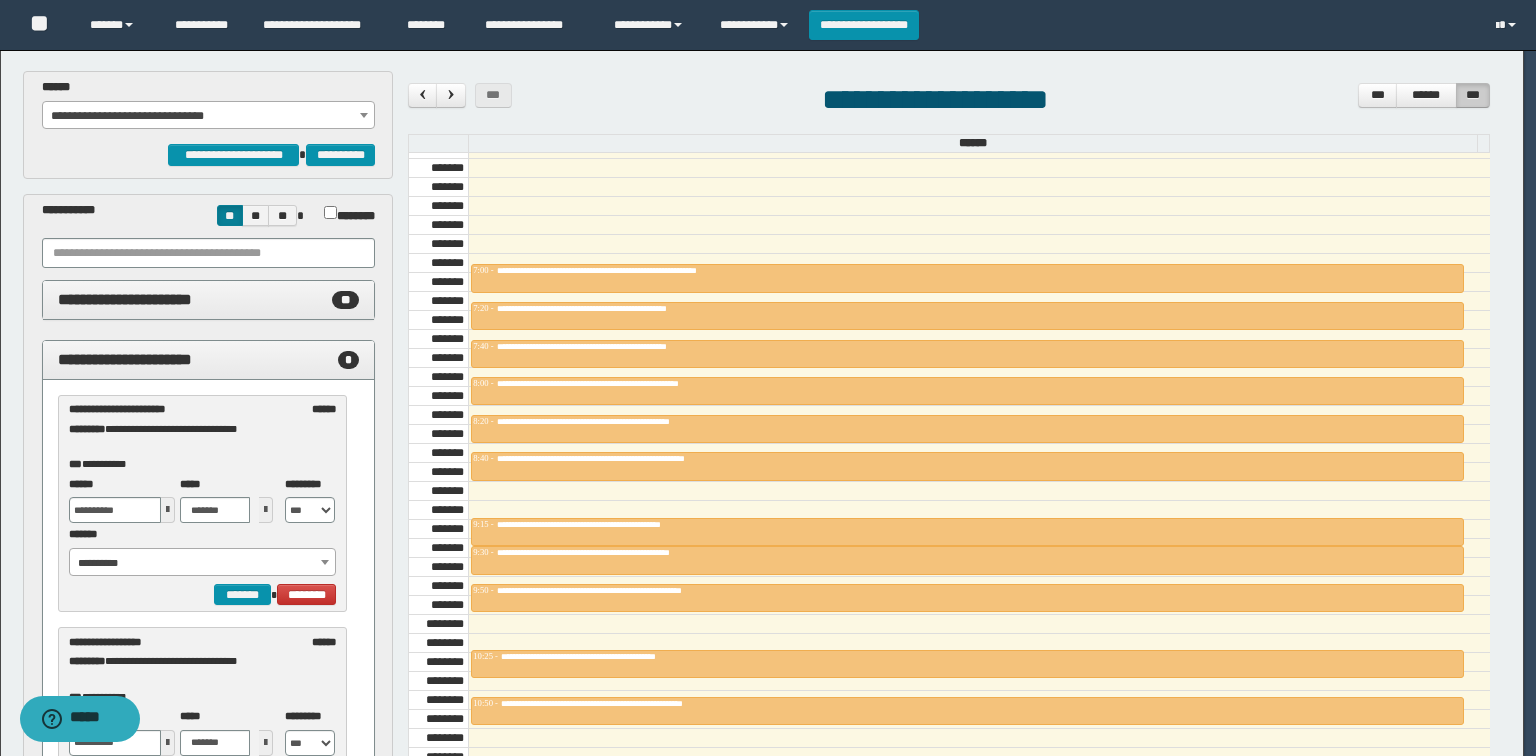 select on "******" 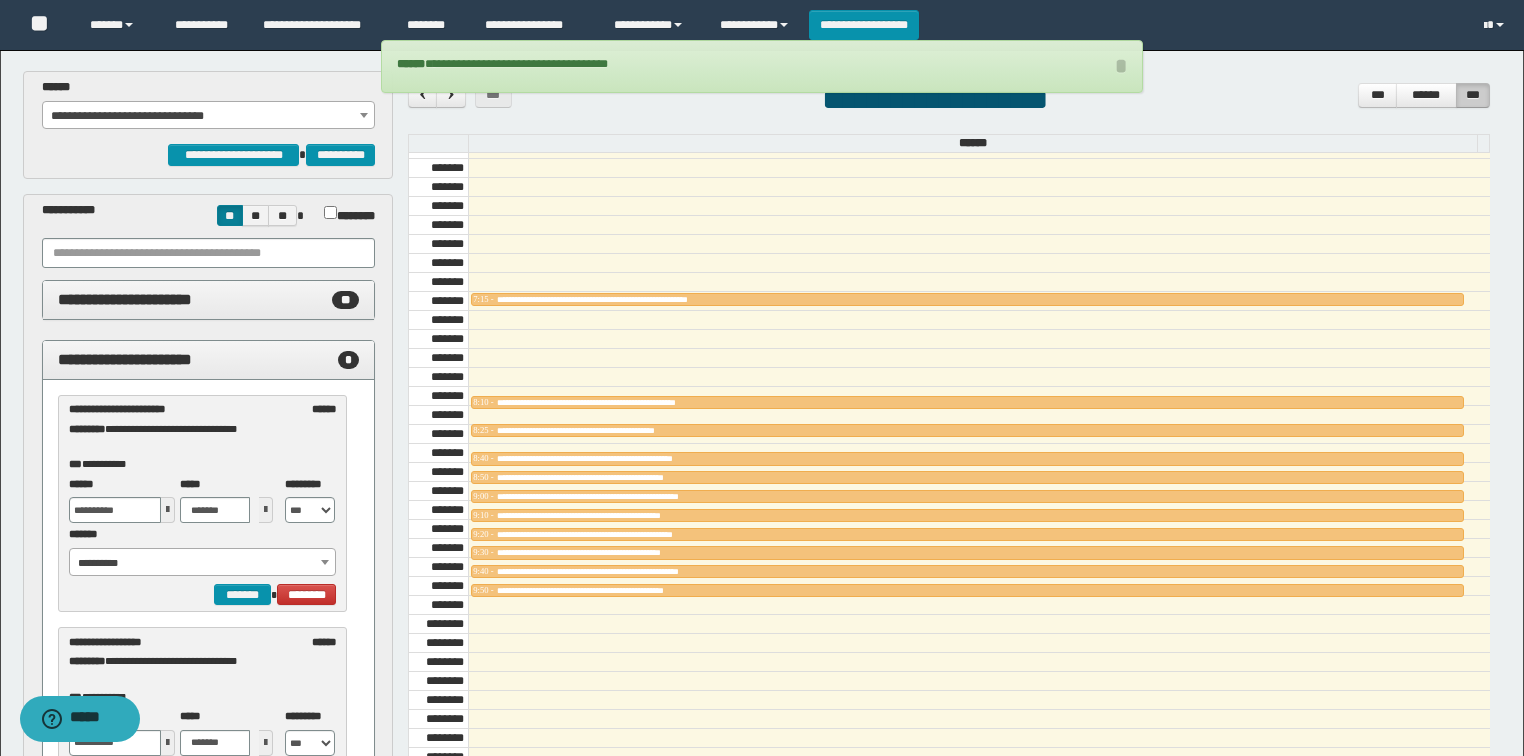 click on "**********" at bounding box center (203, 563) 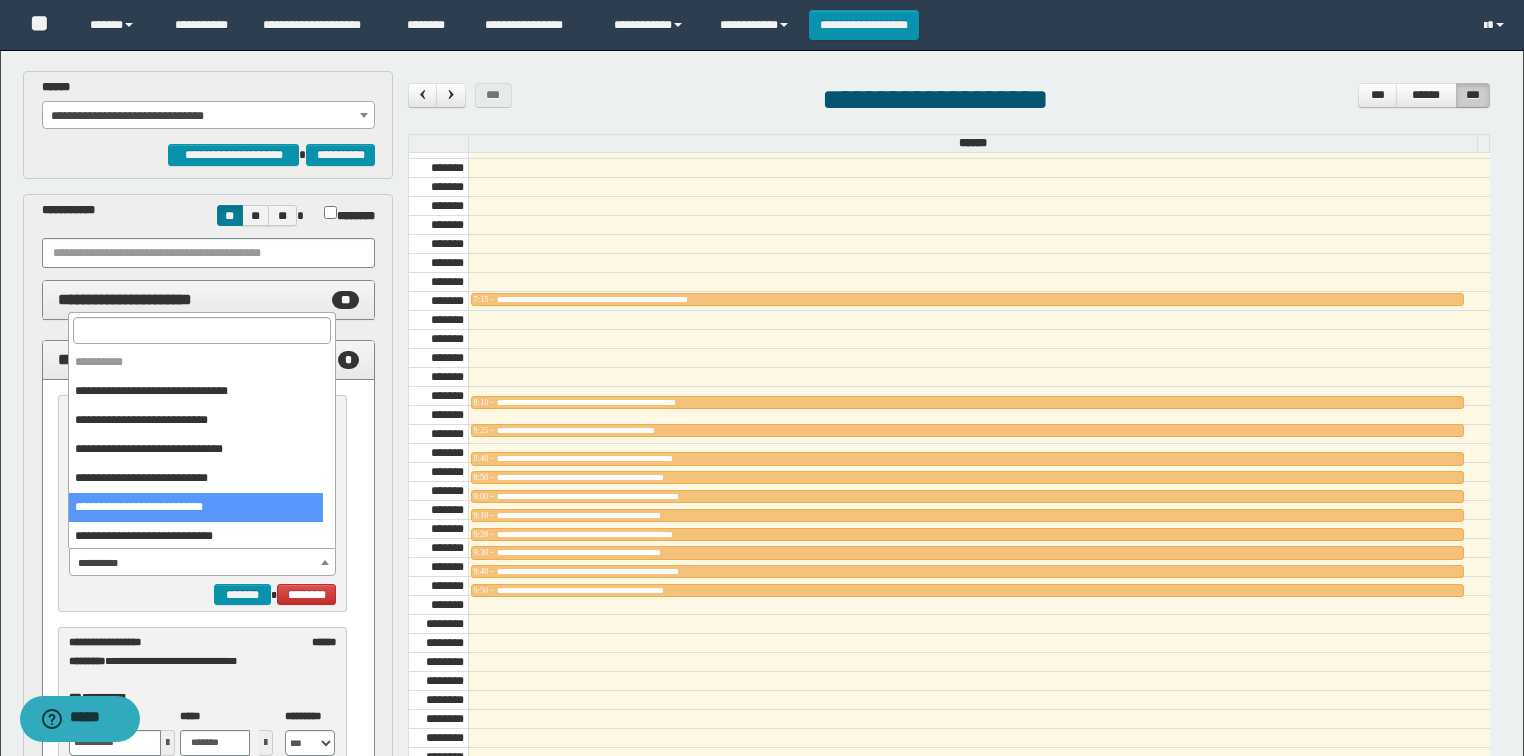 scroll, scrollTop: 149, scrollLeft: 0, axis: vertical 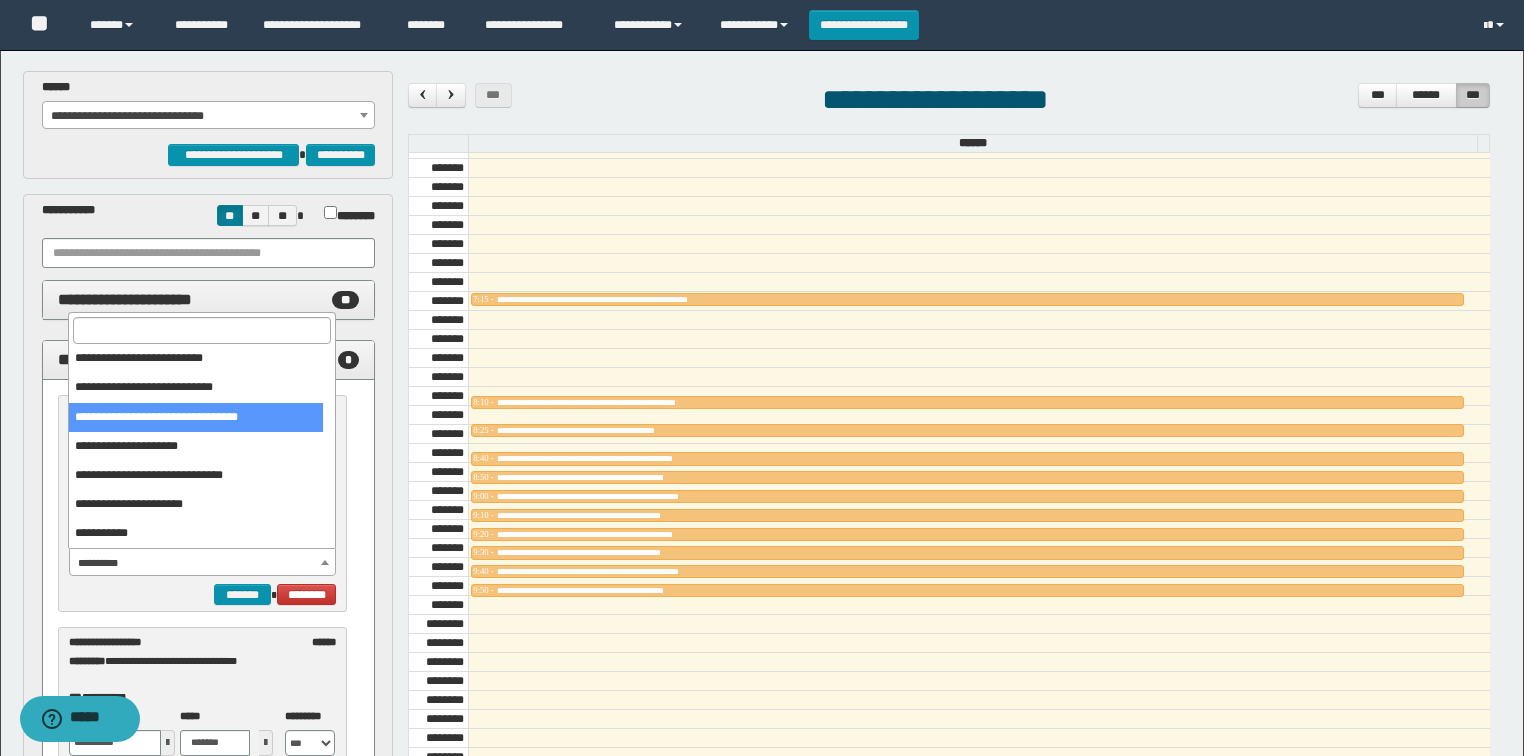 select on "******" 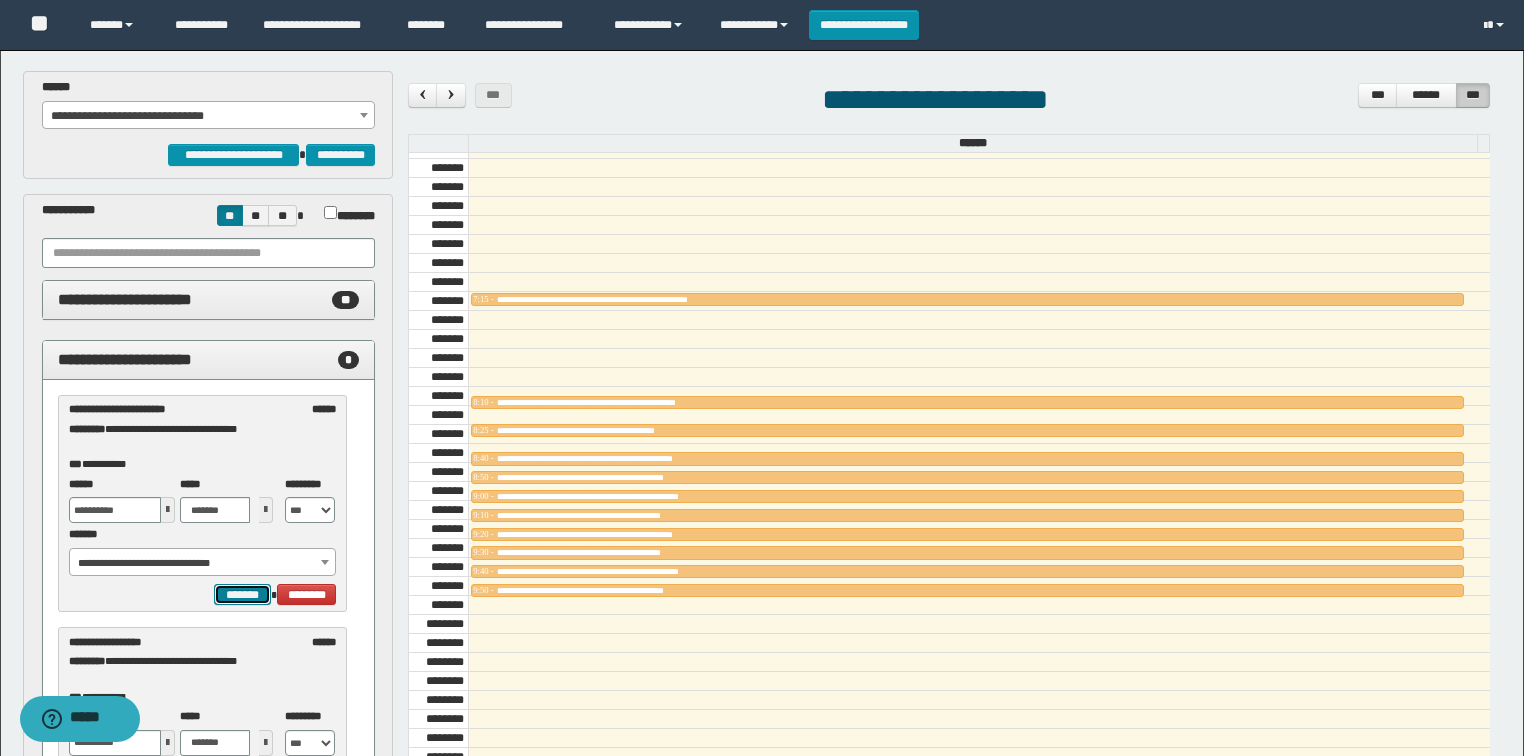 click on "*******" at bounding box center (242, 595) 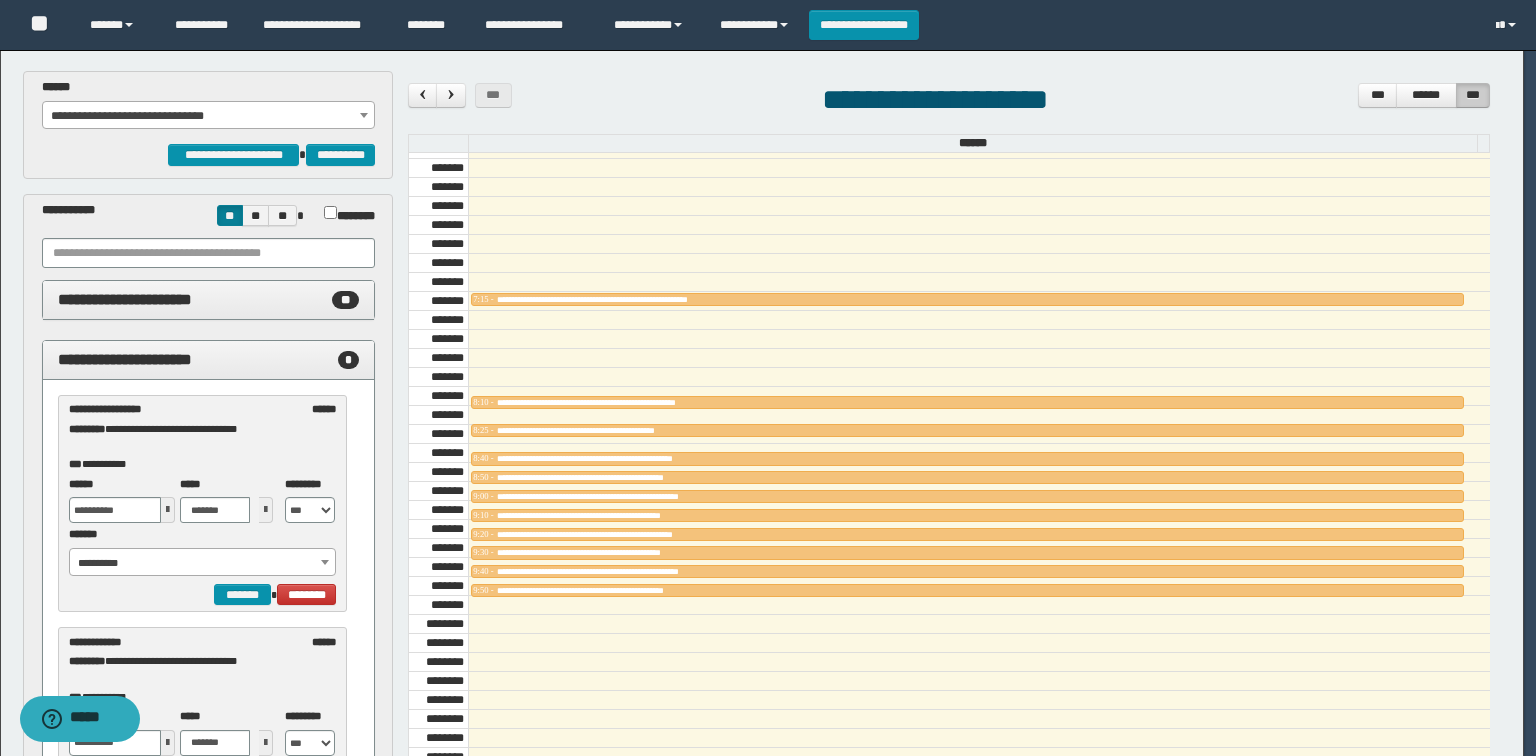 select on "******" 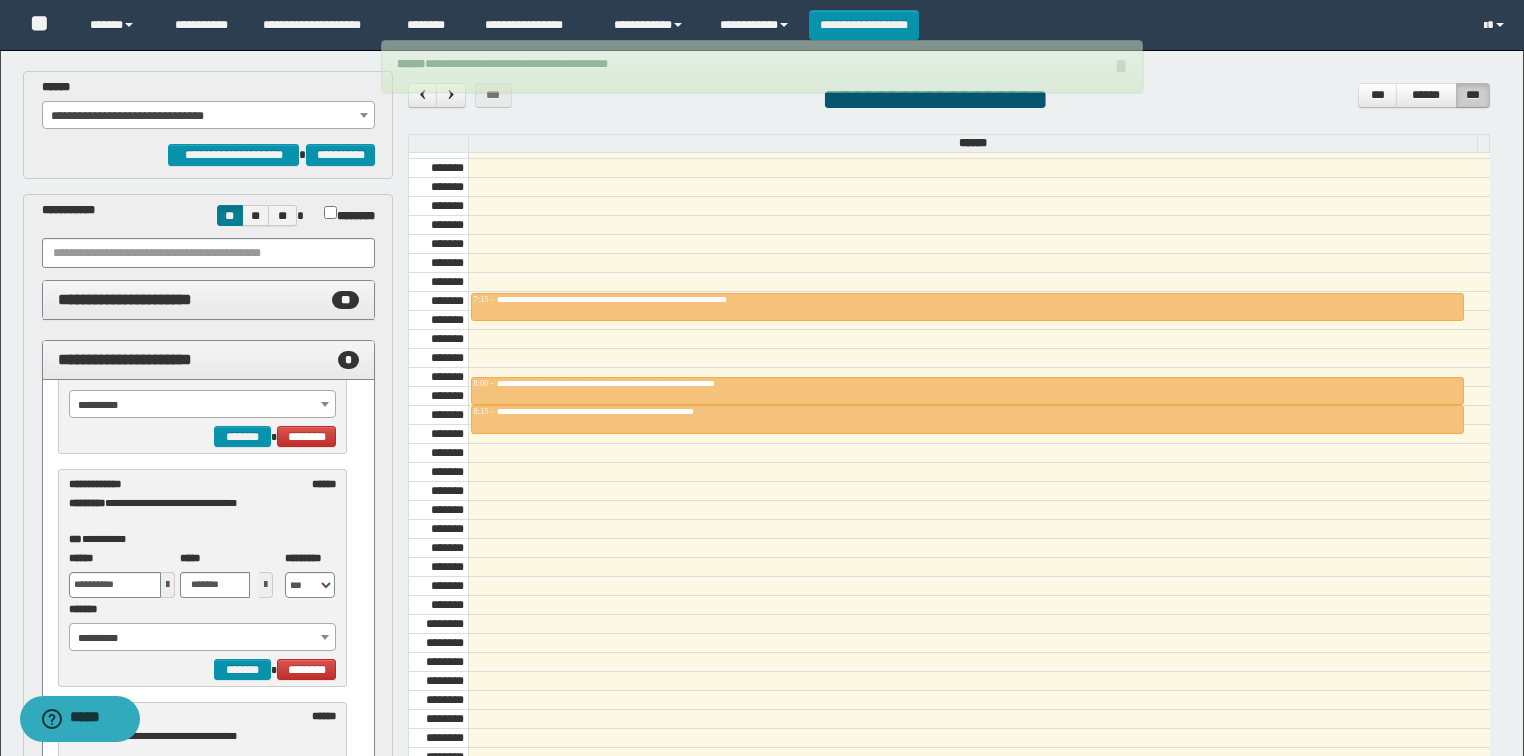 scroll, scrollTop: 160, scrollLeft: 0, axis: vertical 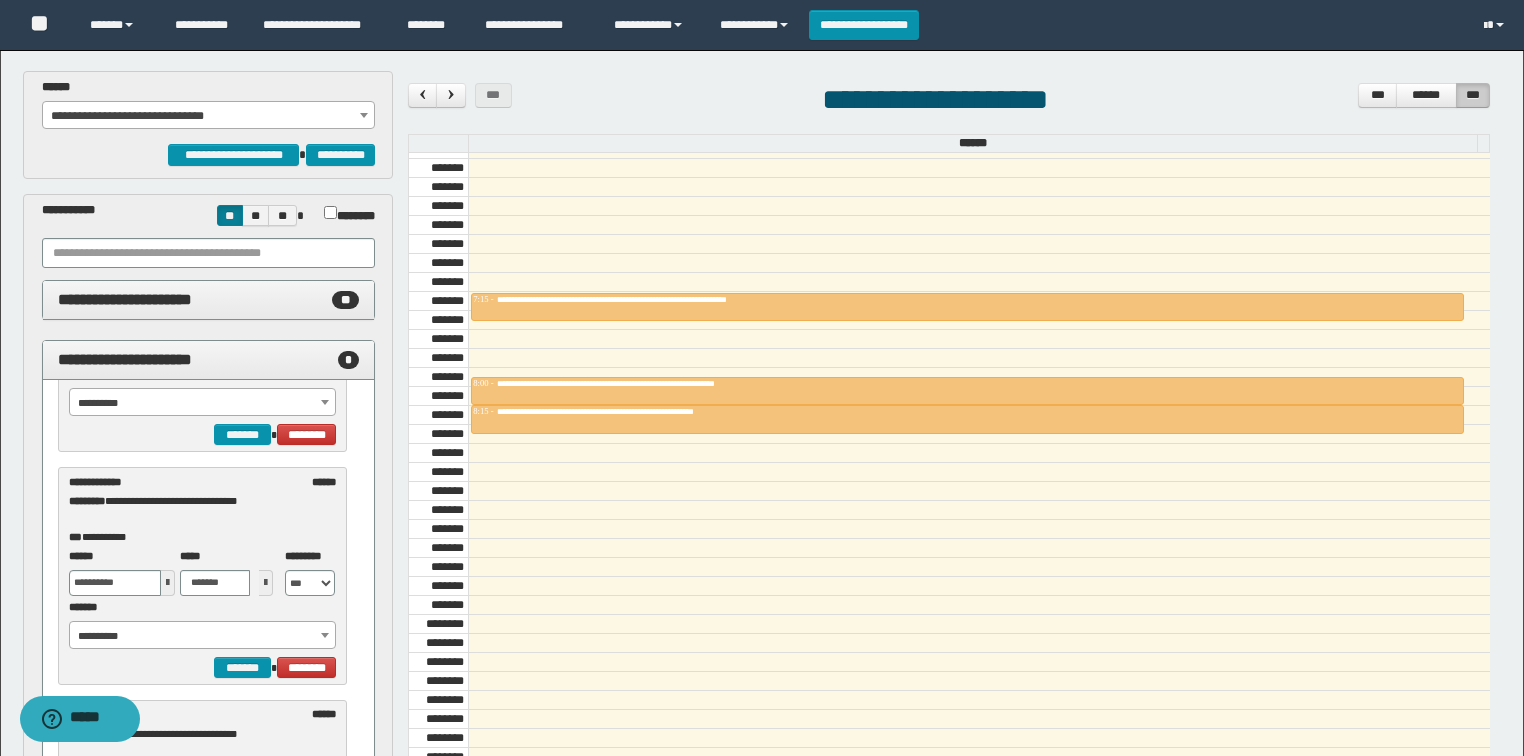 click on "**********" at bounding box center (203, 636) 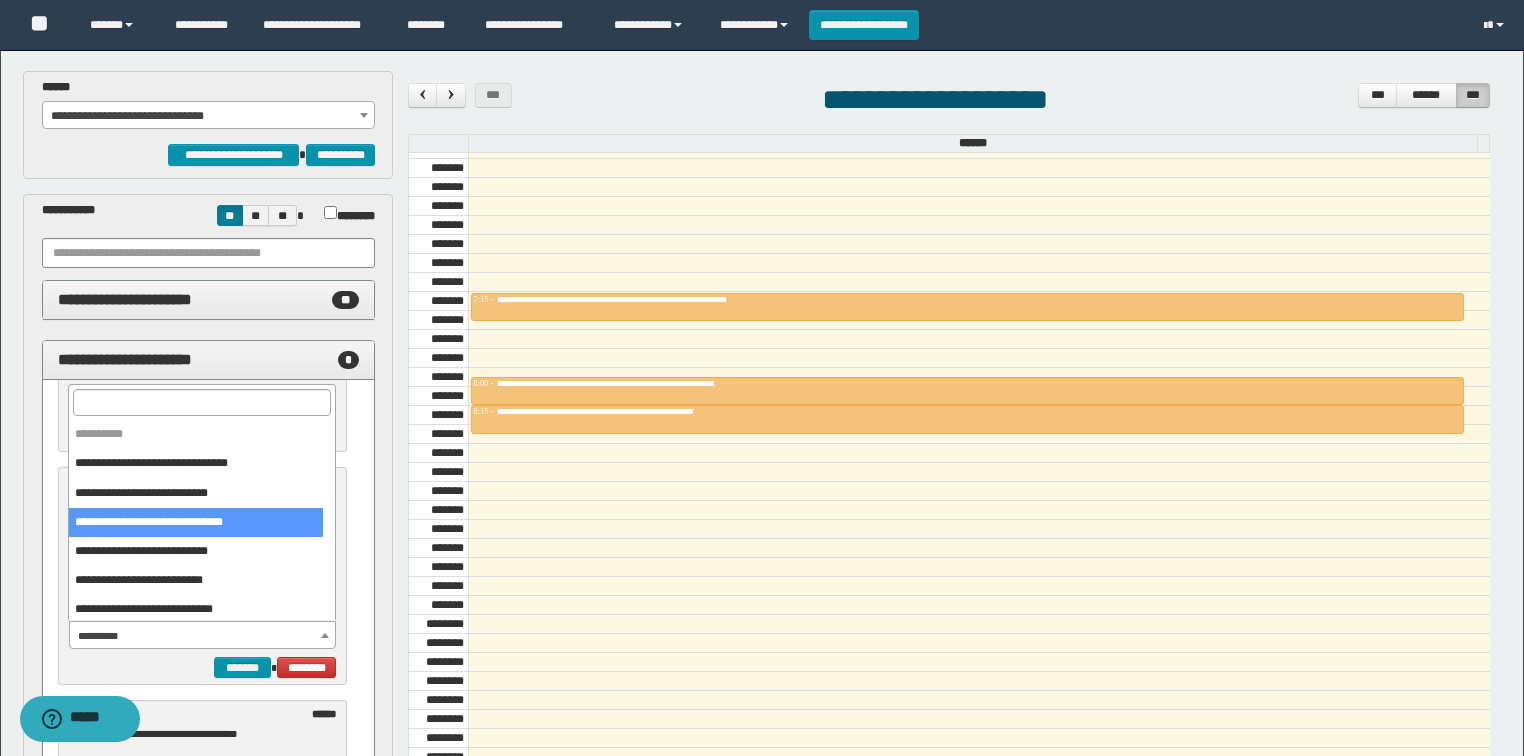 select on "******" 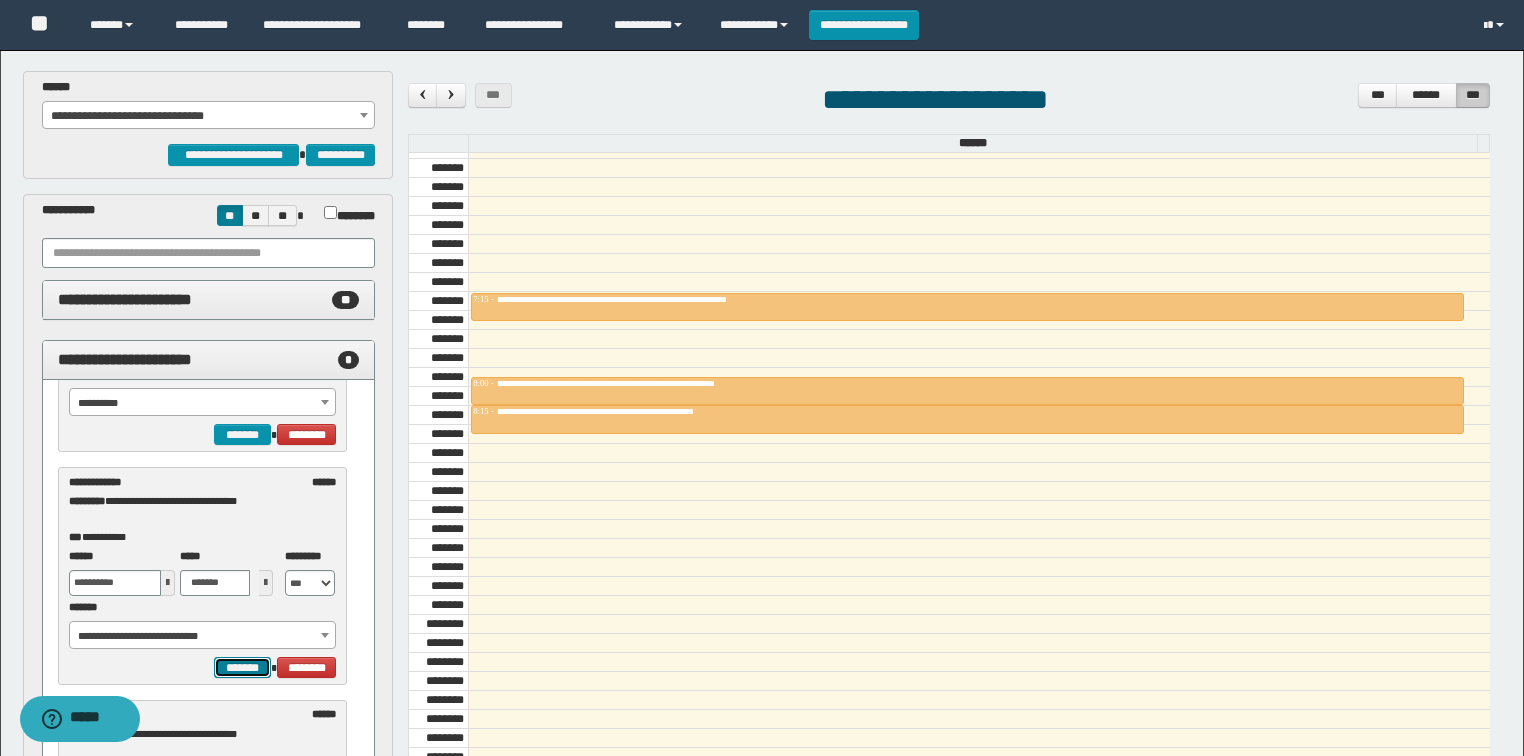 click on "*******" at bounding box center [242, 668] 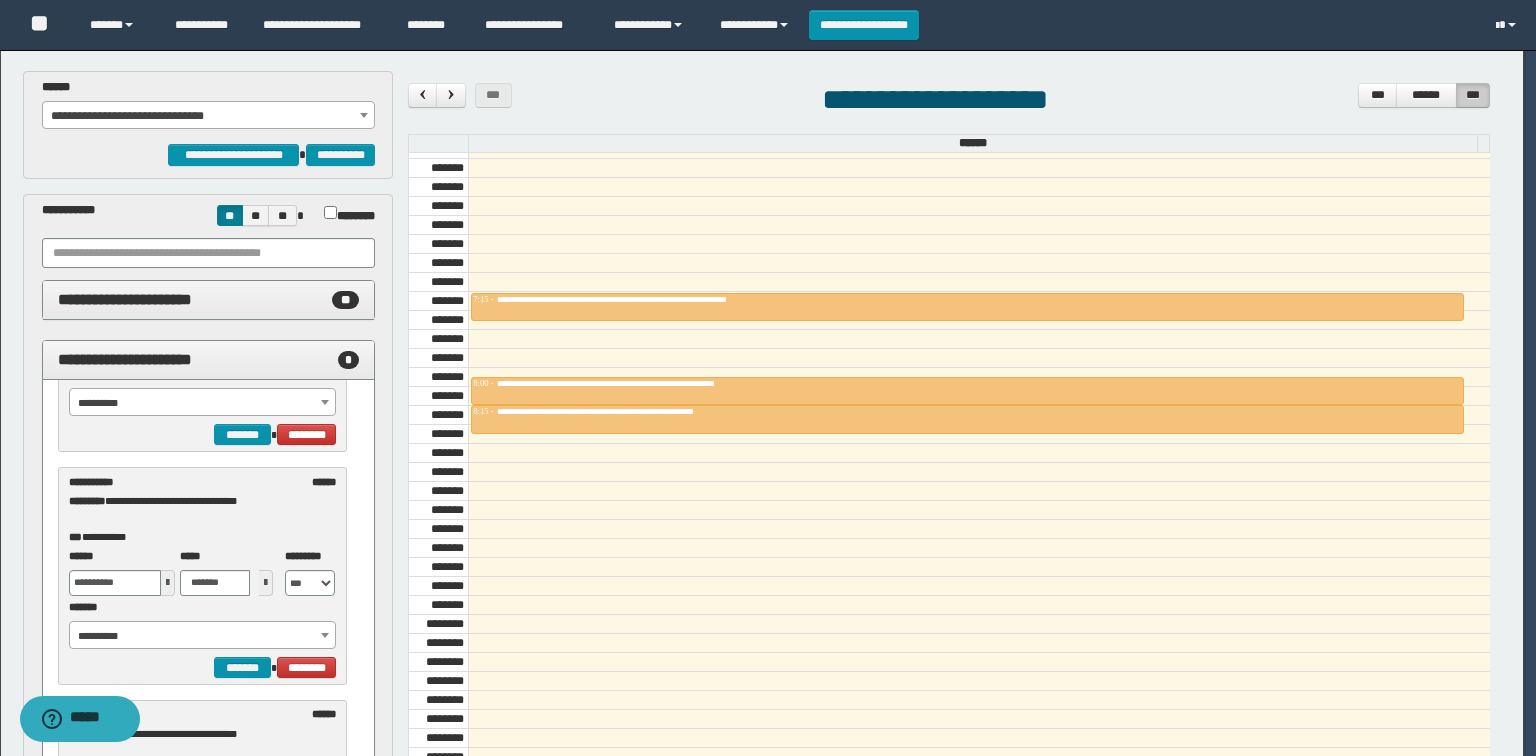 select on "******" 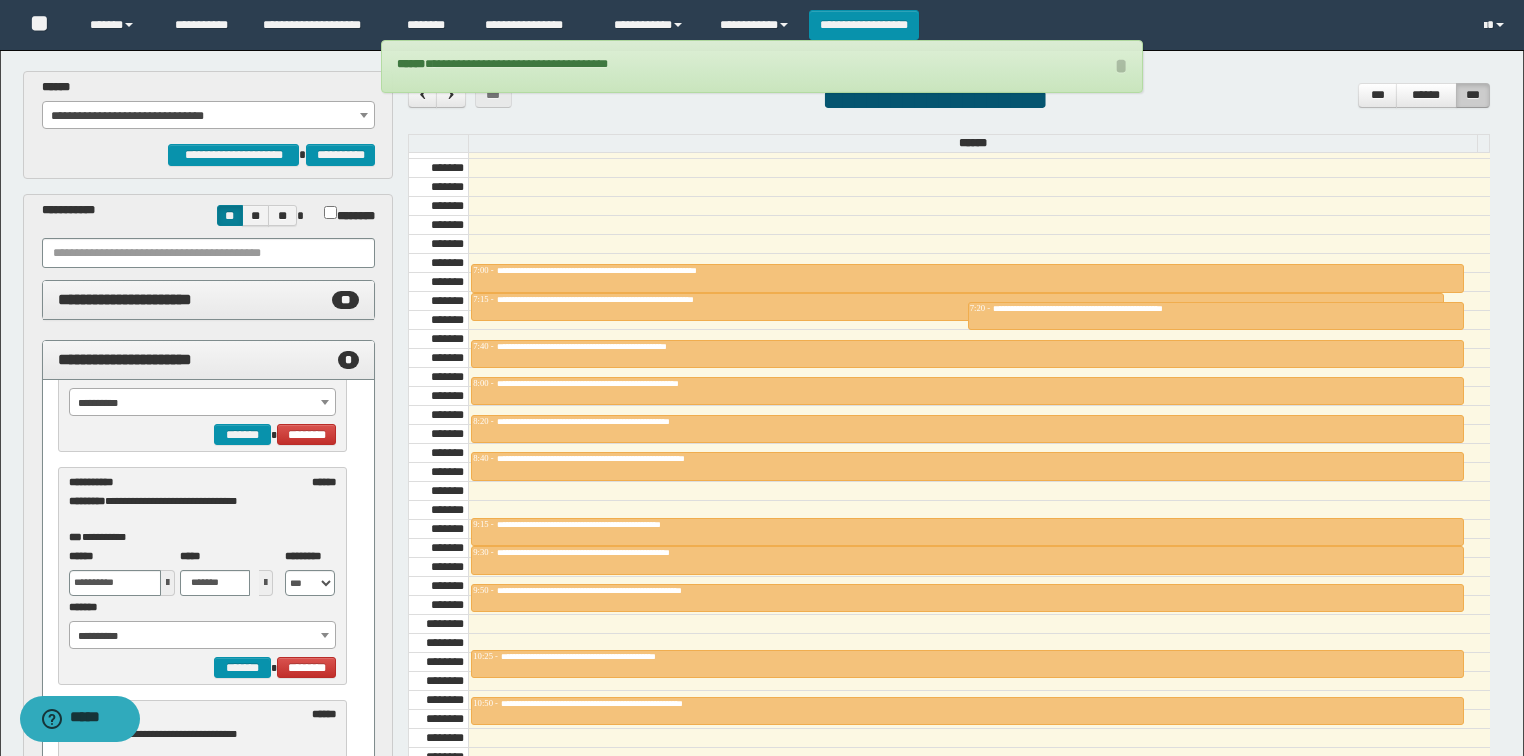click on "**********" at bounding box center [203, 636] 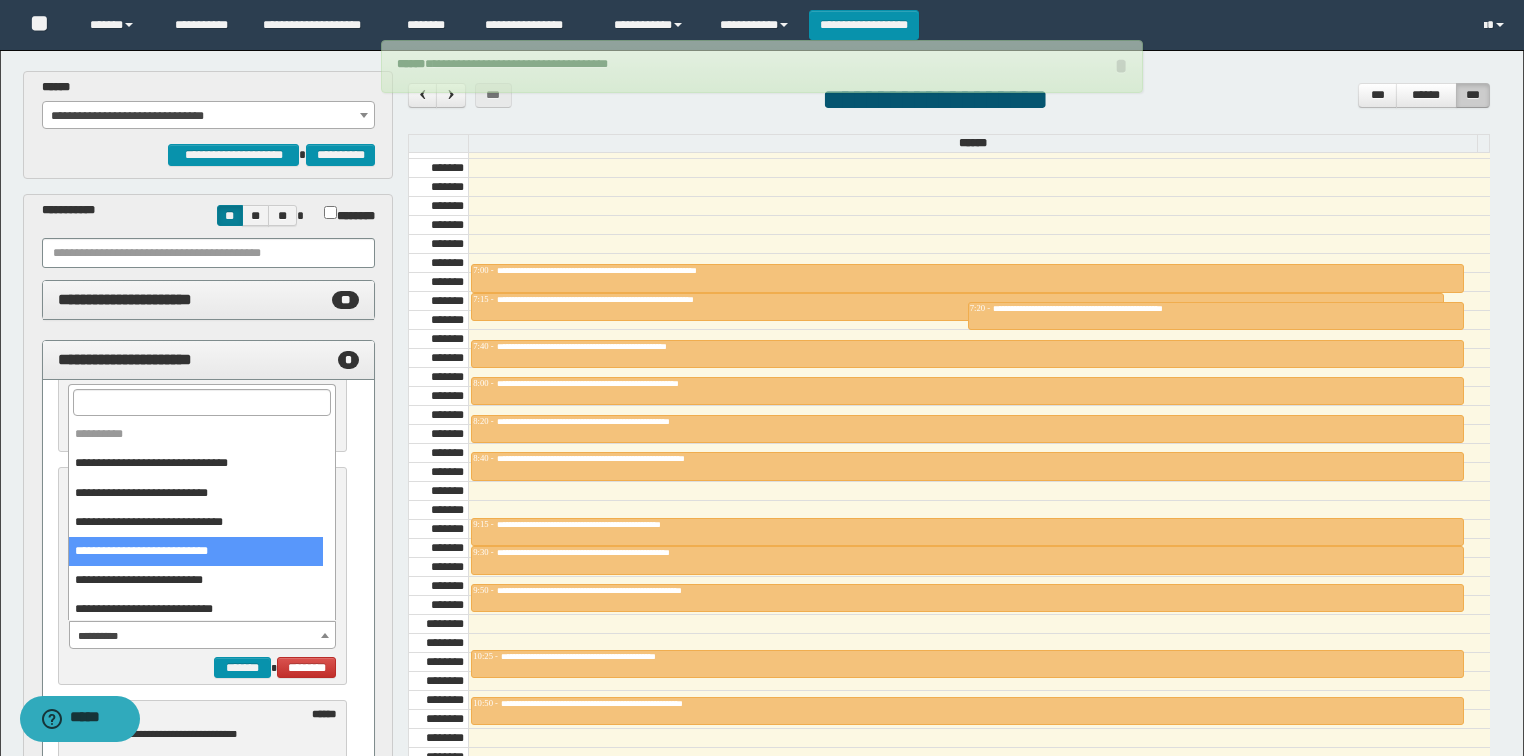 select on "******" 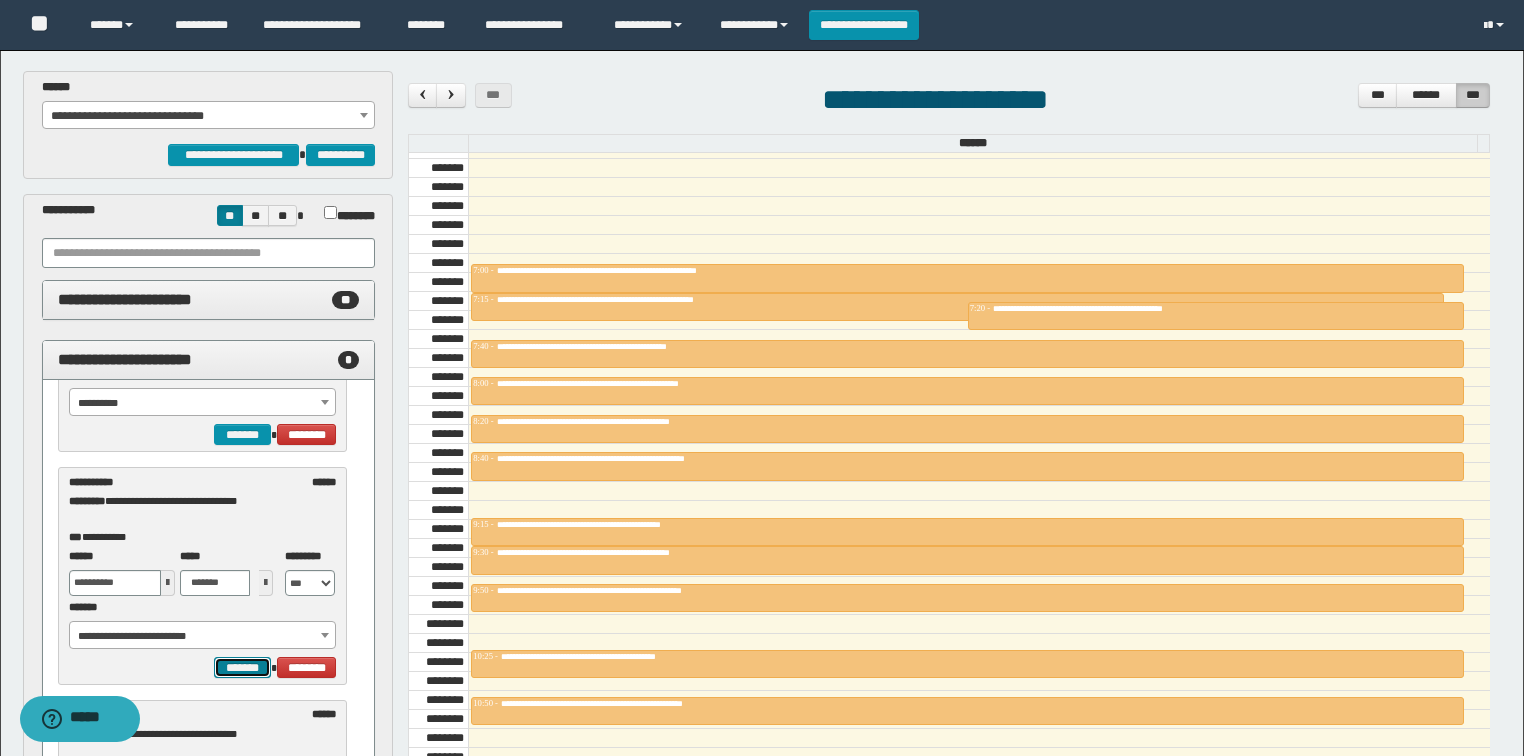 click on "*******" at bounding box center (242, 668) 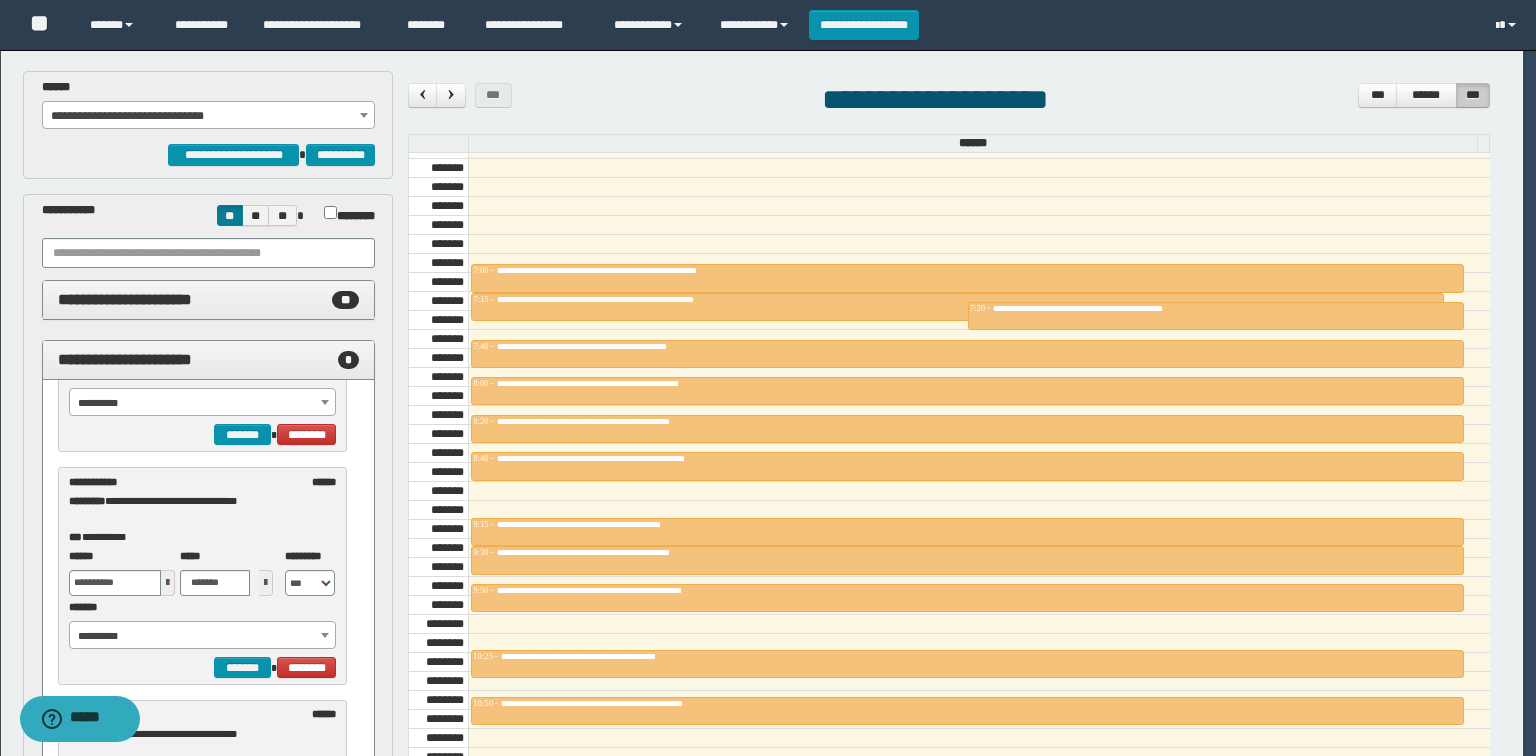 select on "******" 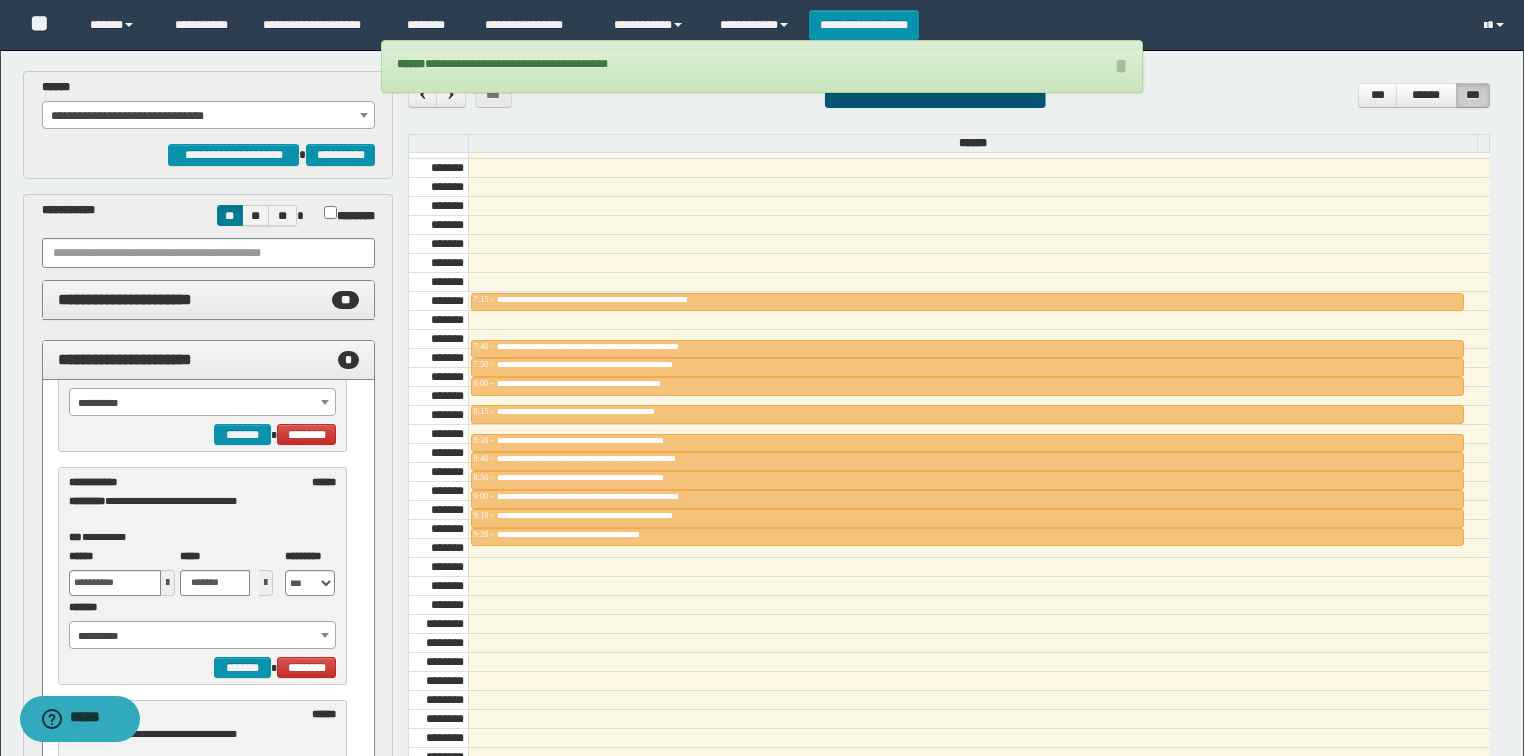 scroll, scrollTop: 160, scrollLeft: 0, axis: vertical 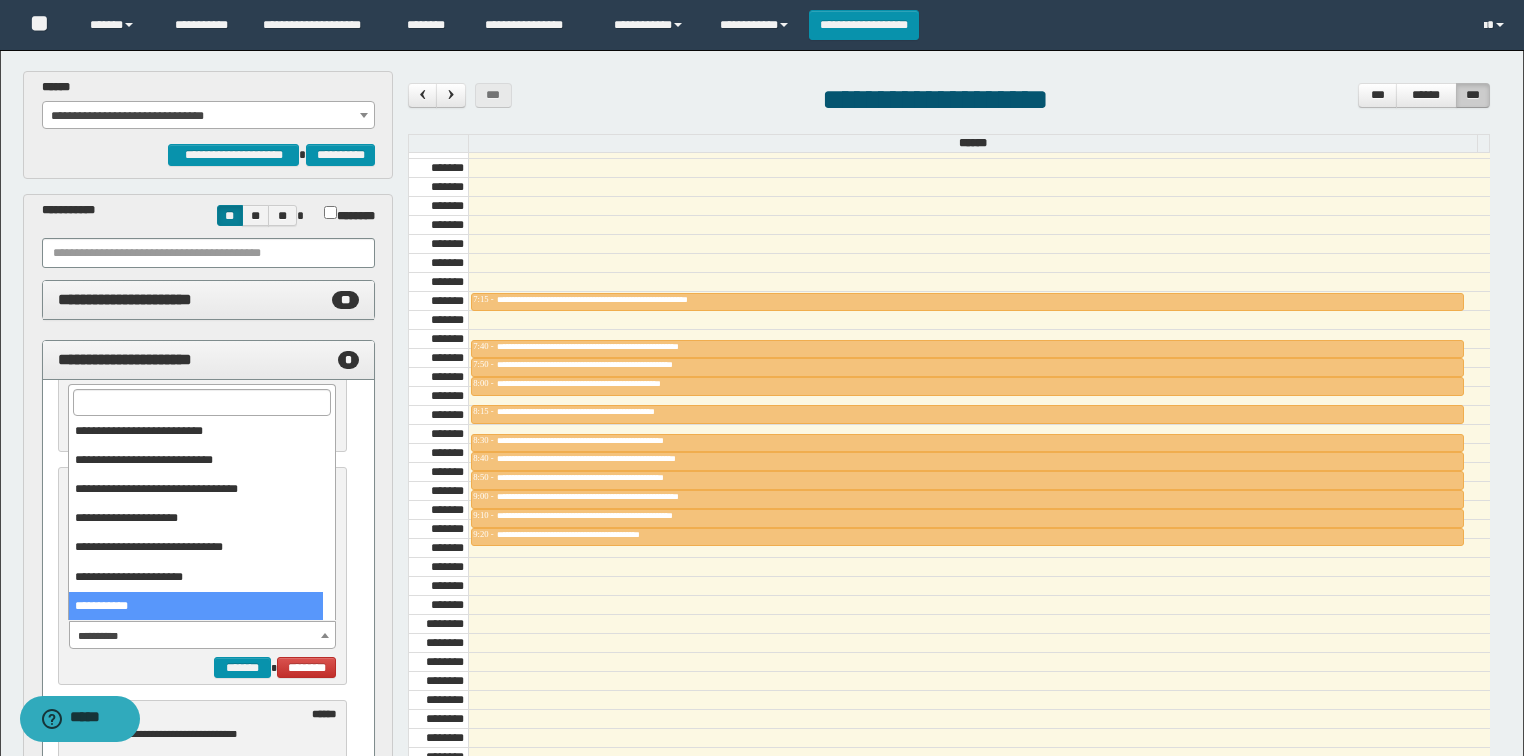 select on "******" 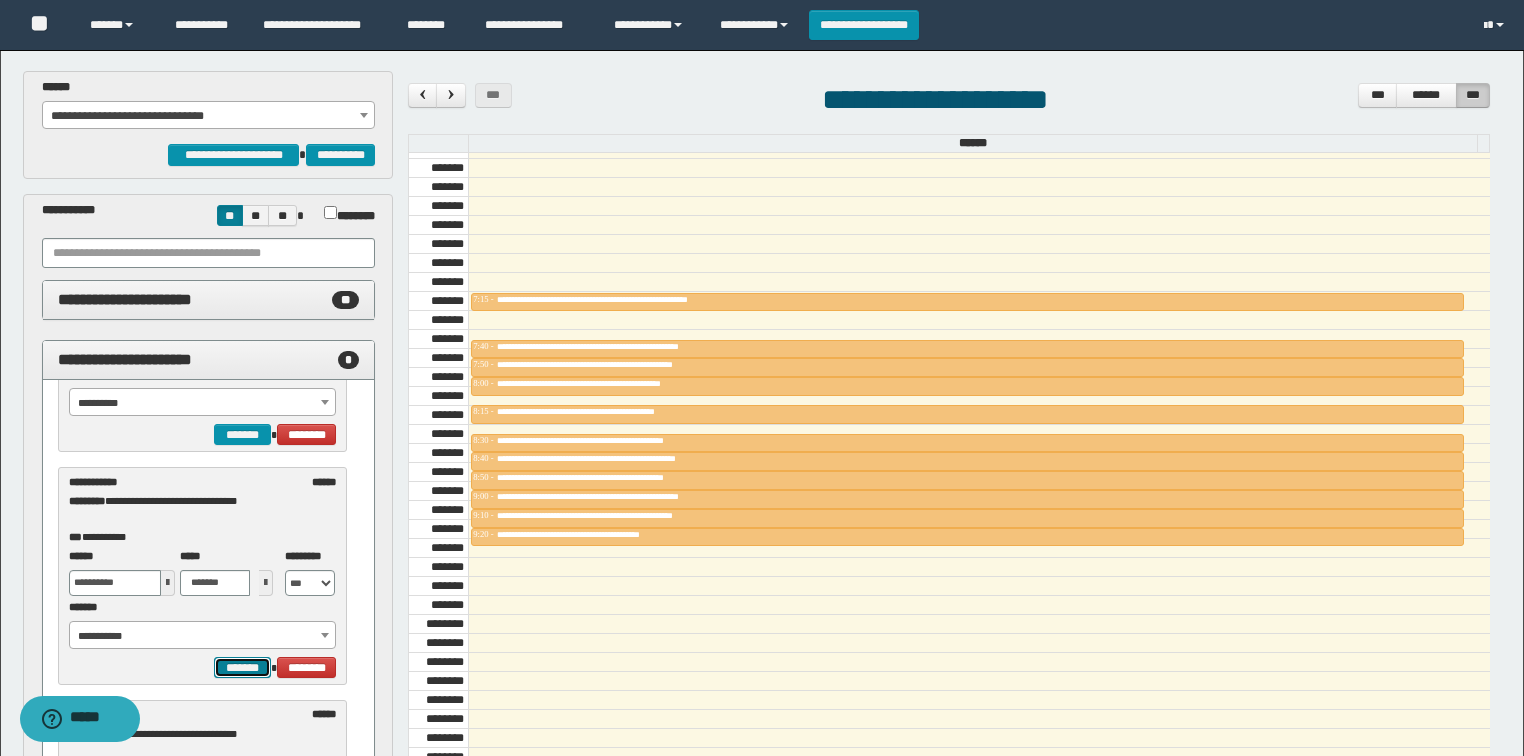 click on "*******" at bounding box center [242, 668] 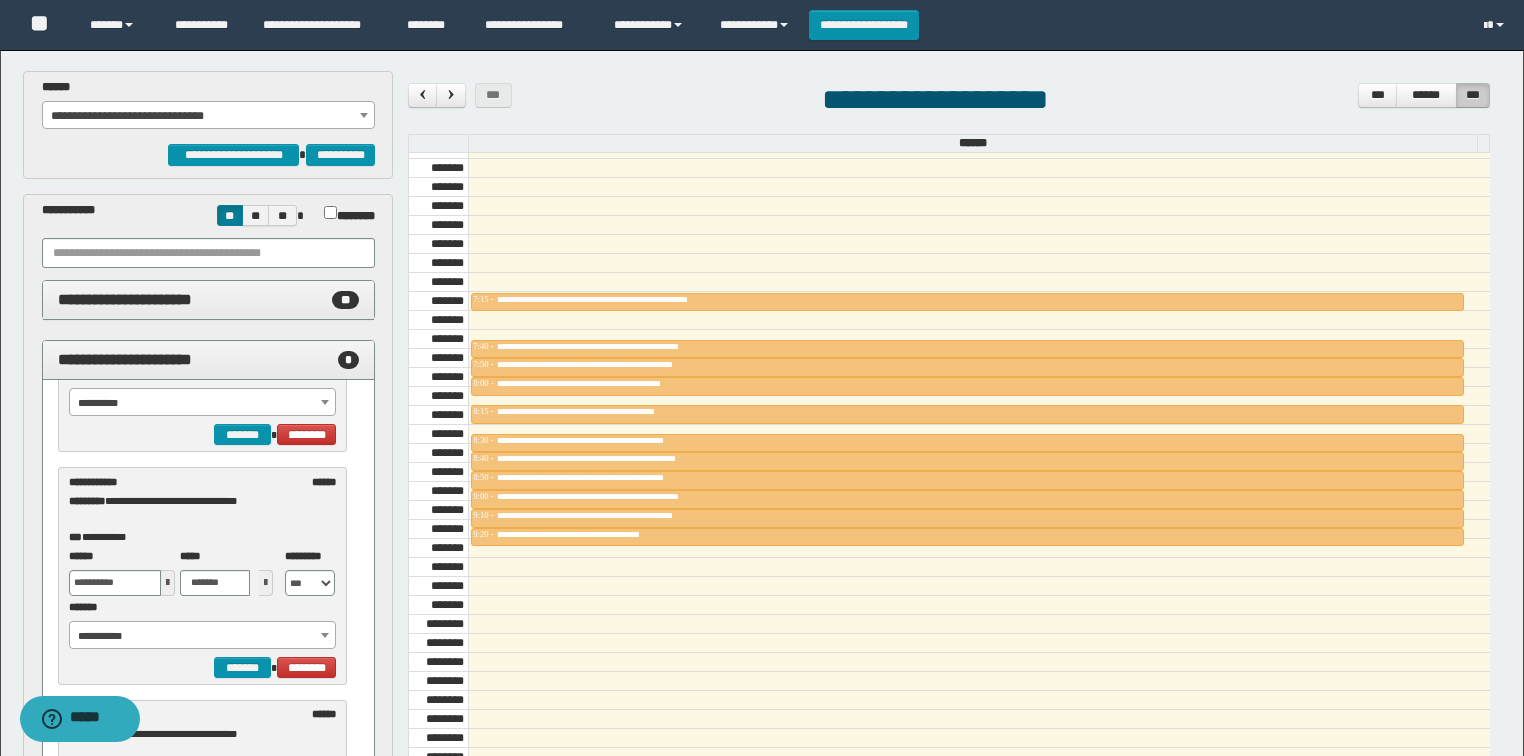 scroll, scrollTop: 95, scrollLeft: 0, axis: vertical 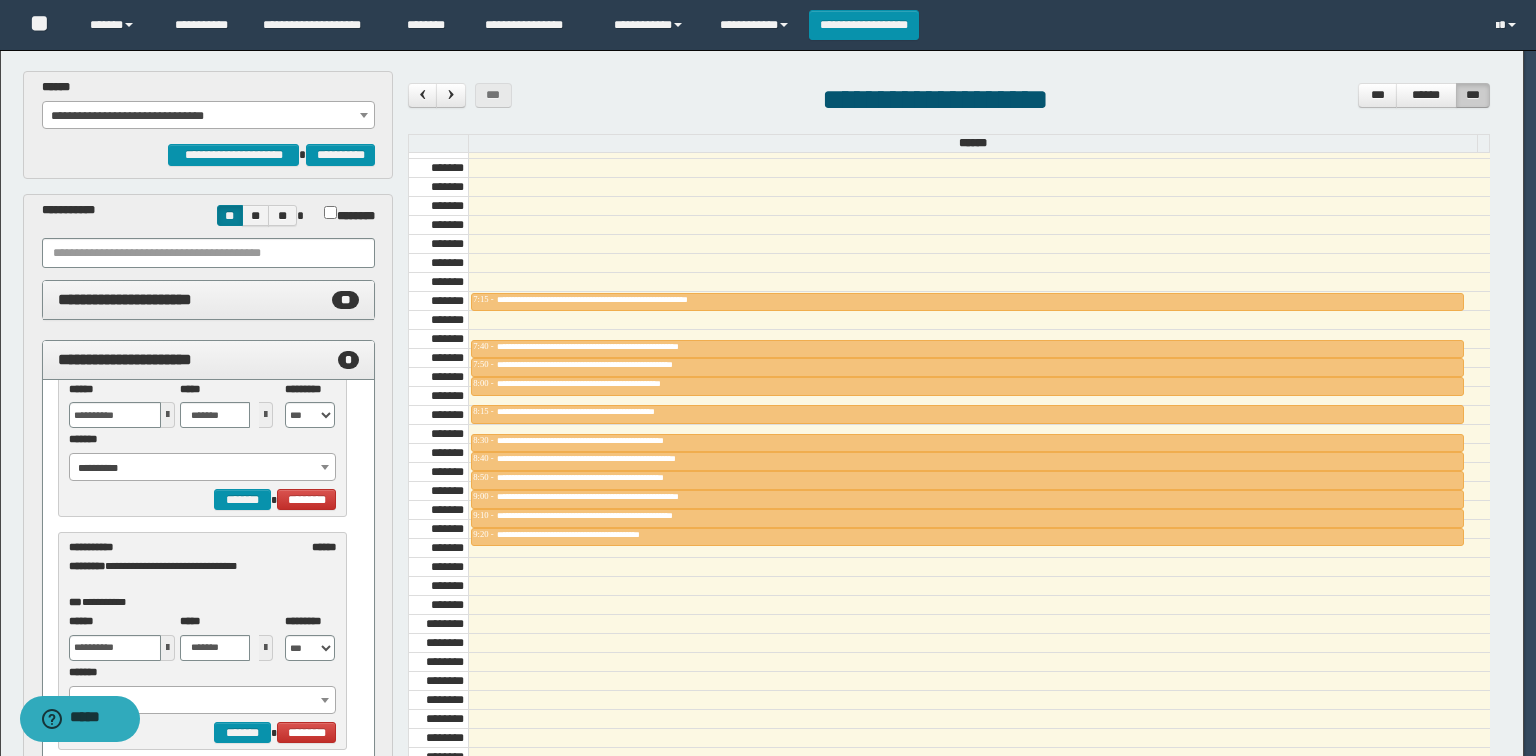 select on "******" 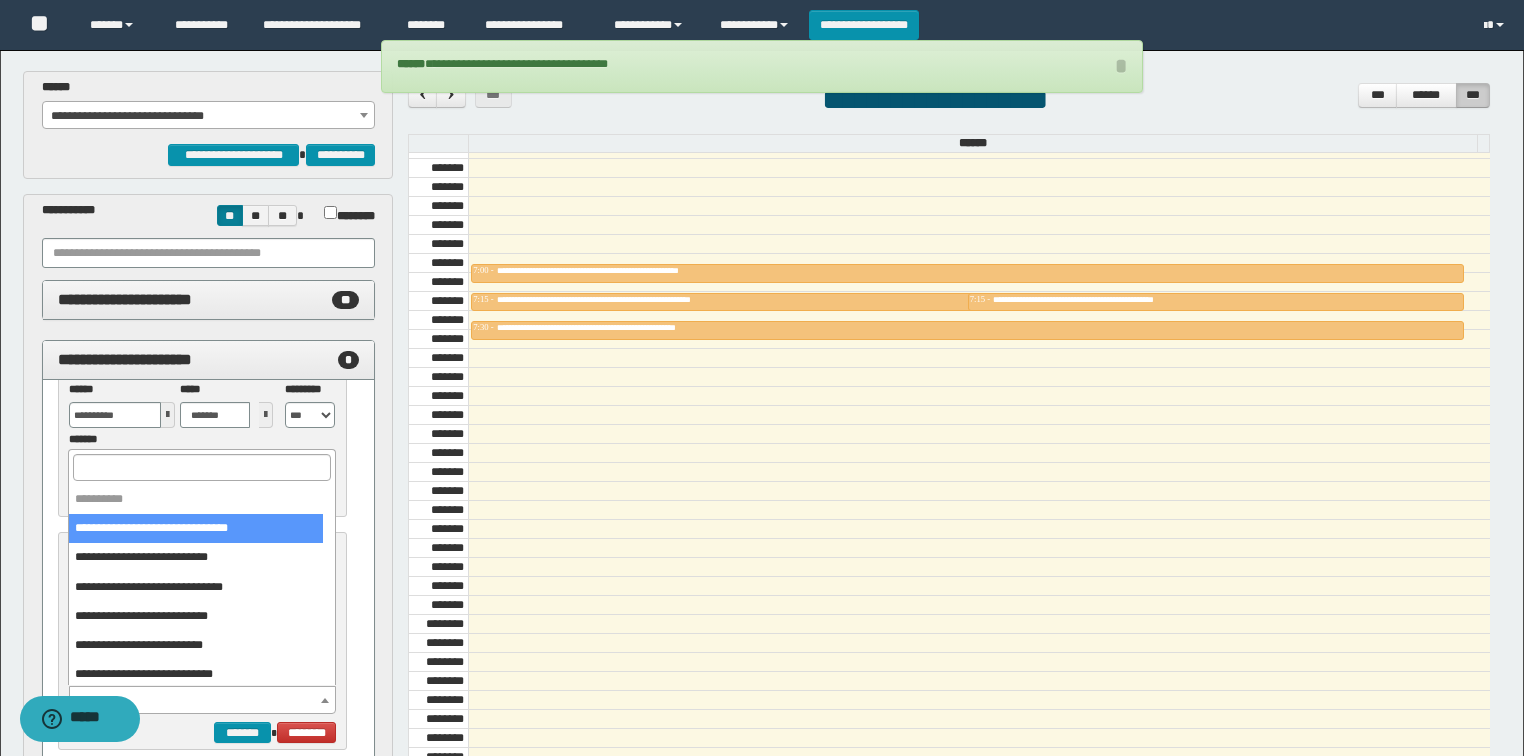 click on "**********" at bounding box center (203, 701) 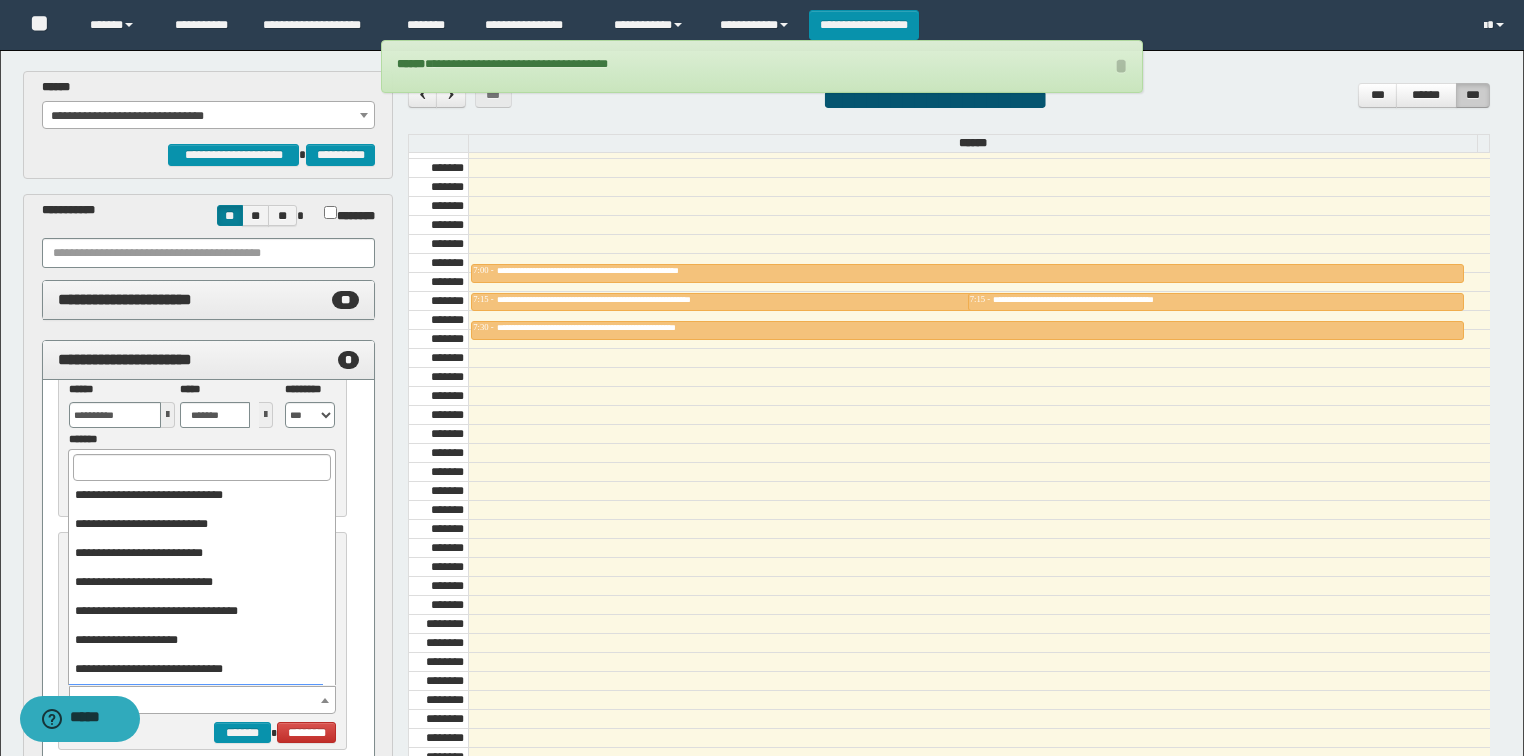 scroll, scrollTop: 149, scrollLeft: 0, axis: vertical 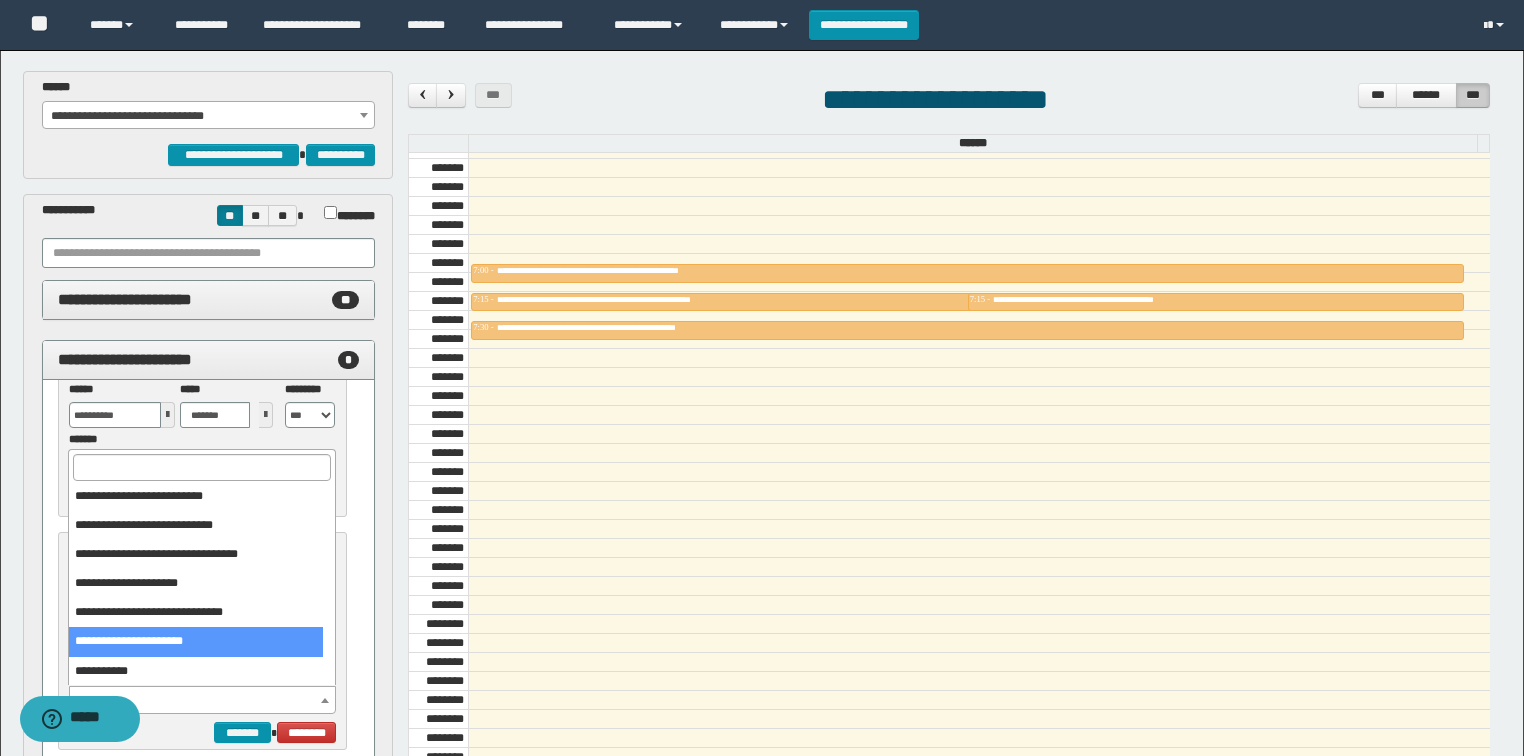 click on "**********" at bounding box center [208, 503] 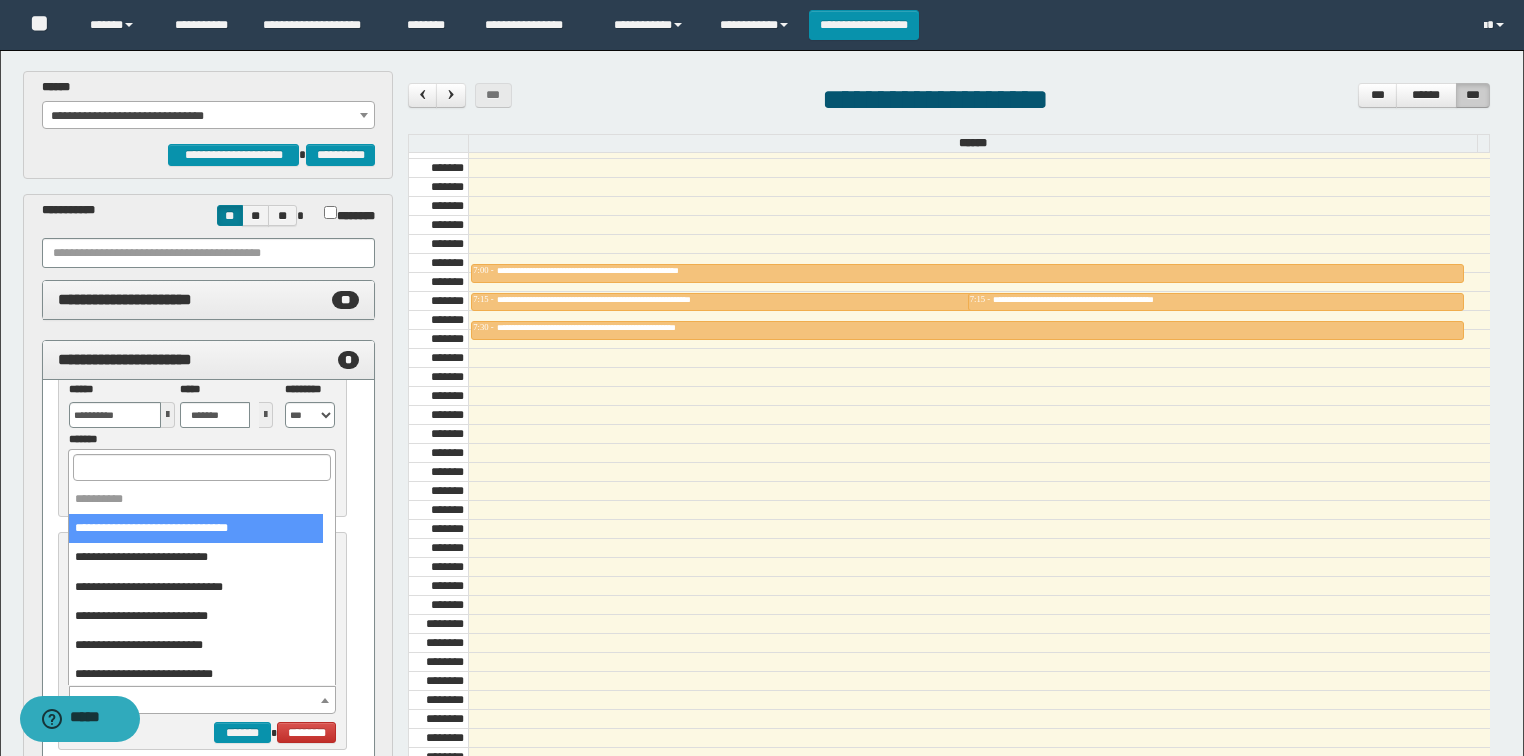 click on "**********" at bounding box center (203, 701) 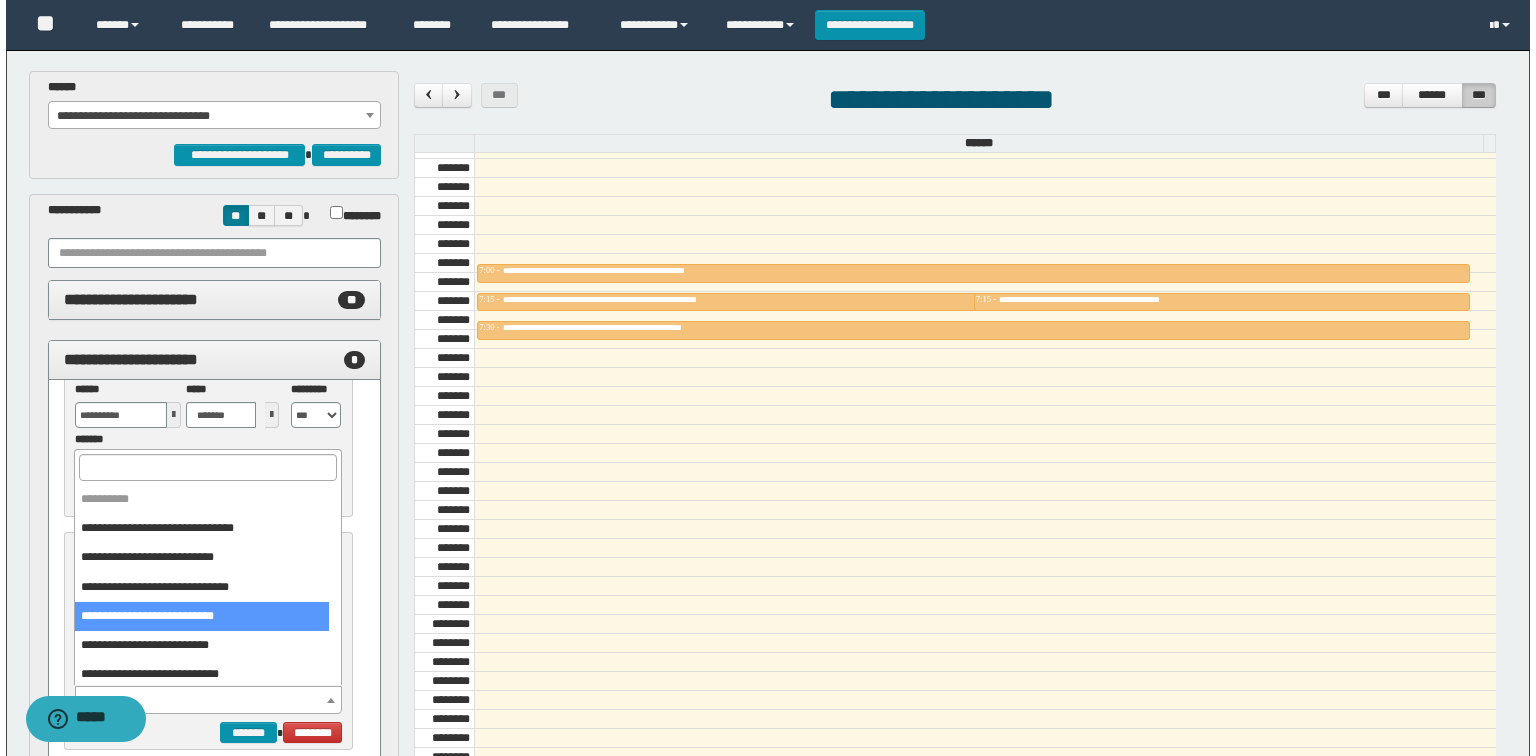scroll, scrollTop: 80, scrollLeft: 0, axis: vertical 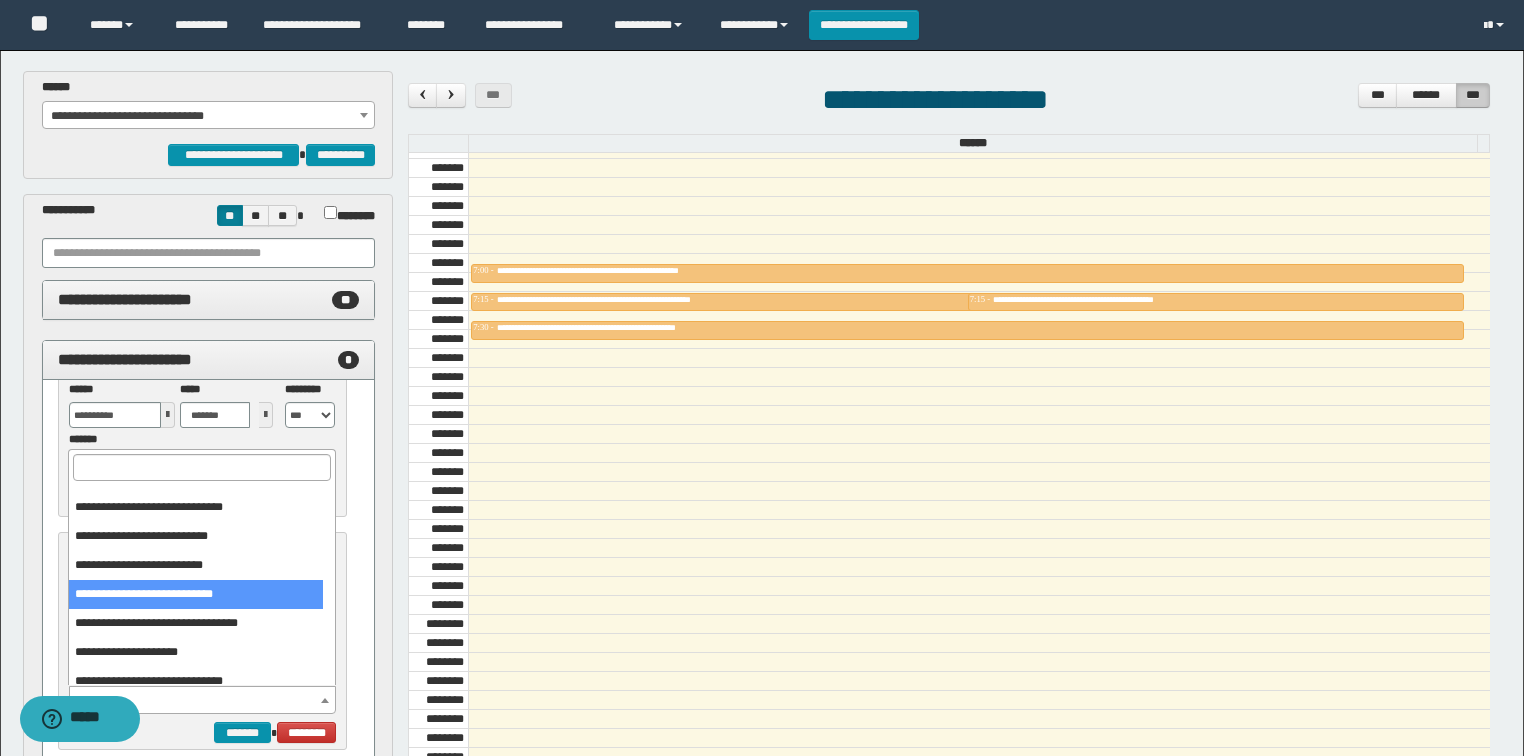 select on "******" 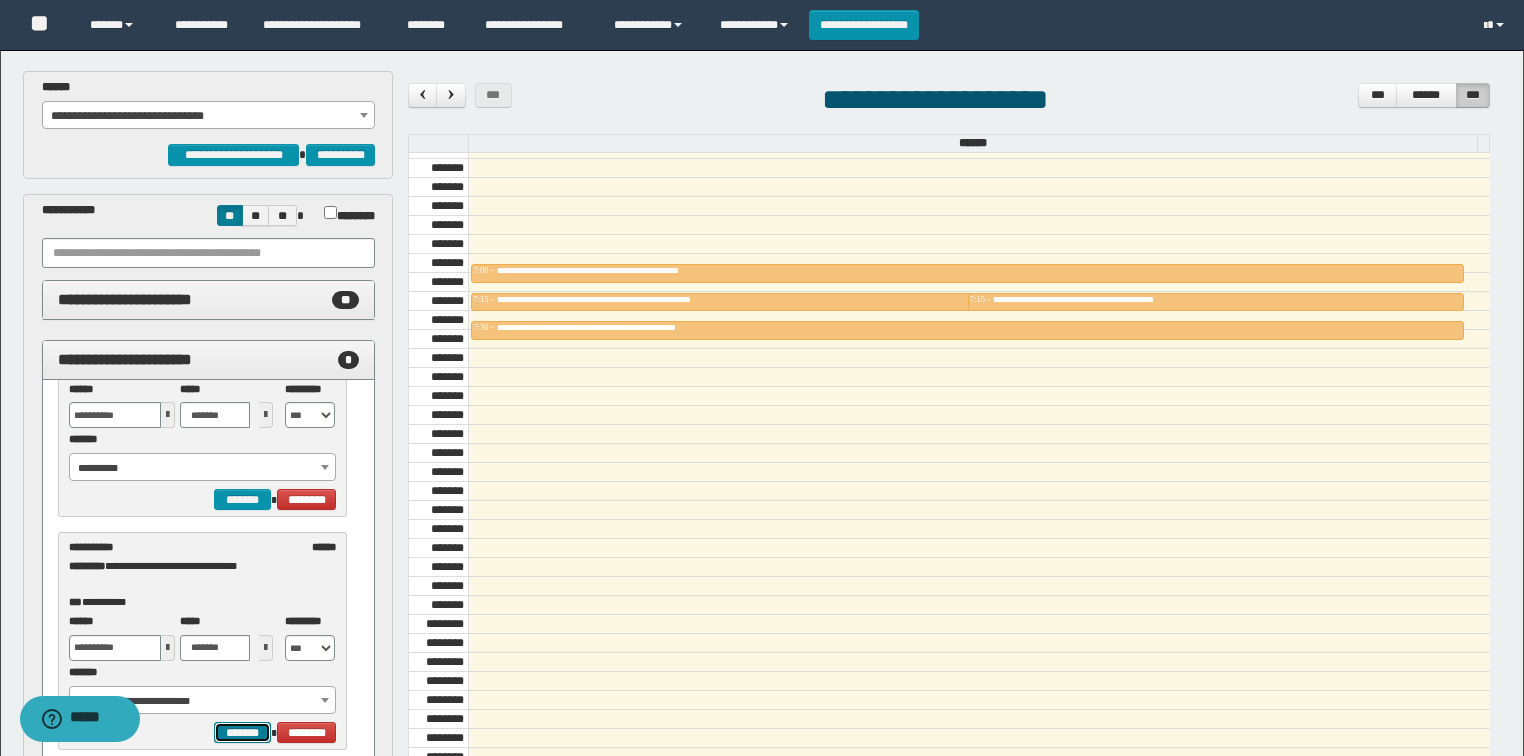 click on "*******" at bounding box center [242, 733] 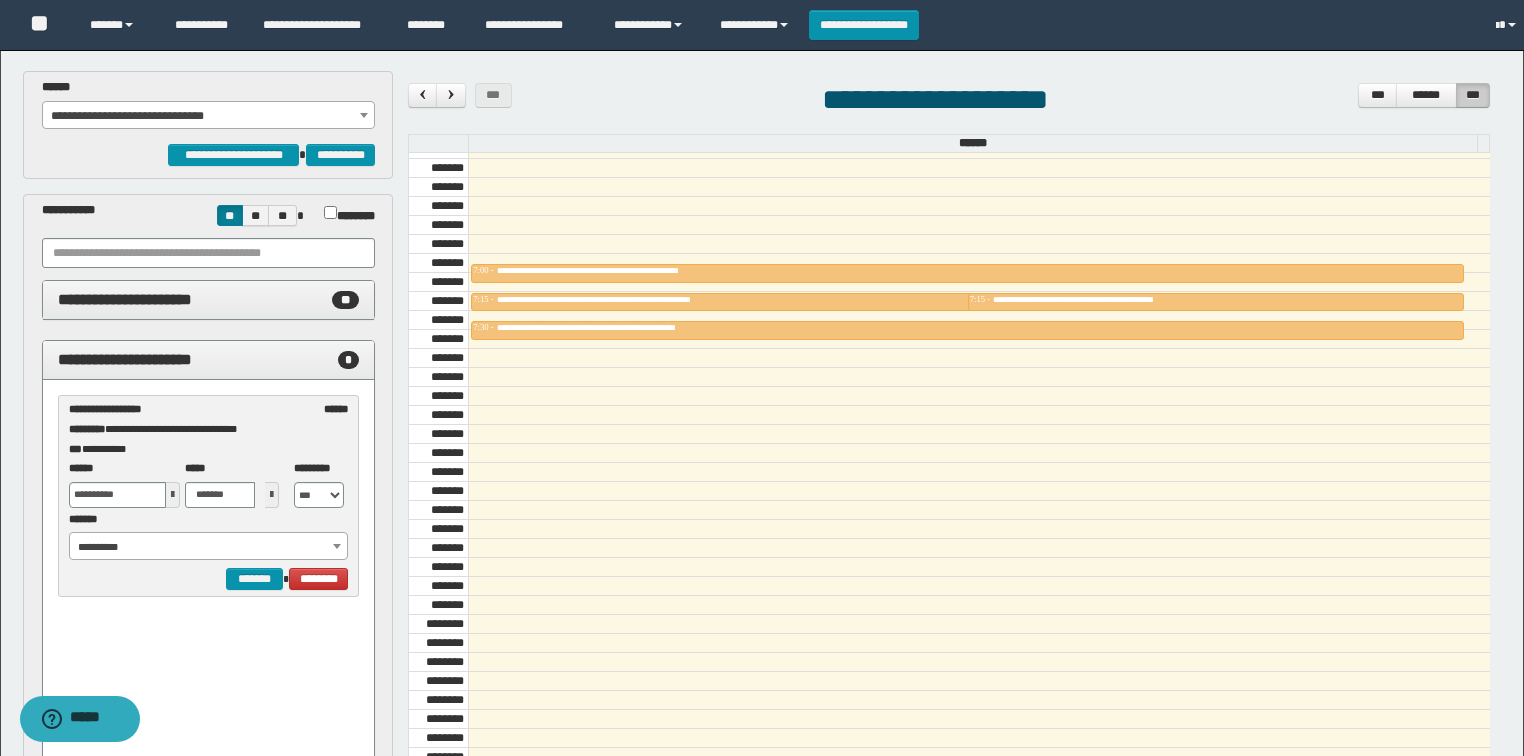 scroll, scrollTop: 0, scrollLeft: 0, axis: both 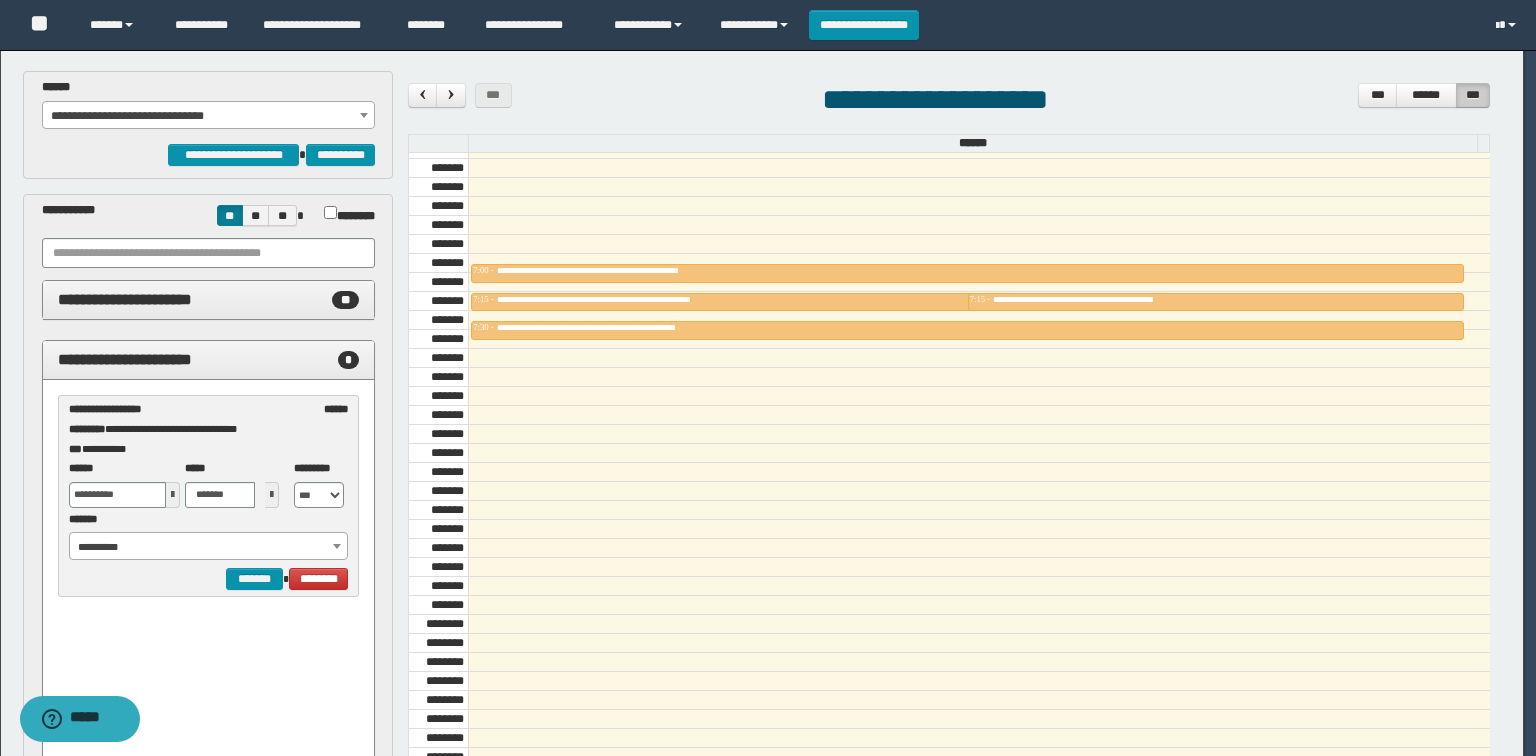 select on "******" 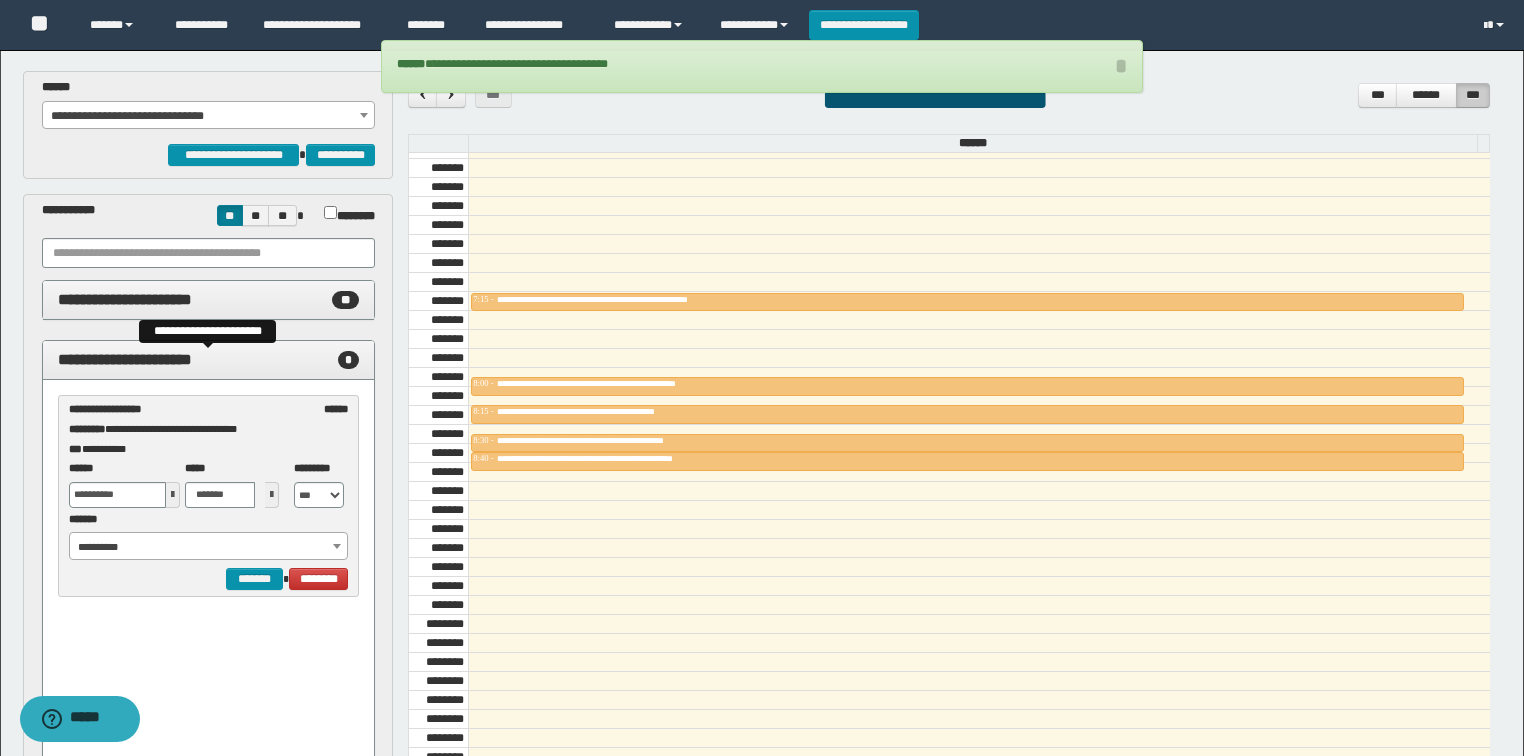 click on "**********" at bounding box center [125, 359] 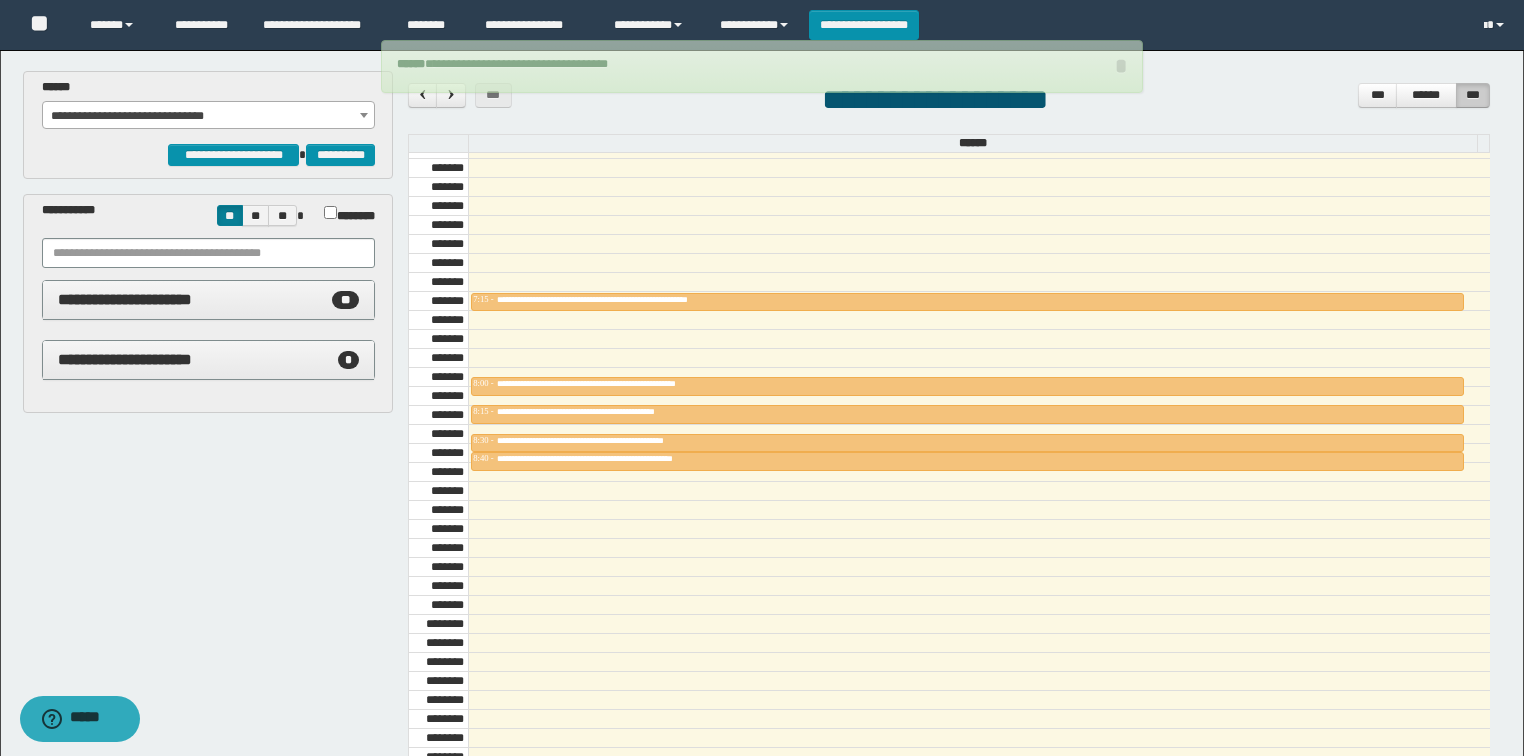 click on "**********" at bounding box center [209, 116] 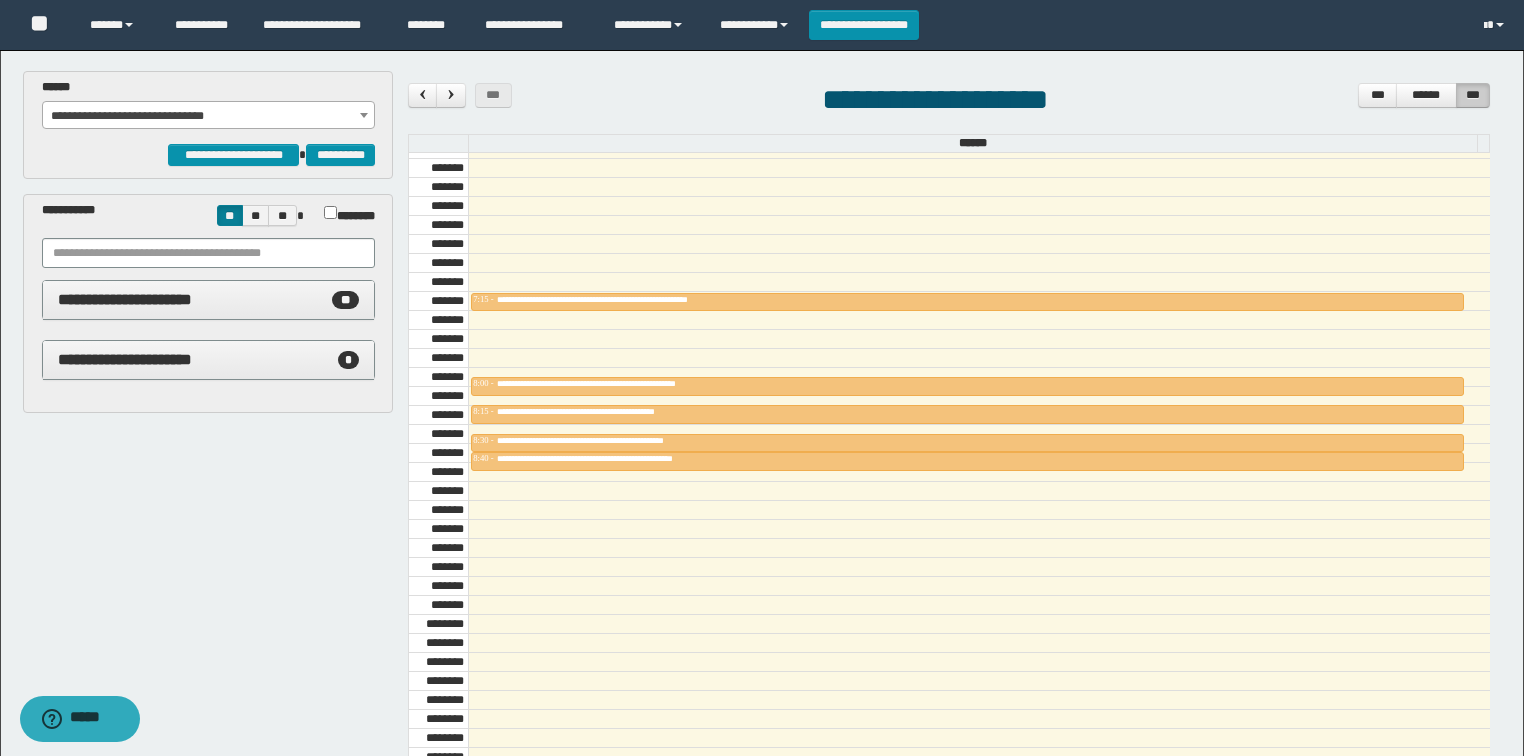 click on "**********" at bounding box center [209, 116] 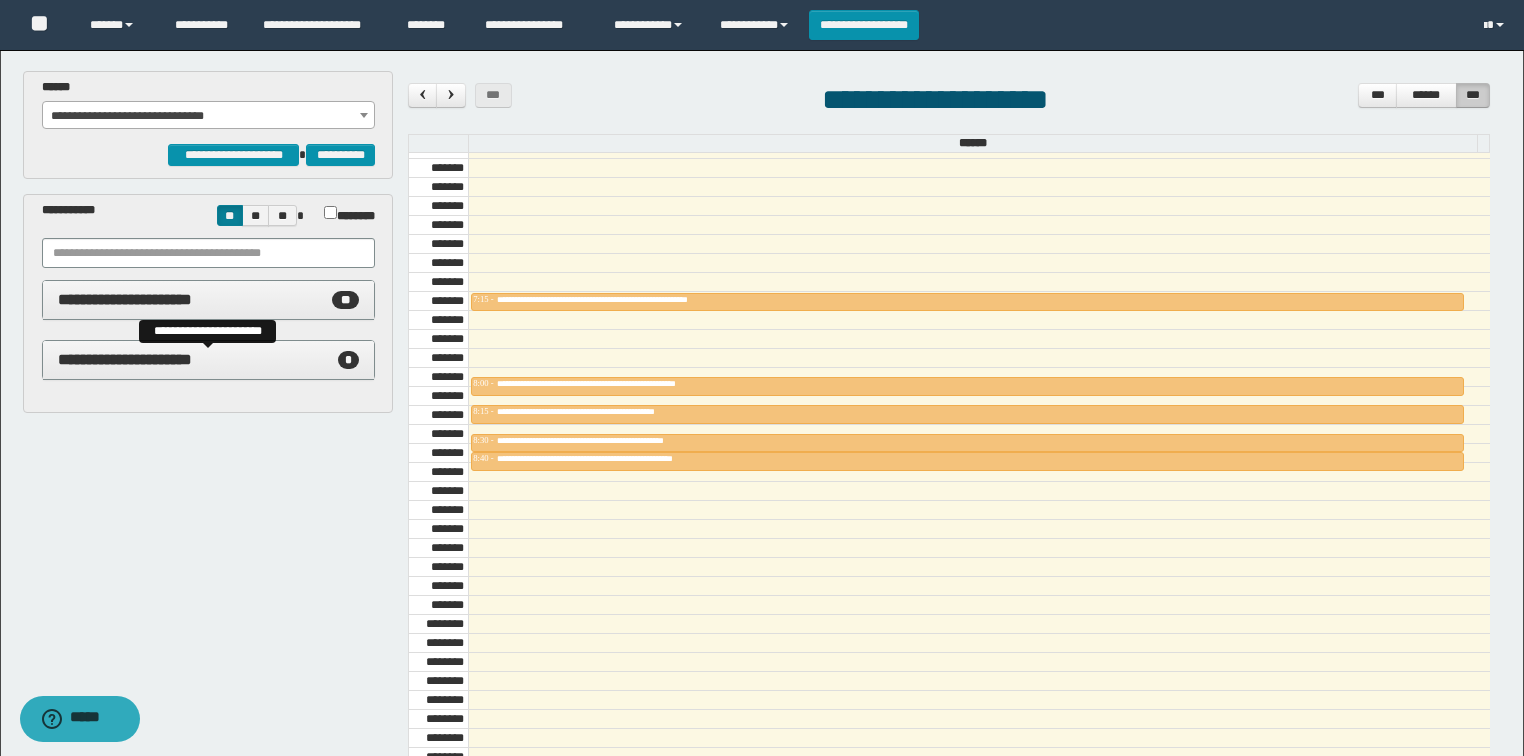 click on "**********" at bounding box center [125, 359] 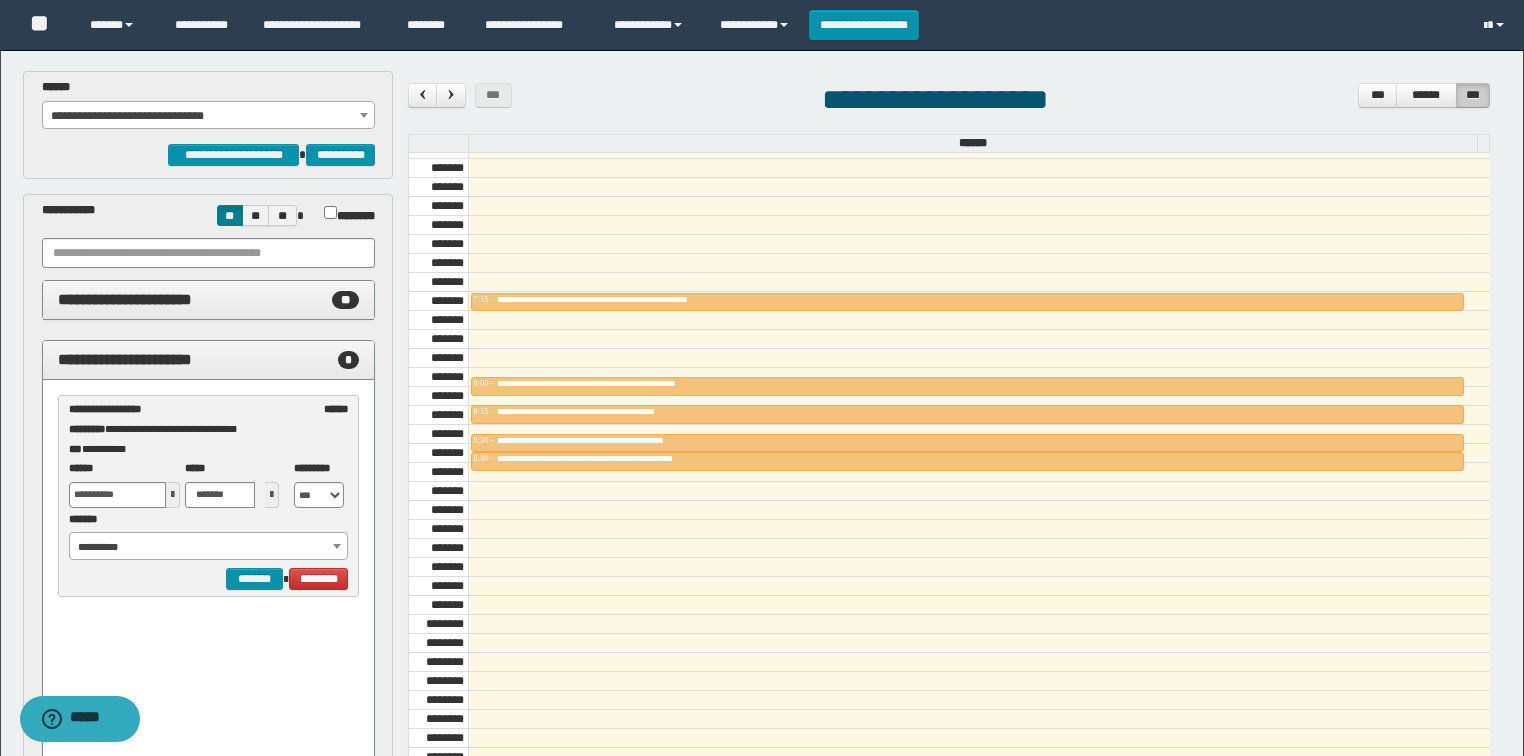 click on "**********" at bounding box center [209, 547] 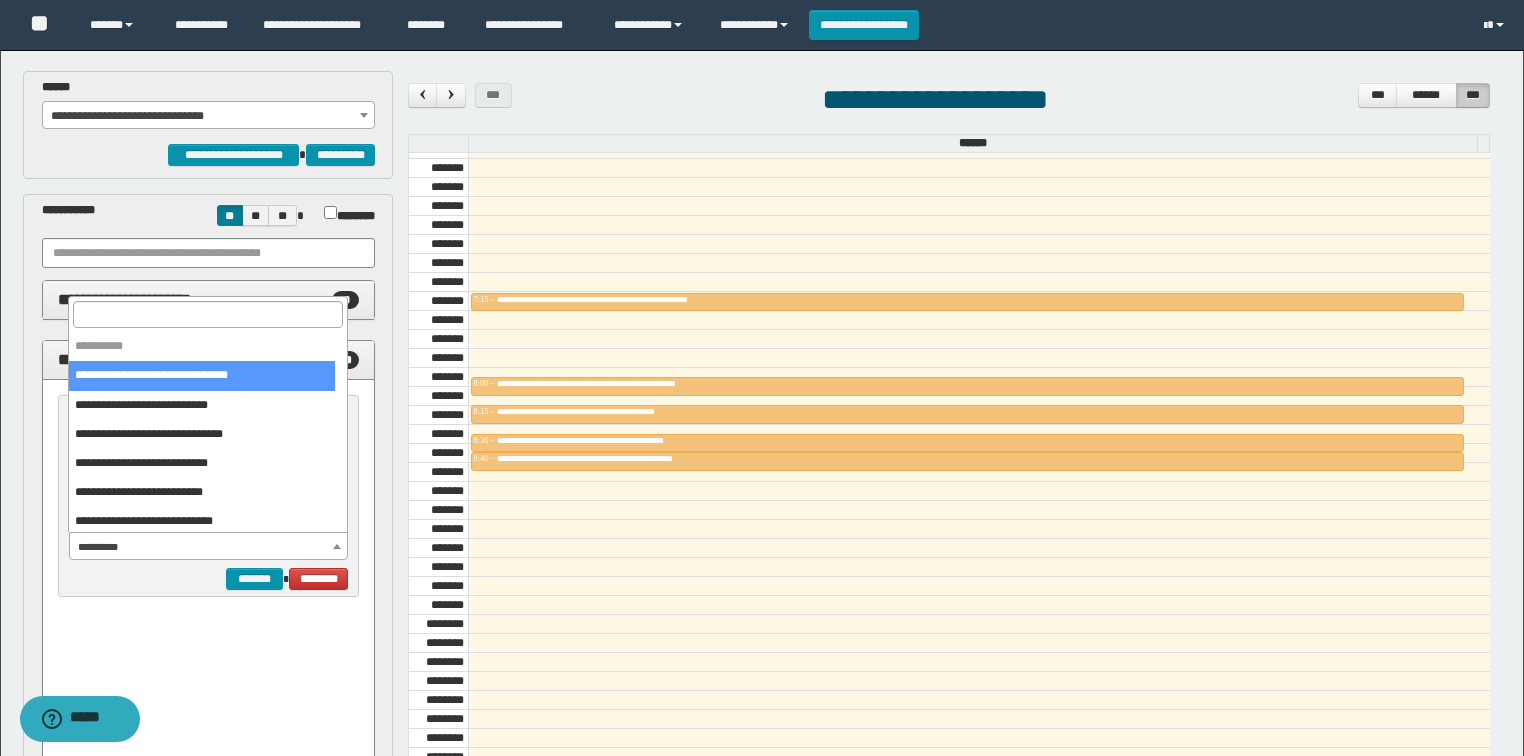 select on "******" 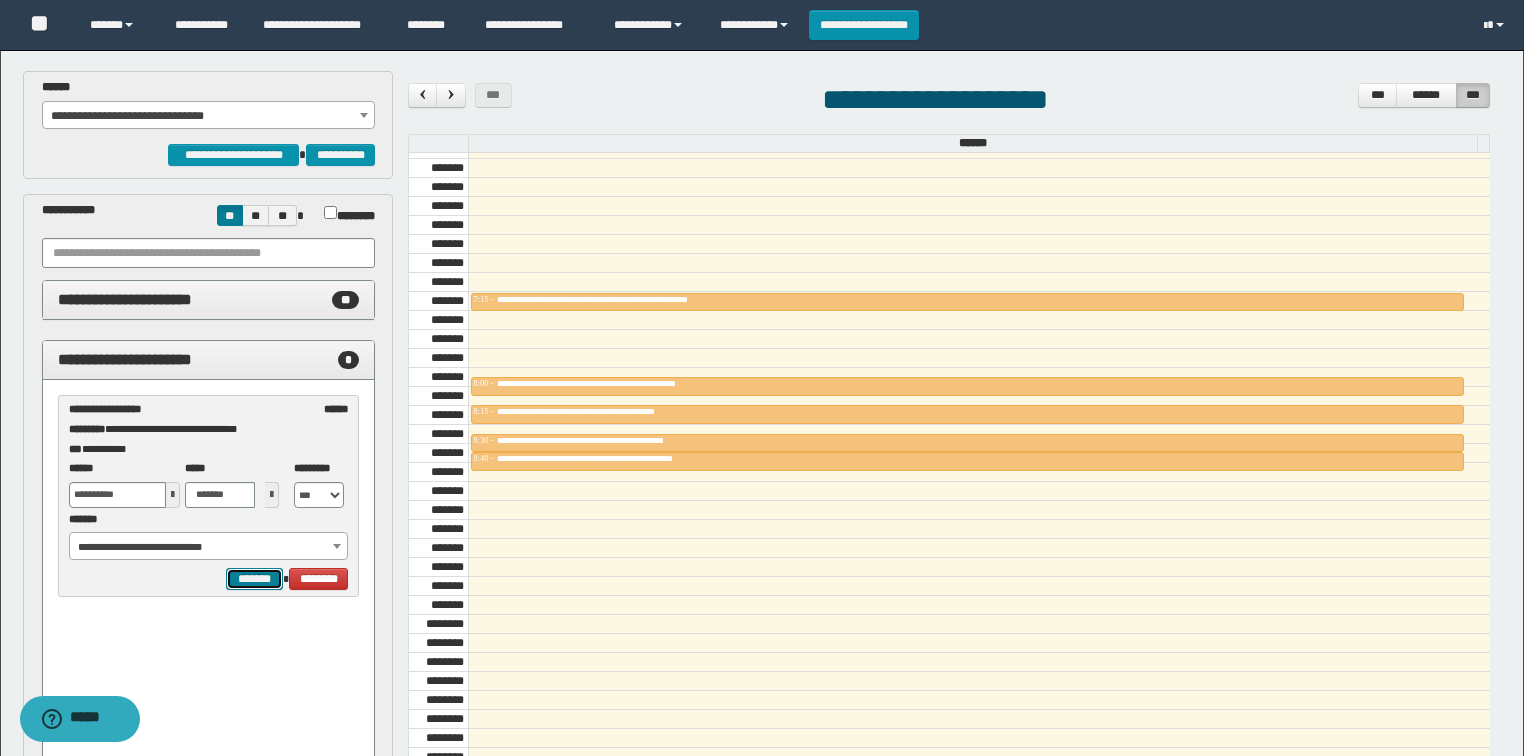 click on "*******" at bounding box center (254, 579) 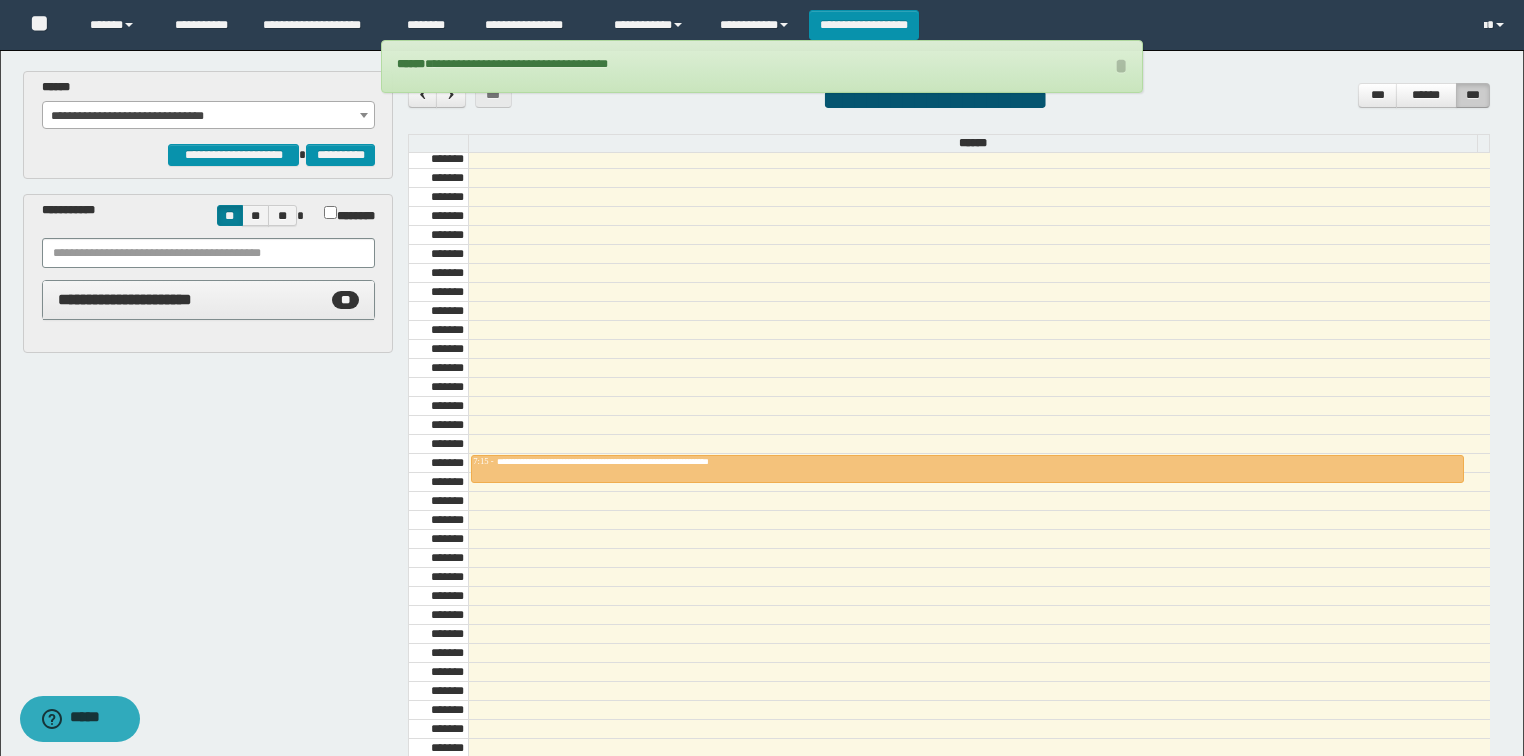 scroll, scrollTop: 518, scrollLeft: 0, axis: vertical 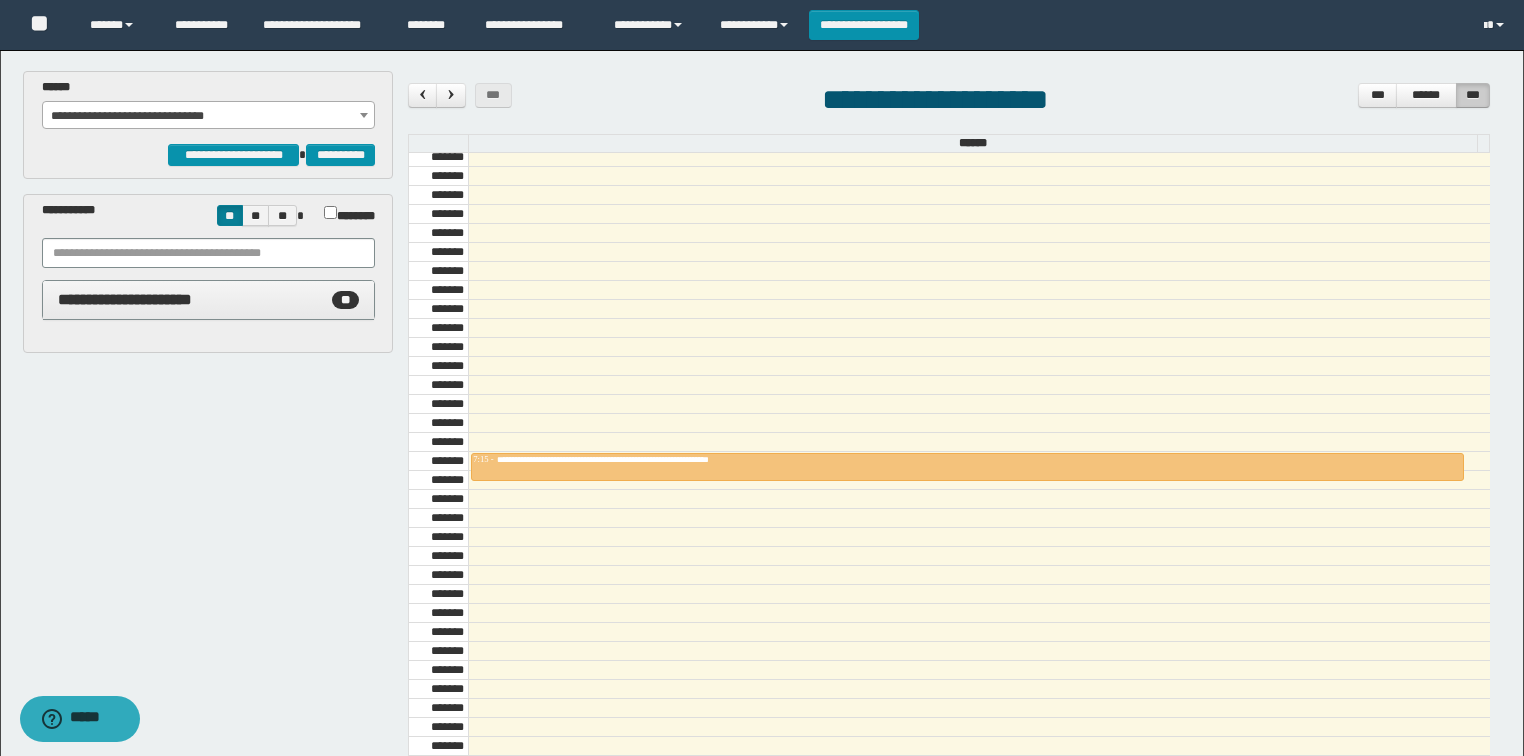 click on "**********" at bounding box center [209, 116] 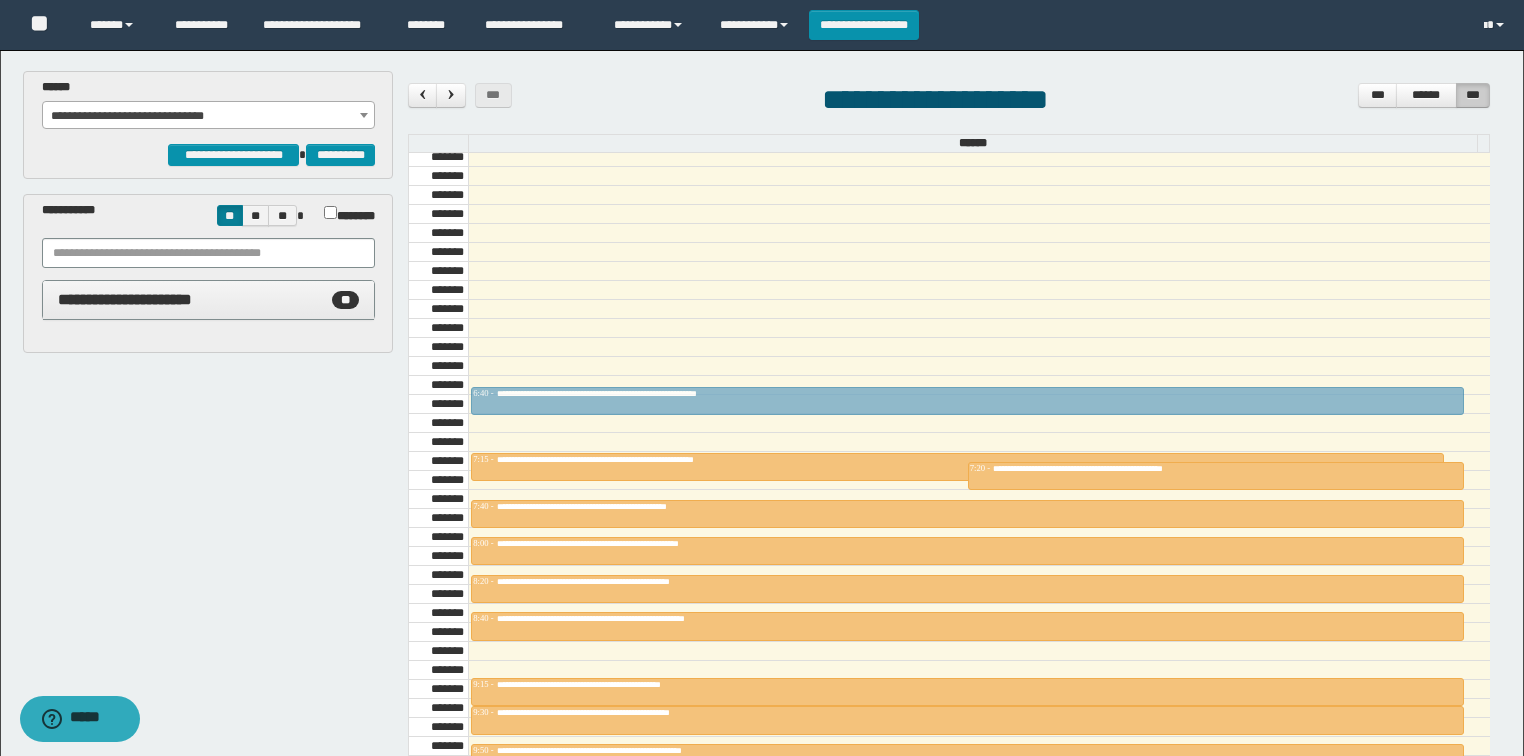 drag, startPoint x: 641, startPoint y: 426, endPoint x: 638, endPoint y: 397, distance: 29.15476 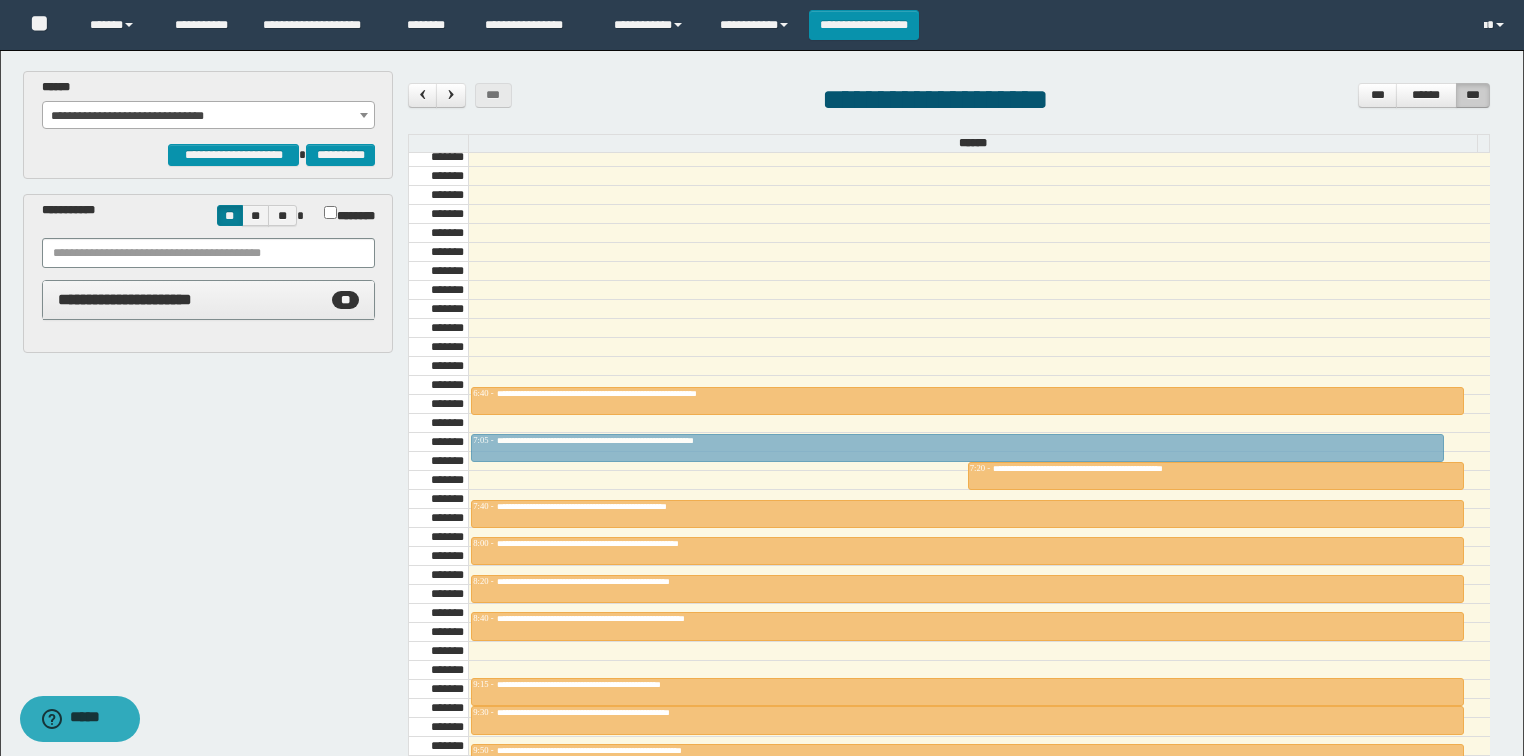 drag, startPoint x: 531, startPoint y: 457, endPoint x: 532, endPoint y: 432, distance: 25.019993 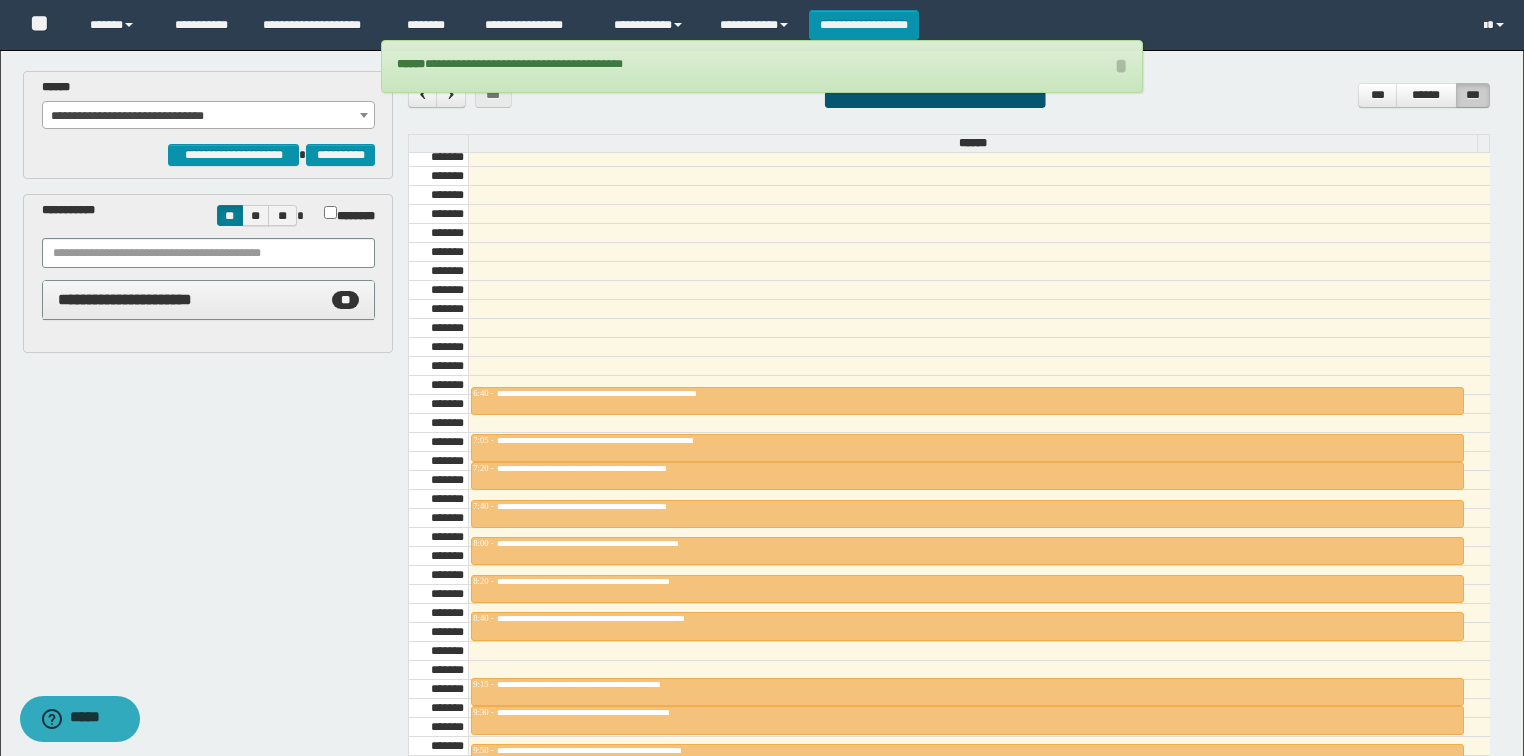 click on "**********" at bounding box center [208, 111] 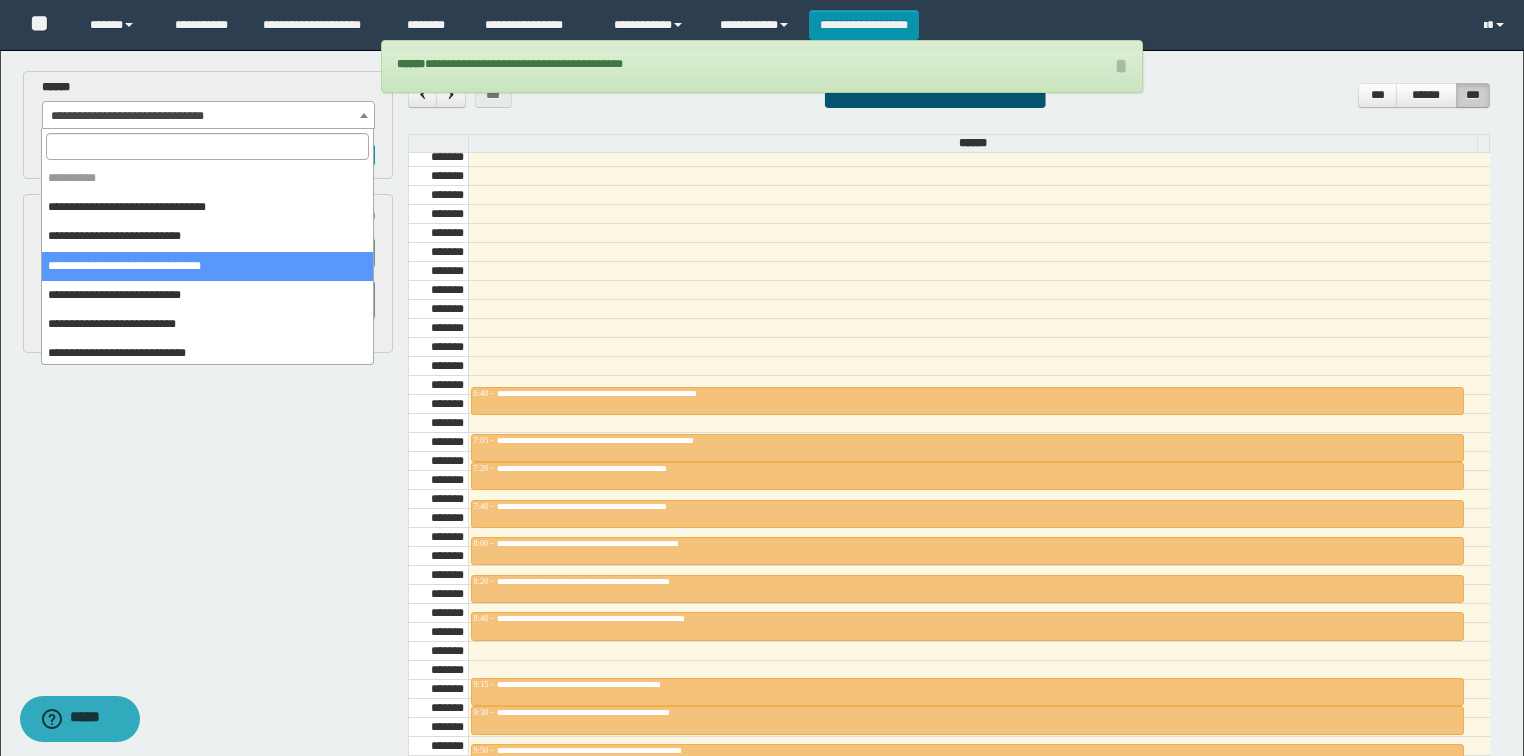click on "**********" at bounding box center (209, 116) 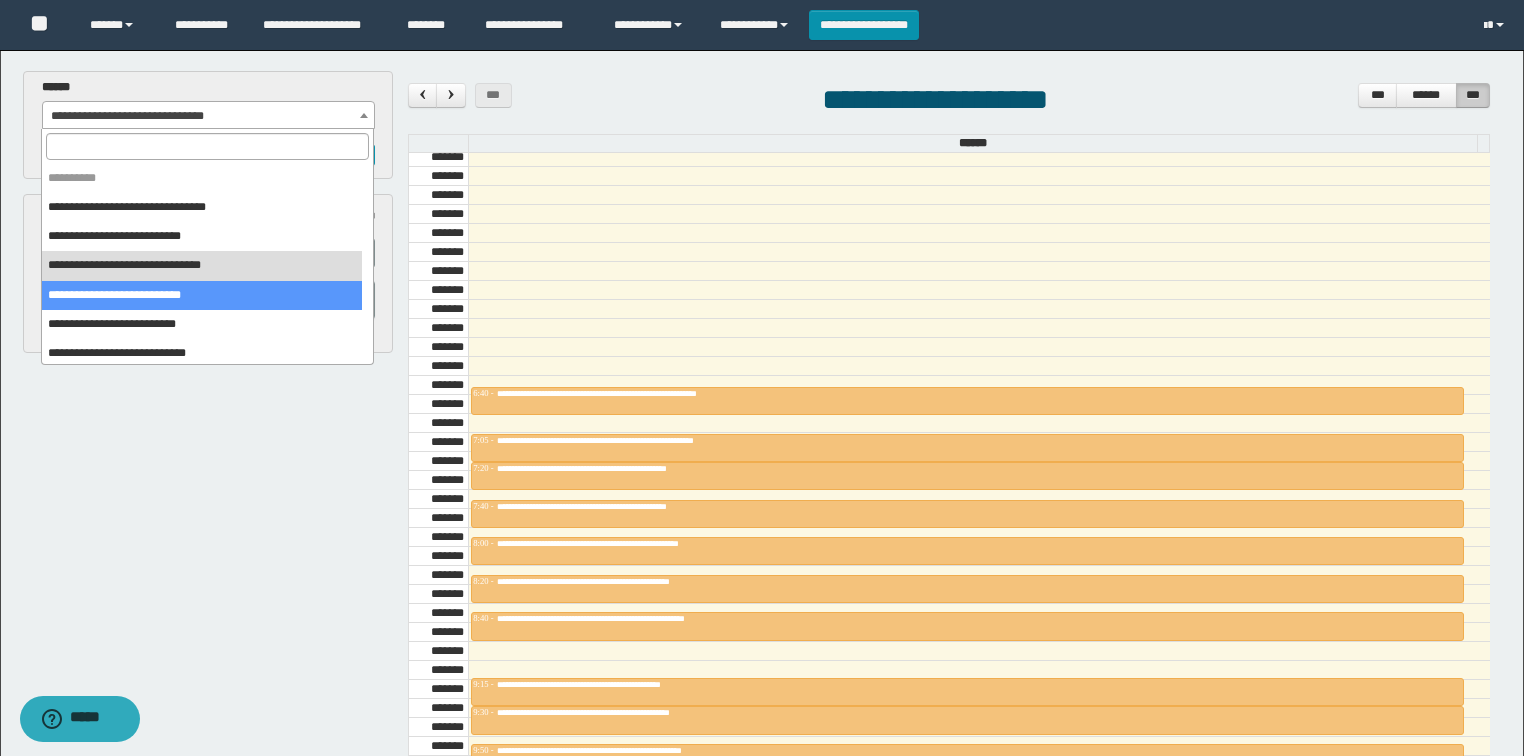 select on "******" 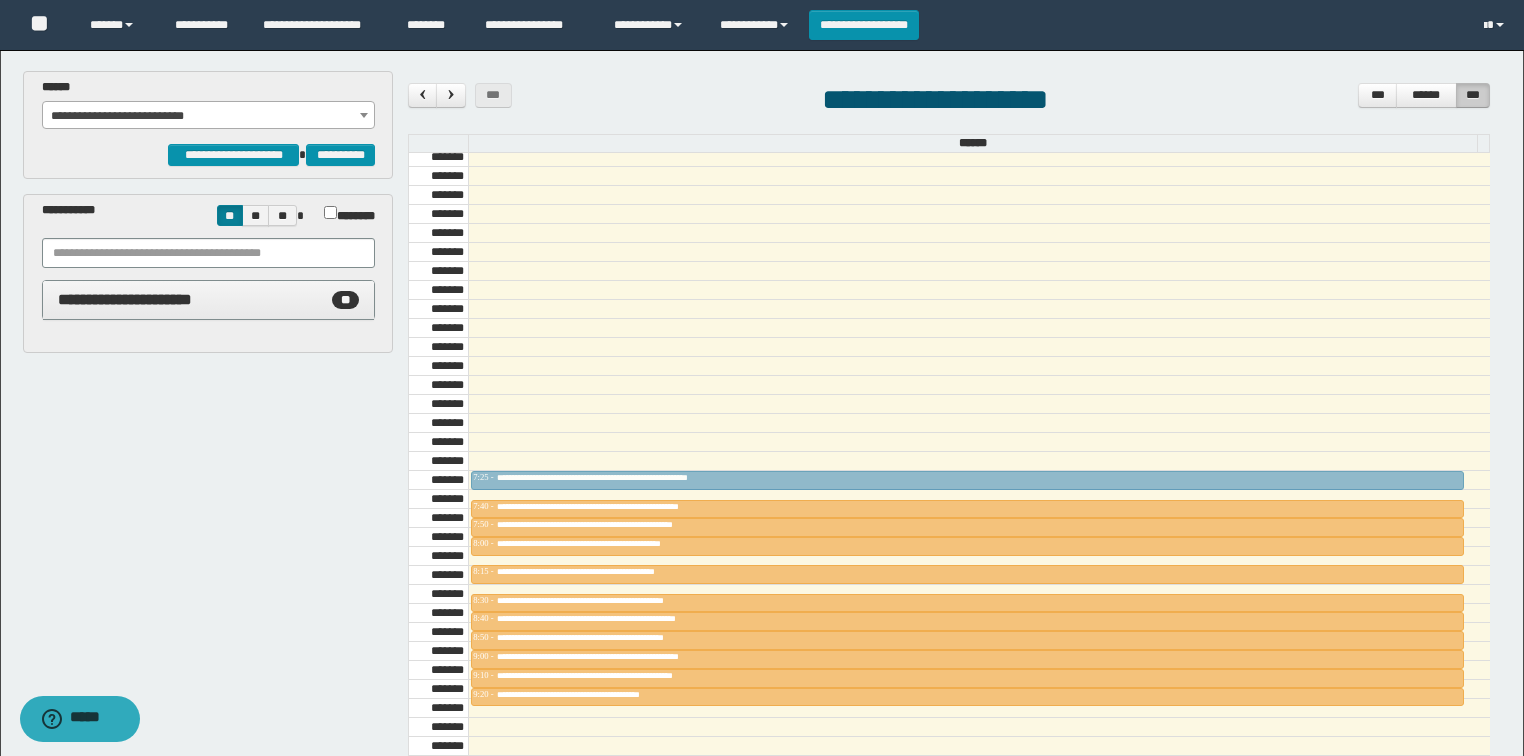 drag, startPoint x: 611, startPoint y: 453, endPoint x: 609, endPoint y: 465, distance: 12.165525 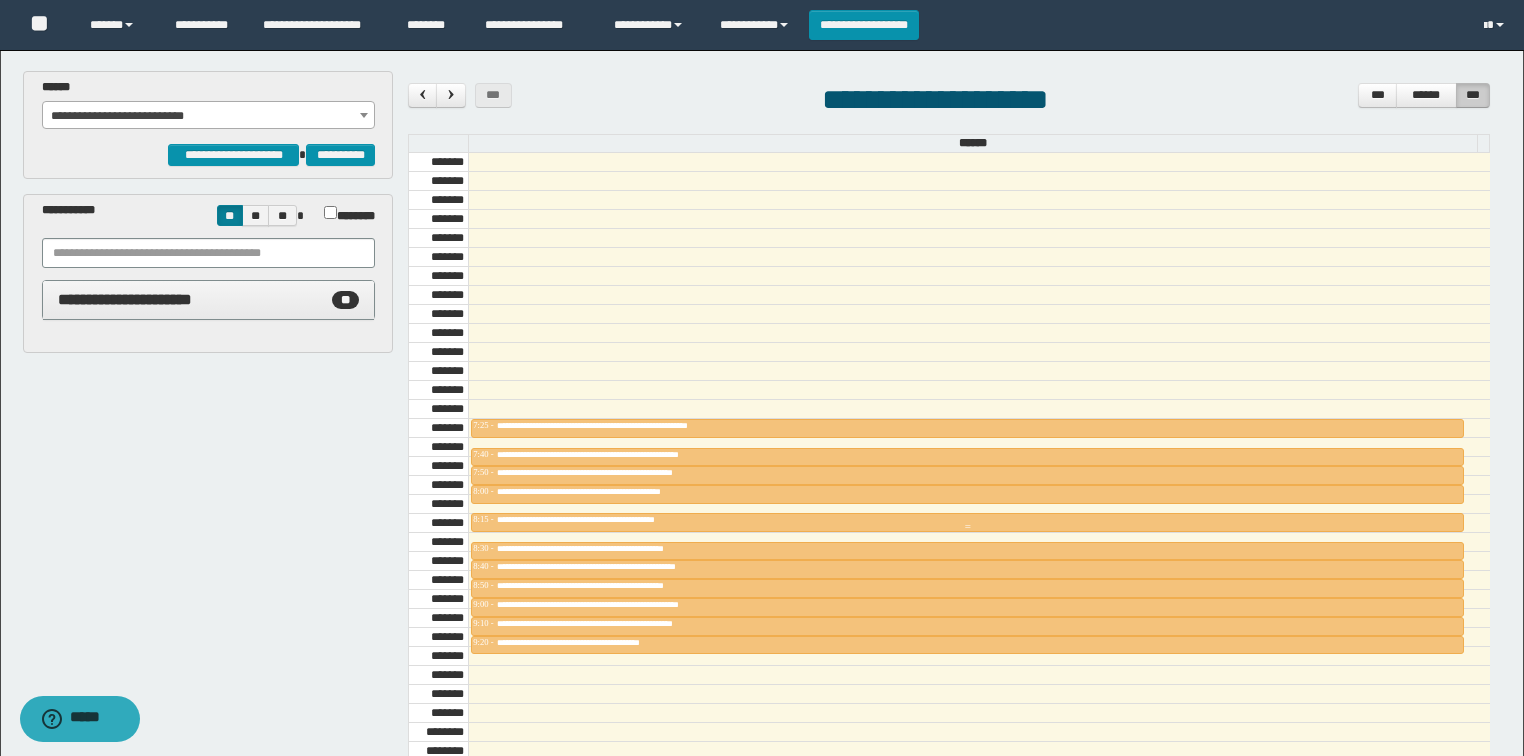 scroll, scrollTop: 598, scrollLeft: 0, axis: vertical 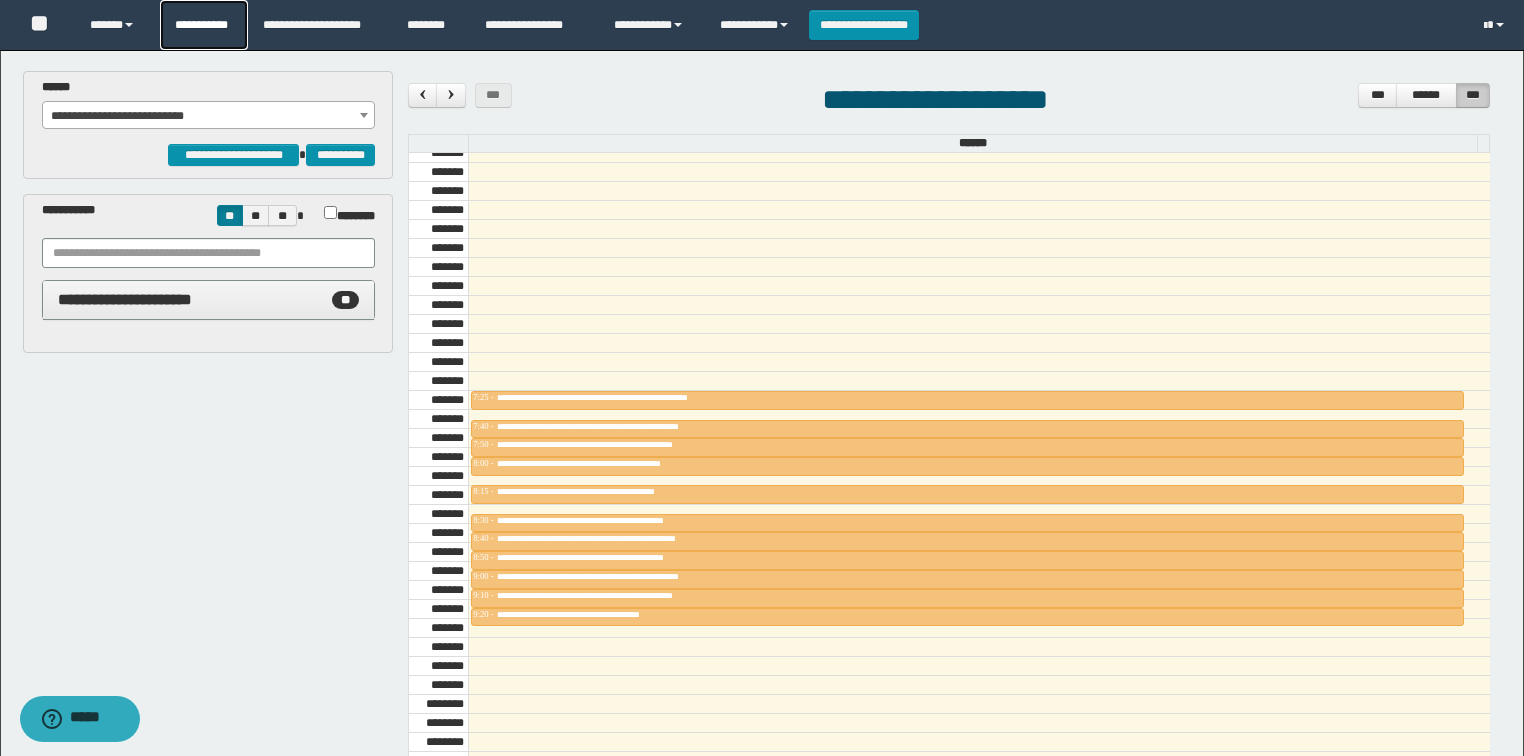 click on "**********" at bounding box center [204, 25] 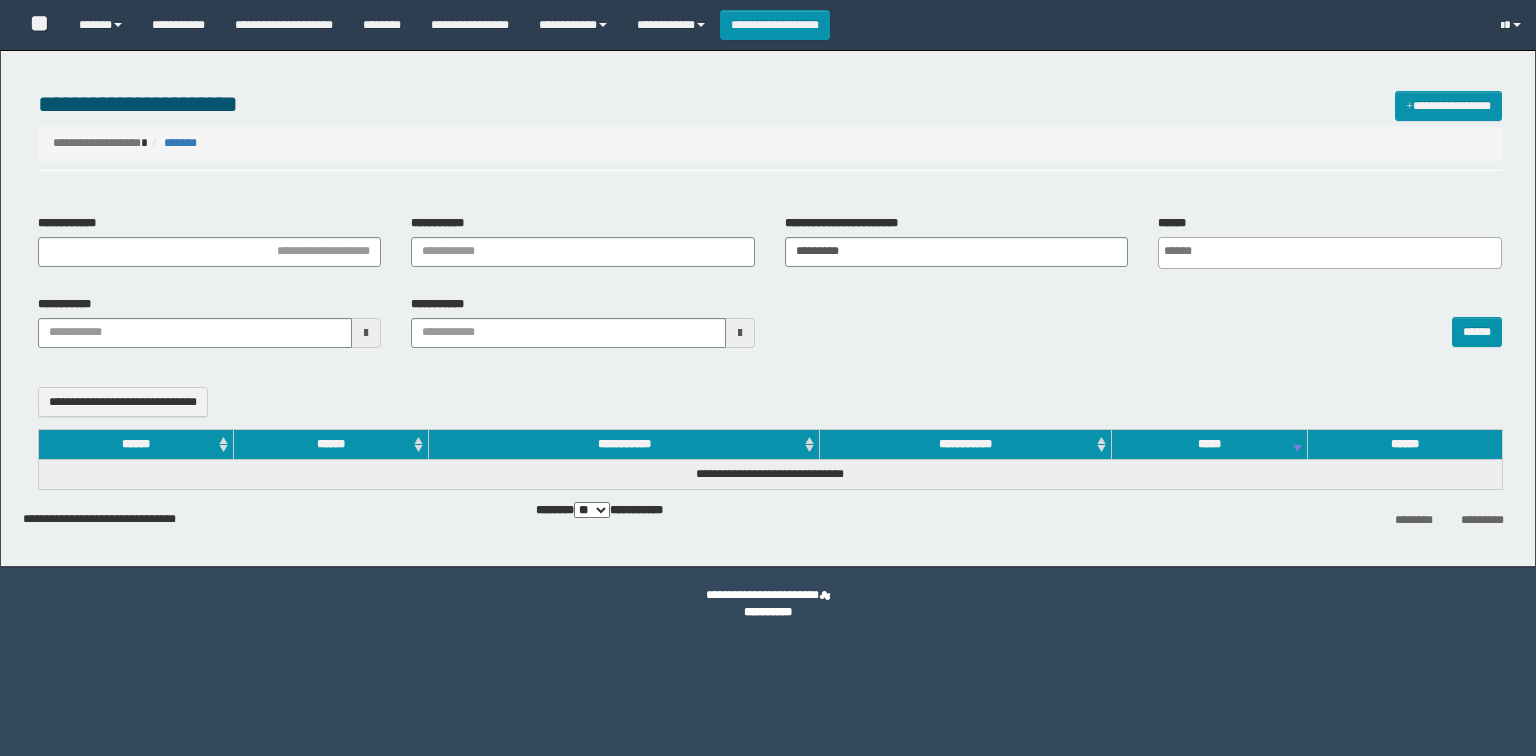 select 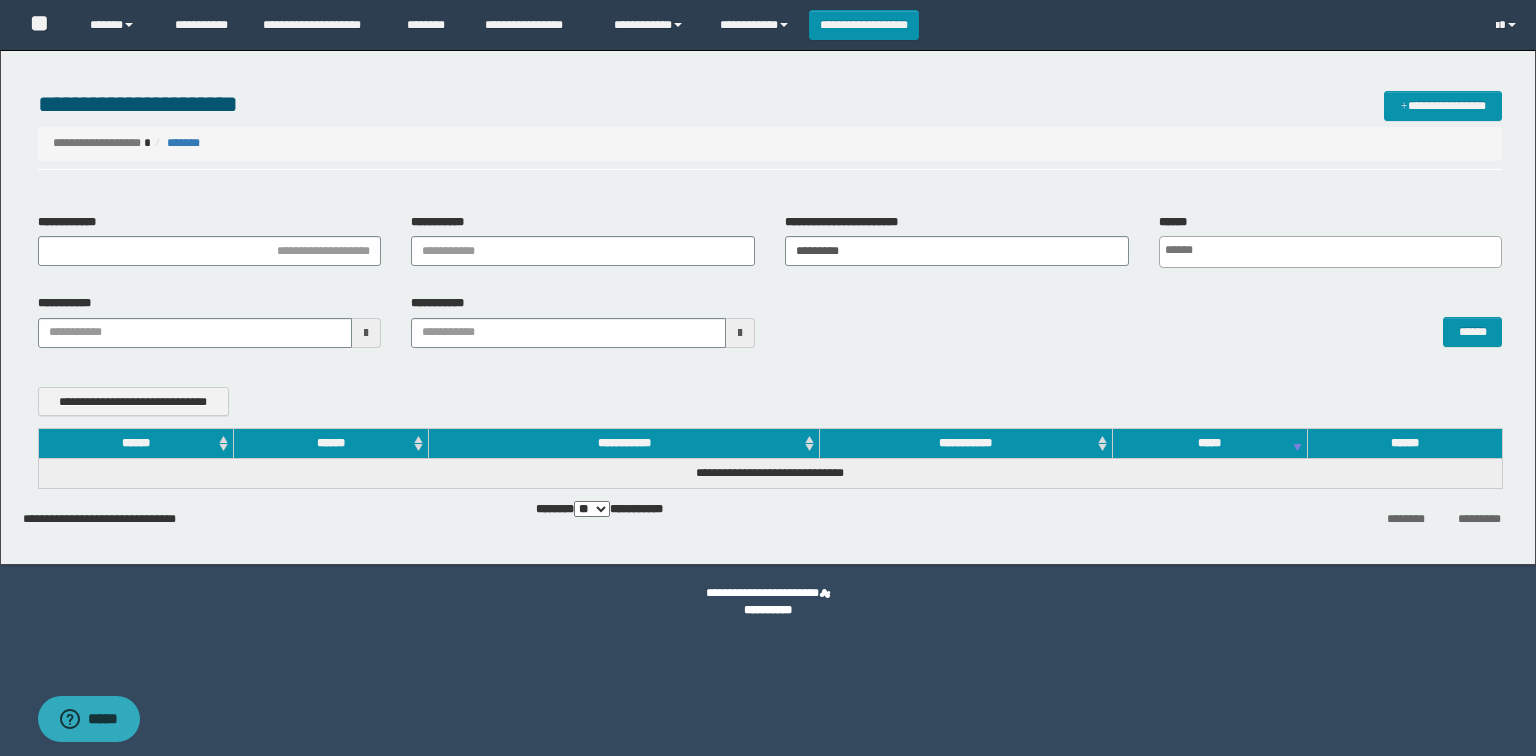 scroll, scrollTop: 0, scrollLeft: 0, axis: both 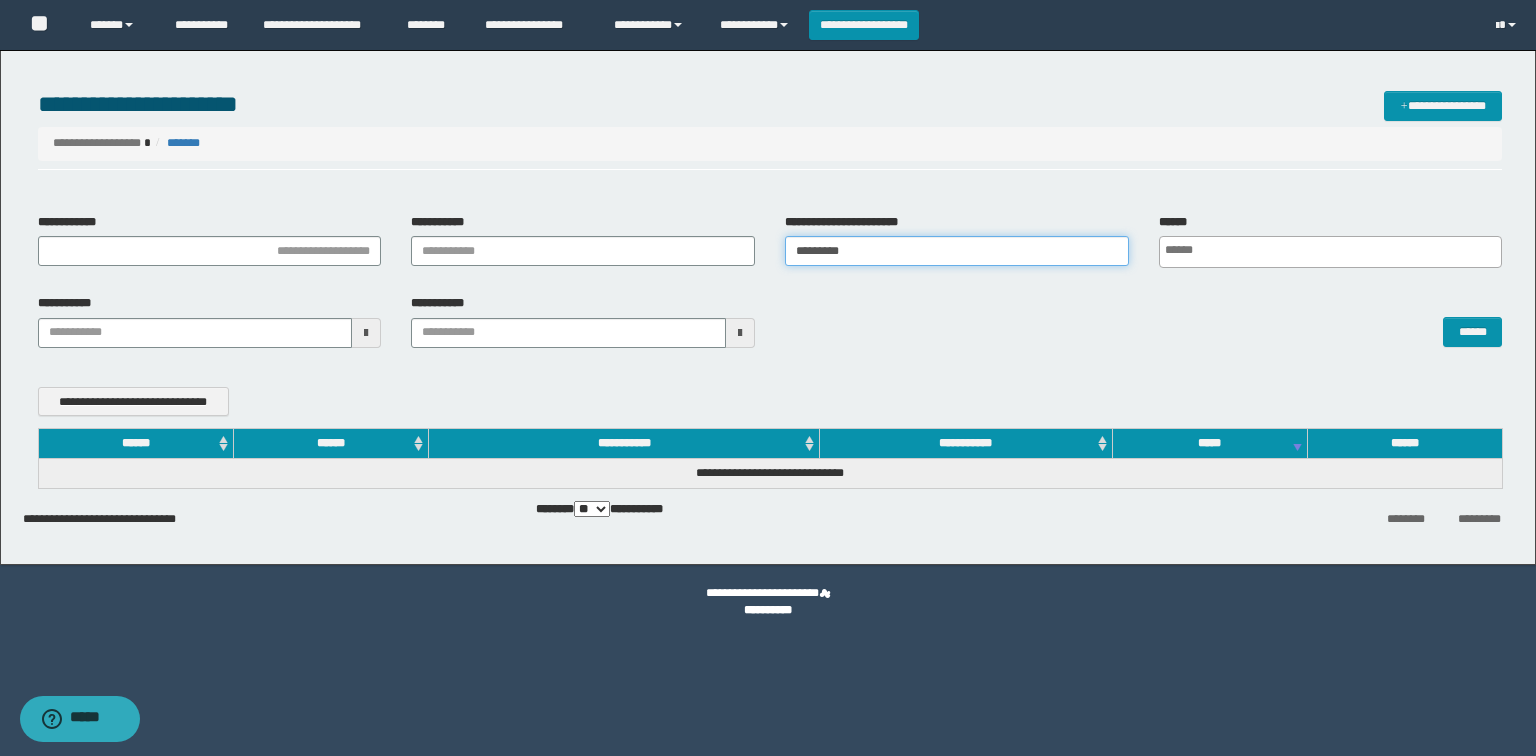 drag, startPoint x: 872, startPoint y: 242, endPoint x: 621, endPoint y: 256, distance: 251.39014 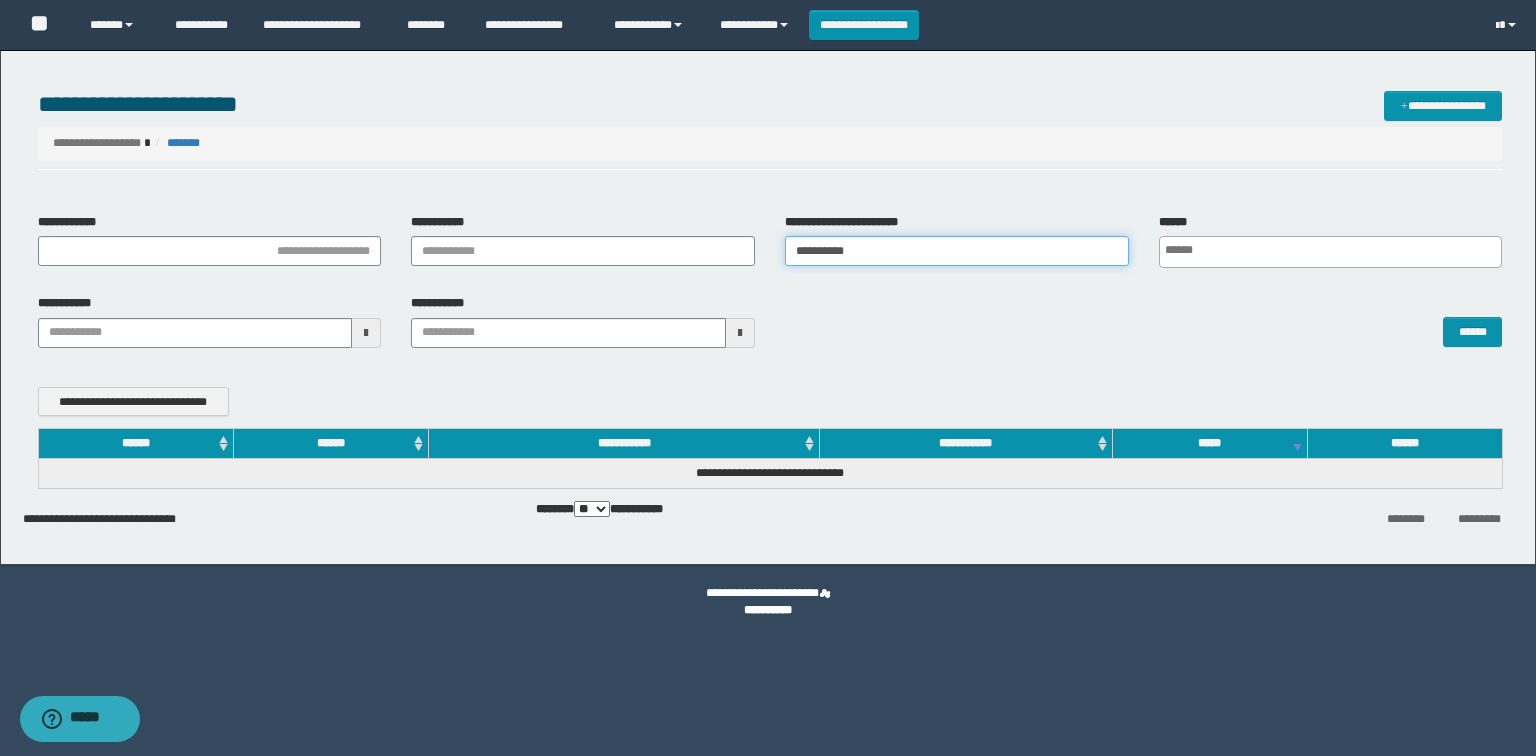 type on "**********" 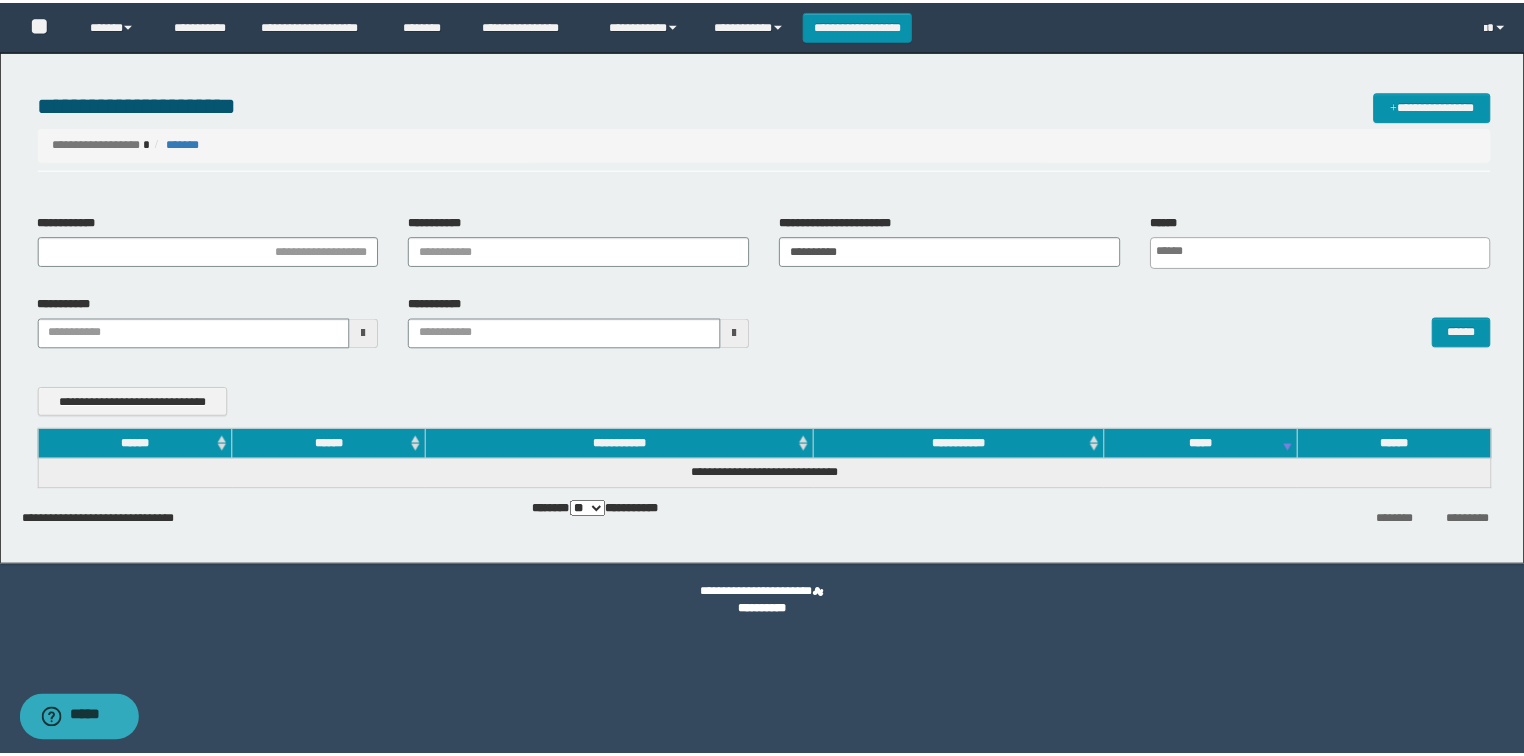 scroll, scrollTop: 0, scrollLeft: 4, axis: horizontal 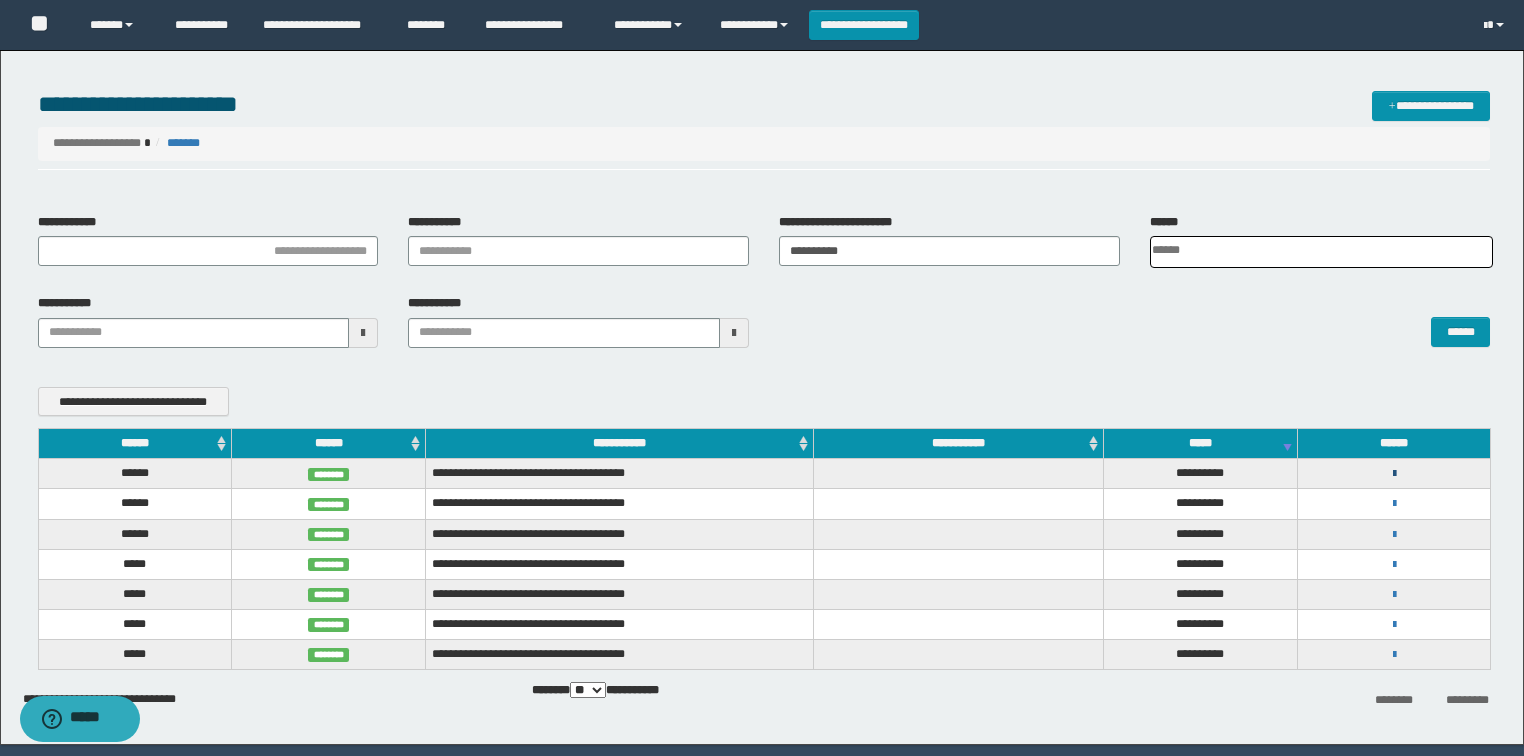 click at bounding box center [1394, 474] 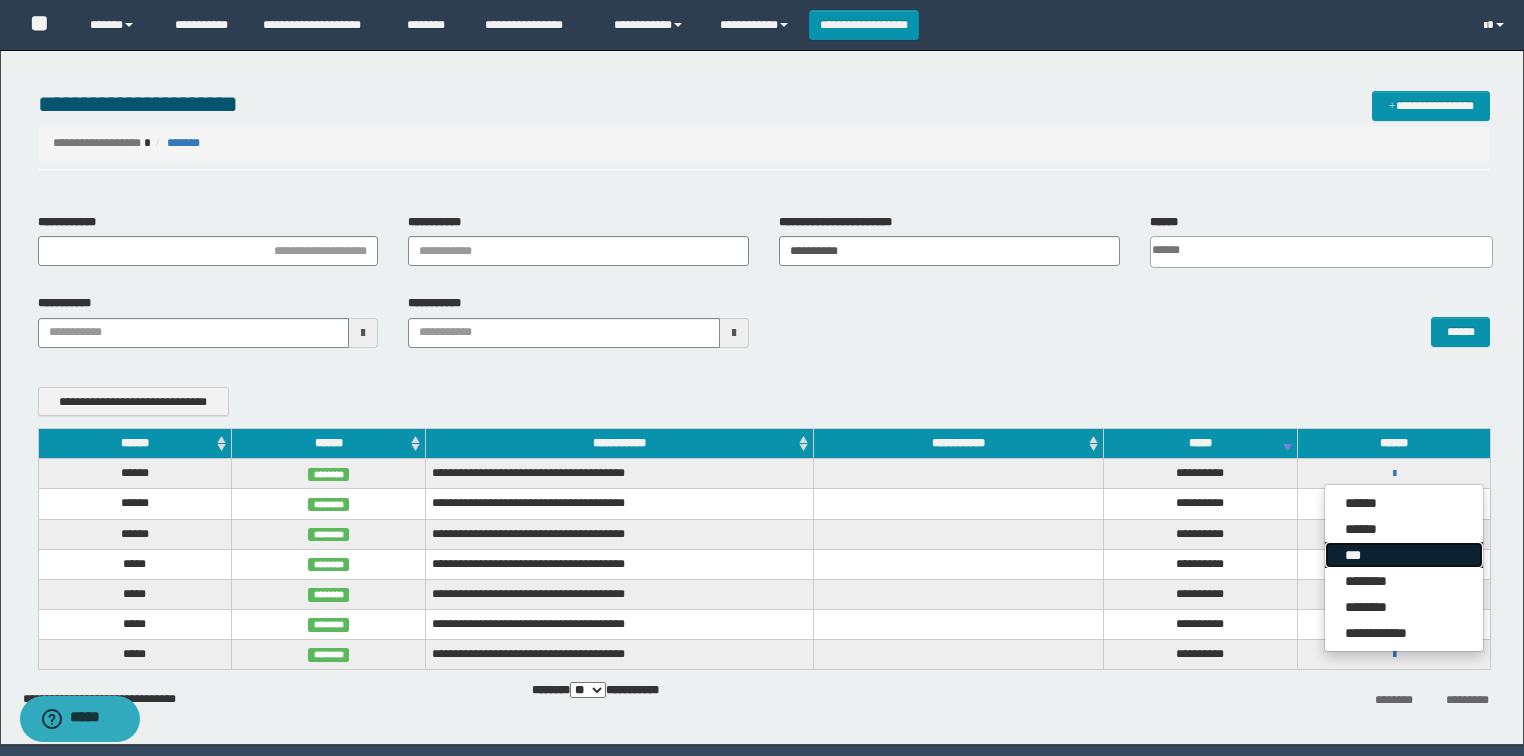 click on "***" at bounding box center [1404, 555] 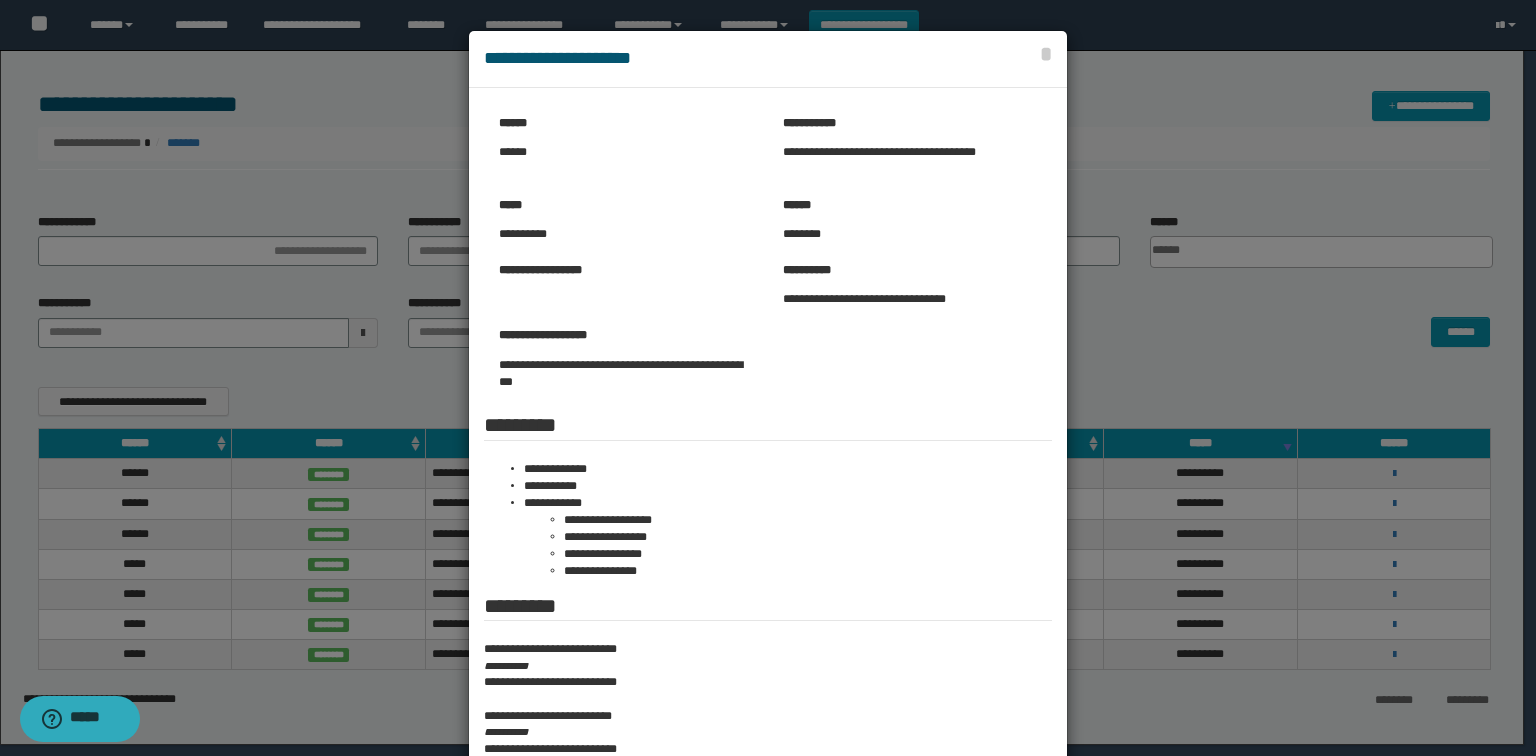 click at bounding box center [768, 551] 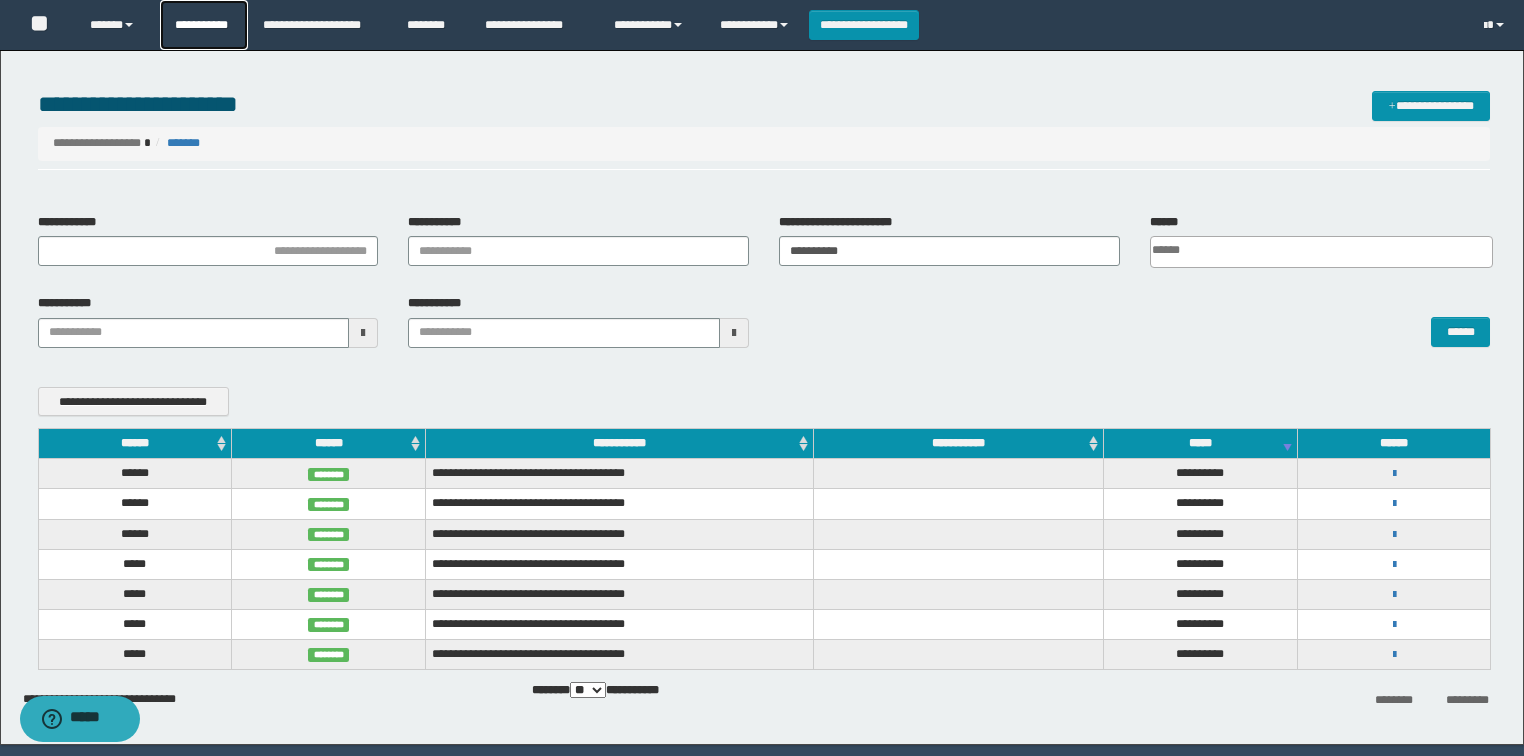 click on "**********" at bounding box center (204, 25) 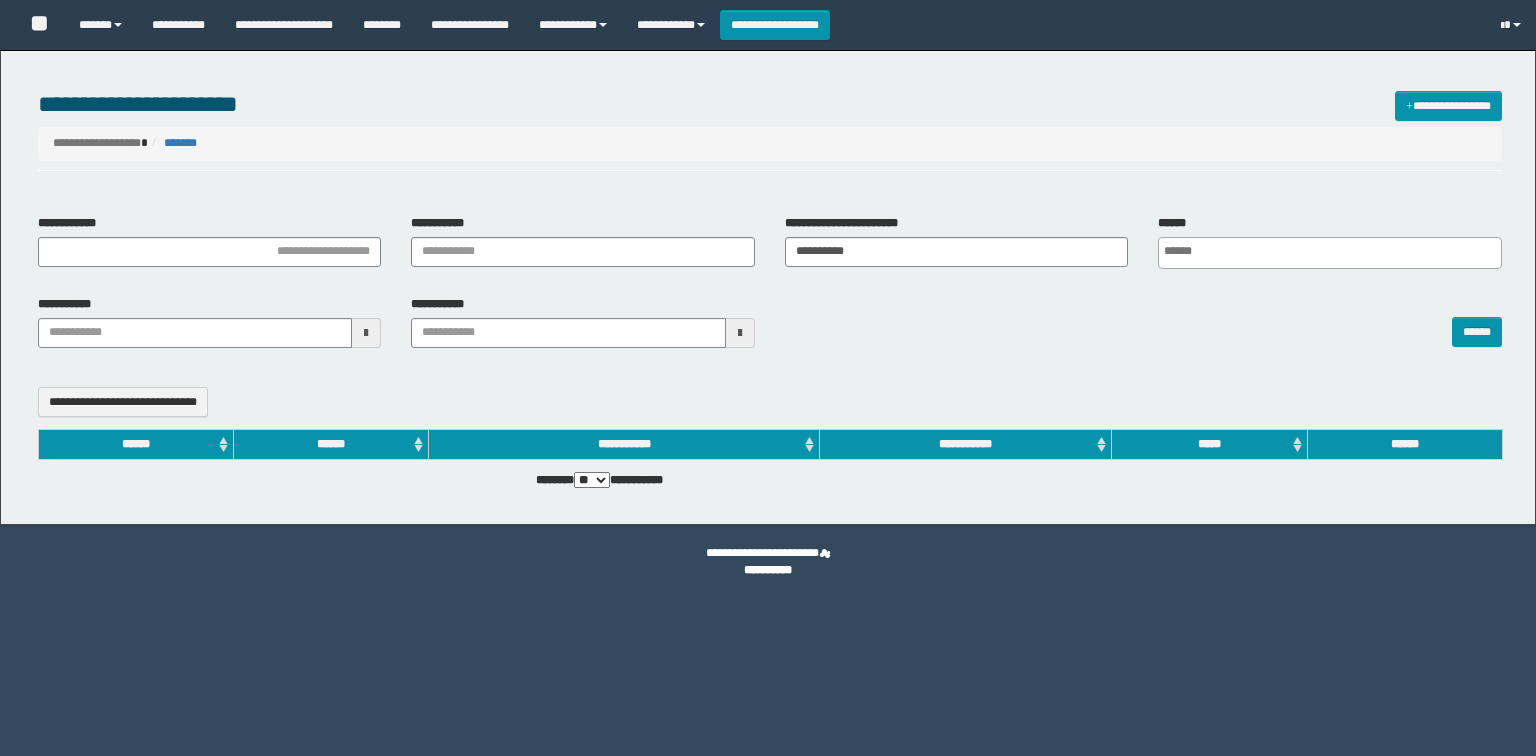 select 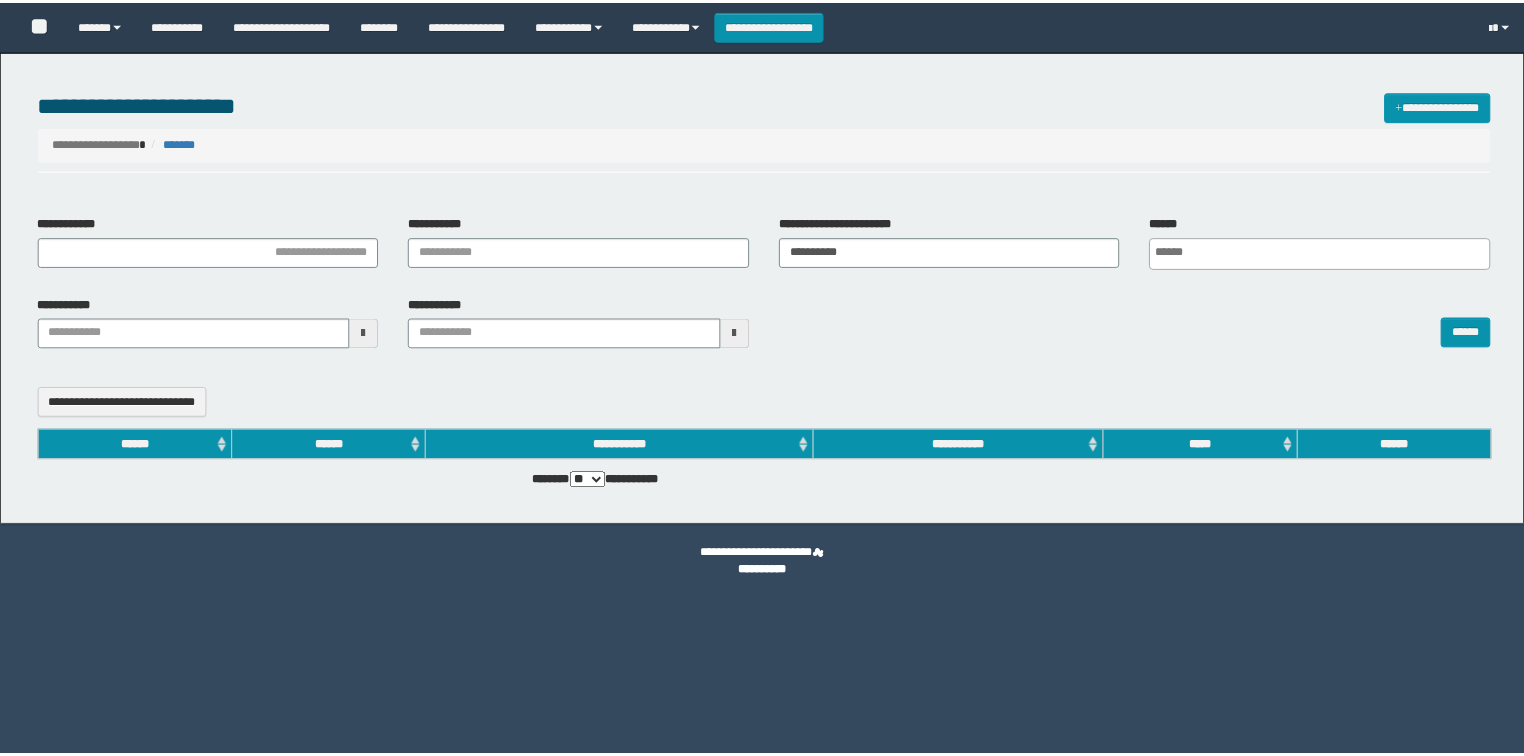 scroll, scrollTop: 0, scrollLeft: 0, axis: both 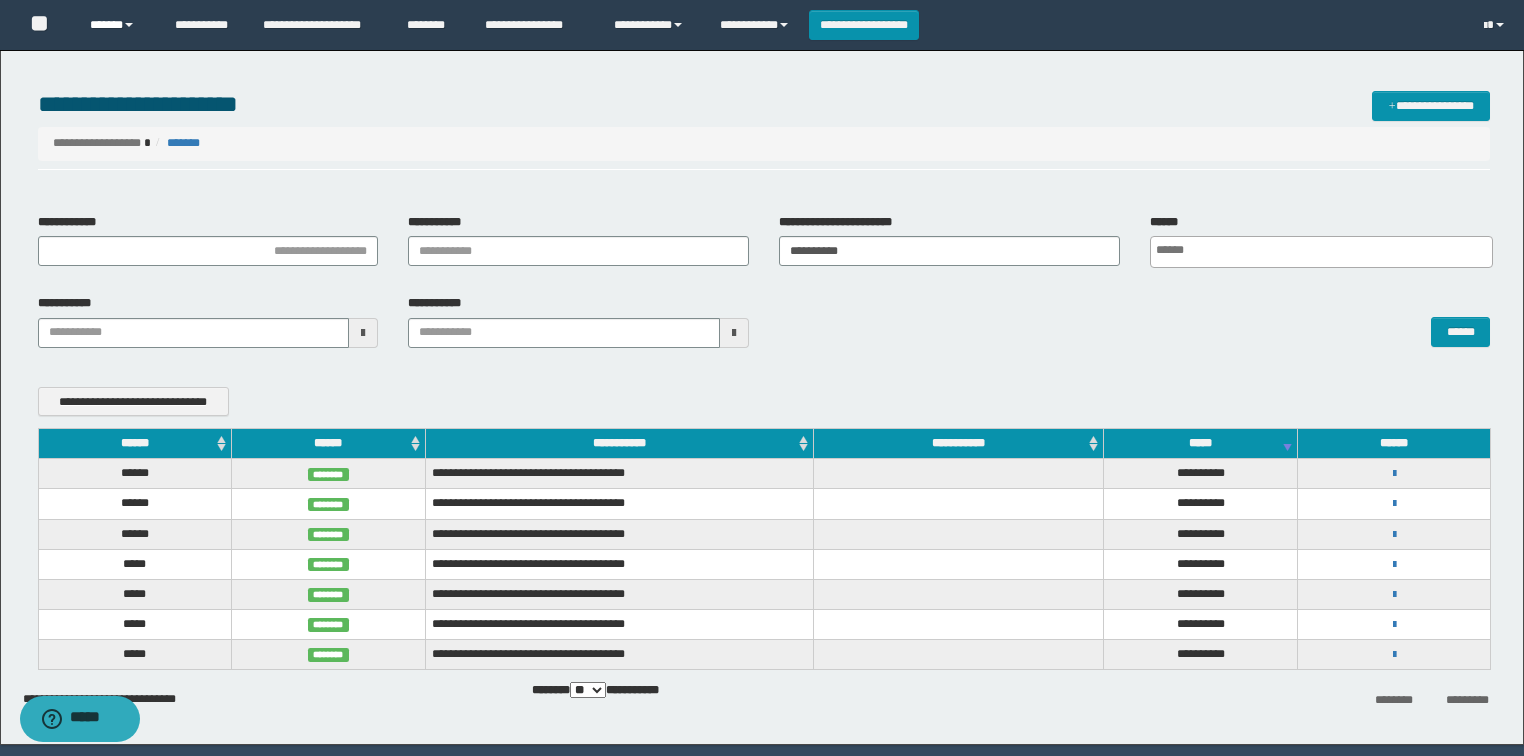 click on "******" at bounding box center (117, 25) 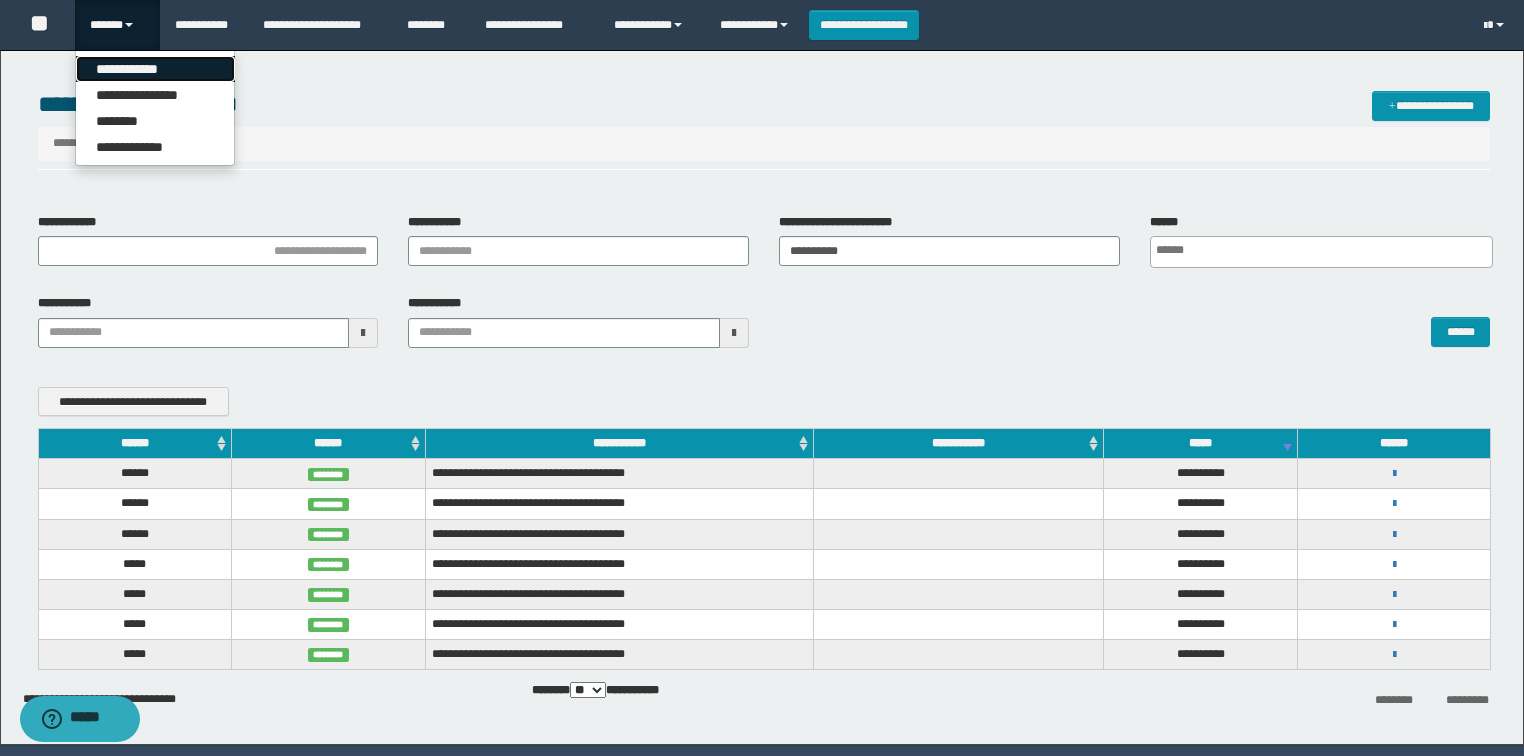 click on "**********" at bounding box center [155, 69] 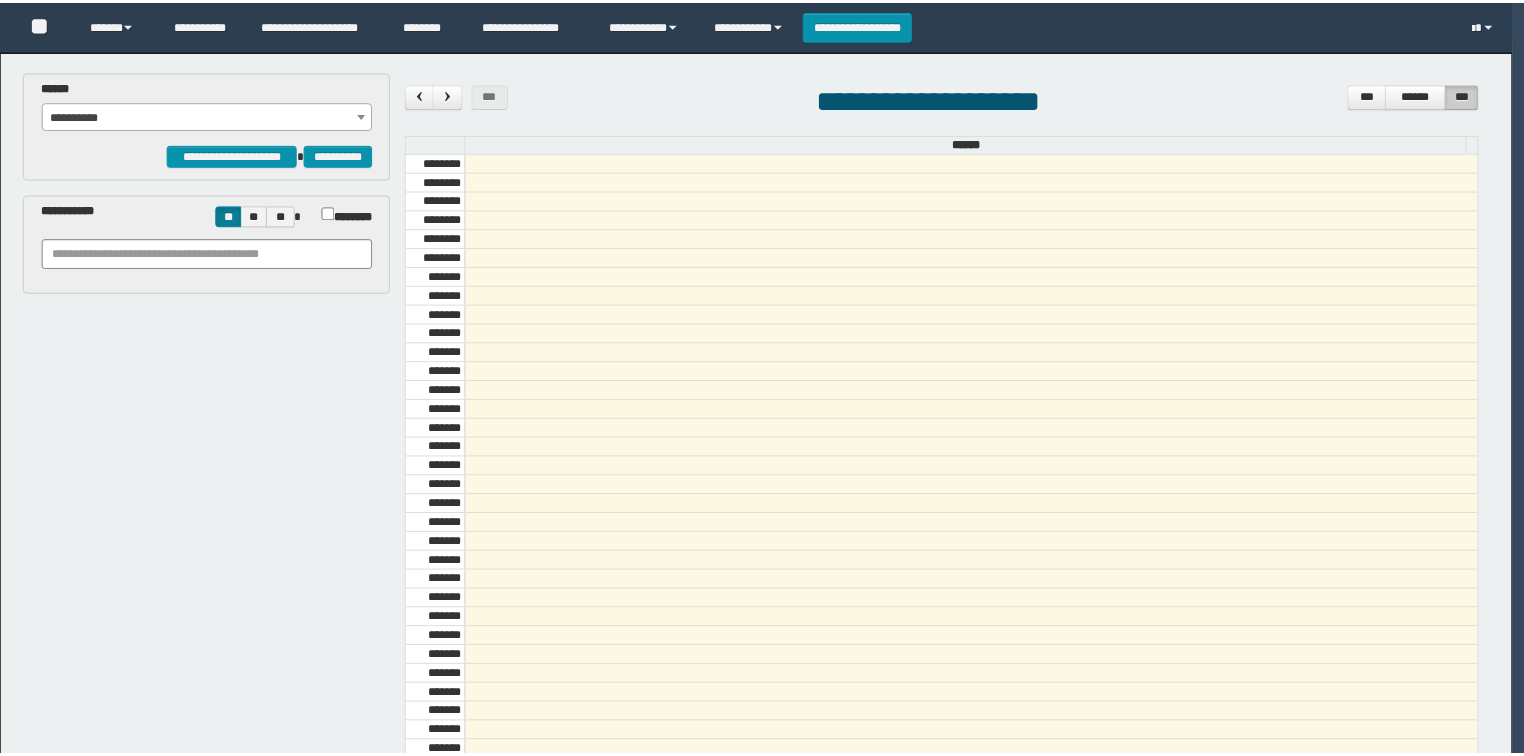scroll, scrollTop: 0, scrollLeft: 0, axis: both 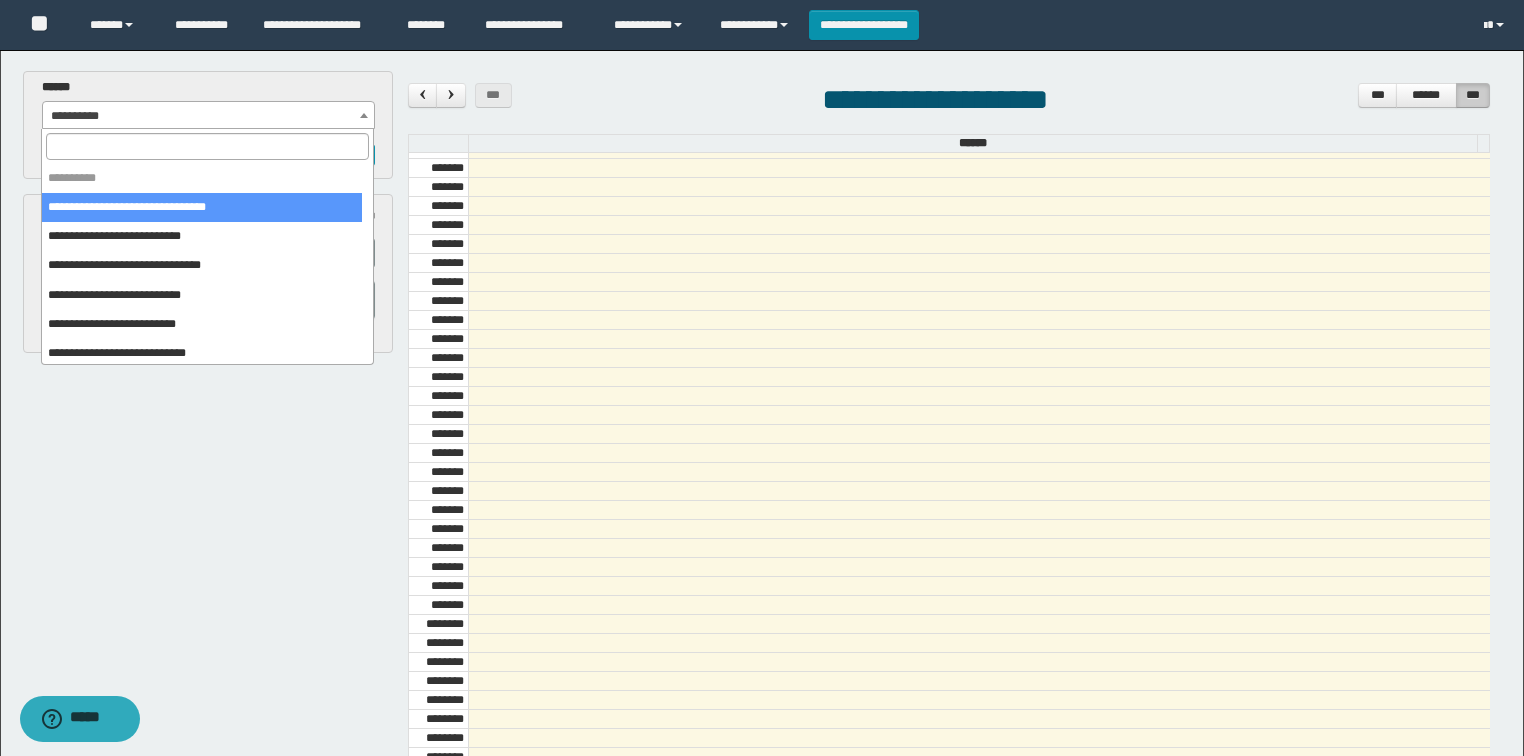 click on "**********" at bounding box center [209, 116] 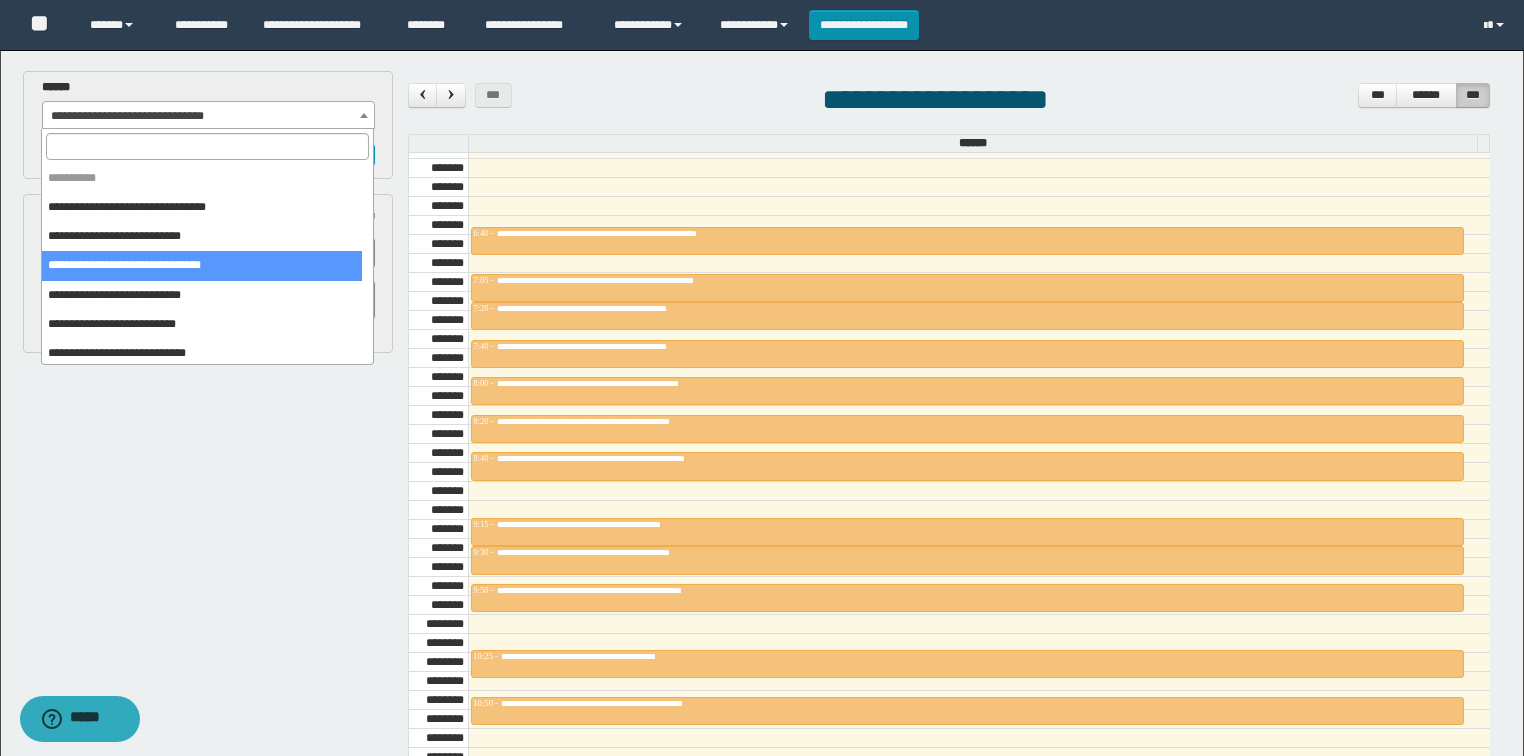 click on "**********" at bounding box center [209, 116] 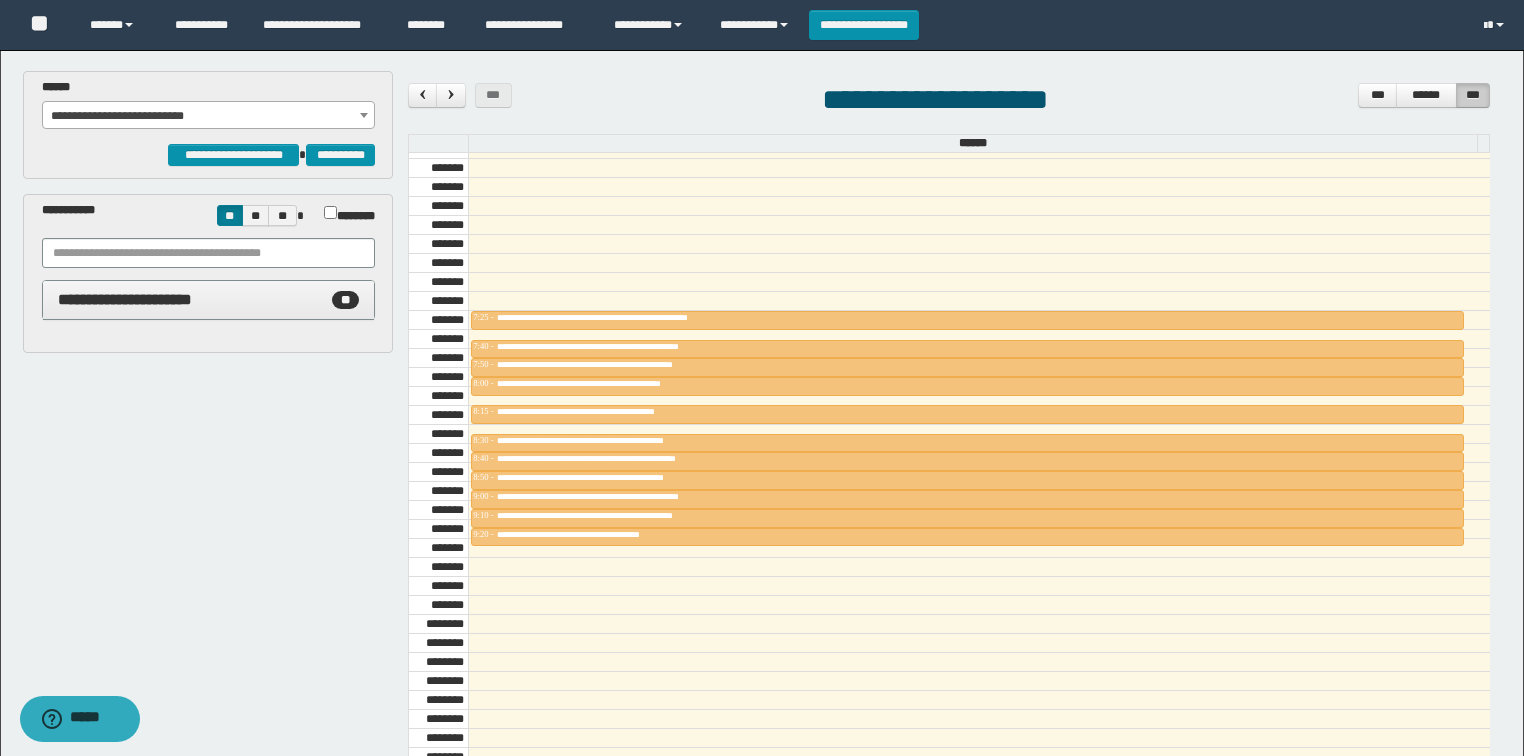 click on "**********" at bounding box center [209, 116] 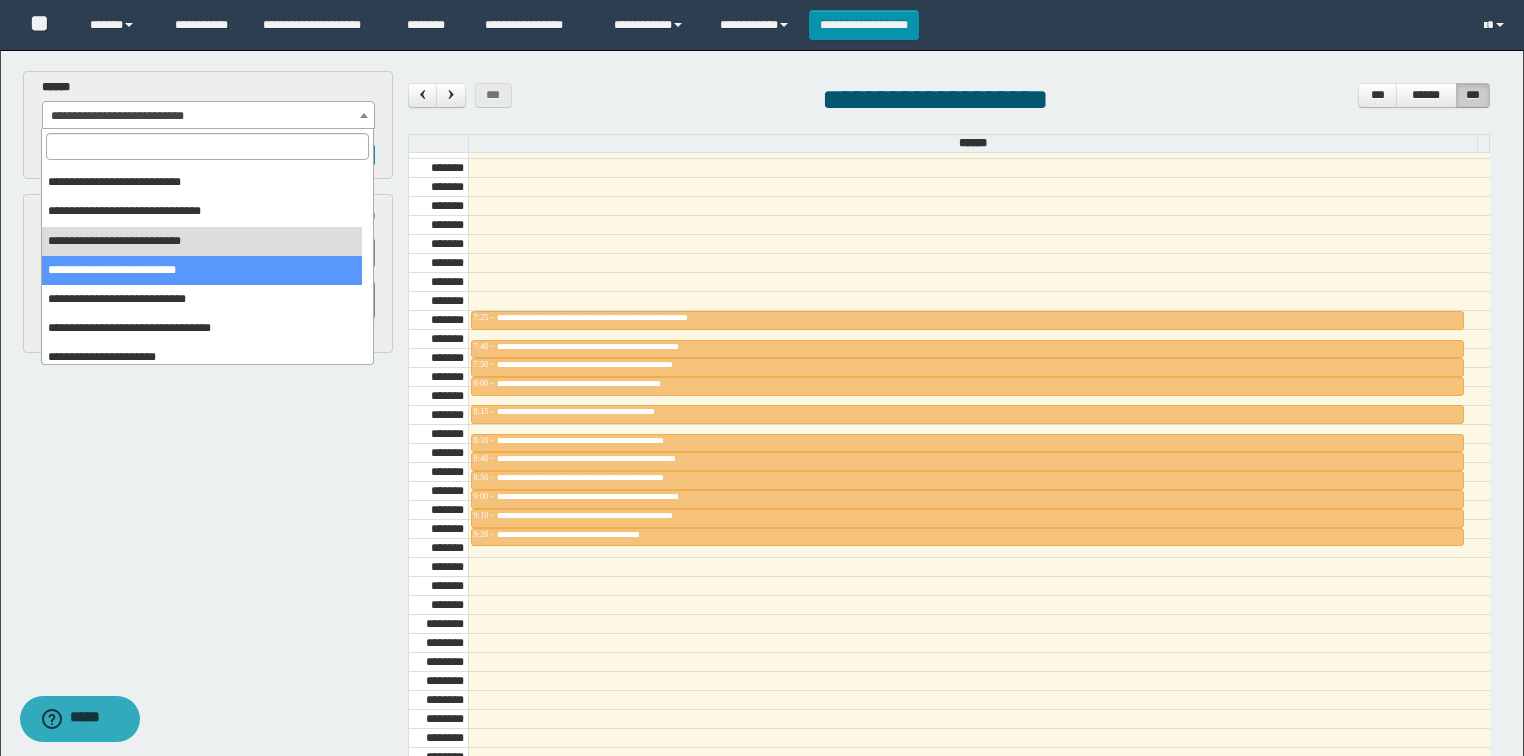 scroll, scrollTop: 80, scrollLeft: 0, axis: vertical 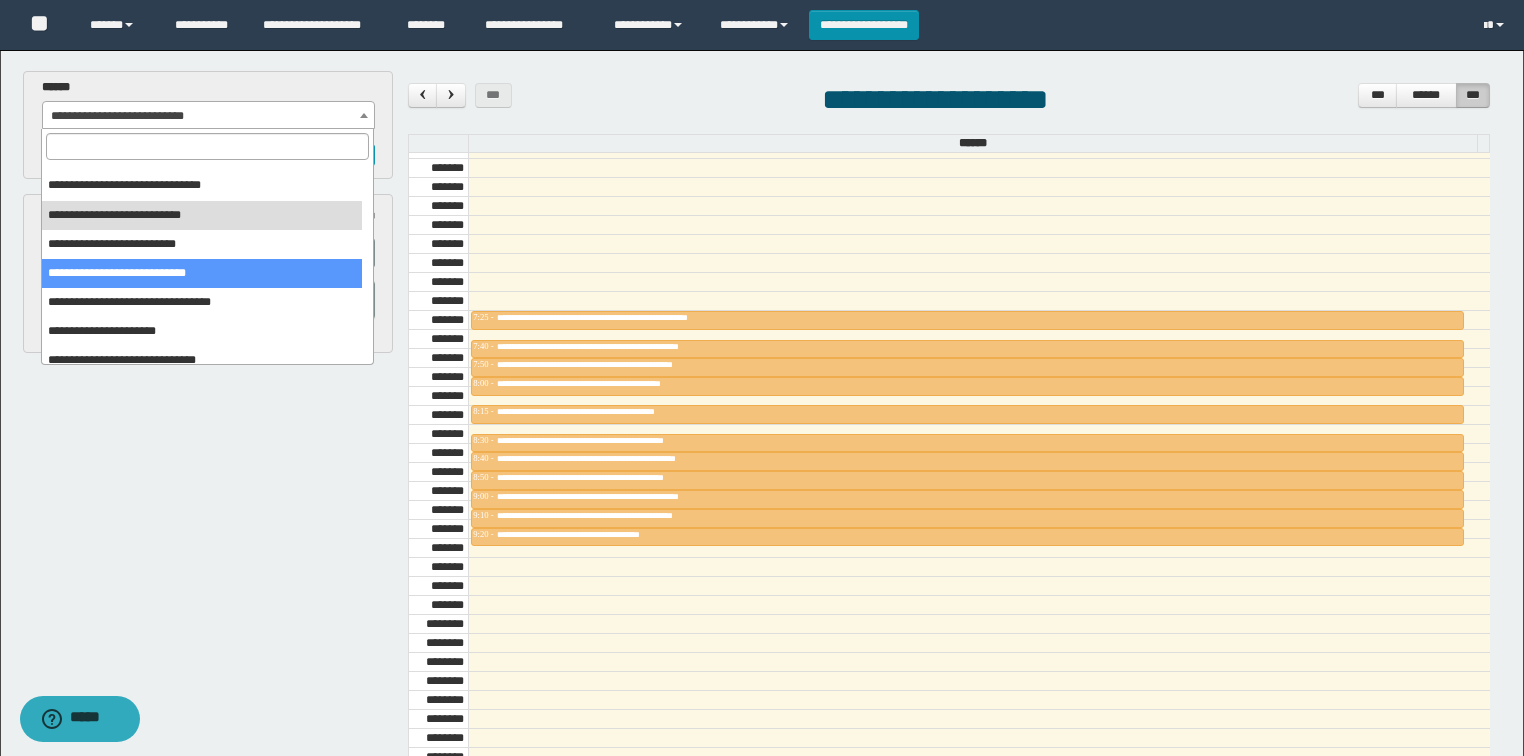 drag, startPoint x: 152, startPoint y: 273, endPoint x: 174, endPoint y: 280, distance: 23.086792 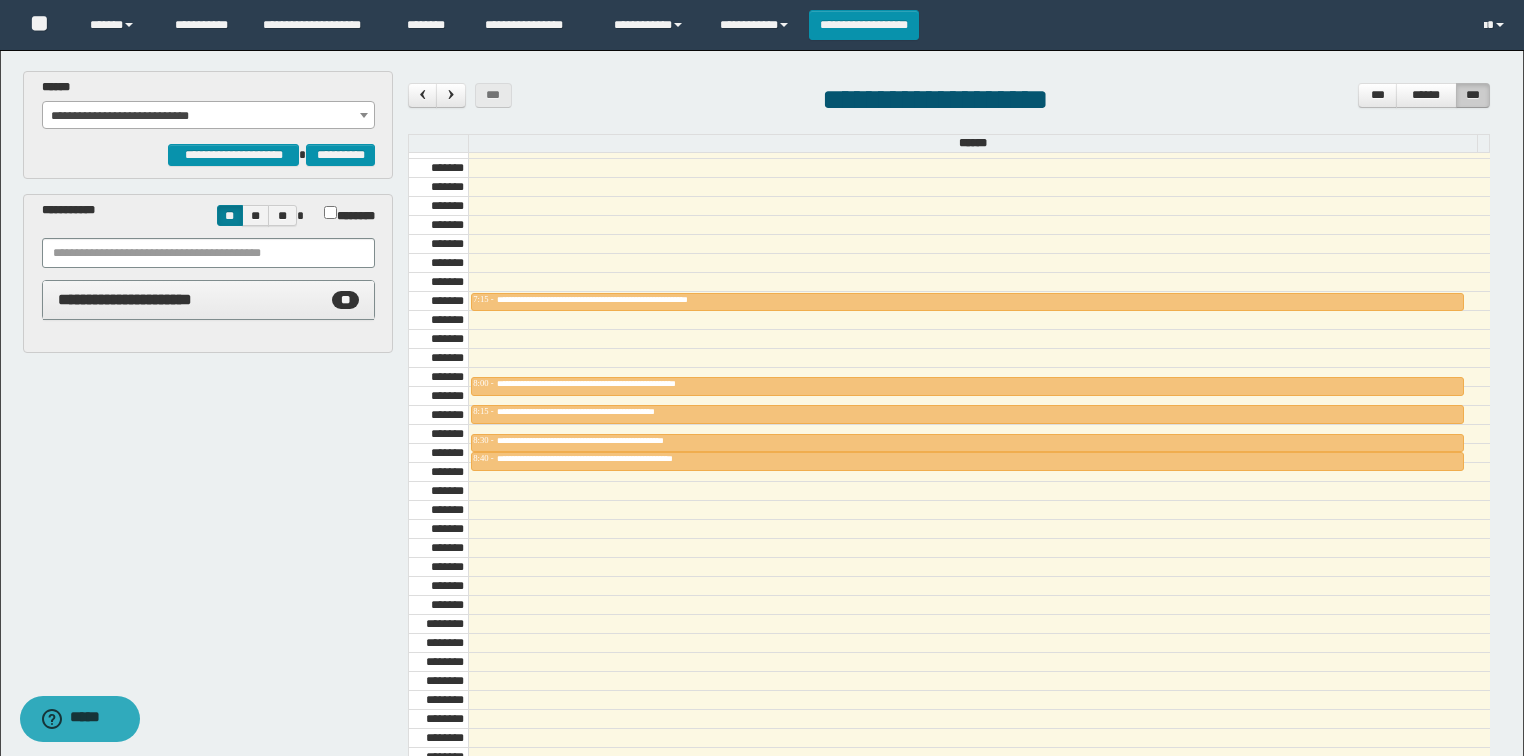 click on "**********" at bounding box center (209, 116) 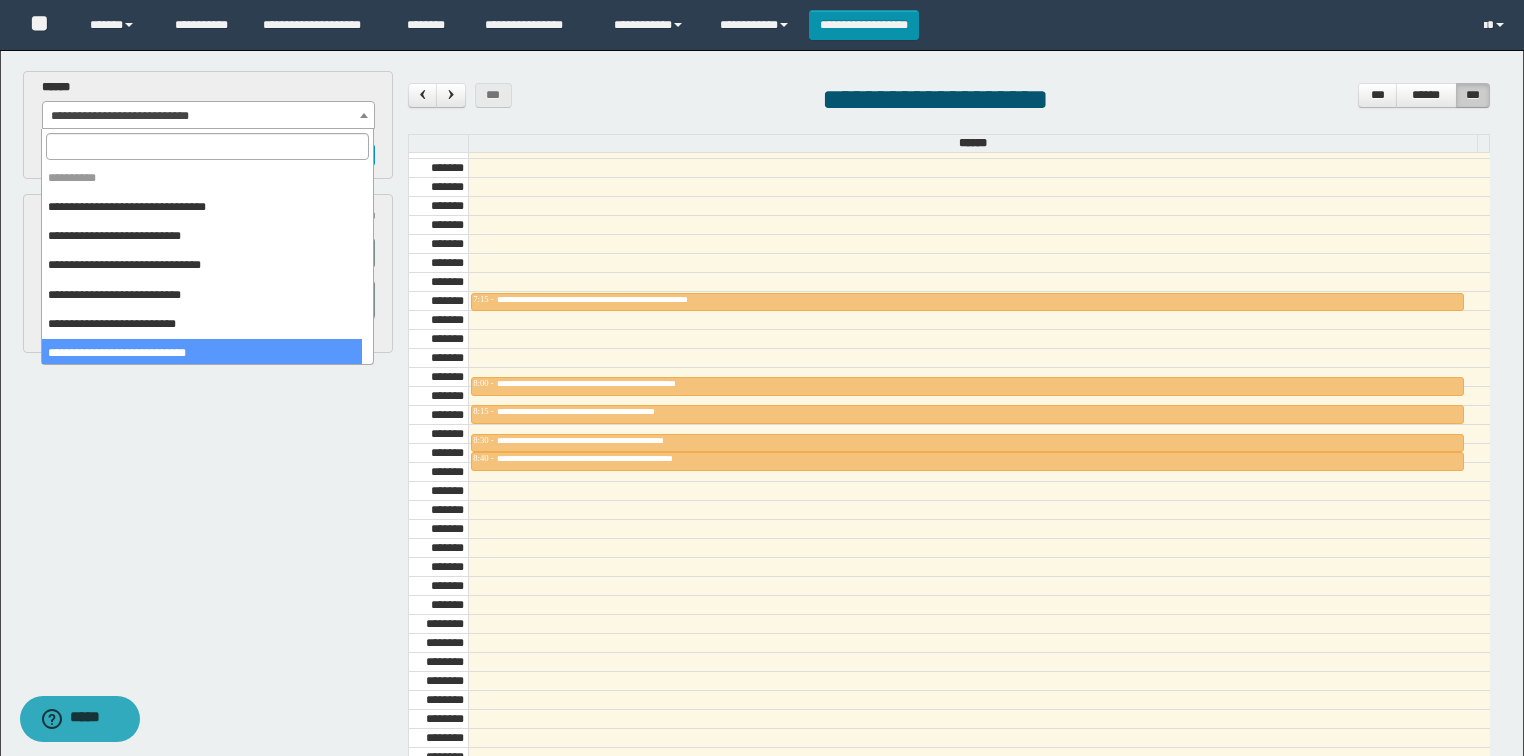scroll, scrollTop: 145, scrollLeft: 0, axis: vertical 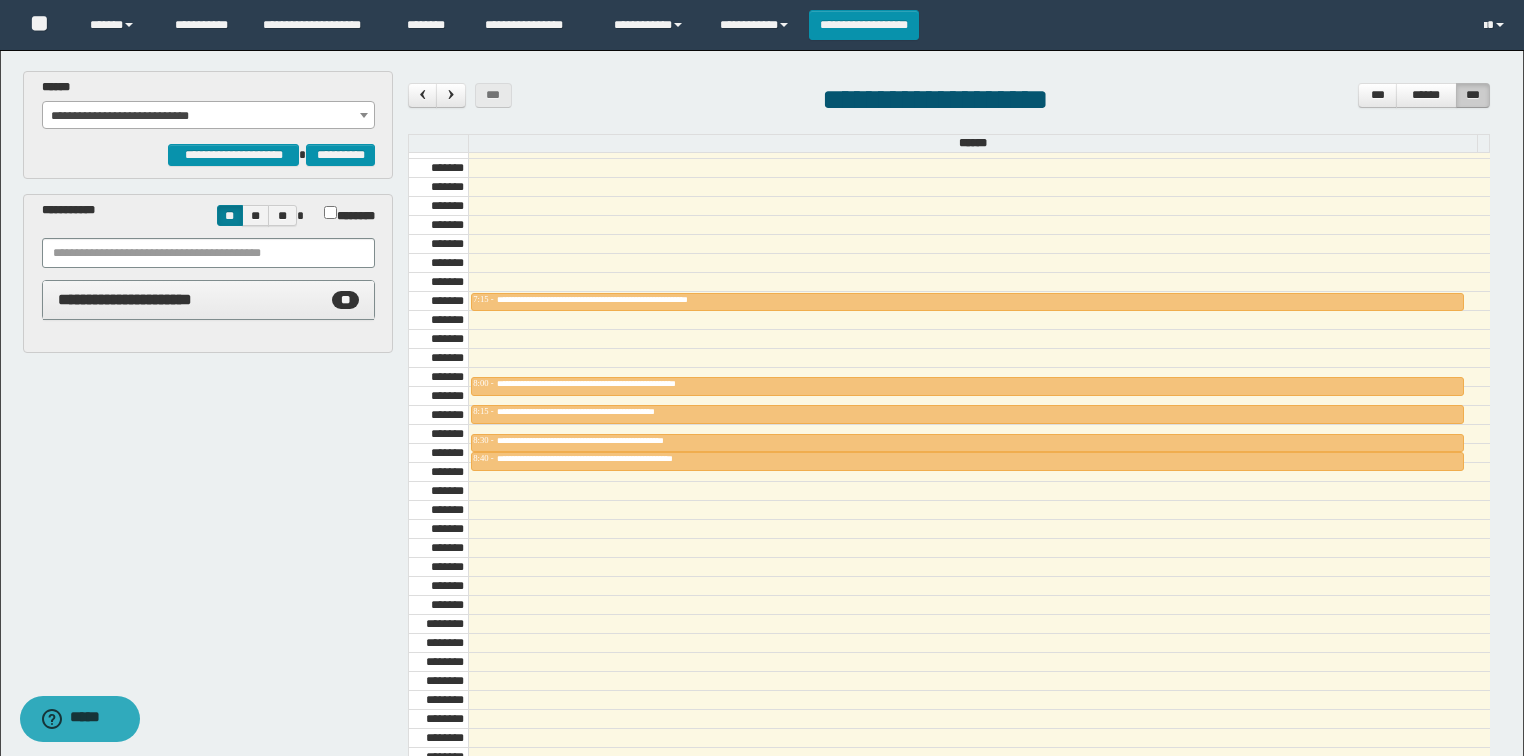 click at bounding box center [979, 206] 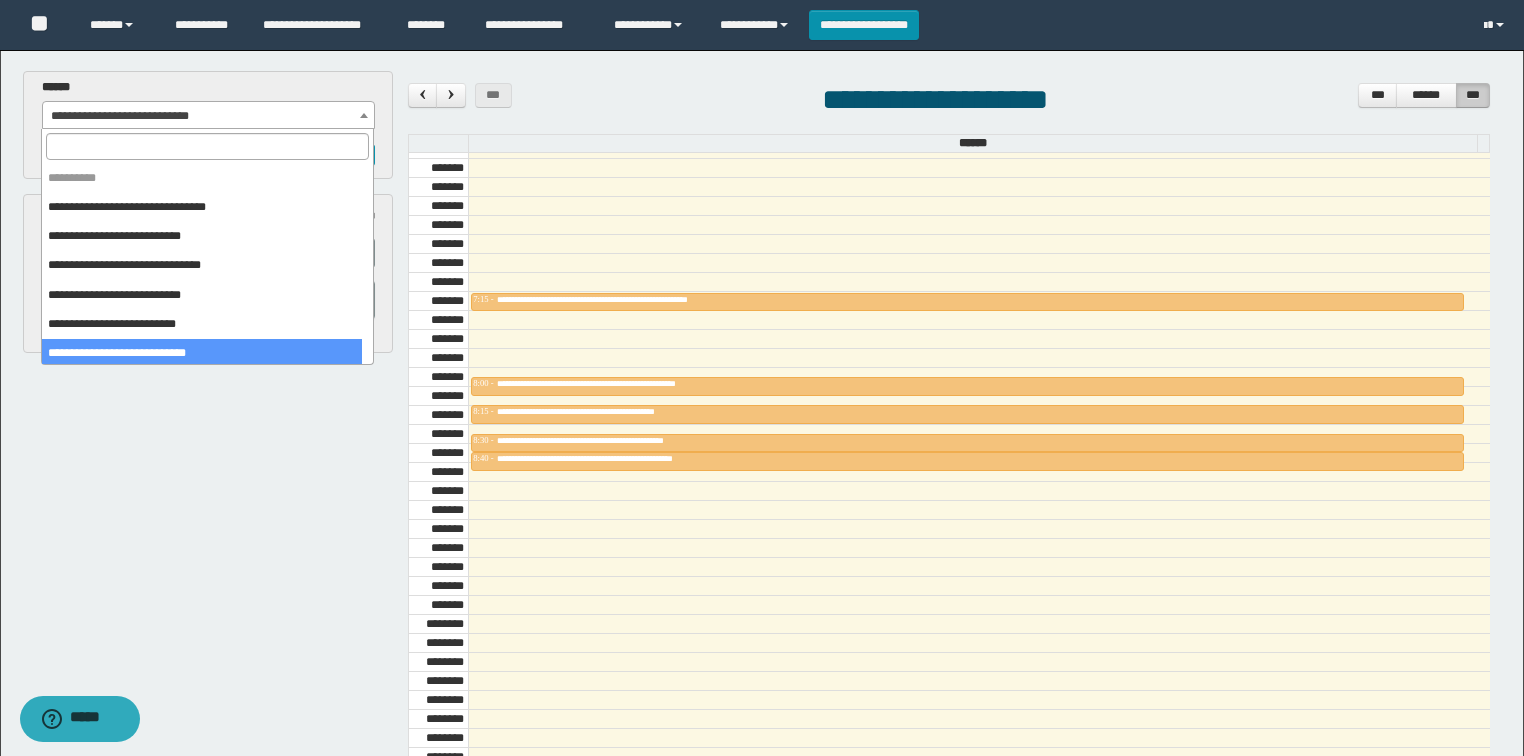 click on "**********" at bounding box center (209, 116) 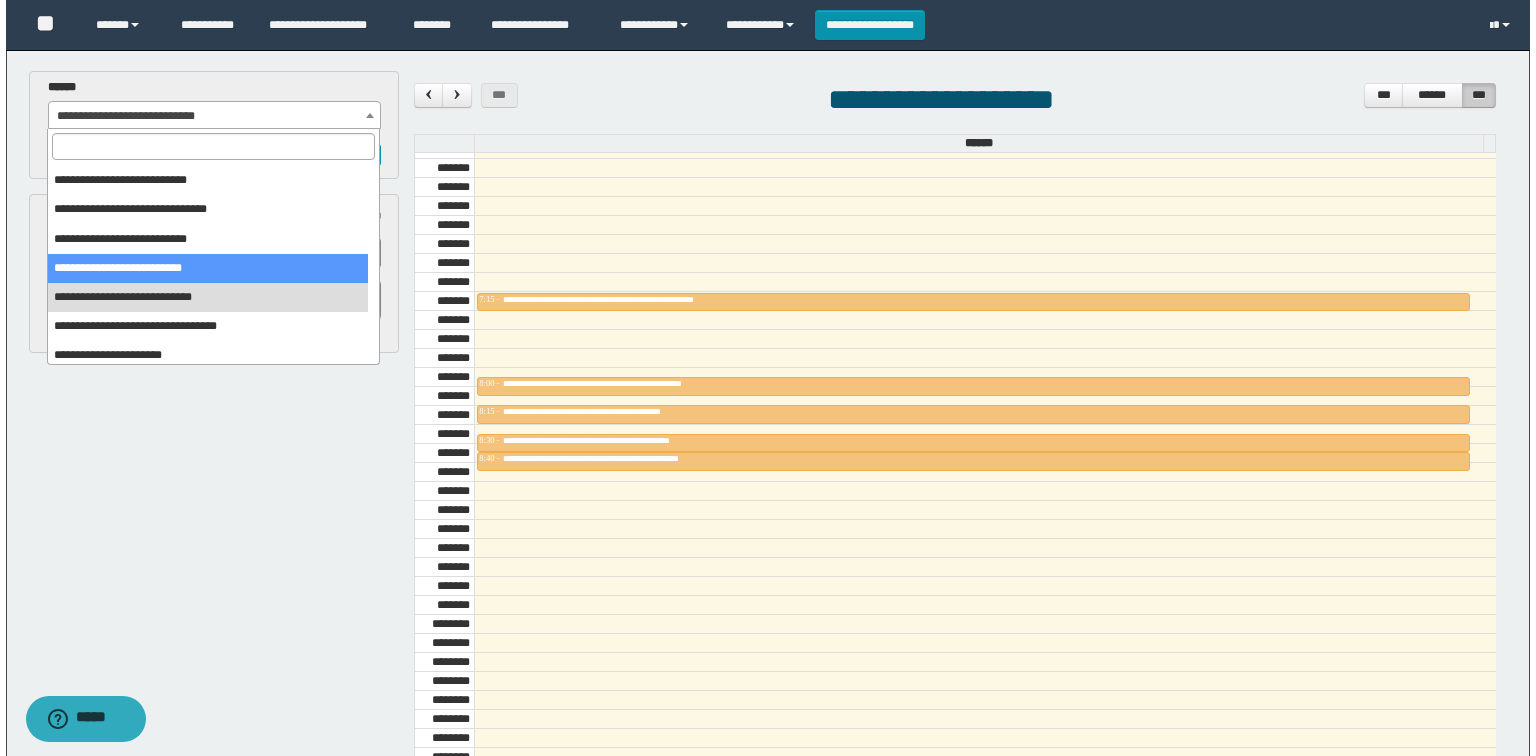 scroll, scrollTop: 0, scrollLeft: 0, axis: both 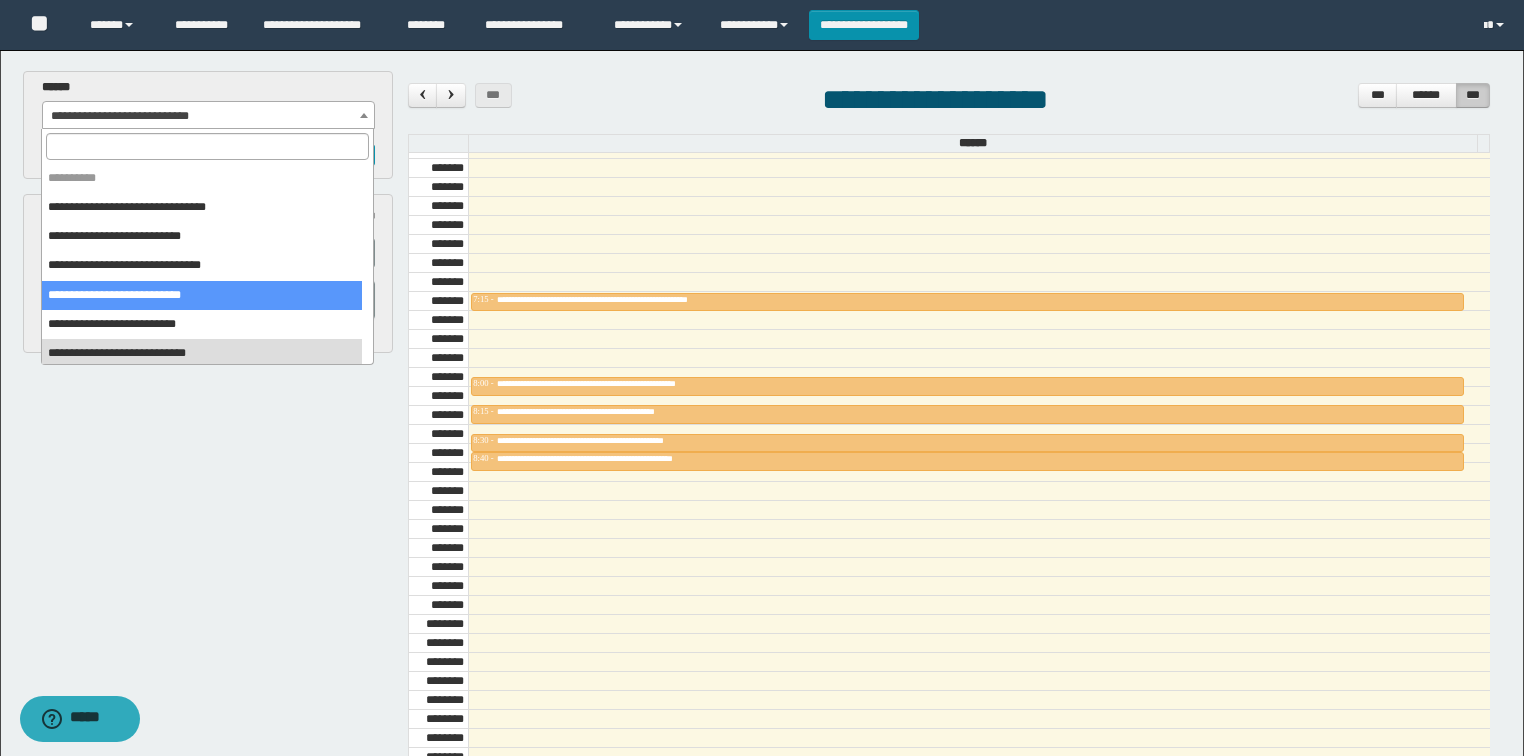 drag, startPoint x: 164, startPoint y: 287, endPoint x: 191, endPoint y: 307, distance: 33.600594 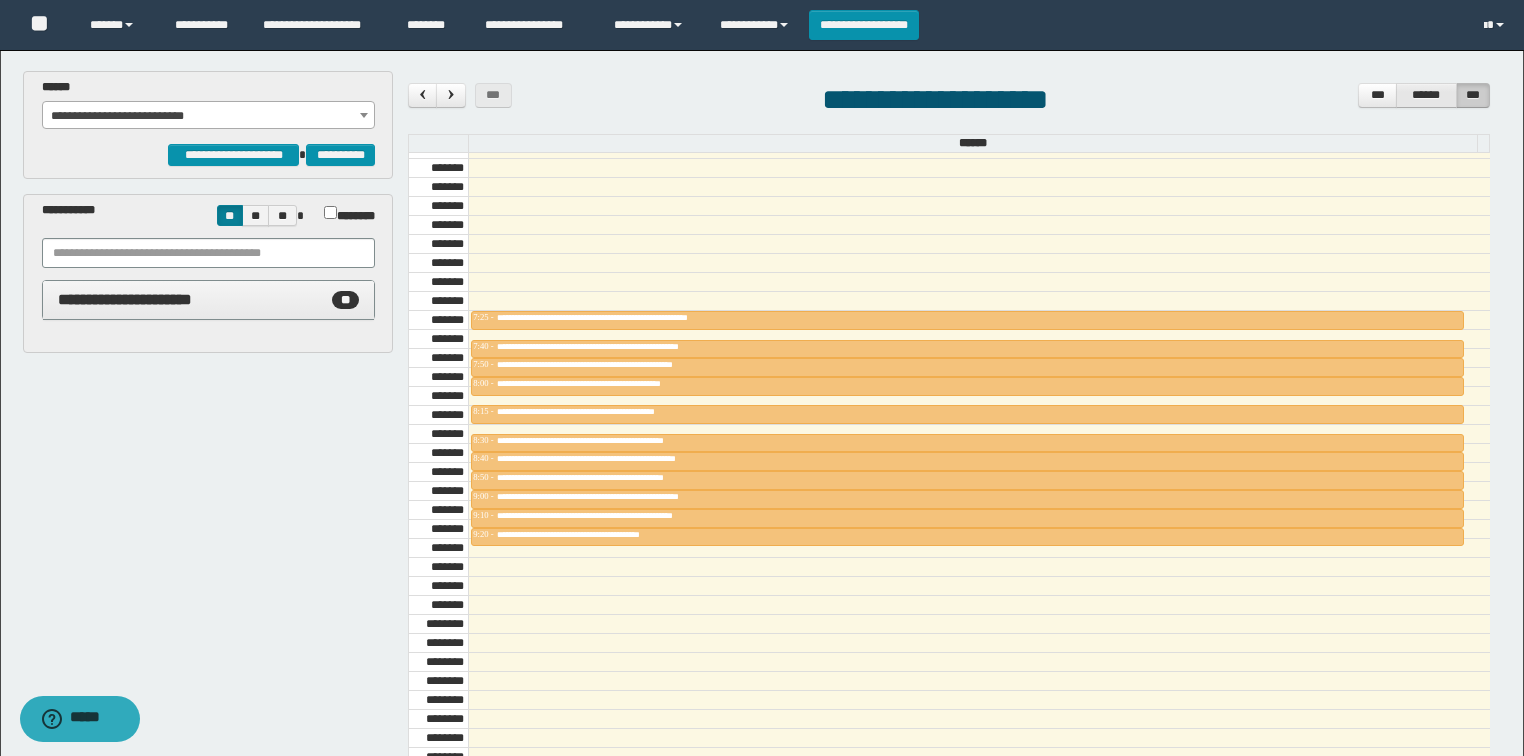 click on "******" at bounding box center [1426, 95] 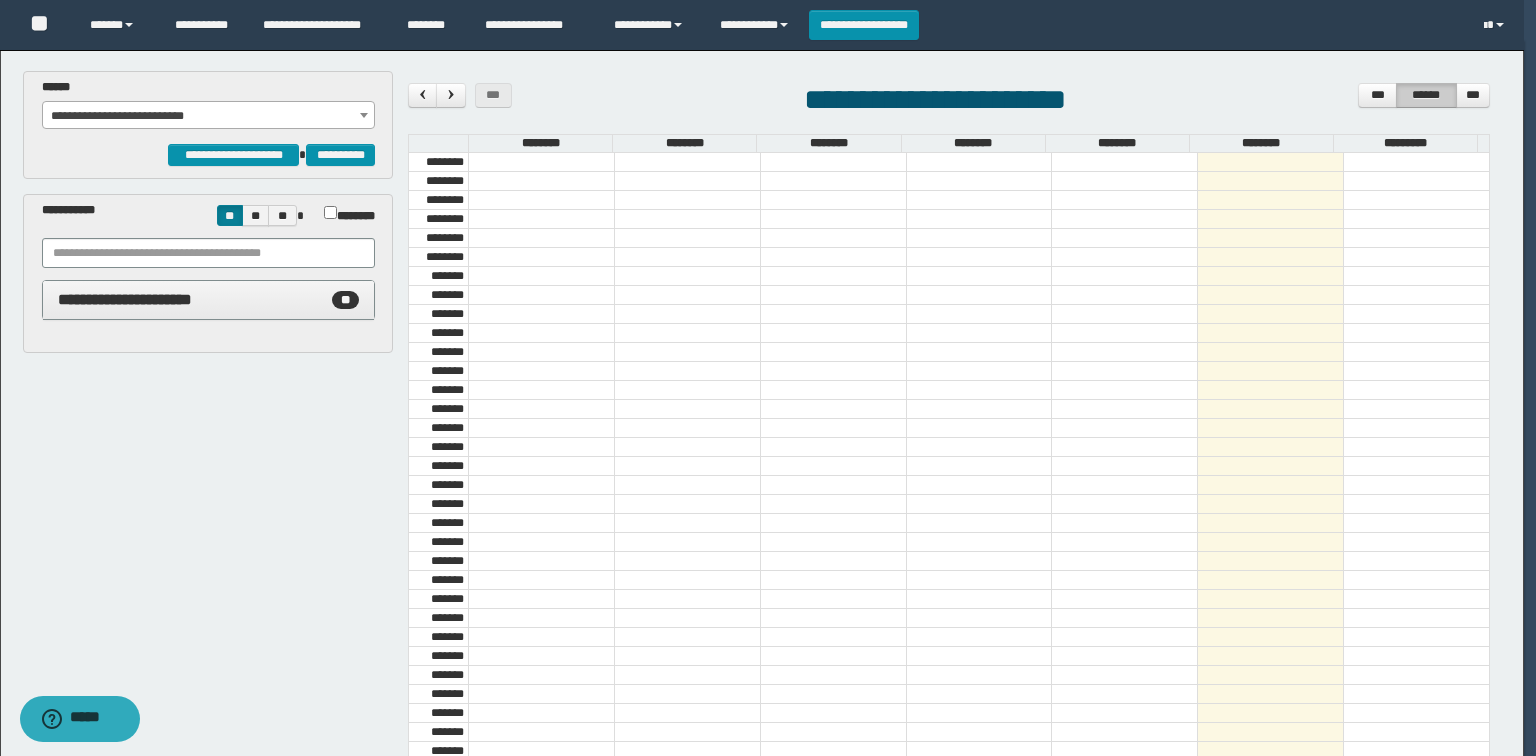 scroll, scrollTop: 678, scrollLeft: 0, axis: vertical 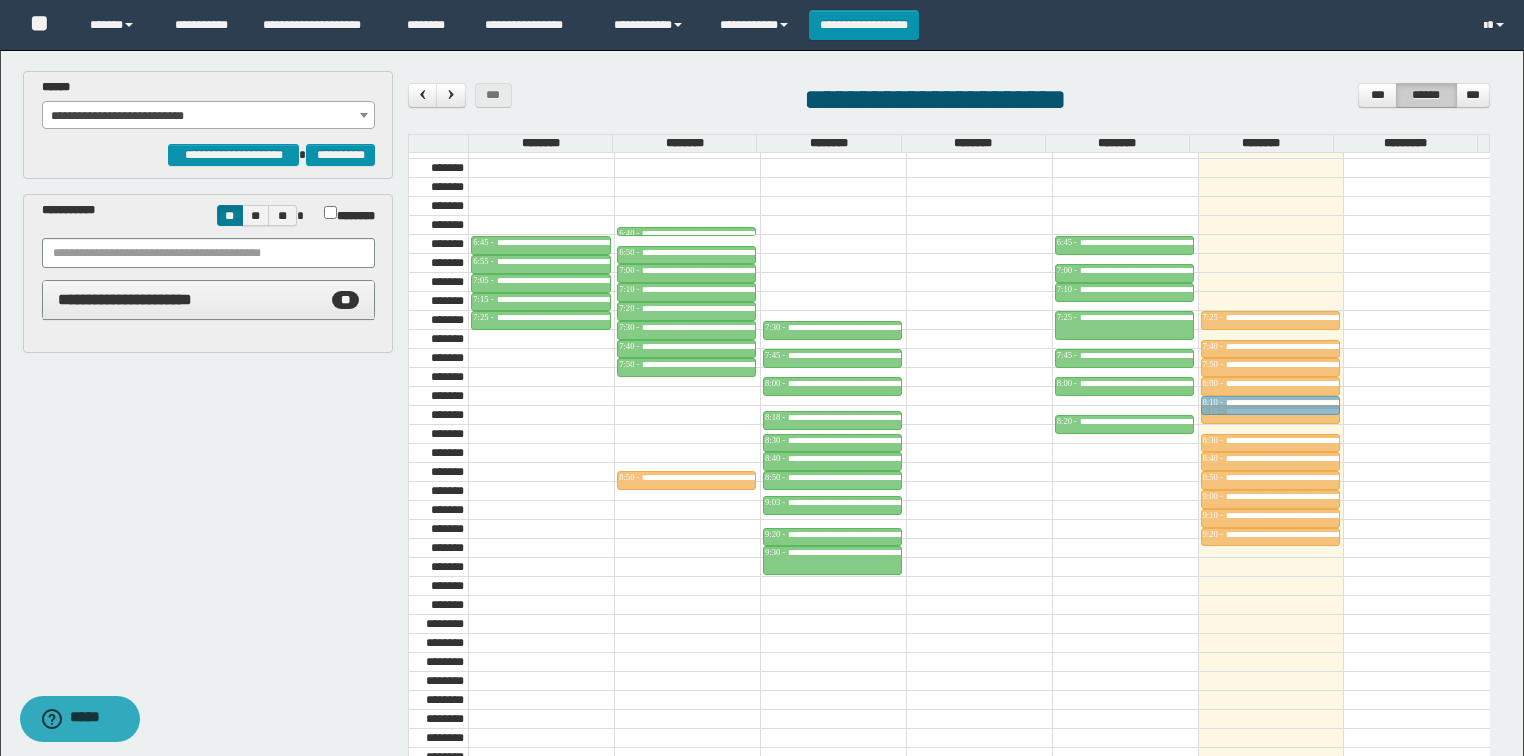 drag, startPoint x: 1128, startPoint y: 474, endPoint x: 1234, endPoint y: 409, distance: 124.34227 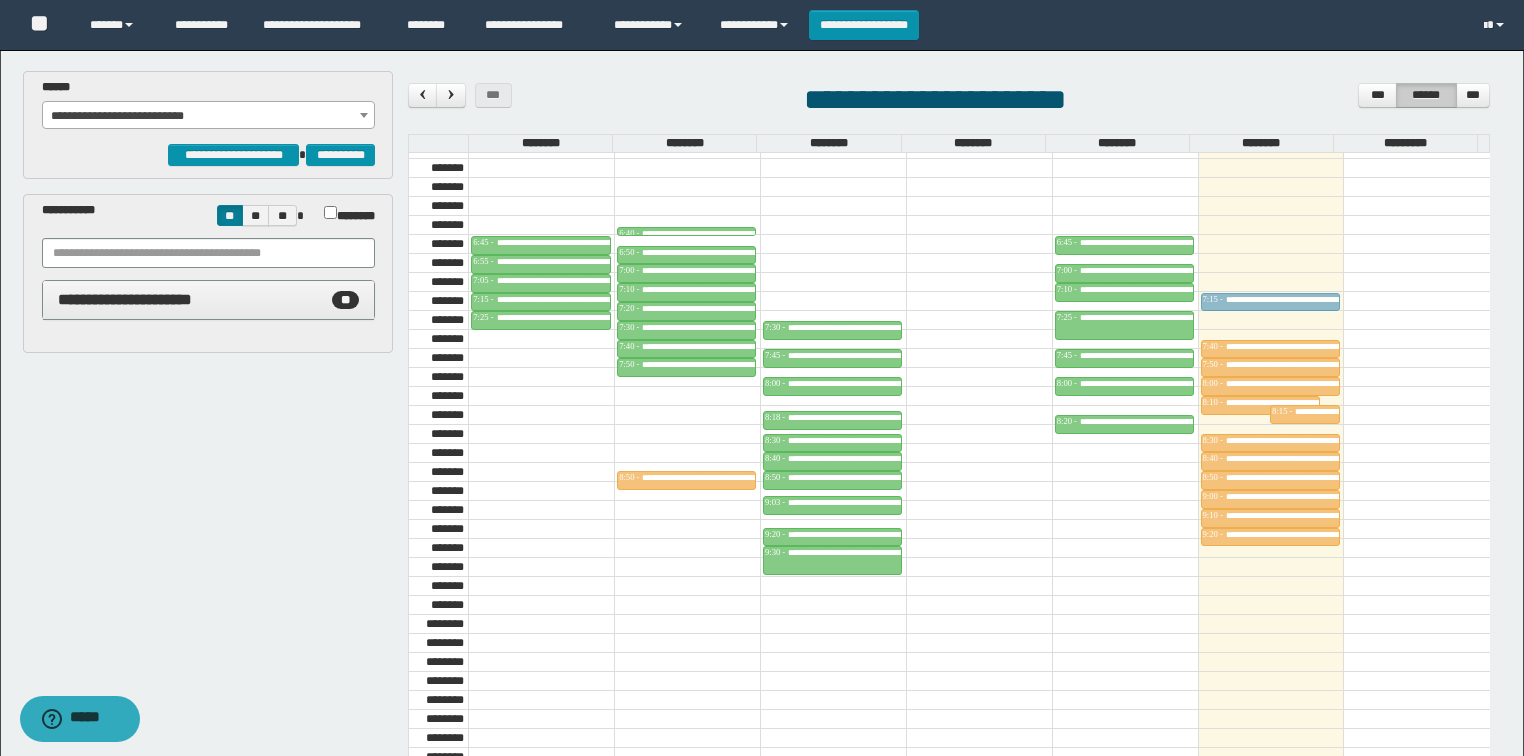 drag, startPoint x: 1268, startPoint y: 312, endPoint x: 1260, endPoint y: 286, distance: 27.202942 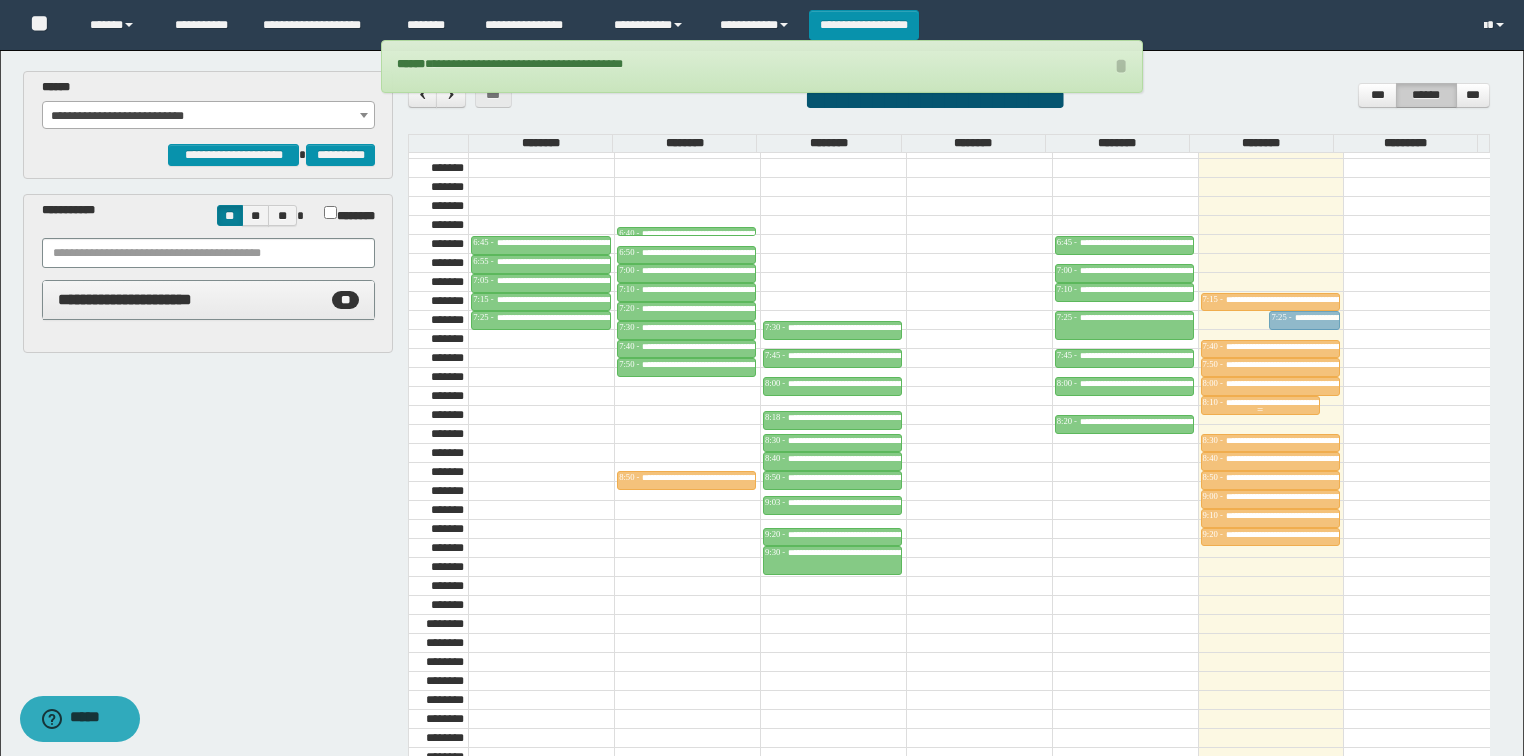 drag, startPoint x: 1293, startPoint y: 406, endPoint x: 1256, endPoint y: 314, distance: 99.16148 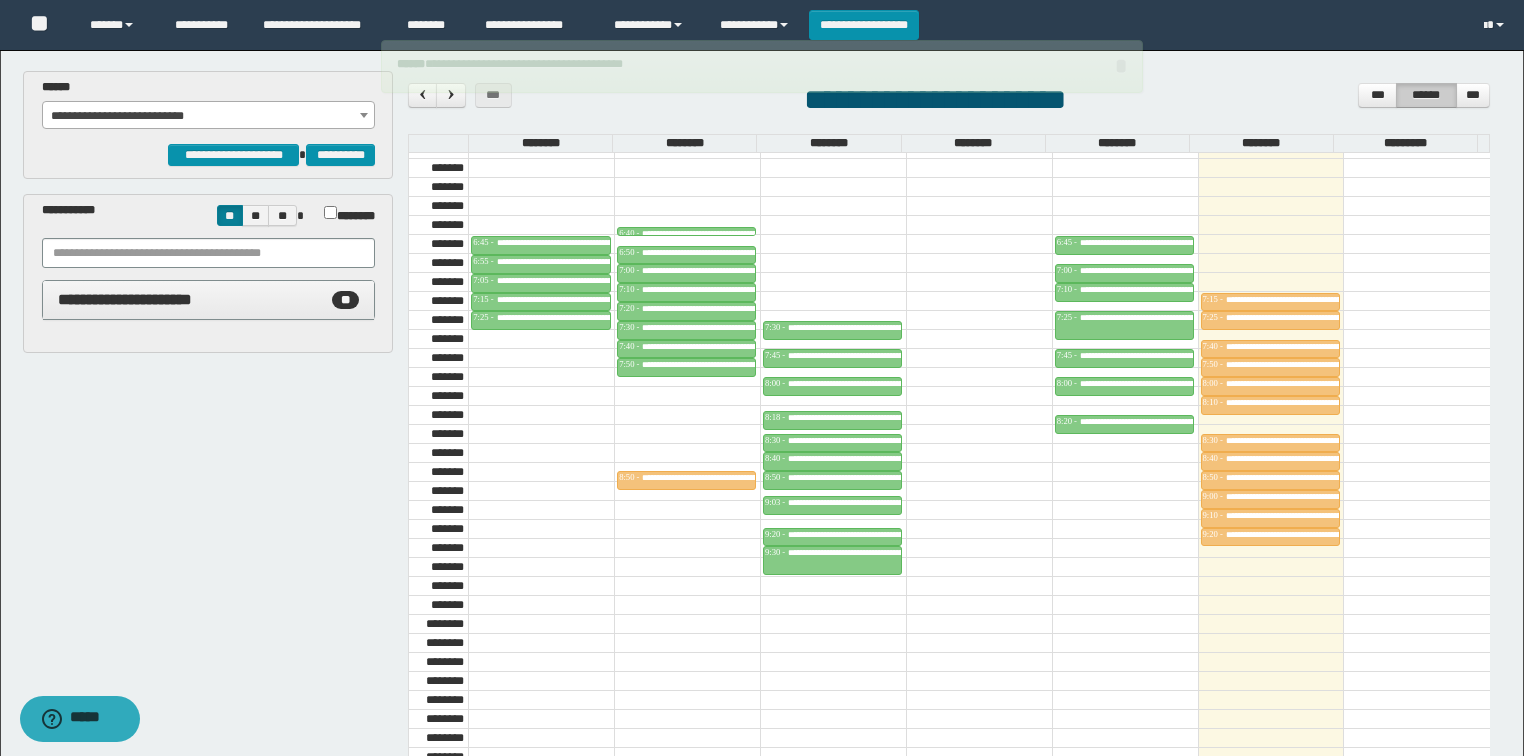 click on "**********" at bounding box center (209, 116) 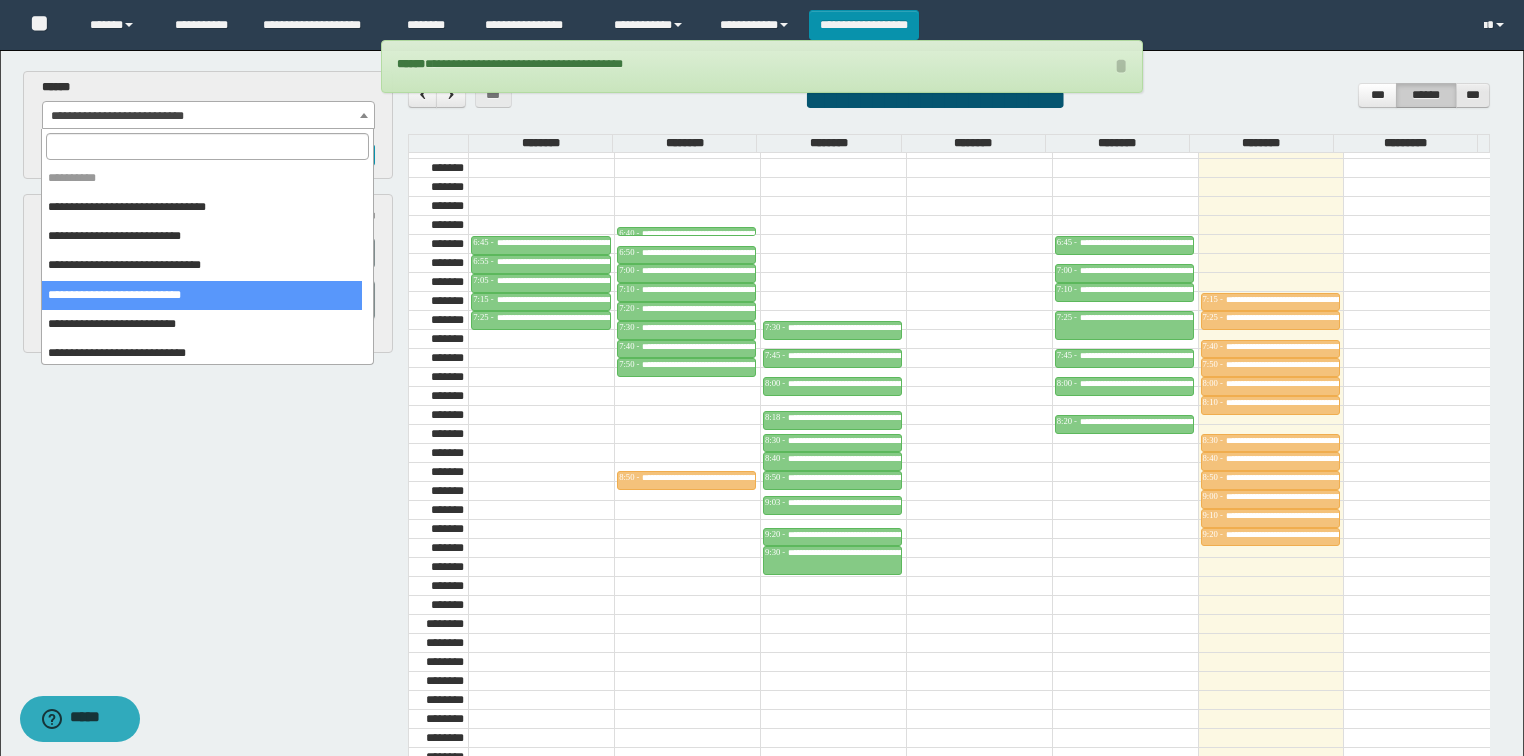 click on "***" at bounding box center (1473, 95) 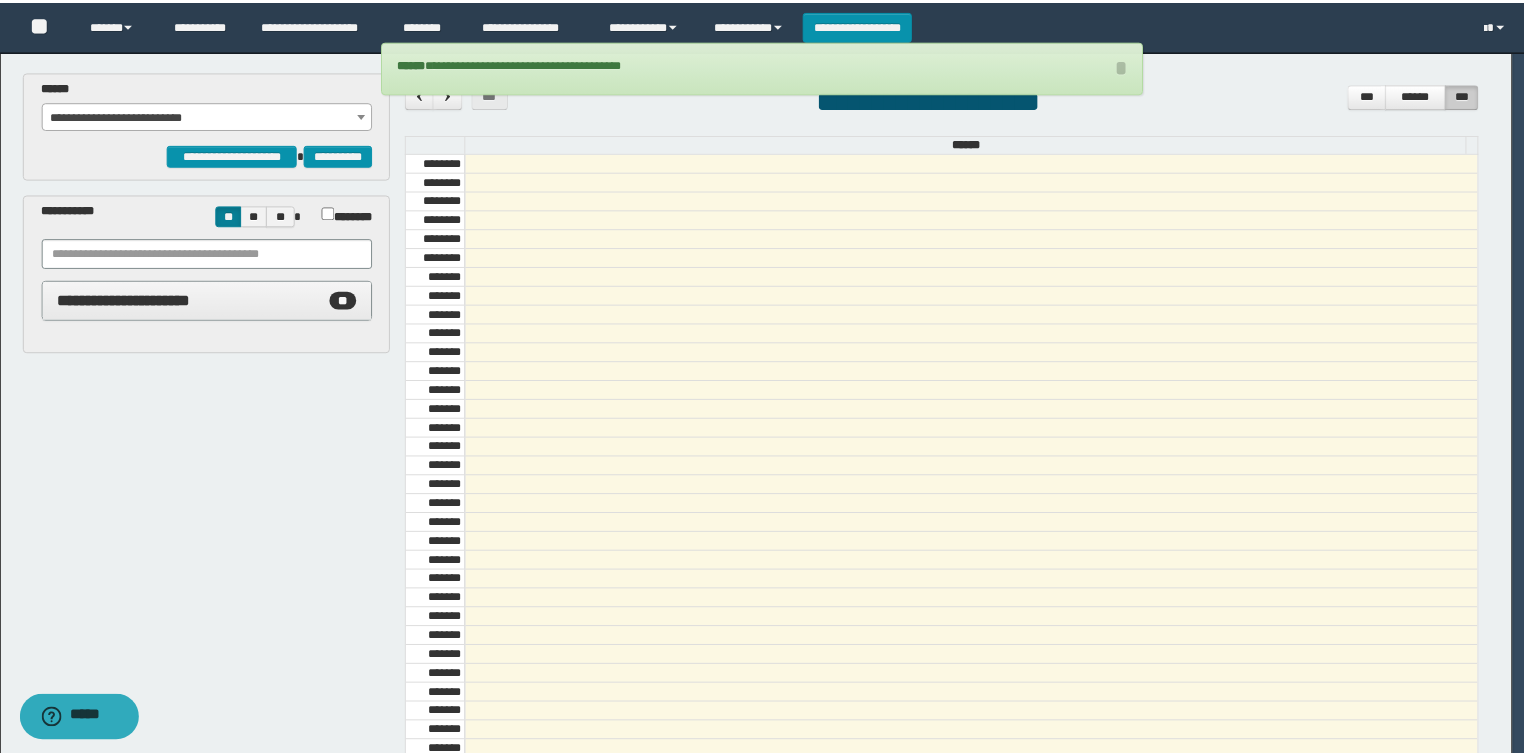 scroll, scrollTop: 678, scrollLeft: 0, axis: vertical 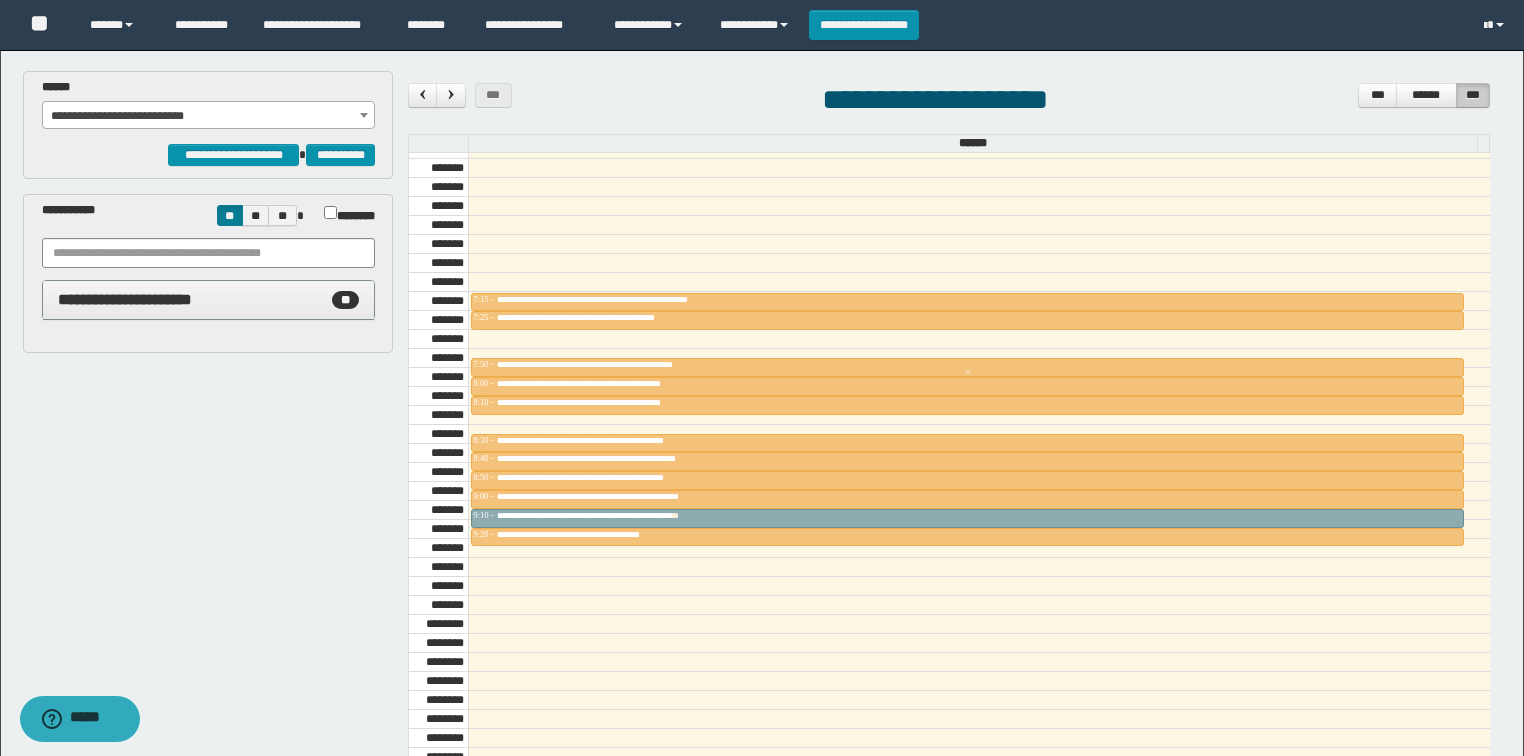 drag, startPoint x: 595, startPoint y: 341, endPoint x: 581, endPoint y: 520, distance: 179.54665 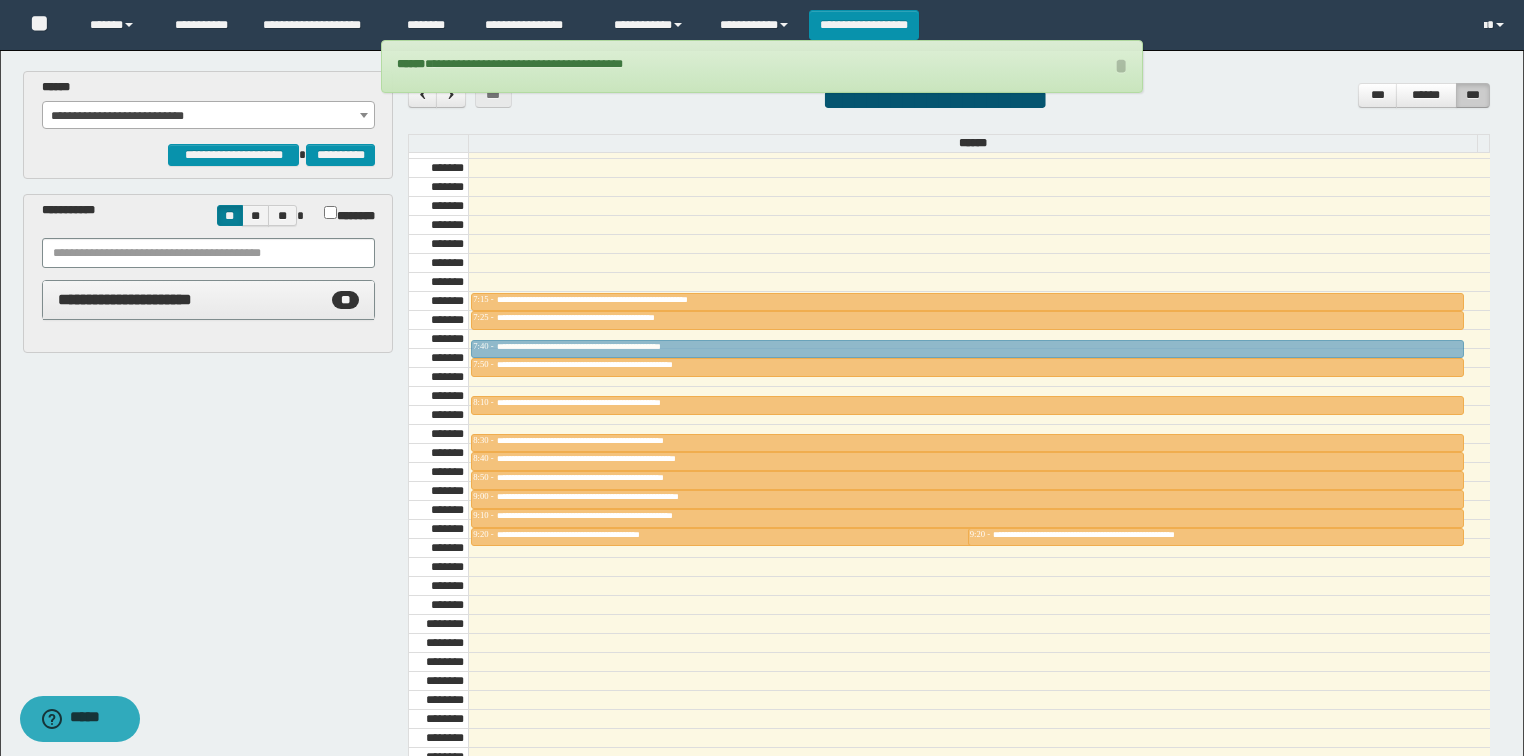 drag, startPoint x: 607, startPoint y: 370, endPoint x: 590, endPoint y: 336, distance: 38.013157 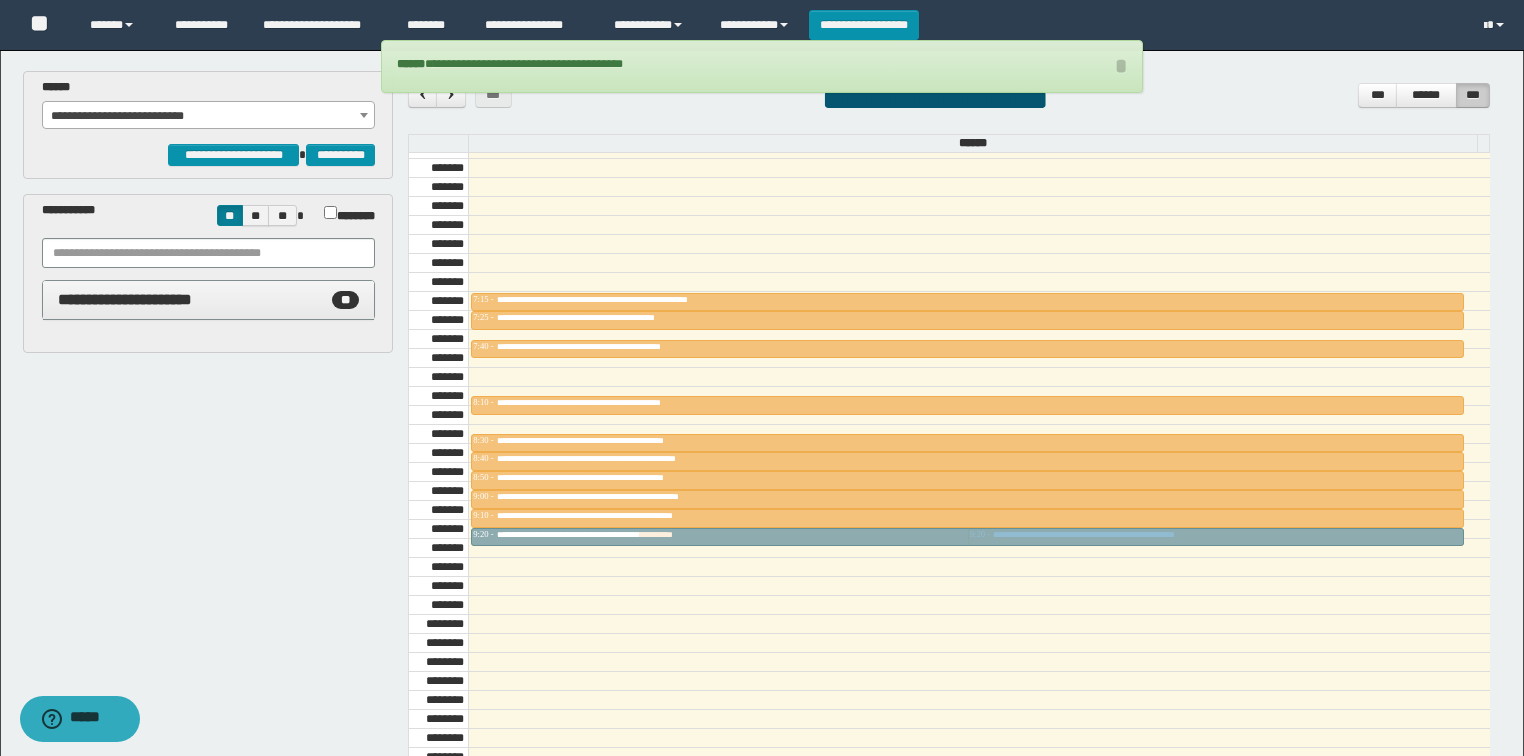 drag, startPoint x: 571, startPoint y: 362, endPoint x: 592, endPoint y: 542, distance: 181.22086 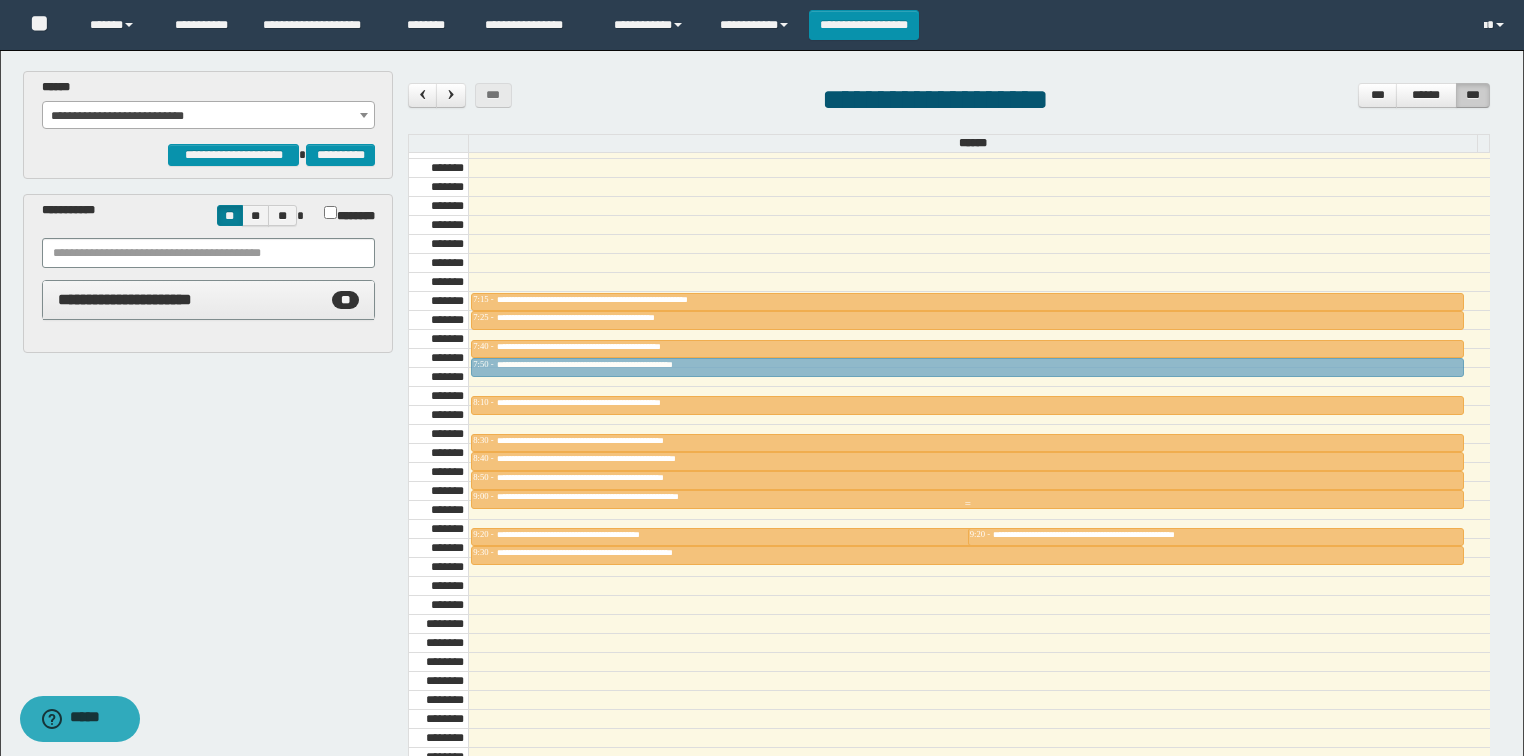 drag, startPoint x: 612, startPoint y: 509, endPoint x: 599, endPoint y: 368, distance: 141.59802 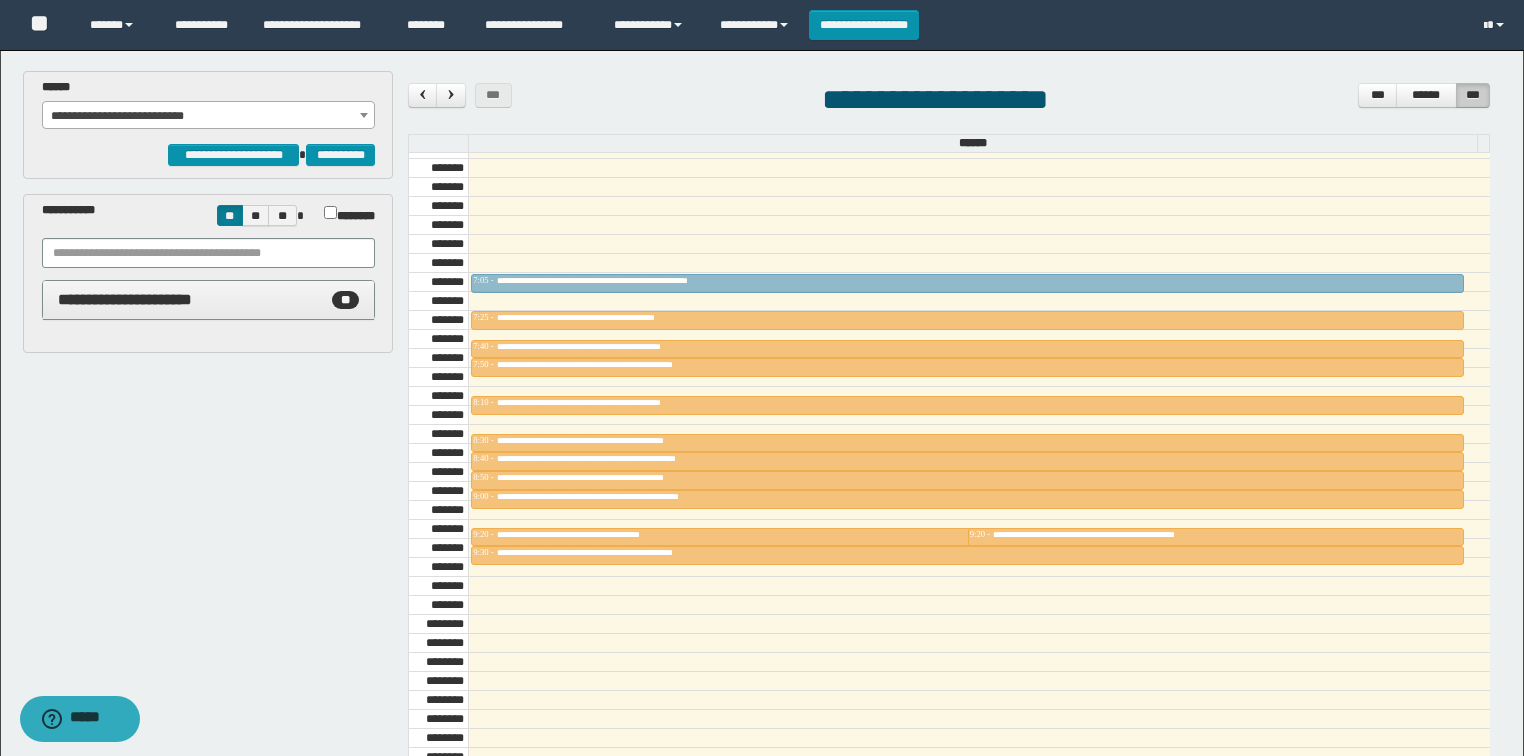drag, startPoint x: 581, startPoint y: 280, endPoint x: 580, endPoint y: 267, distance: 13.038404 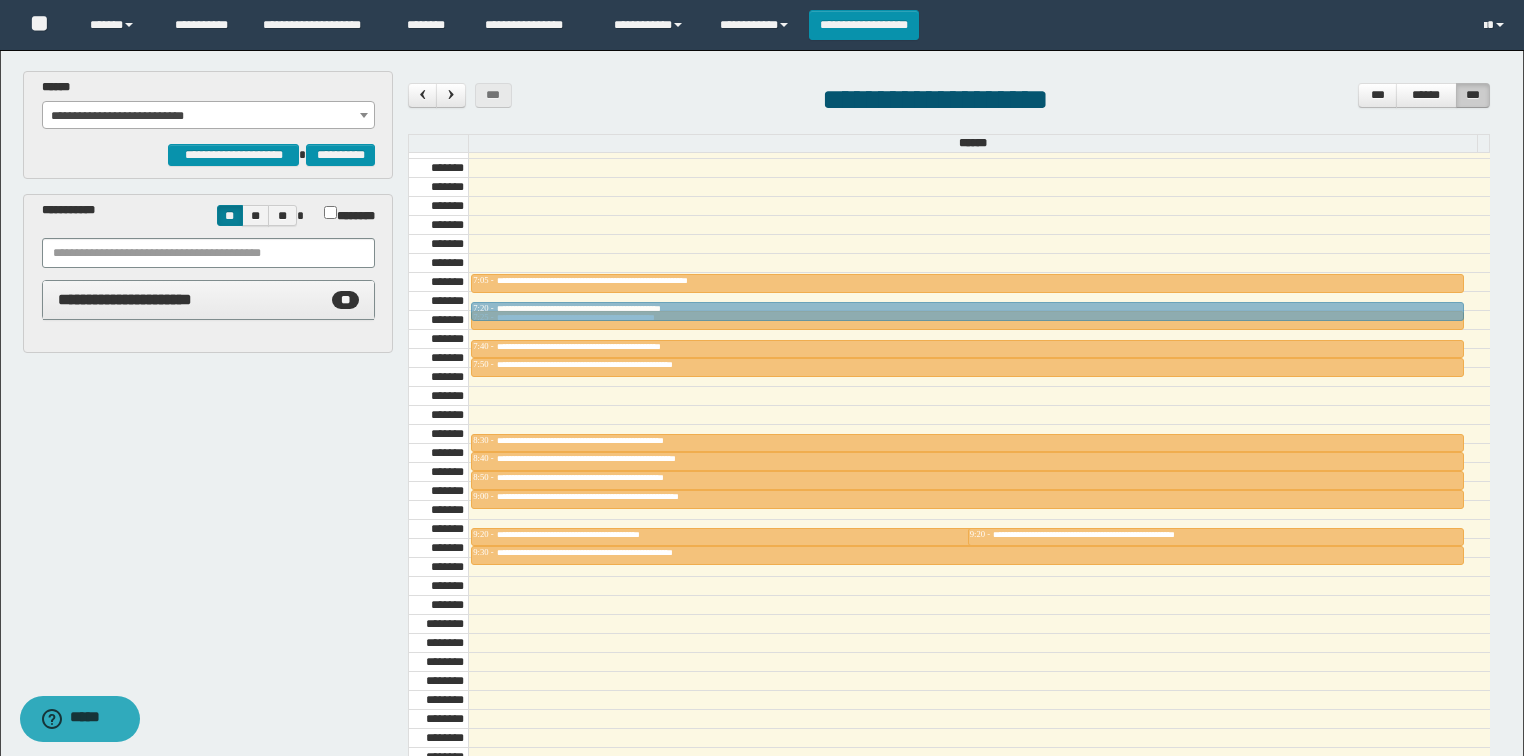 drag, startPoint x: 582, startPoint y: 400, endPoint x: 576, endPoint y: 297, distance: 103.17461 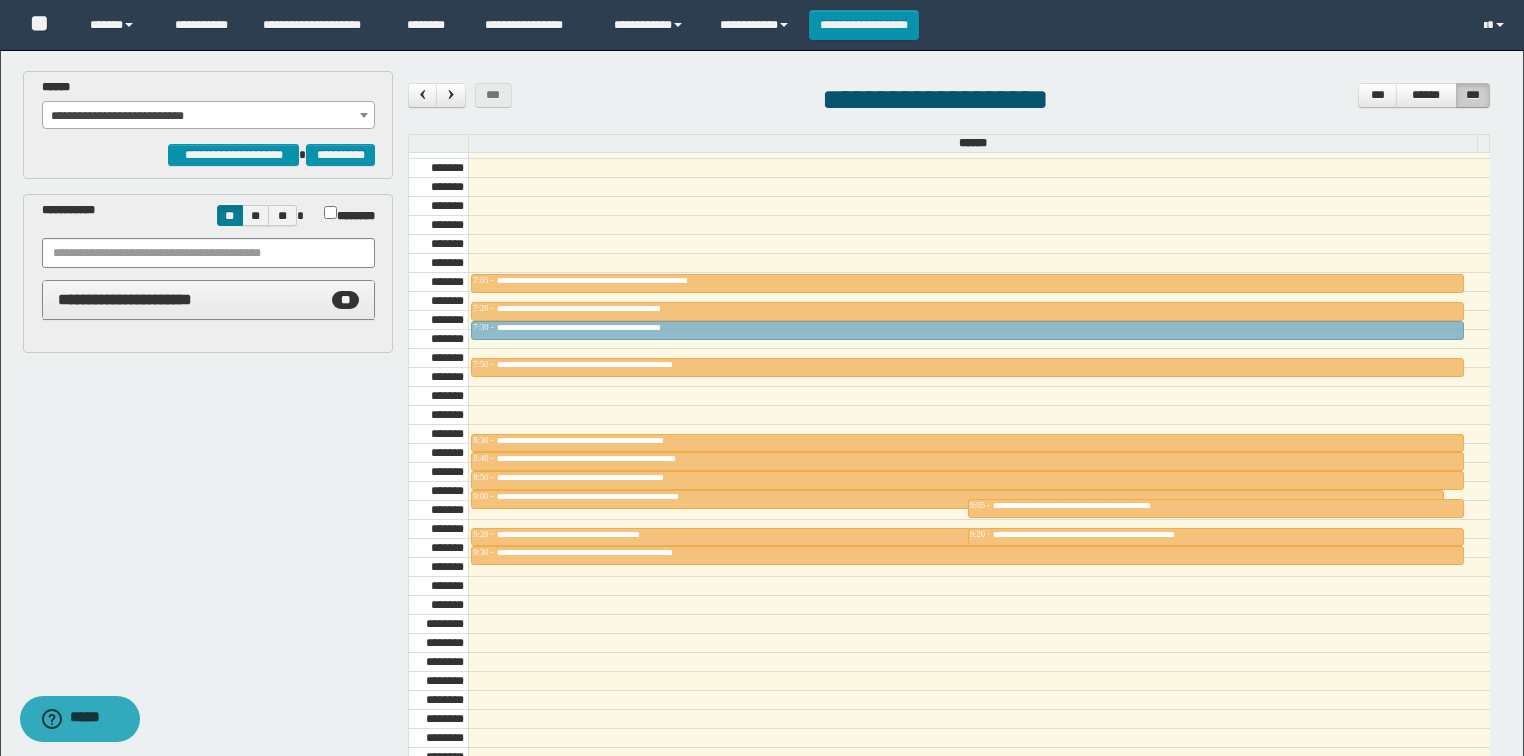 drag, startPoint x: 571, startPoint y: 339, endPoint x: 569, endPoint y: 317, distance: 22.090721 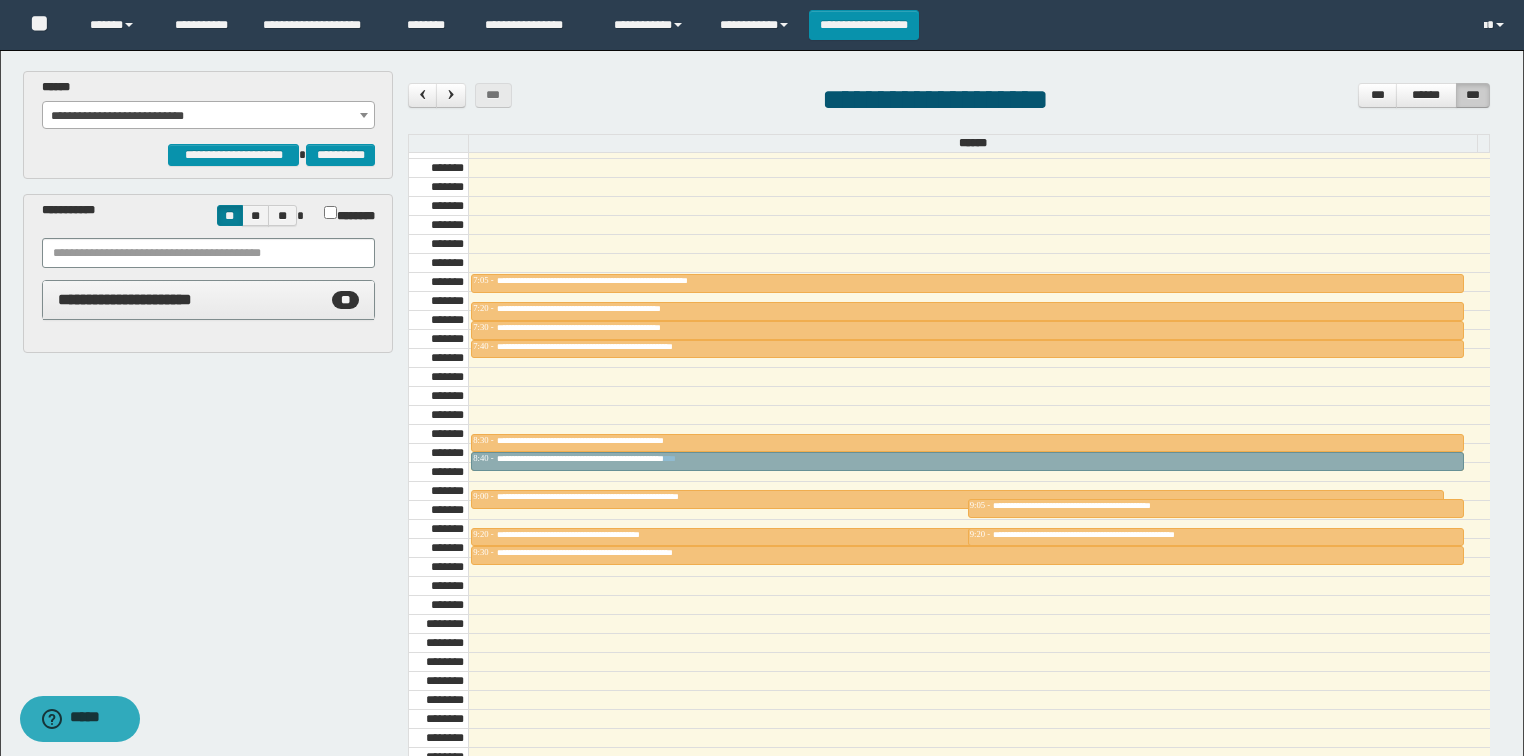 drag, startPoint x: 644, startPoint y: 476, endPoint x: 643, endPoint y: 465, distance: 11.045361 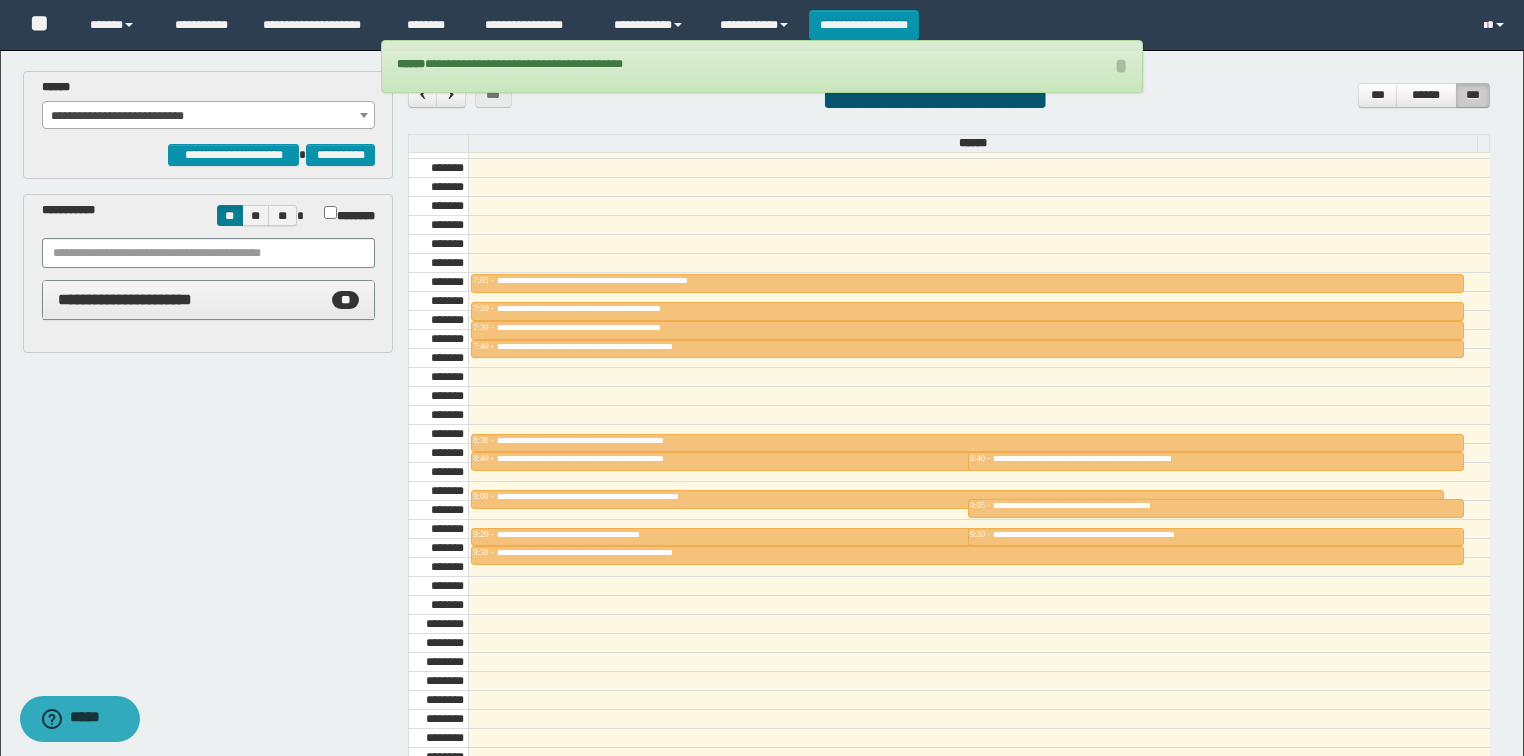 click on "**********" at bounding box center (764, 528) 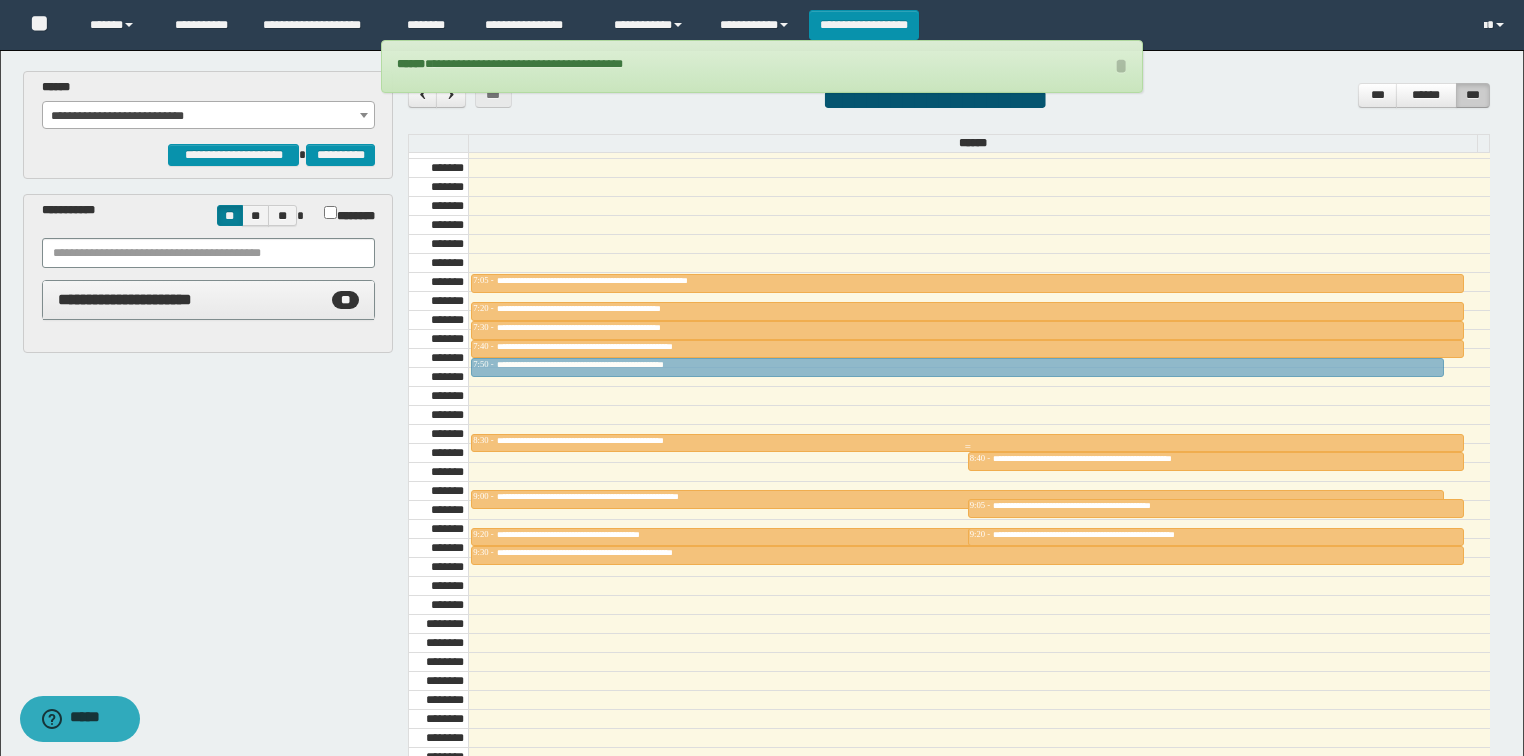 drag, startPoint x: 549, startPoint y: 446, endPoint x: 556, endPoint y: 364, distance: 82.29824 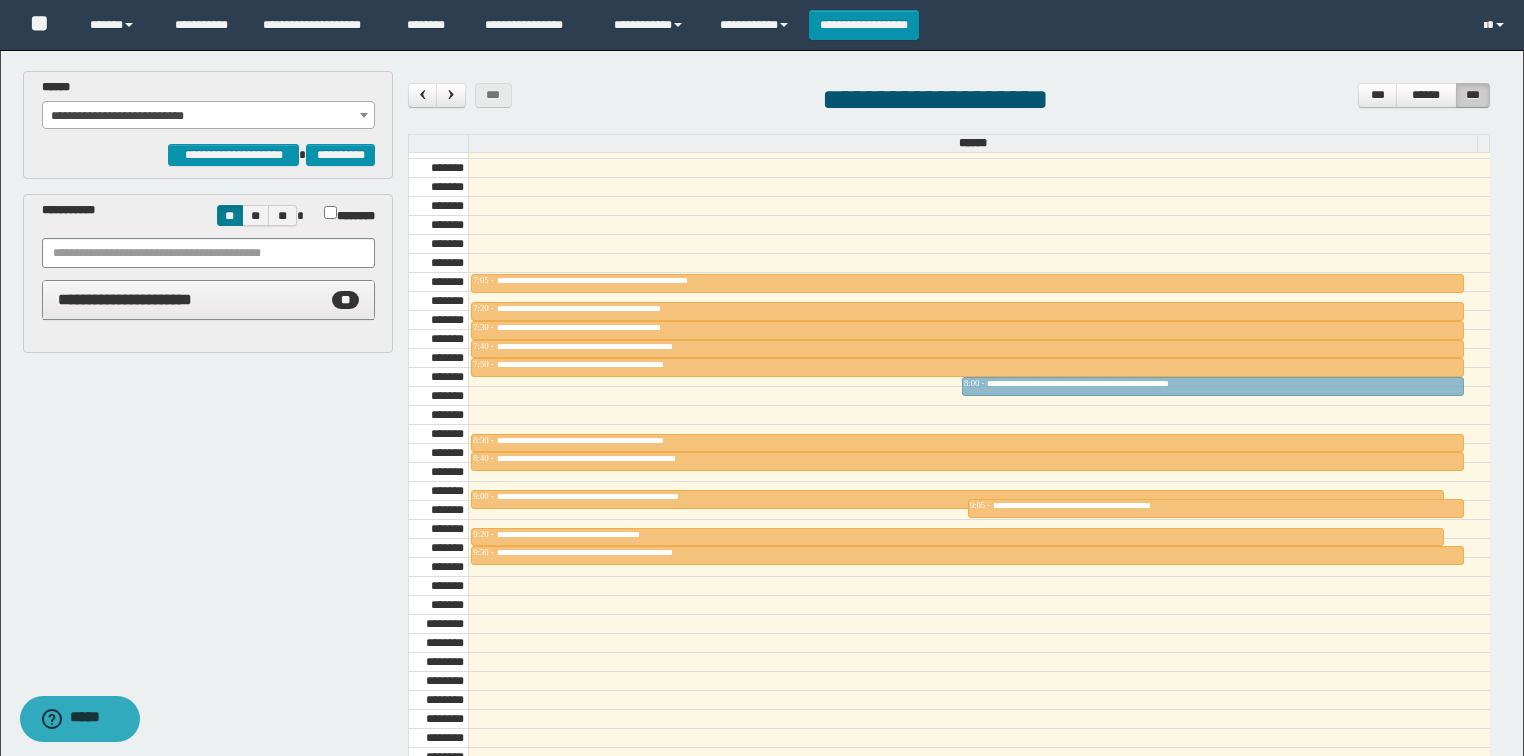 drag, startPoint x: 1063, startPoint y: 527, endPoint x: 1028, endPoint y: 386, distance: 145.27904 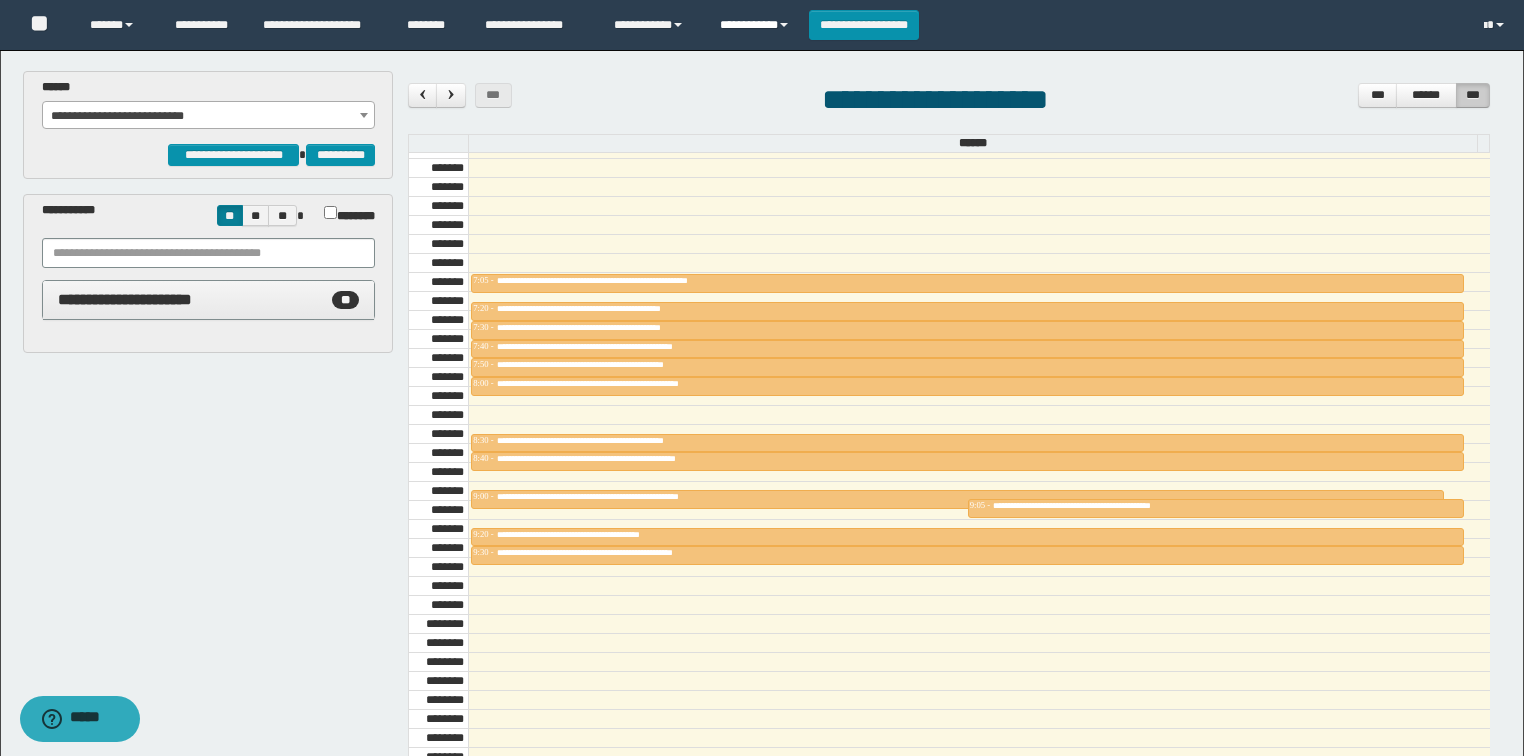 click on "**********" at bounding box center [757, 25] 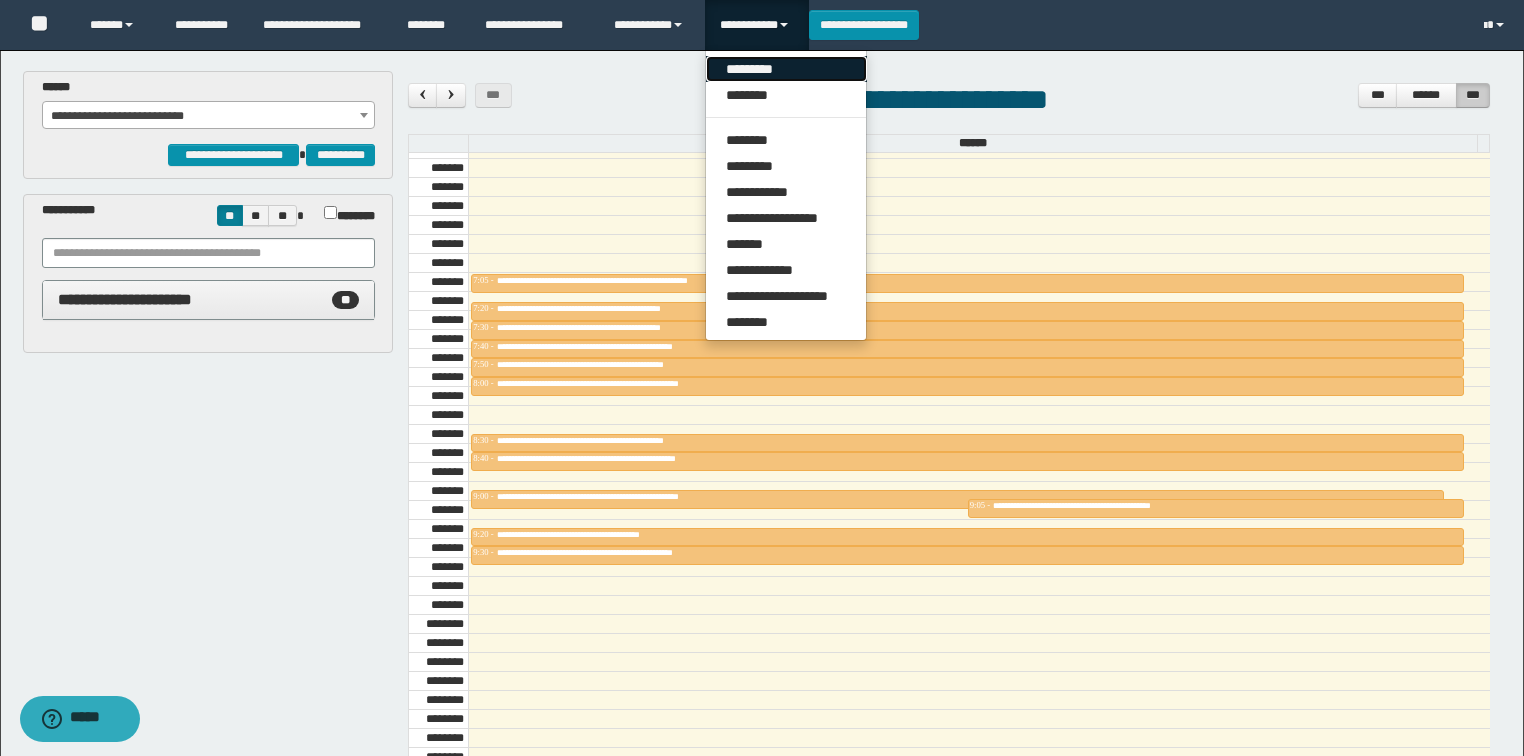 click on "*********" at bounding box center (786, 69) 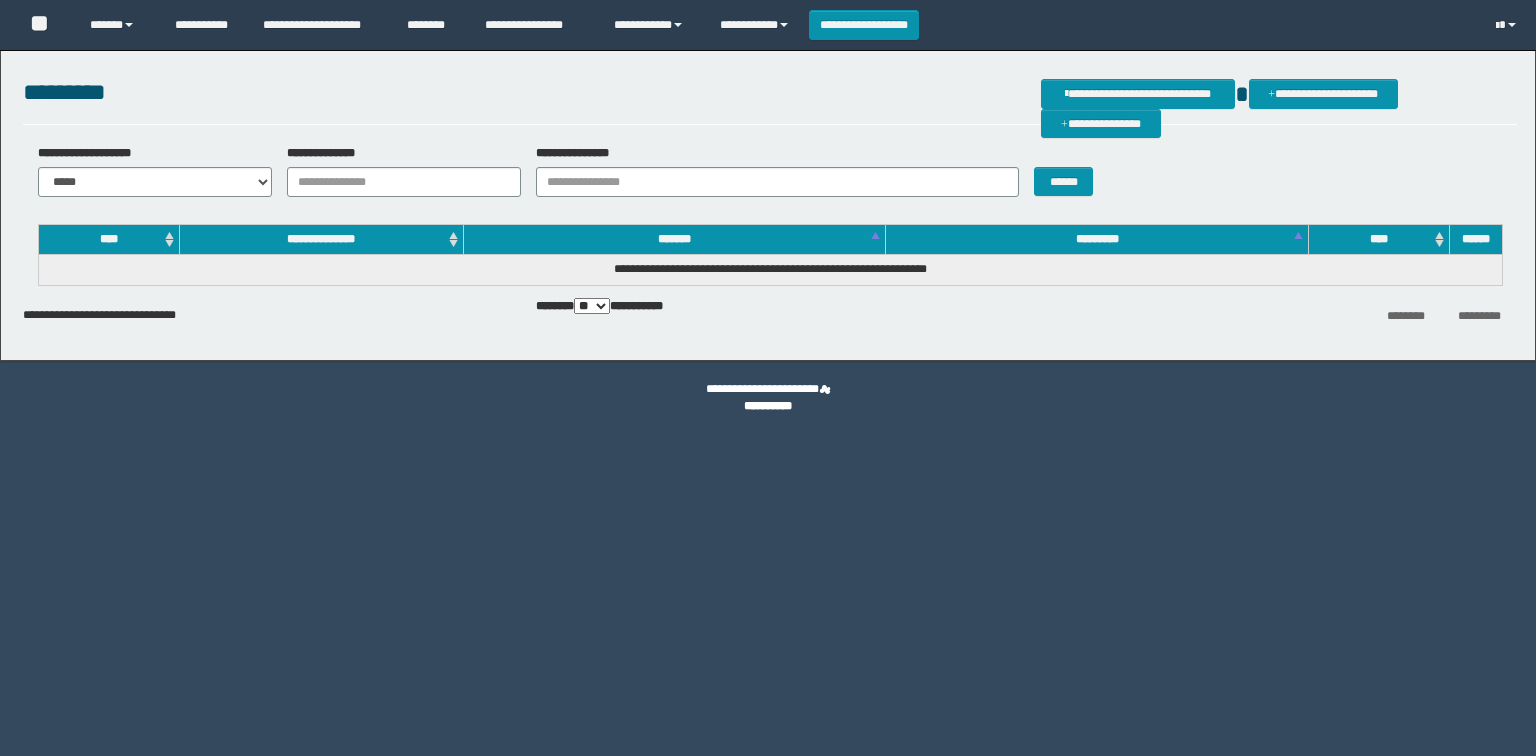 scroll, scrollTop: 0, scrollLeft: 0, axis: both 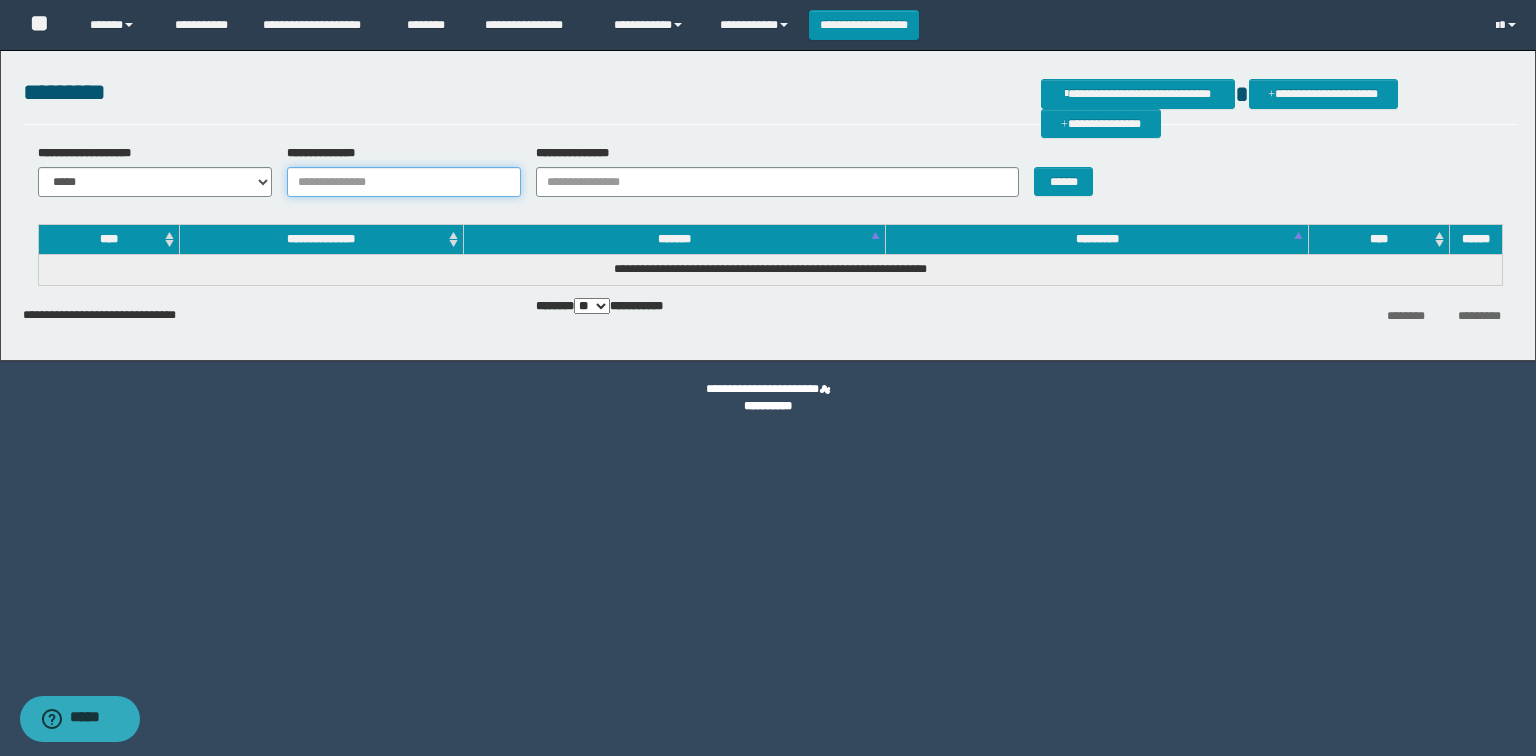 click on "**********" at bounding box center (404, 182) 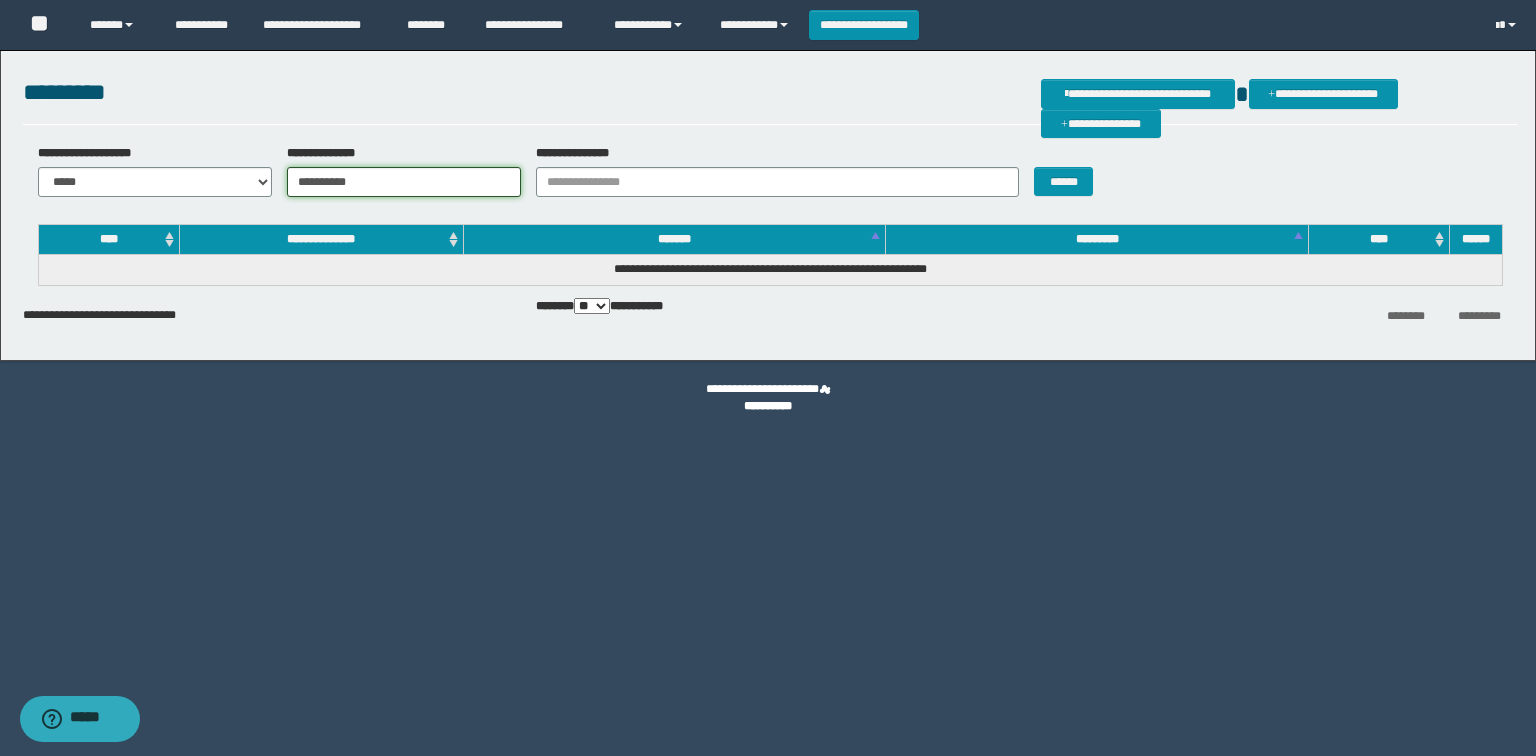 type on "**********" 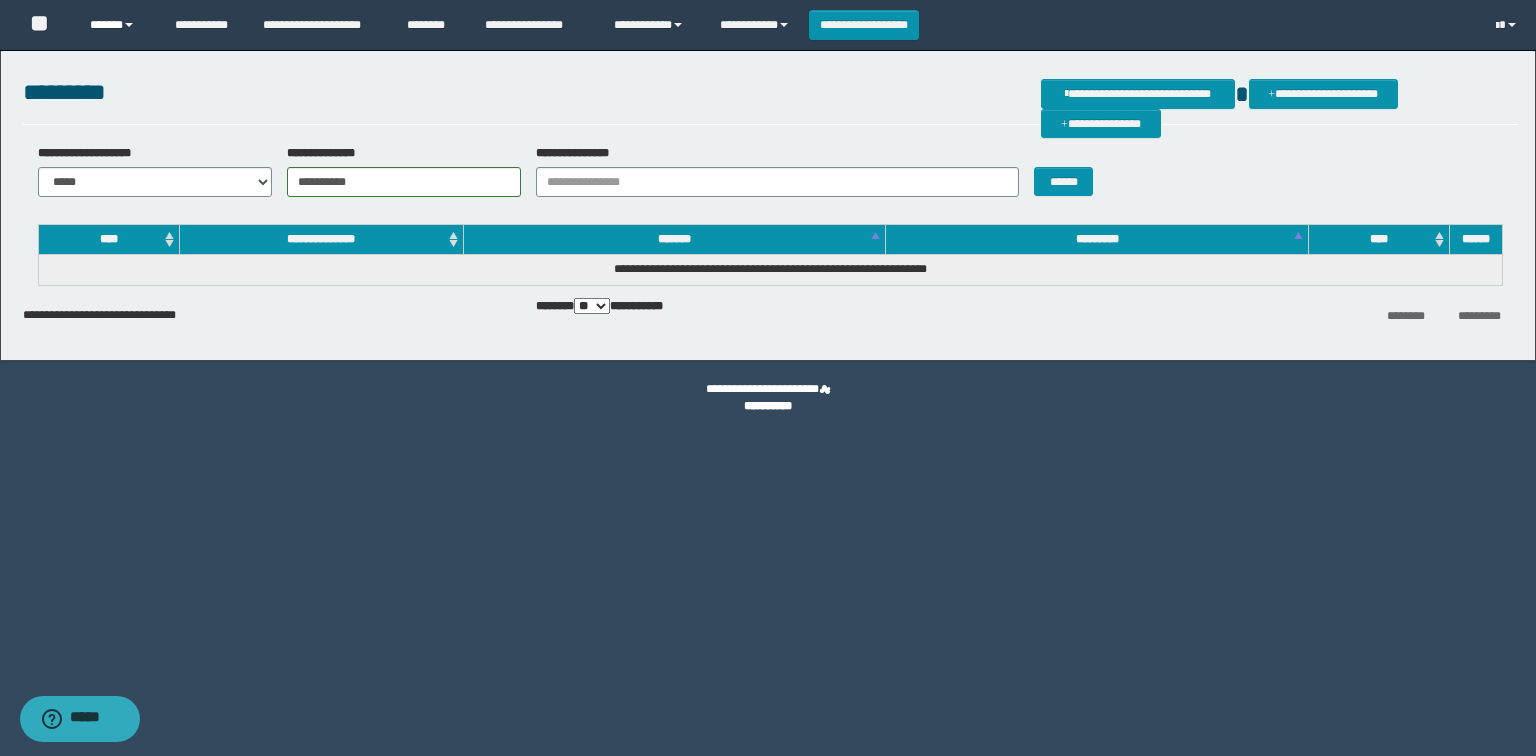 click on "******" at bounding box center [117, 25] 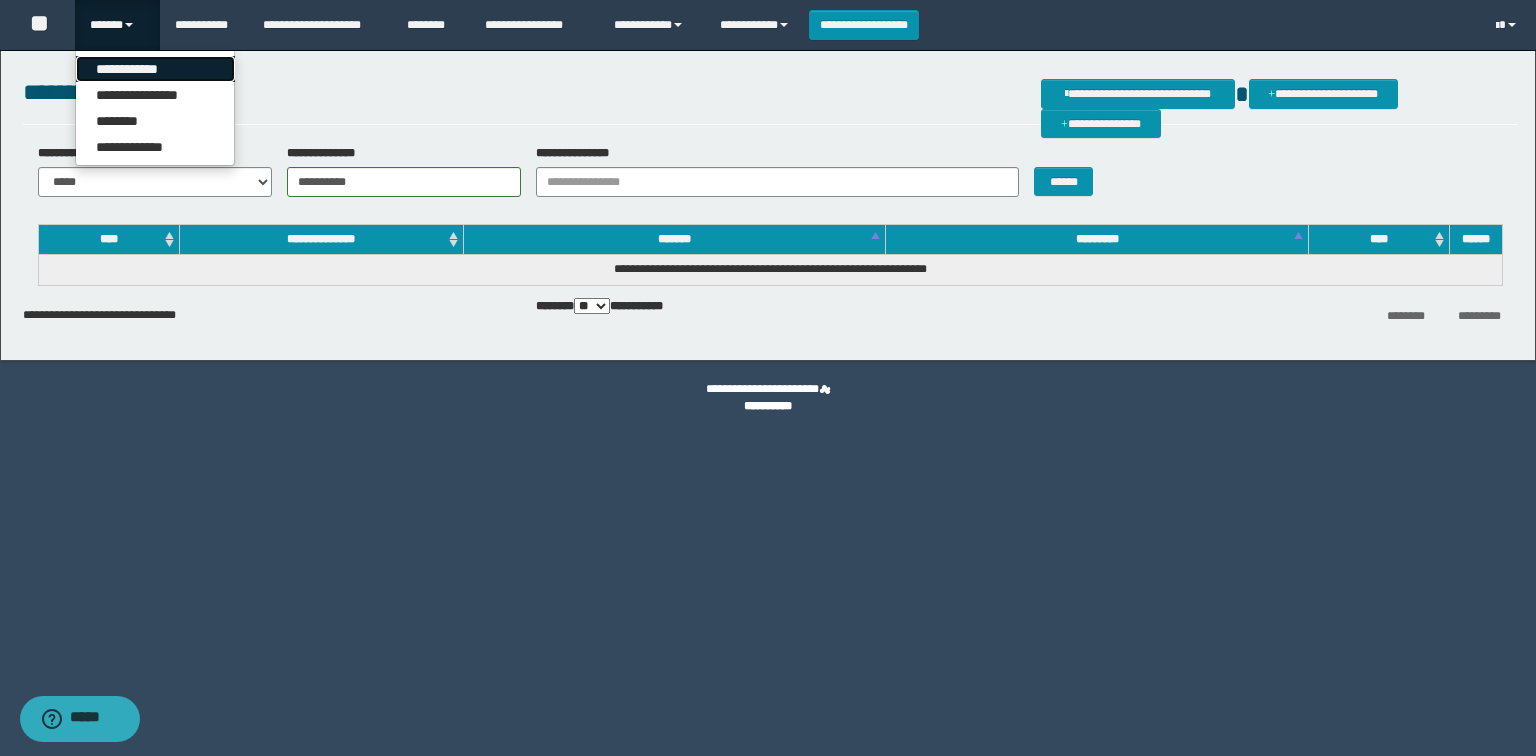 click on "**********" at bounding box center [155, 69] 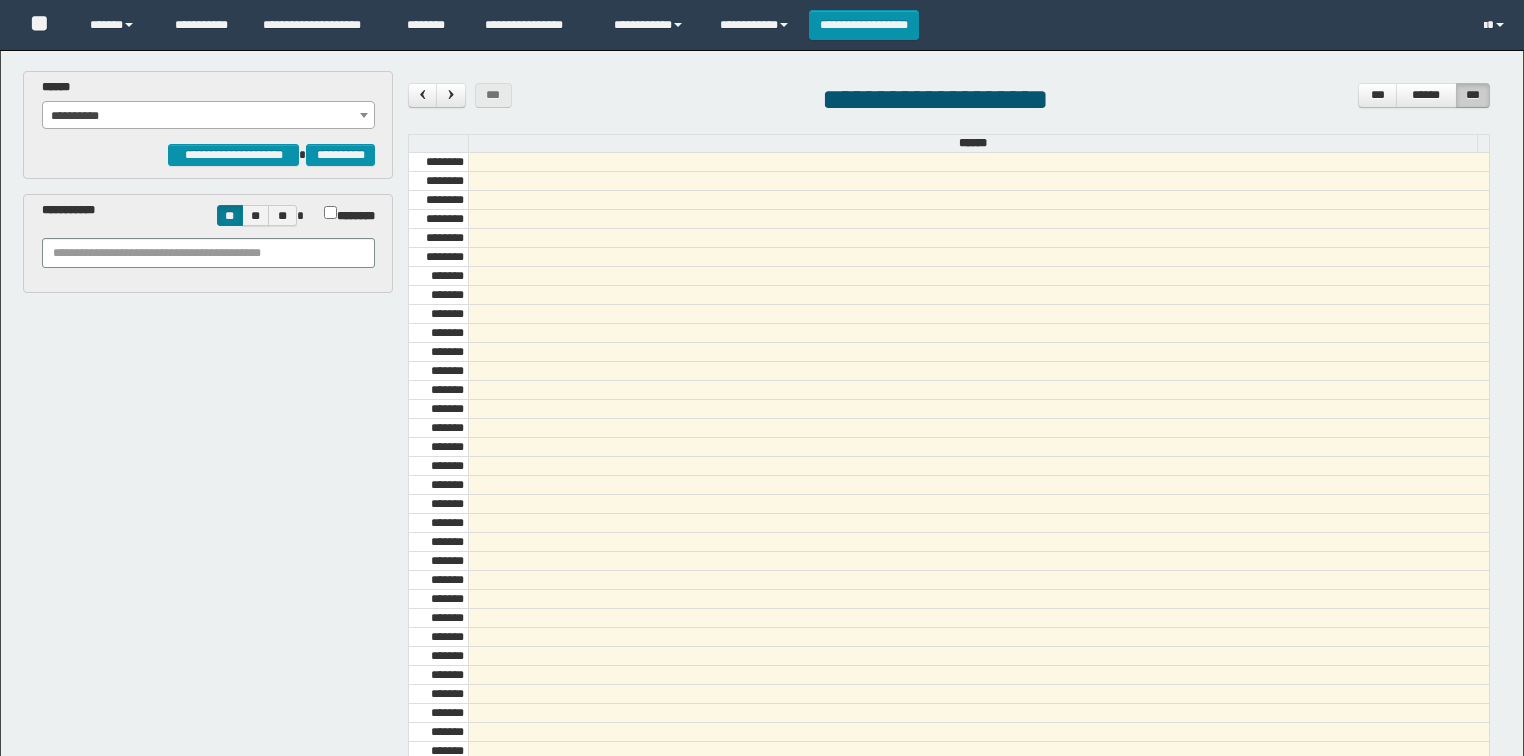 scroll, scrollTop: 0, scrollLeft: 0, axis: both 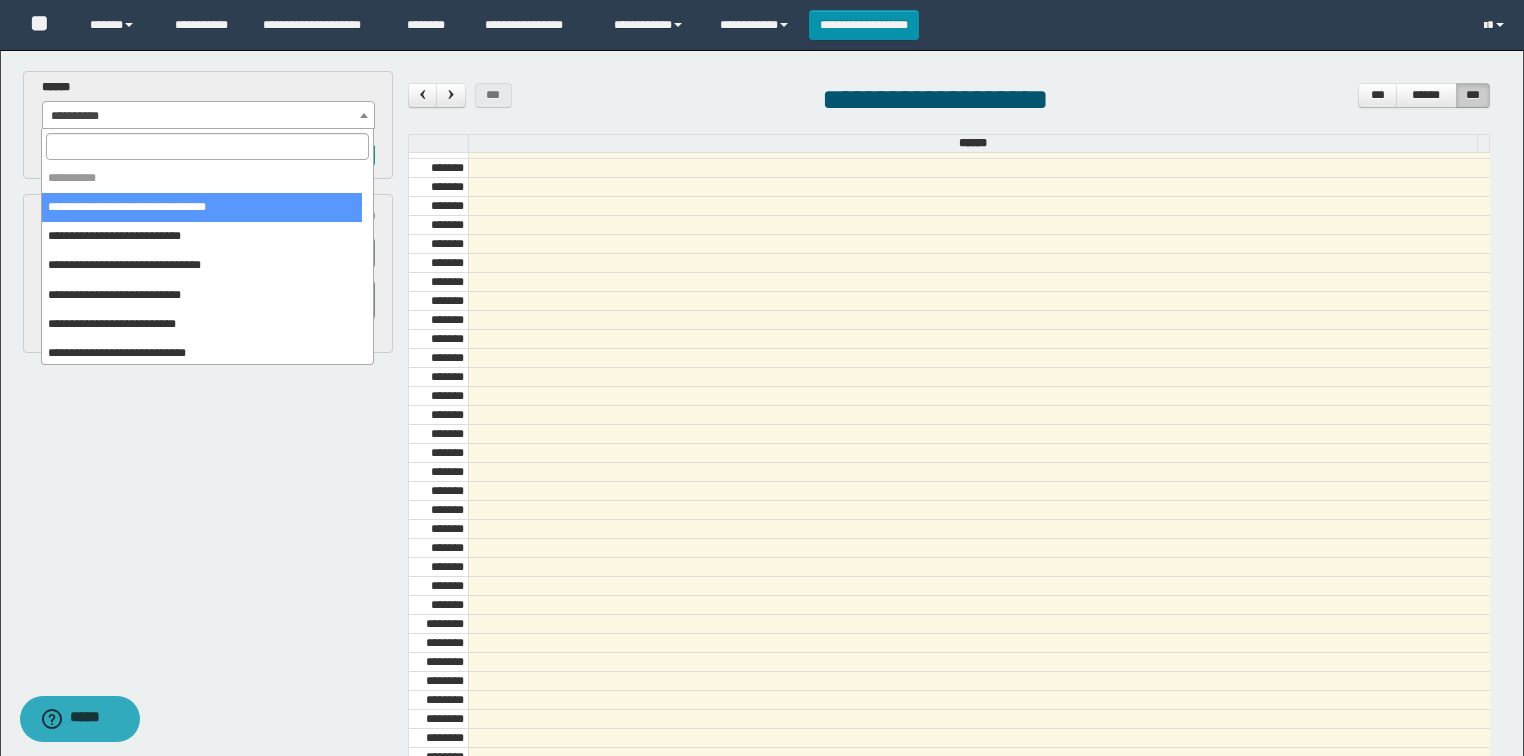 click on "**********" at bounding box center [209, 116] 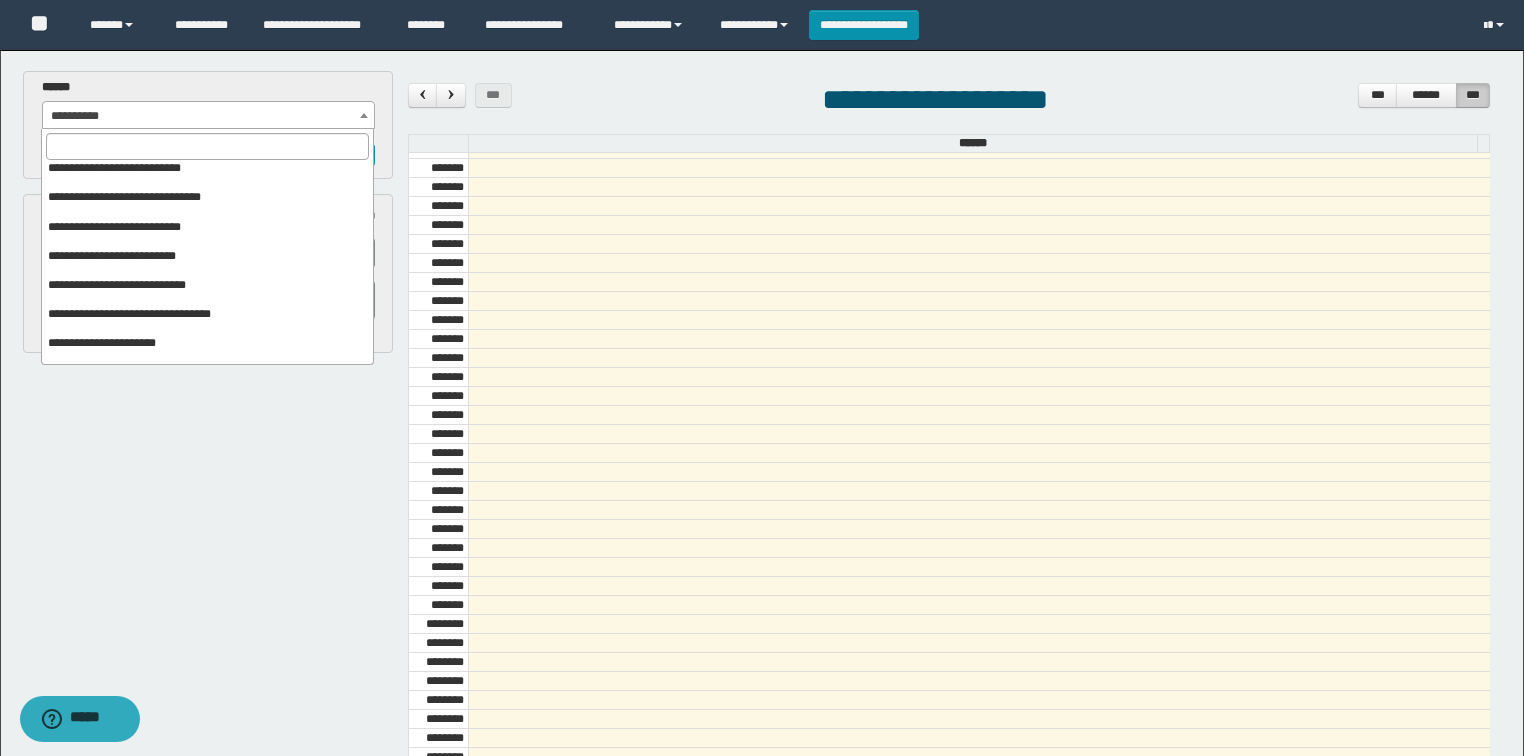 scroll, scrollTop: 0, scrollLeft: 0, axis: both 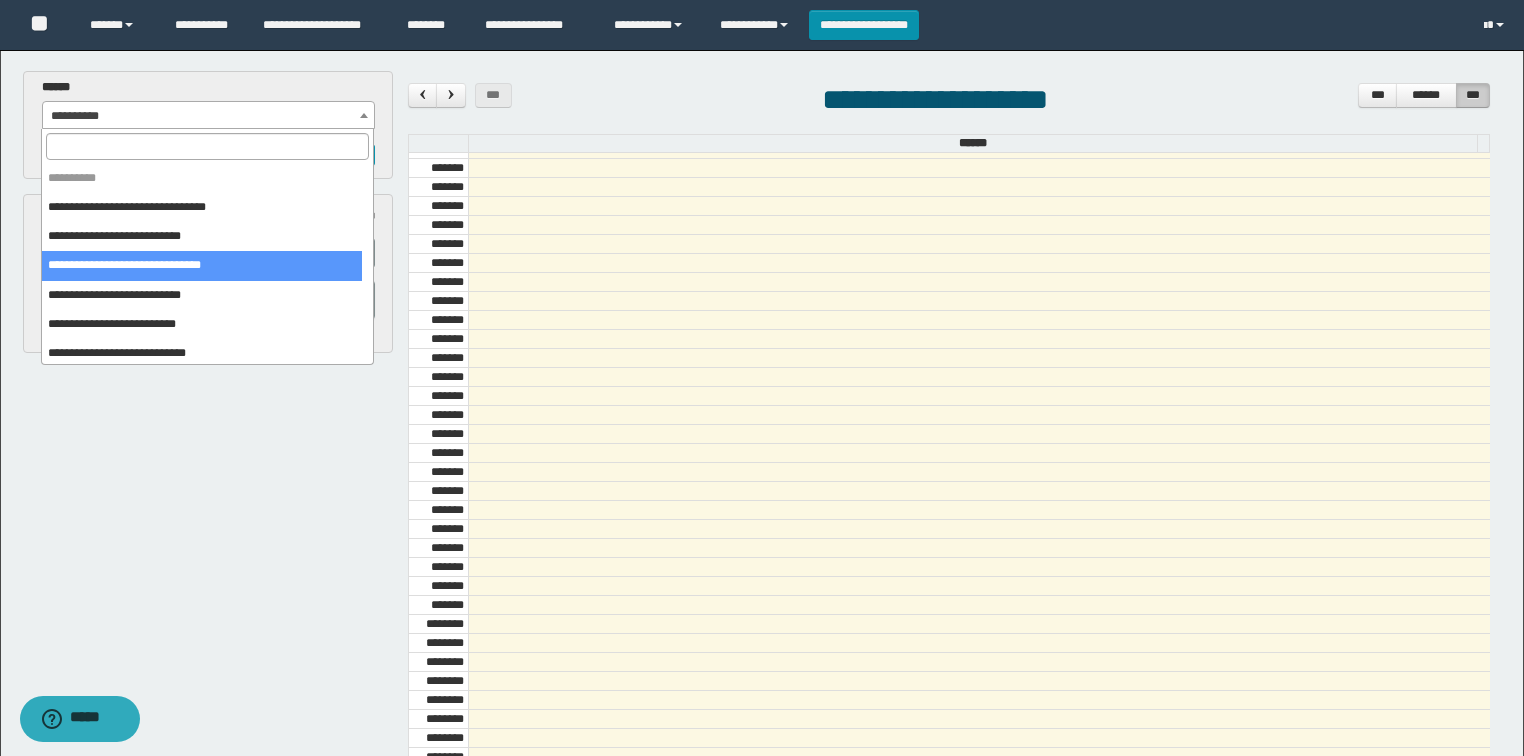 select on "******" 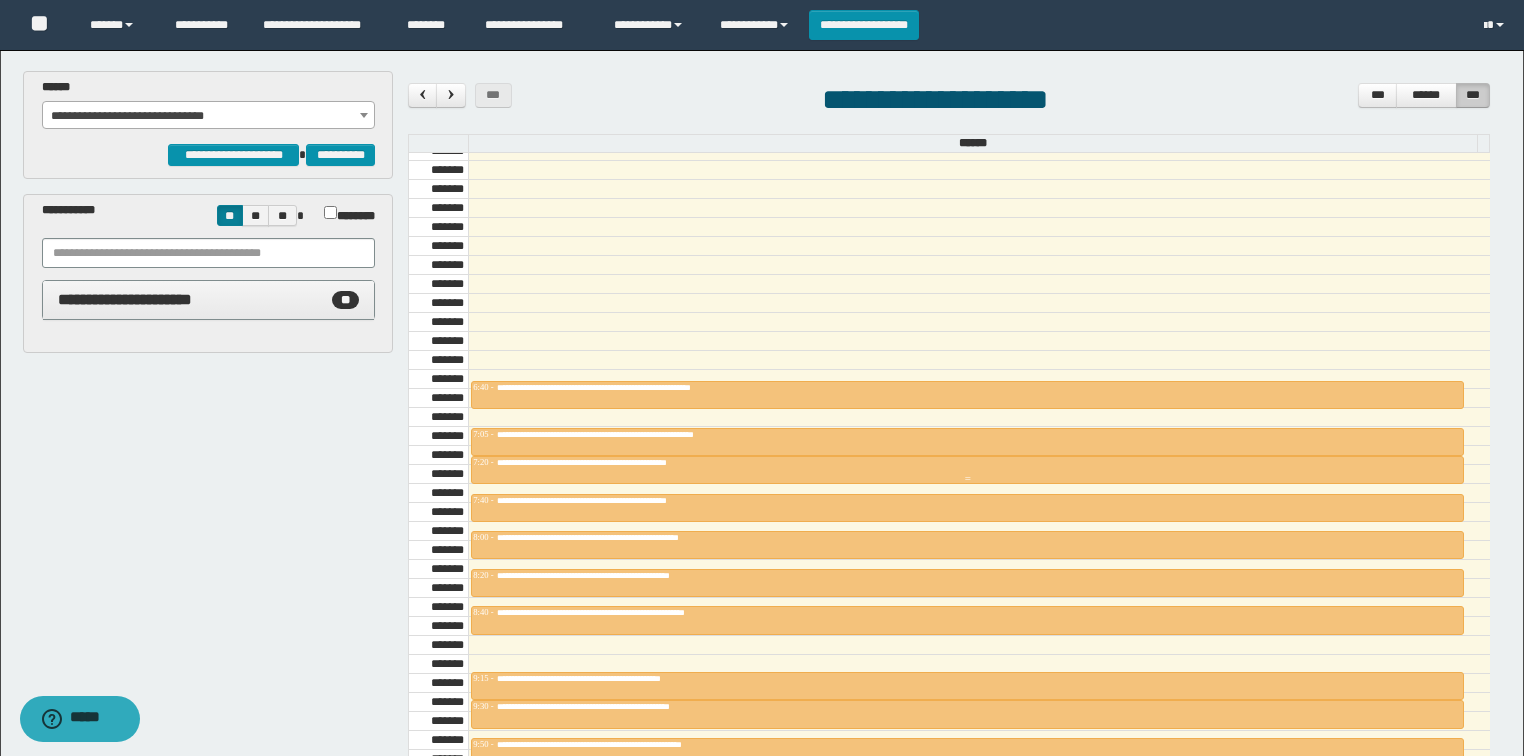 scroll, scrollTop: 518, scrollLeft: 0, axis: vertical 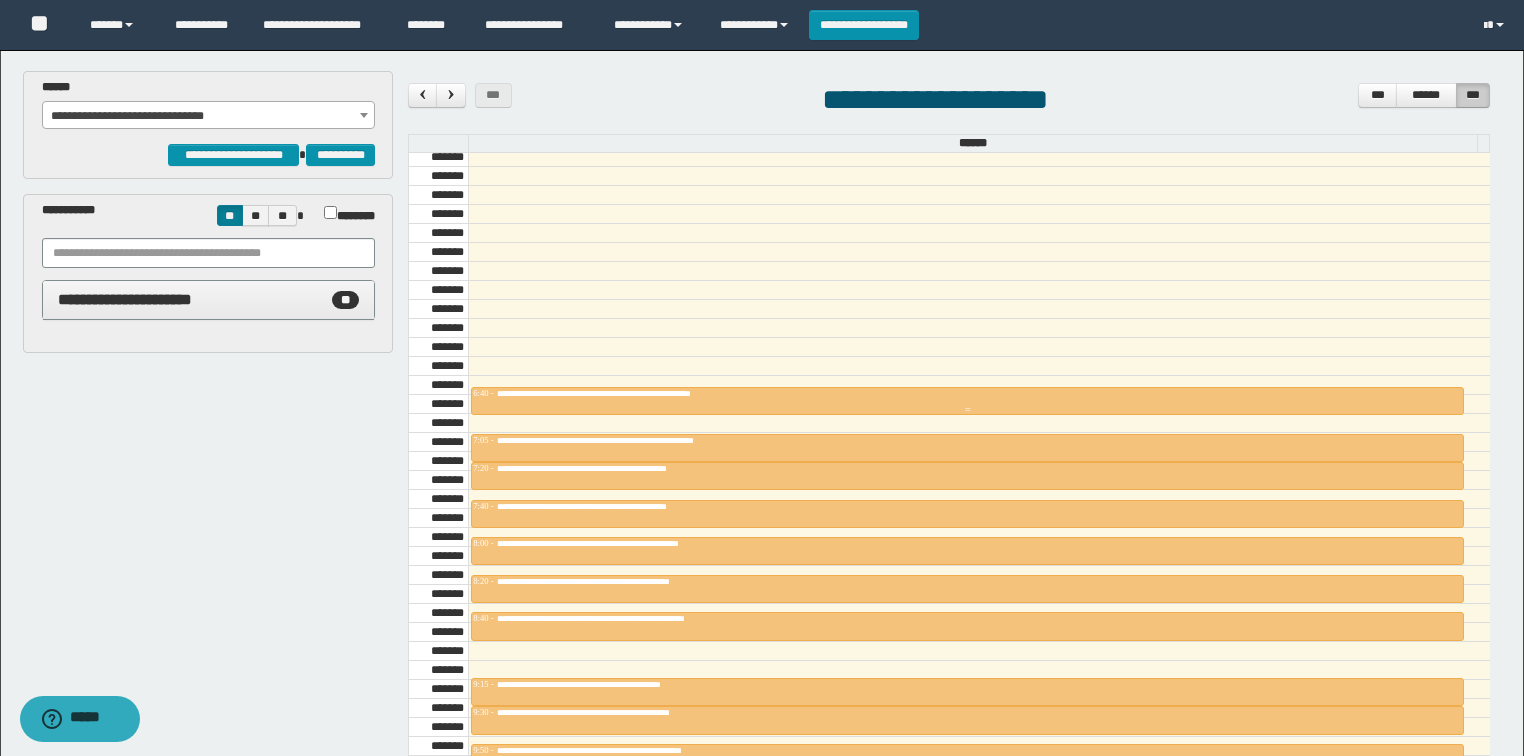 drag, startPoint x: 680, startPoint y: 394, endPoint x: 669, endPoint y: 385, distance: 14.21267 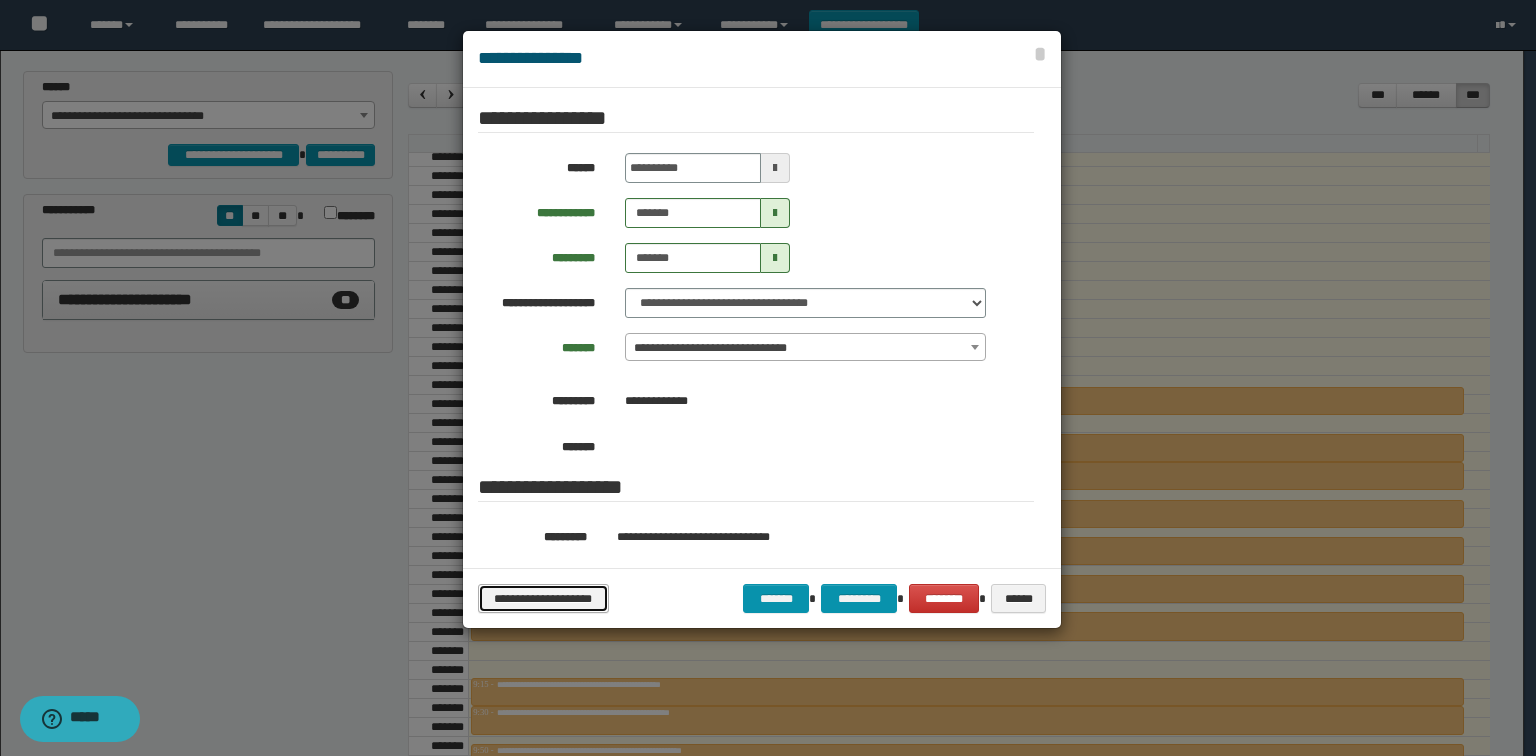 click on "**********" at bounding box center (543, 599) 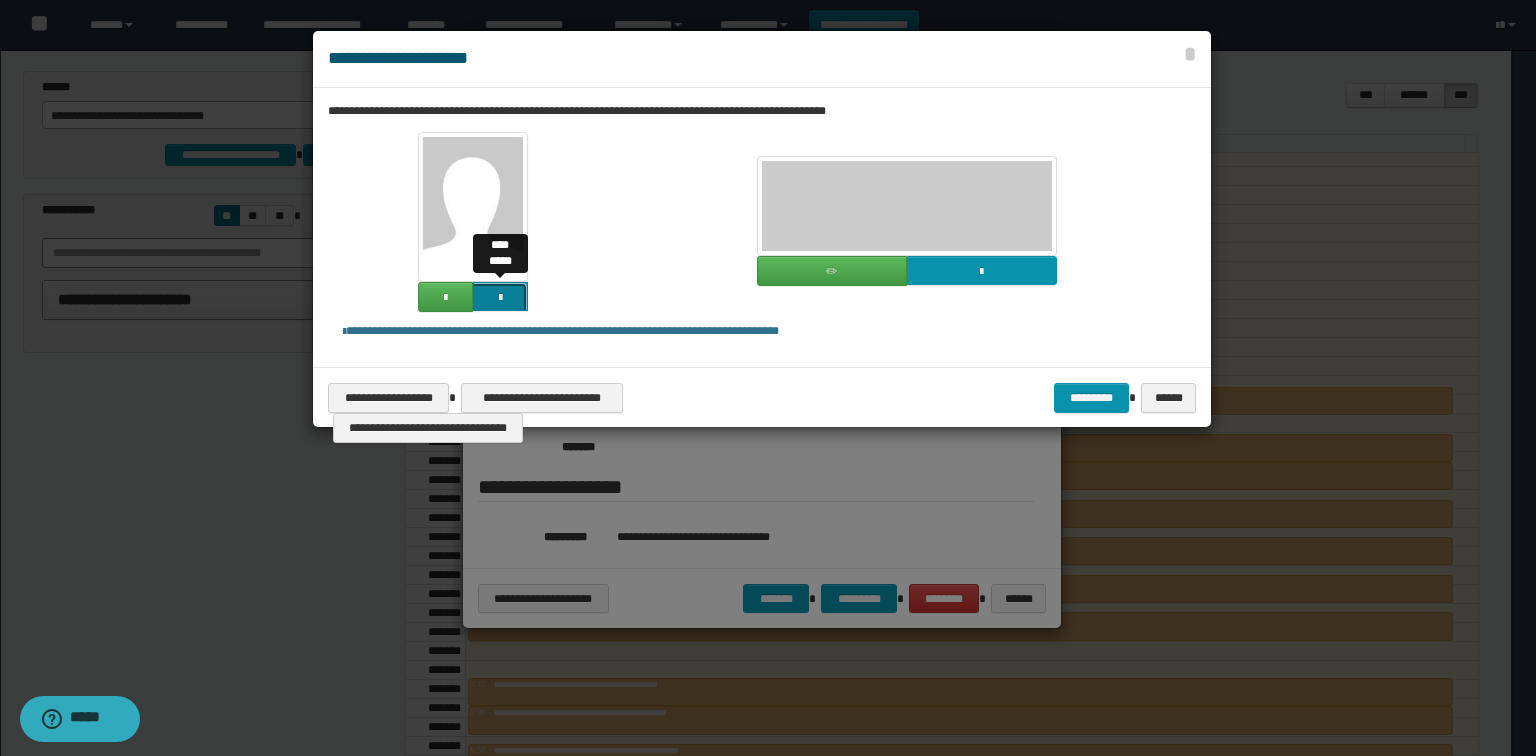 click at bounding box center [-1364, 433] 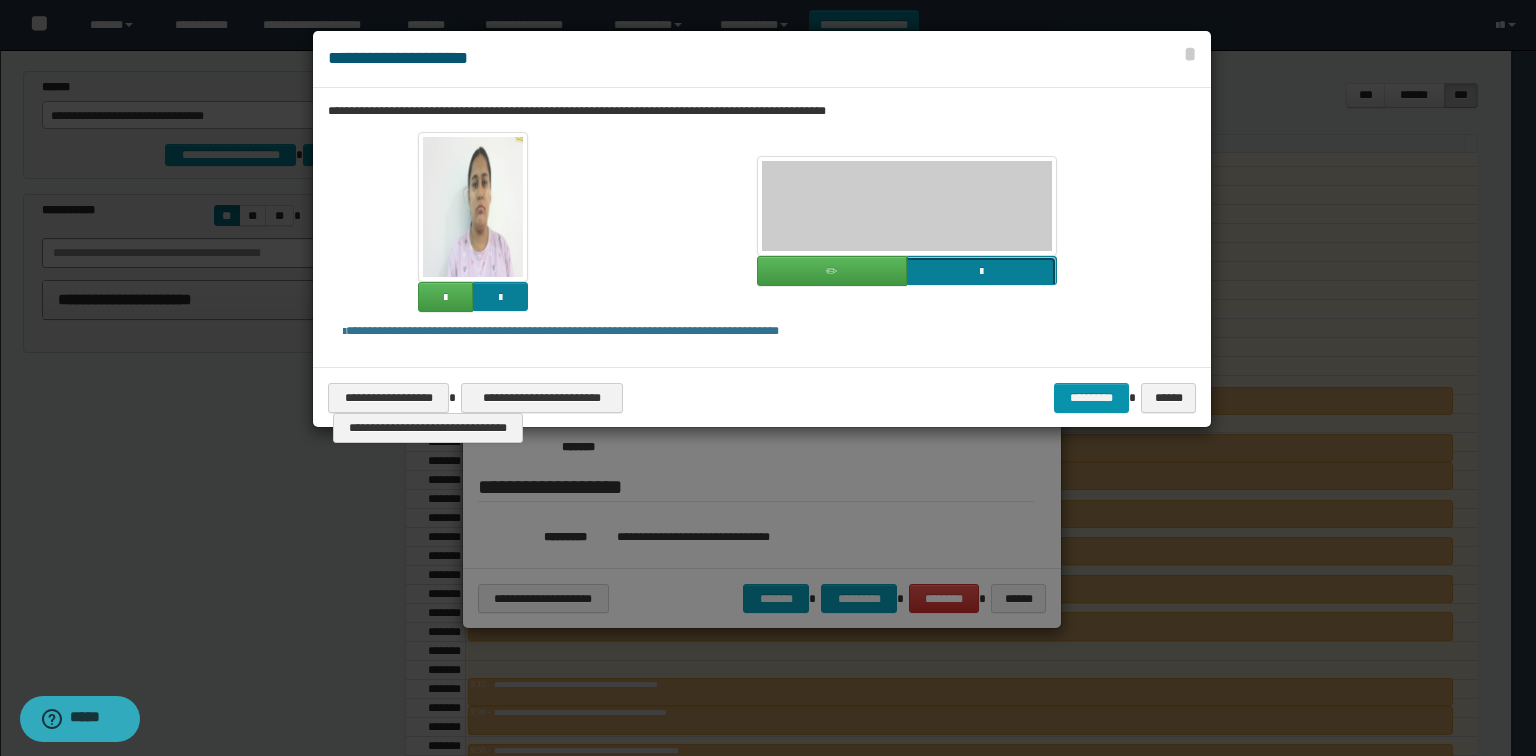click at bounding box center (-835, 407) 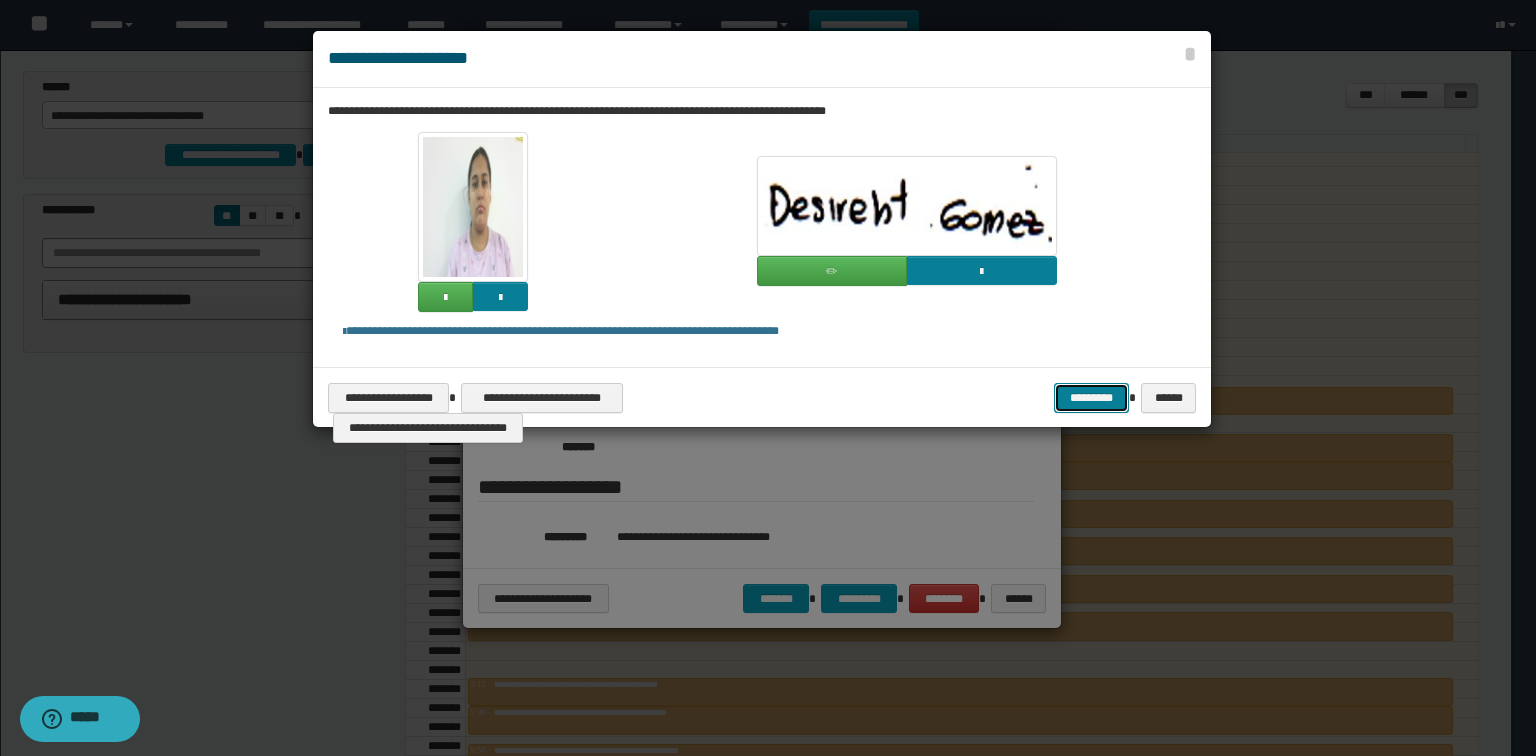 click on "*********" at bounding box center [1091, 398] 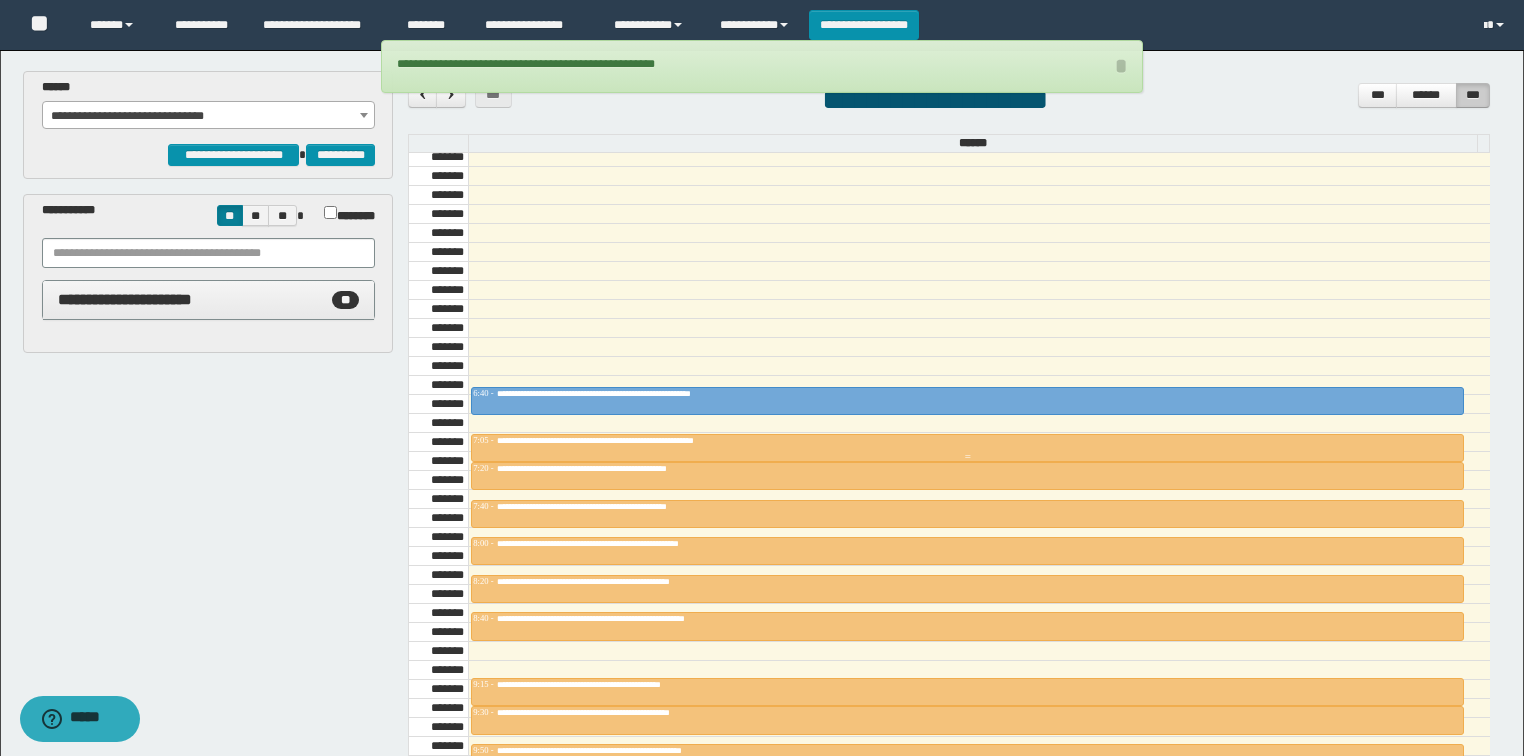 click on "**********" at bounding box center (656, 440) 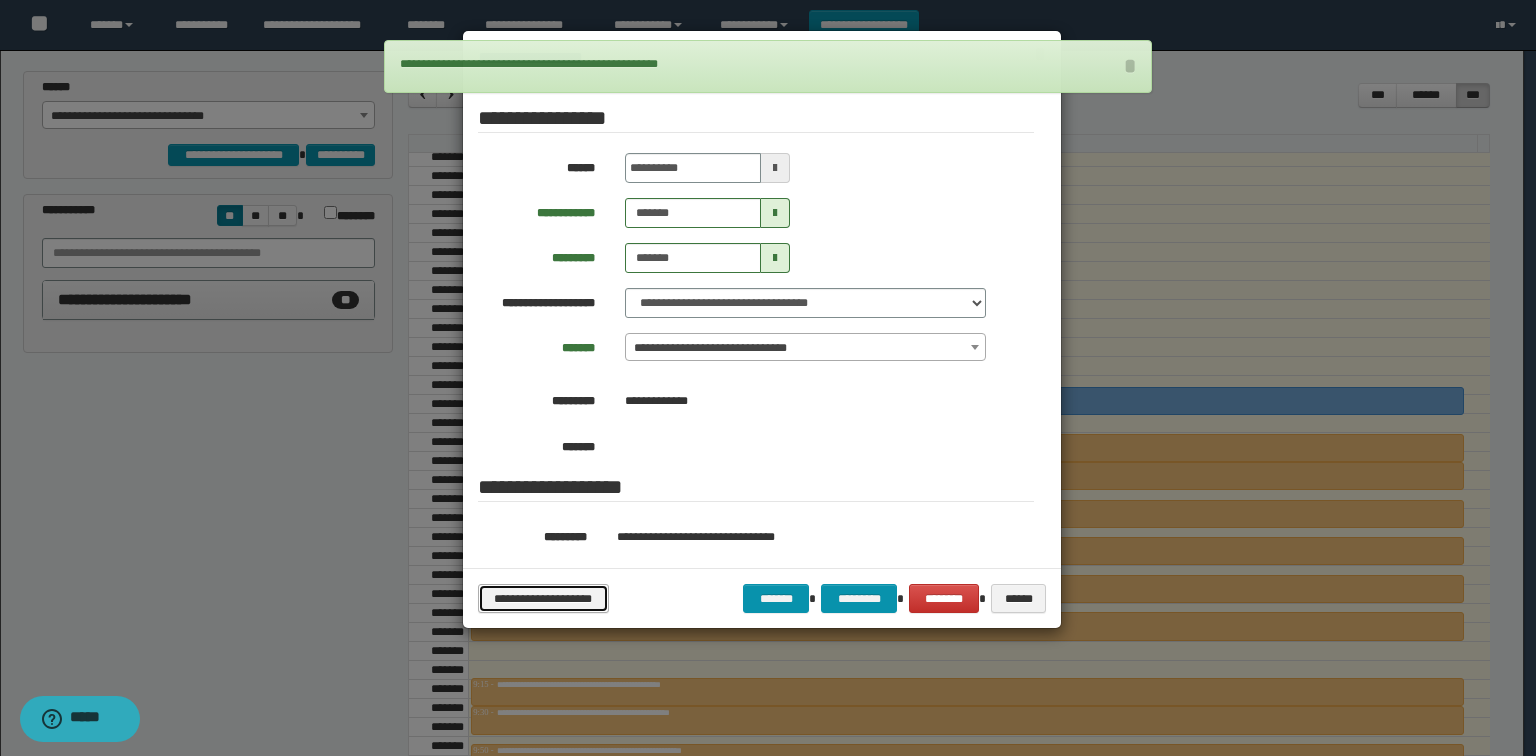 click on "**********" at bounding box center (543, 599) 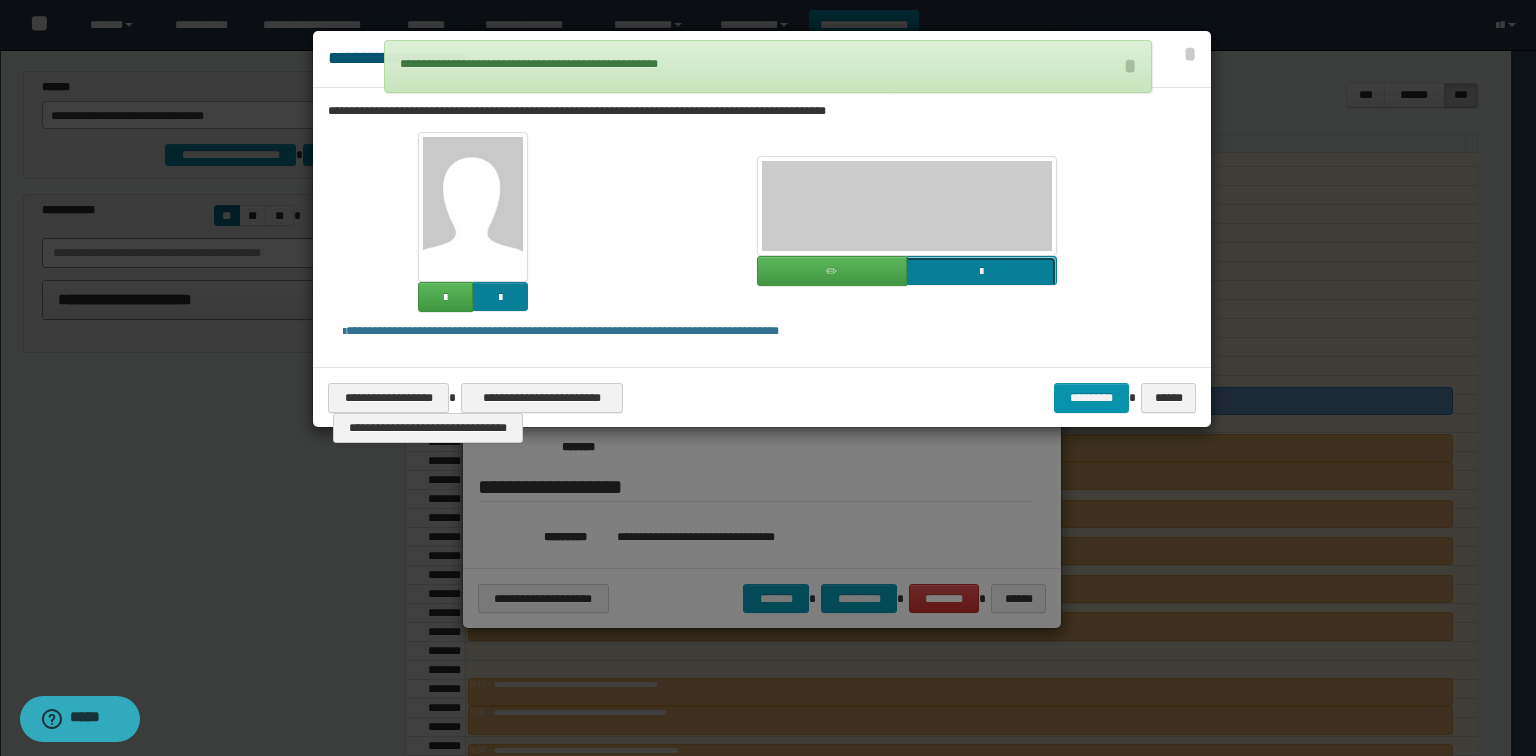 click at bounding box center (-835, 407) 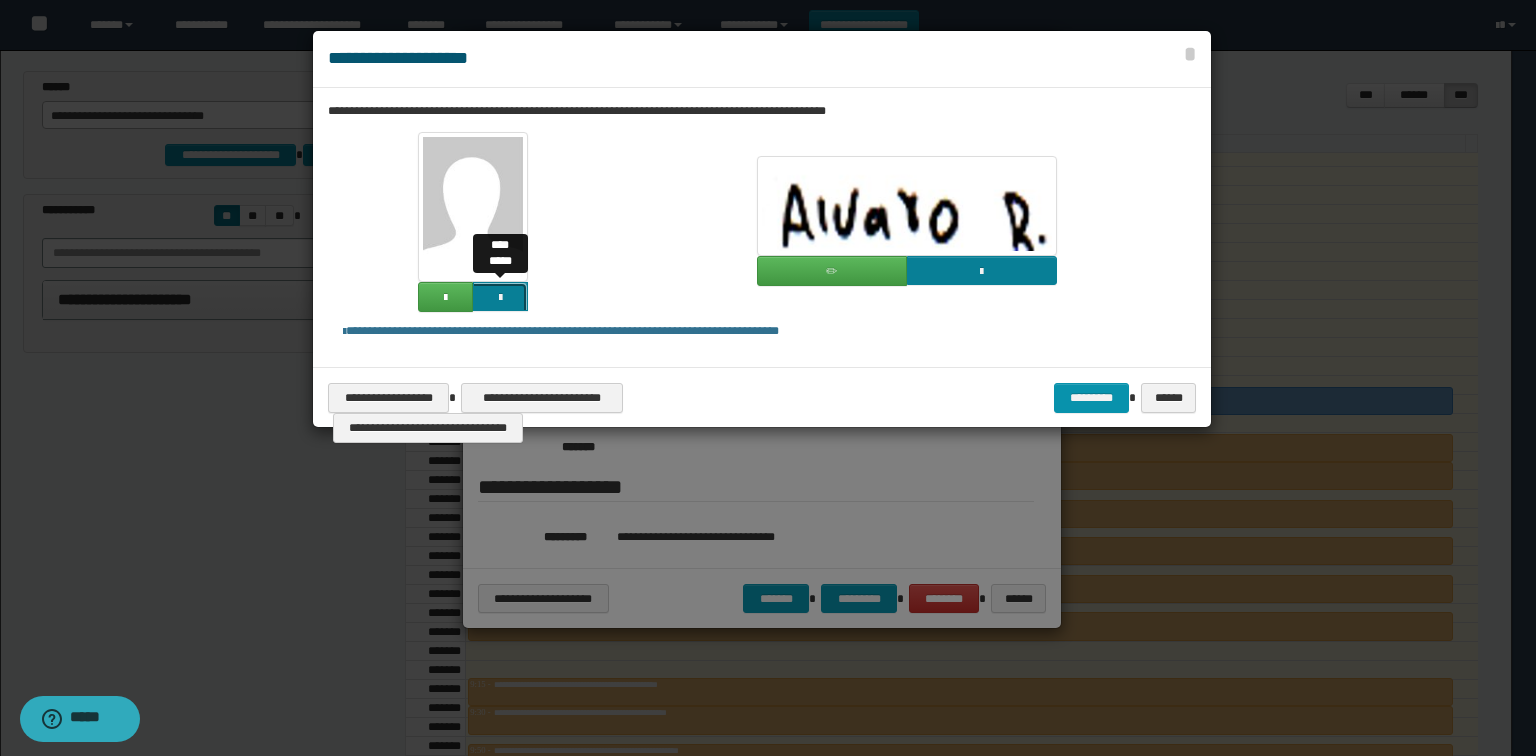 click at bounding box center [-1364, 433] 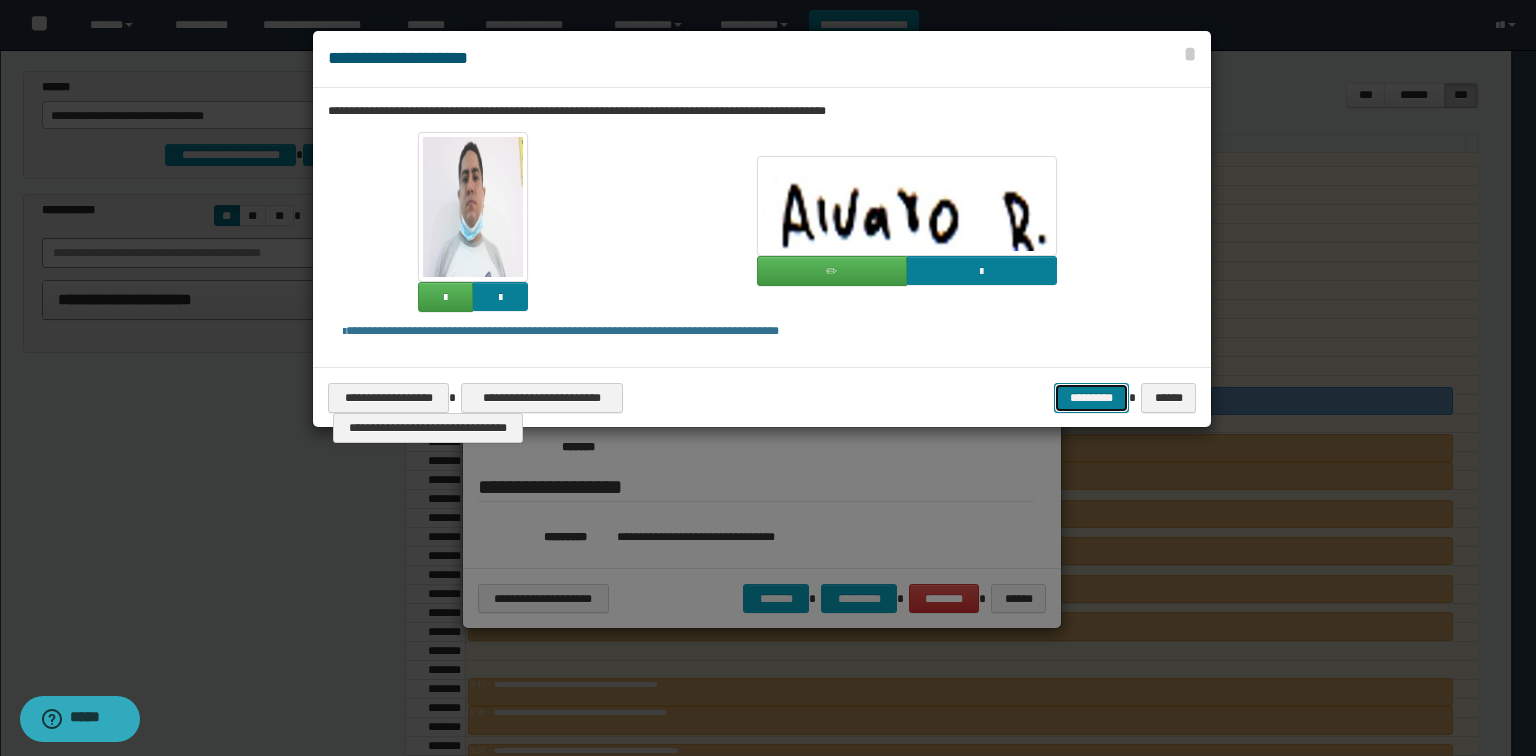 click on "*********" at bounding box center (1091, 398) 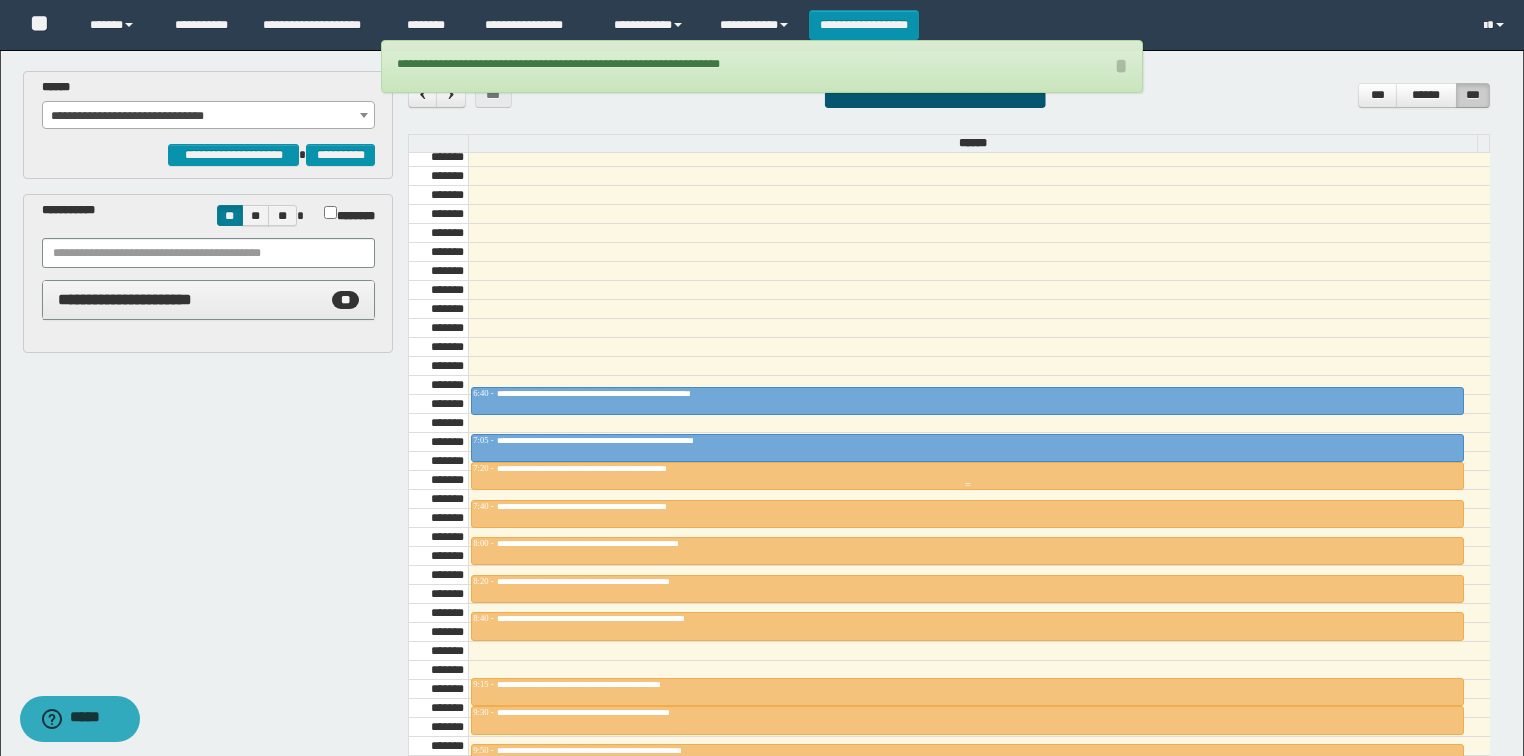 click on "**********" at bounding box center [617, 468] 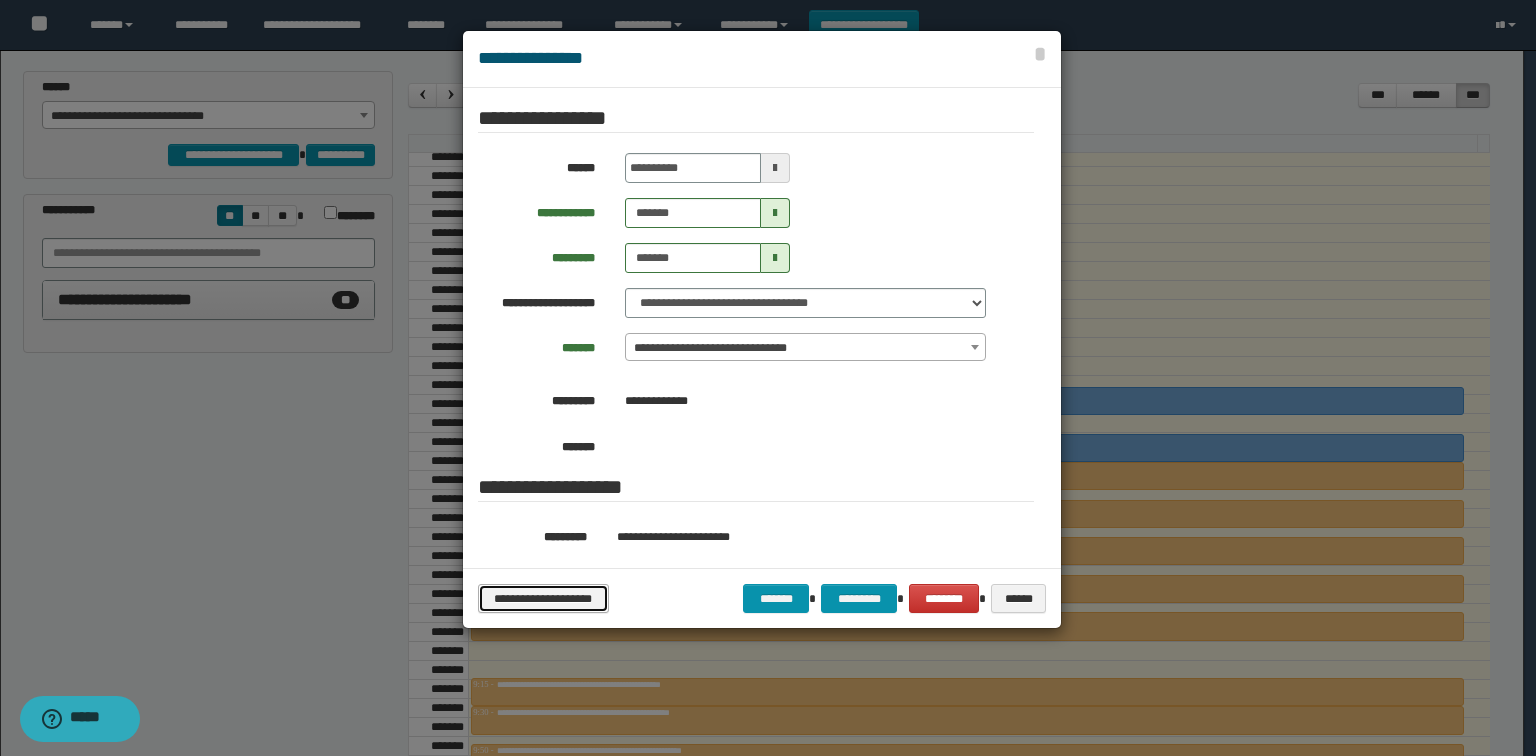 click on "**********" at bounding box center (543, 599) 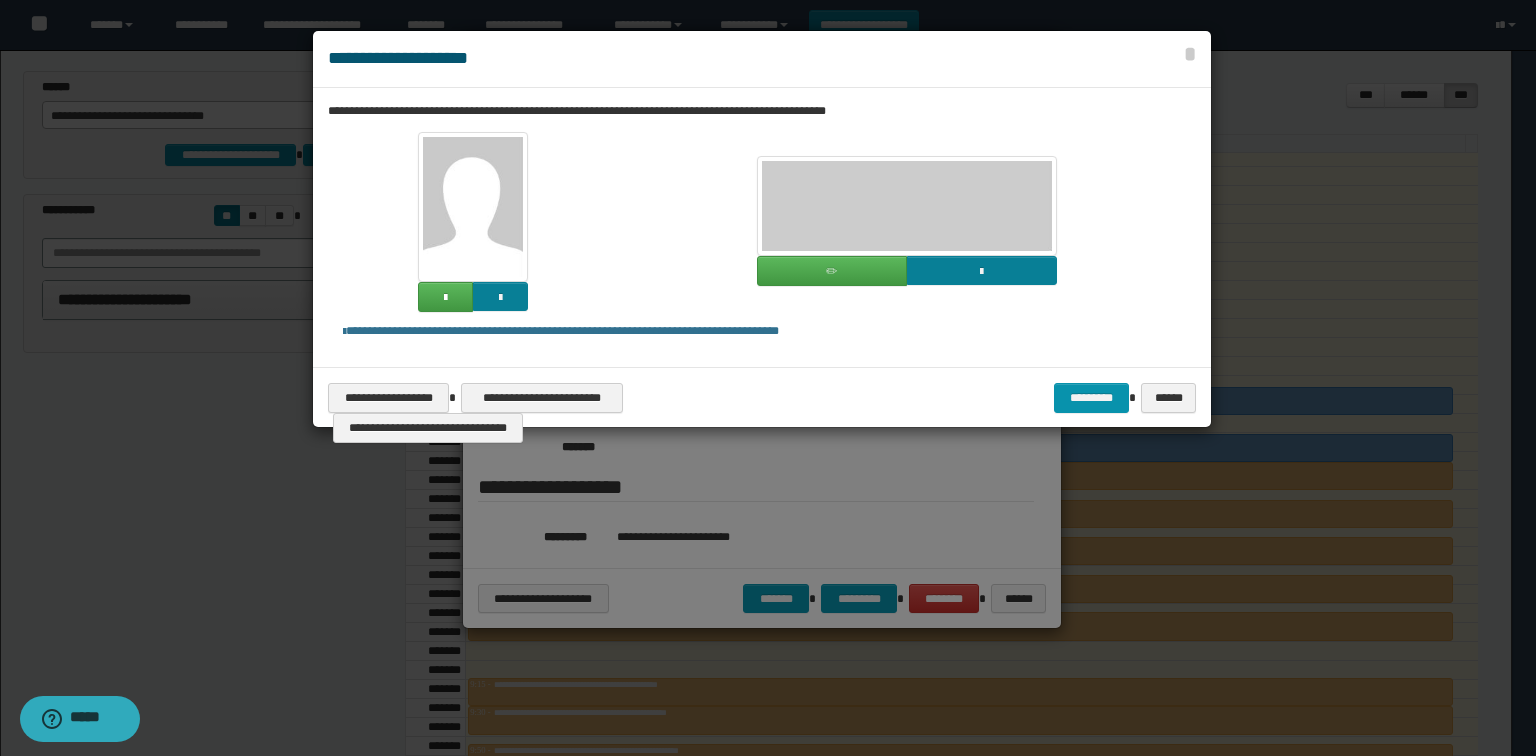 click at bounding box center [768, 378] 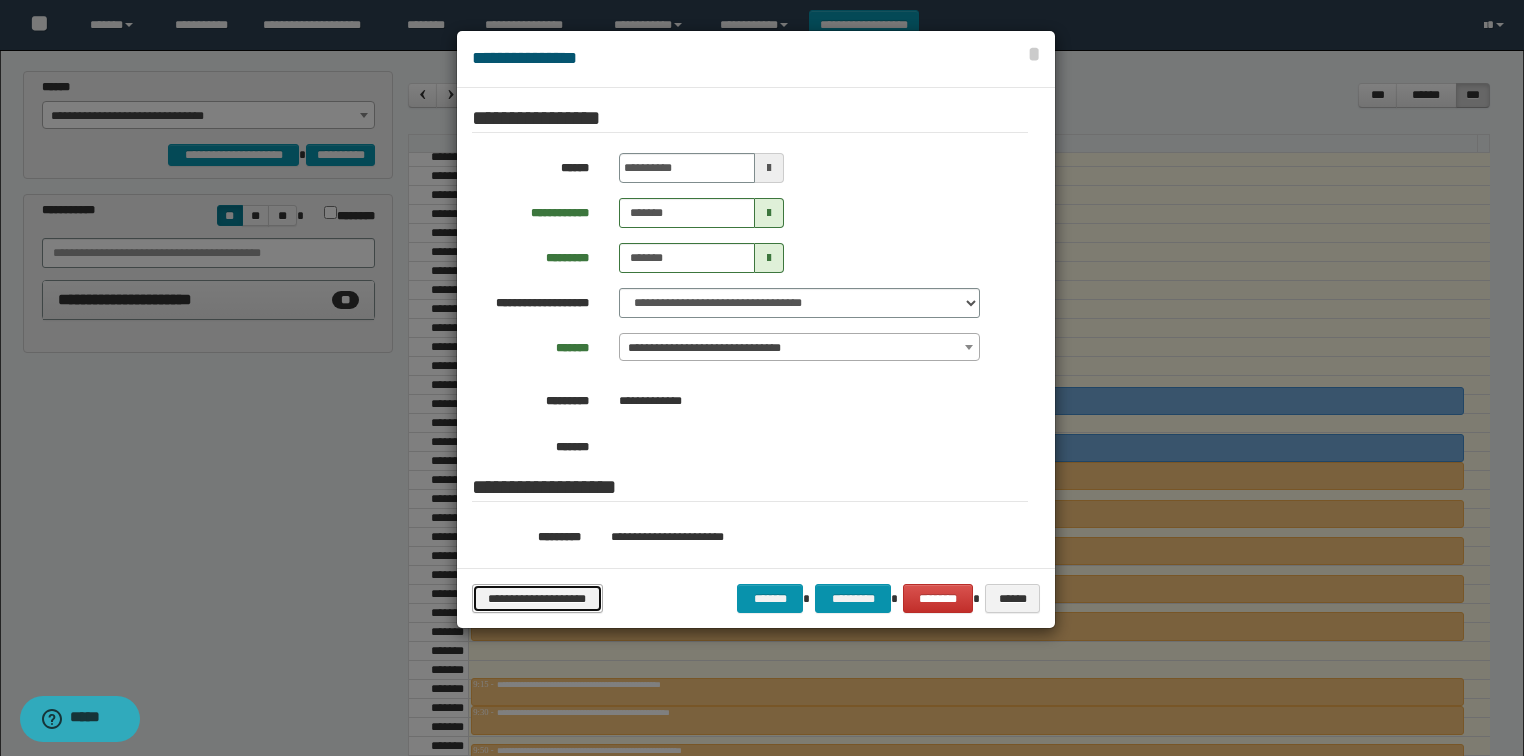 click on "**********" at bounding box center (537, 599) 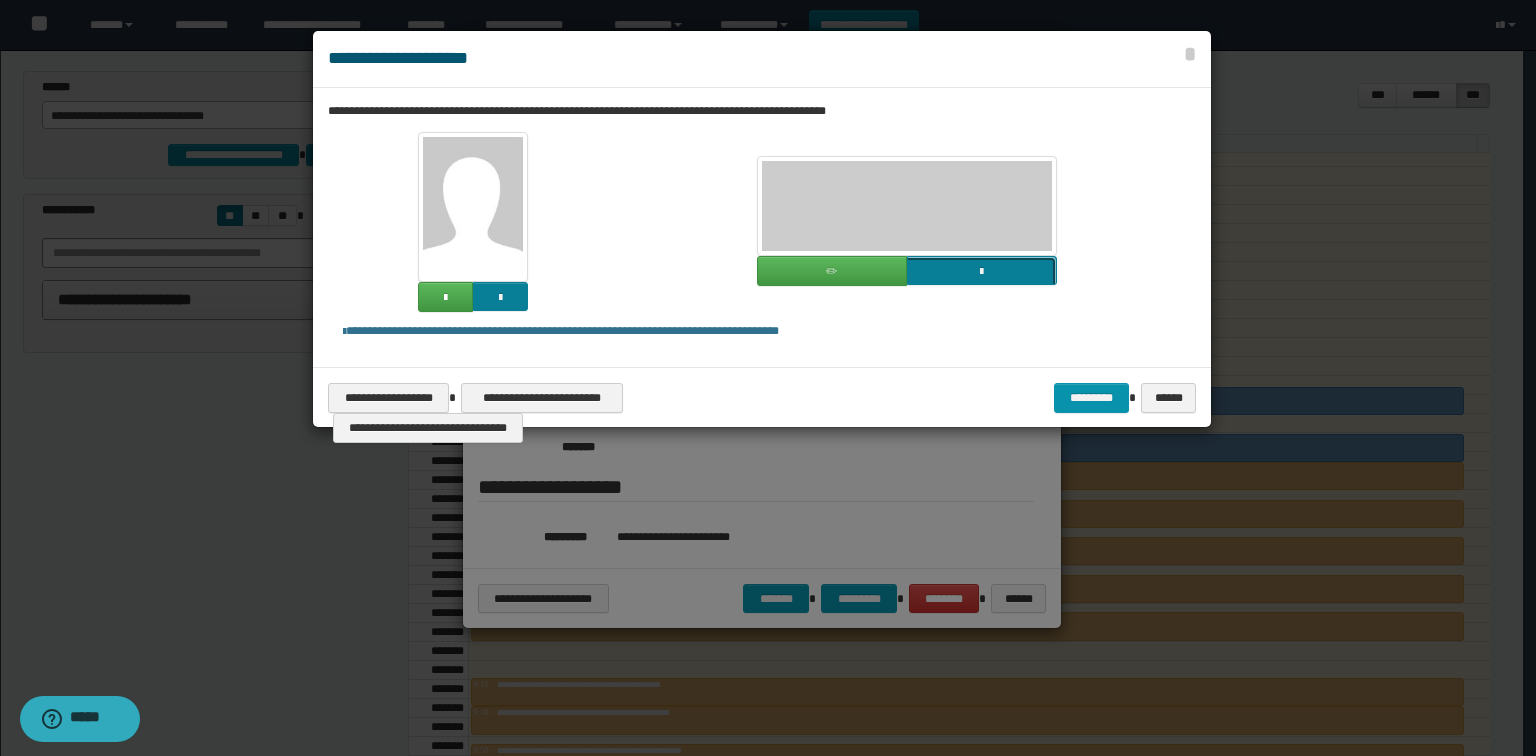 click at bounding box center (-835, 407) 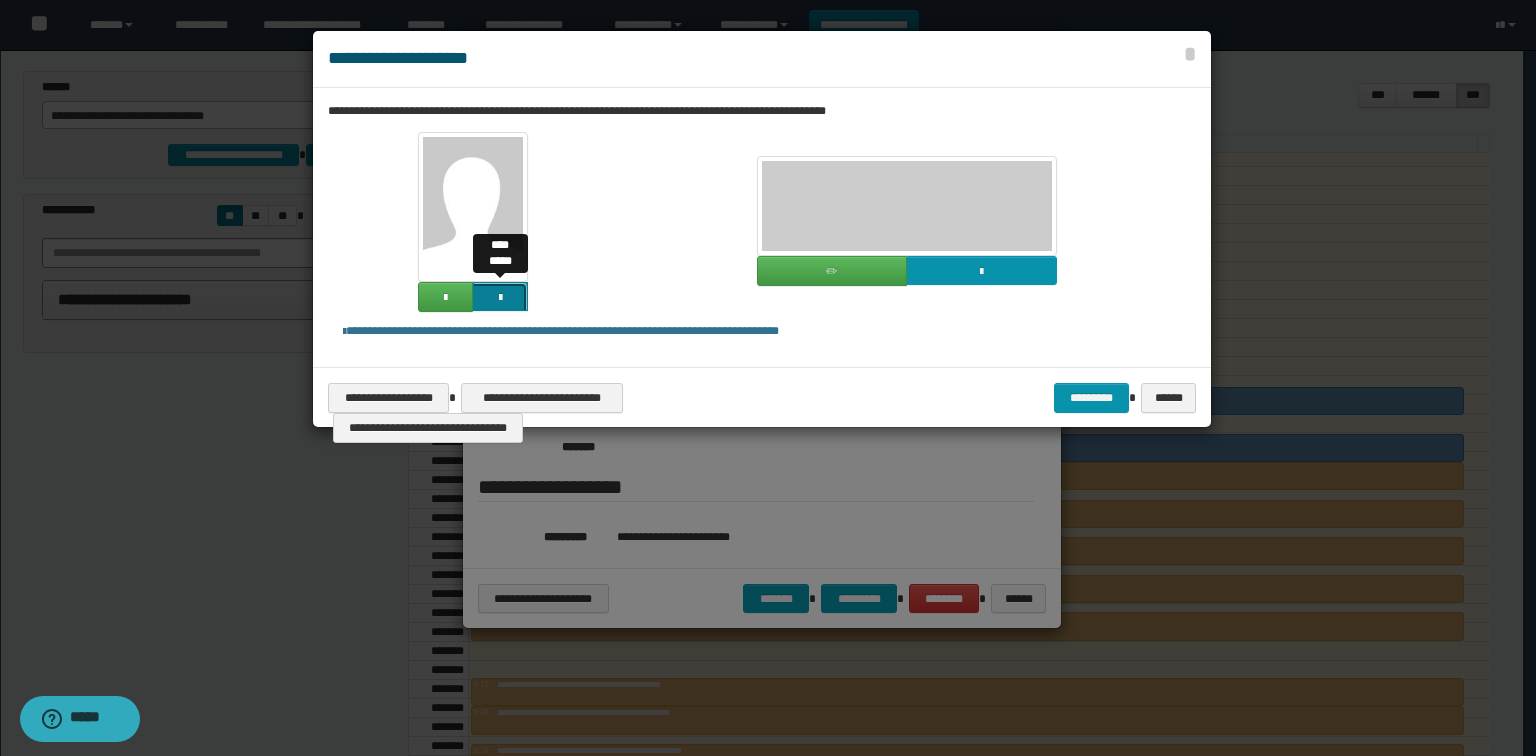 click at bounding box center (-1364, 433) 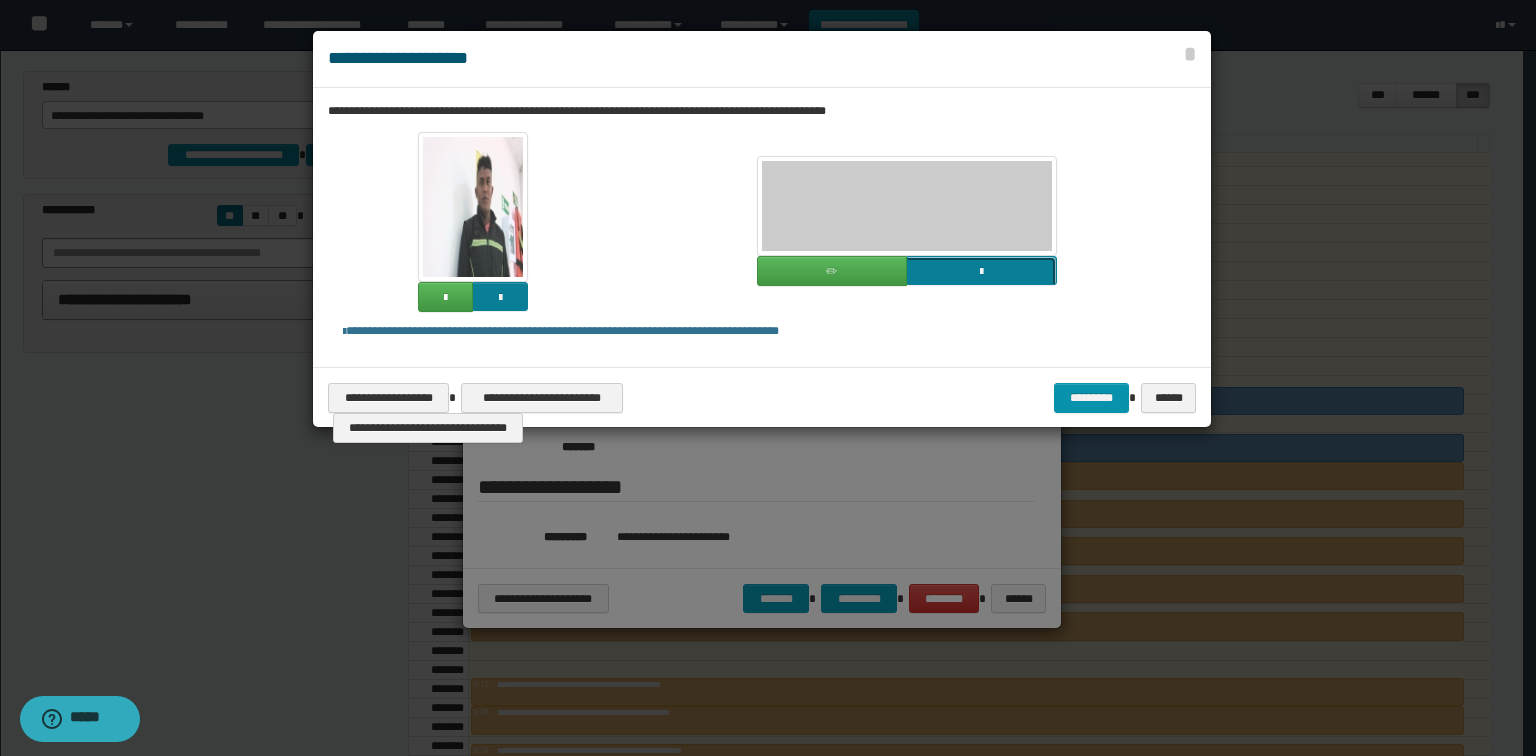 click at bounding box center (-835, 407) 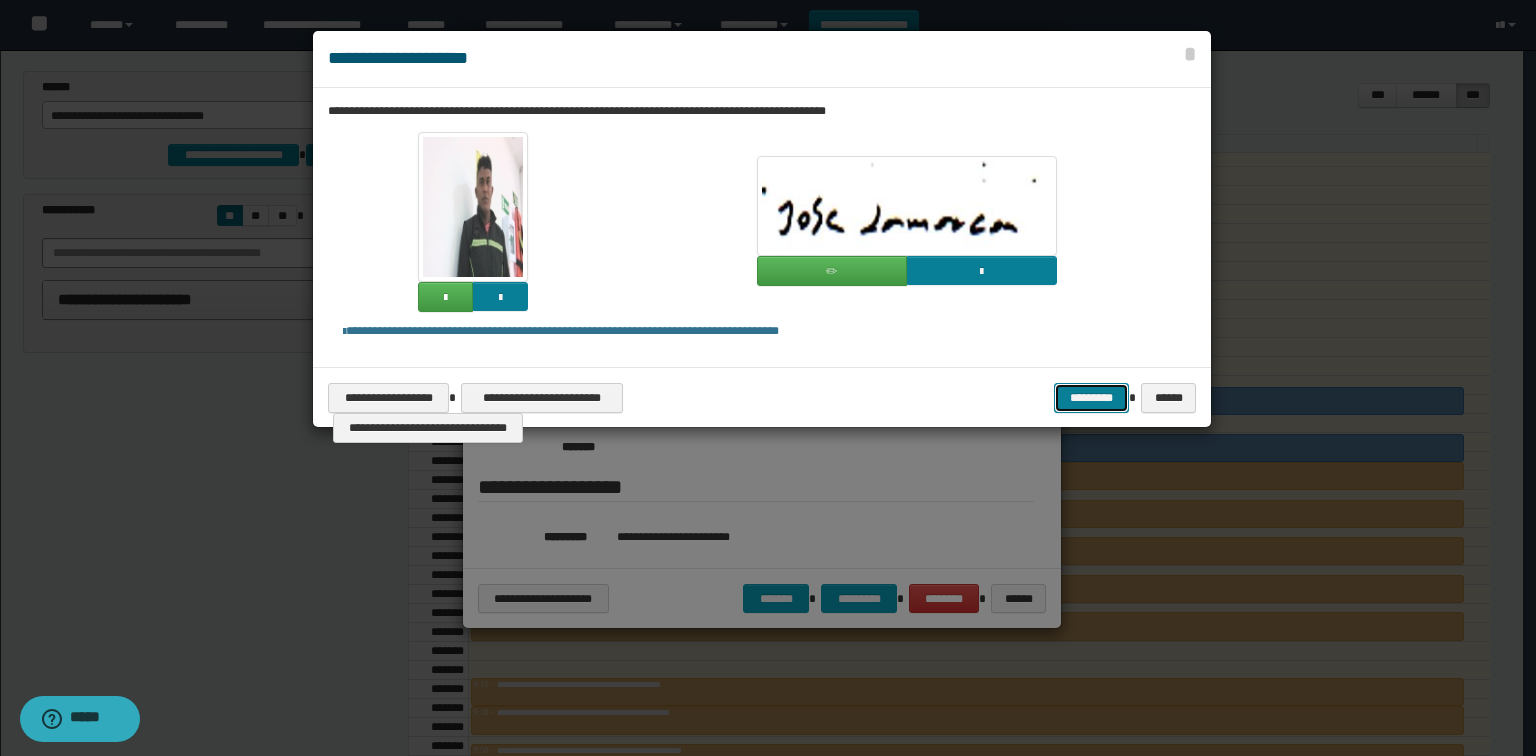 click on "*********" at bounding box center (1091, 398) 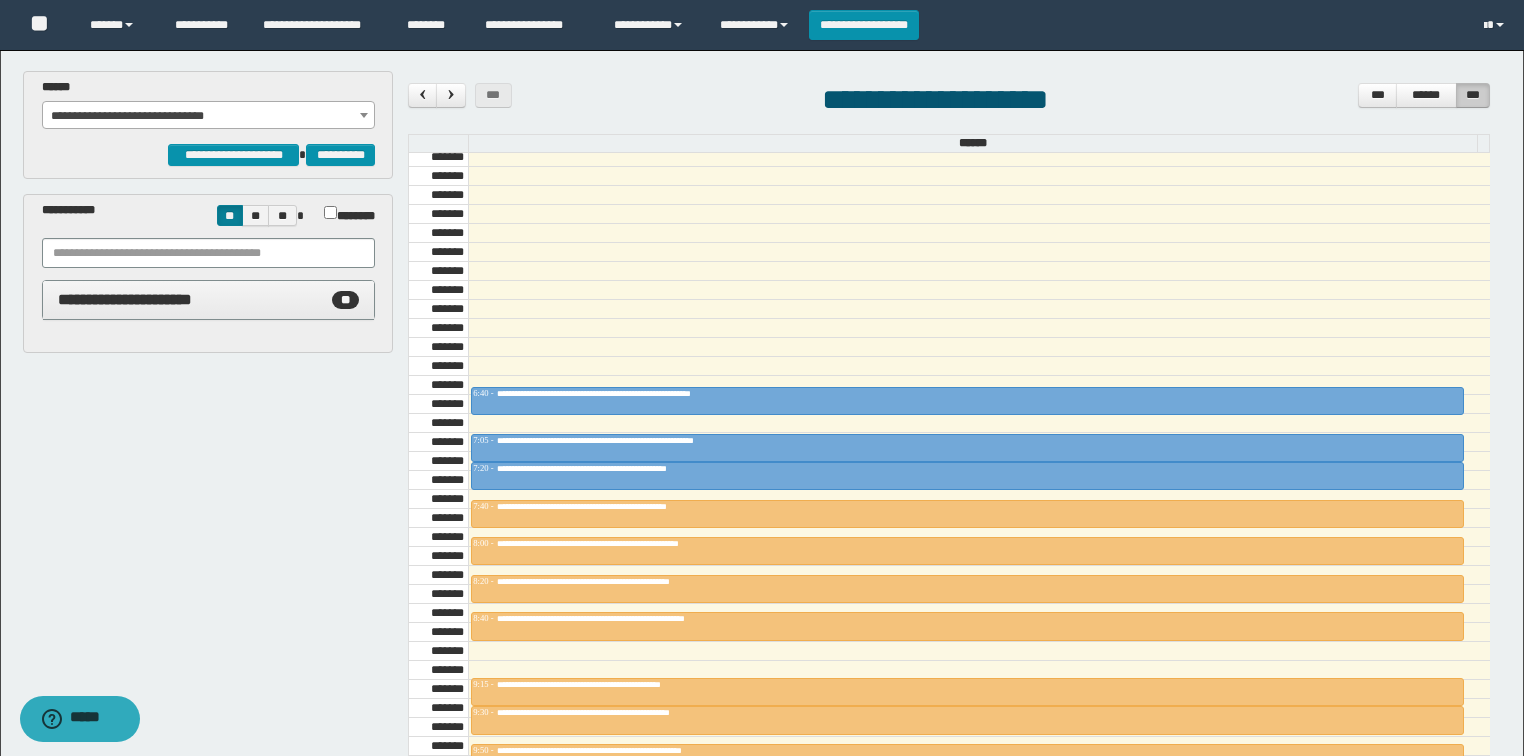 click at bounding box center [979, 290] 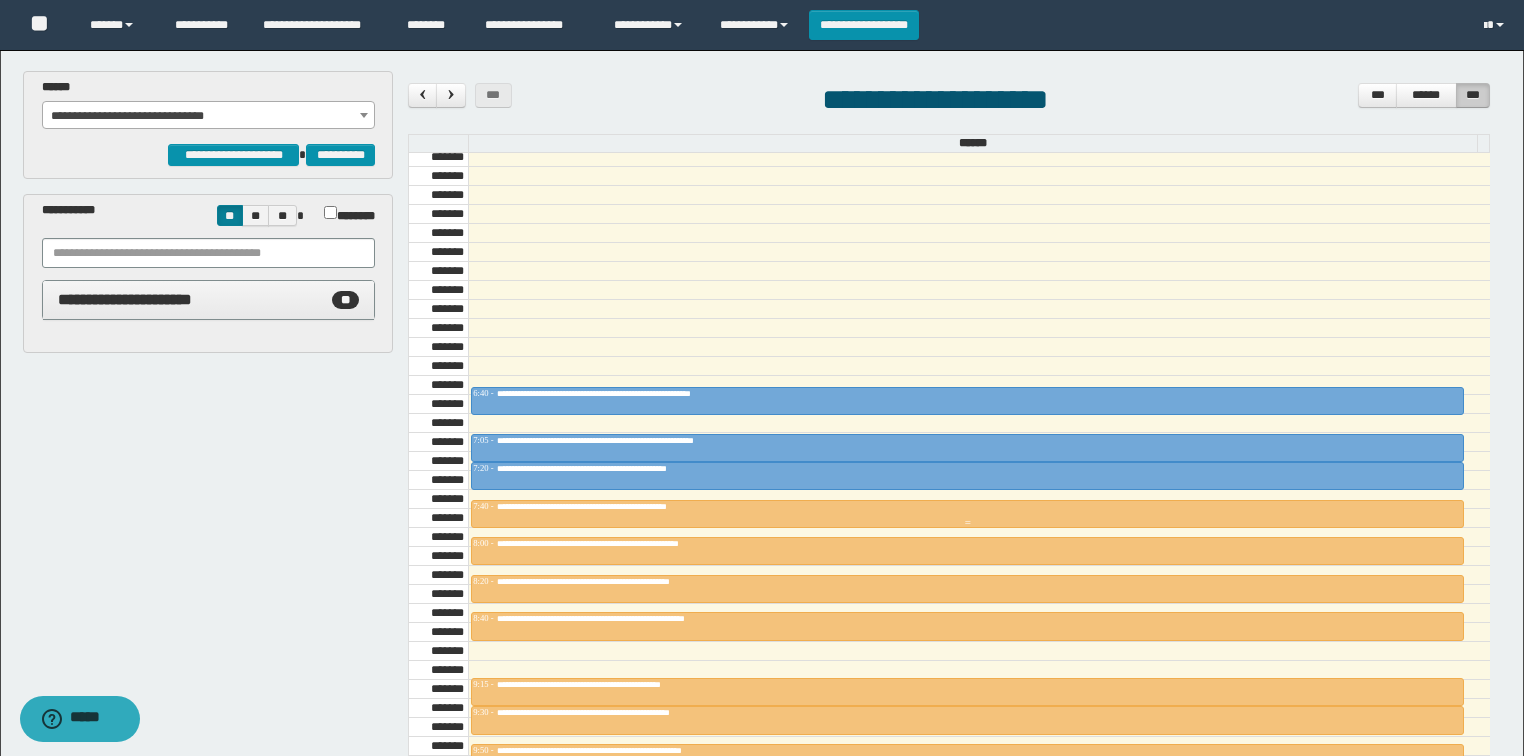 click on "**********" at bounding box center [629, 506] 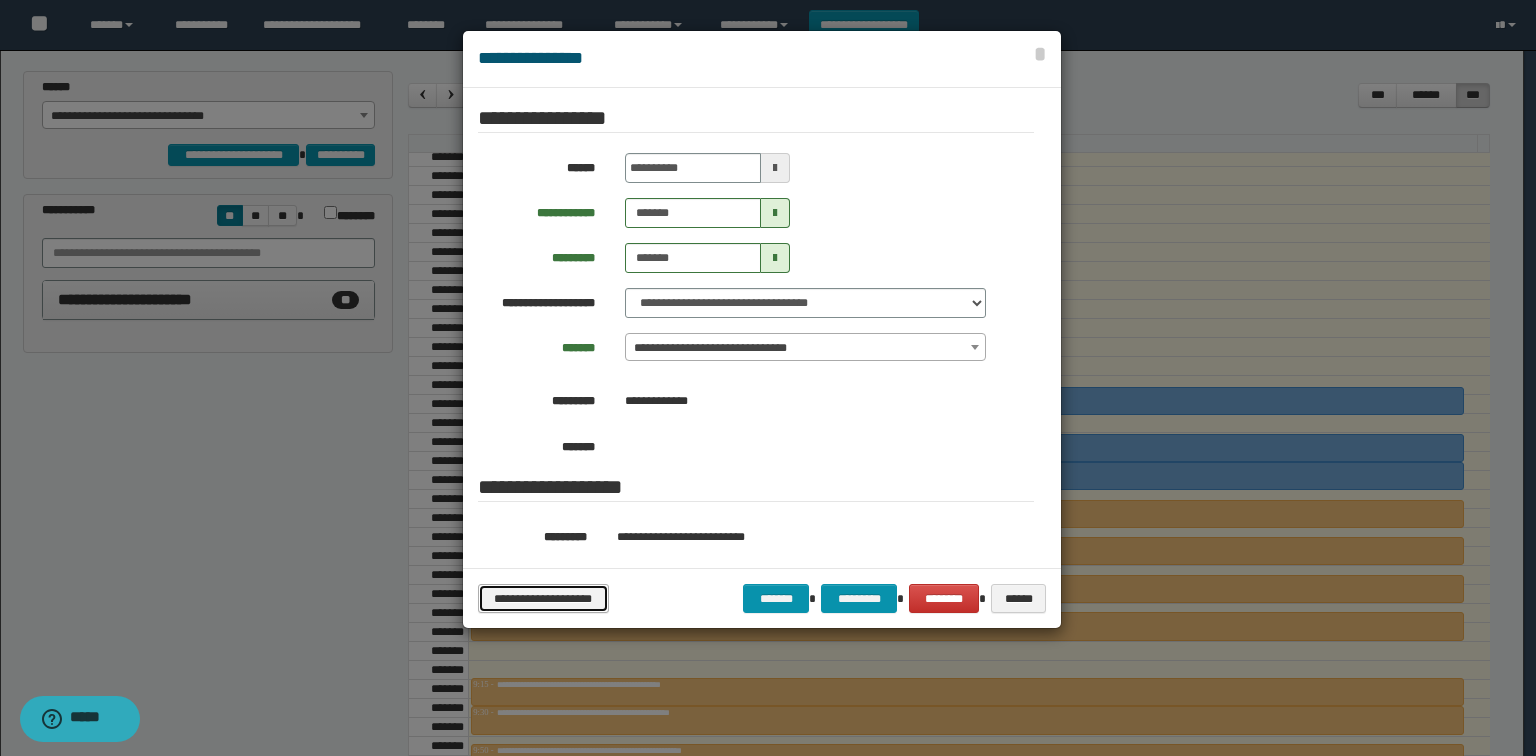 click on "**********" at bounding box center (543, 599) 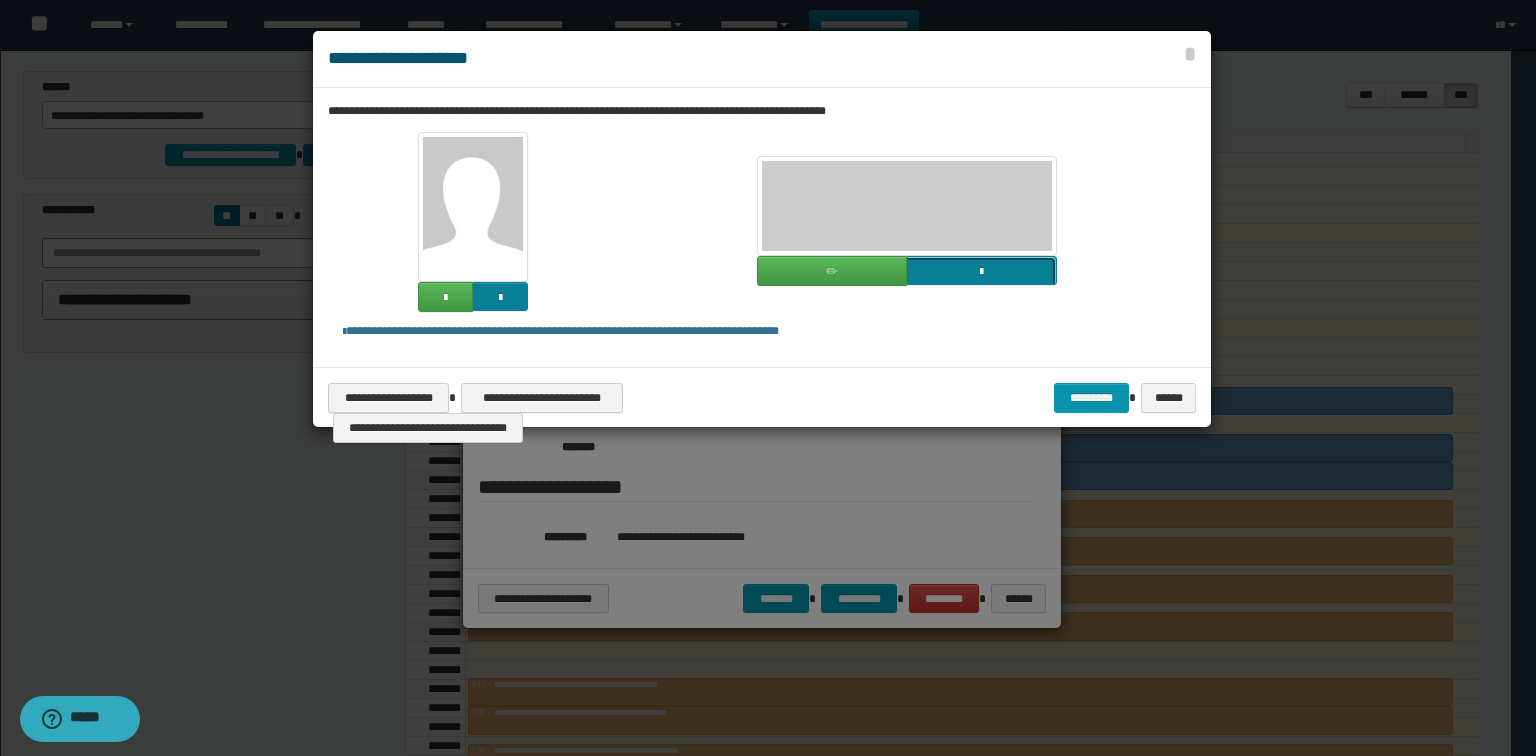 click at bounding box center [-835, 407] 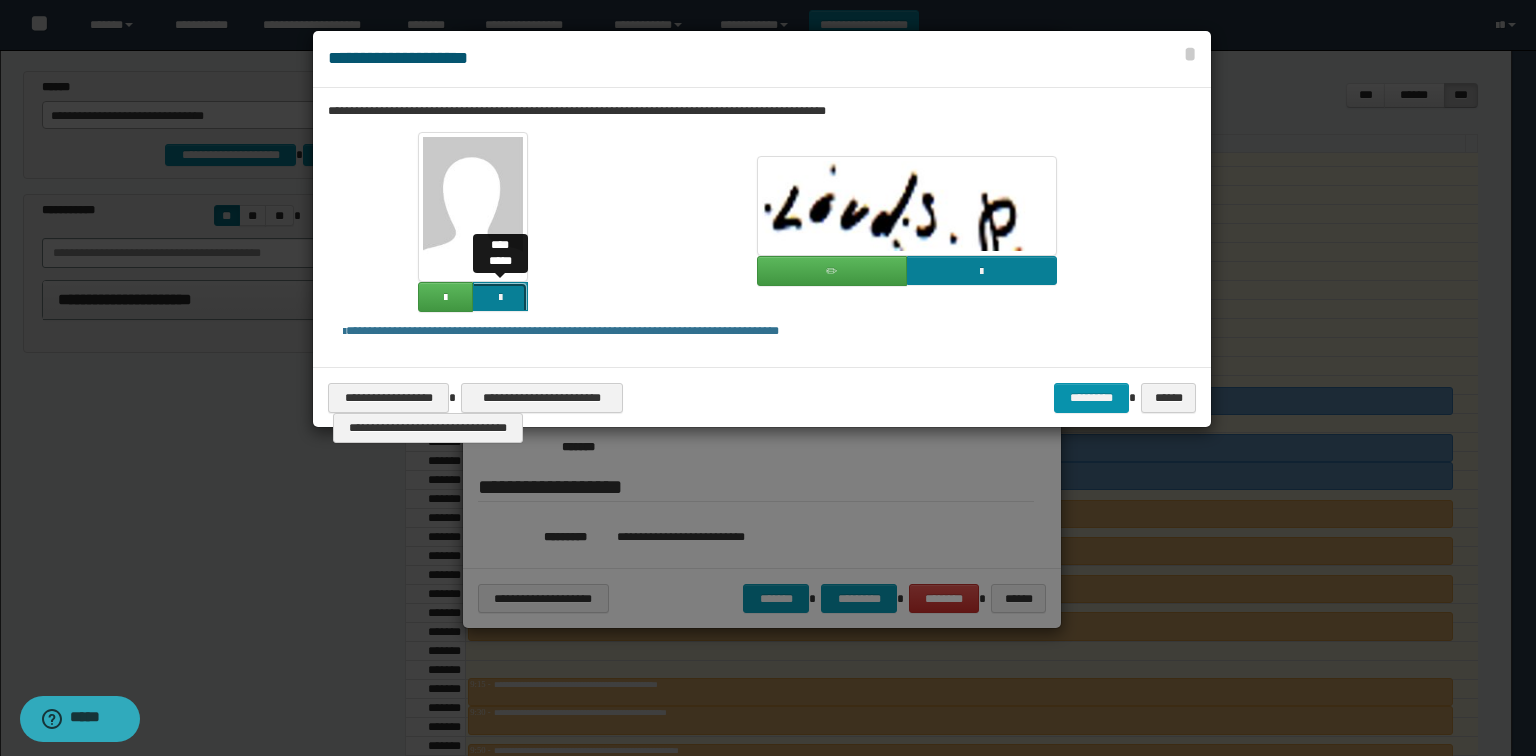 click at bounding box center (-1364, 433) 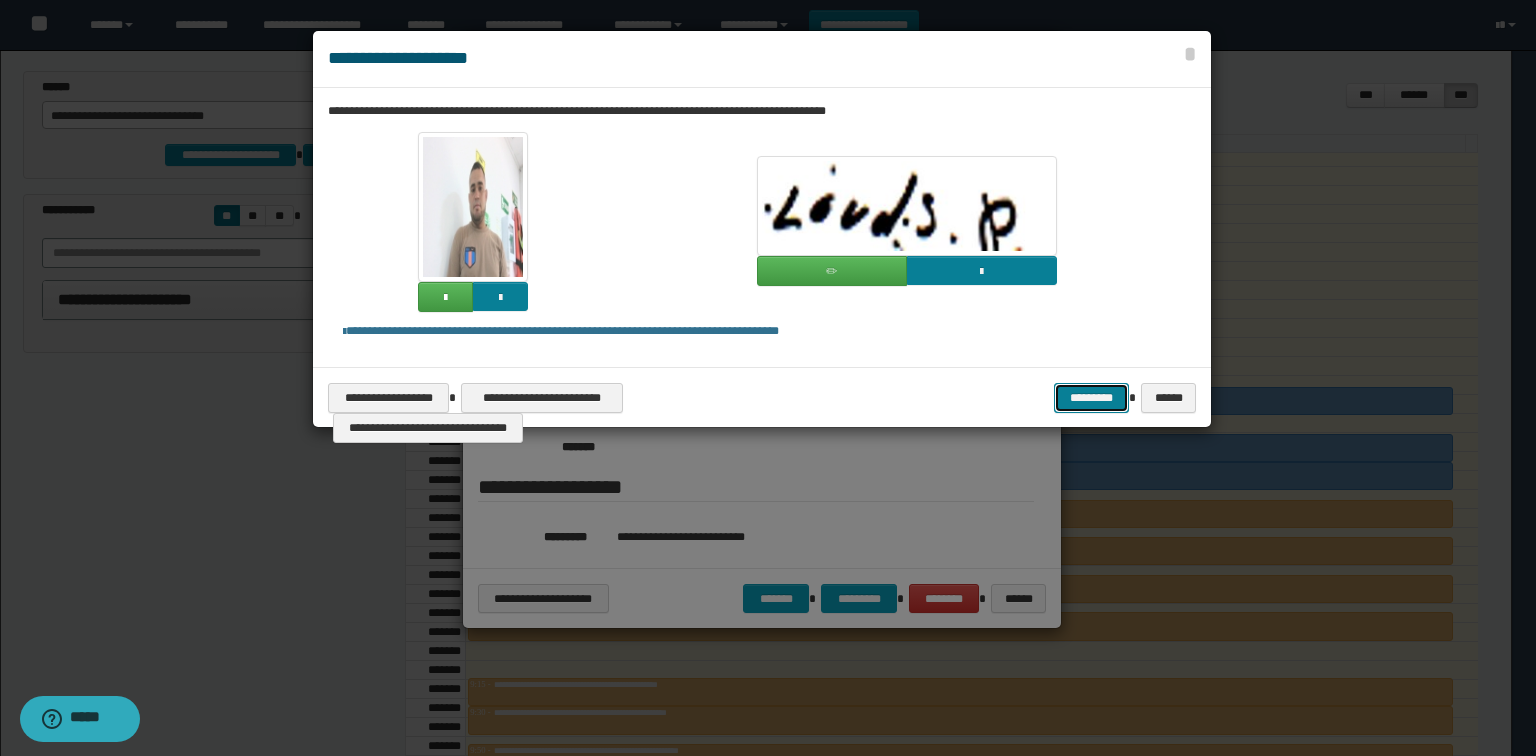click on "*********" at bounding box center (1091, 398) 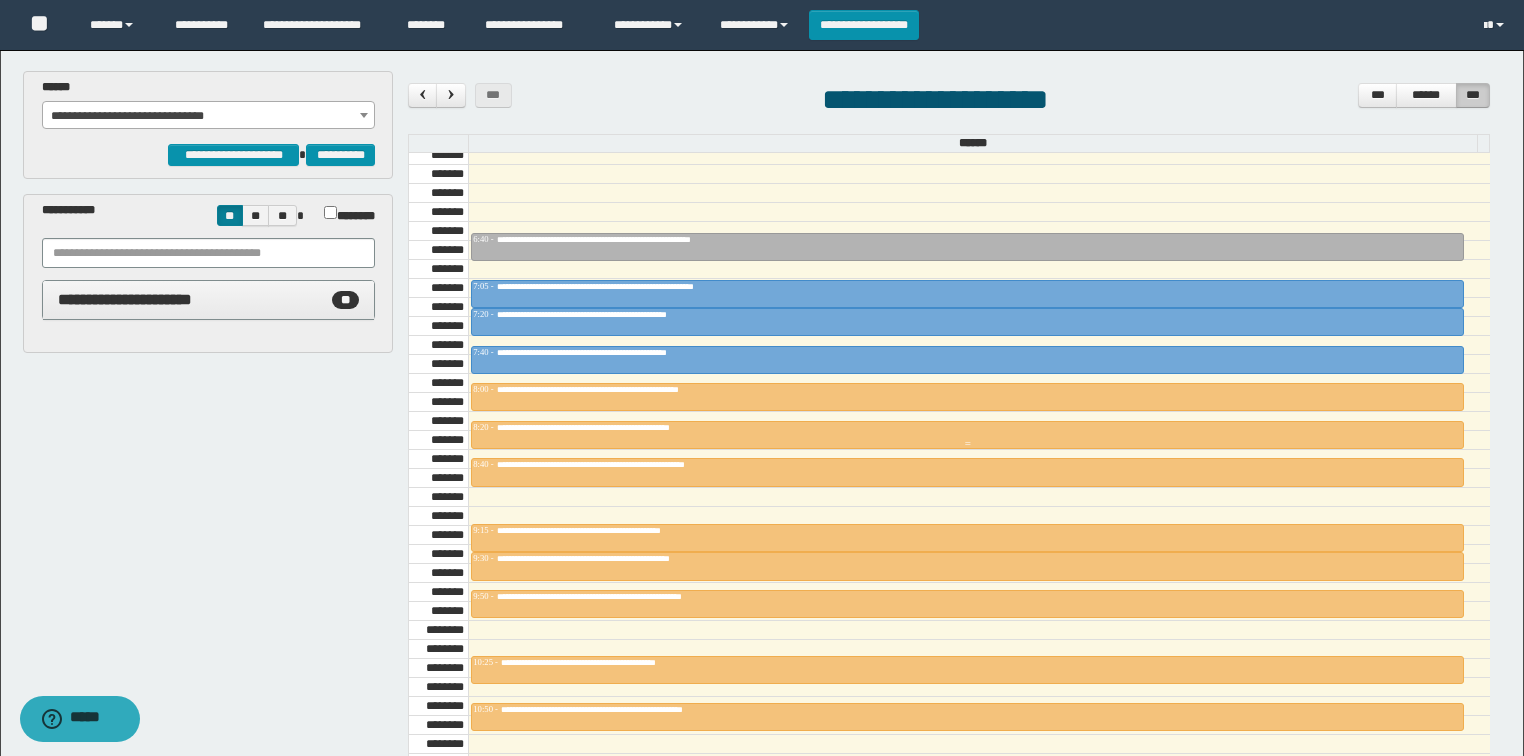 scroll, scrollTop: 678, scrollLeft: 0, axis: vertical 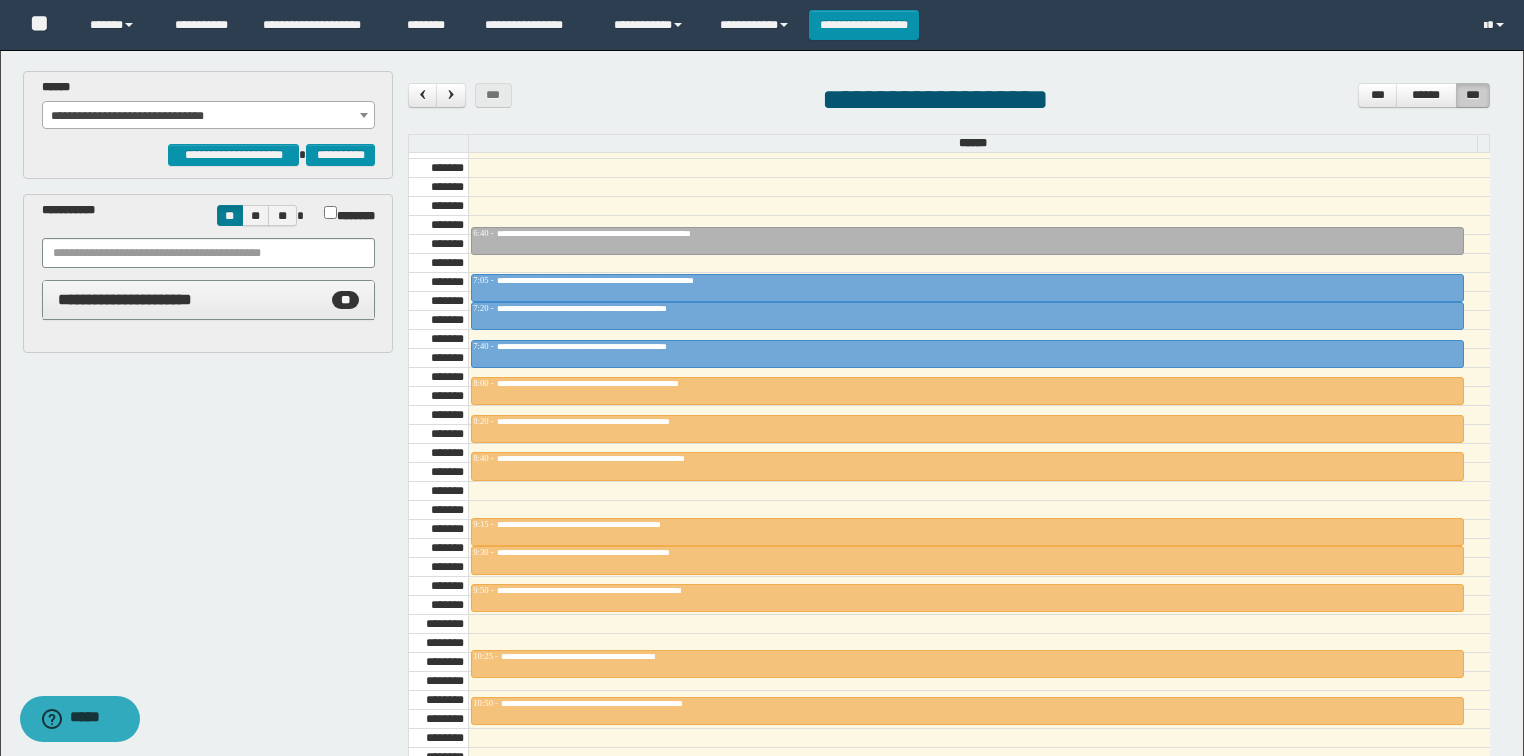 click on "******** ******** ******** ******** ******** ******** ******* ******* ******* ******* ******* ******* ******* ******* ******* ******* ******* ******* ******* ******* ******* ******* ******* ******* ******* ******* ******* ******* ******* ******* ******* ******* ******* ******* ******* ******* ******* ******* ******* ******* ******* ******* ******* ******* ******* ******* ******* ******* ******* ******* ******* ******* ******* ******* ******* ******* ******* ******* ******* ******* ******** ******** ******** ******** ******** ******** ******** ******** ******** ******** ******** ******** ******** ******** ******** ******** ******** ******** ******* ******* ******* ******* ******* ******* ******* ******* ******* ******* ******* ******* ******* ******* ******* ******* ******* ******* ******* ******* ******* ******* ******* ******* ******* ******* ******* ******* ******* ******* ******* ******* ******* ******* ******* ******* ******* ******* ******* ******* ******* ******* ******* ******* ******* ******* *******" at bounding box center [949, 842] 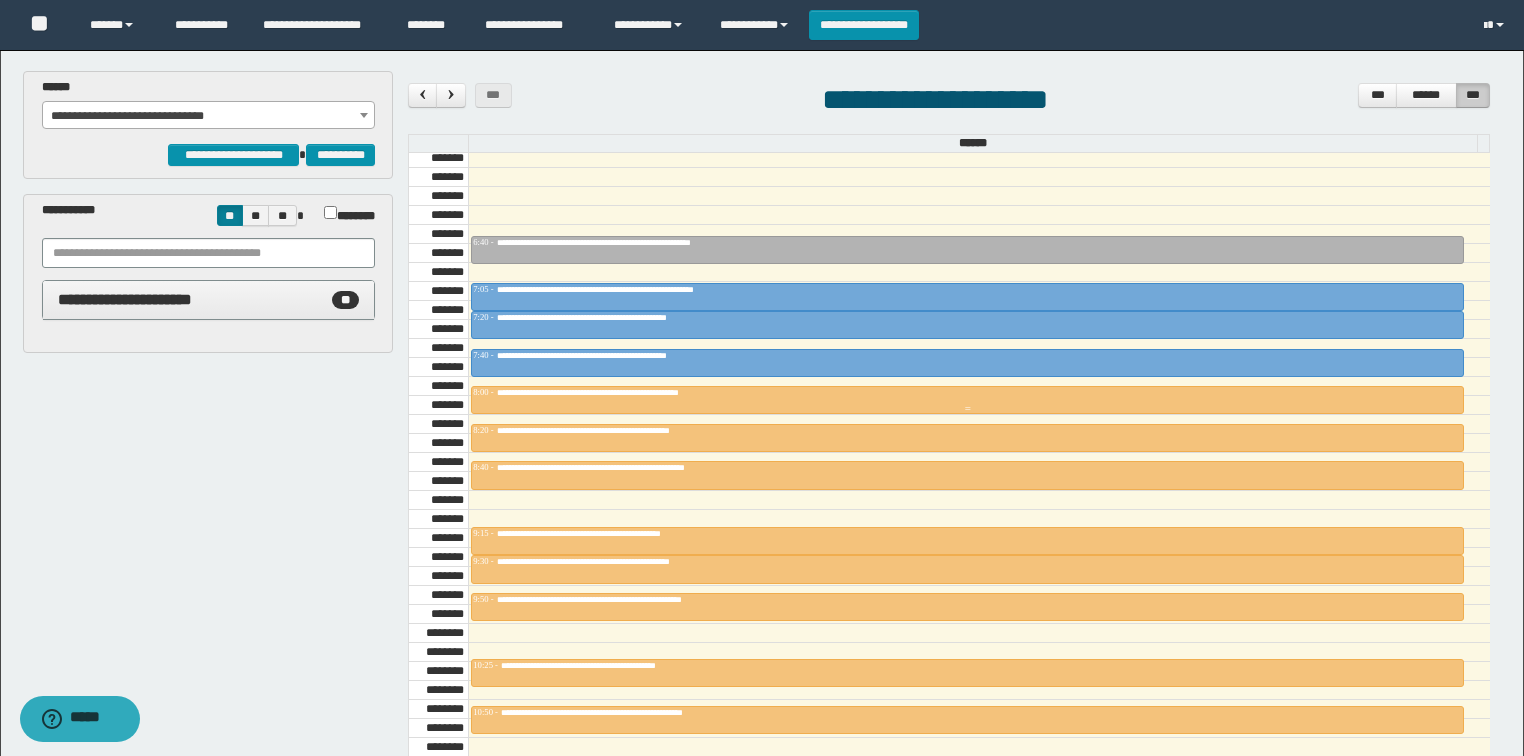 click on "**********" at bounding box center (639, 392) 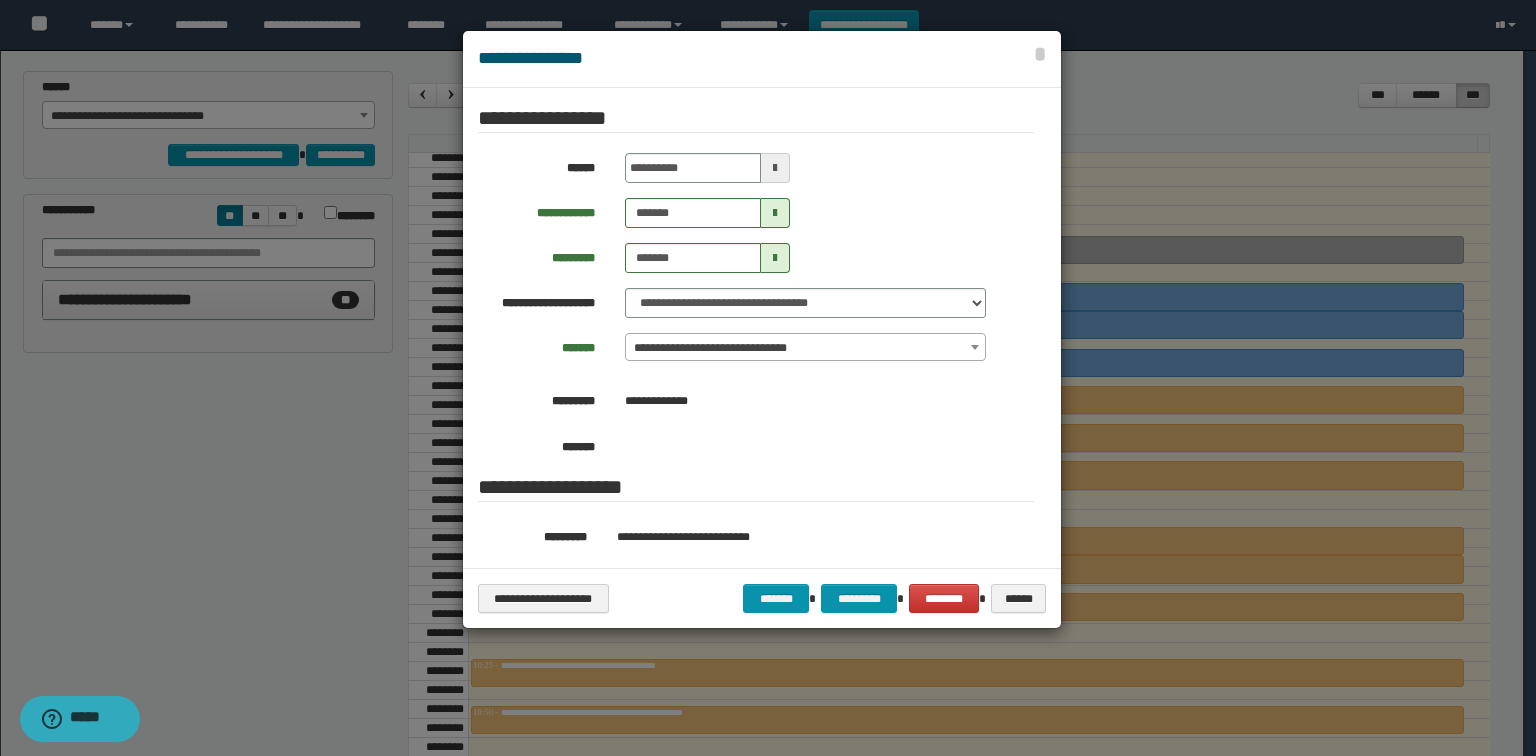 click on "**********" at bounding box center [762, 598] 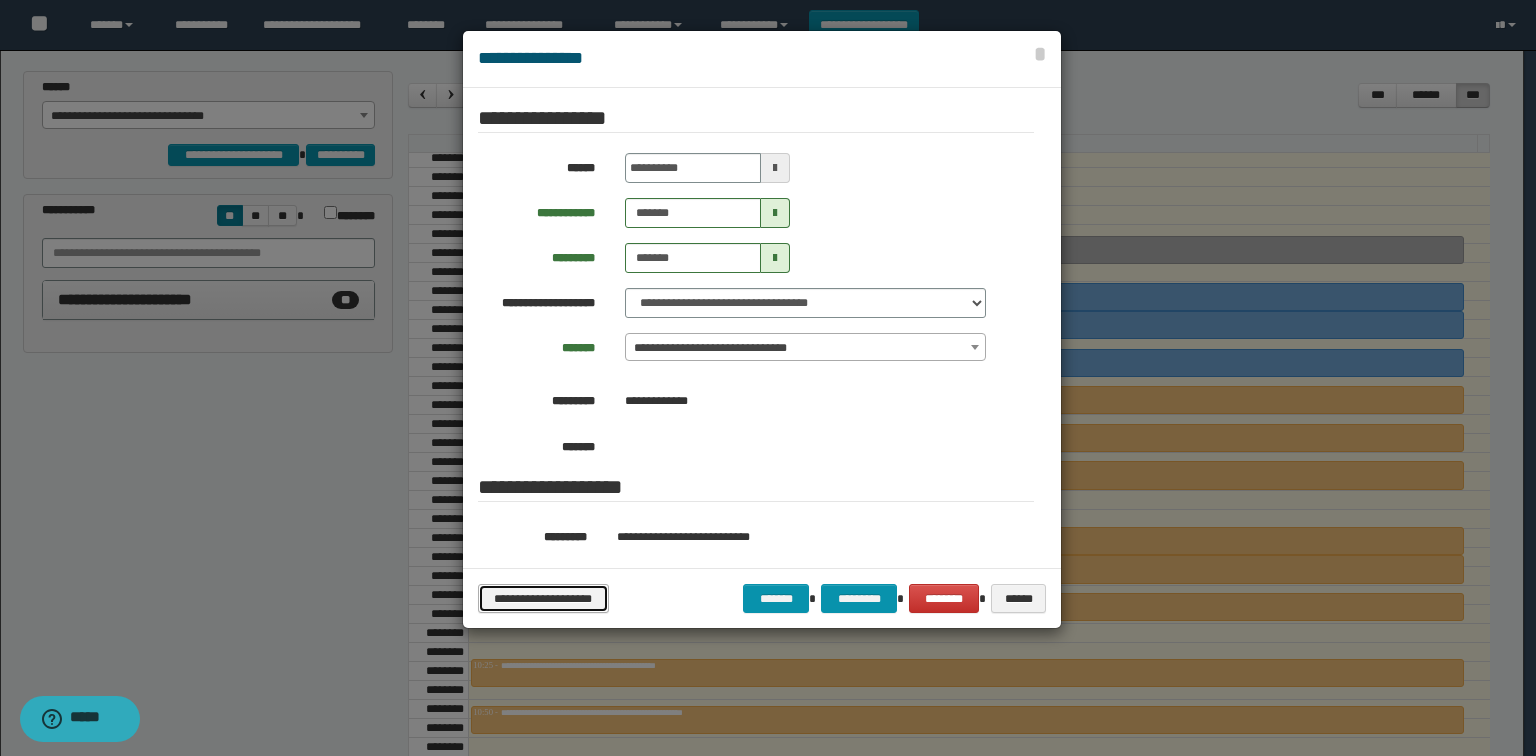 click on "**********" at bounding box center [543, 599] 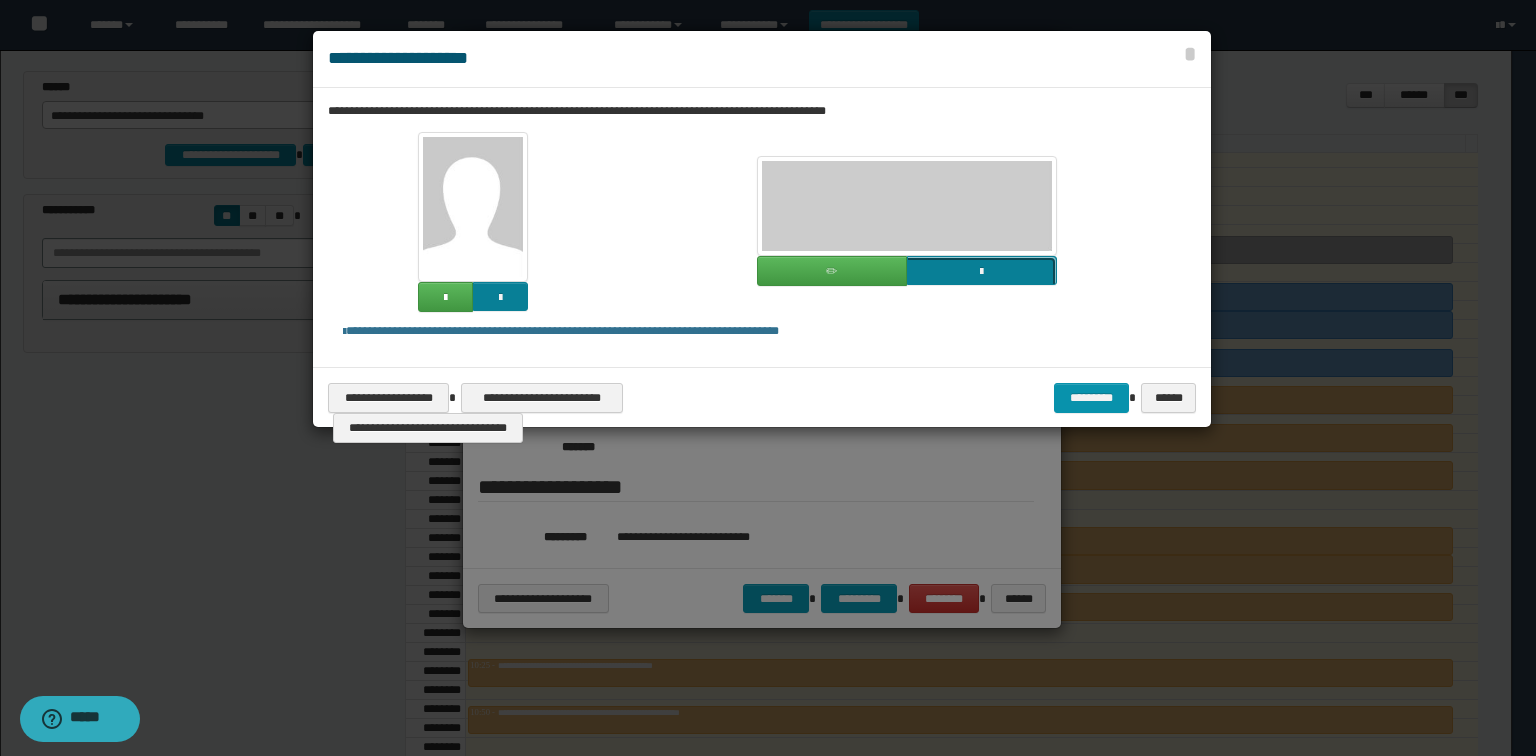 click at bounding box center (-835, 407) 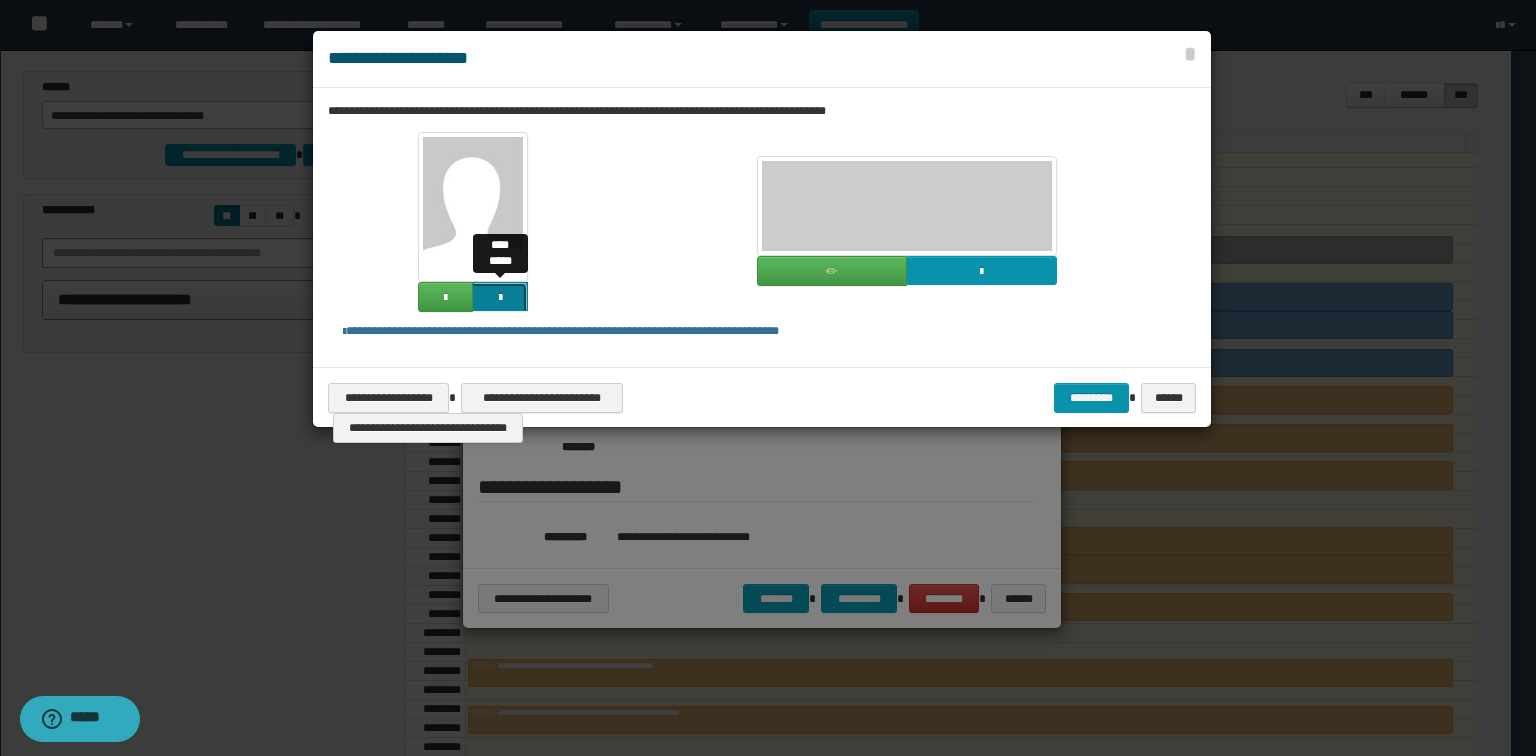 click at bounding box center (-1364, 433) 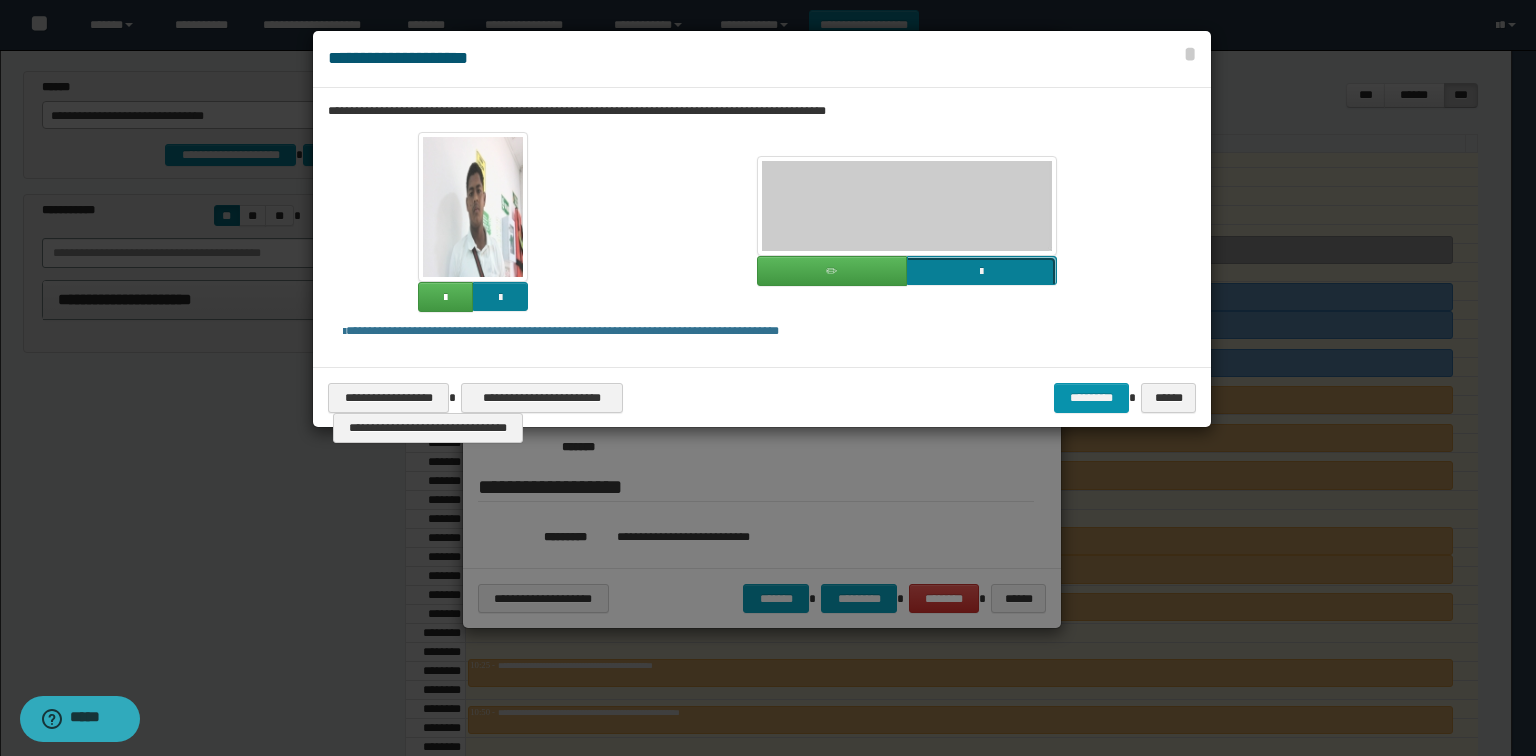 click at bounding box center (-835, 407) 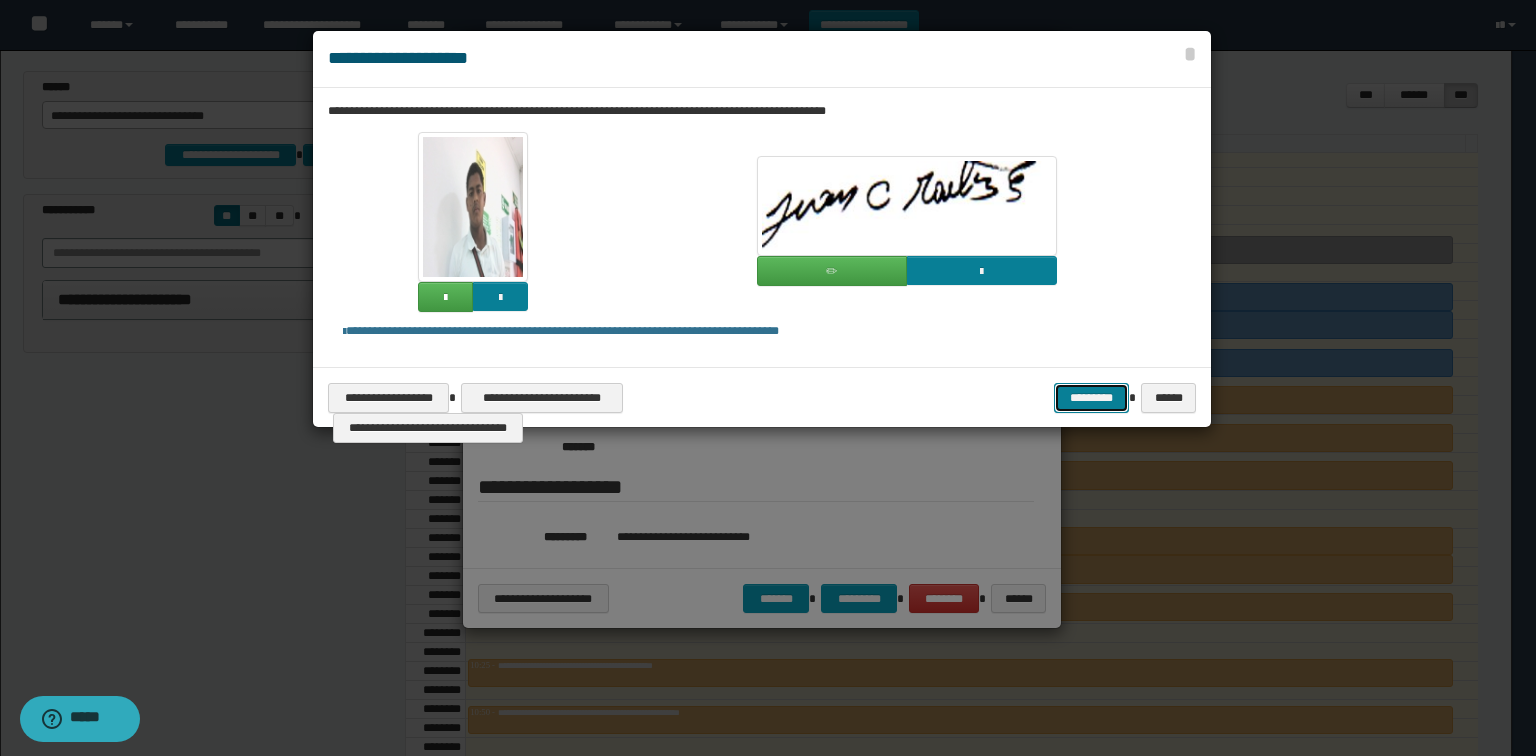 click on "*********" at bounding box center [1091, 398] 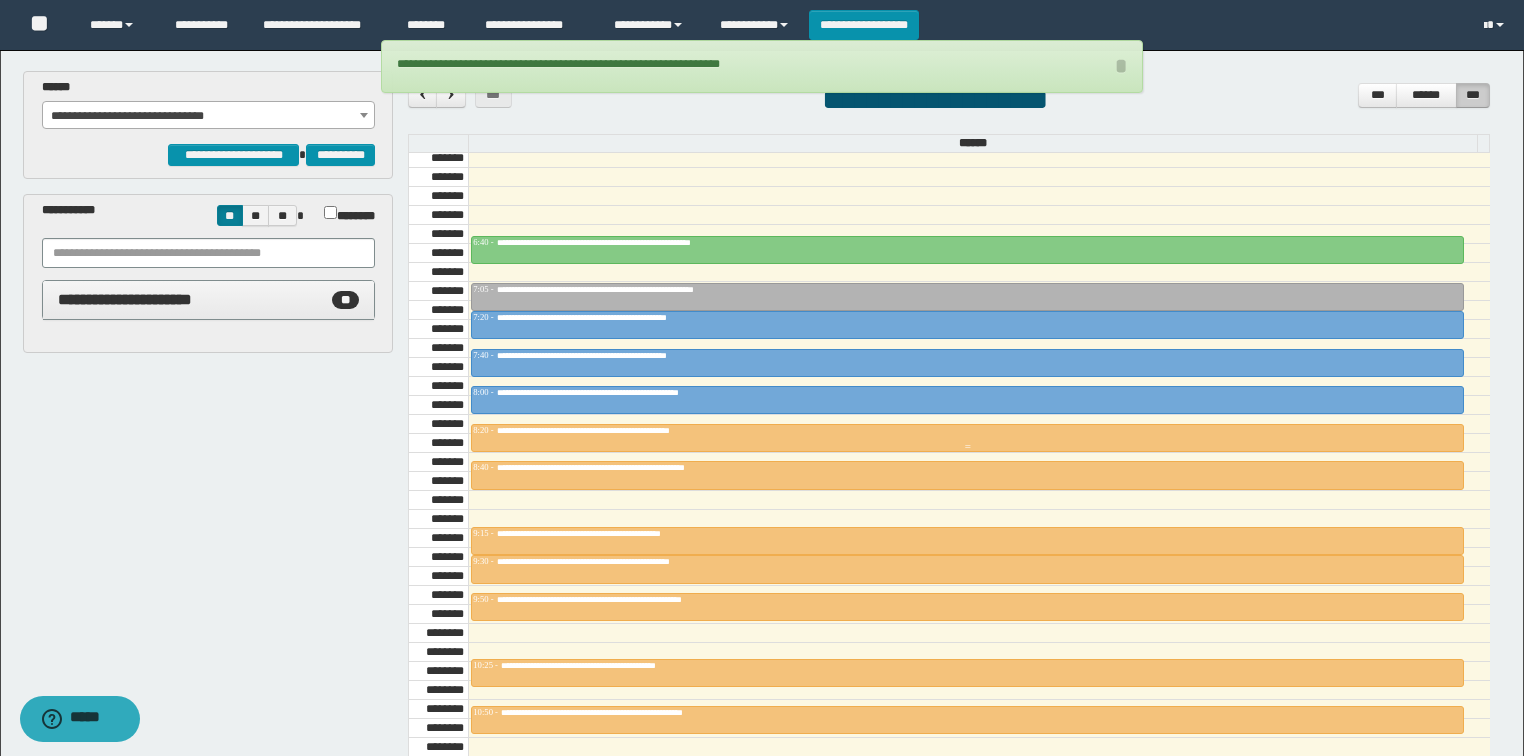 click on "**********" at bounding box center [630, 430] 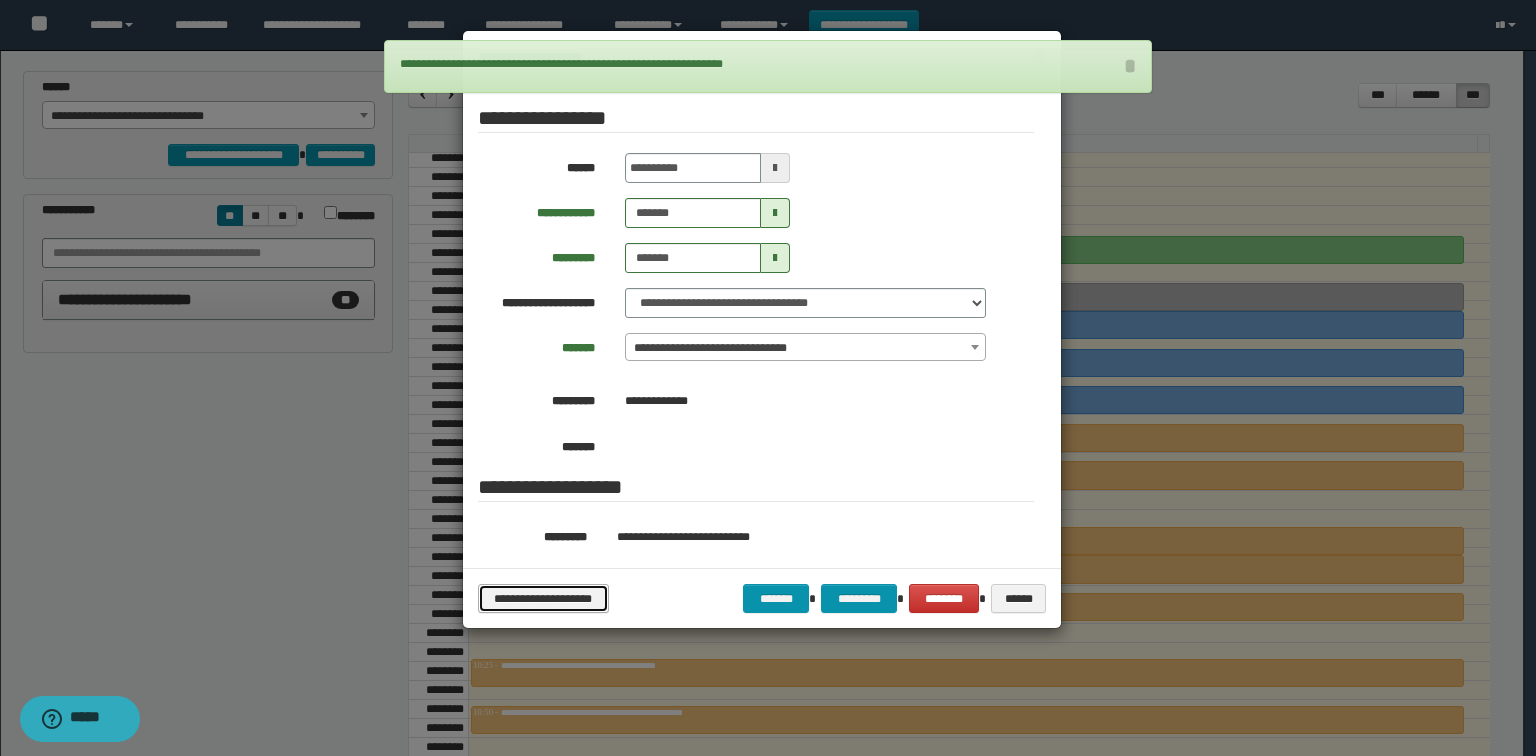 click on "**********" at bounding box center (543, 599) 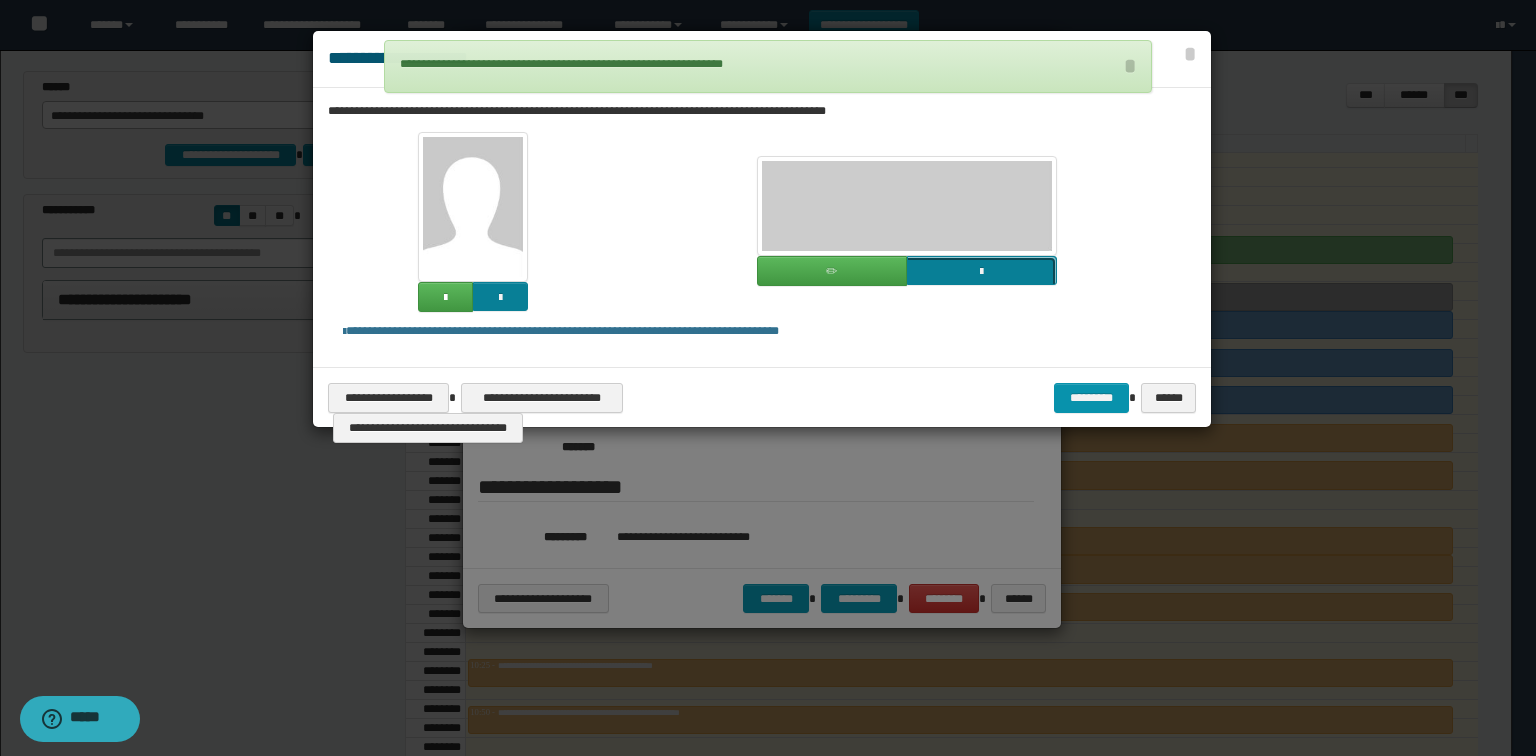 click at bounding box center (-835, 407) 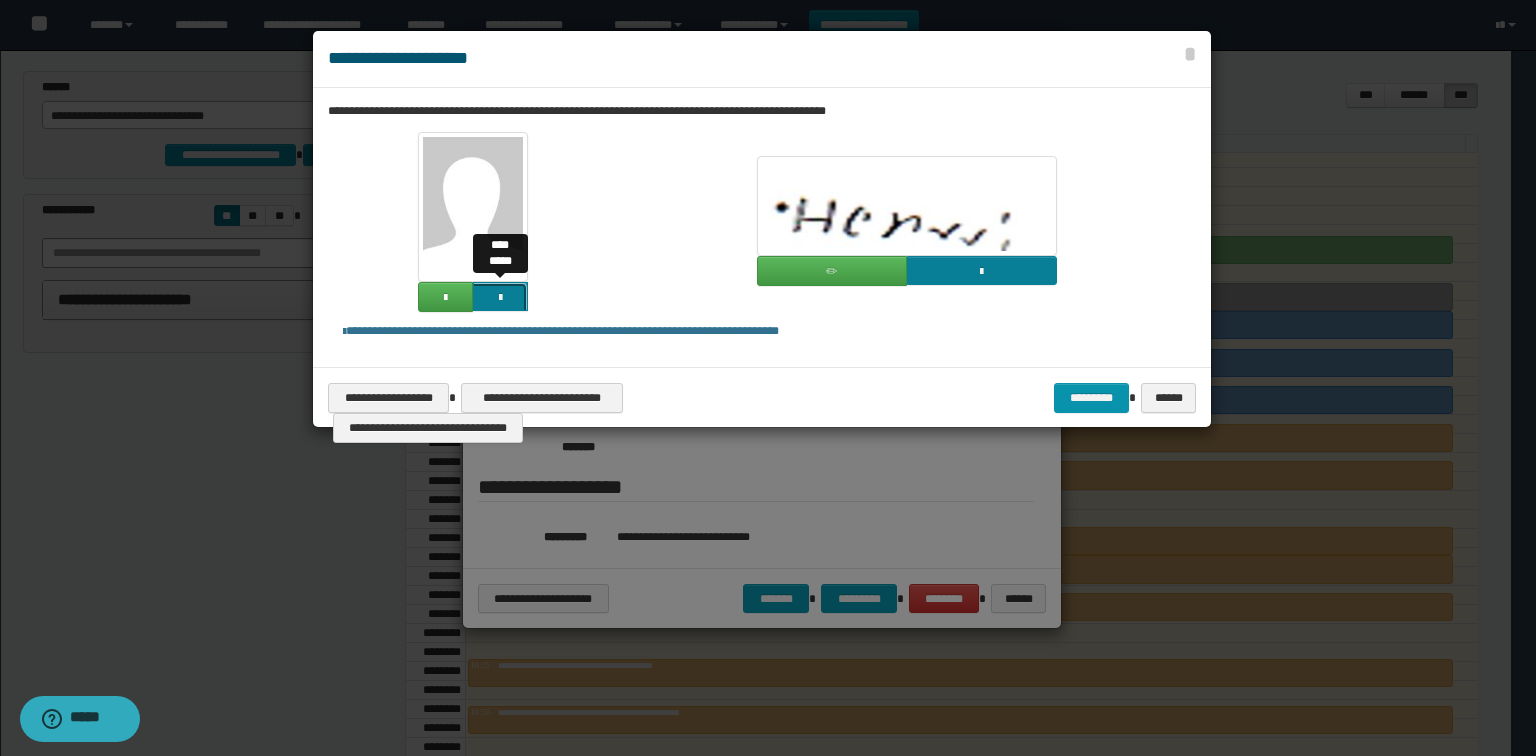 click at bounding box center (-1364, 433) 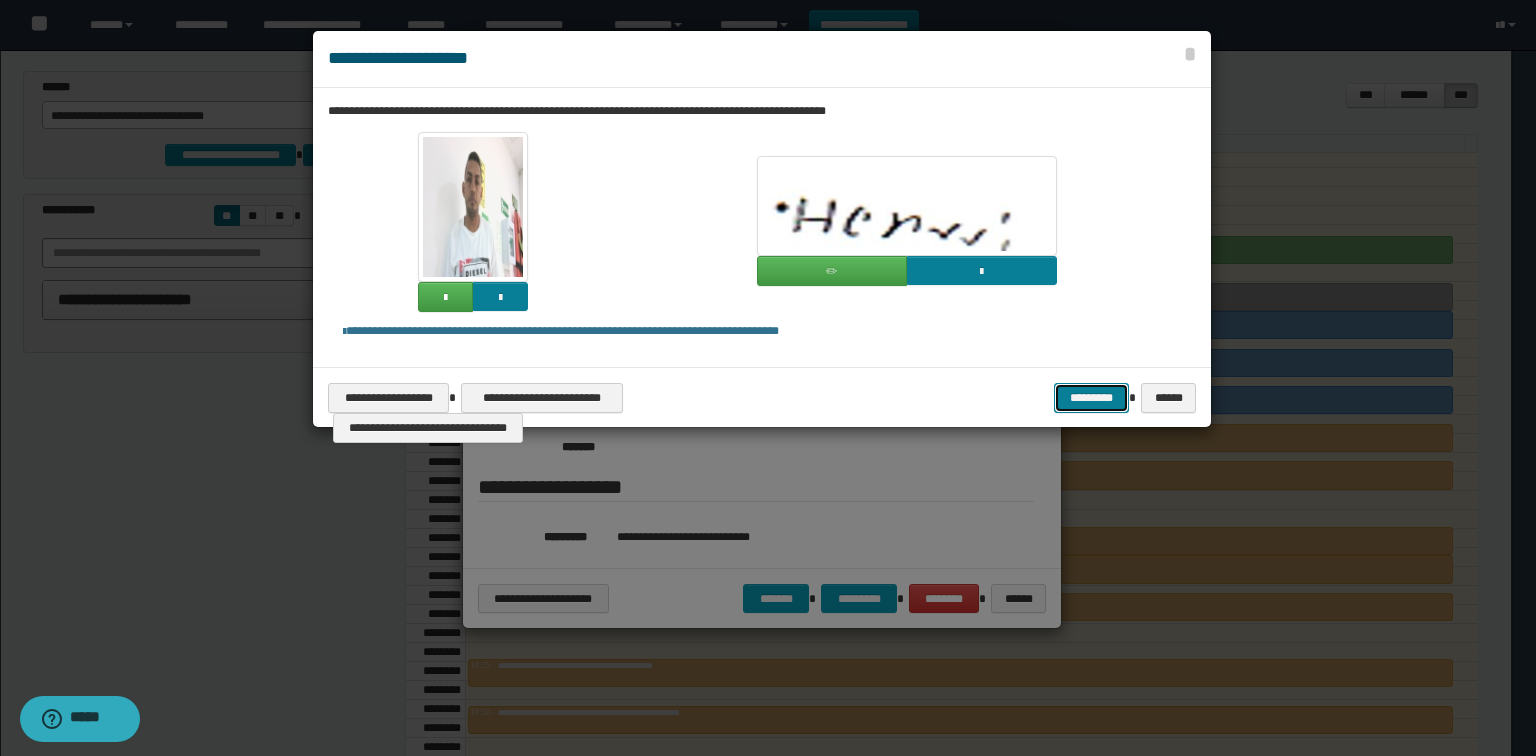 click on "*********" at bounding box center (1091, 398) 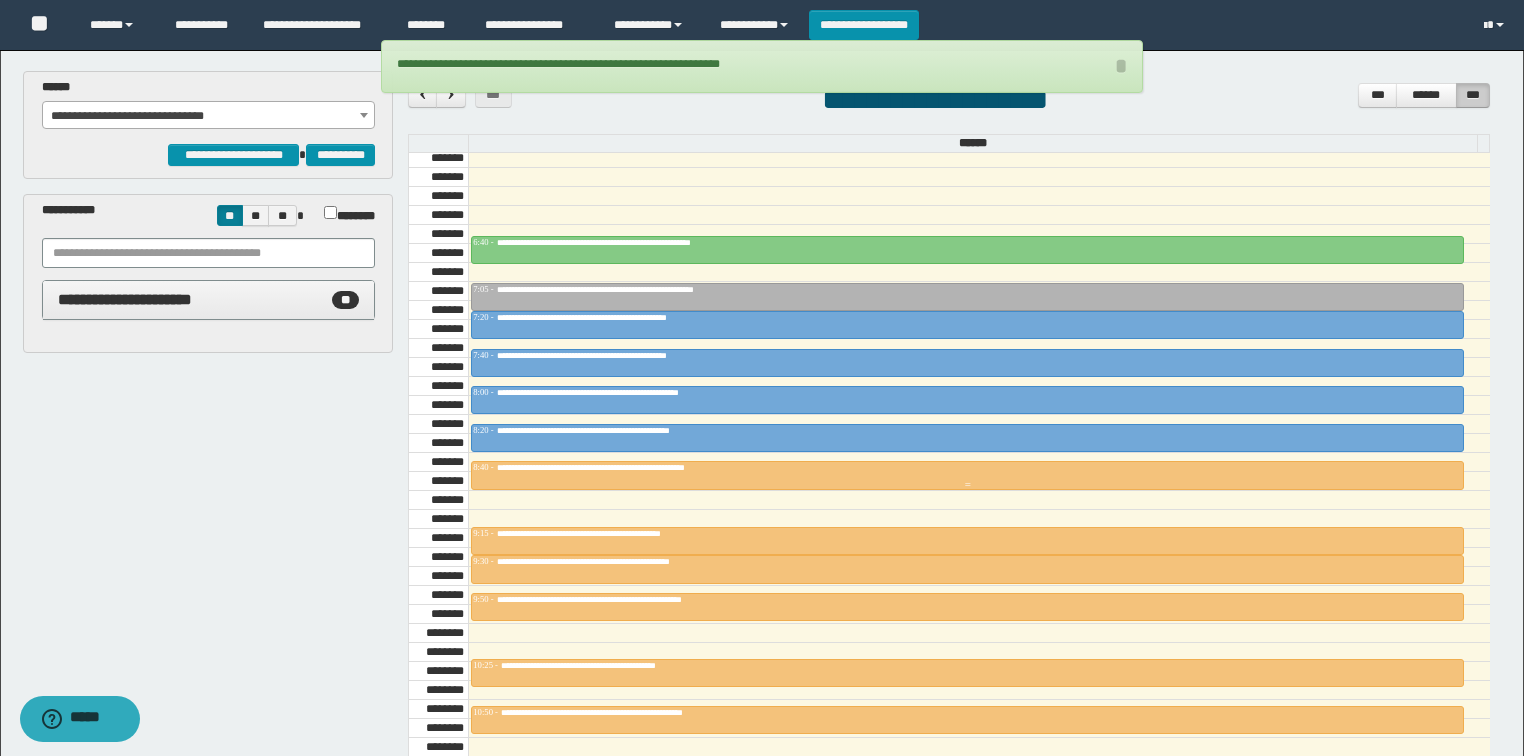 click on "**********" at bounding box center [645, 467] 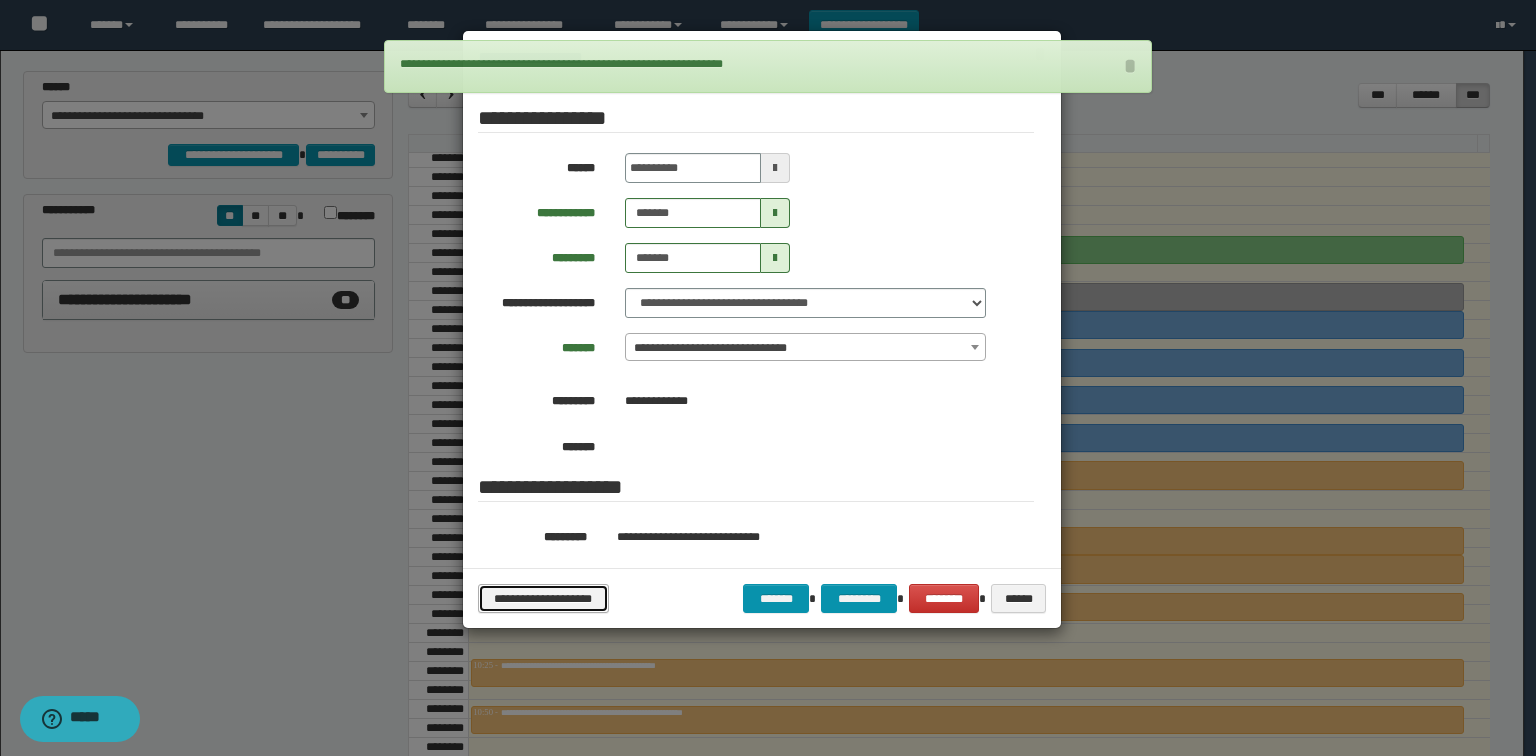 click on "**********" at bounding box center (543, 599) 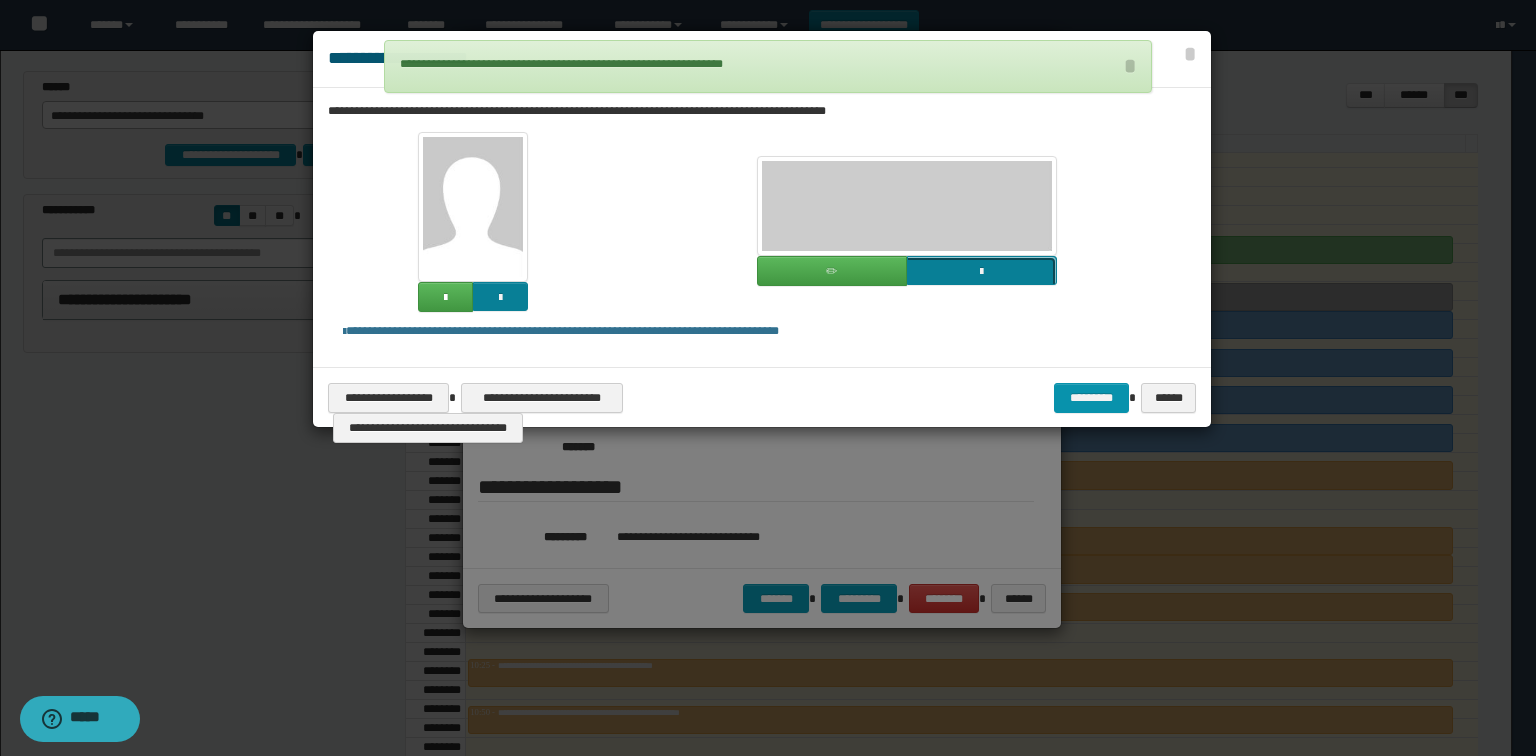 click at bounding box center (-835, 407) 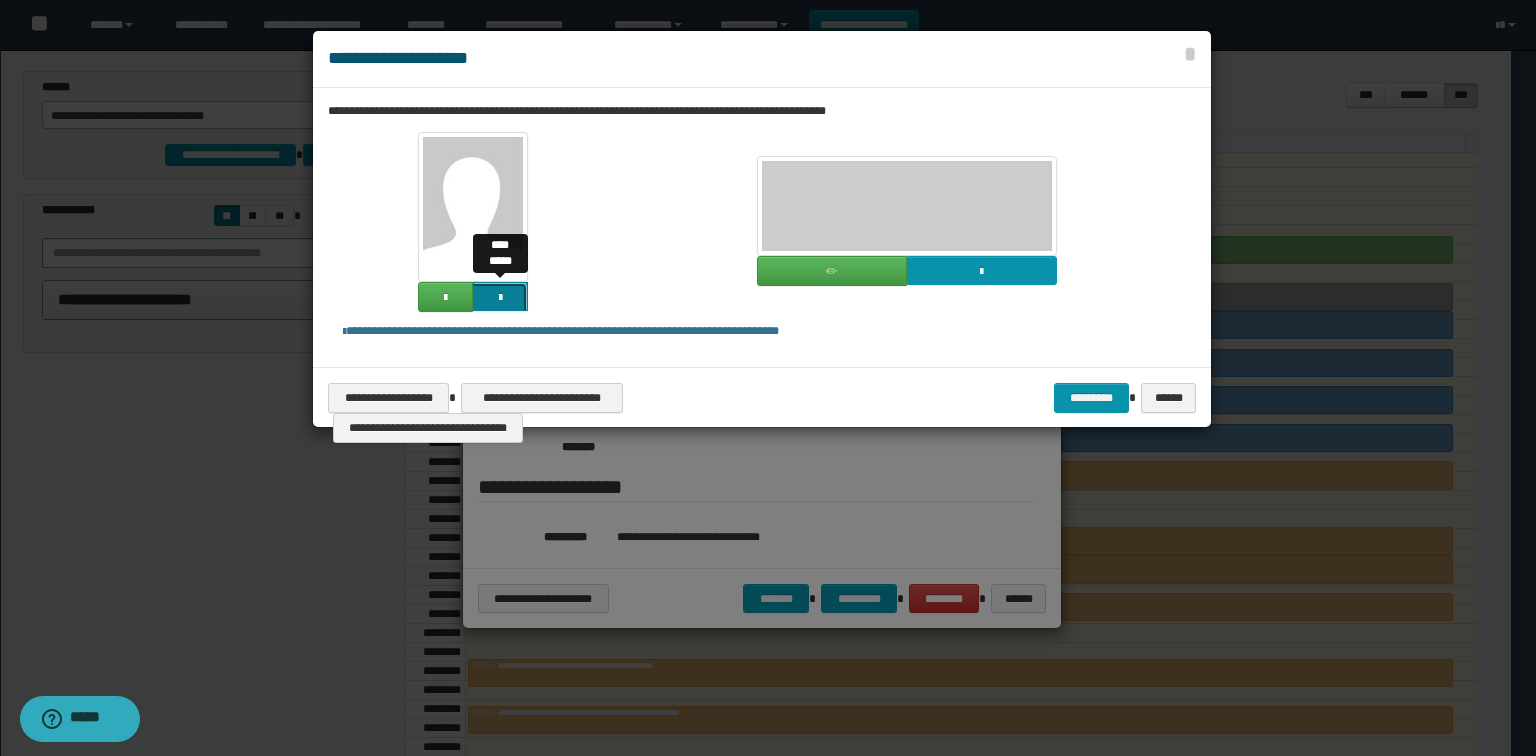 click at bounding box center (-1364, 433) 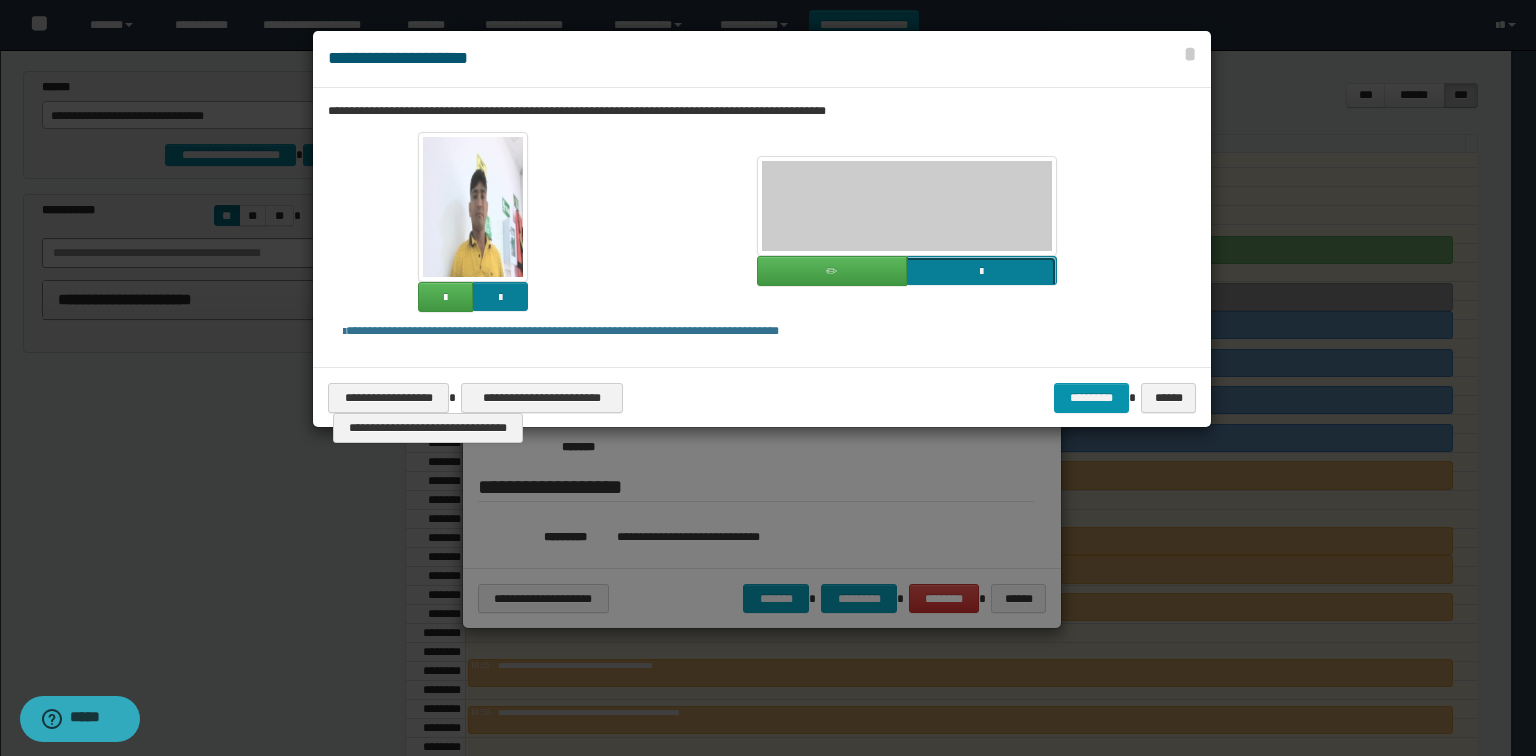 click at bounding box center [-835, 407] 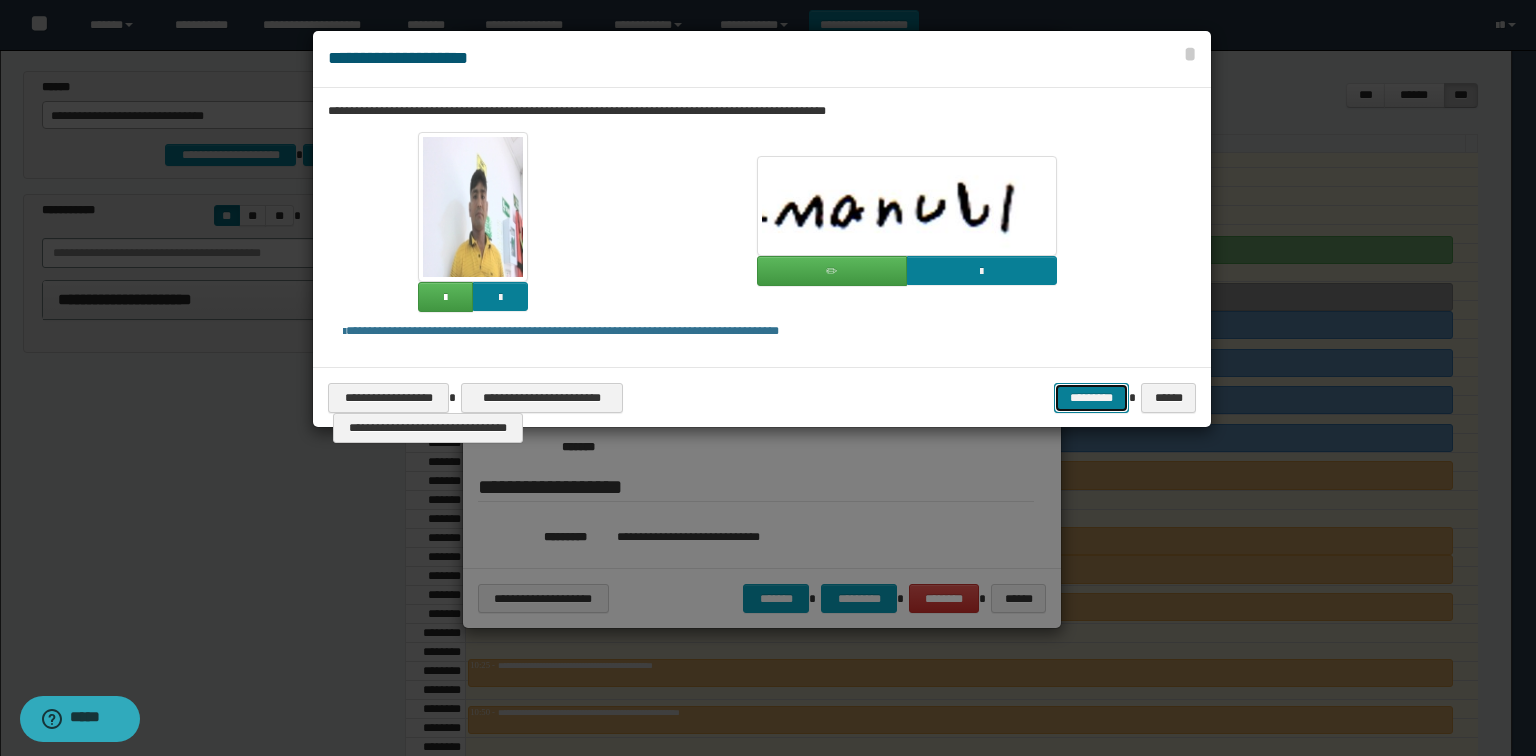 click on "*********" at bounding box center (1091, 398) 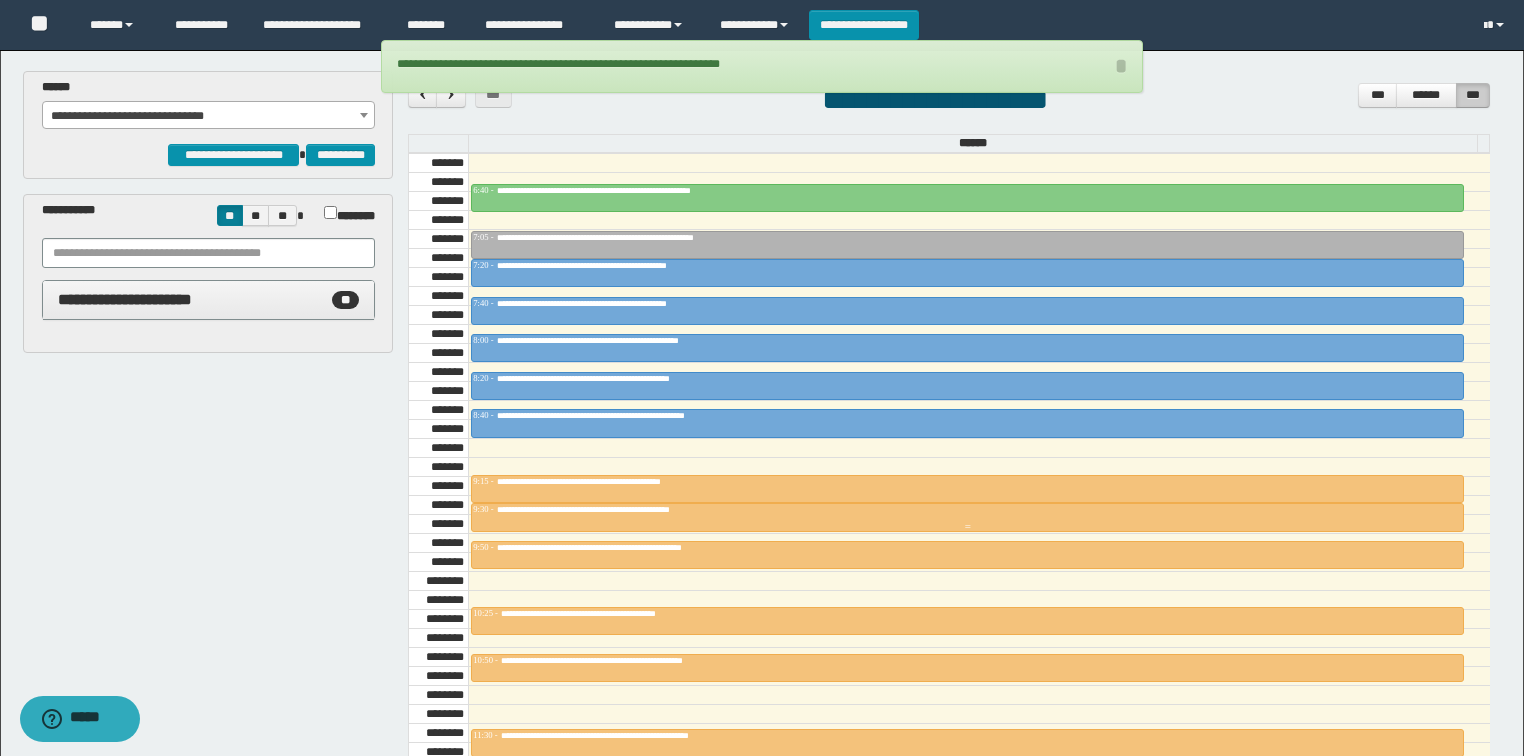 scroll, scrollTop: 749, scrollLeft: 0, axis: vertical 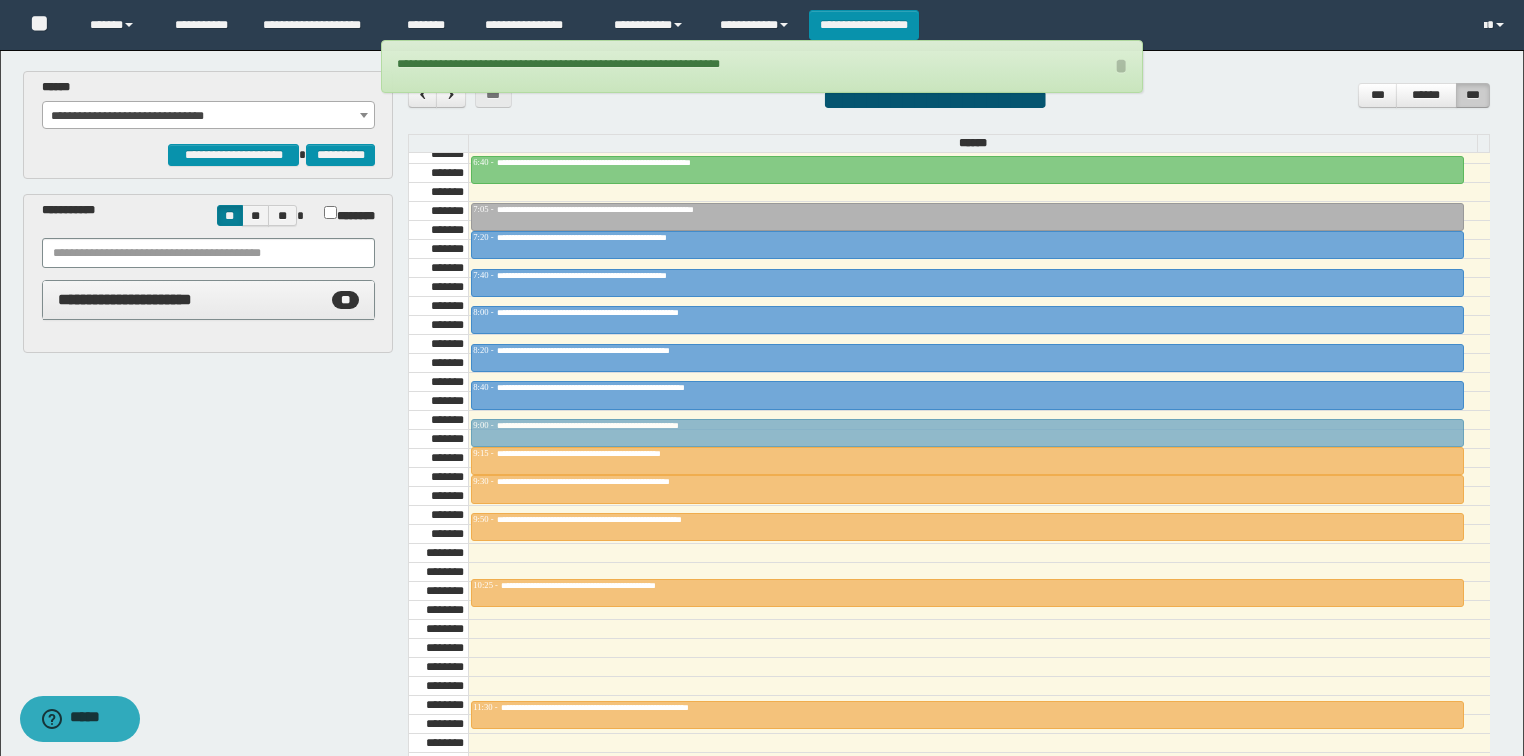 drag, startPoint x: 620, startPoint y: 630, endPoint x: 600, endPoint y: 432, distance: 199.00754 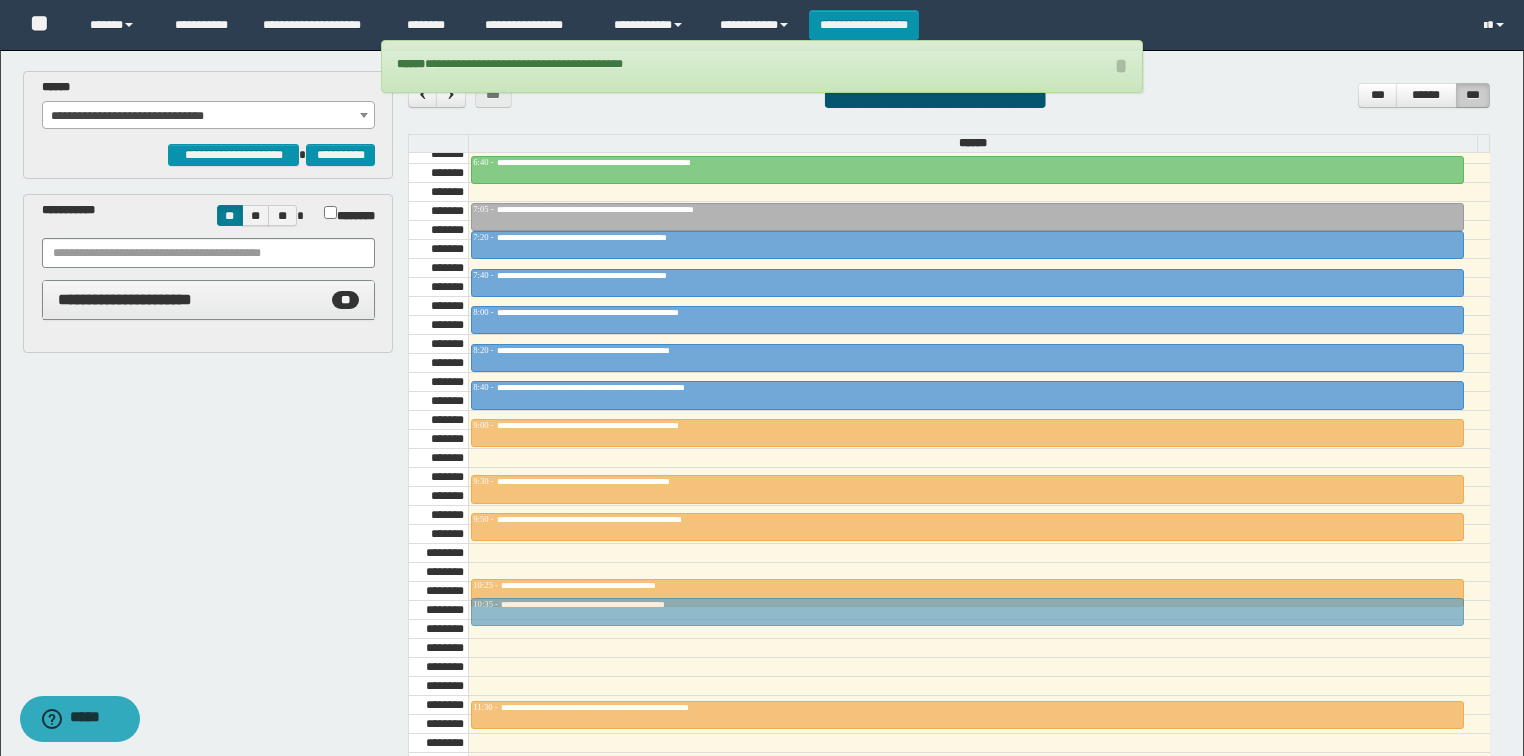 drag, startPoint x: 584, startPoint y: 453, endPoint x: 588, endPoint y: 610, distance: 157.05095 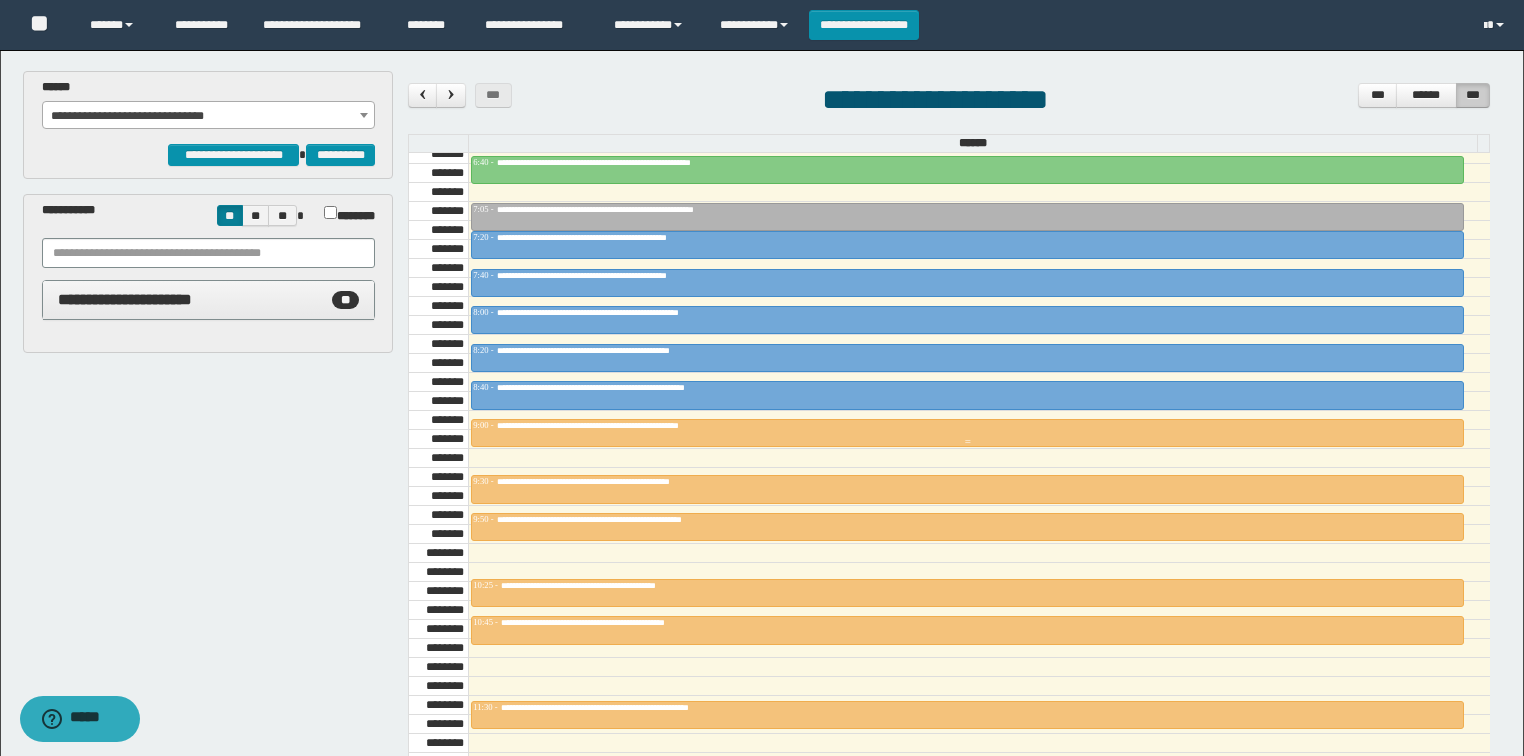 click on "**********" at bounding box center [639, 425] 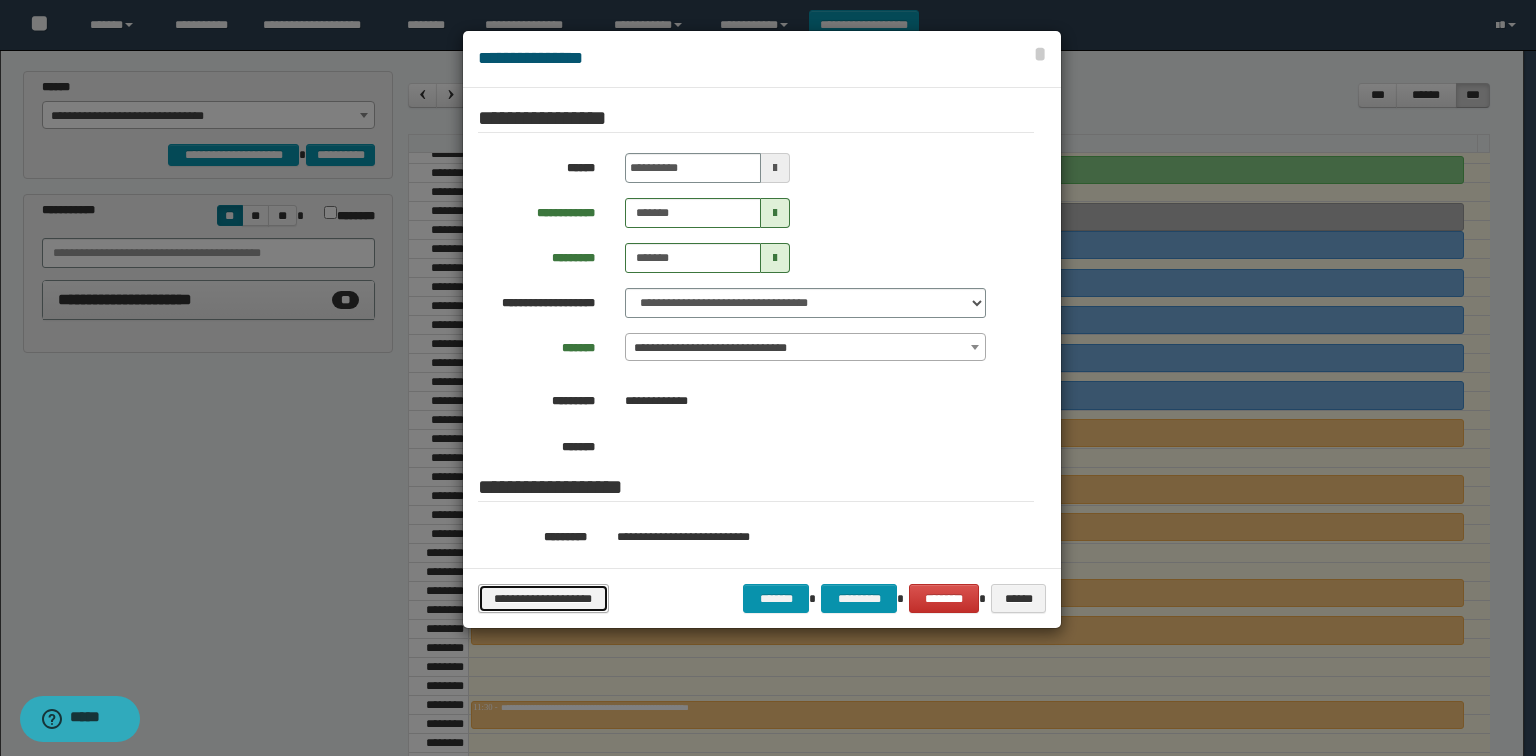 click on "**********" at bounding box center (543, 599) 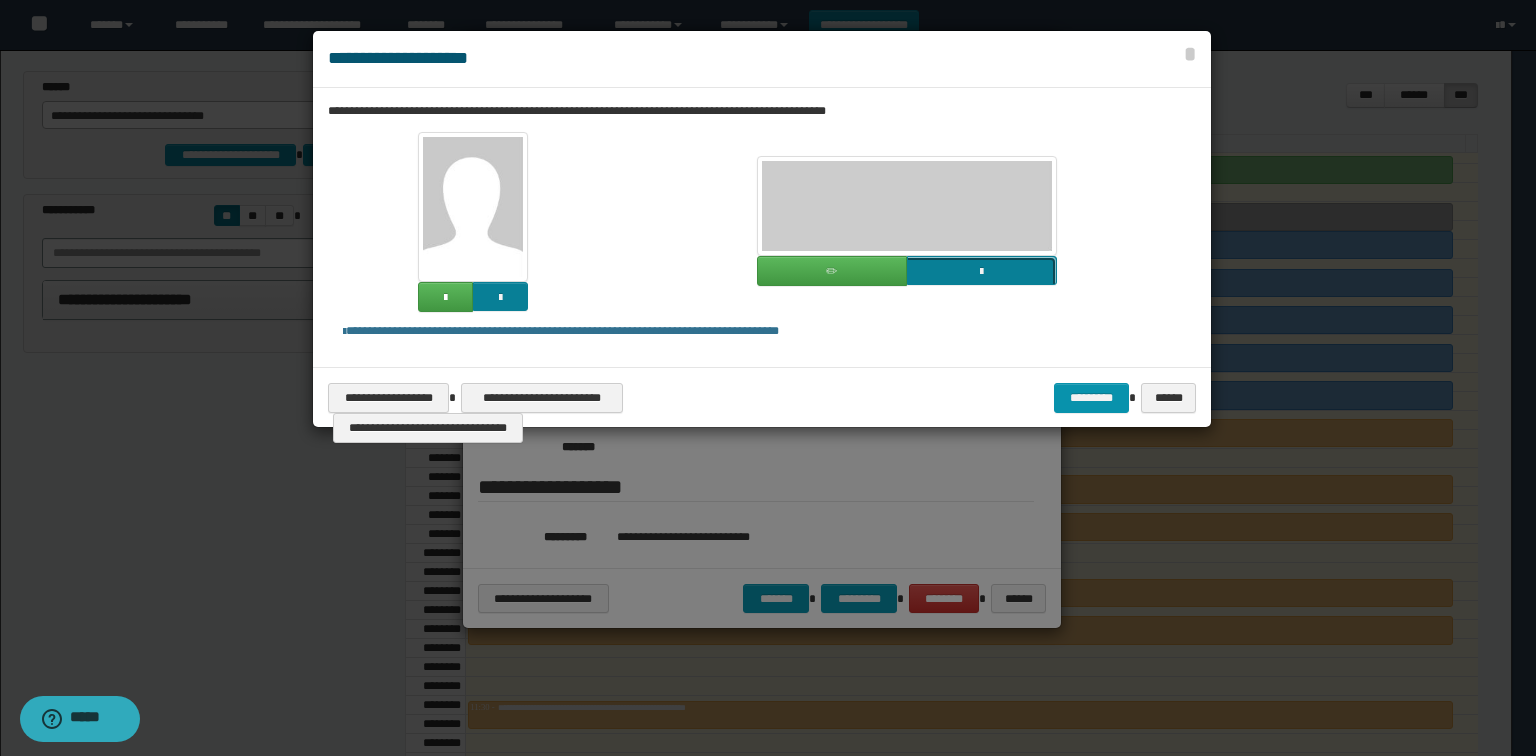 click at bounding box center (-835, 407) 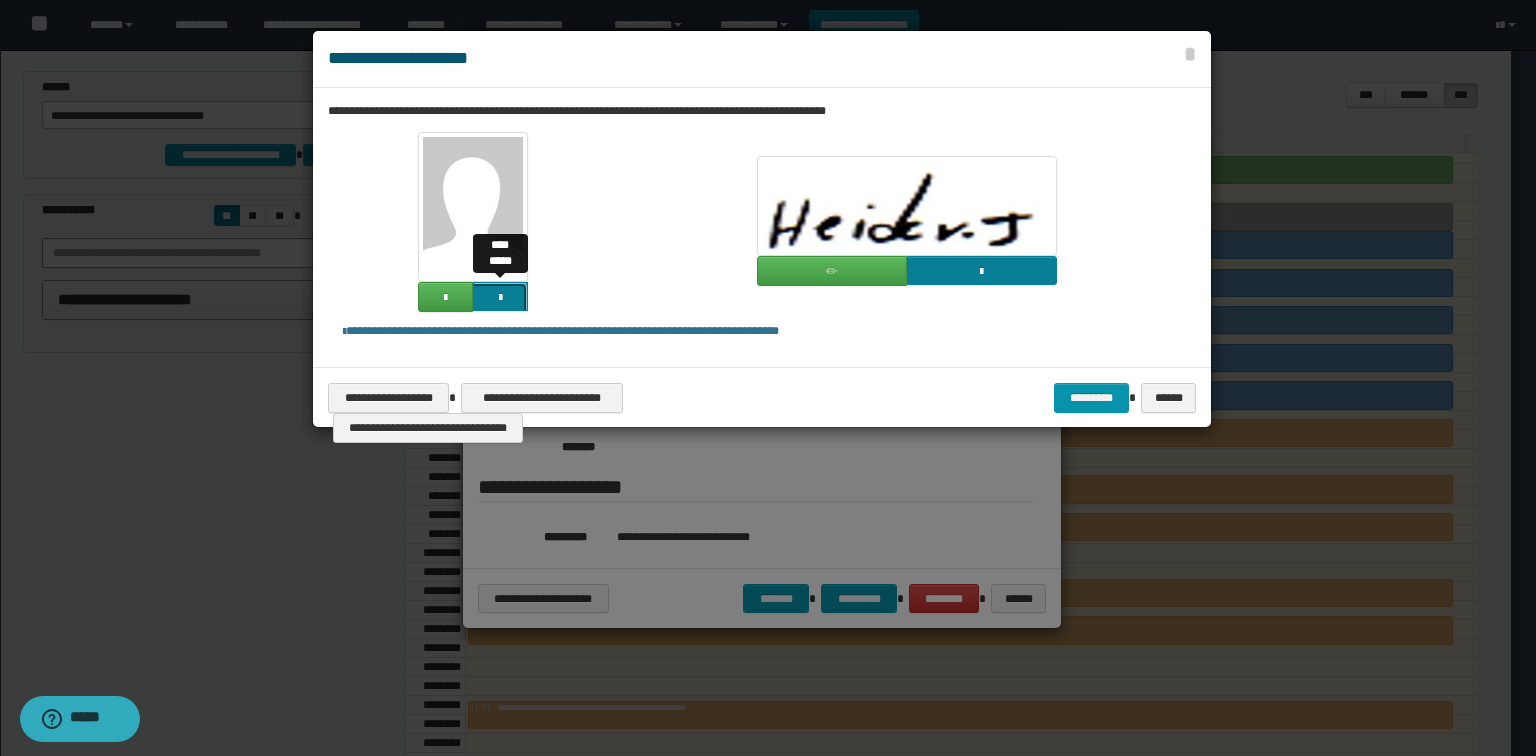 click at bounding box center (-1364, 433) 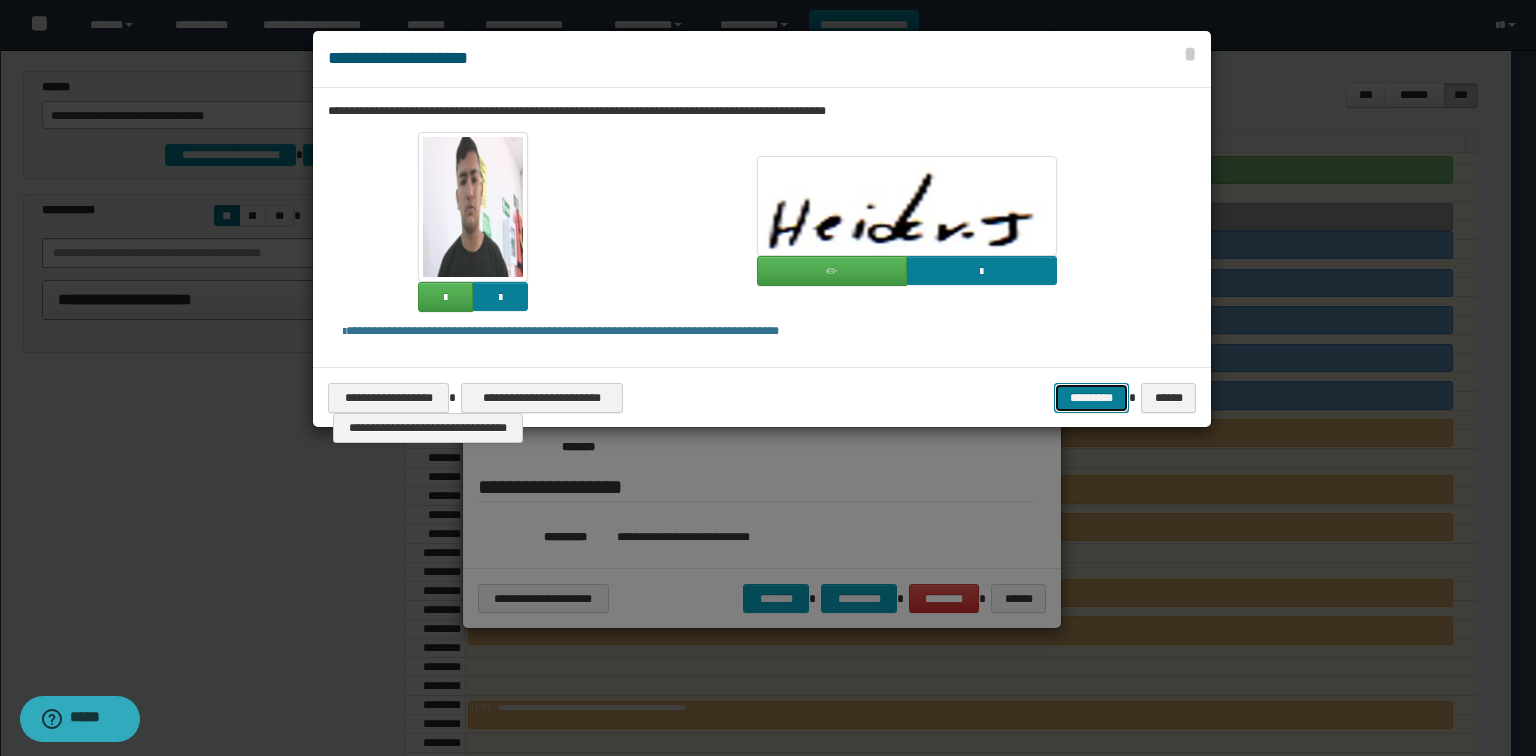 click on "*********" at bounding box center [1091, 398] 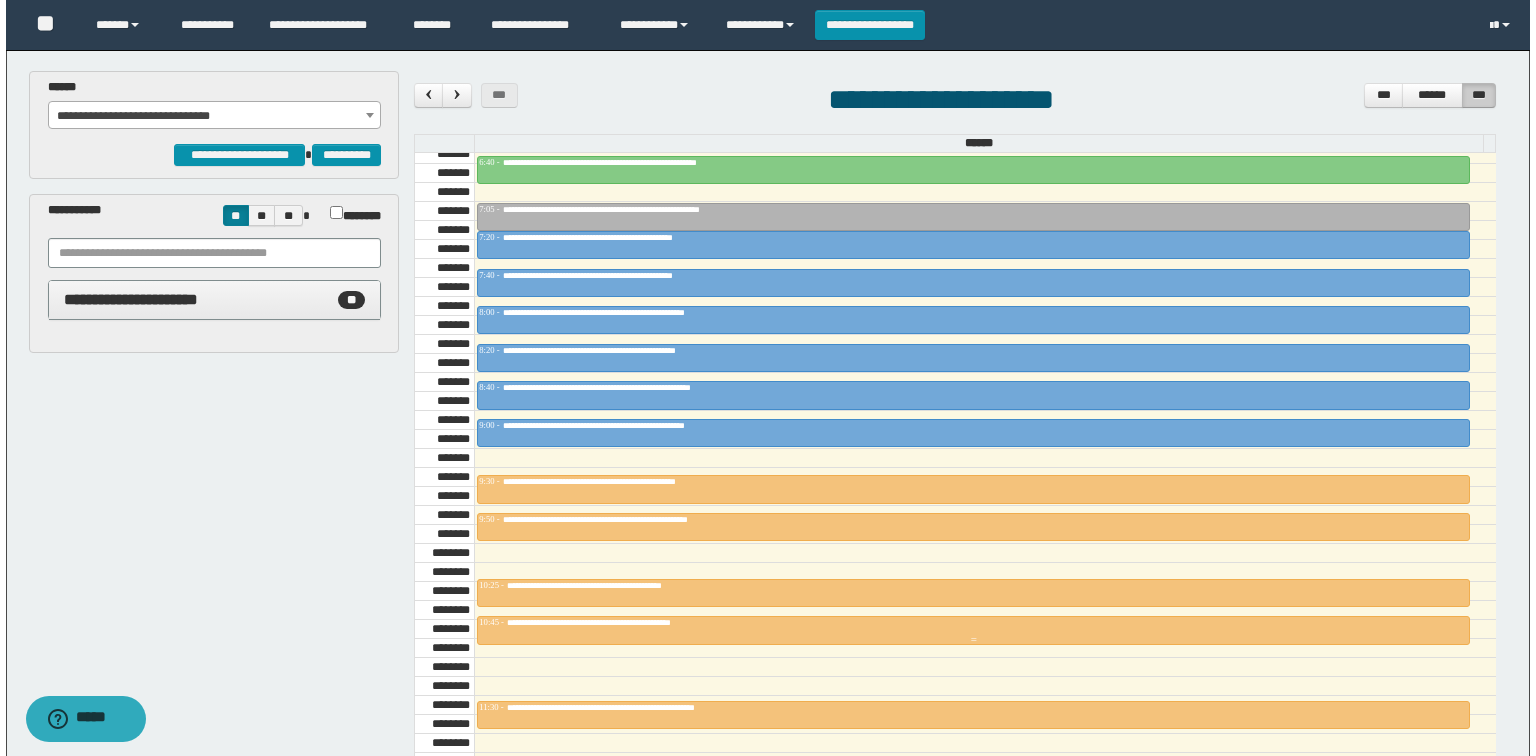 scroll, scrollTop: 829, scrollLeft: 0, axis: vertical 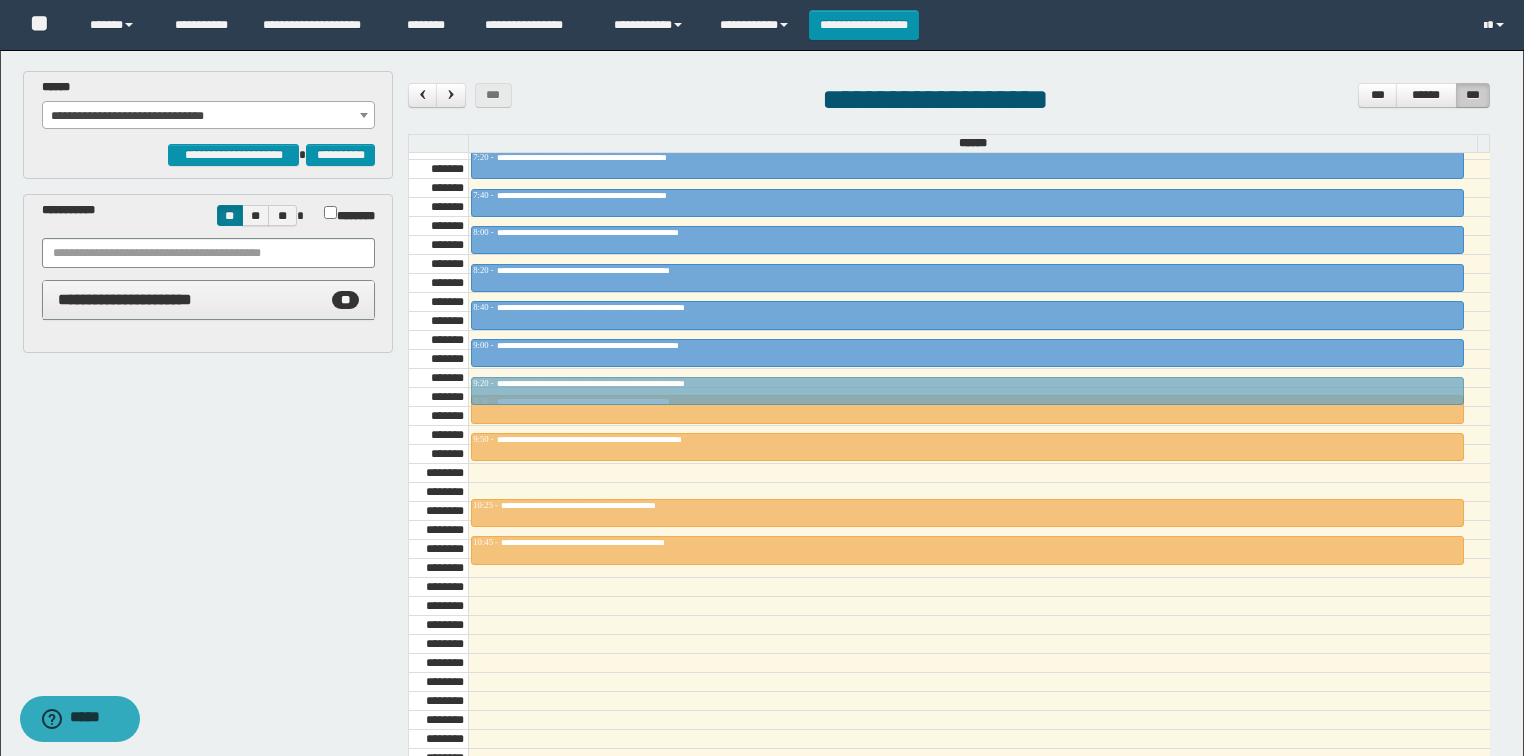 drag, startPoint x: 588, startPoint y: 628, endPoint x: 575, endPoint y: 411, distance: 217.38905 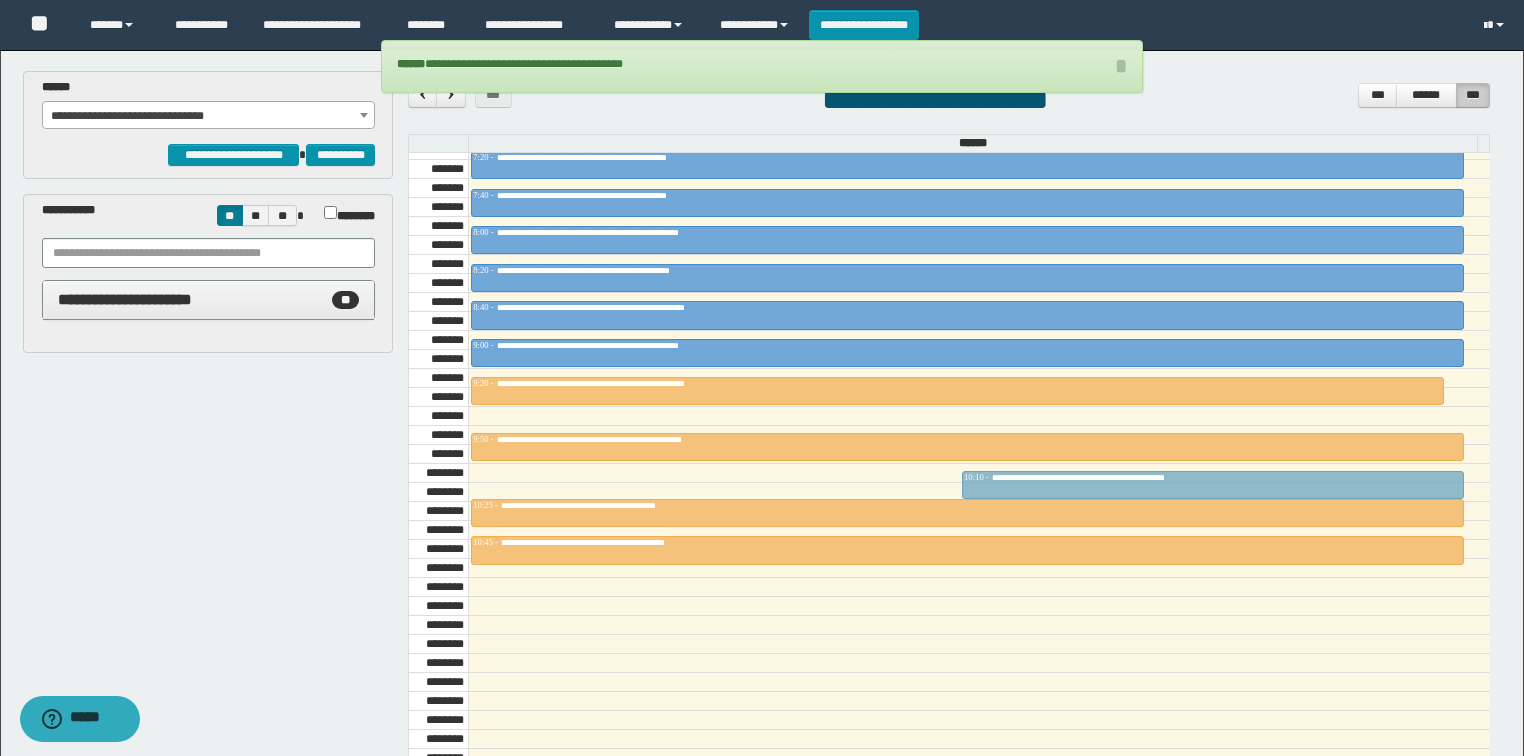 drag, startPoint x: 1007, startPoint y: 407, endPoint x: 991, endPoint y: 474, distance: 68.88396 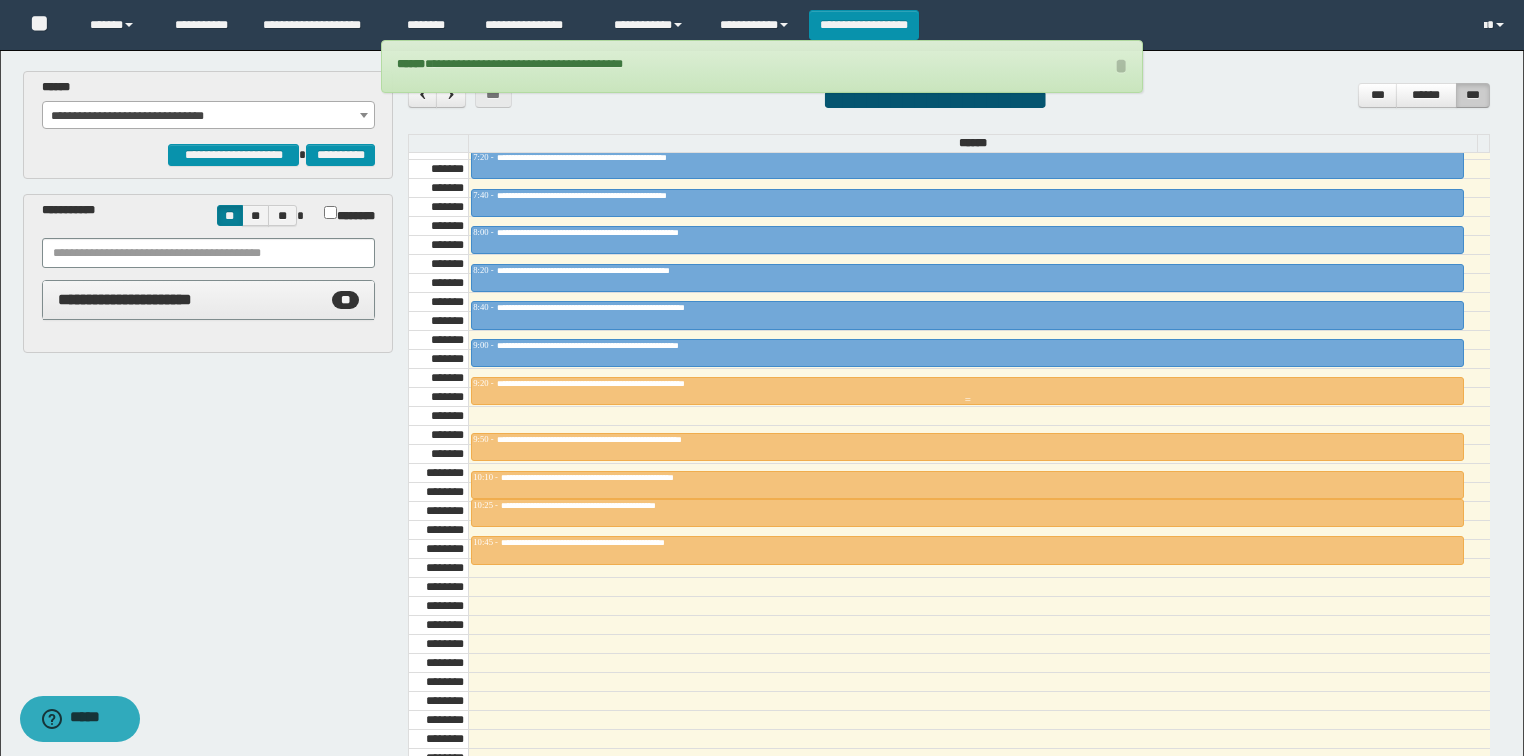 click on "**********" at bounding box center (633, 383) 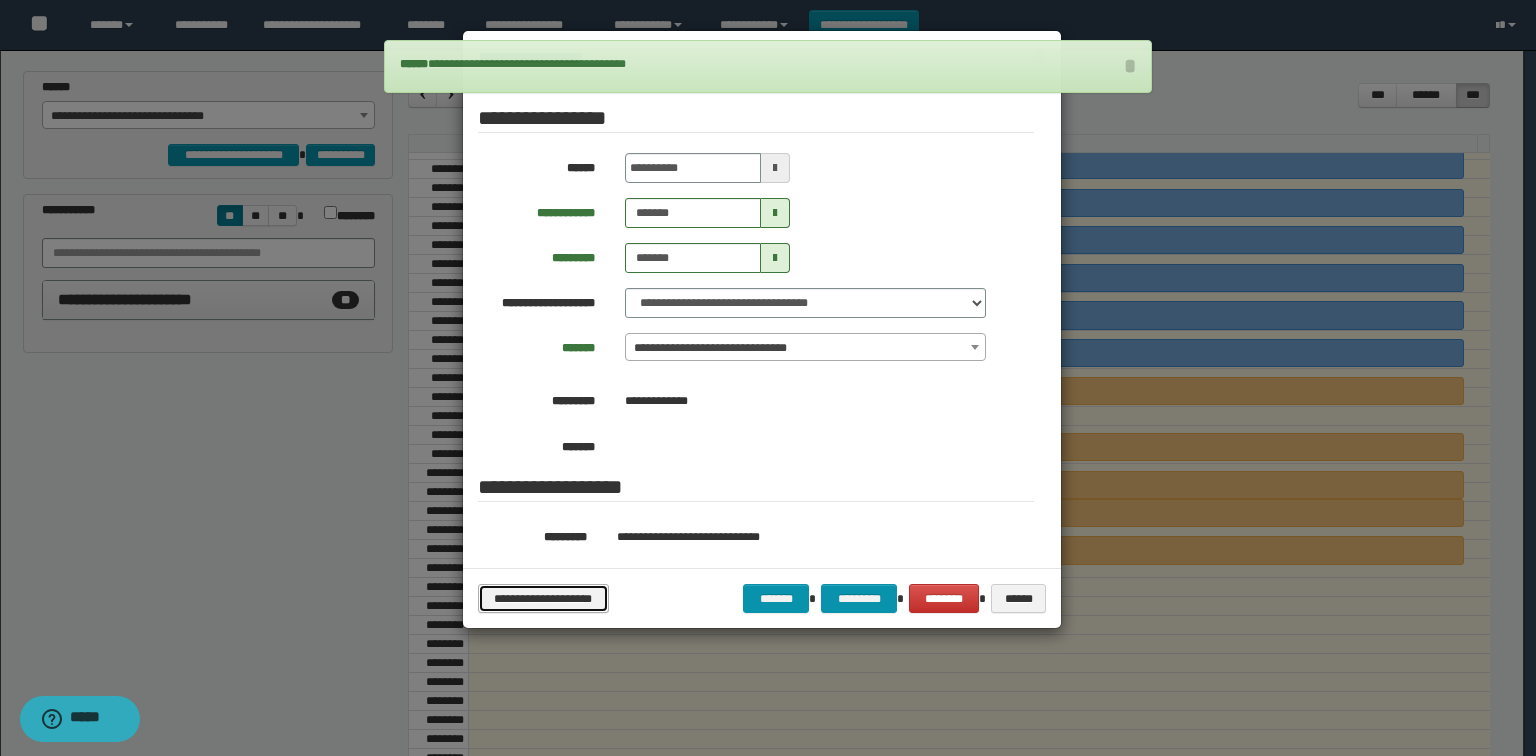 click on "**********" at bounding box center [543, 599] 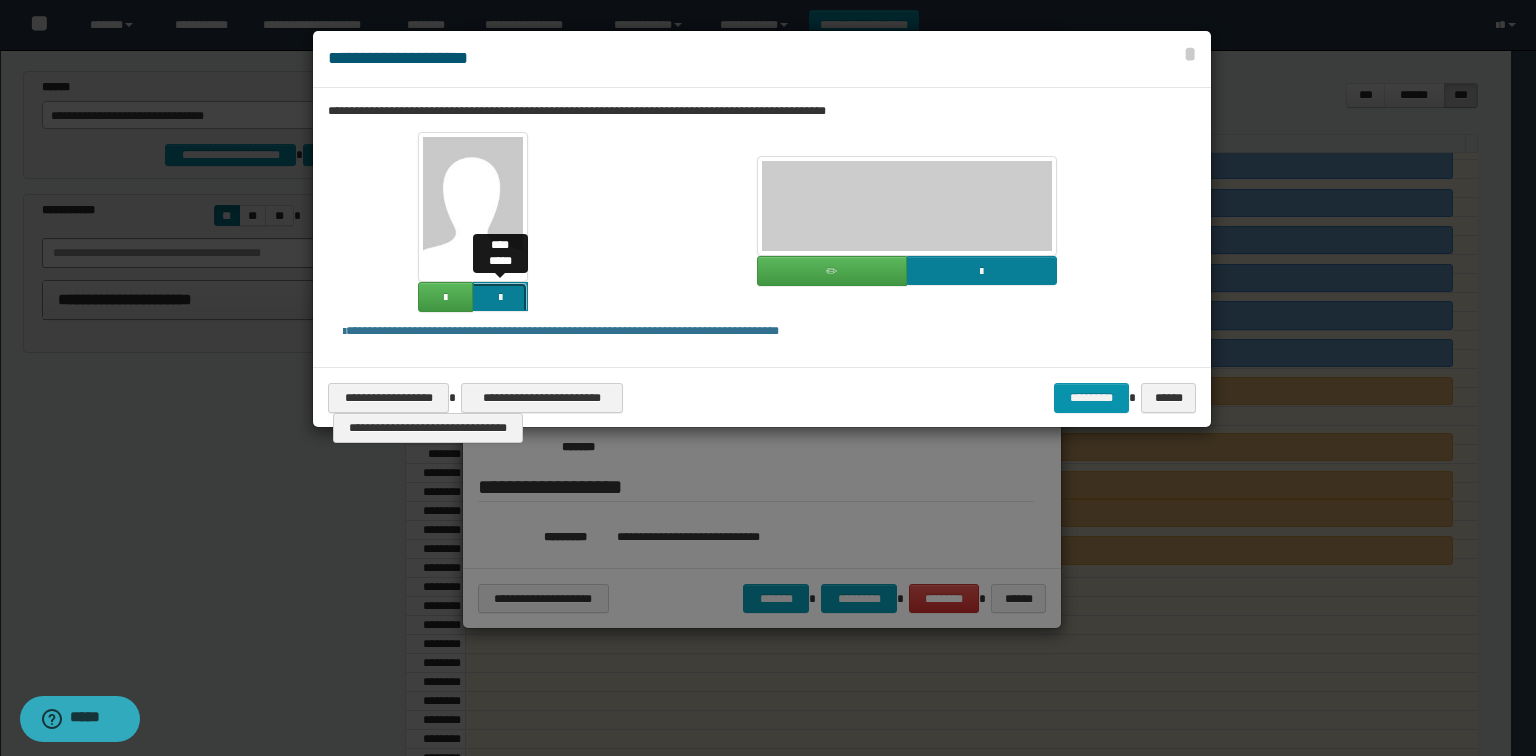 click at bounding box center [-1364, 433] 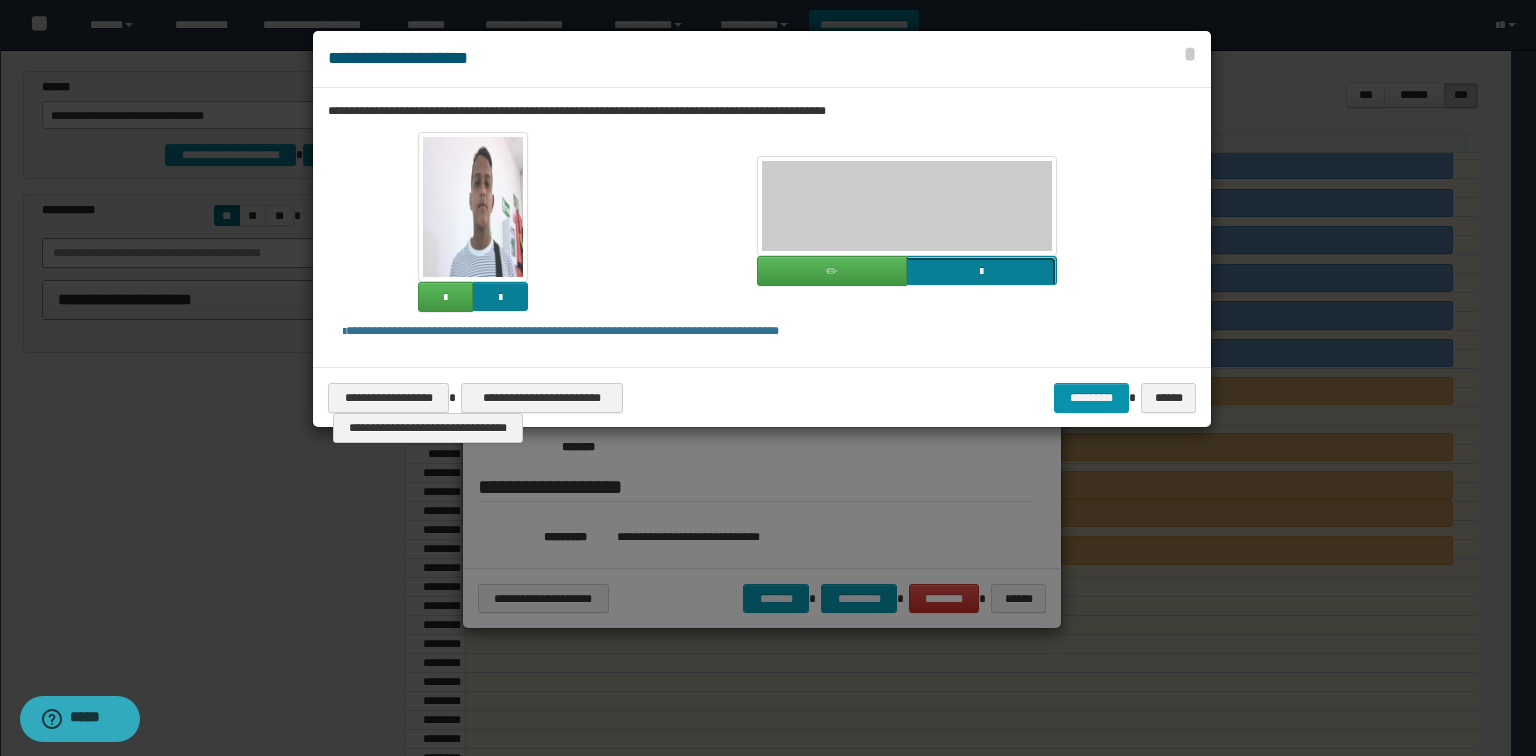 click at bounding box center (-835, 407) 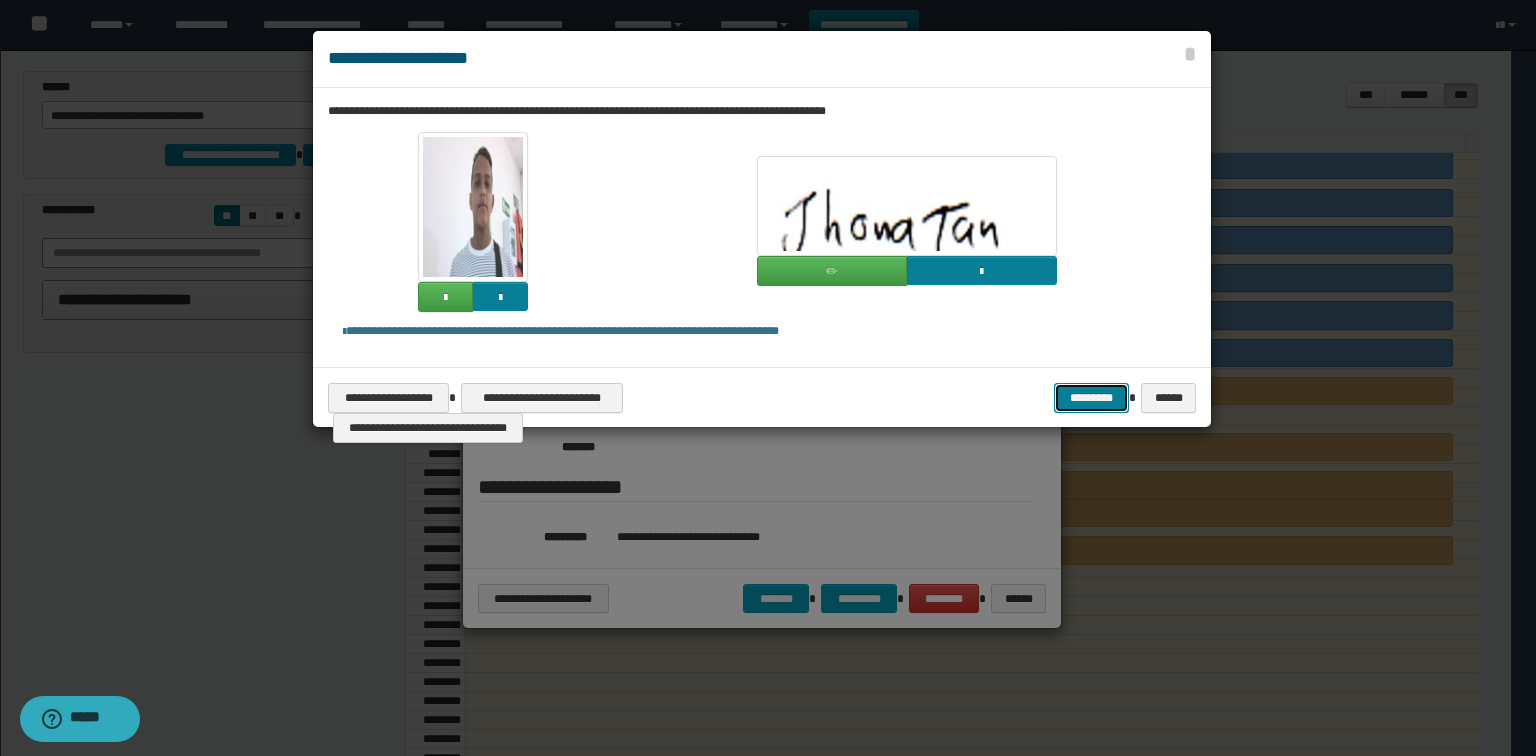 click on "*********" at bounding box center (1091, 398) 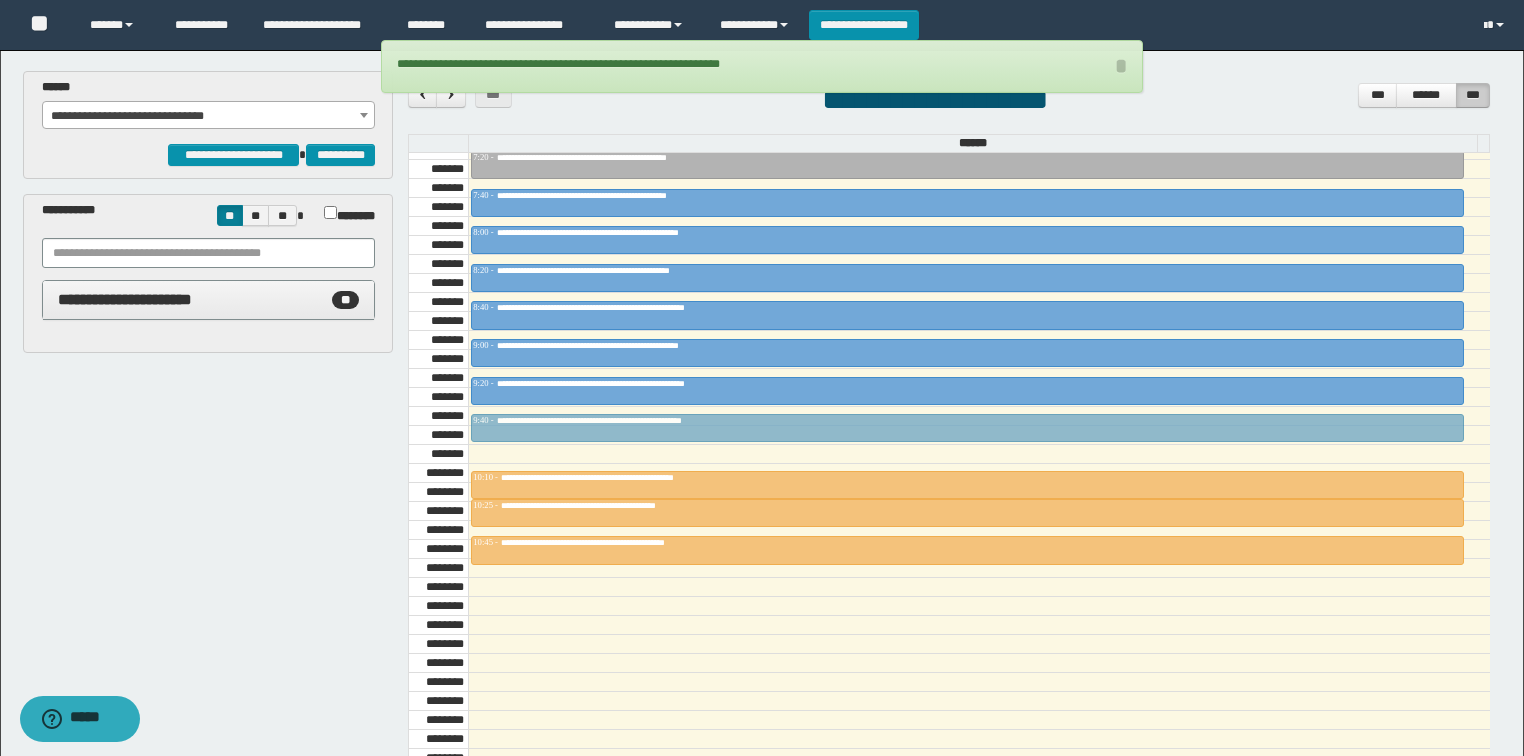 drag, startPoint x: 587, startPoint y: 443, endPoint x: 576, endPoint y: 415, distance: 30.083218 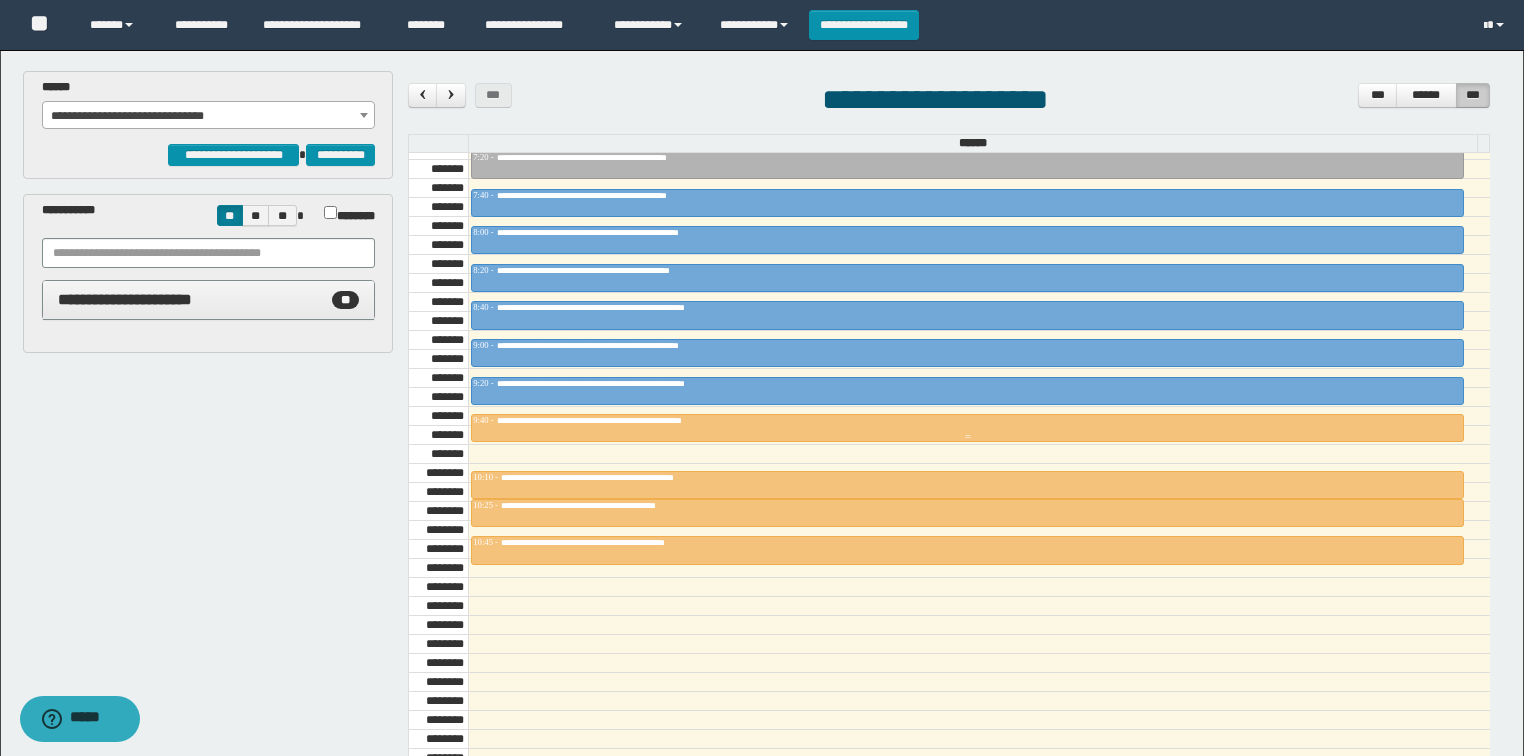 click on "**********" at bounding box center [644, 420] 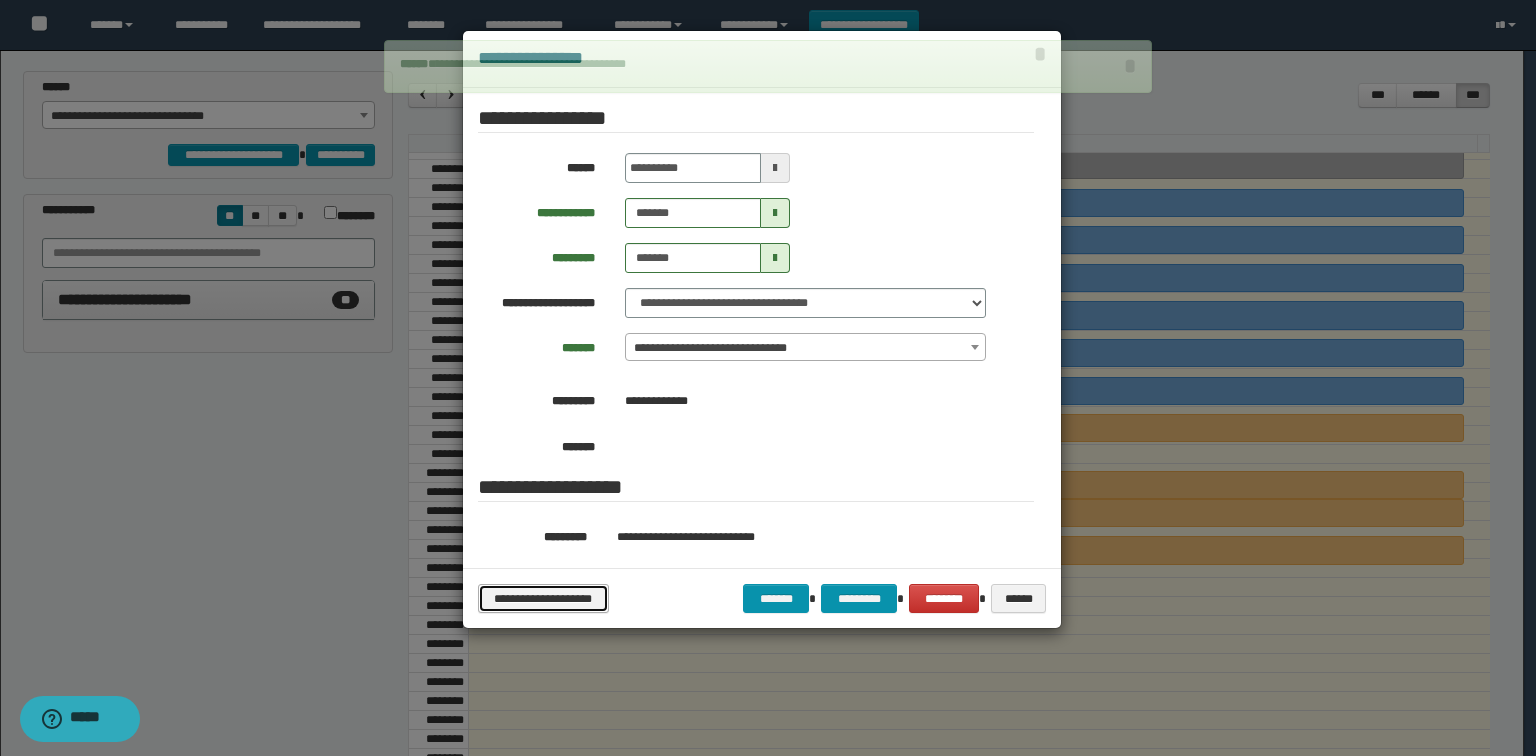 click on "**********" at bounding box center [543, 599] 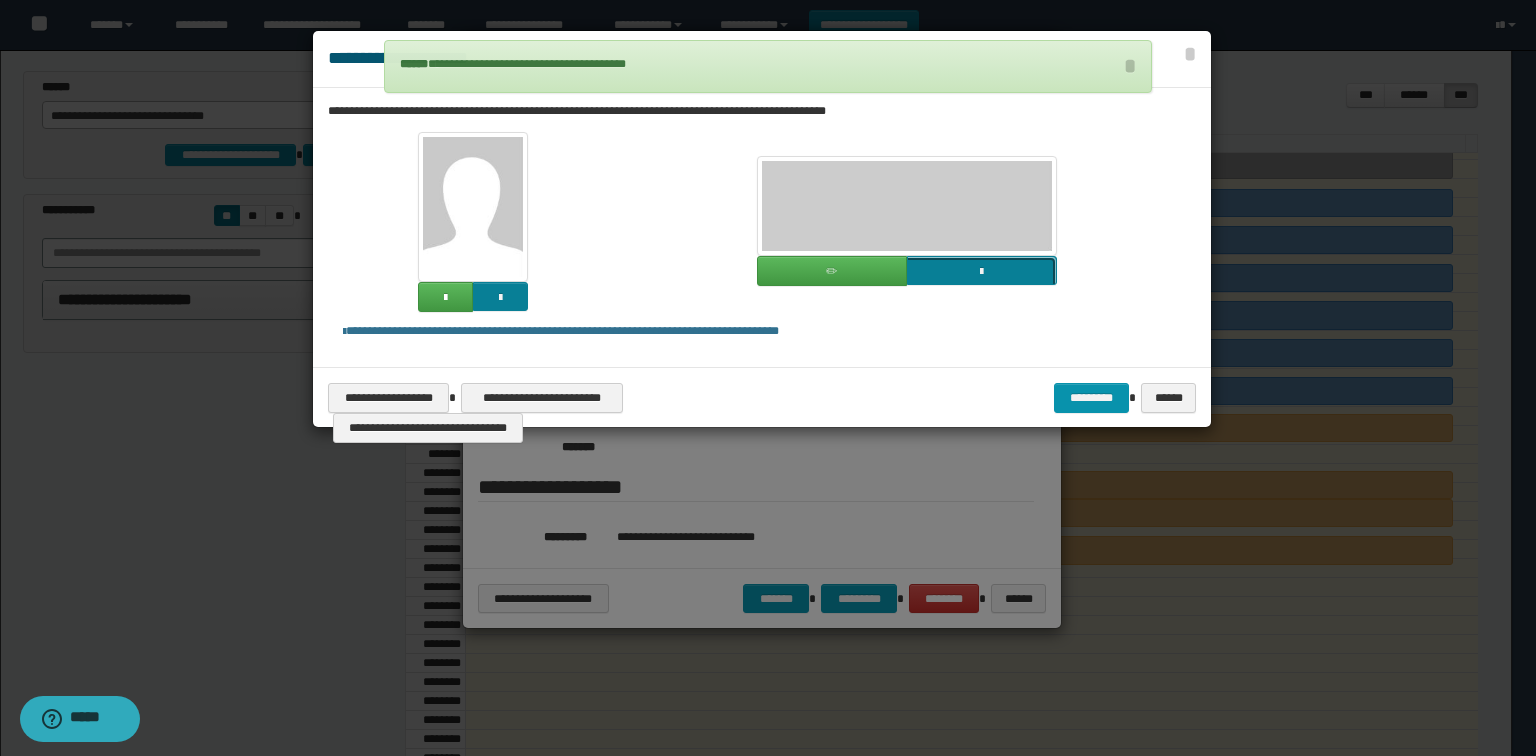 click at bounding box center [-835, 407] 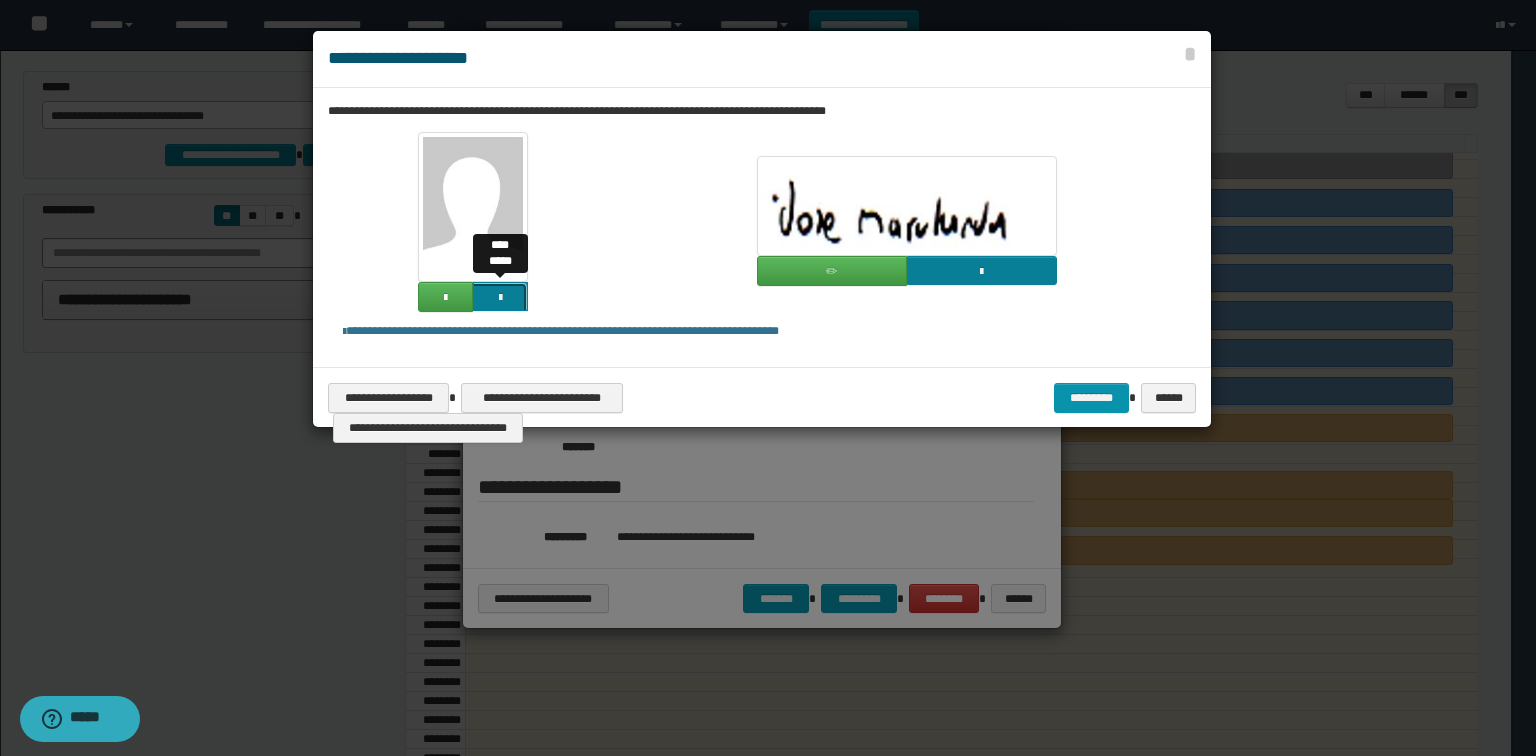 click at bounding box center (-1364, 433) 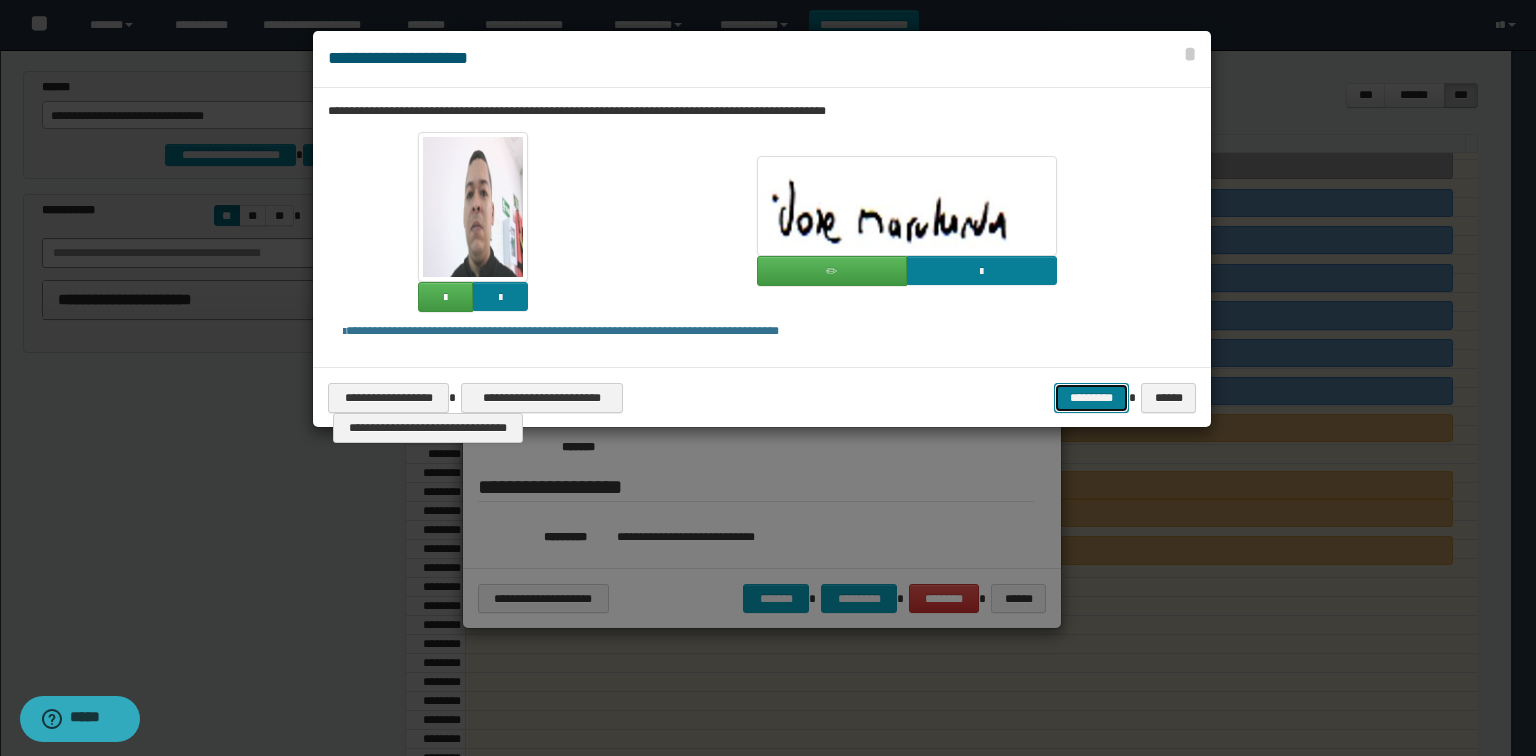 click on "*********" at bounding box center (1091, 398) 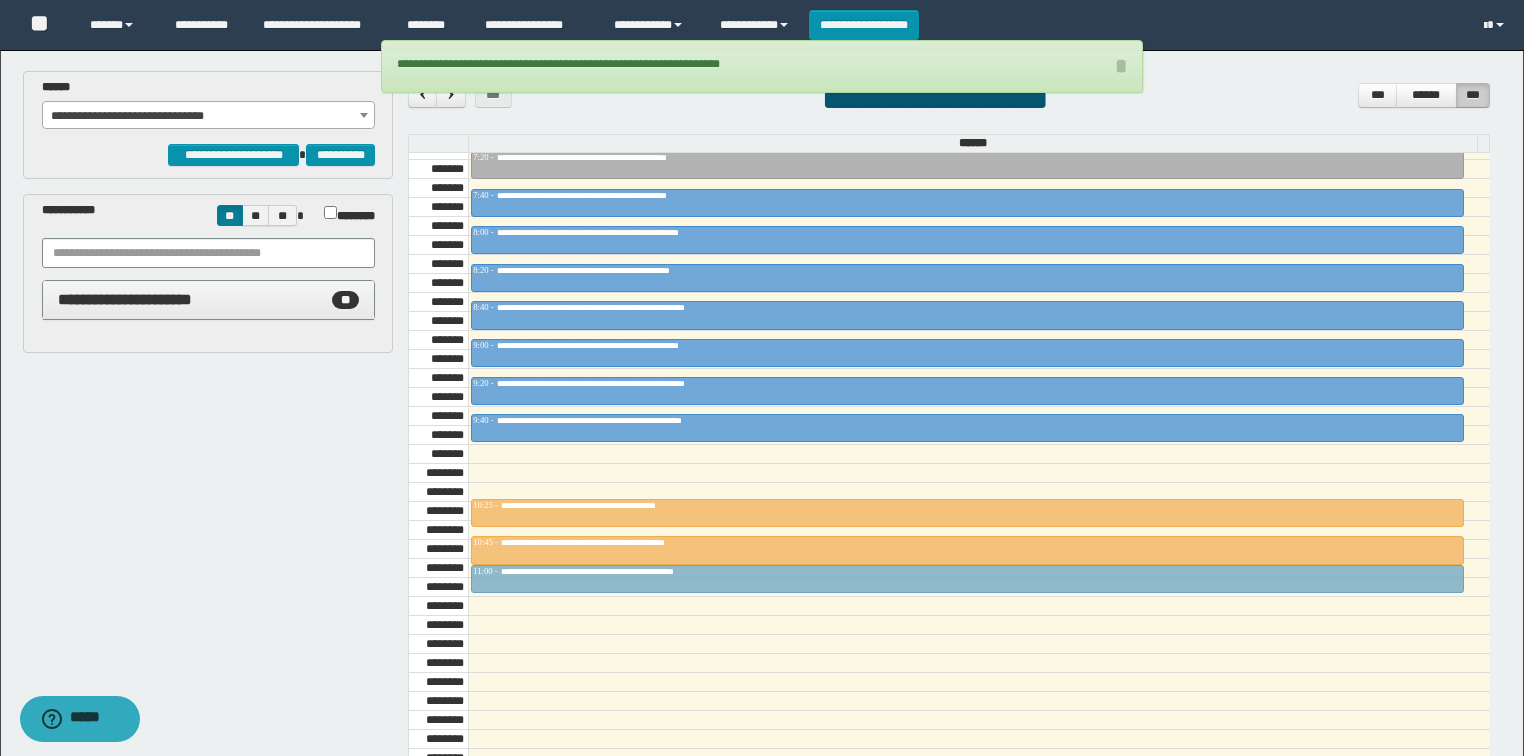 drag, startPoint x: 609, startPoint y: 469, endPoint x: 603, endPoint y: 570, distance: 101.17806 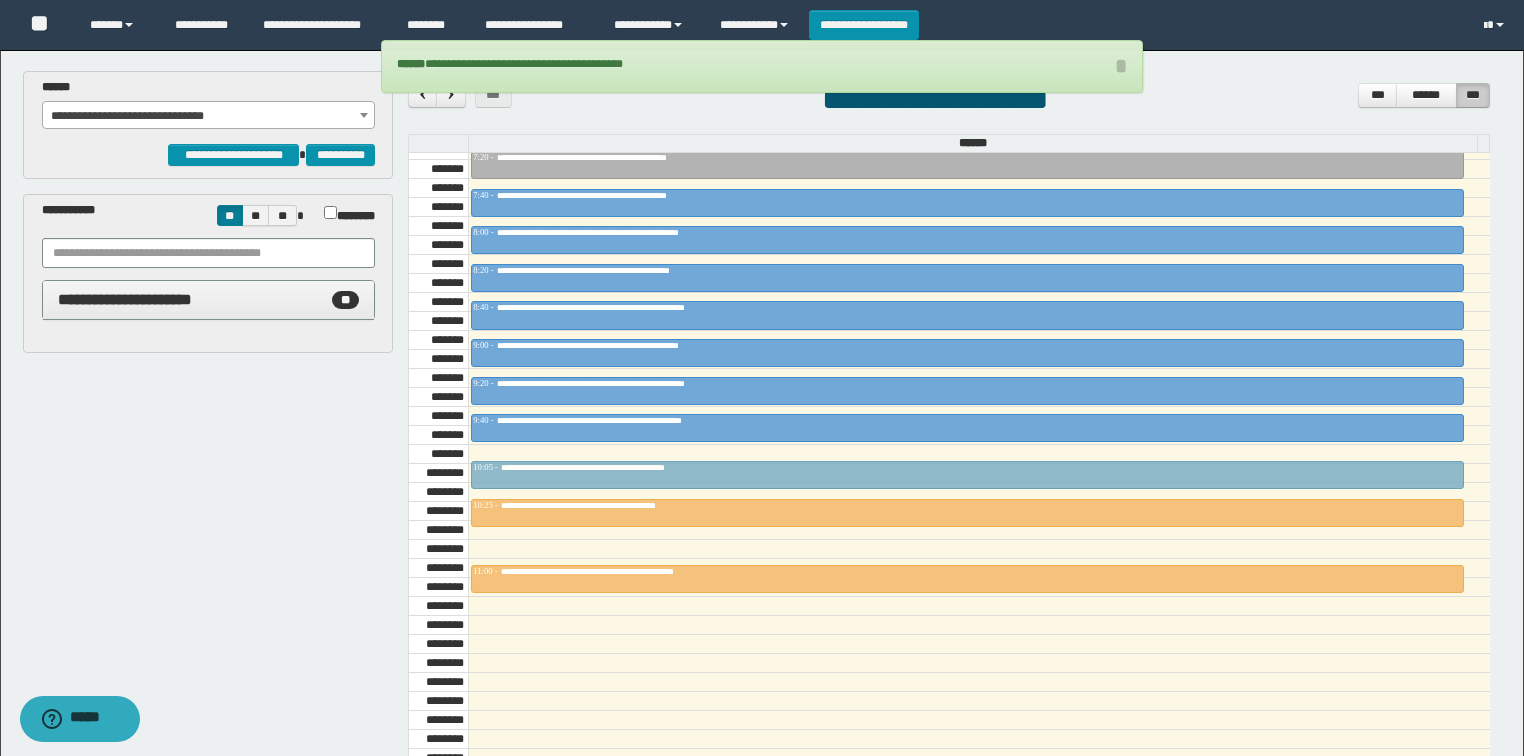 drag, startPoint x: 592, startPoint y: 536, endPoint x: 588, endPoint y: 451, distance: 85.09406 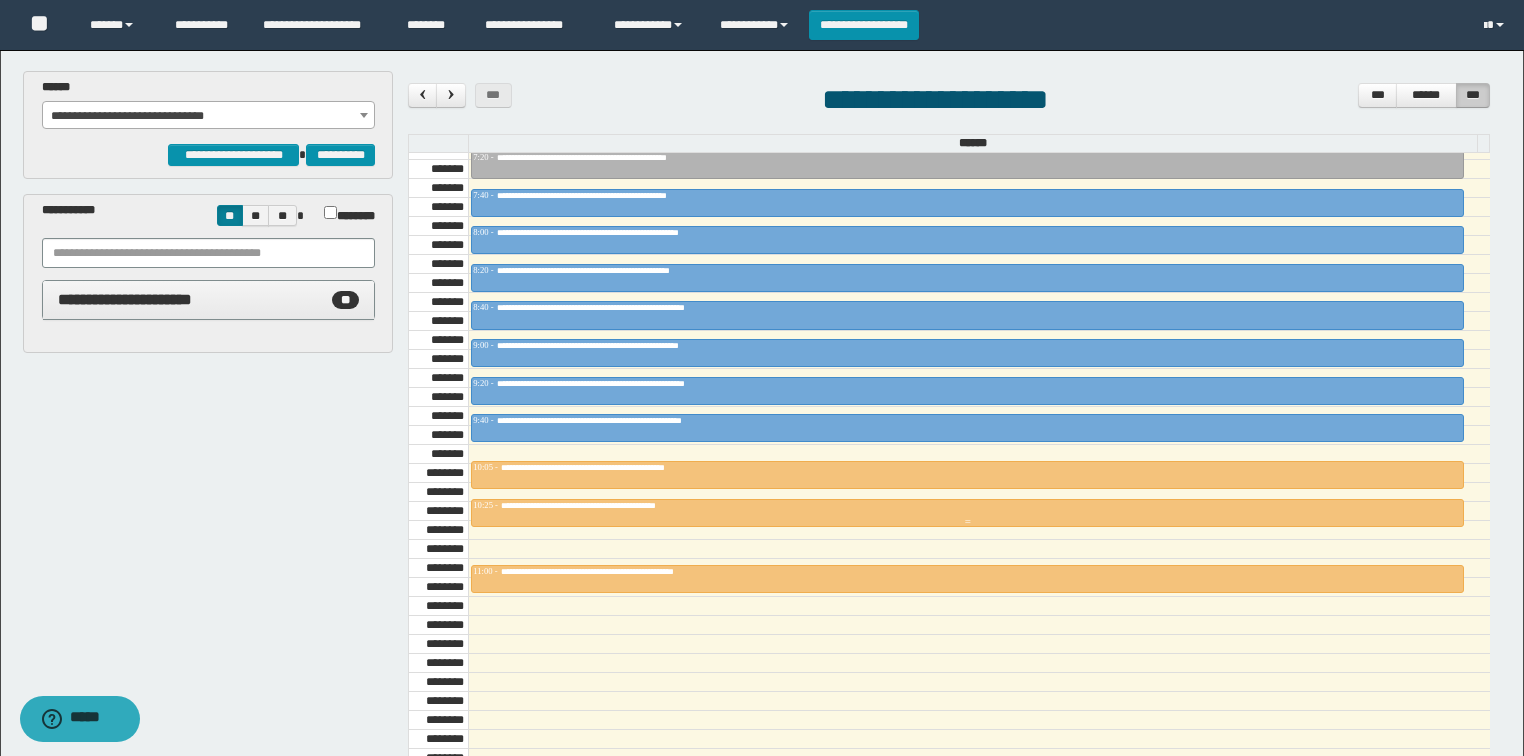 click on "**********" at bounding box center (609, 505) 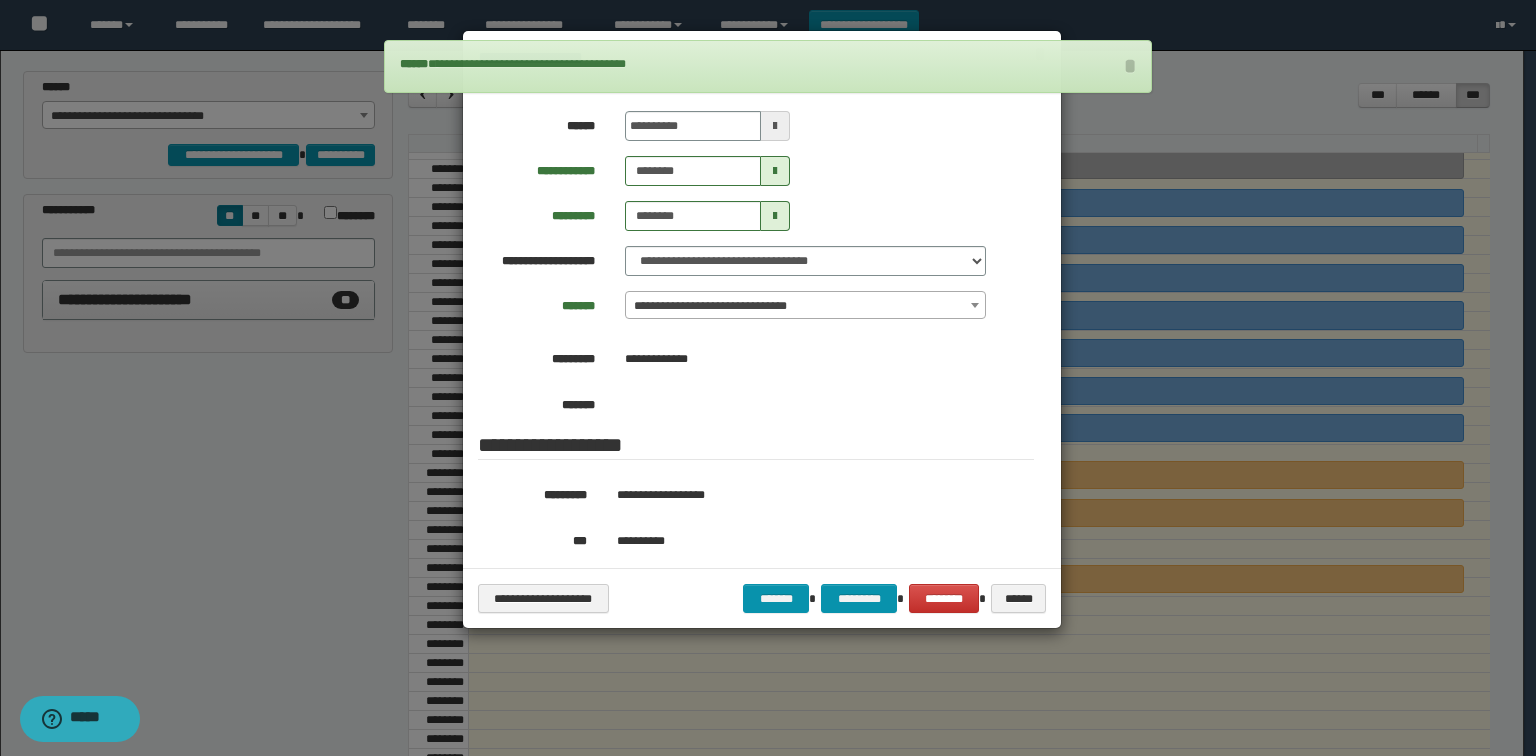 scroll, scrollTop: 80, scrollLeft: 0, axis: vertical 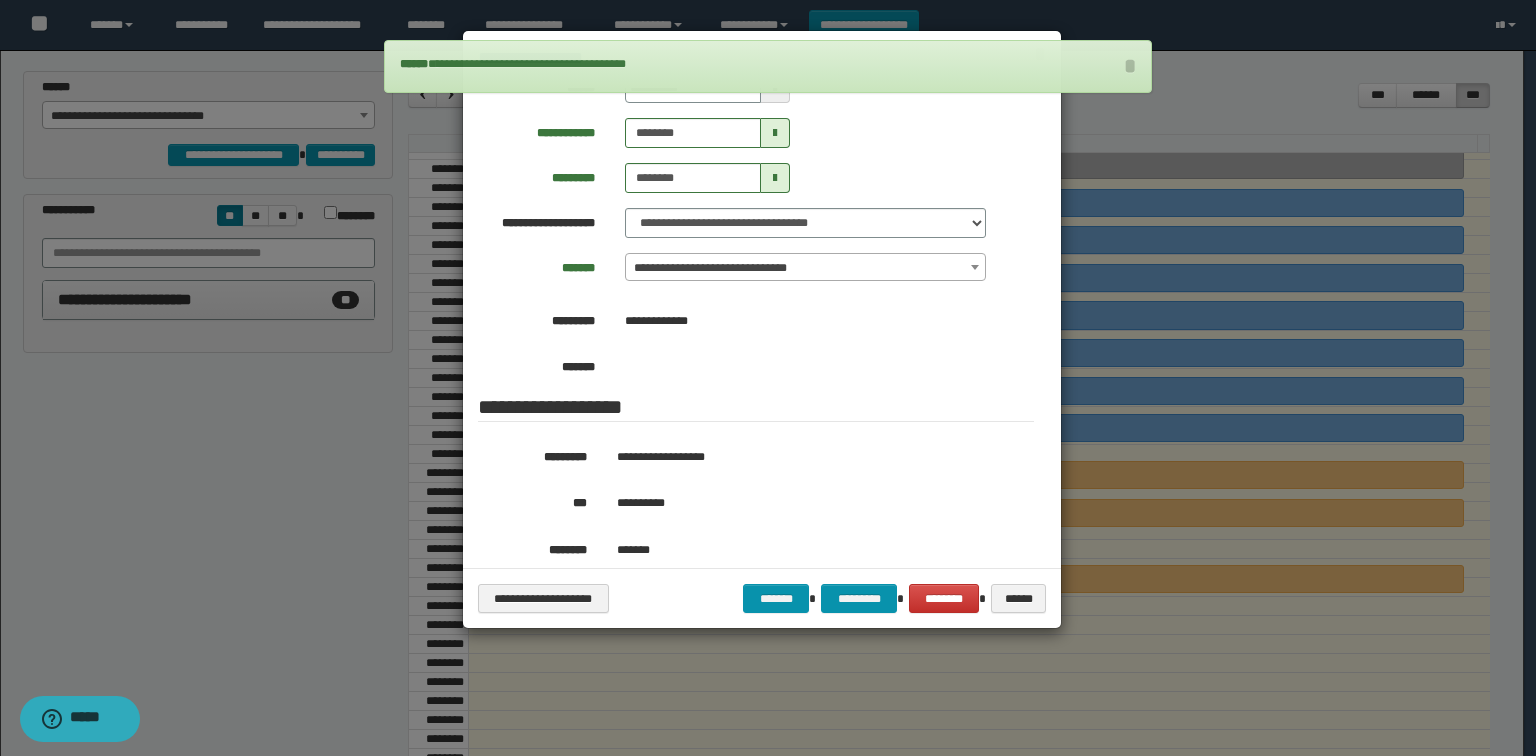 click at bounding box center [768, 378] 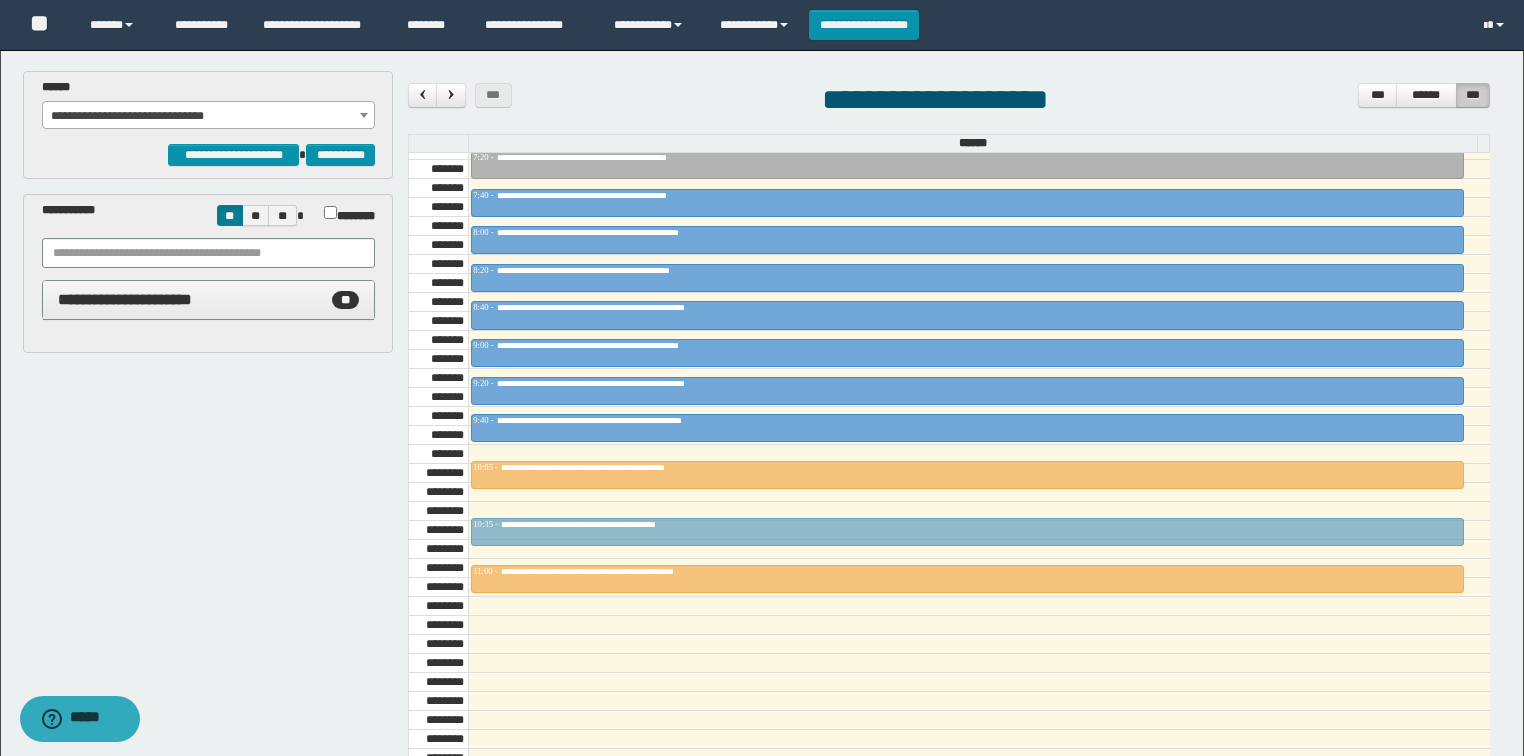 drag, startPoint x: 540, startPoint y: 501, endPoint x: 537, endPoint y: 513, distance: 12.369317 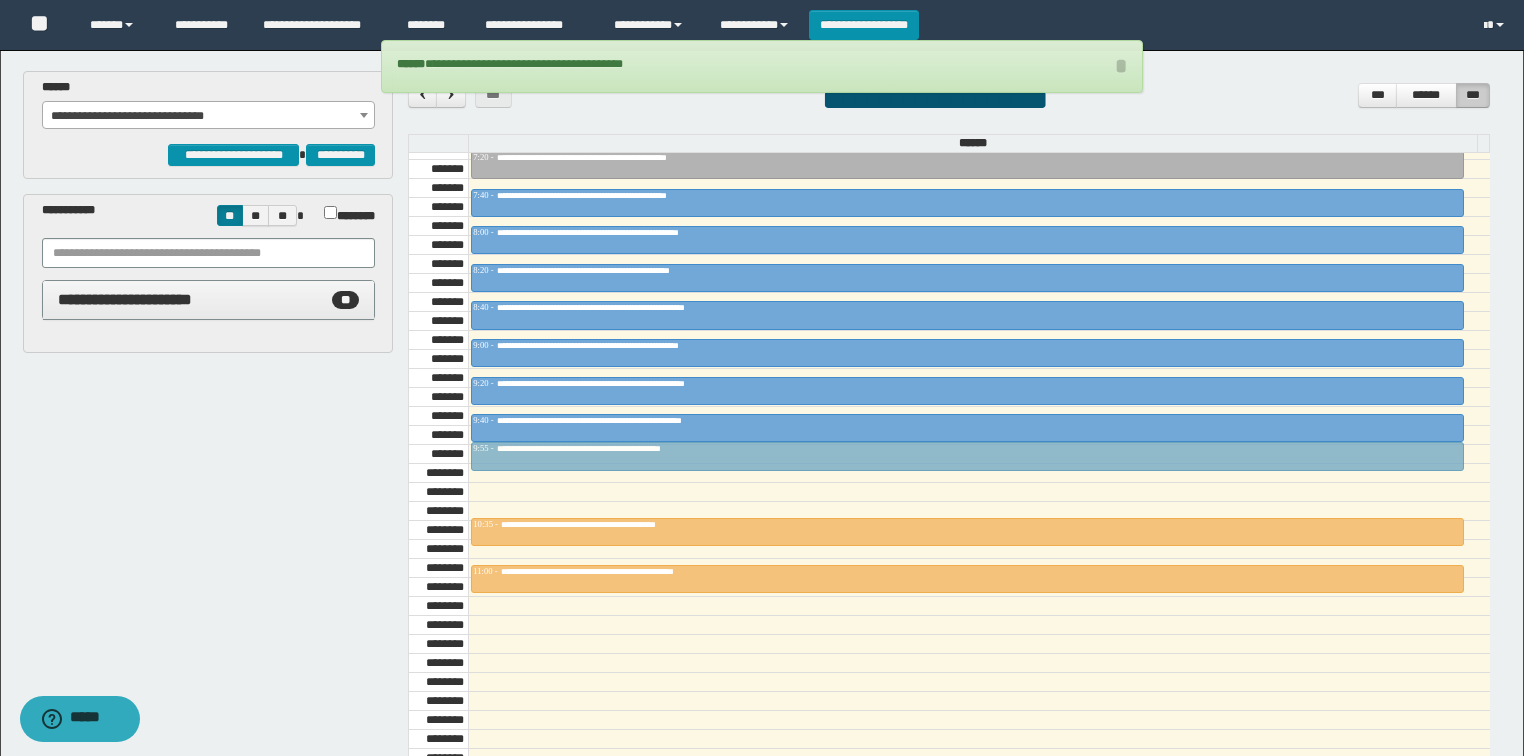 drag, startPoint x: 570, startPoint y: 468, endPoint x: 565, endPoint y: 457, distance: 12.083046 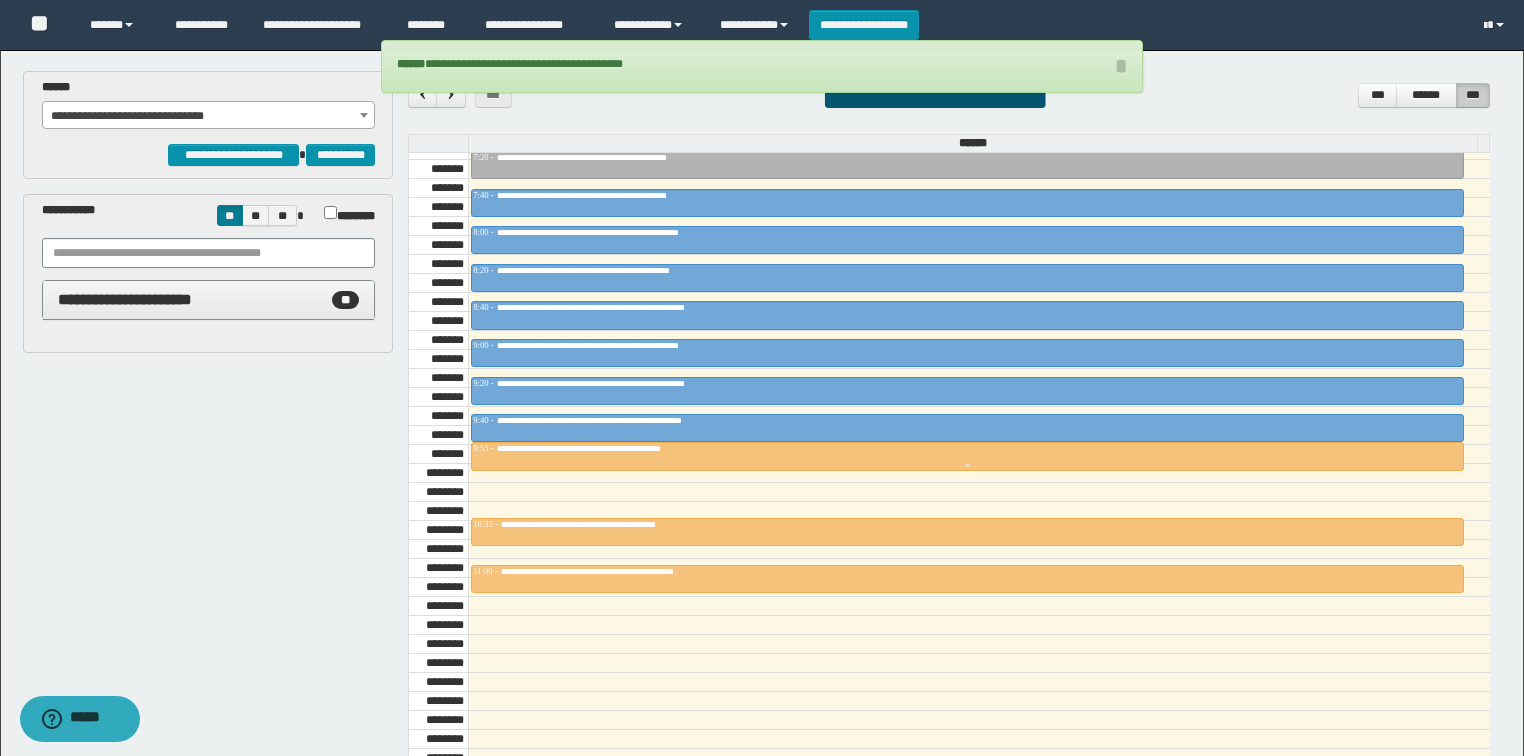 click on "**********" at bounding box center [623, 448] 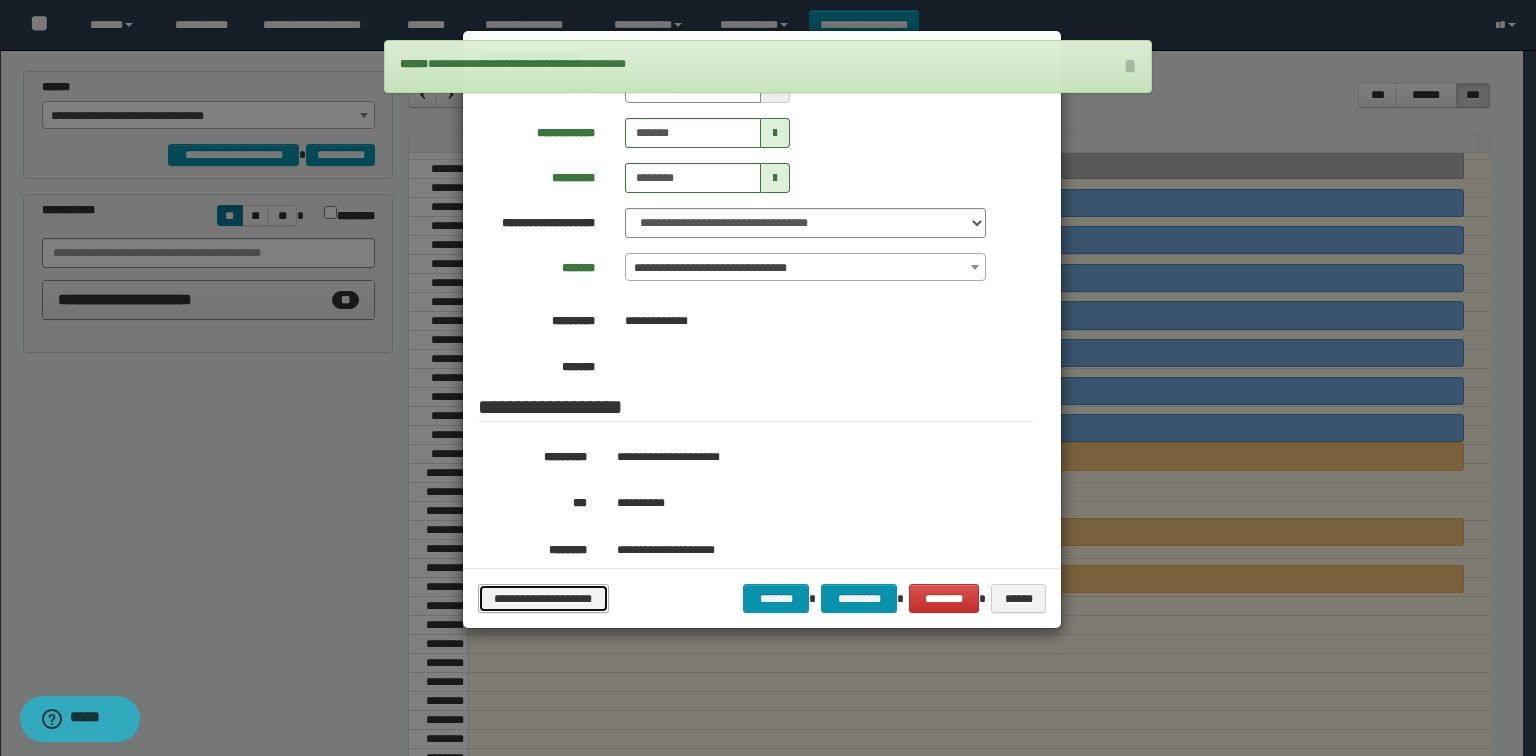 click on "**********" at bounding box center [543, 599] 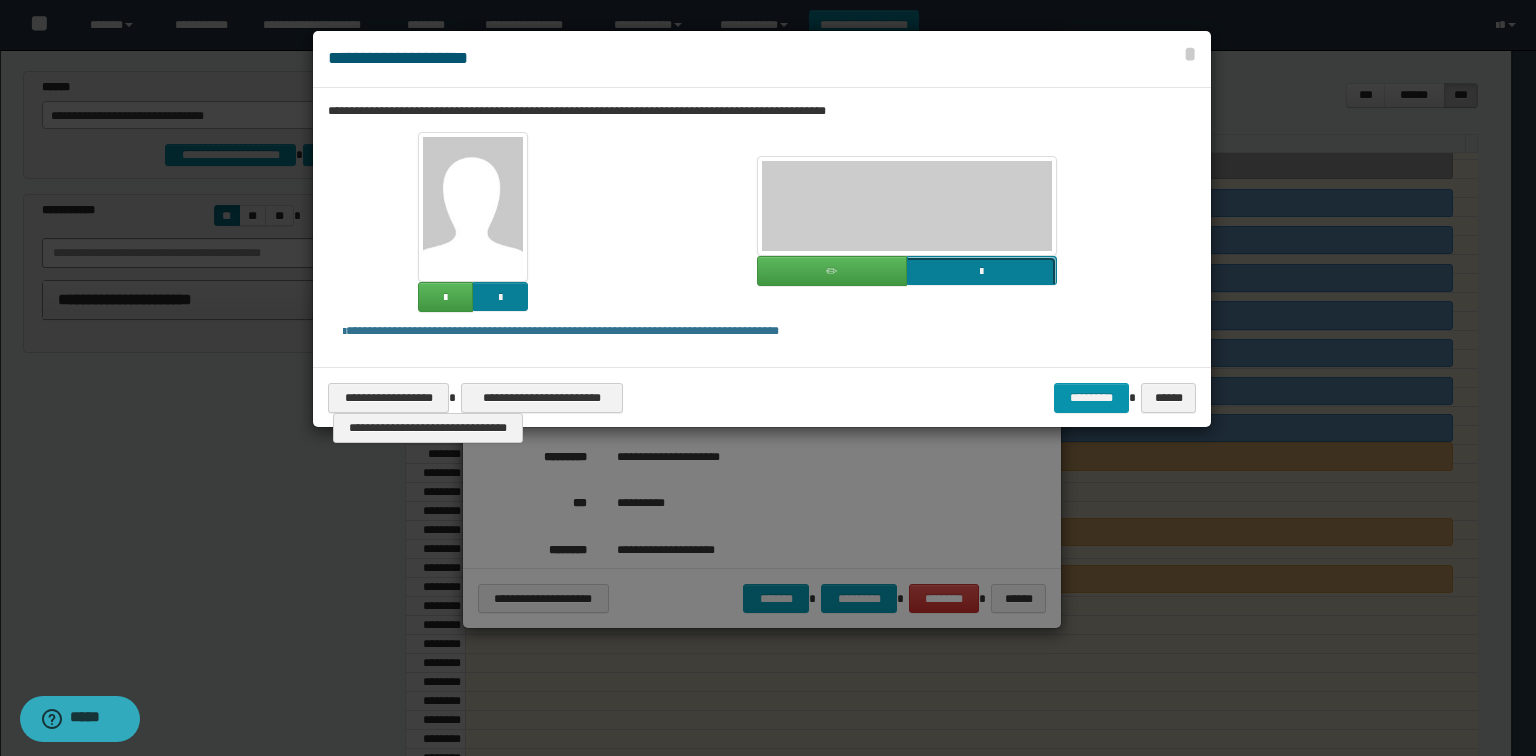 click at bounding box center [-835, 407] 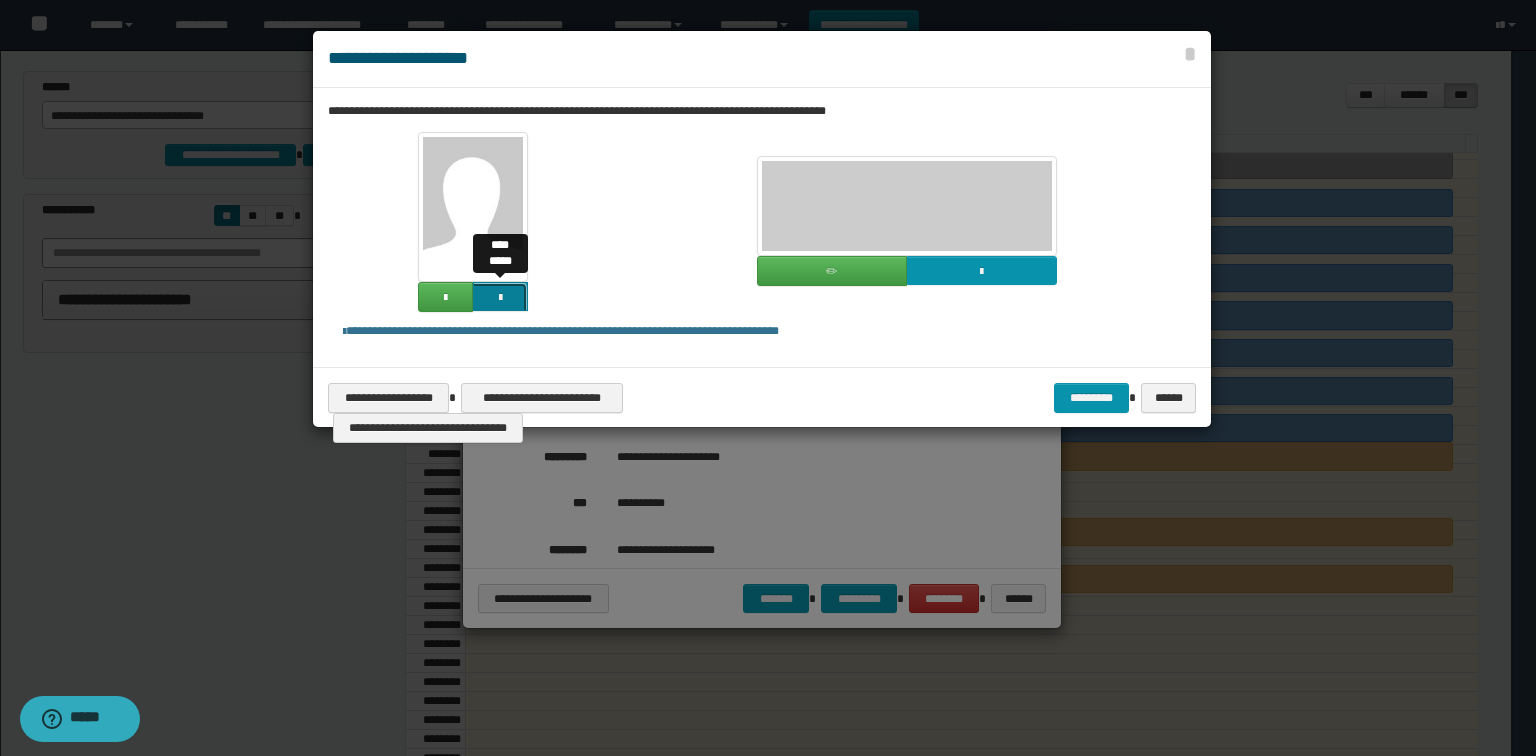 click at bounding box center [-1364, 433] 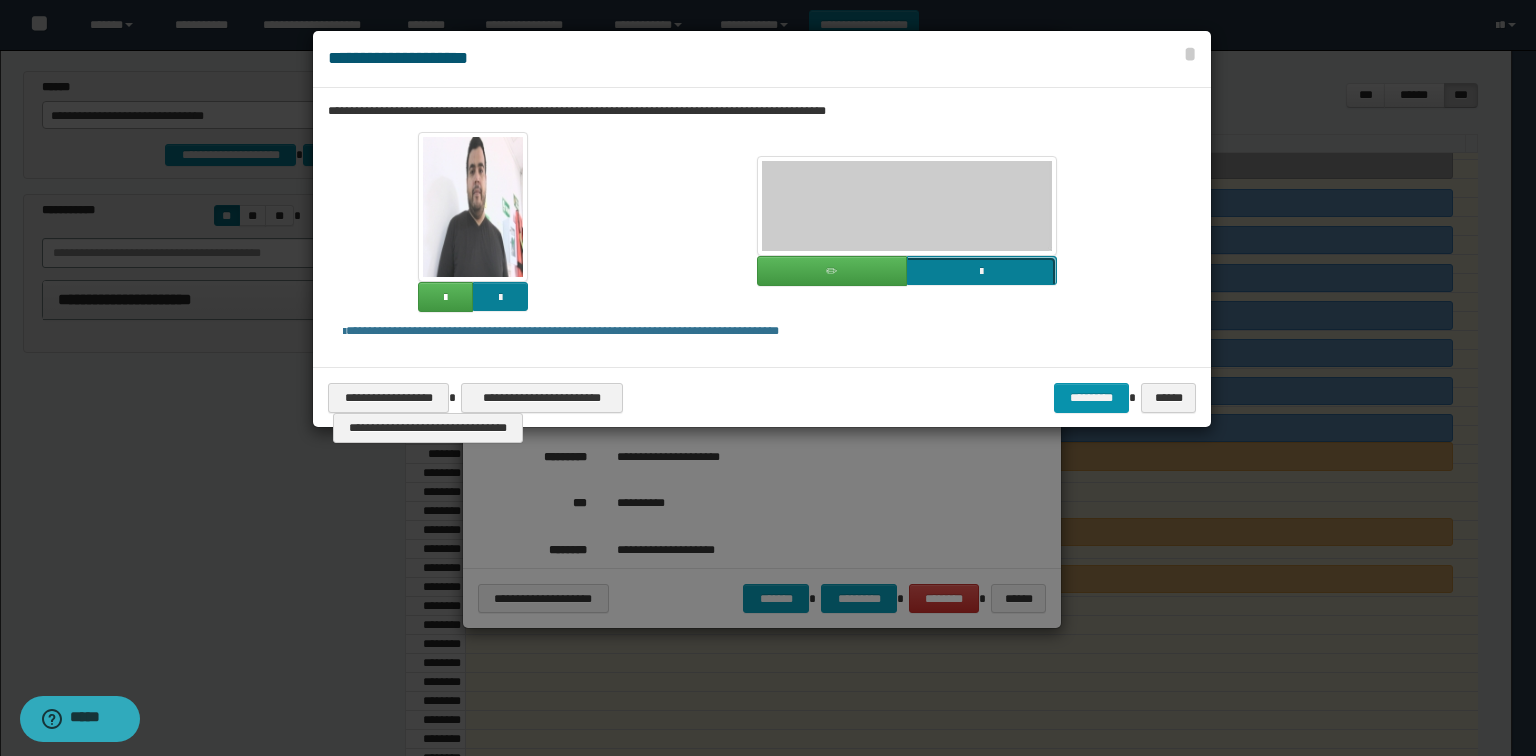 click at bounding box center (-835, 407) 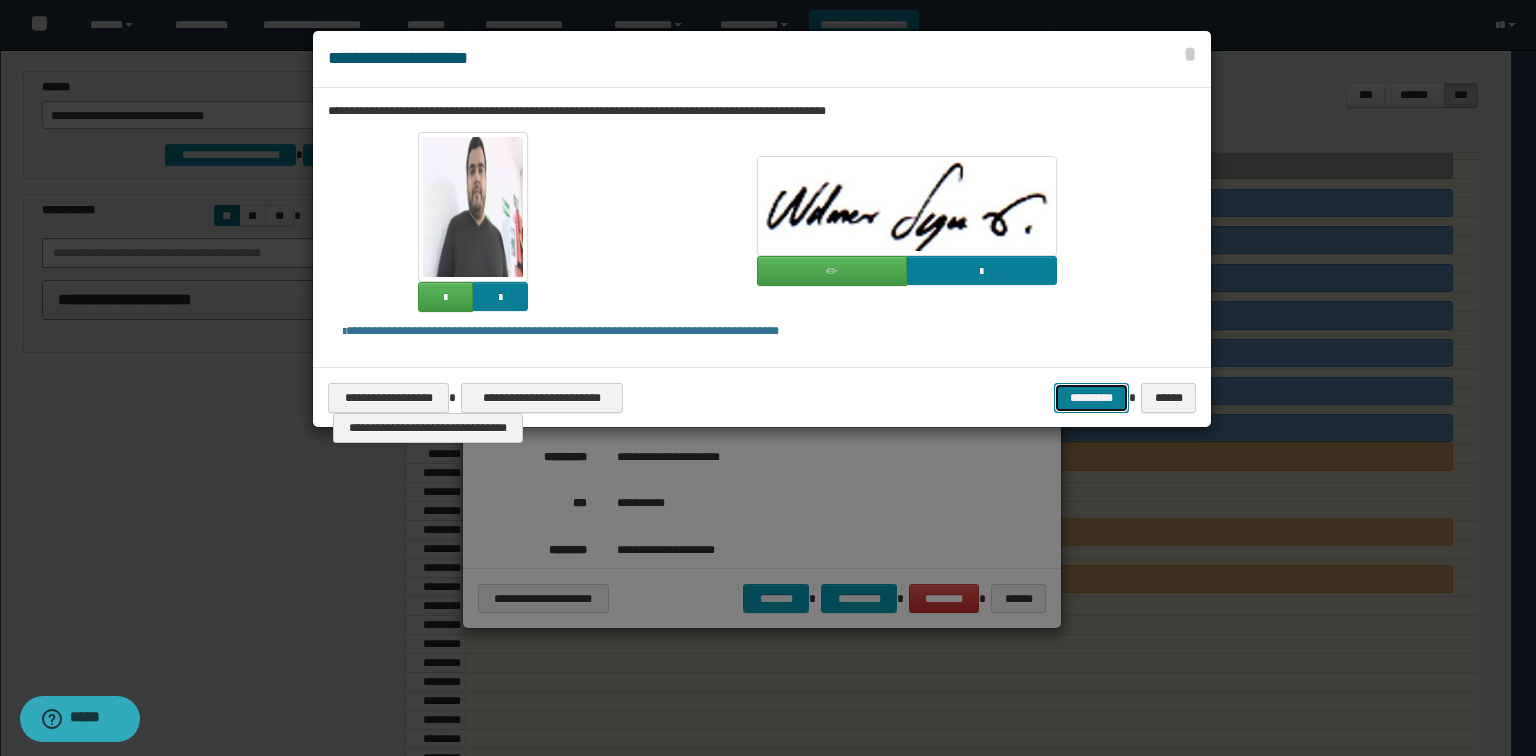 click on "*********" at bounding box center (1091, 398) 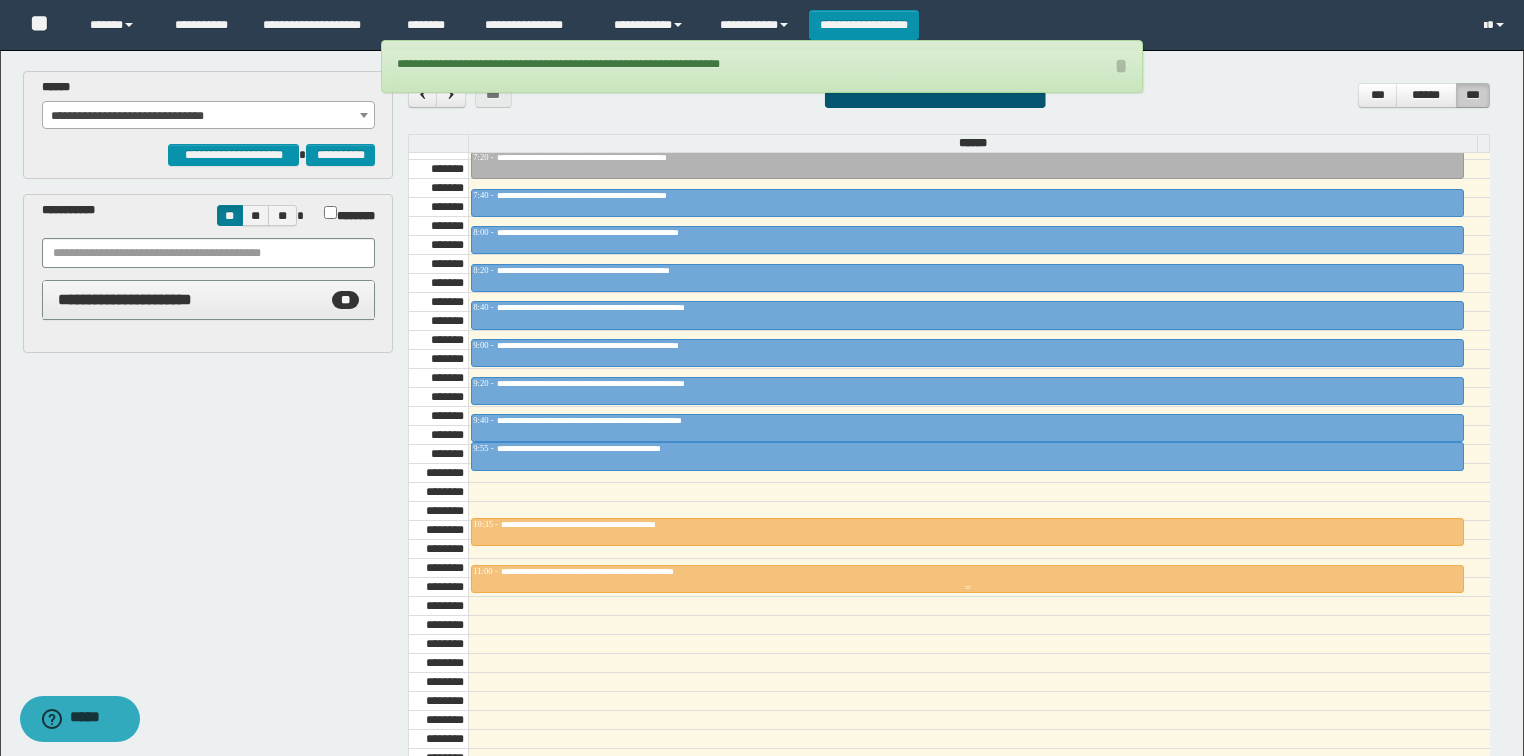 click on "**********" at bounding box center [624, 571] 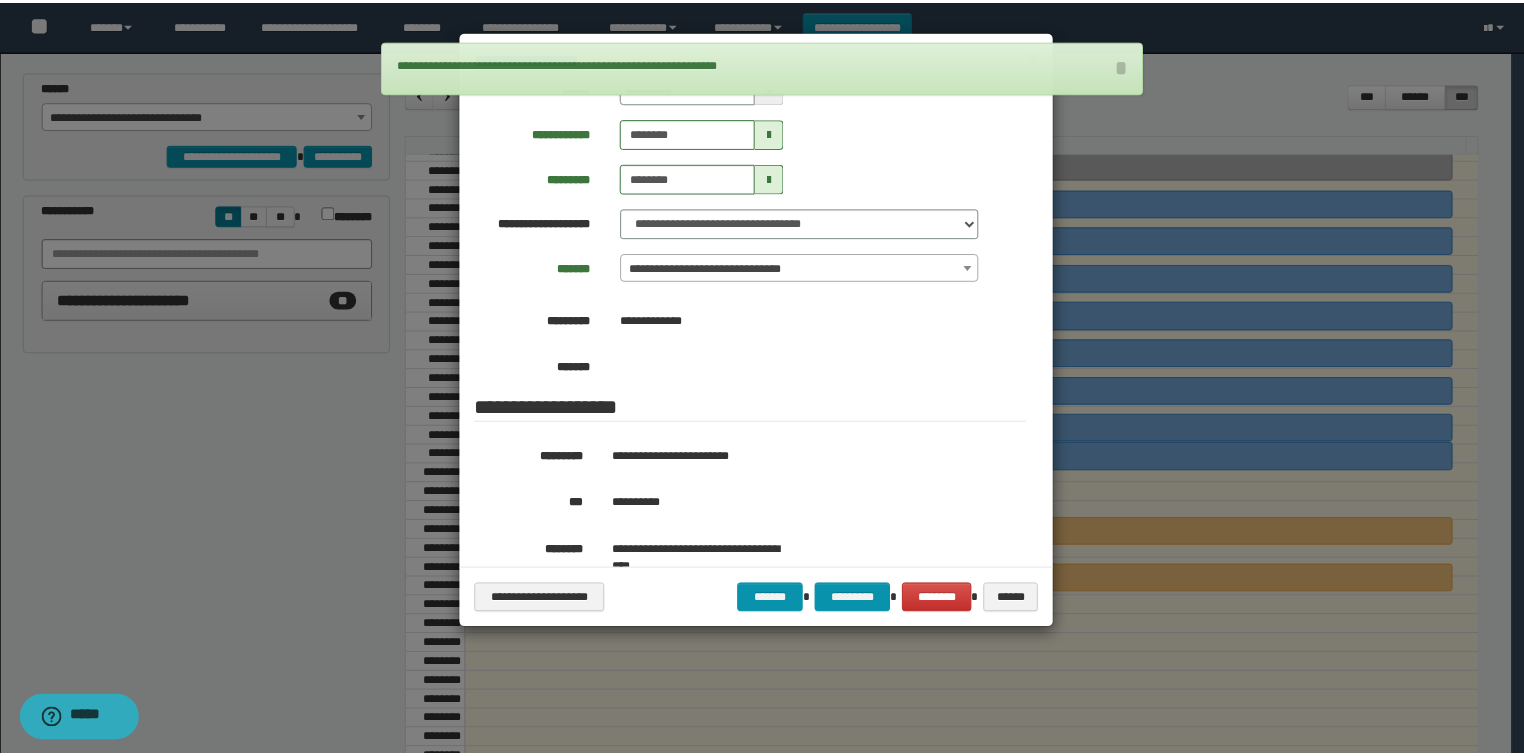 scroll, scrollTop: 240, scrollLeft: 0, axis: vertical 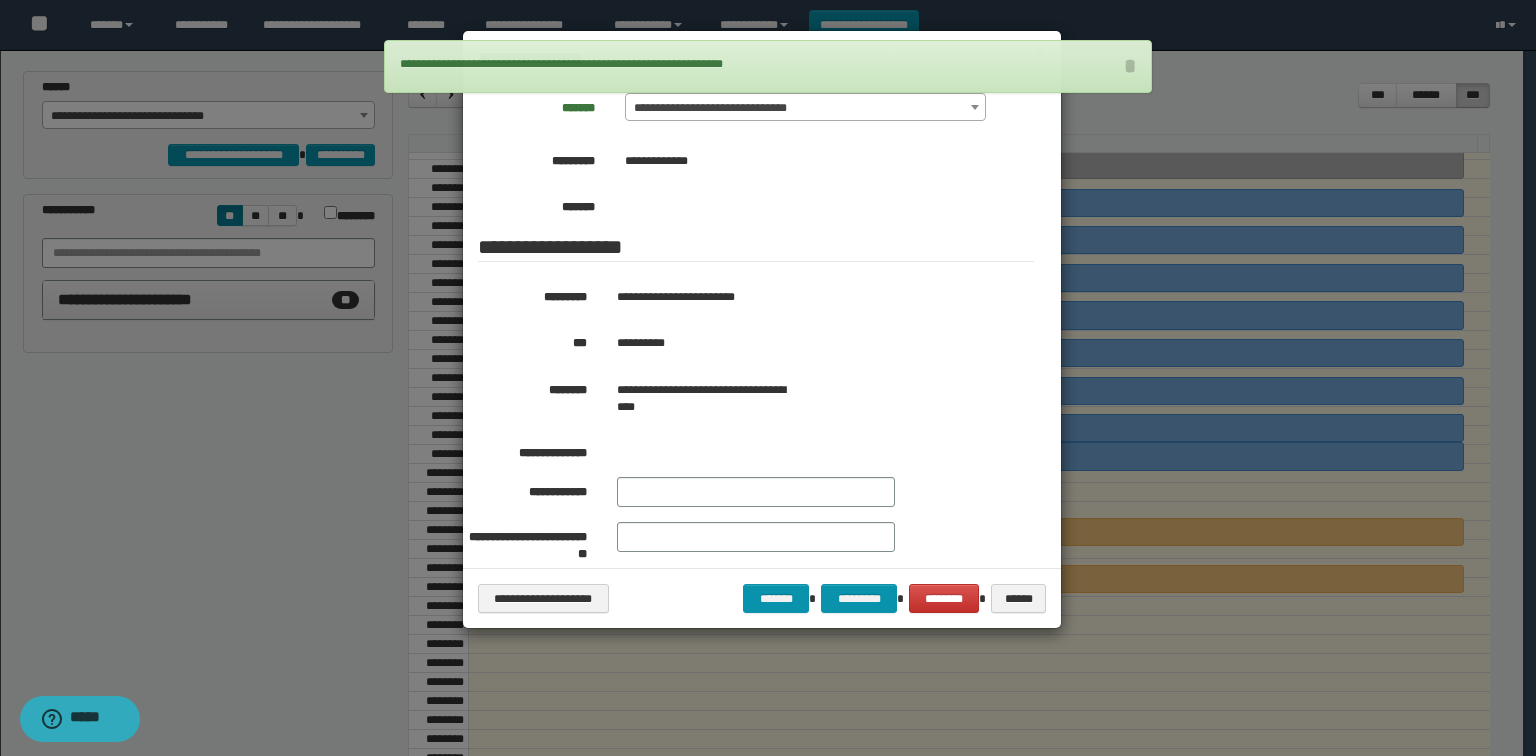 click at bounding box center [768, 378] 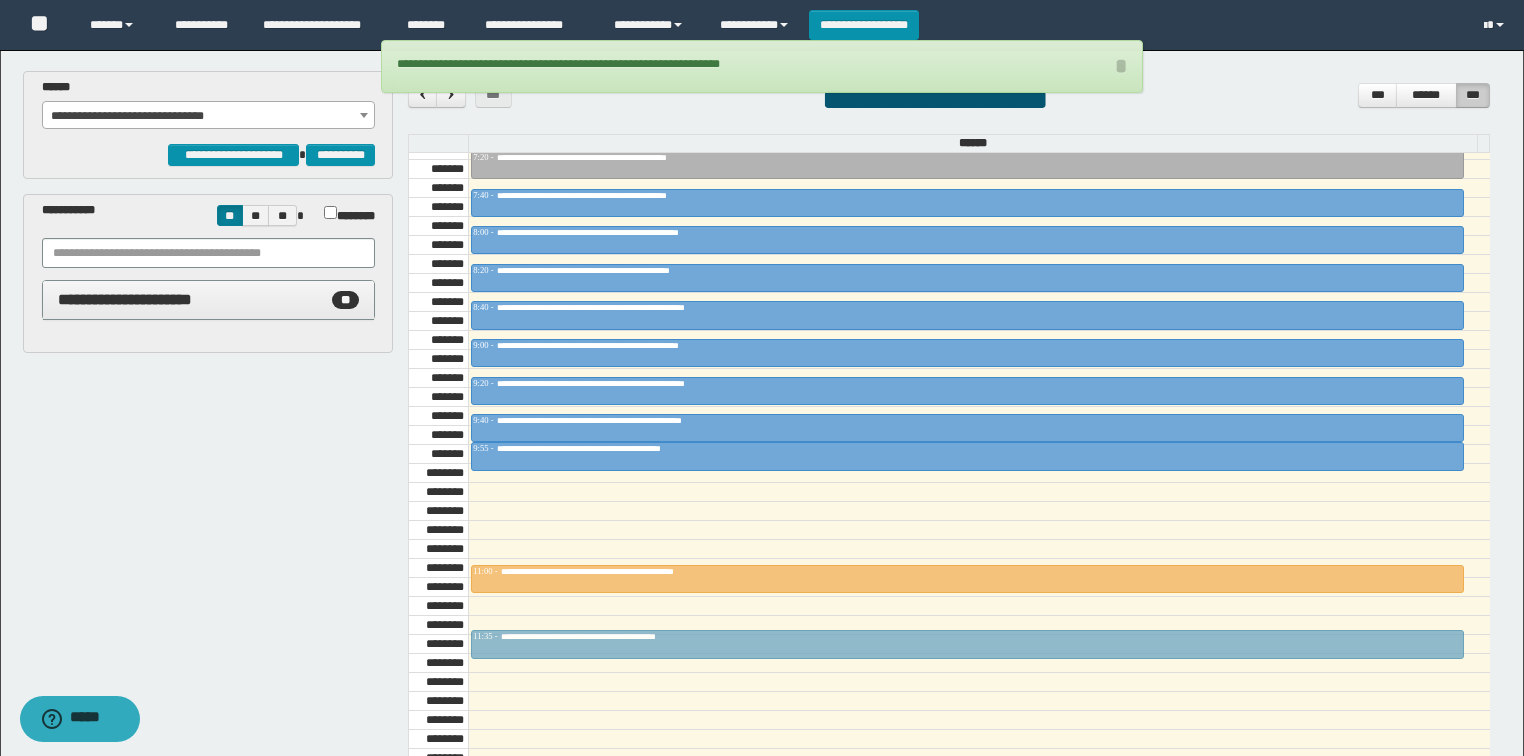 drag, startPoint x: 617, startPoint y: 522, endPoint x: 611, endPoint y: 627, distance: 105.17129 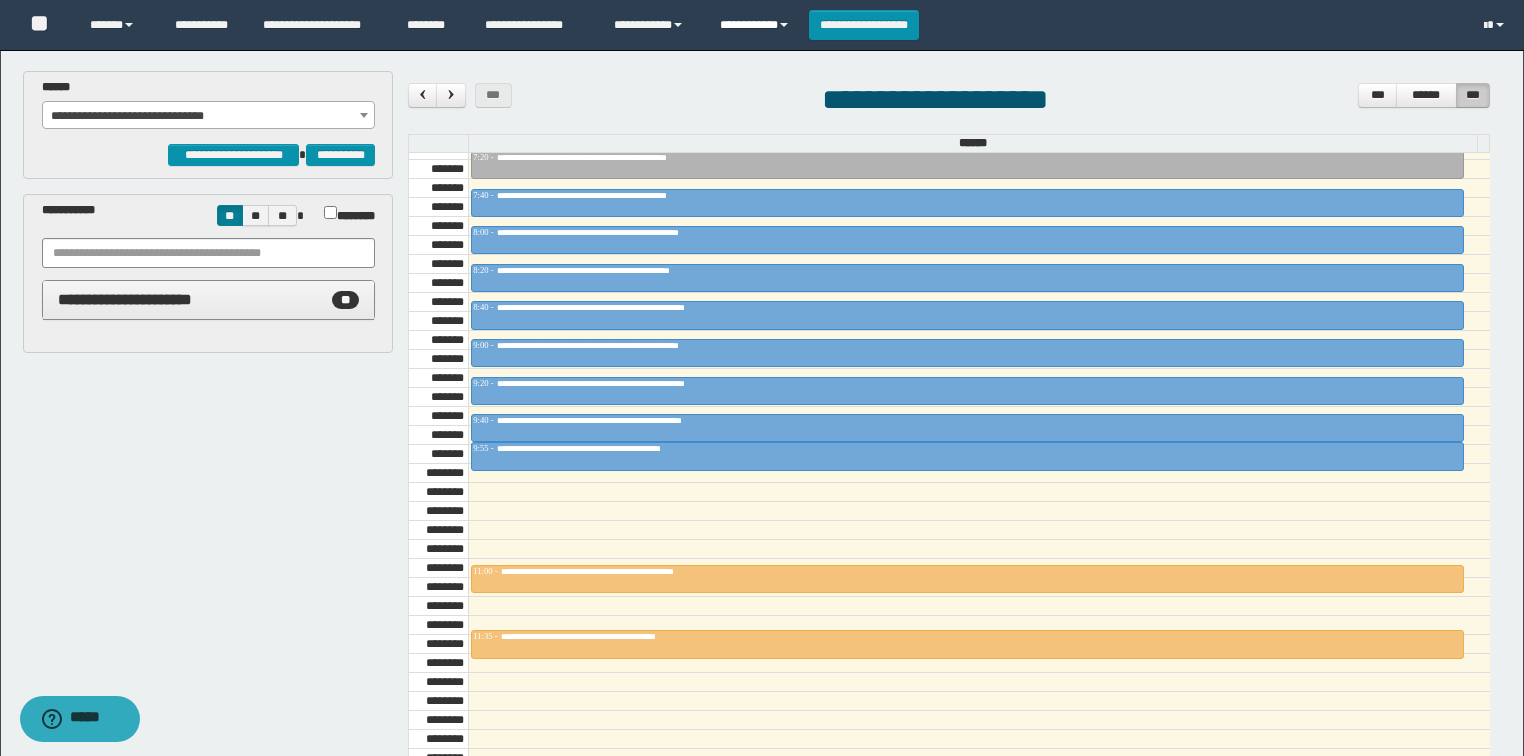 click on "**********" at bounding box center (757, 25) 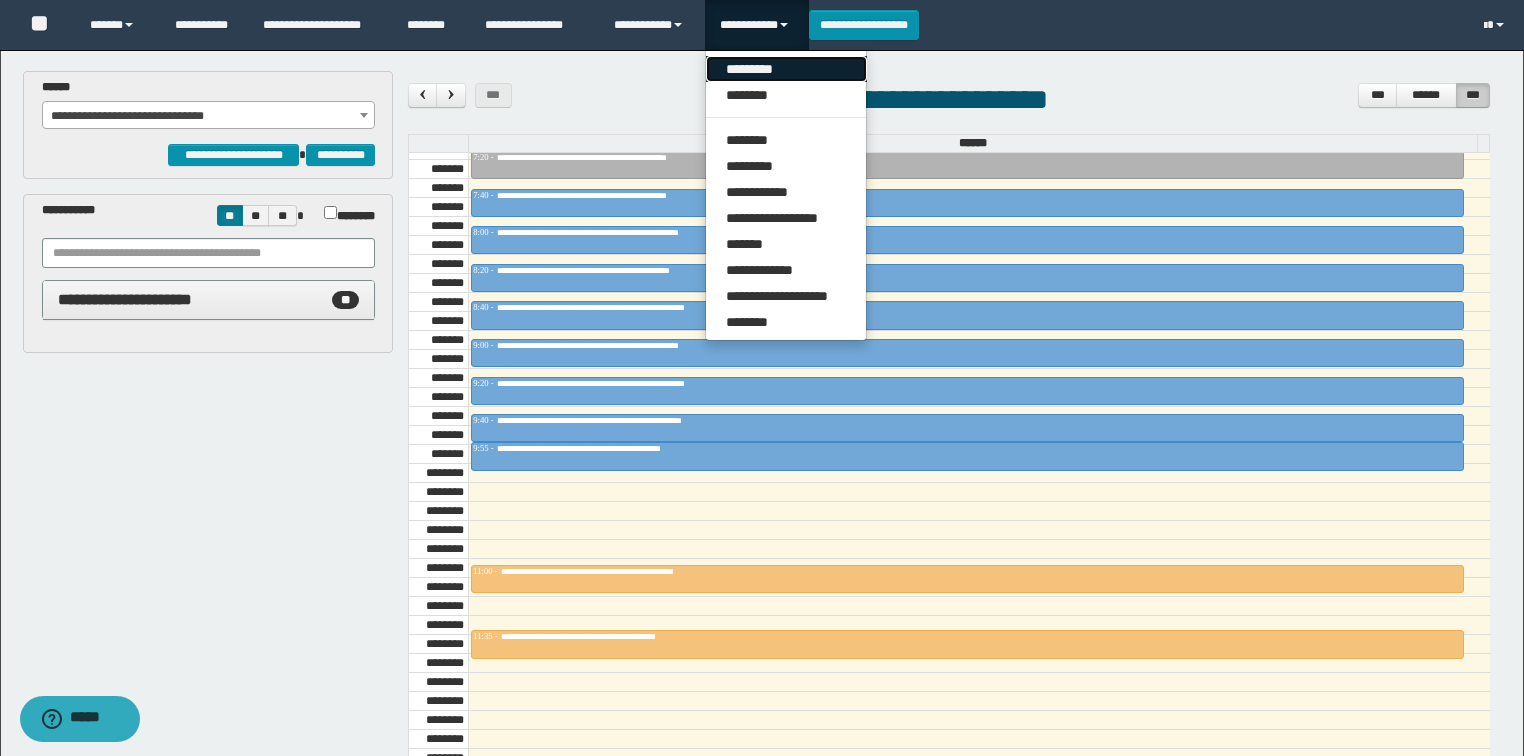 click on "*********" at bounding box center (786, 69) 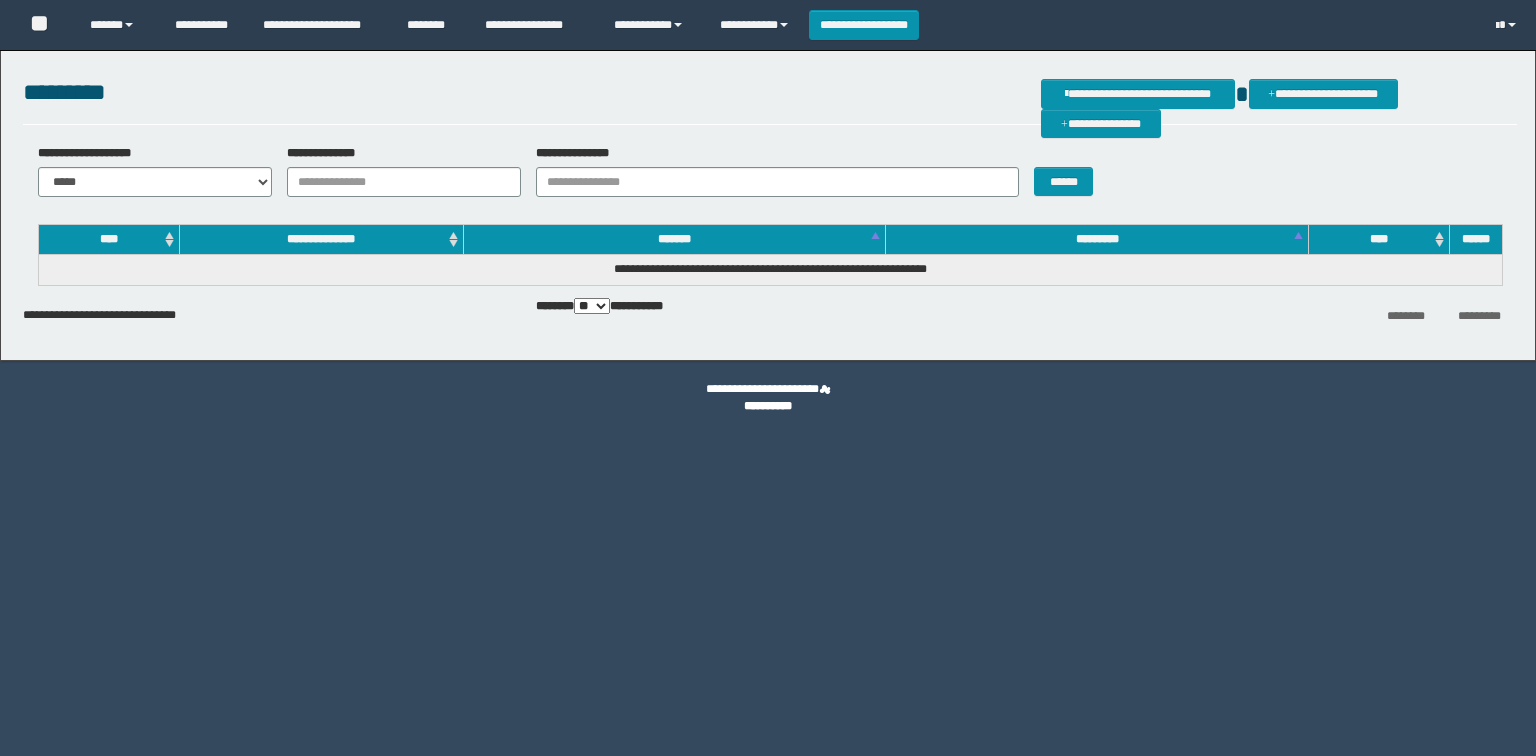 scroll, scrollTop: 0, scrollLeft: 0, axis: both 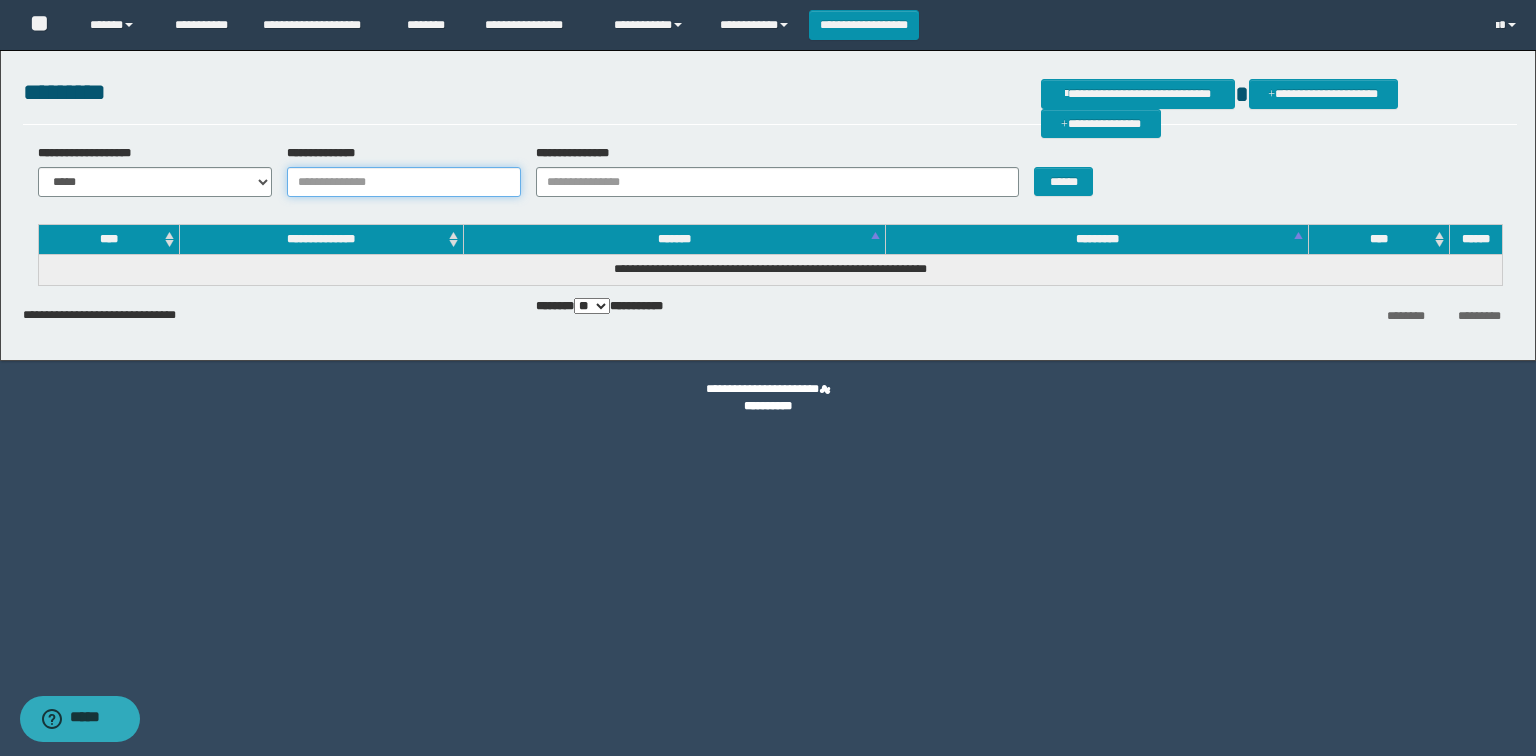 click on "**********" at bounding box center (404, 182) 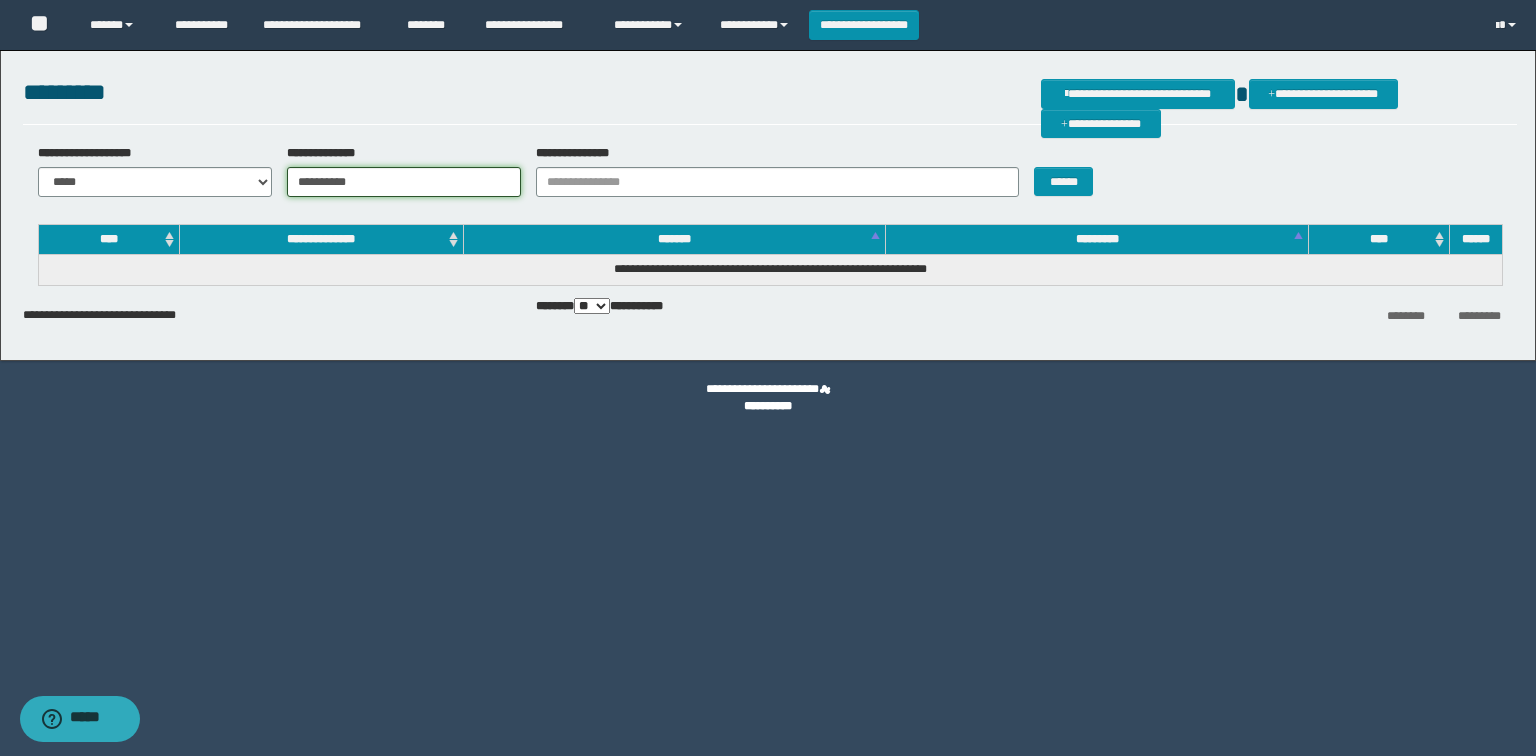 type on "**********" 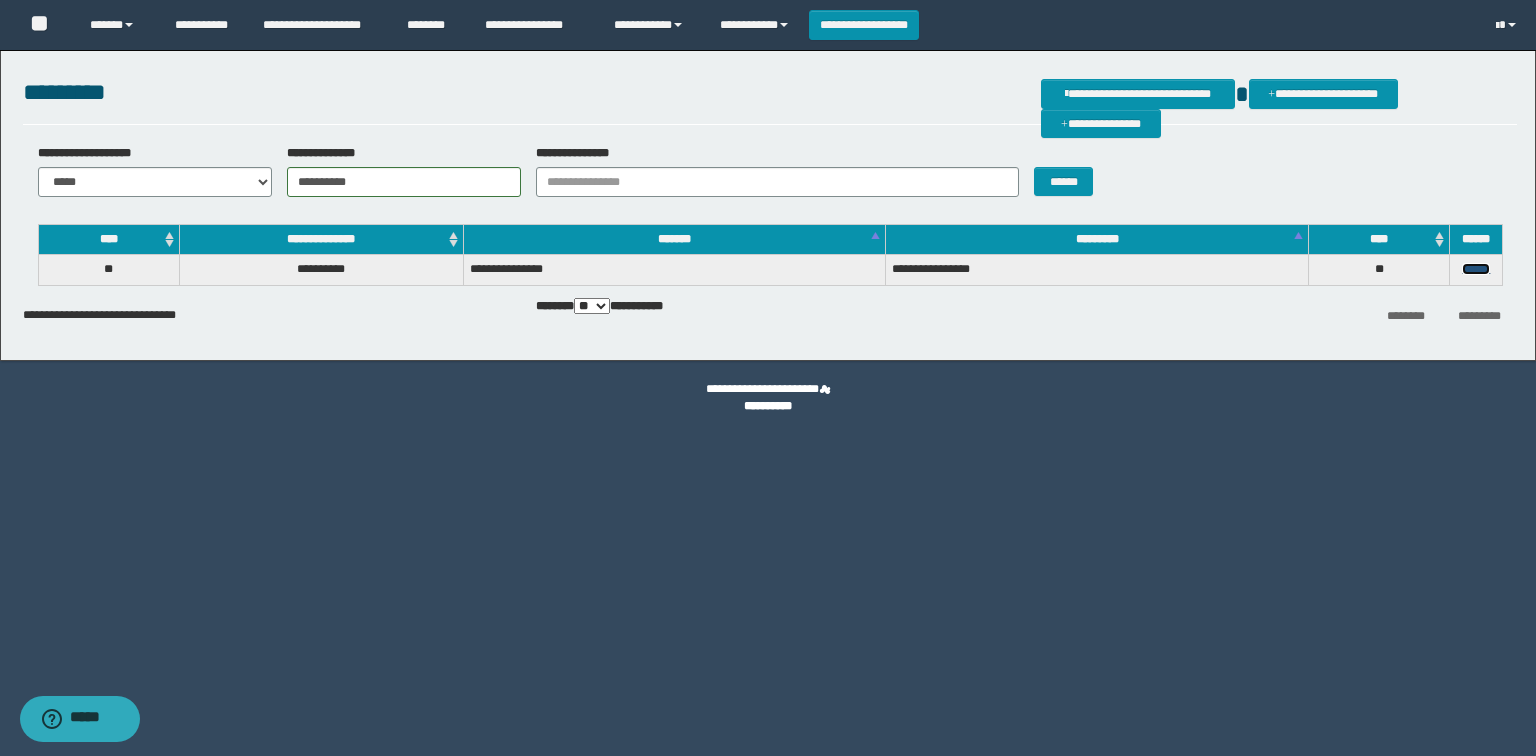 click on "******" at bounding box center (1476, 269) 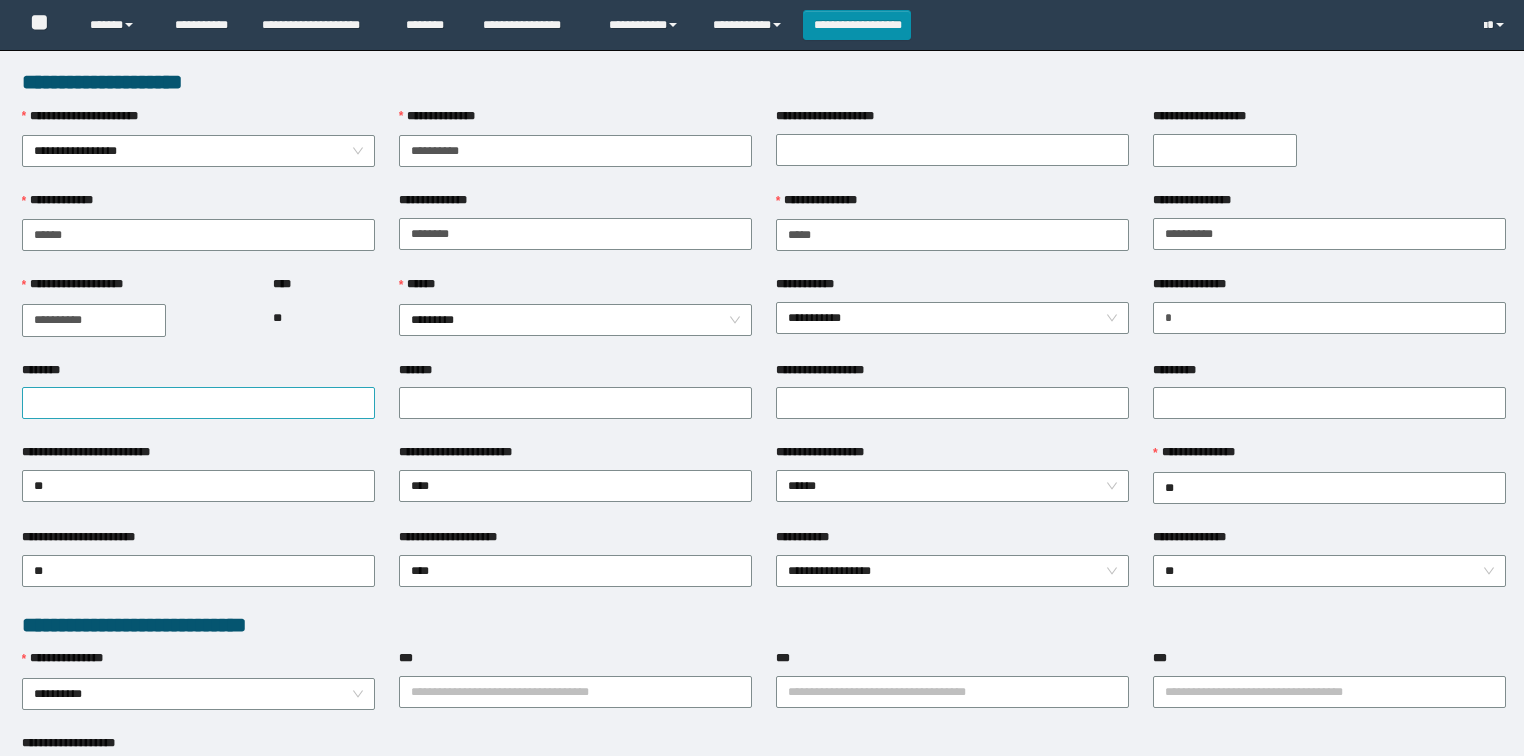 scroll, scrollTop: 0, scrollLeft: 0, axis: both 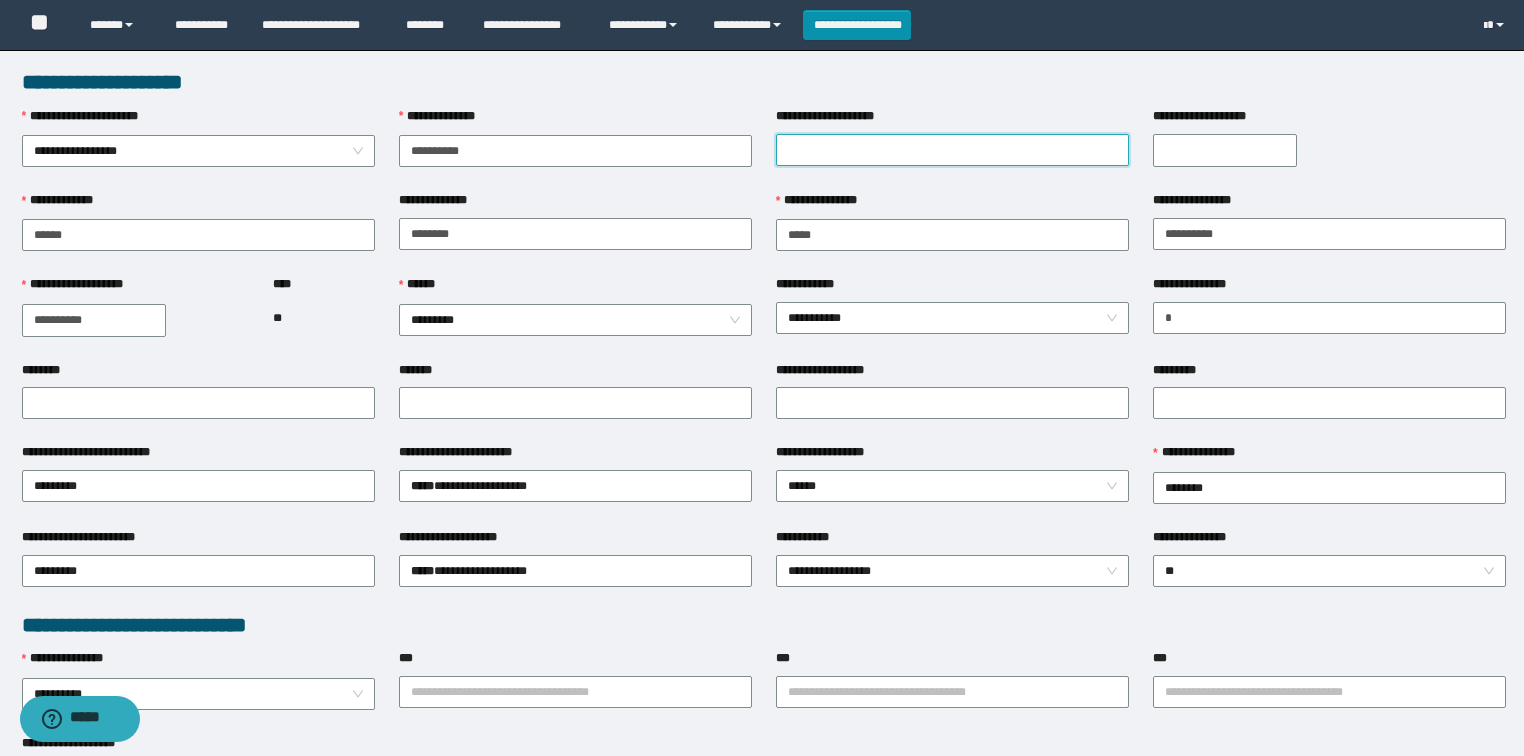 click on "**********" at bounding box center (952, 150) 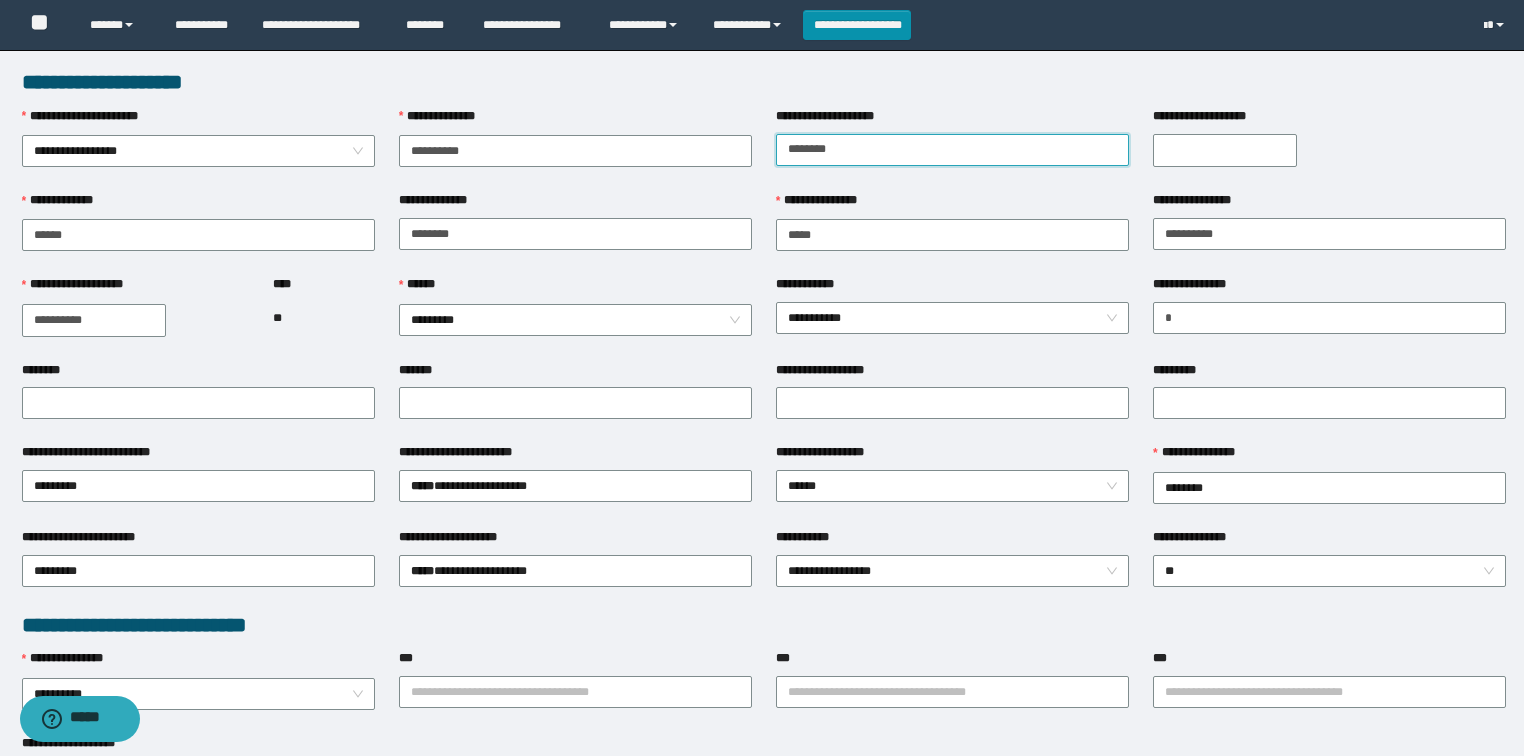 type on "**********" 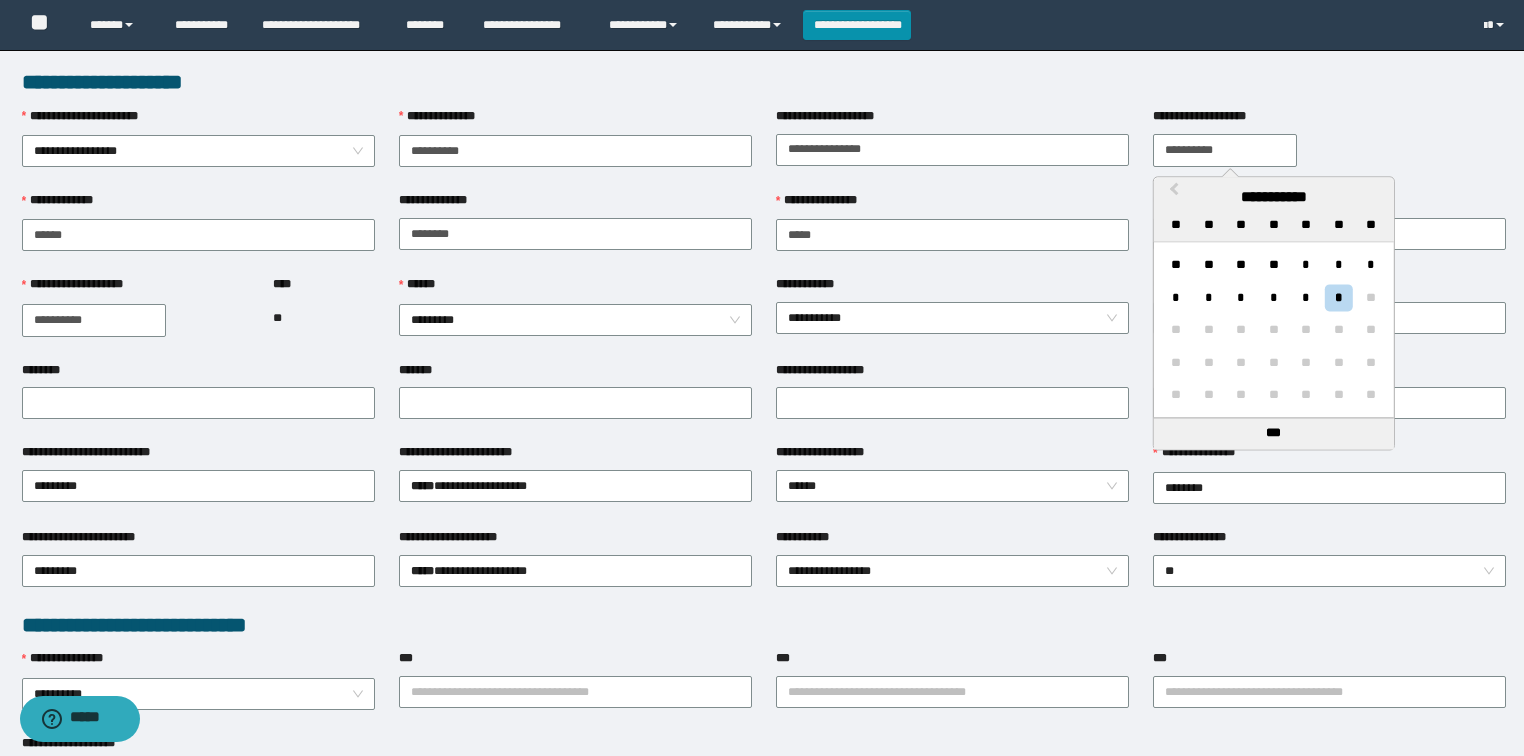 click on "**********" at bounding box center (1225, 150) 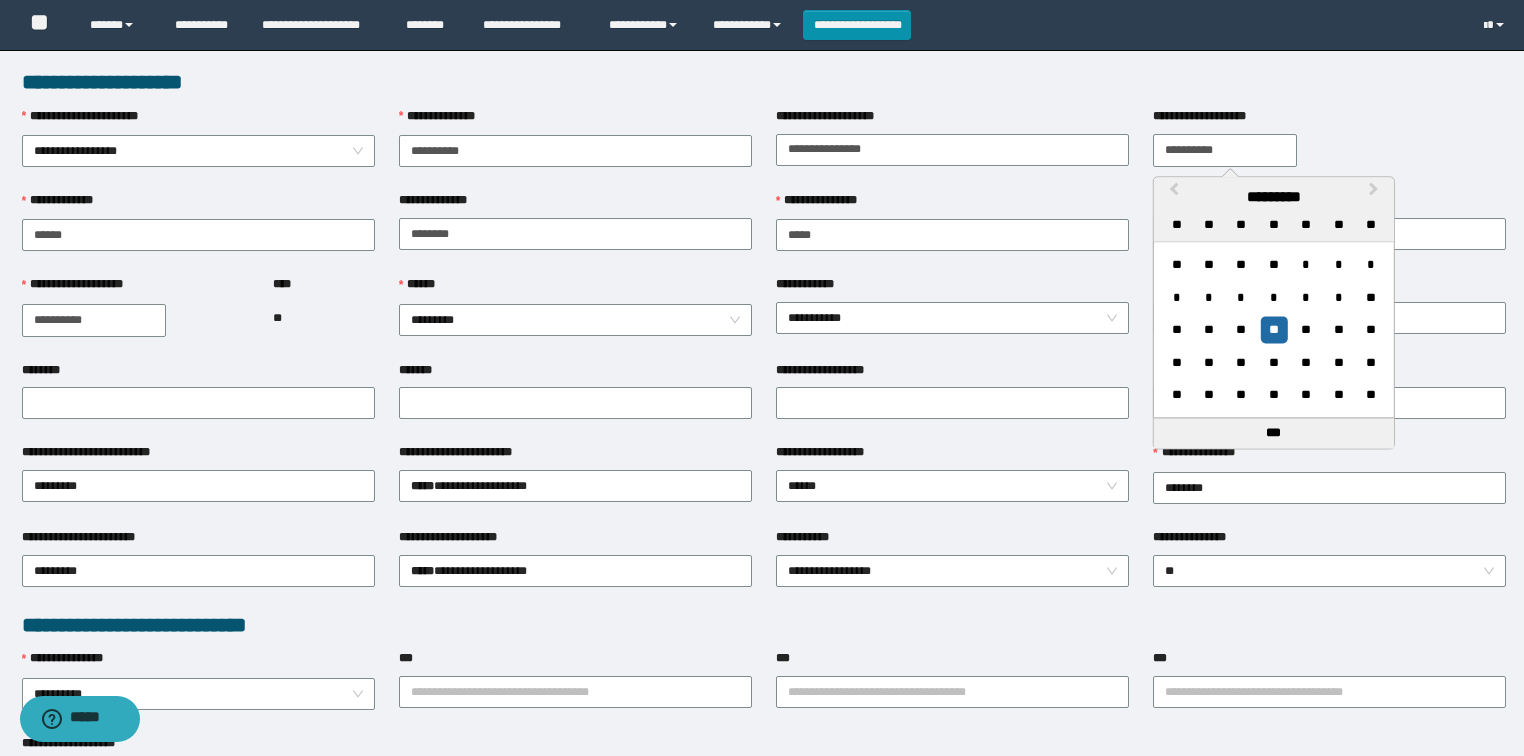 type on "**********" 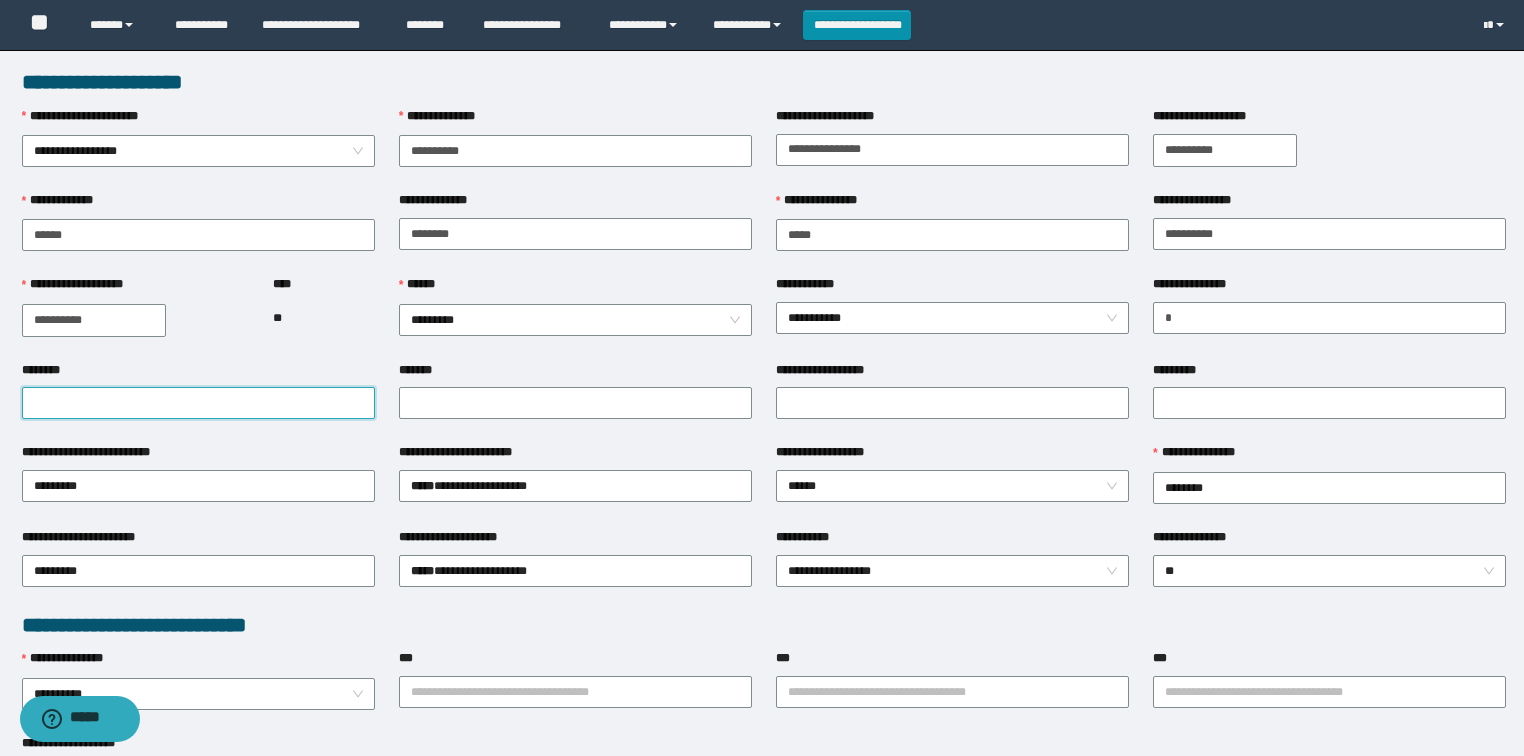 click on "********" at bounding box center (198, 403) 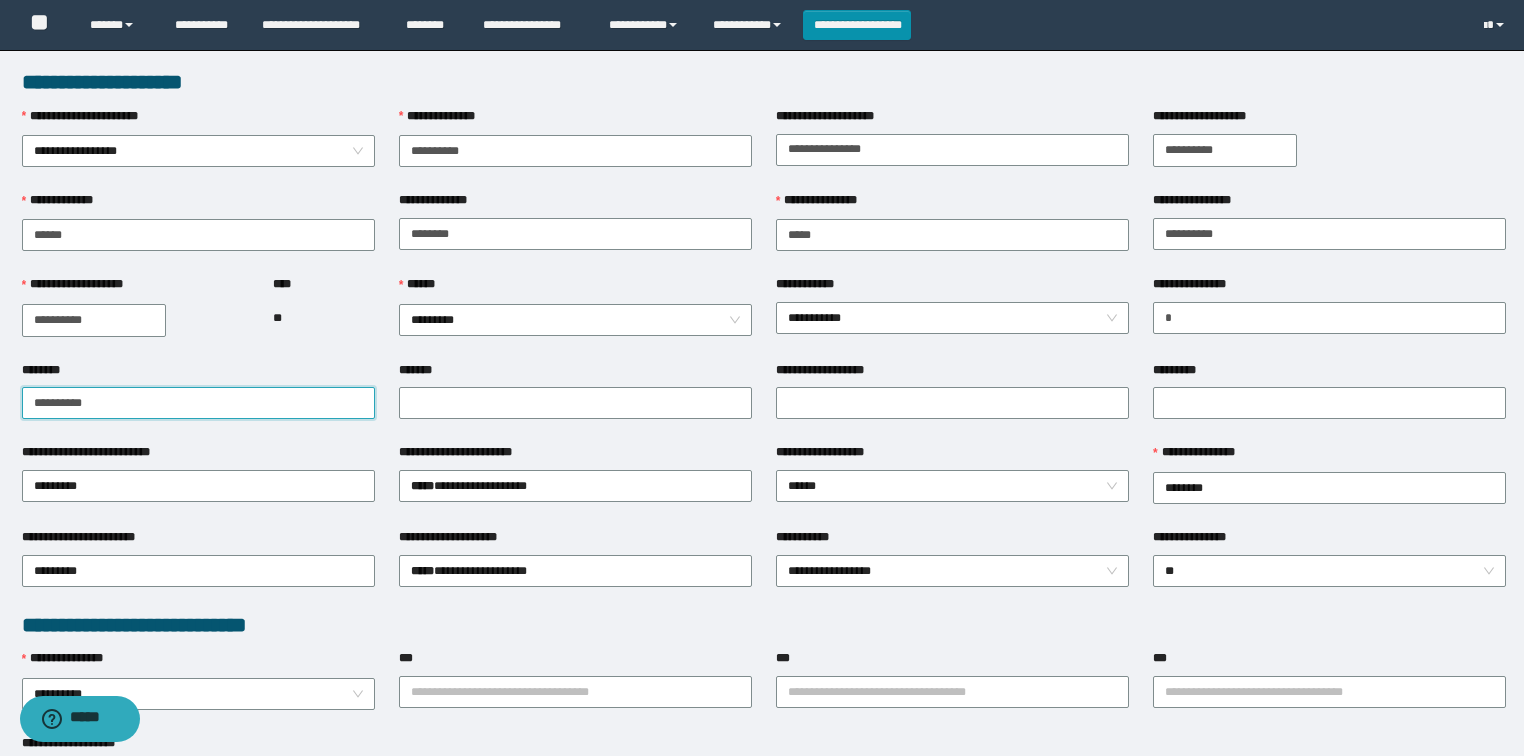 drag, startPoint x: 132, startPoint y: 392, endPoint x: 0, endPoint y: 394, distance: 132.01515 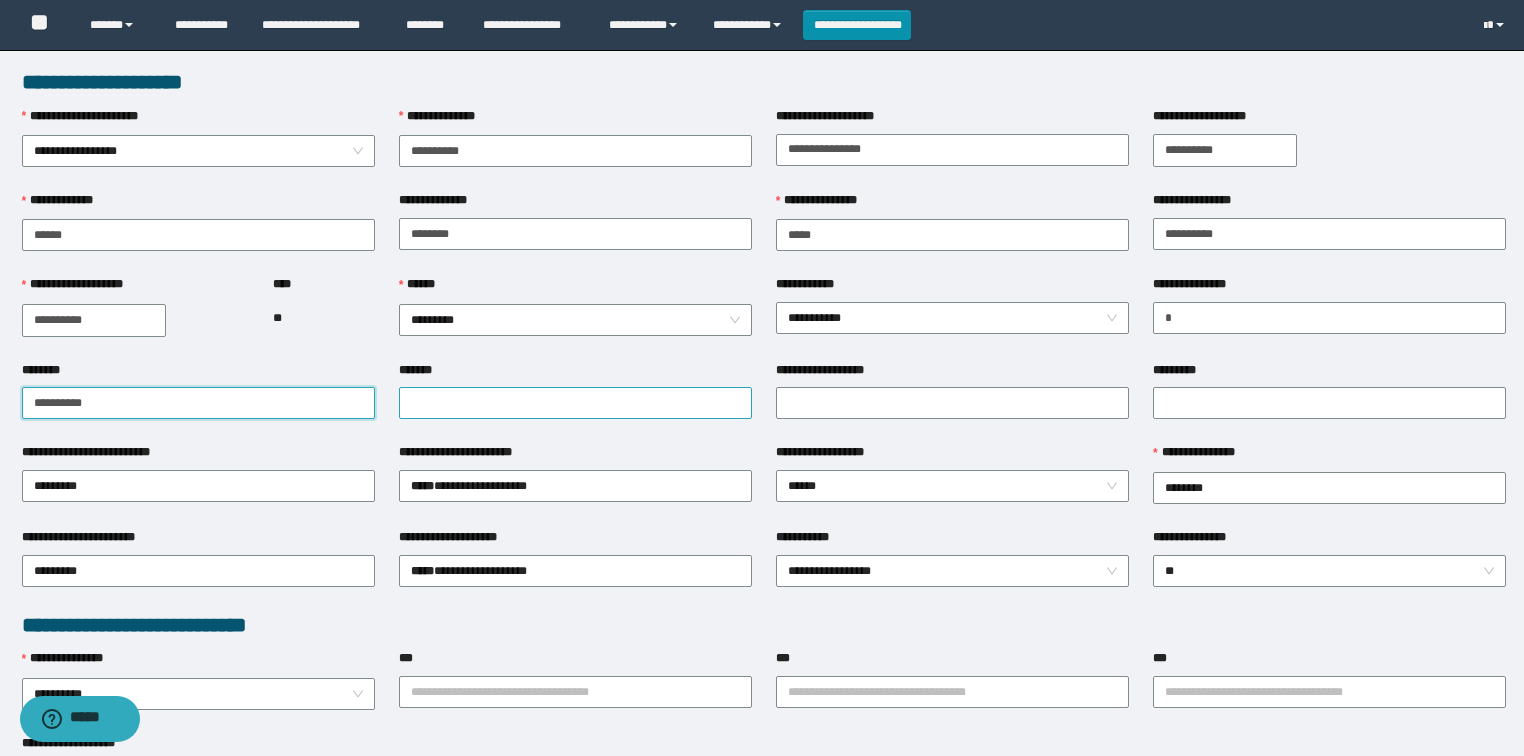 type on "**********" 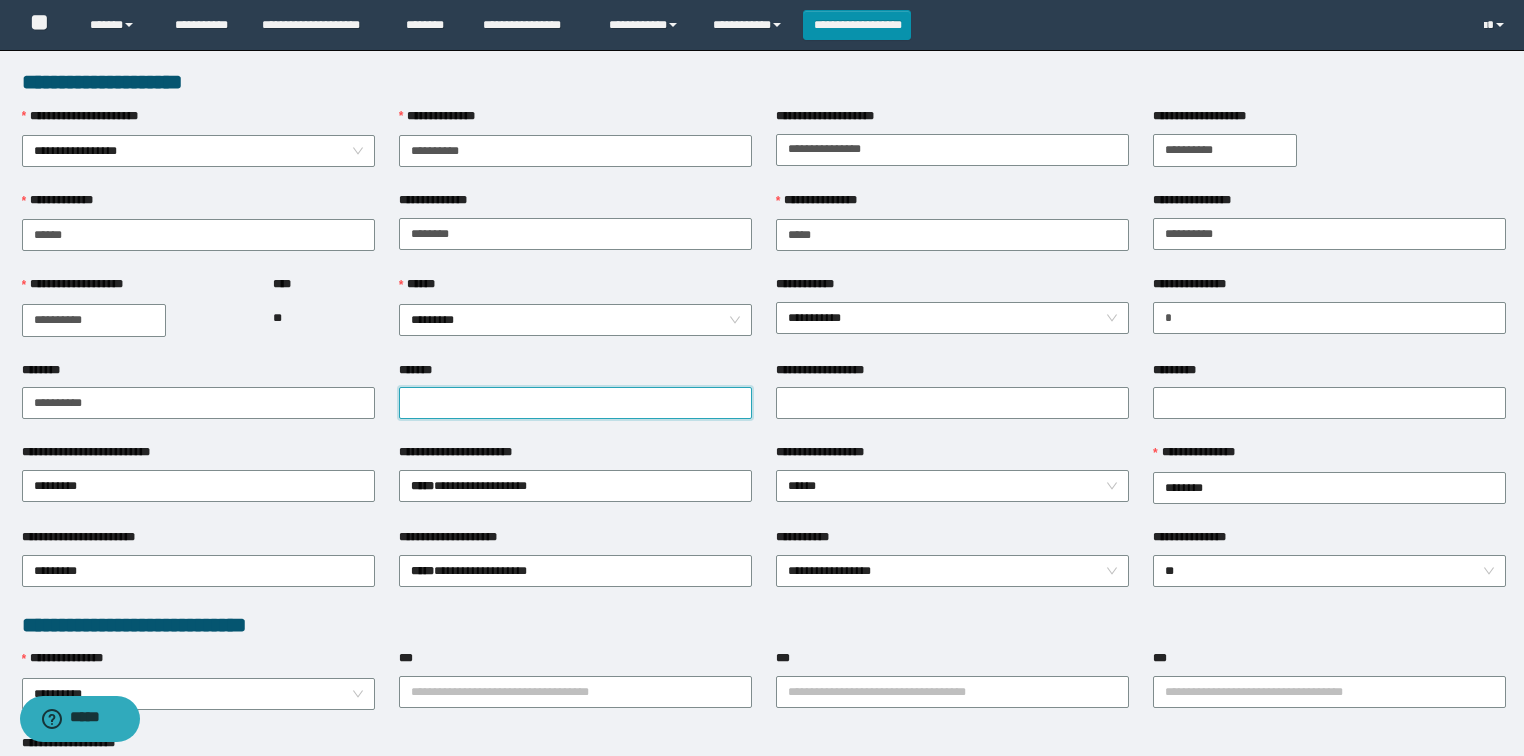 paste on "**********" 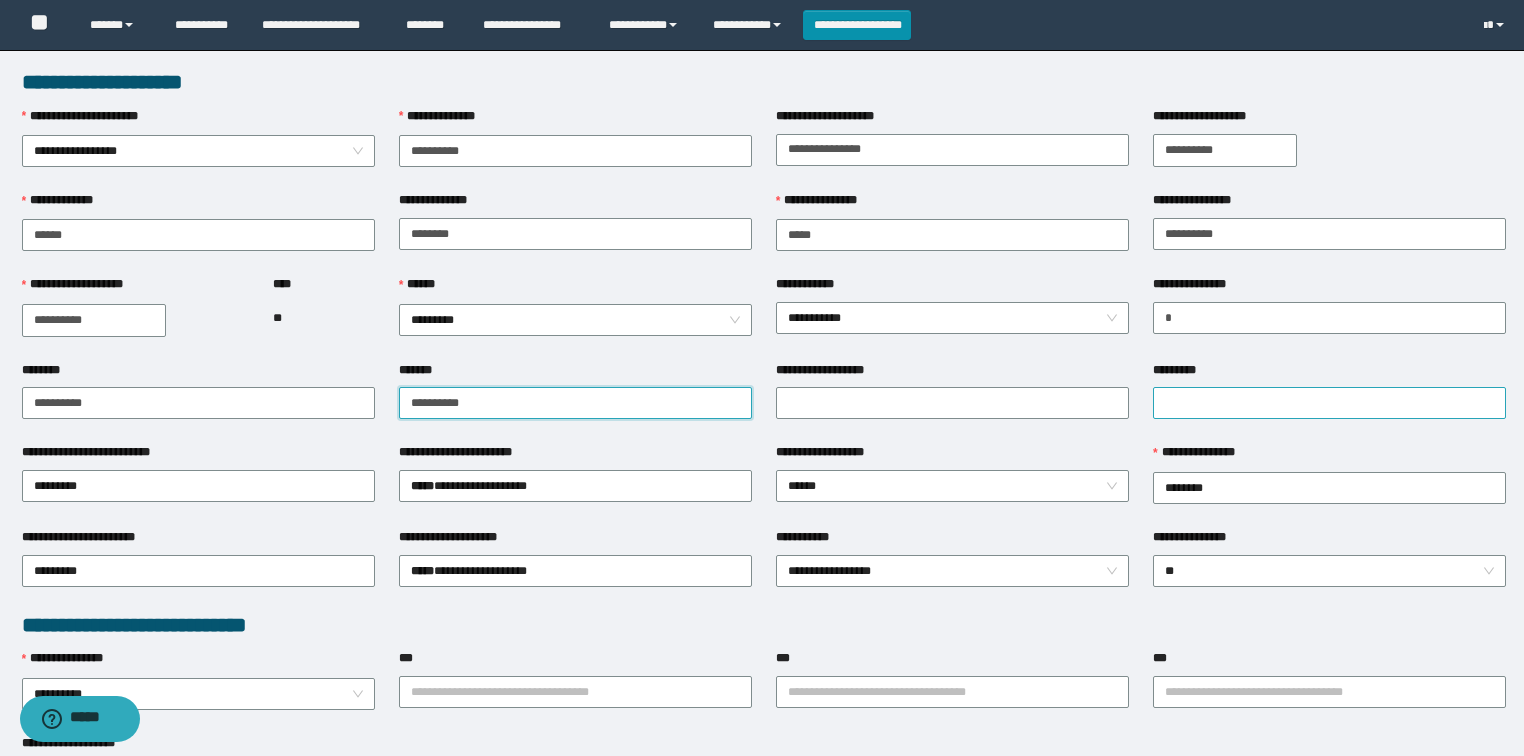 type on "**********" 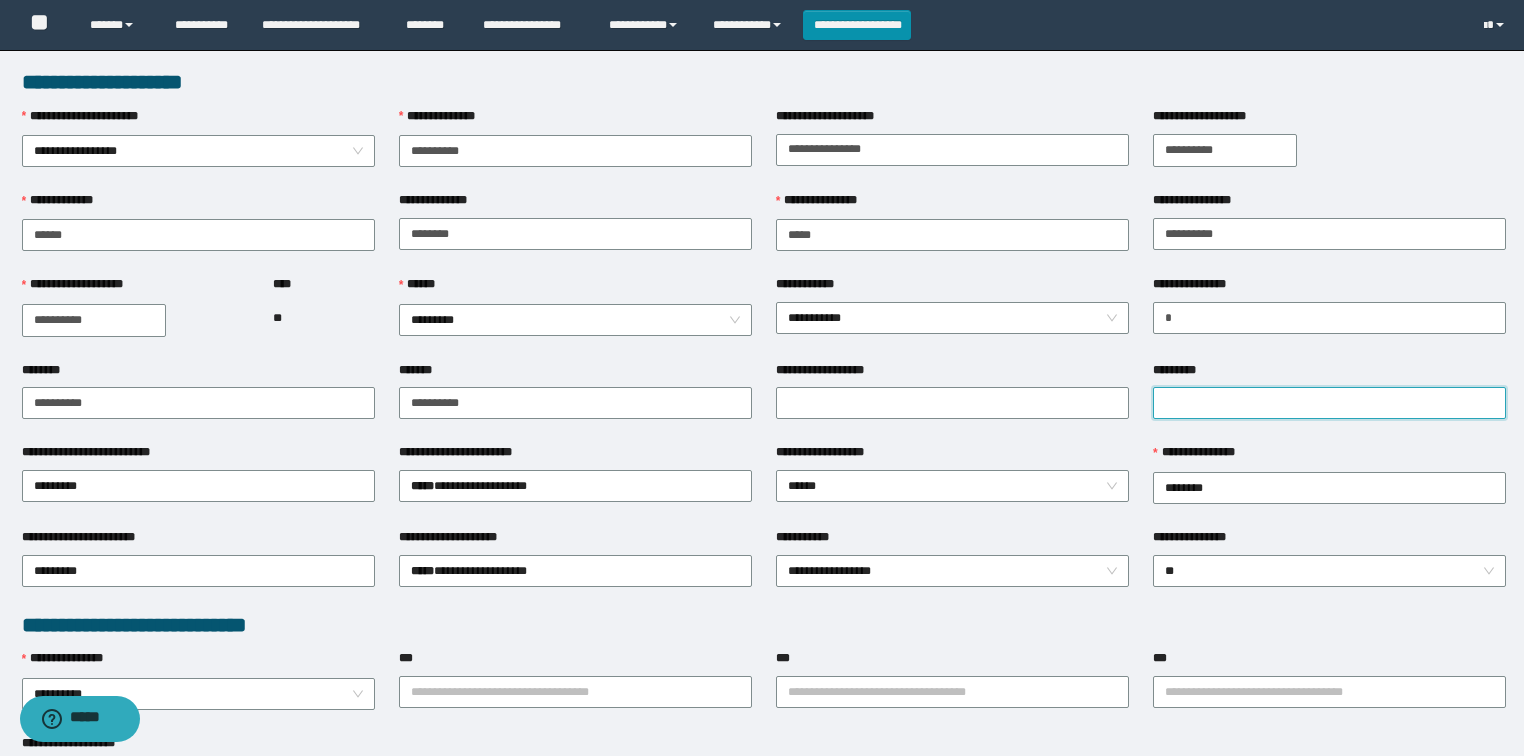 click on "*********" at bounding box center [1329, 403] 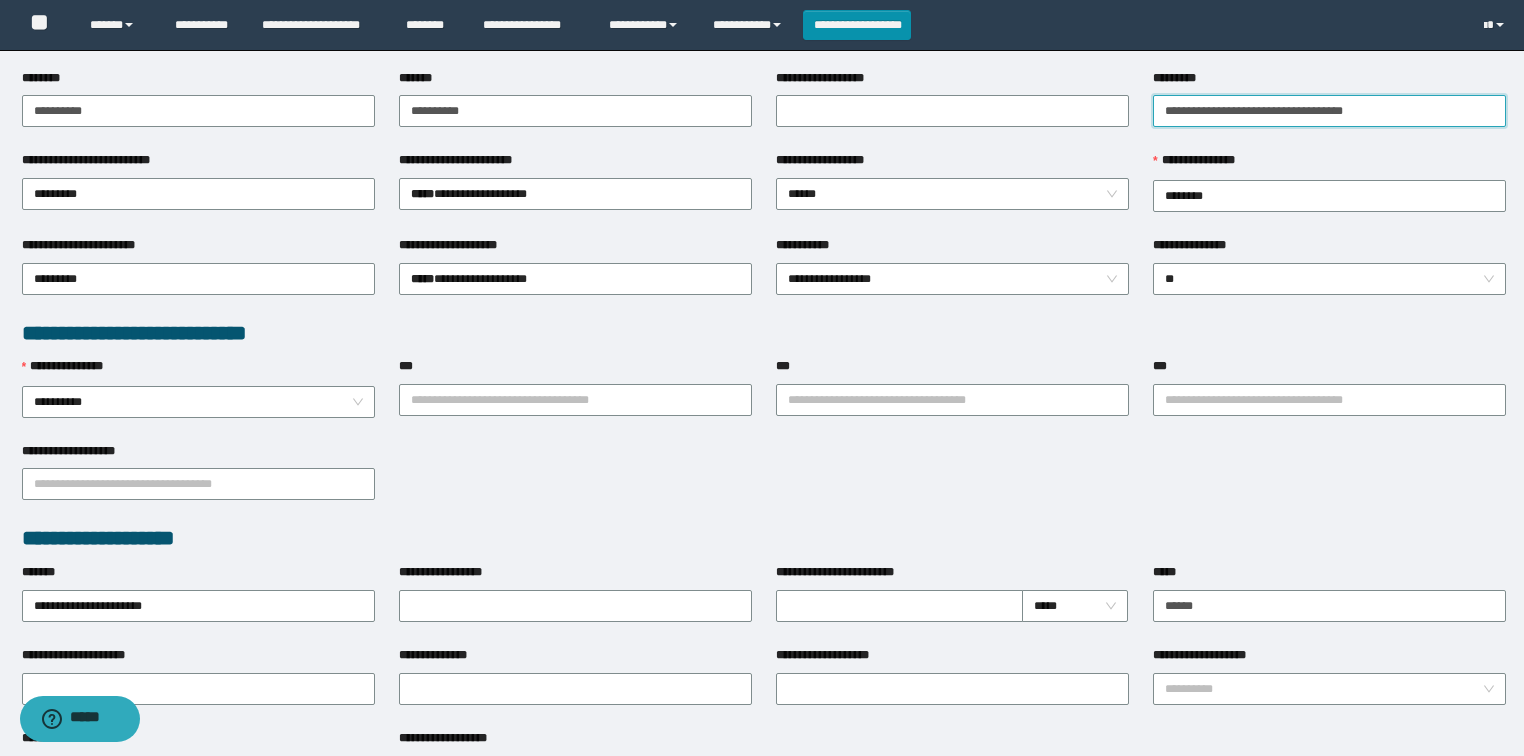 scroll, scrollTop: 320, scrollLeft: 0, axis: vertical 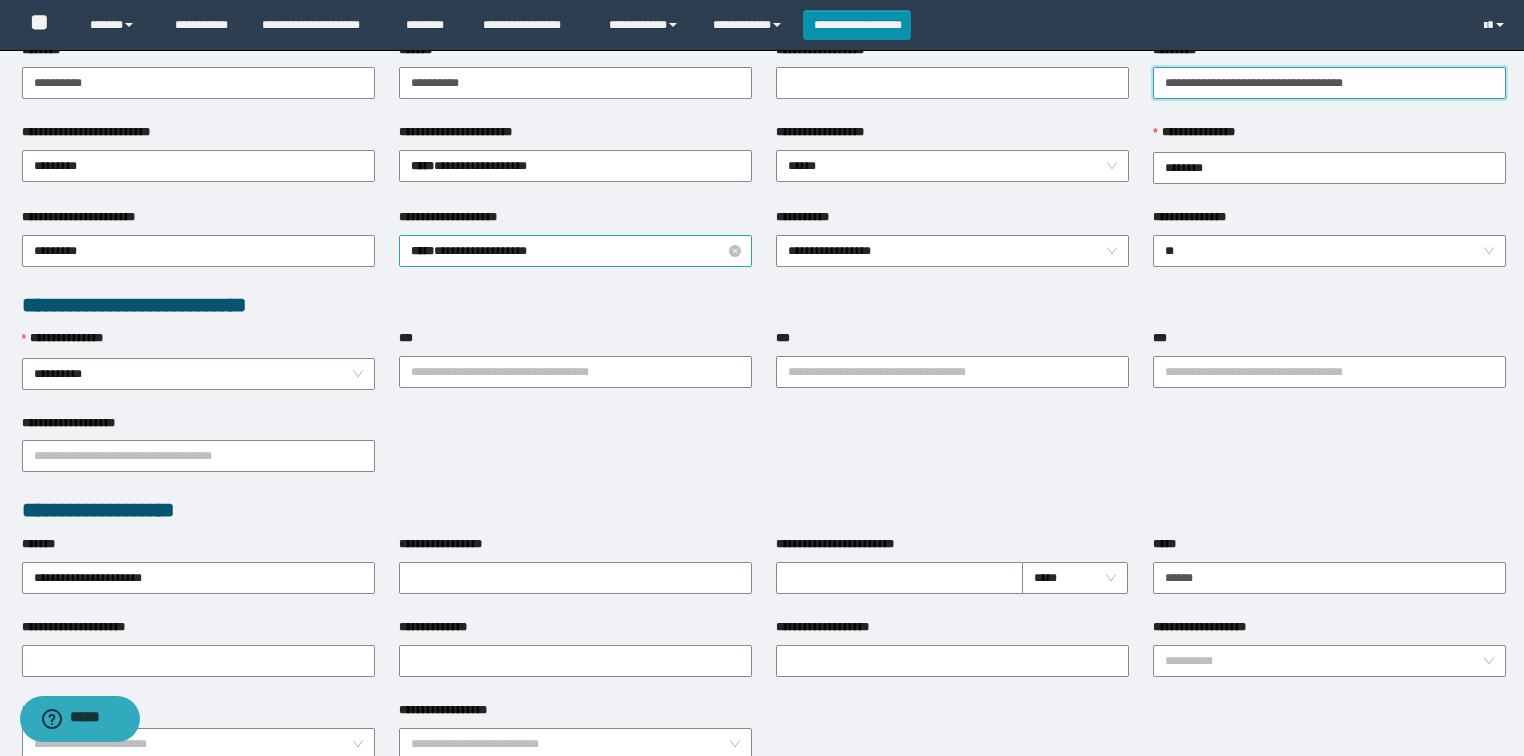 click on "**********" at bounding box center [576, 251] 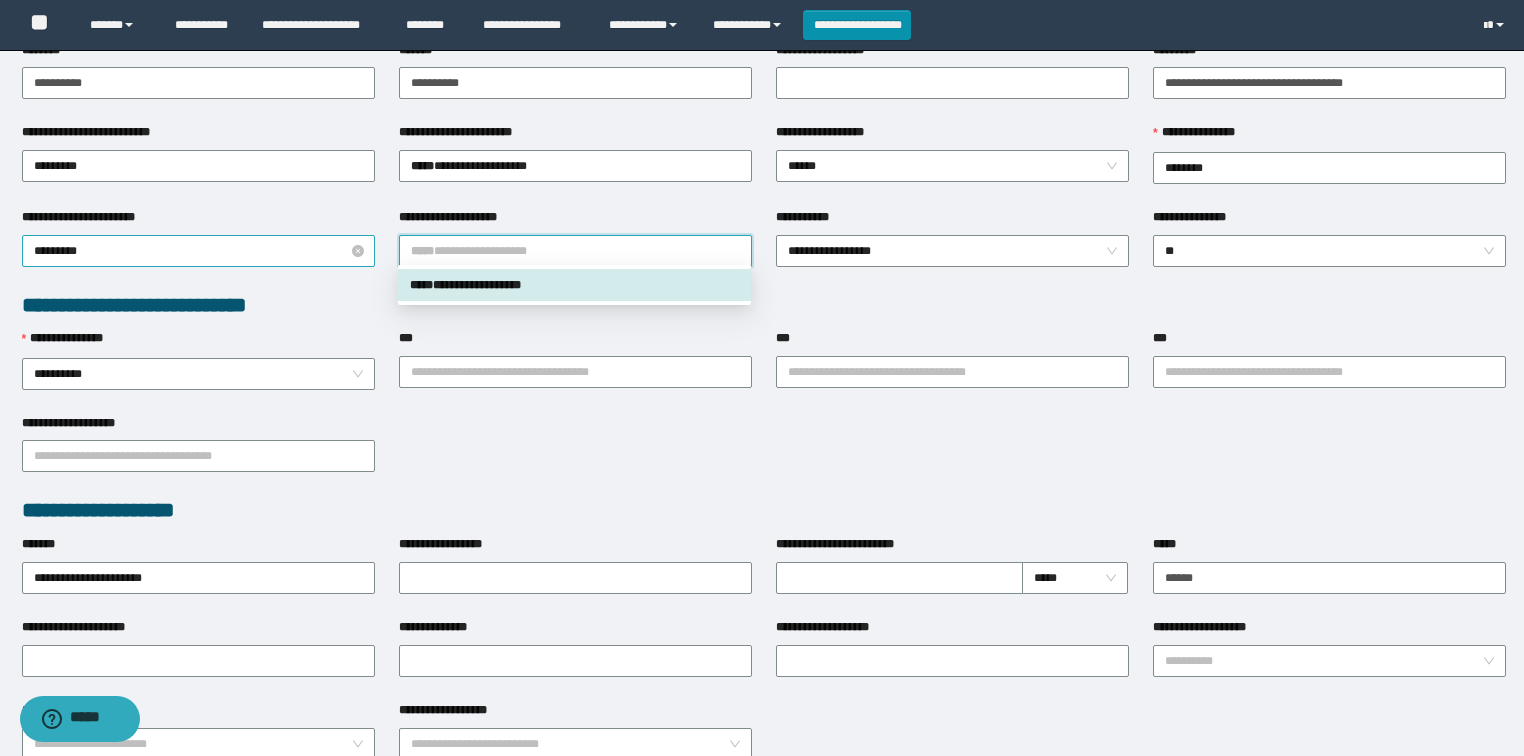 click on "*********" at bounding box center [199, 251] 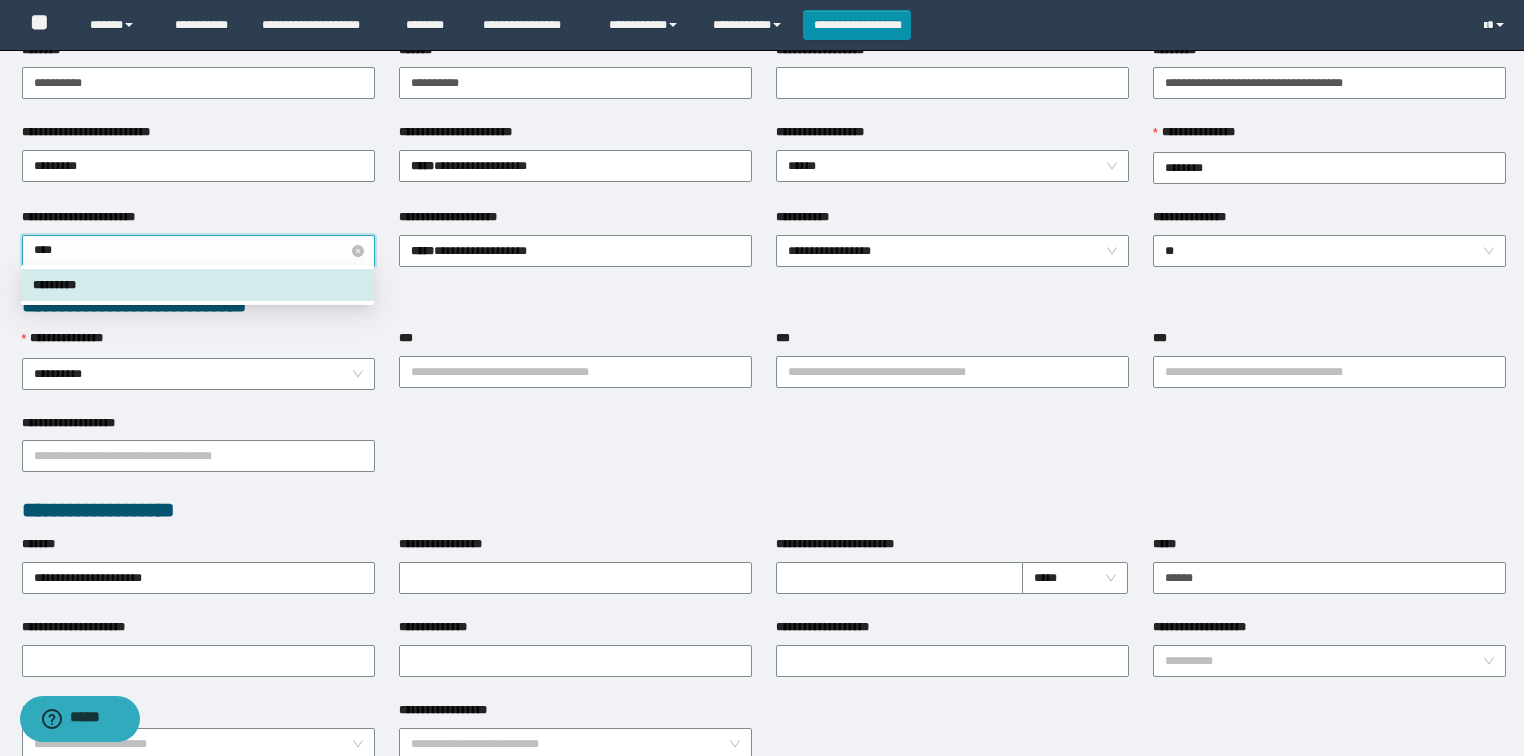 type on "*****" 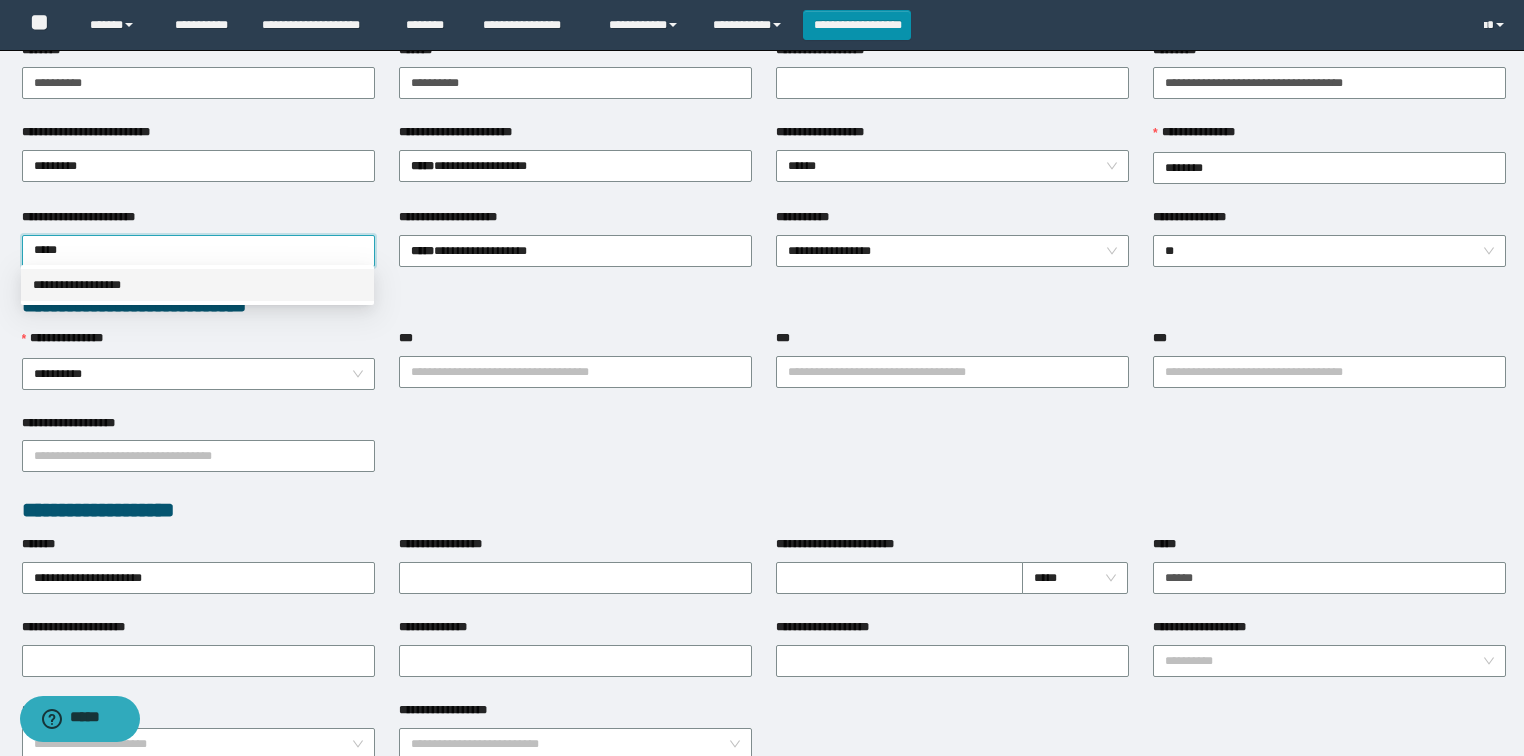 click on "**********" at bounding box center (197, 285) 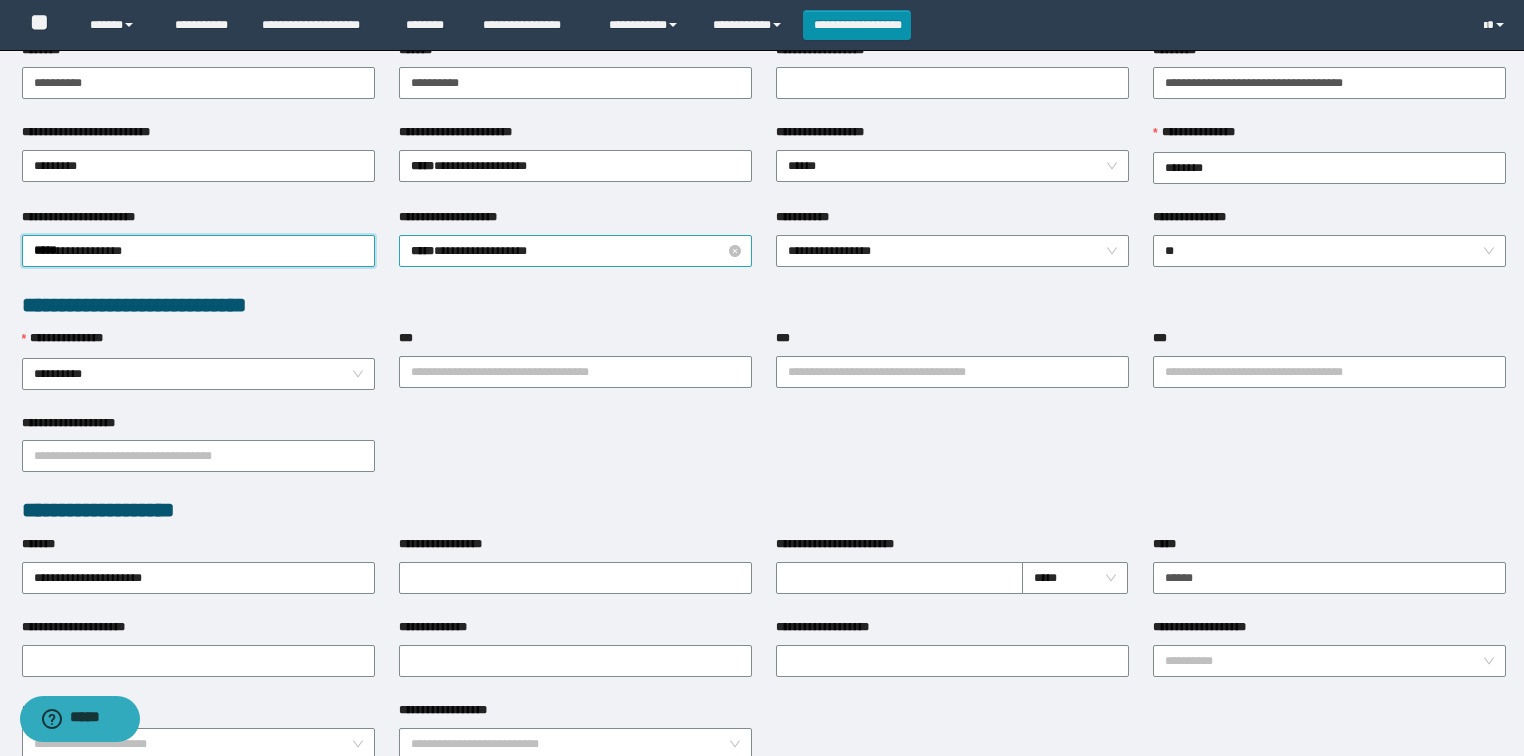 click on "**********" at bounding box center [576, 251] 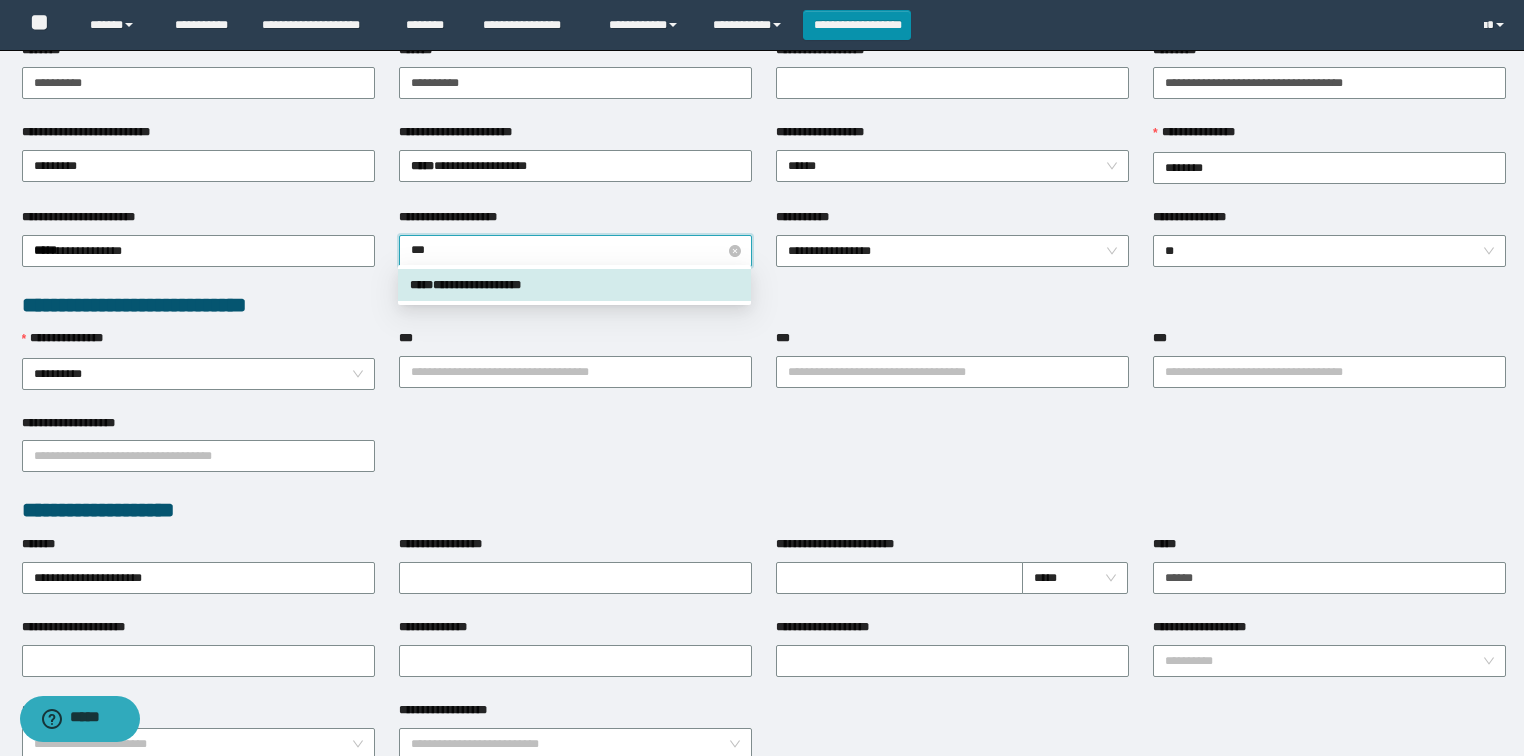 type on "****" 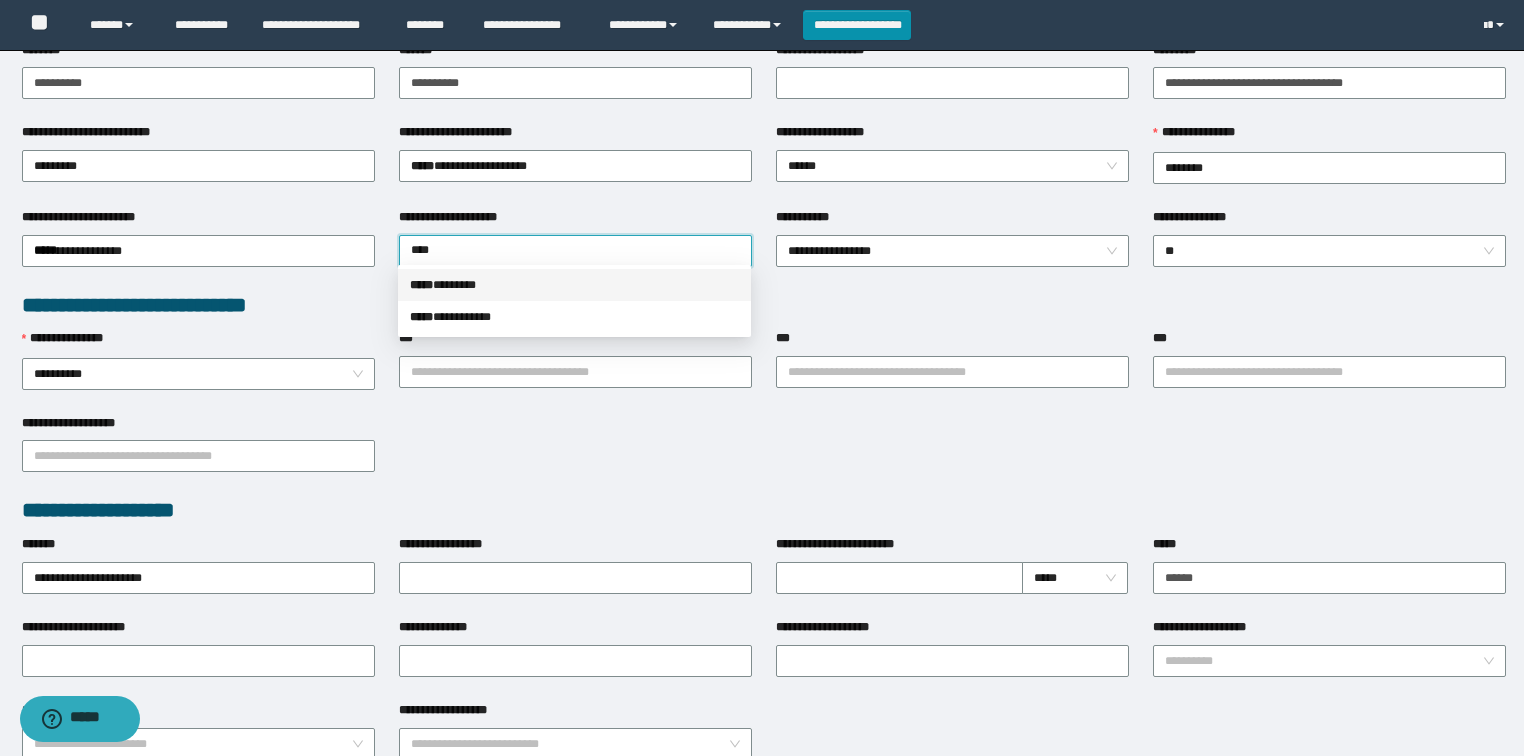 drag, startPoint x: 530, startPoint y: 289, endPoint x: 785, endPoint y: 397, distance: 276.9278 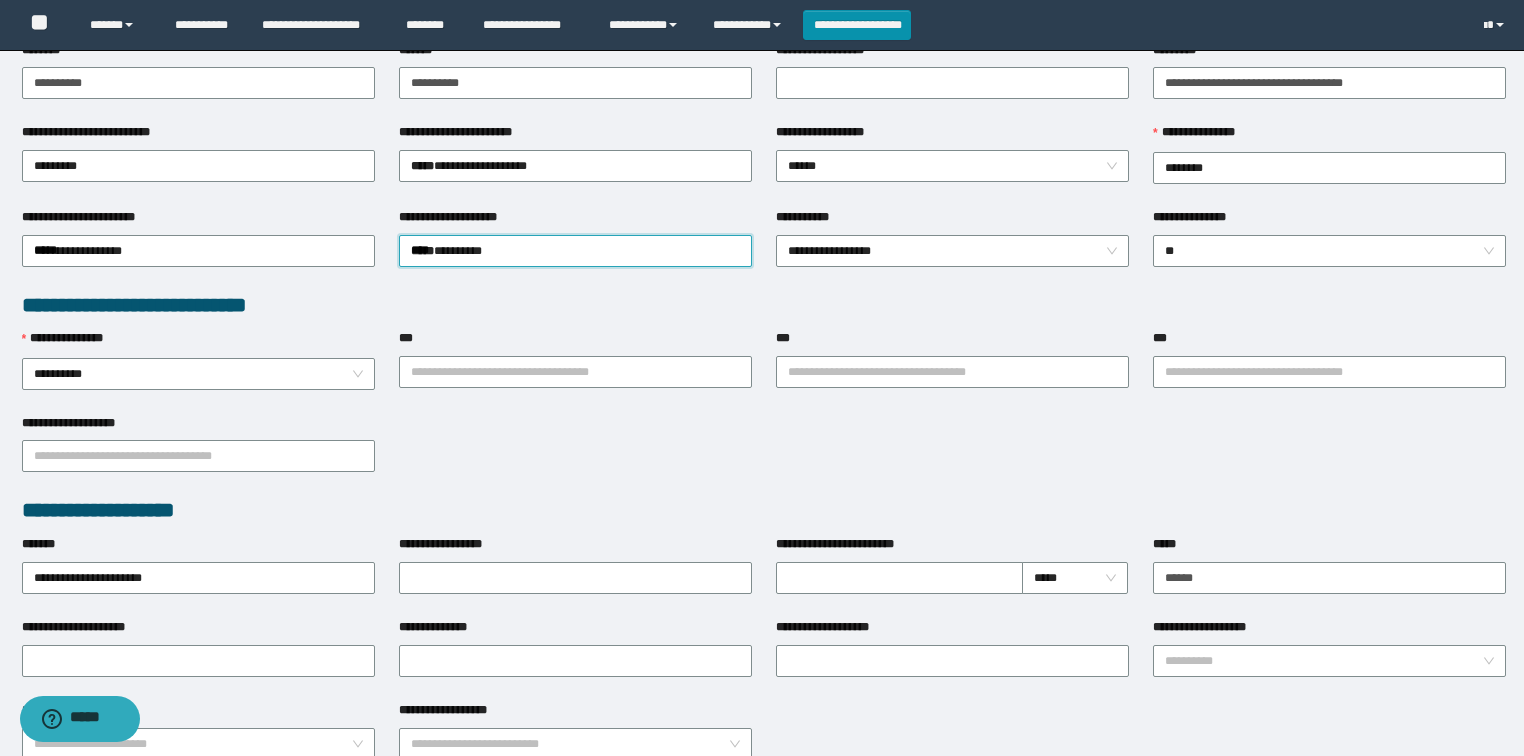 click on "**********" at bounding box center [1329, 249] 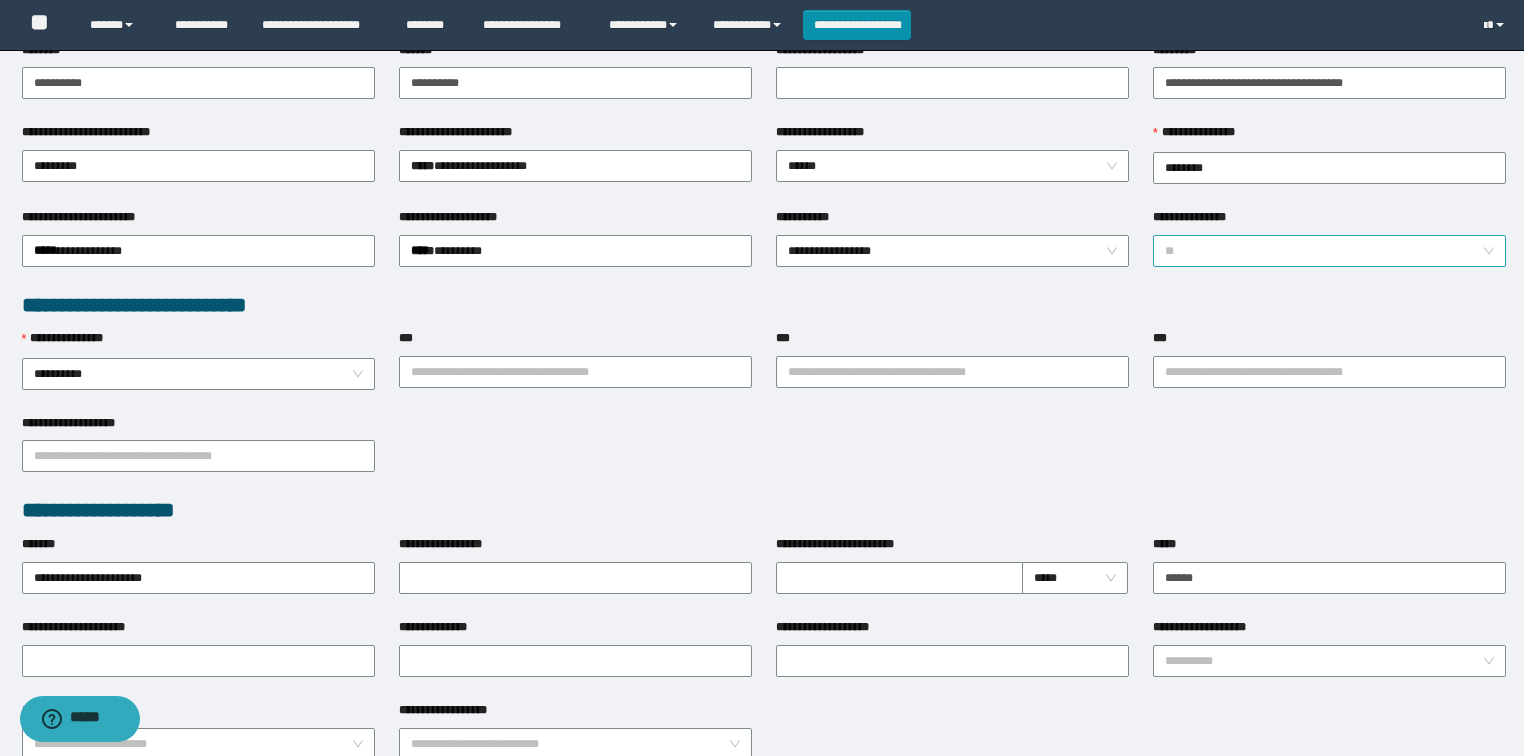 click on "**" at bounding box center [1330, 251] 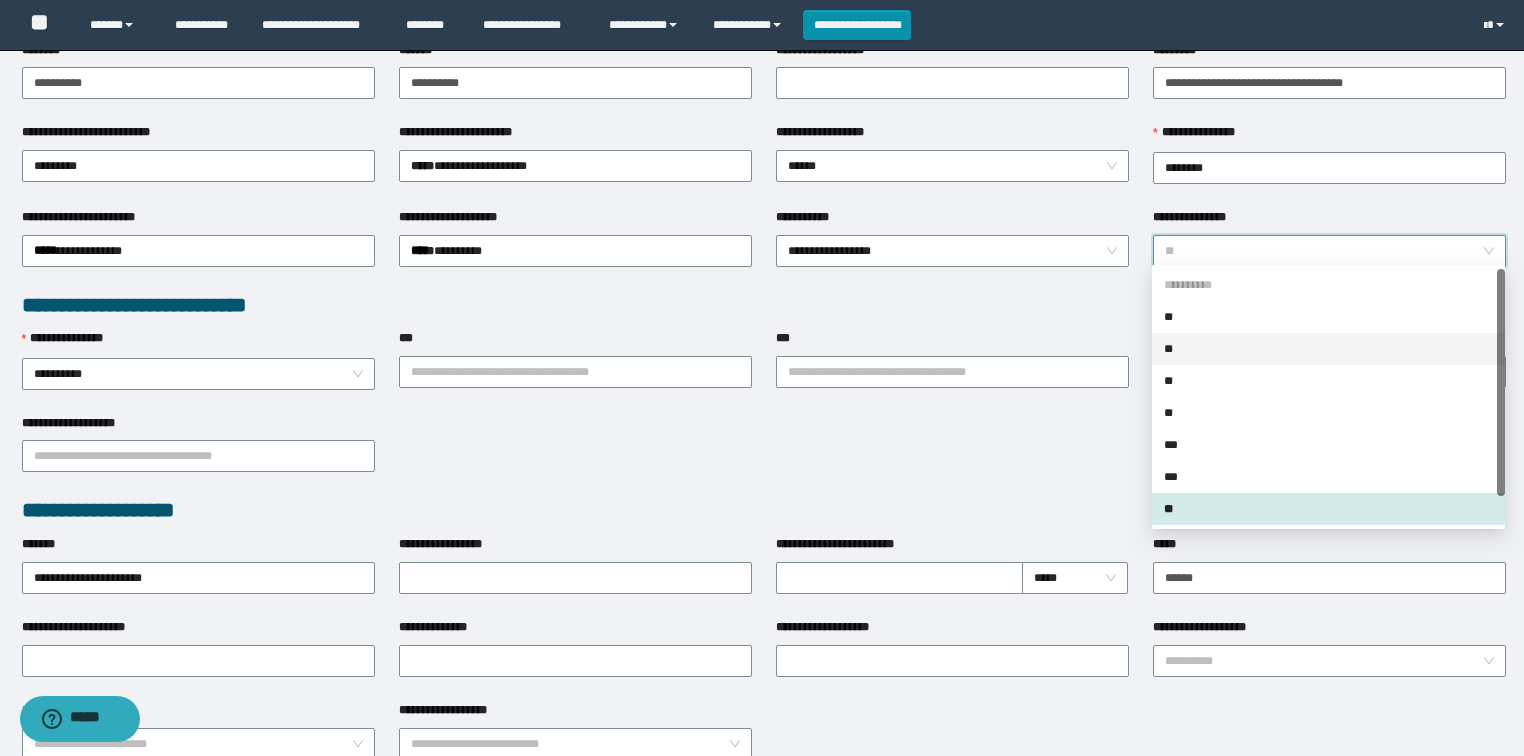 click on "**" at bounding box center [1328, 349] 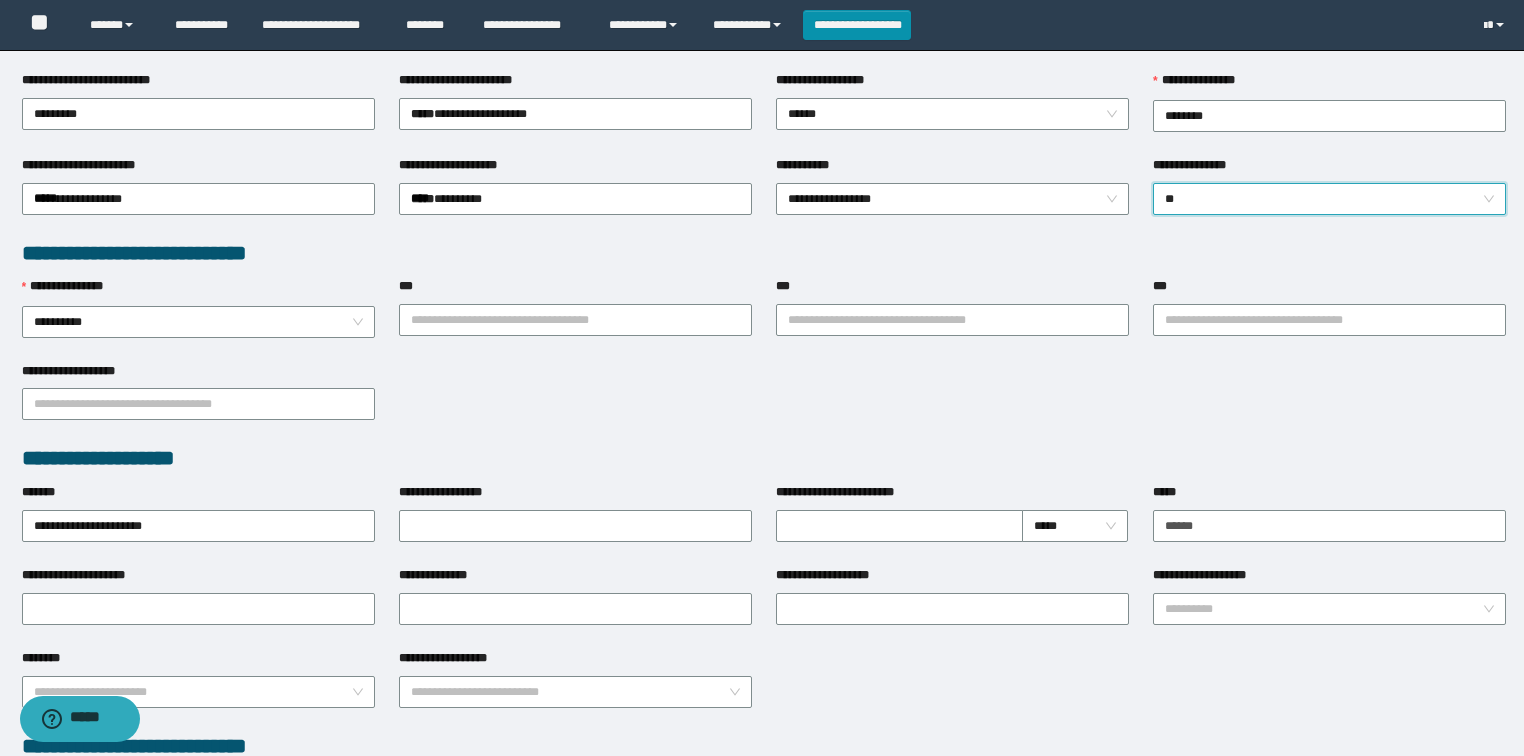 scroll, scrollTop: 400, scrollLeft: 0, axis: vertical 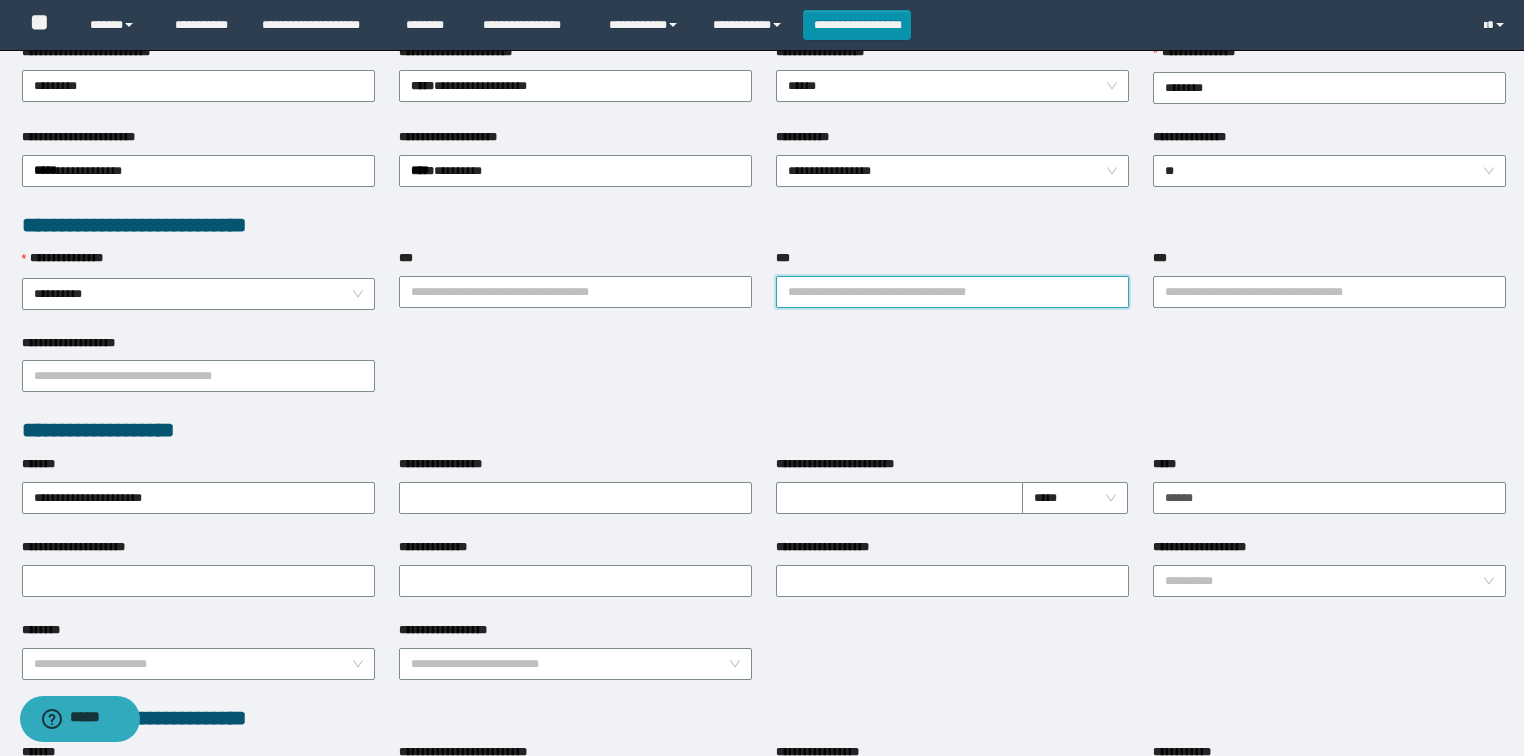 click on "***" at bounding box center [952, 292] 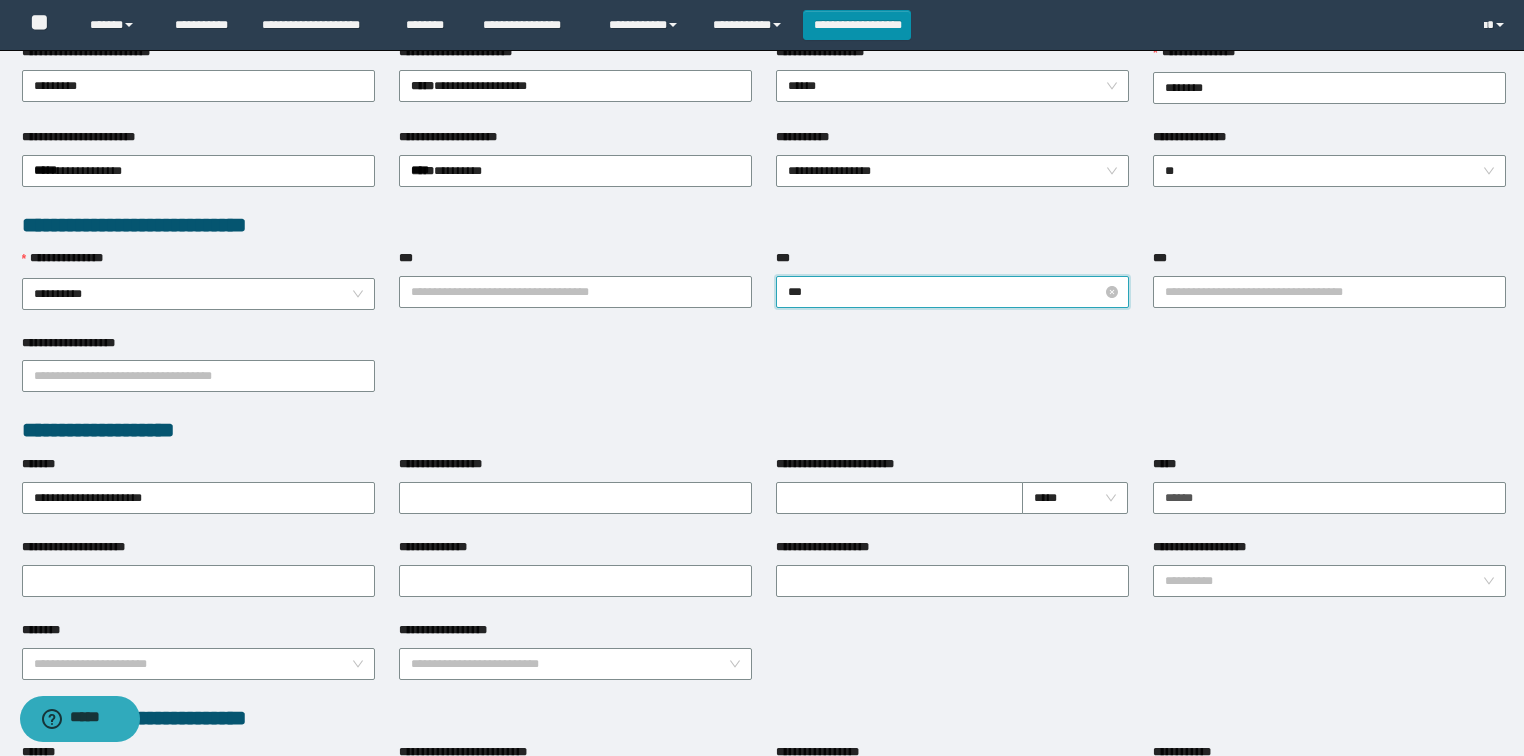 type on "****" 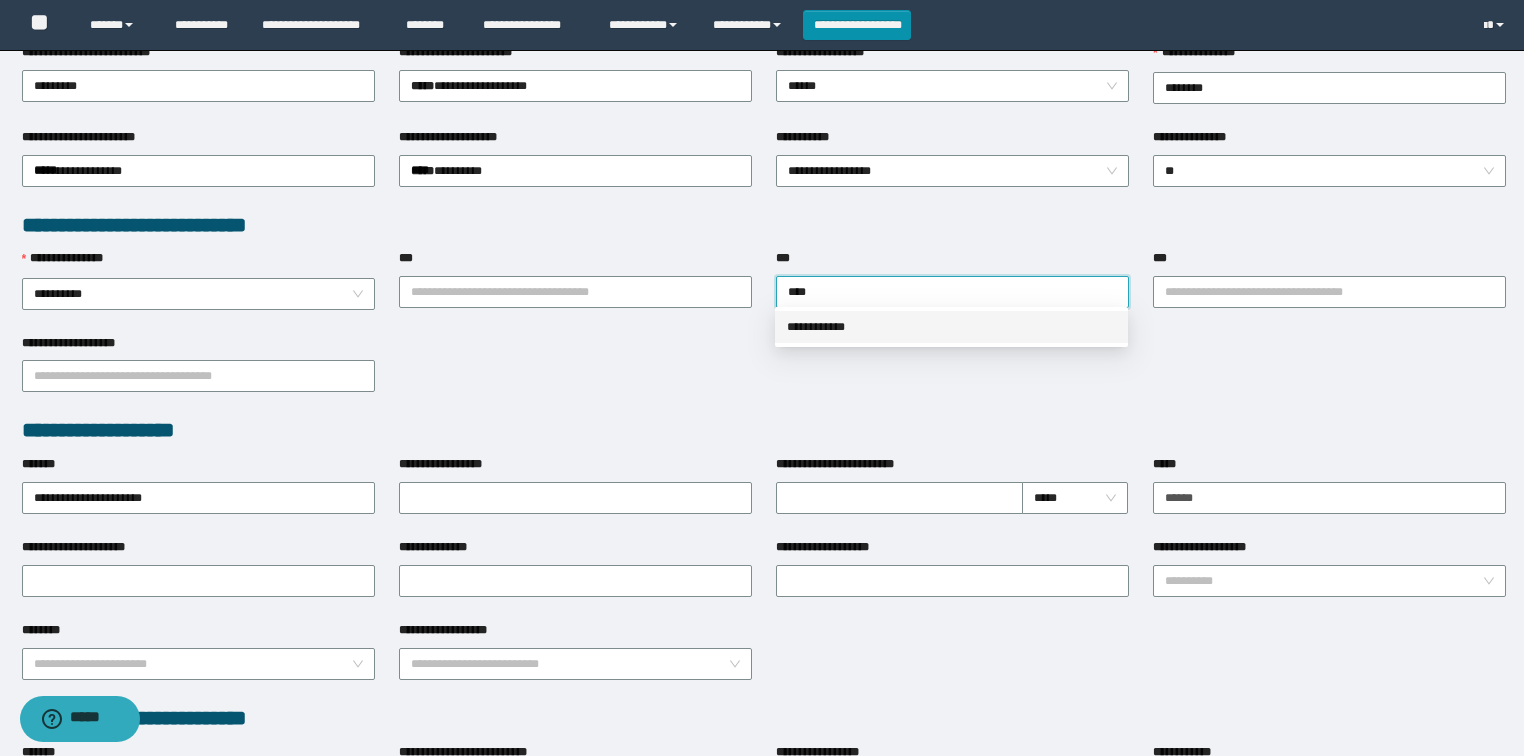 click on "**********" at bounding box center [951, 327] 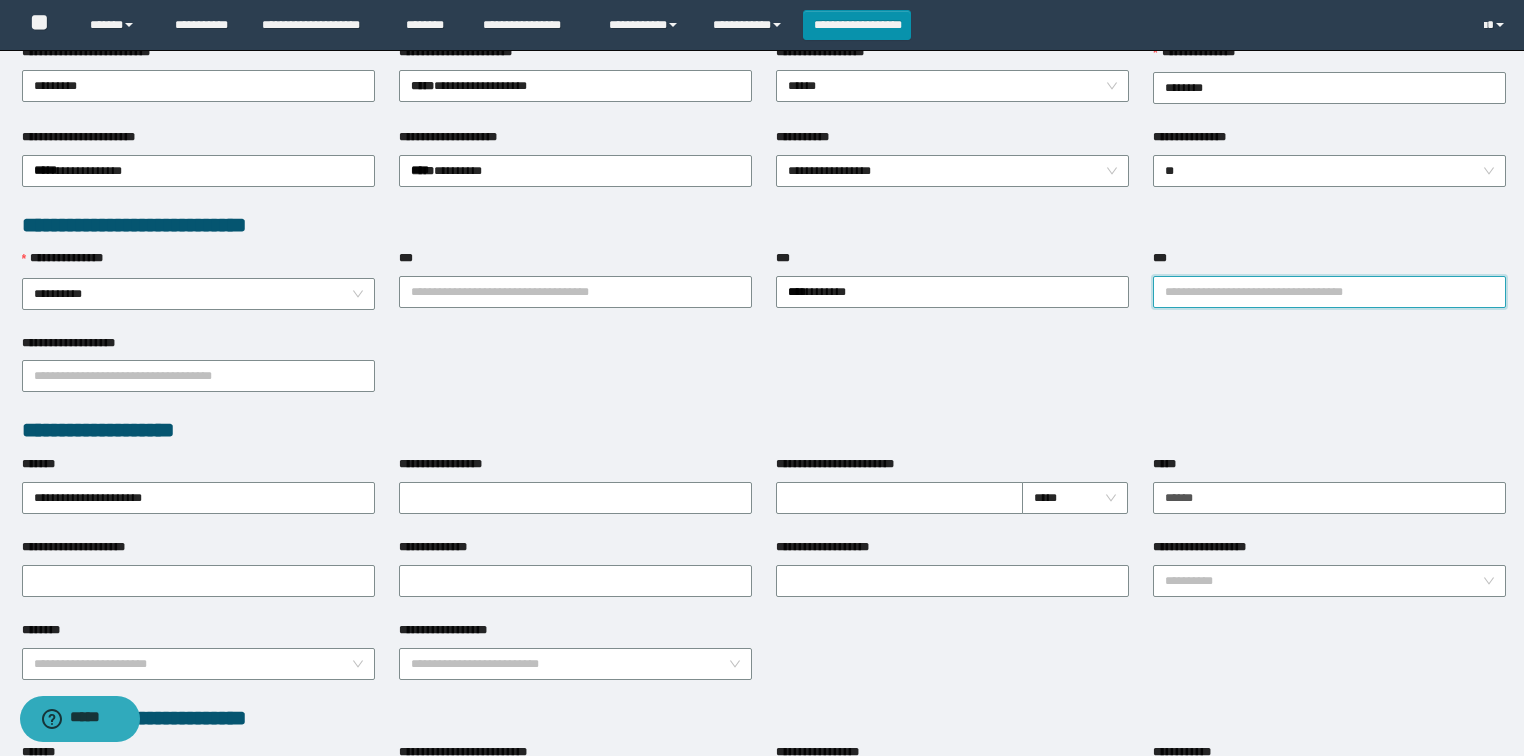 click on "***" at bounding box center [1329, 292] 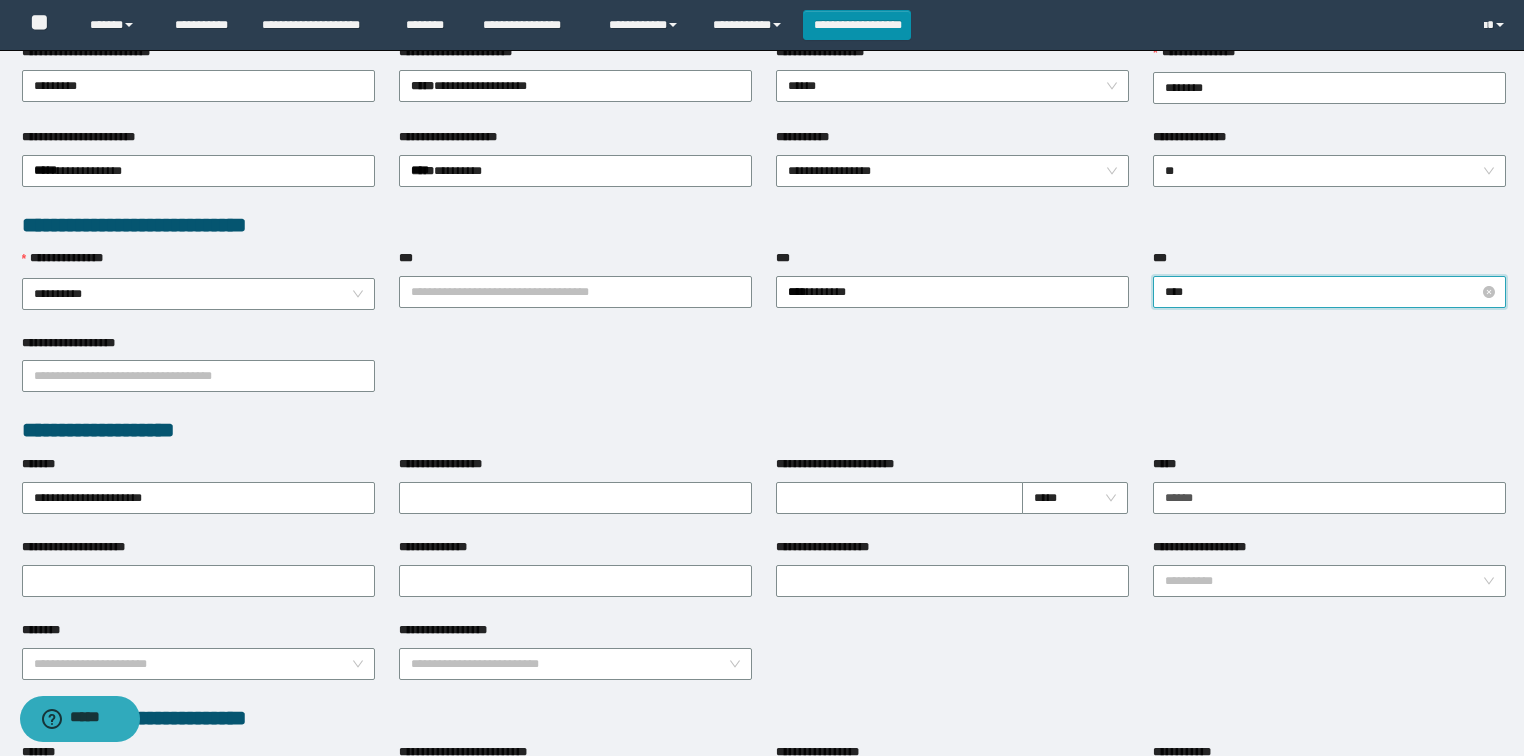 click on "****" at bounding box center (1329, 292) 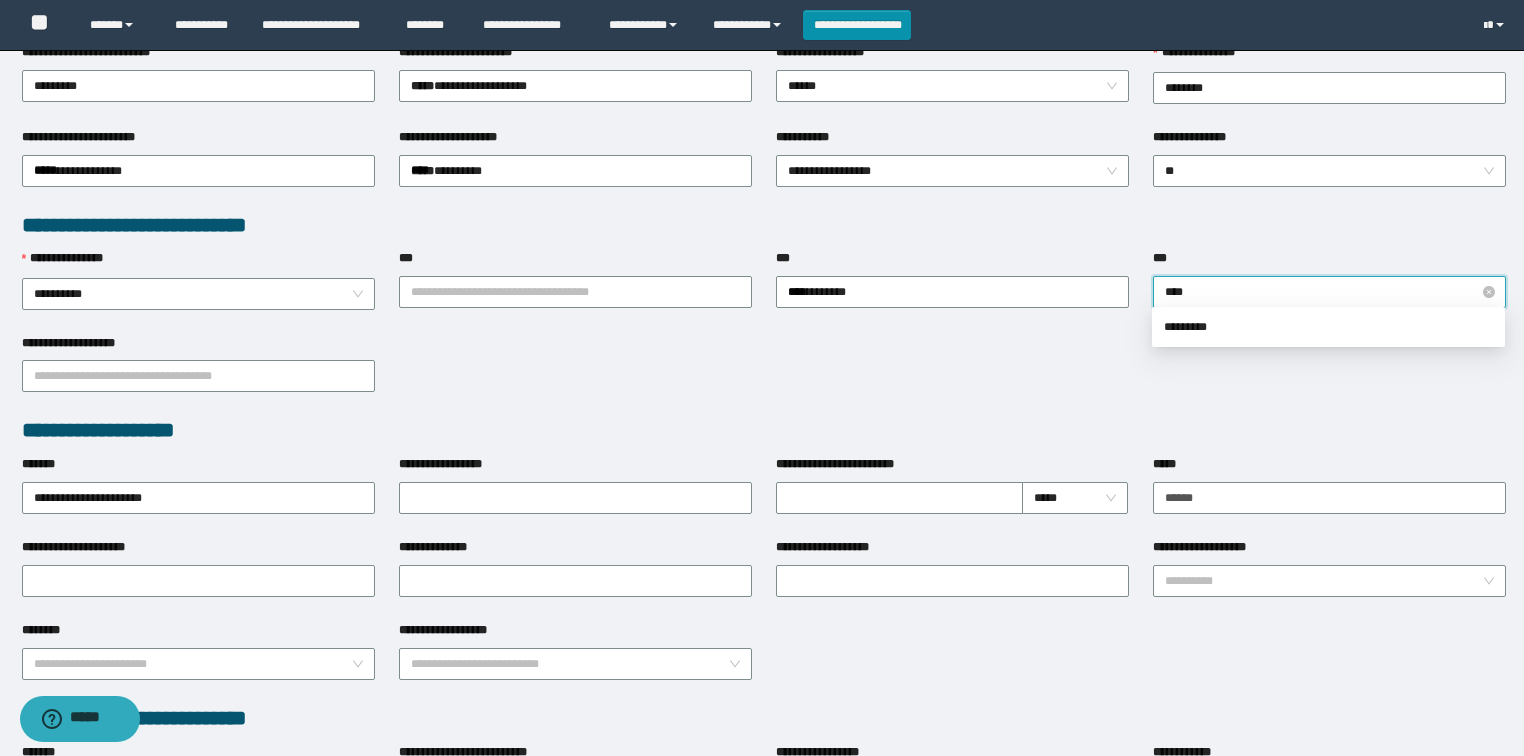 type on "*****" 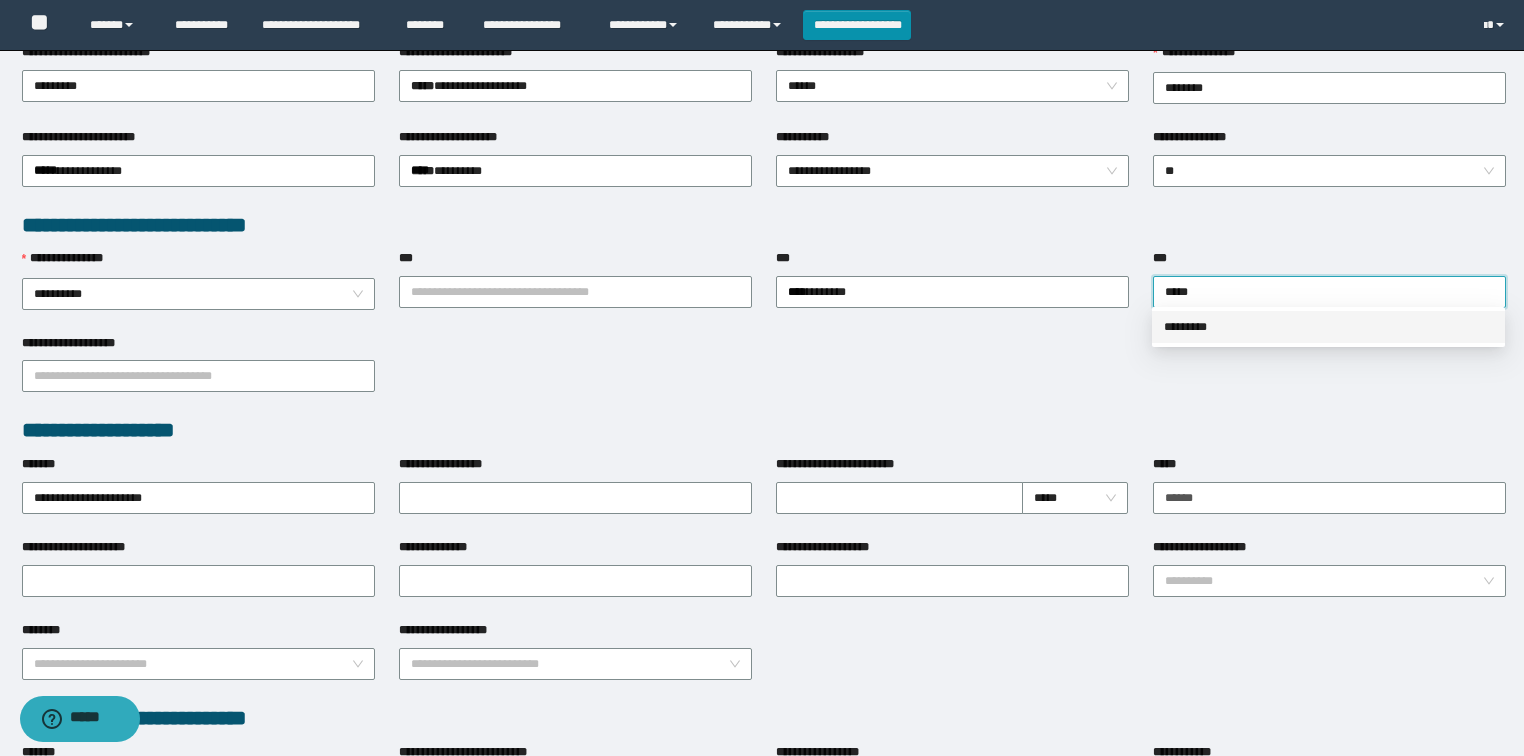 click on "*********" at bounding box center (1328, 327) 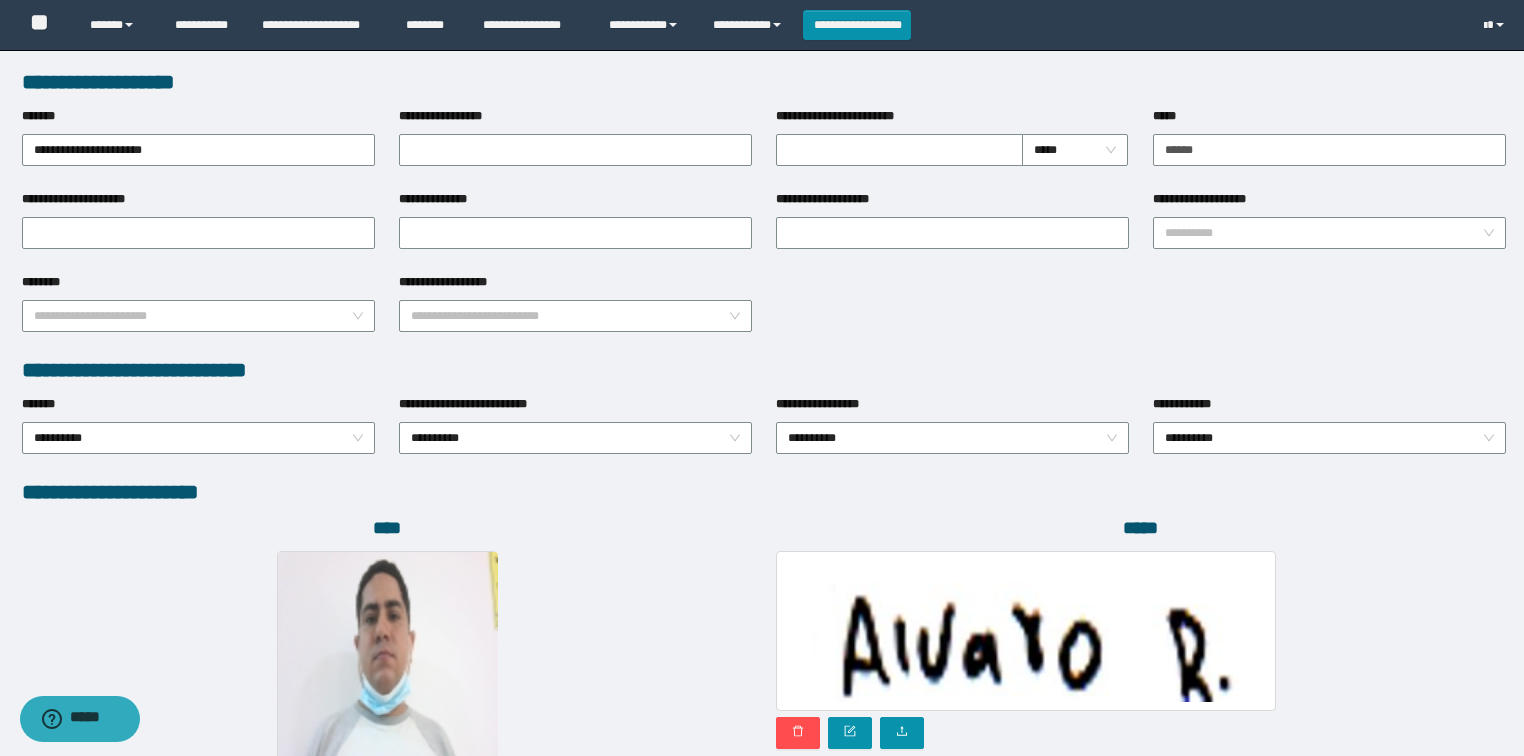 scroll, scrollTop: 946, scrollLeft: 0, axis: vertical 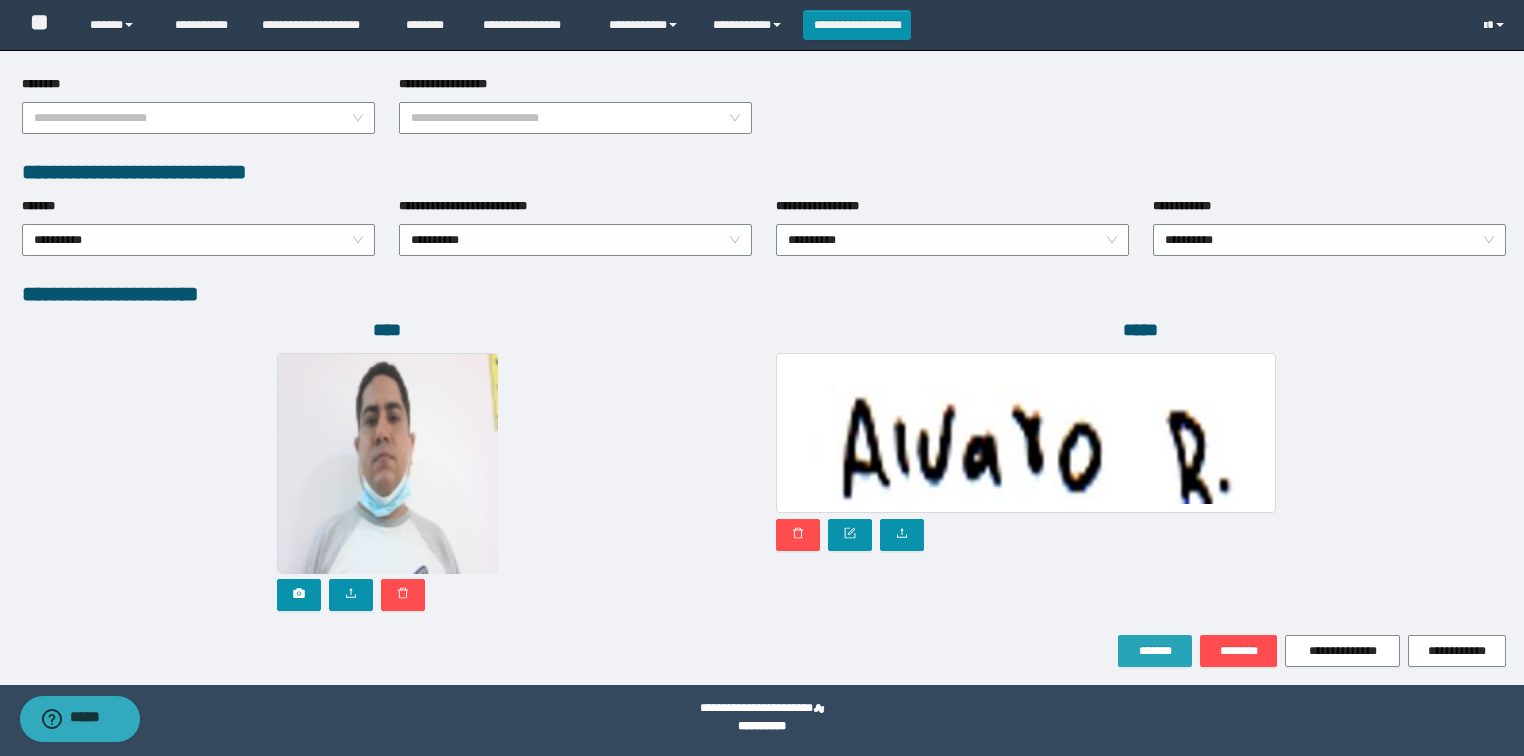 click on "*******" at bounding box center [1155, 651] 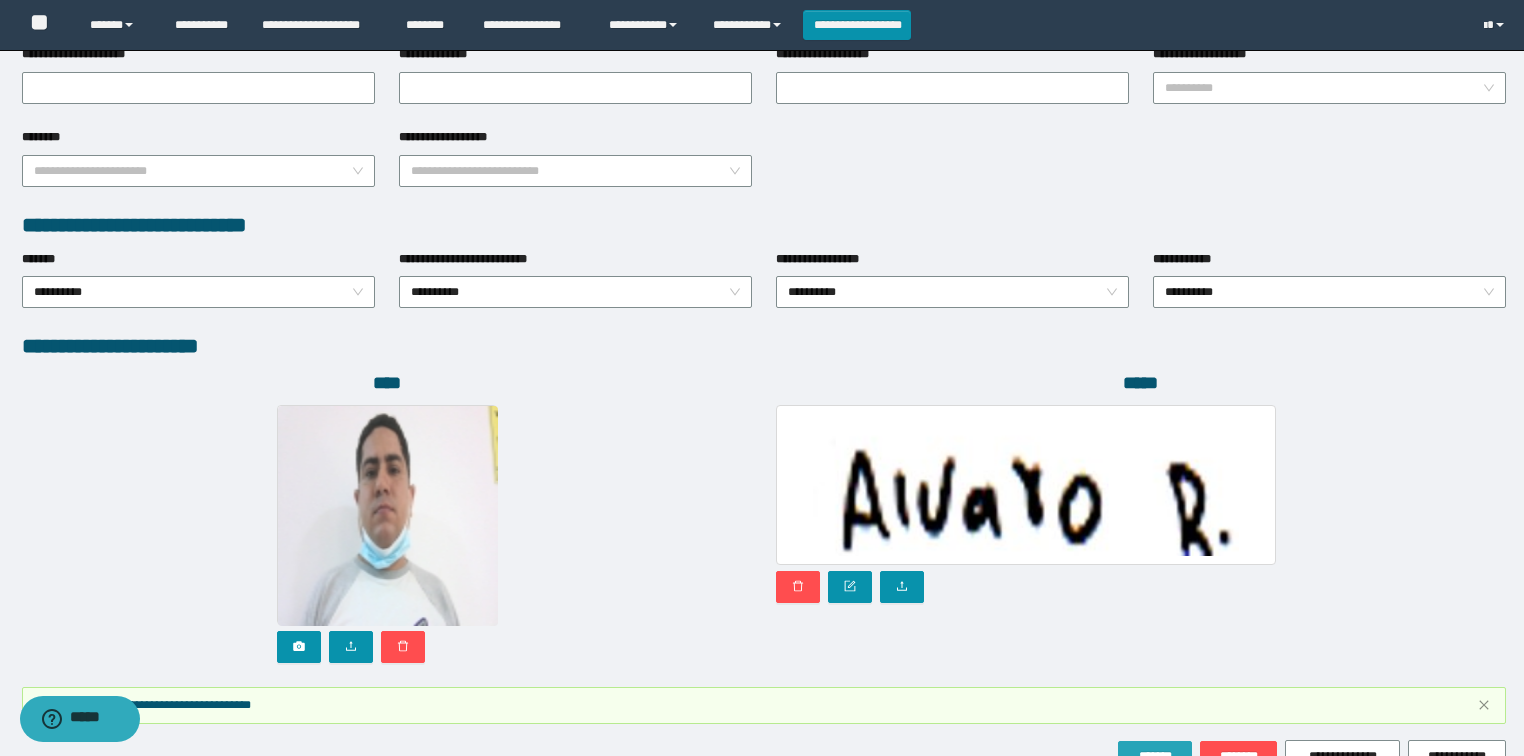 scroll, scrollTop: 999, scrollLeft: 0, axis: vertical 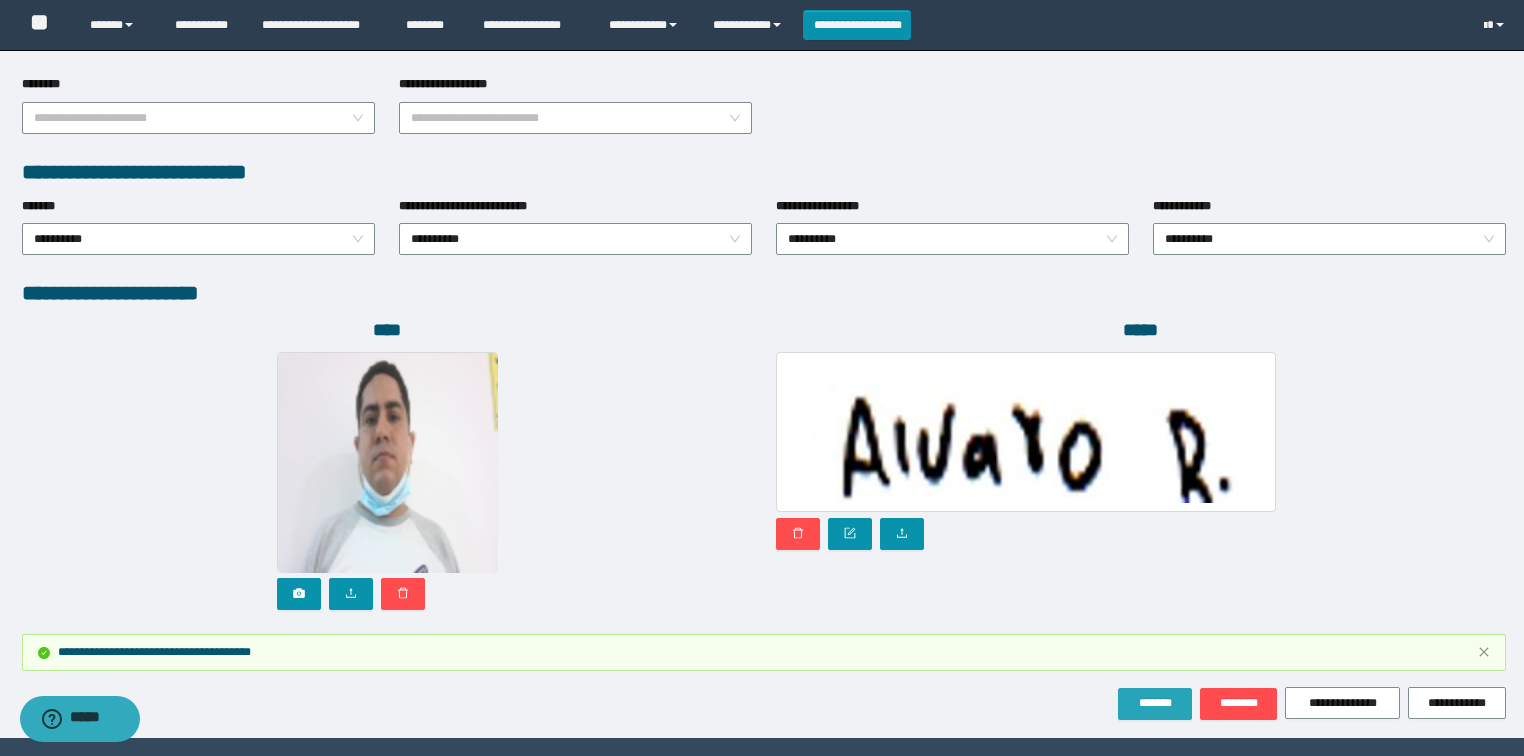 drag, startPoint x: 1162, startPoint y: 704, endPoint x: 1149, endPoint y: 680, distance: 27.294687 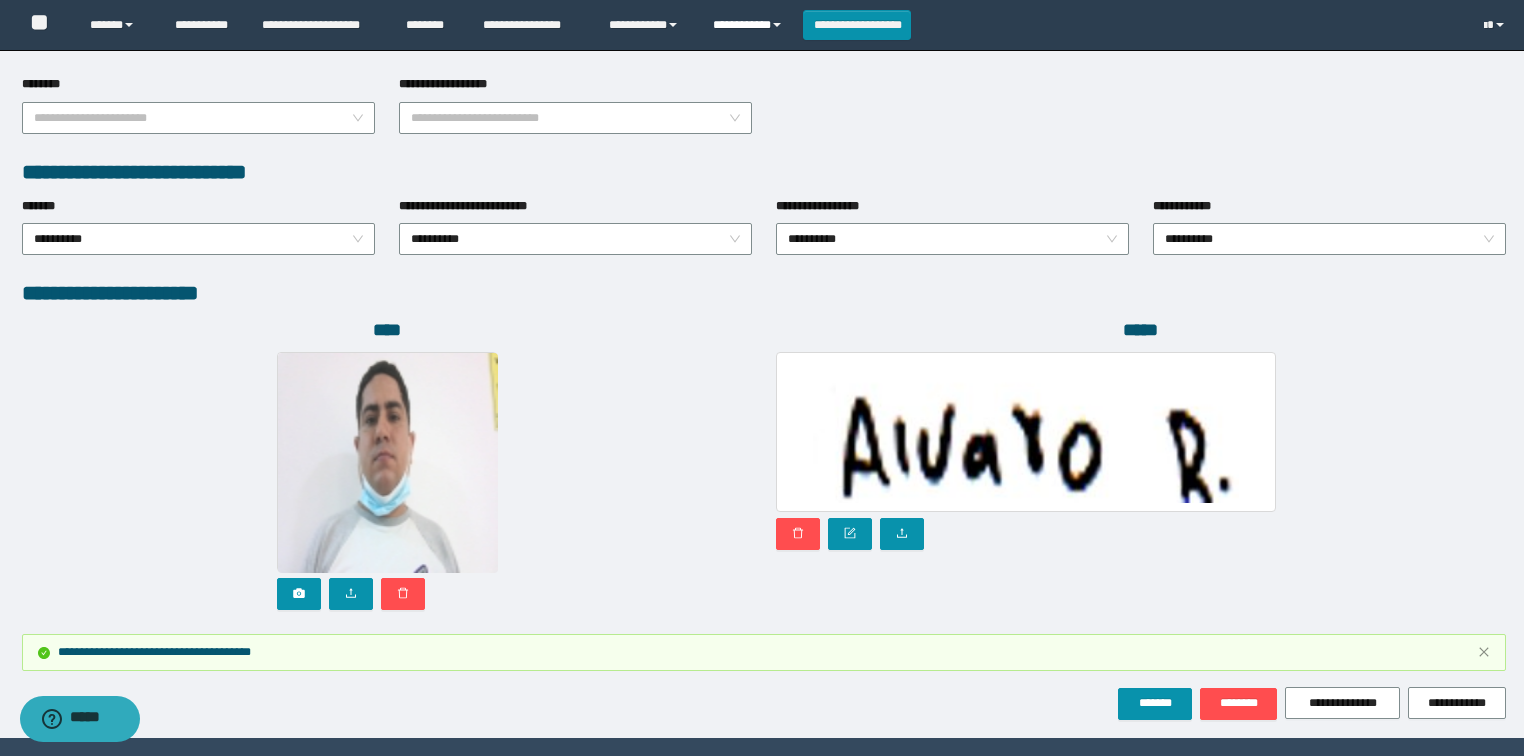 click on "**********" at bounding box center (750, 25) 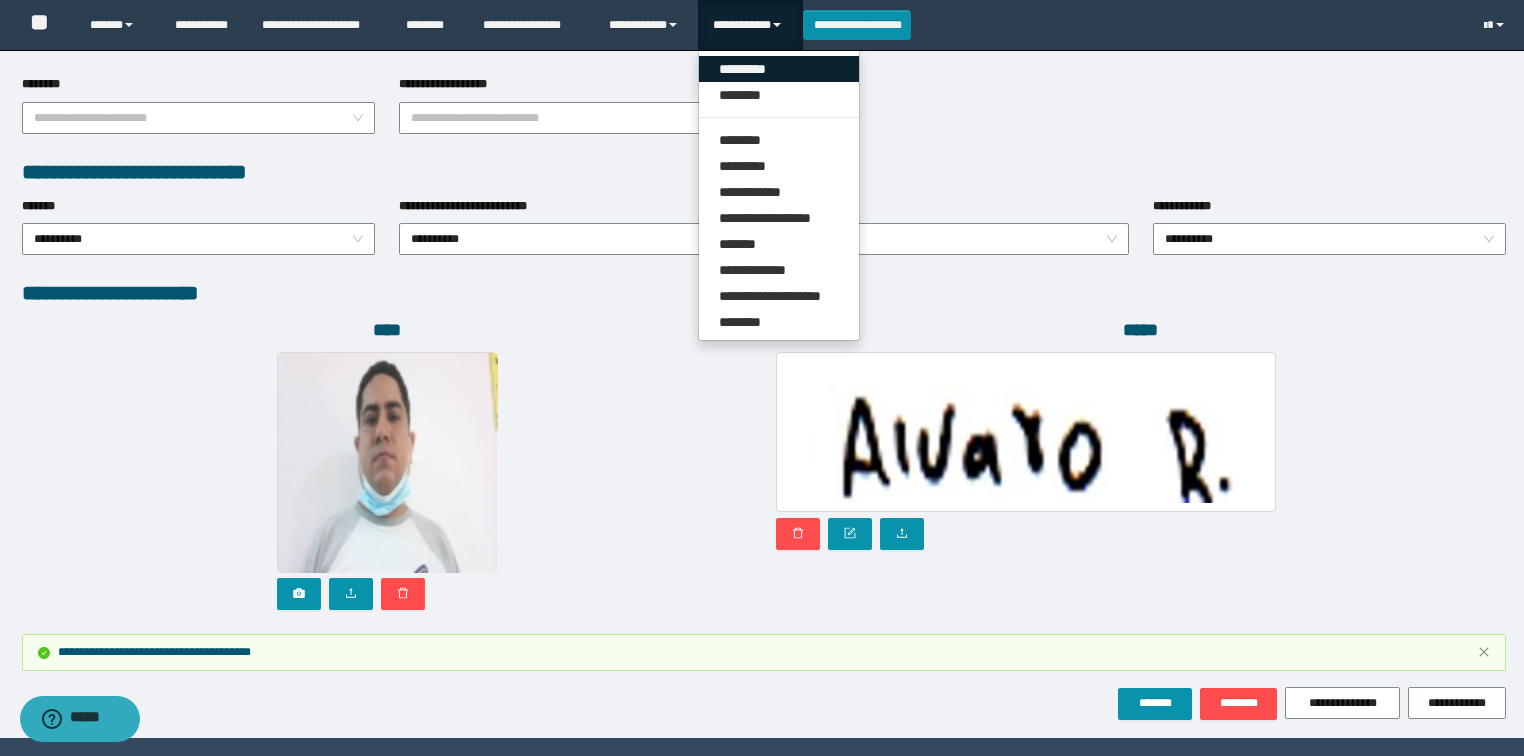 click on "*********" at bounding box center (779, 69) 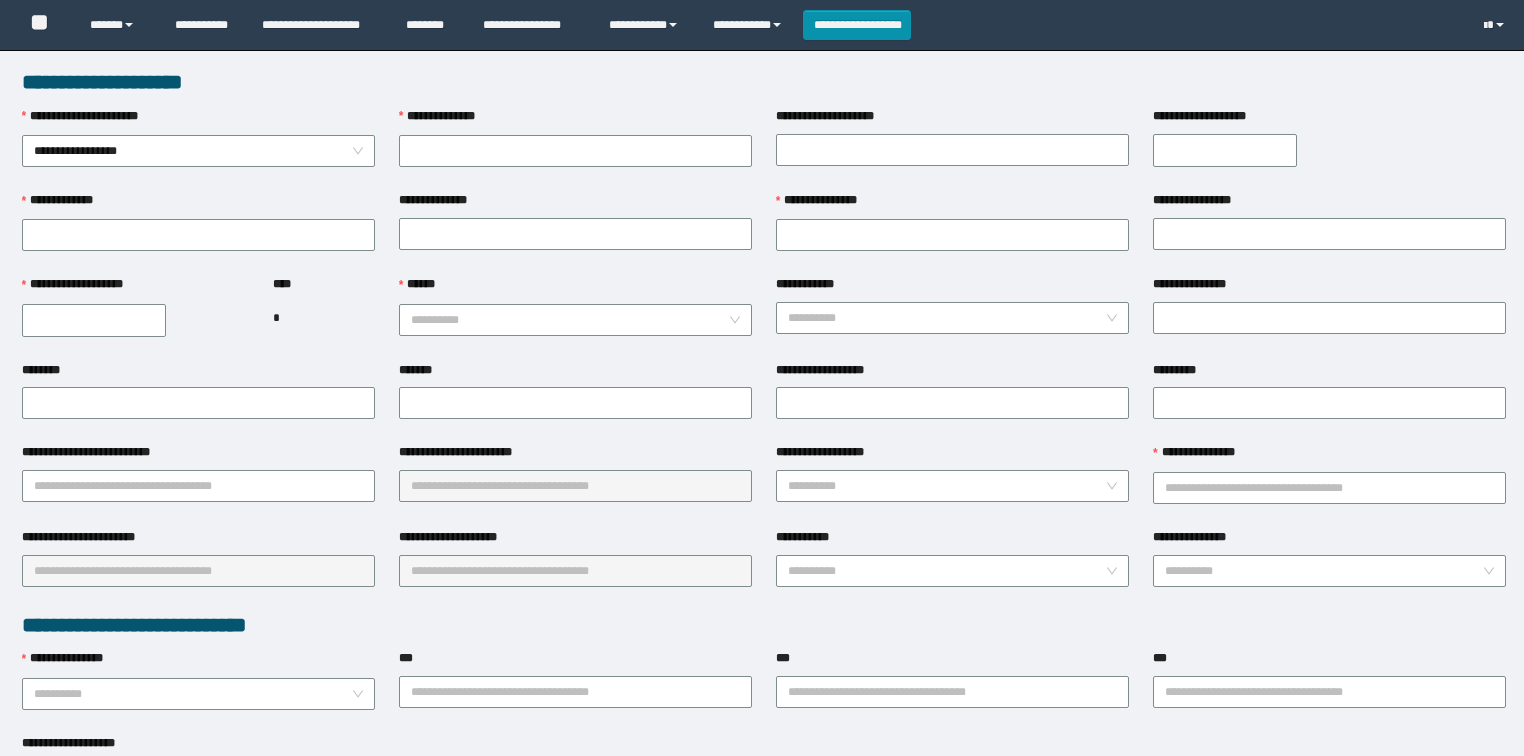 scroll, scrollTop: 0, scrollLeft: 0, axis: both 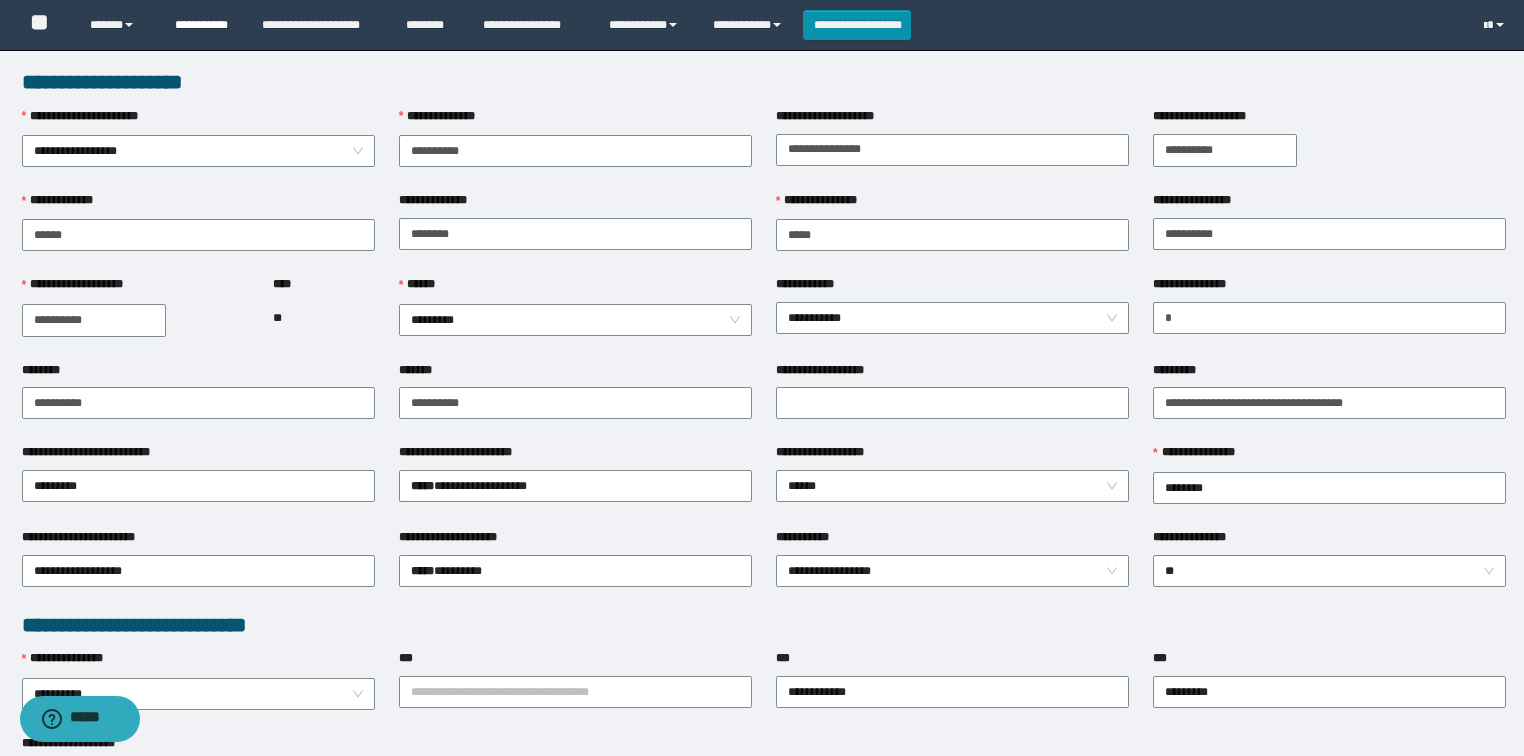 click on "**********" at bounding box center [203, 25] 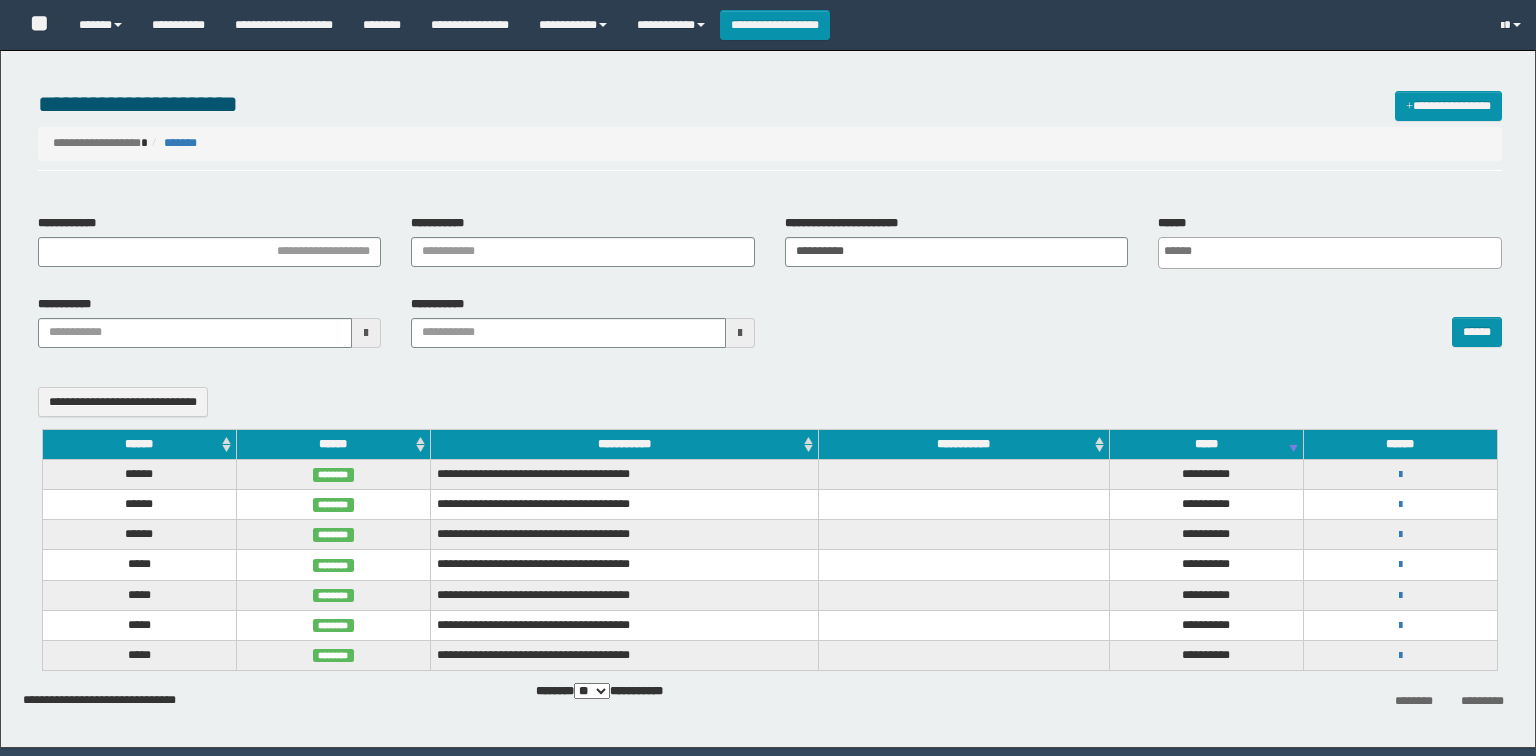 select 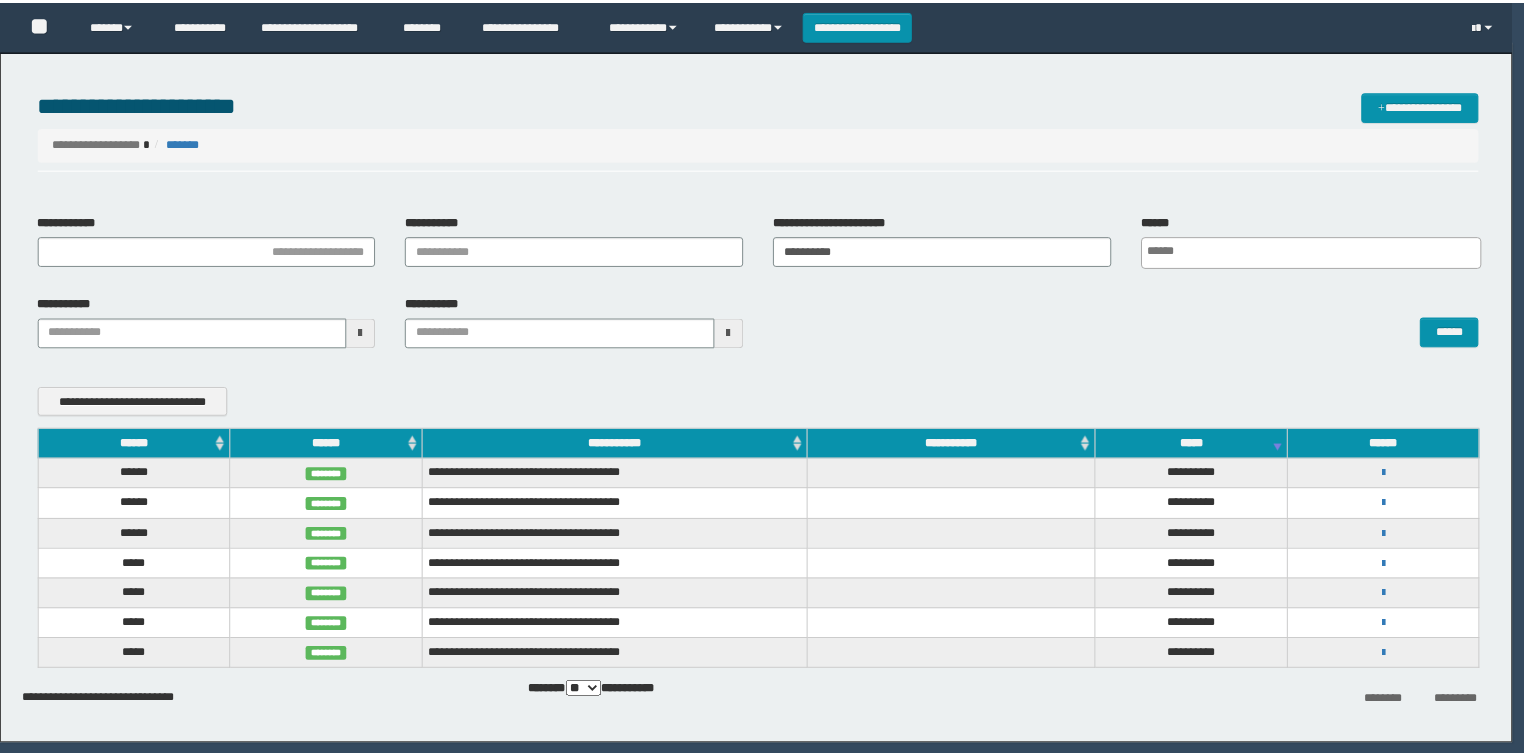 scroll, scrollTop: 0, scrollLeft: 0, axis: both 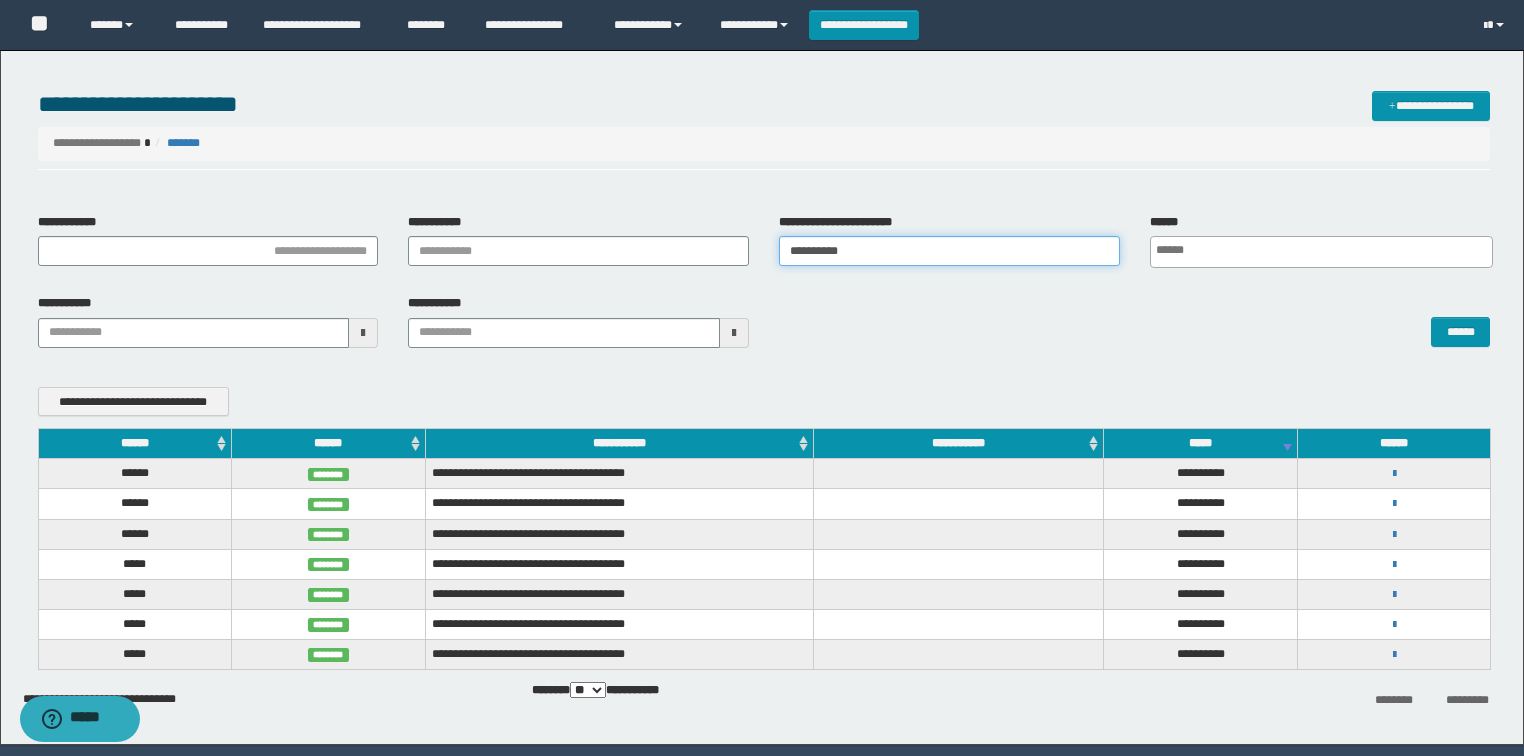 drag, startPoint x: 684, startPoint y: 288, endPoint x: 661, endPoint y: 289, distance: 23.021729 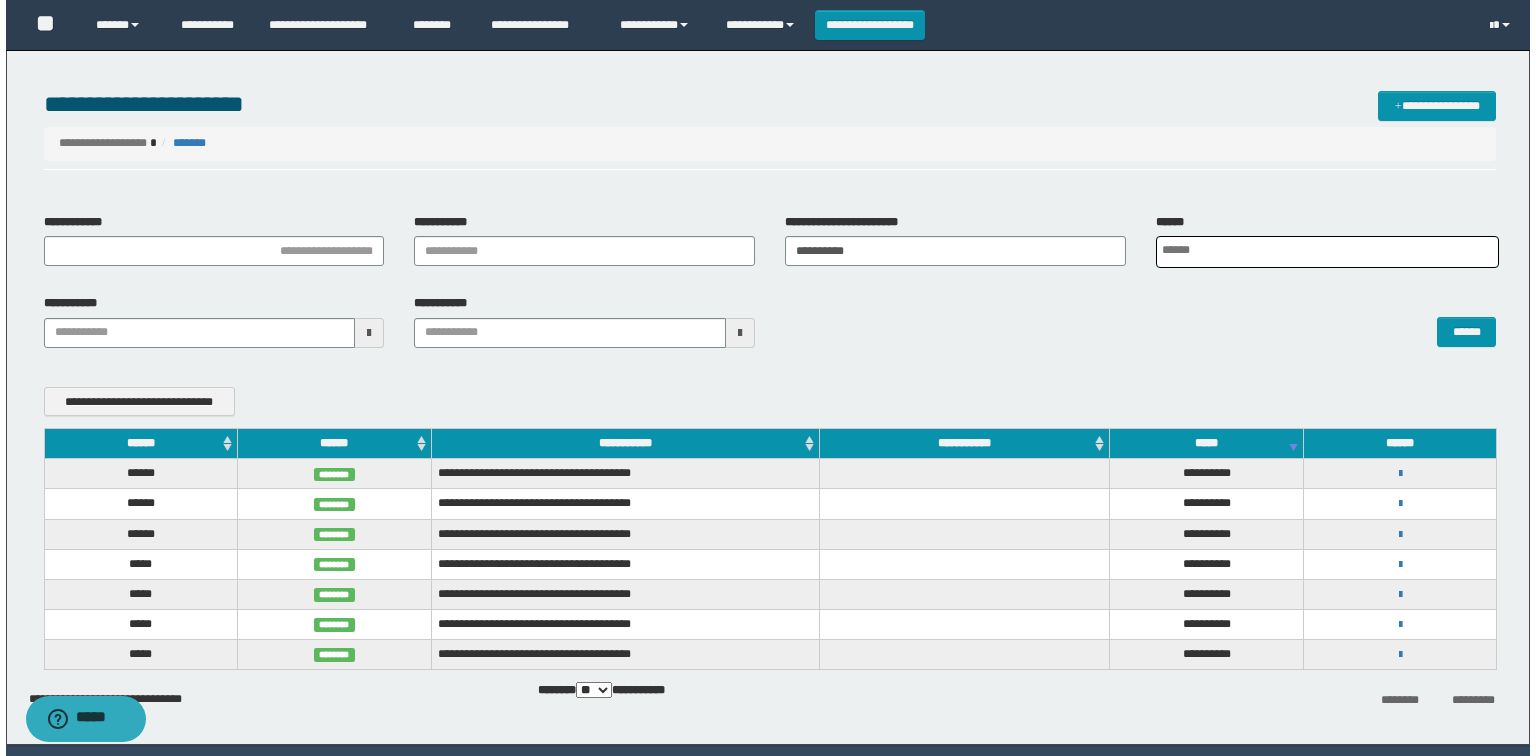 scroll, scrollTop: 0, scrollLeft: 4, axis: horizontal 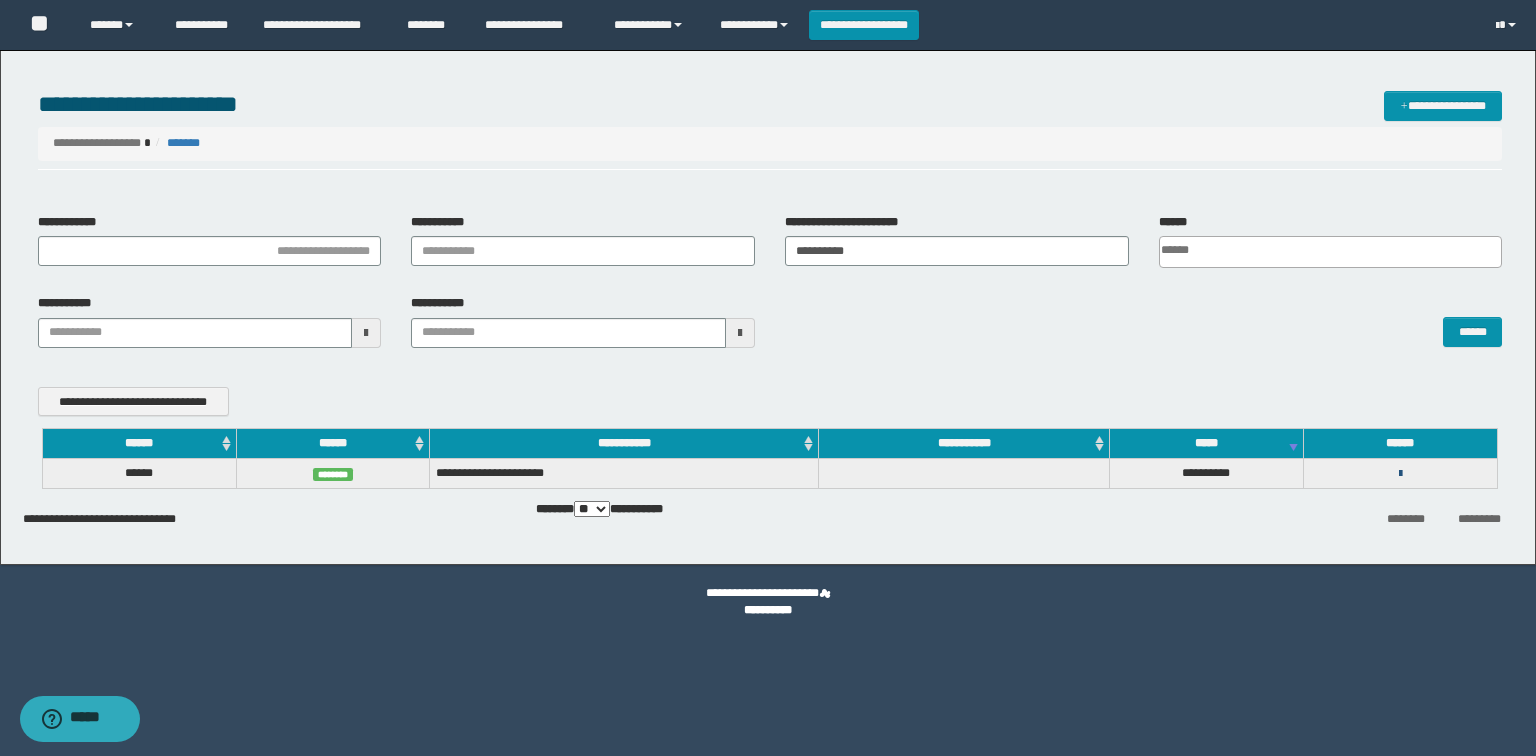 drag, startPoint x: 1398, startPoint y: 474, endPoint x: 1387, endPoint y: 499, distance: 27.313 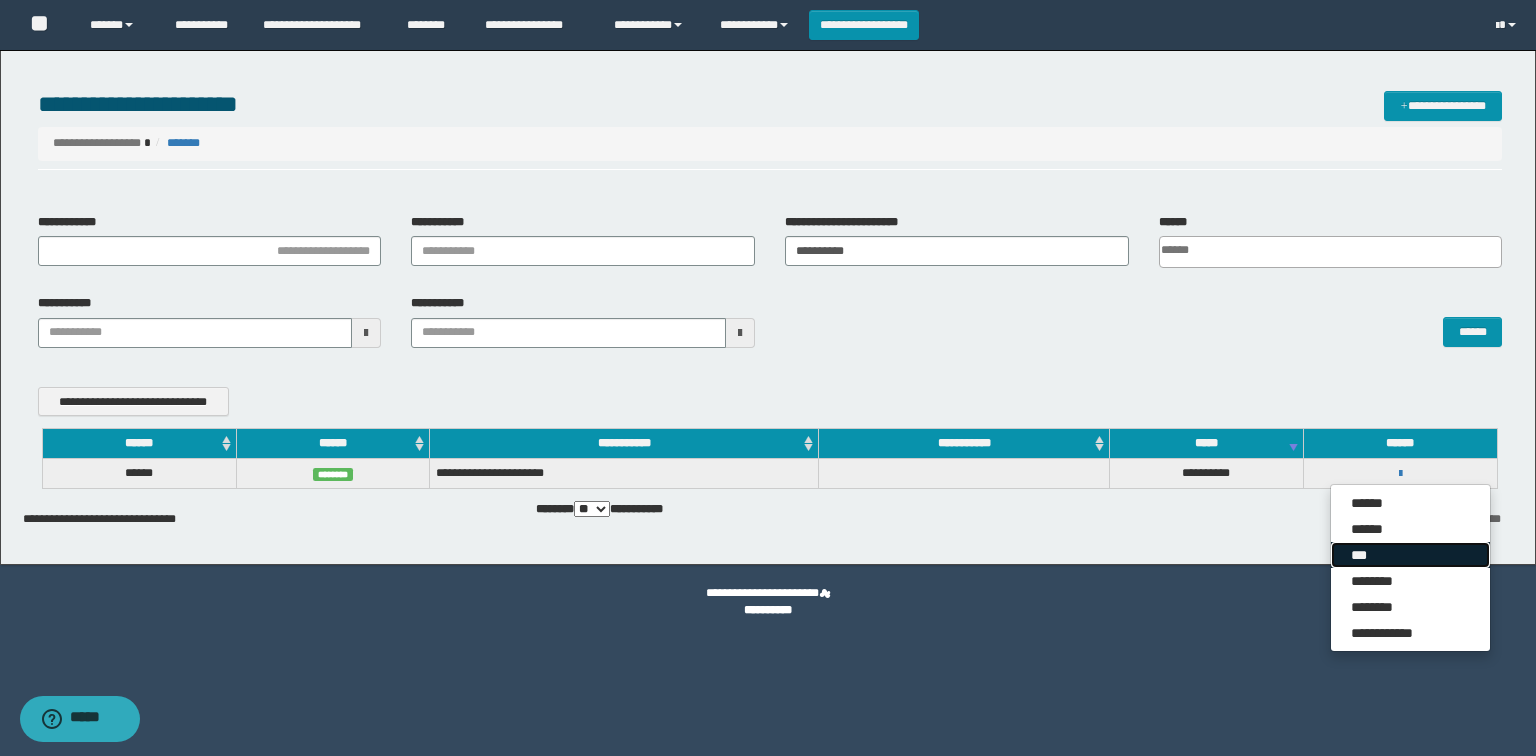 click on "***" at bounding box center (1410, 555) 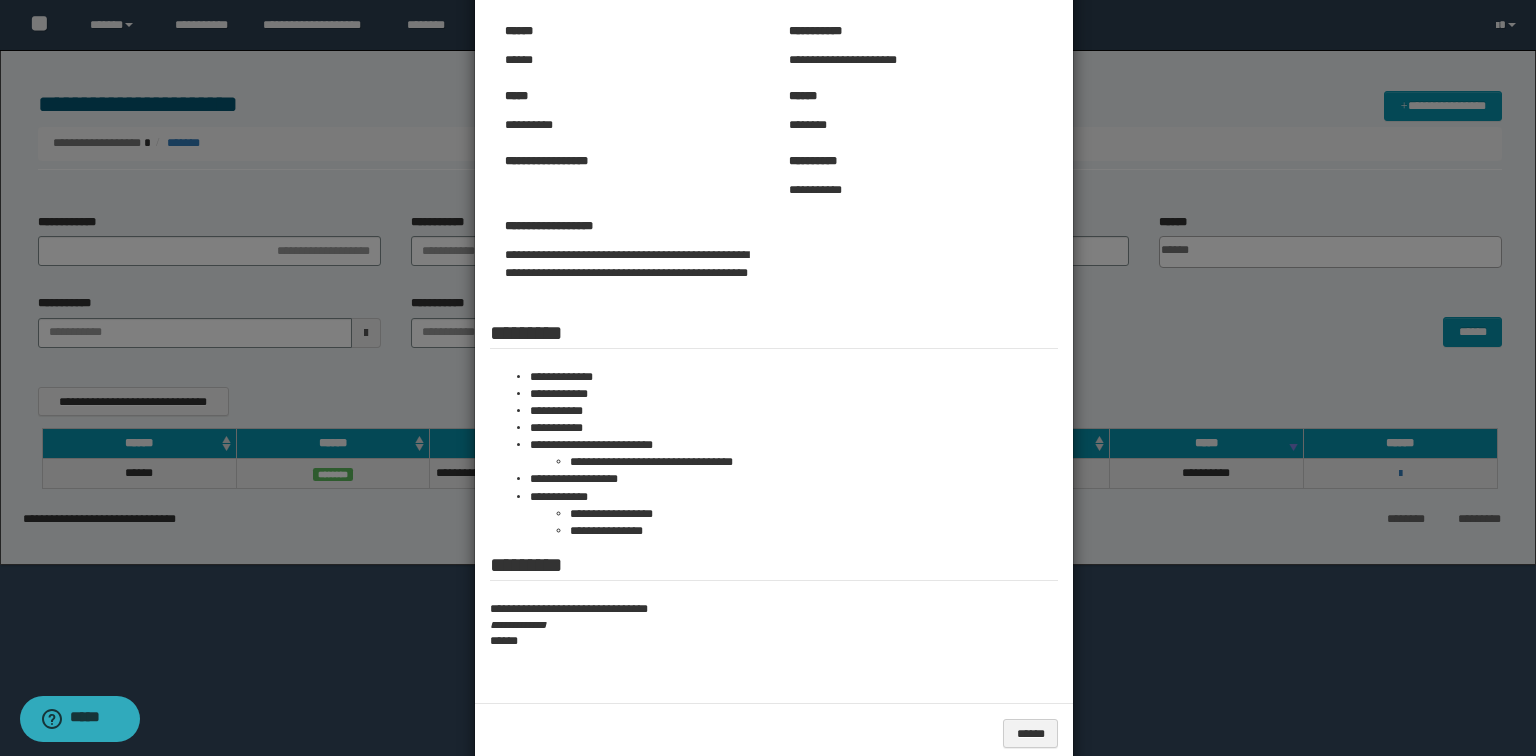 scroll, scrollTop: 130, scrollLeft: 0, axis: vertical 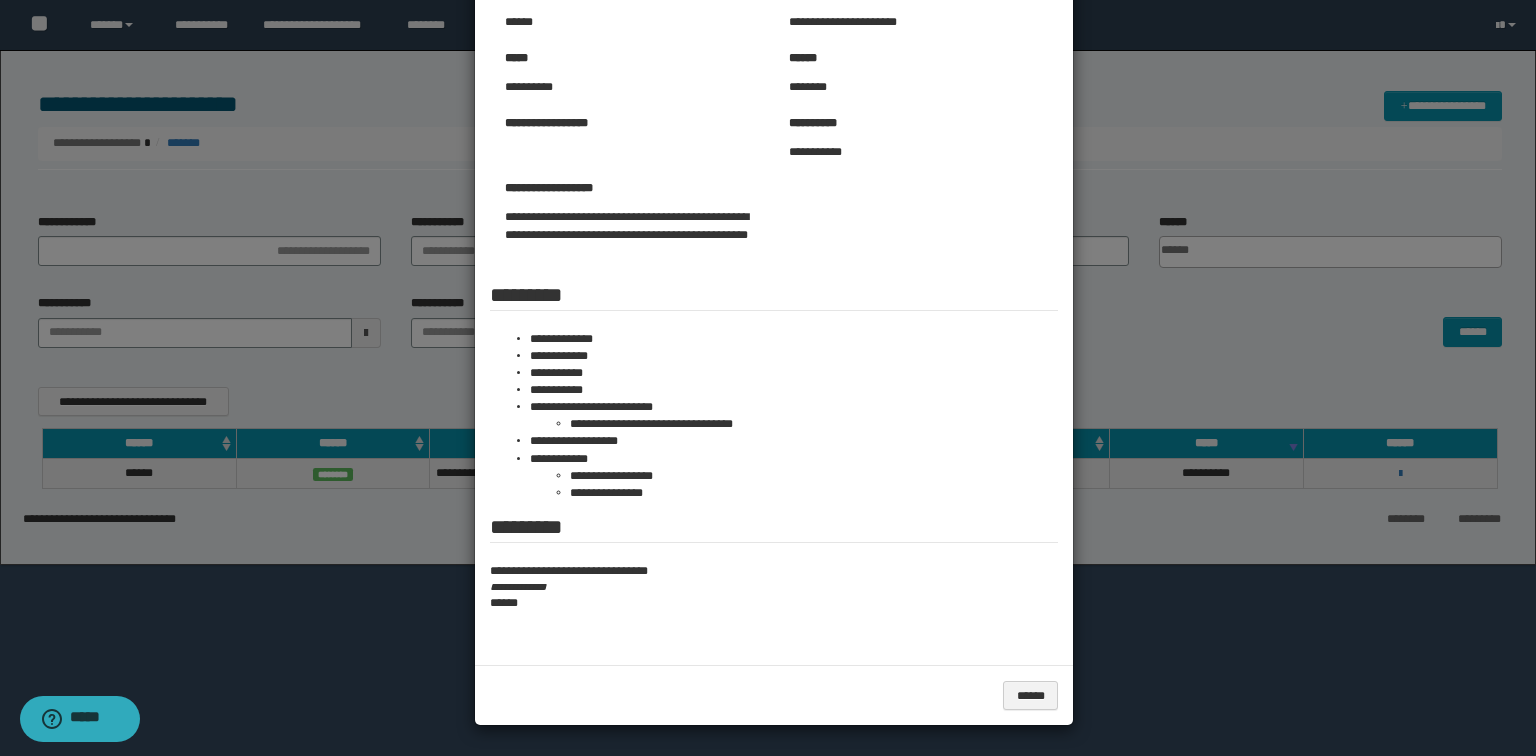click at bounding box center (768, 313) 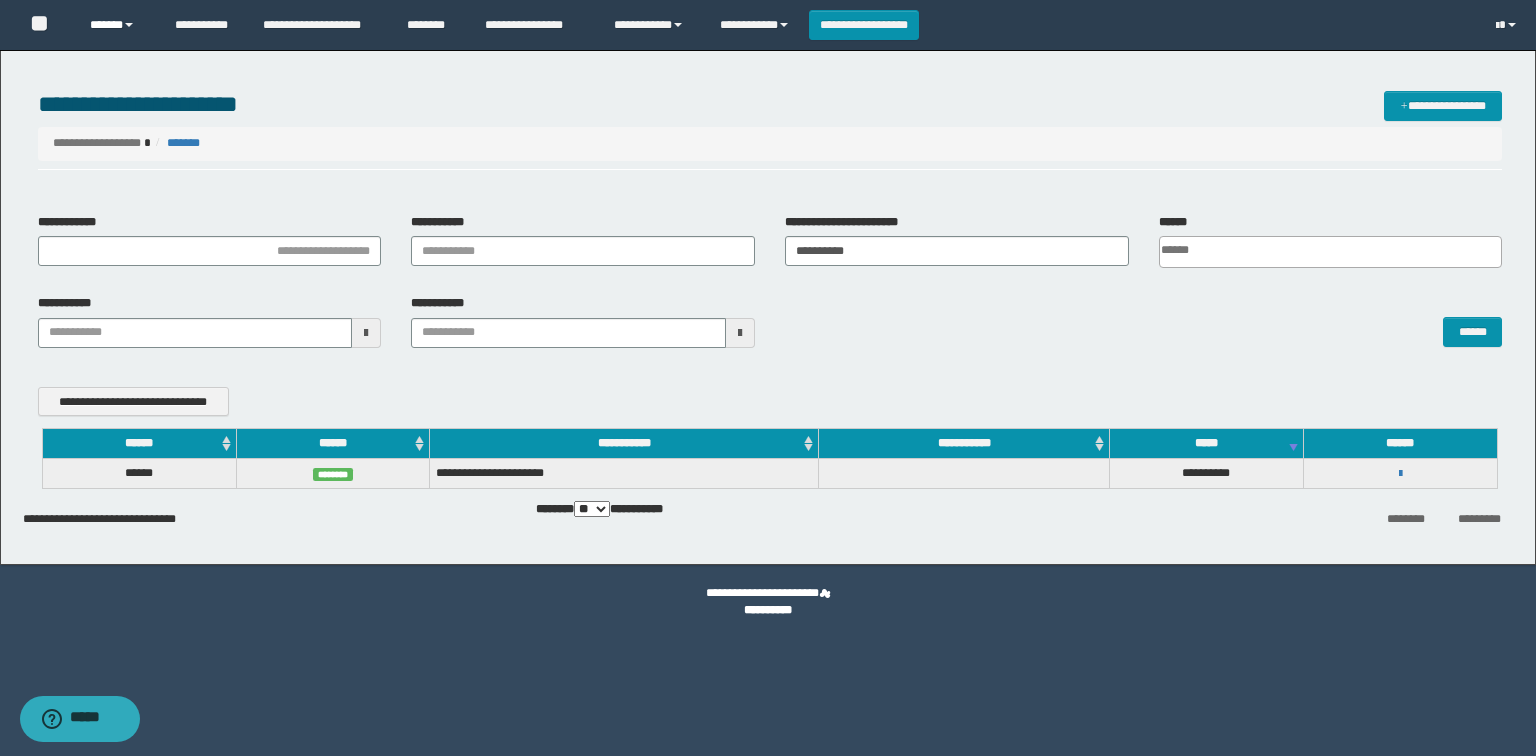 click on "******" at bounding box center (117, 25) 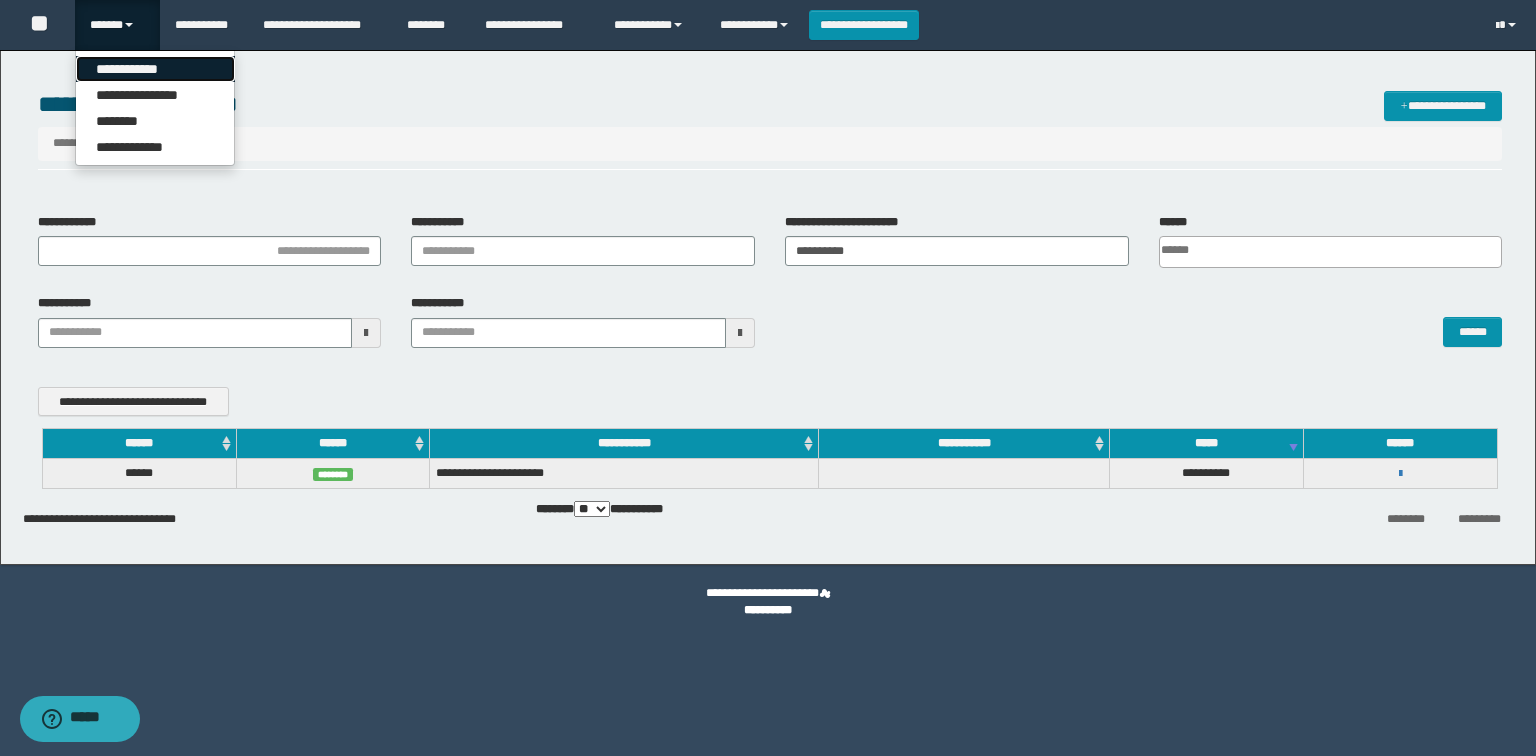 click on "**********" at bounding box center (155, 69) 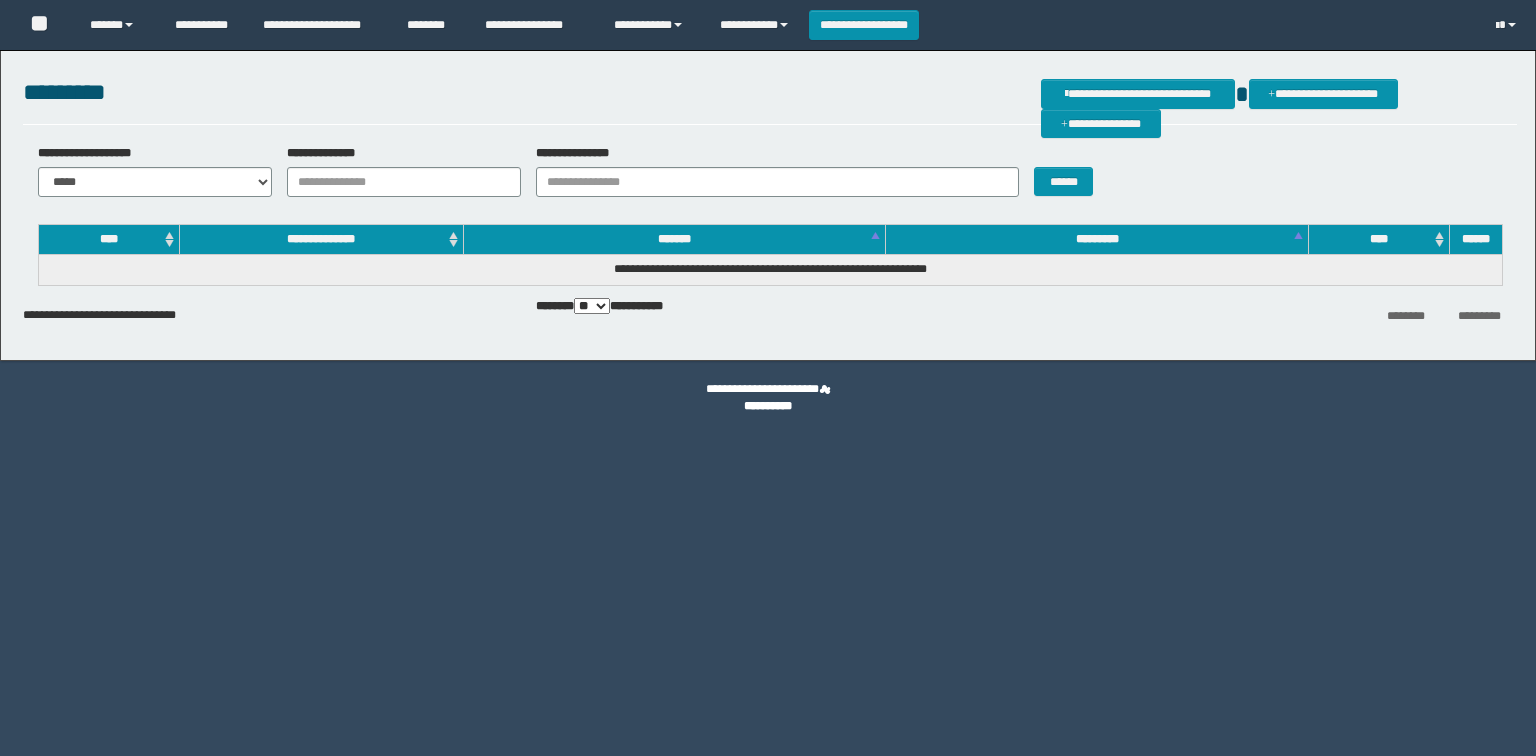 scroll, scrollTop: 0, scrollLeft: 0, axis: both 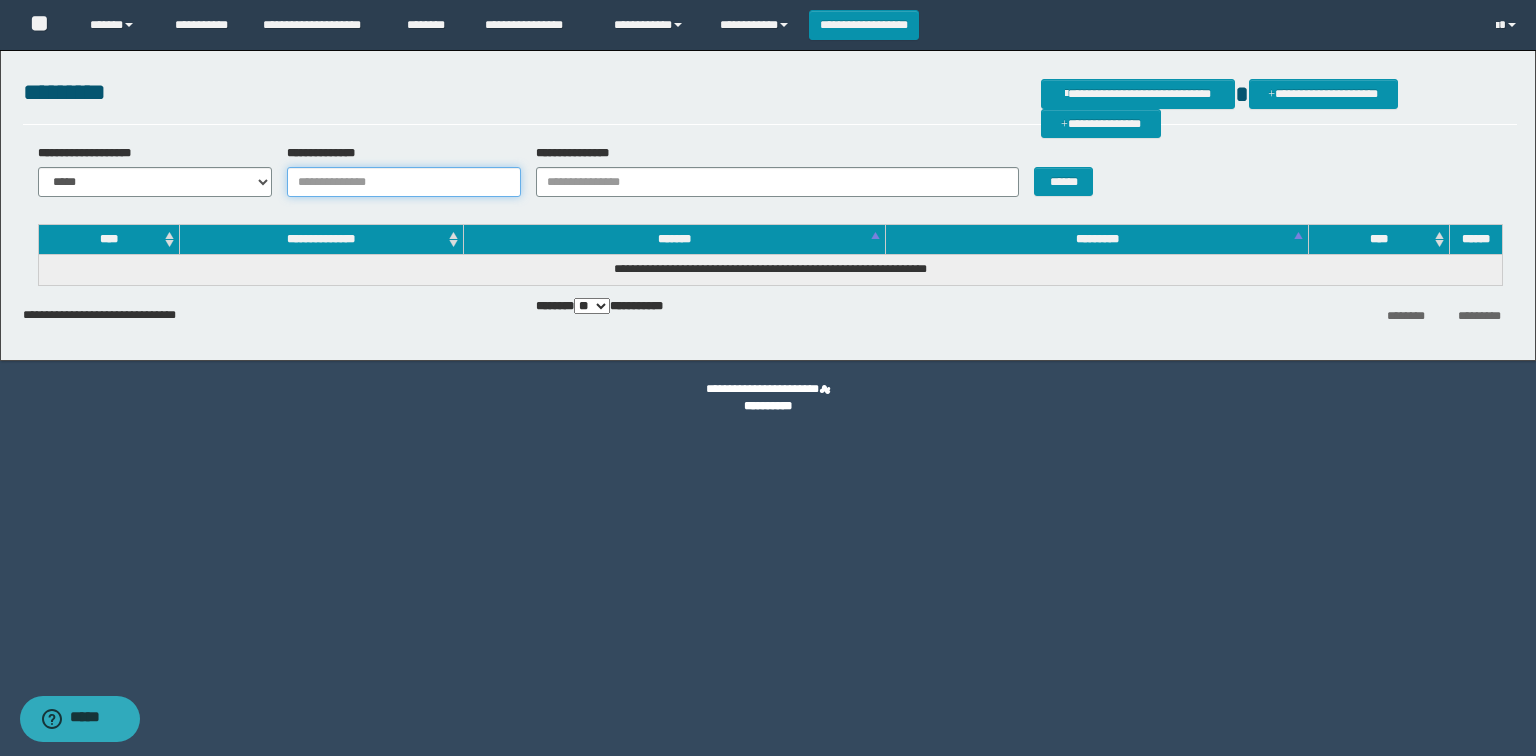 click on "**********" at bounding box center (404, 182) 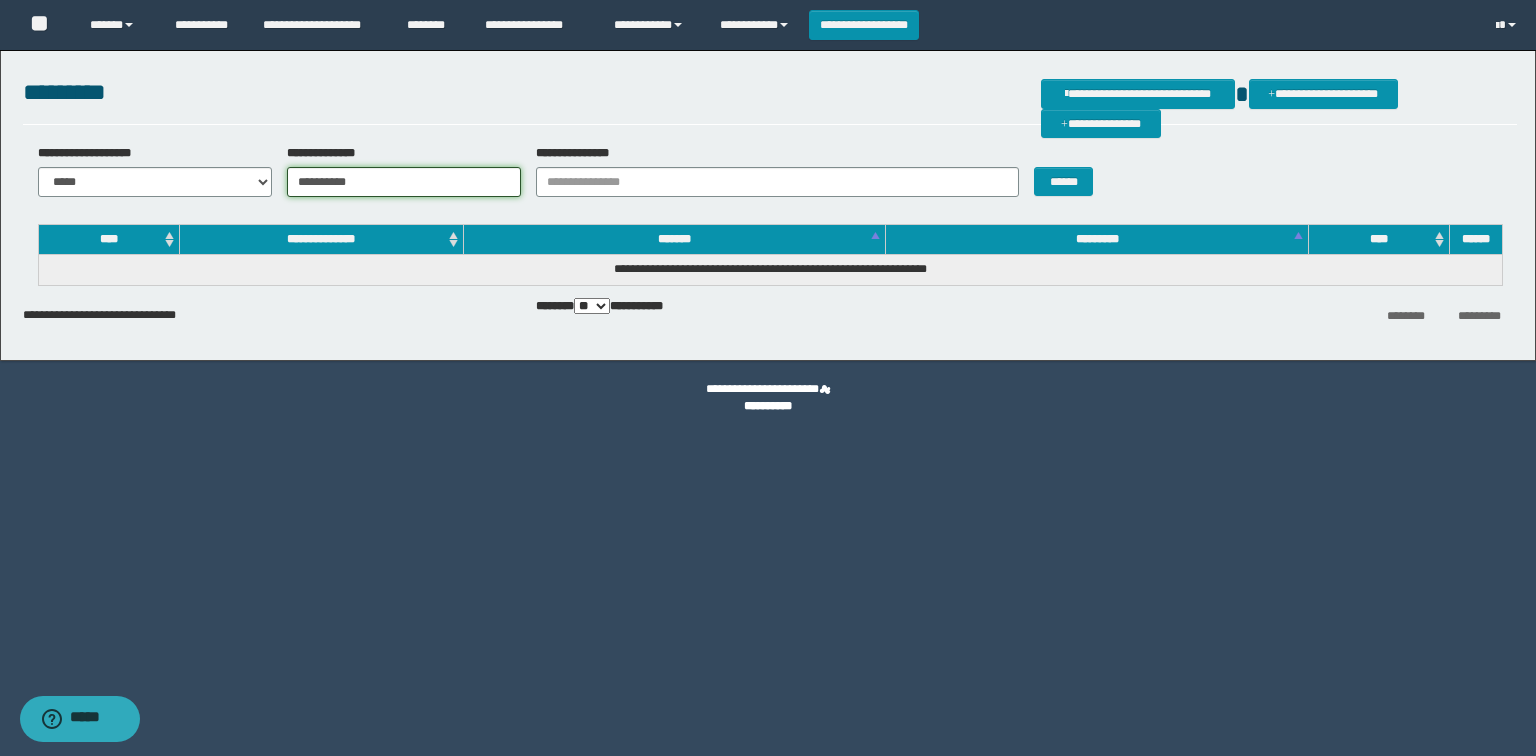 type on "**********" 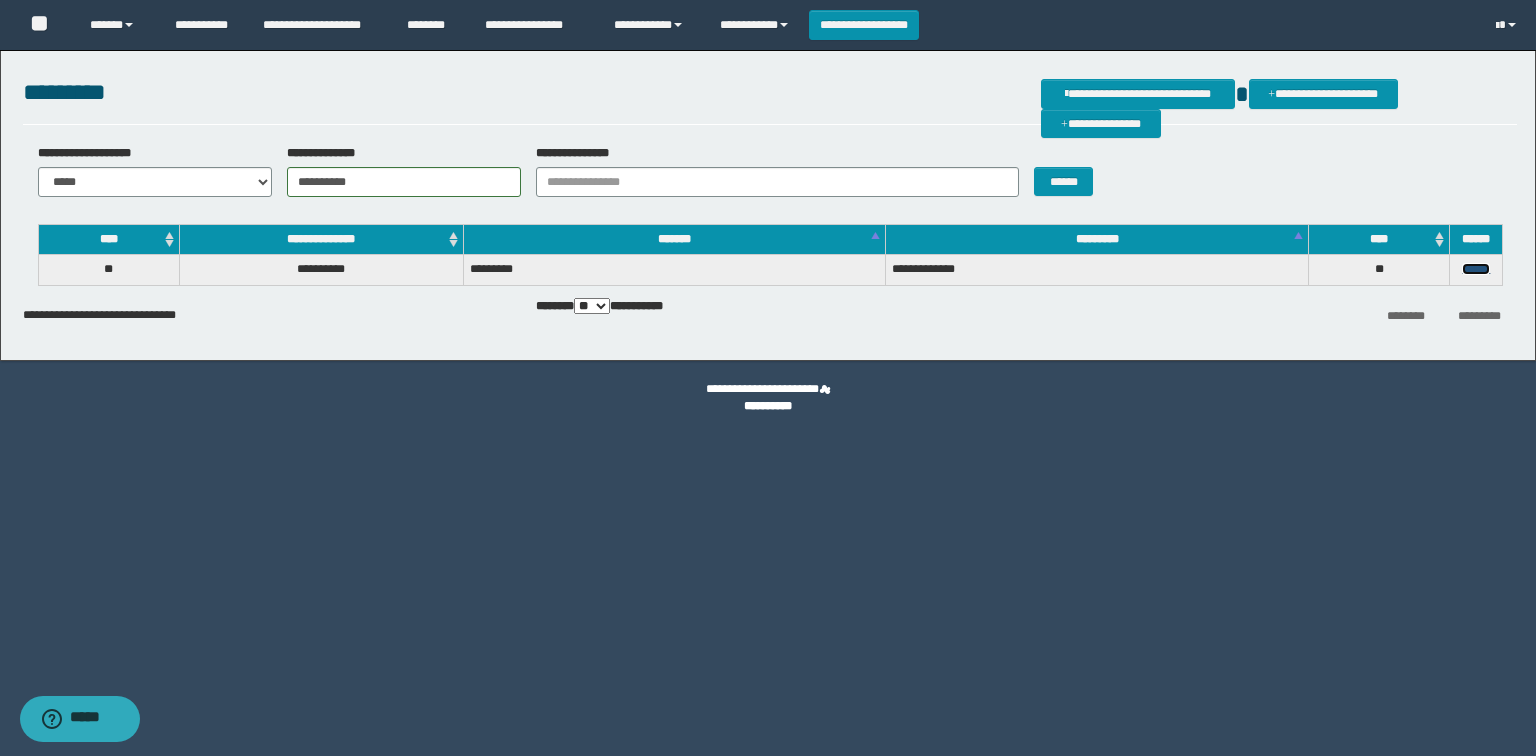 click on "******" at bounding box center (1476, 269) 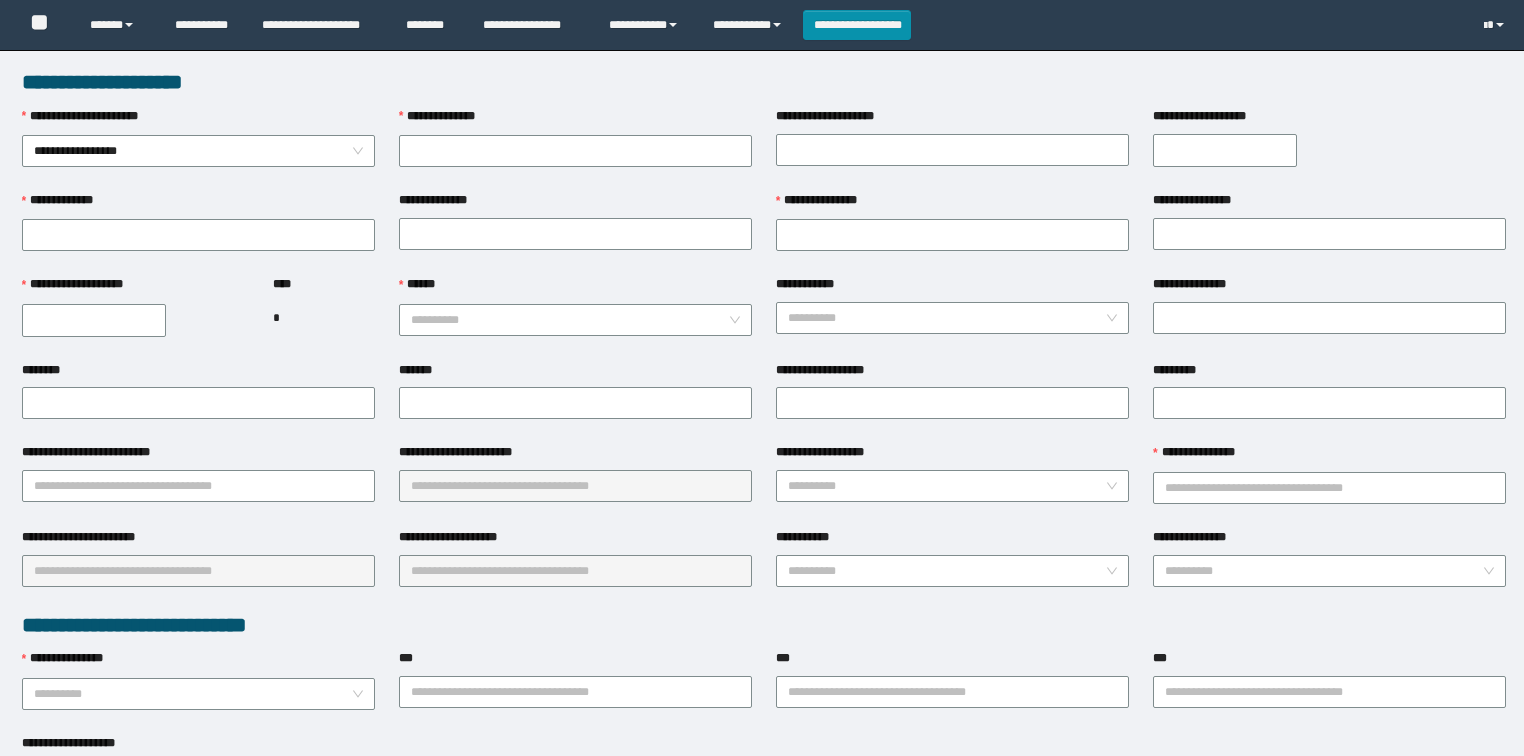 scroll, scrollTop: 0, scrollLeft: 0, axis: both 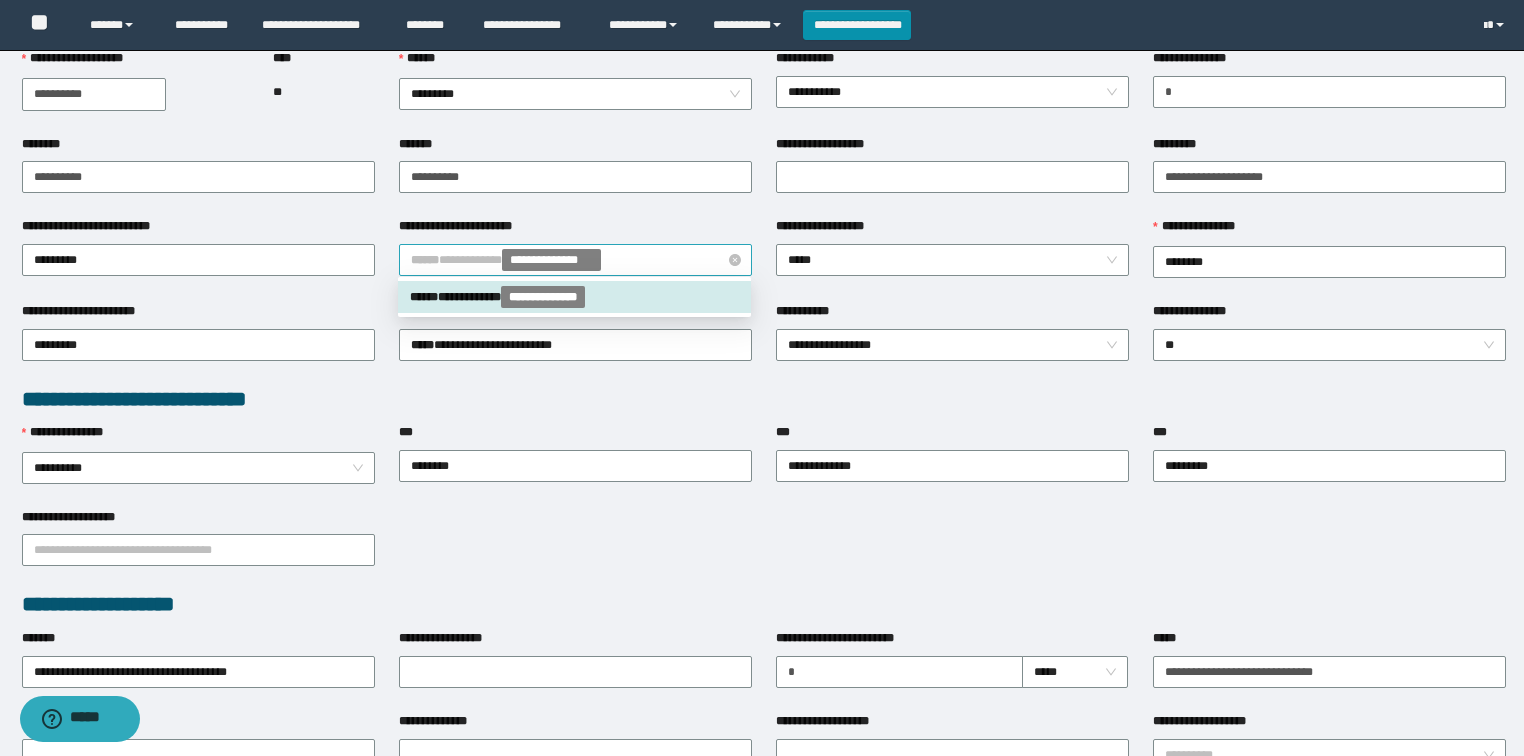 click on "**********" at bounding box center [576, 260] 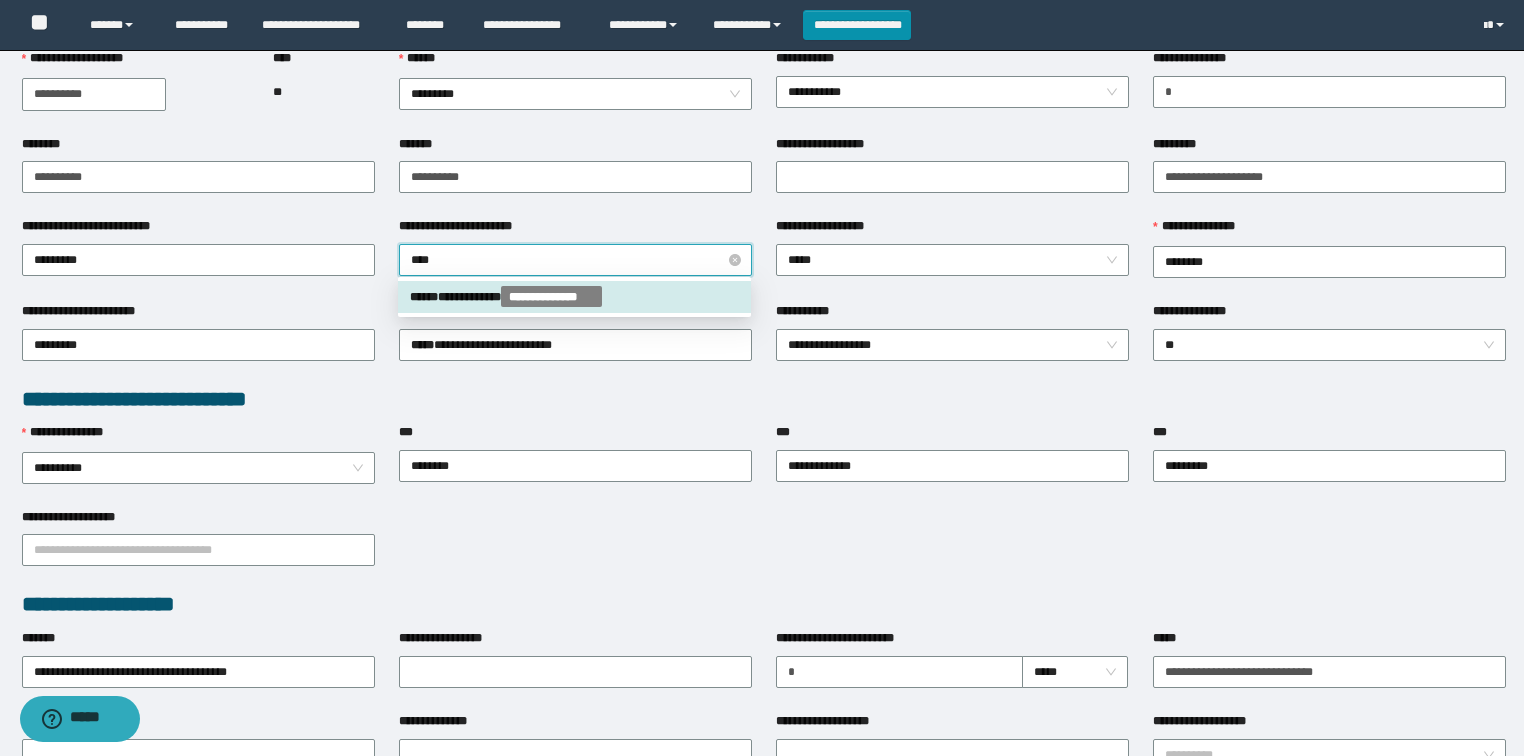 type on "*****" 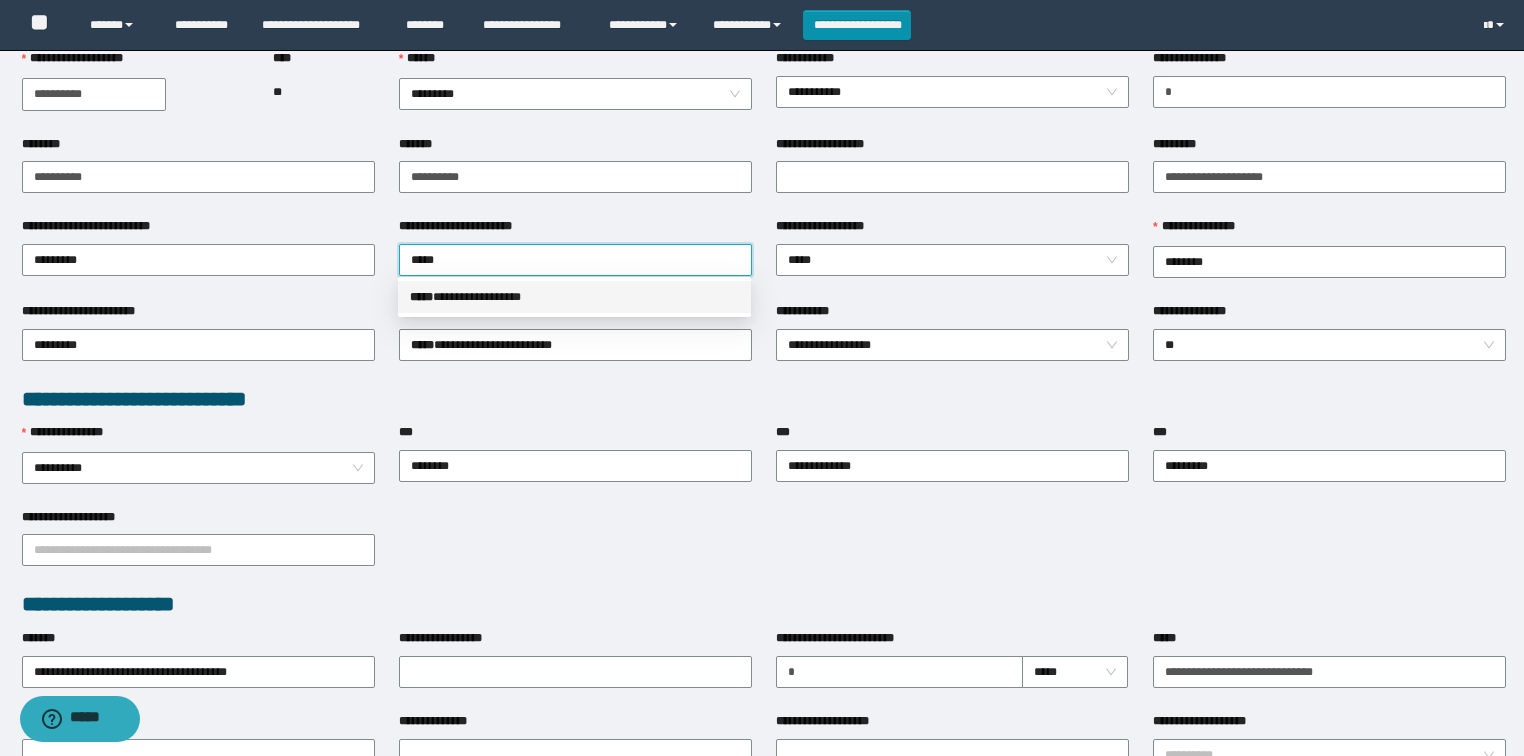 click on "**********" at bounding box center (574, 297) 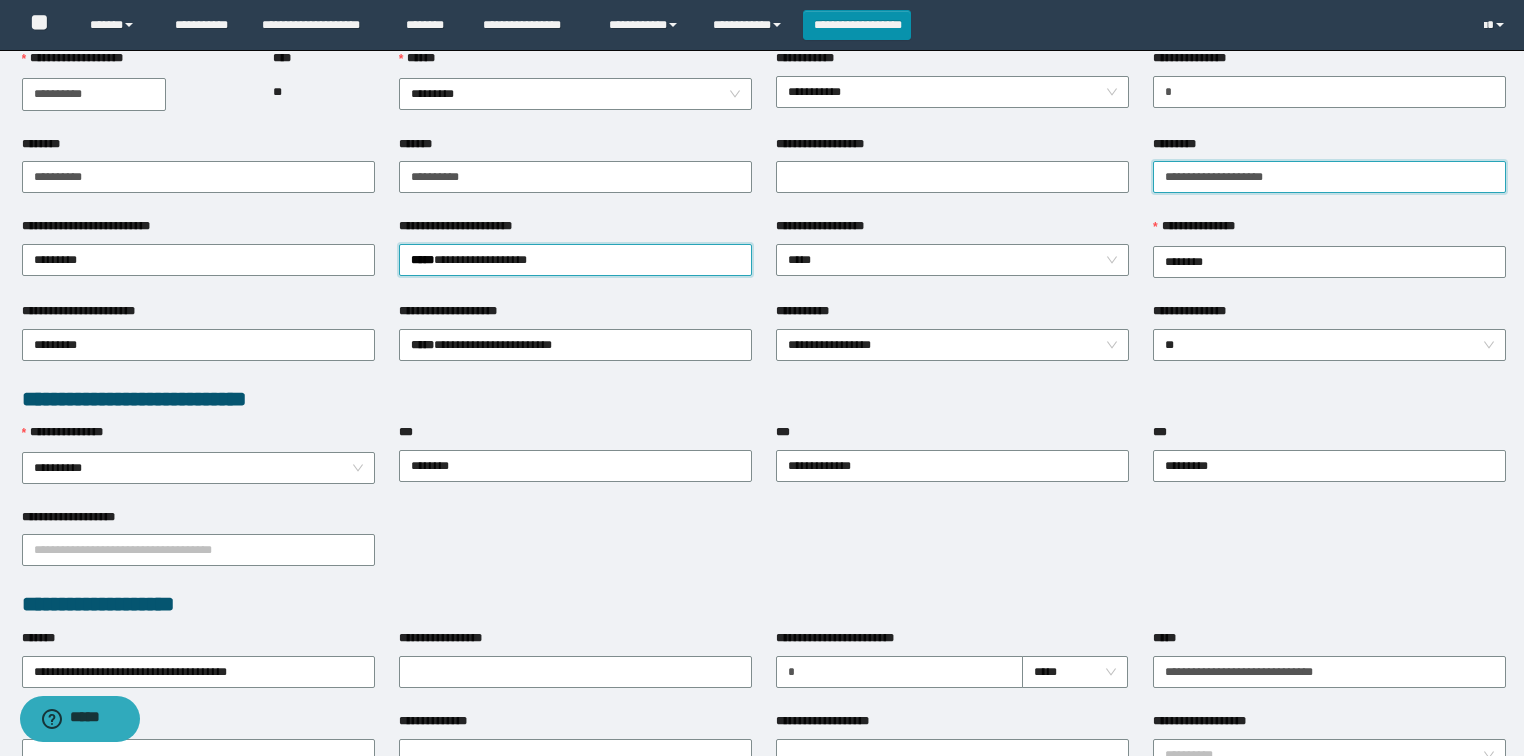 click on "*********" at bounding box center (1329, 177) 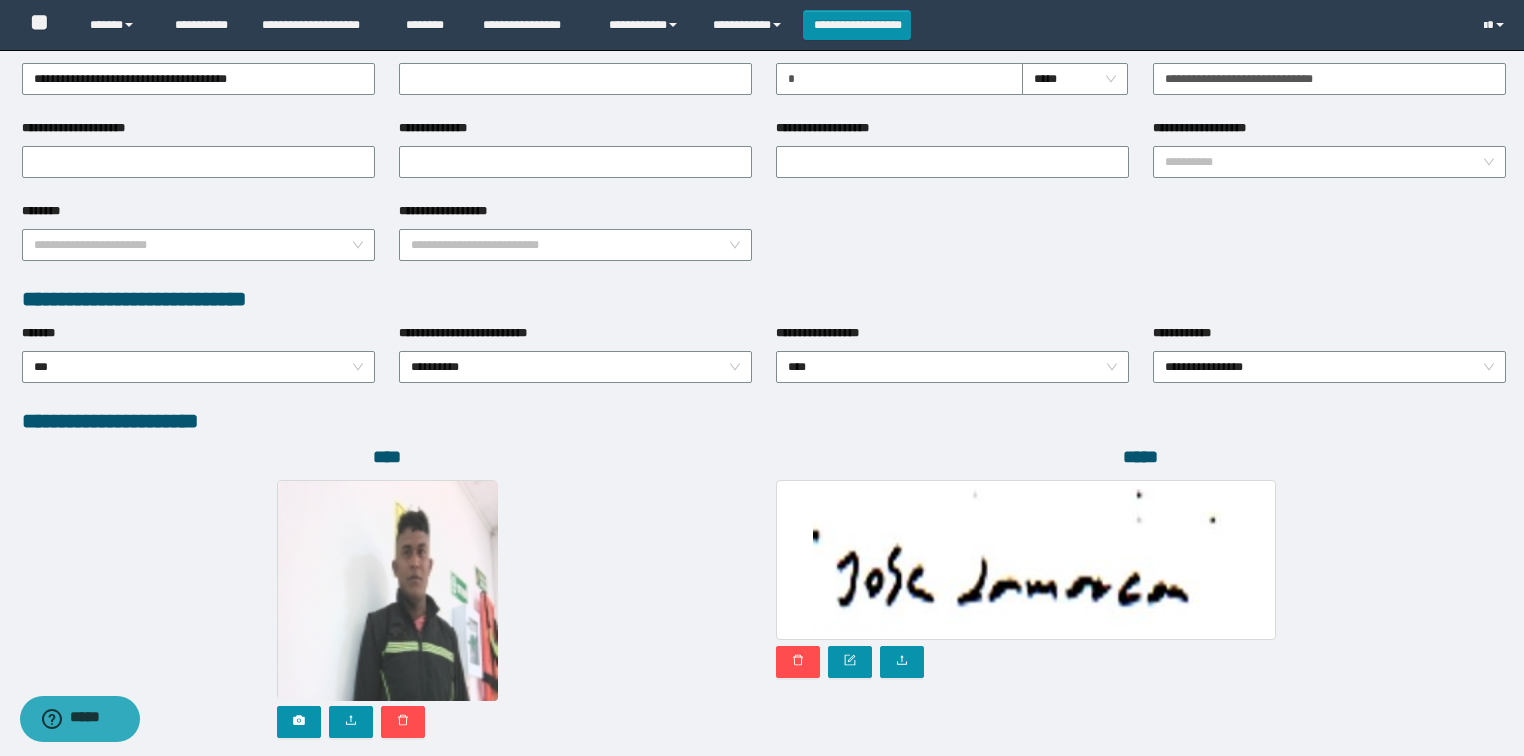 scroll, scrollTop: 946, scrollLeft: 0, axis: vertical 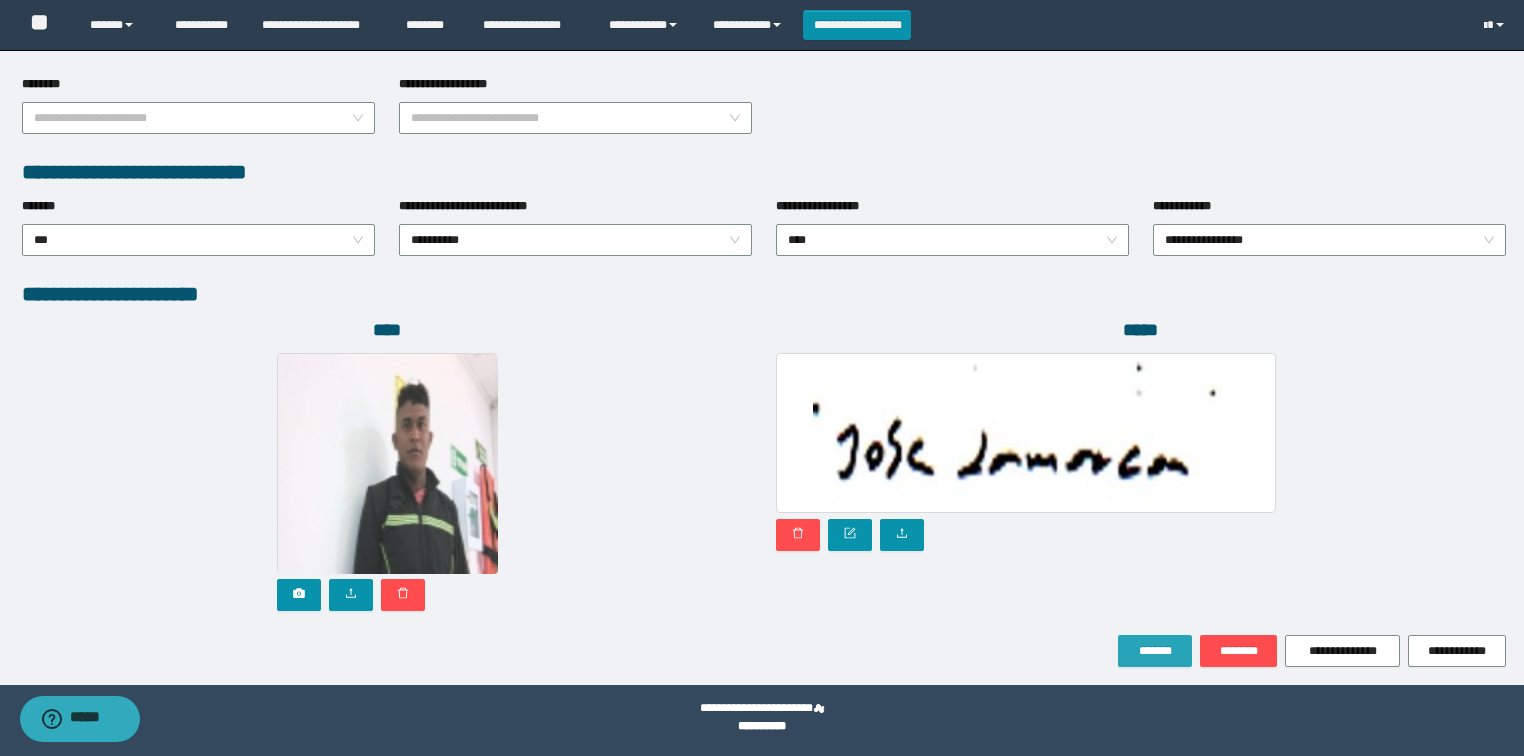 type on "**********" 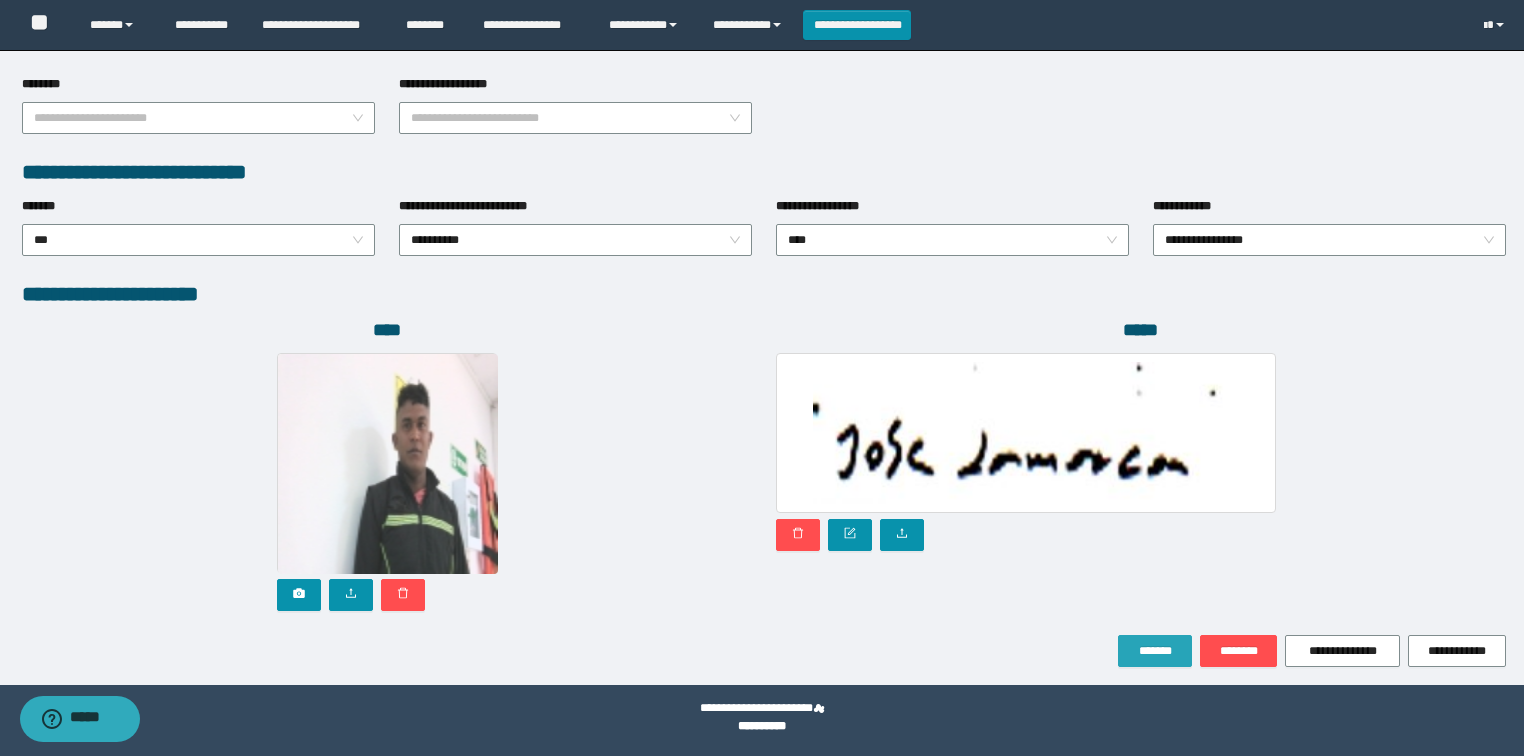 click on "*******" at bounding box center (1155, 651) 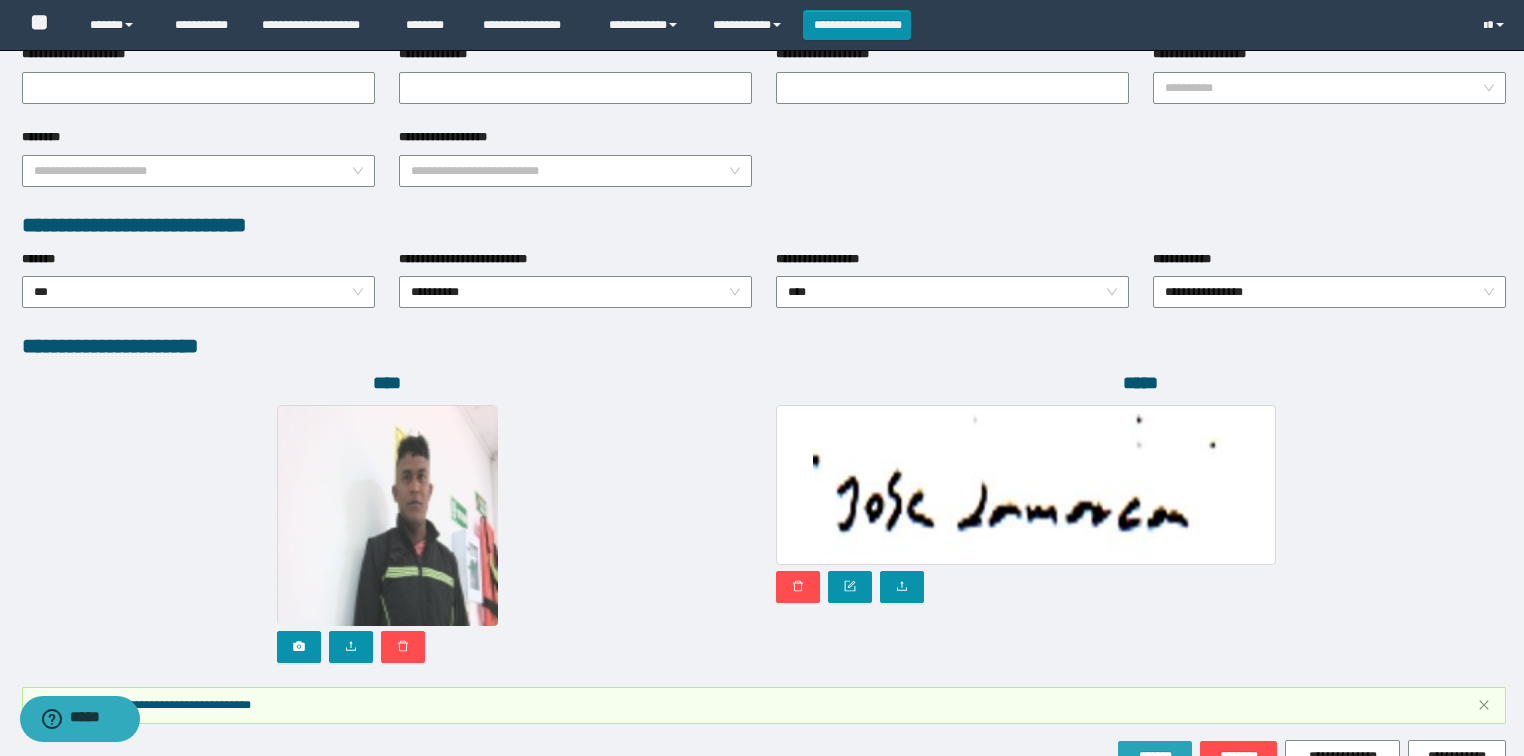 scroll, scrollTop: 999, scrollLeft: 0, axis: vertical 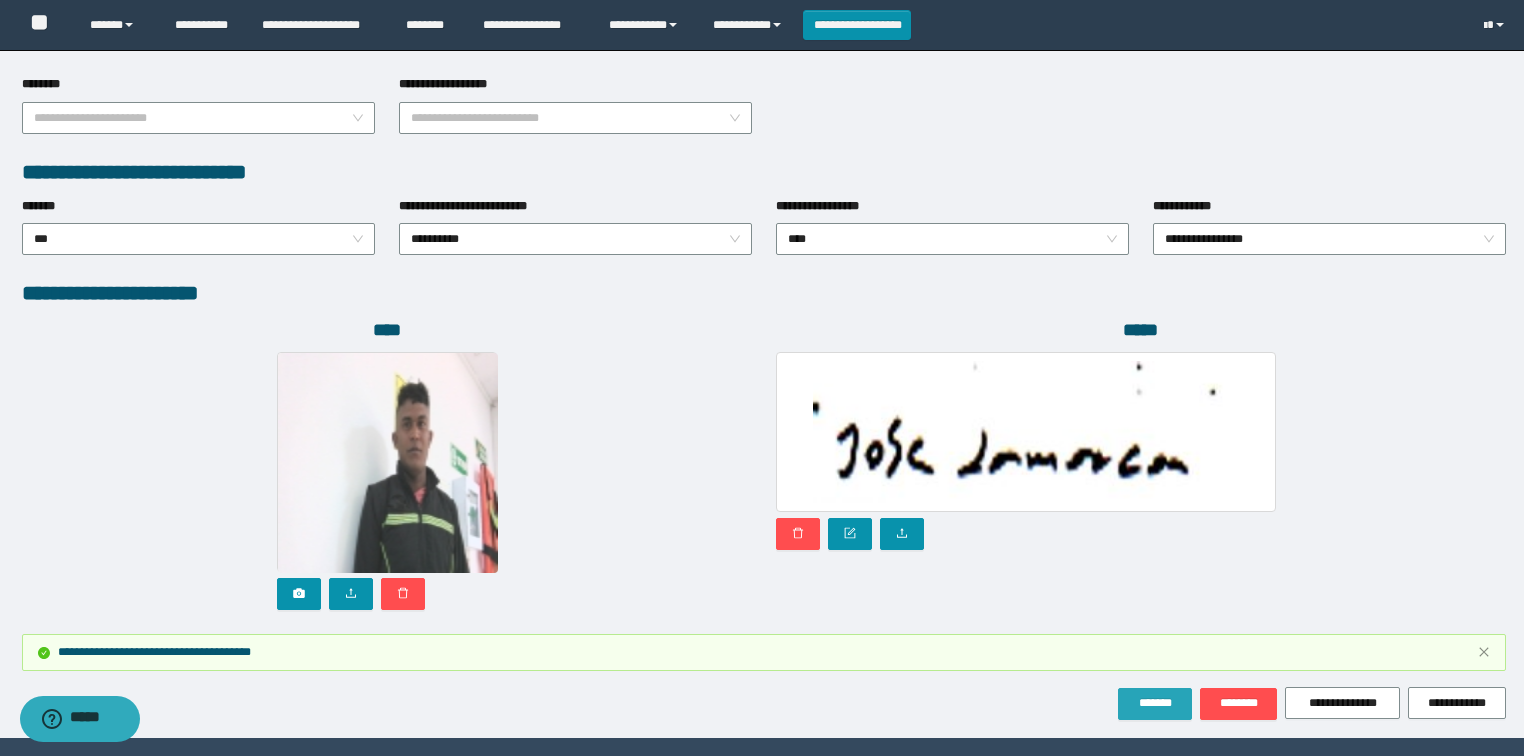 click on "*******" at bounding box center (1155, 703) 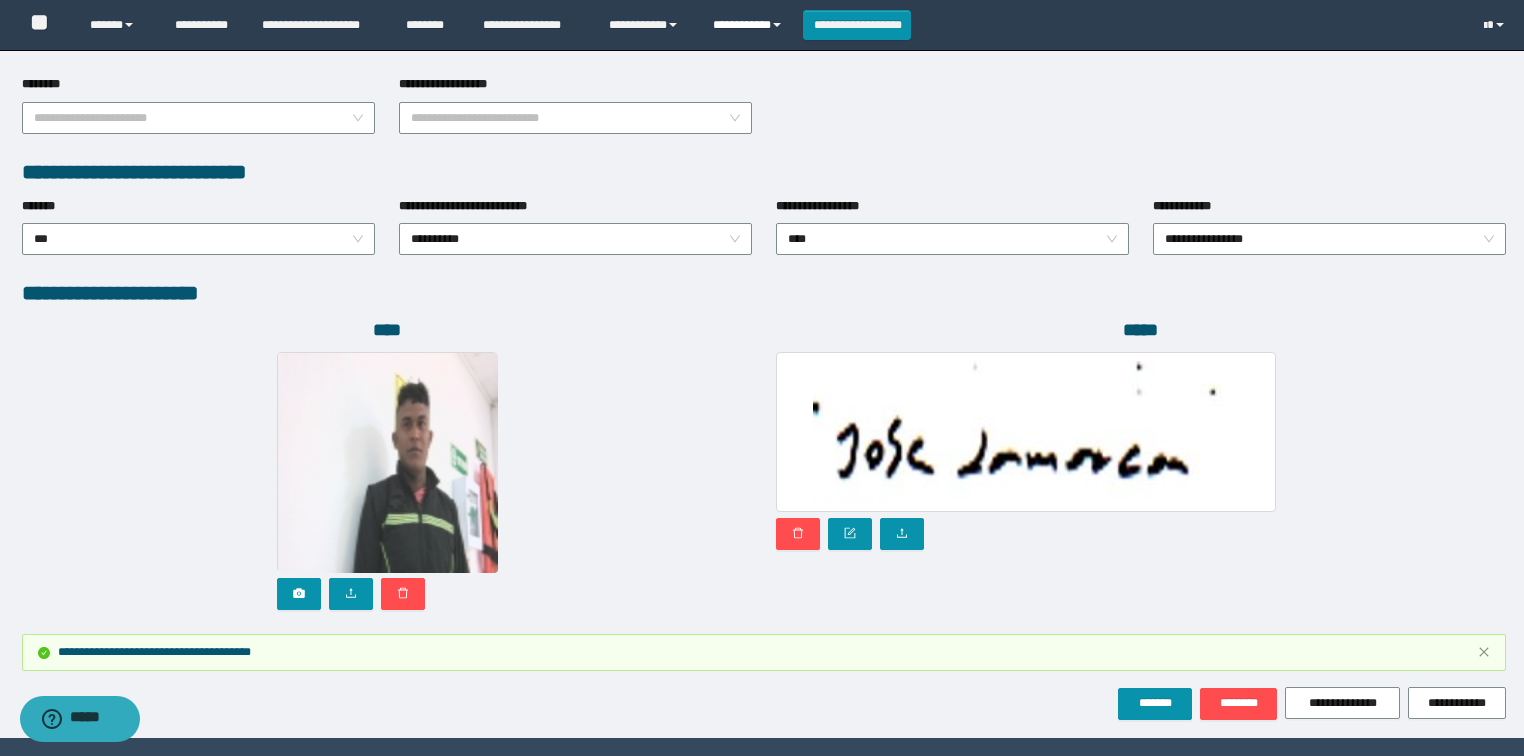click on "**********" at bounding box center [750, 25] 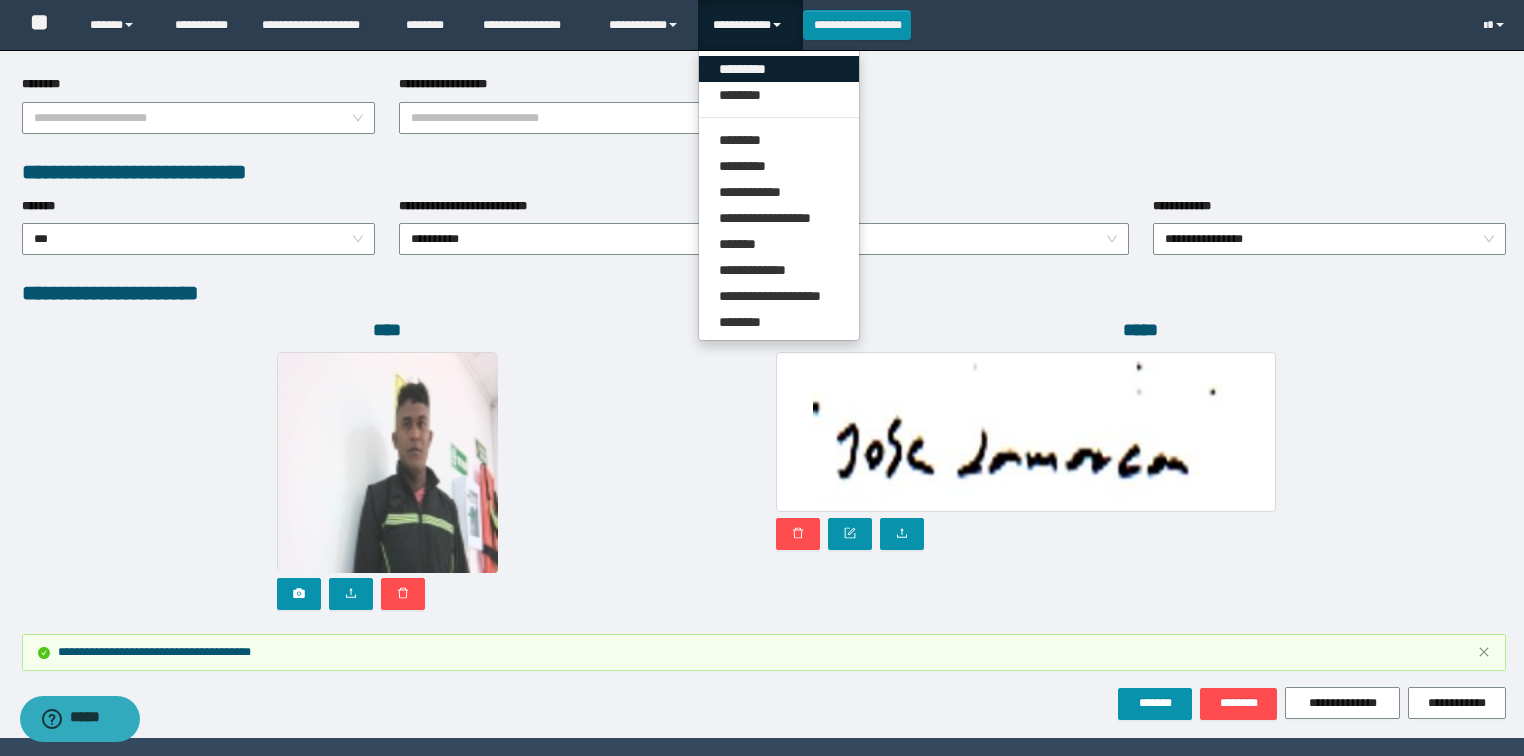 click on "*********" at bounding box center (779, 69) 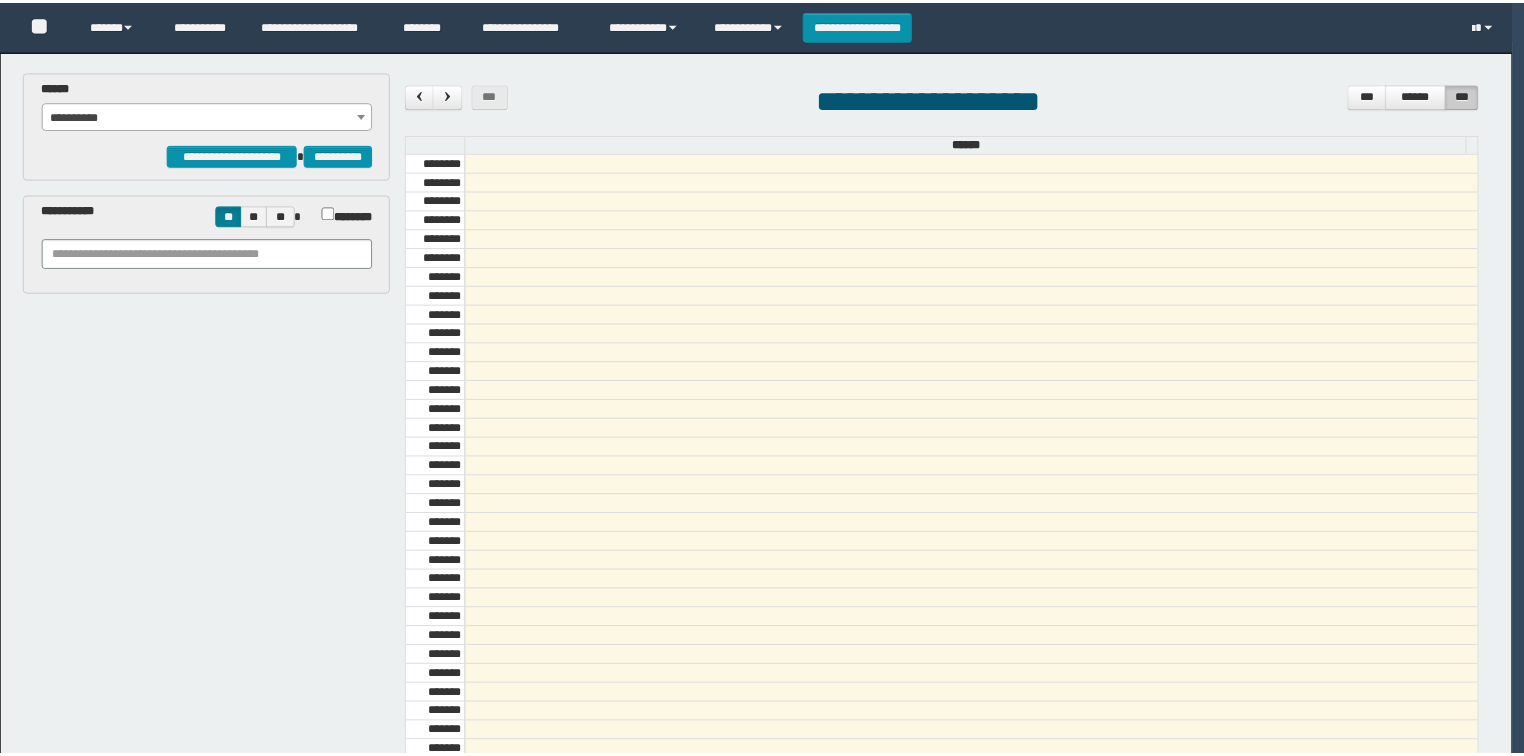 scroll, scrollTop: 0, scrollLeft: 0, axis: both 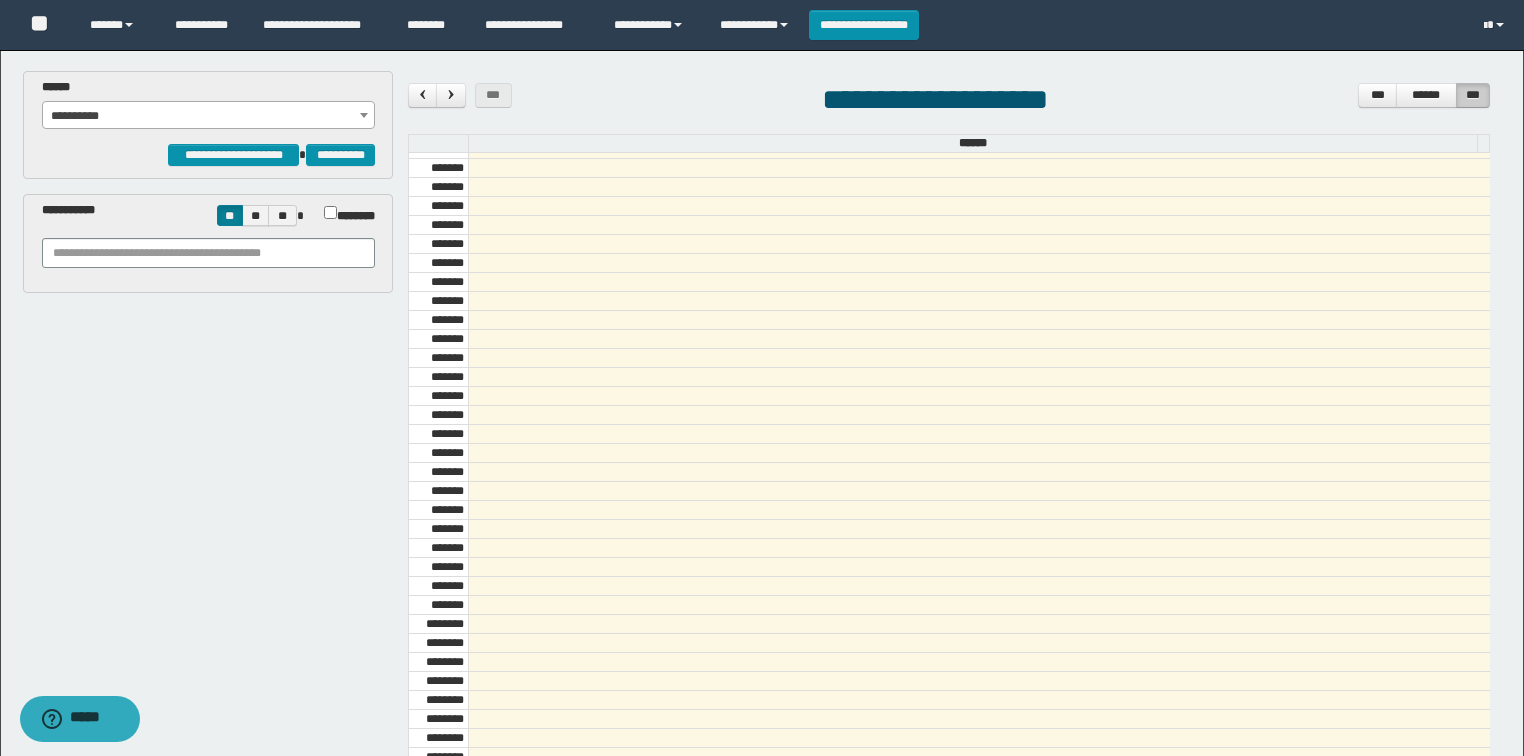 click on "**********" at bounding box center [209, 116] 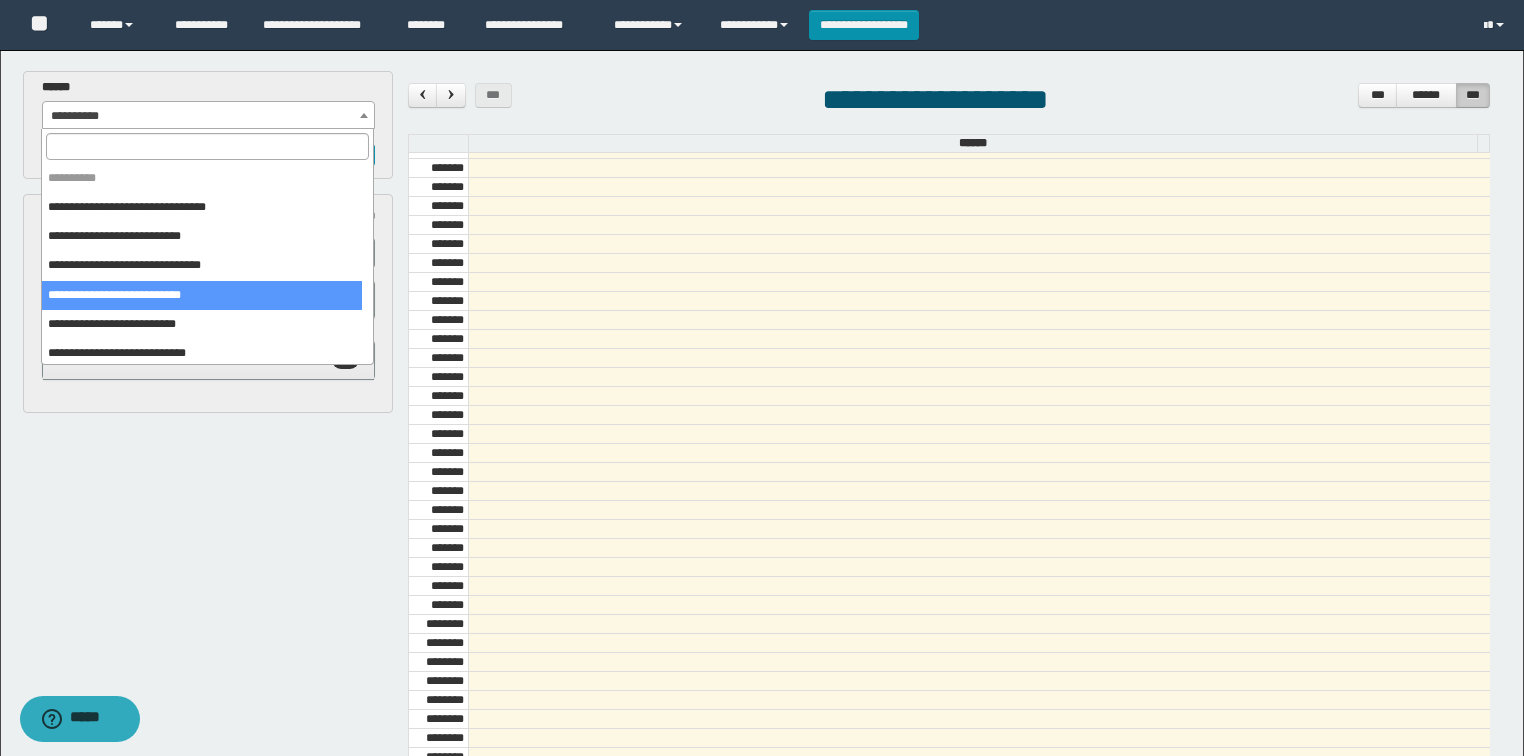 select on "******" 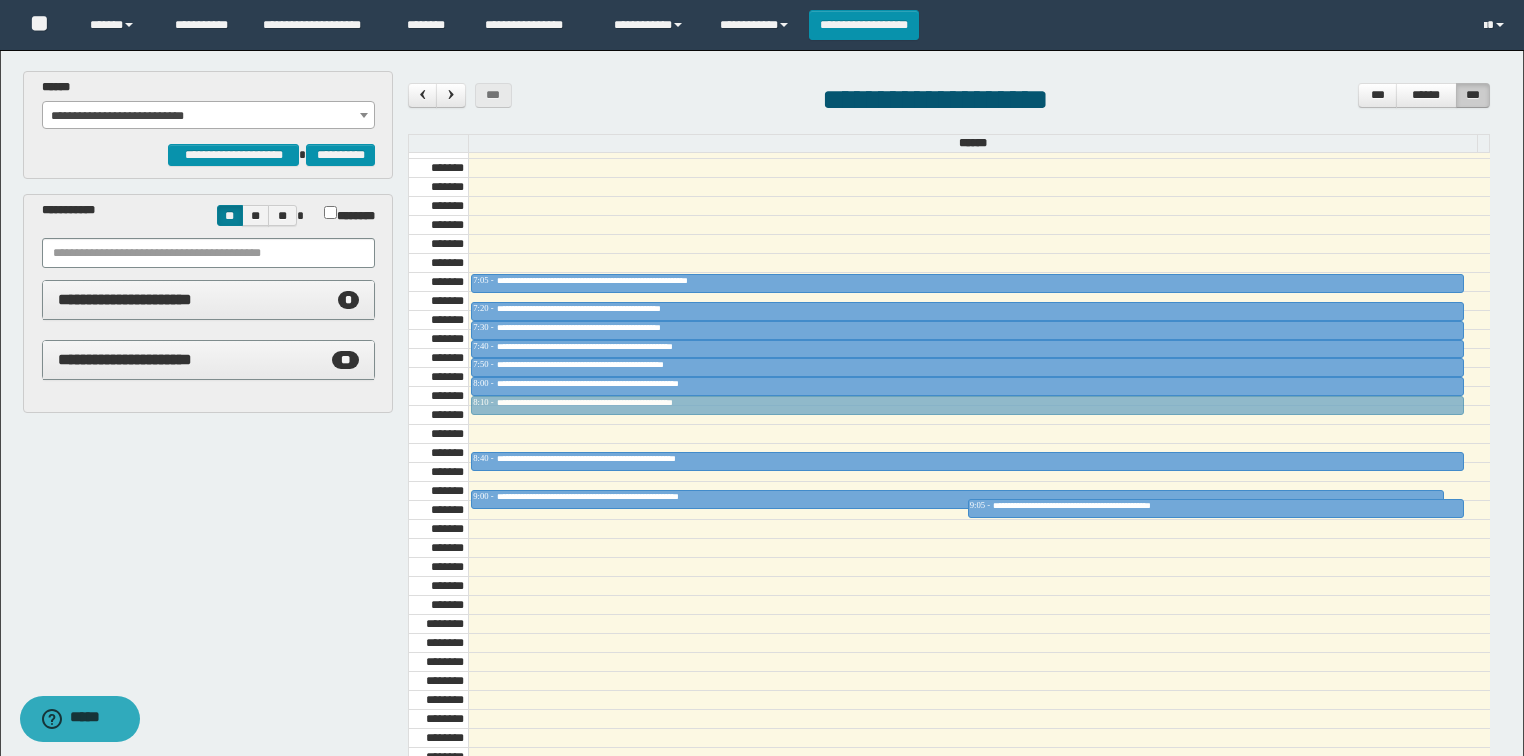 drag, startPoint x: 685, startPoint y: 531, endPoint x: 627, endPoint y: 401, distance: 142.35168 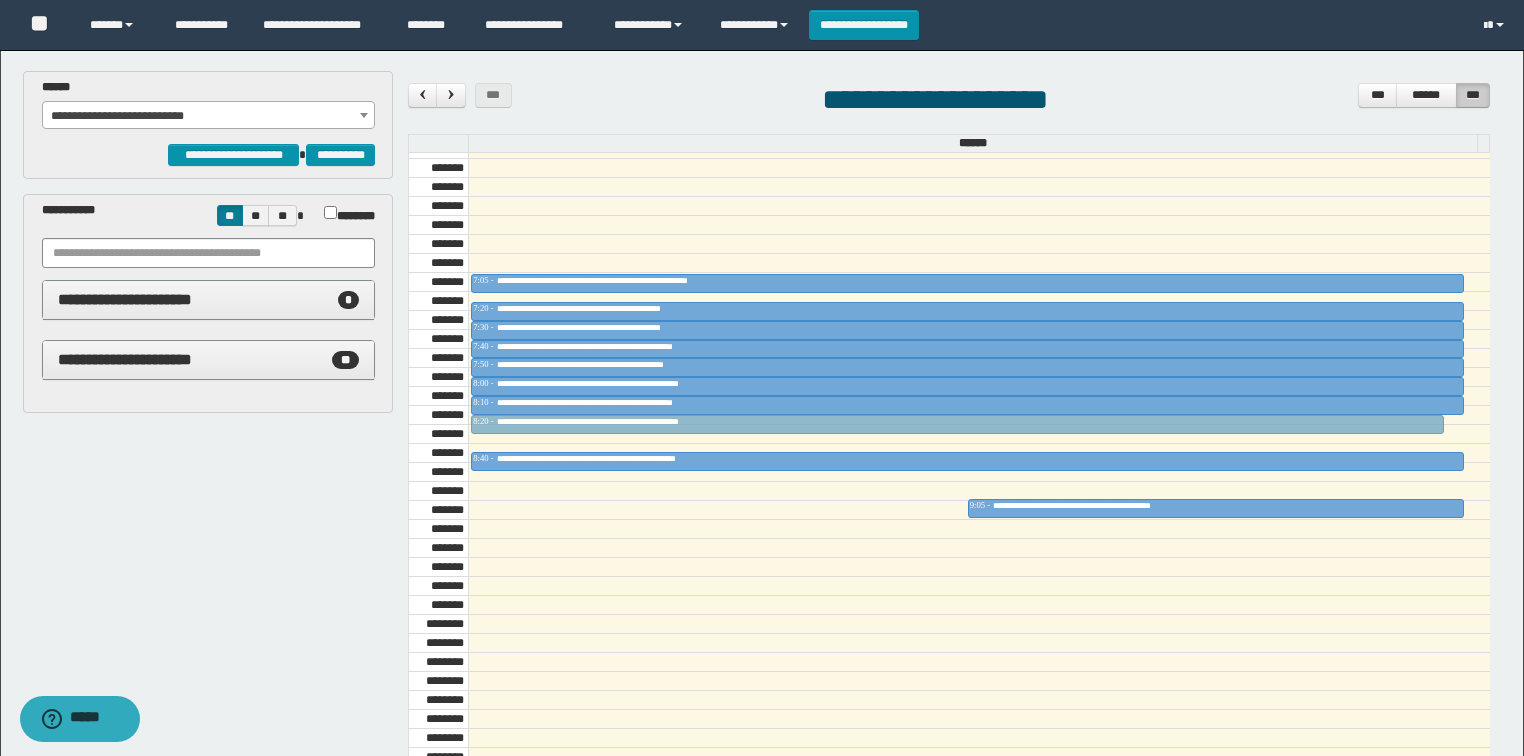 drag, startPoint x: 621, startPoint y: 496, endPoint x: 606, endPoint y: 420, distance: 77.46612 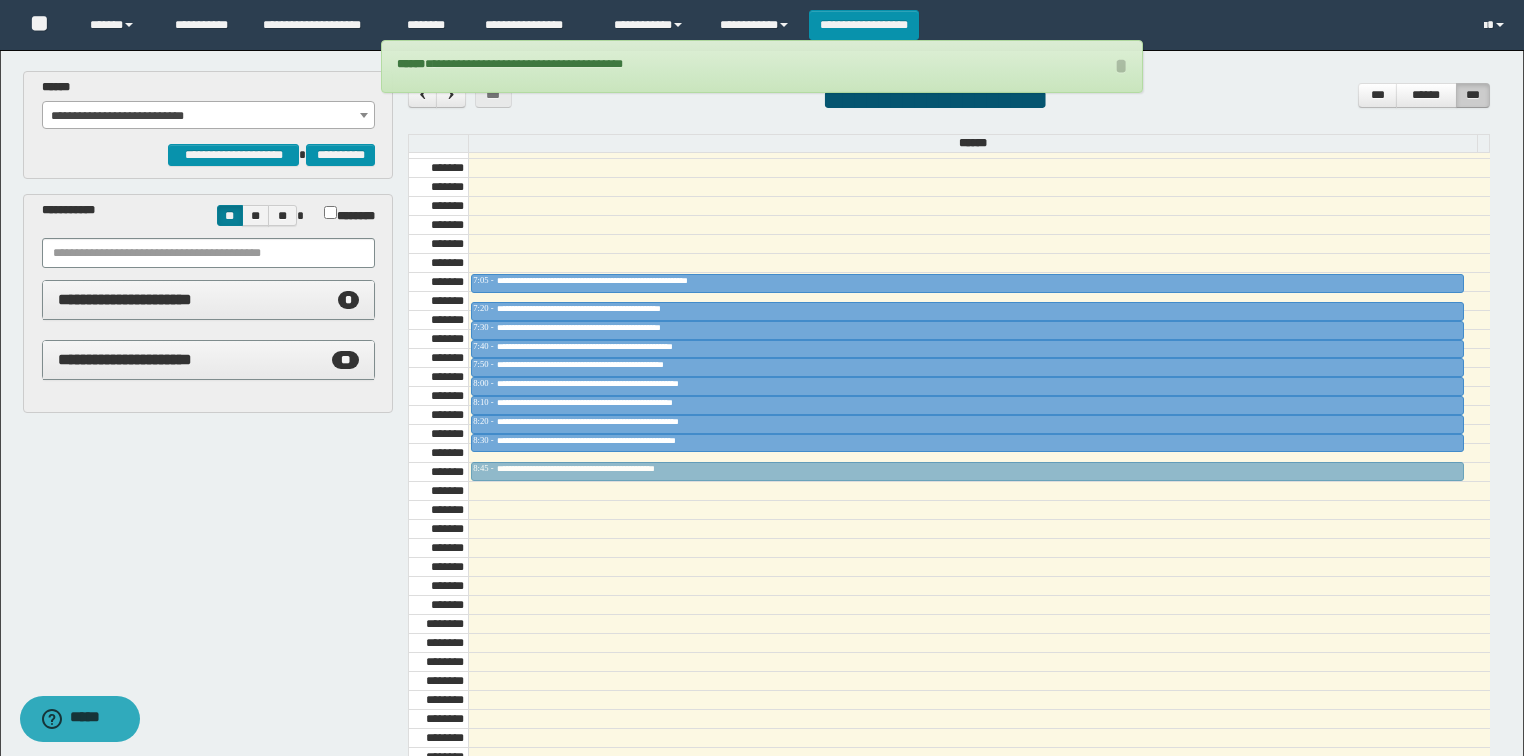 drag, startPoint x: 584, startPoint y: 504, endPoint x: 580, endPoint y: 460, distance: 44.181442 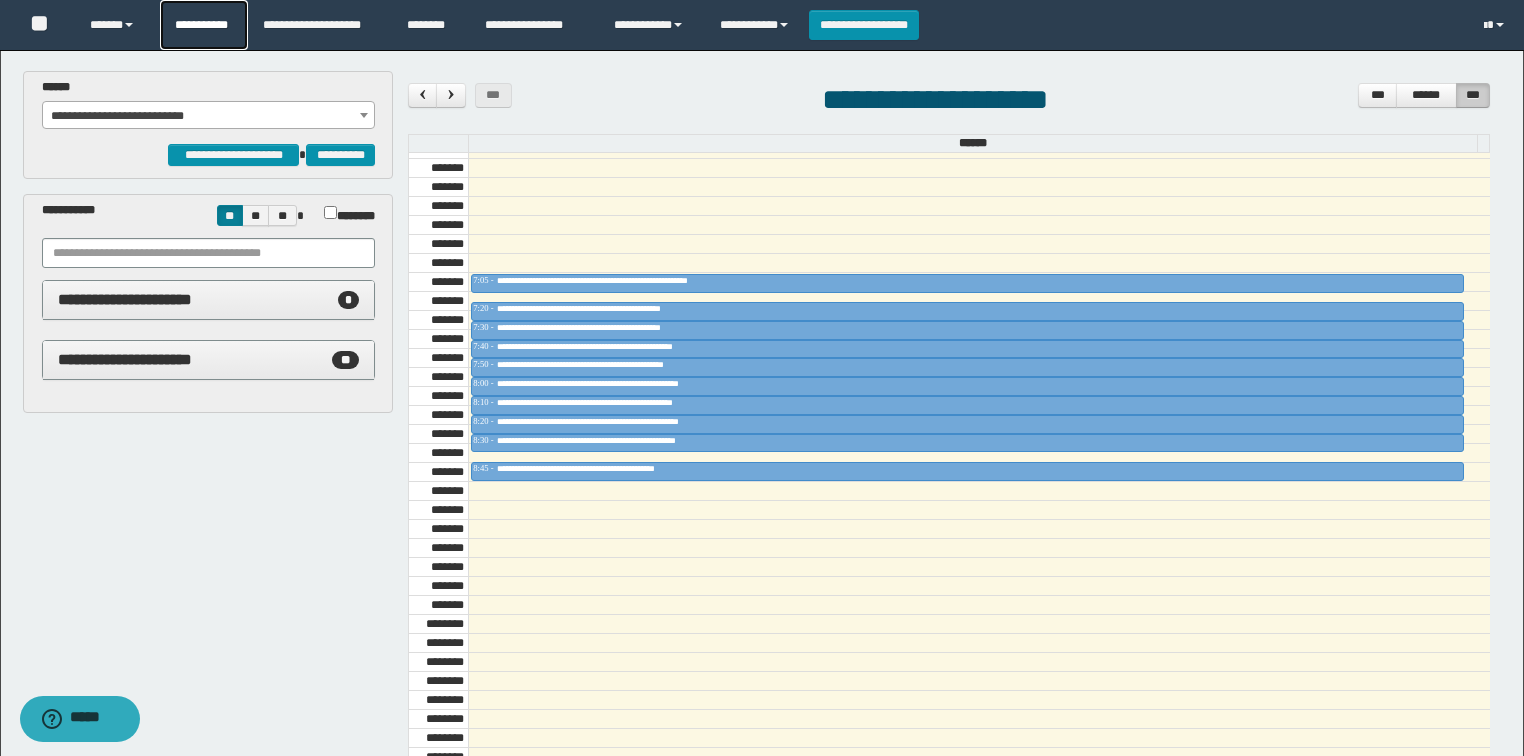 click on "**********" at bounding box center (204, 25) 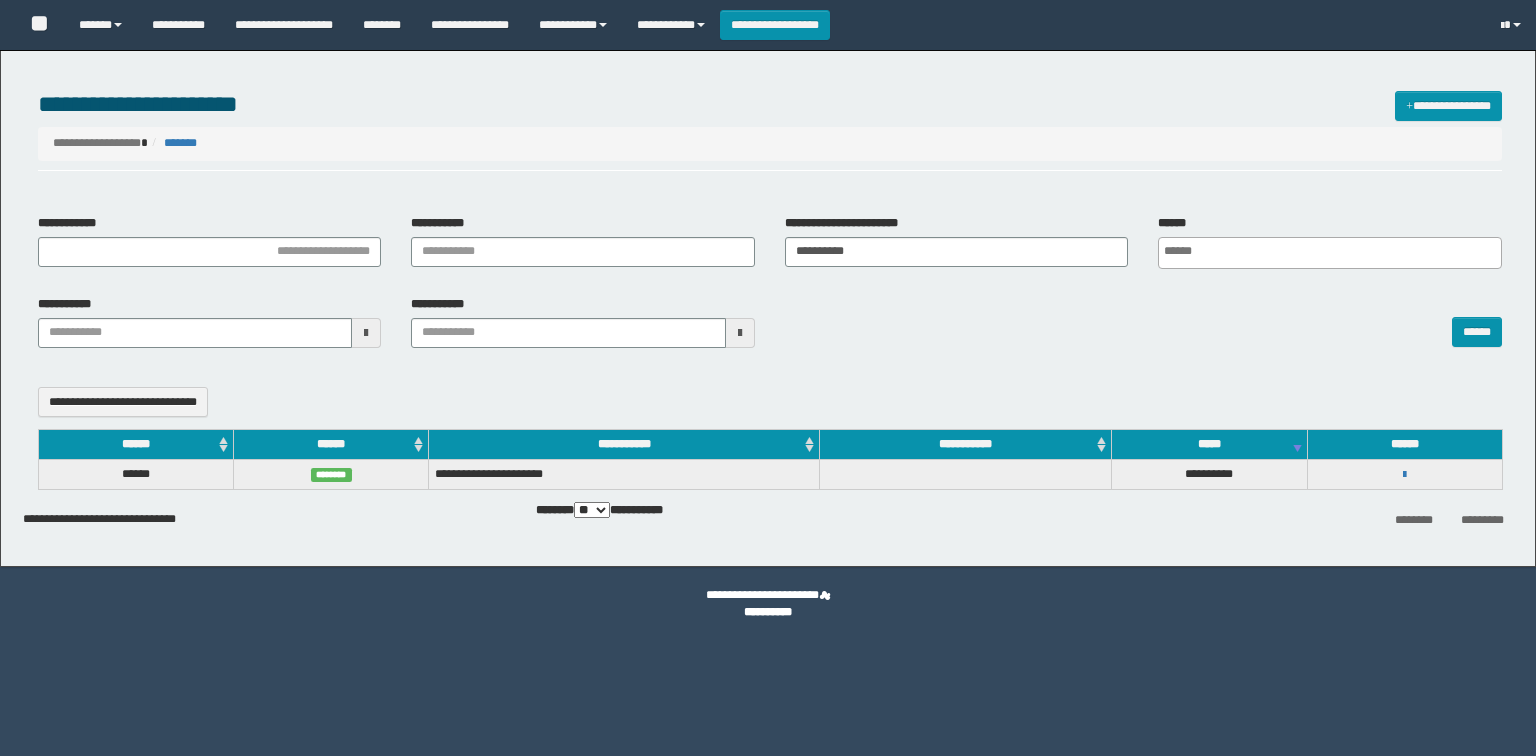 select 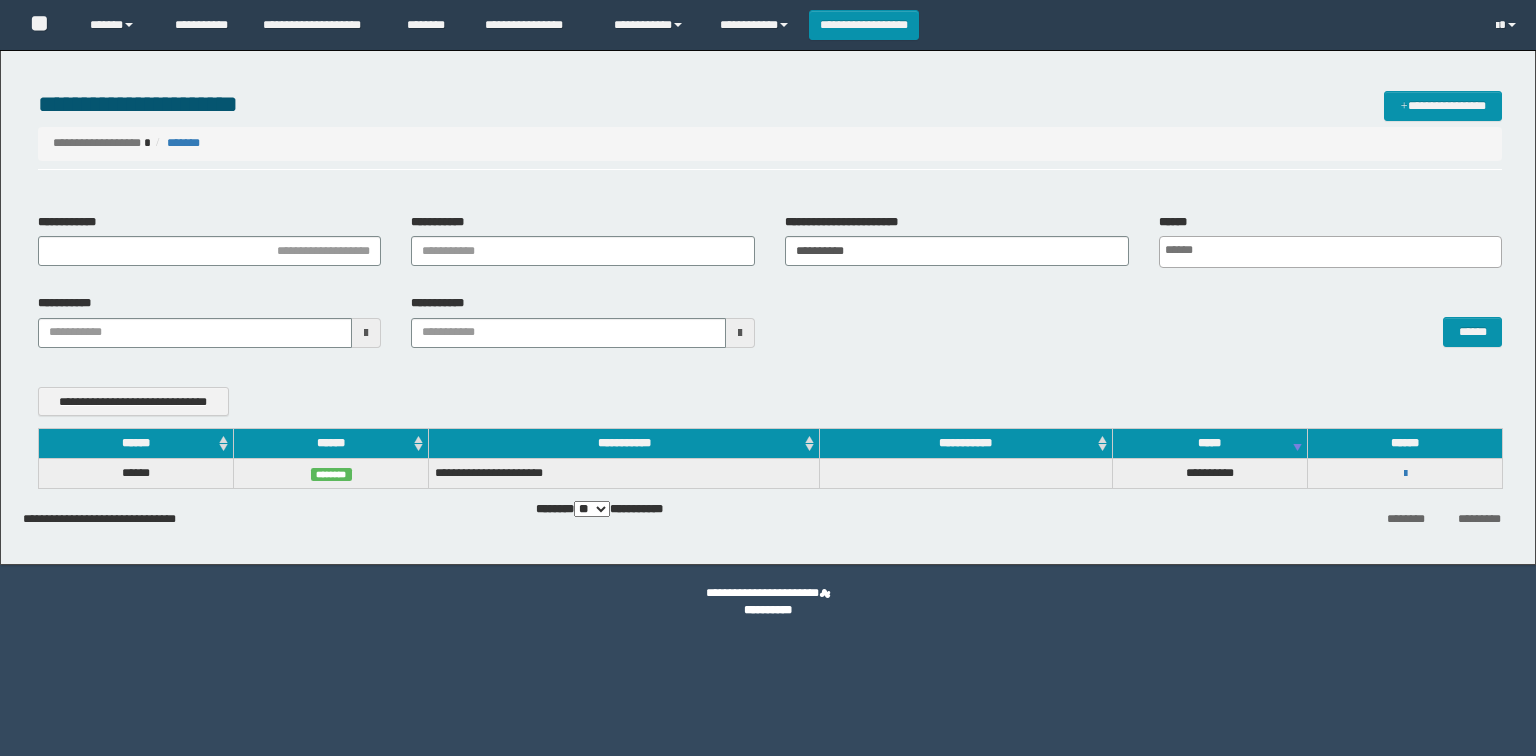 scroll, scrollTop: 0, scrollLeft: 0, axis: both 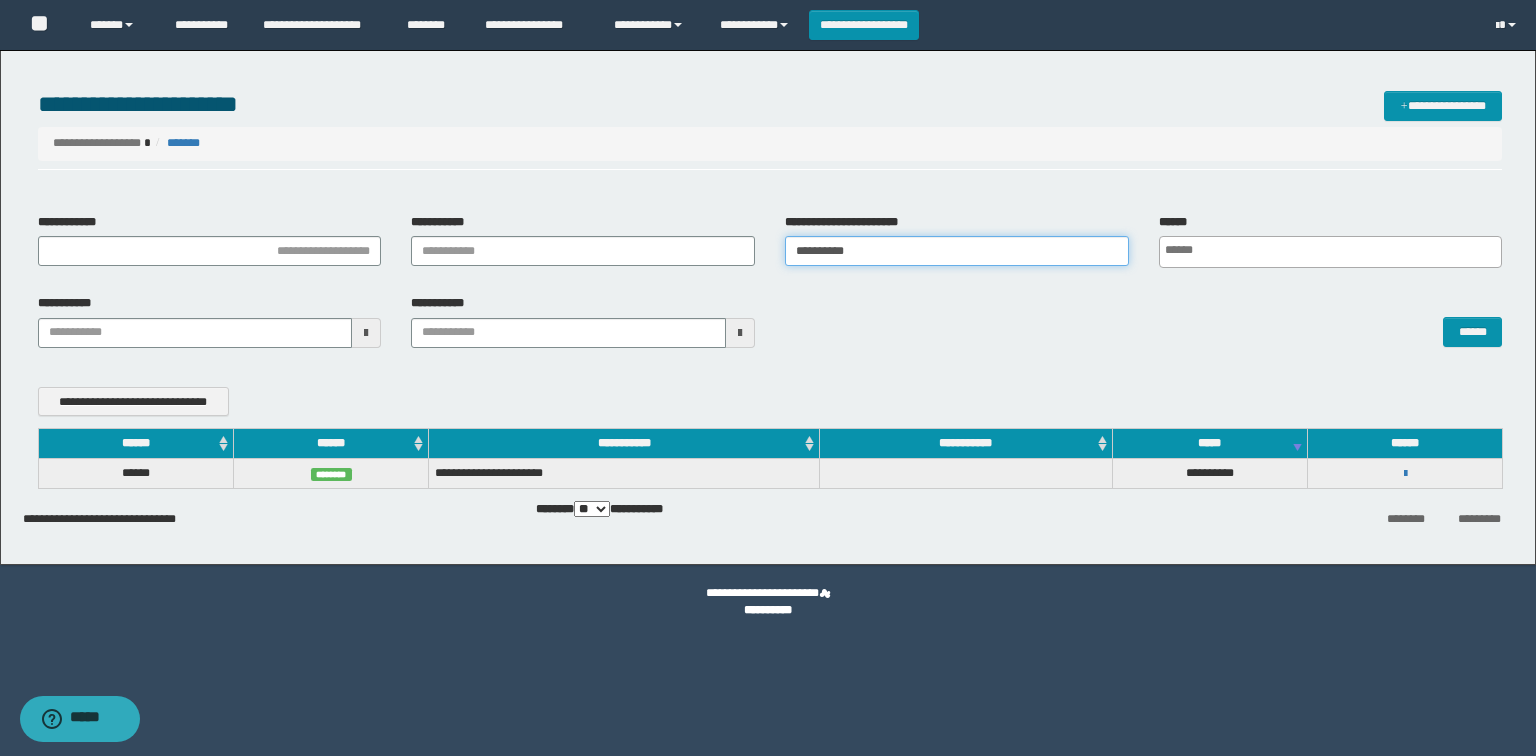 drag, startPoint x: 798, startPoint y: 254, endPoint x: 480, endPoint y: 207, distance: 321.4545 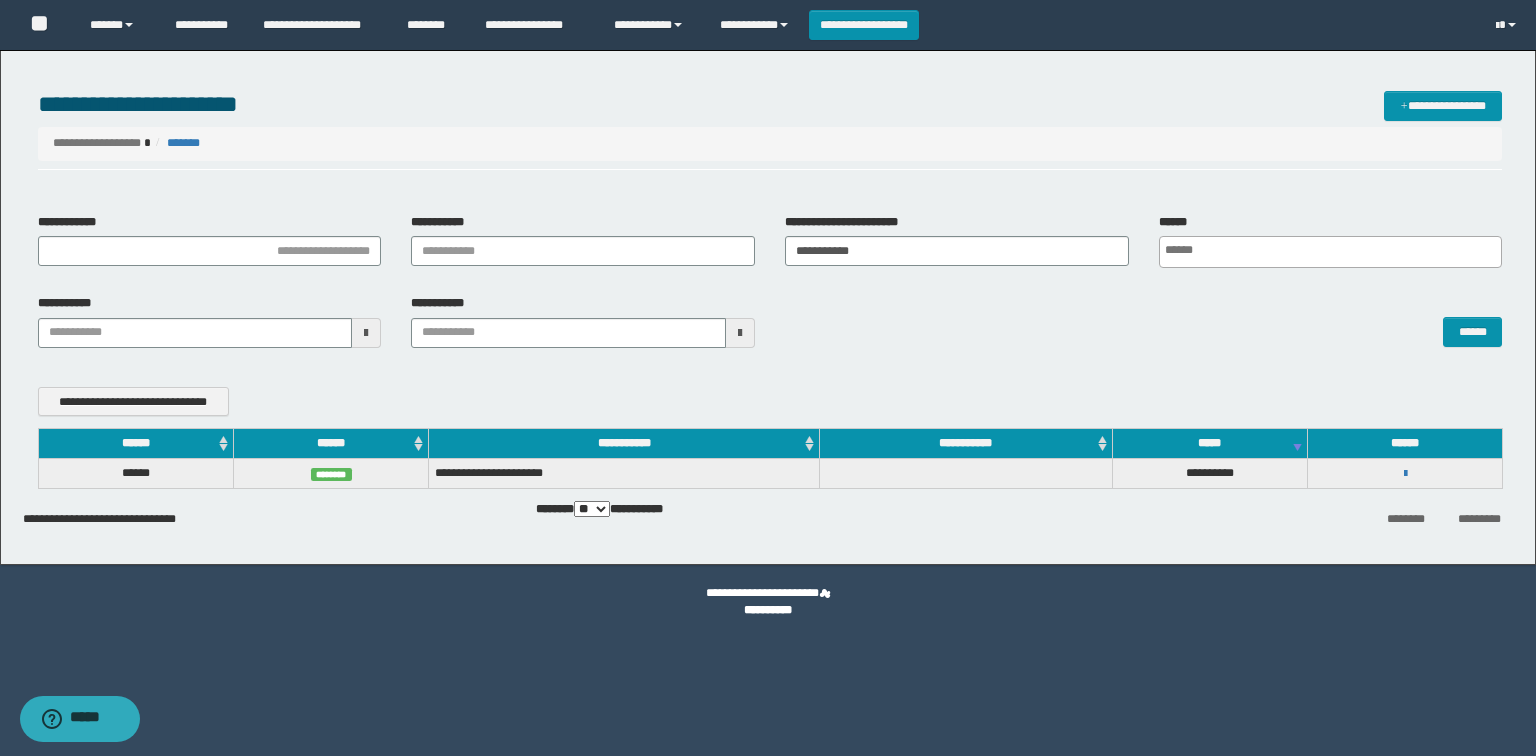scroll, scrollTop: 0, scrollLeft: 4, axis: horizontal 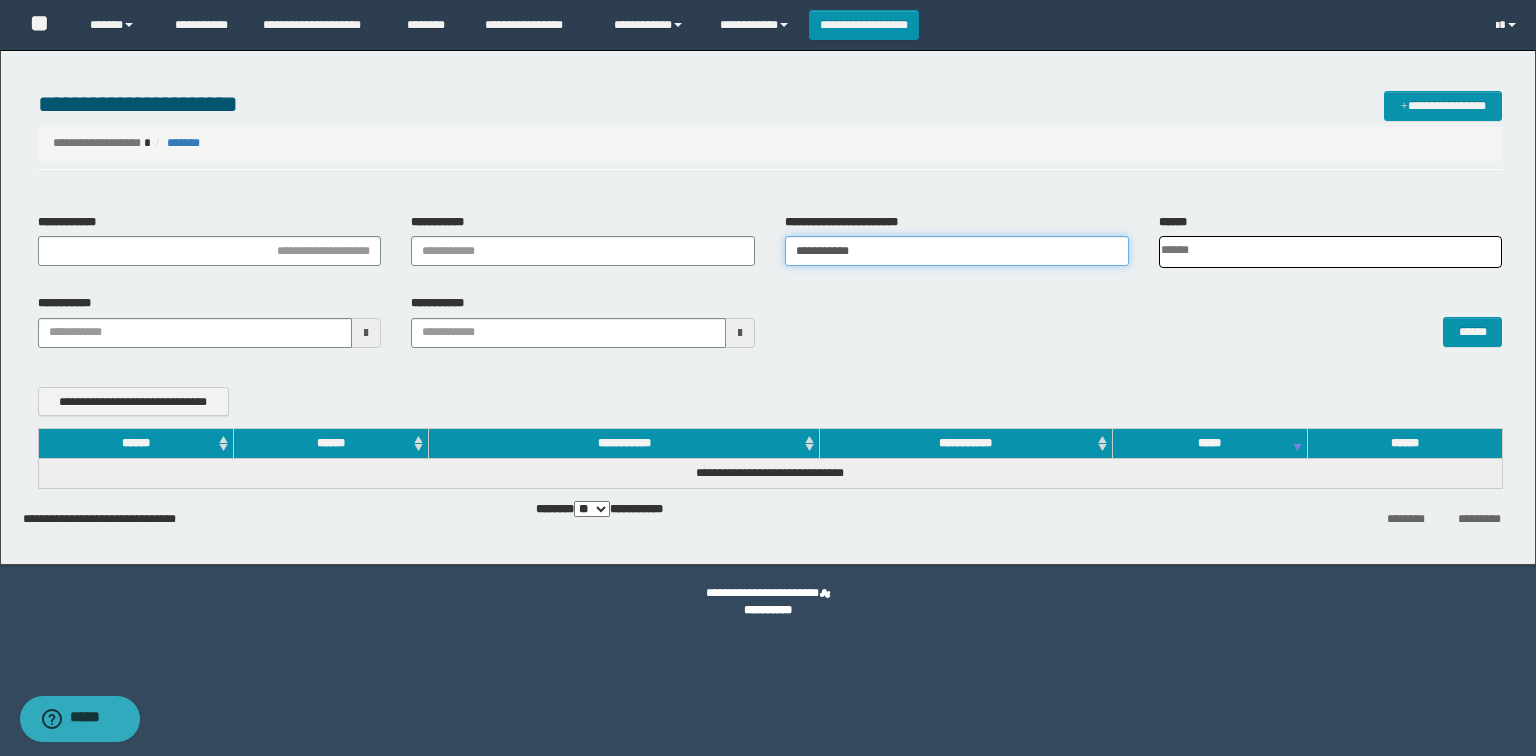 click on "**********" at bounding box center [957, 251] 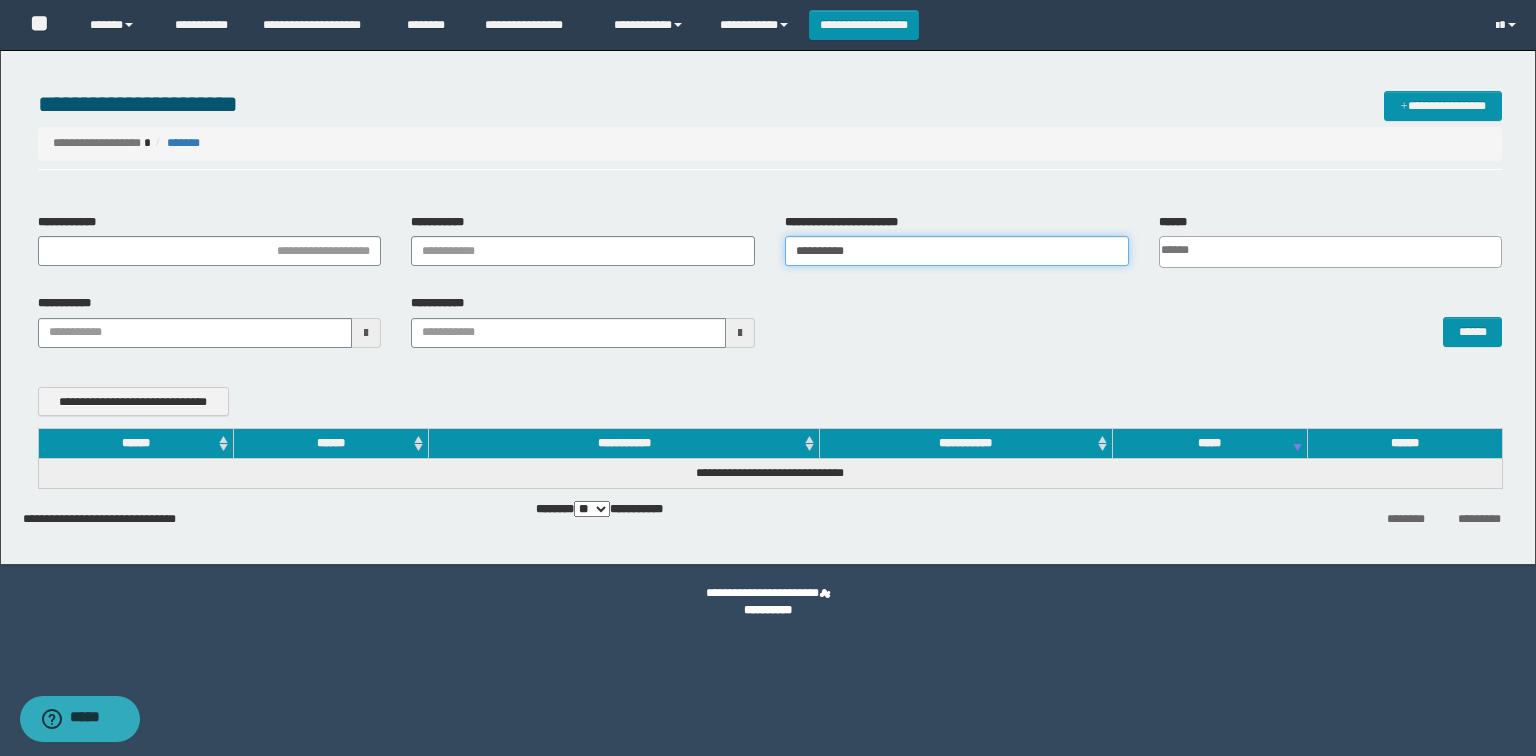 type on "**********" 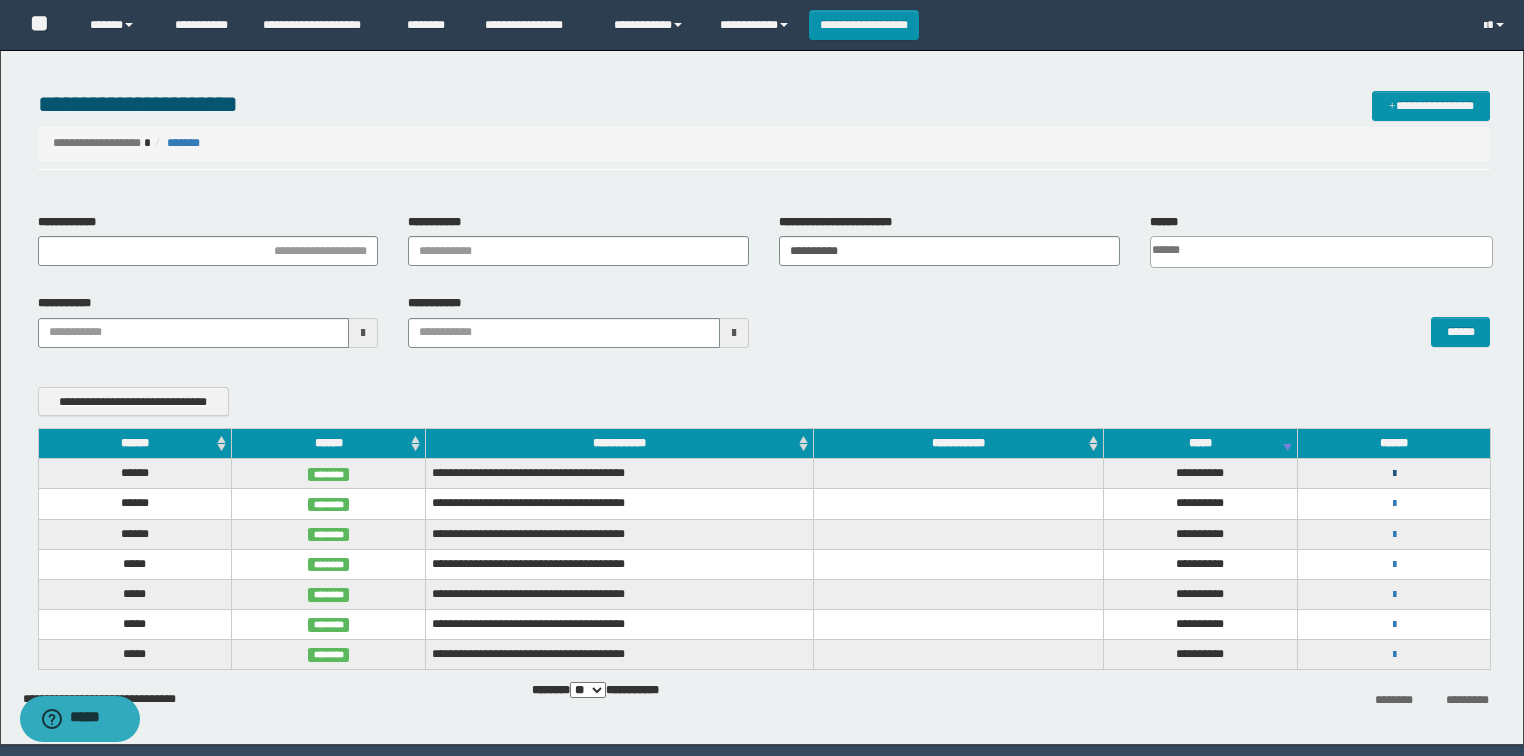 click at bounding box center [1394, 474] 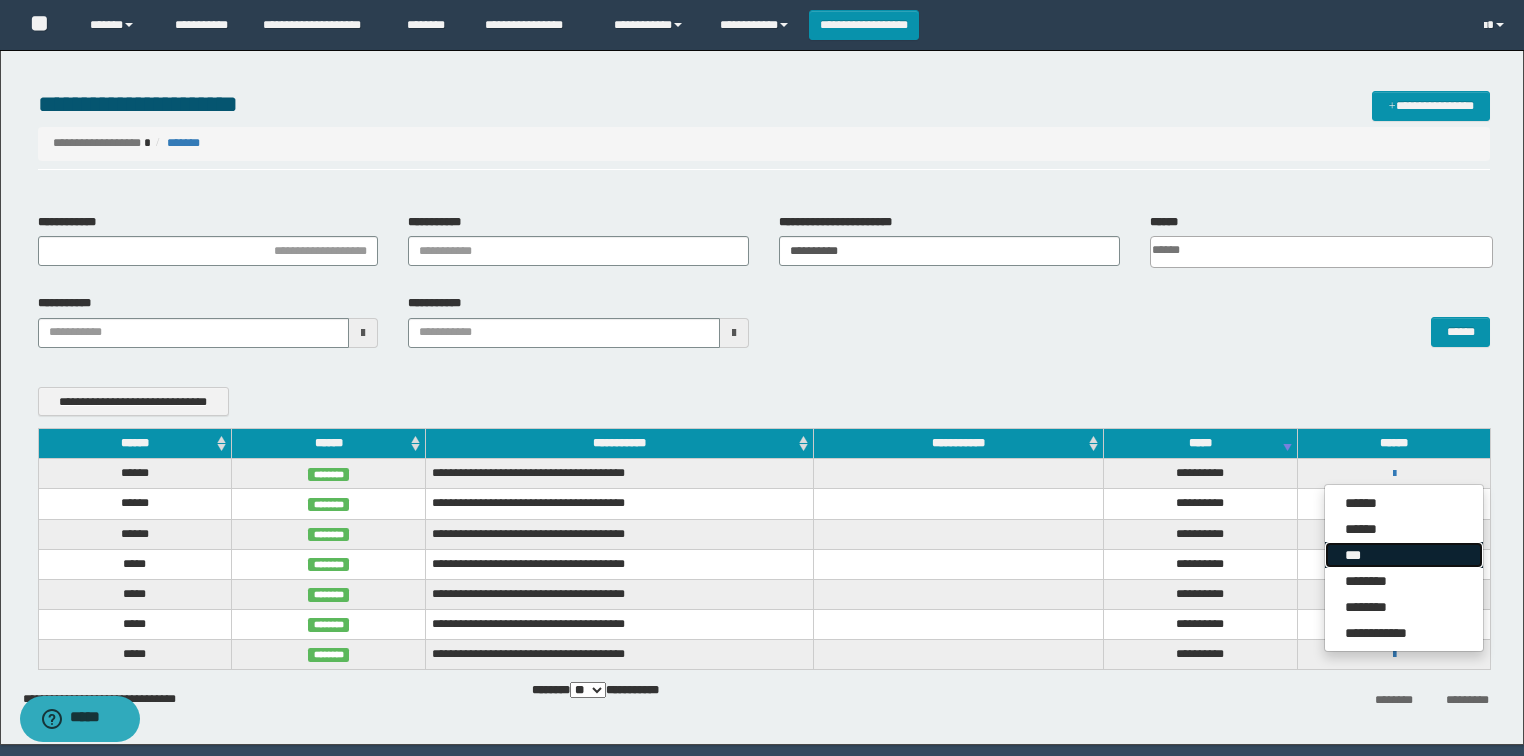 click on "***" at bounding box center [1404, 555] 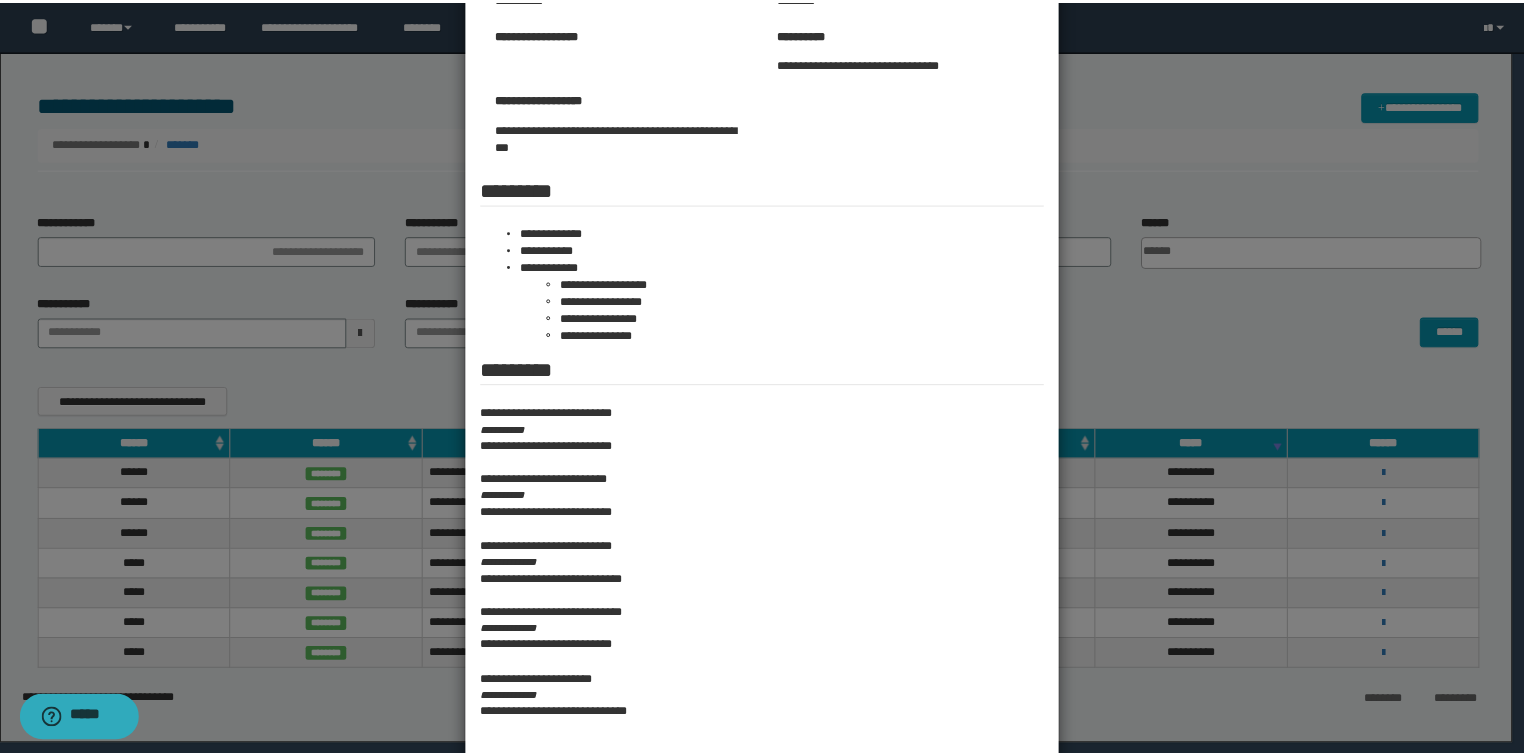 scroll, scrollTop: 240, scrollLeft: 0, axis: vertical 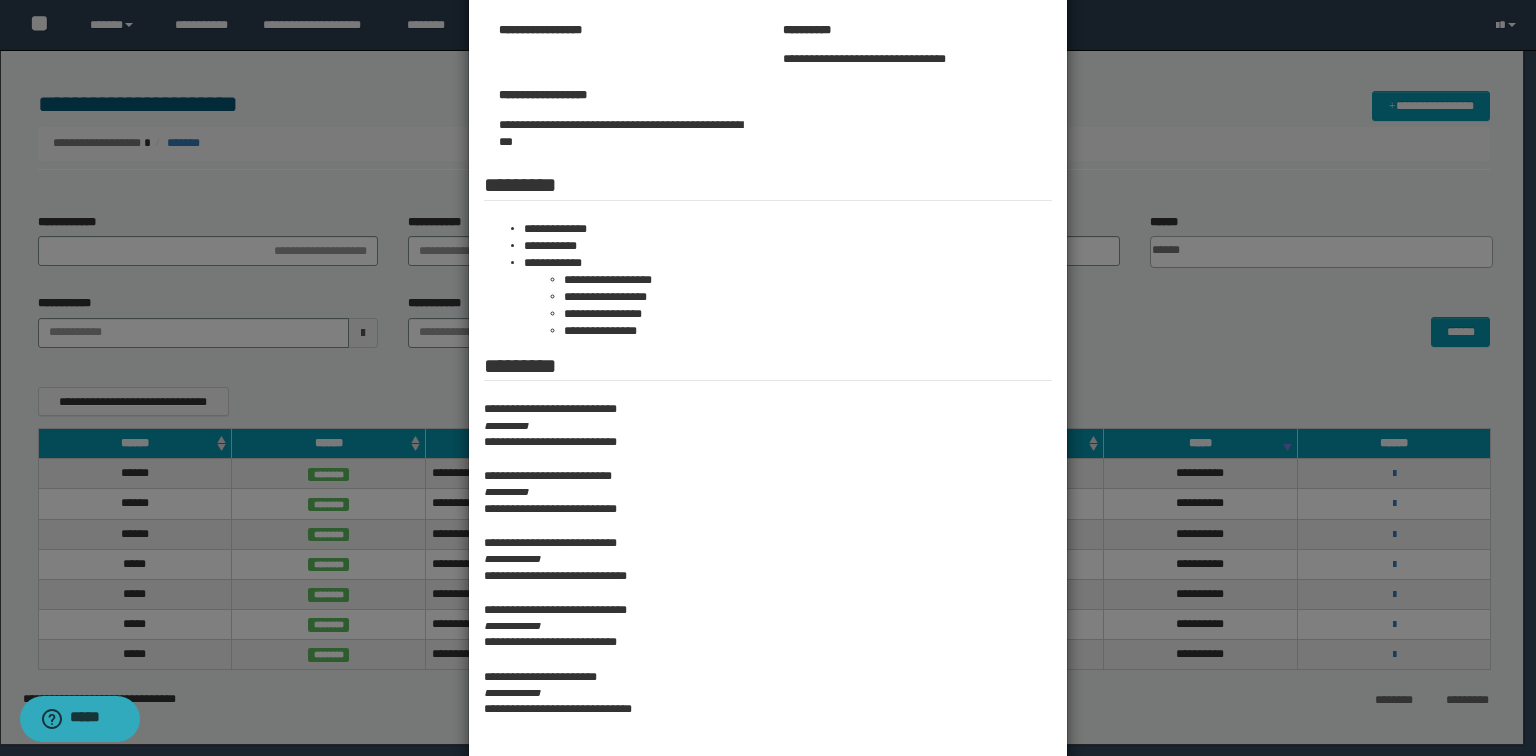 click at bounding box center [768, 311] 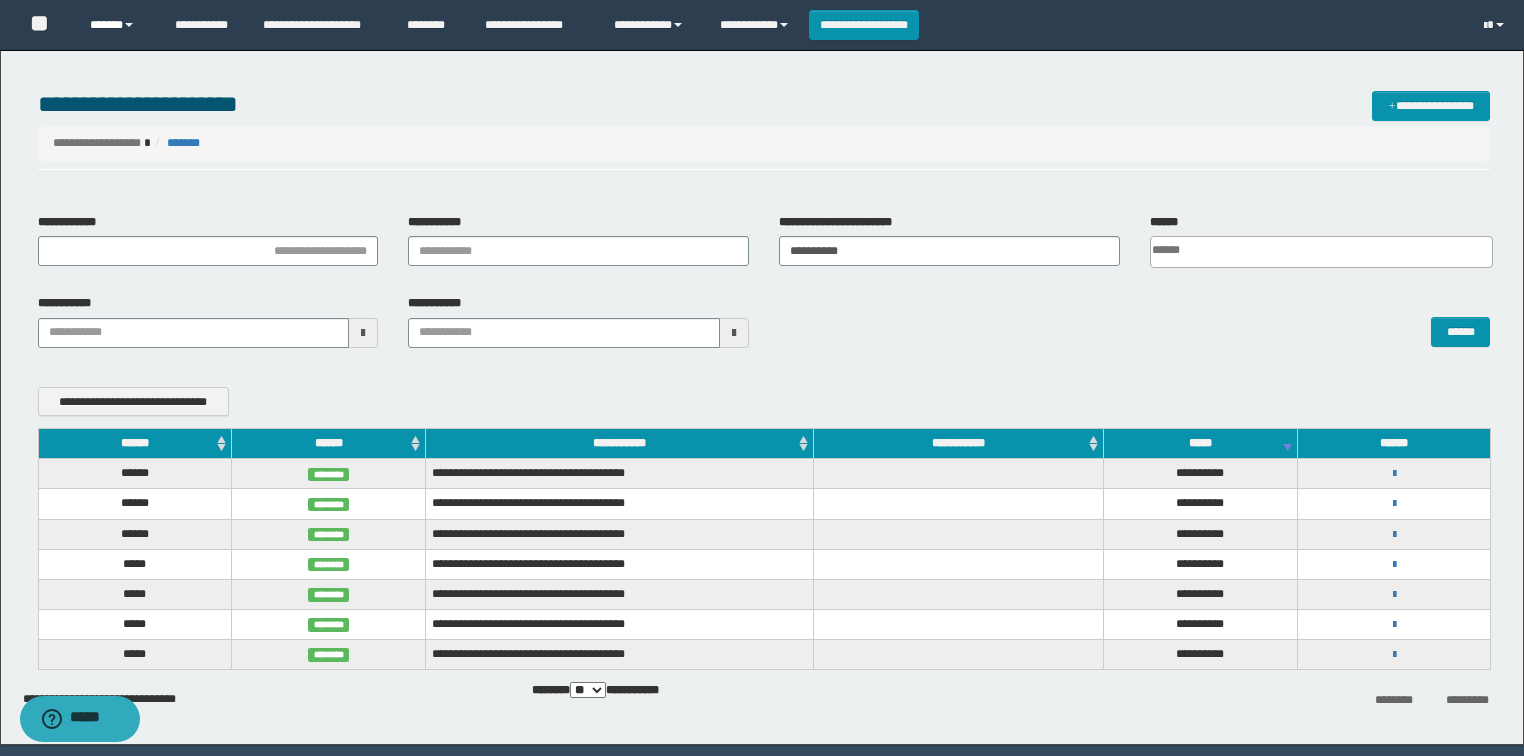 click on "******" at bounding box center [117, 25] 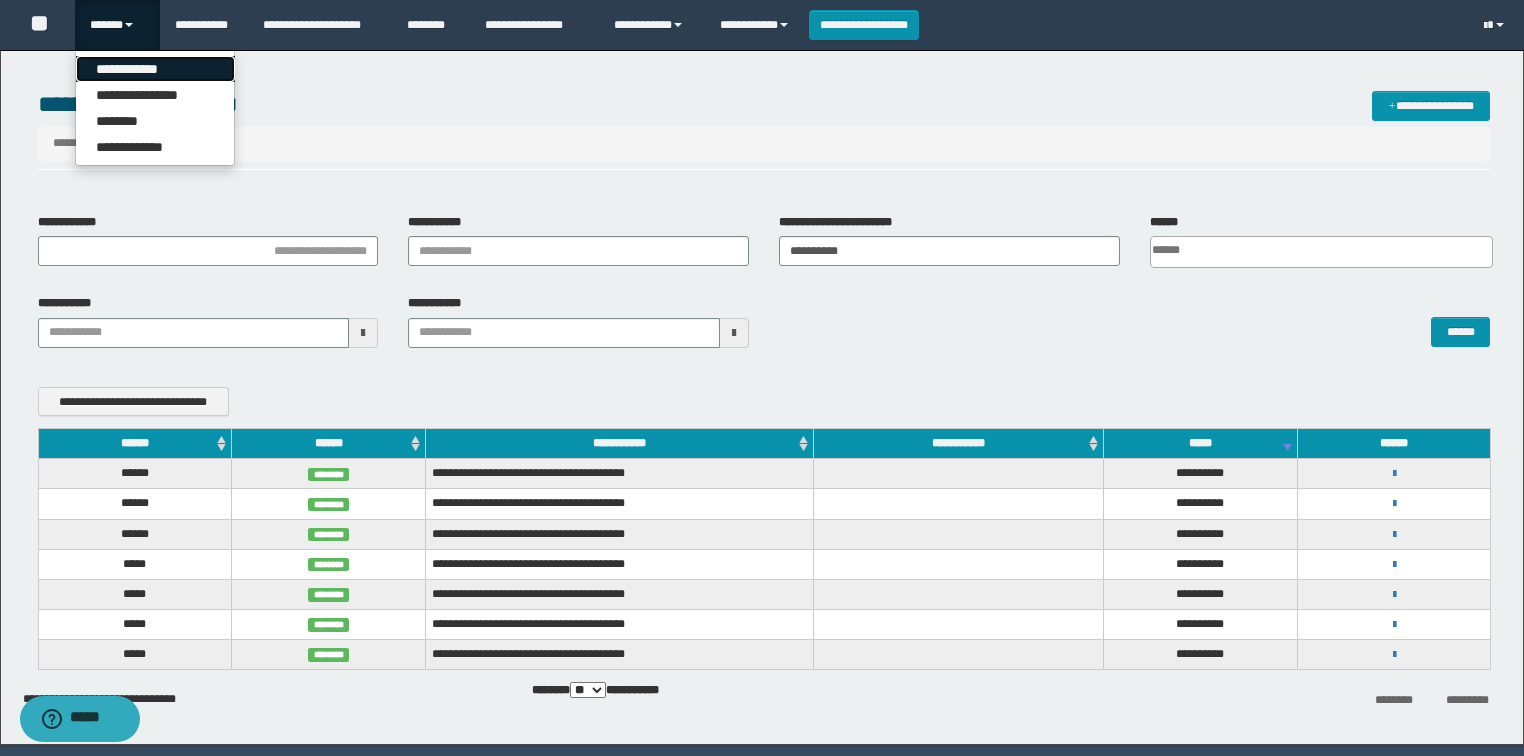 drag, startPoint x: 123, startPoint y: 63, endPoint x: 140, endPoint y: 82, distance: 25.495098 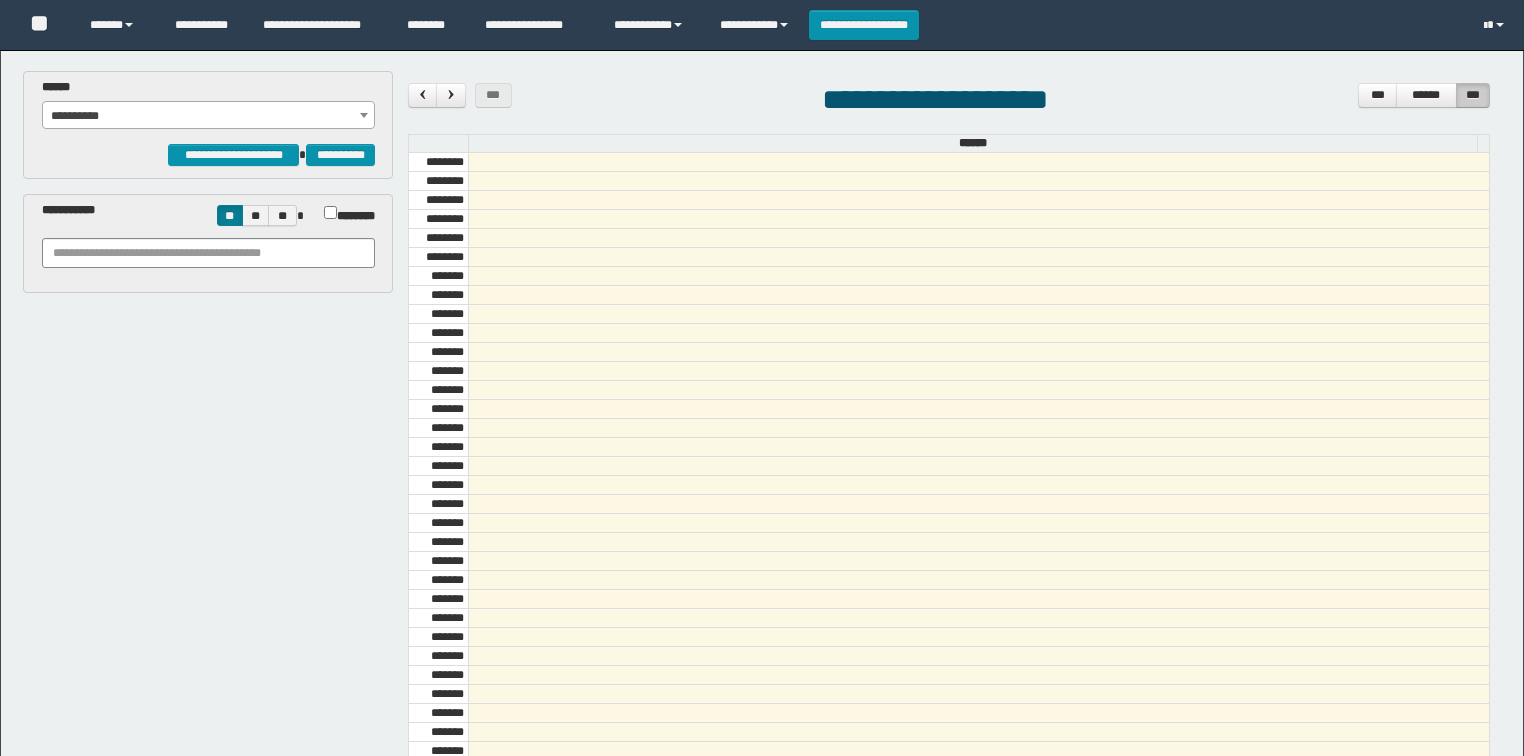 scroll, scrollTop: 0, scrollLeft: 0, axis: both 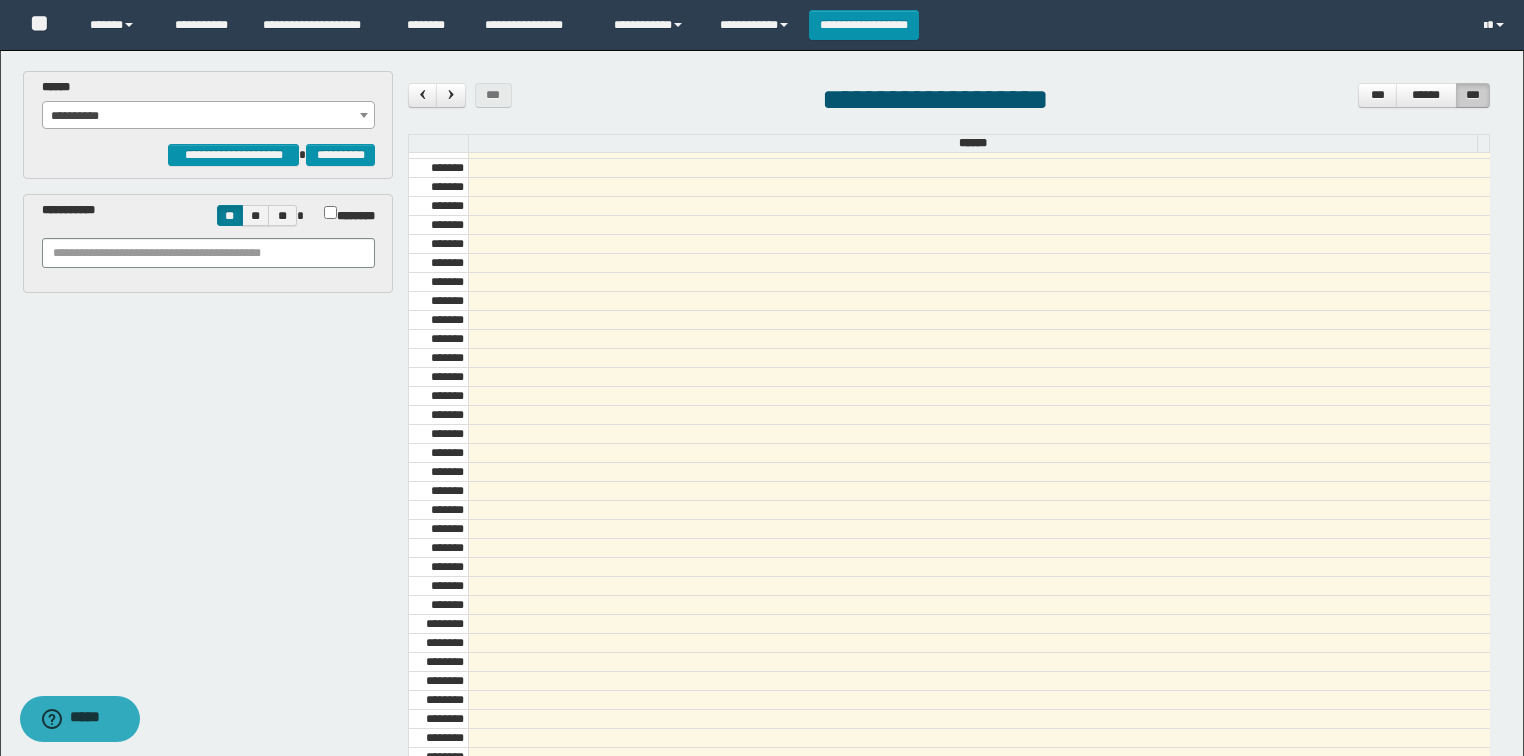 click on "**********" at bounding box center [209, 116] 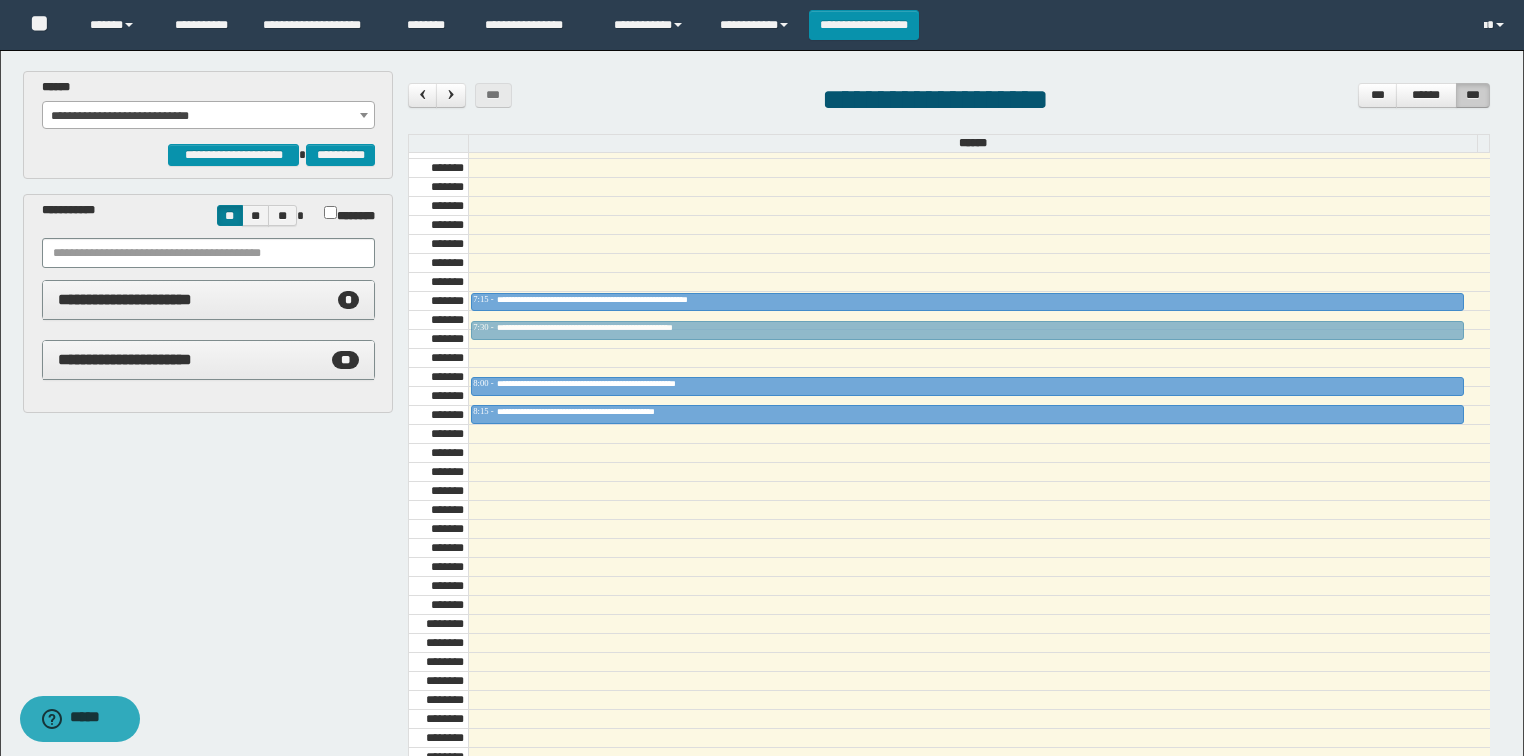 drag, startPoint x: 587, startPoint y: 457, endPoint x: 568, endPoint y: 325, distance: 133.36041 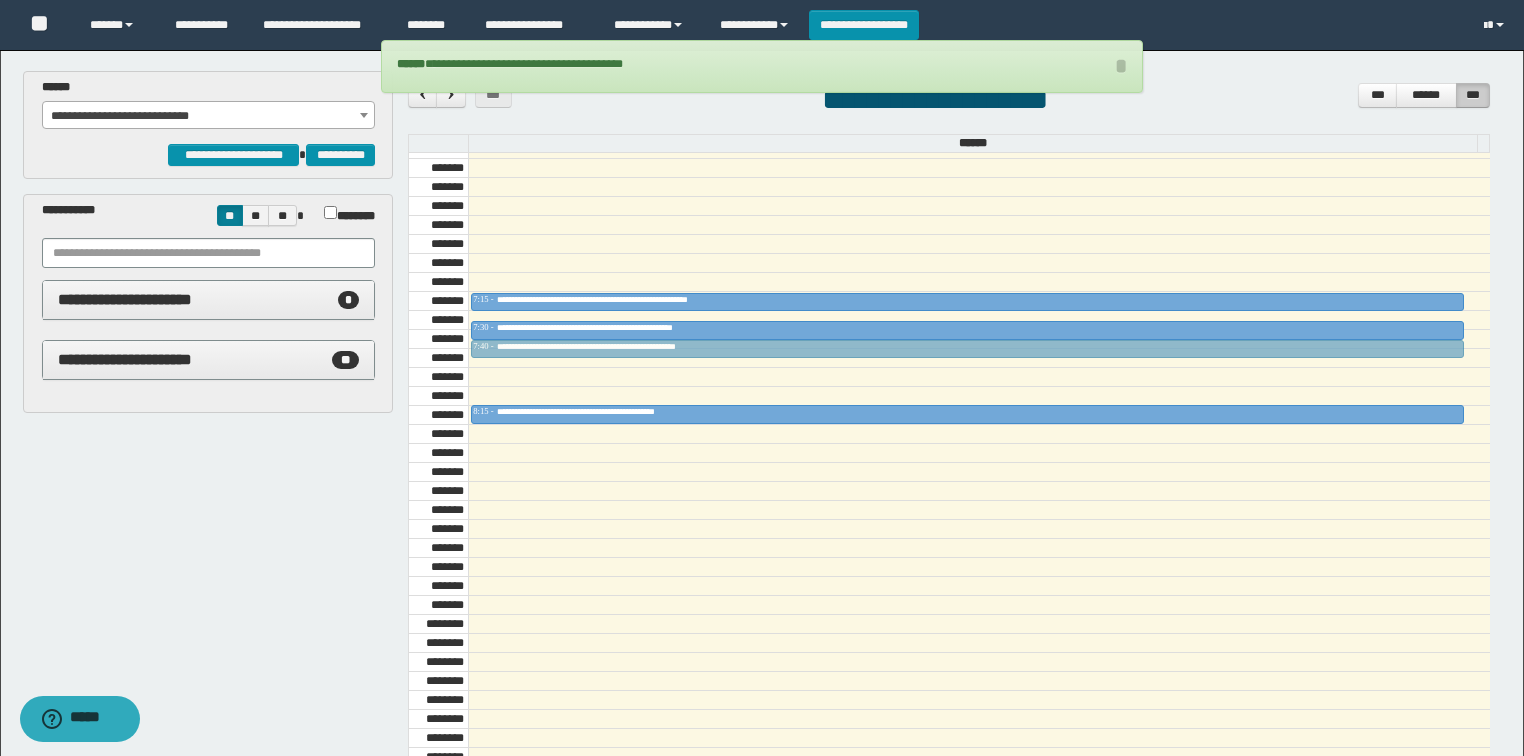drag, startPoint x: 562, startPoint y: 380, endPoint x: 557, endPoint y: 350, distance: 30.413813 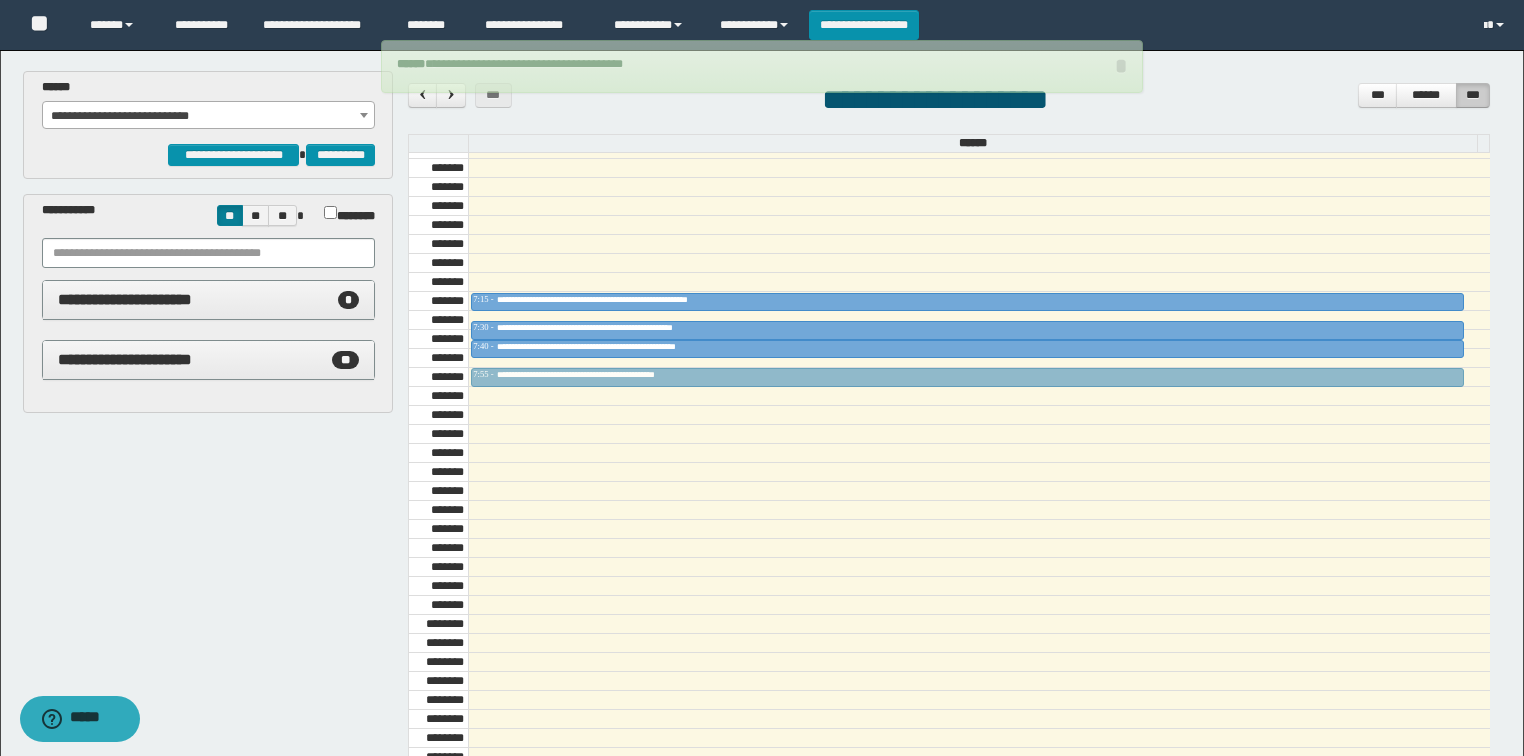 drag, startPoint x: 534, startPoint y: 404, endPoint x: 532, endPoint y: 361, distance: 43.046486 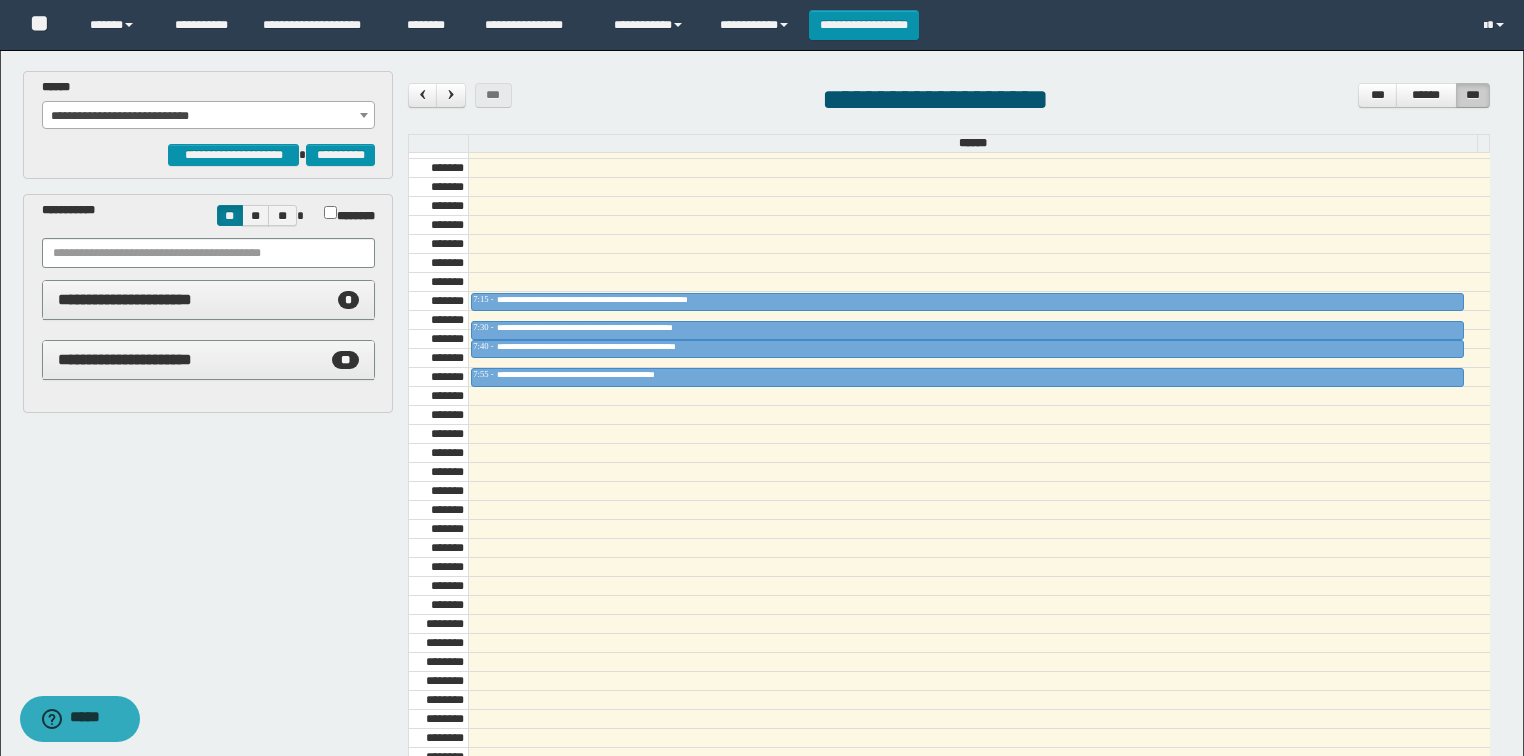 click on "**********" at bounding box center (209, 116) 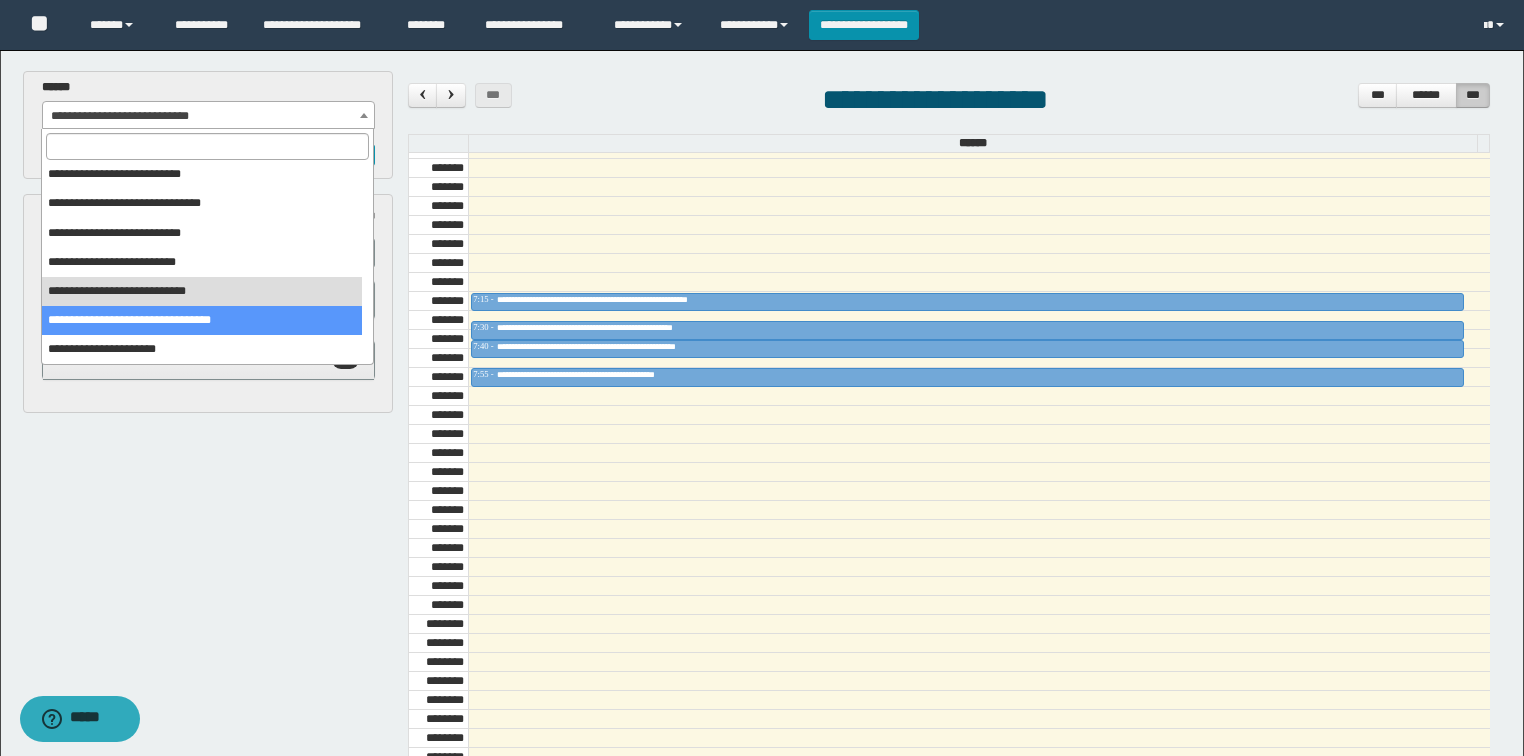 scroll, scrollTop: 0, scrollLeft: 0, axis: both 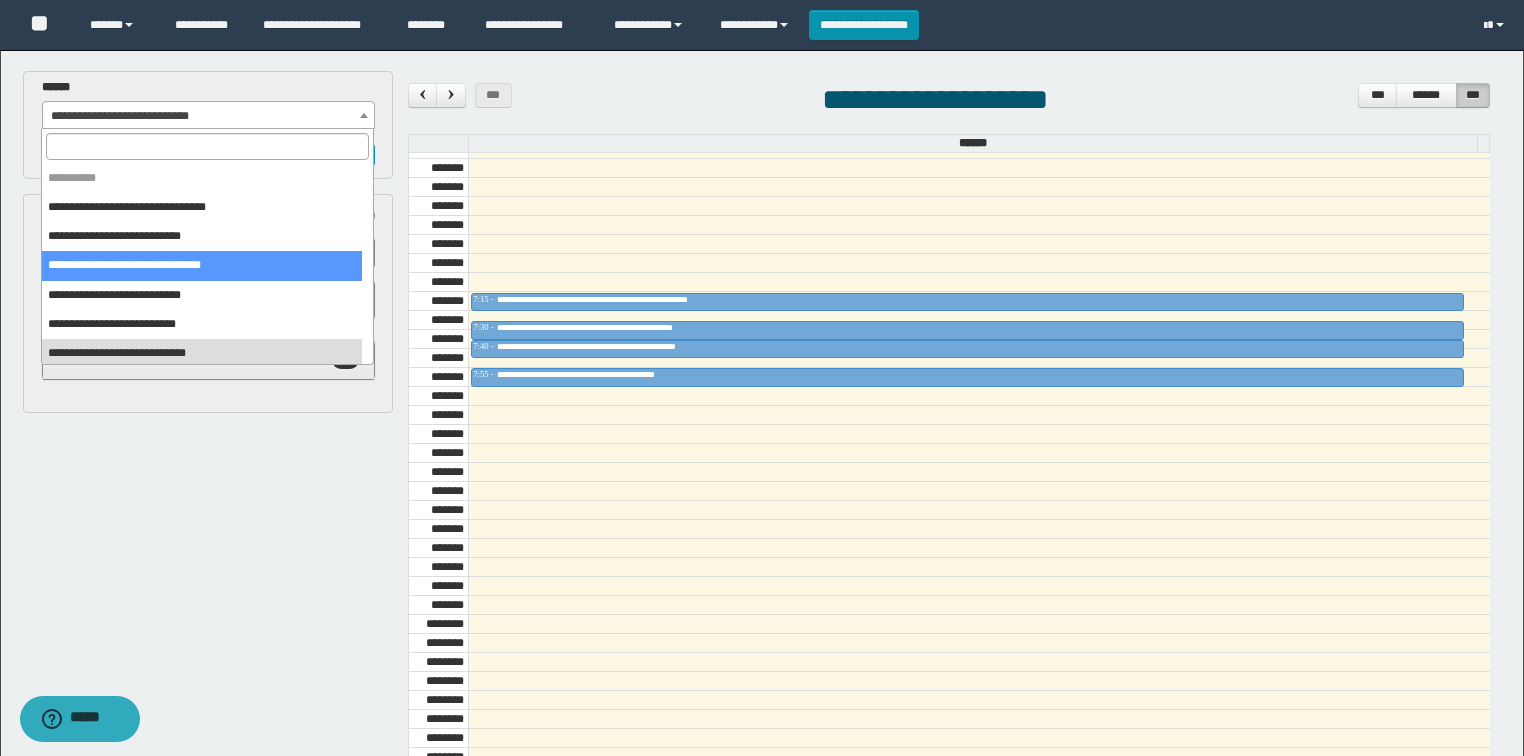 select on "******" 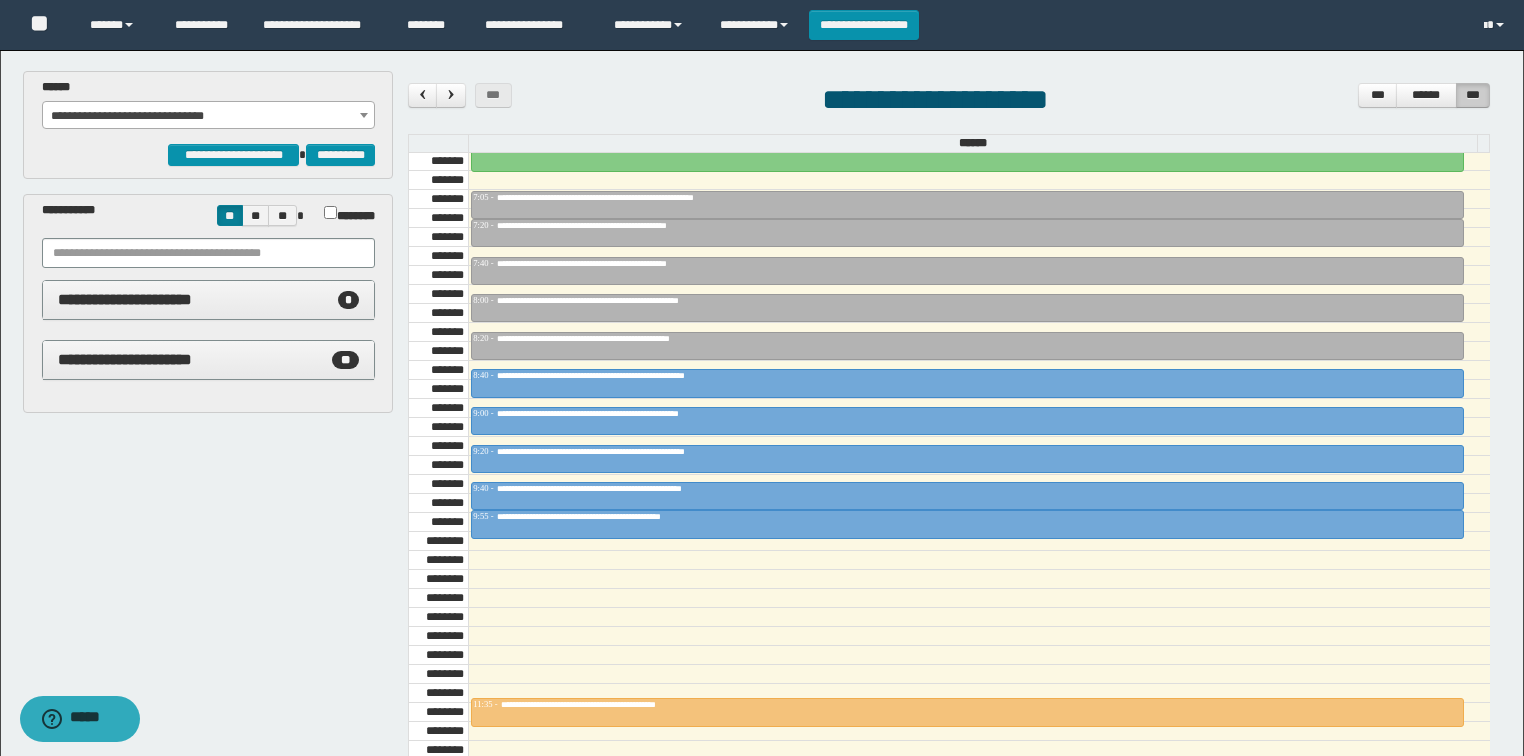 scroll, scrollTop: 918, scrollLeft: 0, axis: vertical 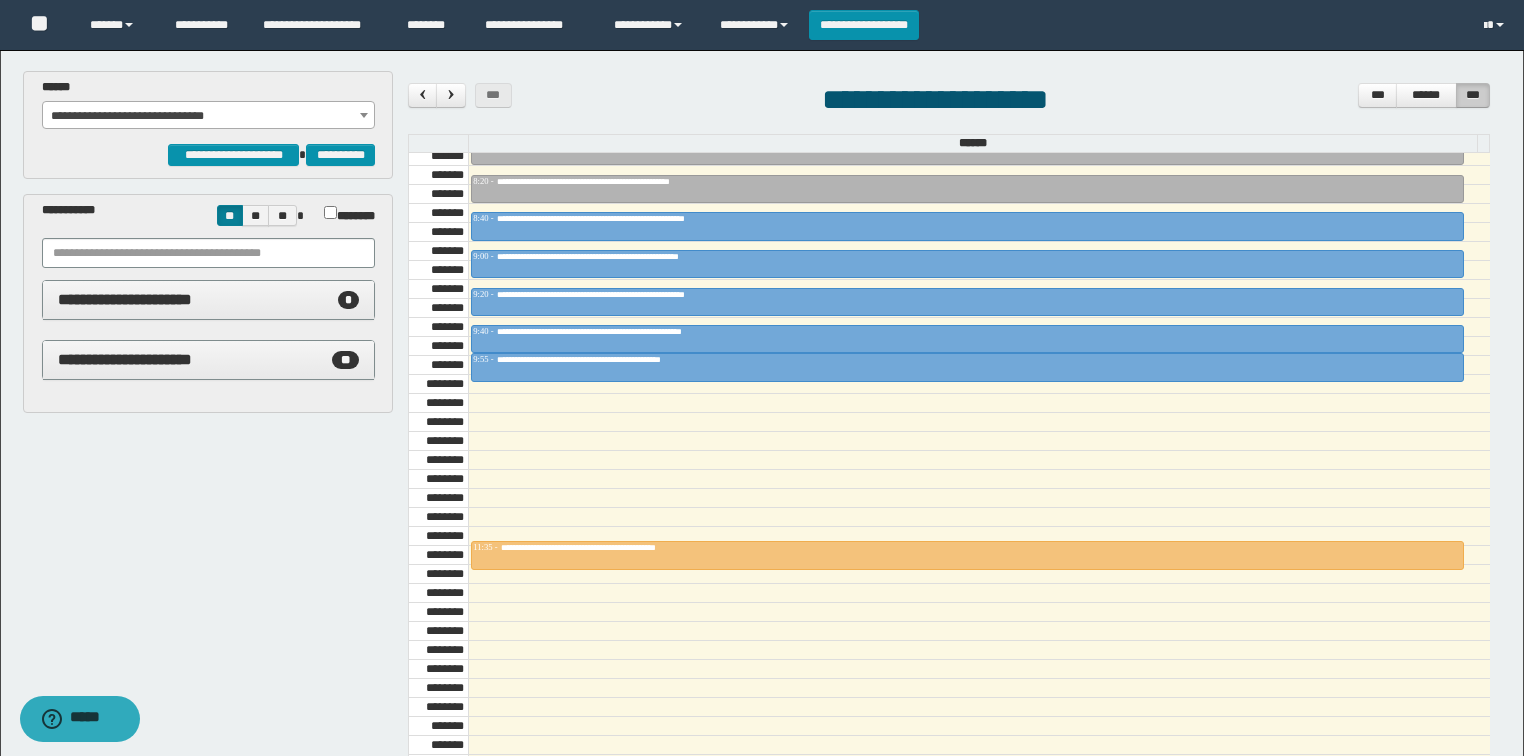 click on "**********" at bounding box center (949, 528) 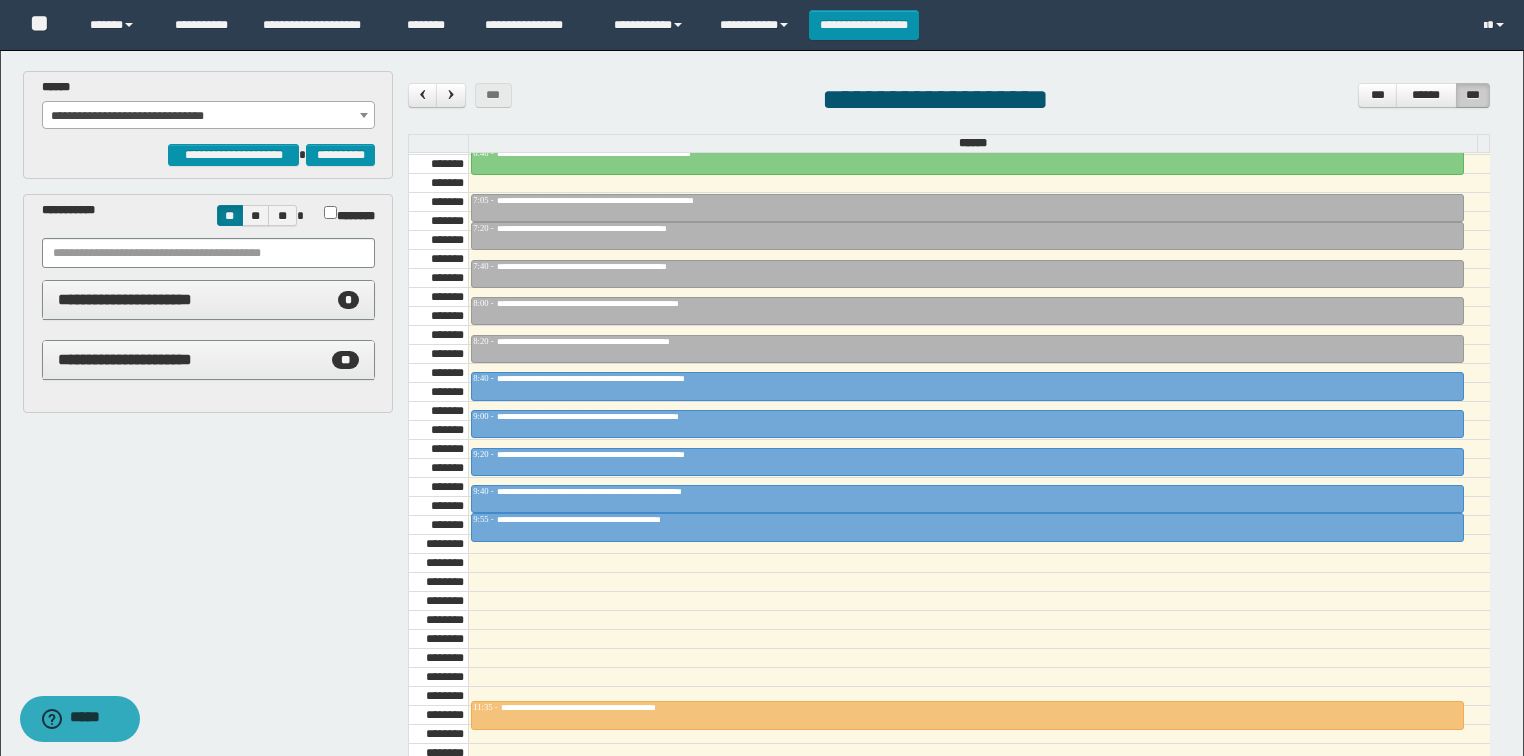 scroll, scrollTop: 918, scrollLeft: 0, axis: vertical 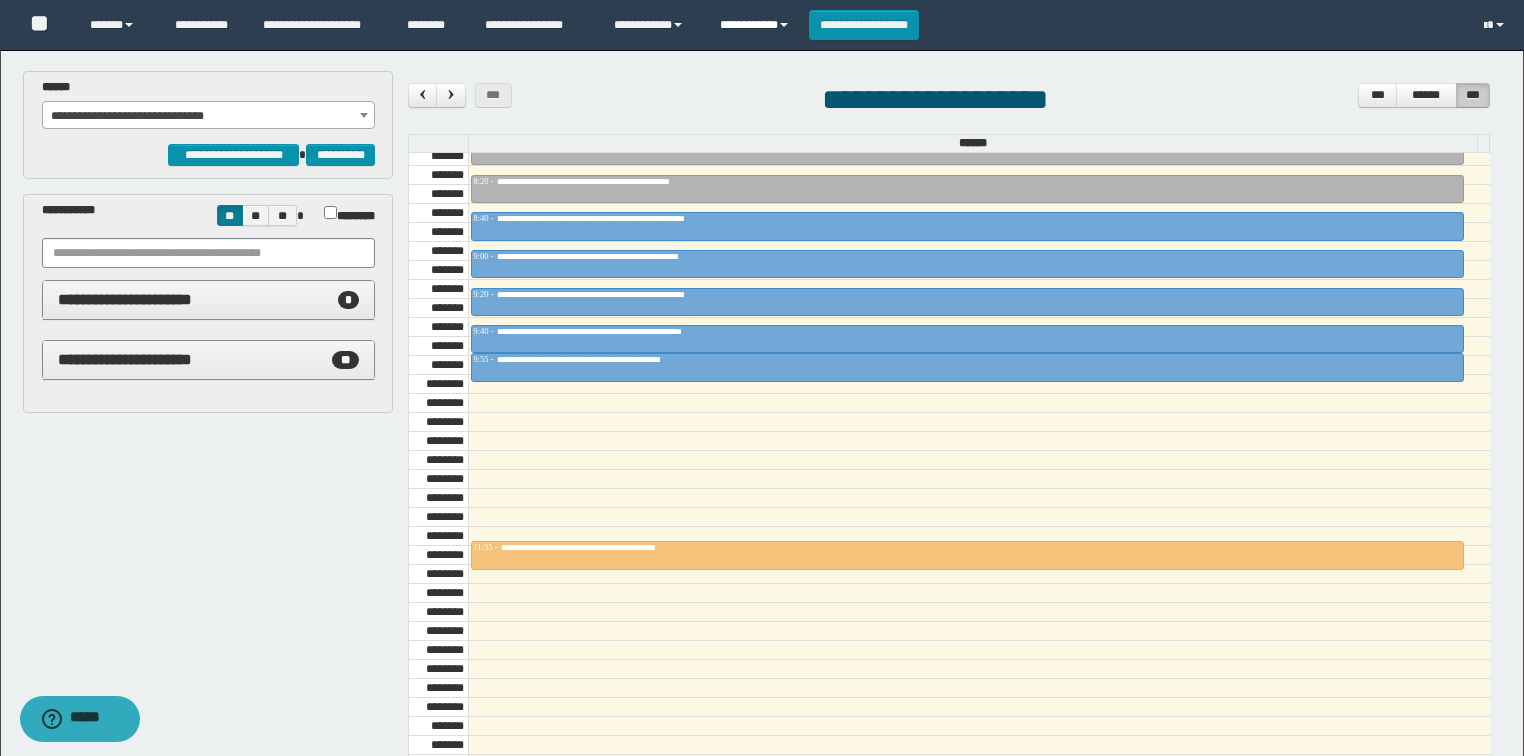 click on "**********" at bounding box center (757, 25) 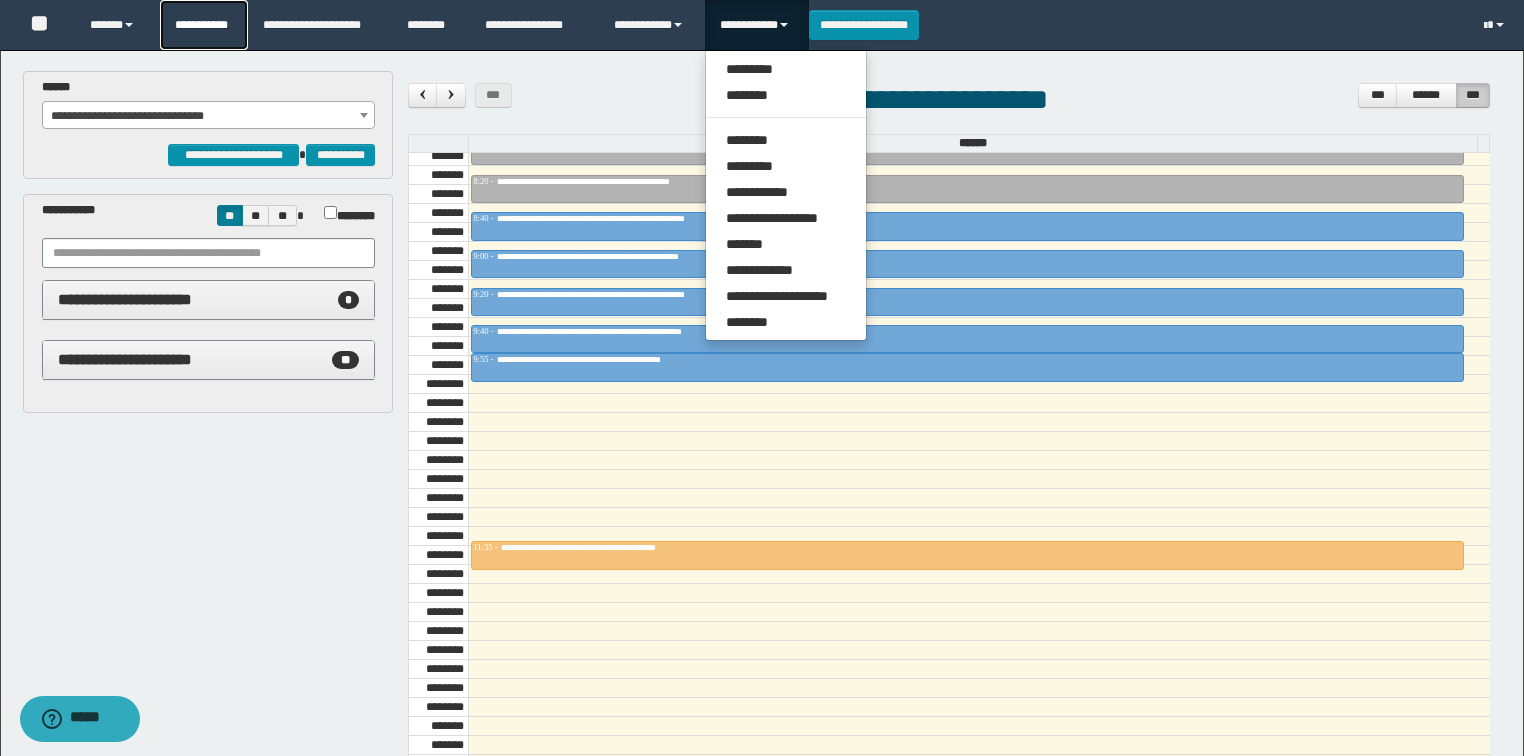 click on "**********" at bounding box center (204, 25) 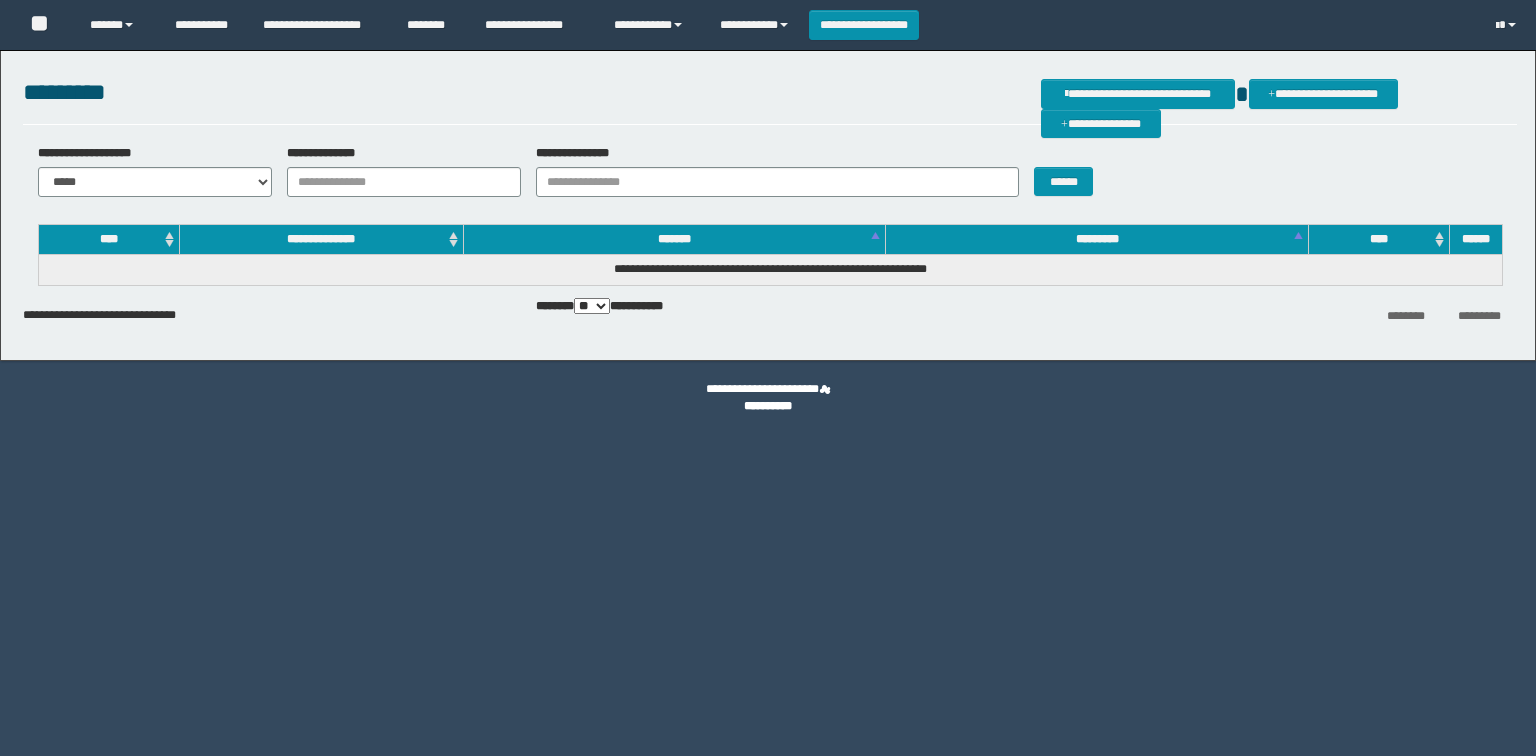 scroll, scrollTop: 0, scrollLeft: 0, axis: both 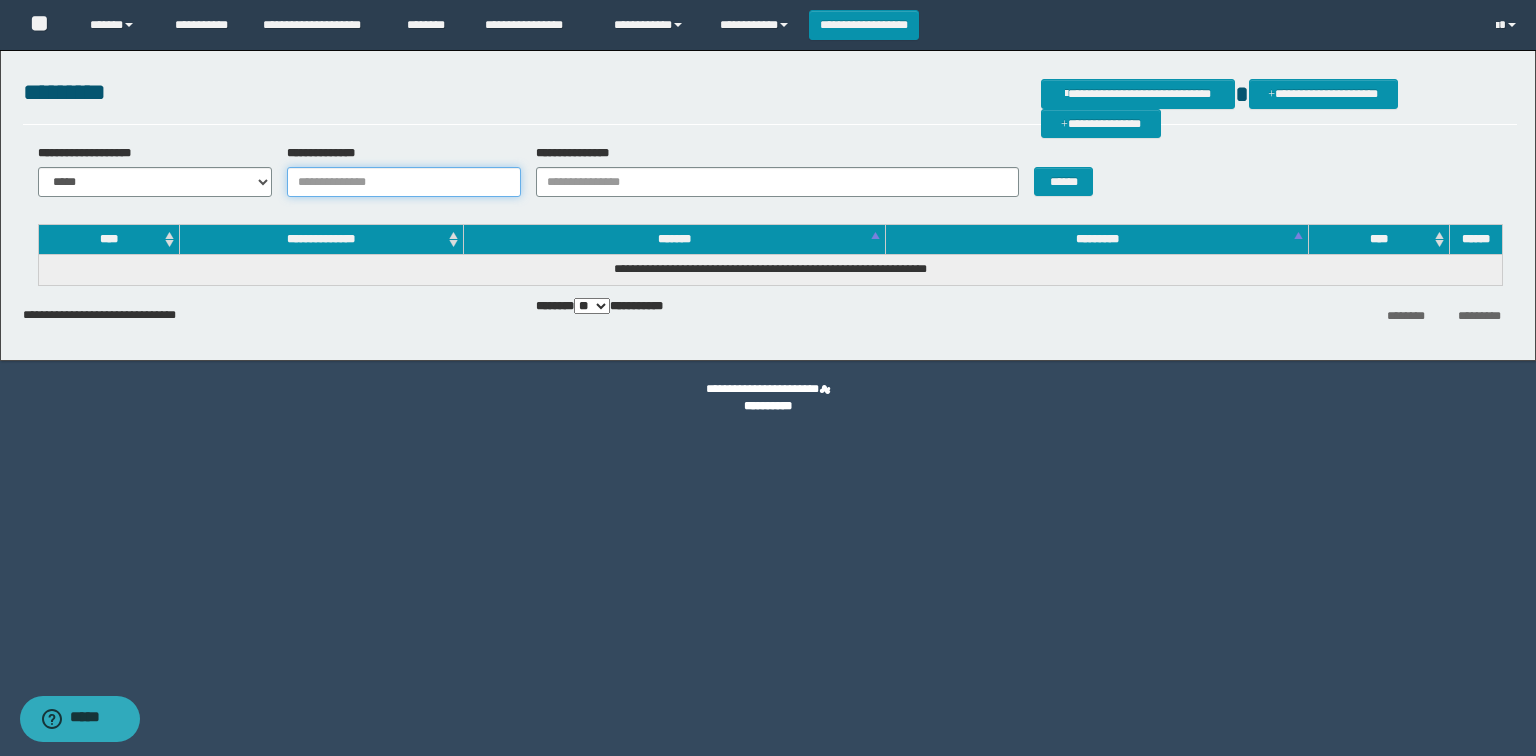 click on "**********" at bounding box center [404, 182] 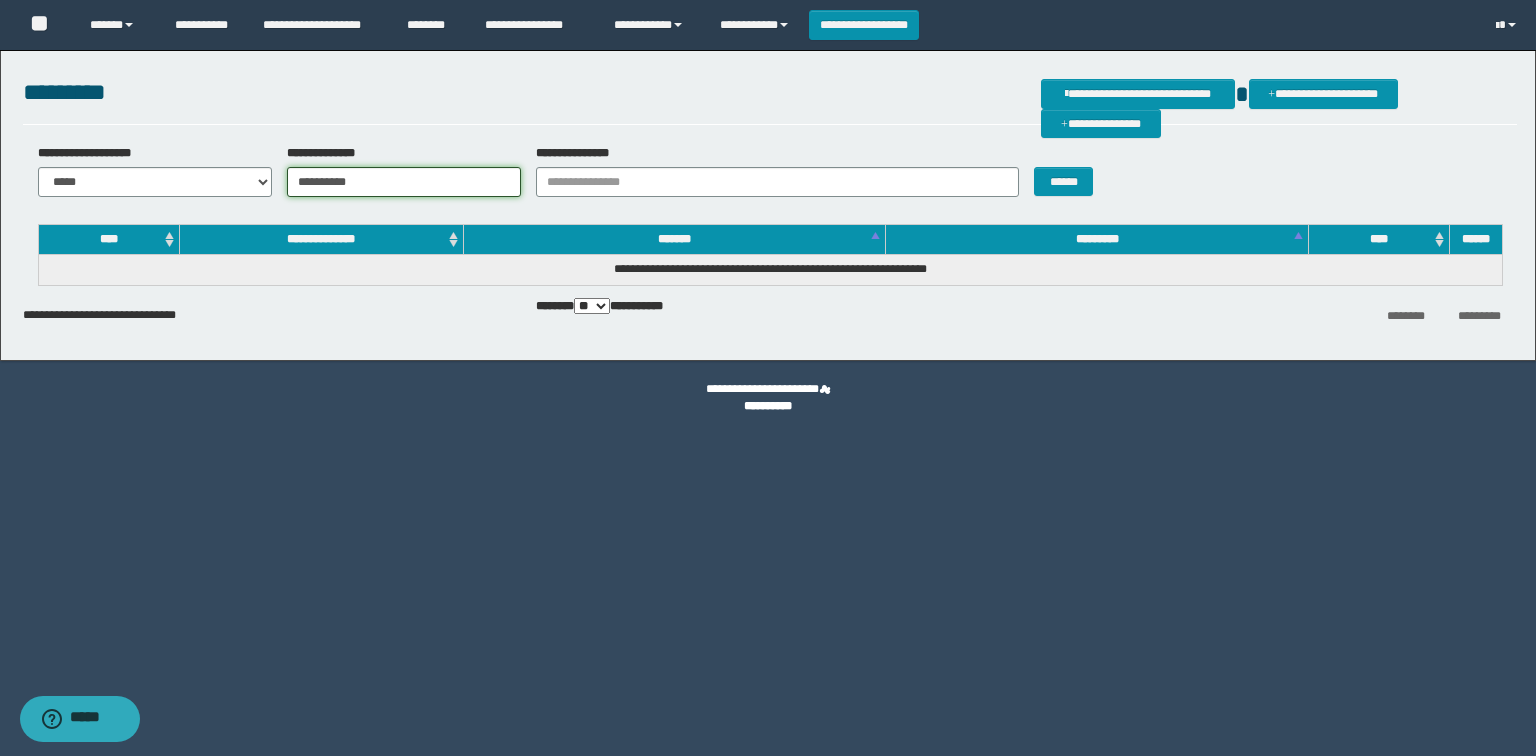 type on "**********" 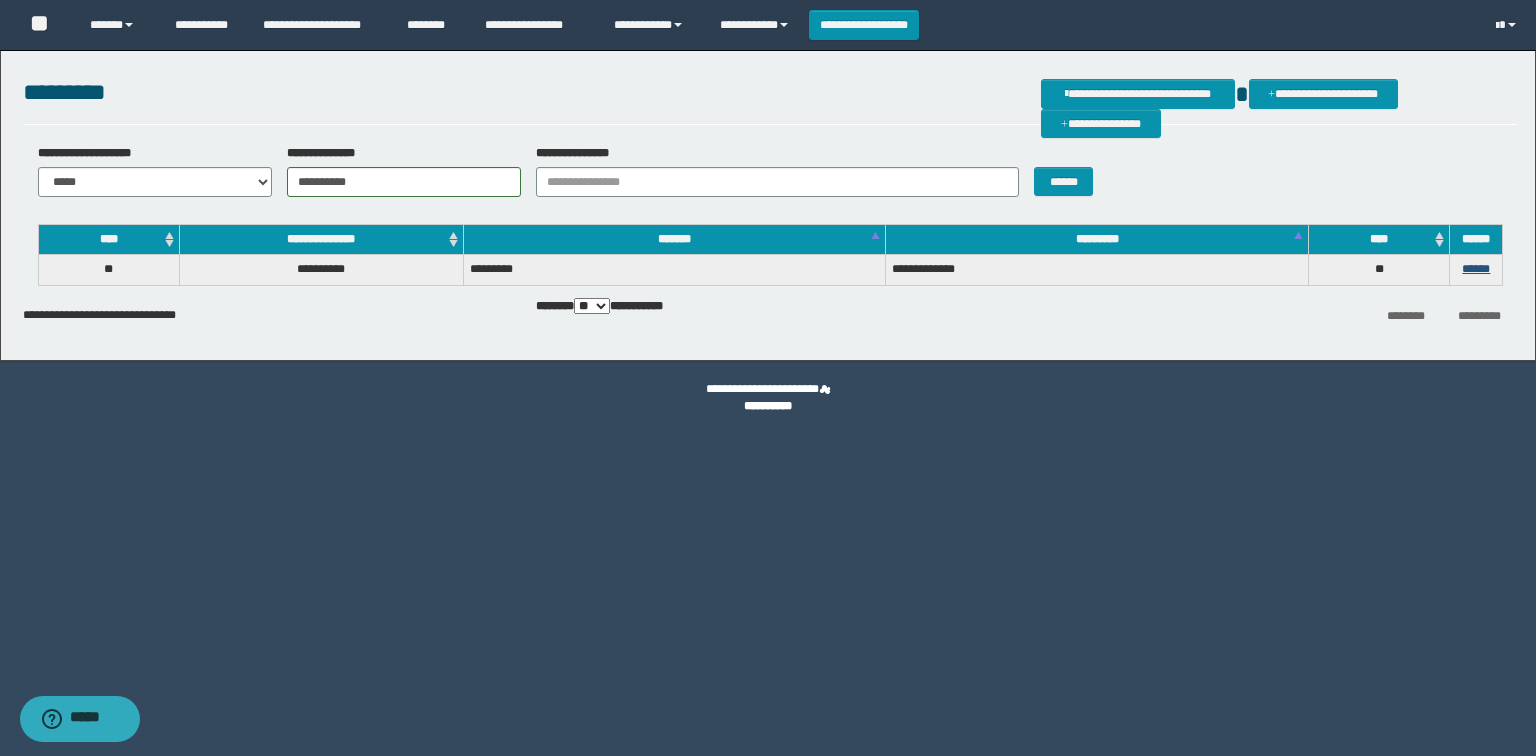 click on "******" at bounding box center [1476, 270] 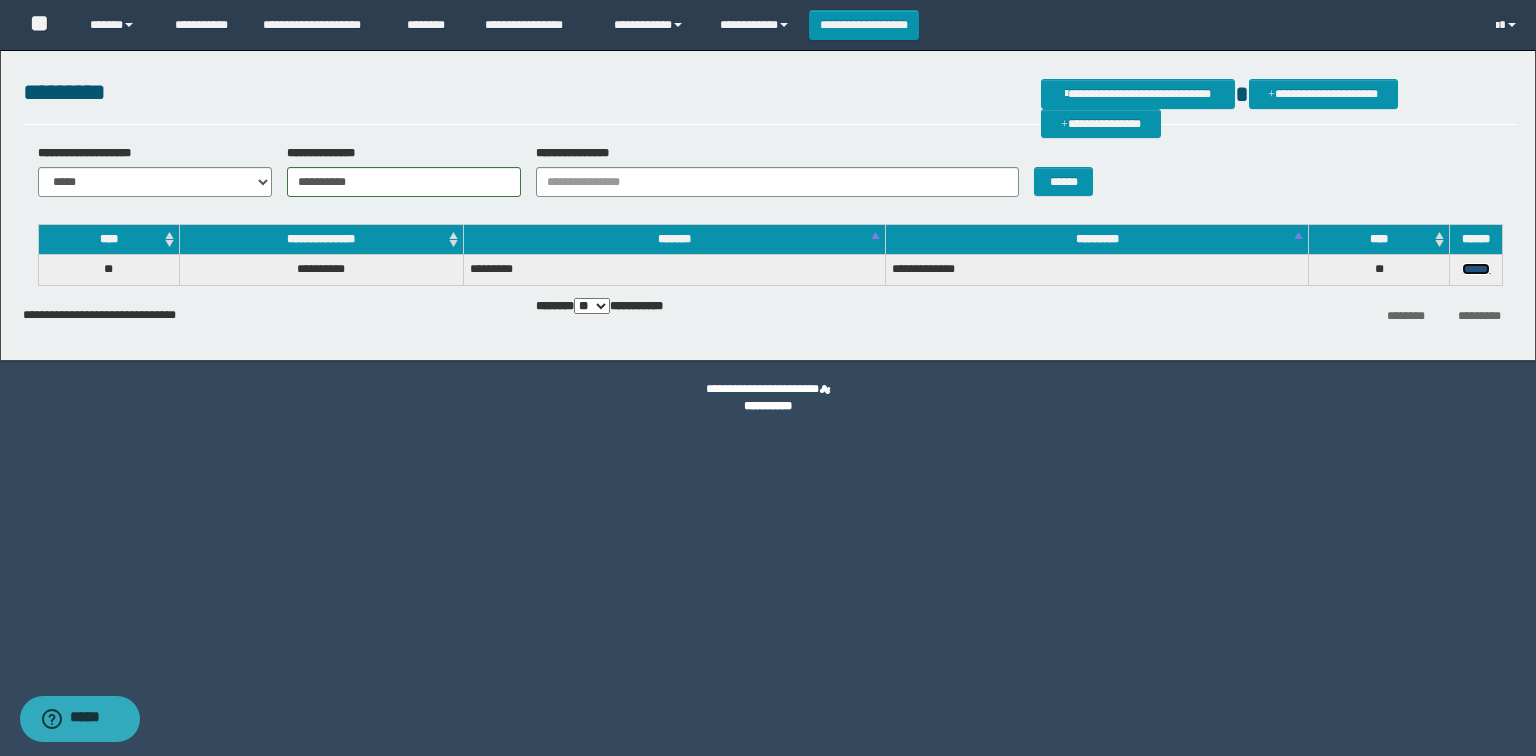 click on "******" at bounding box center [1476, 269] 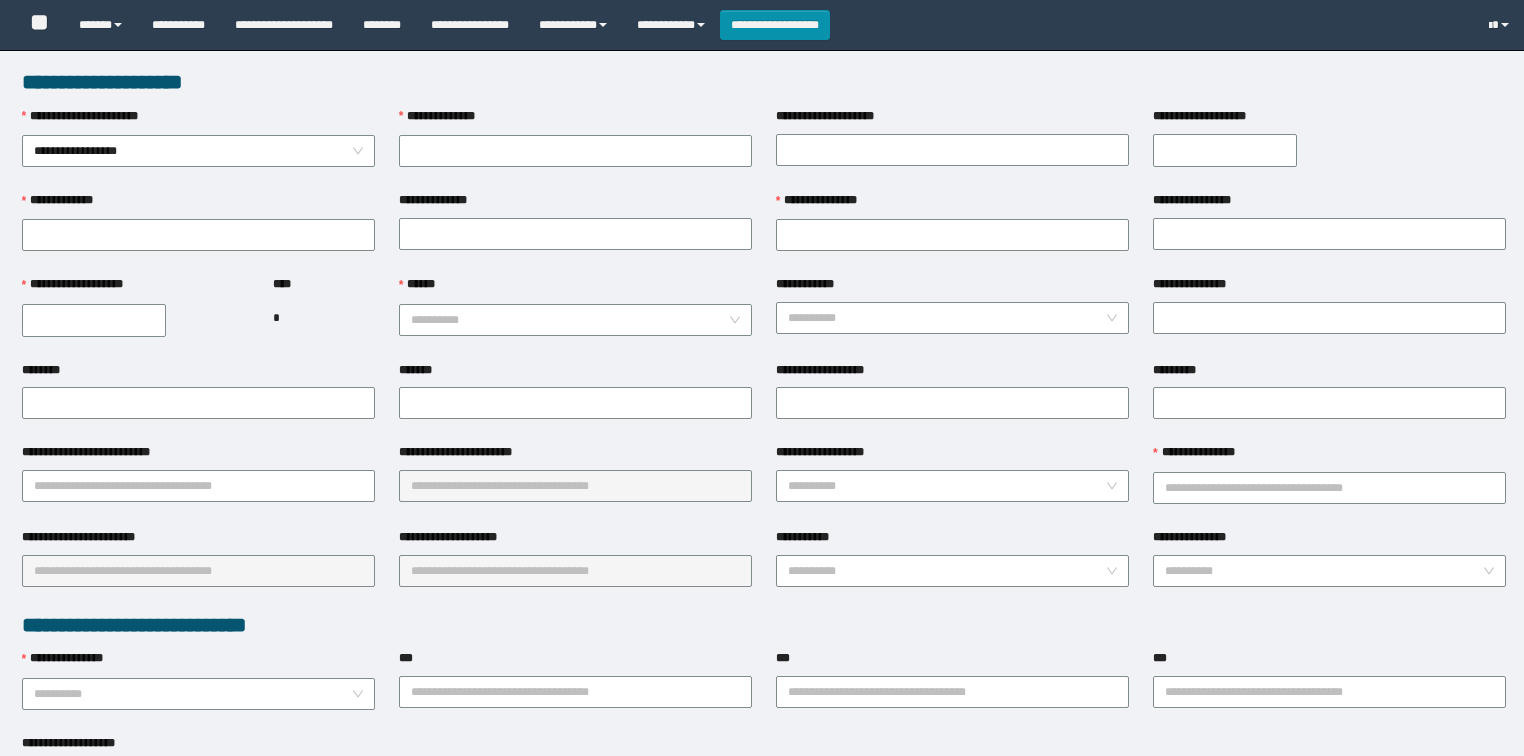 scroll, scrollTop: 0, scrollLeft: 0, axis: both 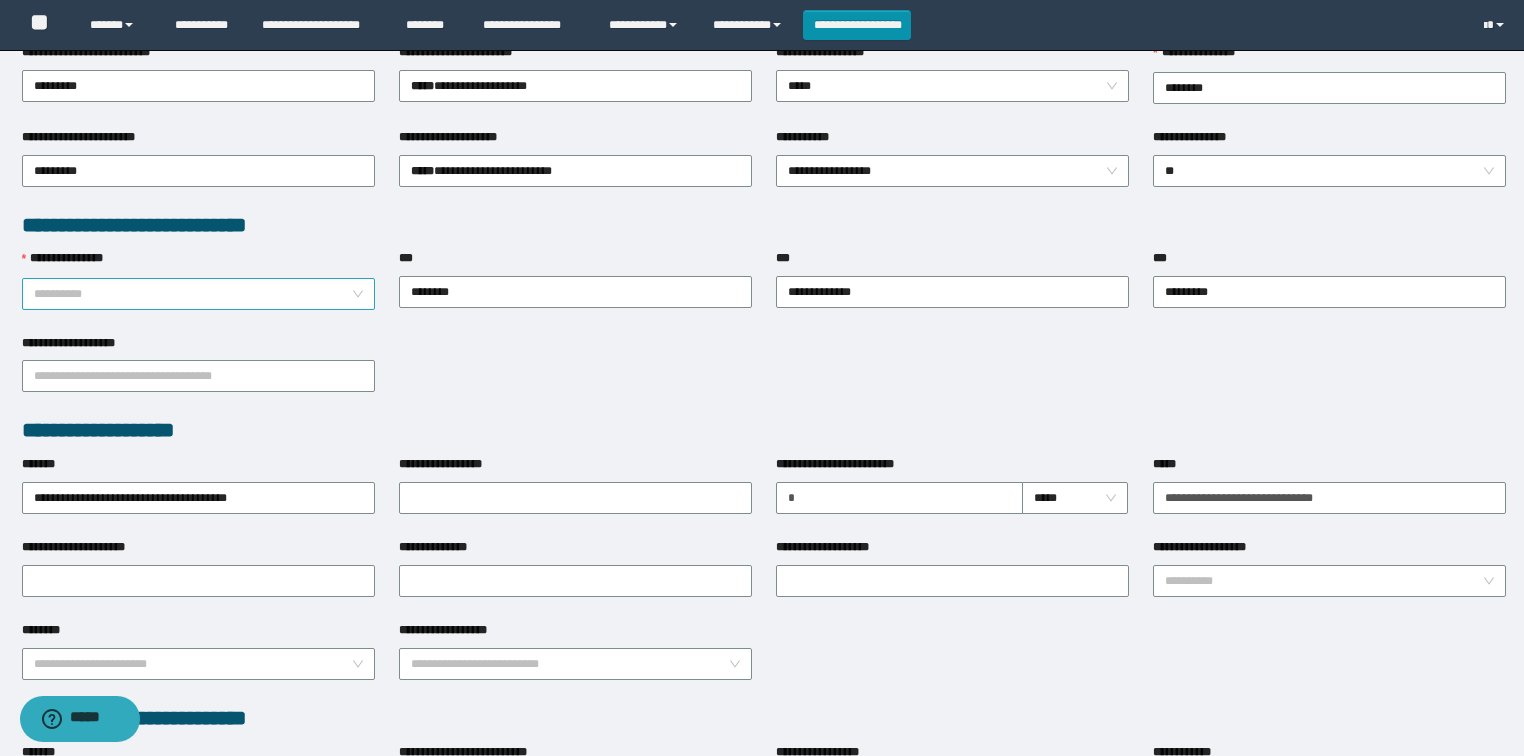 click on "**********" at bounding box center [199, 294] 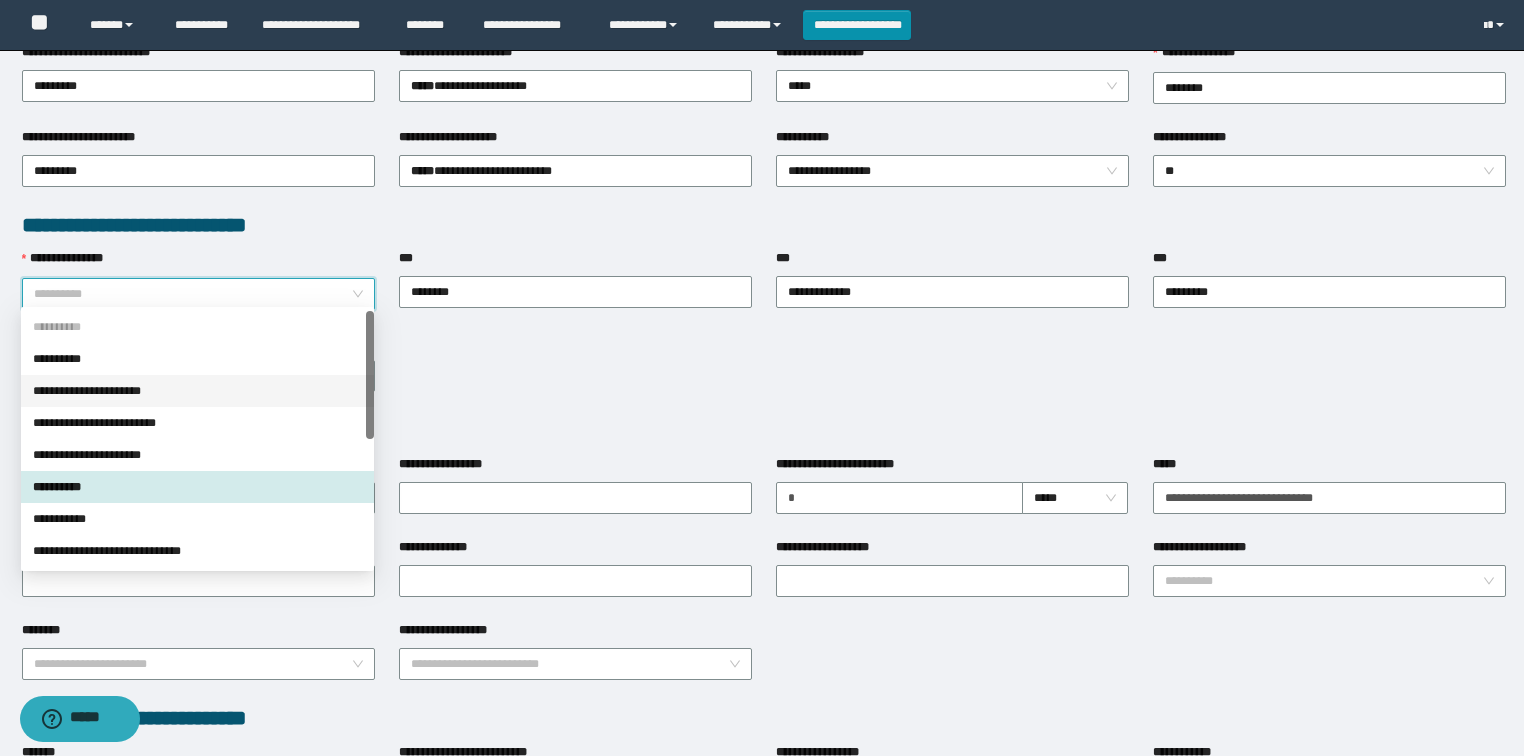 click on "**********" at bounding box center (197, 391) 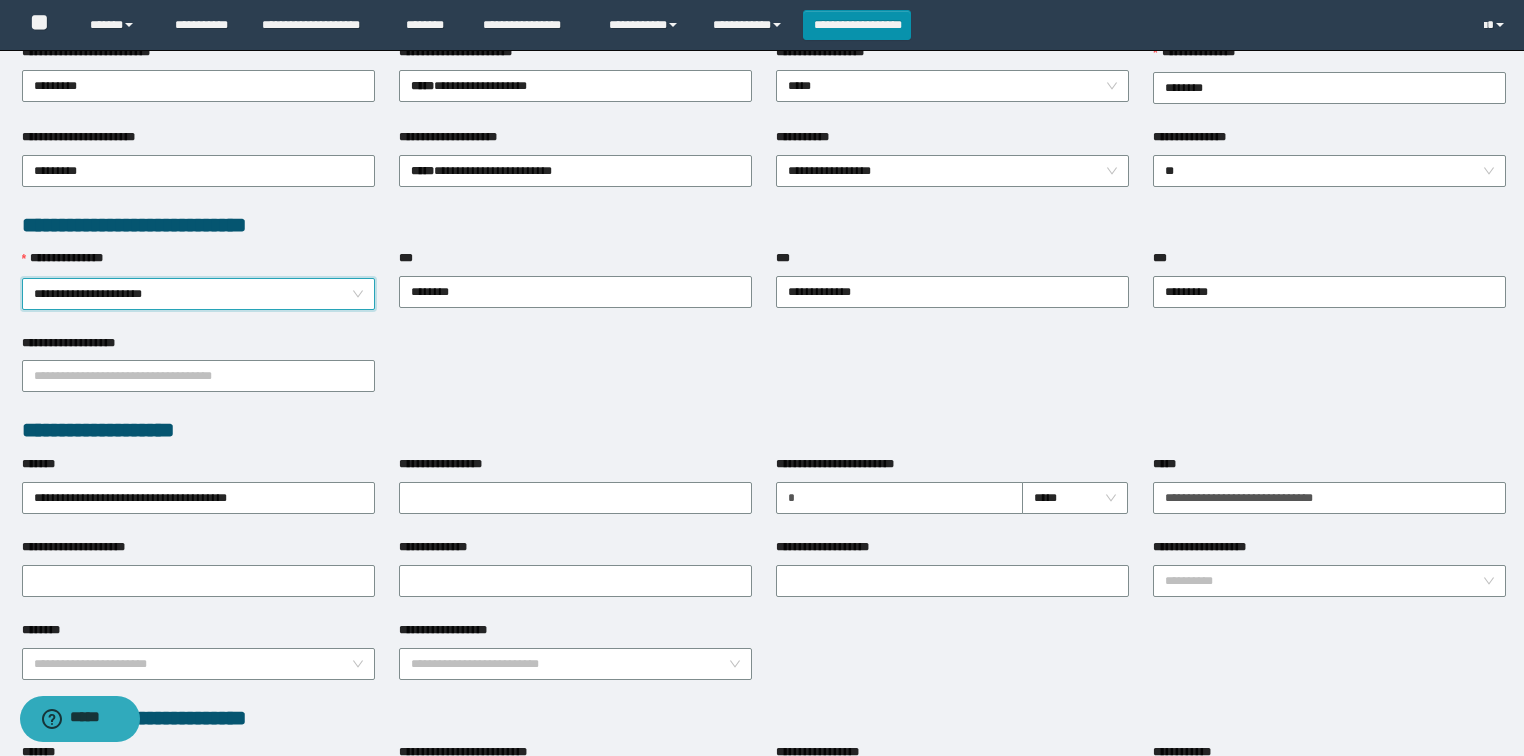 scroll, scrollTop: 480, scrollLeft: 0, axis: vertical 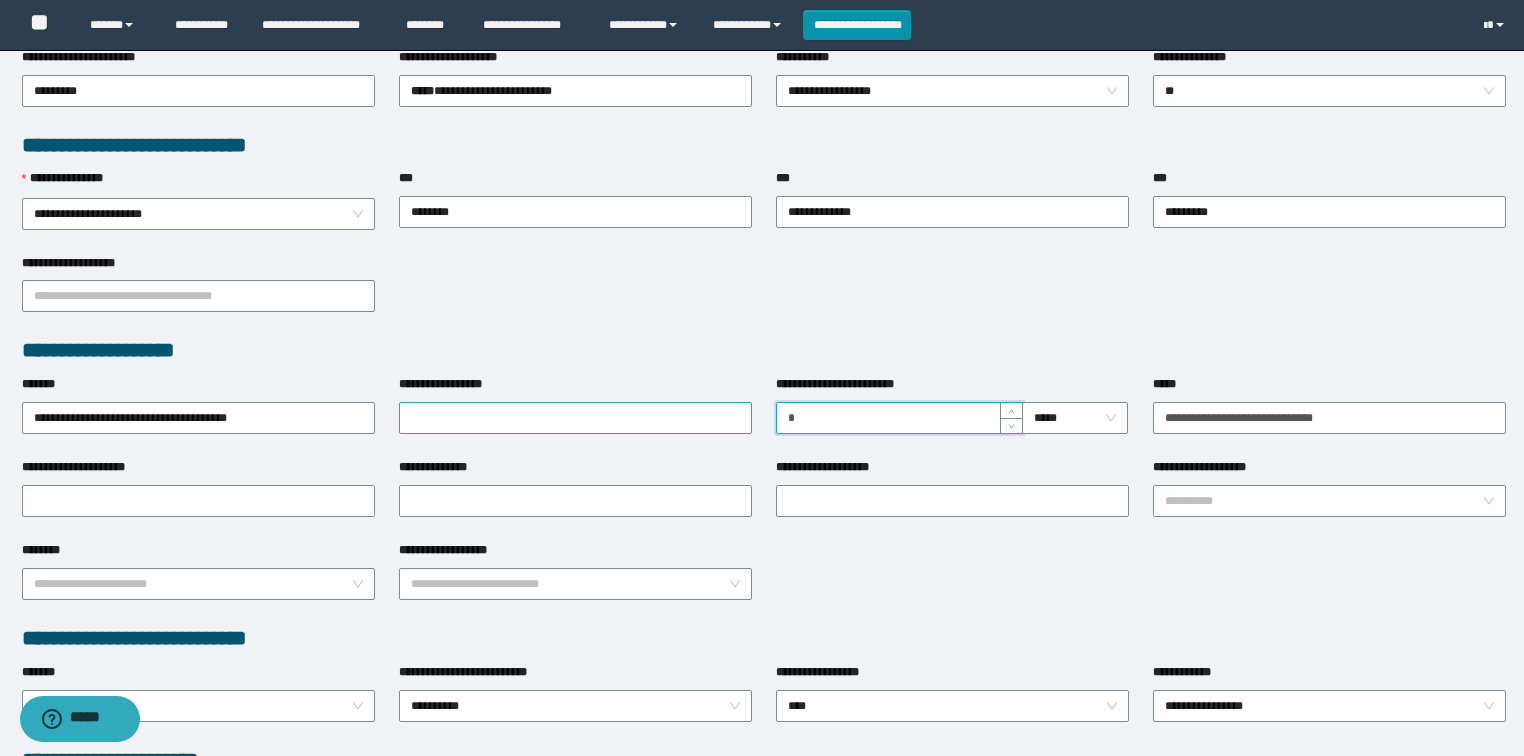 drag, startPoint x: 848, startPoint y: 411, endPoint x: 458, endPoint y: 404, distance: 390.0628 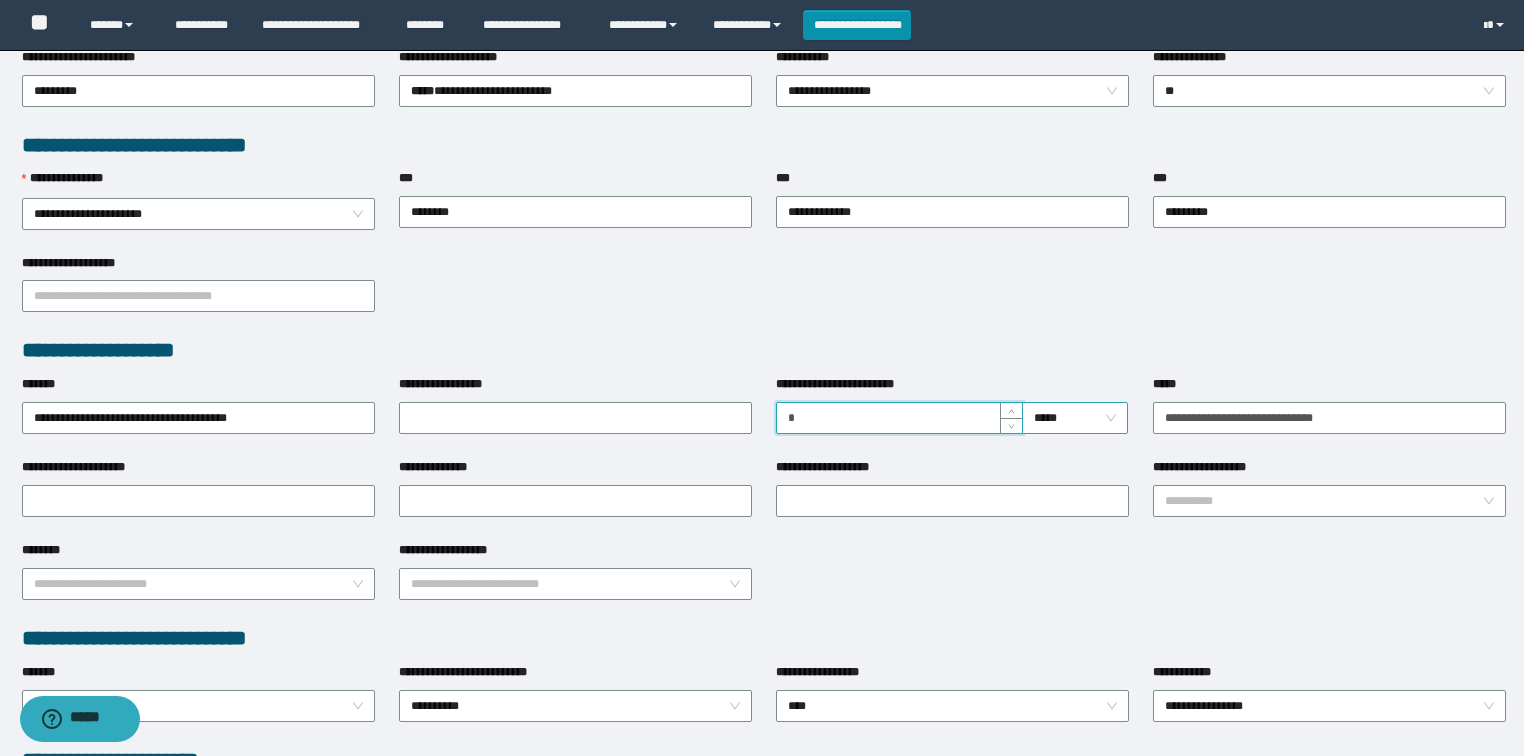 click on "*****" at bounding box center [1075, 418] 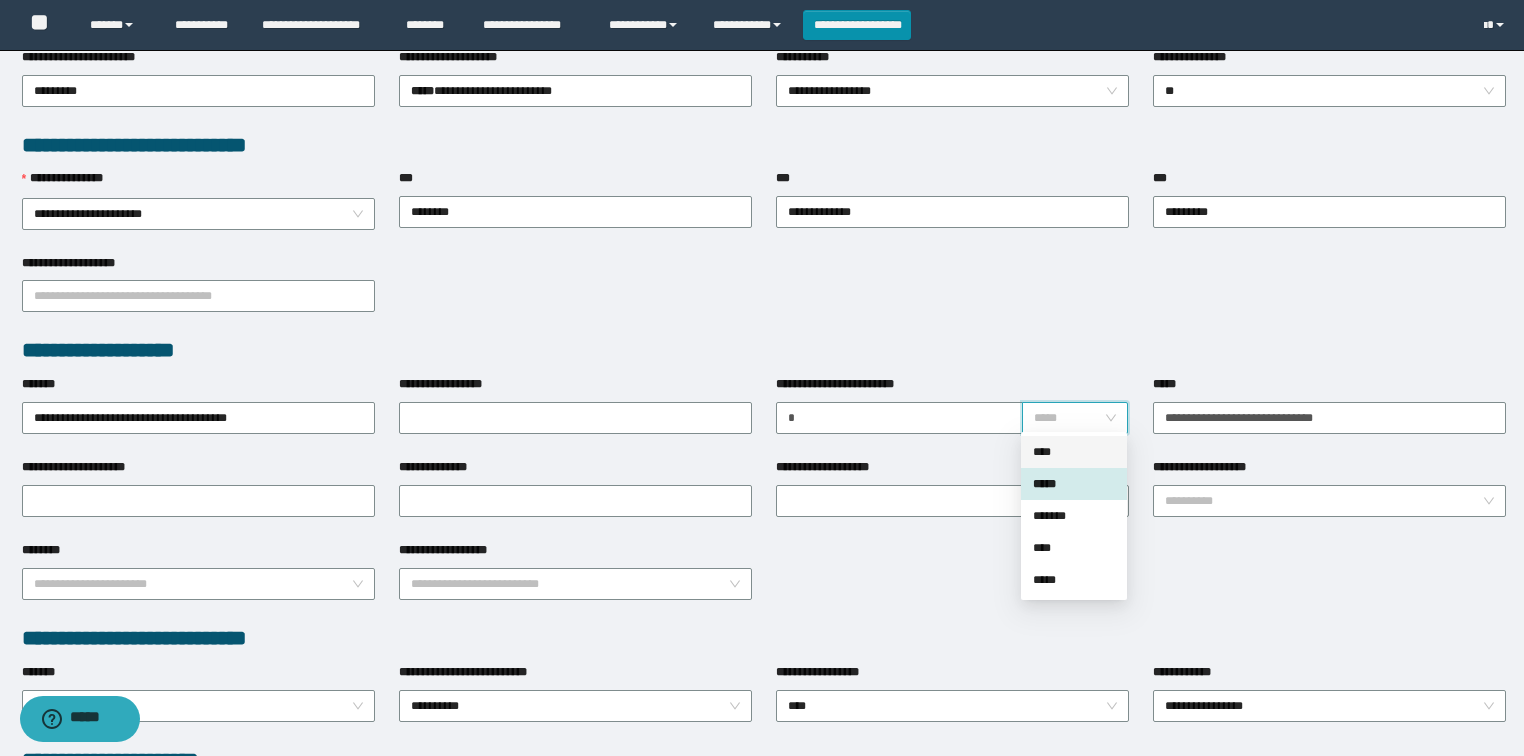 click on "****" at bounding box center [1074, 452] 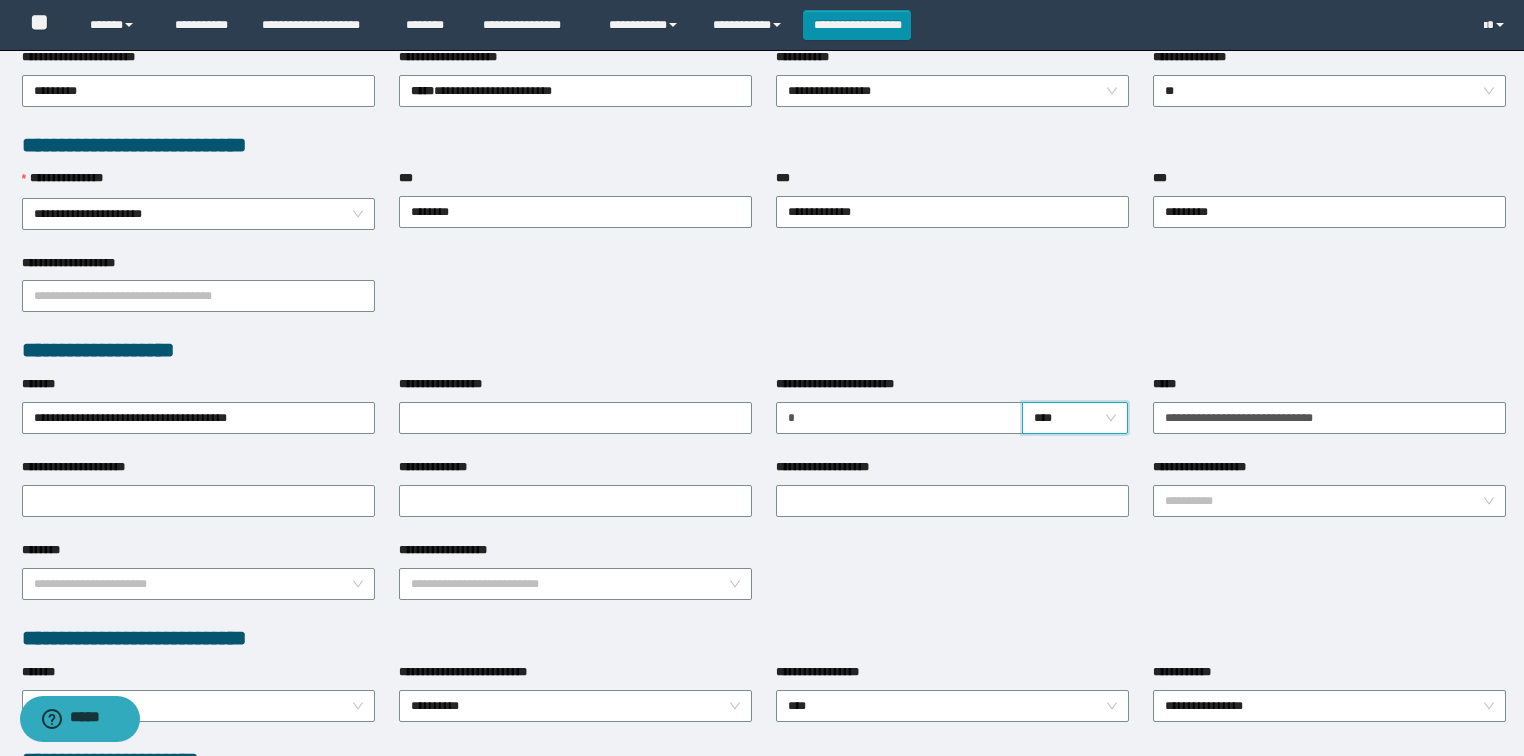 click on "**********" at bounding box center (764, 295) 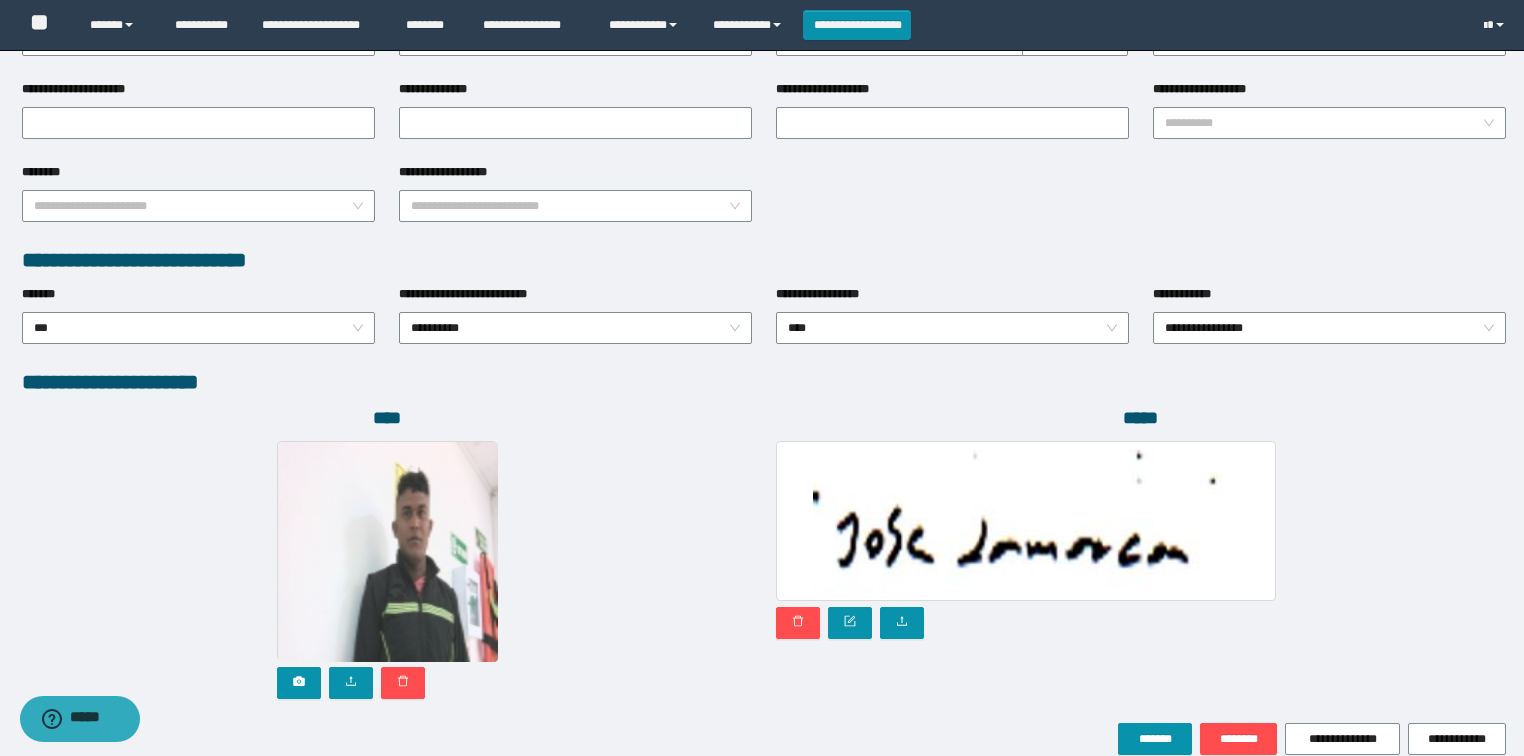 scroll, scrollTop: 946, scrollLeft: 0, axis: vertical 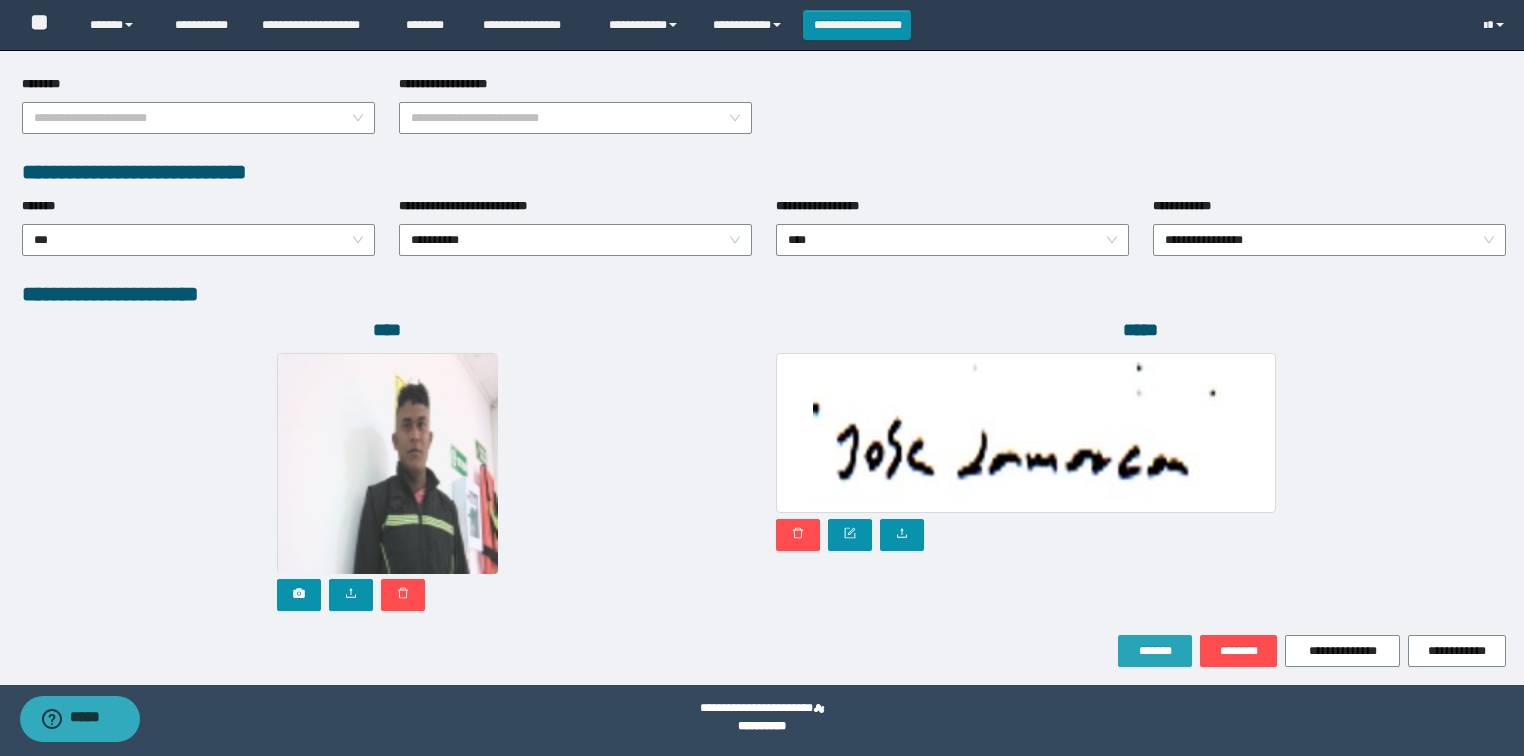 click on "*******" at bounding box center [1155, 651] 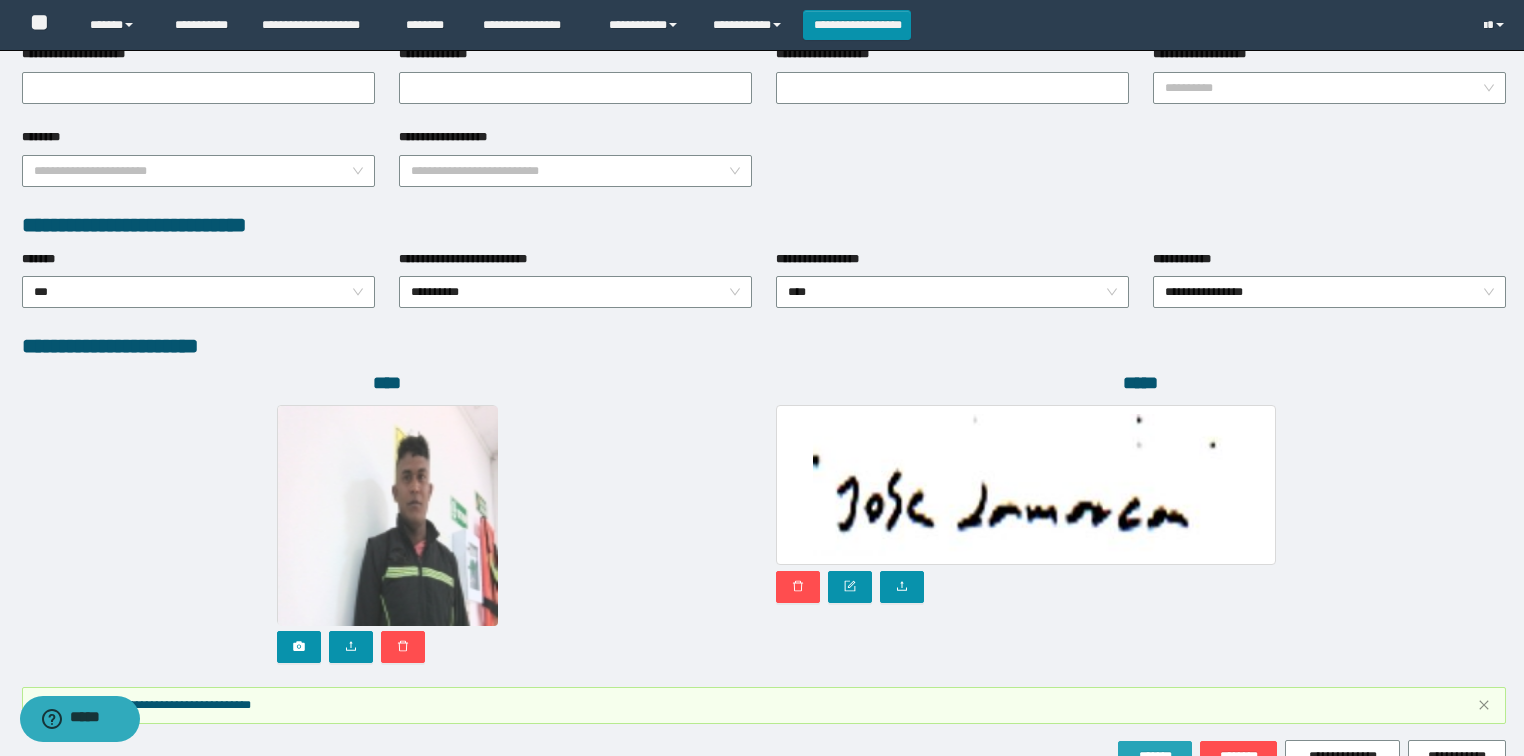 scroll, scrollTop: 999, scrollLeft: 0, axis: vertical 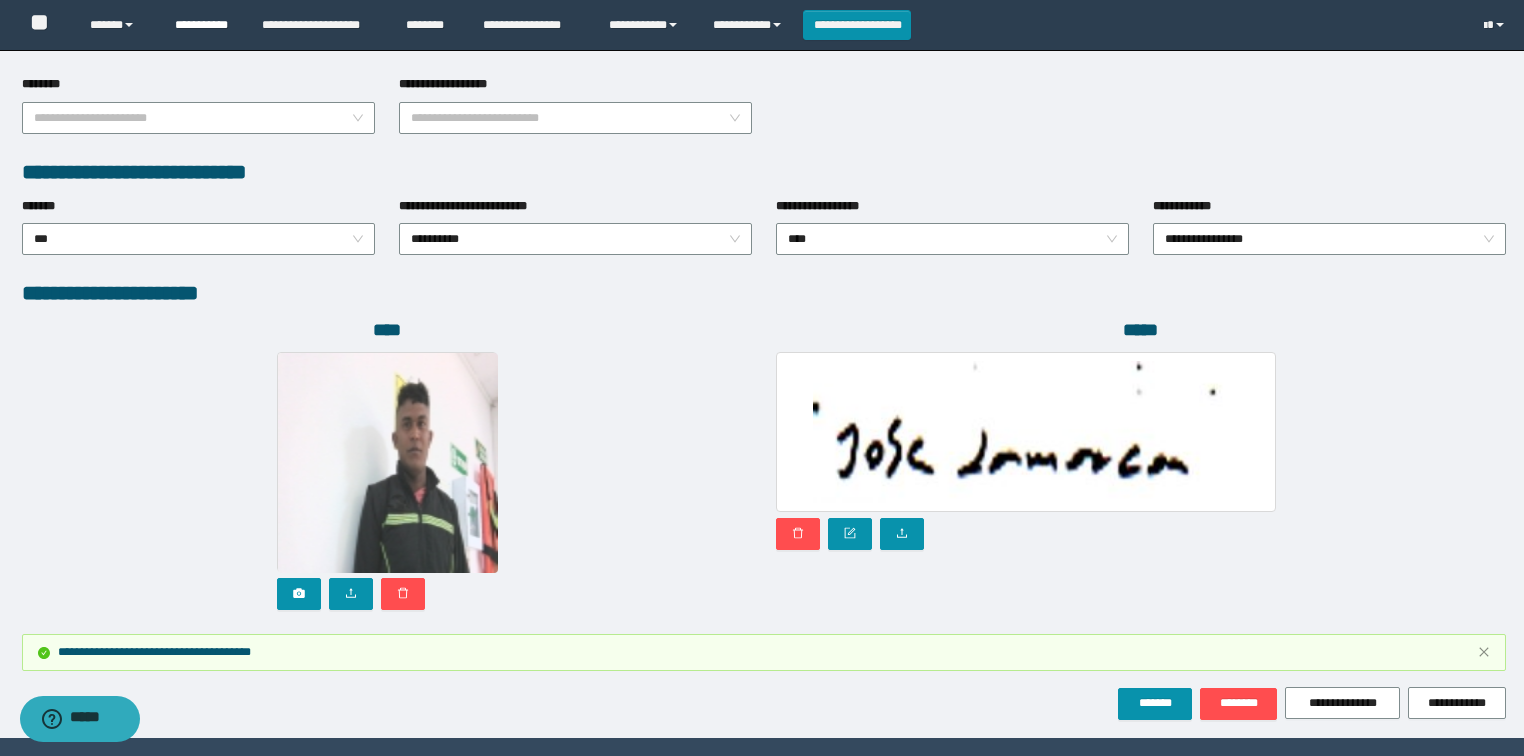 click on "**********" at bounding box center (203, 25) 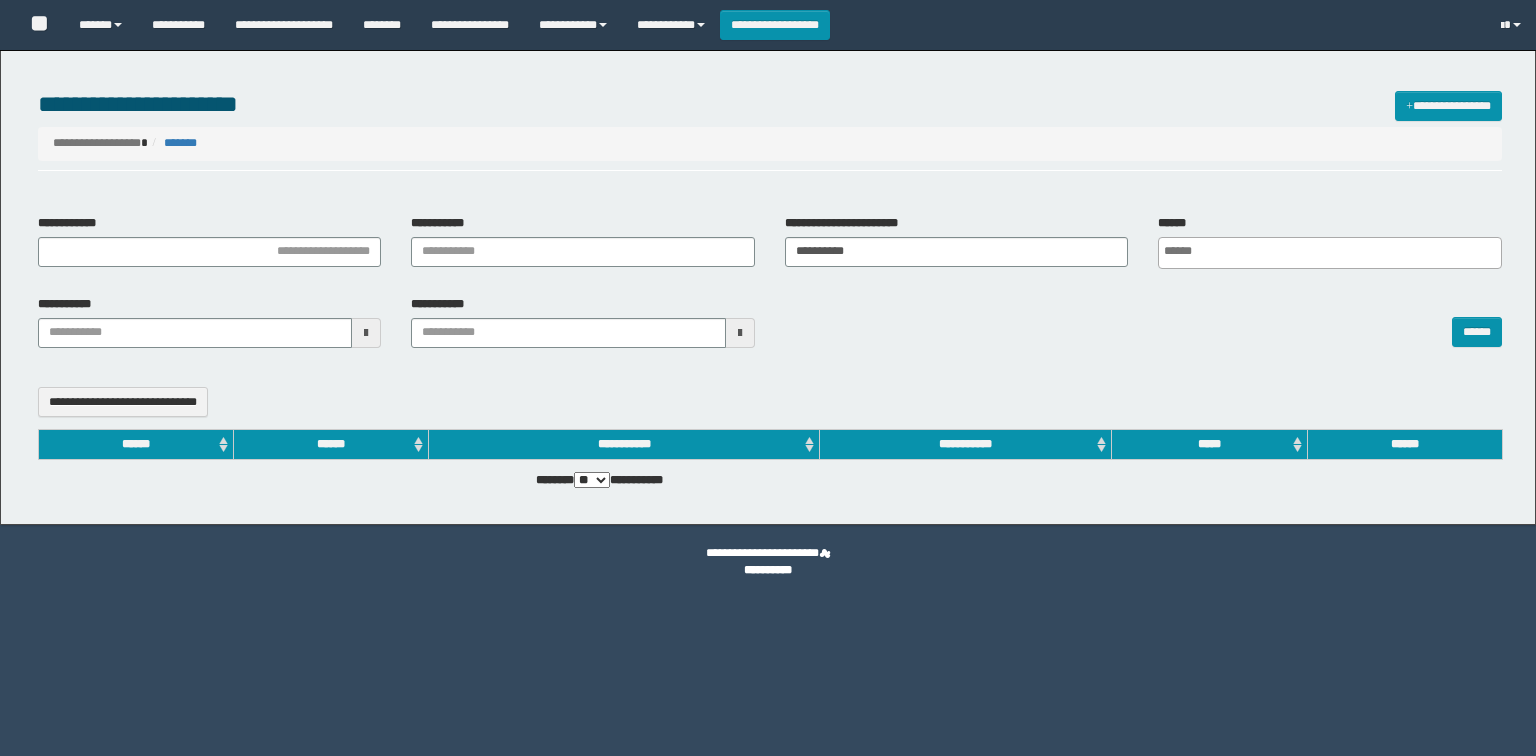 select 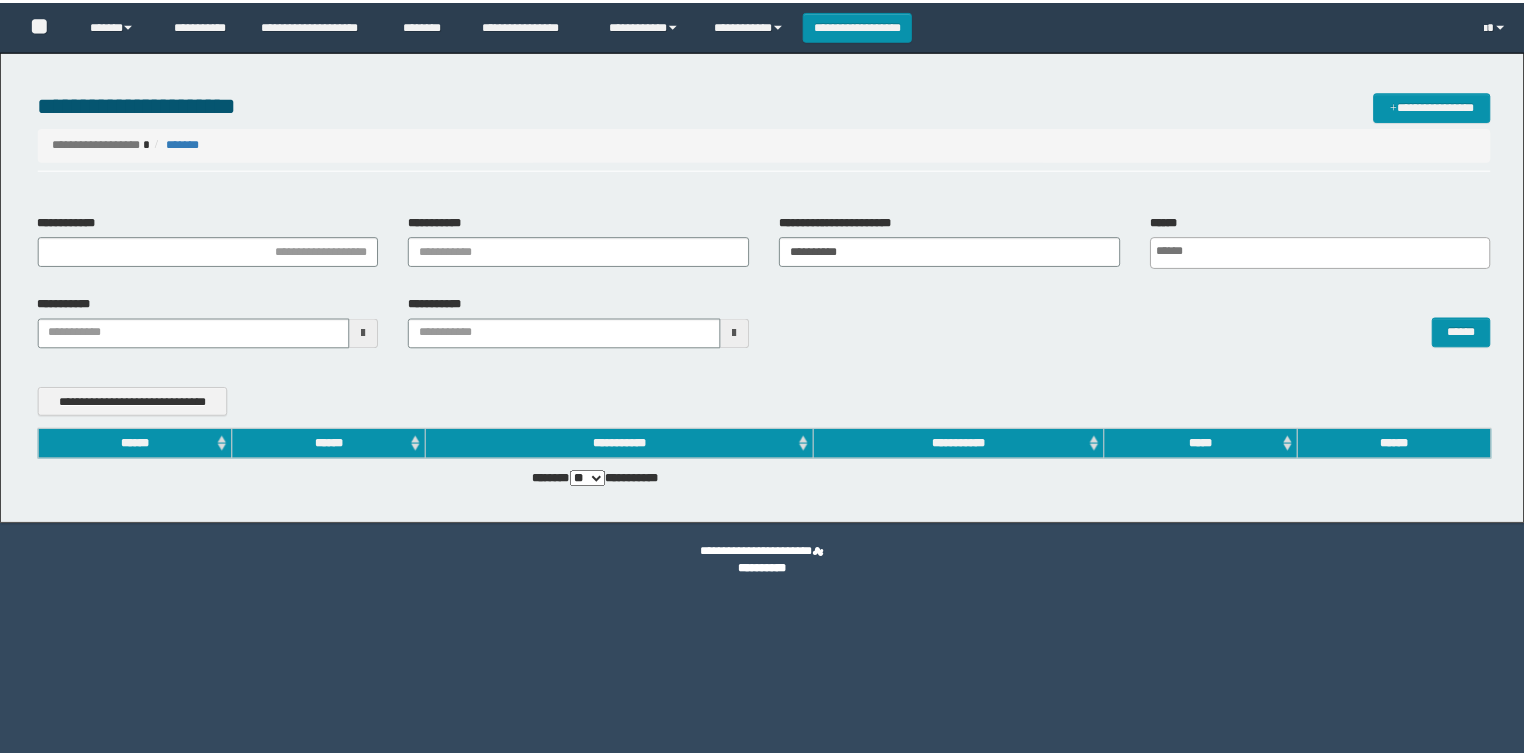 scroll, scrollTop: 0, scrollLeft: 0, axis: both 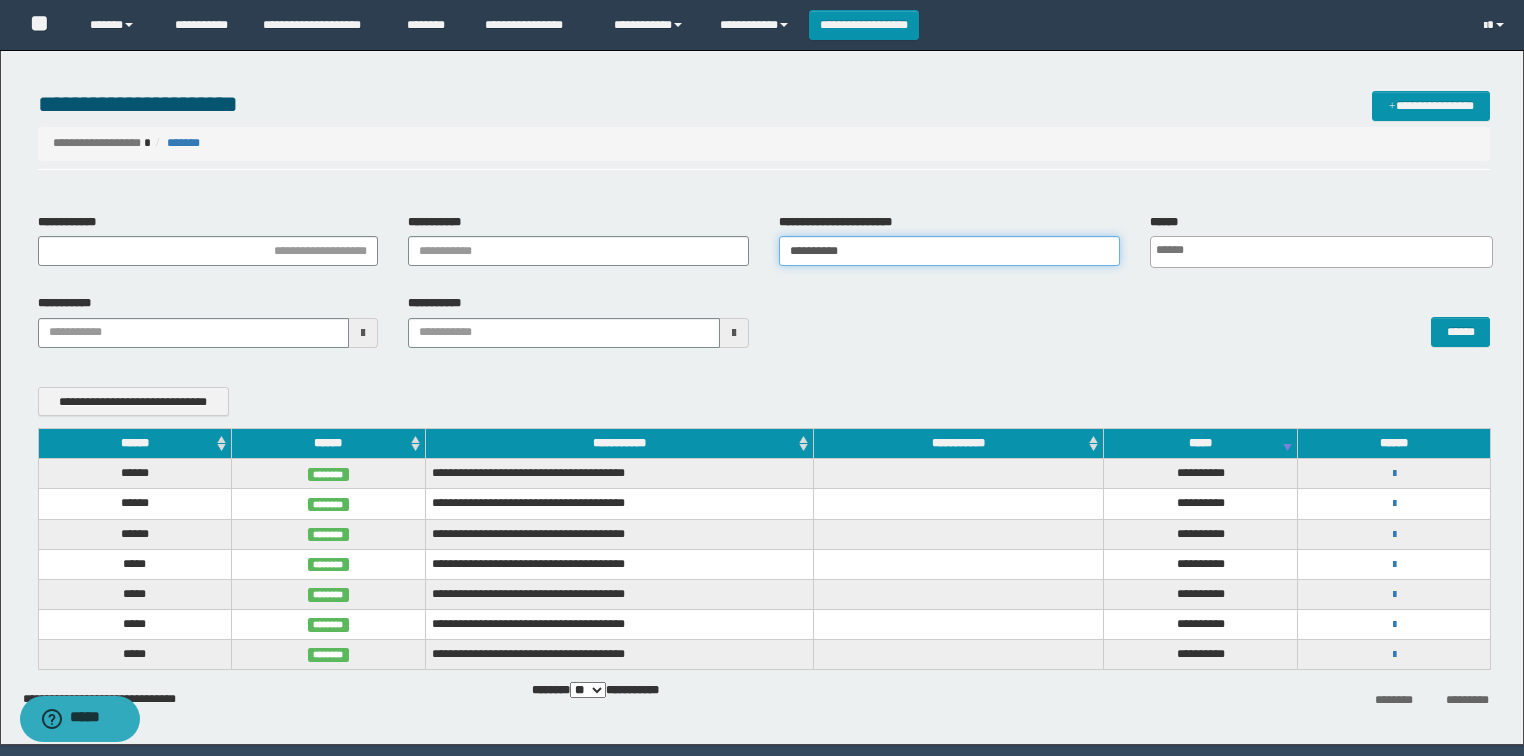 drag, startPoint x: 876, startPoint y: 257, endPoint x: 406, endPoint y: 242, distance: 470.2393 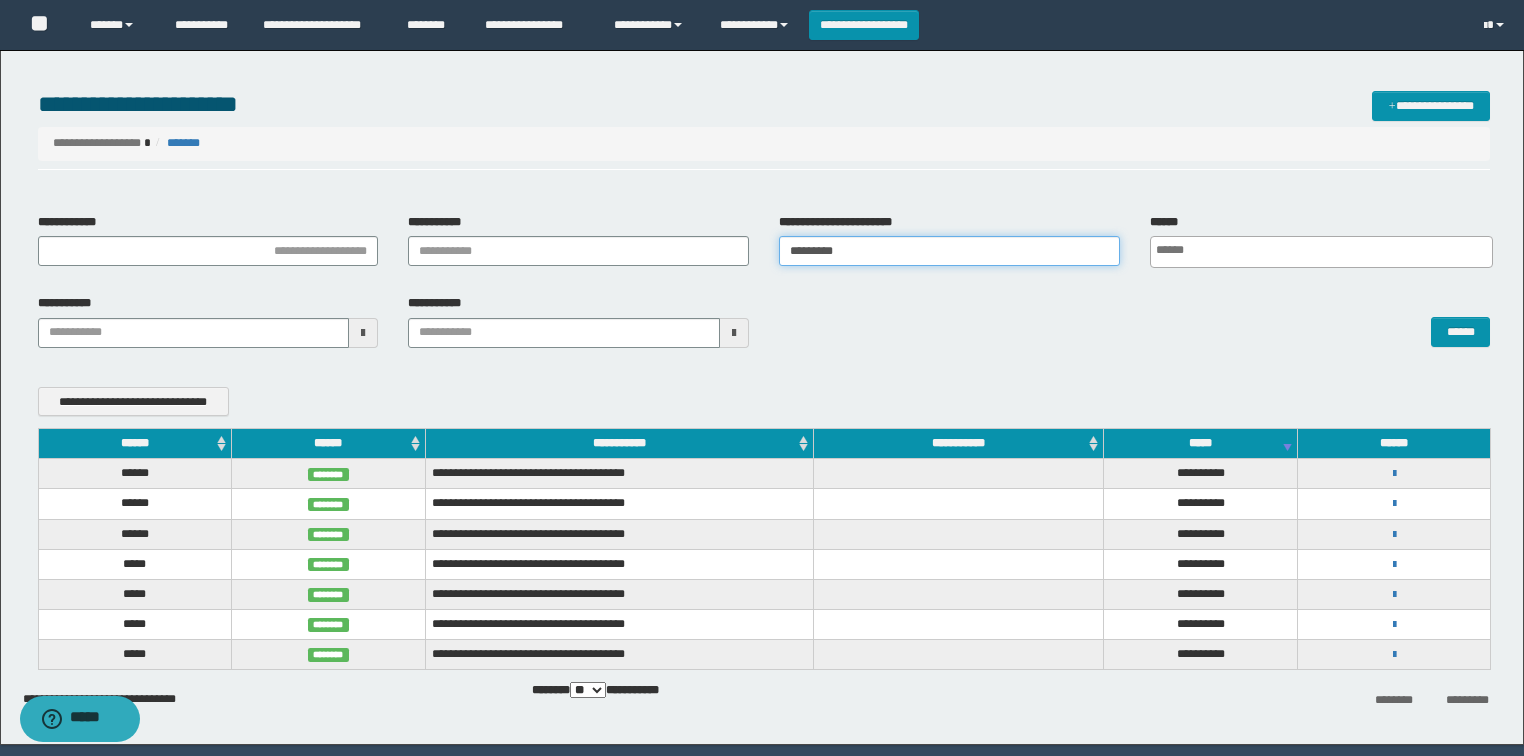 type on "**********" 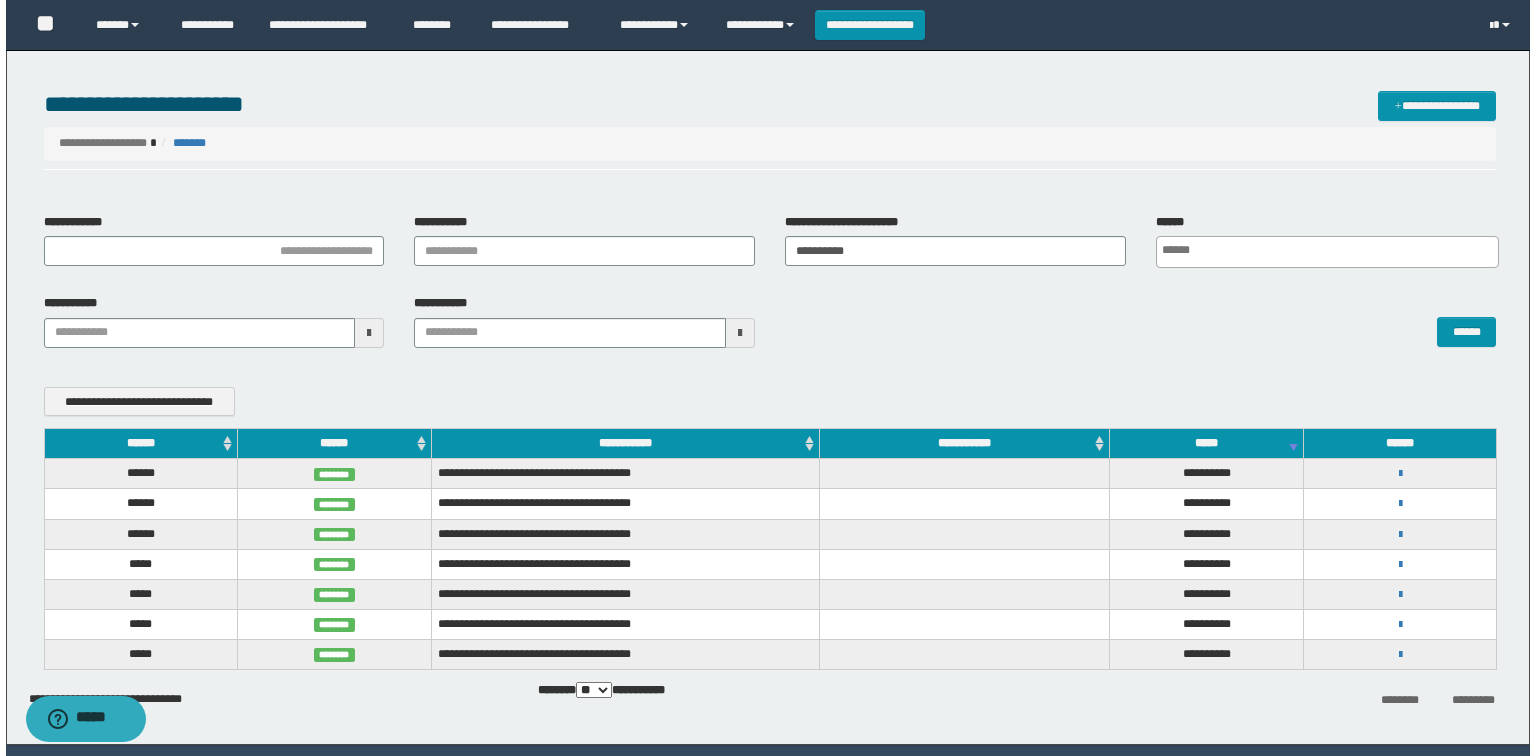 scroll, scrollTop: 0, scrollLeft: 4, axis: horizontal 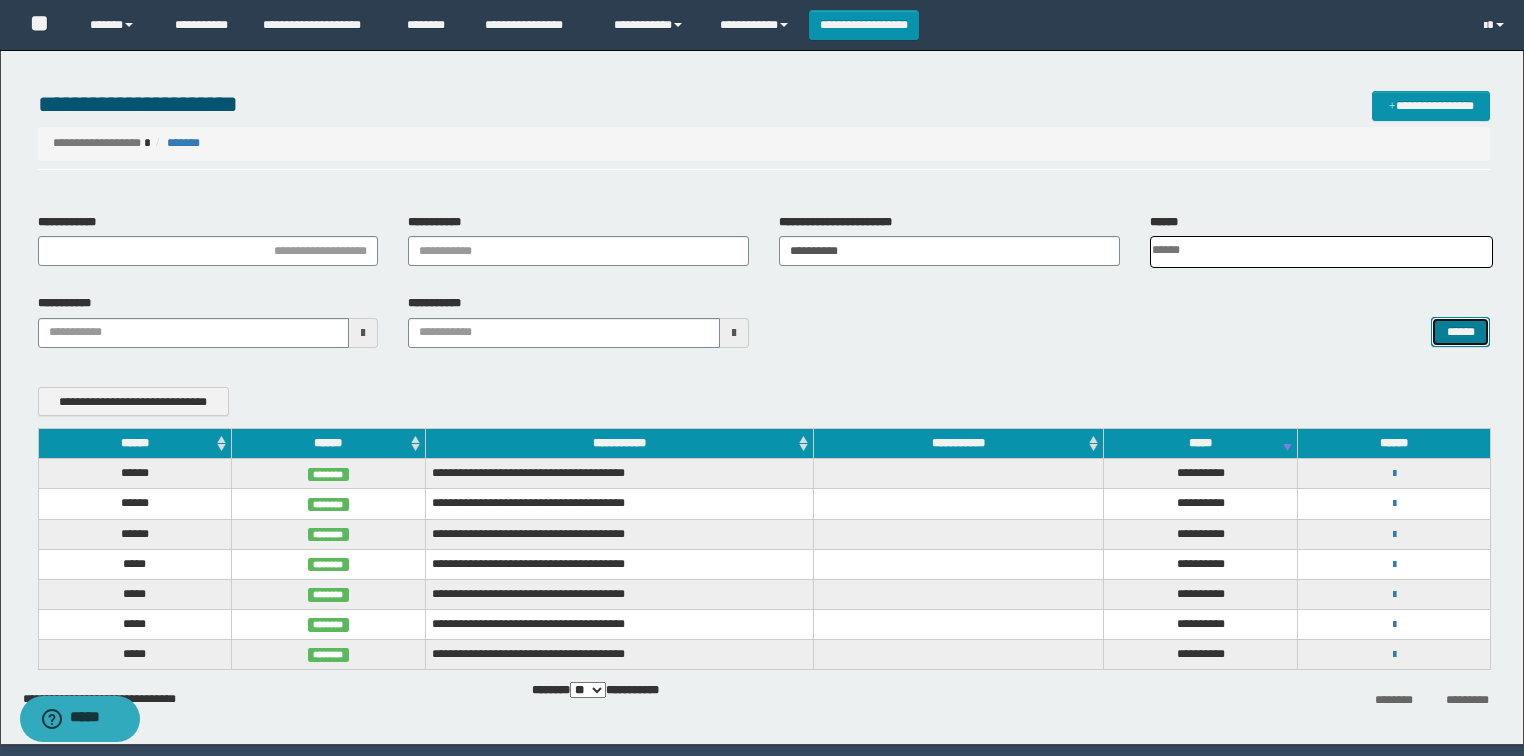 click on "******" at bounding box center (1460, 332) 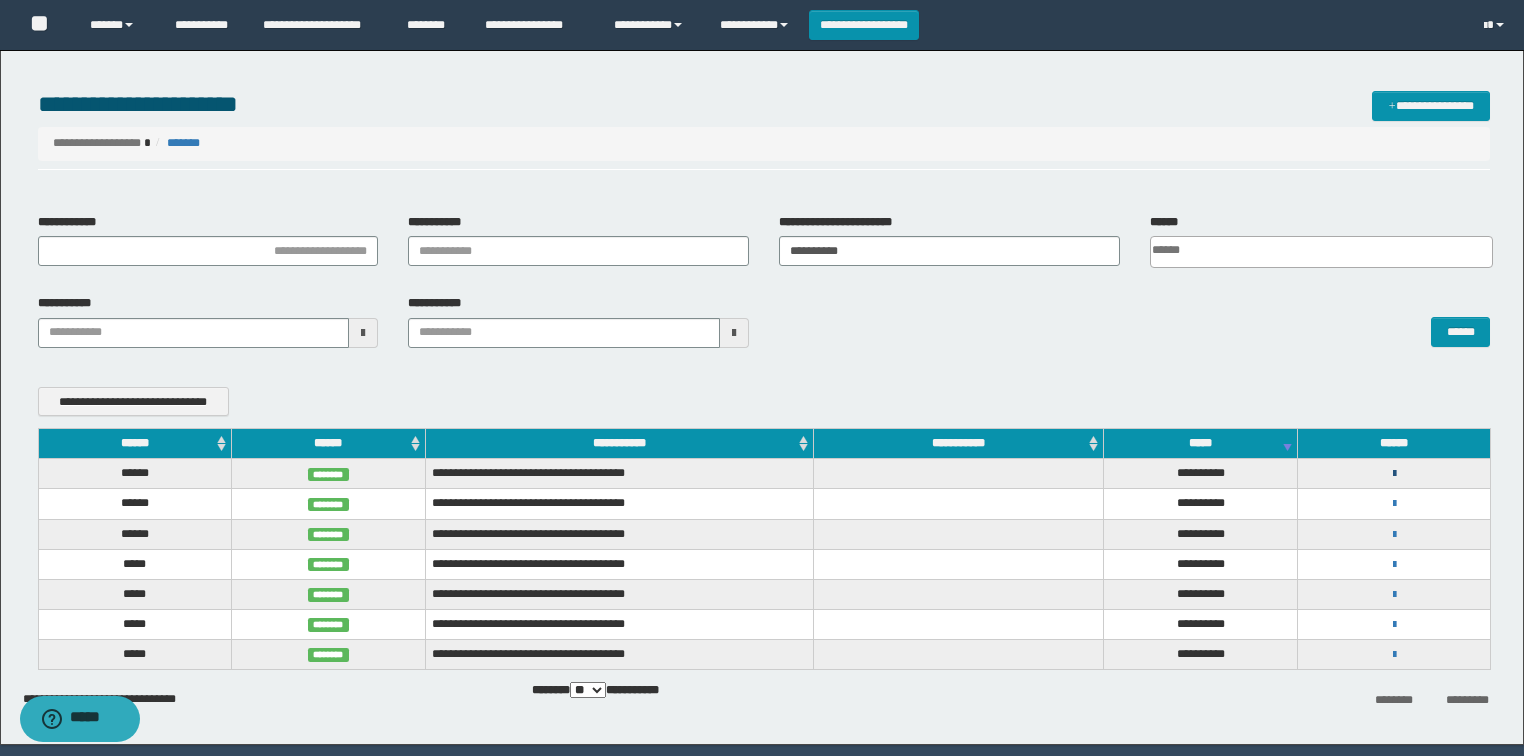 click at bounding box center [1394, 474] 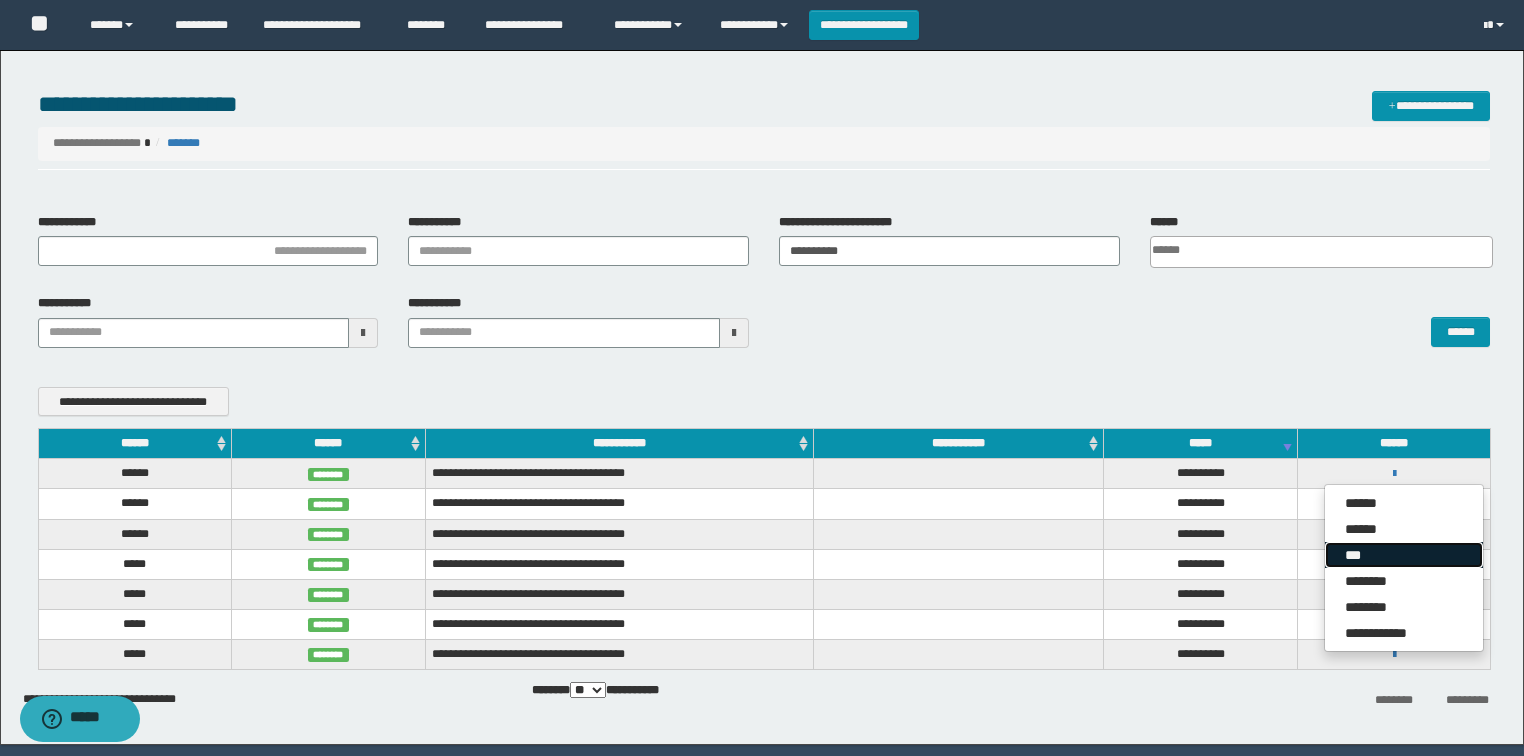 click on "***" at bounding box center [1404, 555] 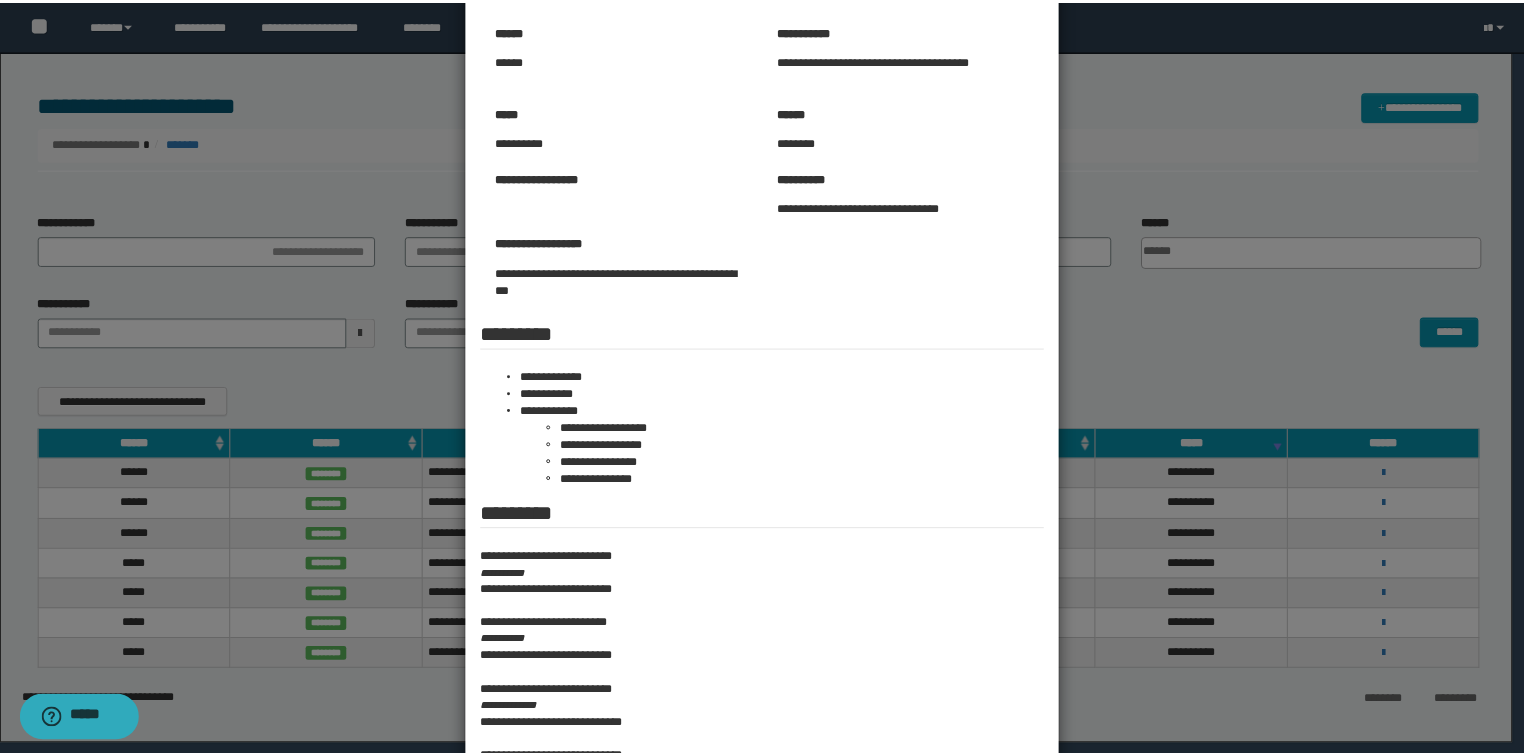 scroll, scrollTop: 240, scrollLeft: 0, axis: vertical 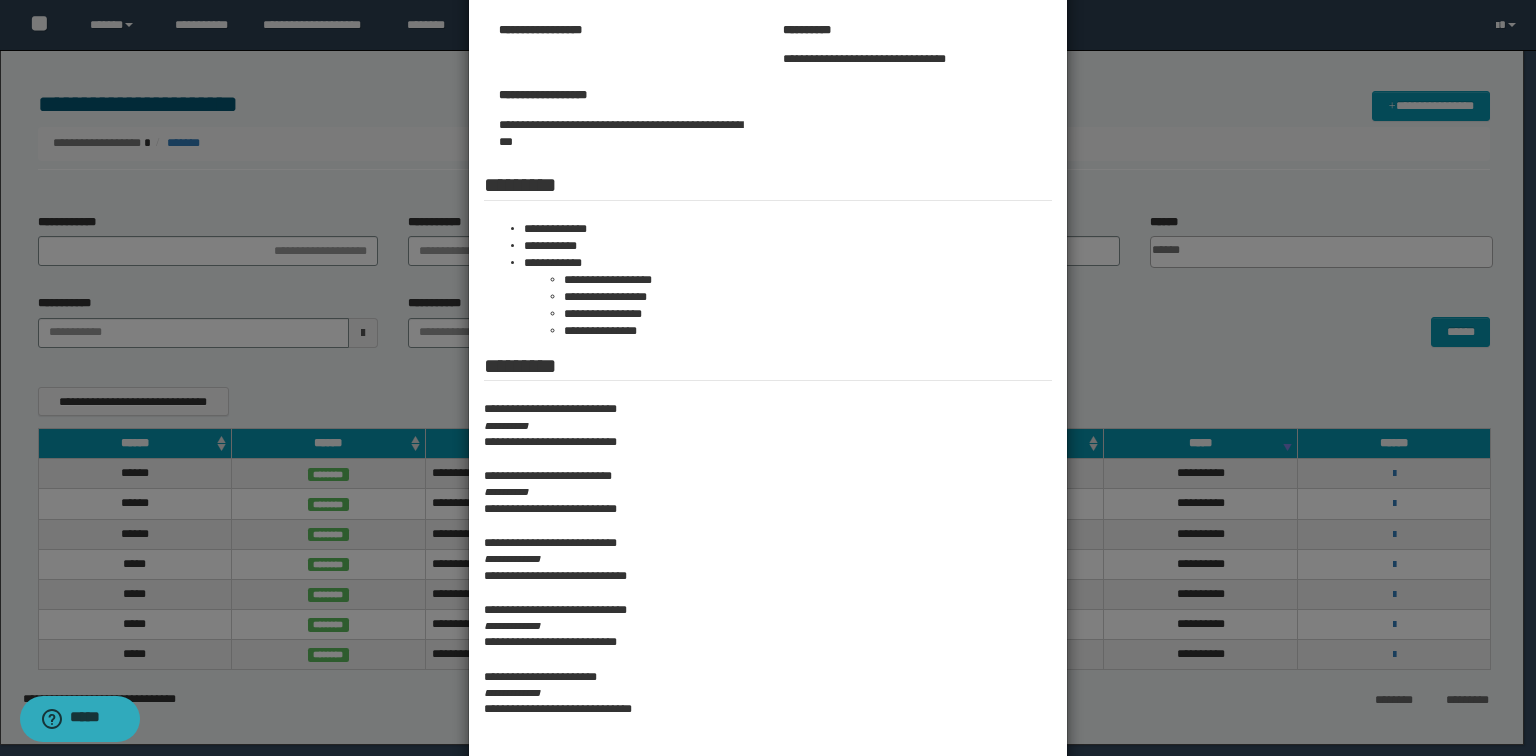 click at bounding box center (768, 311) 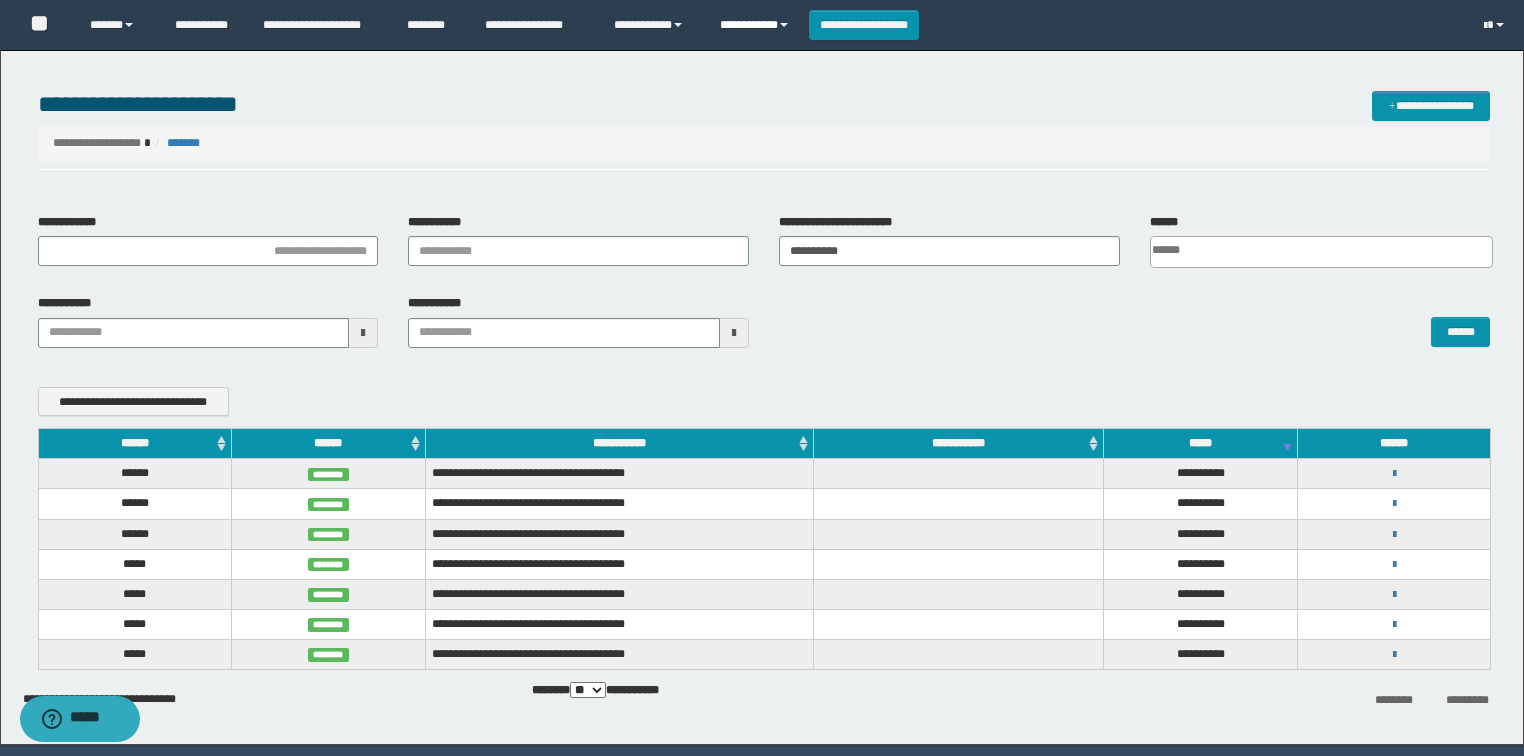 click on "**********" at bounding box center [757, 25] 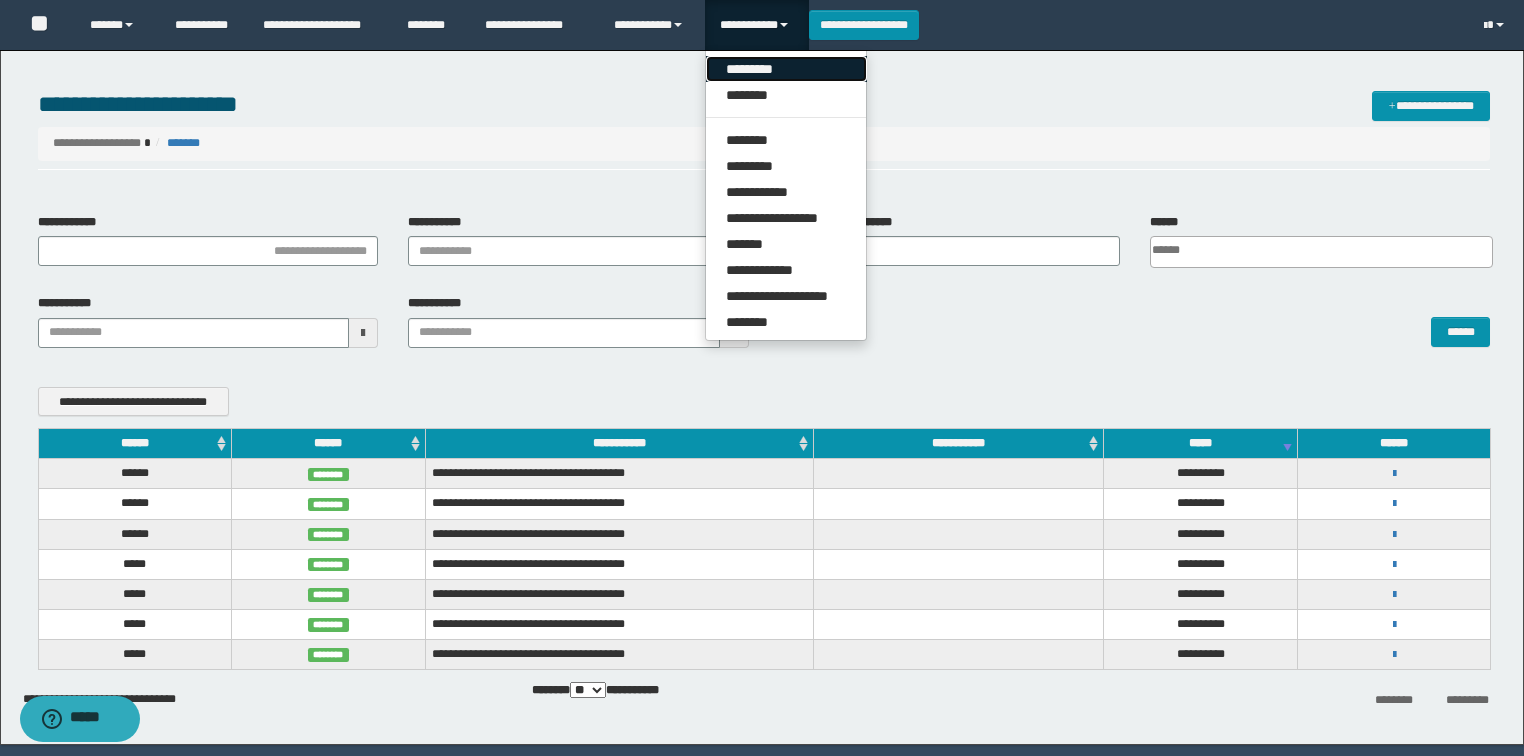 click on "*********" at bounding box center [786, 69] 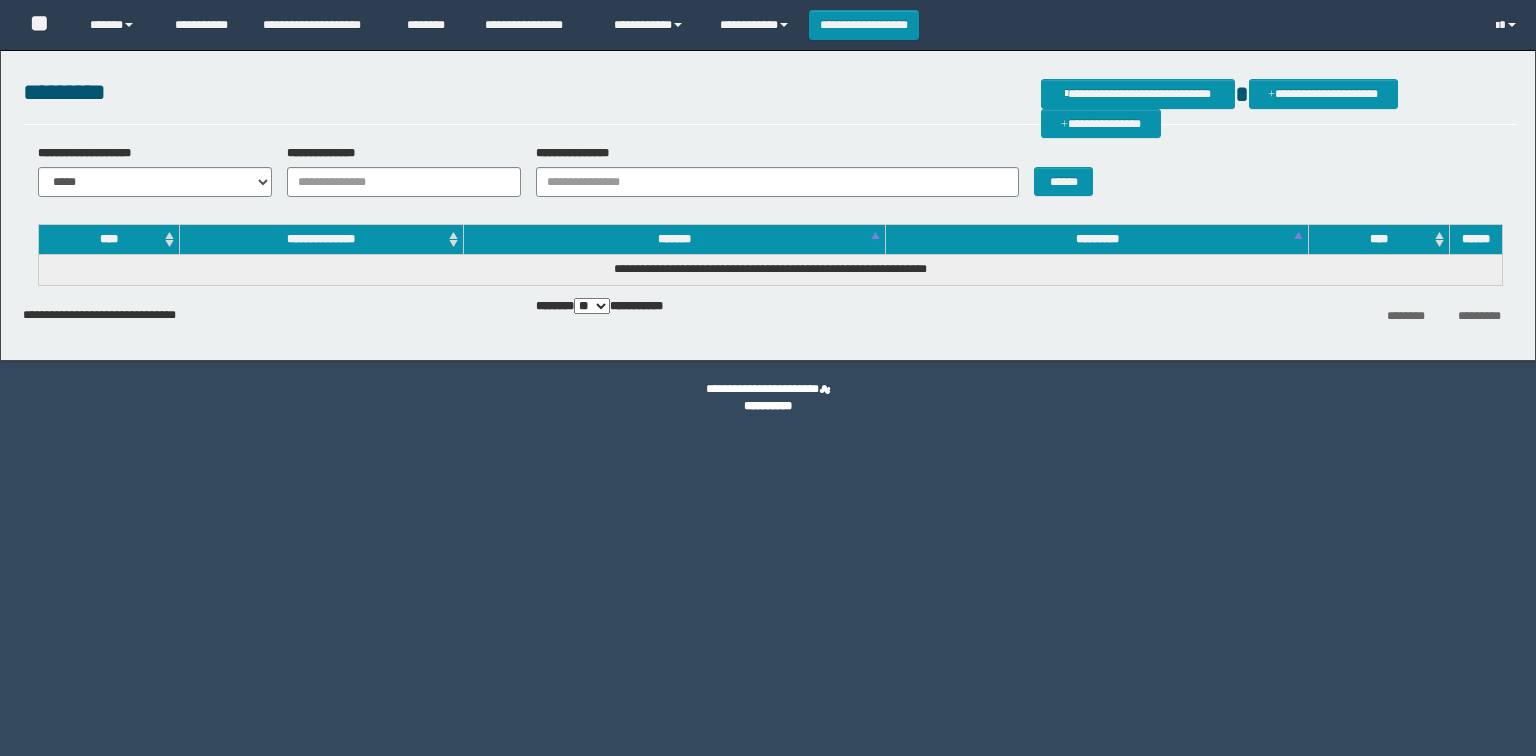 scroll, scrollTop: 0, scrollLeft: 0, axis: both 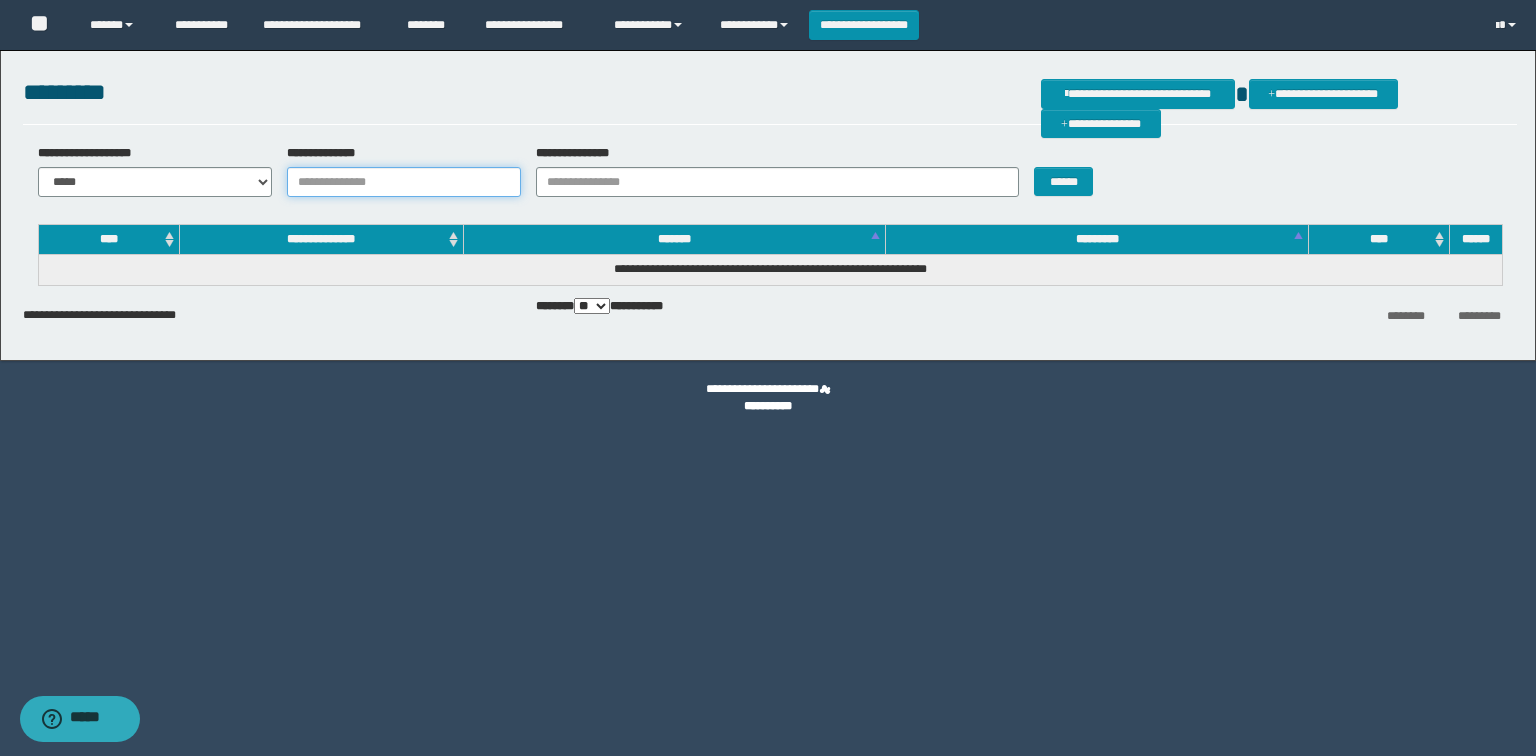 click on "**********" at bounding box center (404, 182) 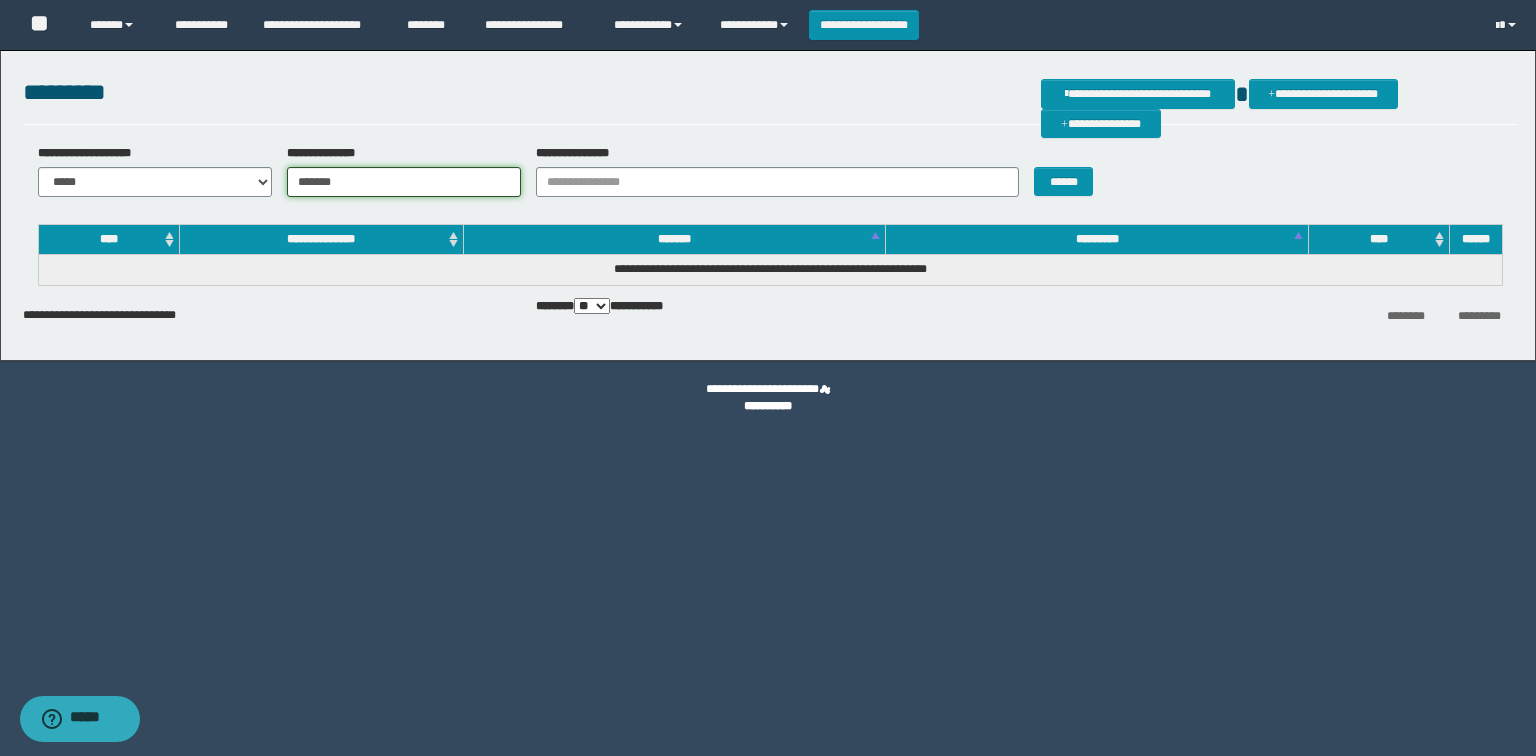 type on "*******" 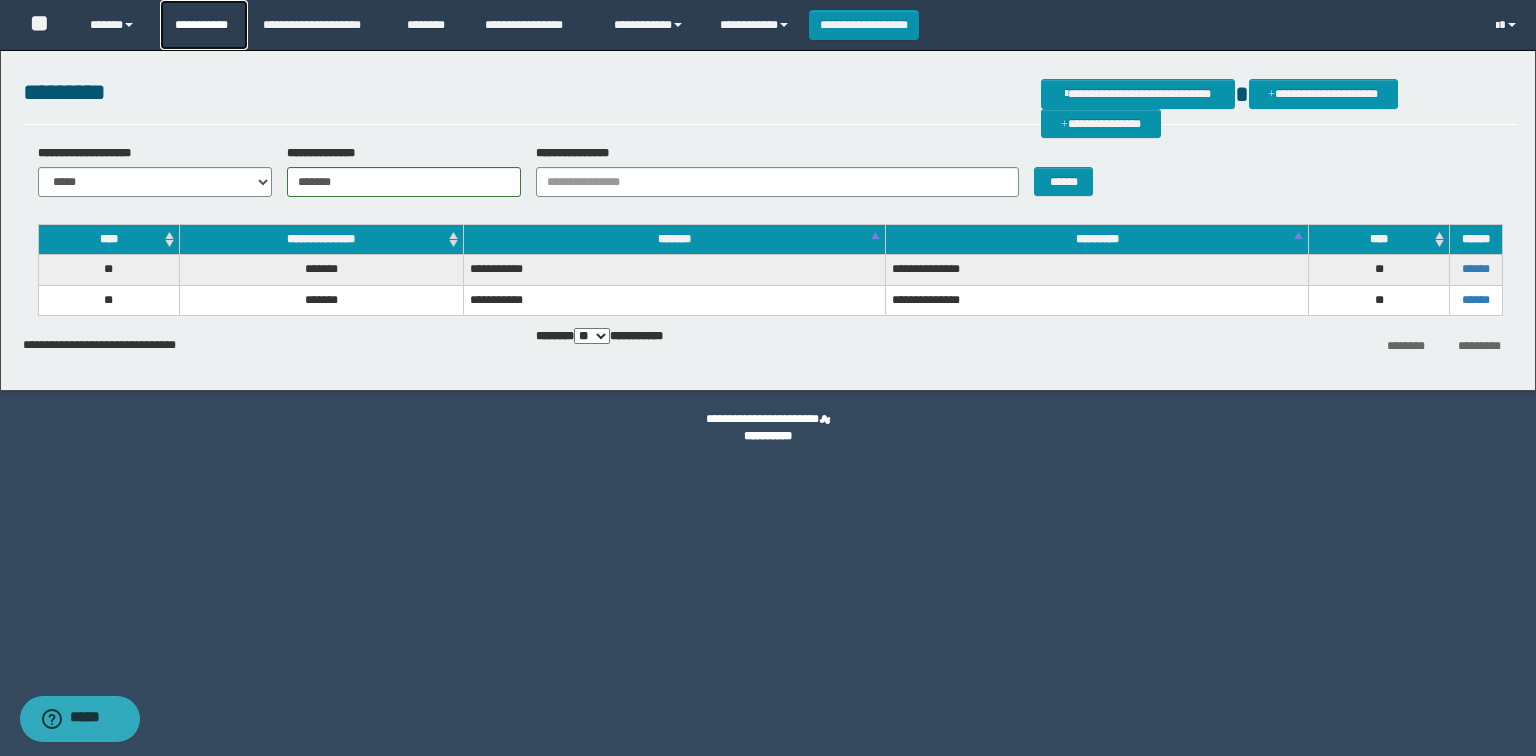 click on "**********" at bounding box center [204, 25] 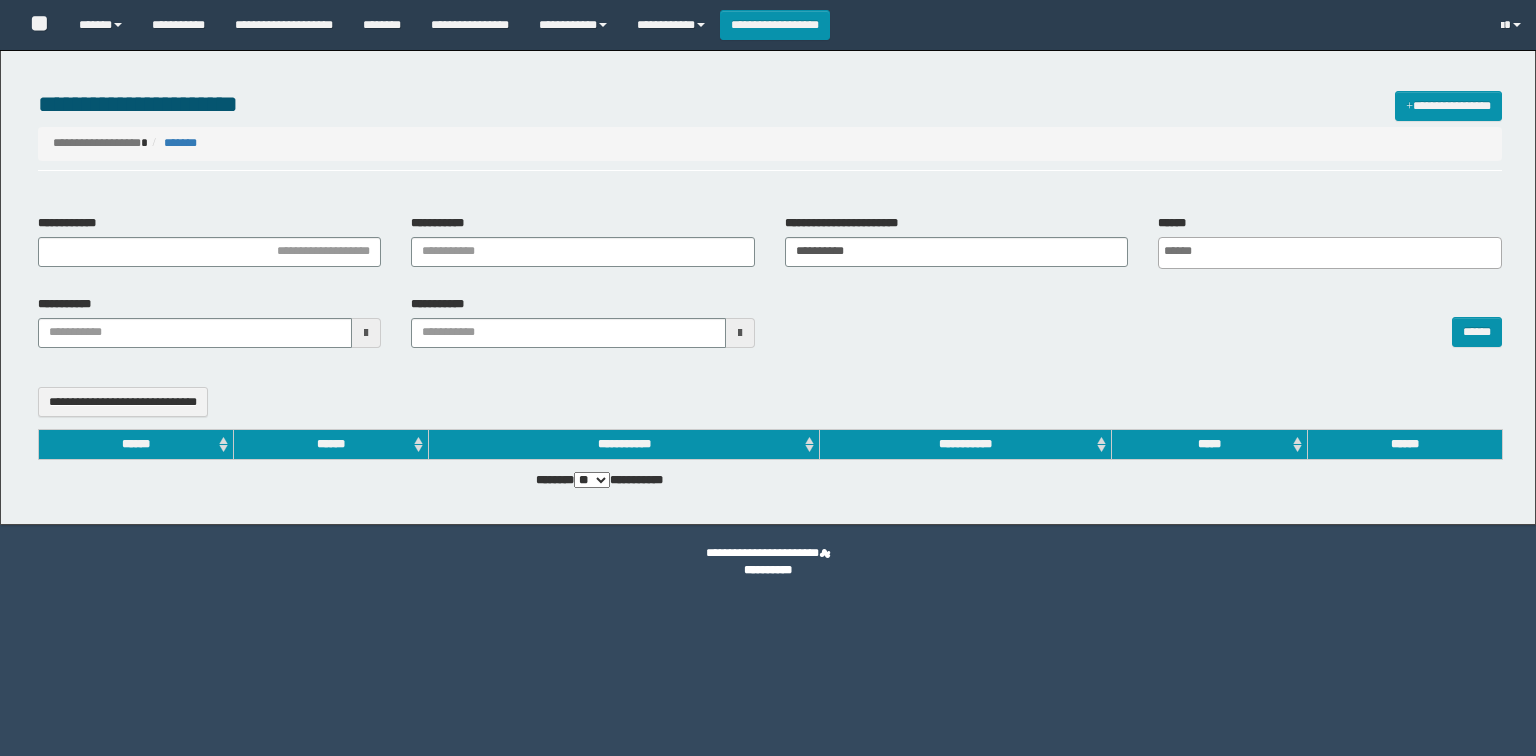 select 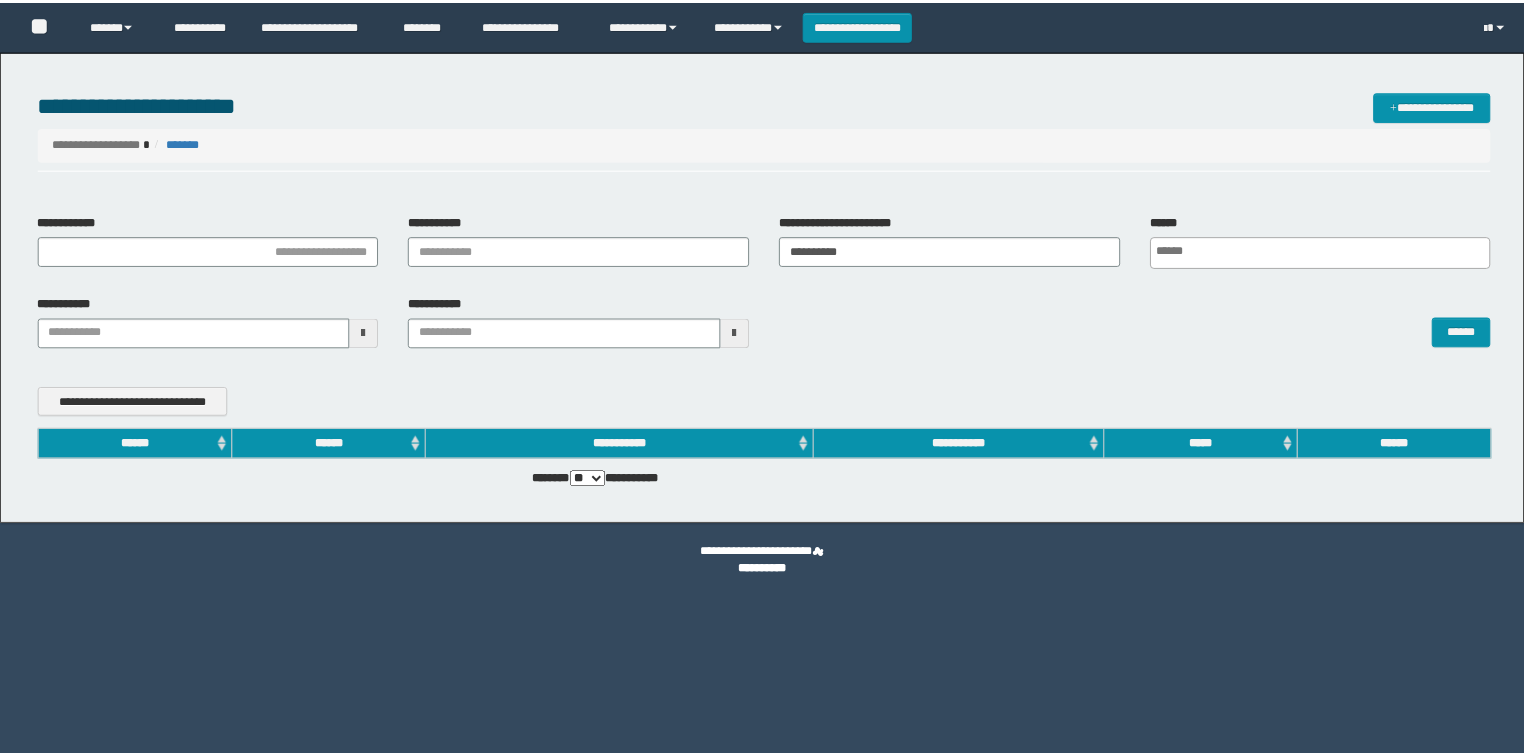scroll, scrollTop: 0, scrollLeft: 0, axis: both 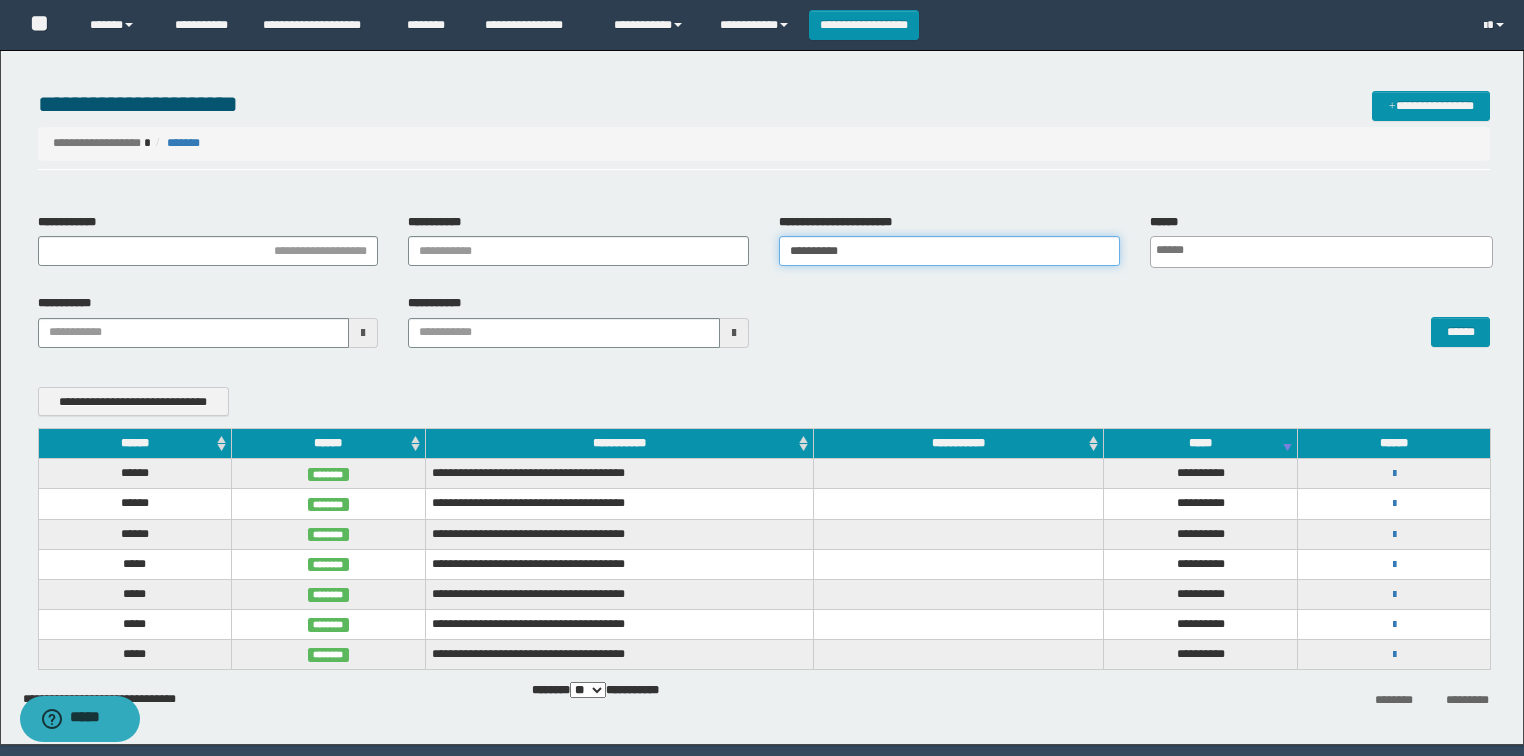 drag, startPoint x: 912, startPoint y: 246, endPoint x: 713, endPoint y: 261, distance: 199.56453 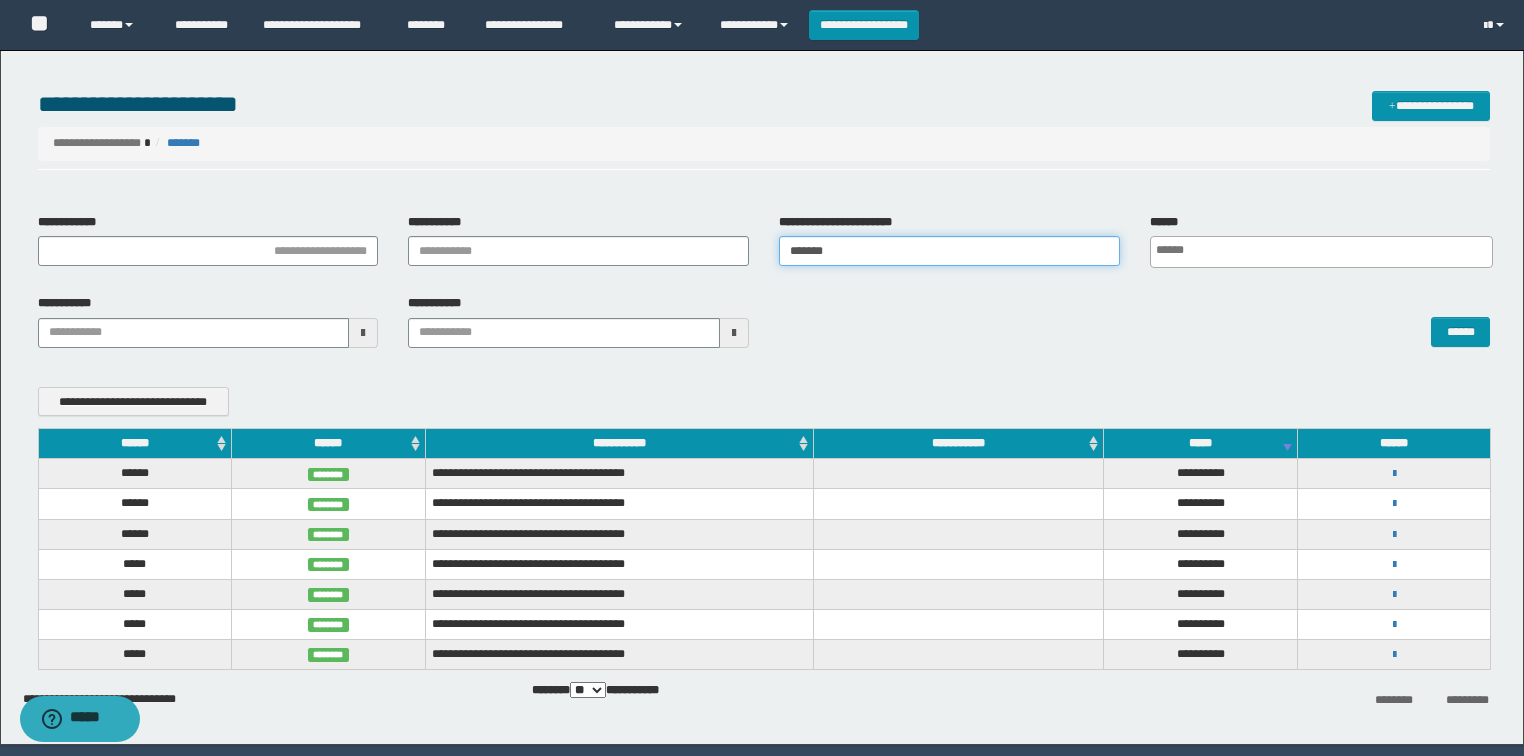 type on "*******" 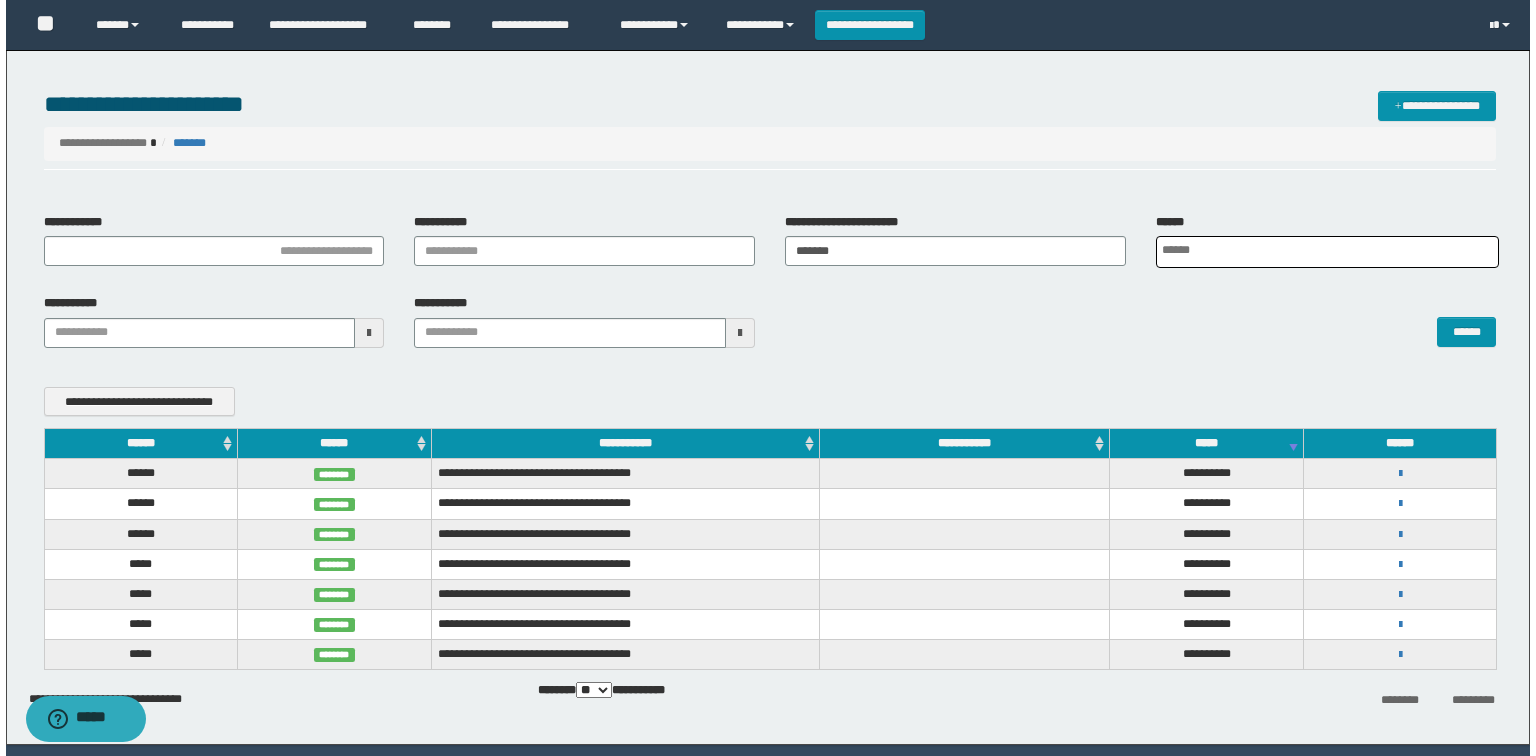 scroll, scrollTop: 0, scrollLeft: 4, axis: horizontal 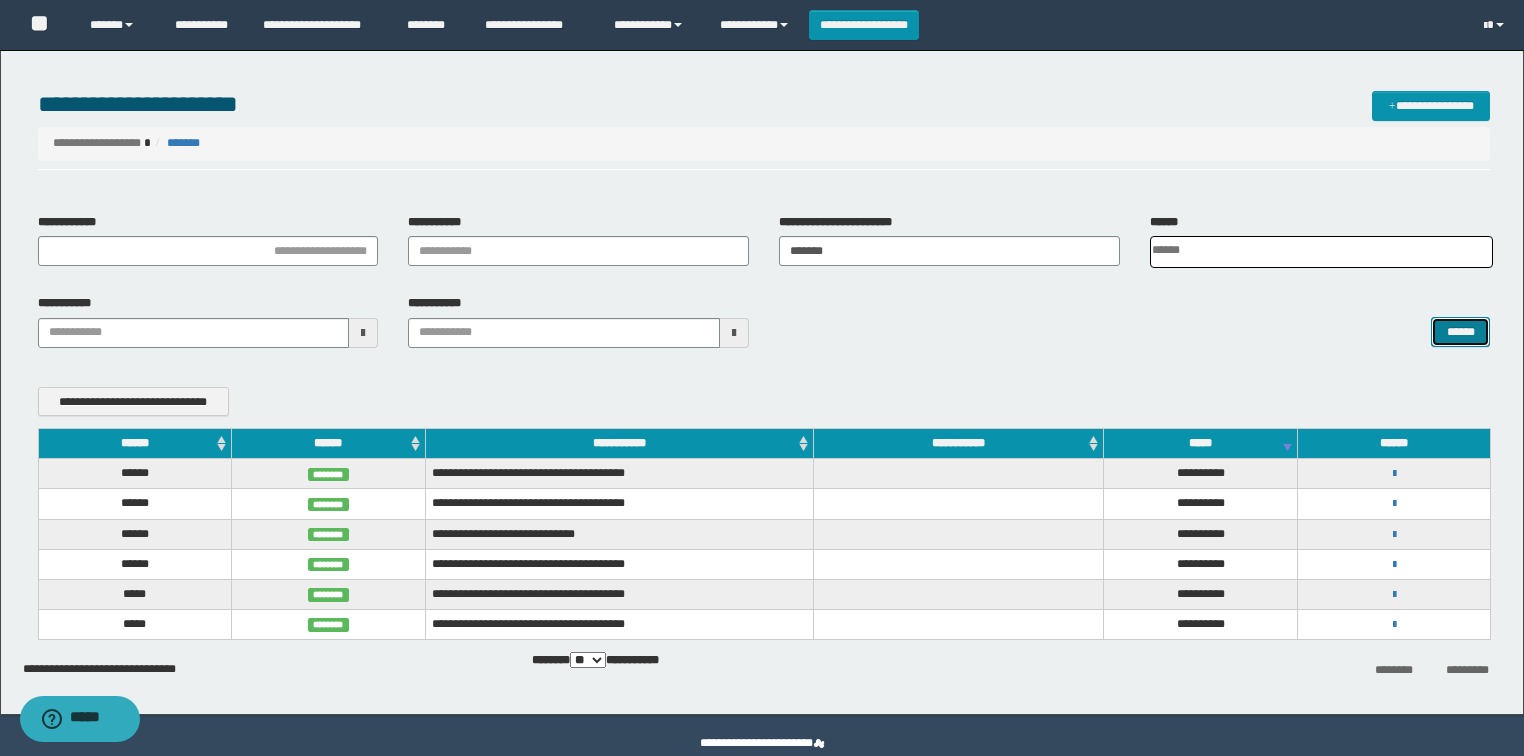 click on "******" at bounding box center [1460, 332] 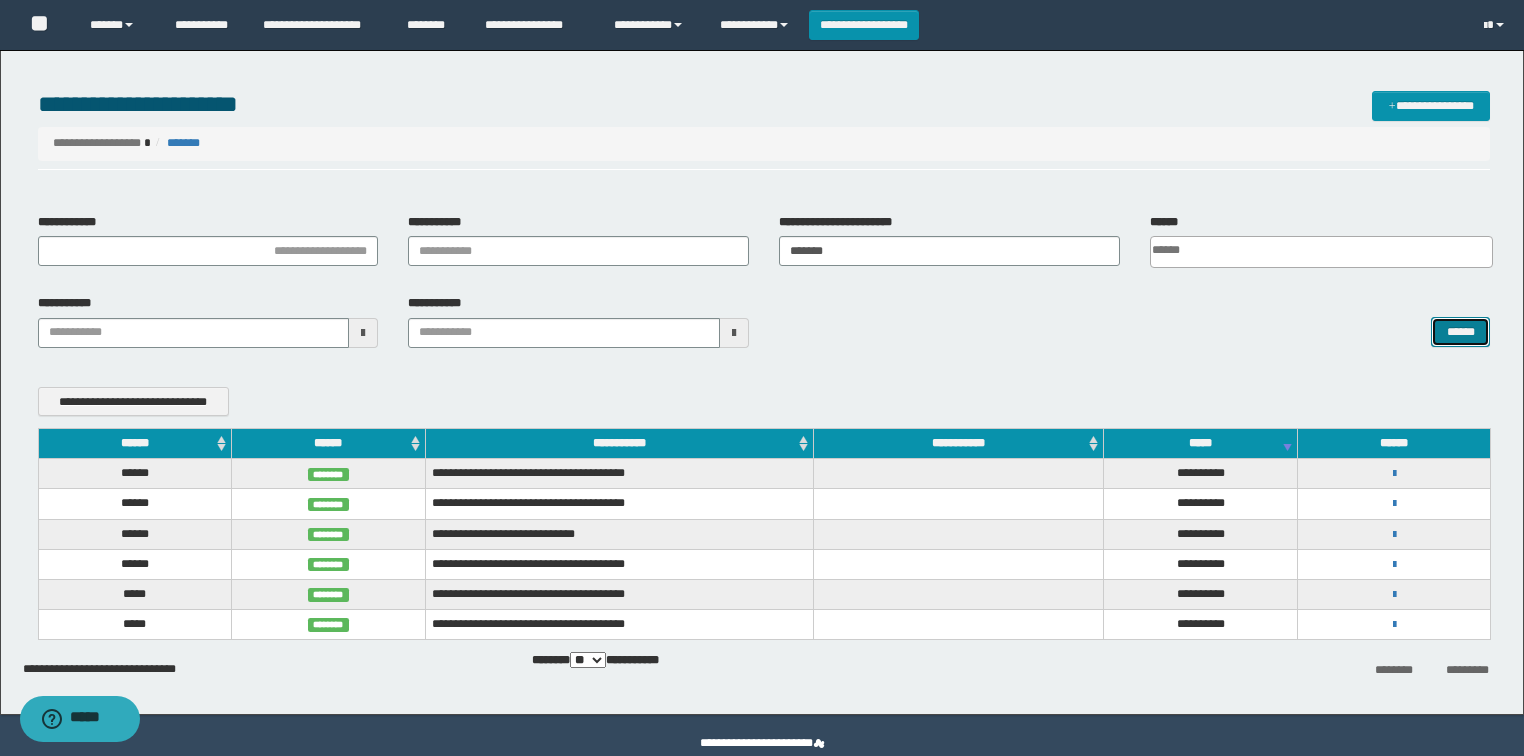 click on "******" at bounding box center (1460, 332) 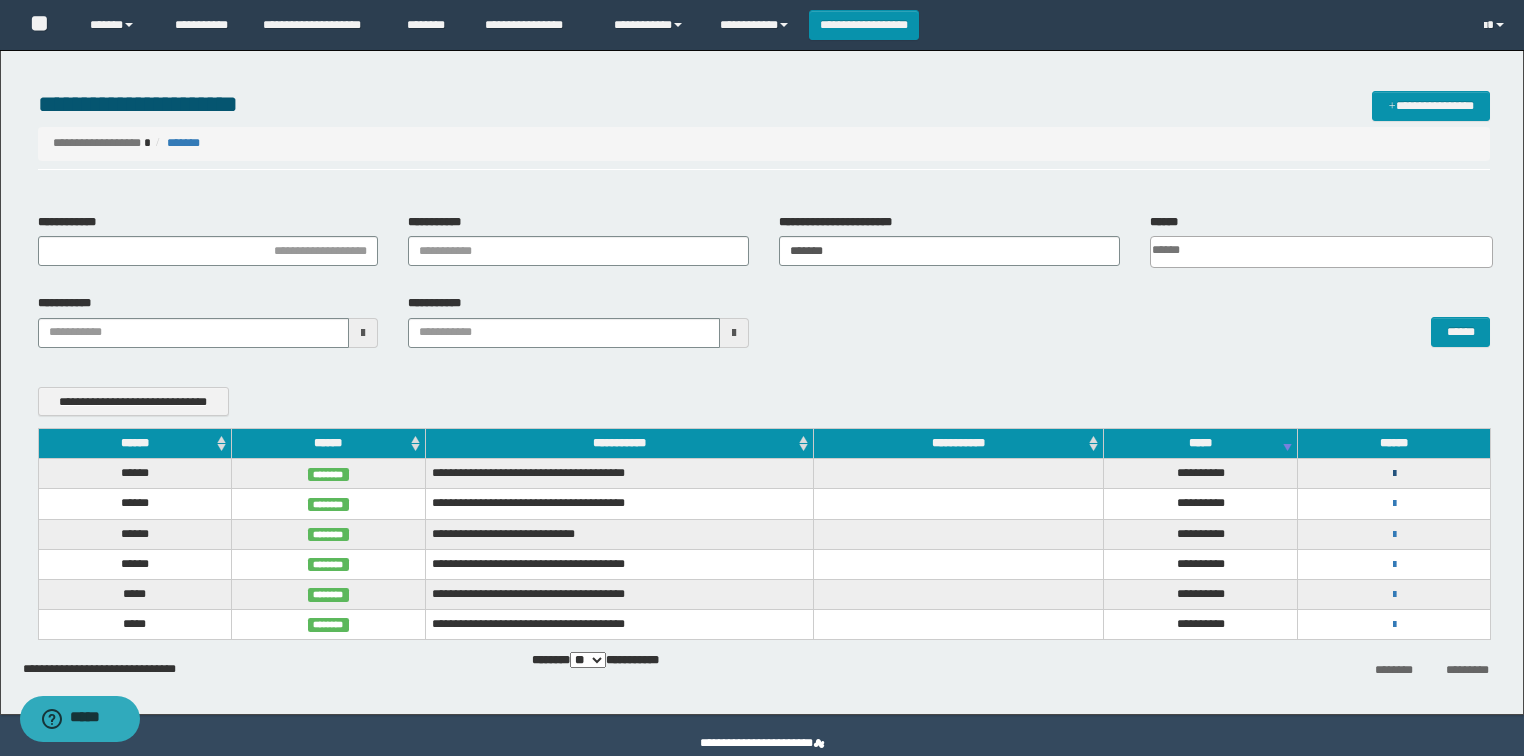 click at bounding box center (1394, 474) 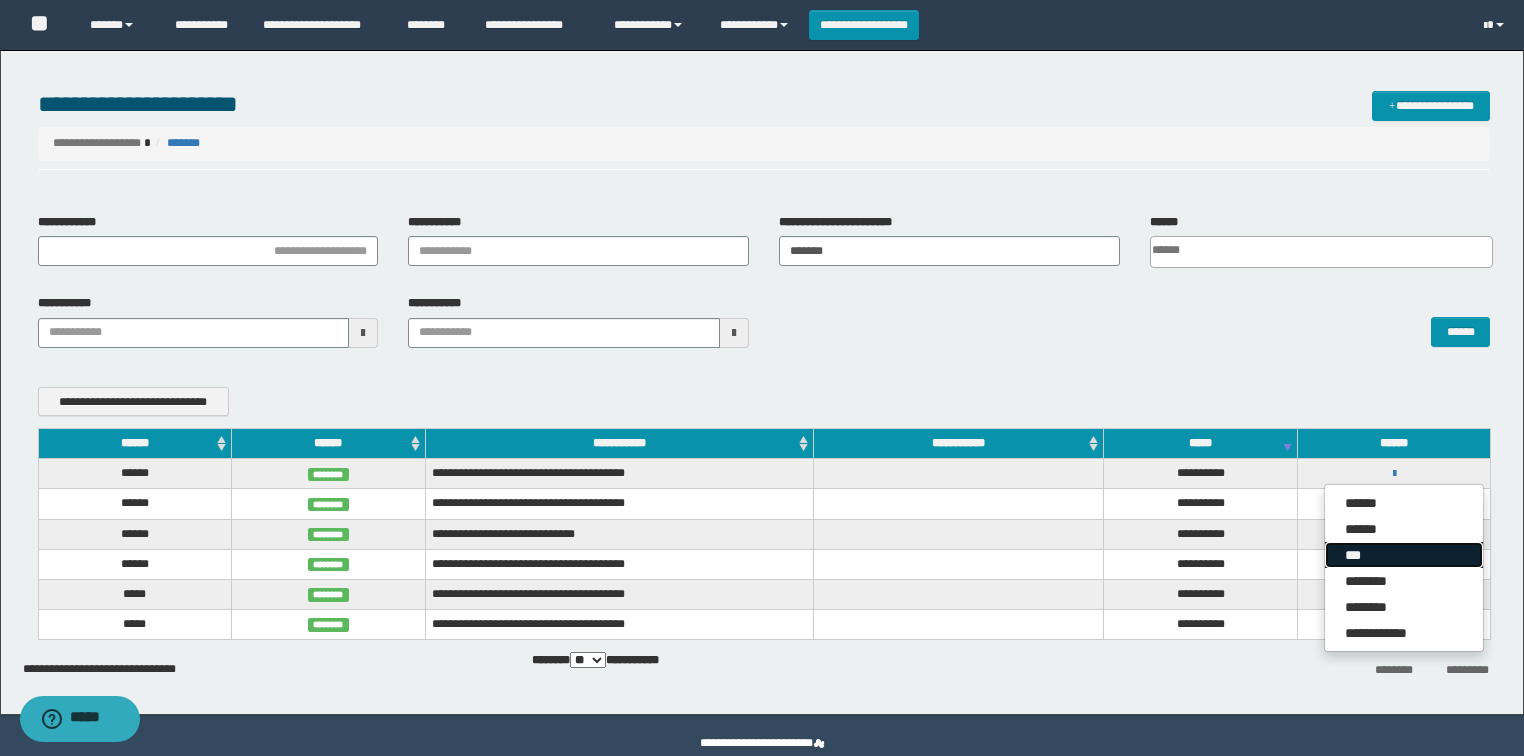 click on "***" at bounding box center (1404, 555) 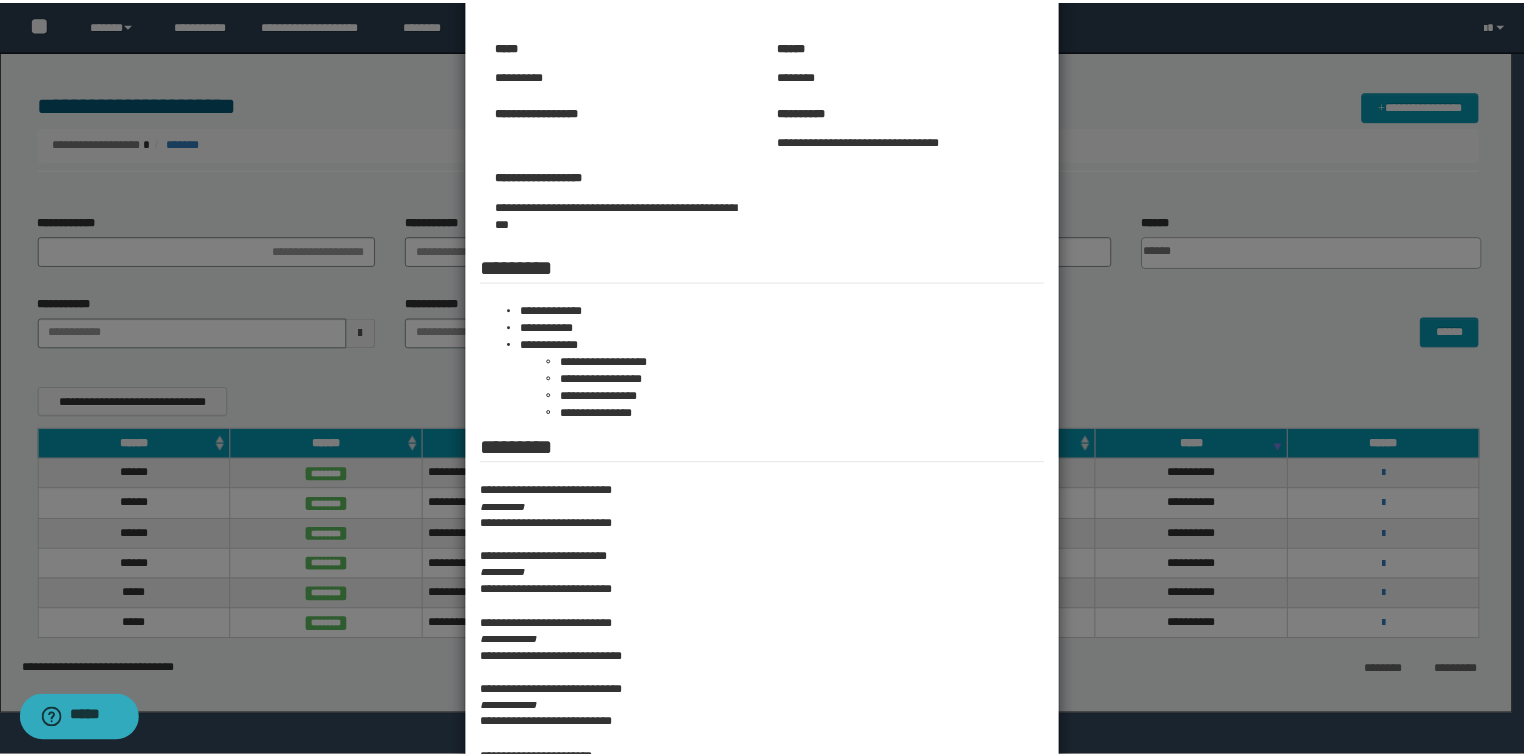 scroll, scrollTop: 320, scrollLeft: 0, axis: vertical 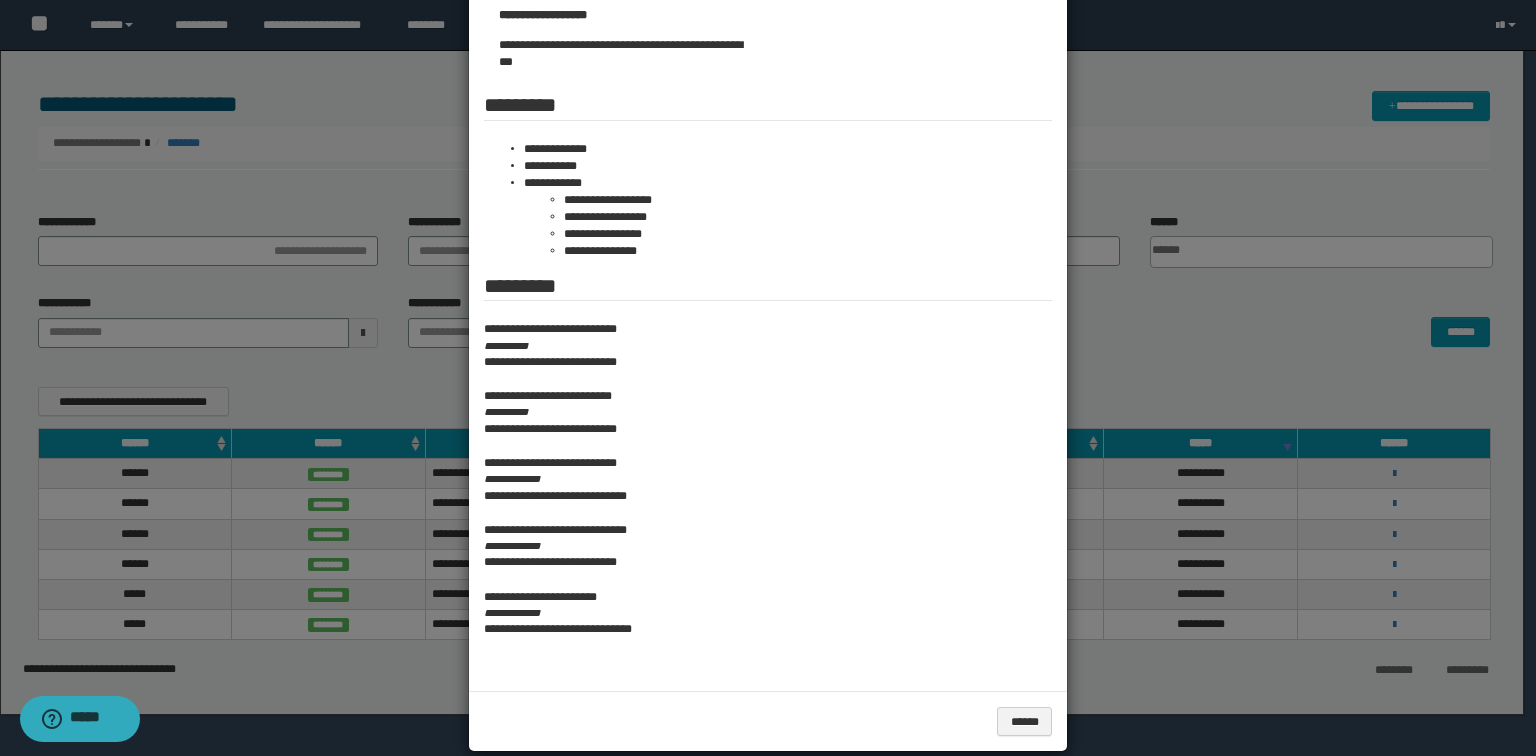 click at bounding box center (768, 231) 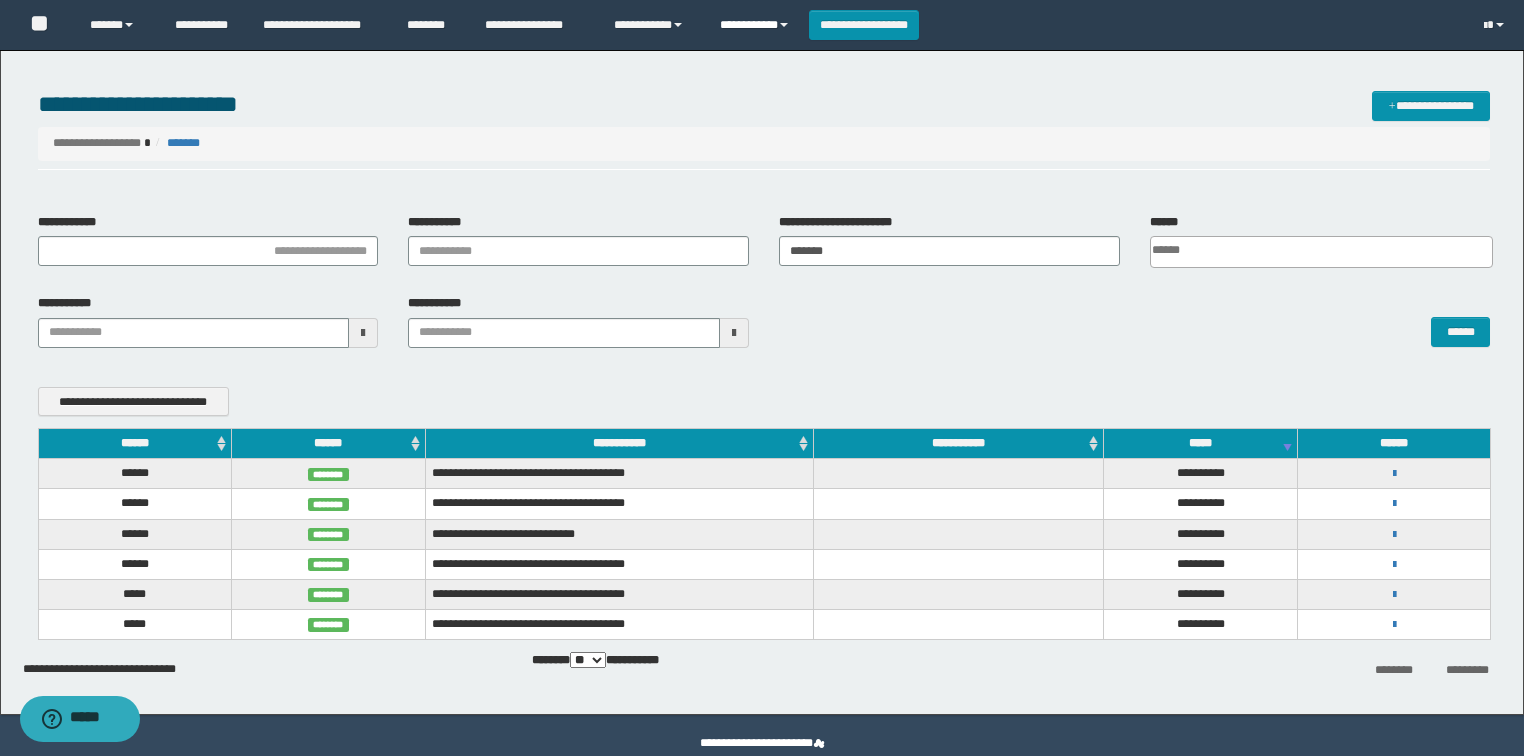 click on "**********" at bounding box center [757, 25] 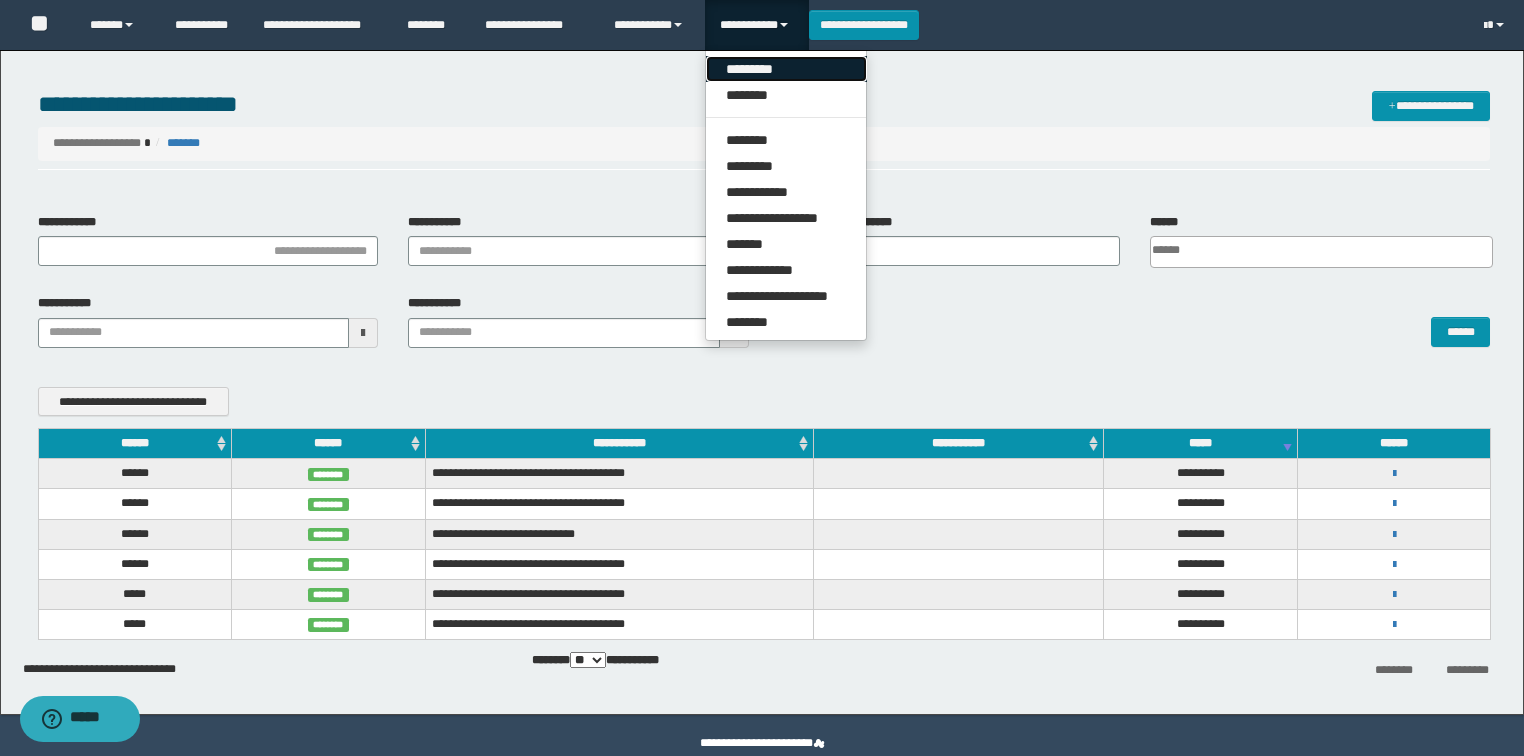 click on "*********" at bounding box center [786, 69] 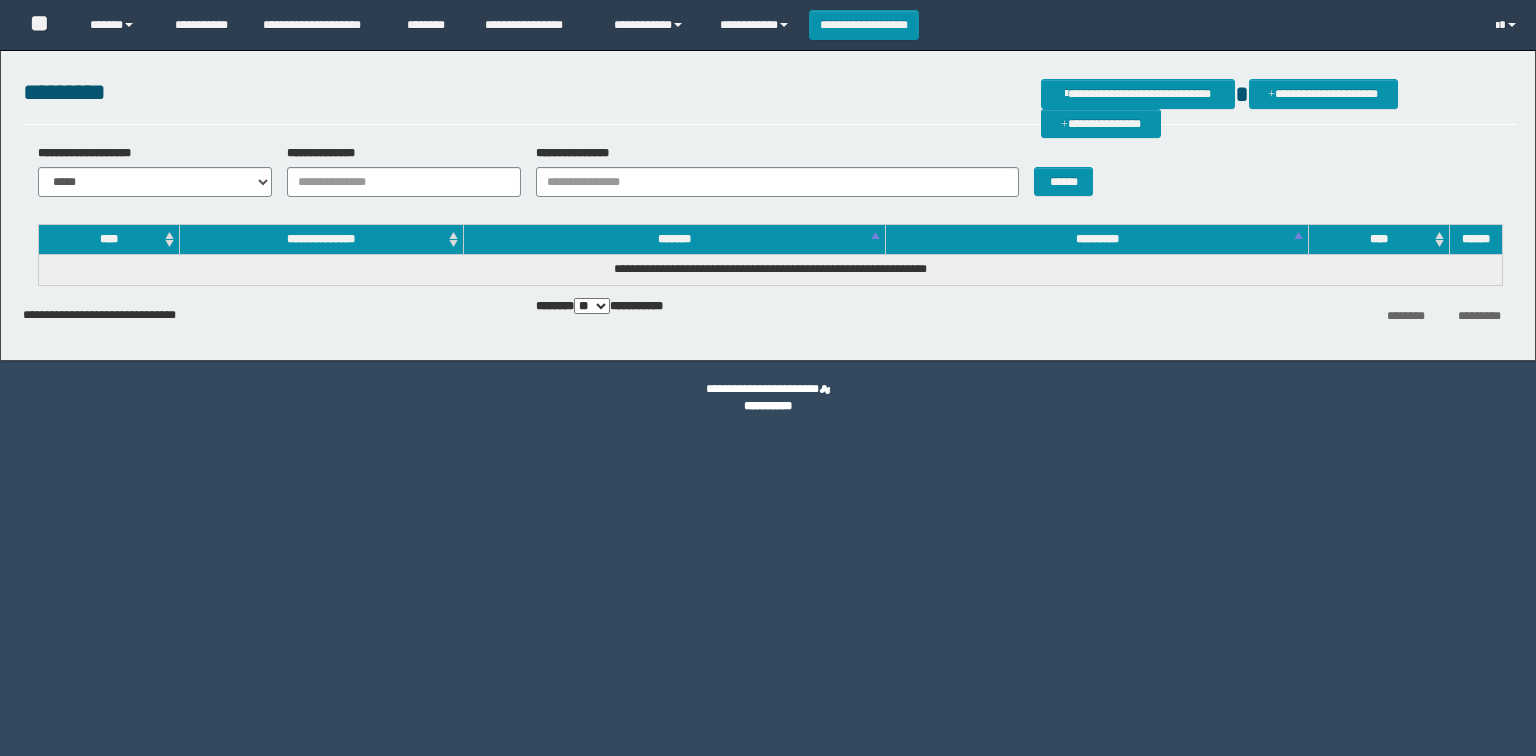 scroll, scrollTop: 0, scrollLeft: 0, axis: both 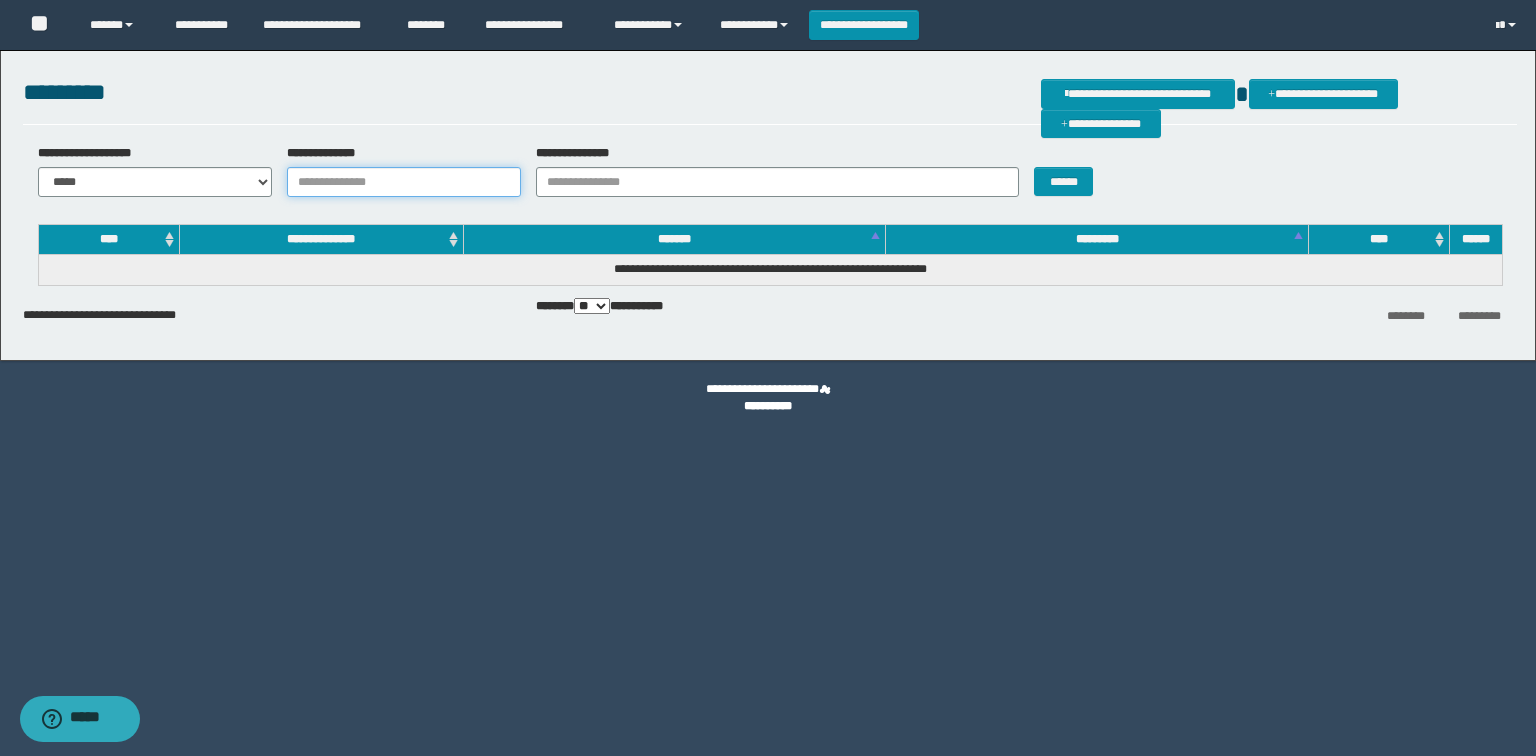 click on "**********" at bounding box center [404, 182] 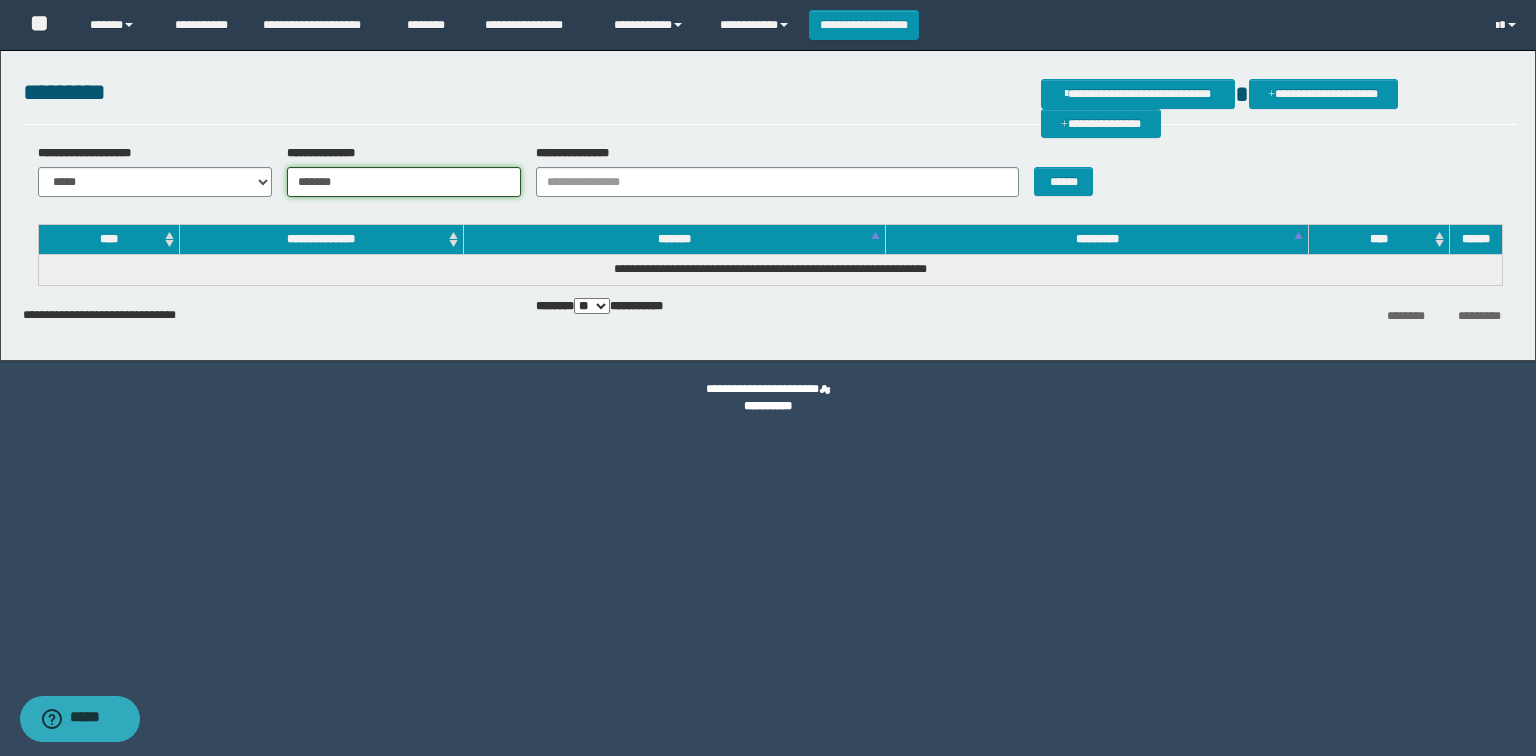 type on "*******" 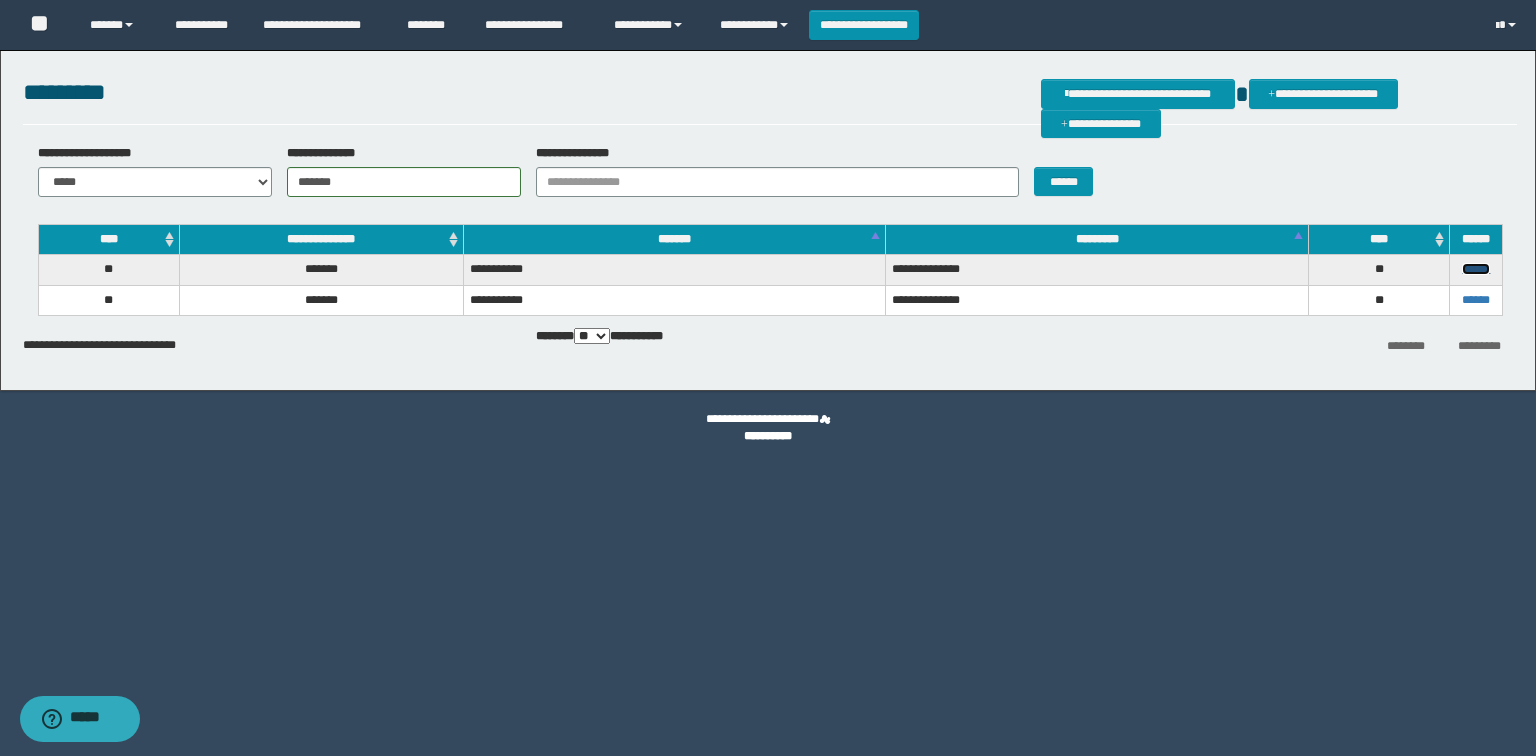 click on "******" at bounding box center (1476, 269) 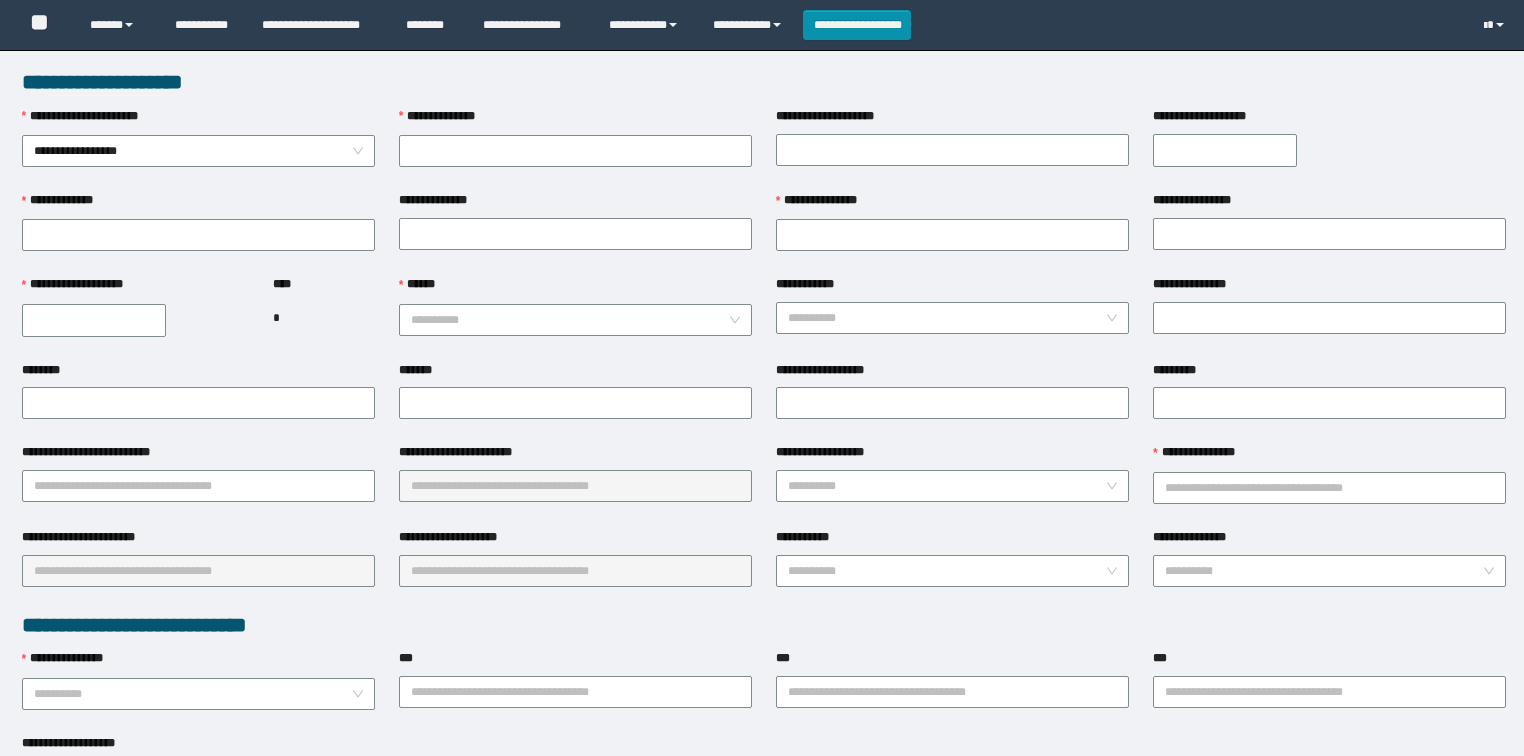 scroll, scrollTop: 0, scrollLeft: 0, axis: both 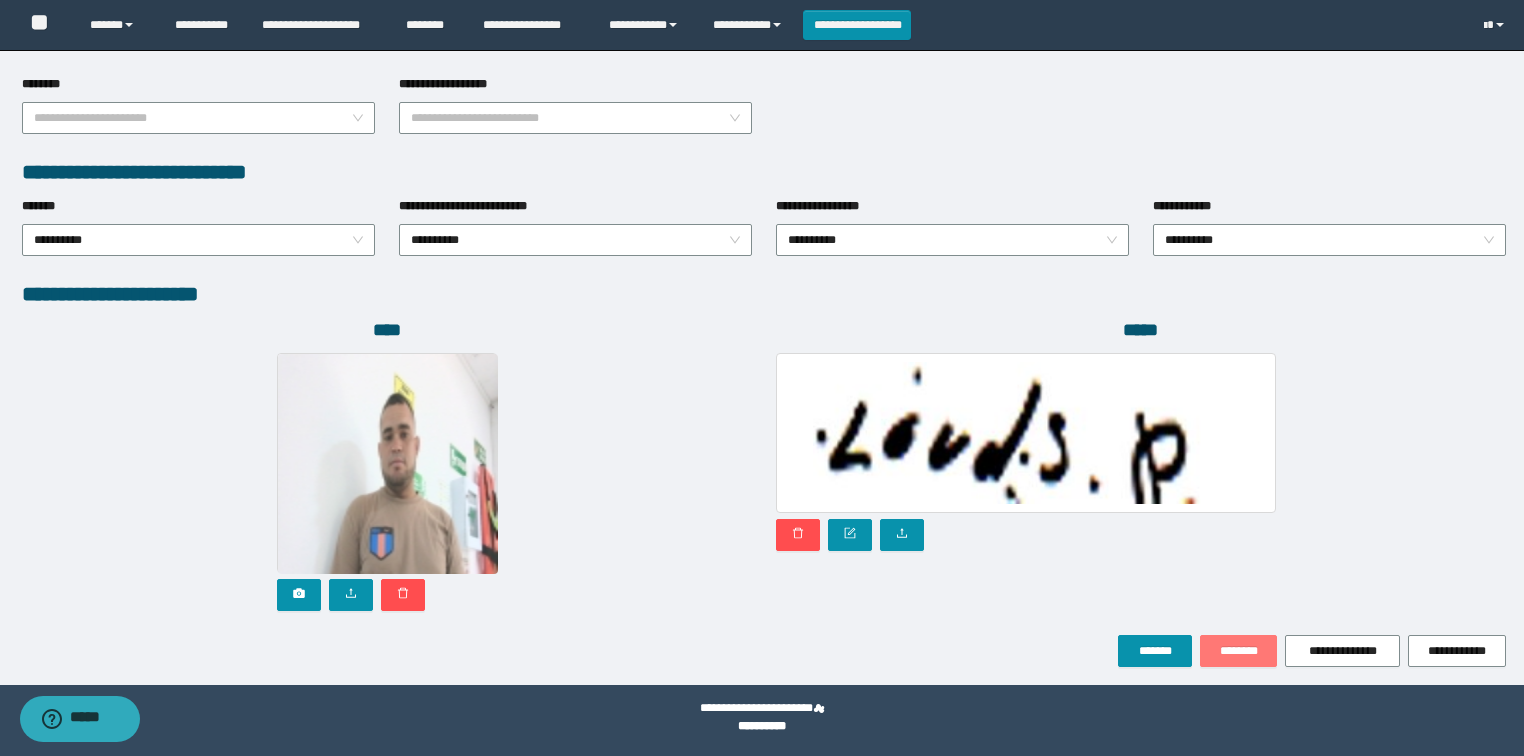 click on "********" at bounding box center [1238, 651] 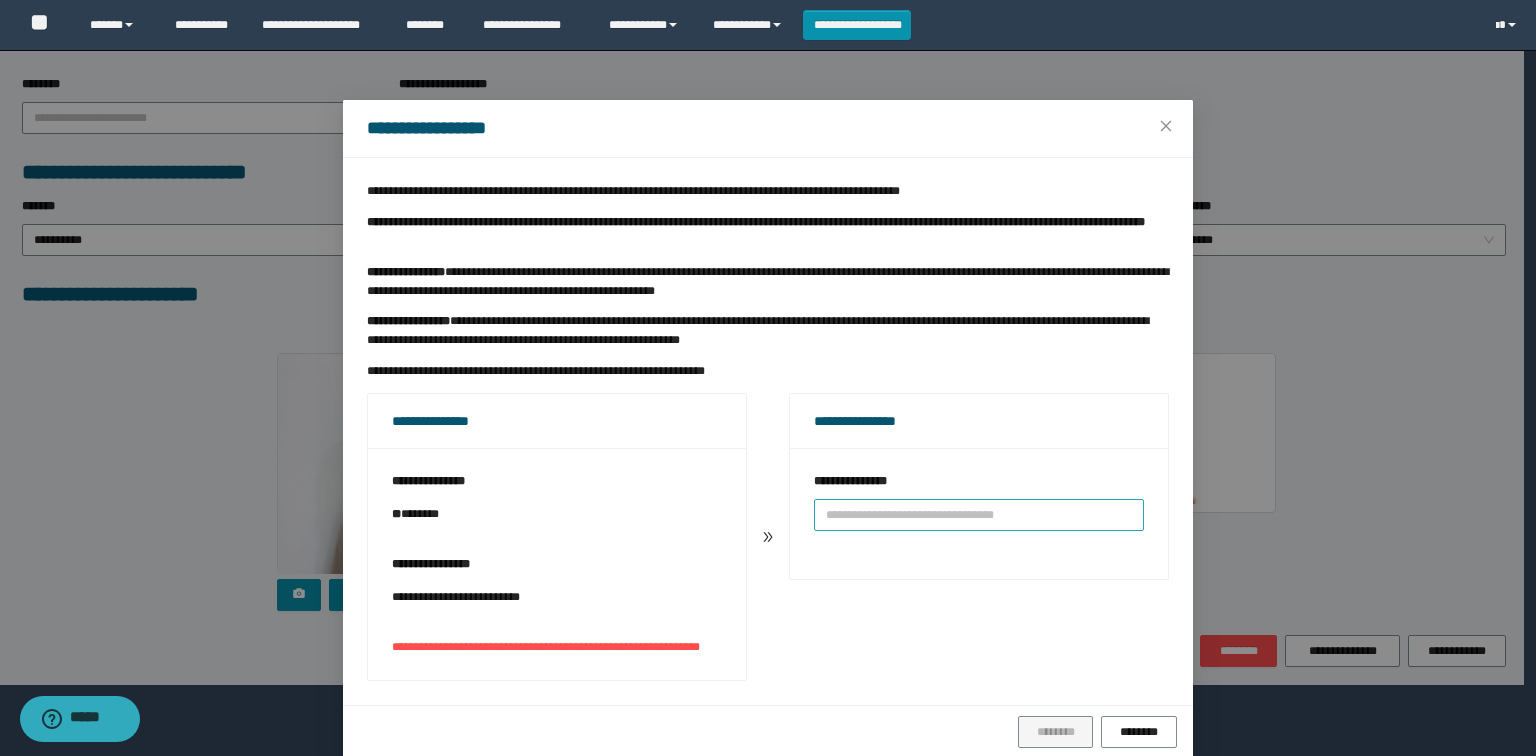 click at bounding box center (979, 515) 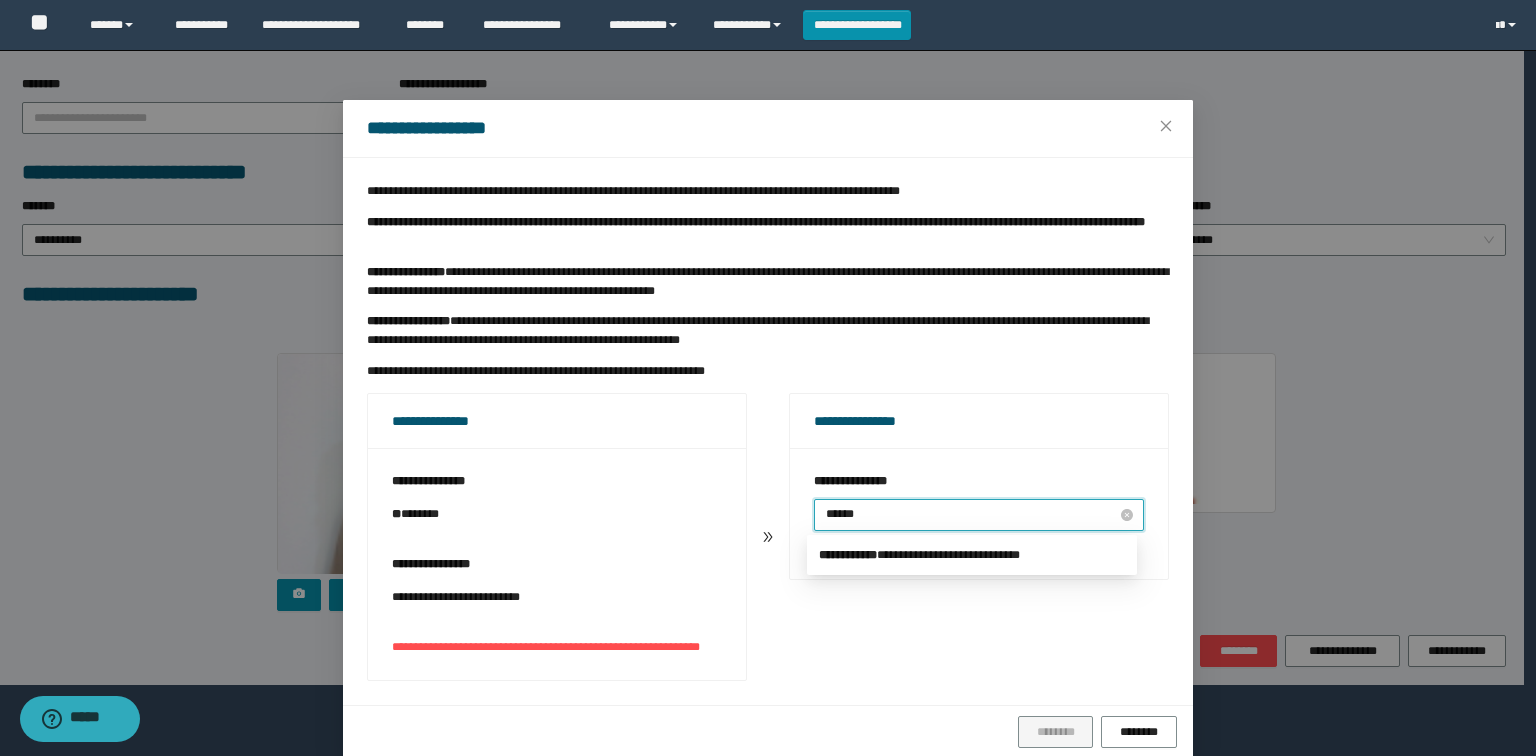 type on "*******" 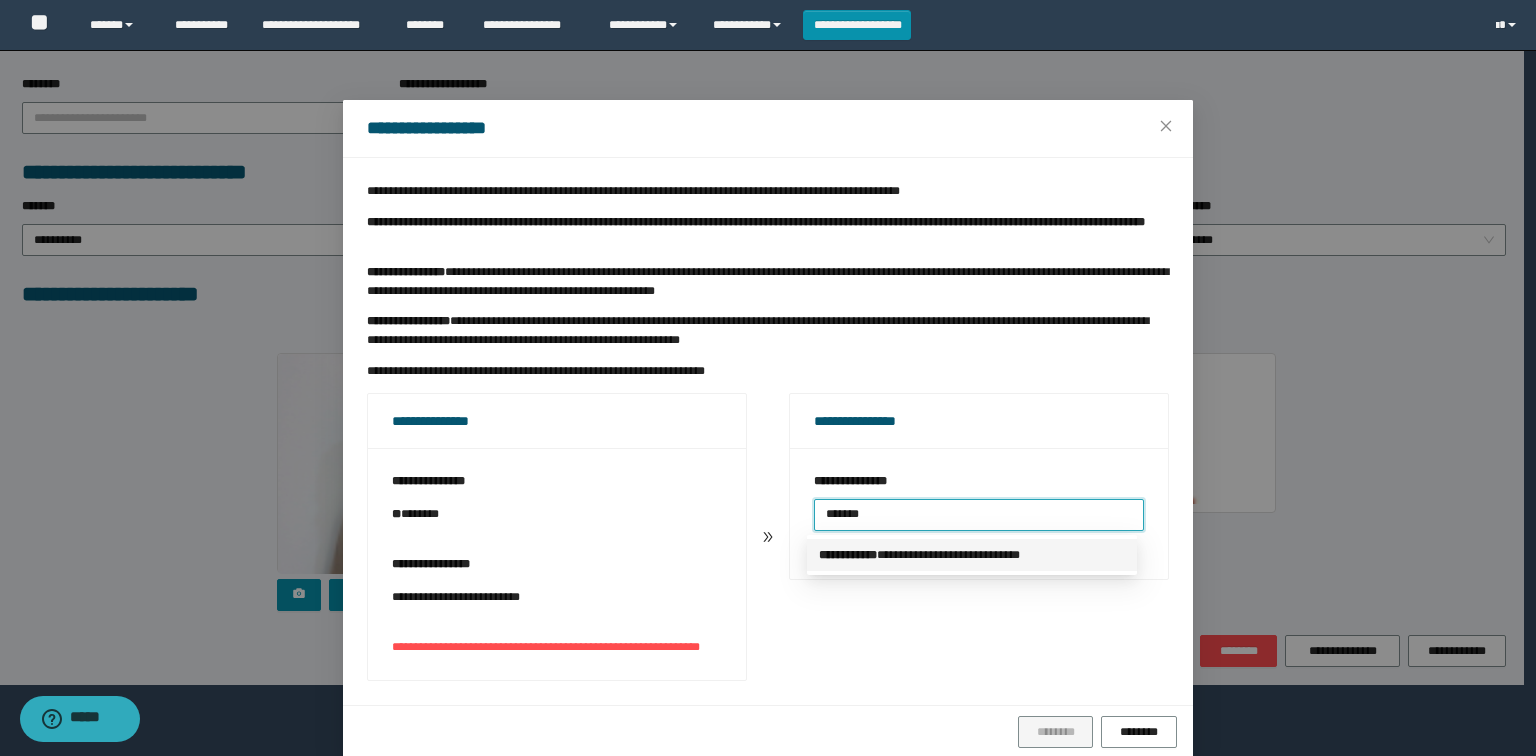 click on "*** * *******" at bounding box center (848, 555) 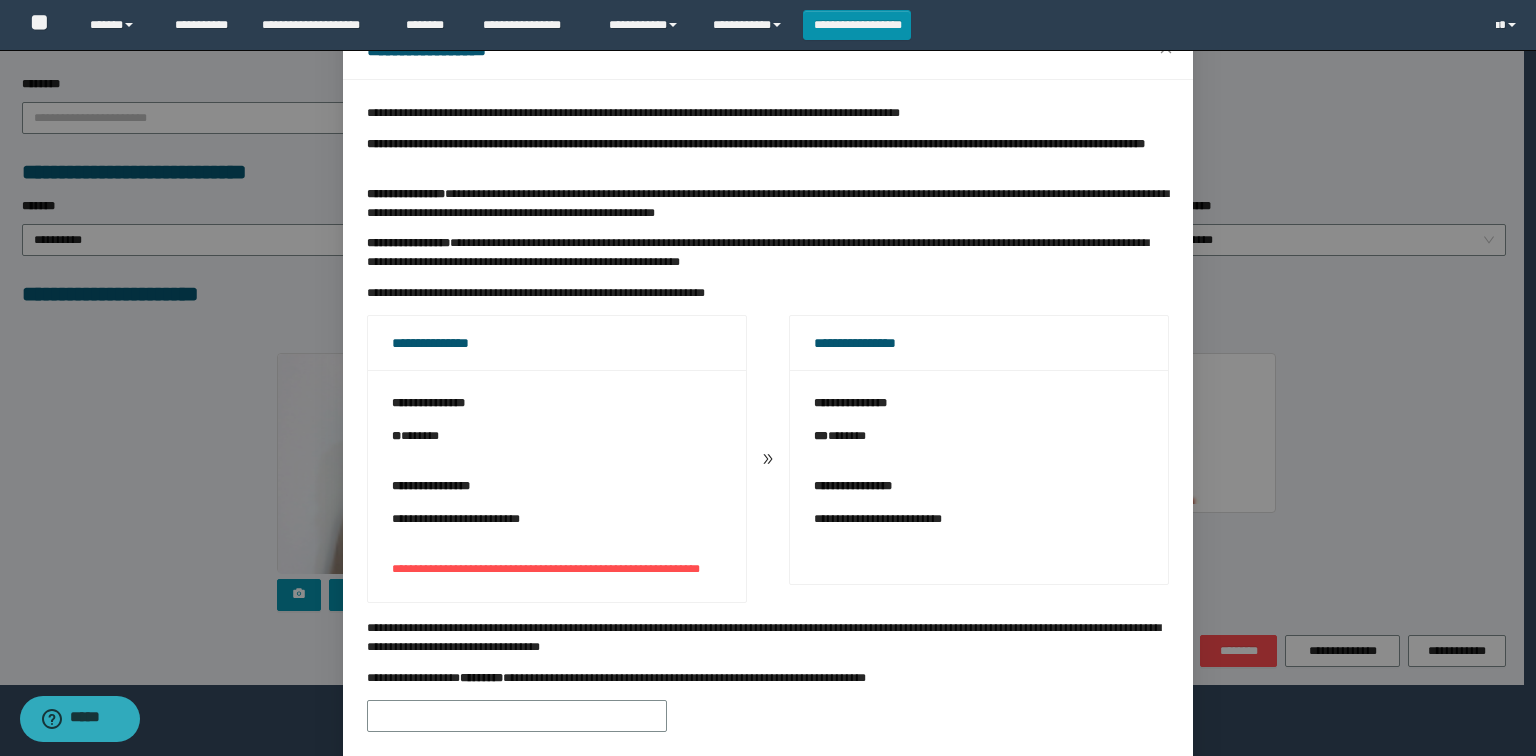 scroll, scrollTop: 196, scrollLeft: 0, axis: vertical 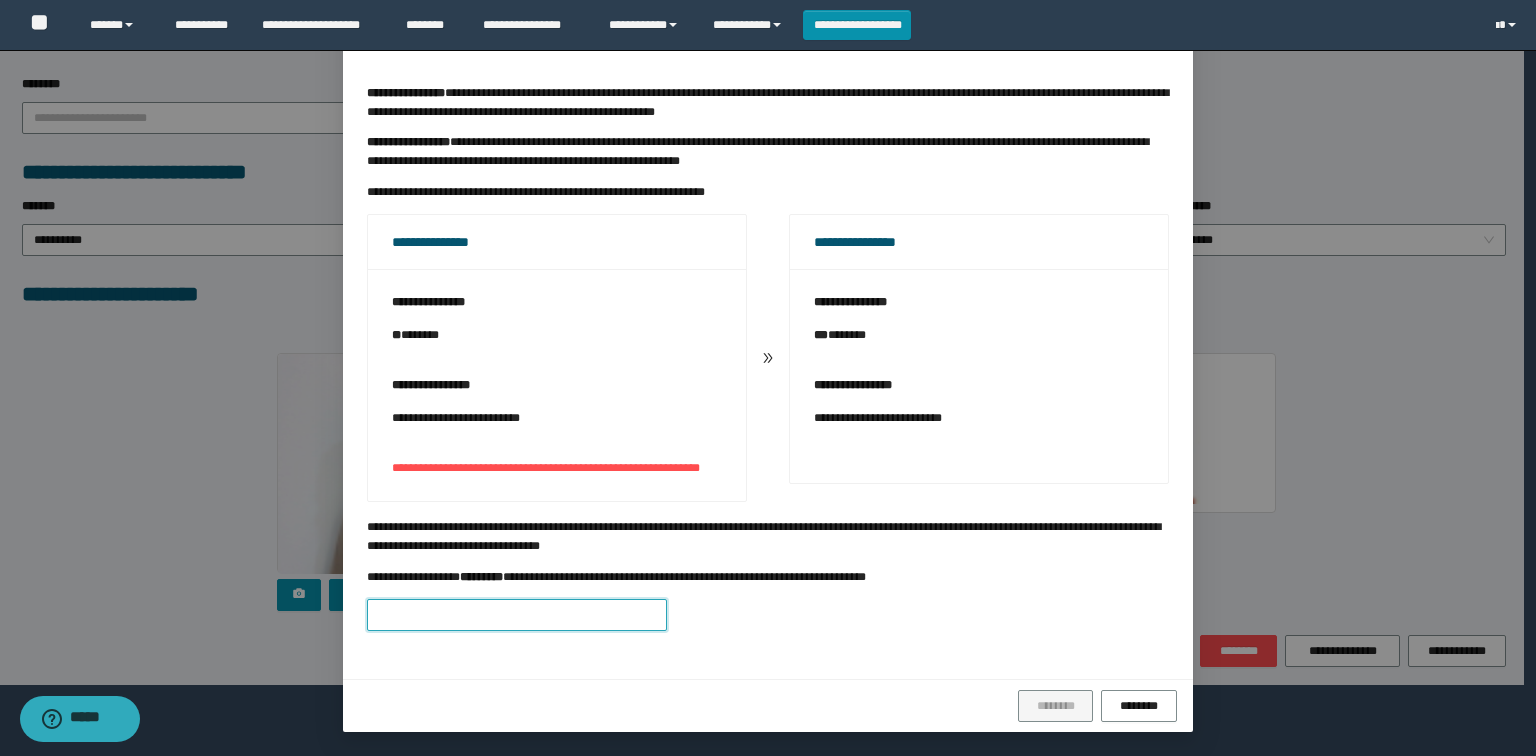 click at bounding box center [517, 615] 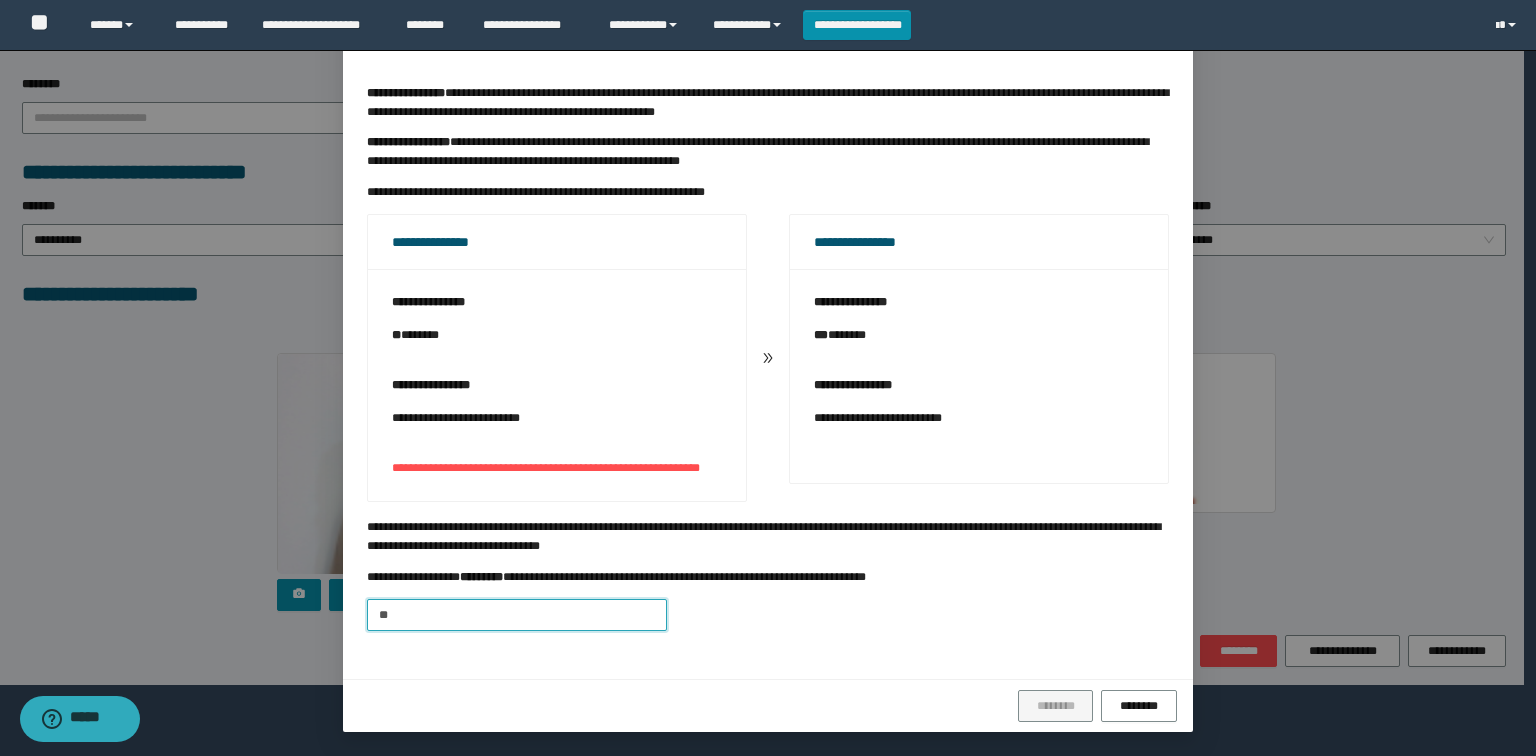 type on "*" 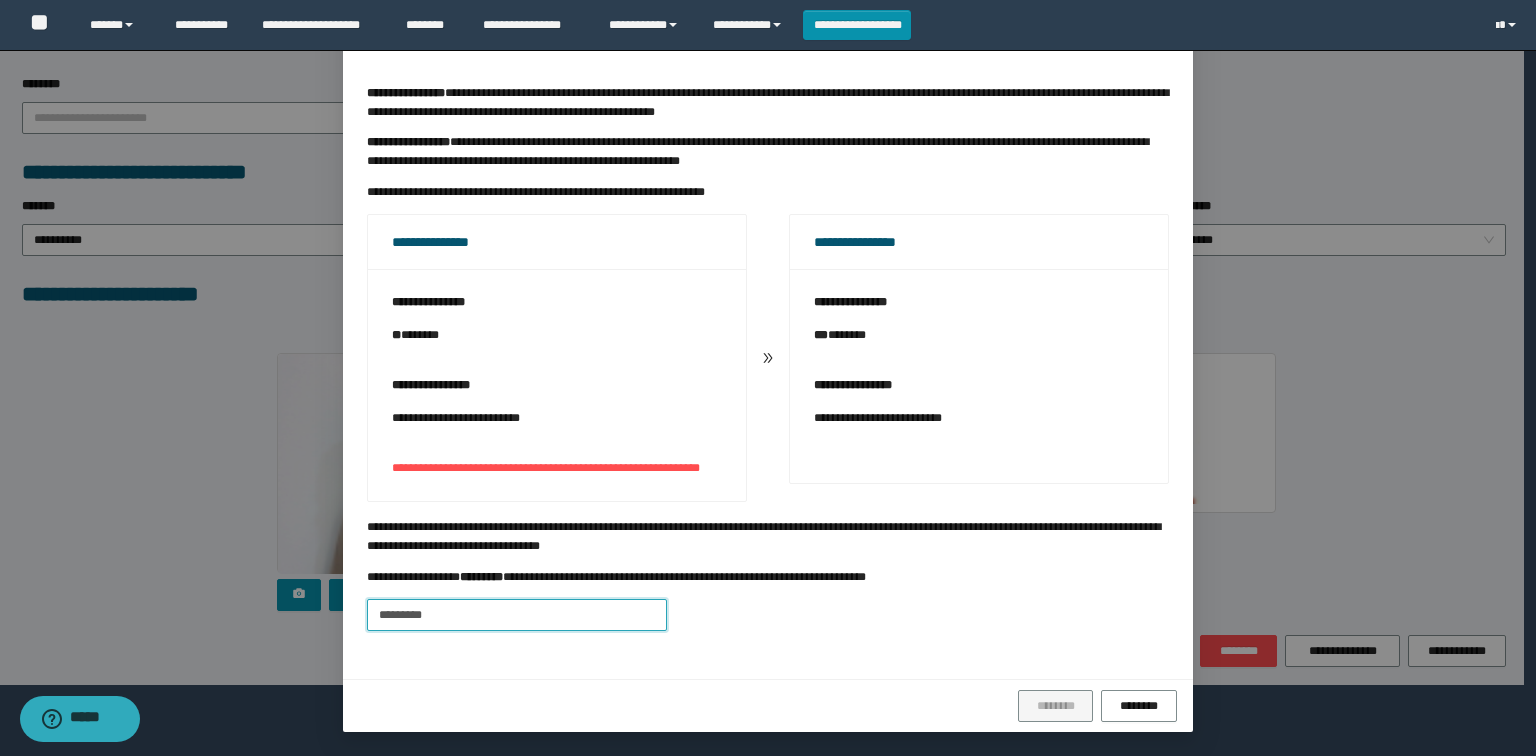 drag, startPoint x: 449, startPoint y: 613, endPoint x: 143, endPoint y: 609, distance: 306.02615 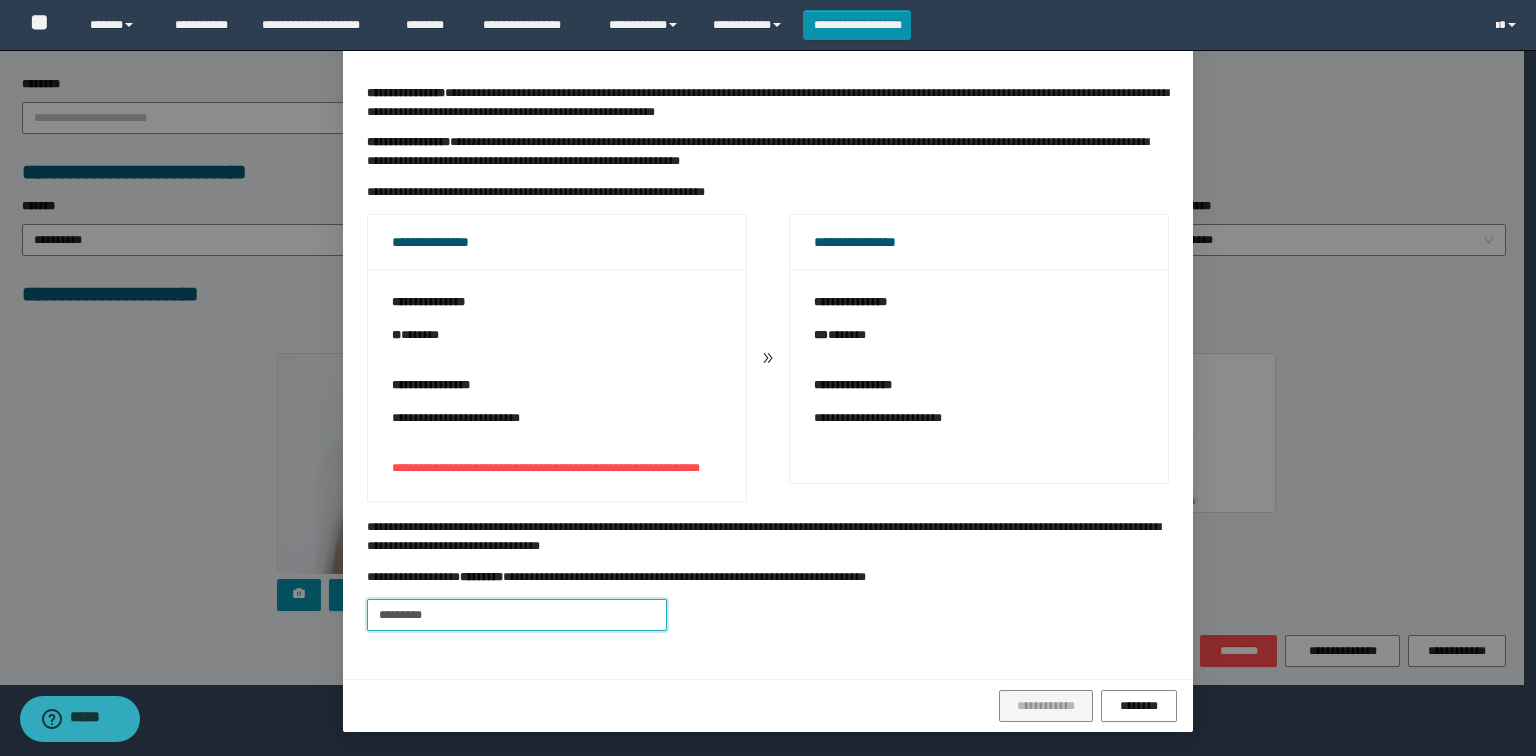 click on "*********" at bounding box center [517, 615] 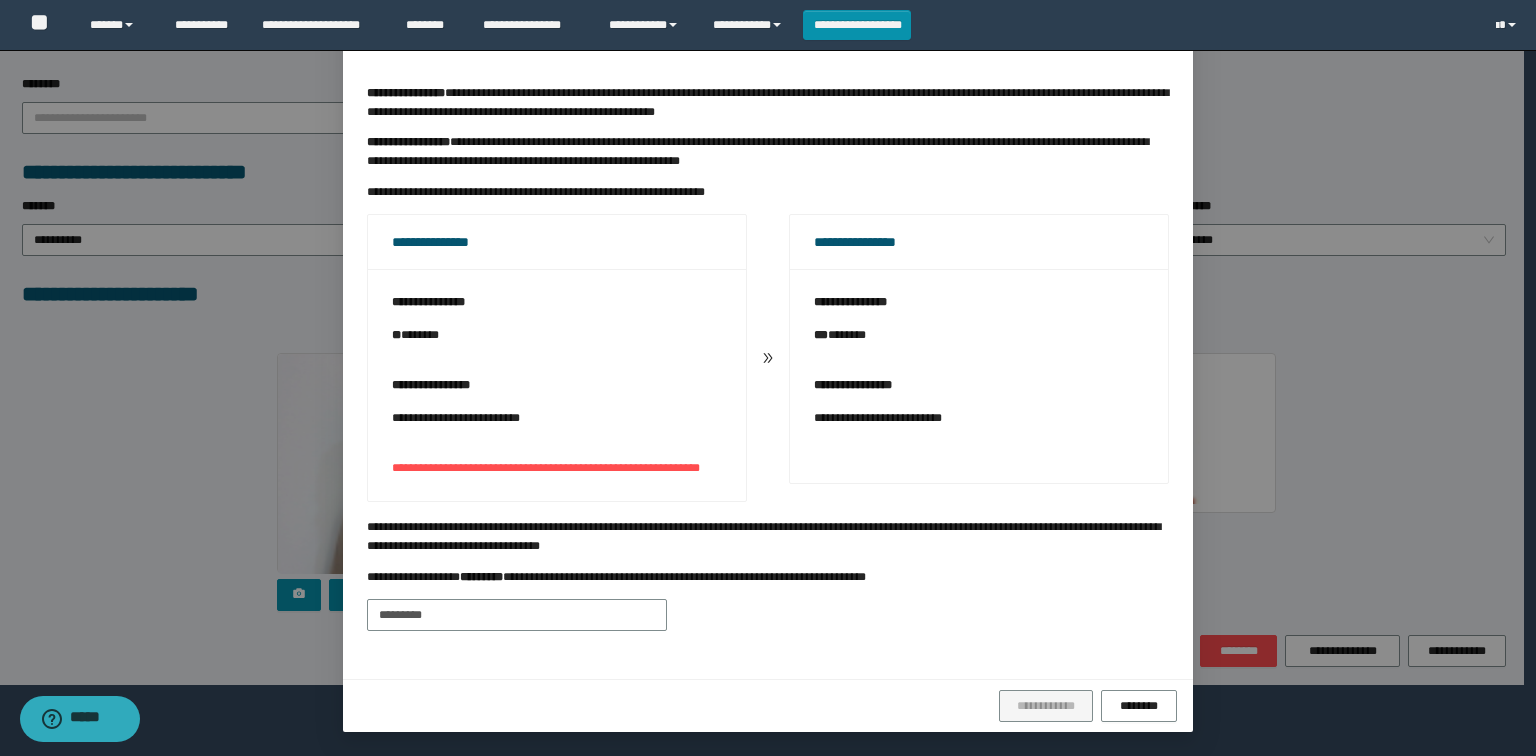 click on "**********" at bounding box center [979, 376] 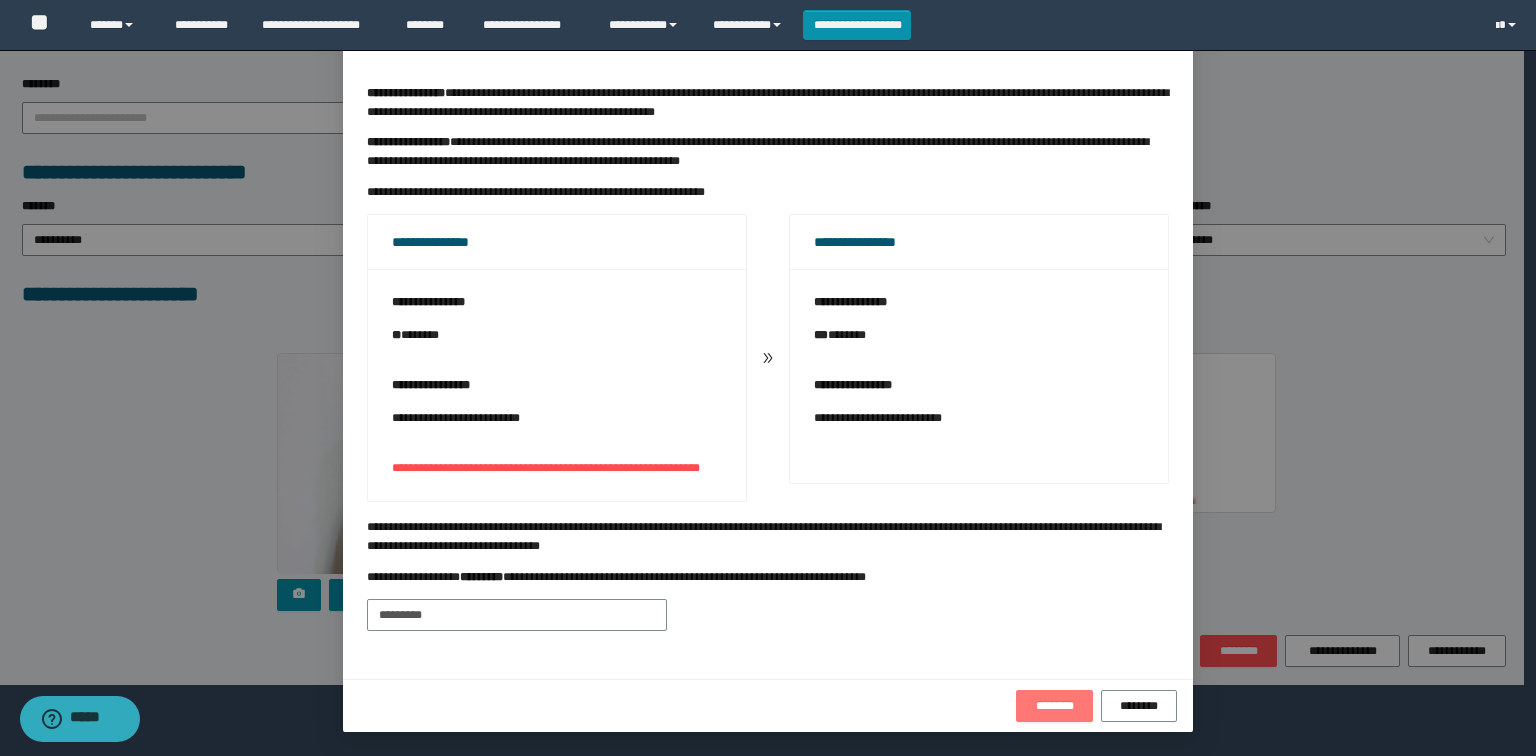 click on "********" at bounding box center [1054, 706] 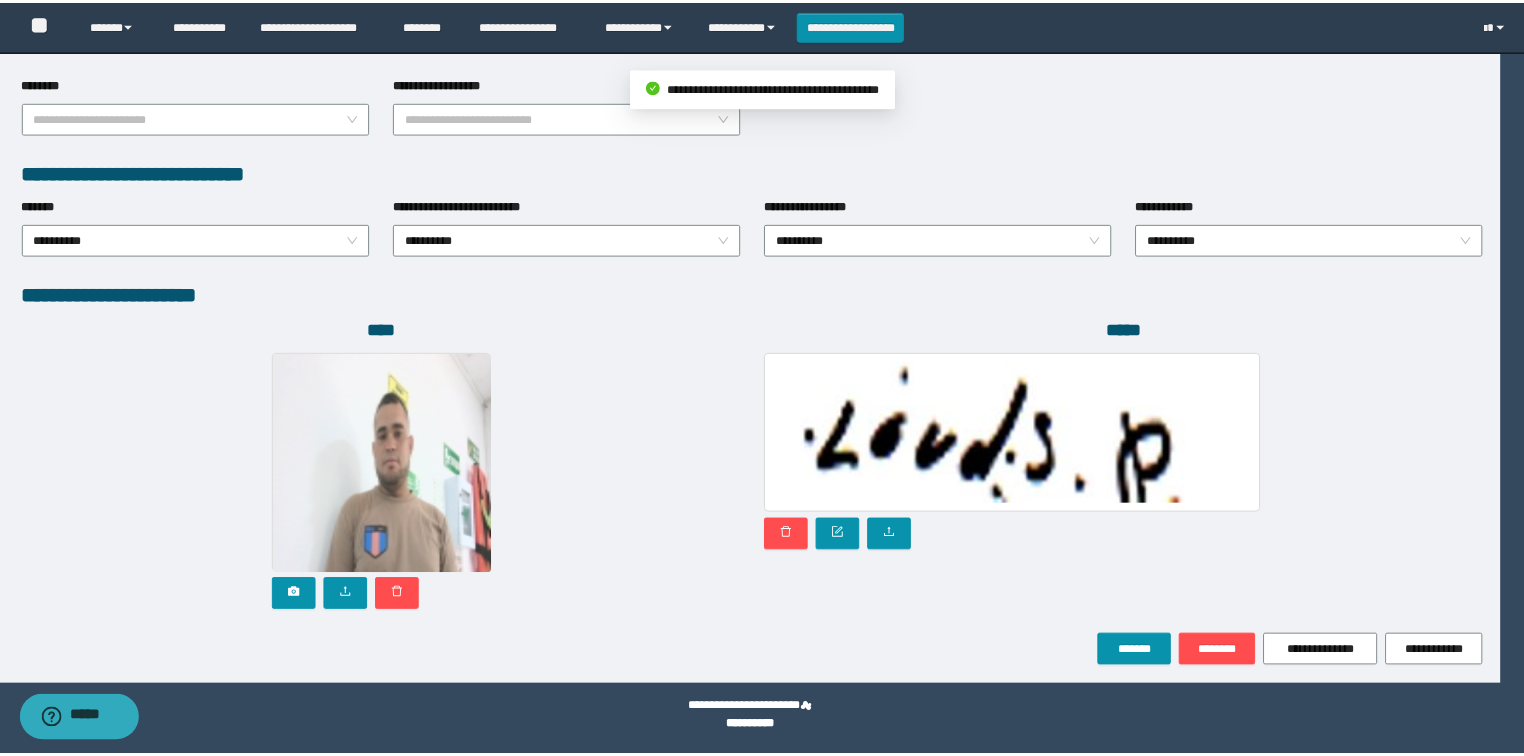 scroll, scrollTop: 96, scrollLeft: 0, axis: vertical 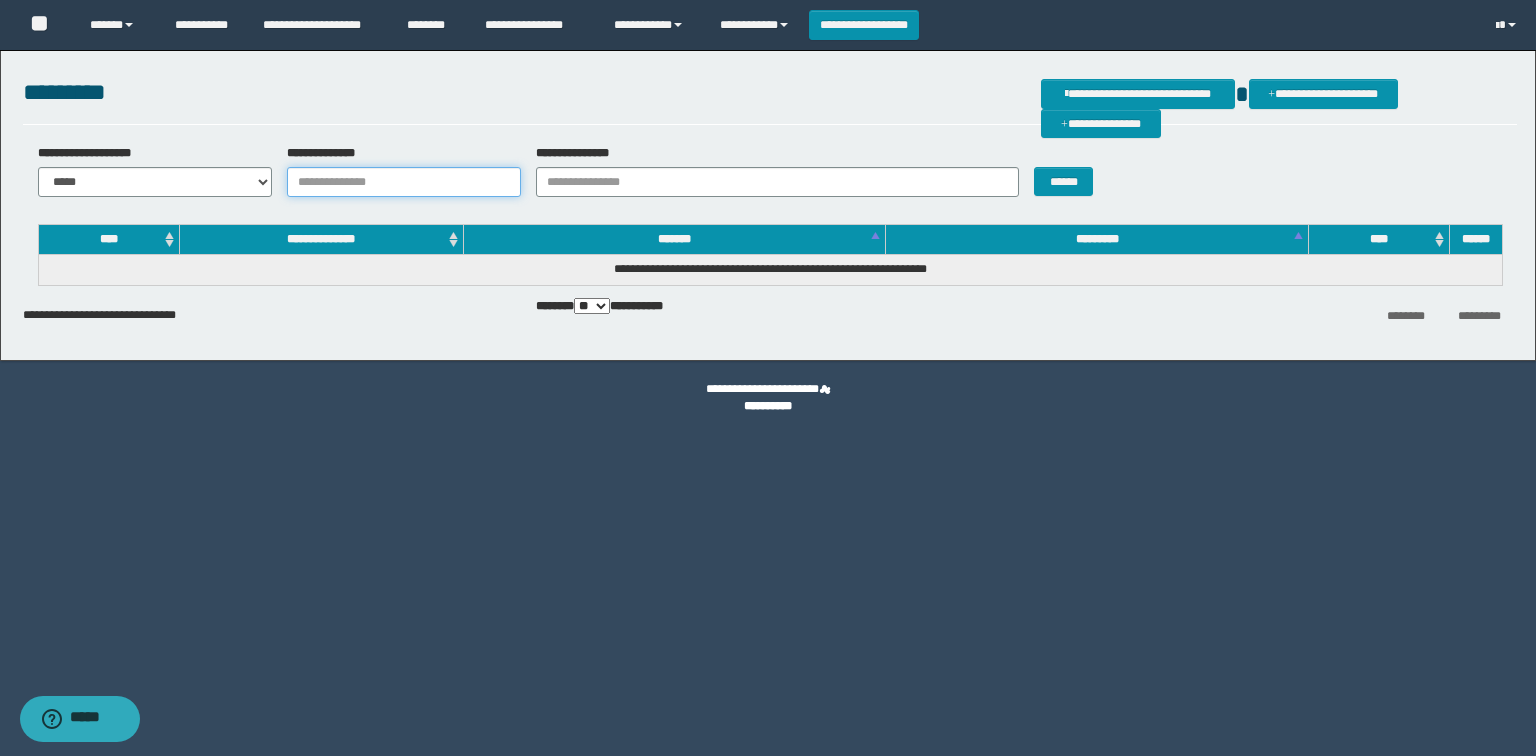 click on "**********" at bounding box center (404, 182) 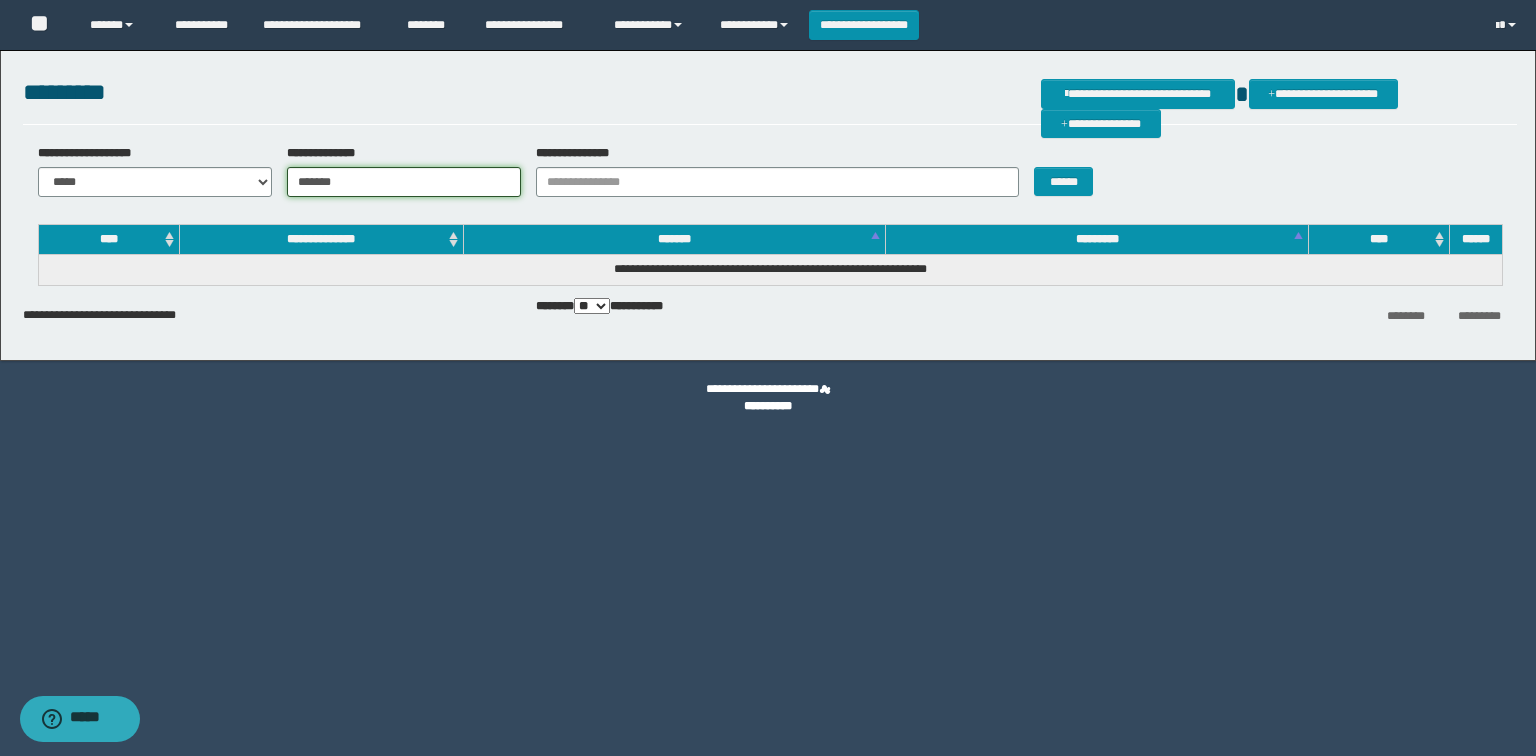 type on "*******" 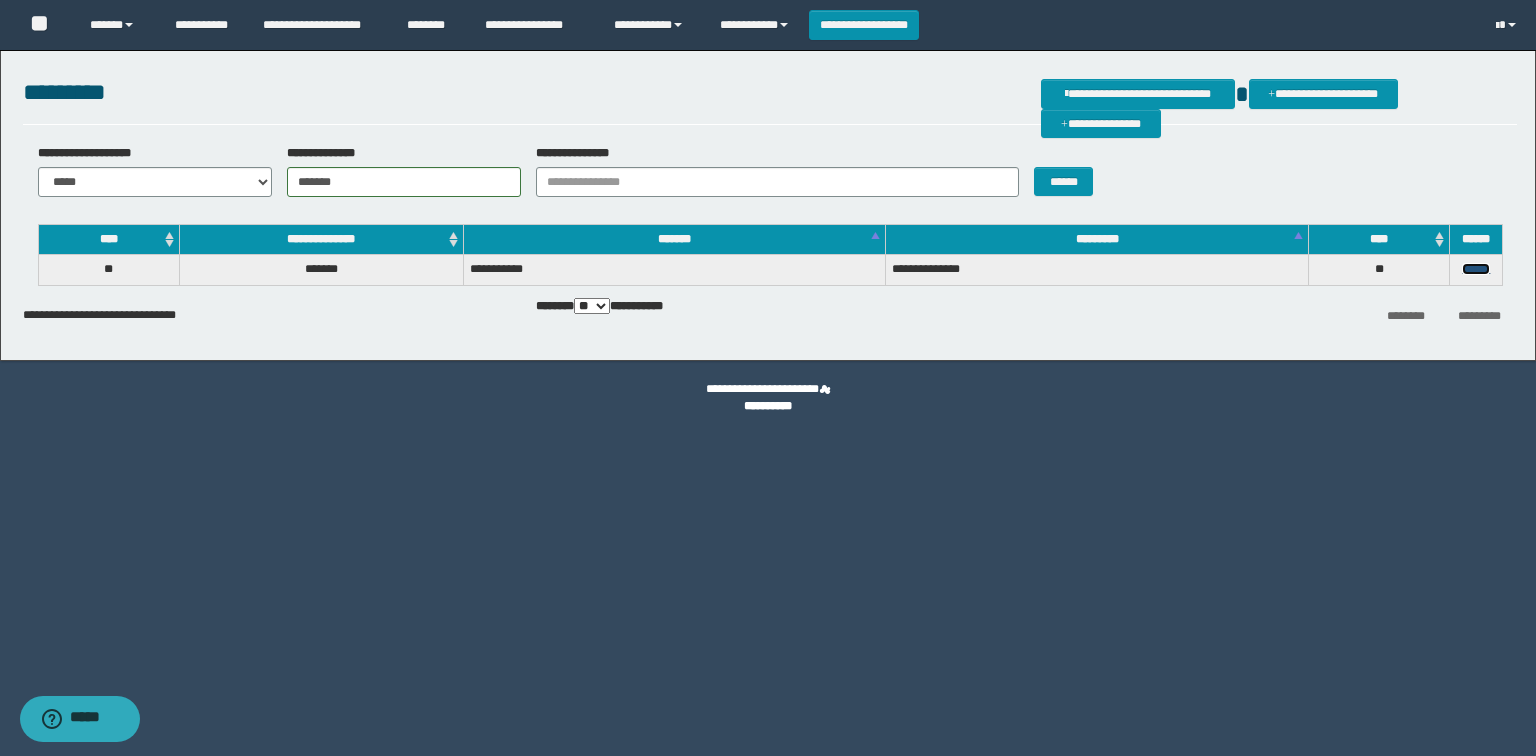 click on "******" at bounding box center [1476, 269] 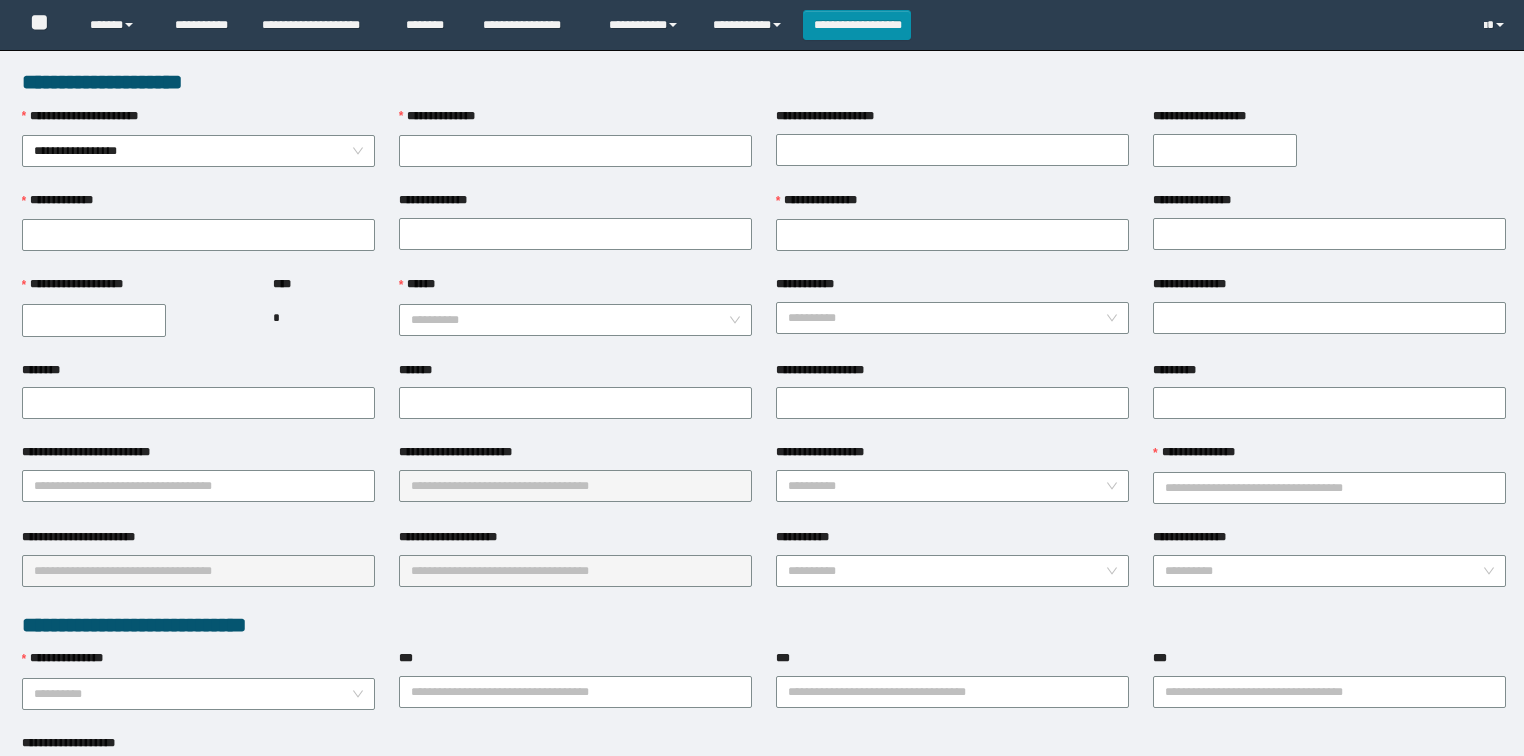 scroll, scrollTop: 0, scrollLeft: 0, axis: both 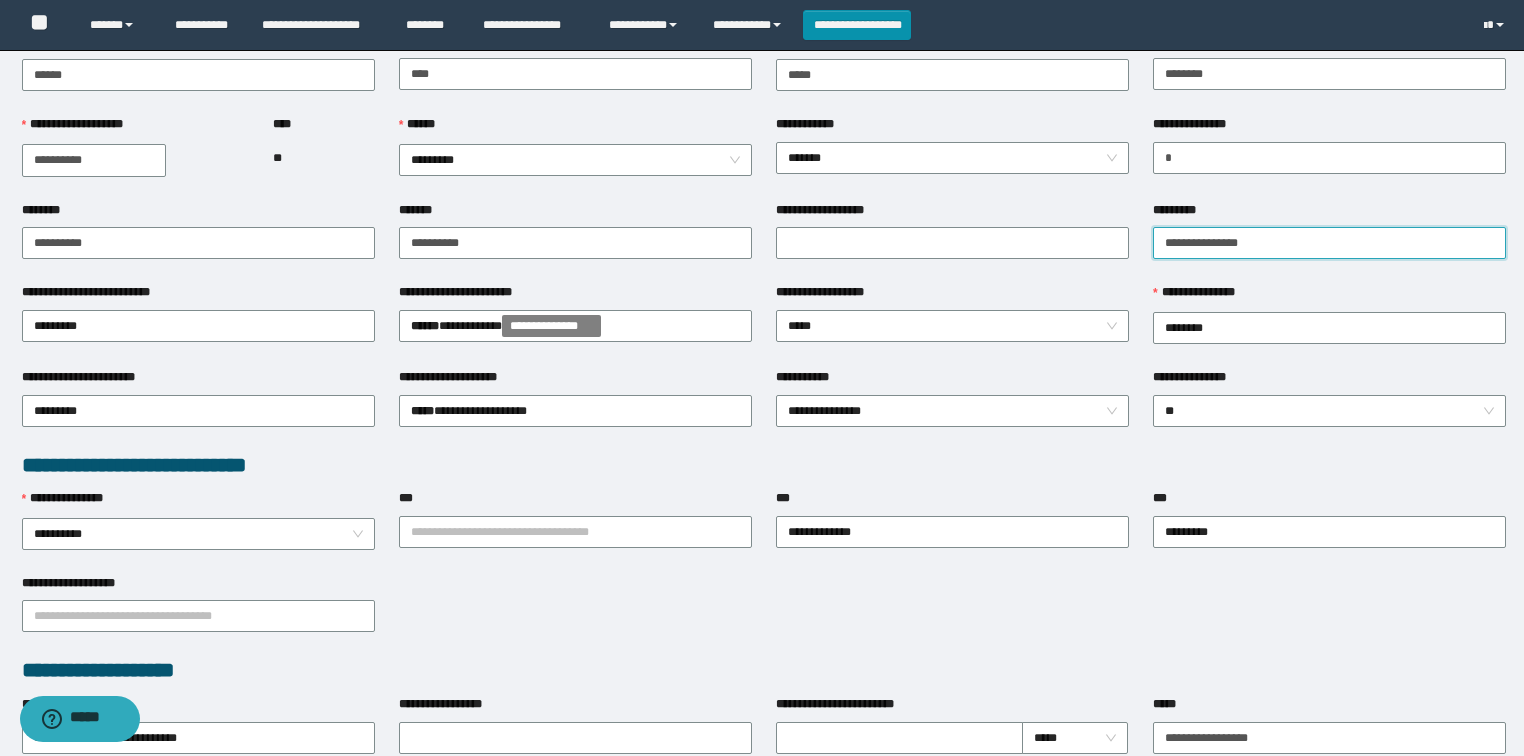 click on "*********" at bounding box center [1329, 243] 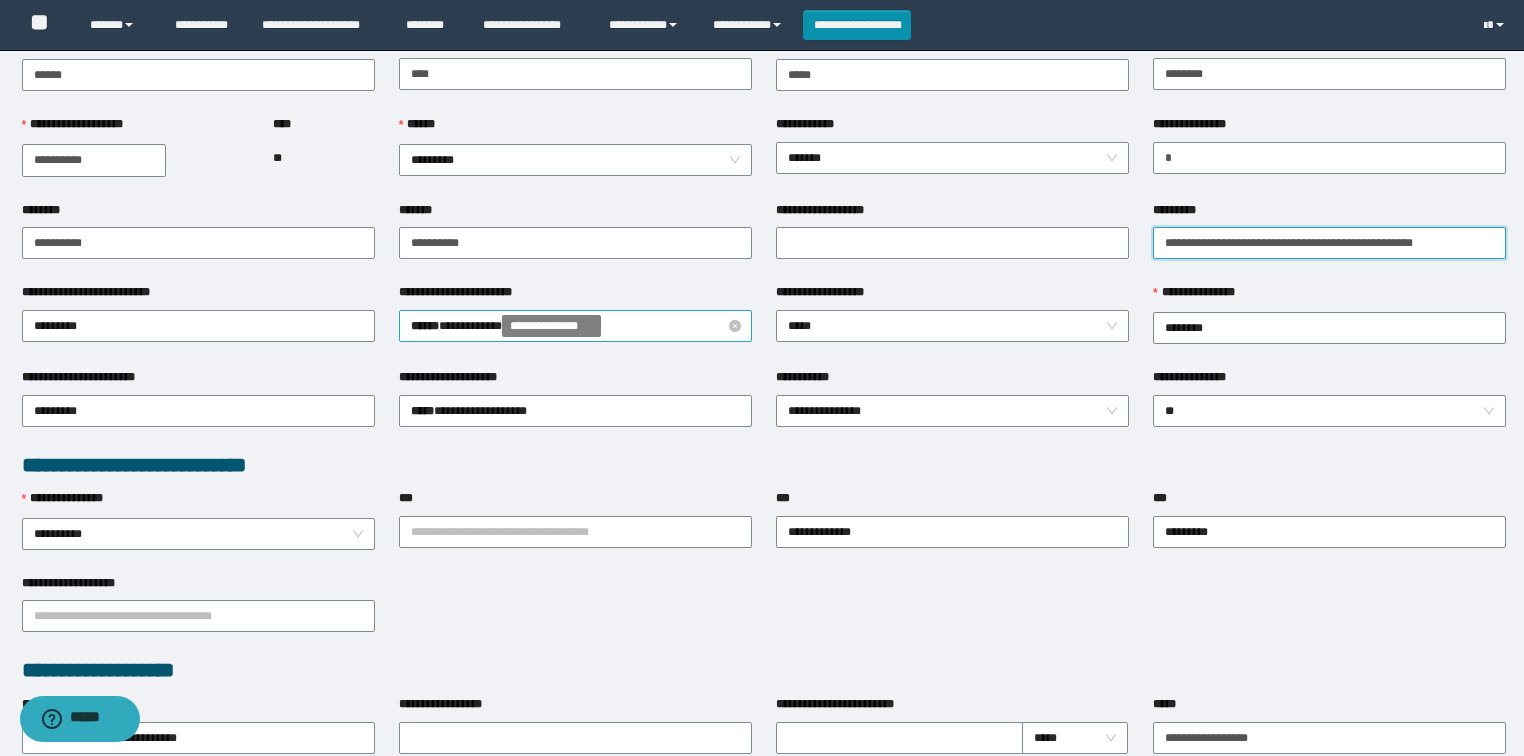 click on "**********" at bounding box center [576, 326] 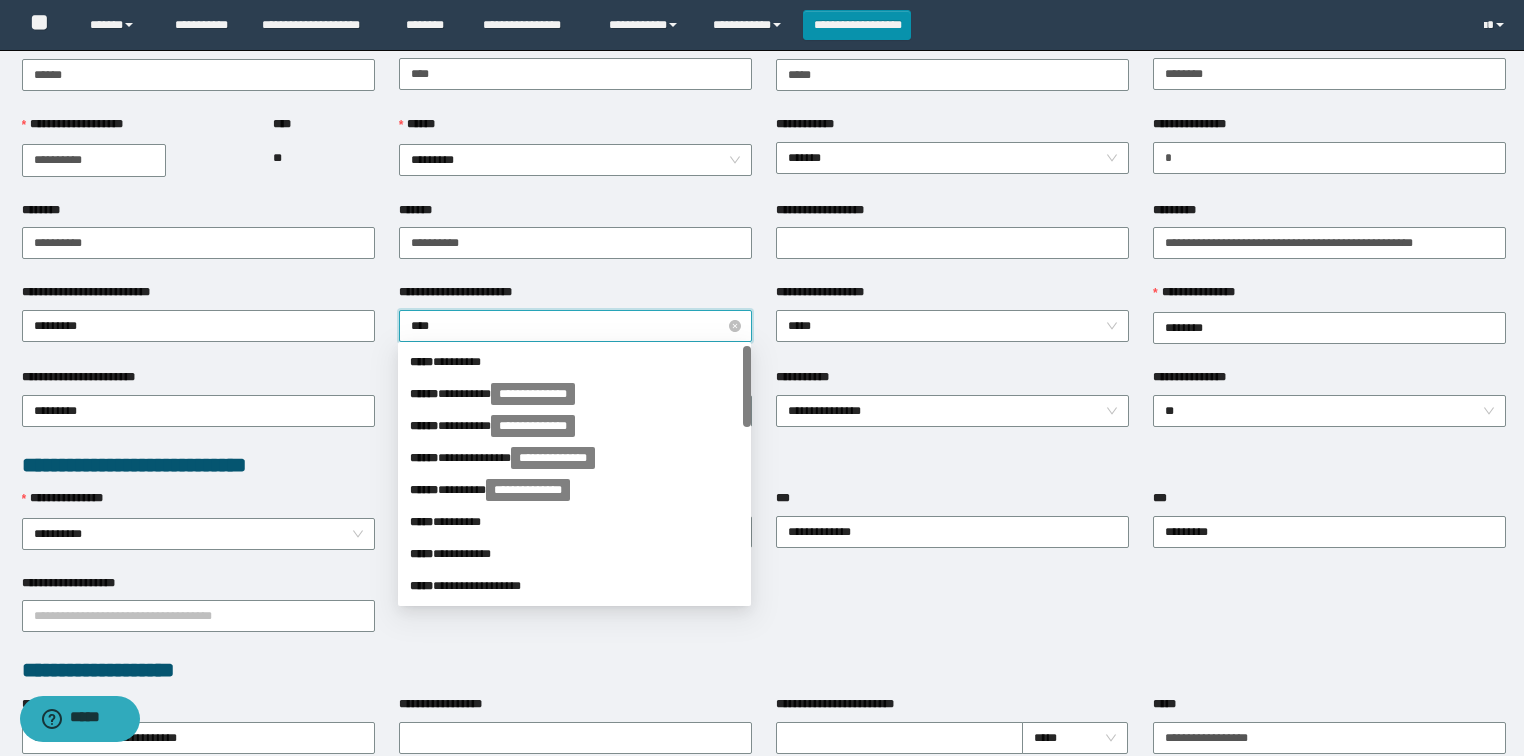 type on "*****" 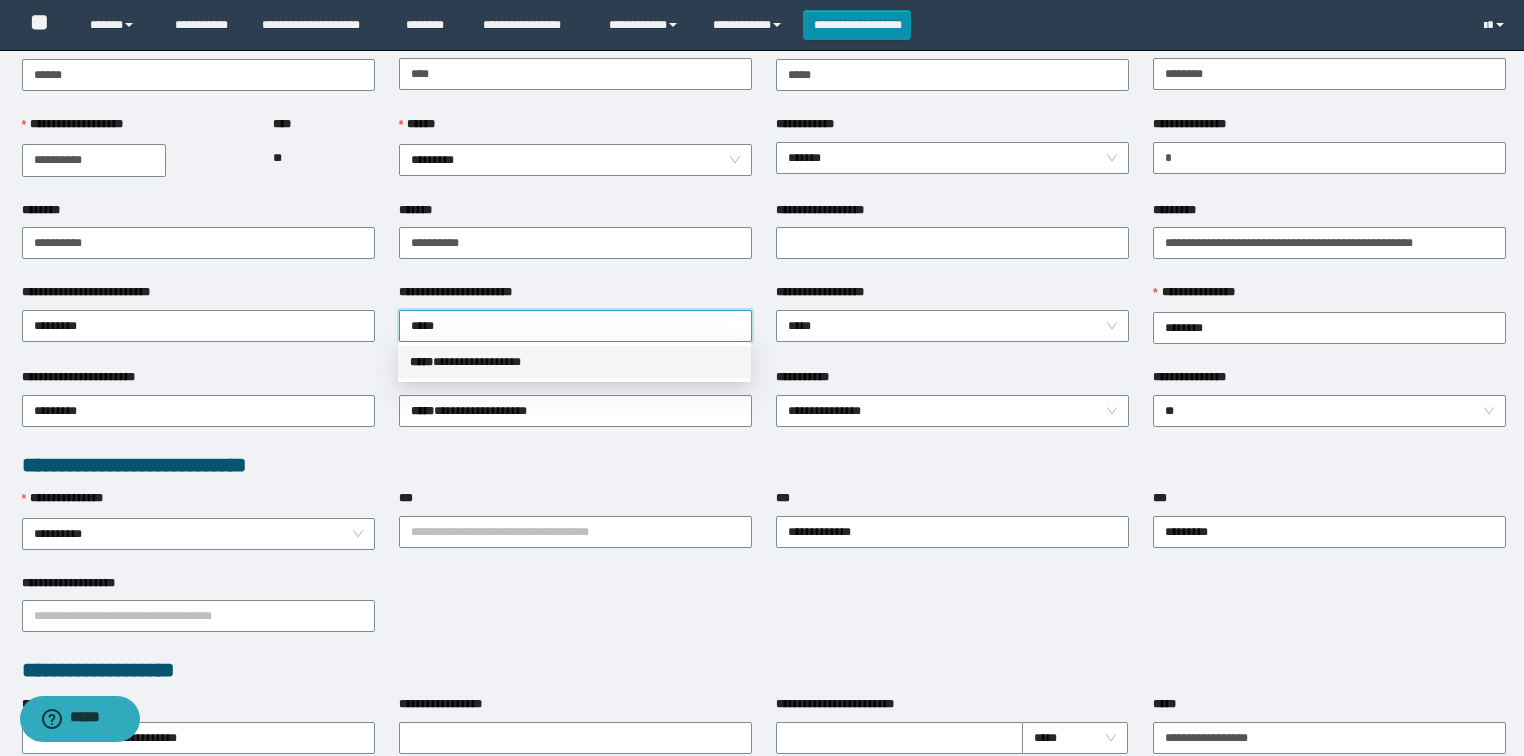 click on "**********" at bounding box center [574, 362] 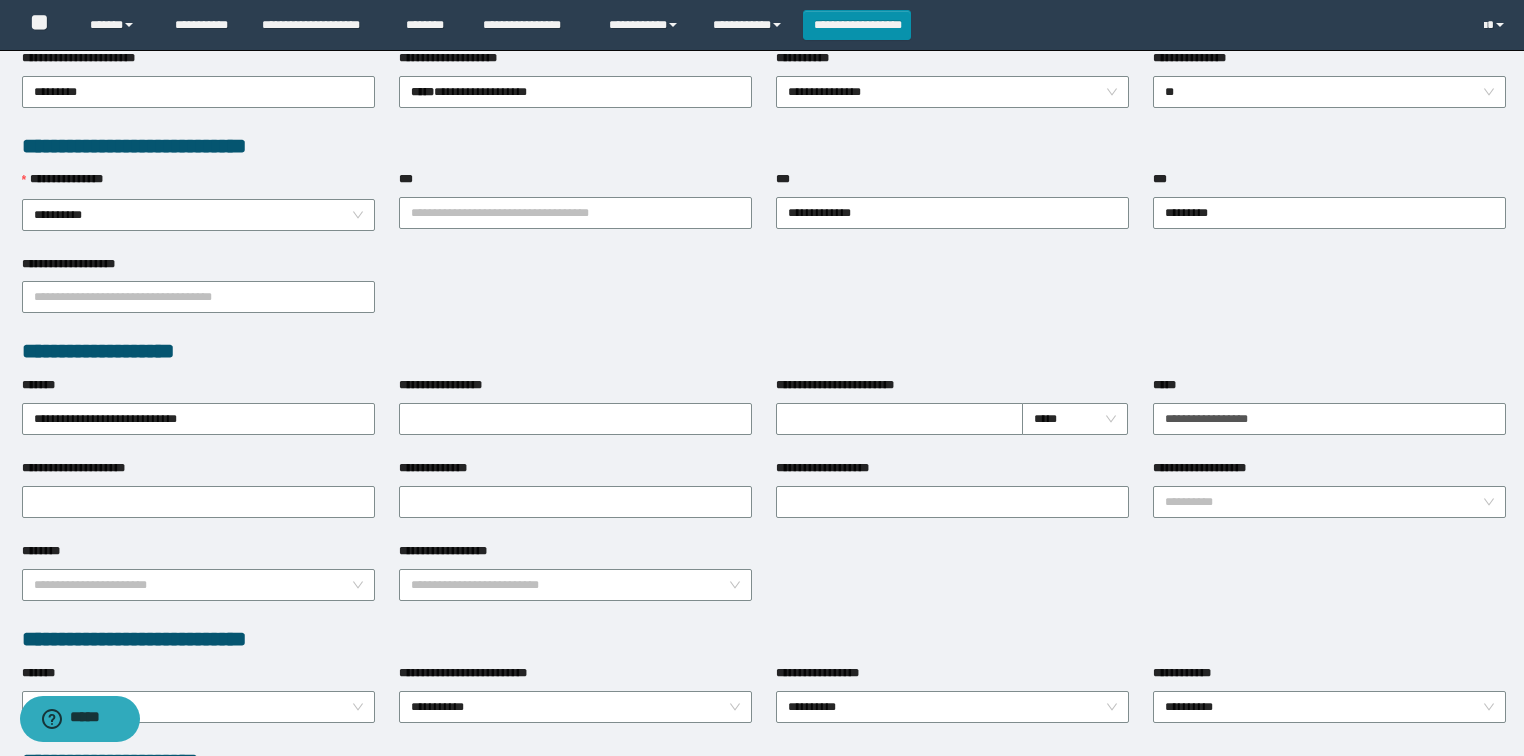 scroll, scrollTop: 480, scrollLeft: 0, axis: vertical 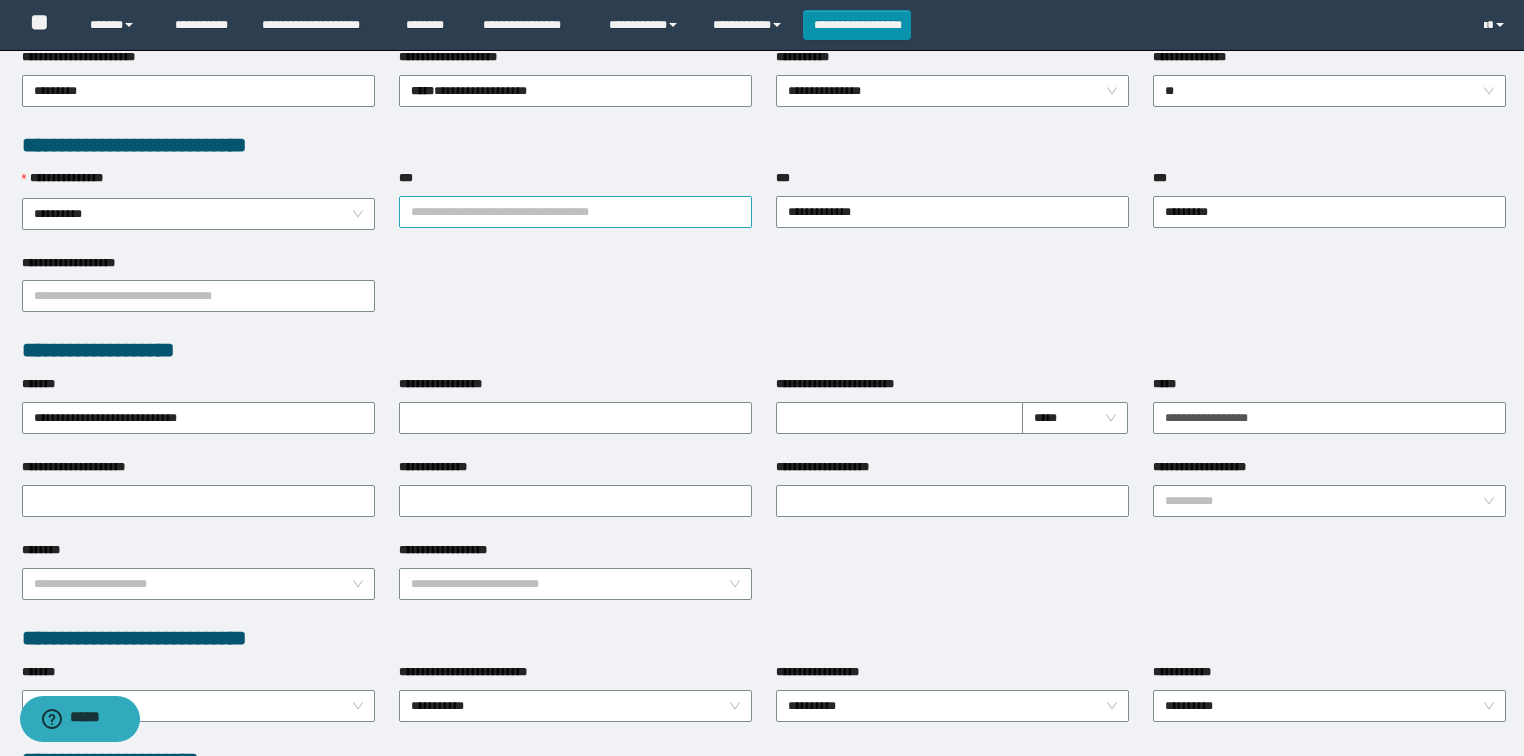 click on "***" at bounding box center [575, 212] 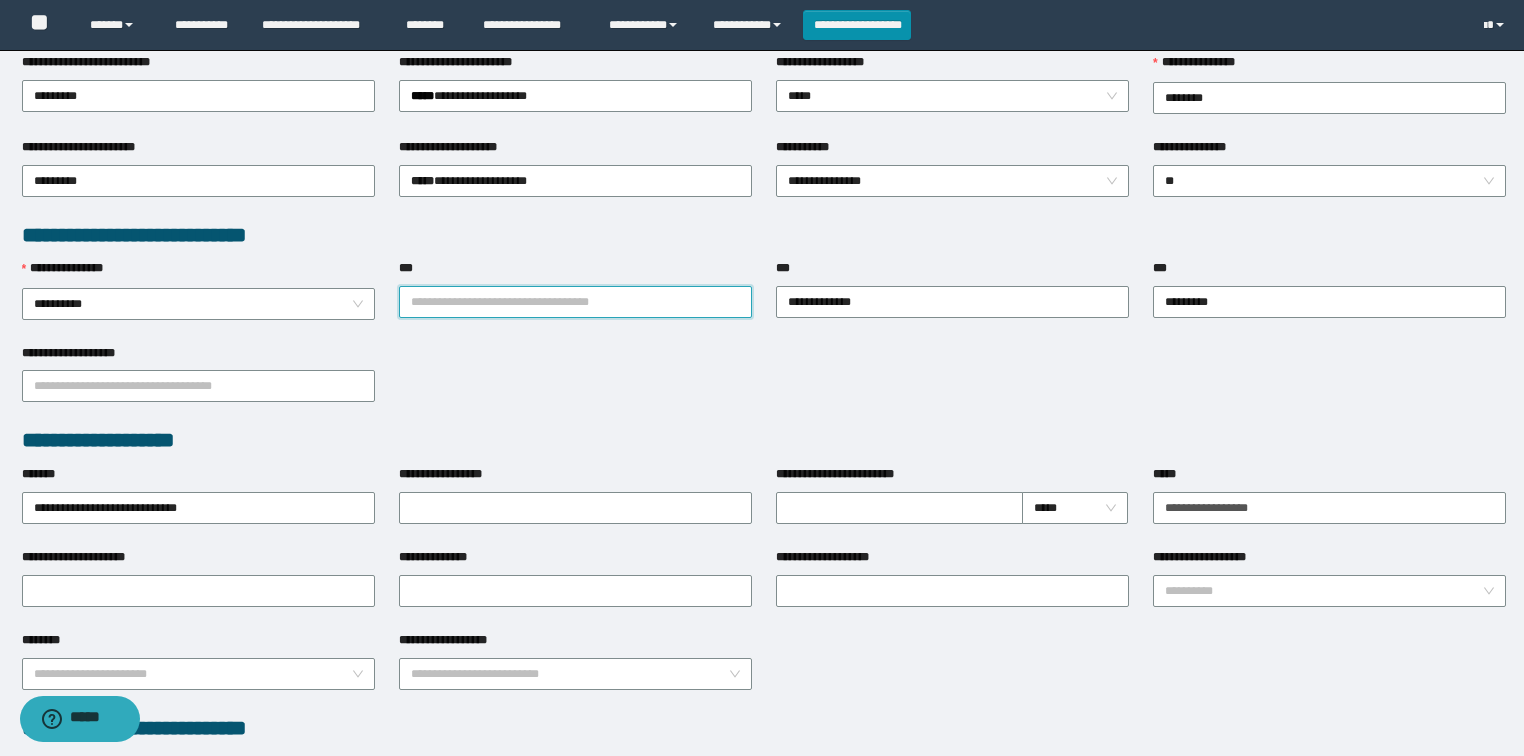 scroll, scrollTop: 240, scrollLeft: 0, axis: vertical 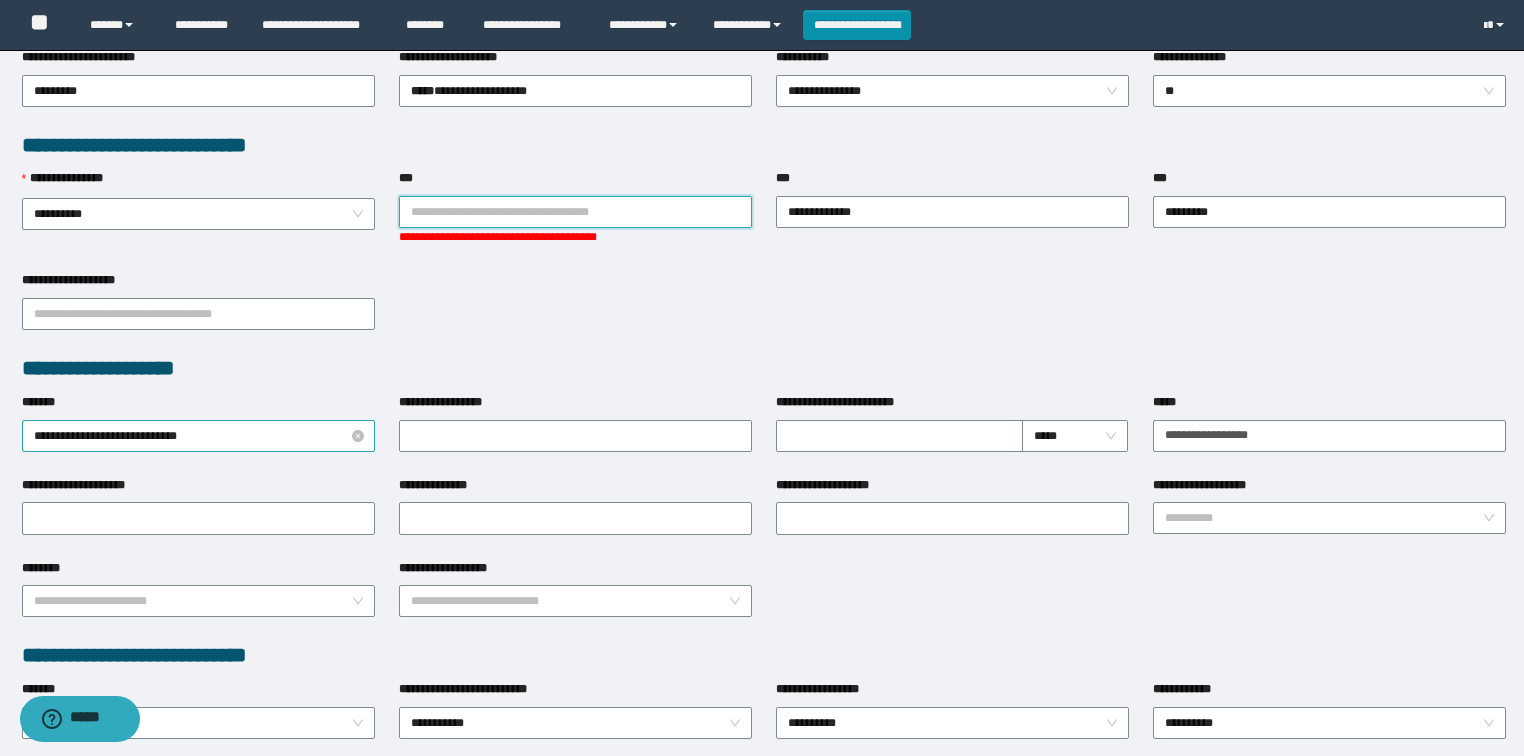 click on "**********" at bounding box center (199, 436) 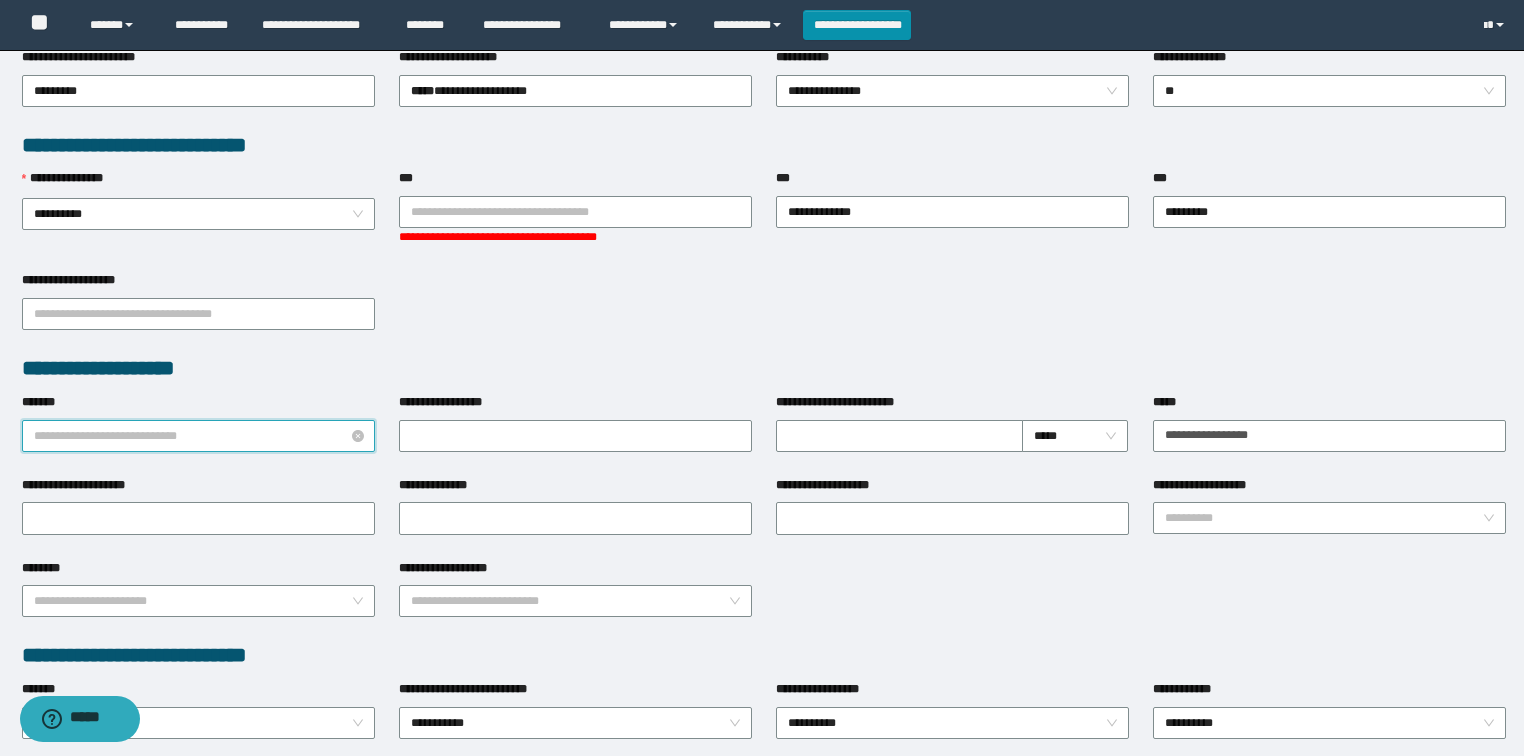 click on "**********" at bounding box center (199, 436) 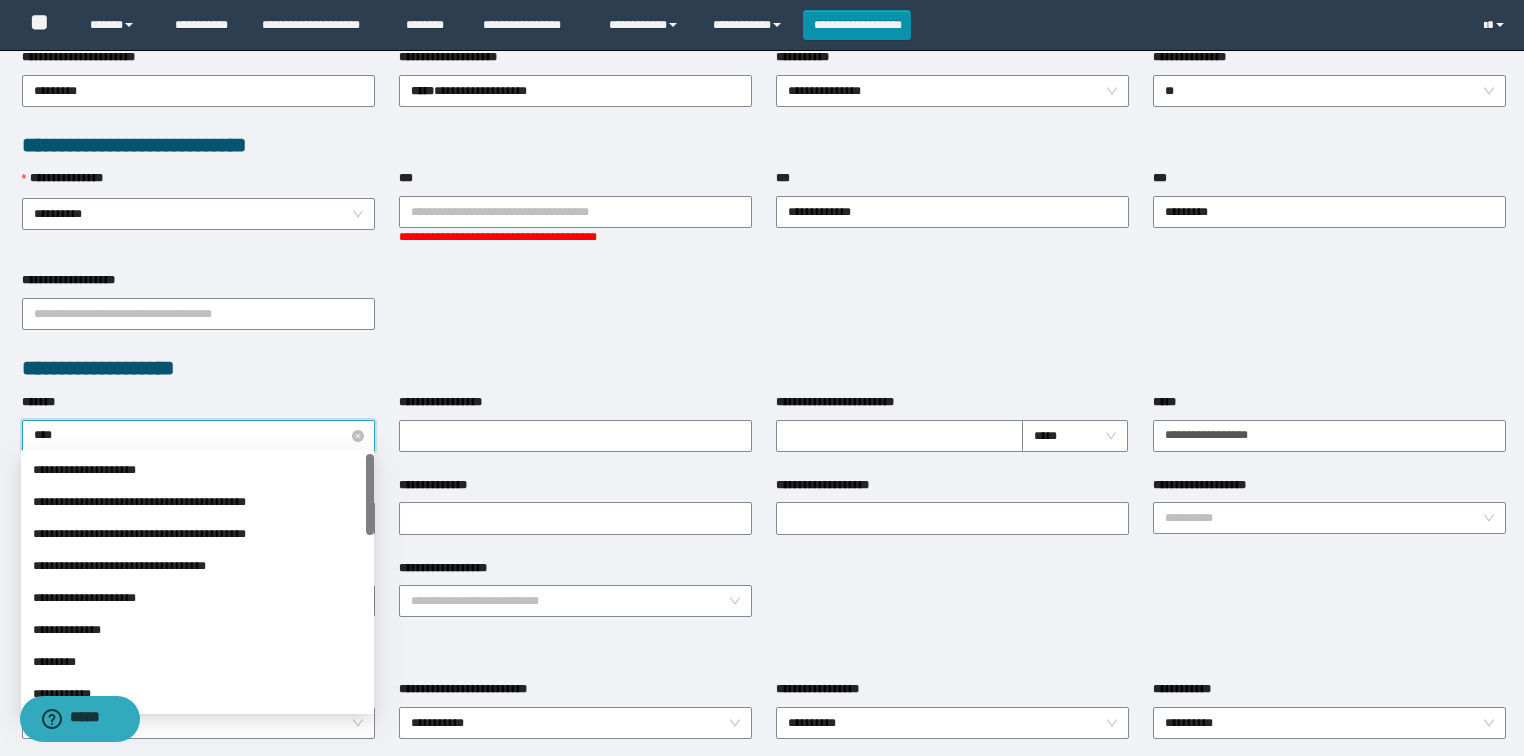 type on "*****" 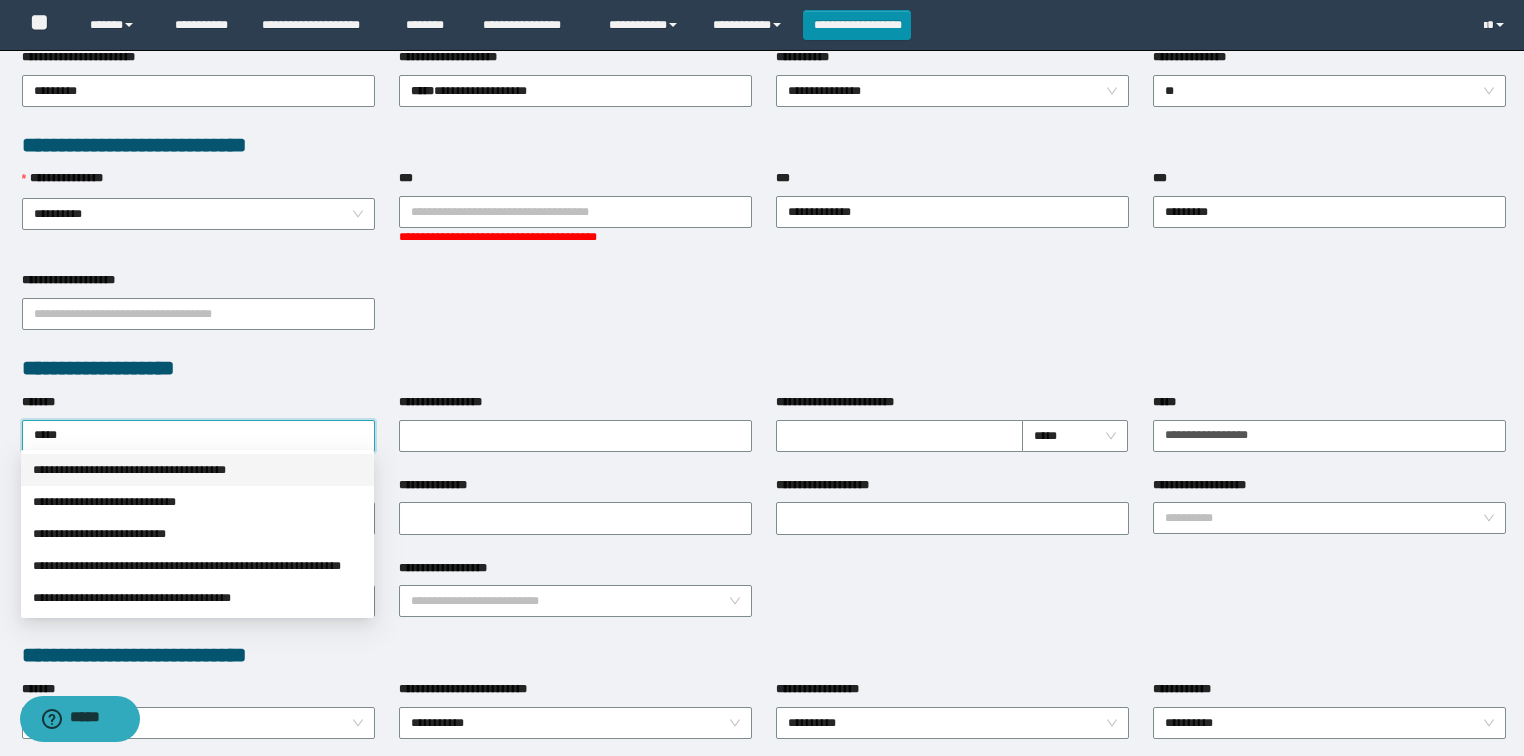 click on "**********" at bounding box center [197, 470] 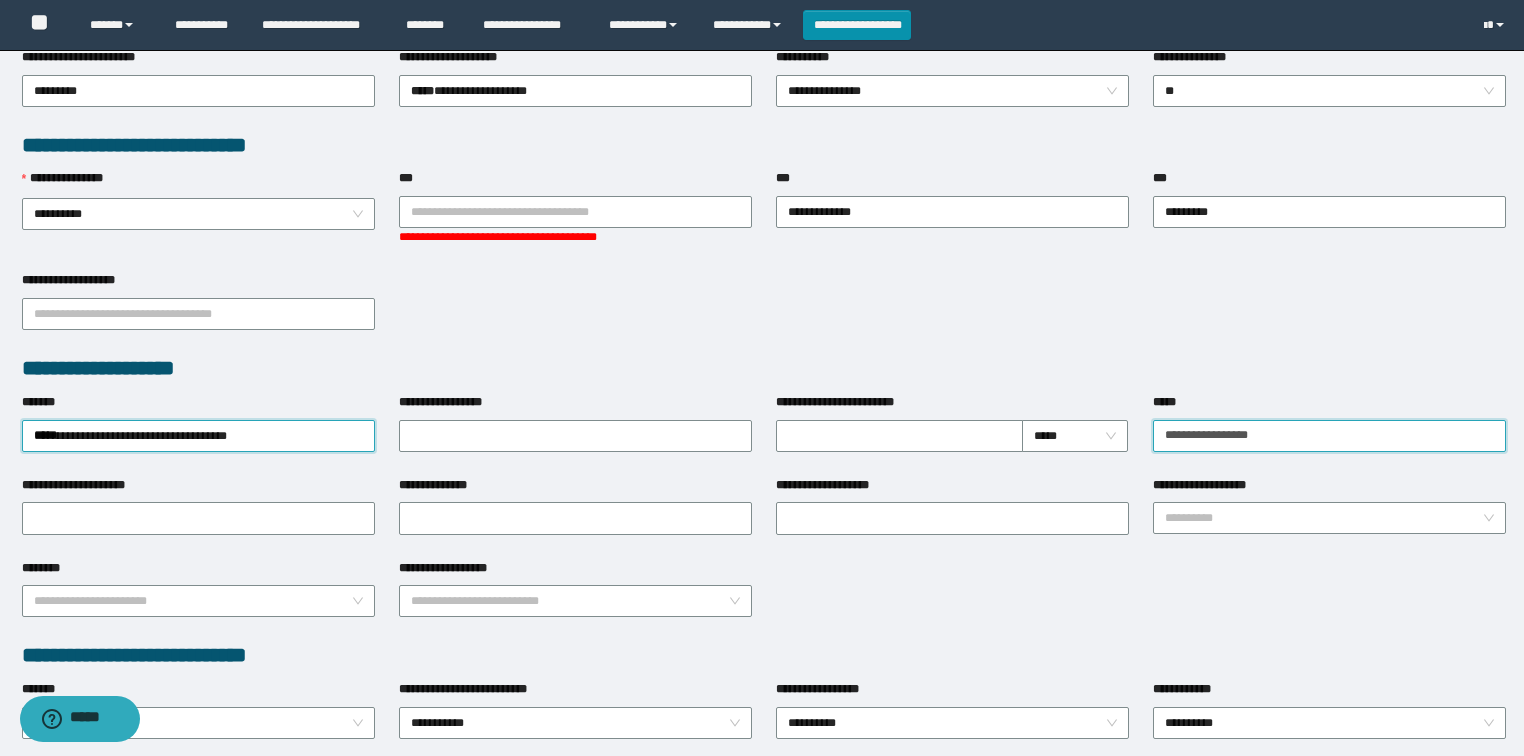click on "*****" at bounding box center (1329, 436) 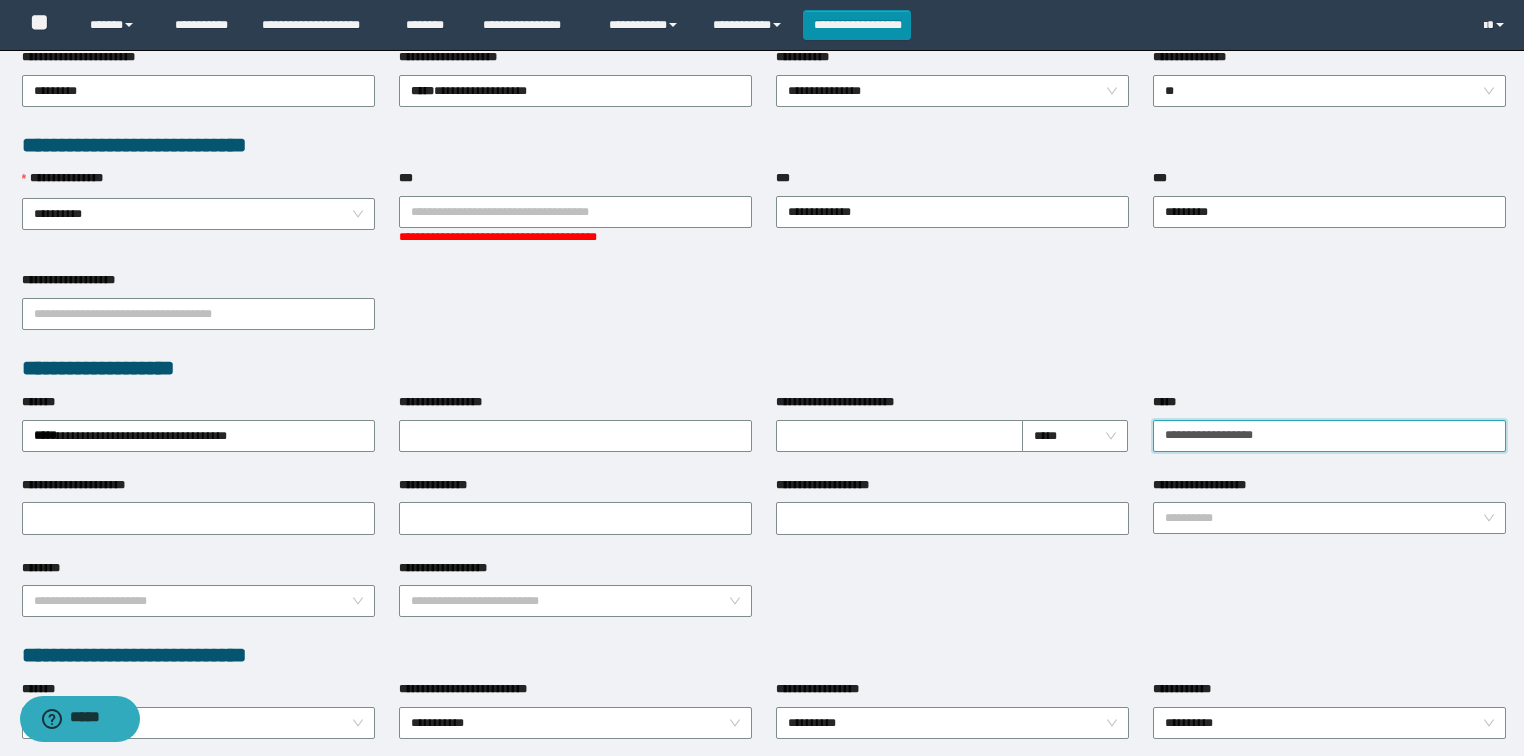 click on "**********" at bounding box center [1329, 436] 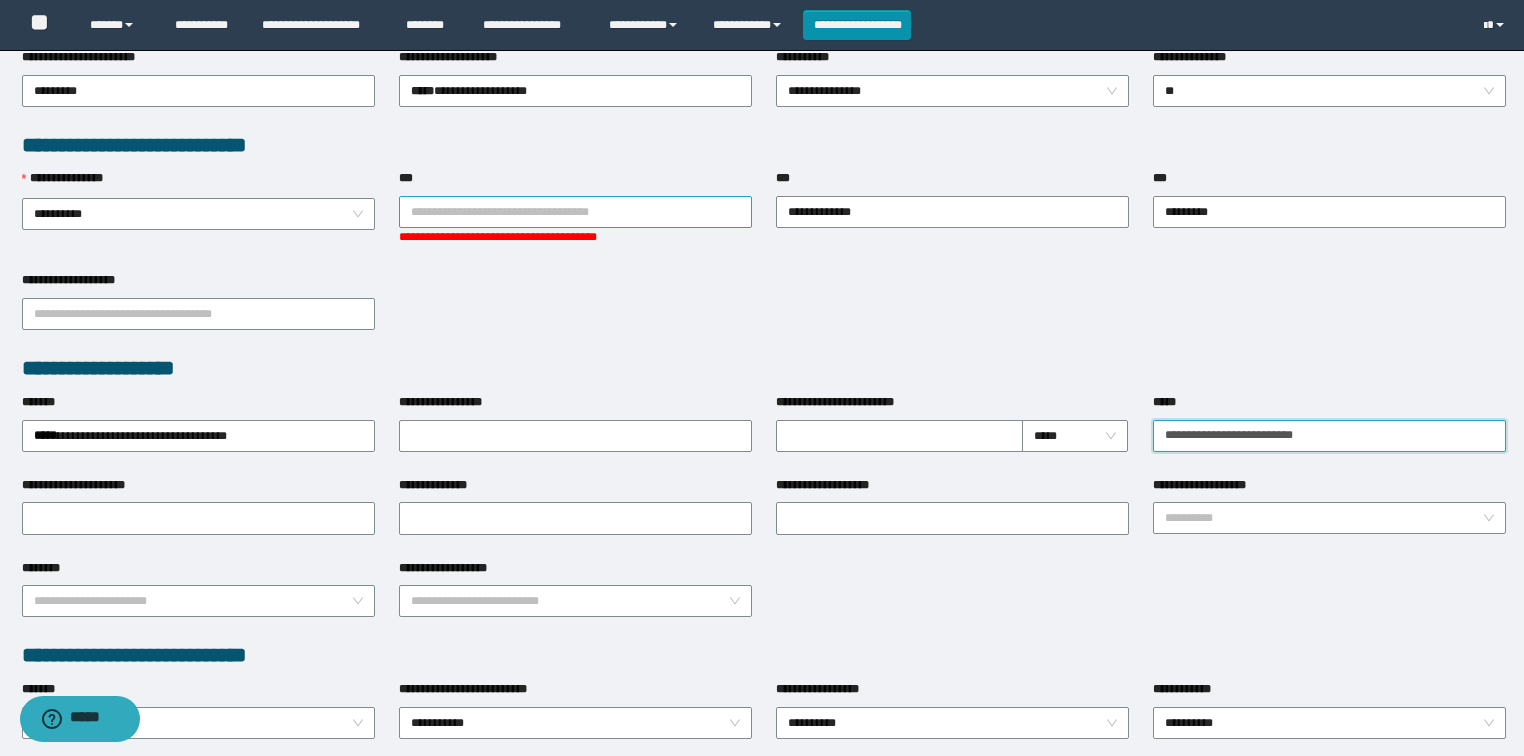 type on "**********" 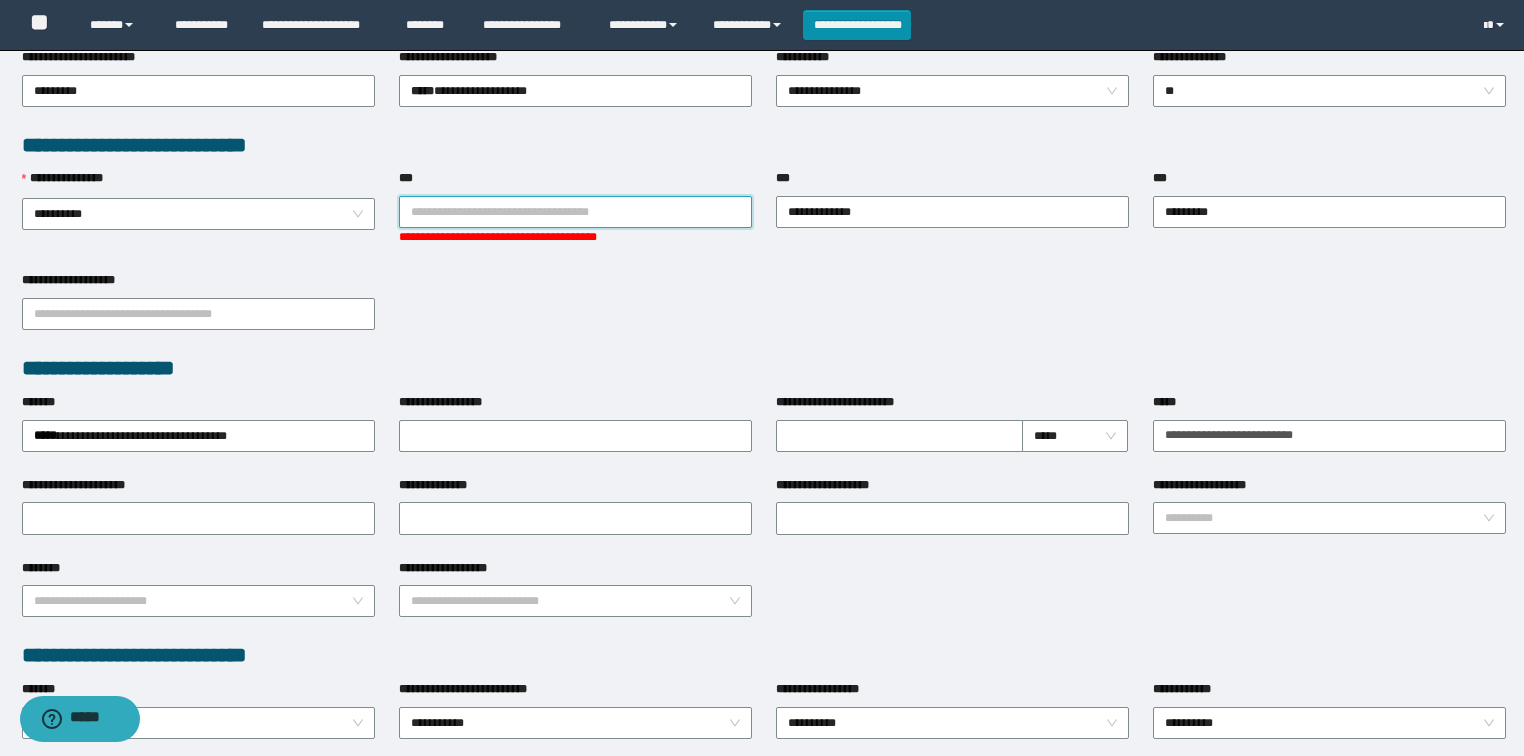 click on "***" at bounding box center (575, 212) 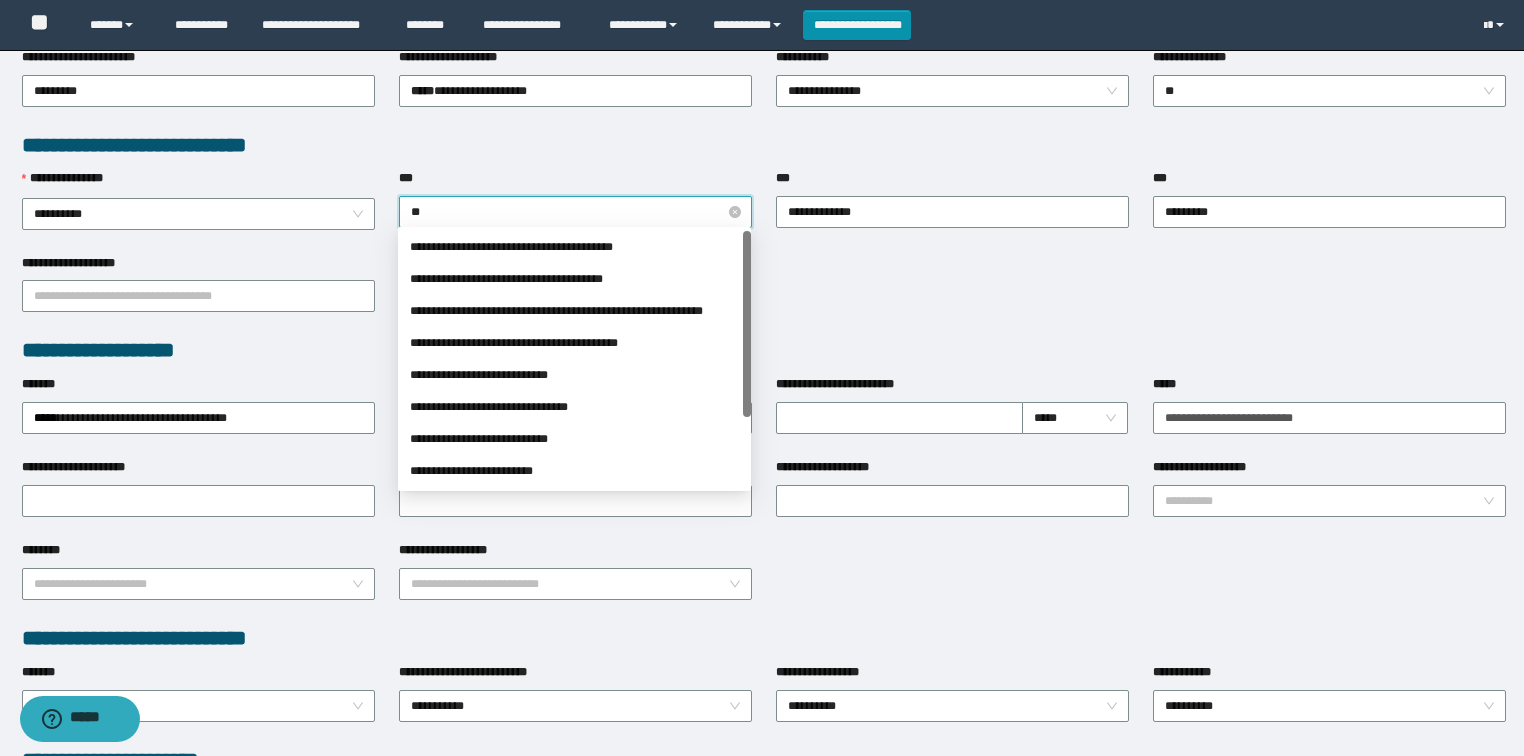 type on "***" 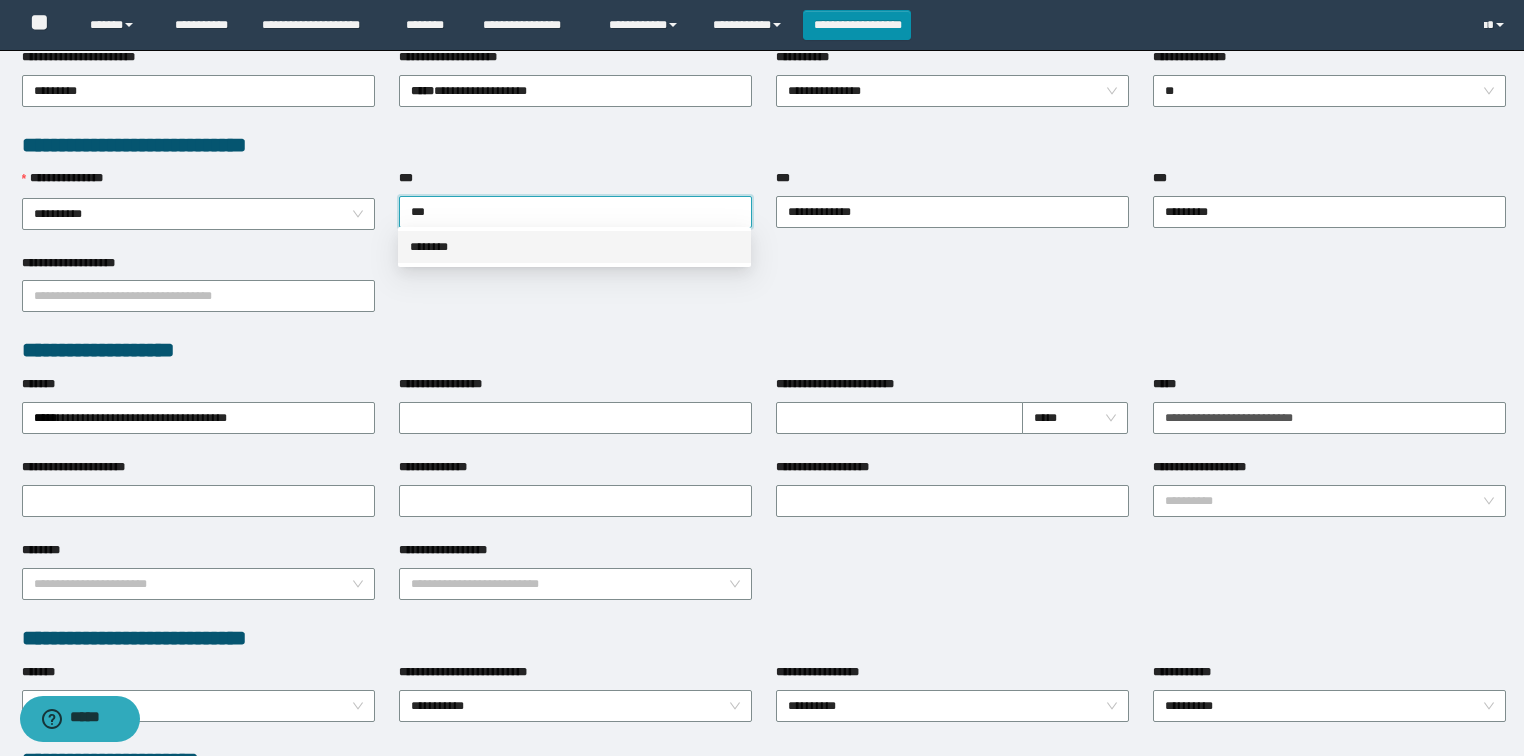 click on "********" at bounding box center (574, 247) 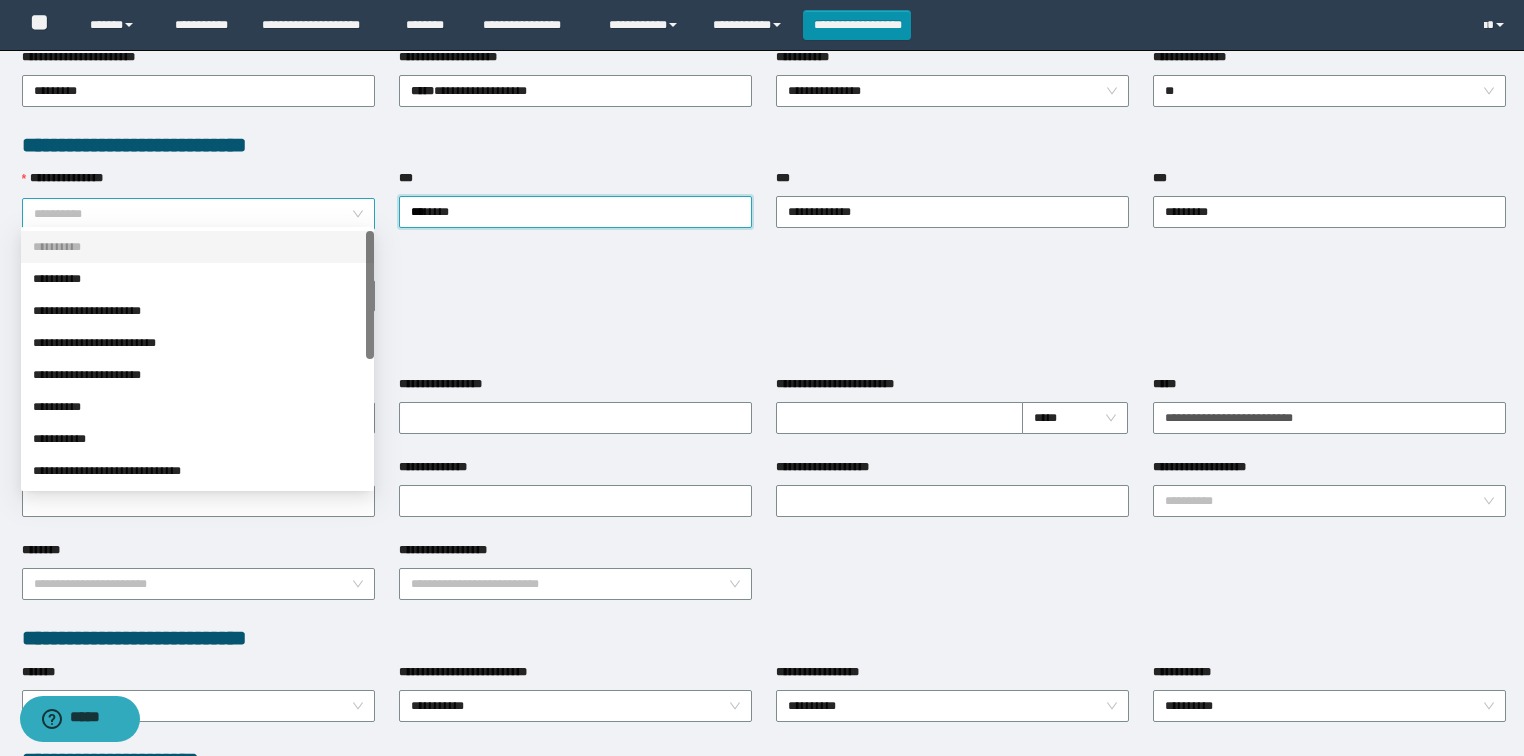 click on "**********" at bounding box center [199, 214] 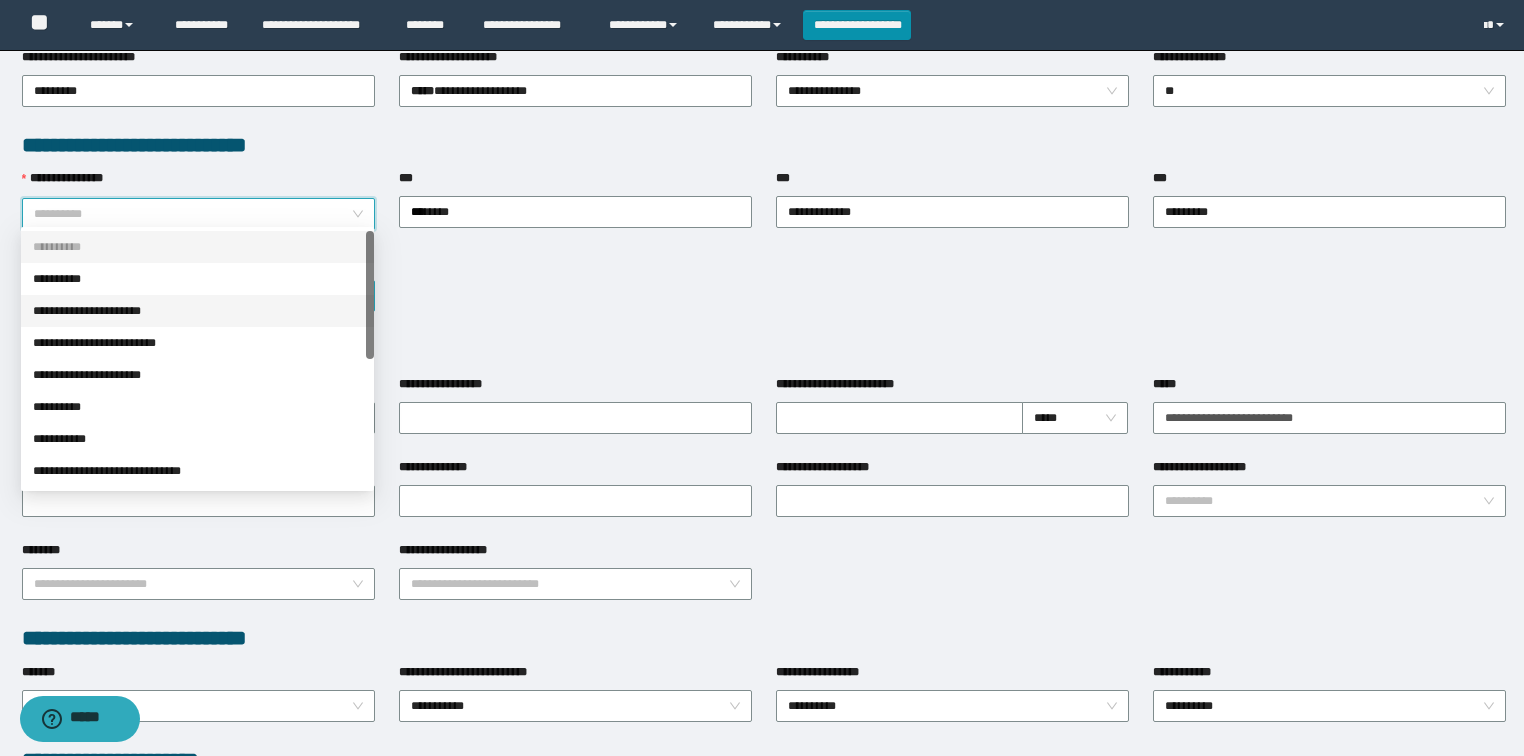 click on "**********" at bounding box center [197, 311] 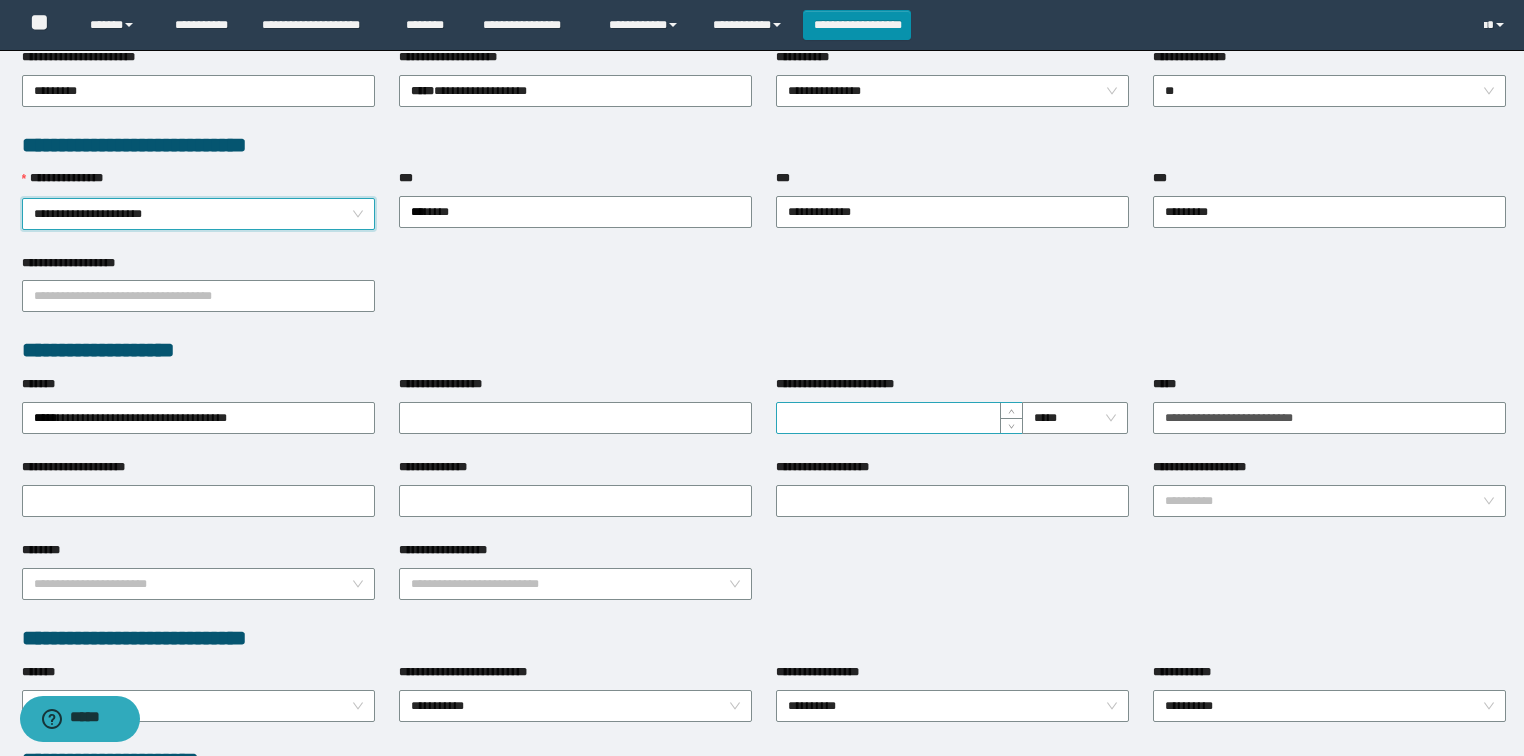 click on "**********" at bounding box center [899, 418] 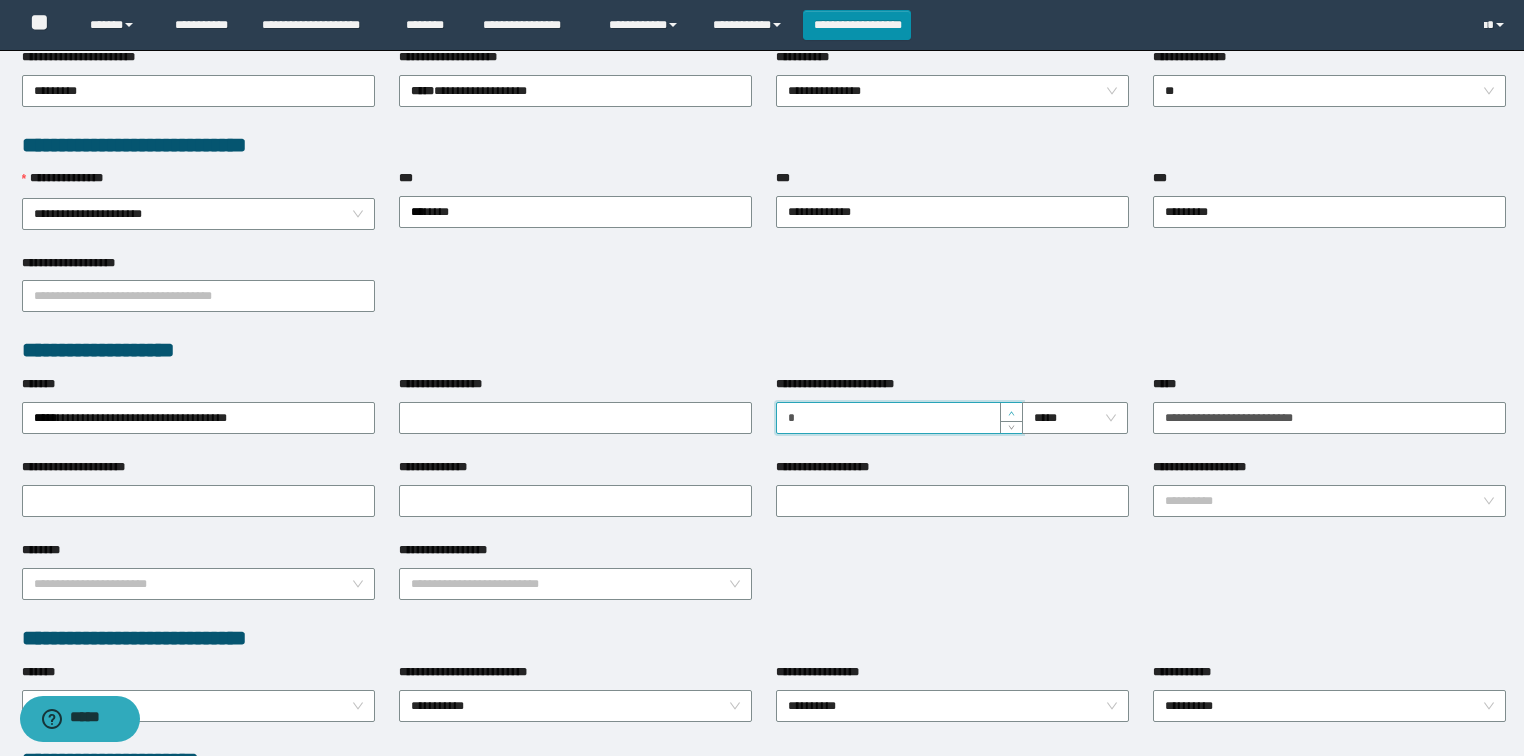 click at bounding box center (1011, 412) 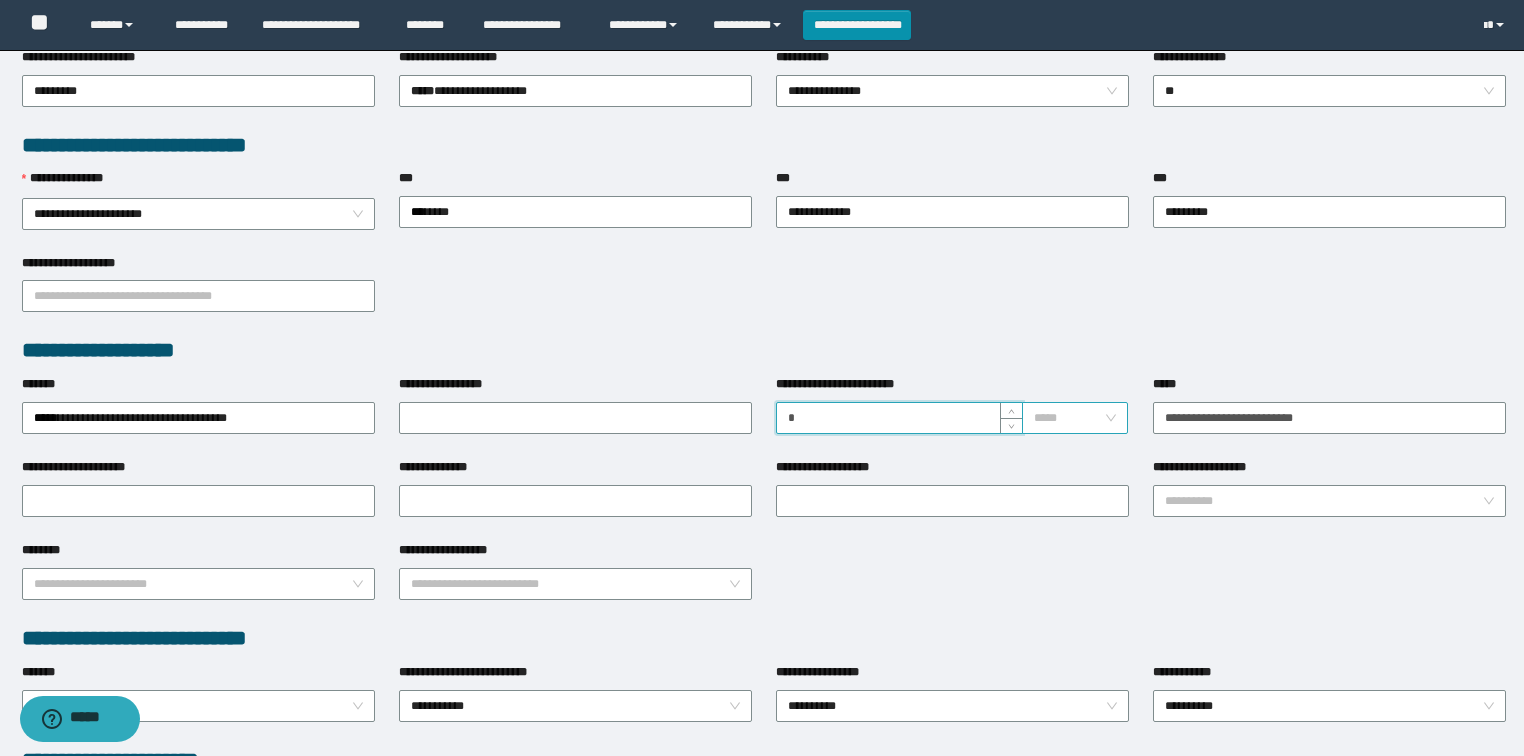 click on "*****" at bounding box center [1075, 418] 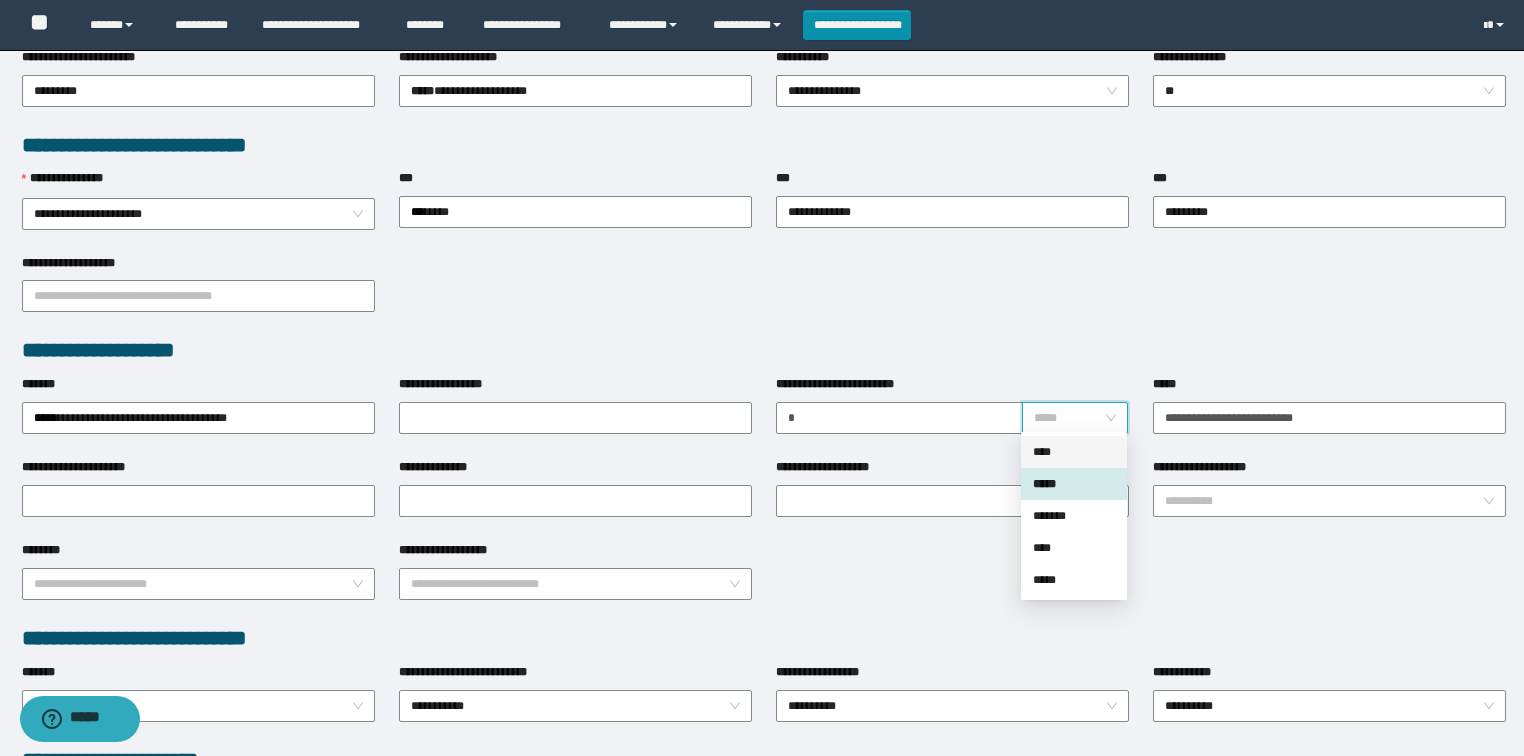 click on "****" at bounding box center (1074, 452) 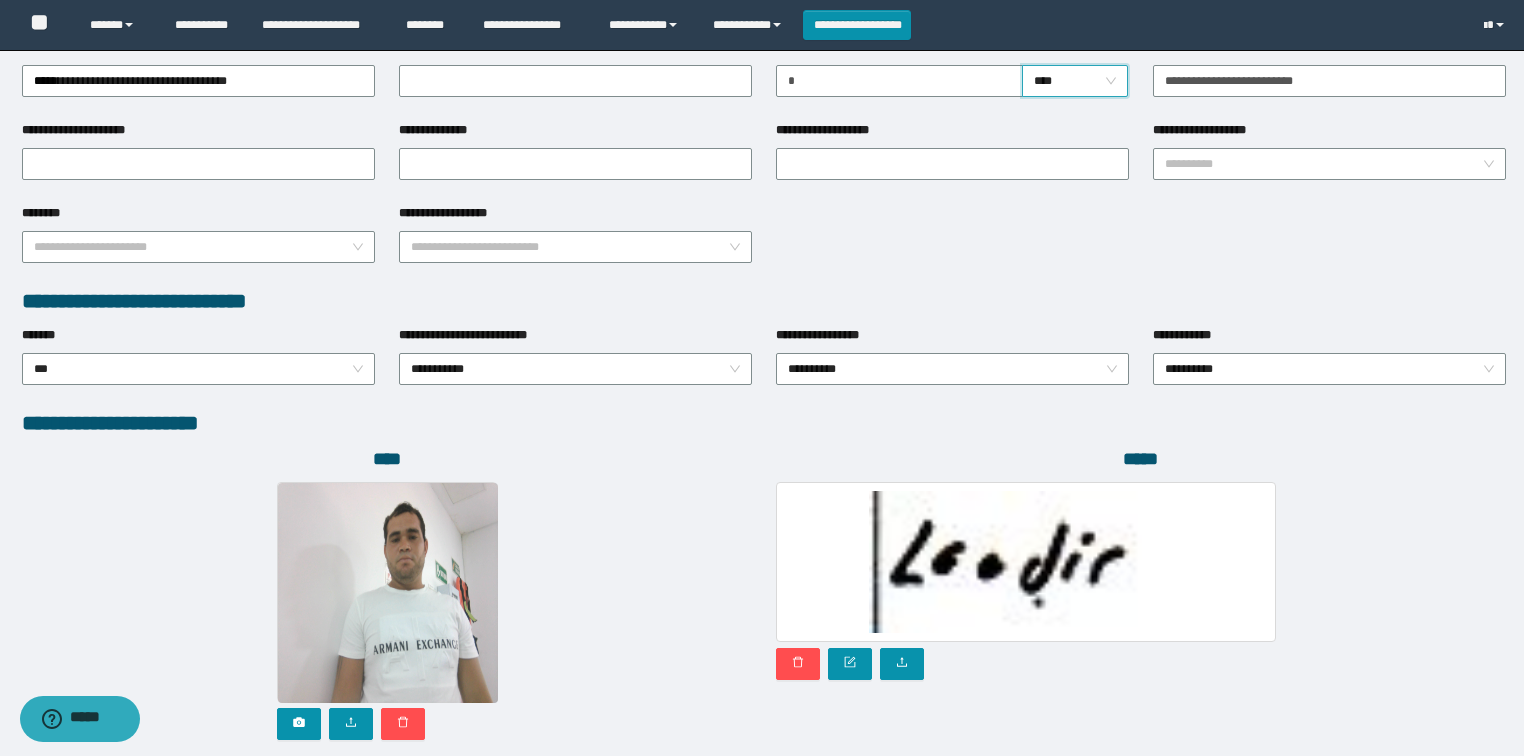 scroll, scrollTop: 946, scrollLeft: 0, axis: vertical 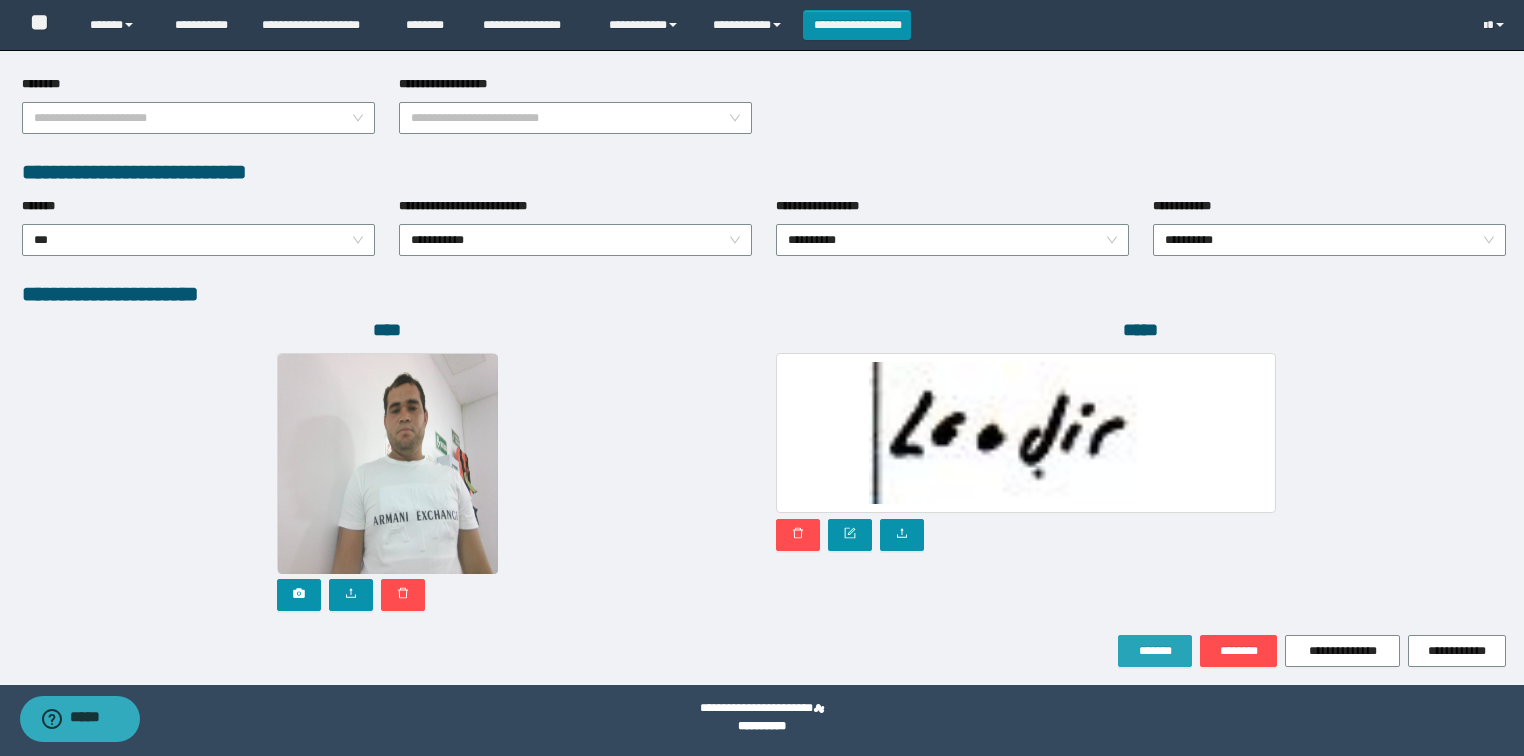 click on "*******" at bounding box center (1155, 651) 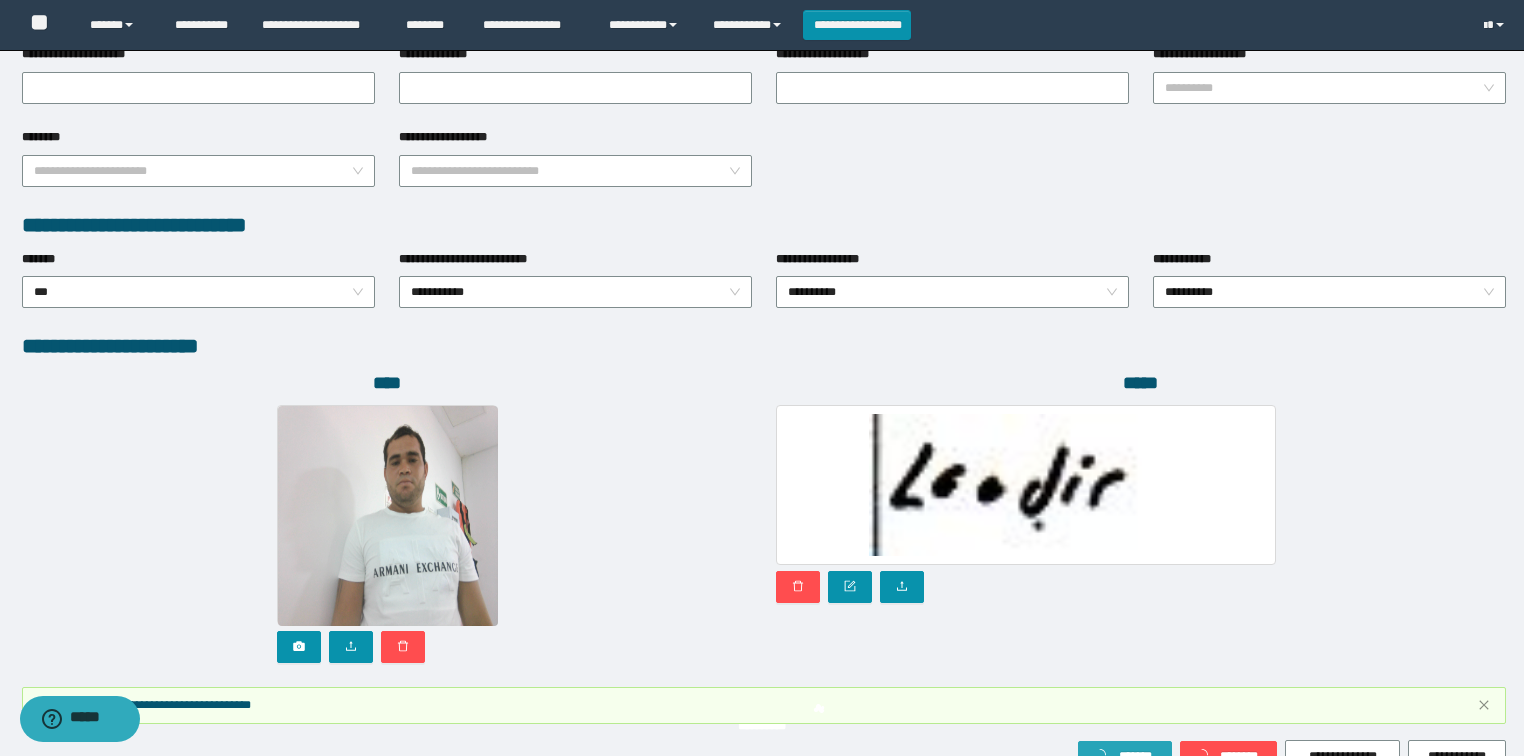 scroll, scrollTop: 999, scrollLeft: 0, axis: vertical 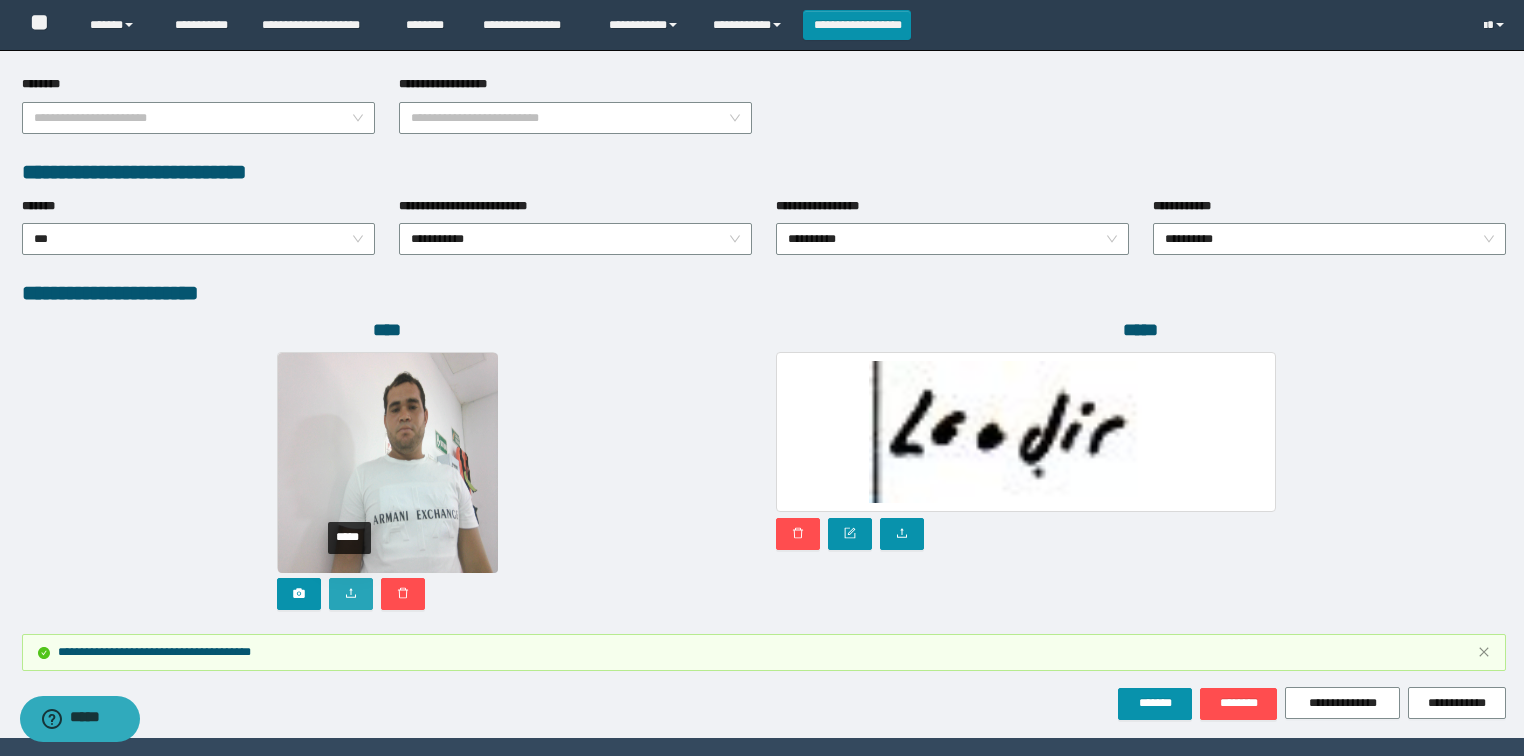 click 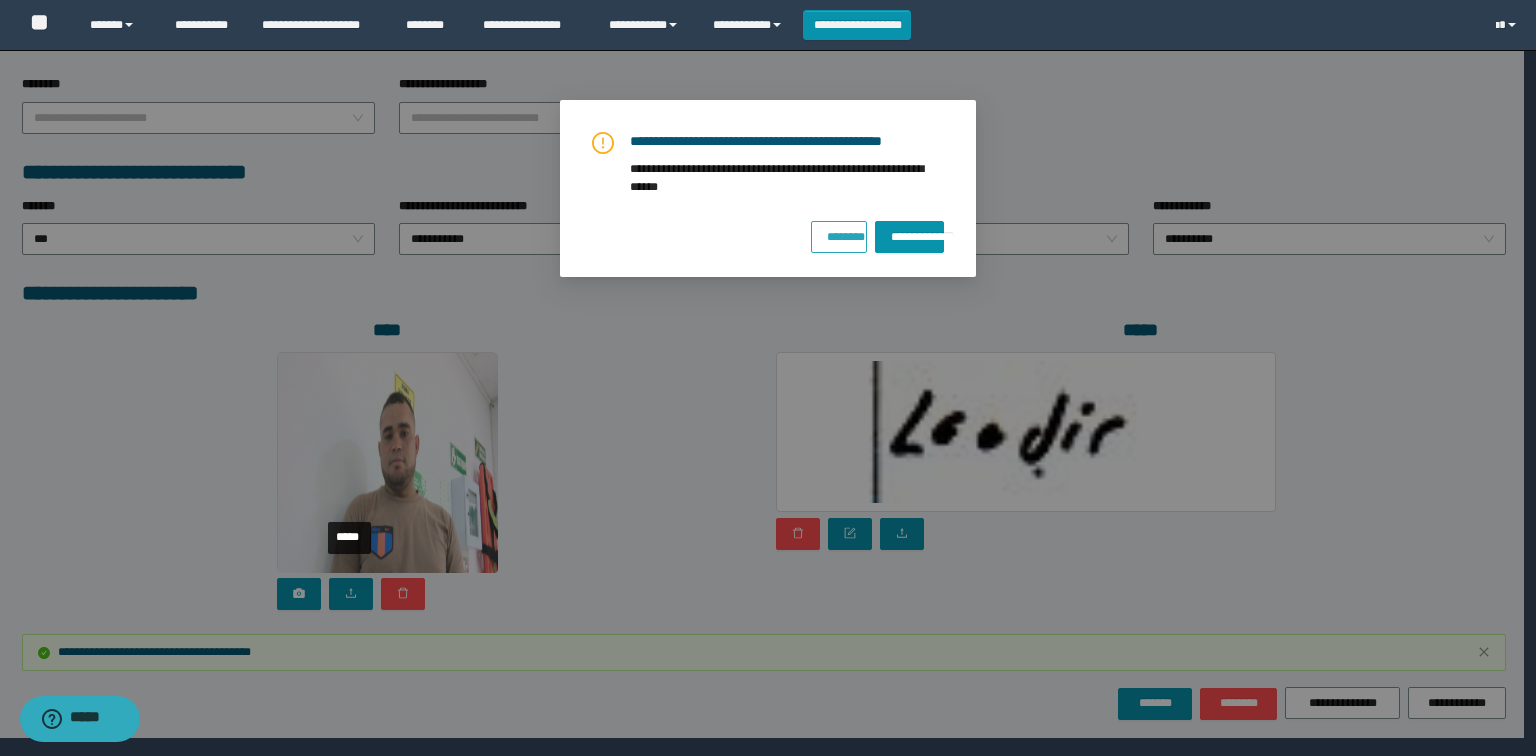 click on "********" at bounding box center [839, 233] 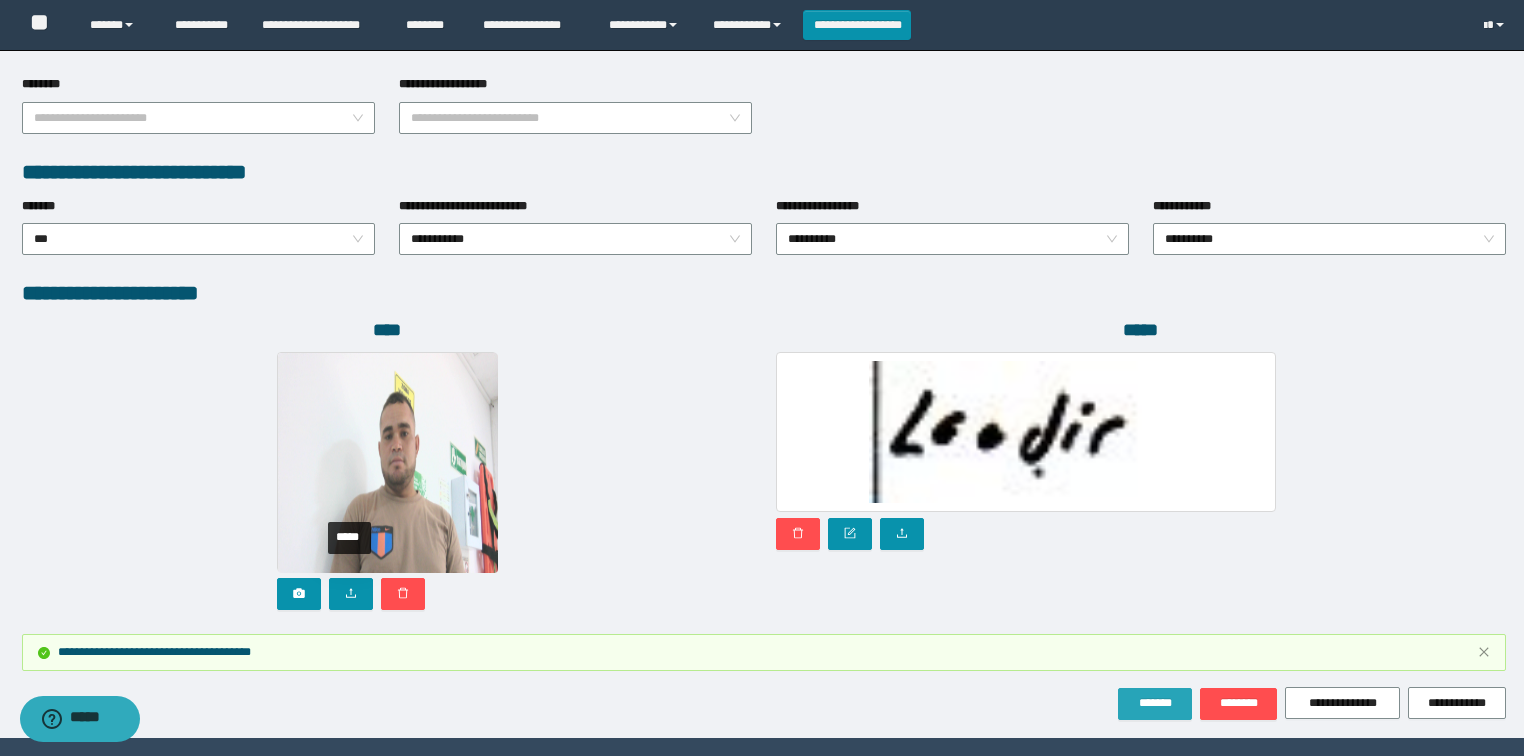 drag, startPoint x: 1156, startPoint y: 703, endPoint x: 817, endPoint y: 483, distance: 404.12994 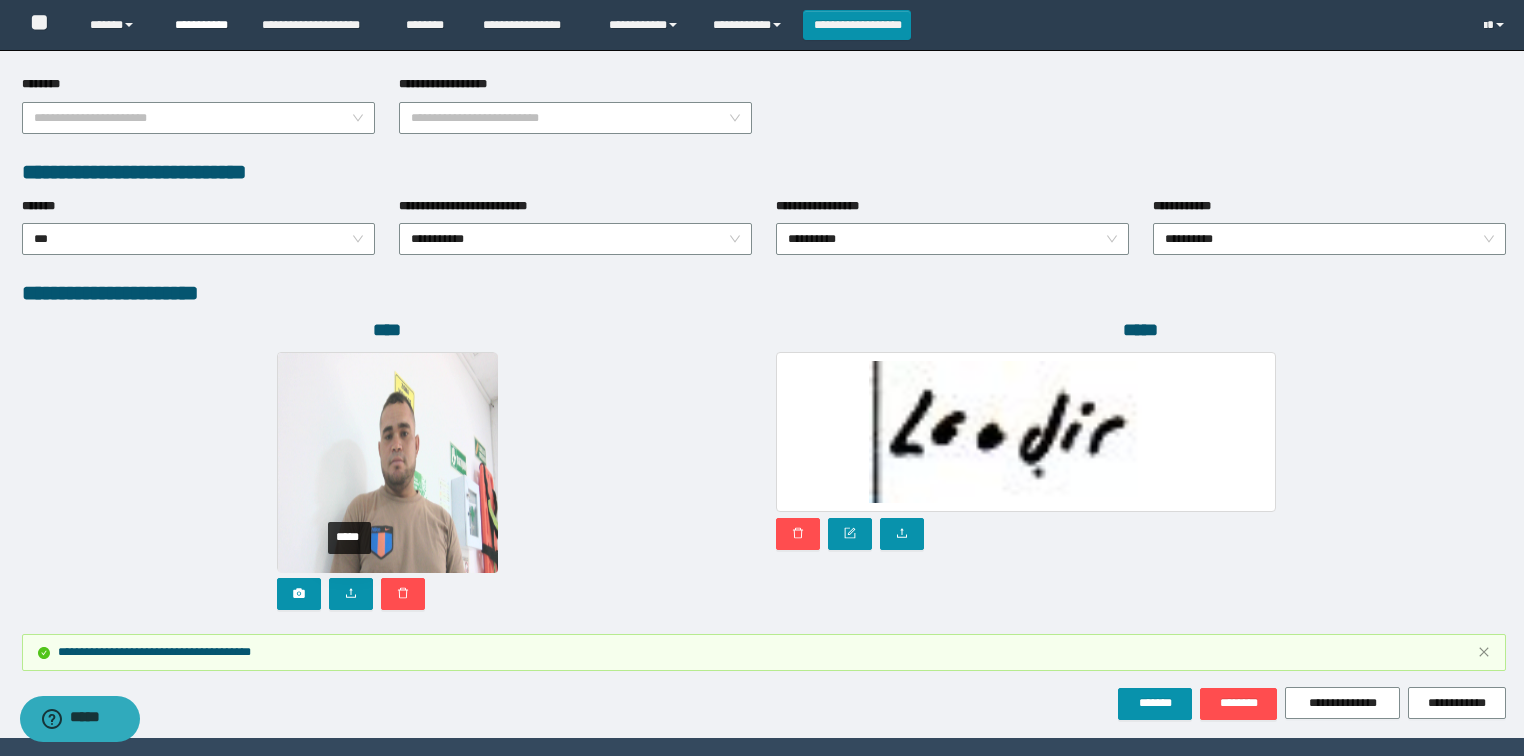 click on "**********" at bounding box center (203, 25) 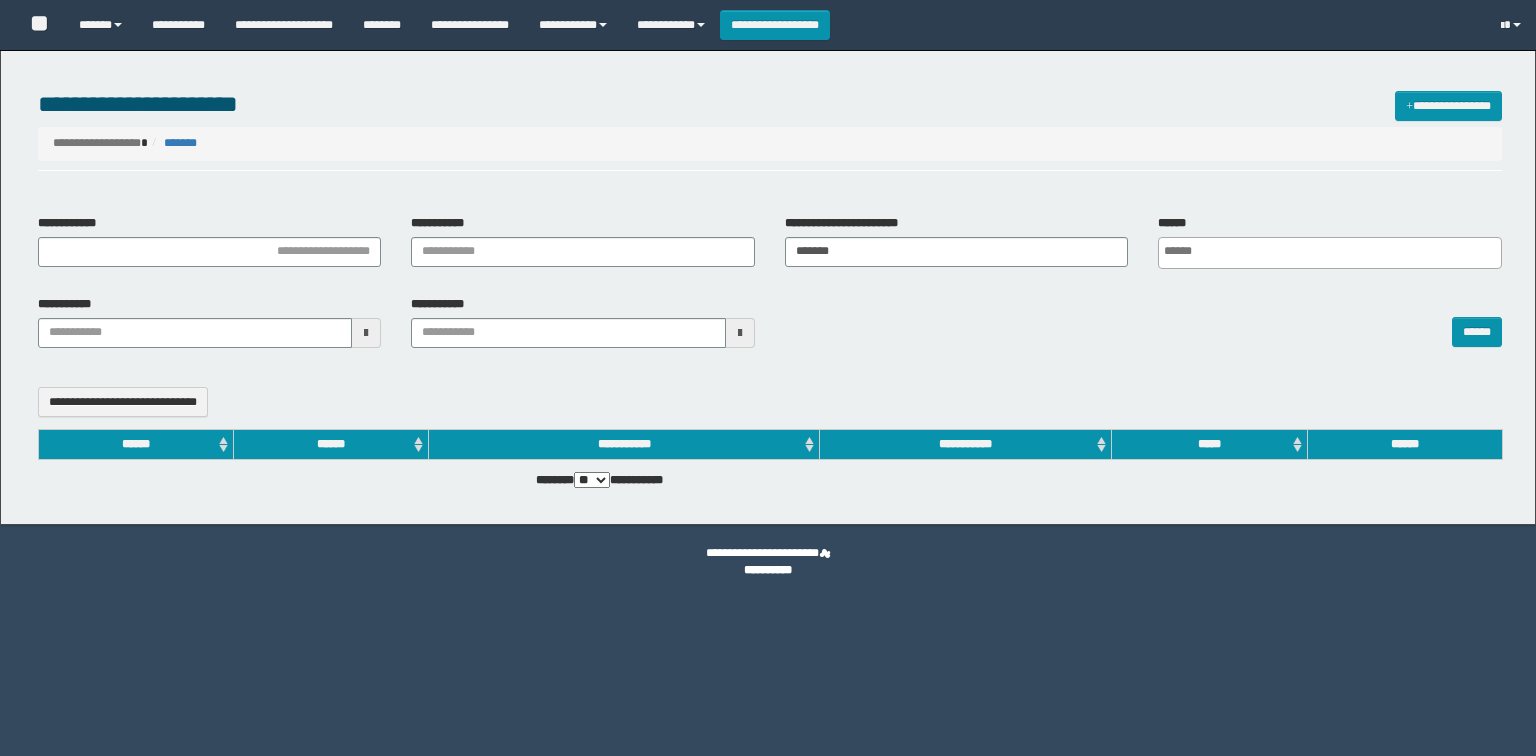 select 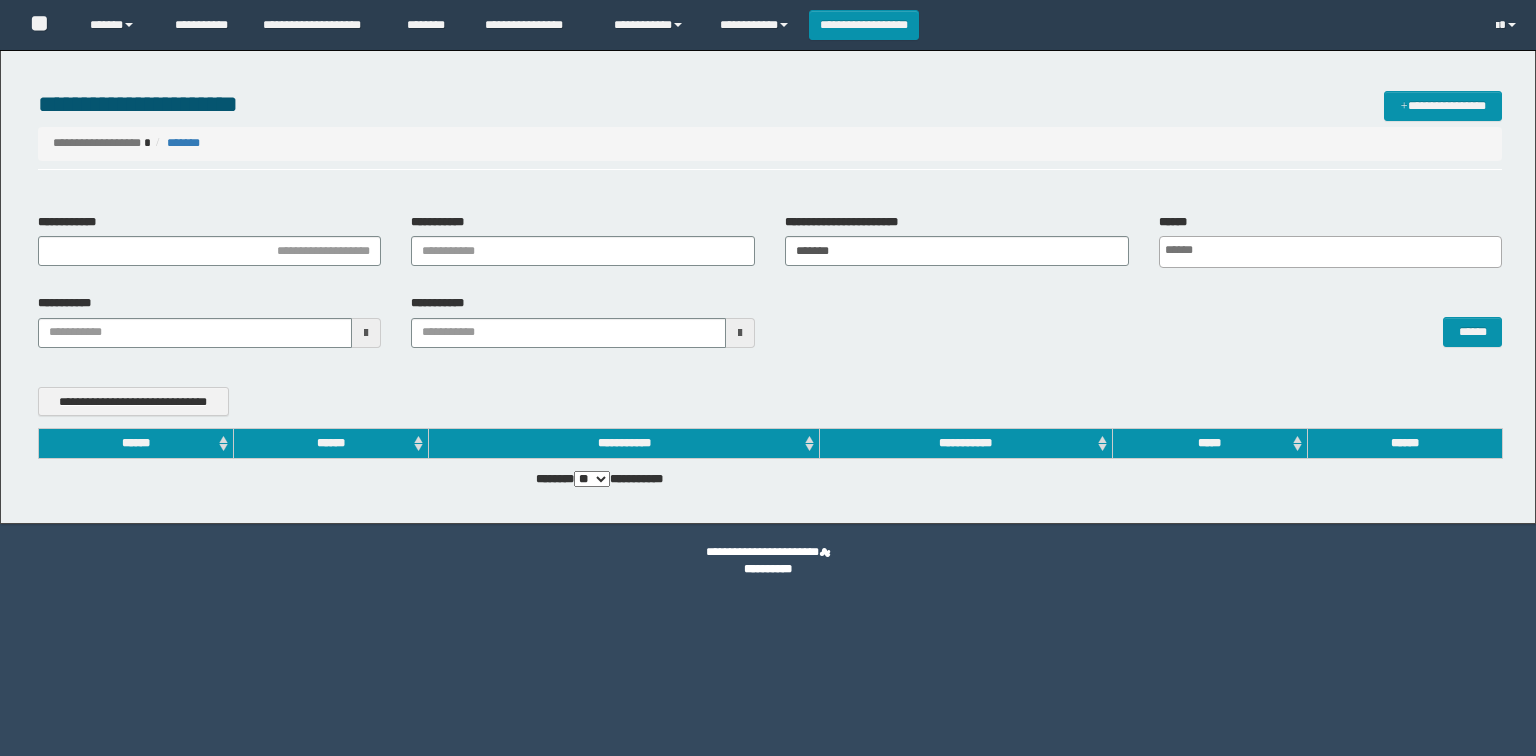 scroll, scrollTop: 0, scrollLeft: 0, axis: both 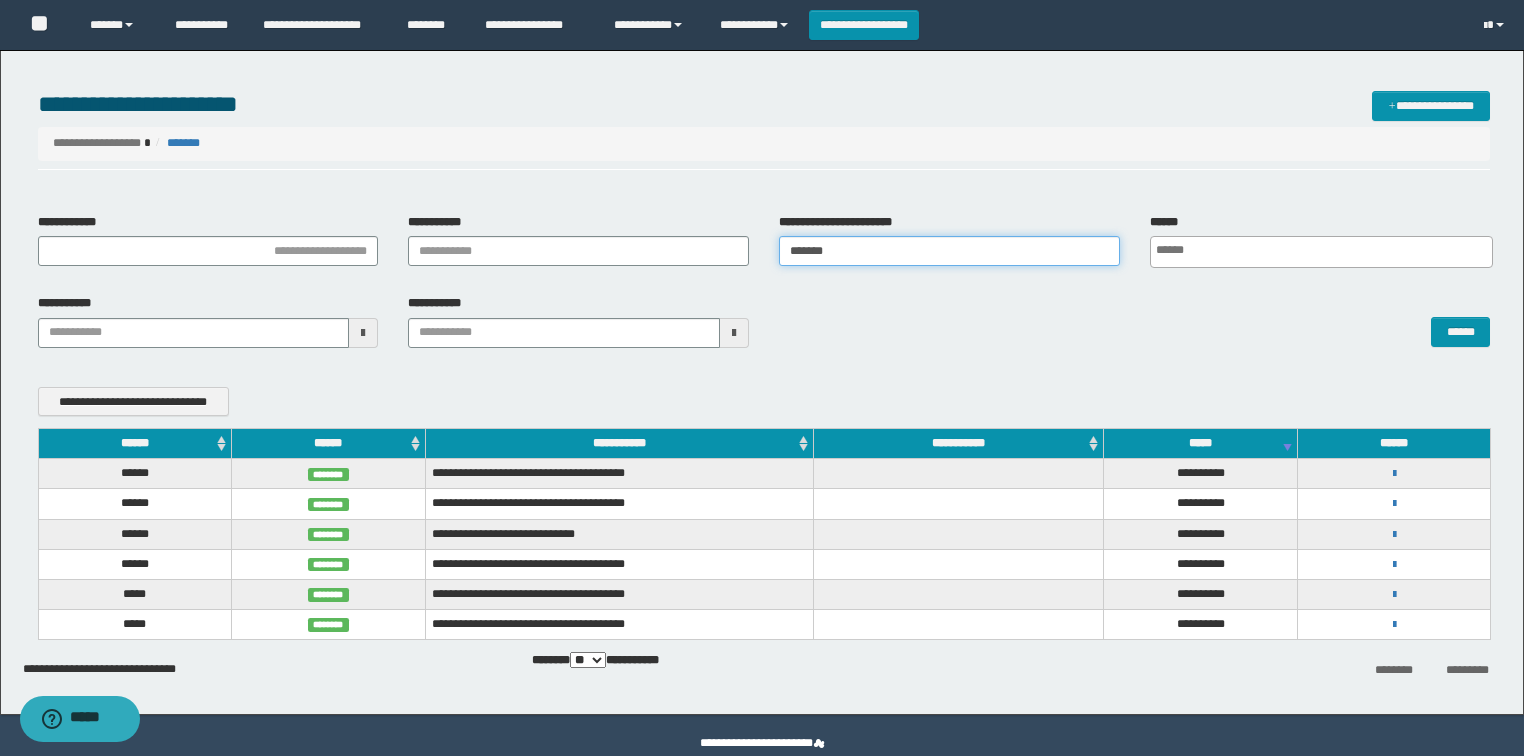 drag, startPoint x: 864, startPoint y: 248, endPoint x: 780, endPoint y: 259, distance: 84.71718 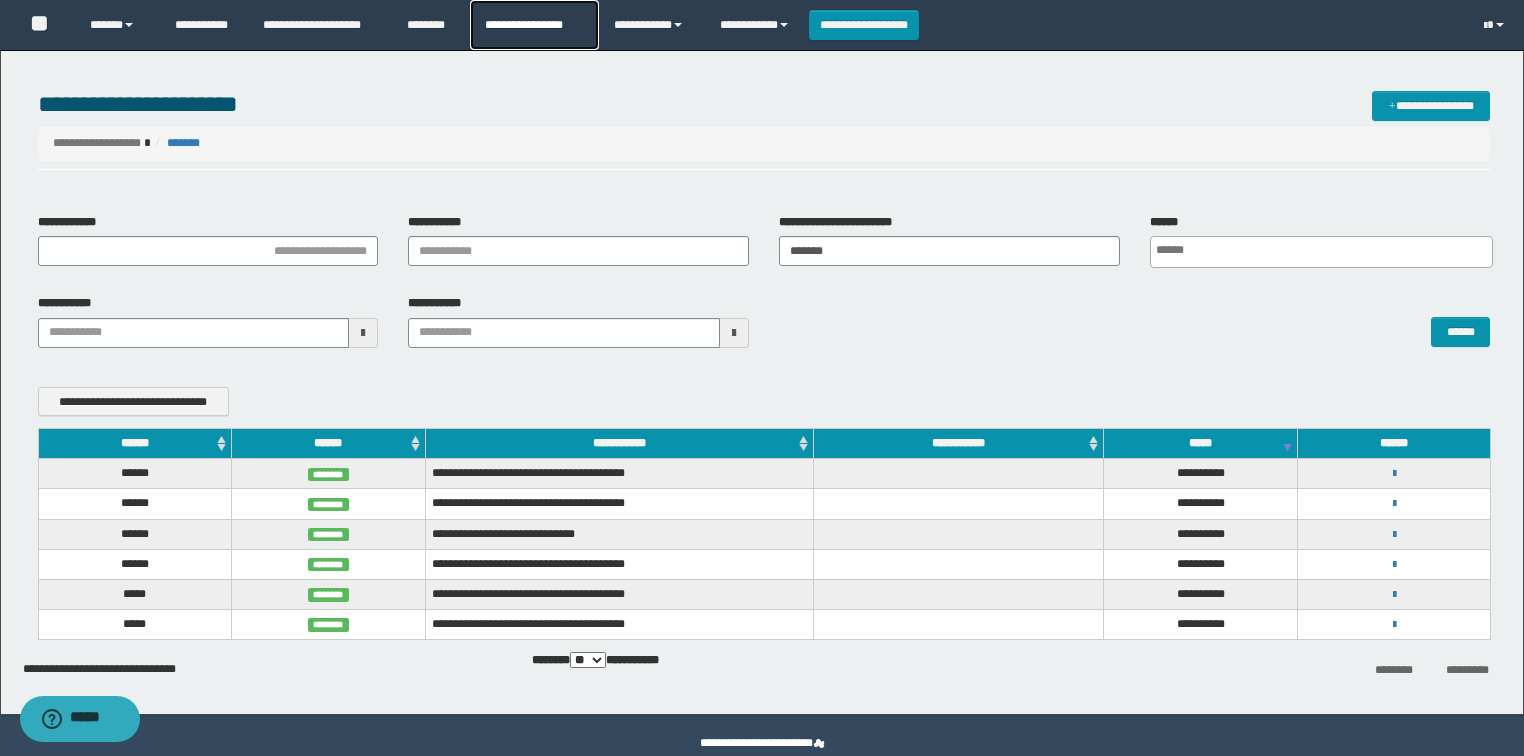 click on "**********" at bounding box center (534, 25) 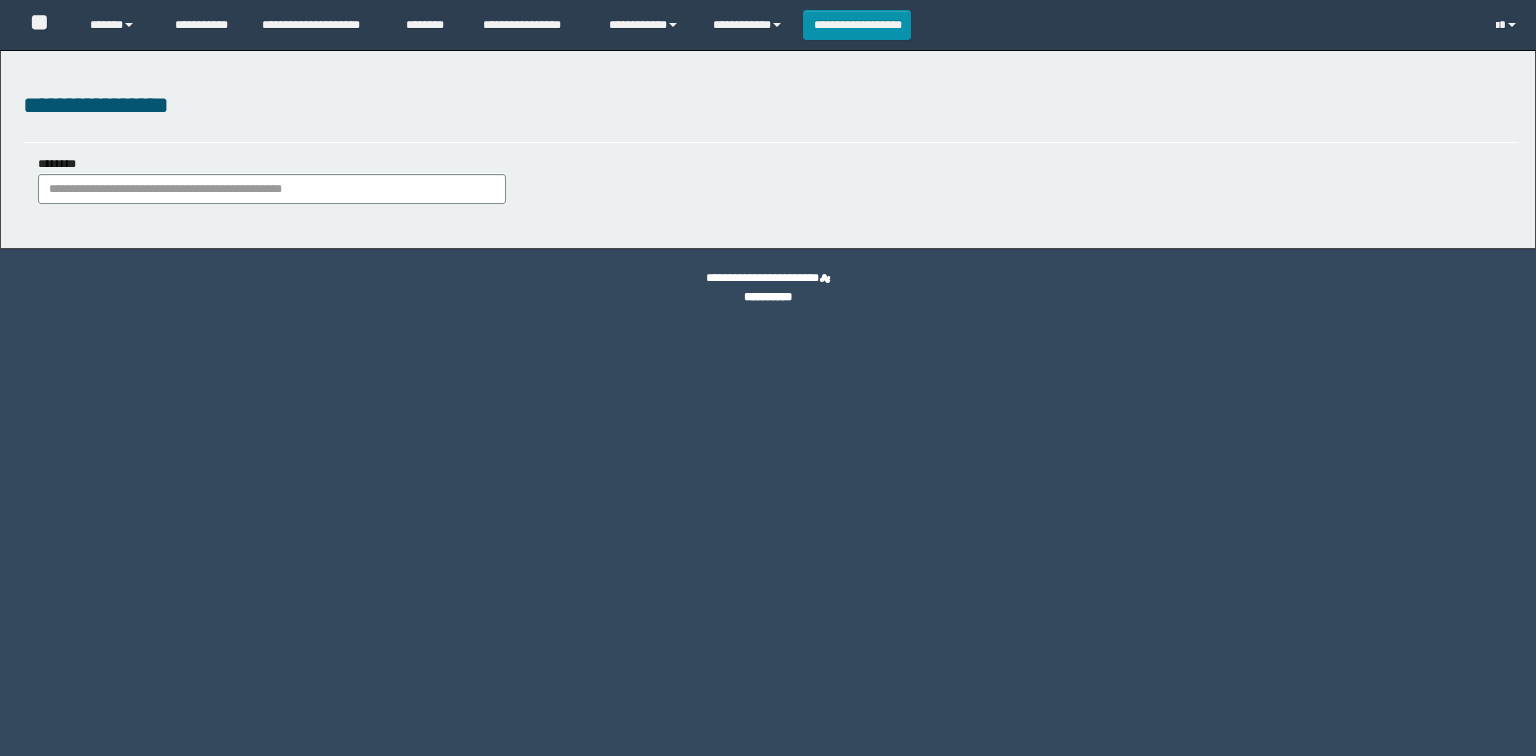 scroll, scrollTop: 0, scrollLeft: 0, axis: both 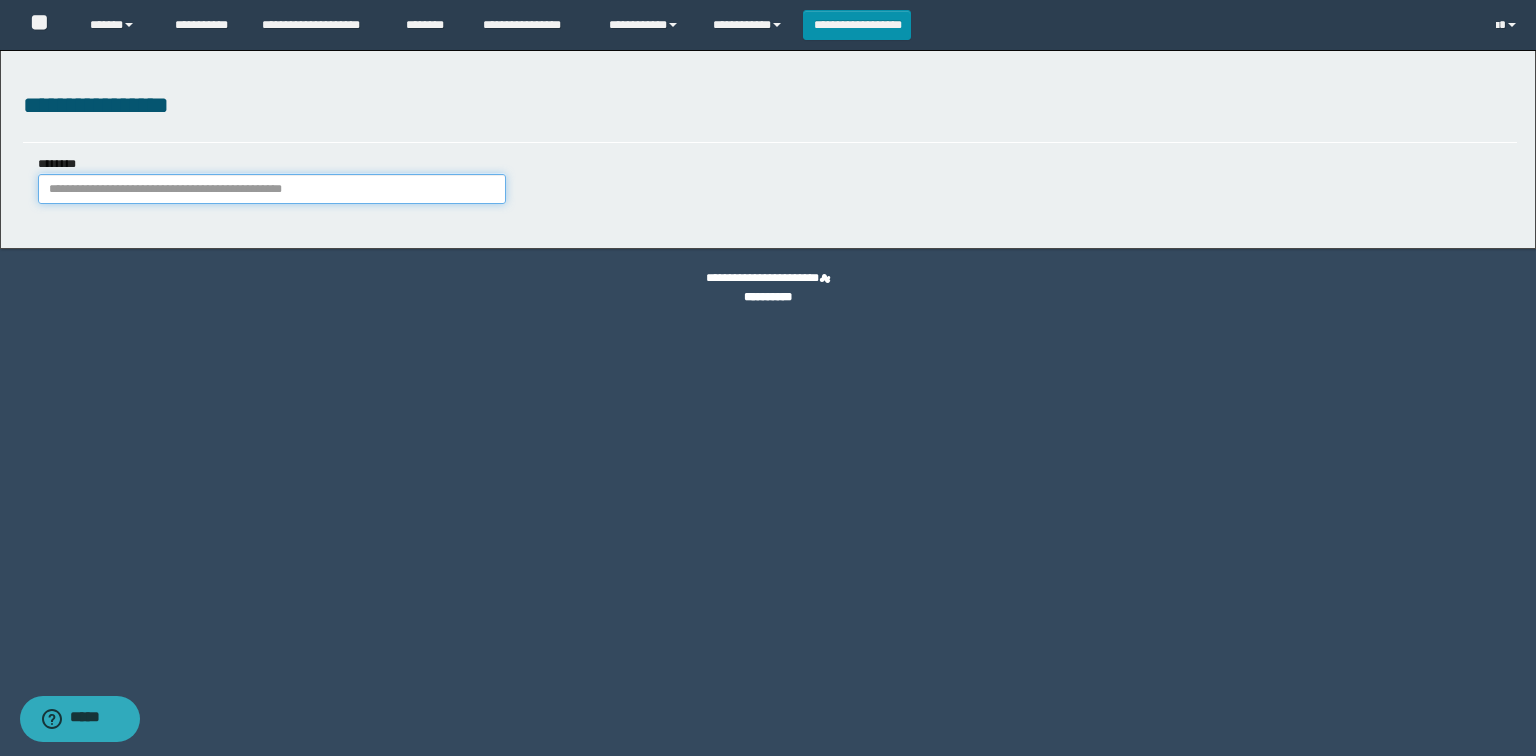 click on "********" at bounding box center (272, 189) 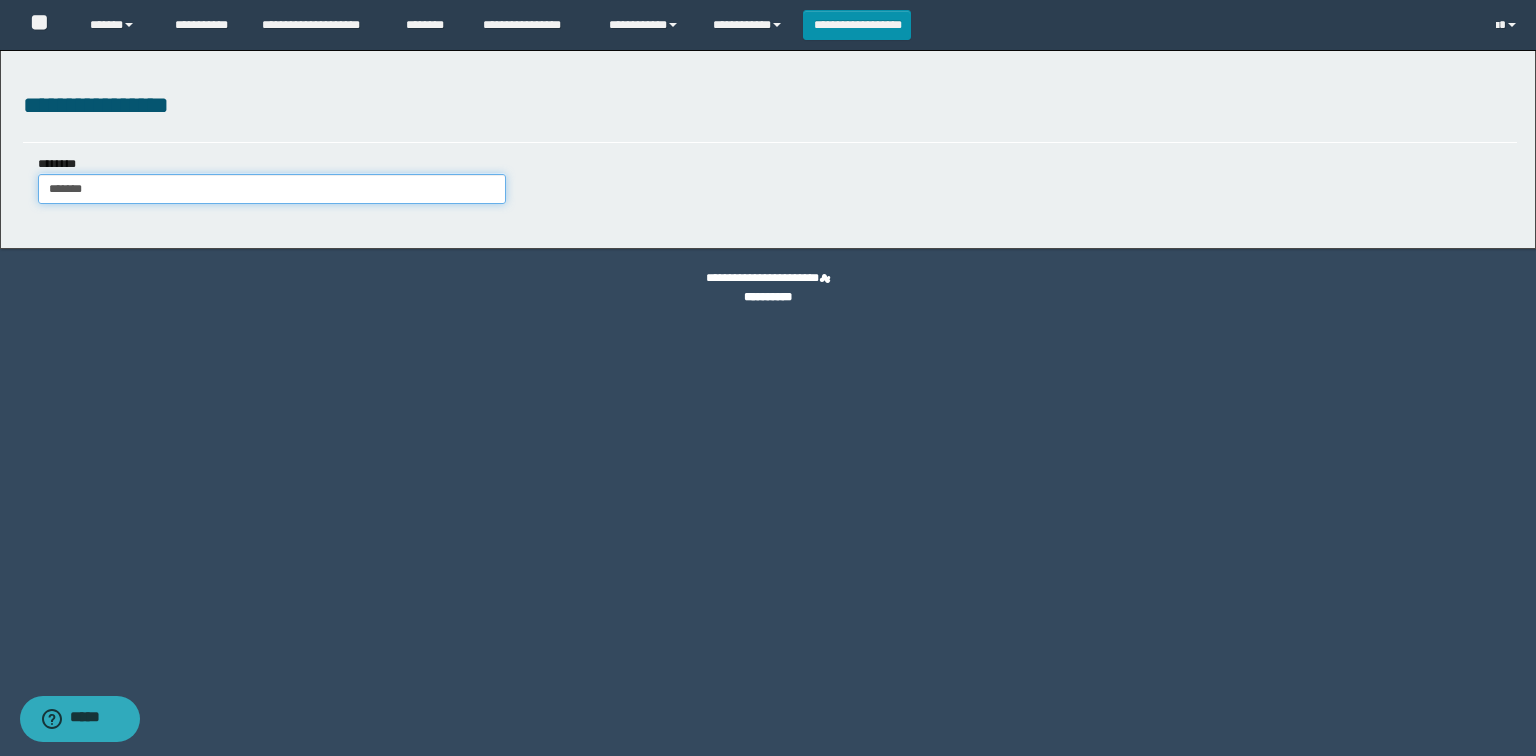 type on "*******" 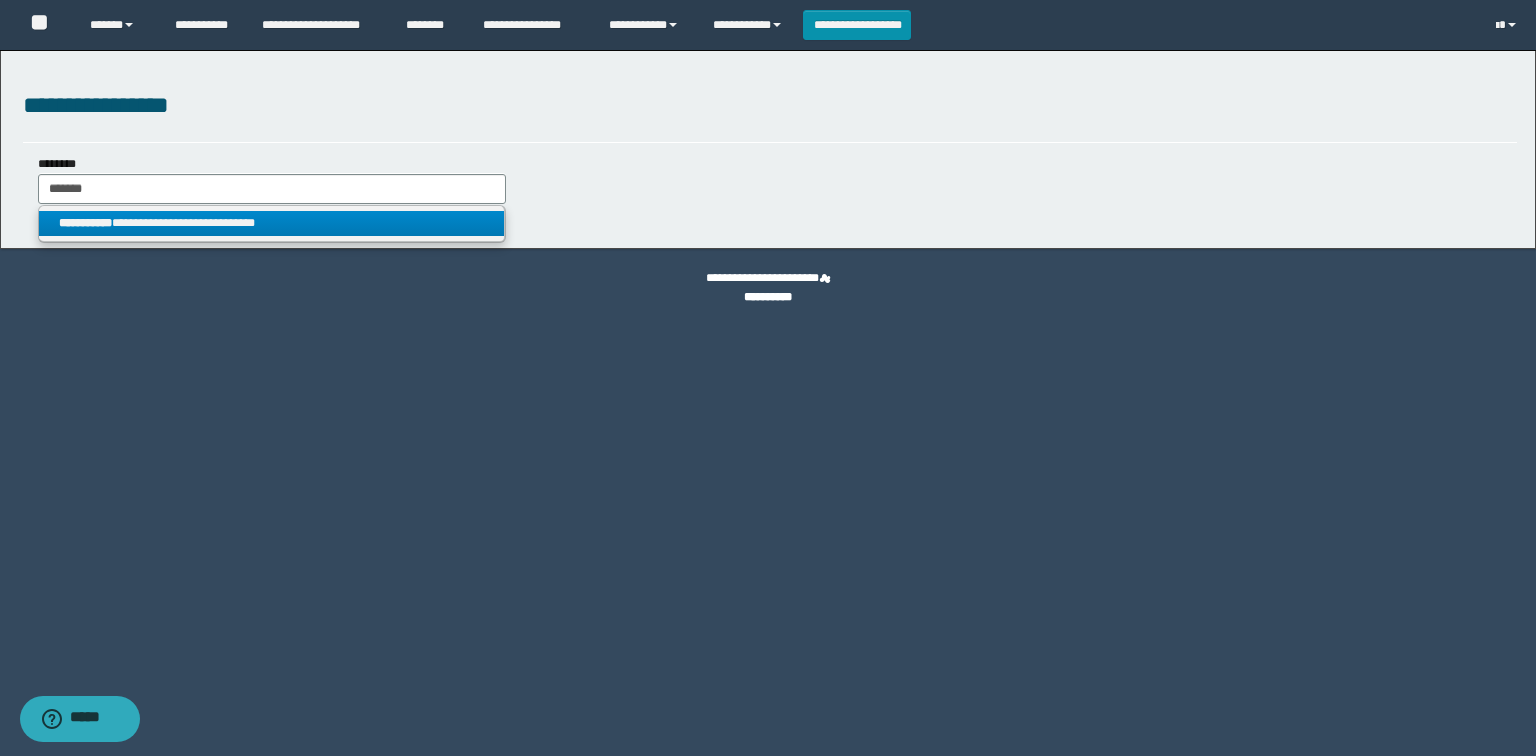 click on "**********" at bounding box center (272, 223) 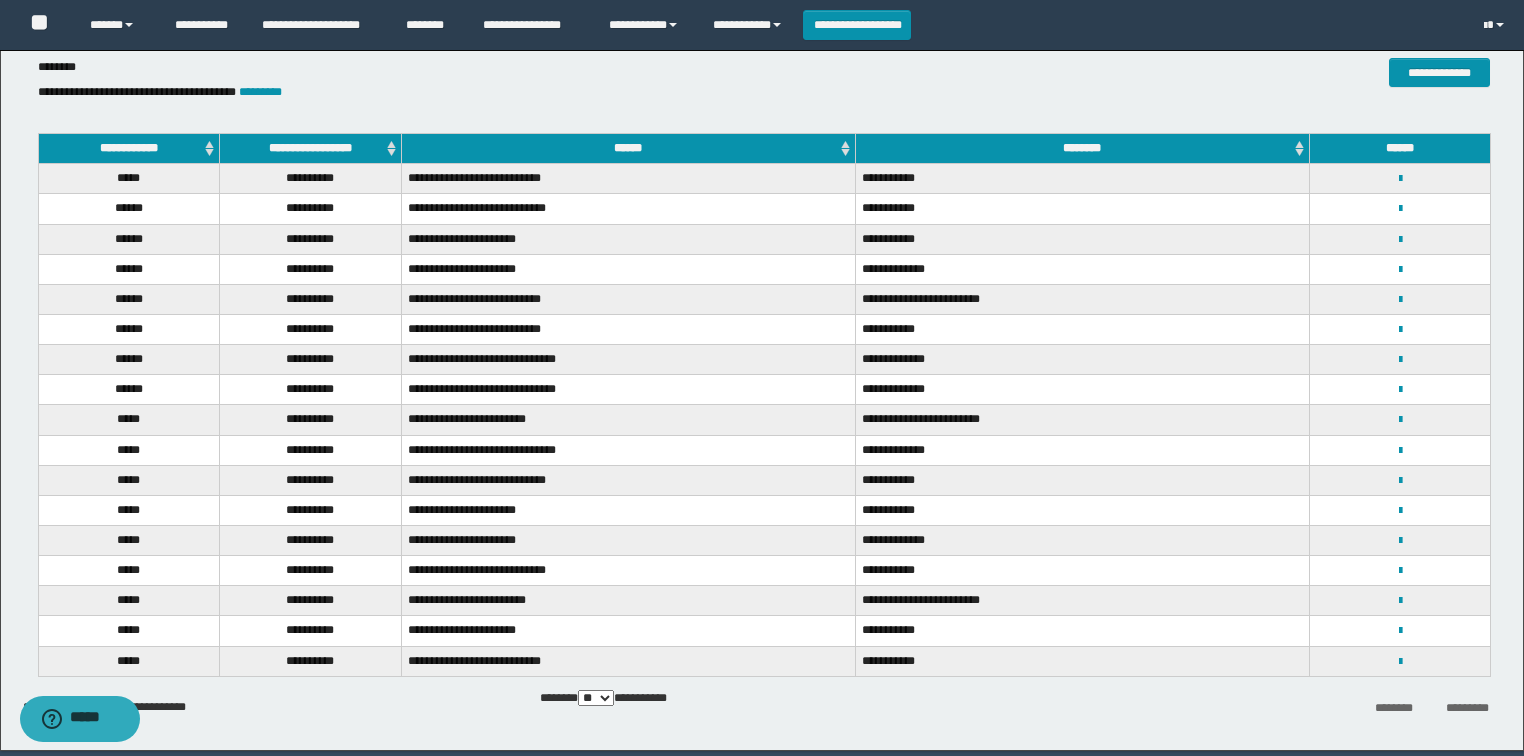 scroll, scrollTop: 0, scrollLeft: 0, axis: both 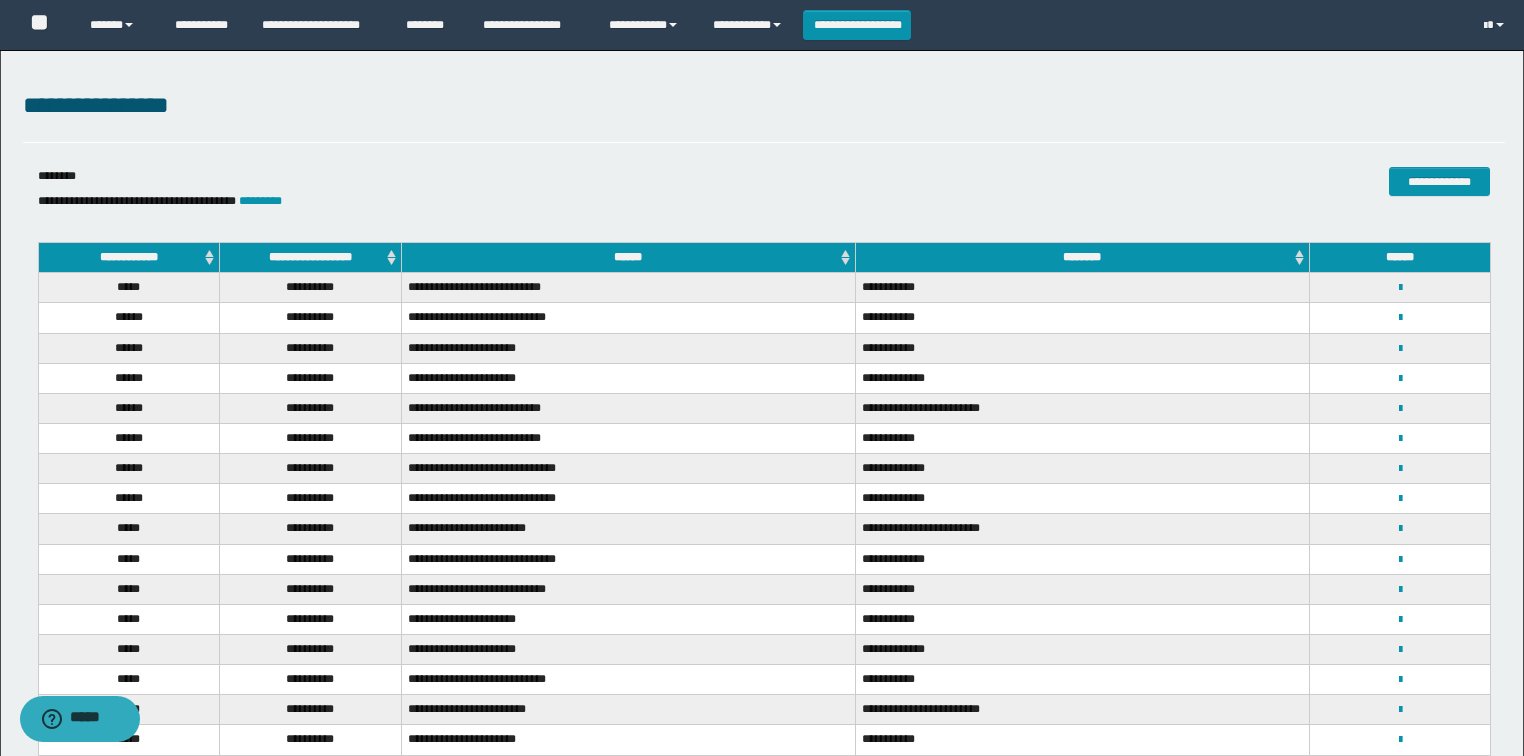 click on "**********" at bounding box center [311, 258] 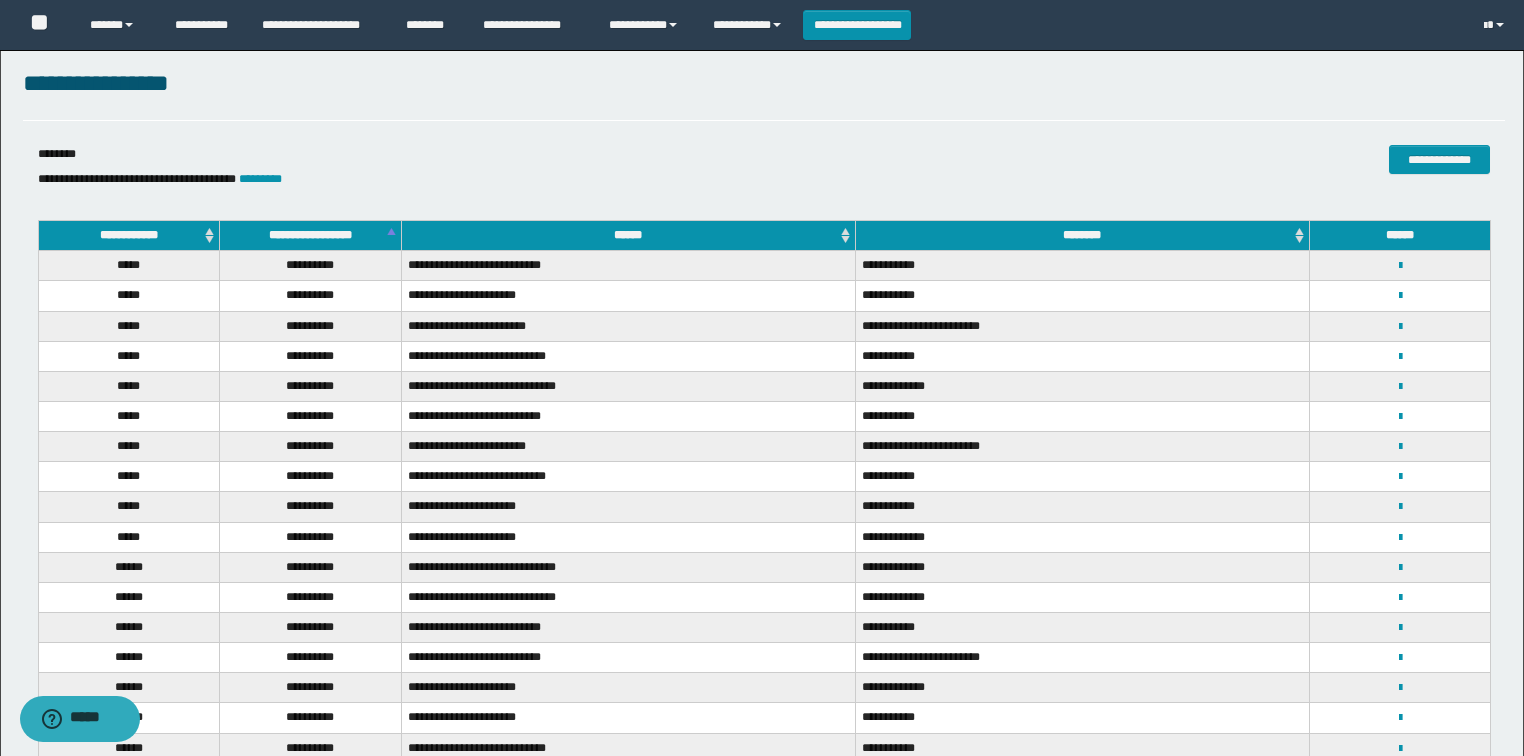 scroll, scrollTop: 21, scrollLeft: 0, axis: vertical 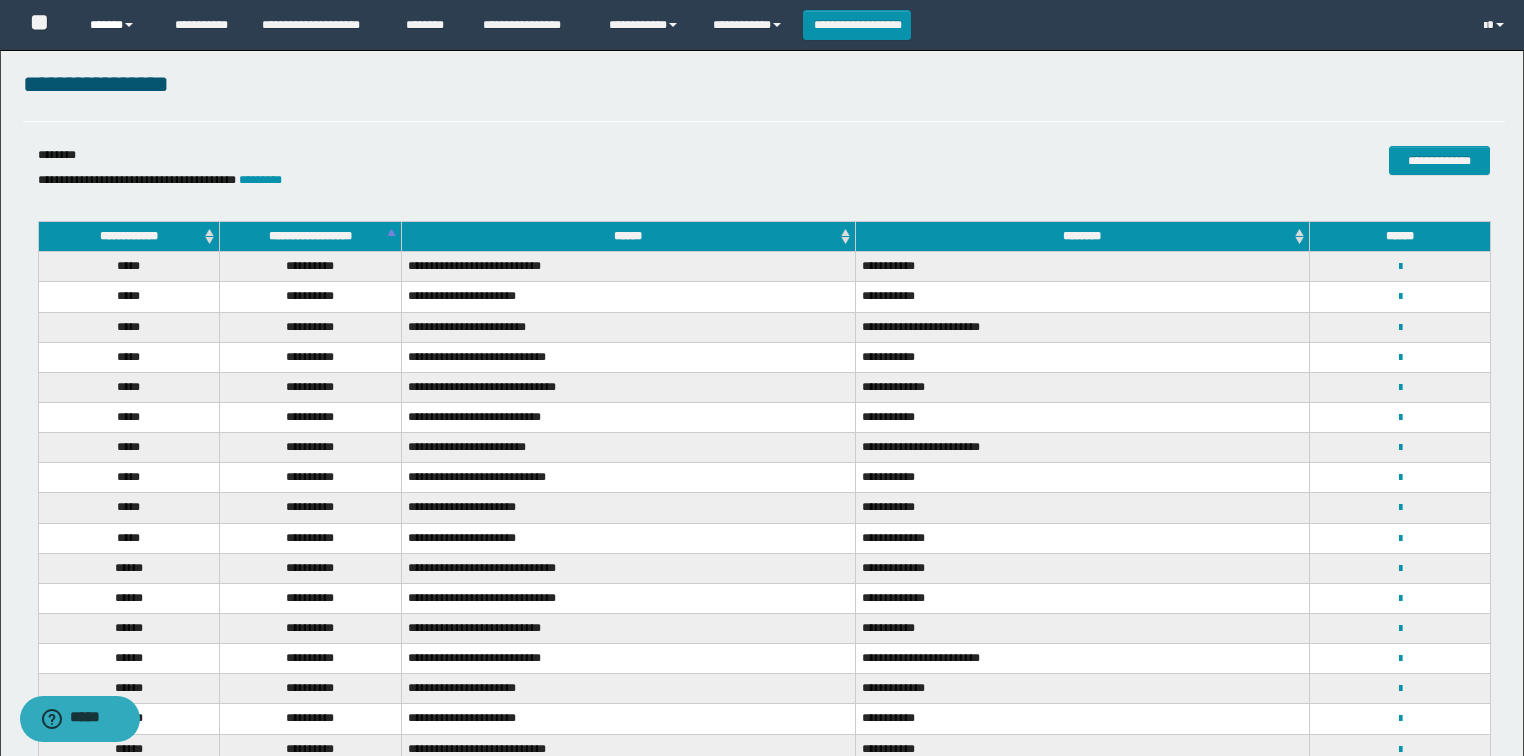 click on "******" at bounding box center [117, 25] 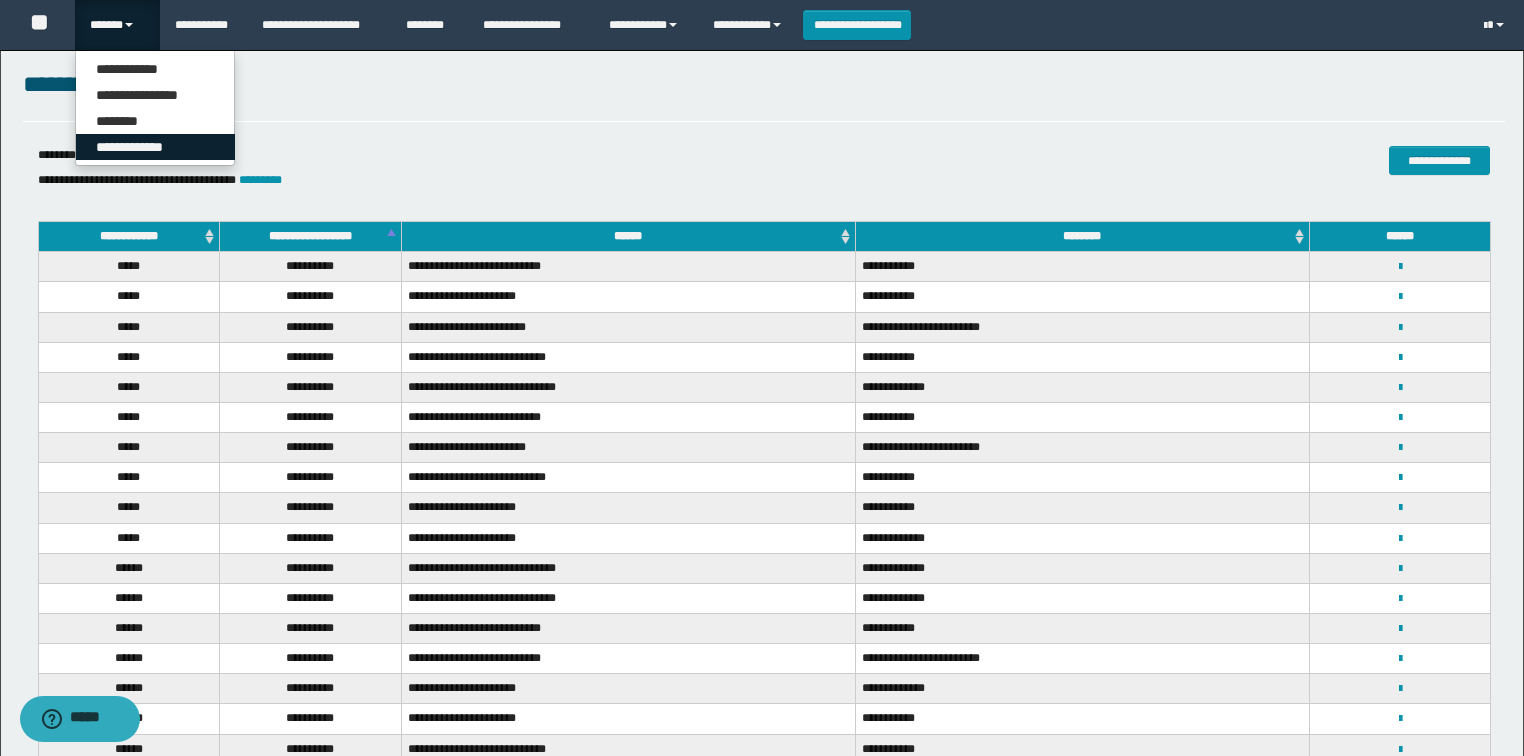 click on "**********" at bounding box center [155, 147] 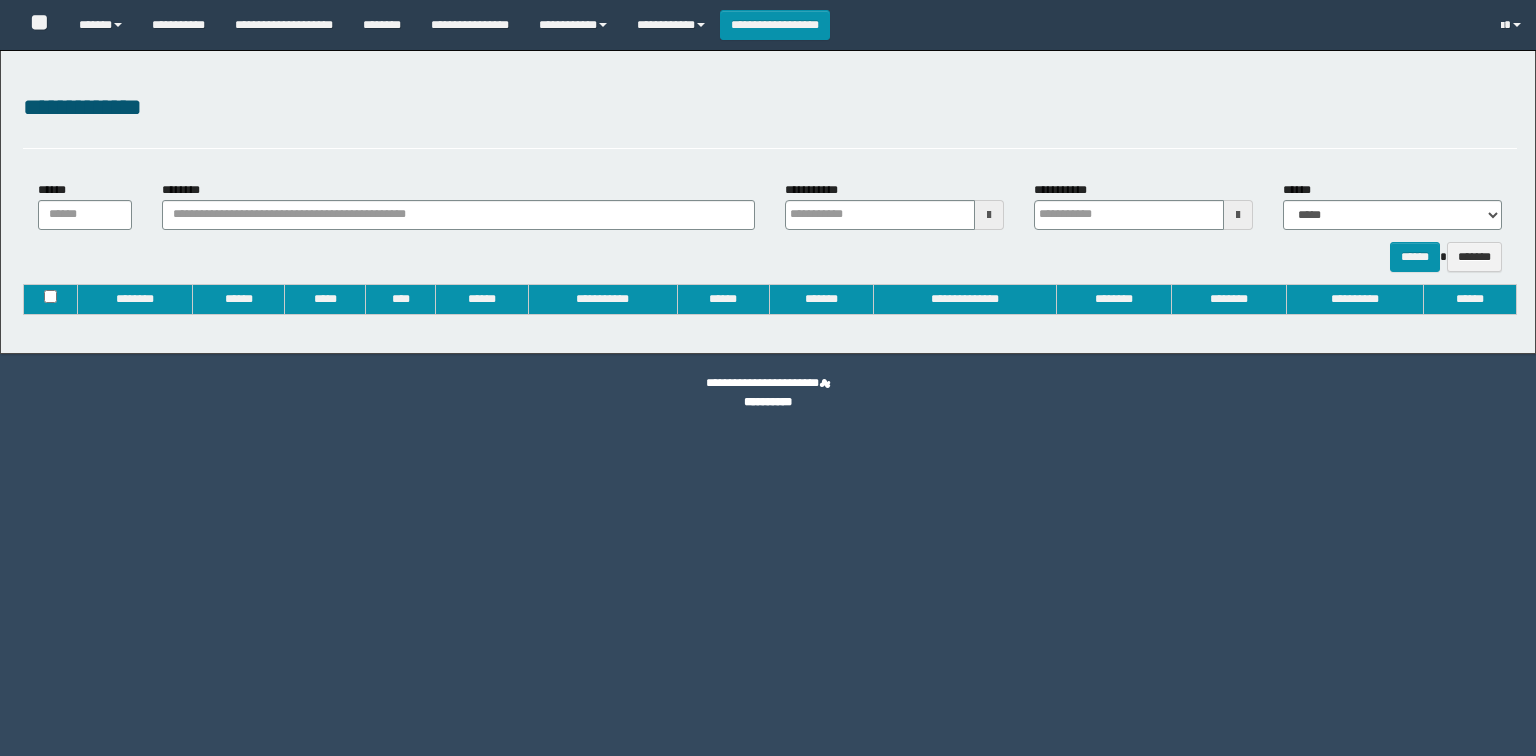 type on "**********" 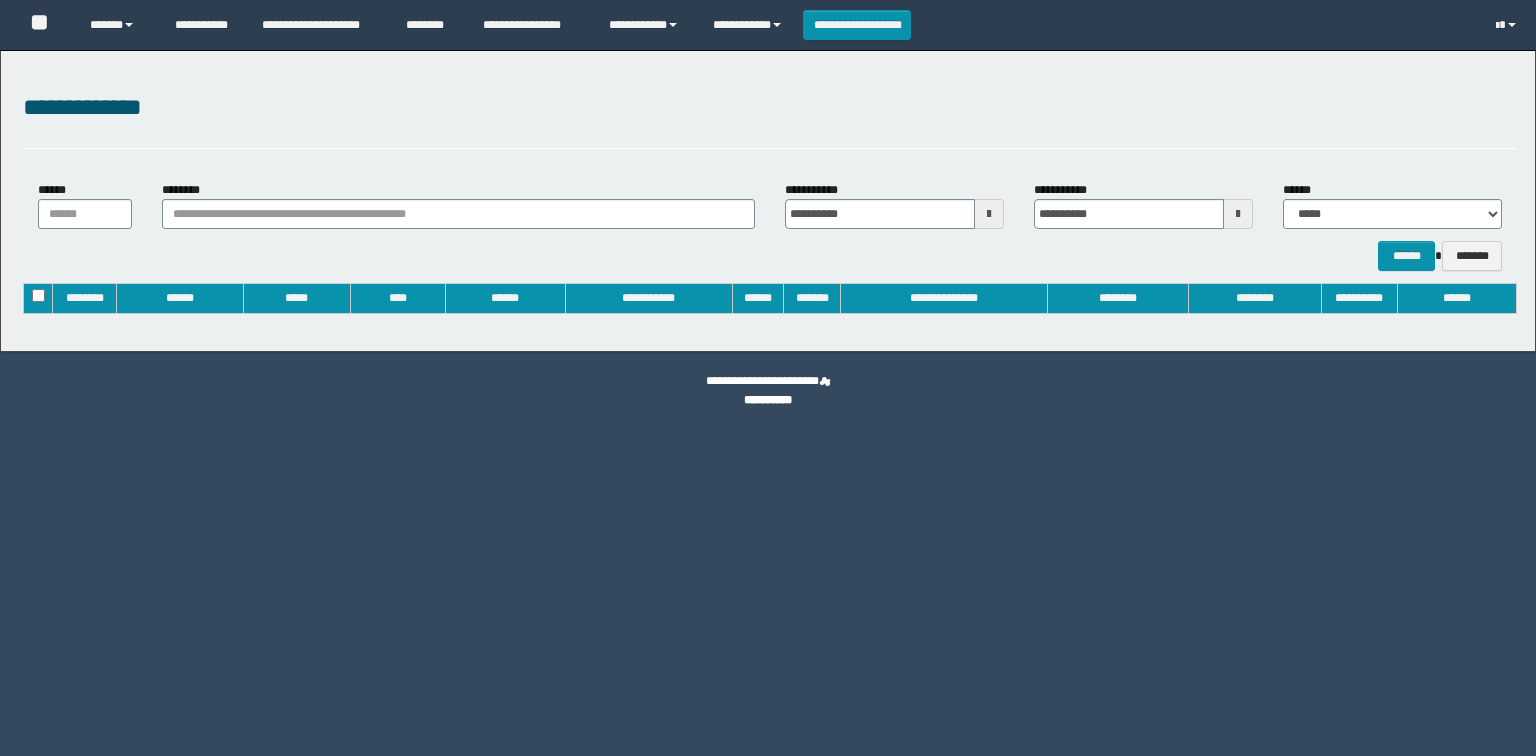scroll, scrollTop: 0, scrollLeft: 0, axis: both 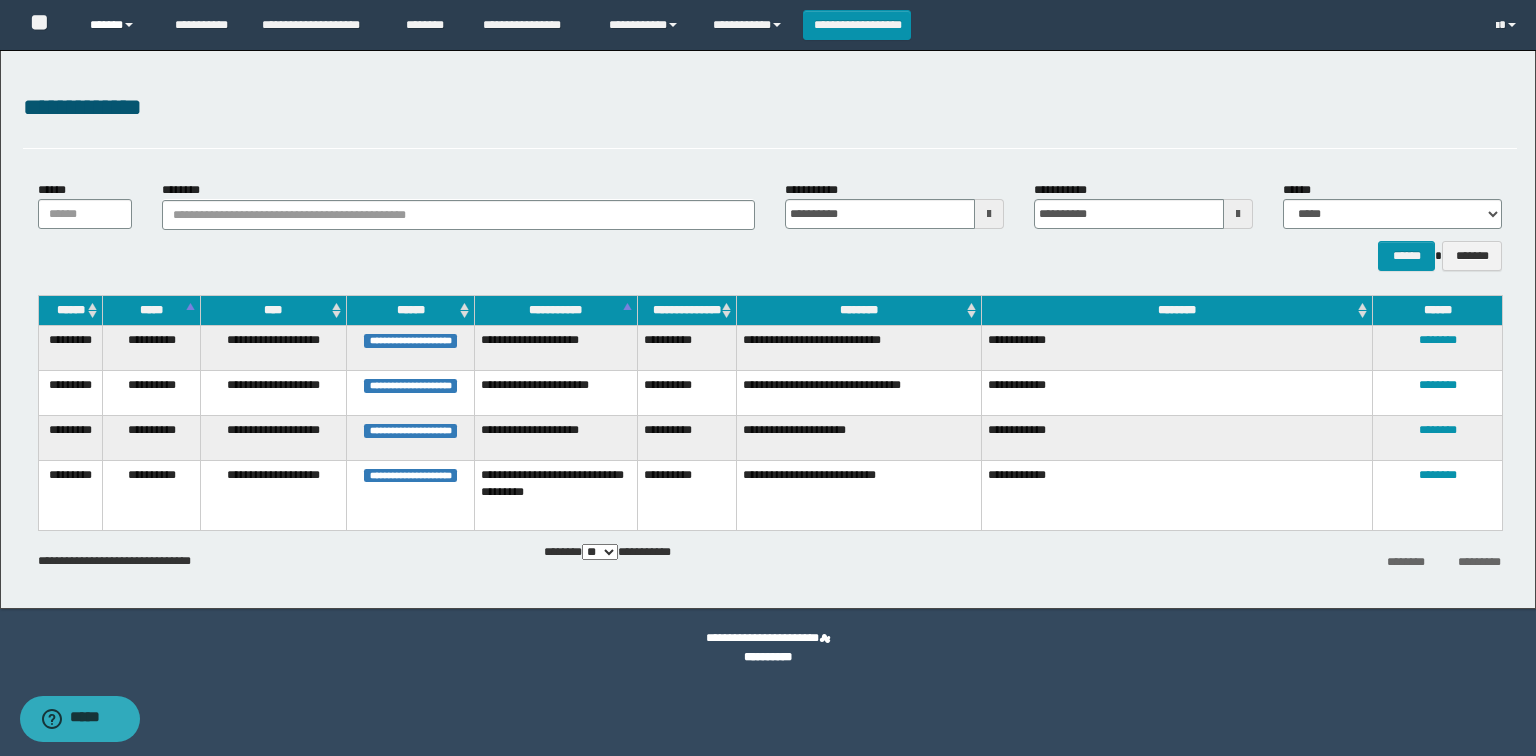 click on "******" at bounding box center [117, 25] 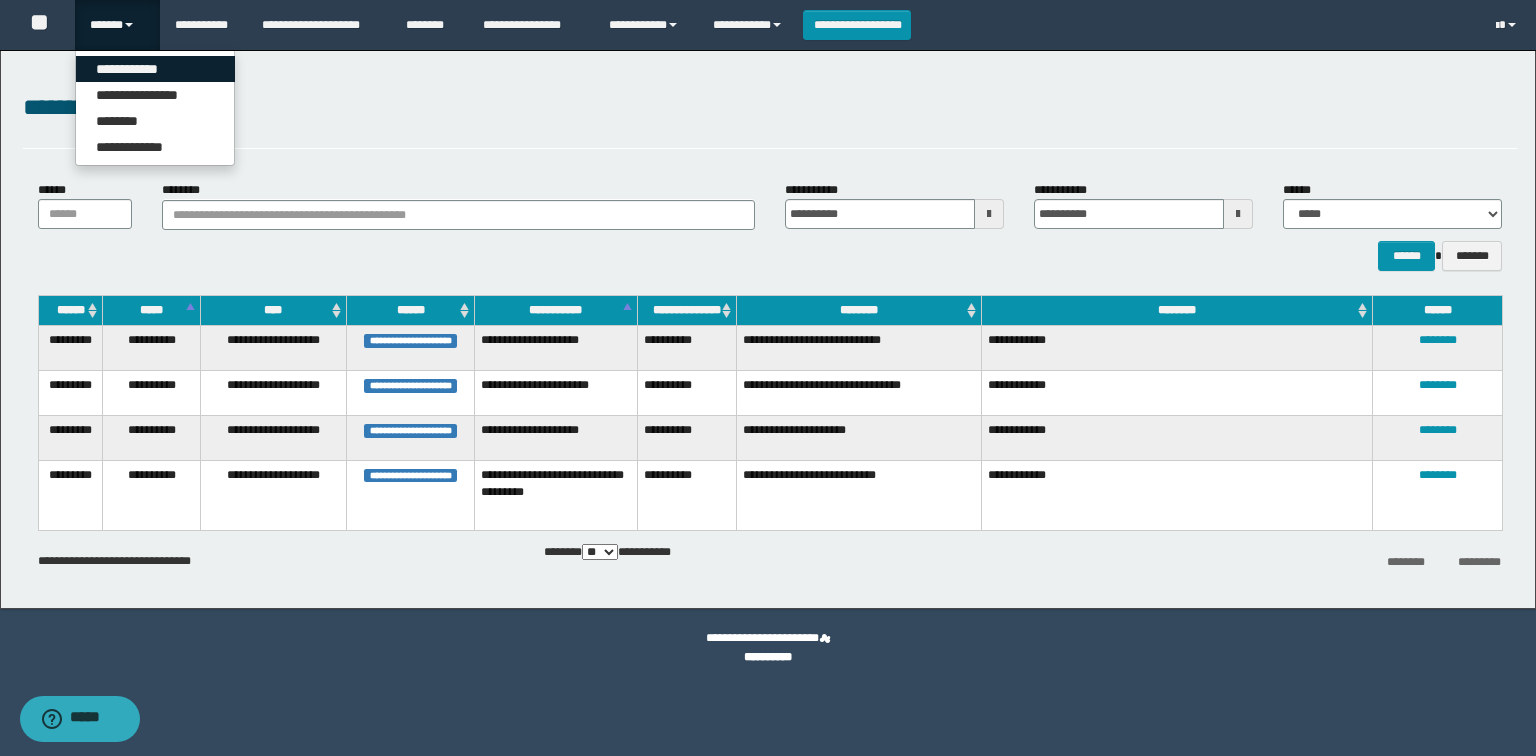 click on "**********" at bounding box center [155, 69] 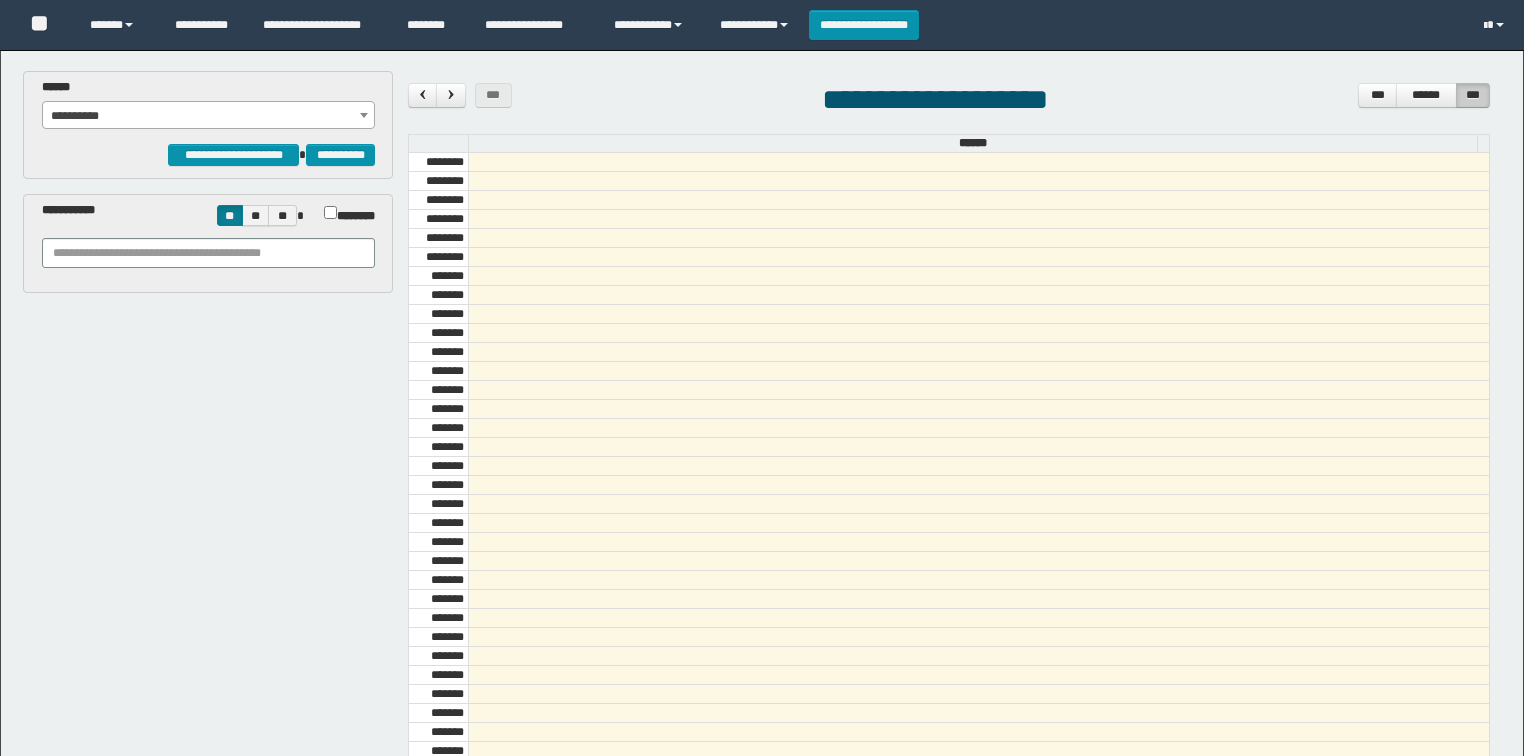 scroll, scrollTop: 0, scrollLeft: 0, axis: both 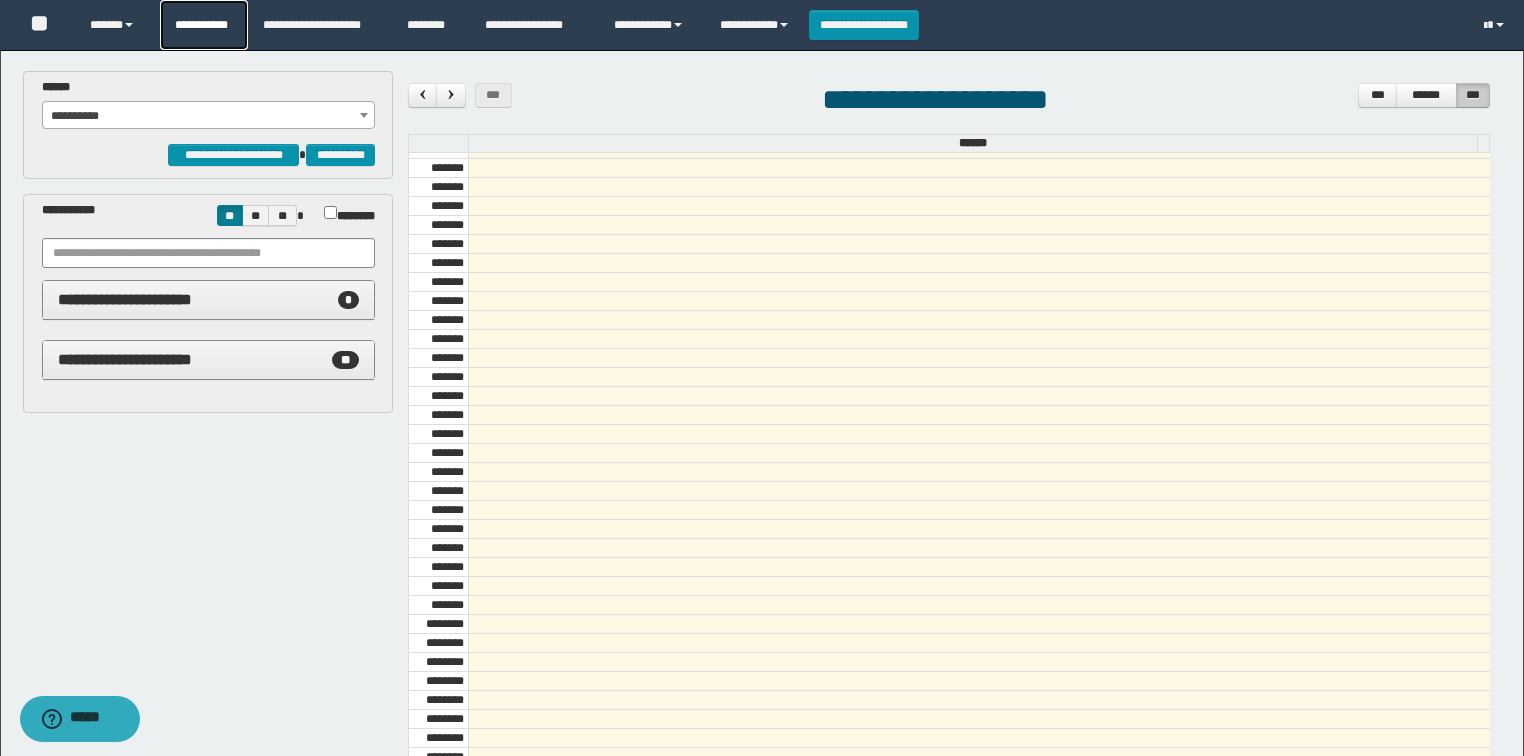 click on "**********" at bounding box center [204, 25] 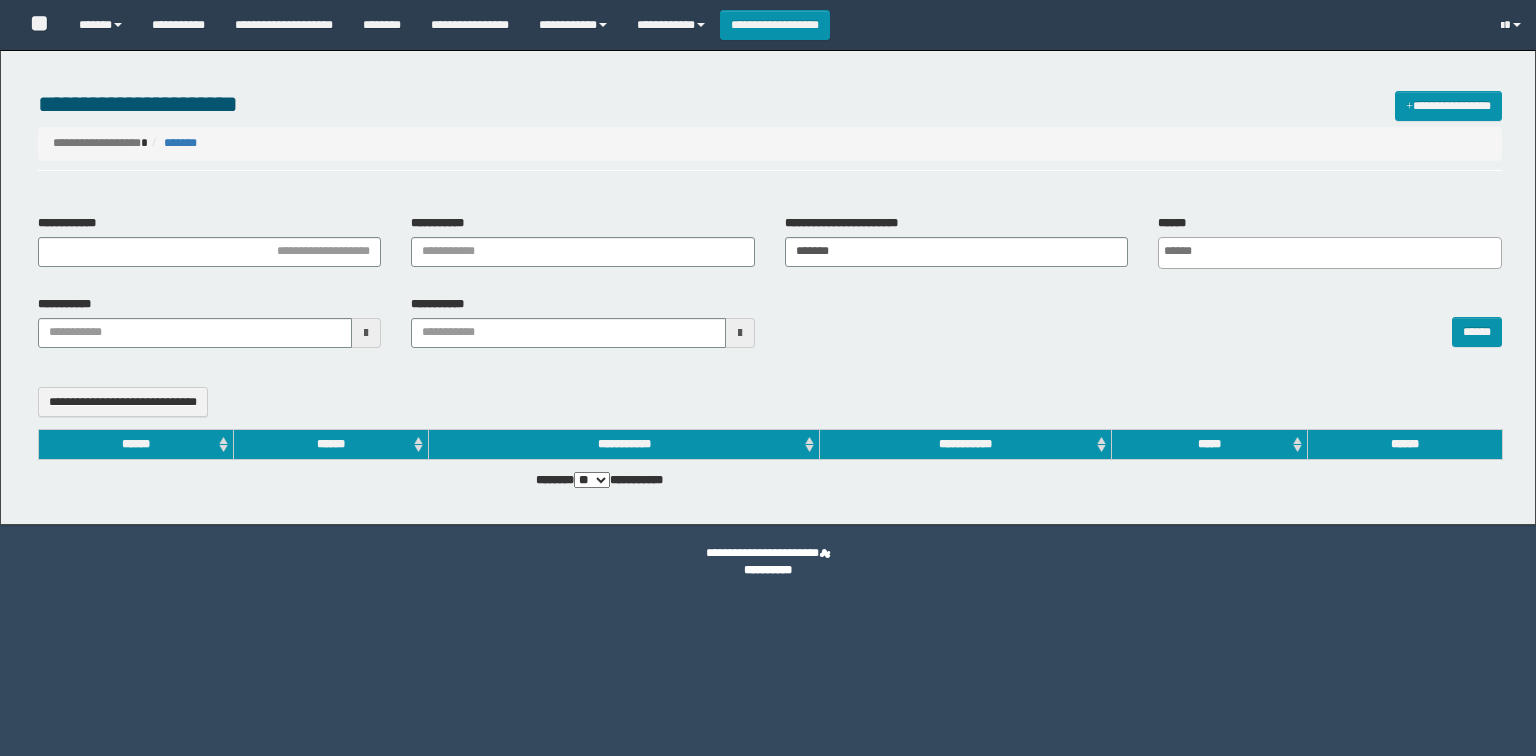select 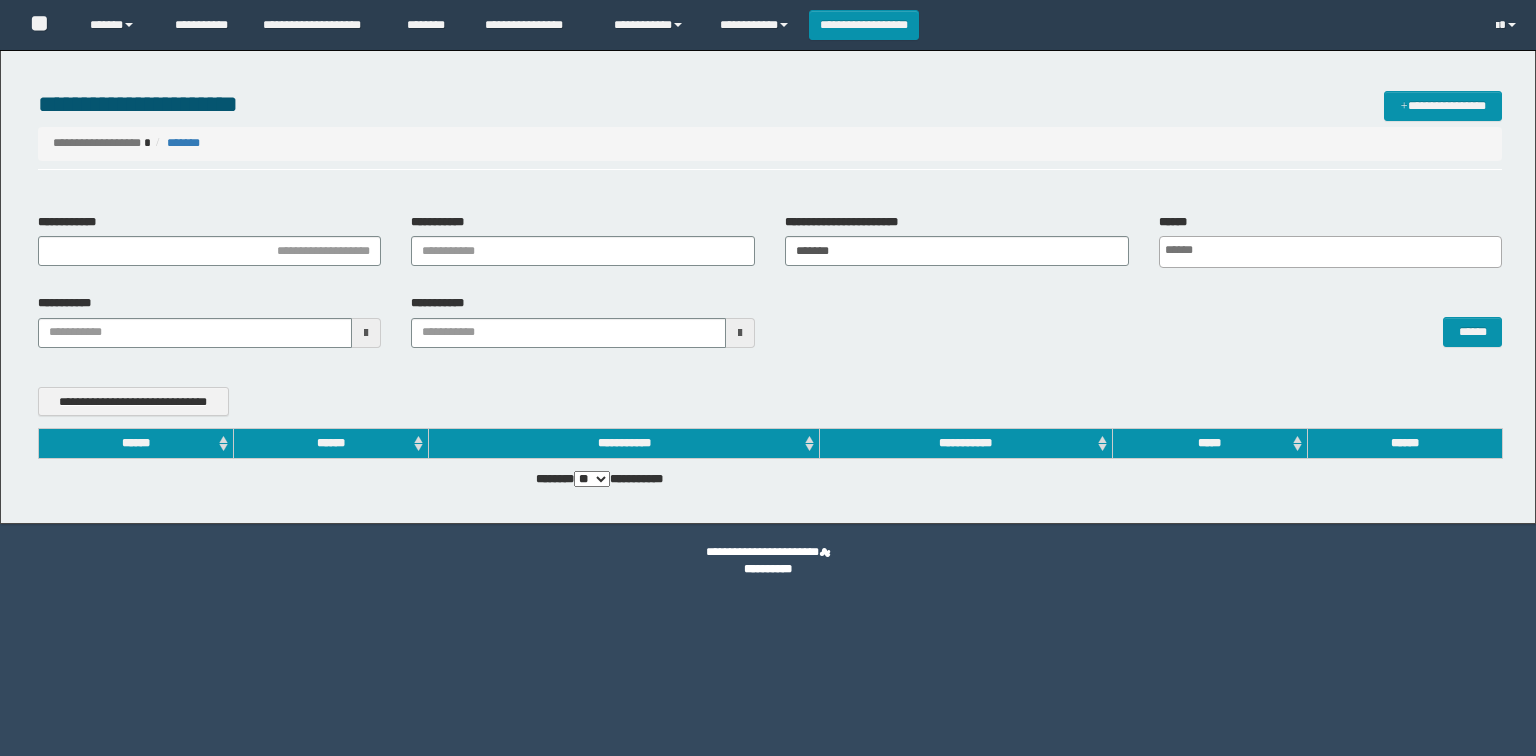scroll, scrollTop: 0, scrollLeft: 0, axis: both 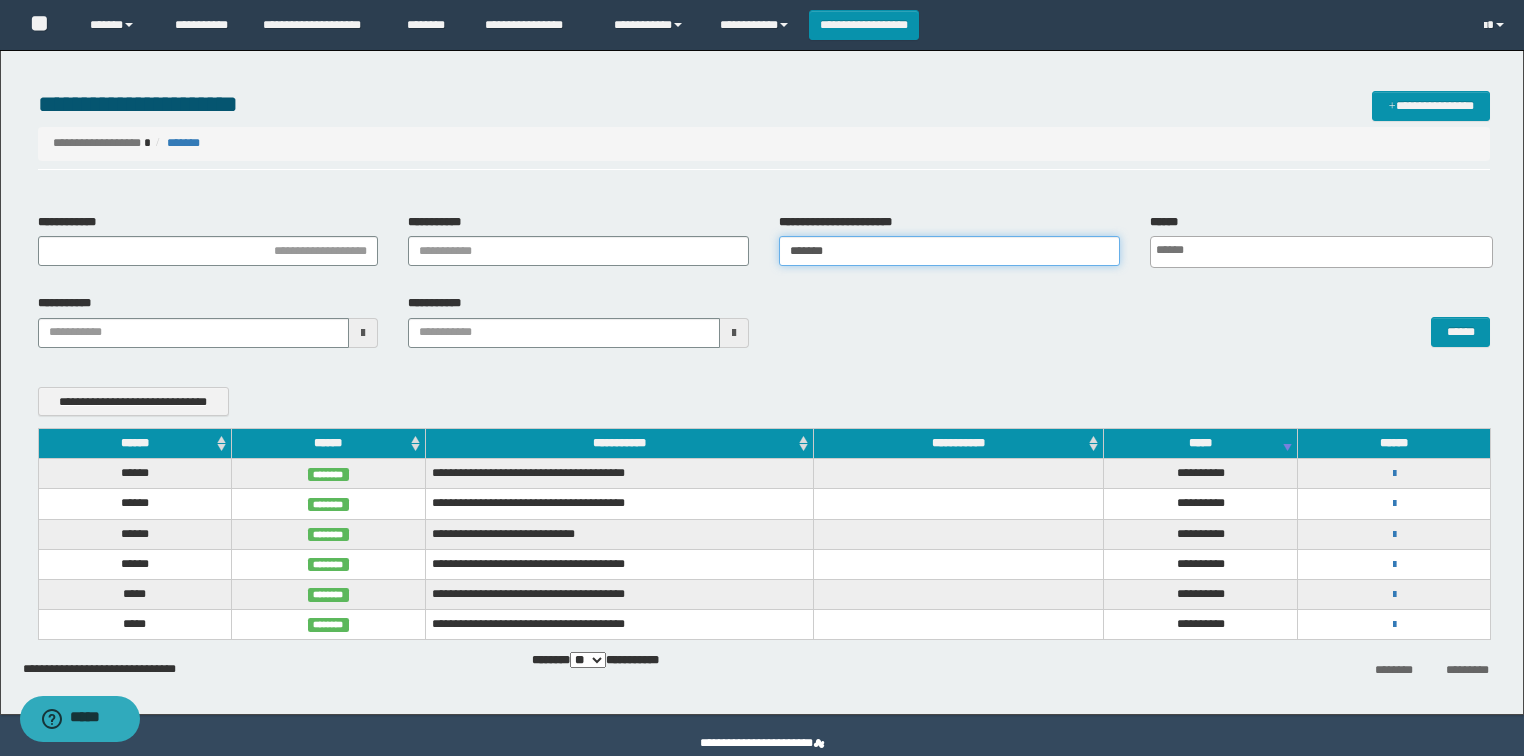 drag, startPoint x: 857, startPoint y: 251, endPoint x: 508, endPoint y: 249, distance: 349.00574 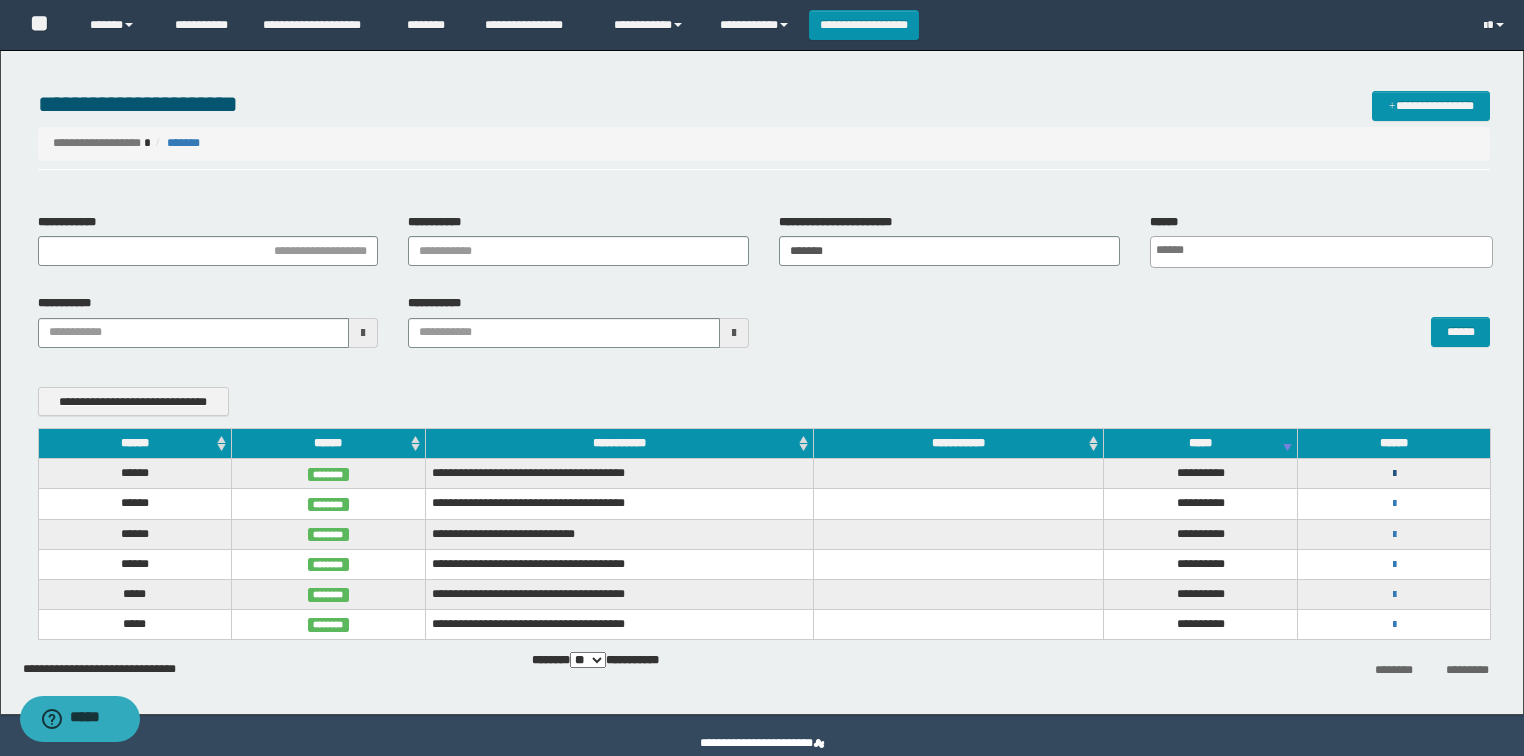 click at bounding box center (1394, 474) 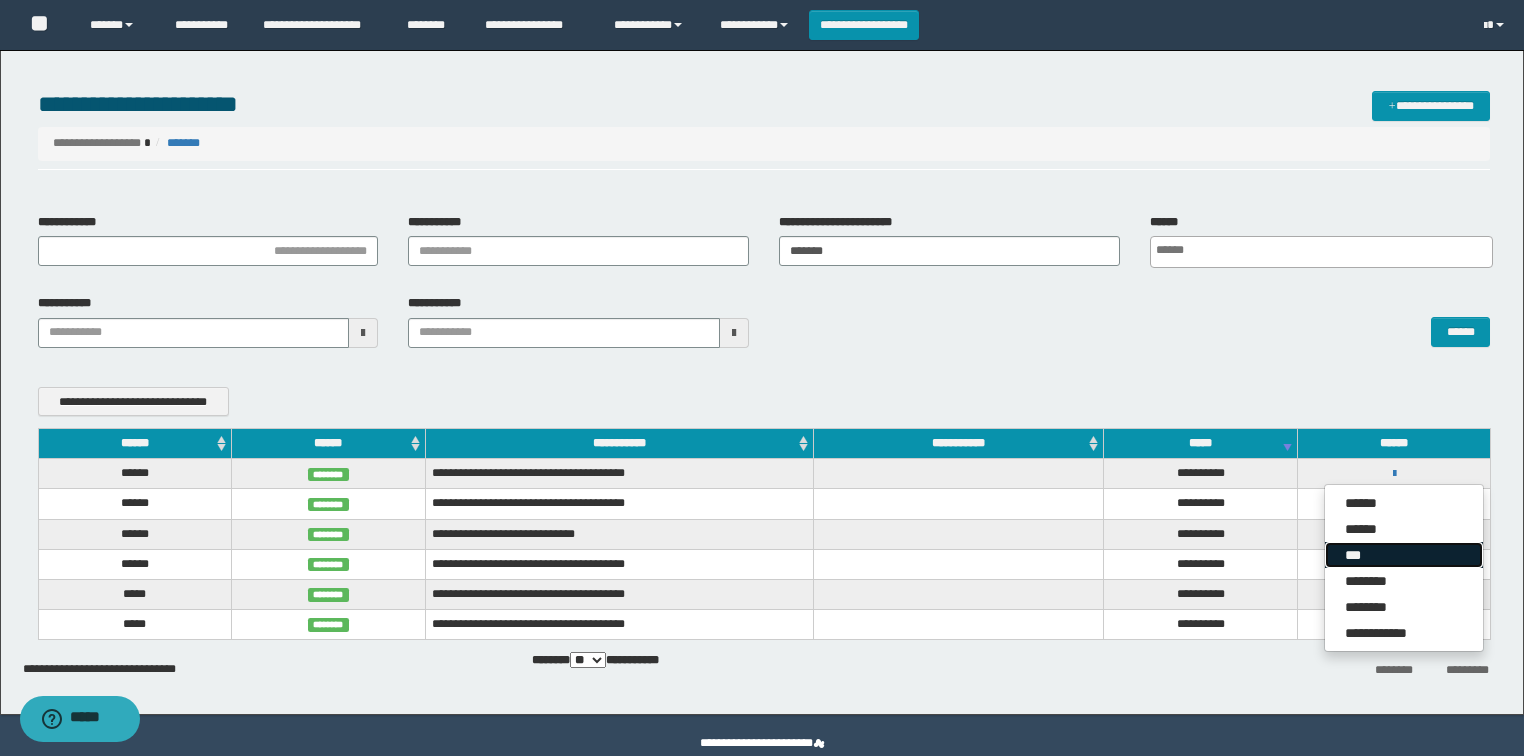 click on "***" at bounding box center (1404, 555) 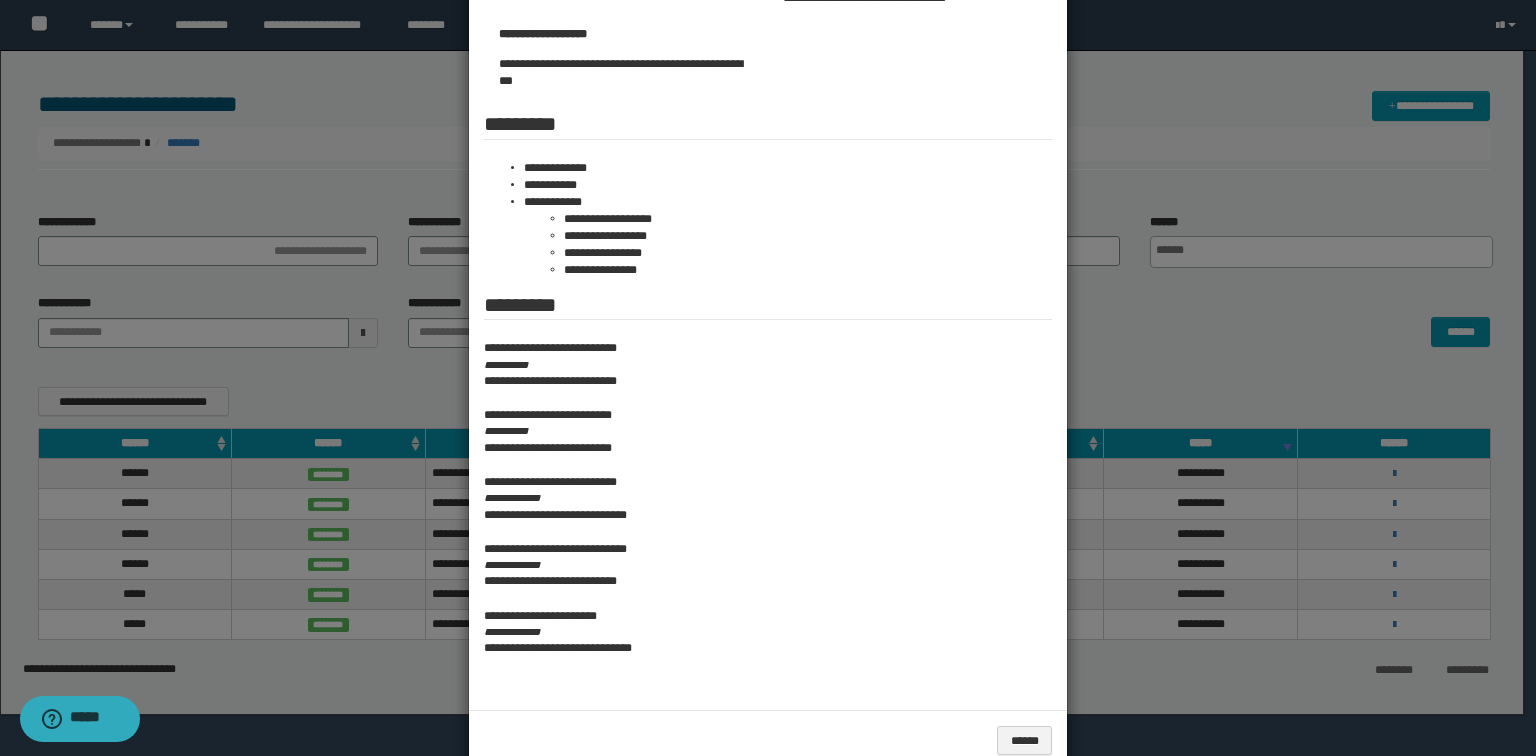 scroll, scrollTop: 186, scrollLeft: 0, axis: vertical 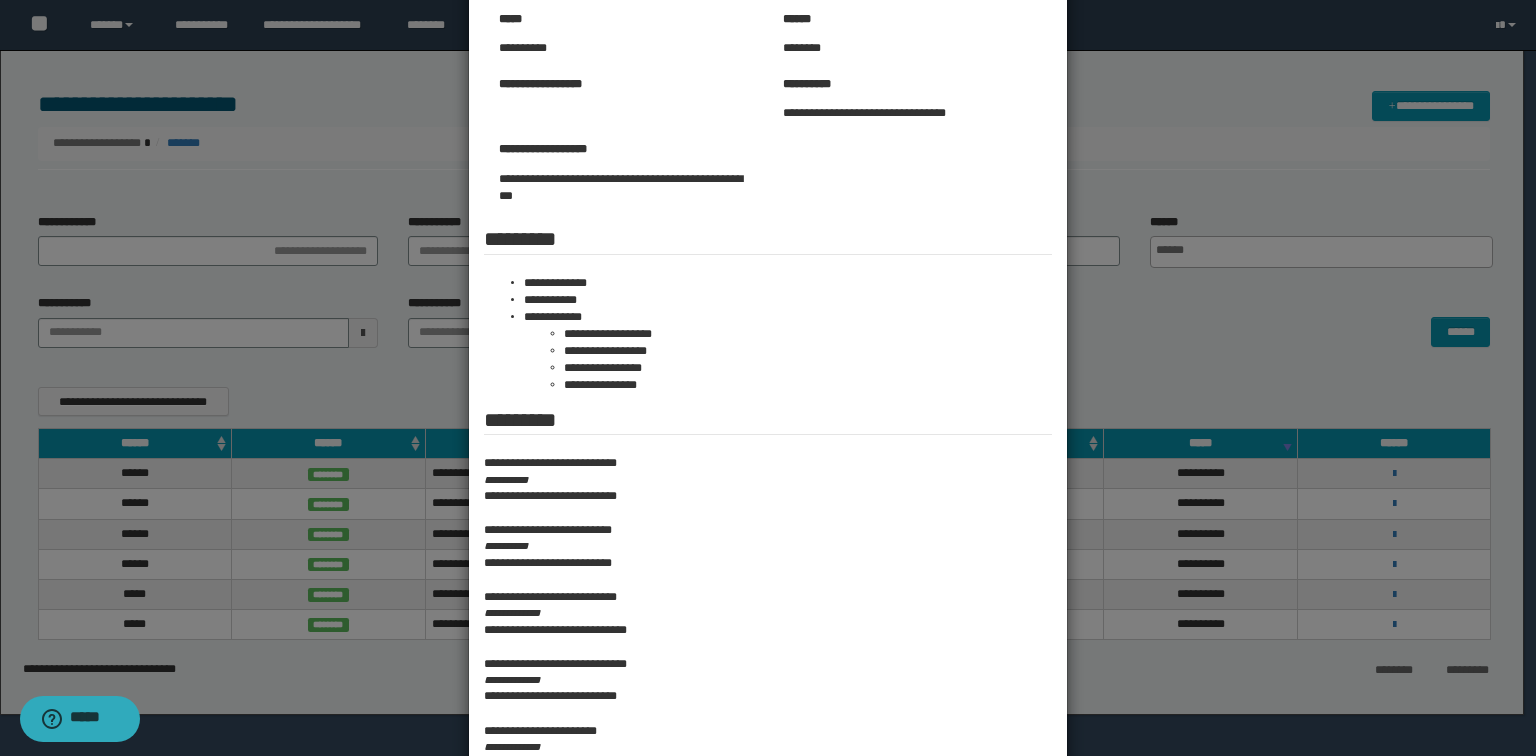 click at bounding box center [768, 365] 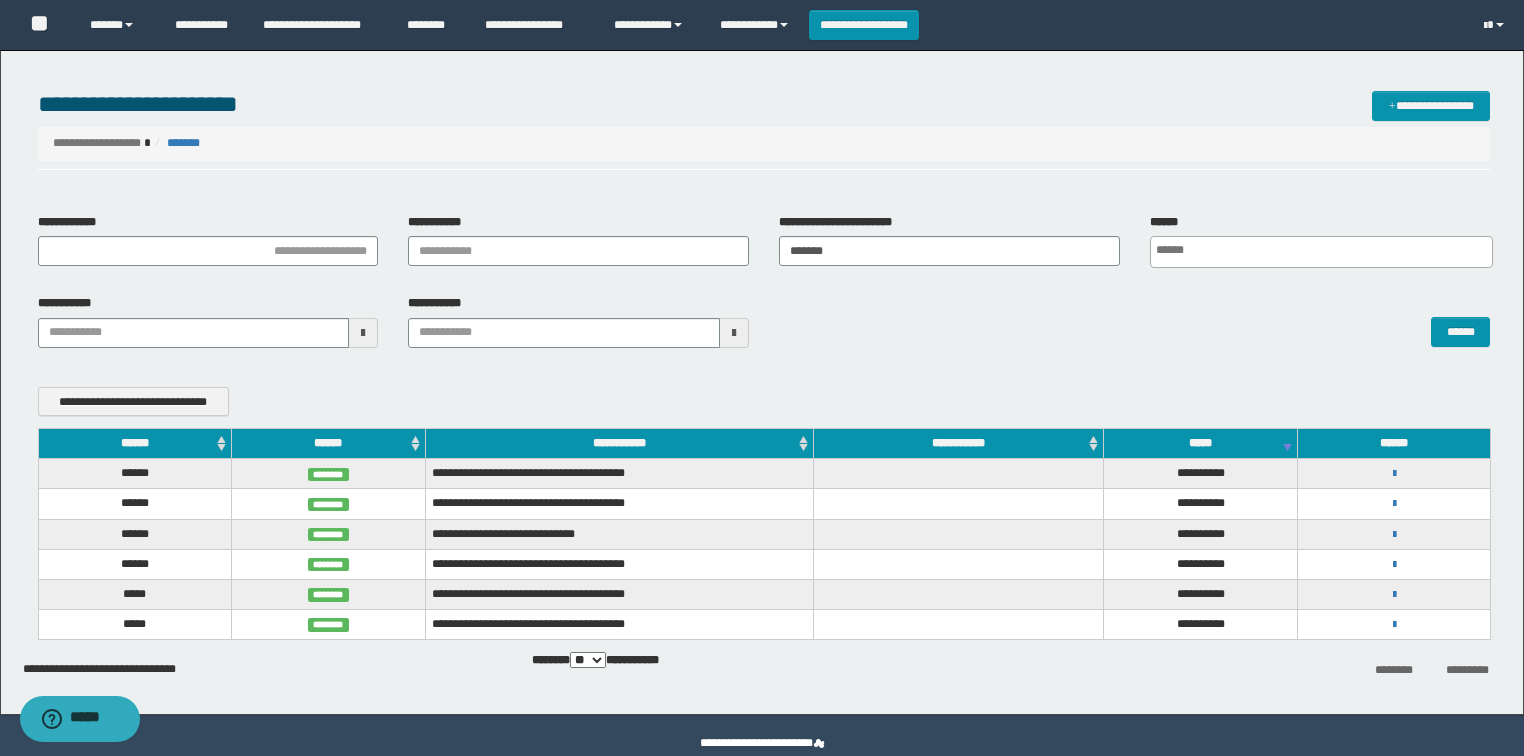 click on "**********" at bounding box center (1394, 473) 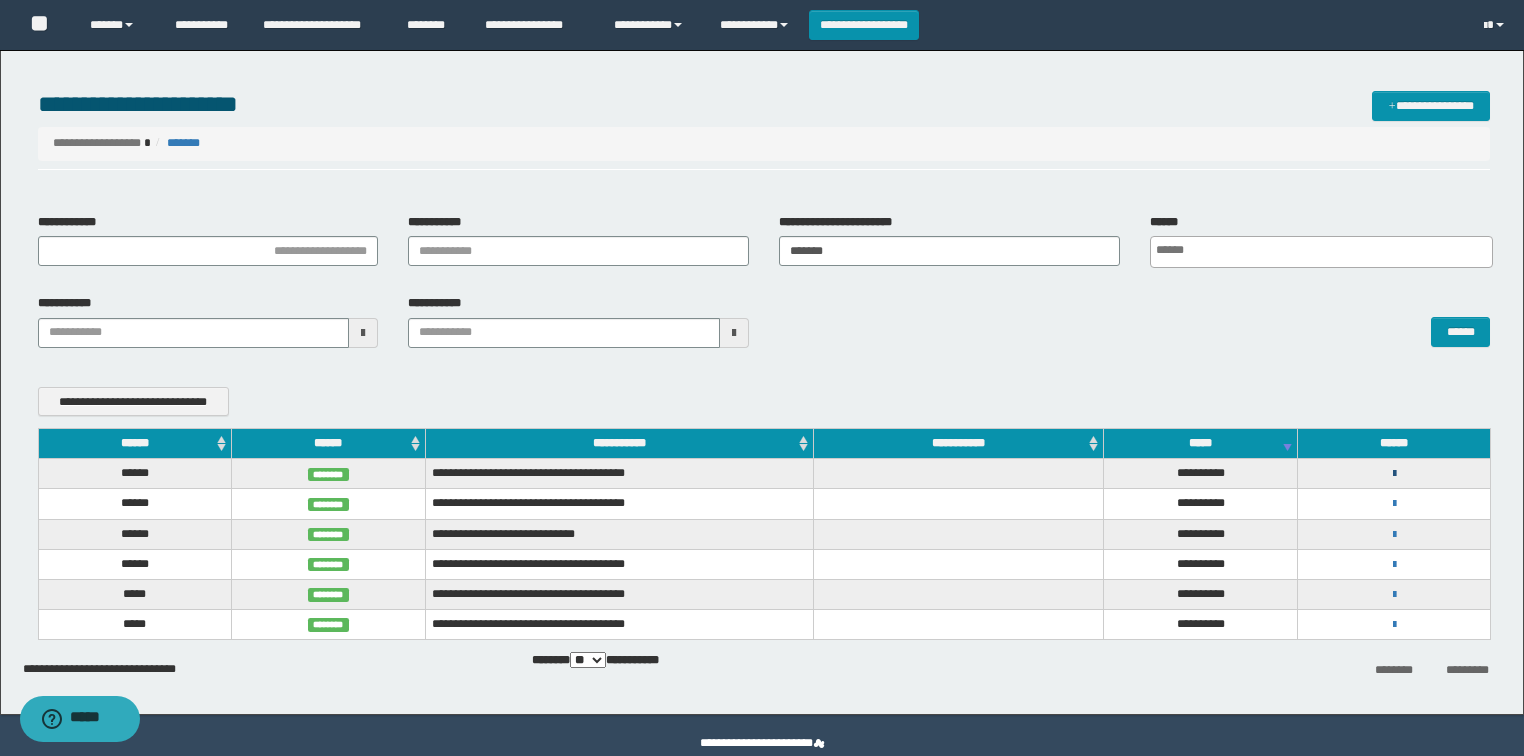click at bounding box center [1394, 474] 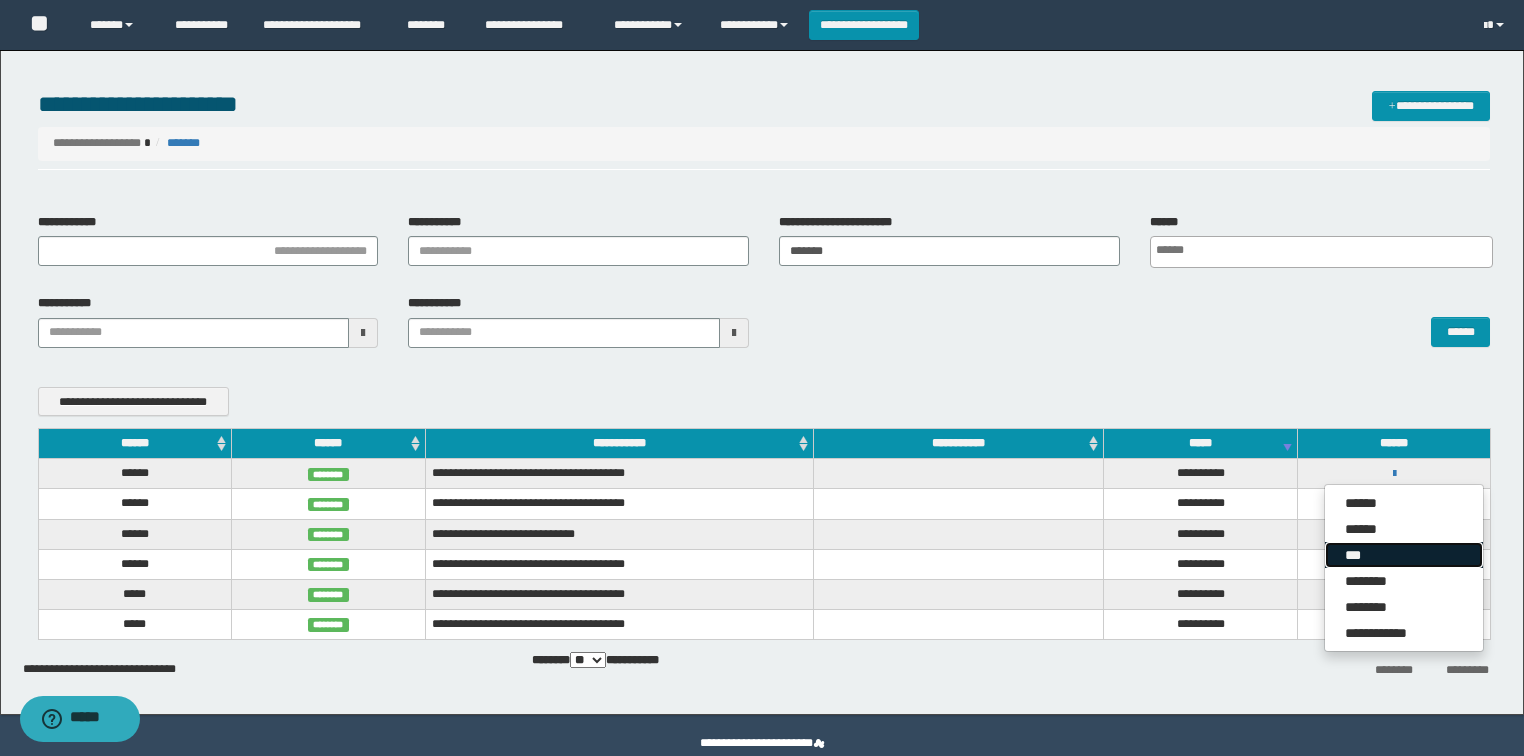 click on "***" at bounding box center (1404, 555) 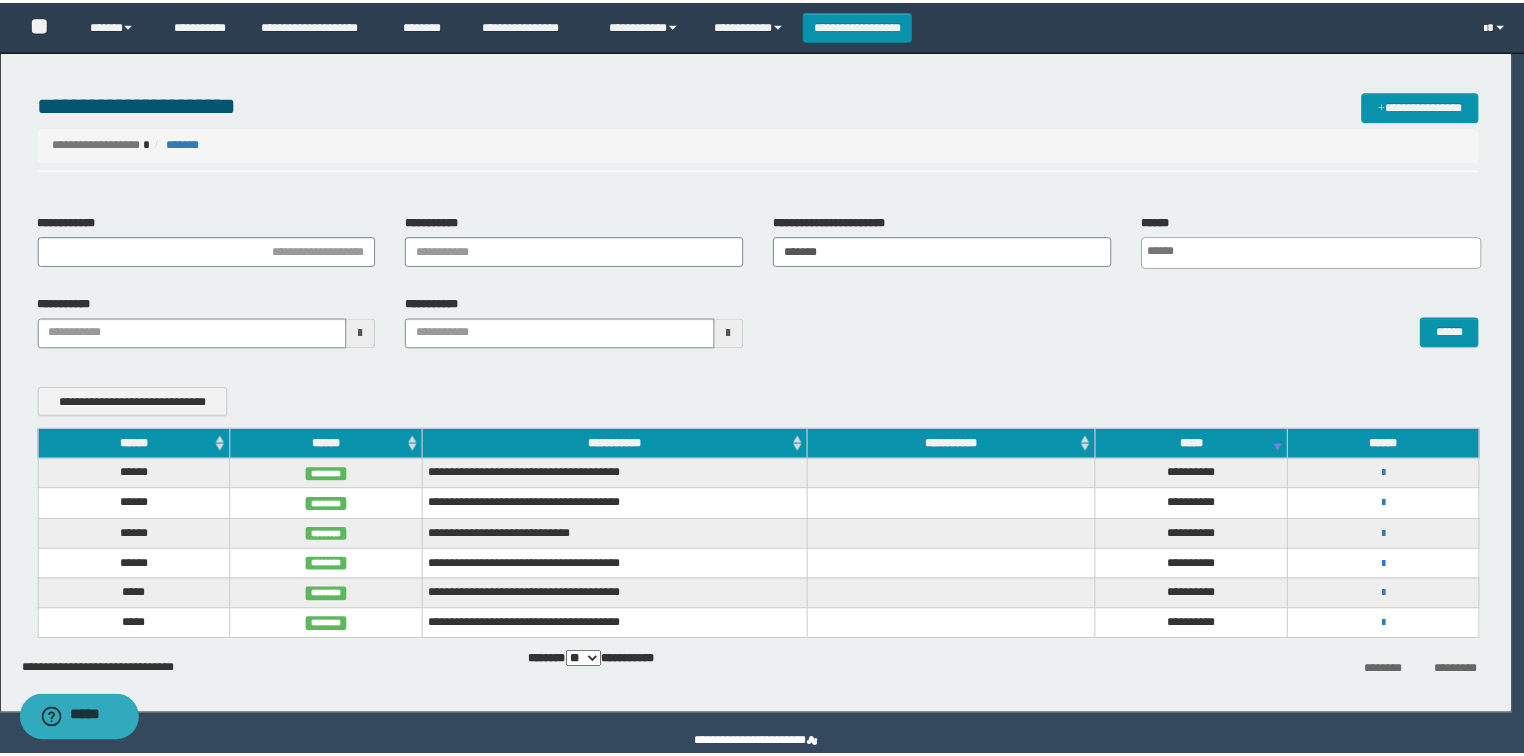 scroll, scrollTop: 0, scrollLeft: 0, axis: both 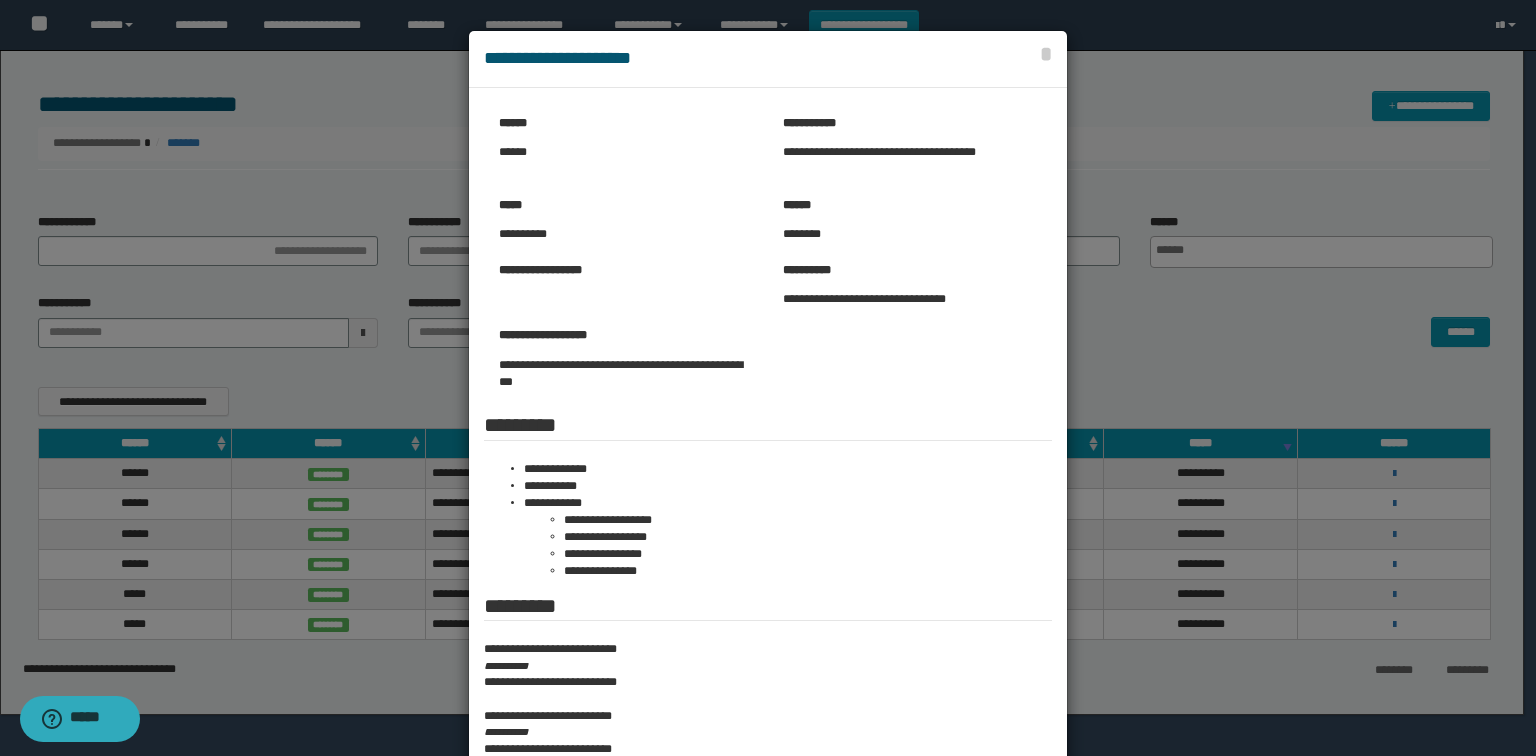 click at bounding box center (768, 551) 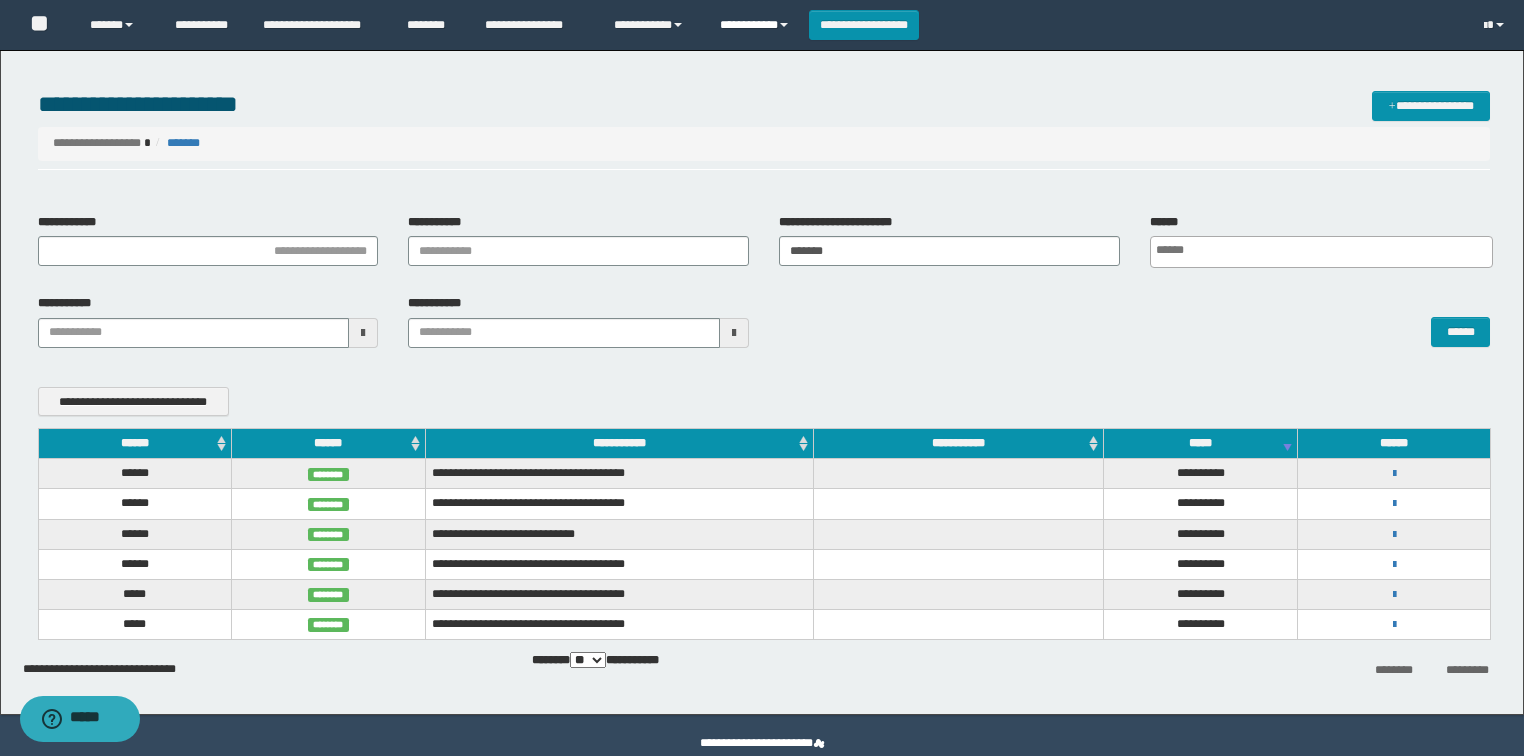 click on "**********" at bounding box center (757, 25) 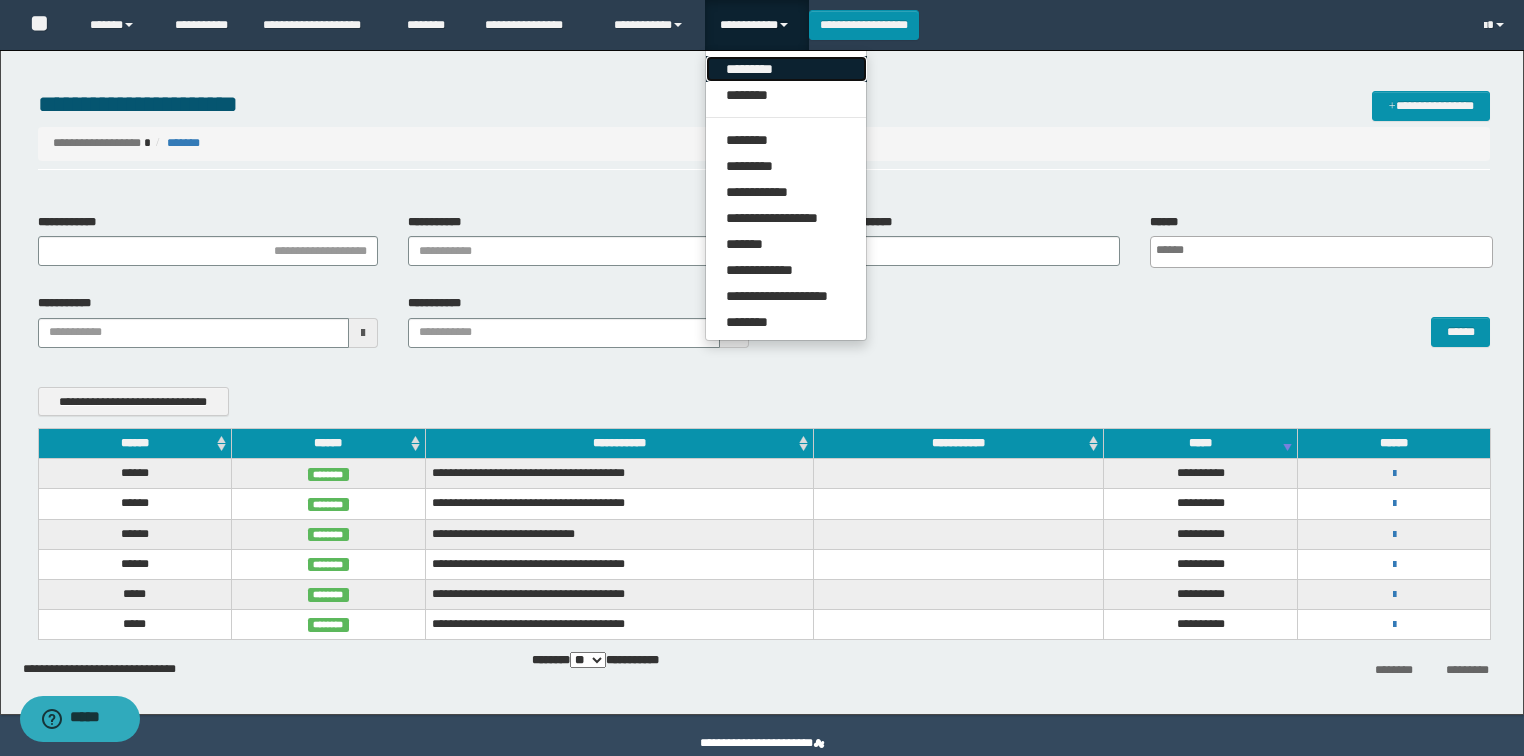 click on "*********" at bounding box center (786, 69) 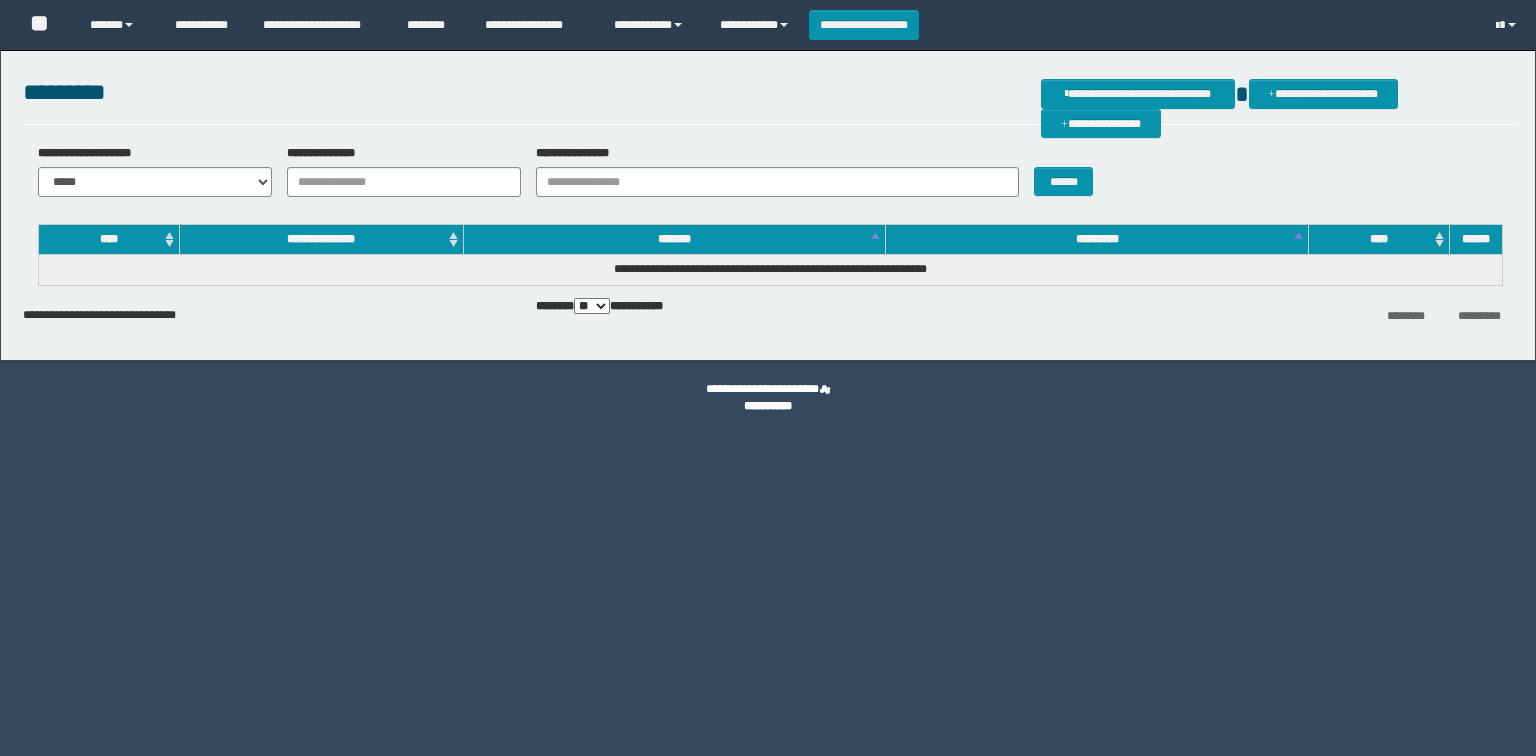 scroll, scrollTop: 0, scrollLeft: 0, axis: both 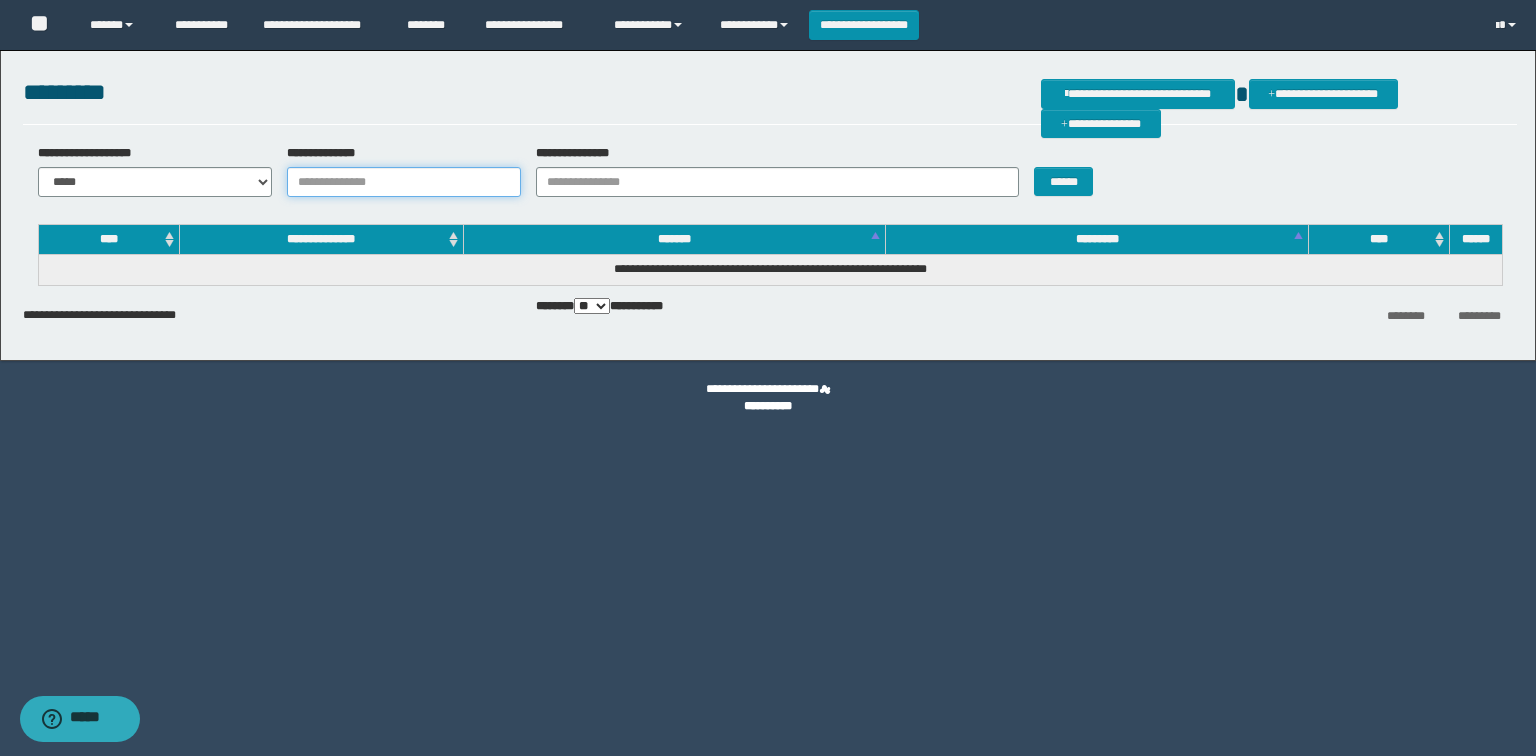 click on "**********" at bounding box center [404, 182] 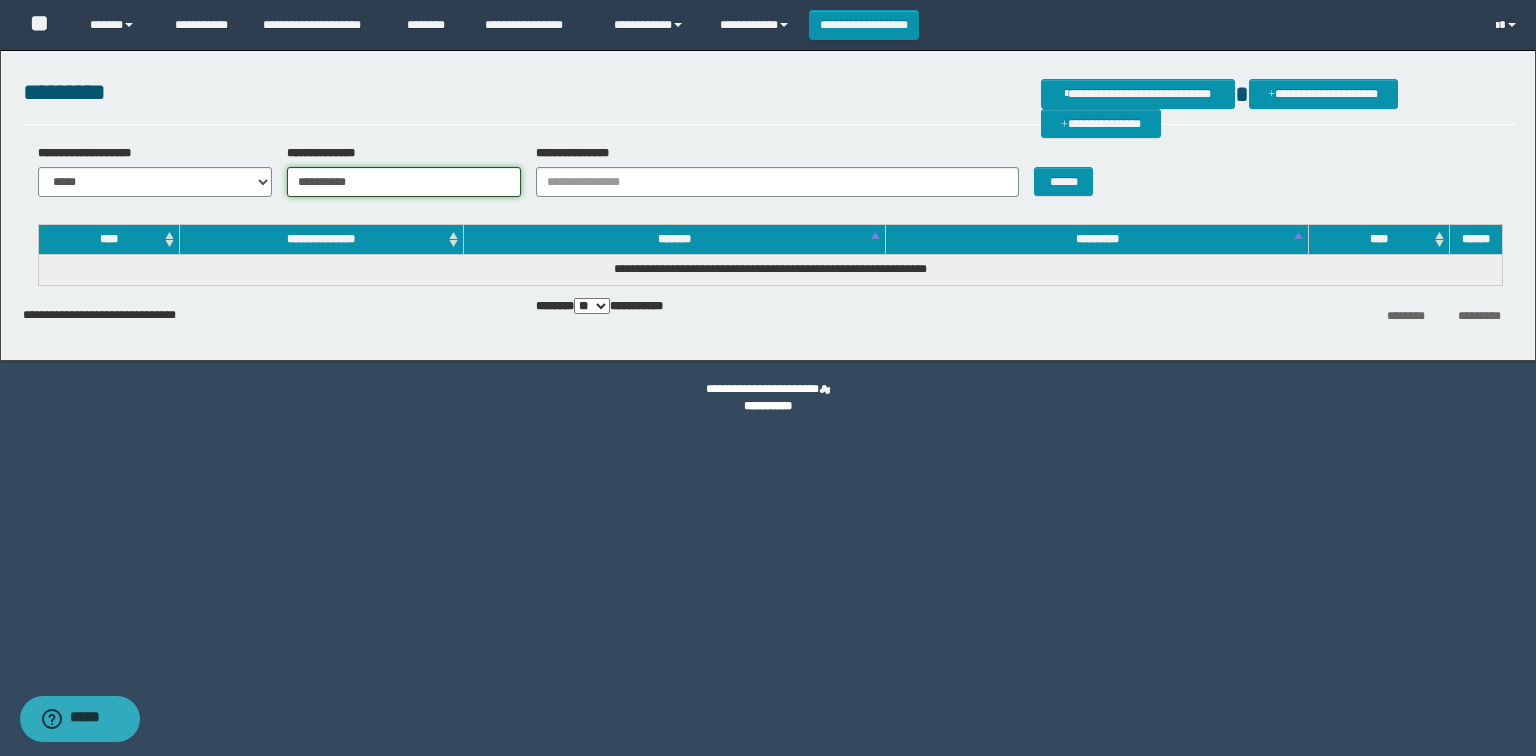 type on "**********" 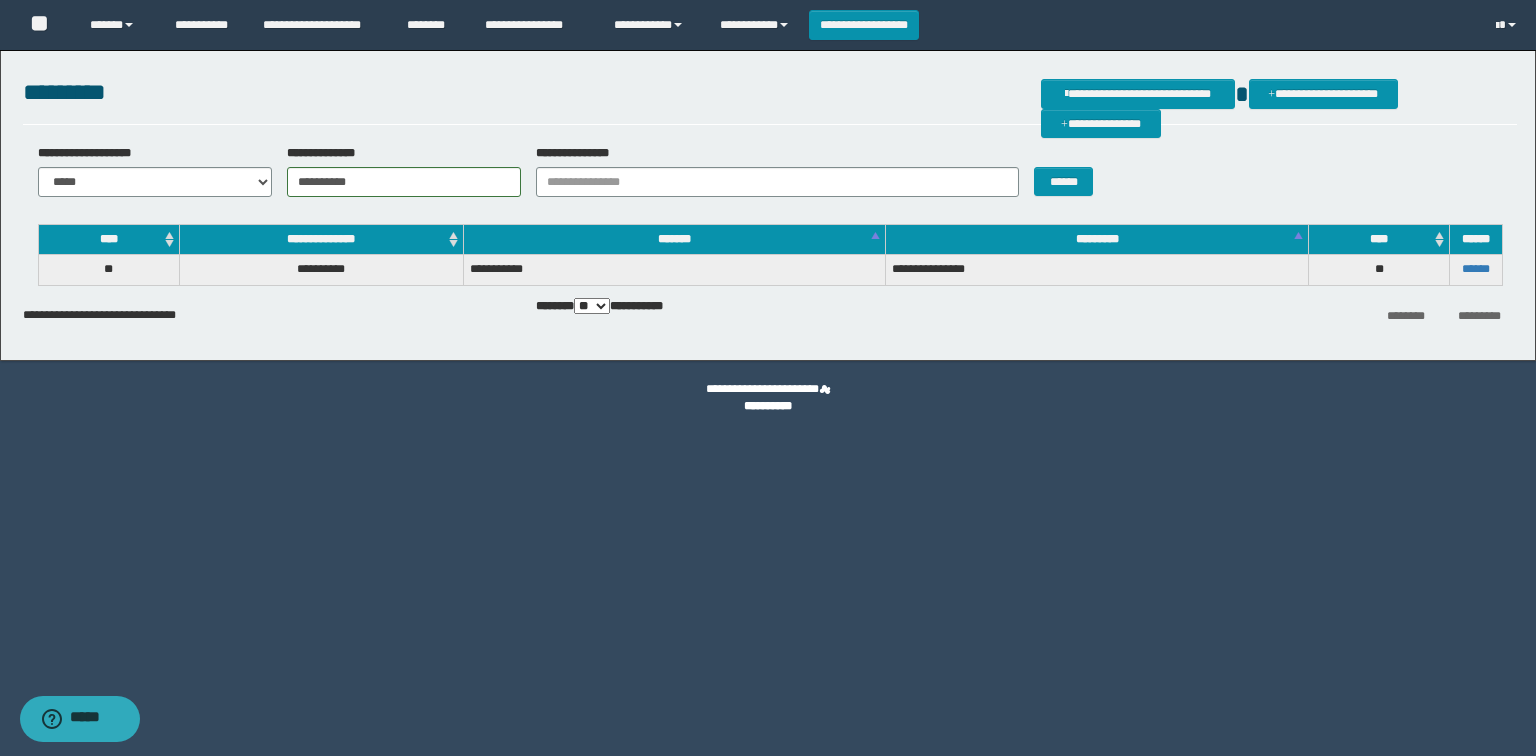 click on "******" at bounding box center (1476, 270) 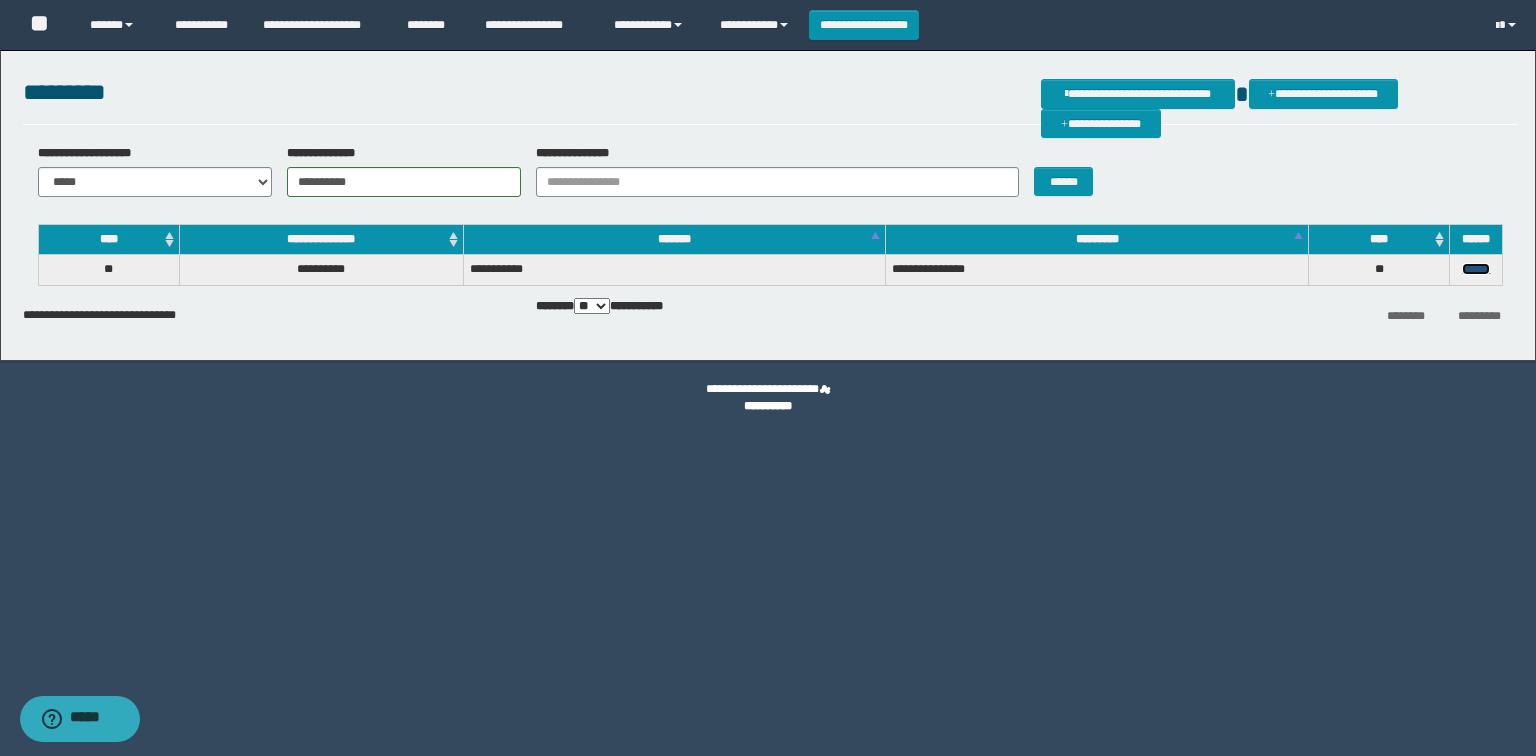 click on "******" at bounding box center [1476, 269] 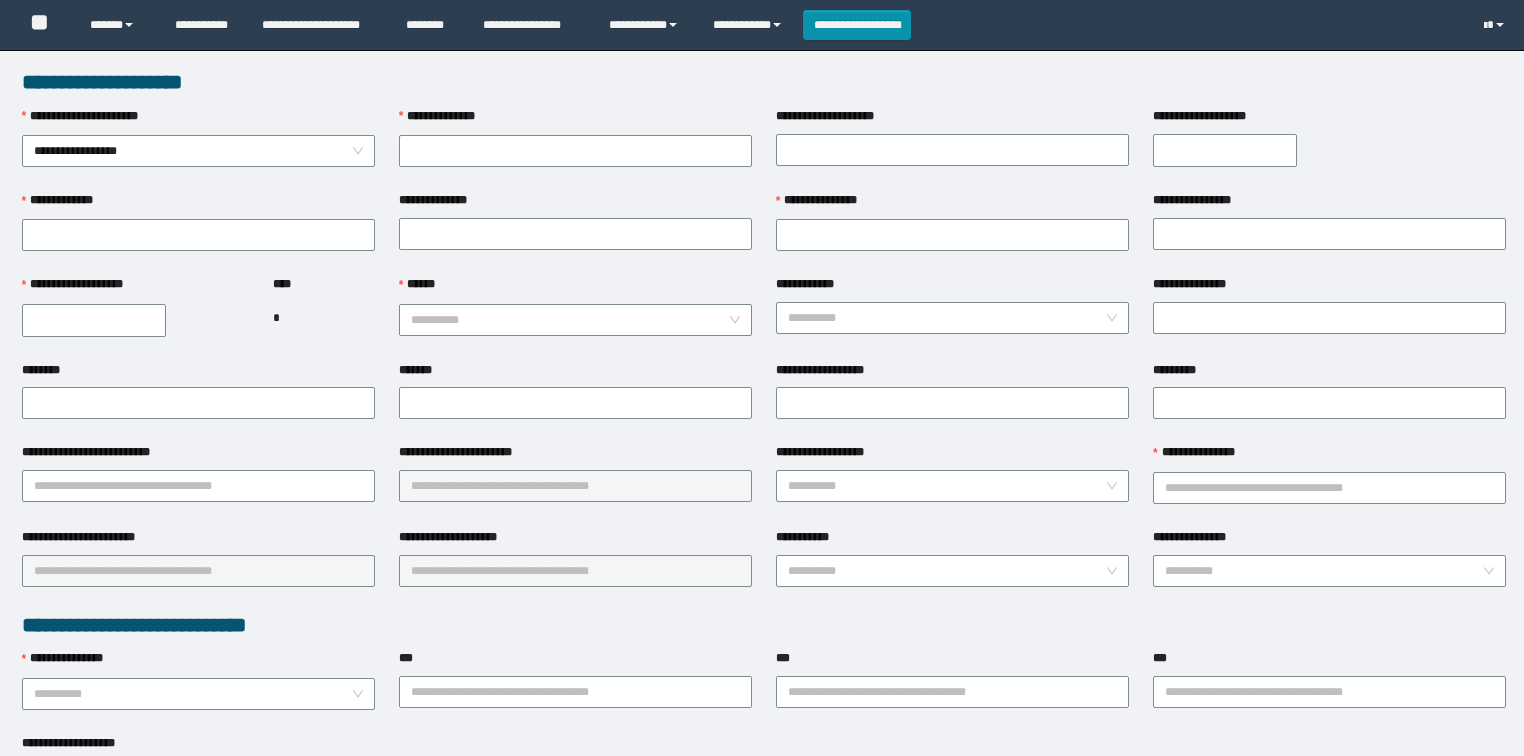 scroll, scrollTop: 0, scrollLeft: 0, axis: both 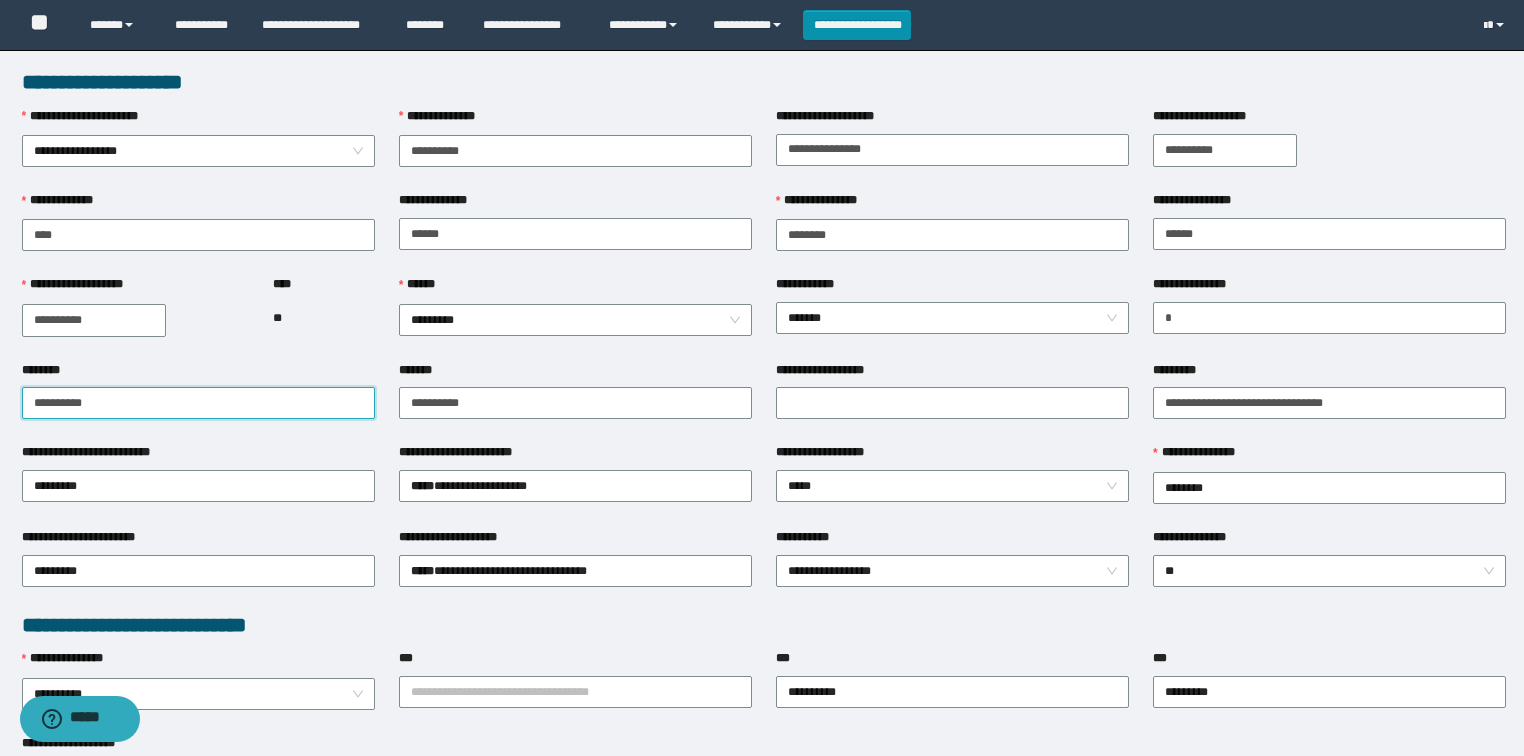 drag, startPoint x: 128, startPoint y: 402, endPoint x: 0, endPoint y: 390, distance: 128.56126 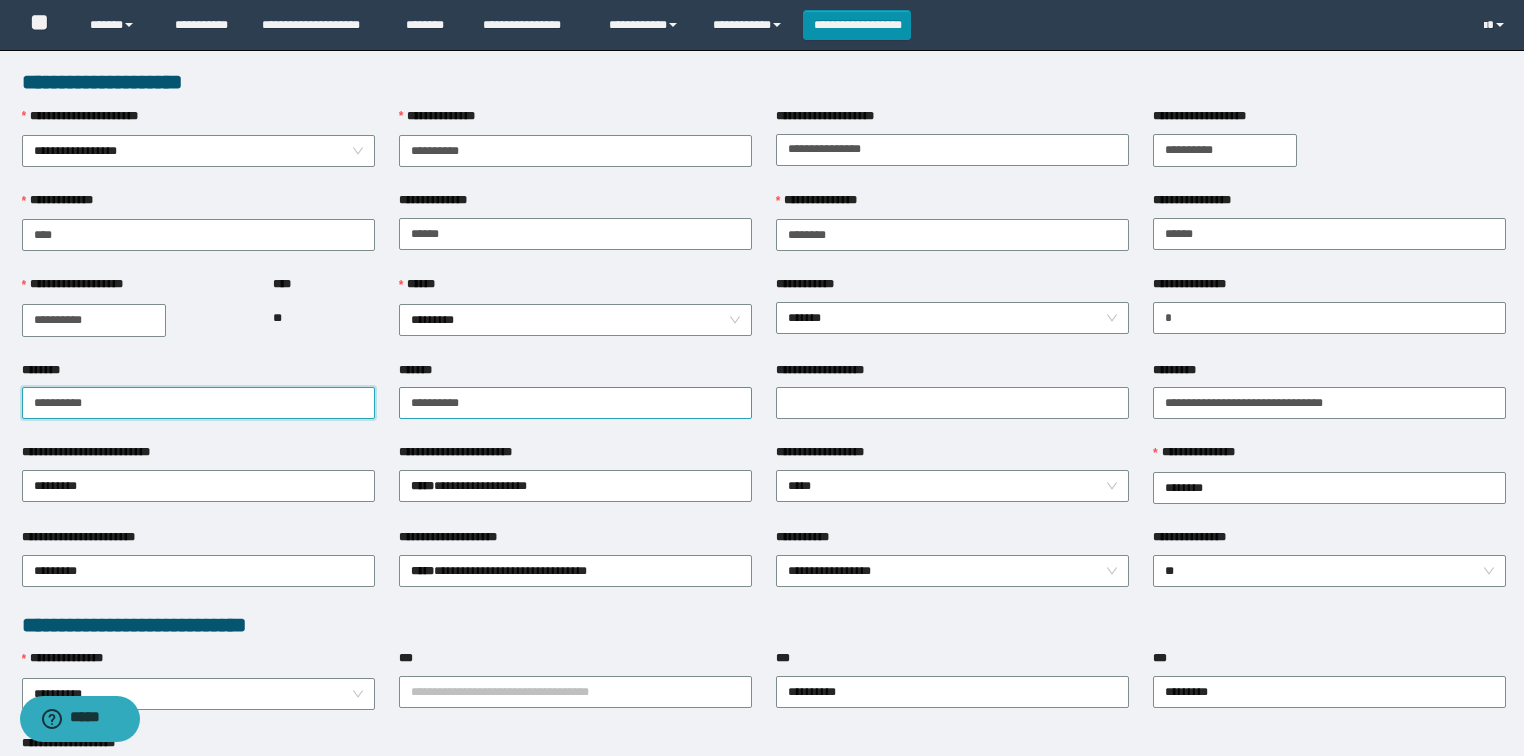 type on "**********" 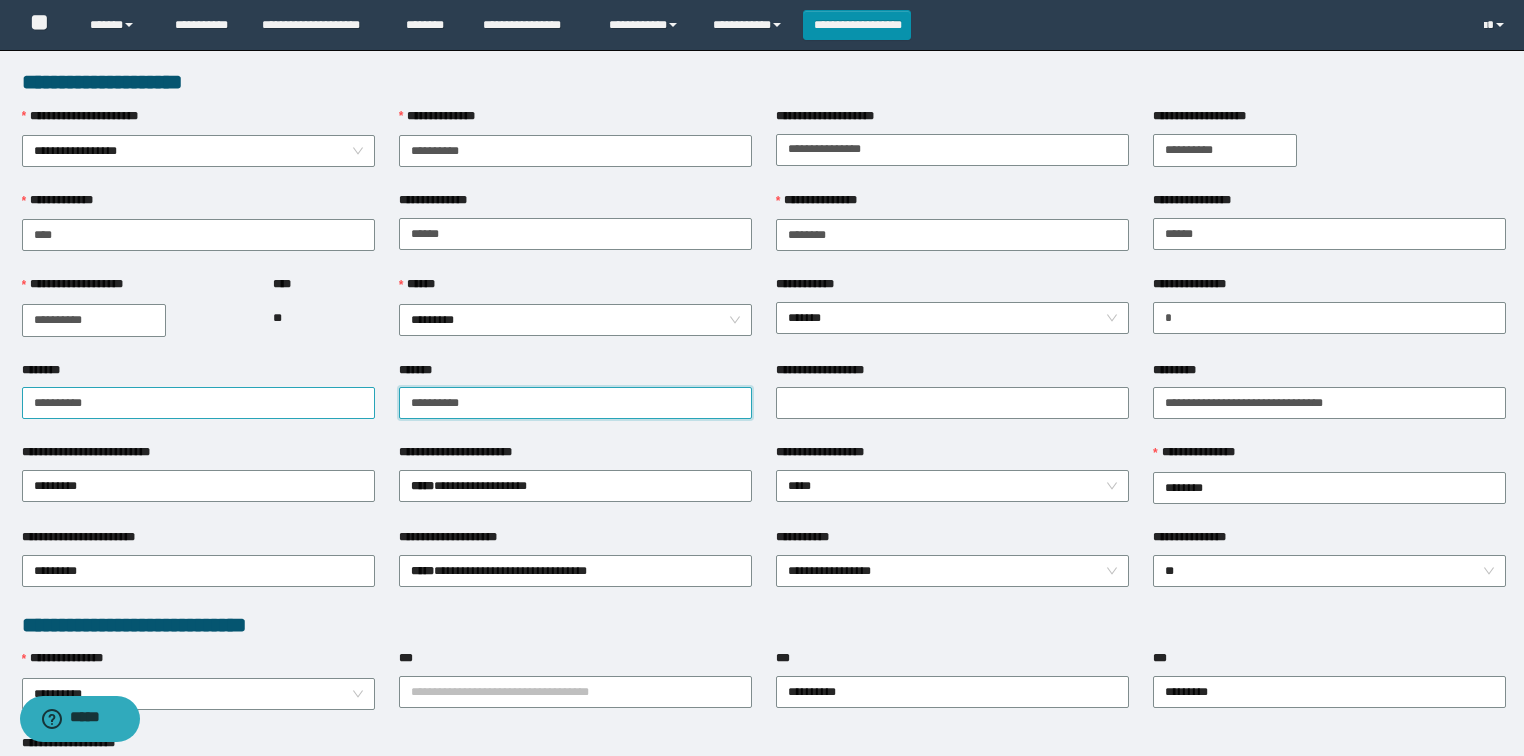 drag, startPoint x: 489, startPoint y: 398, endPoint x: 43, endPoint y: 396, distance: 446.0045 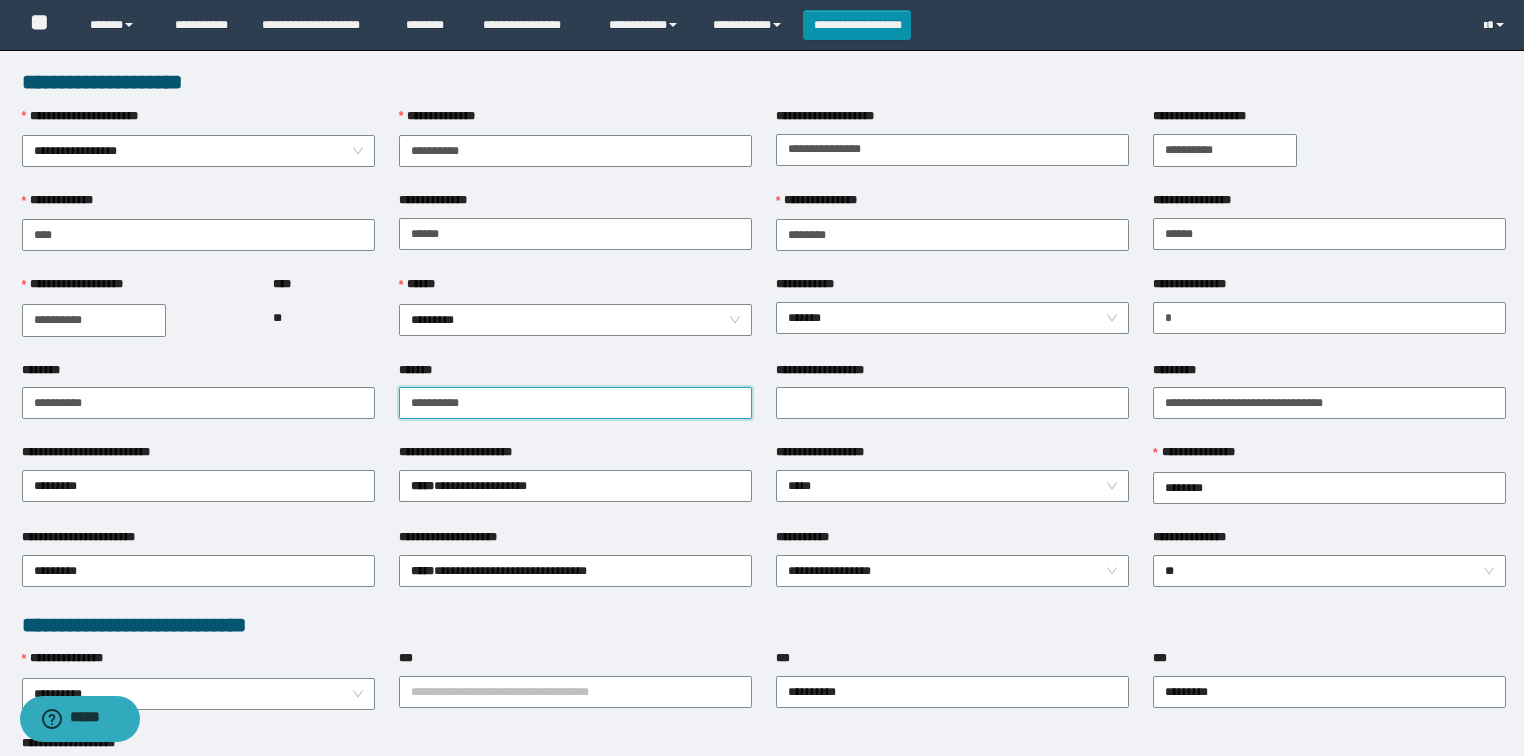 paste on "**********" 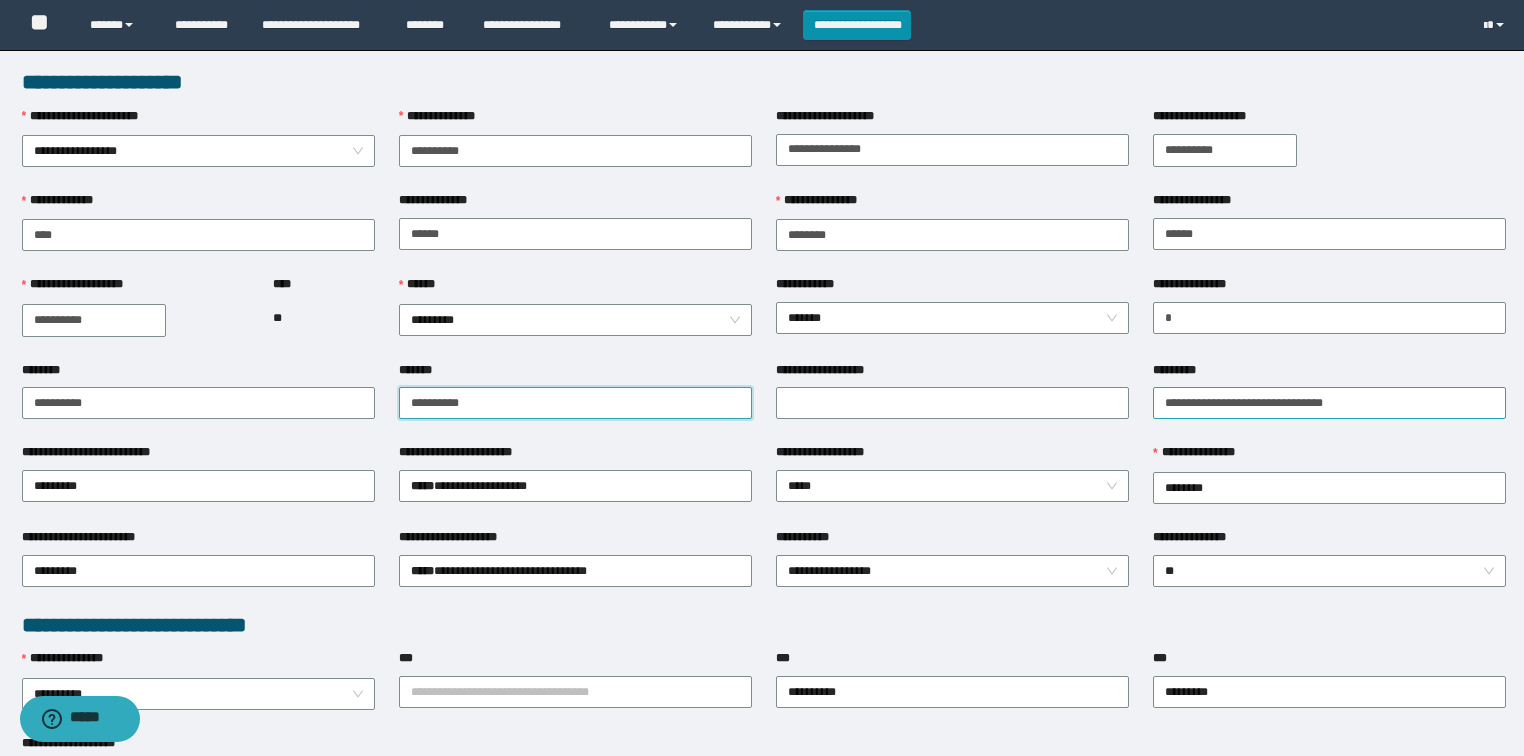 type on "**********" 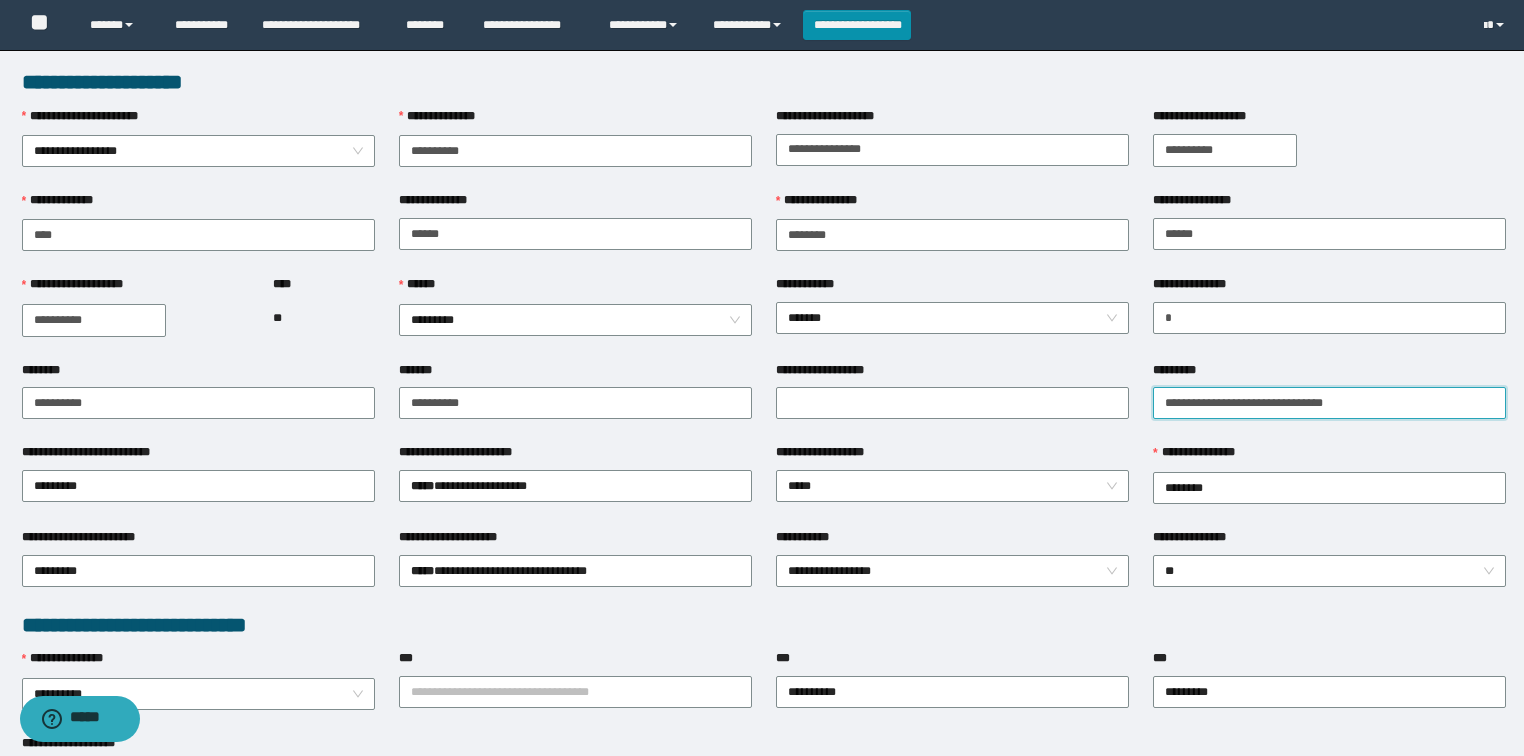 click on "*********" at bounding box center [1329, 403] 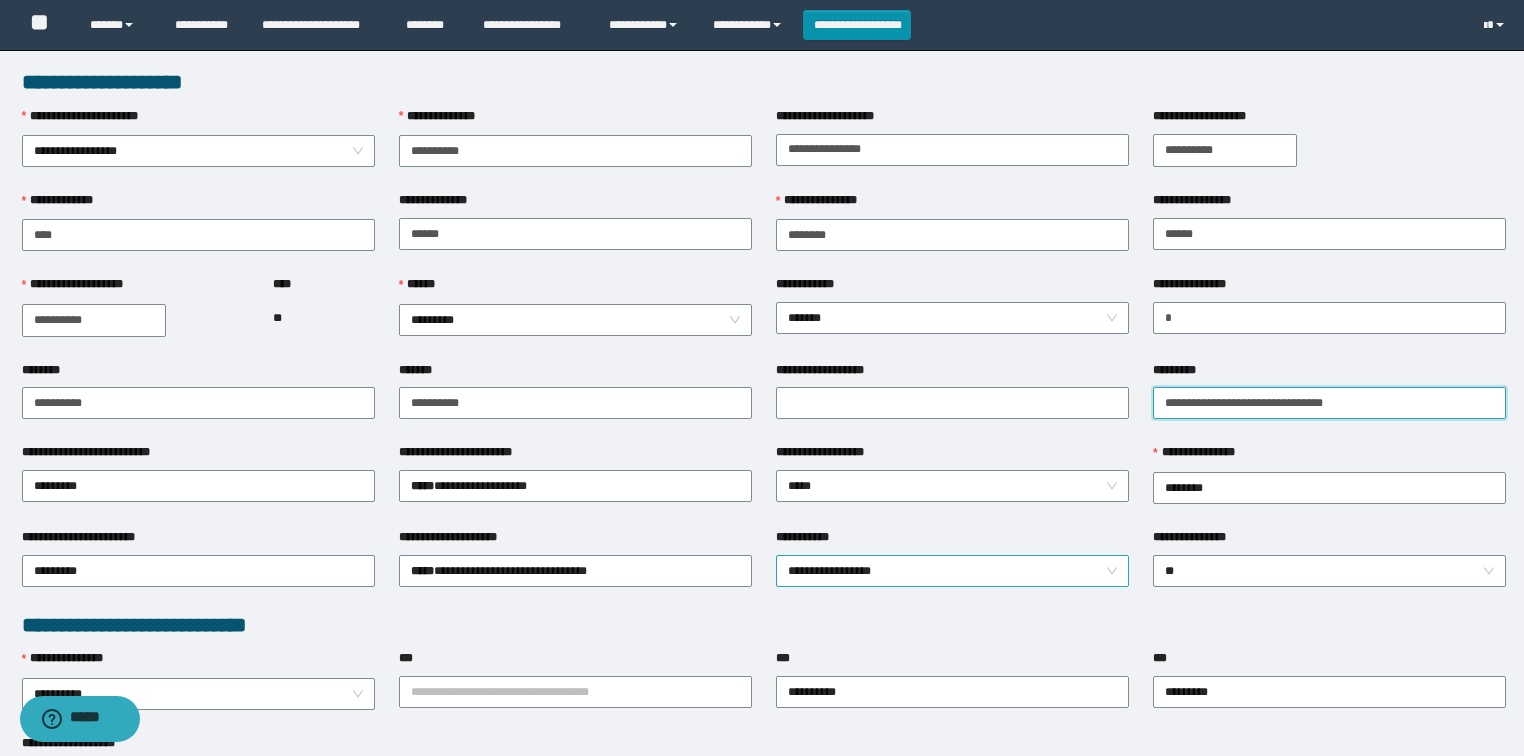 scroll, scrollTop: 240, scrollLeft: 0, axis: vertical 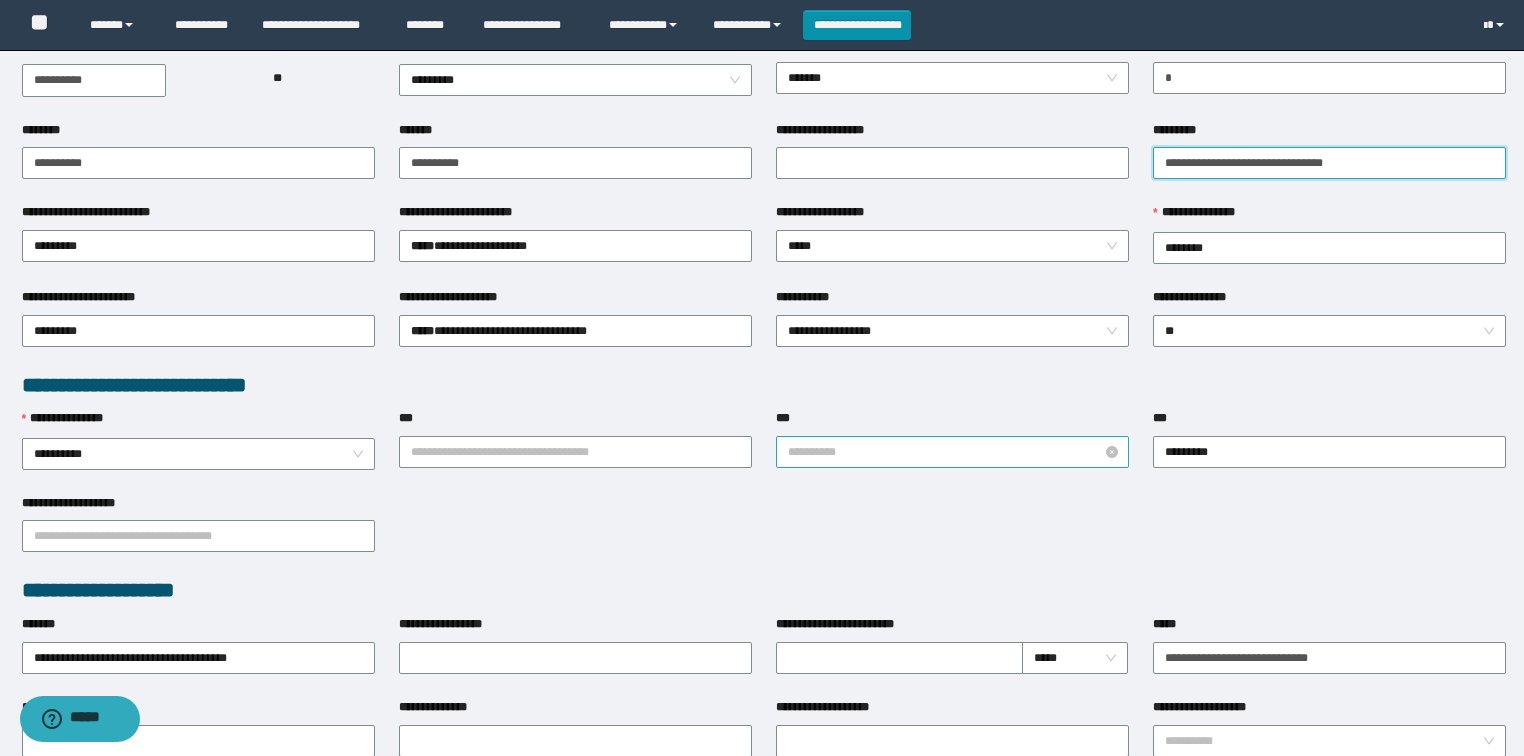 click on "**********" at bounding box center [953, 452] 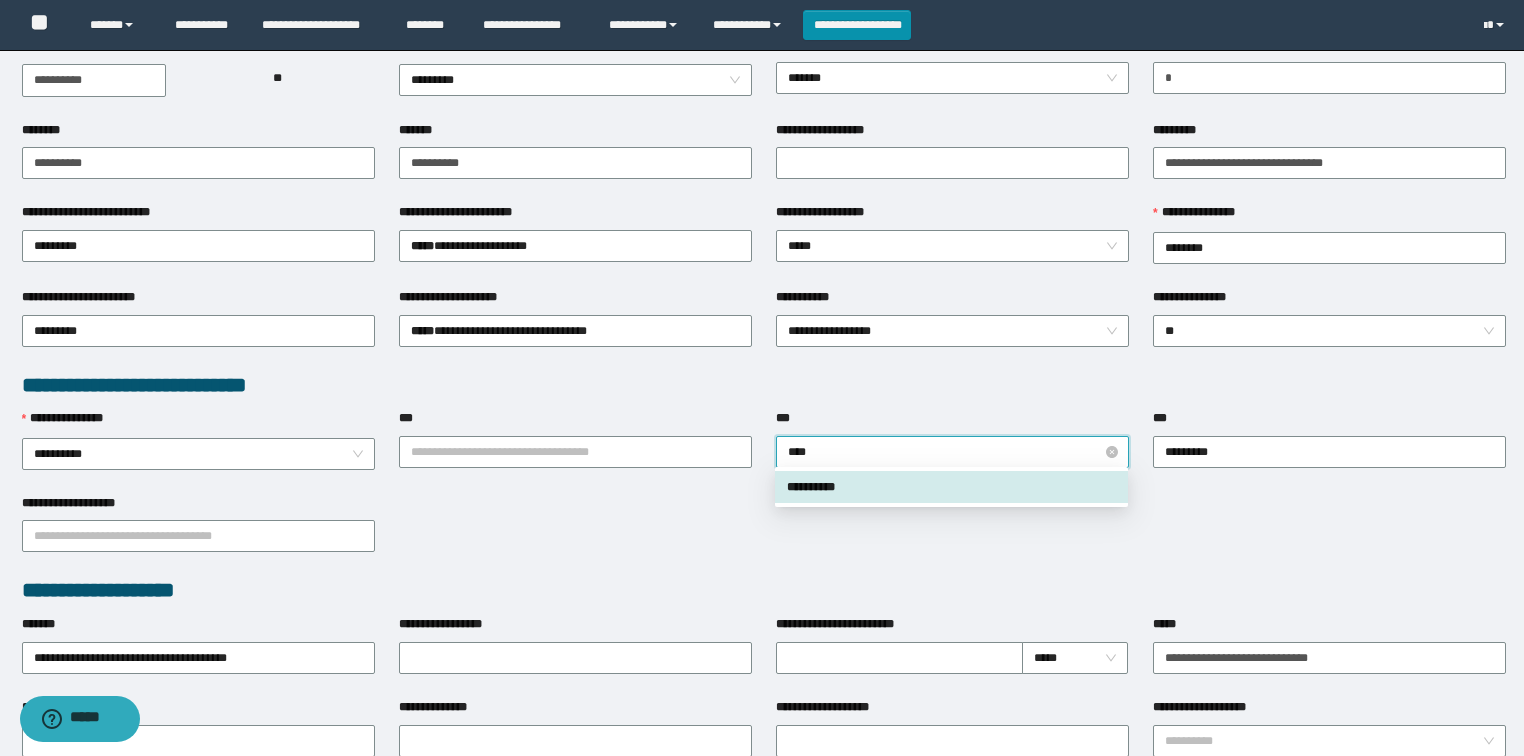 type on "*****" 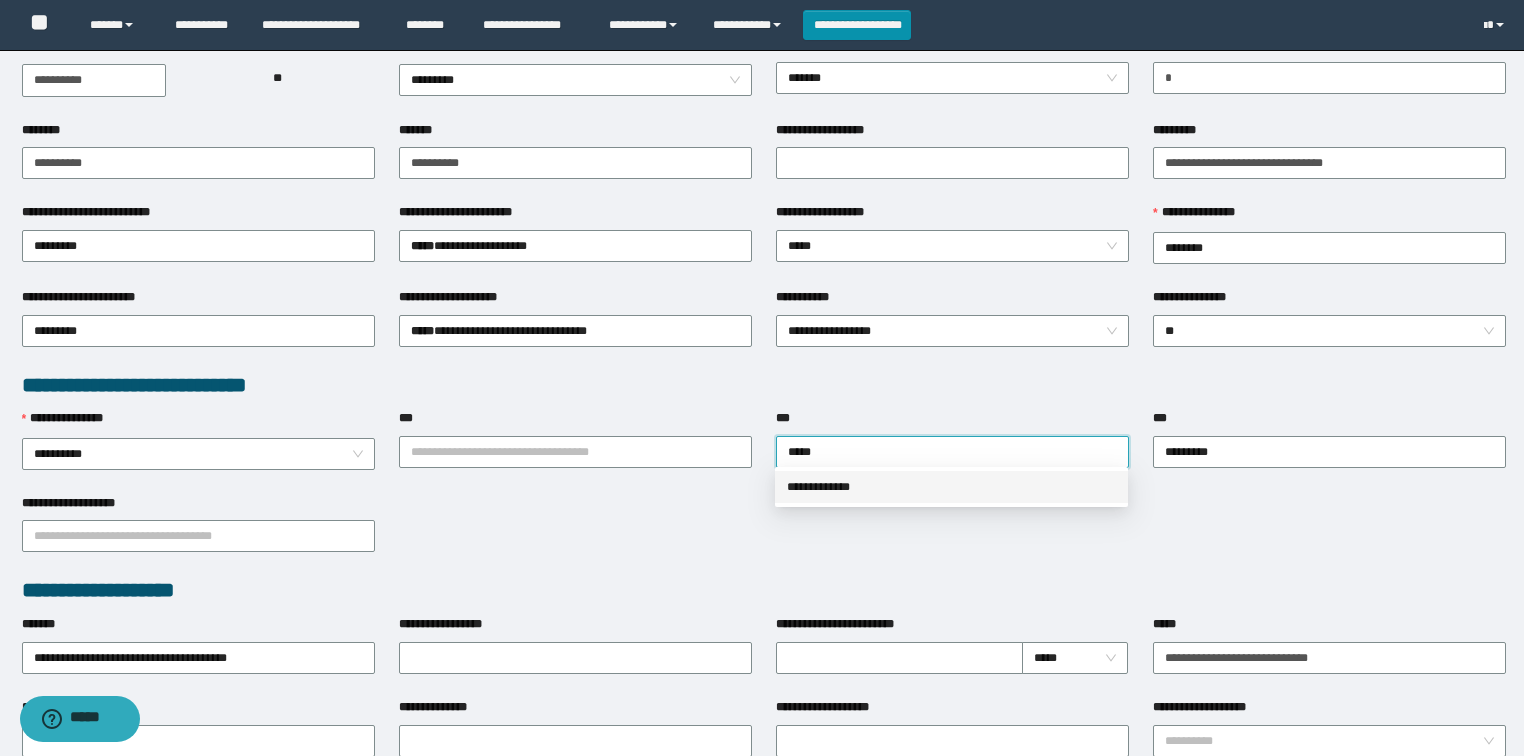 click on "**********" at bounding box center (951, 487) 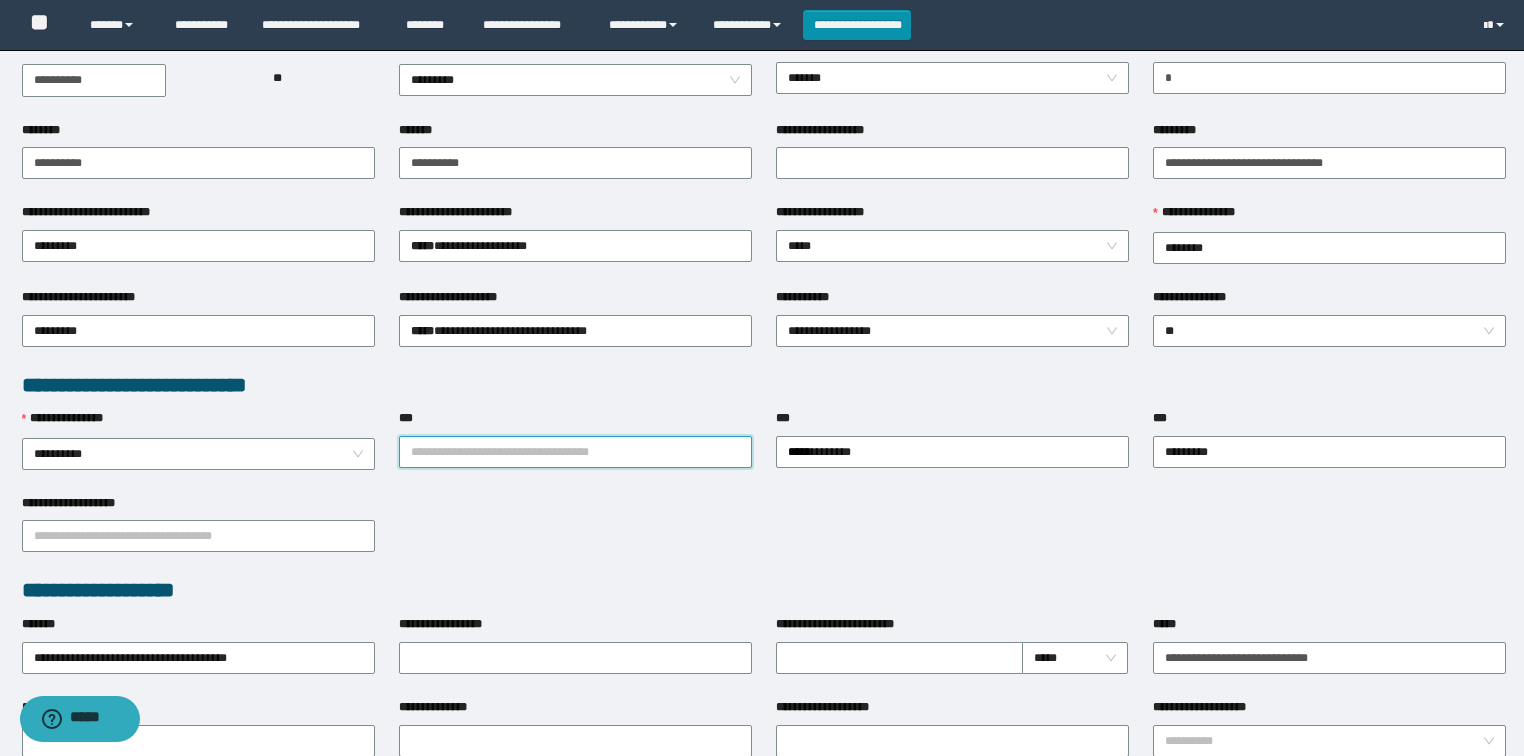 click on "***" at bounding box center [575, 452] 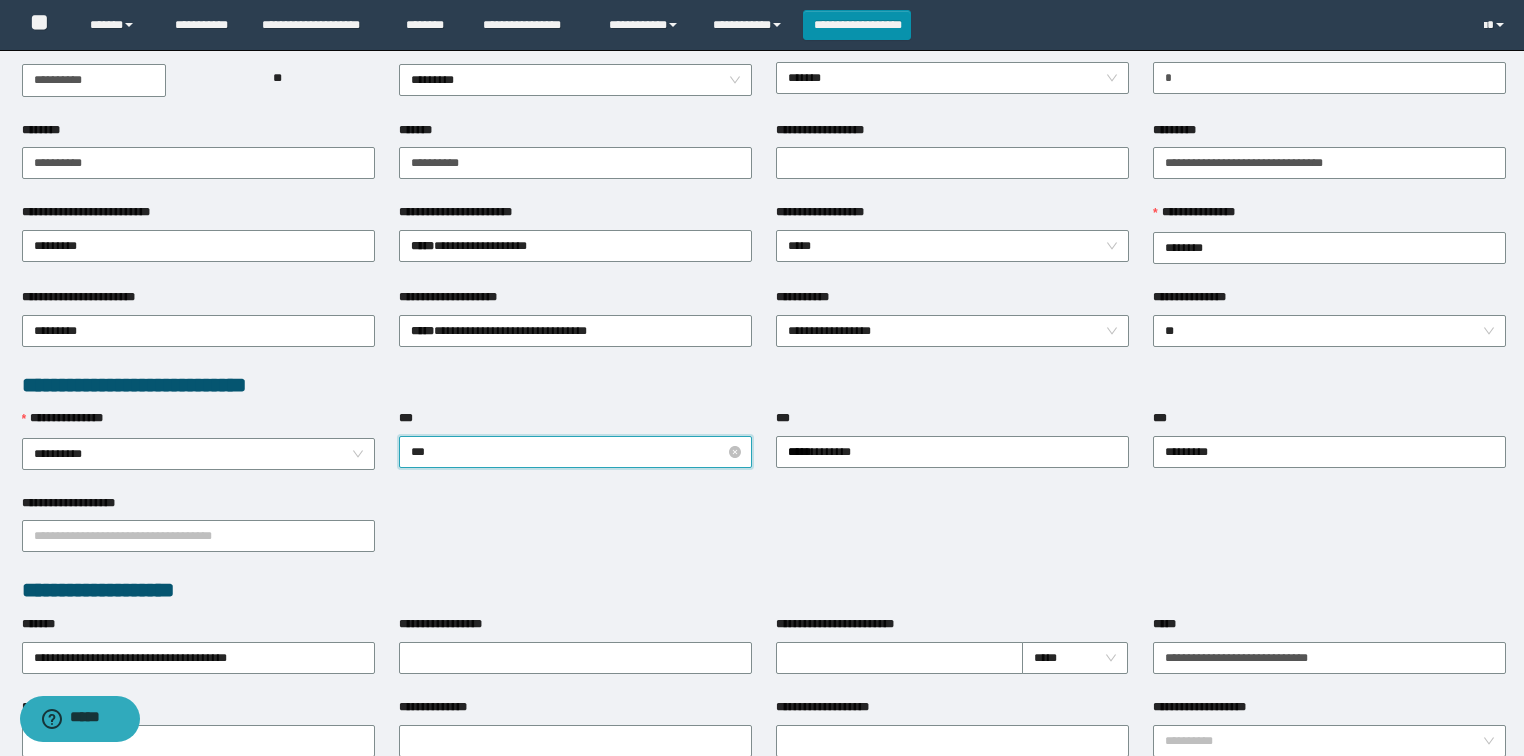 type on "****" 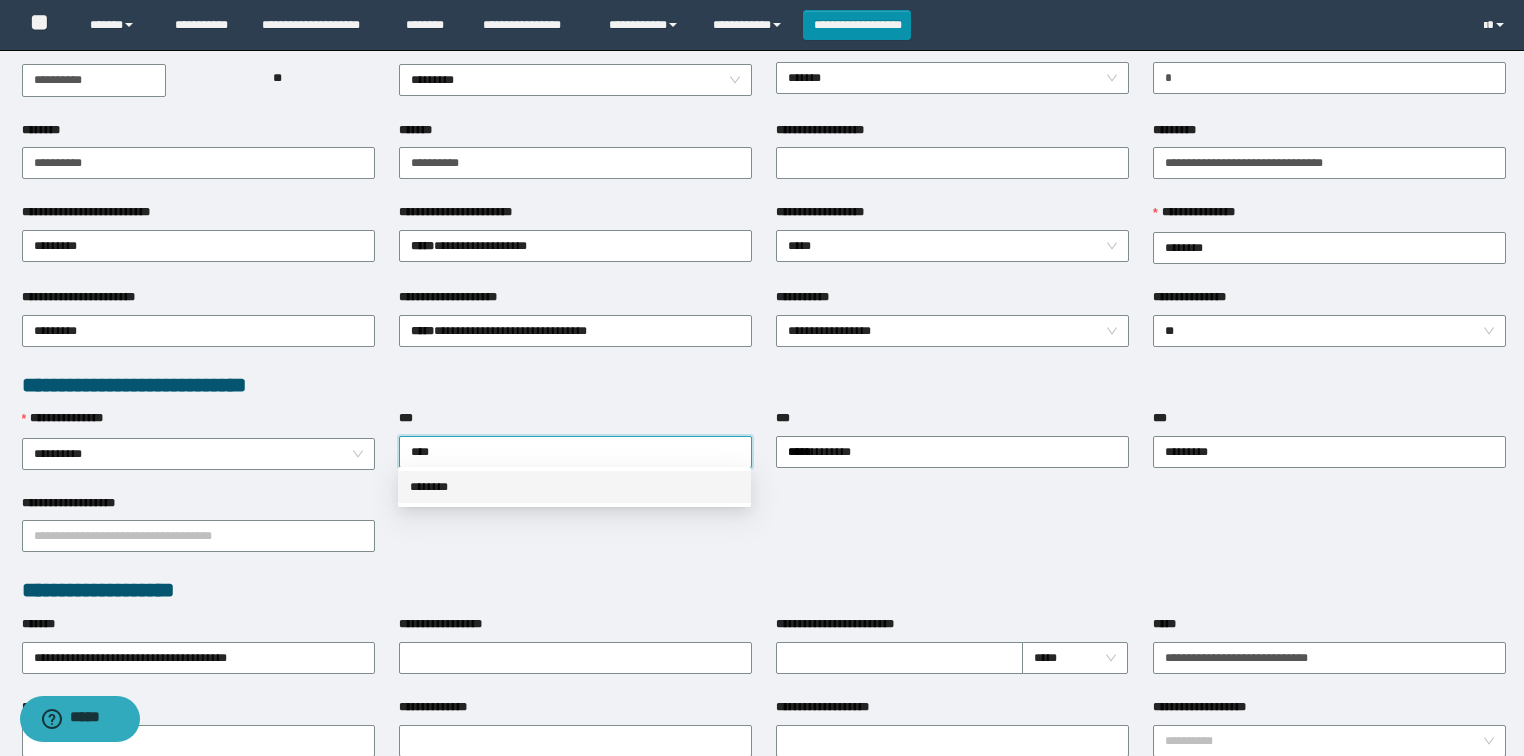 click on "********" at bounding box center (574, 487) 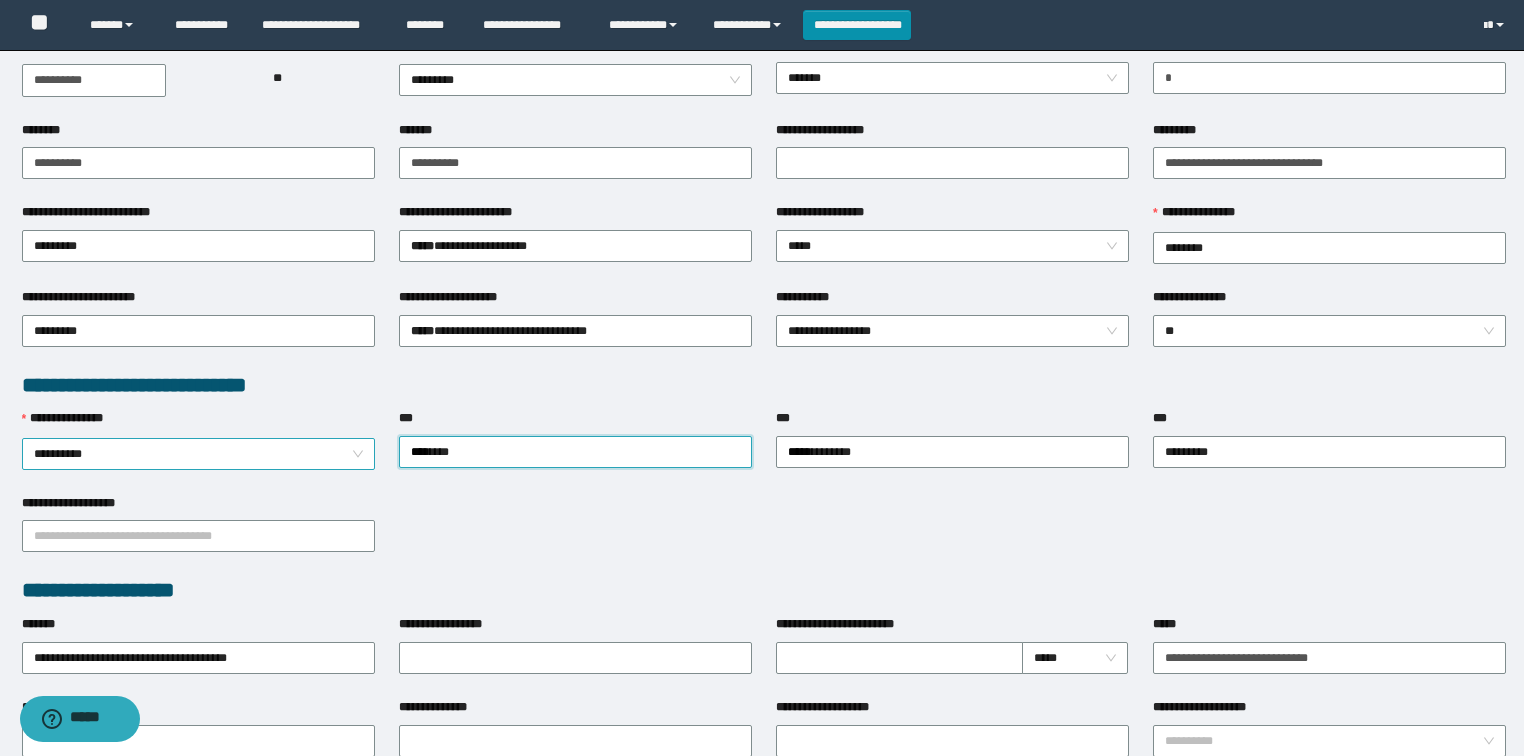 click on "**********" at bounding box center [199, 454] 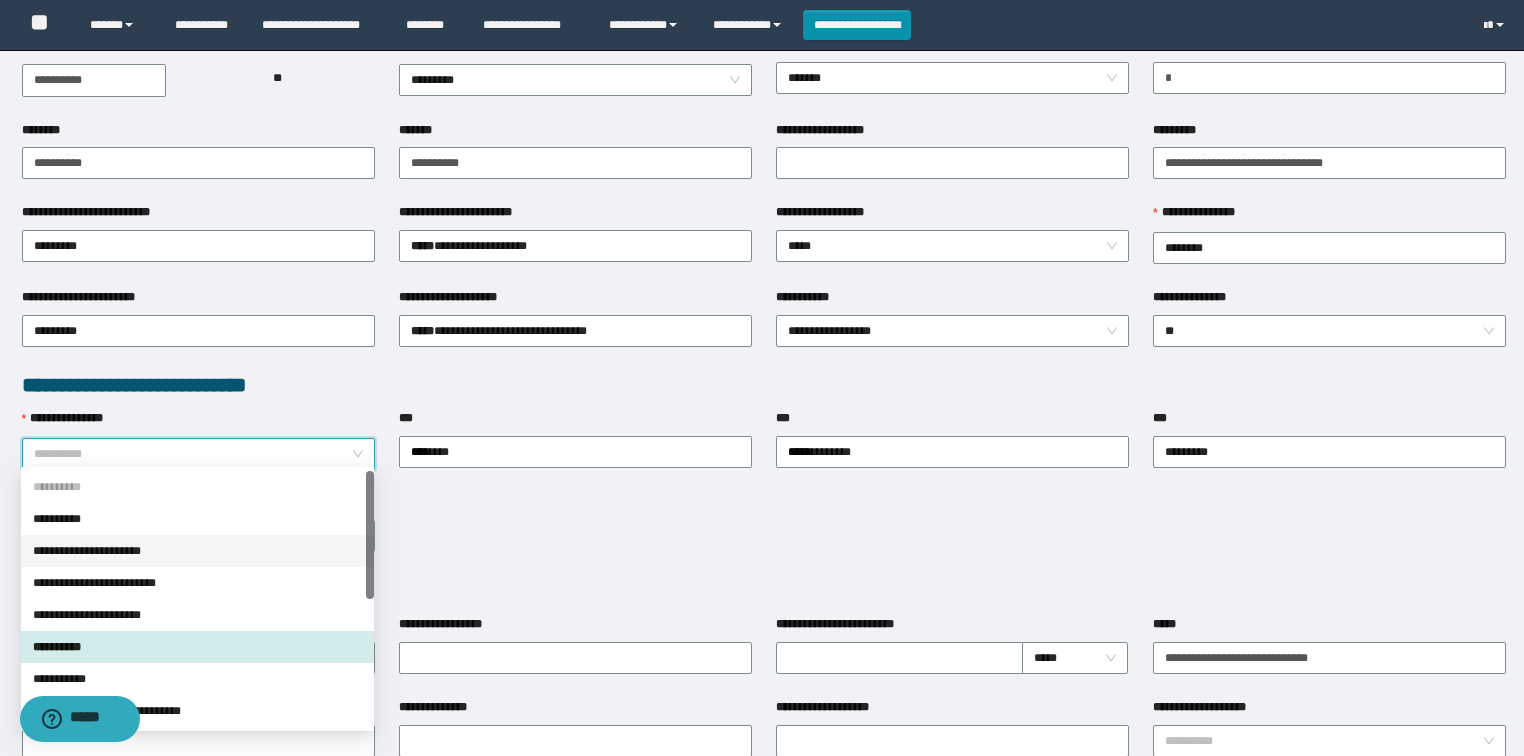click on "**********" at bounding box center [197, 551] 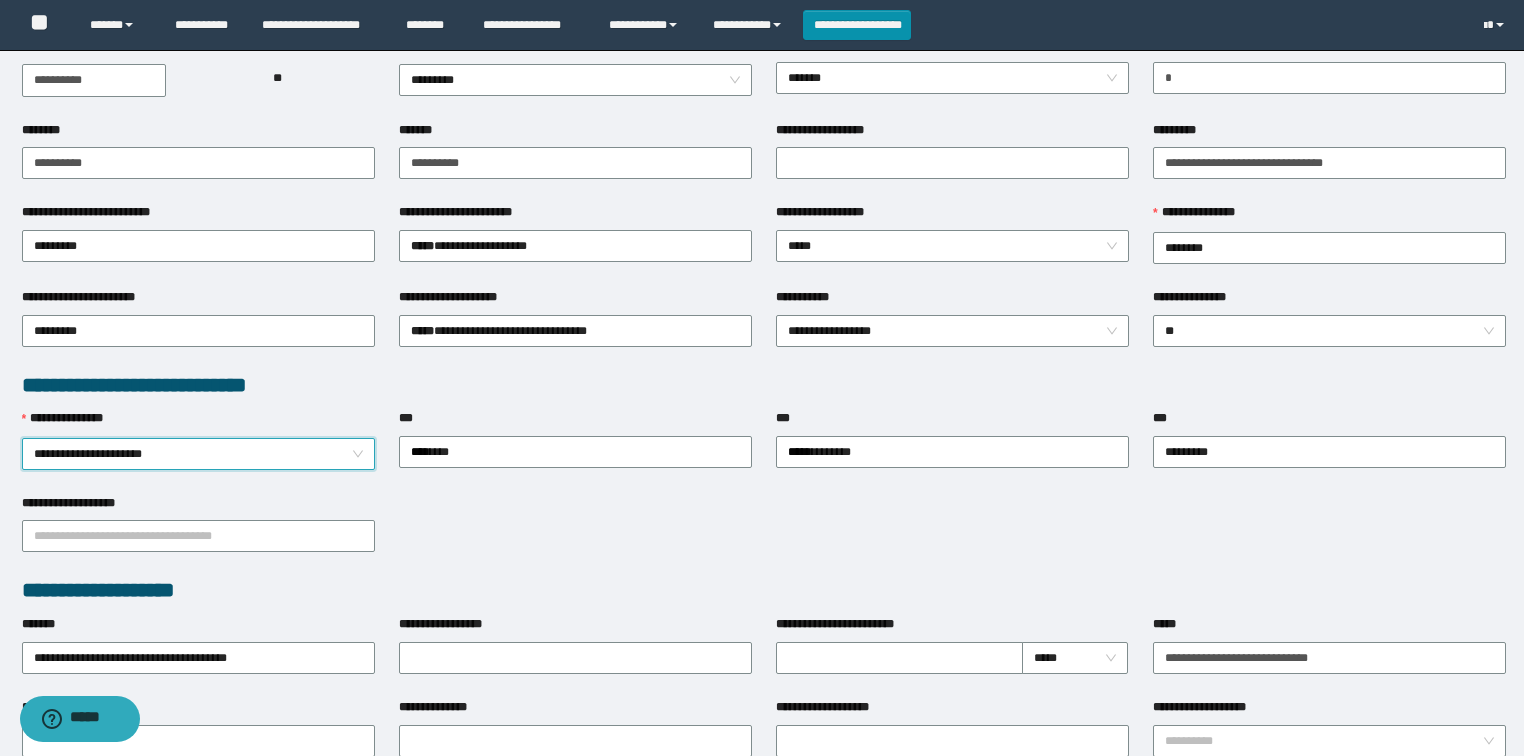 click on "**********" at bounding box center [764, 535] 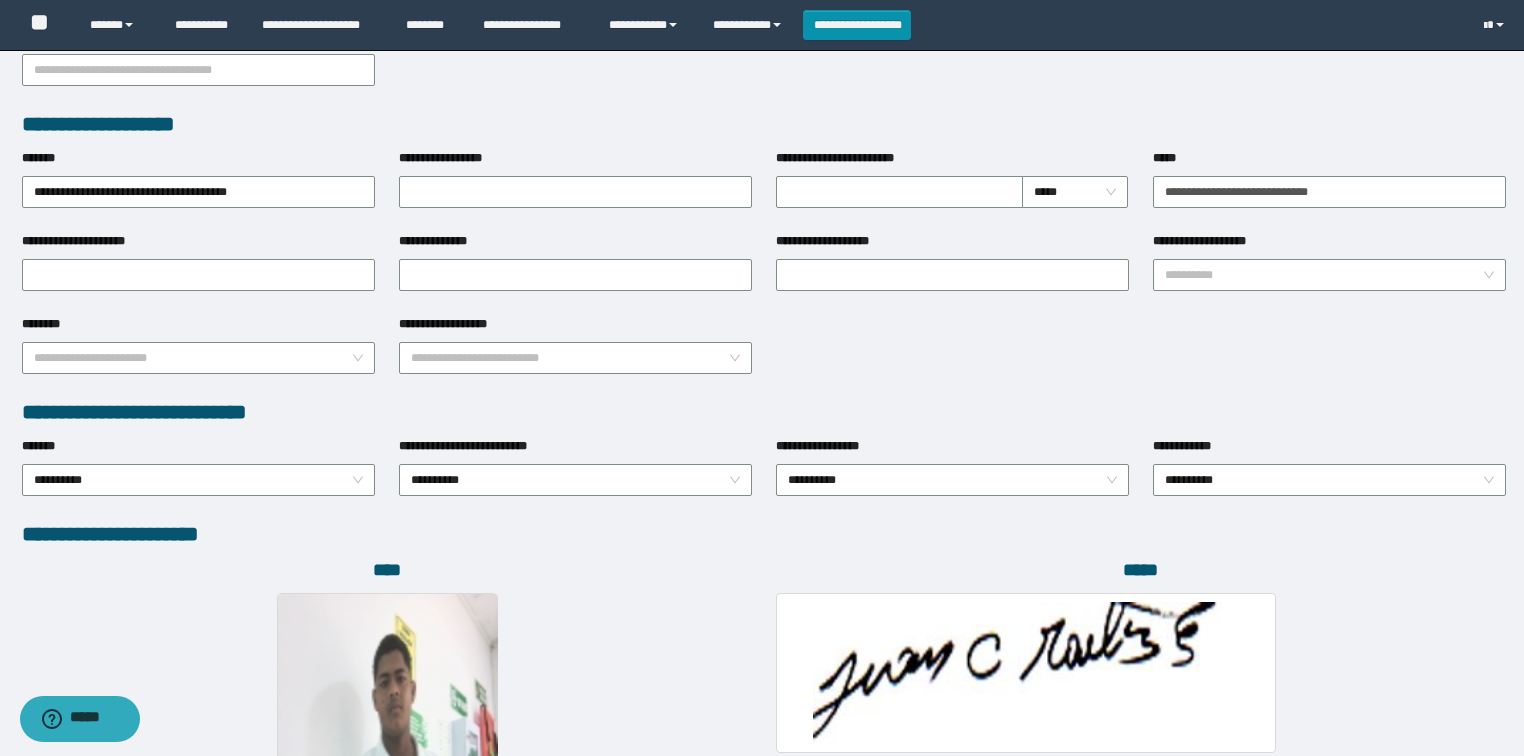 scroll, scrollTop: 946, scrollLeft: 0, axis: vertical 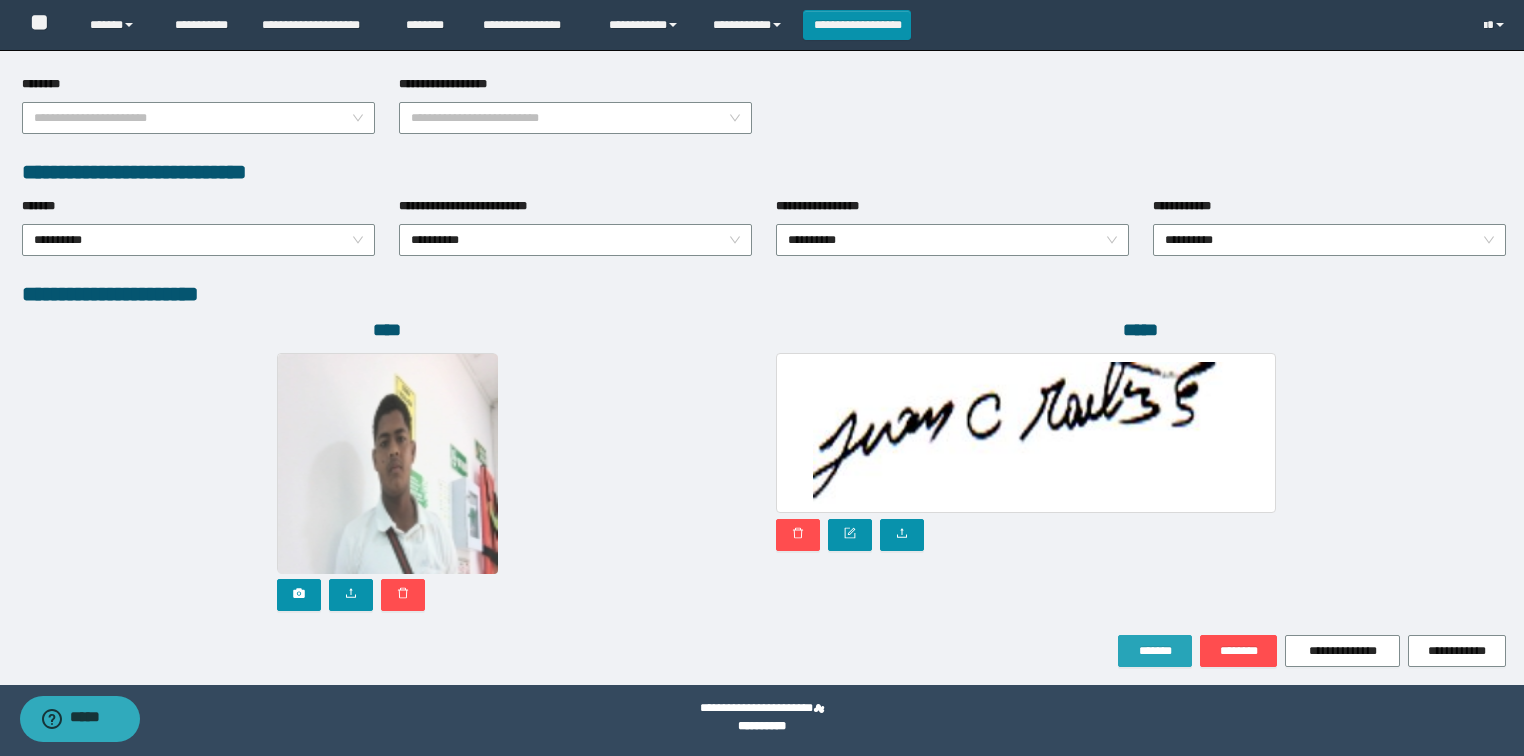 click on "*******" at bounding box center [1155, 651] 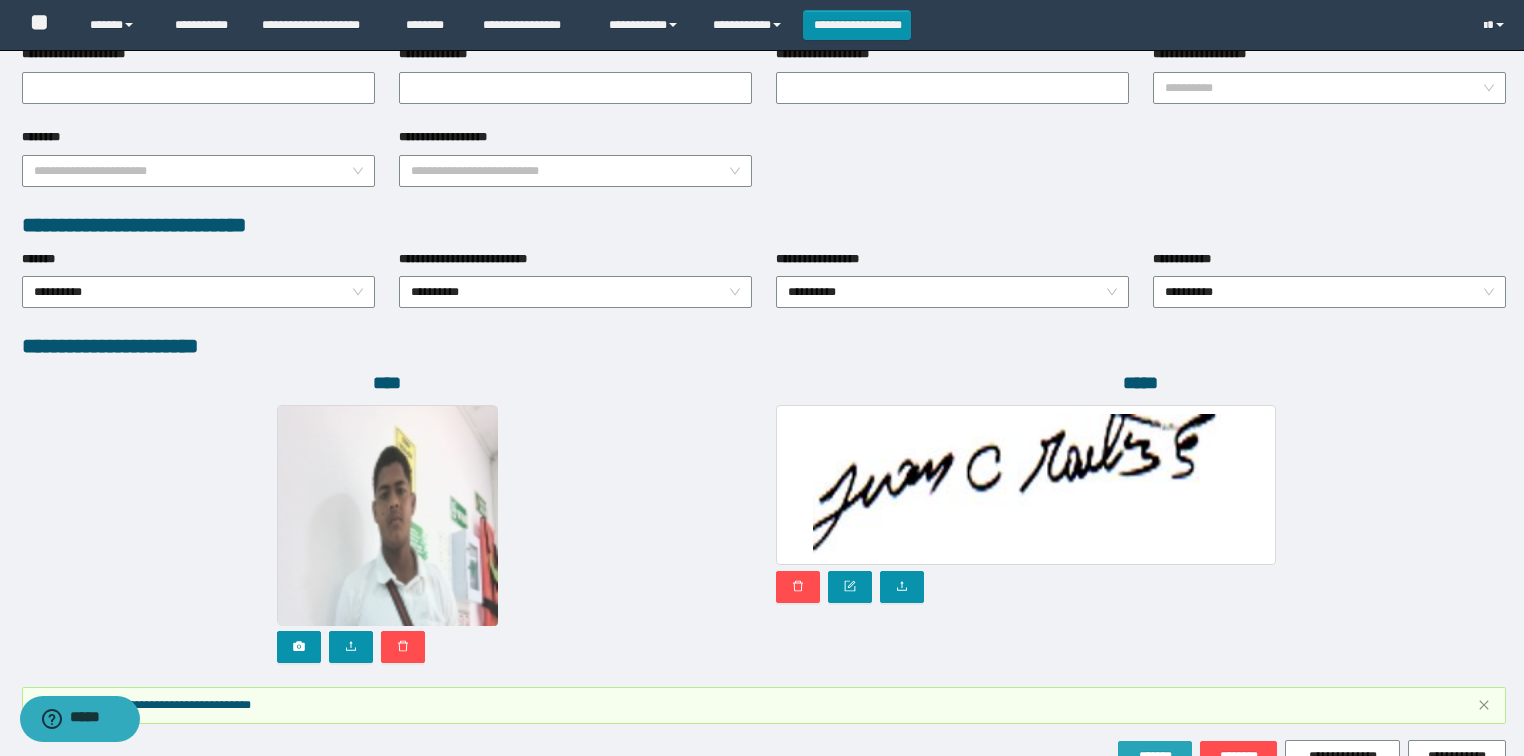 scroll, scrollTop: 999, scrollLeft: 0, axis: vertical 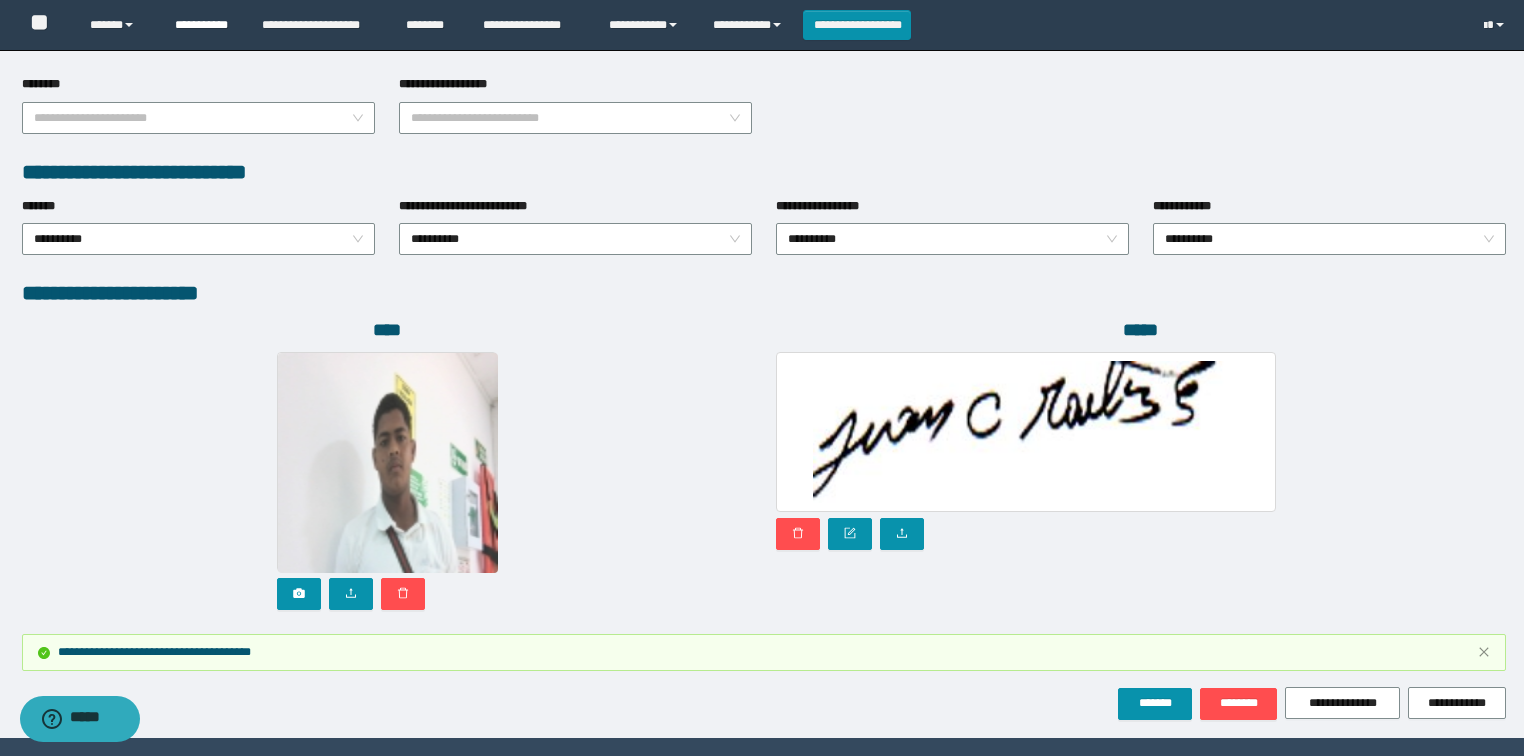 click on "**********" at bounding box center (203, 25) 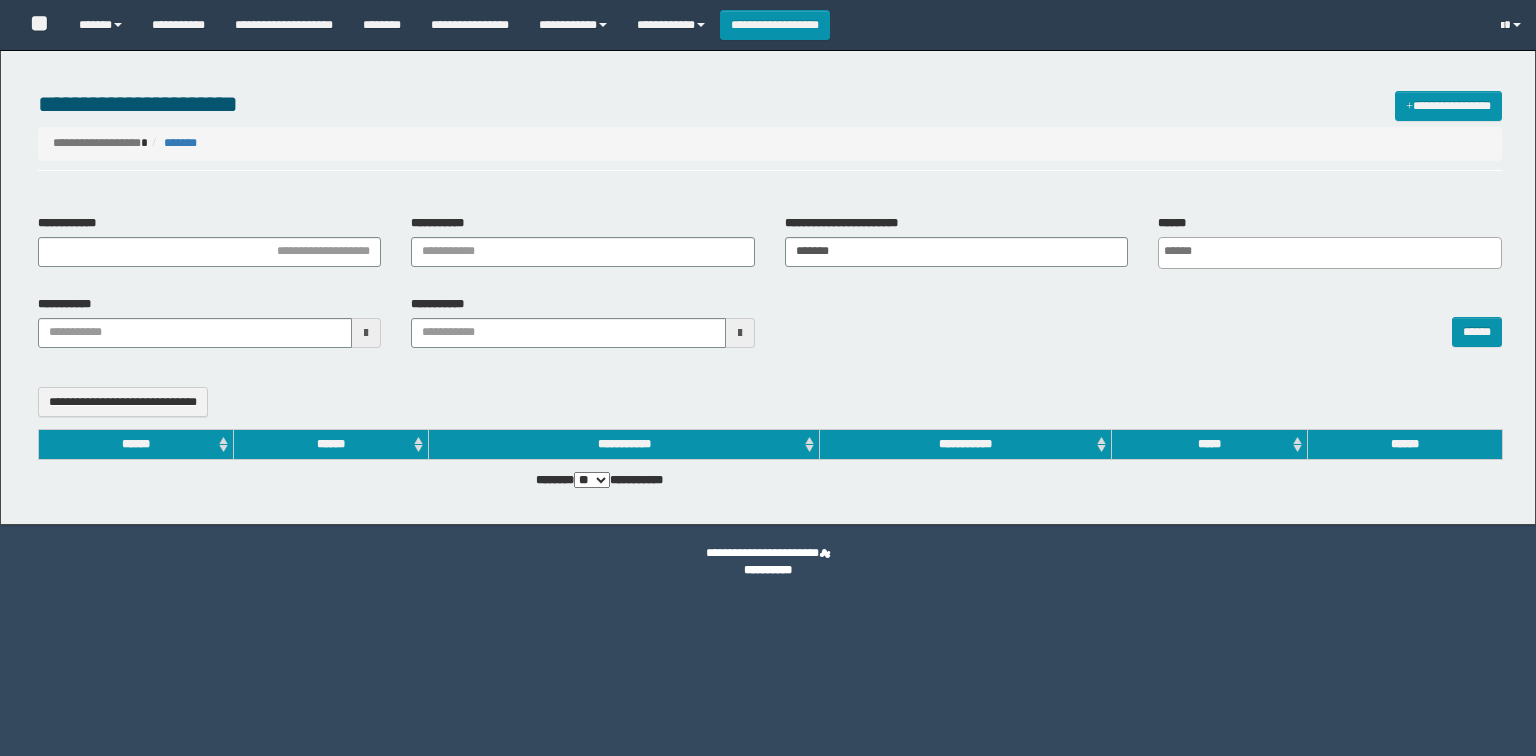 select 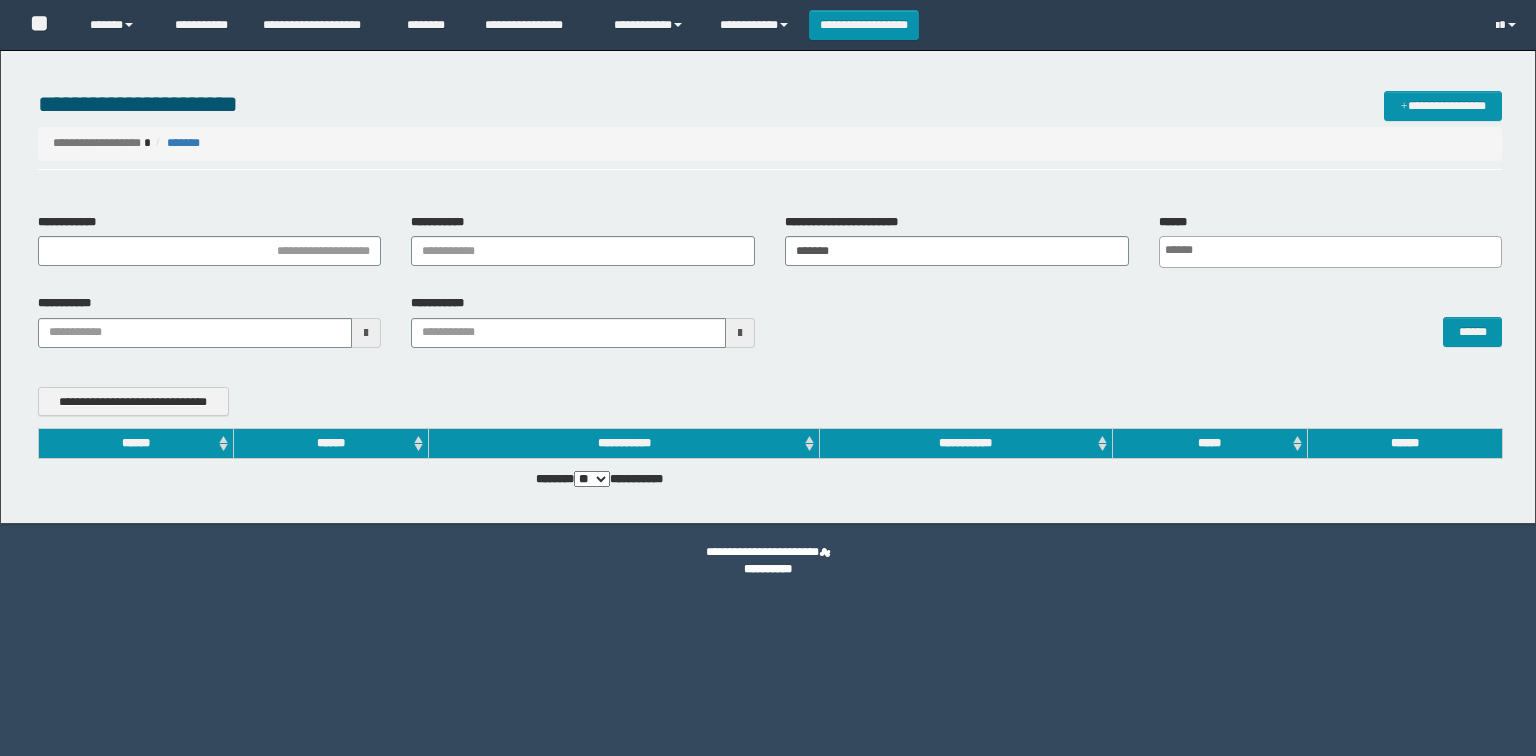 scroll, scrollTop: 0, scrollLeft: 0, axis: both 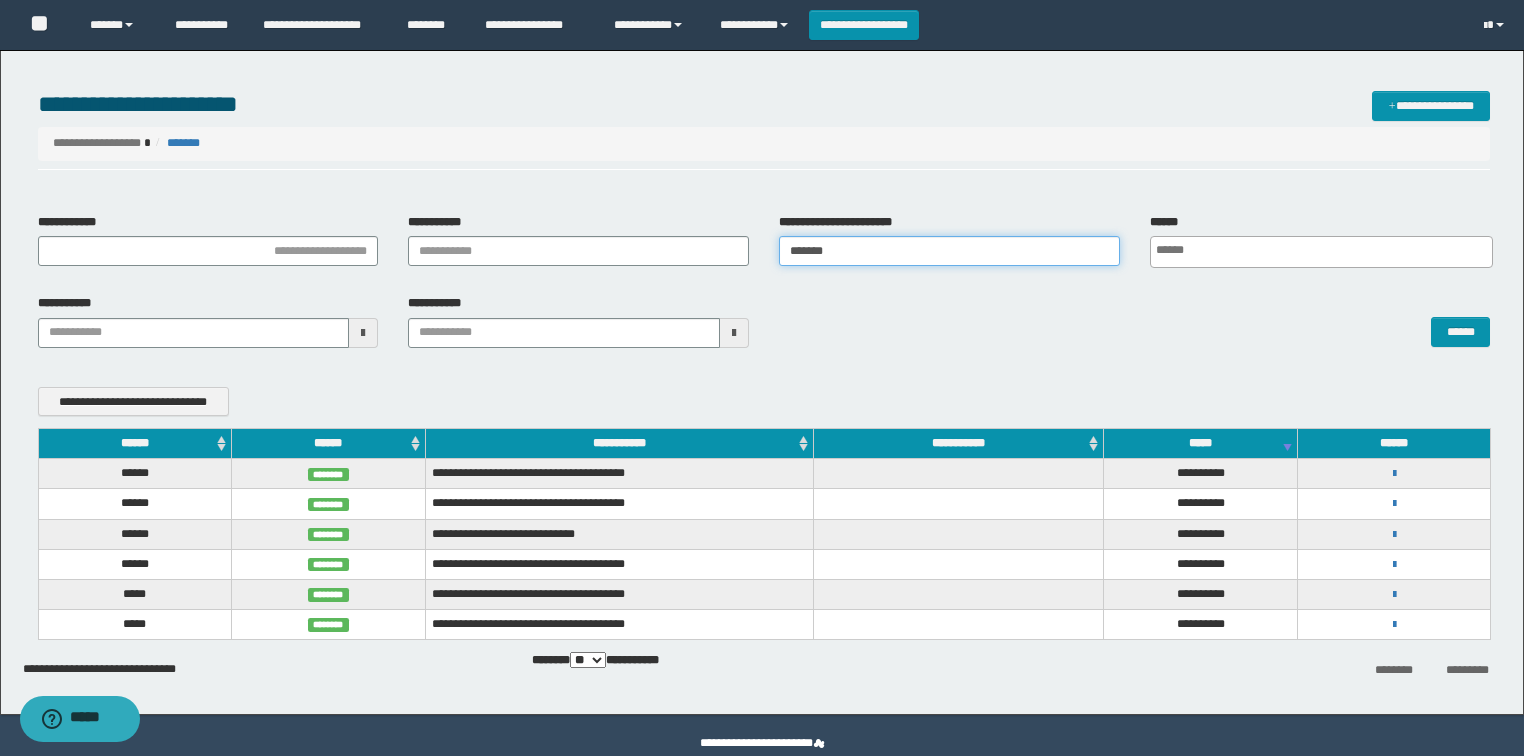 drag, startPoint x: 432, startPoint y: 273, endPoint x: 412, endPoint y: 267, distance: 20.880613 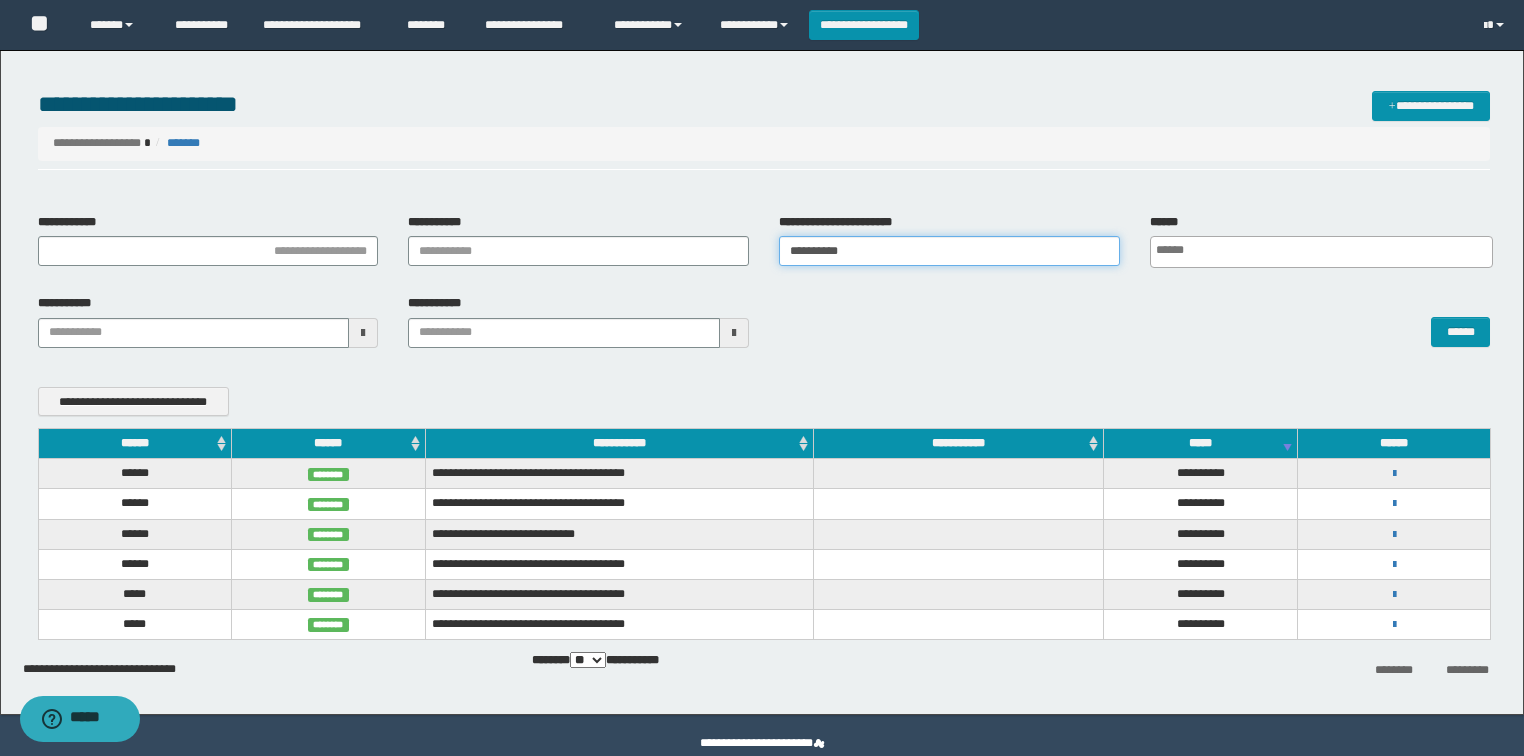 type on "**********" 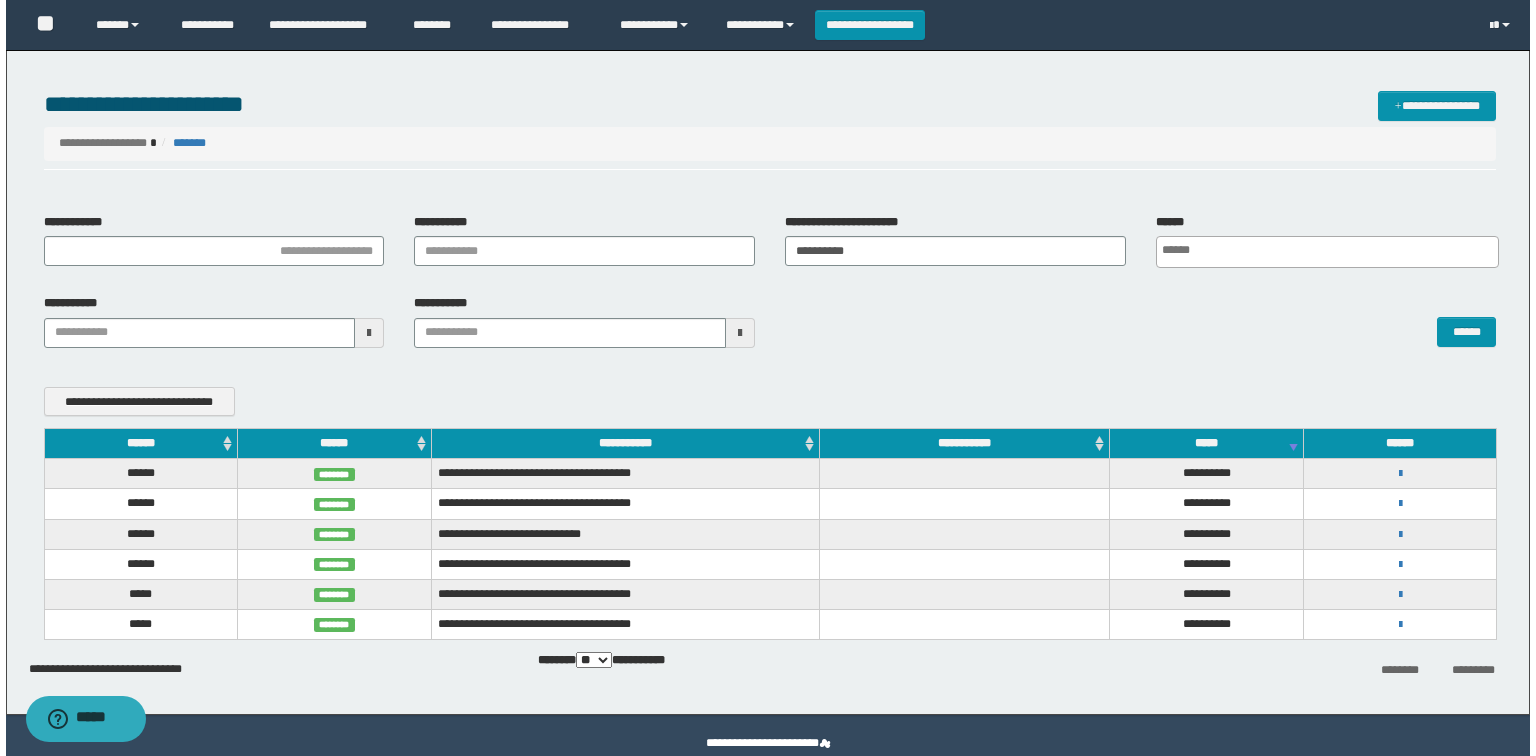 scroll, scrollTop: 0, scrollLeft: 4, axis: horizontal 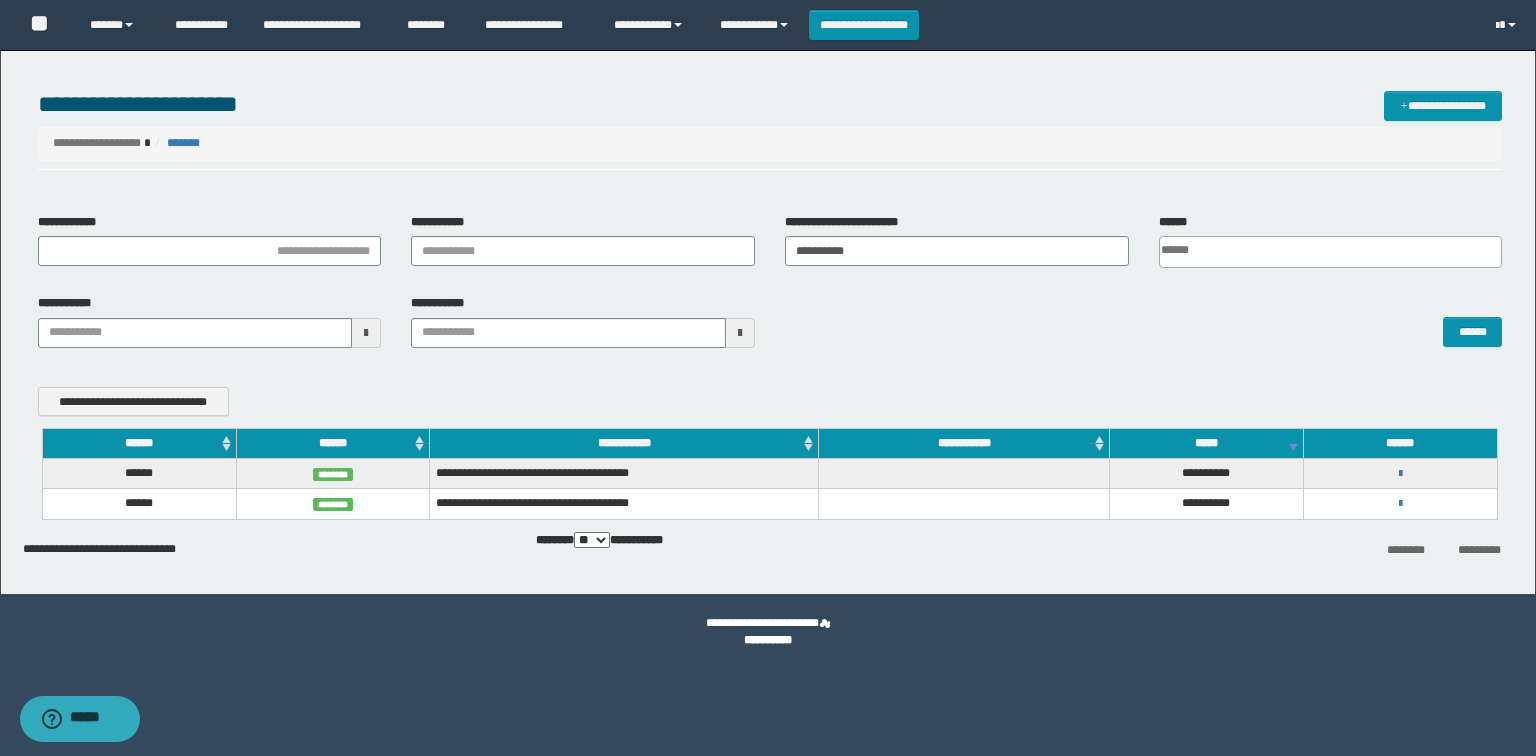 click on "**********" at bounding box center (1400, 473) 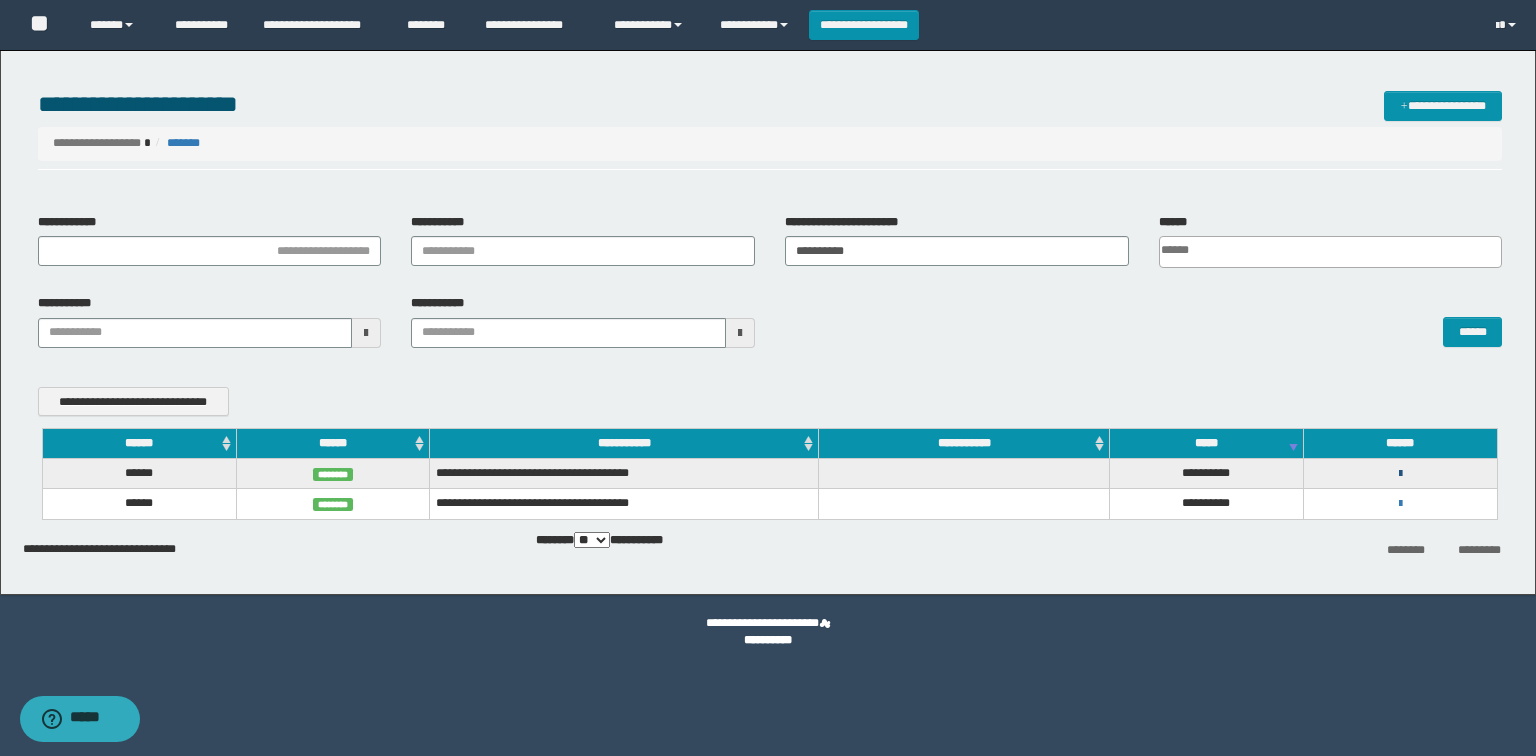 click at bounding box center (1400, 474) 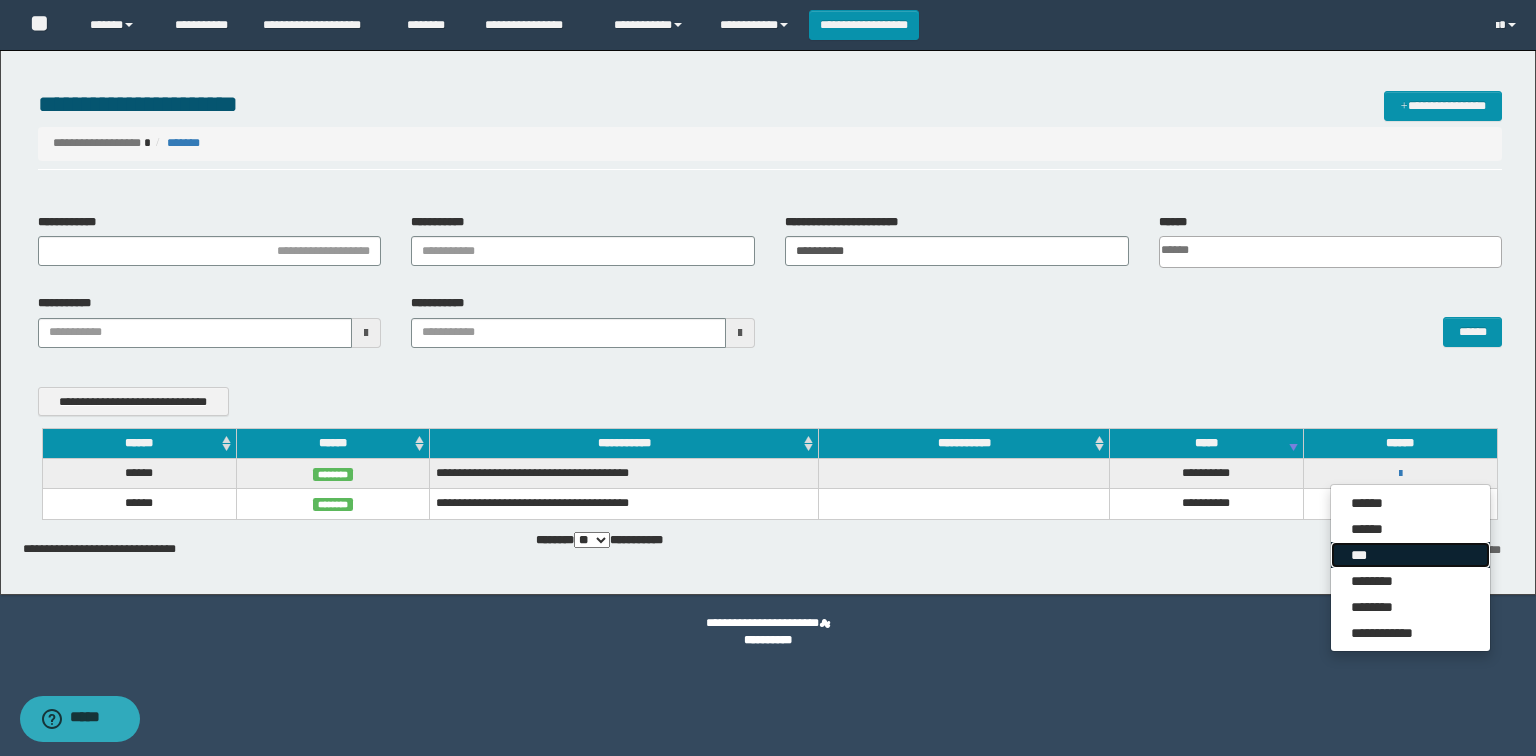 click on "***" at bounding box center (1410, 555) 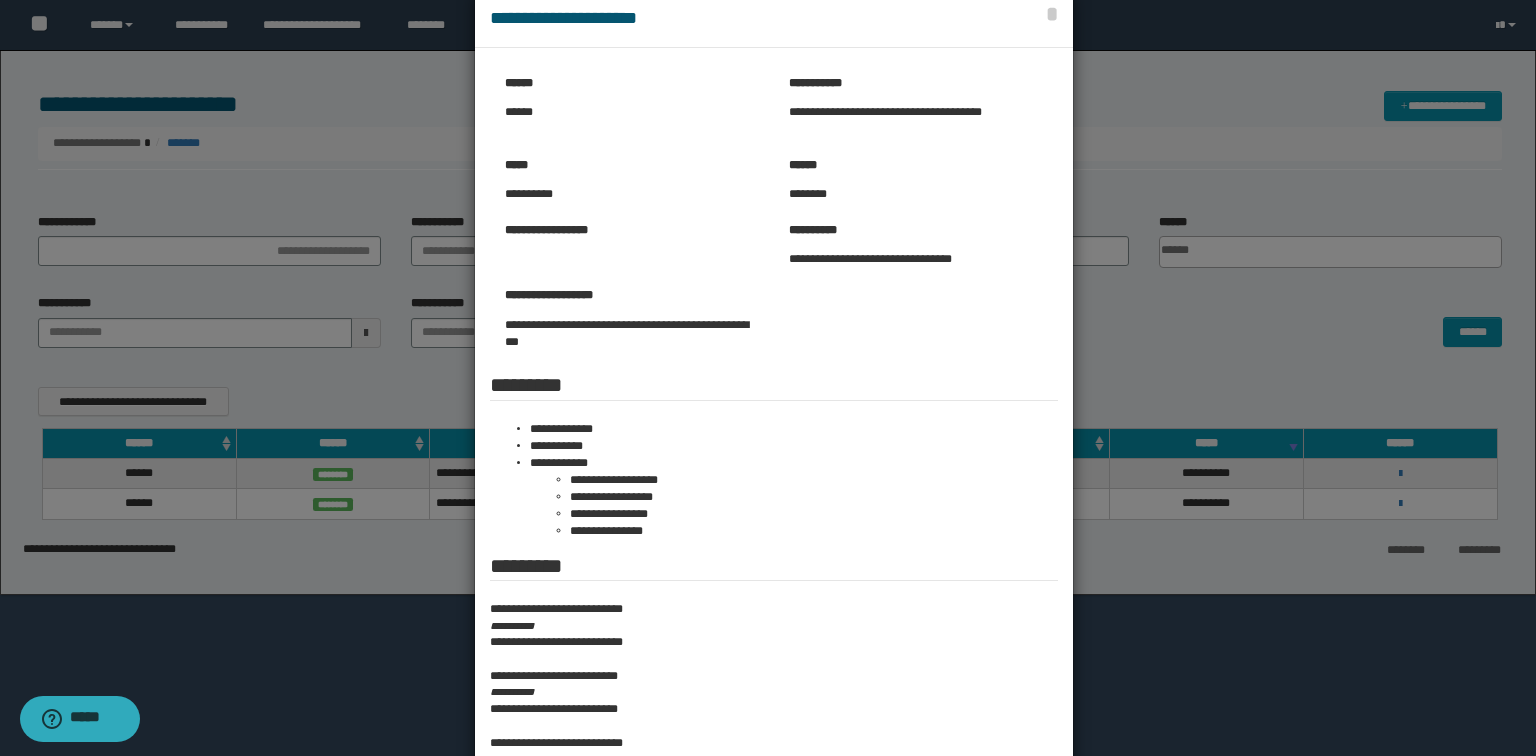scroll, scrollTop: 80, scrollLeft: 0, axis: vertical 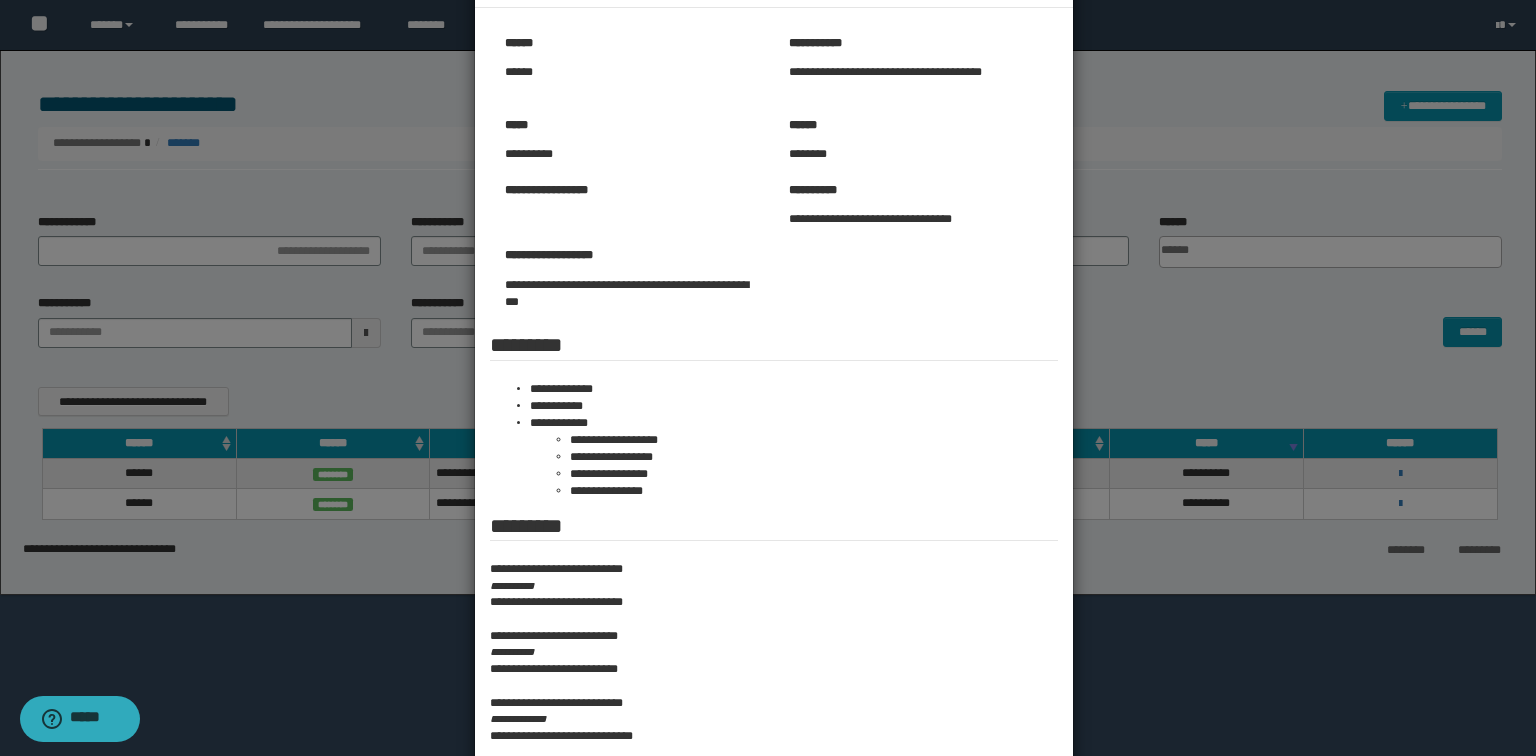 click at bounding box center [768, 471] 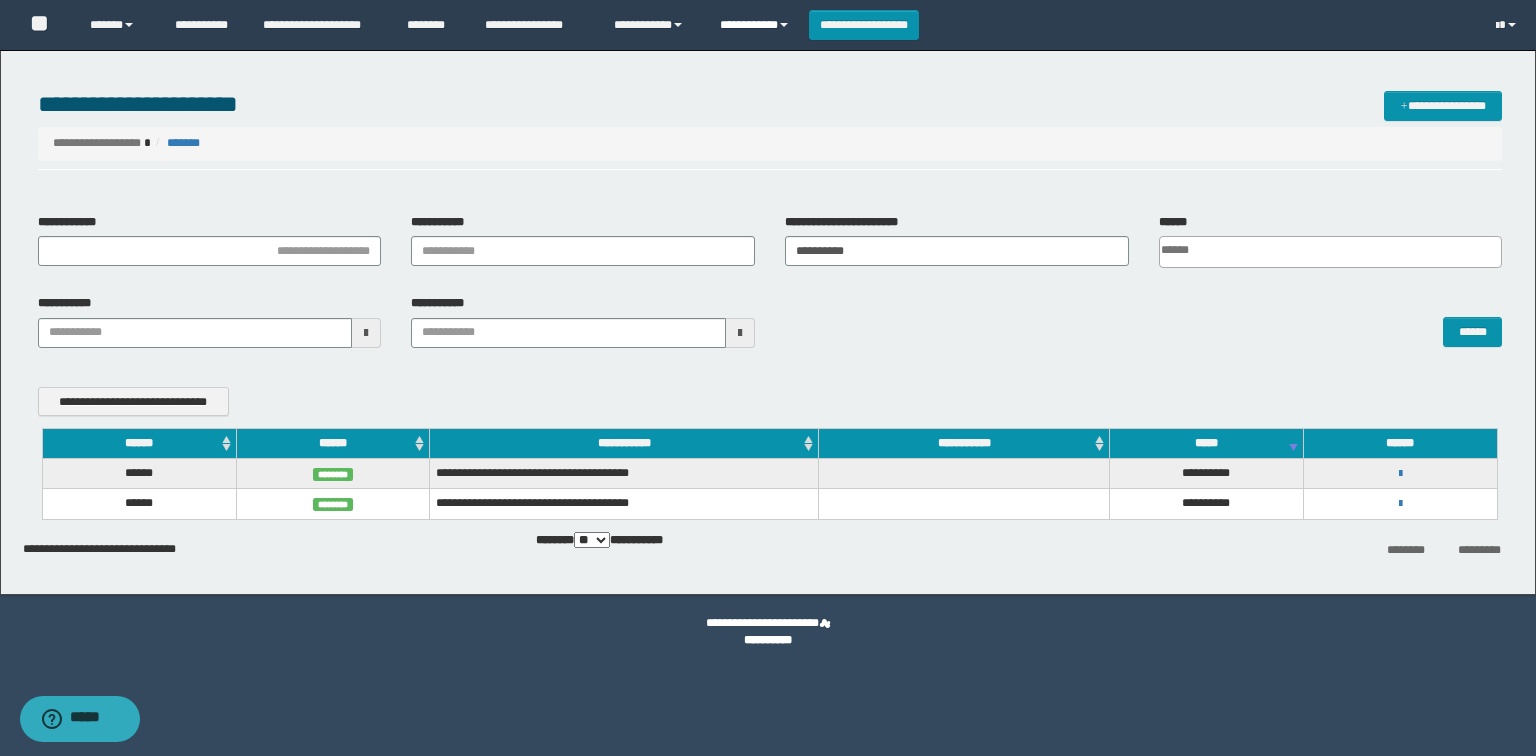 click on "**********" at bounding box center [757, 25] 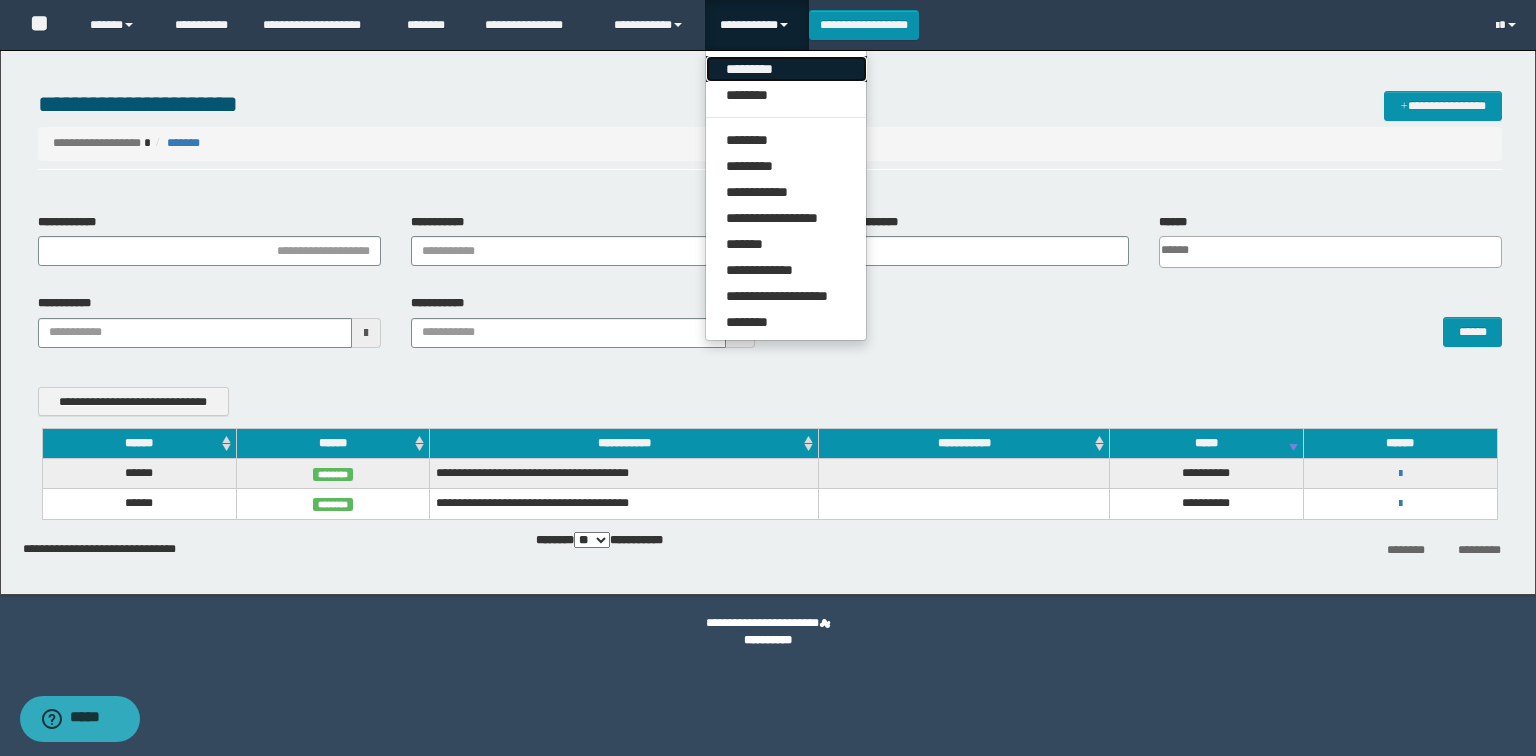 click on "*********" at bounding box center [786, 69] 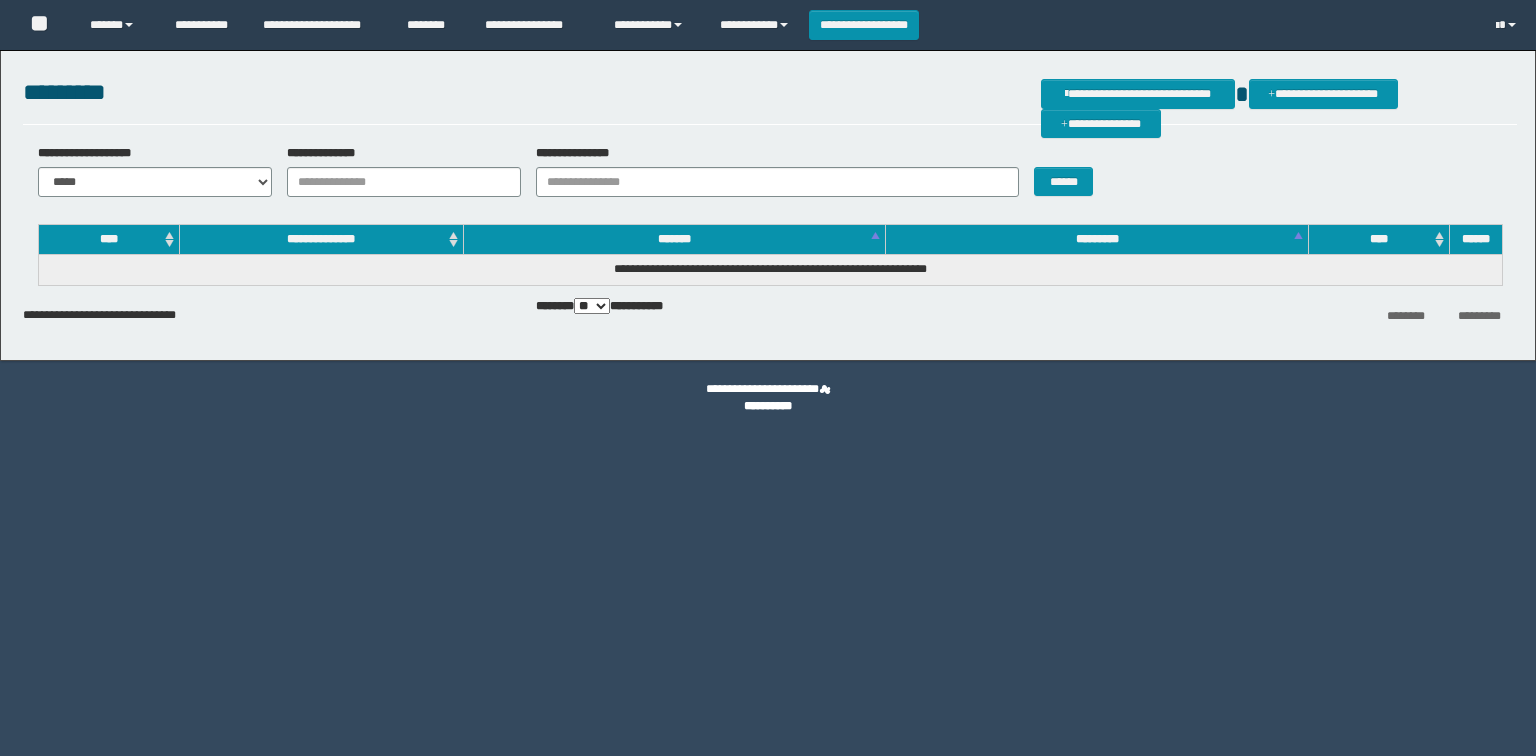scroll, scrollTop: 0, scrollLeft: 0, axis: both 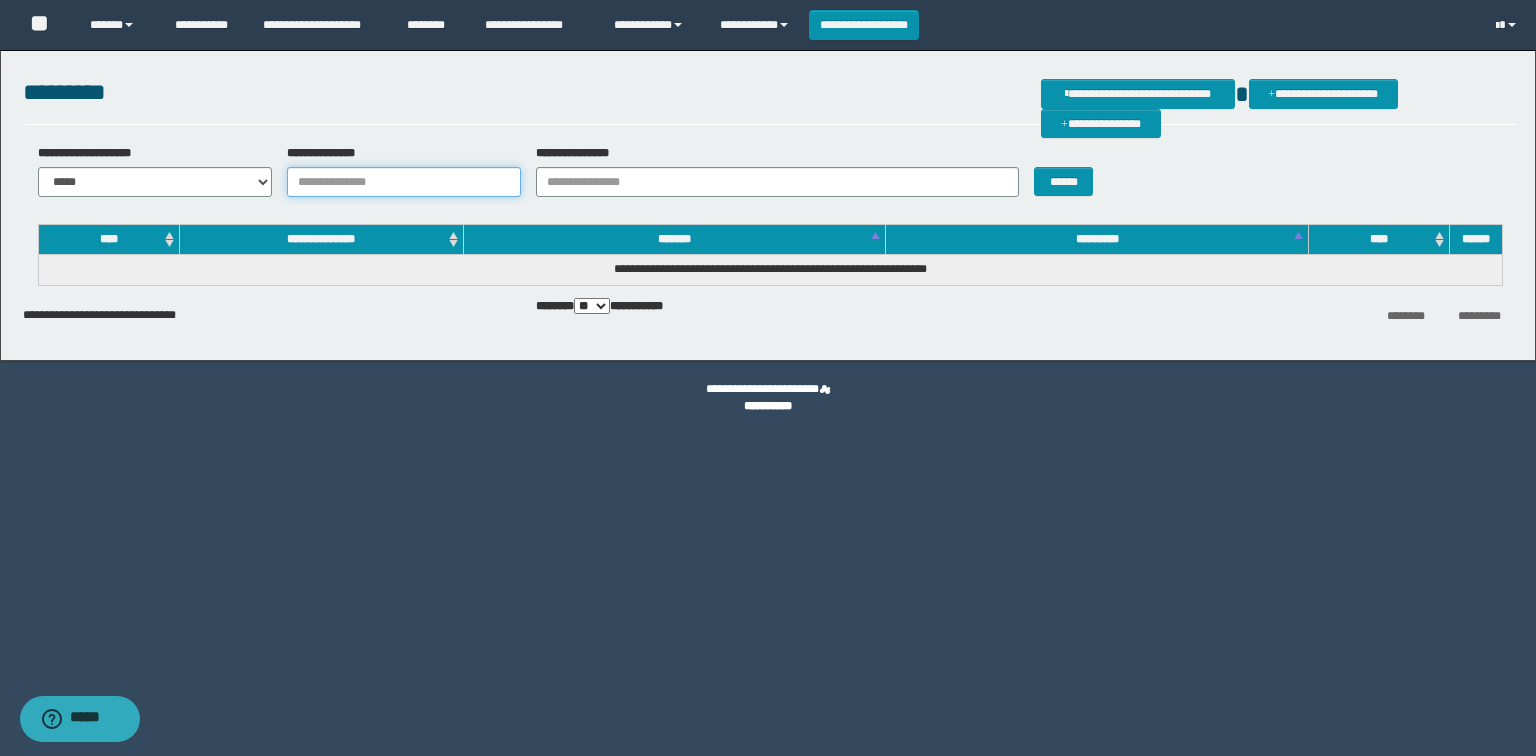 click on "**********" at bounding box center [404, 182] 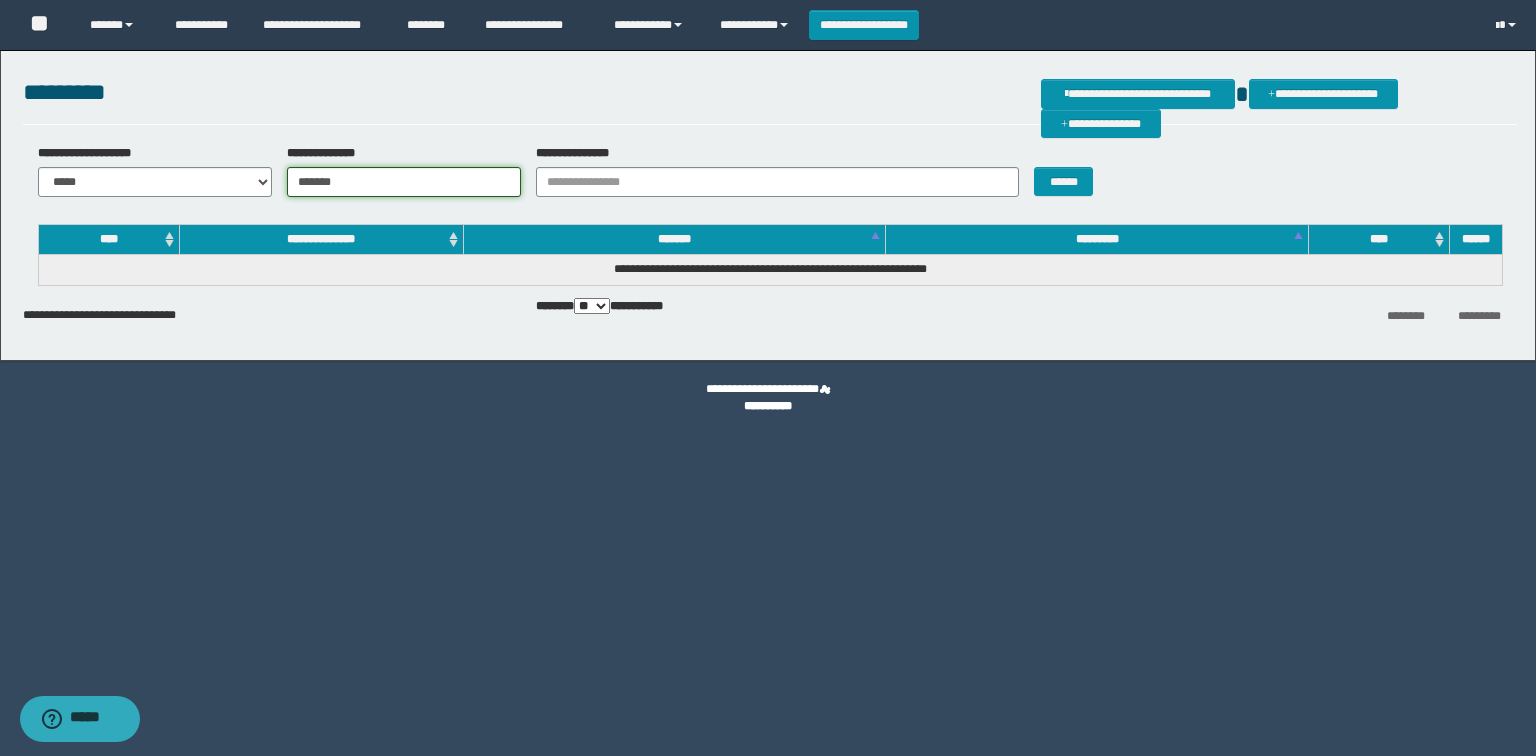 type on "*******" 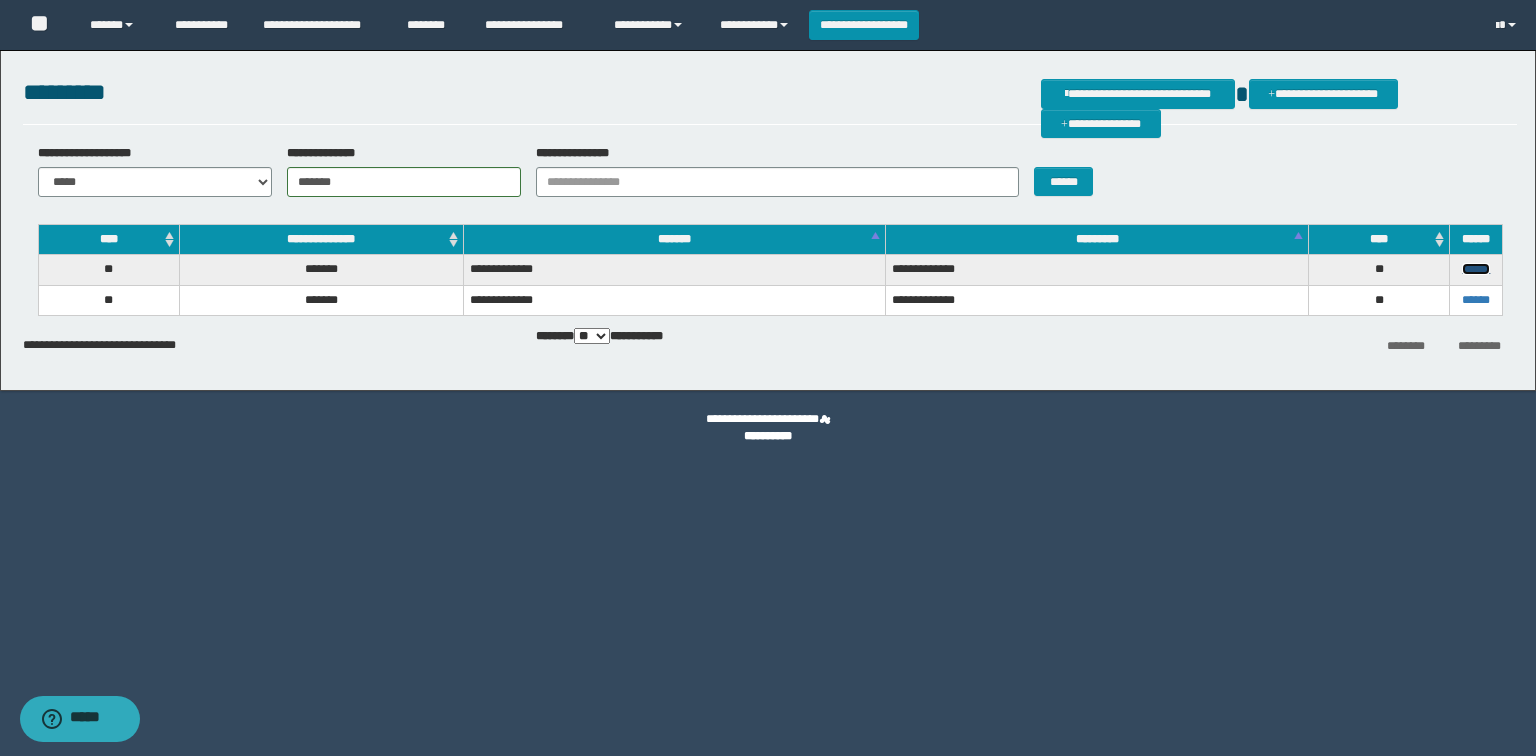 click on "******" at bounding box center [1476, 269] 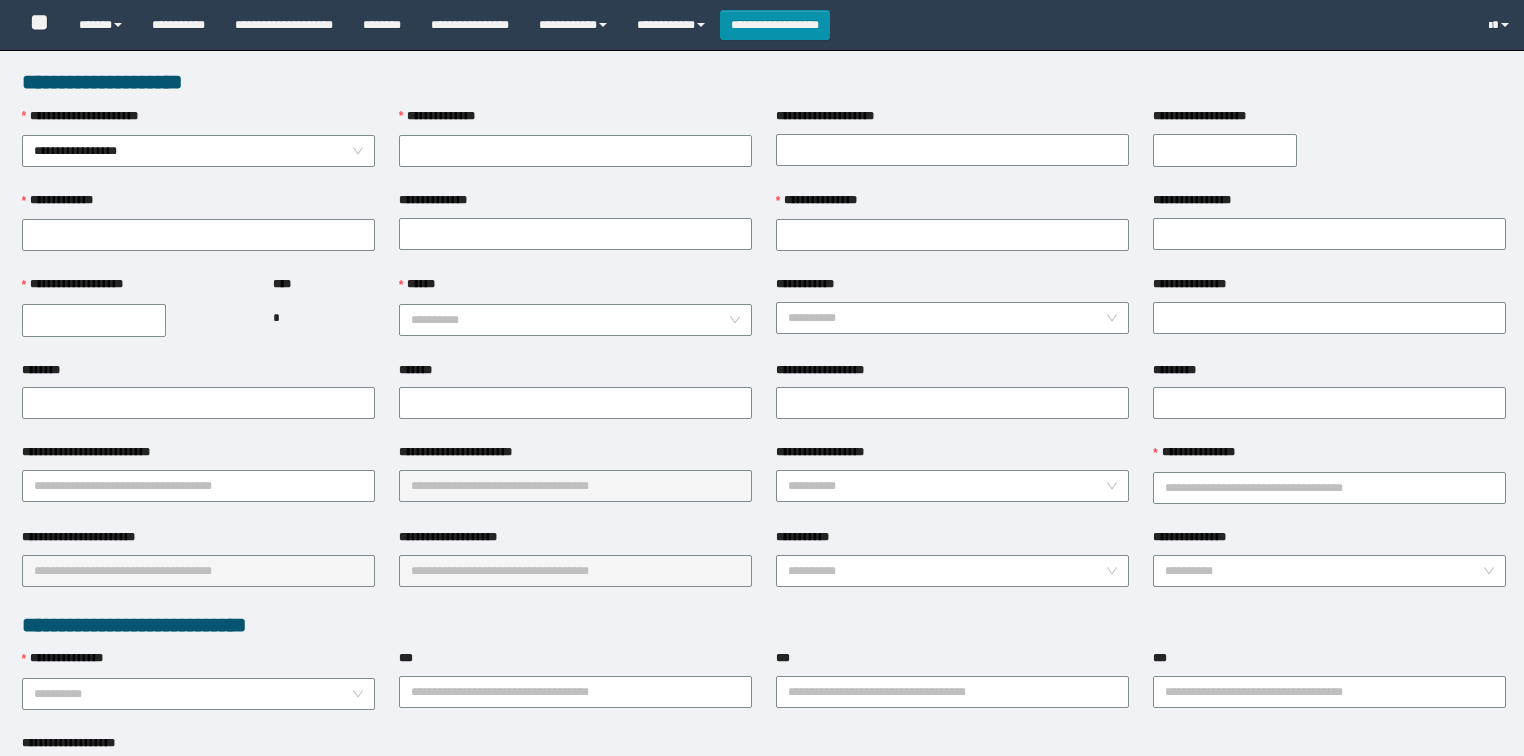 scroll, scrollTop: 0, scrollLeft: 0, axis: both 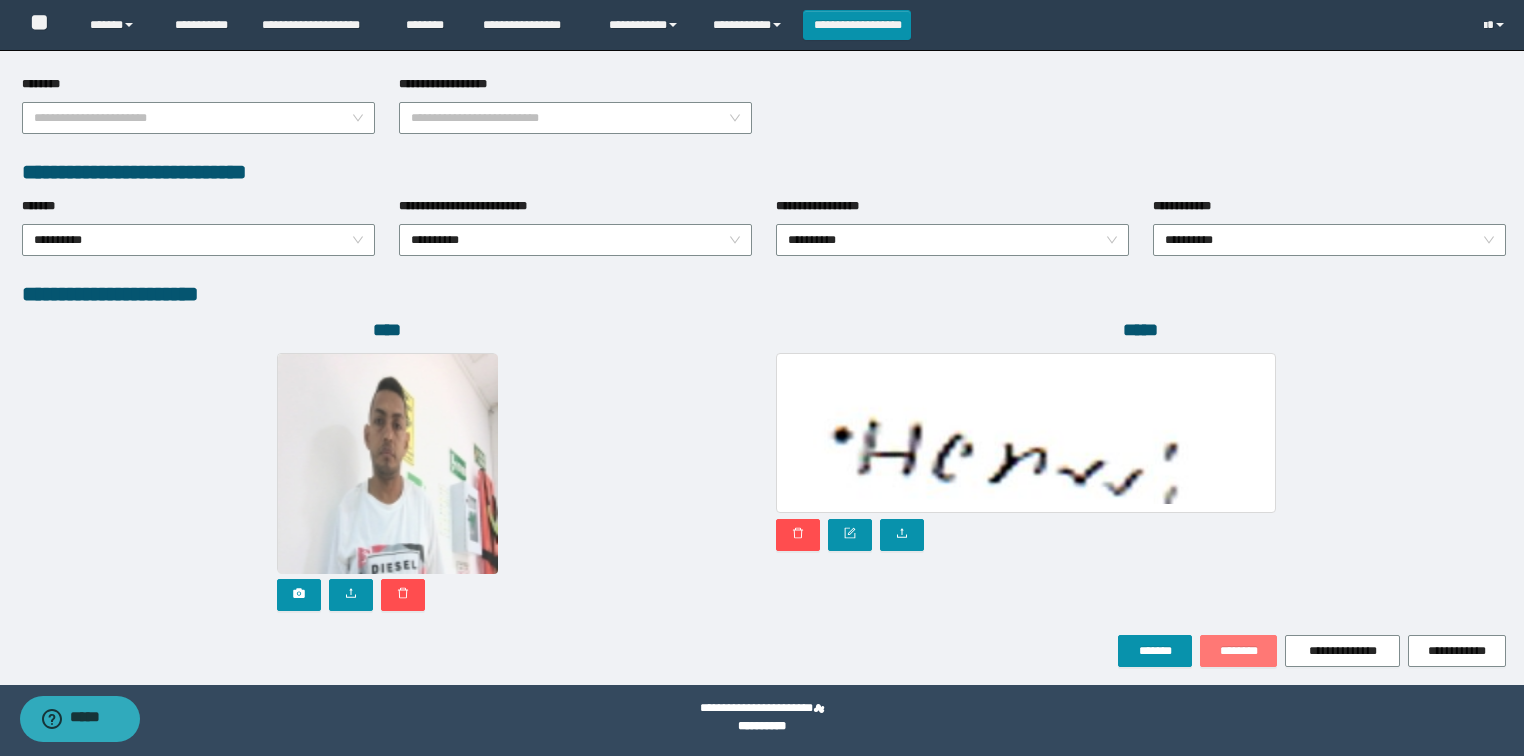 click on "********" at bounding box center [1238, 651] 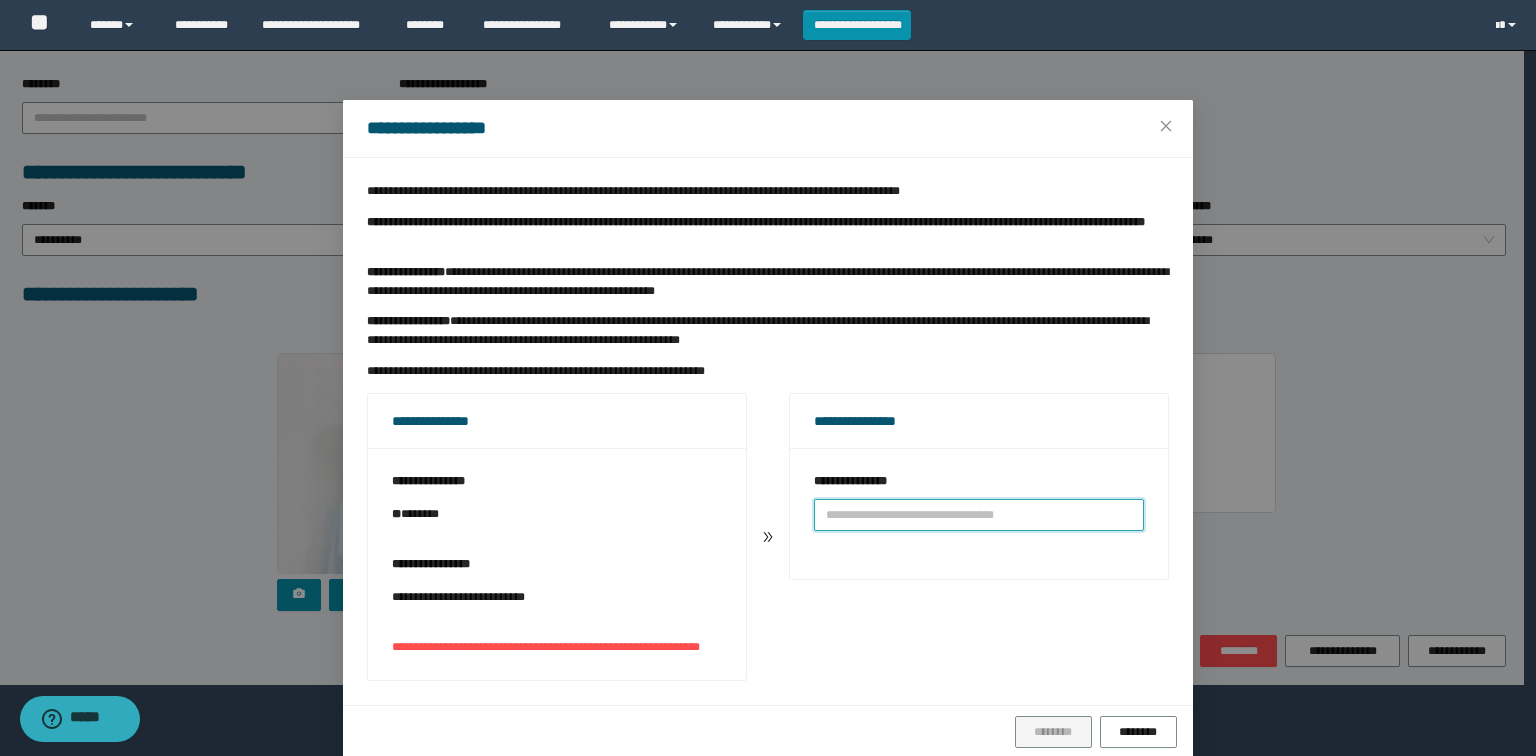 click at bounding box center [979, 515] 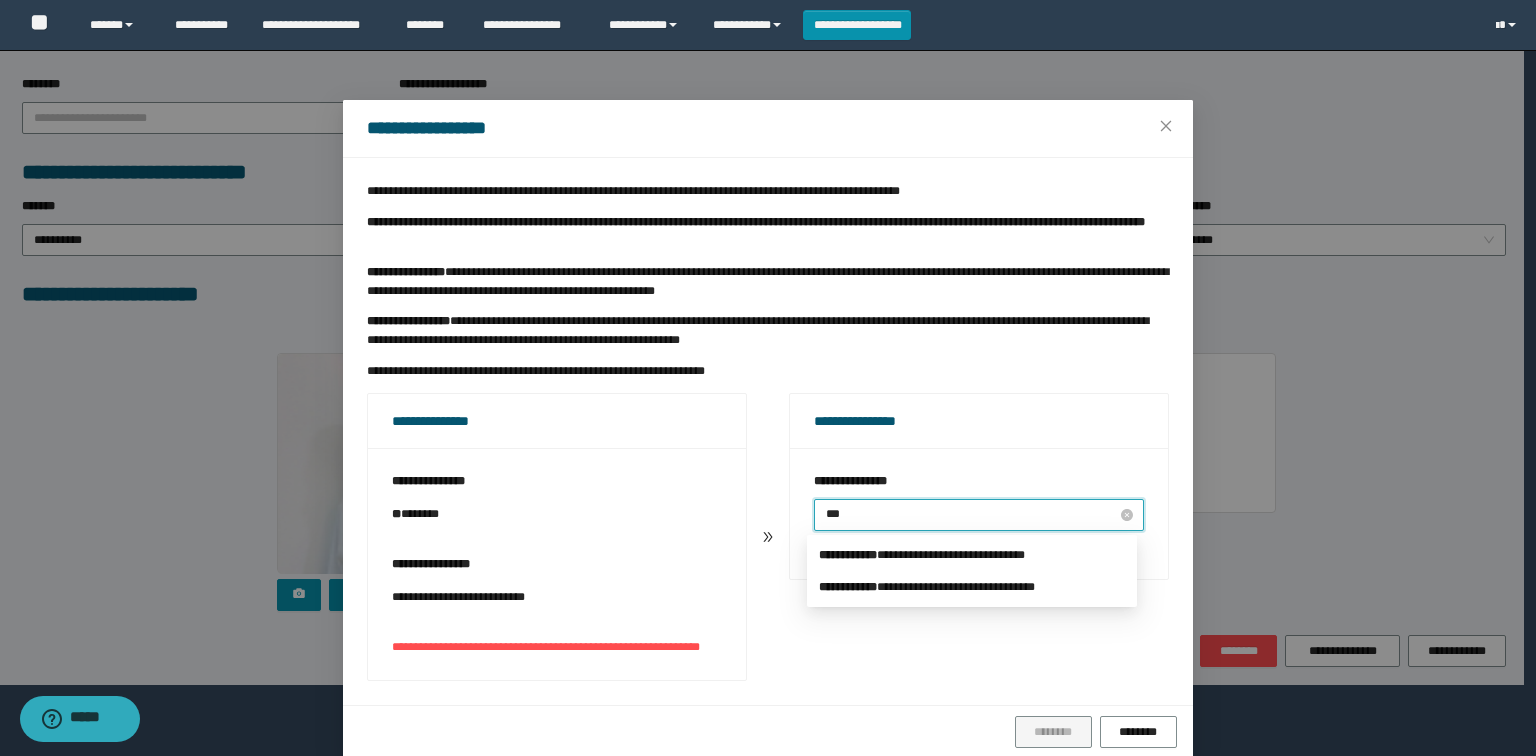 type on "****" 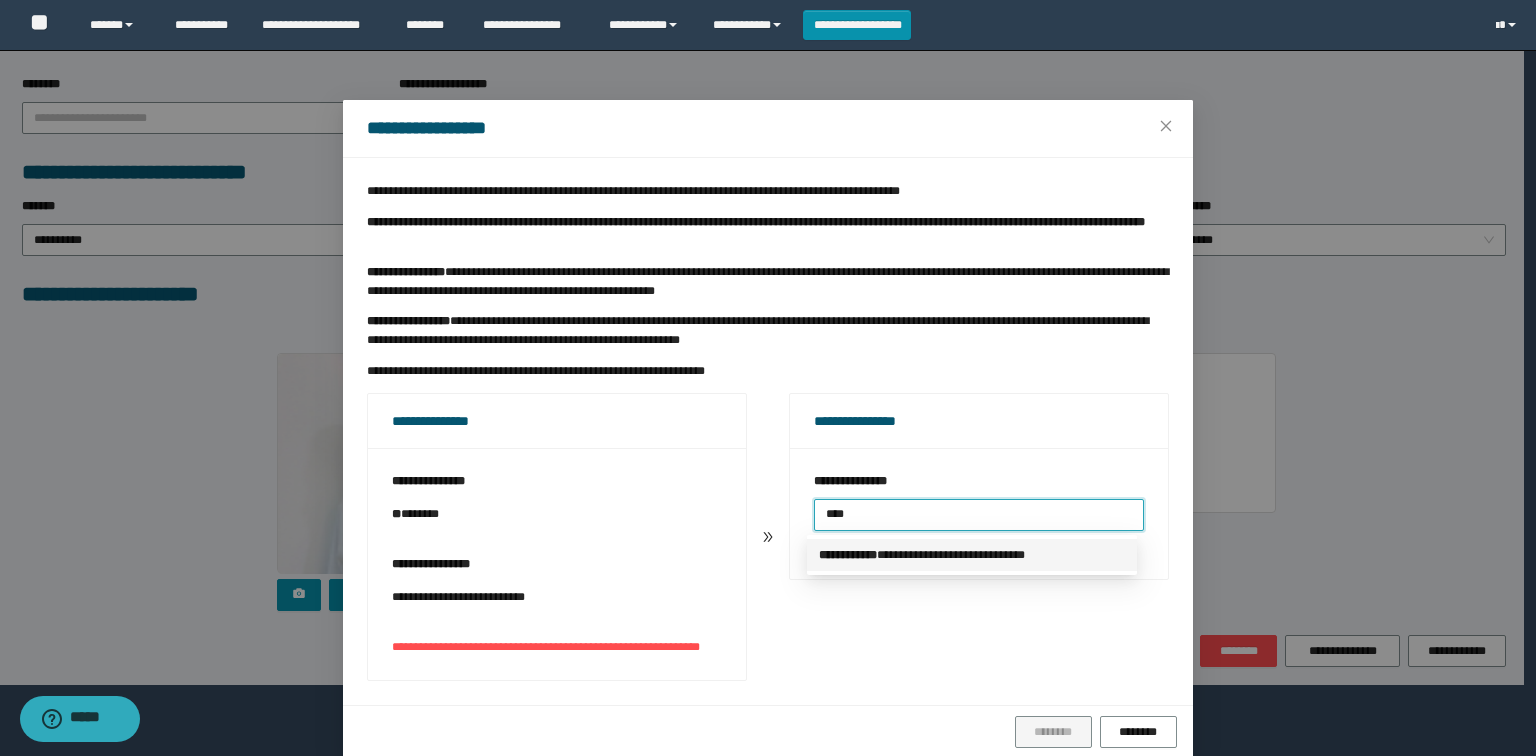 click on "**********" at bounding box center (972, 555) 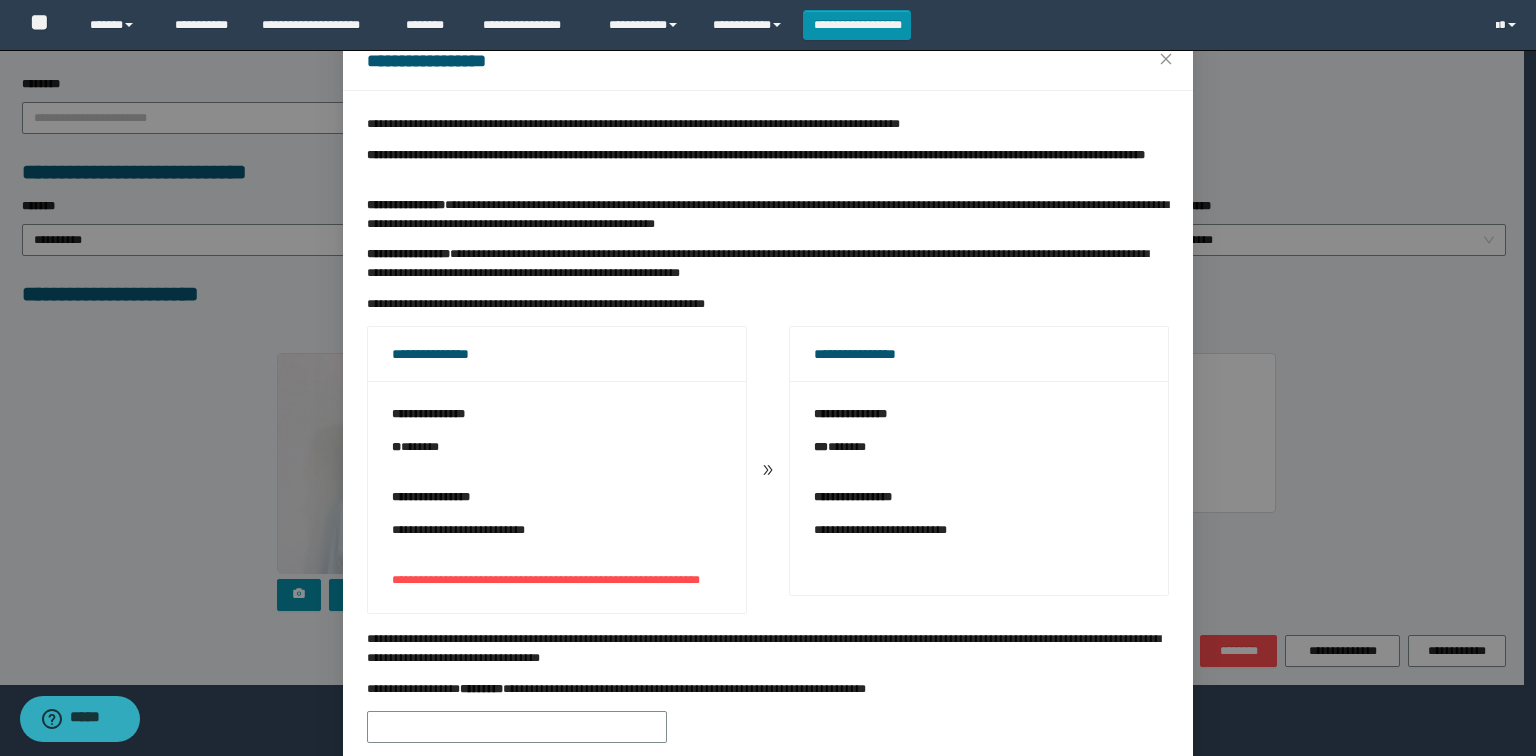 scroll, scrollTop: 196, scrollLeft: 0, axis: vertical 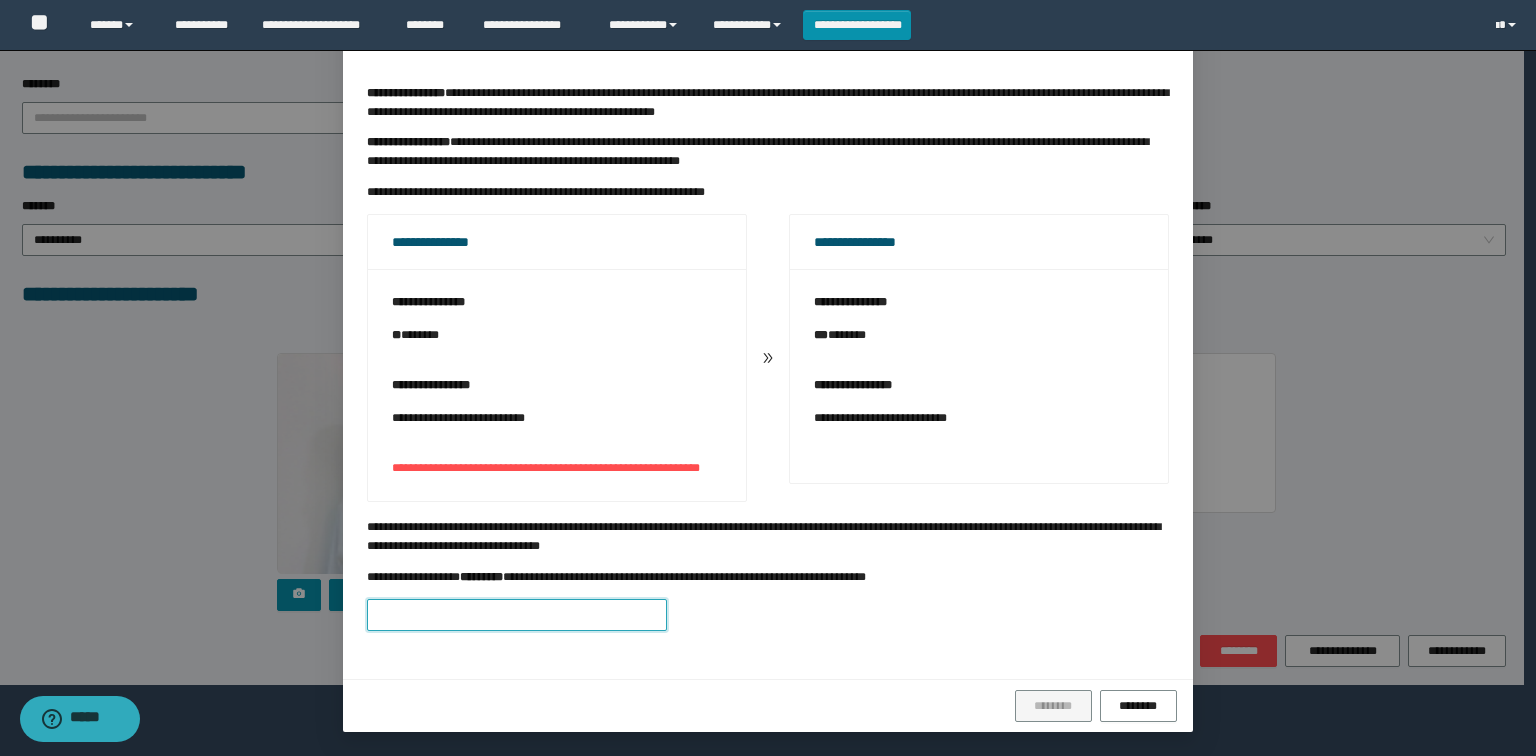 click at bounding box center [517, 615] 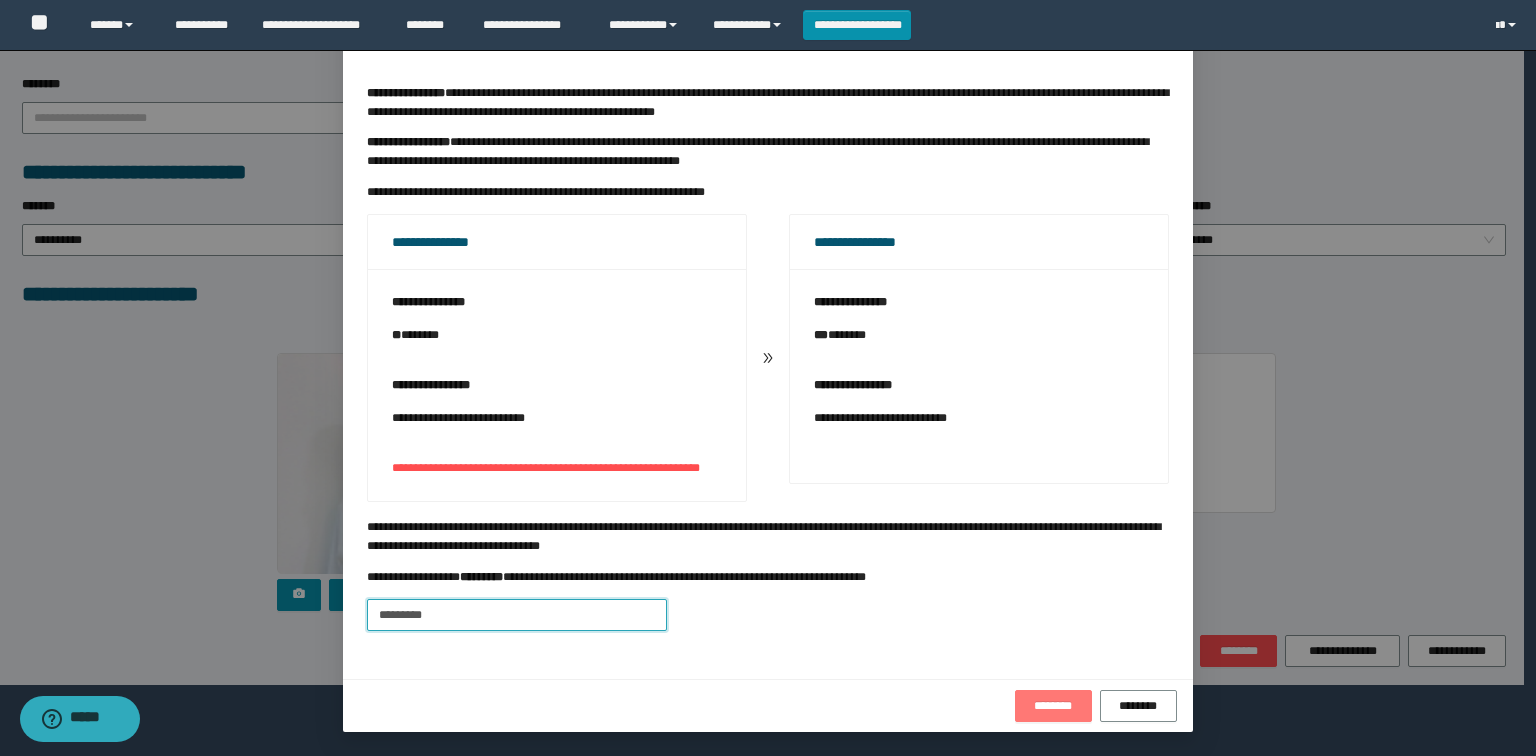 type on "*********" 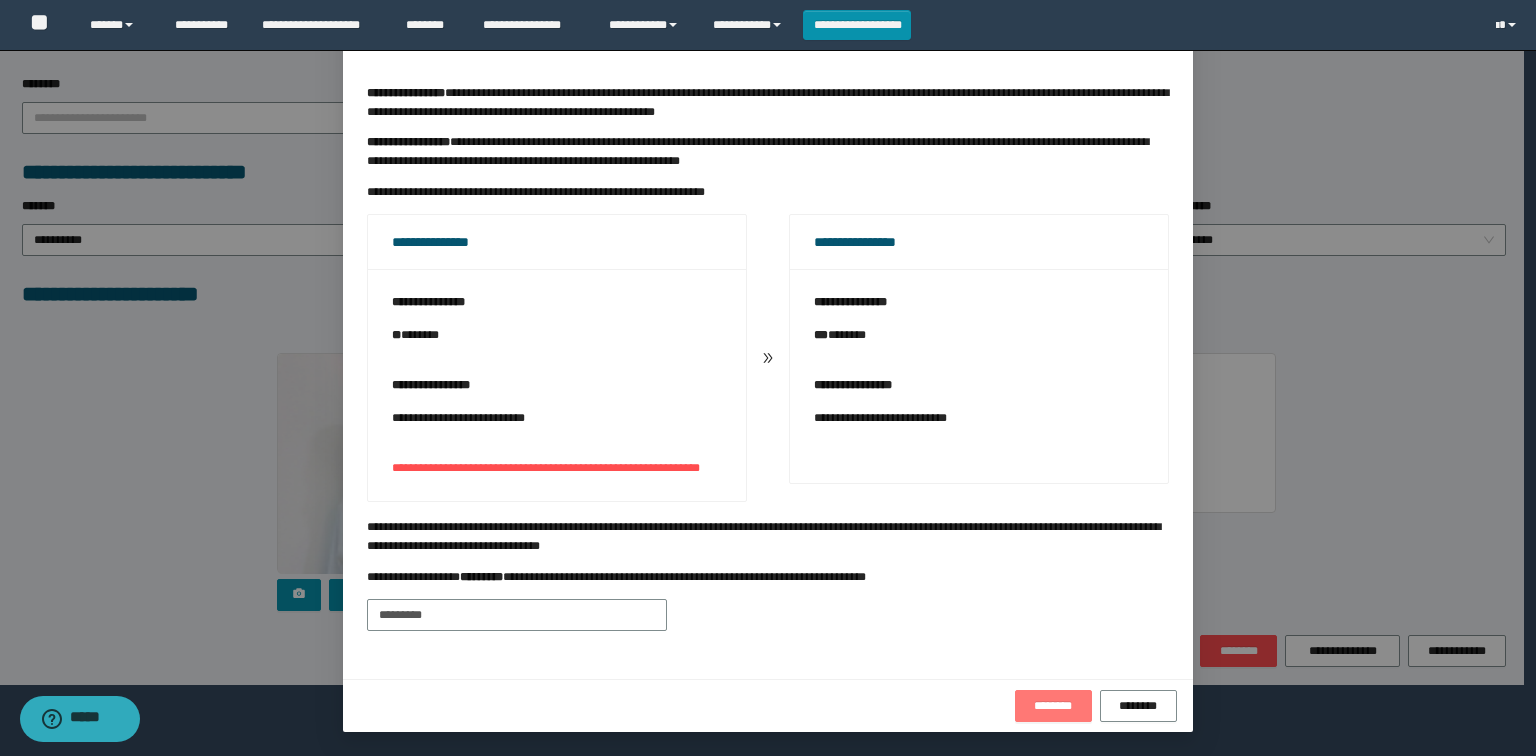 click on "********" at bounding box center (1053, 706) 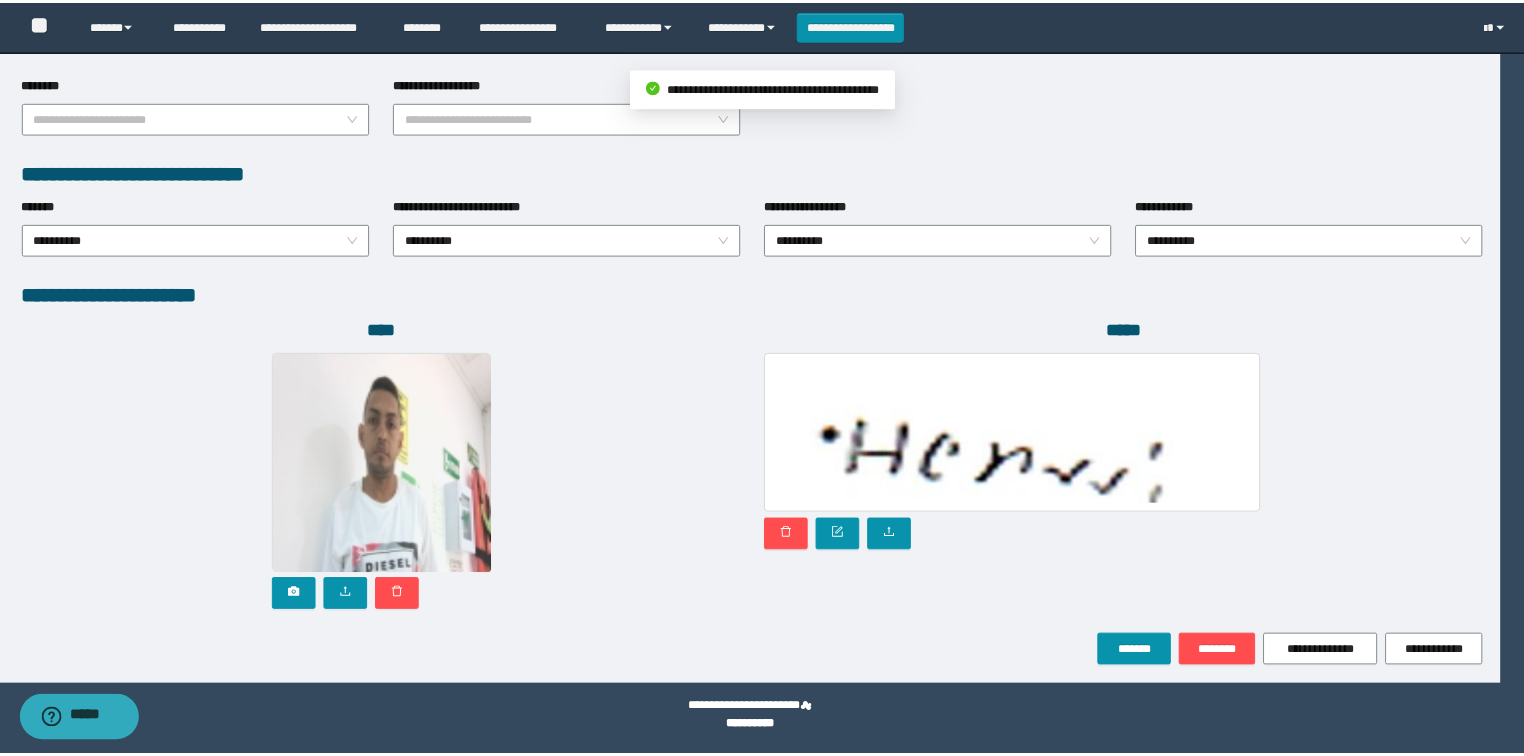 scroll, scrollTop: 96, scrollLeft: 0, axis: vertical 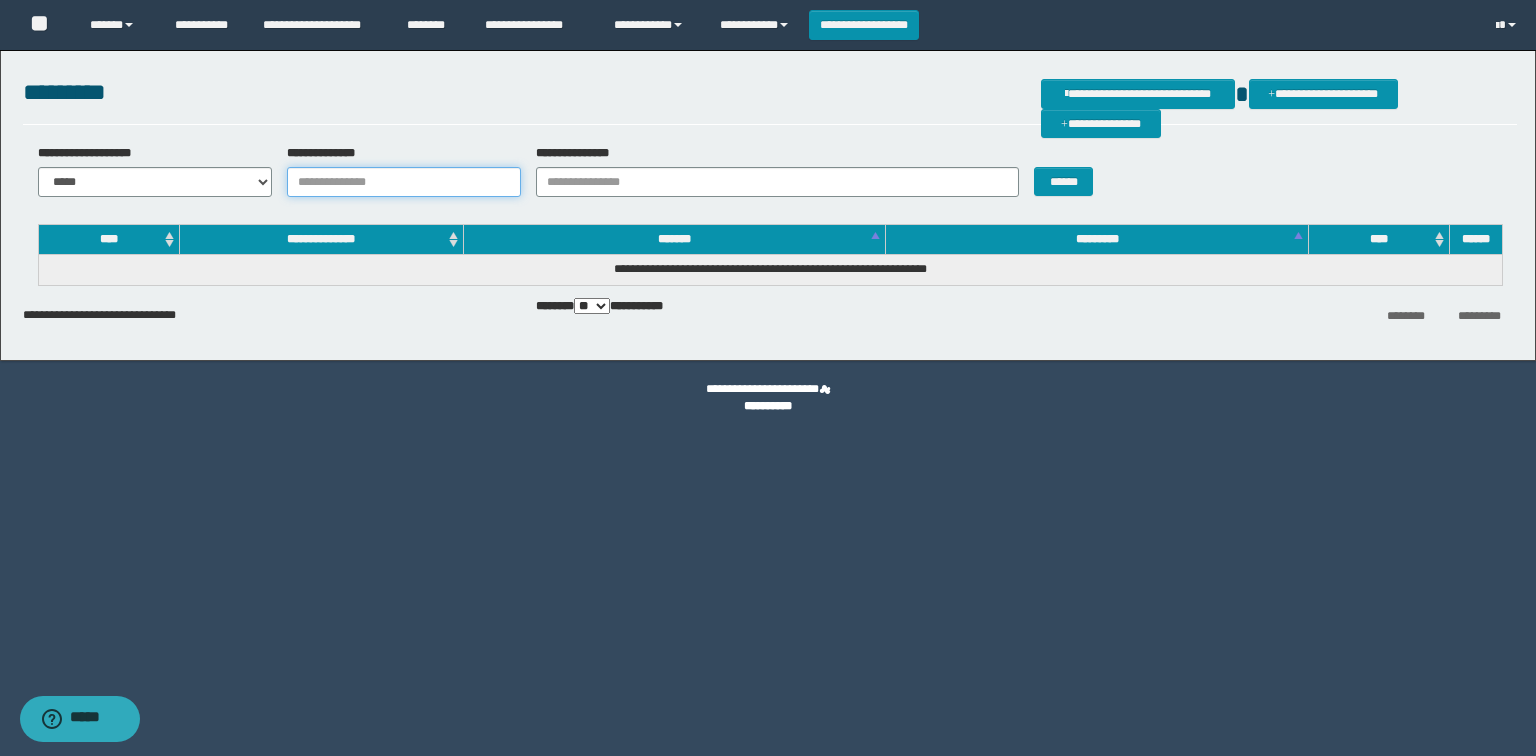 click on "**********" at bounding box center [404, 182] 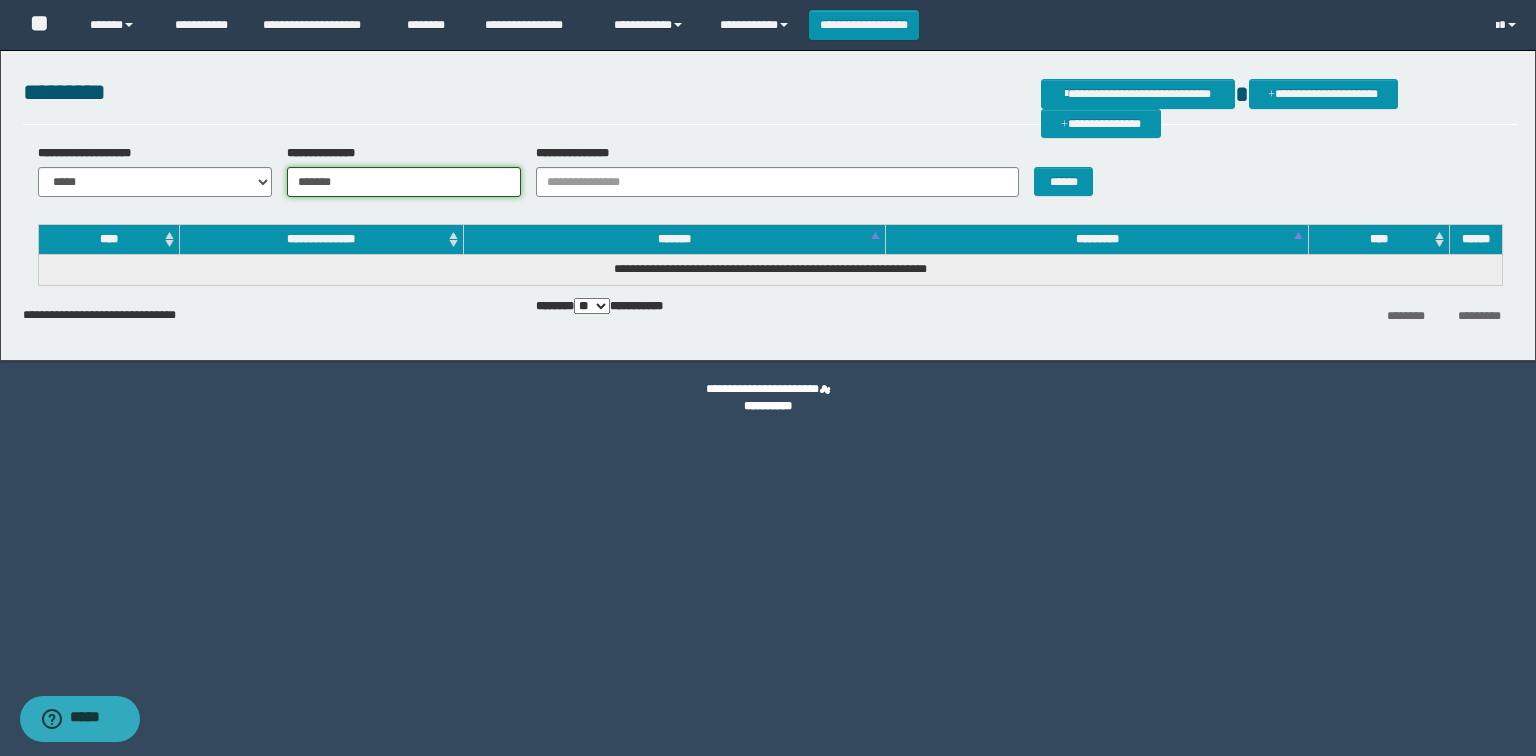type on "*******" 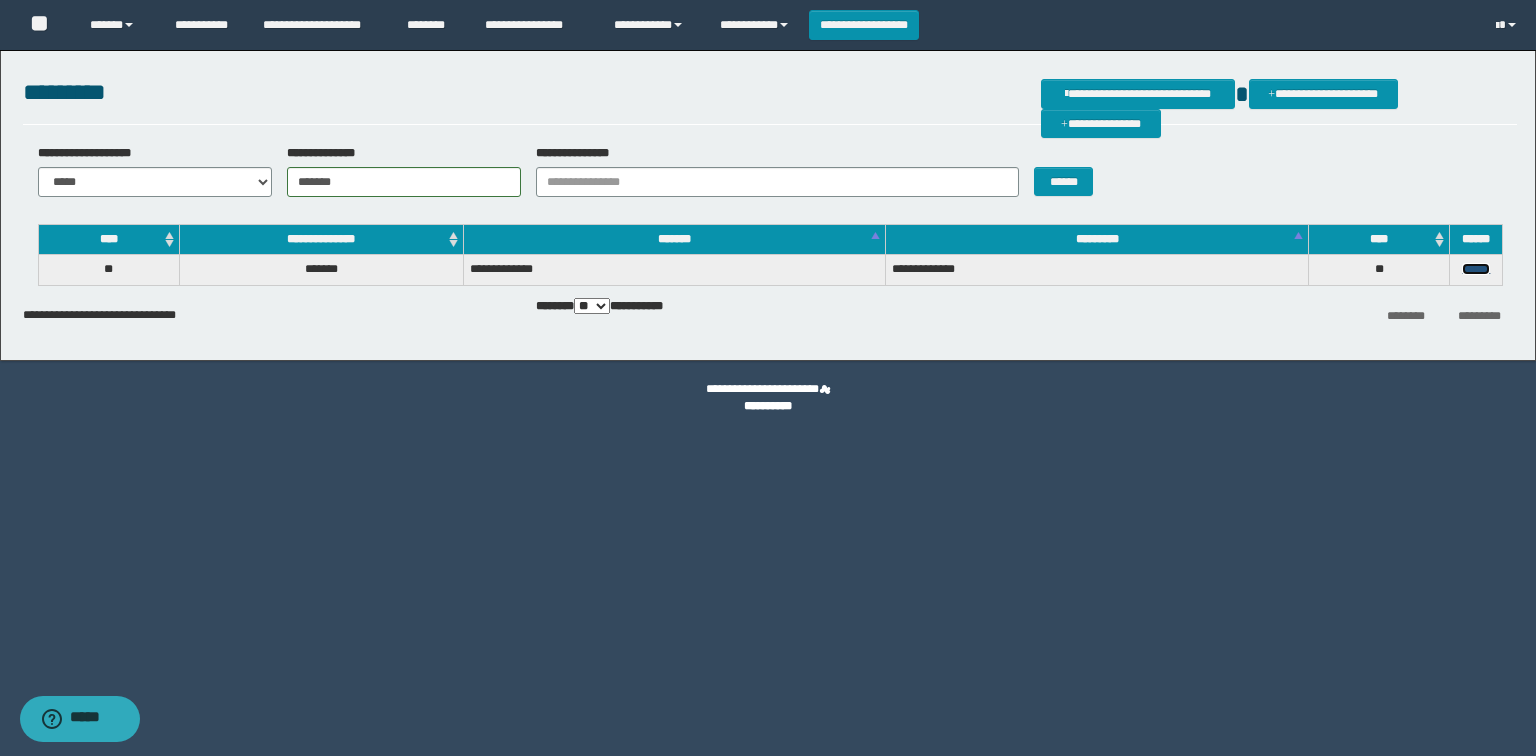 click on "******" at bounding box center (1476, 269) 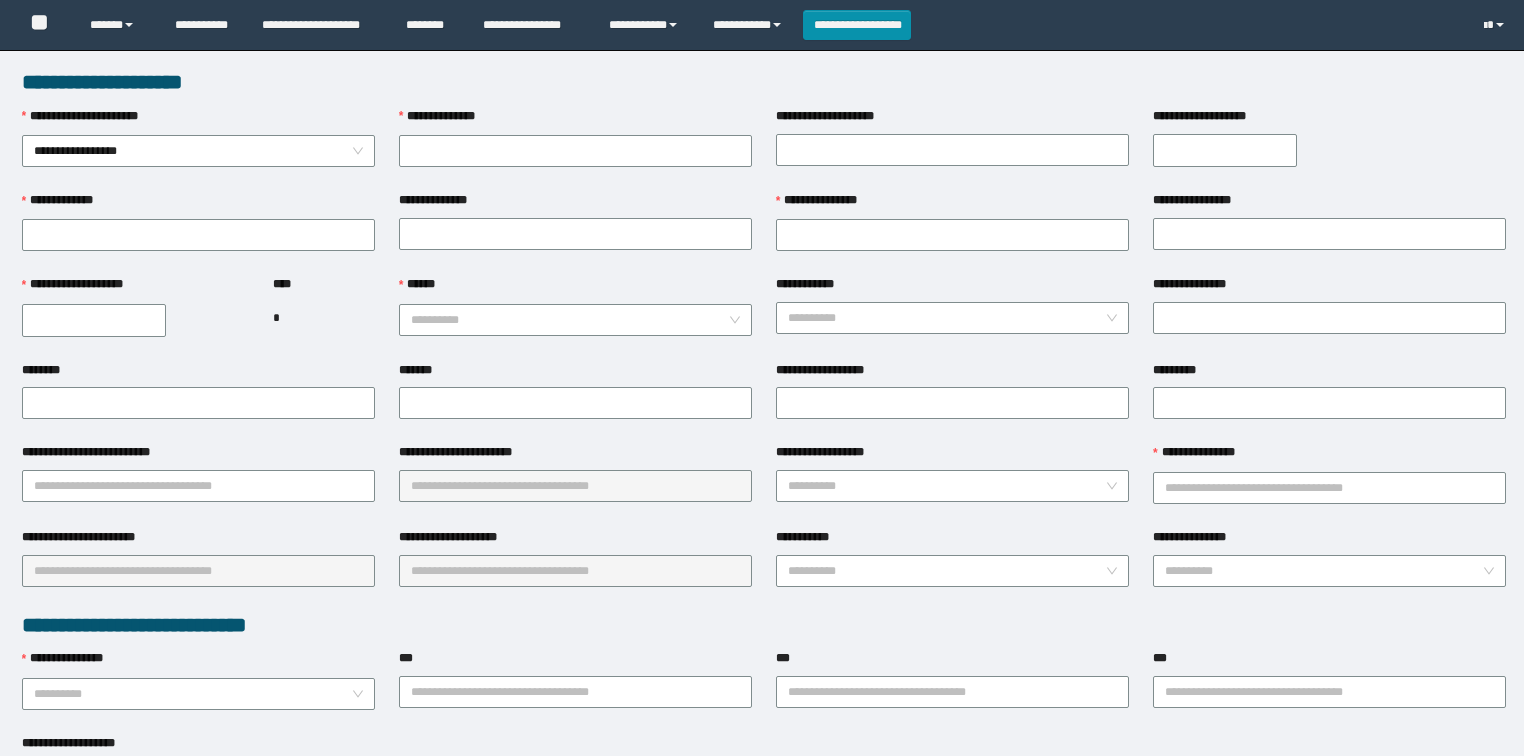 scroll, scrollTop: 0, scrollLeft: 0, axis: both 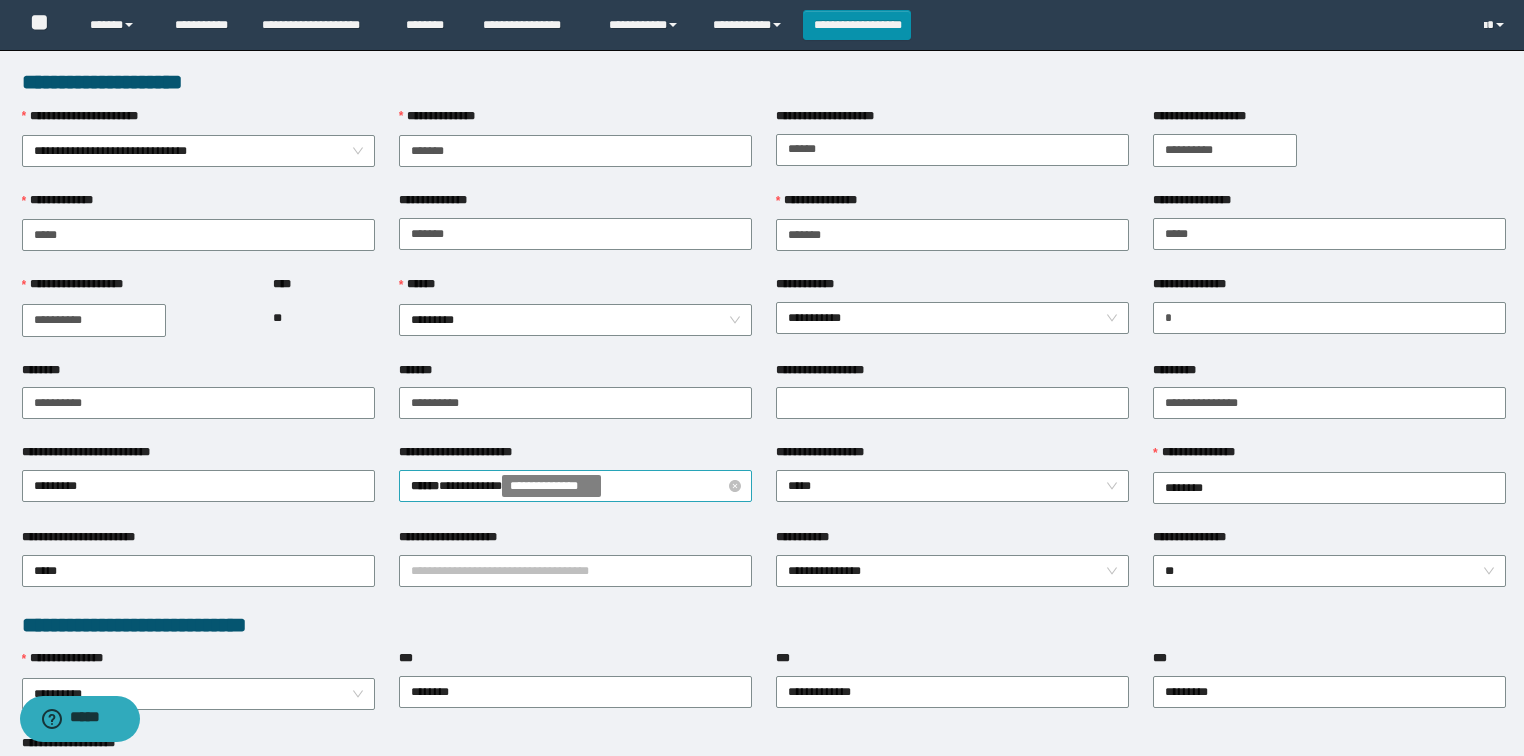 click on "**********" at bounding box center [576, 486] 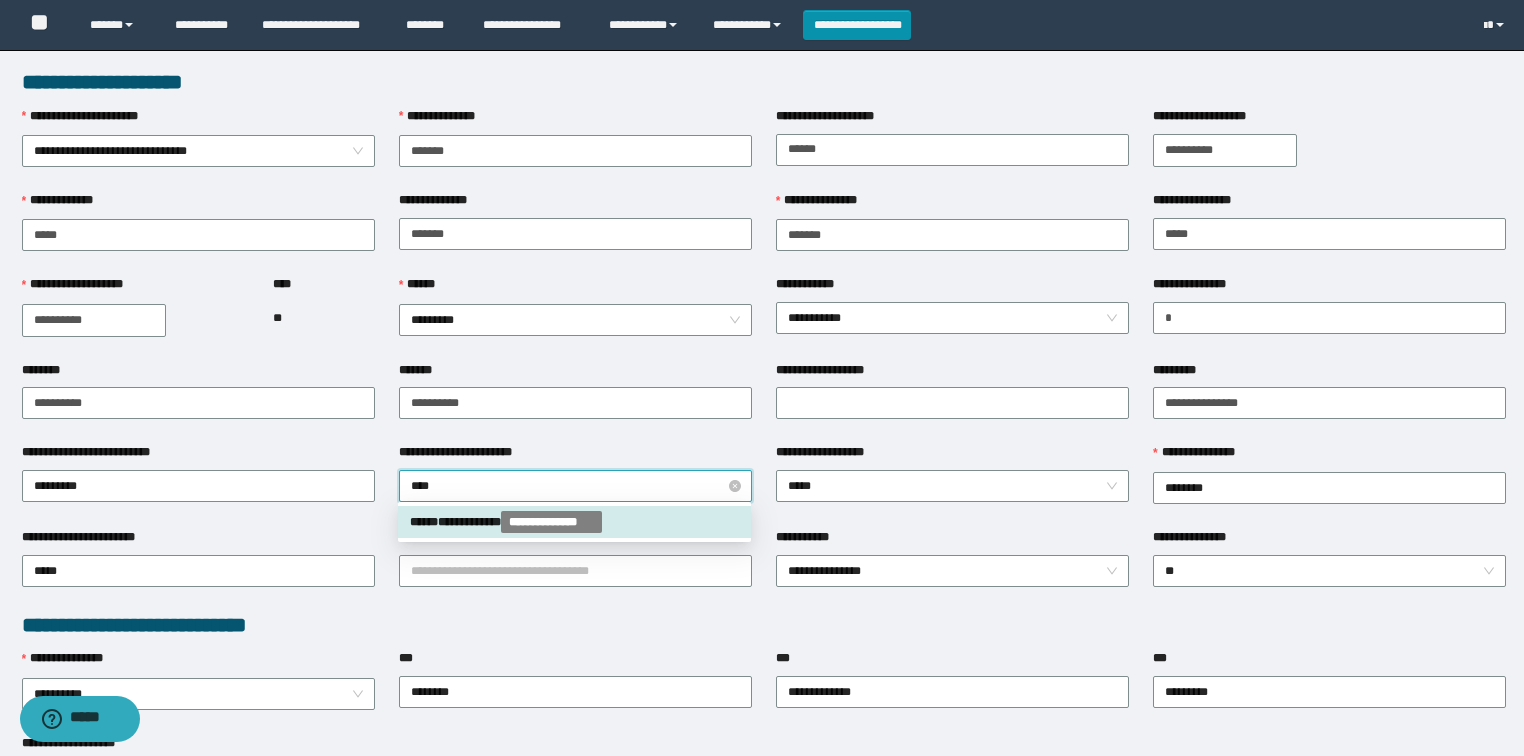 type on "*****" 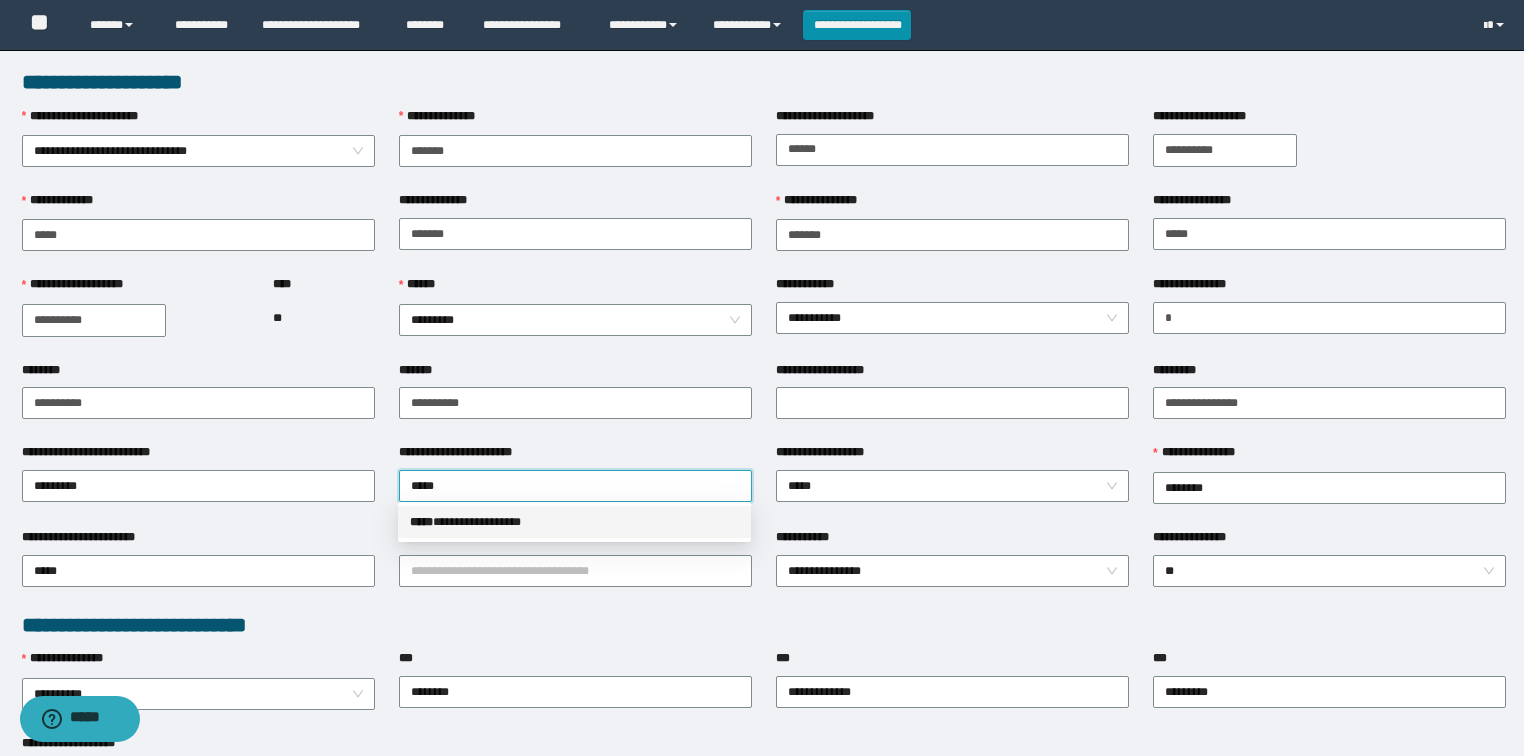 click on "**********" at bounding box center (574, 522) 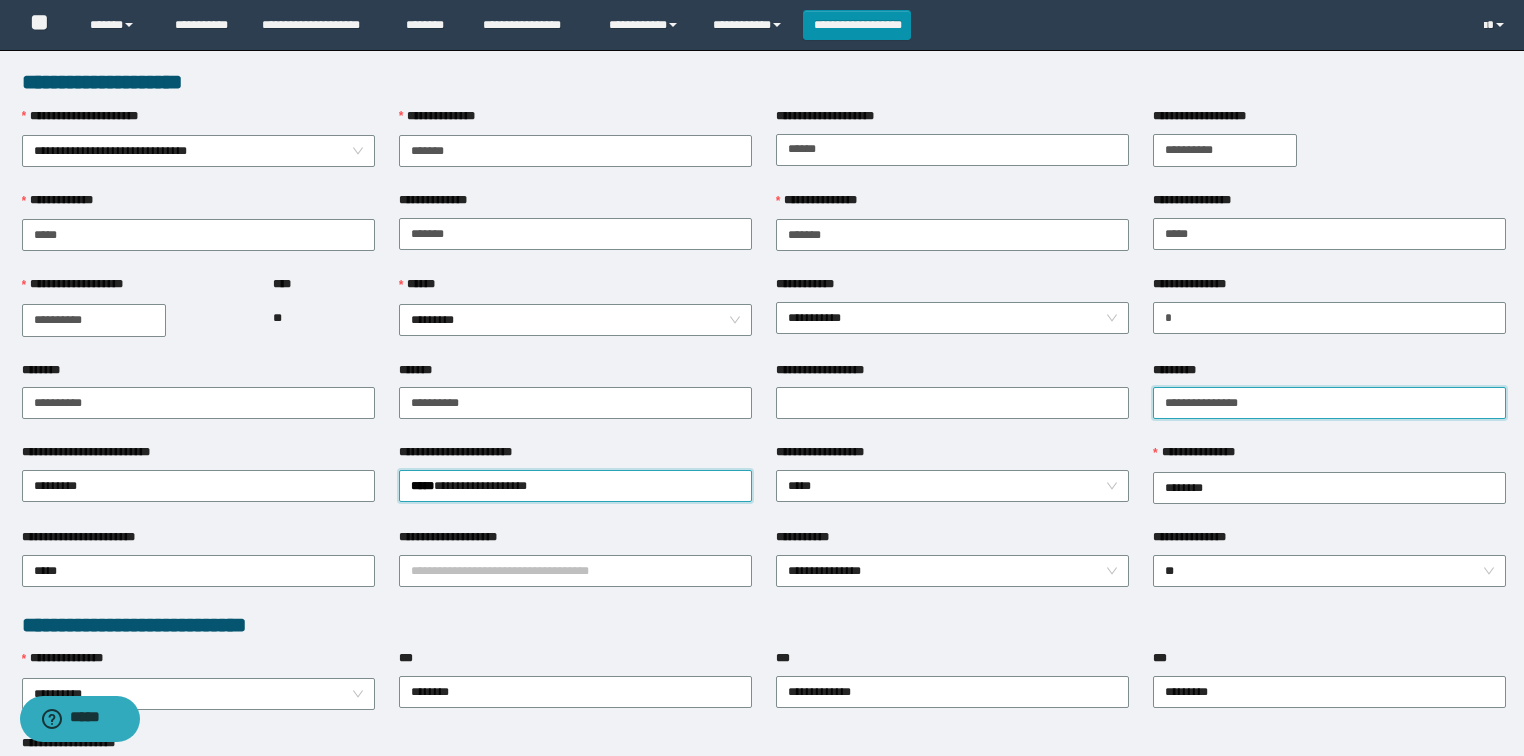 click on "*********" at bounding box center (1329, 403) 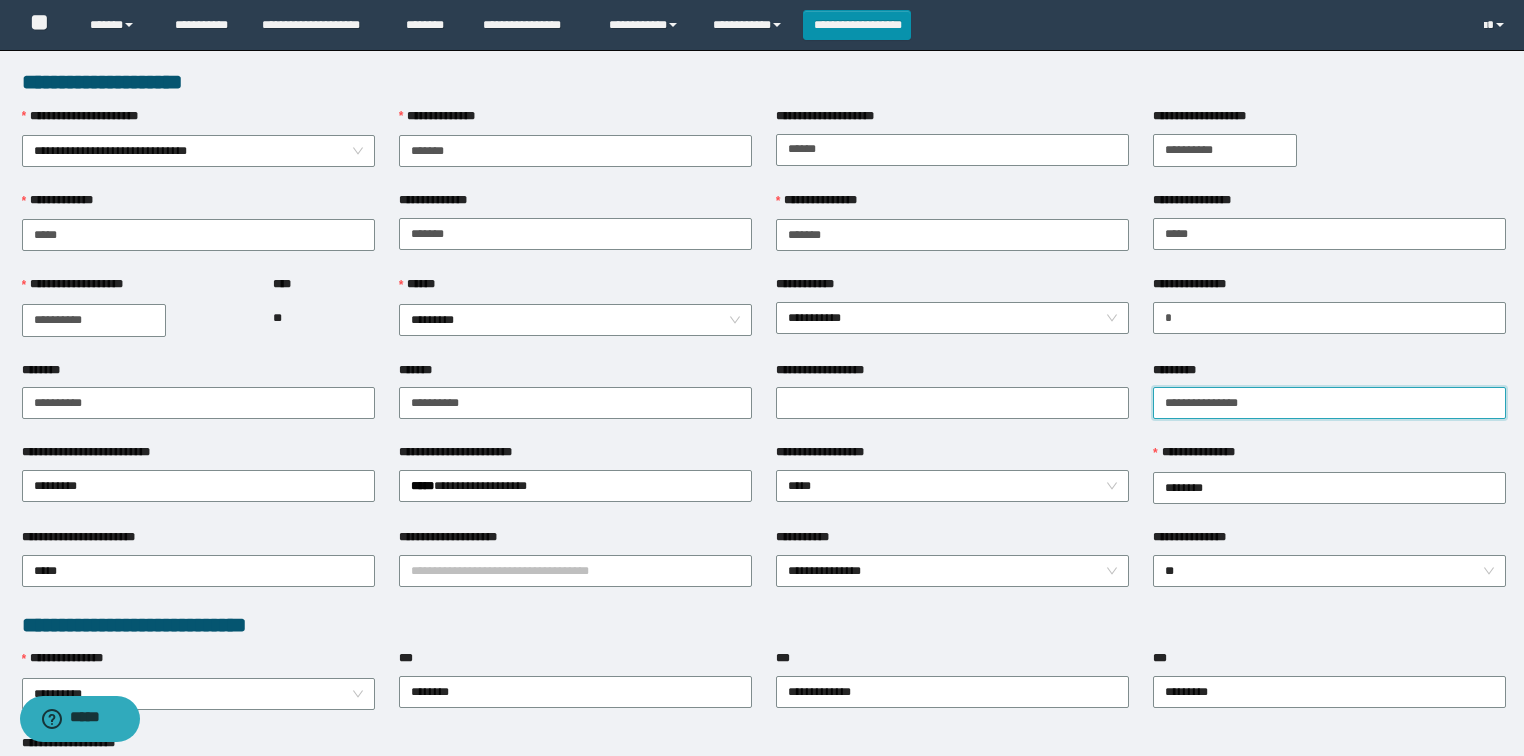 type on "**********" 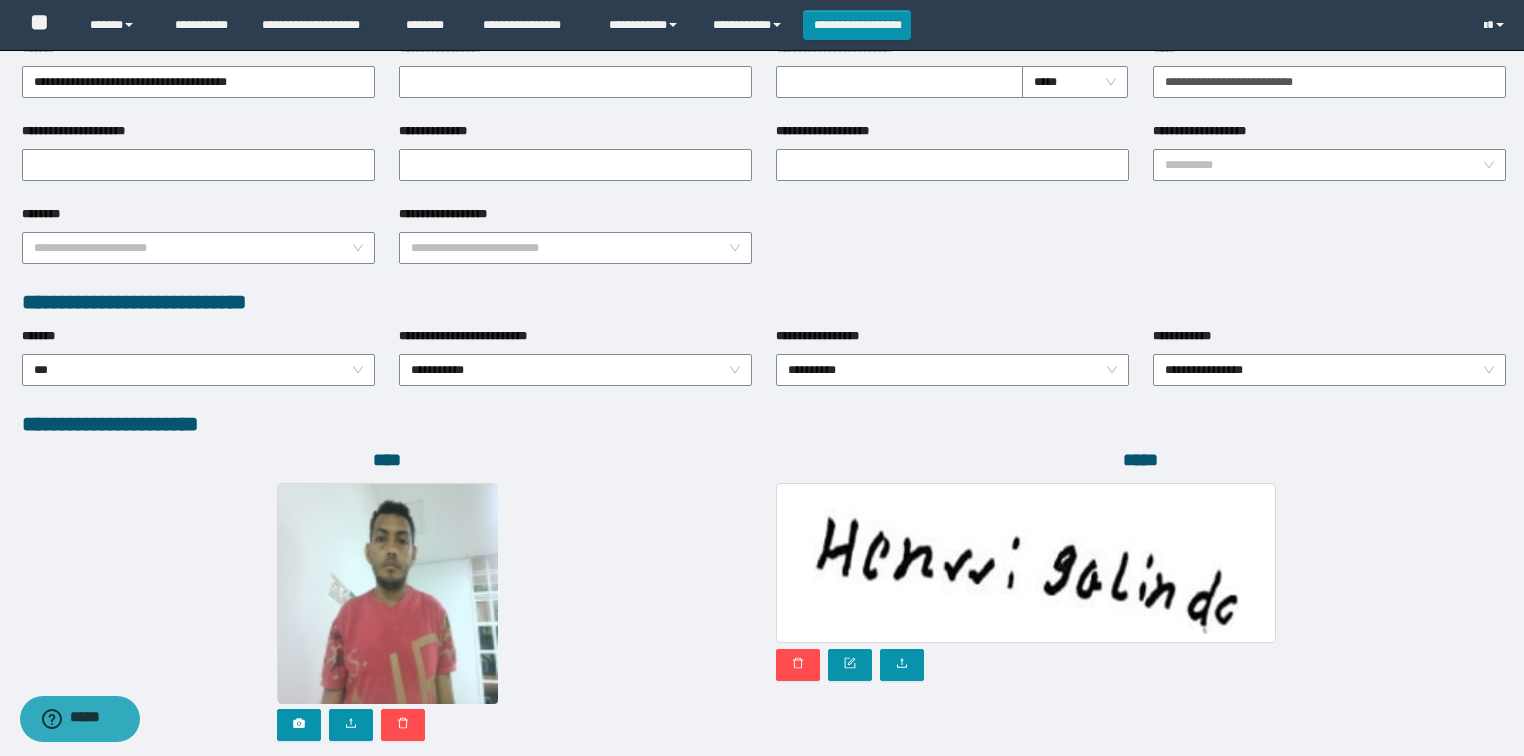 scroll, scrollTop: 946, scrollLeft: 0, axis: vertical 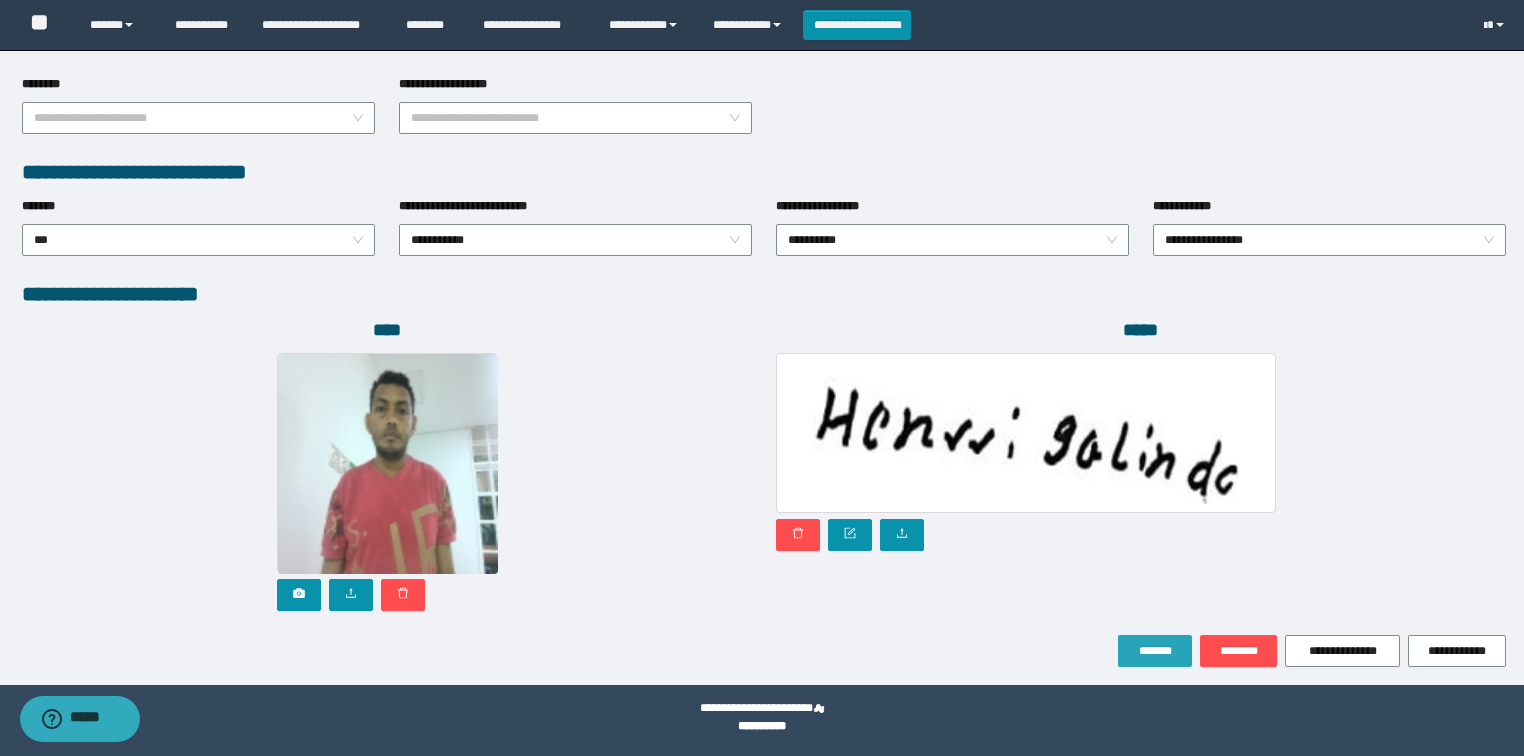 click on "*******" at bounding box center [1155, 651] 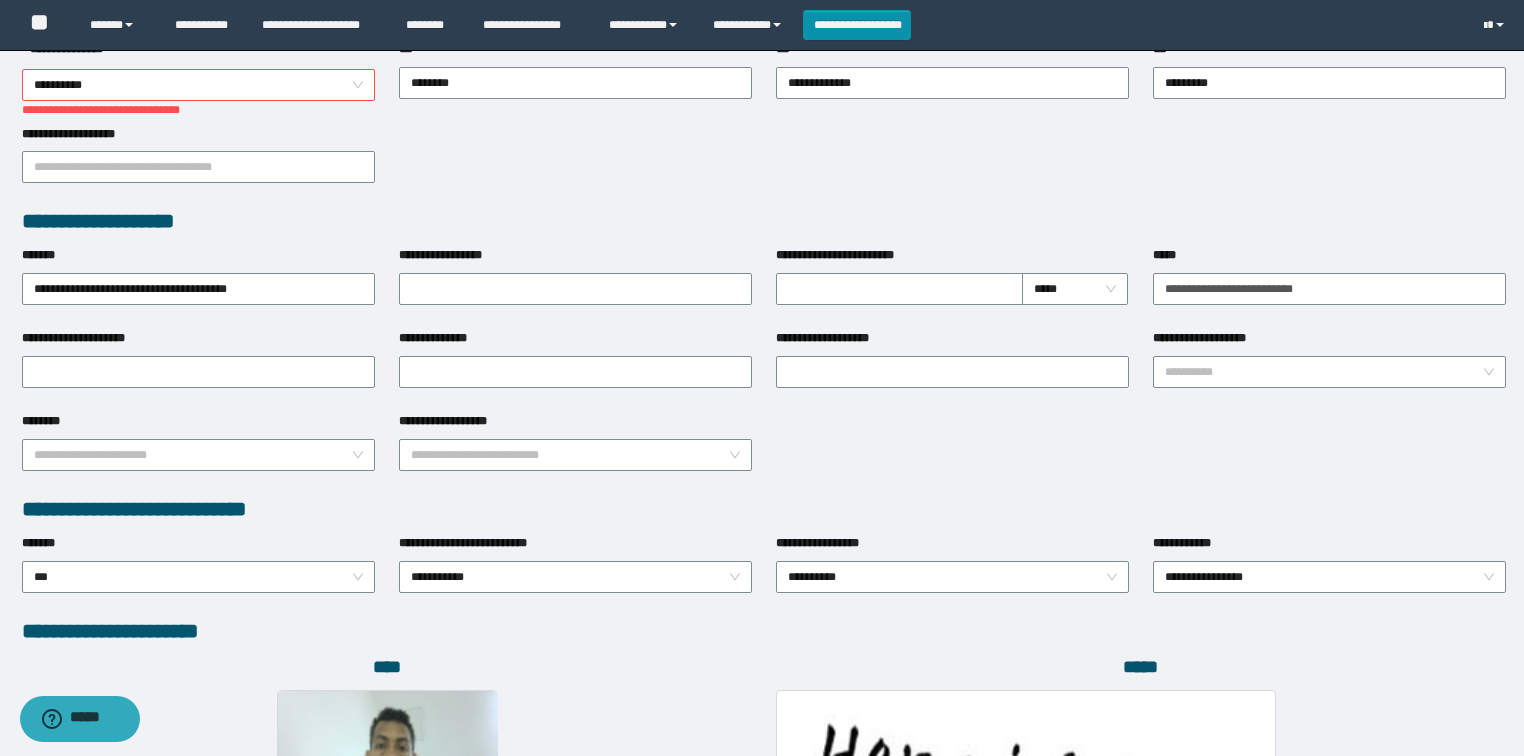 scroll, scrollTop: 466, scrollLeft: 0, axis: vertical 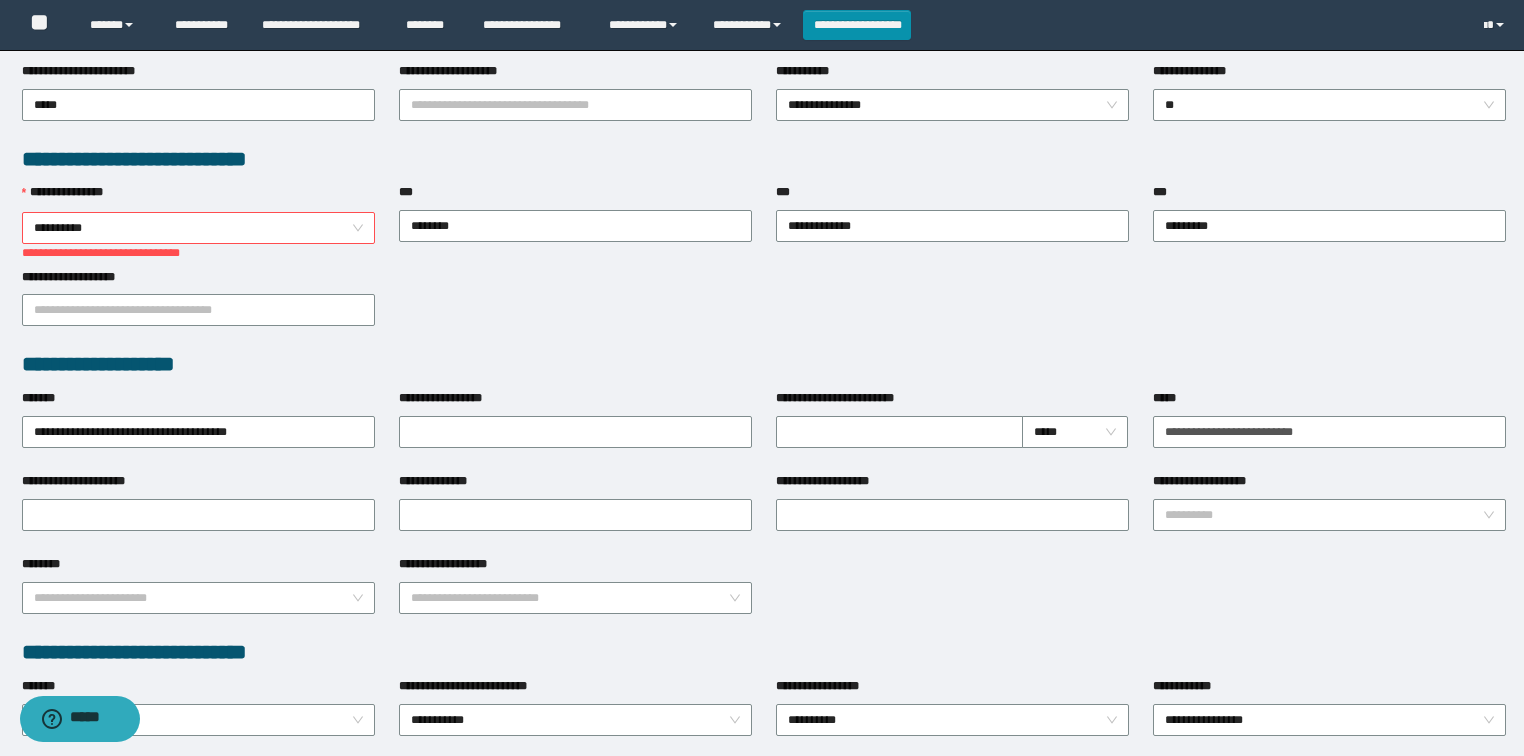 click on "**********" at bounding box center [199, 228] 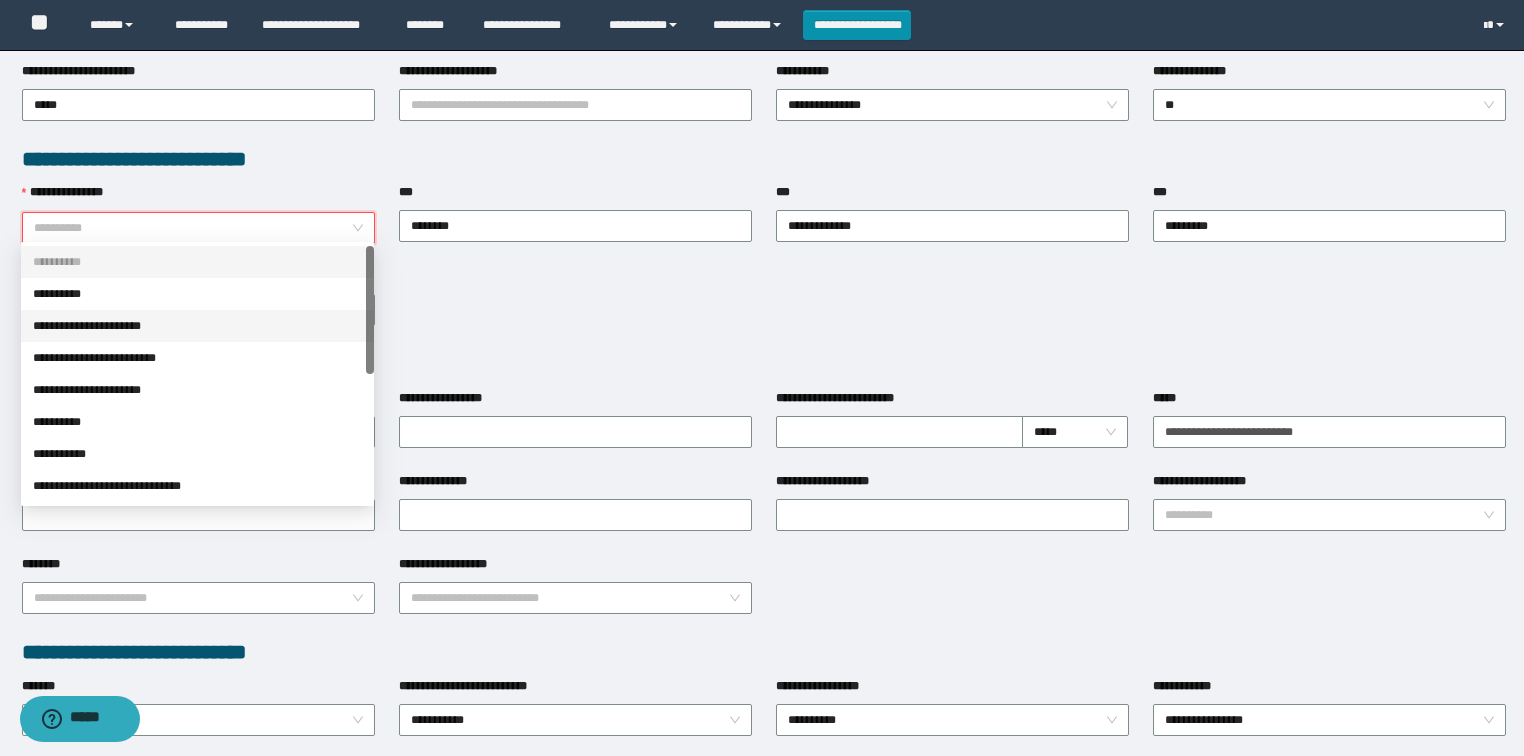 click on "**********" at bounding box center [197, 326] 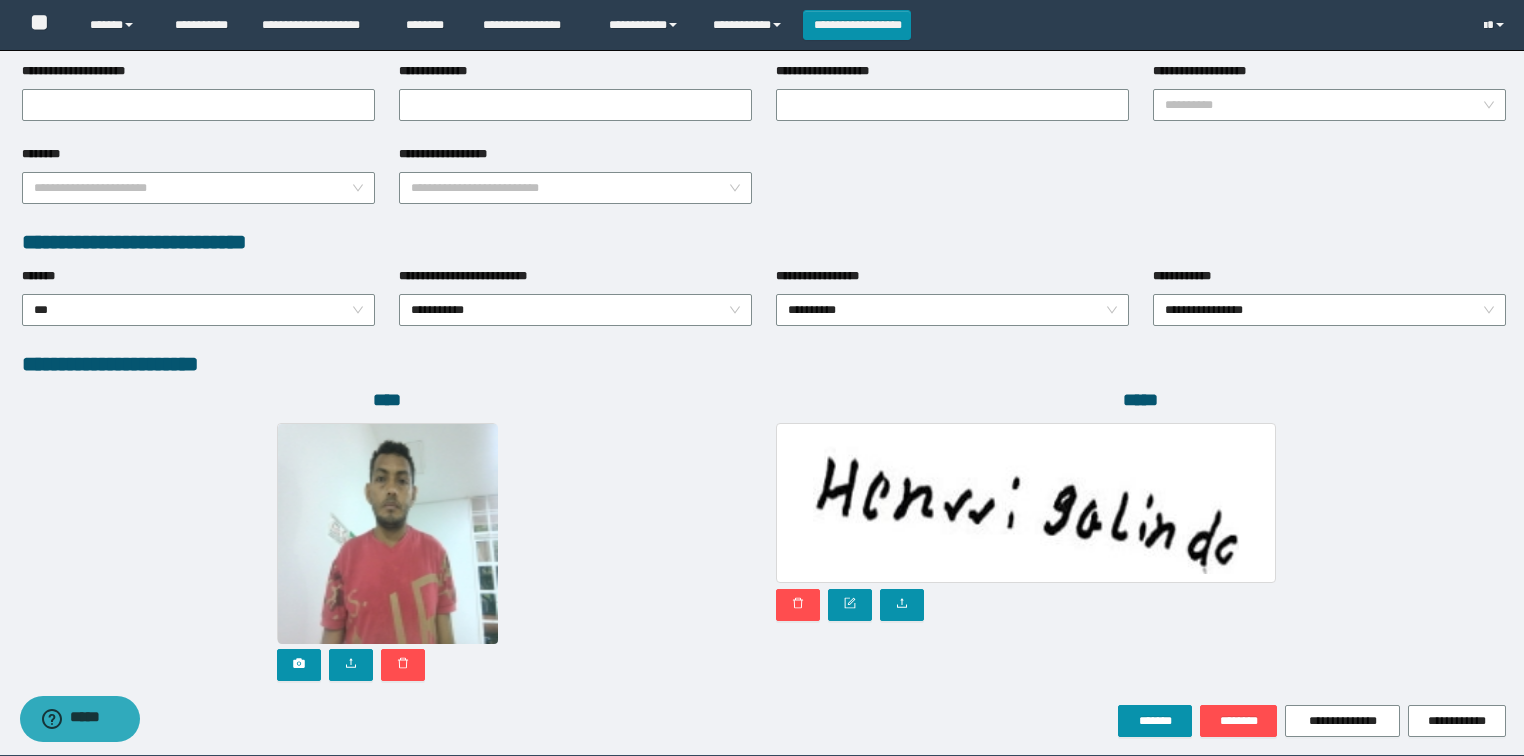 scroll, scrollTop: 946, scrollLeft: 0, axis: vertical 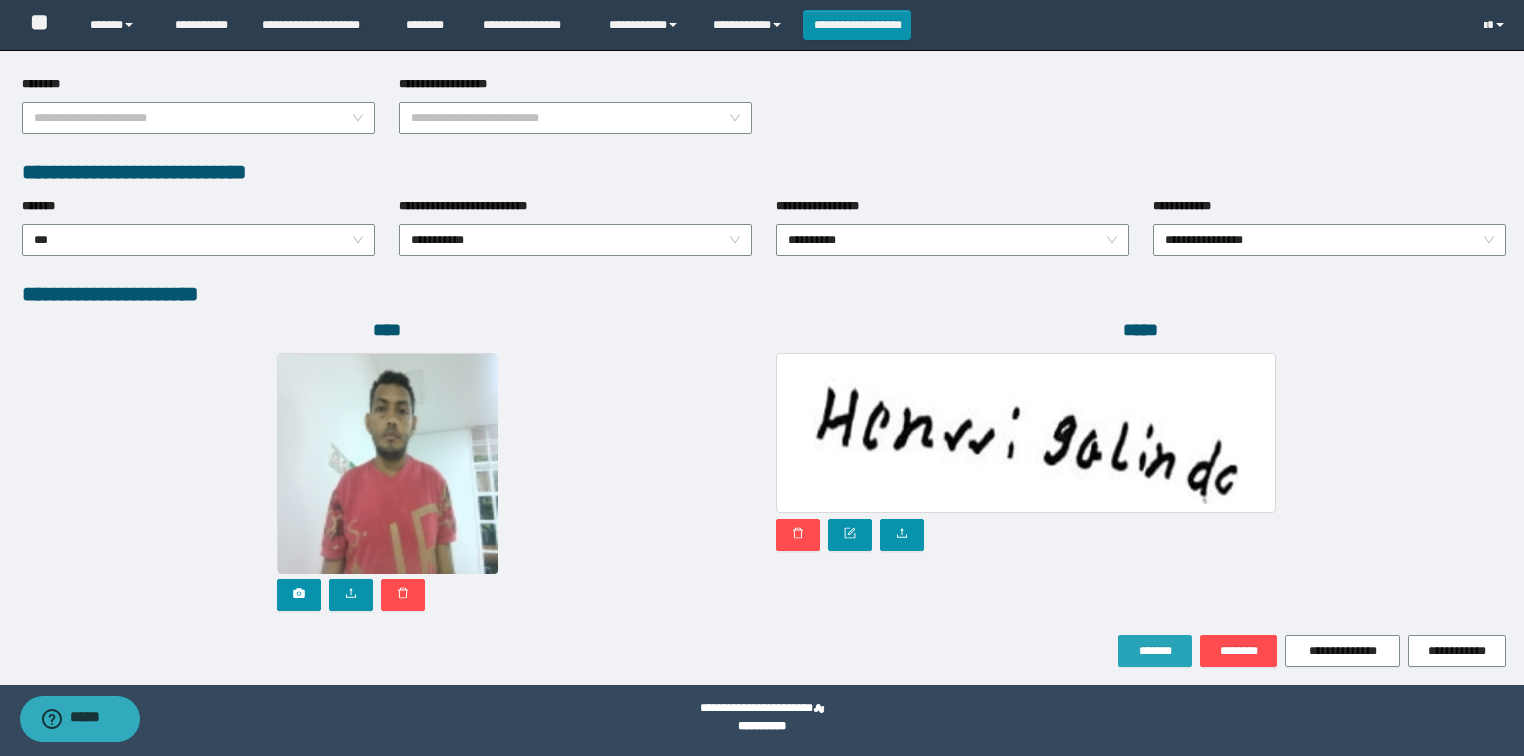 click on "*******" at bounding box center (1155, 651) 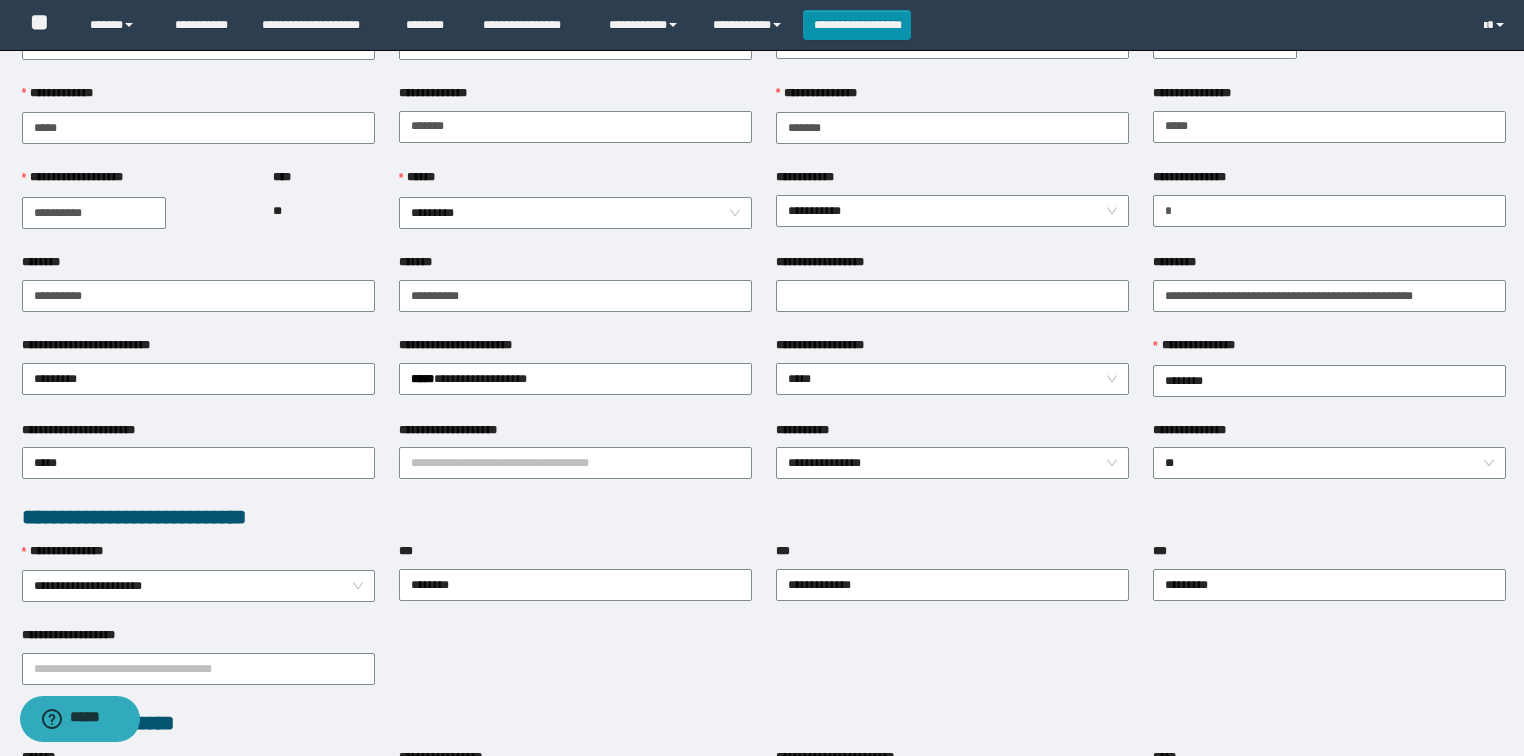 scroll, scrollTop: 240, scrollLeft: 0, axis: vertical 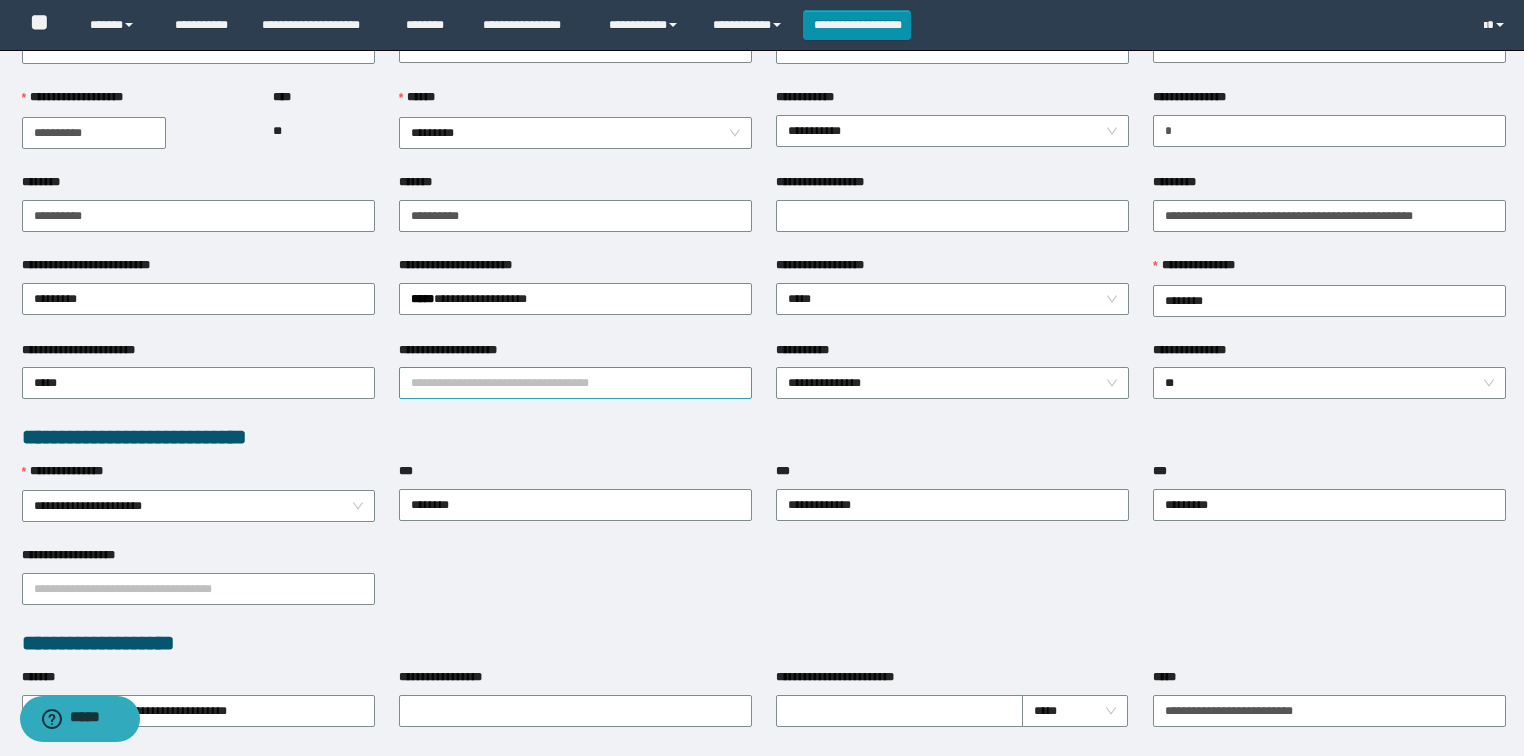 click on "**********" at bounding box center (575, 383) 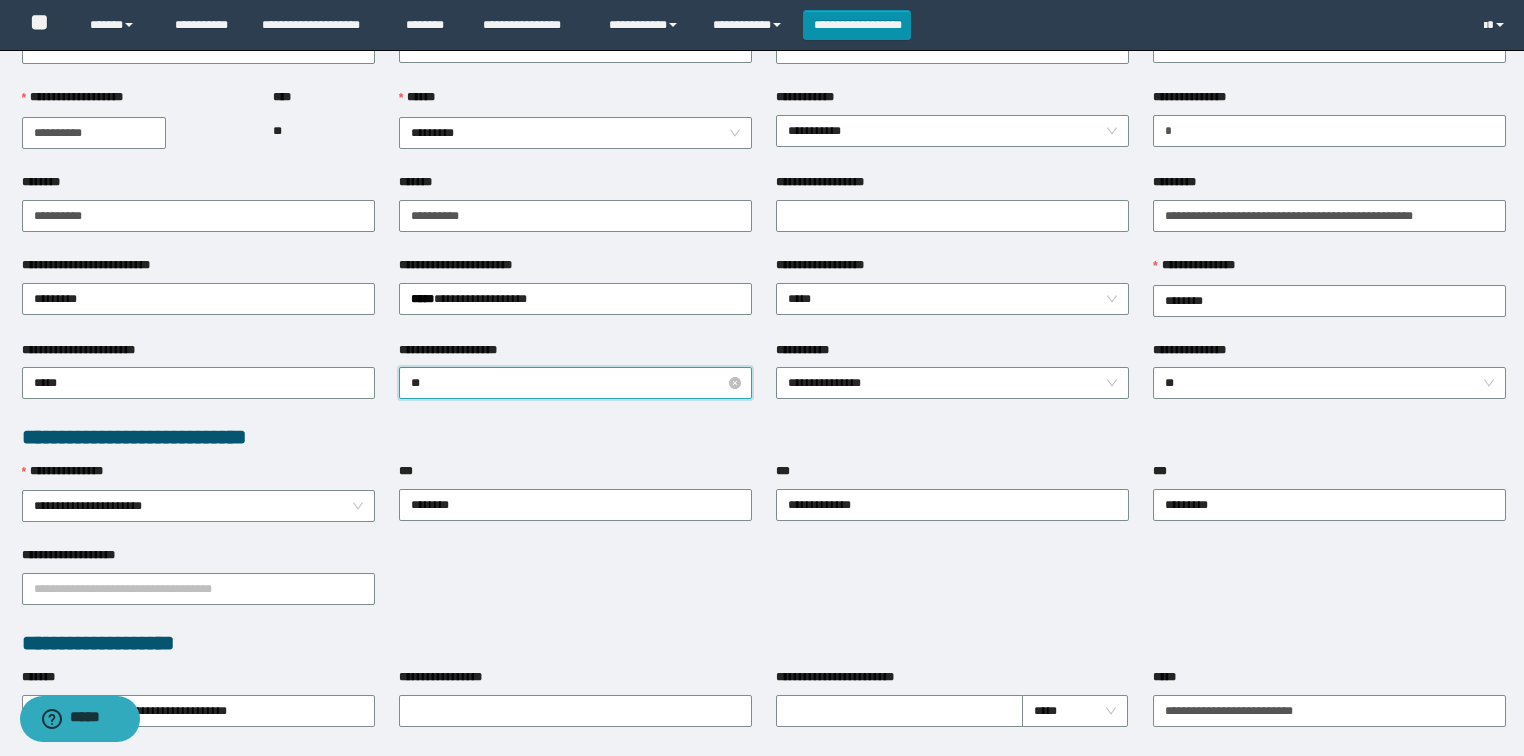 type on "*" 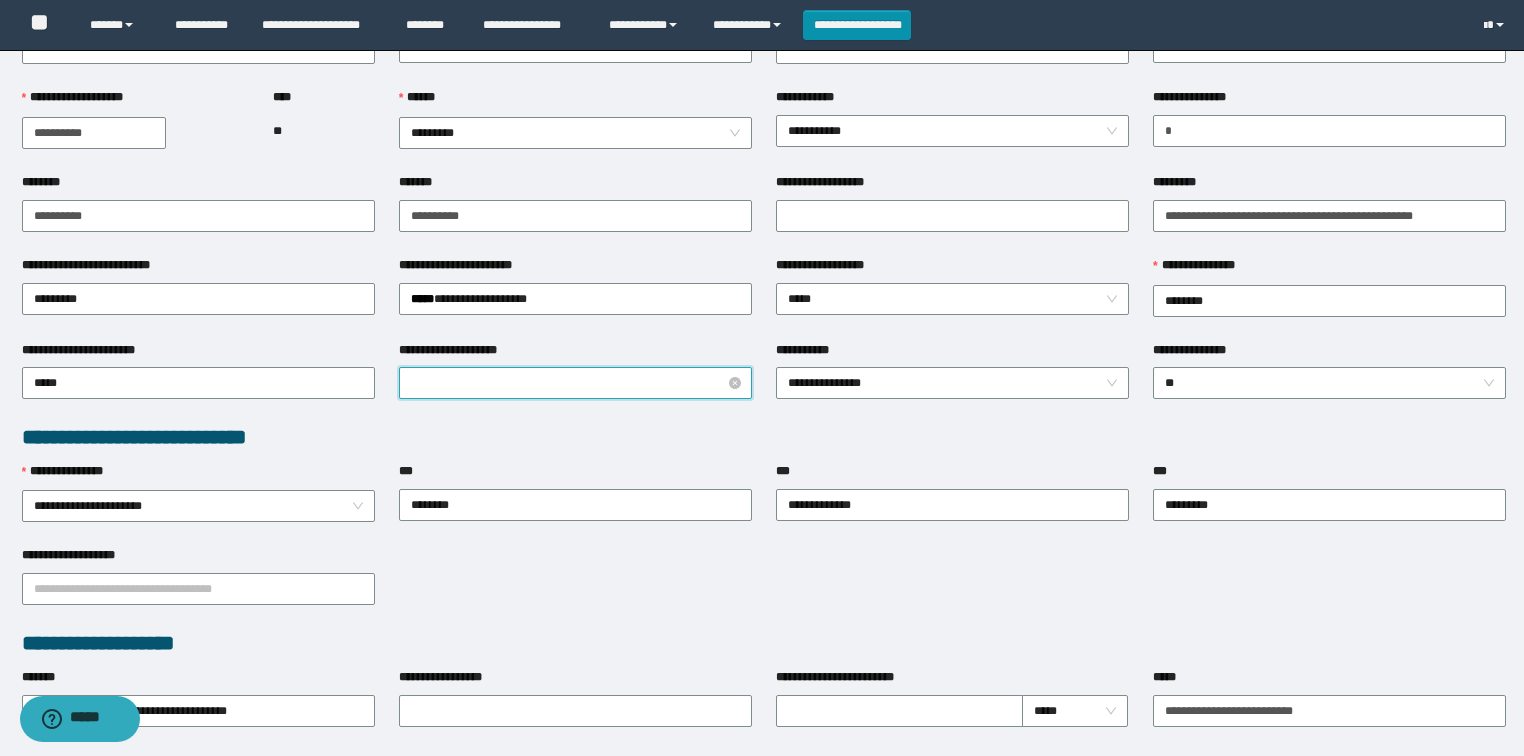 type on "*" 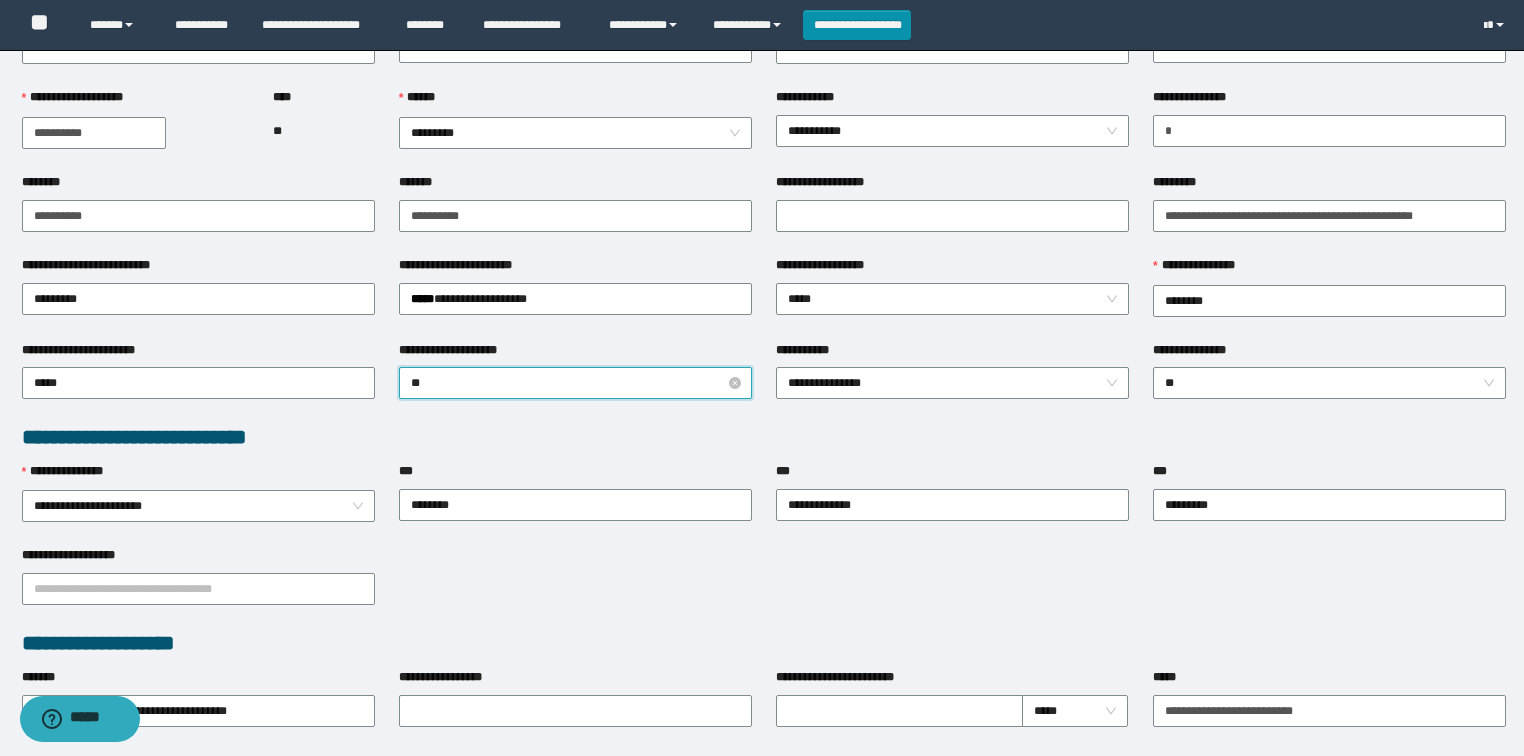 type on "*" 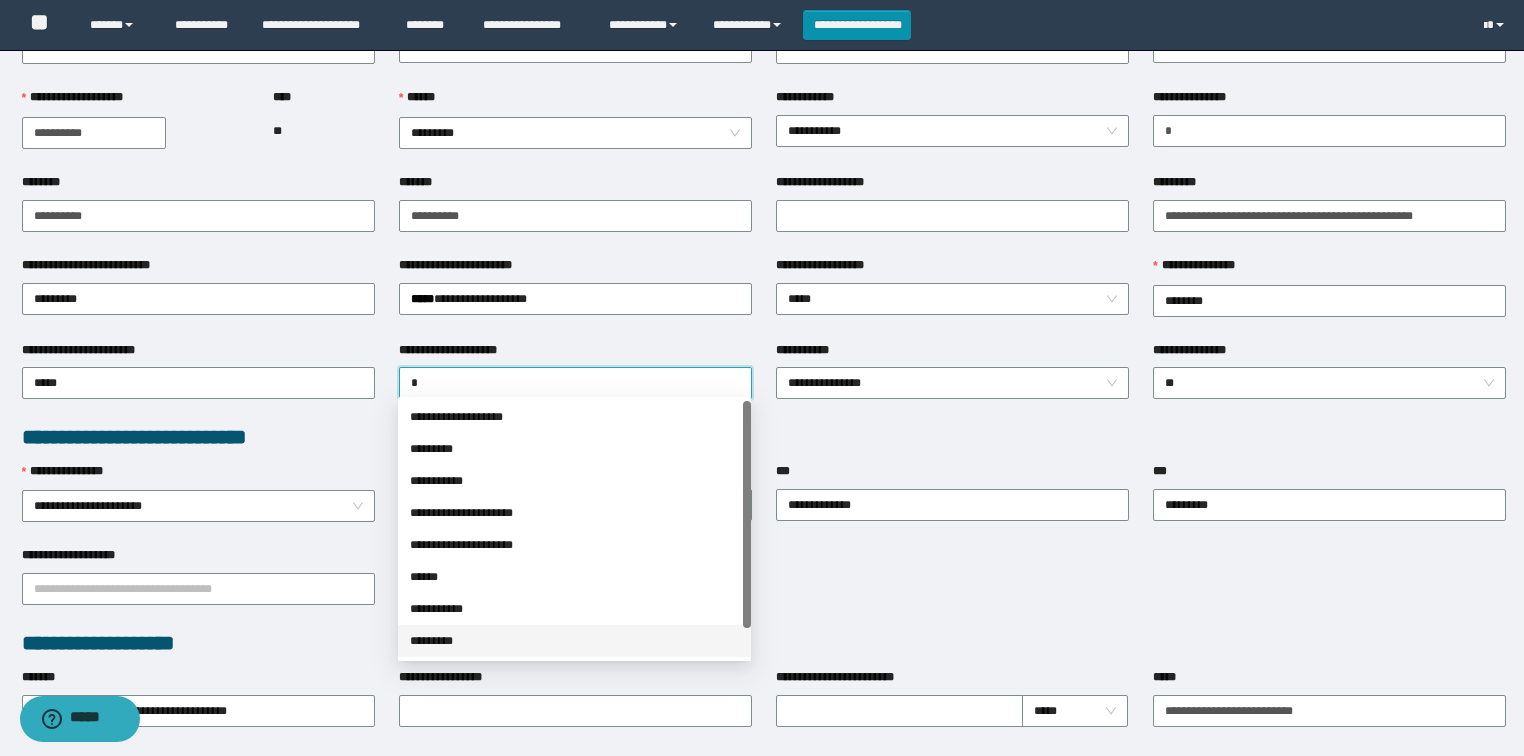 click on "* *******" at bounding box center [574, 641] 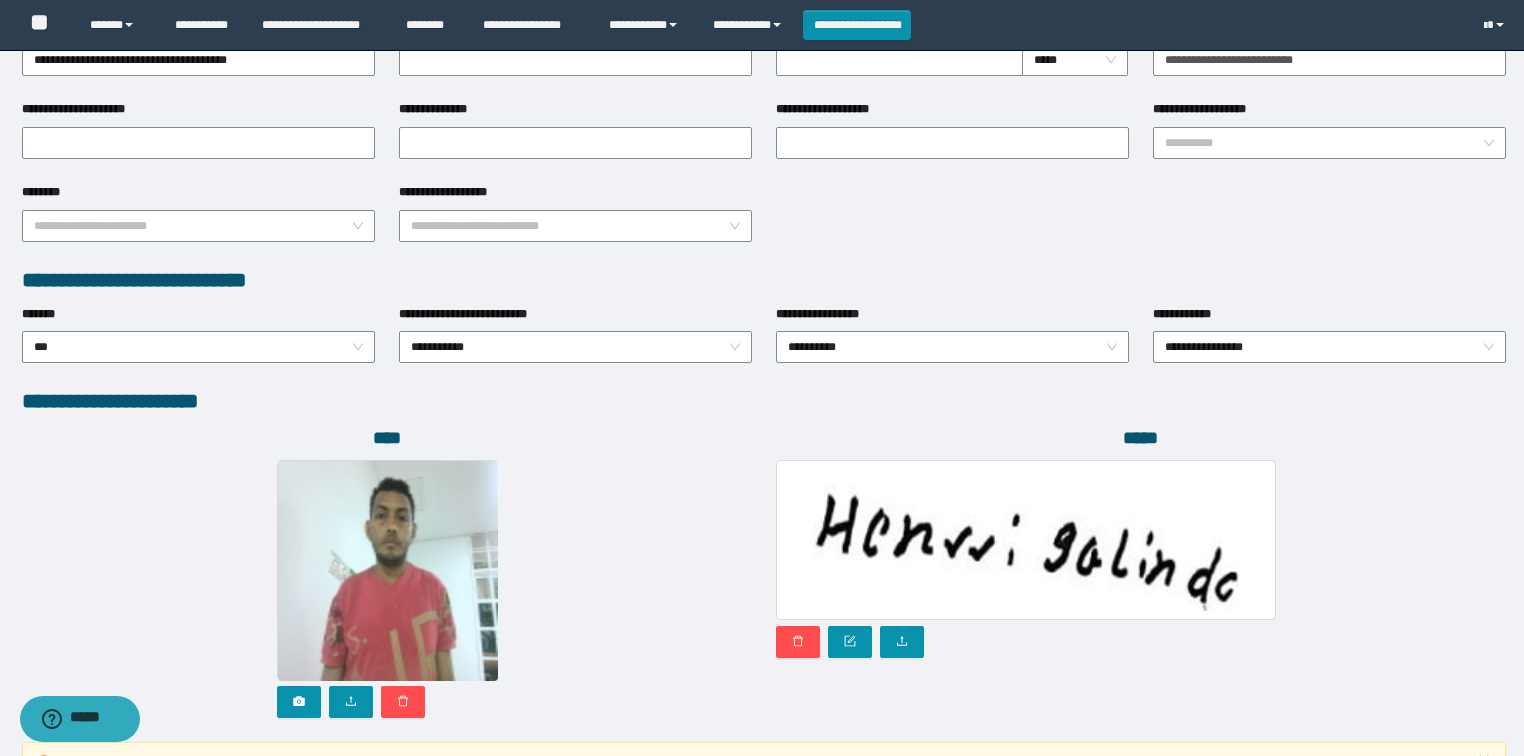scroll, scrollTop: 1051, scrollLeft: 0, axis: vertical 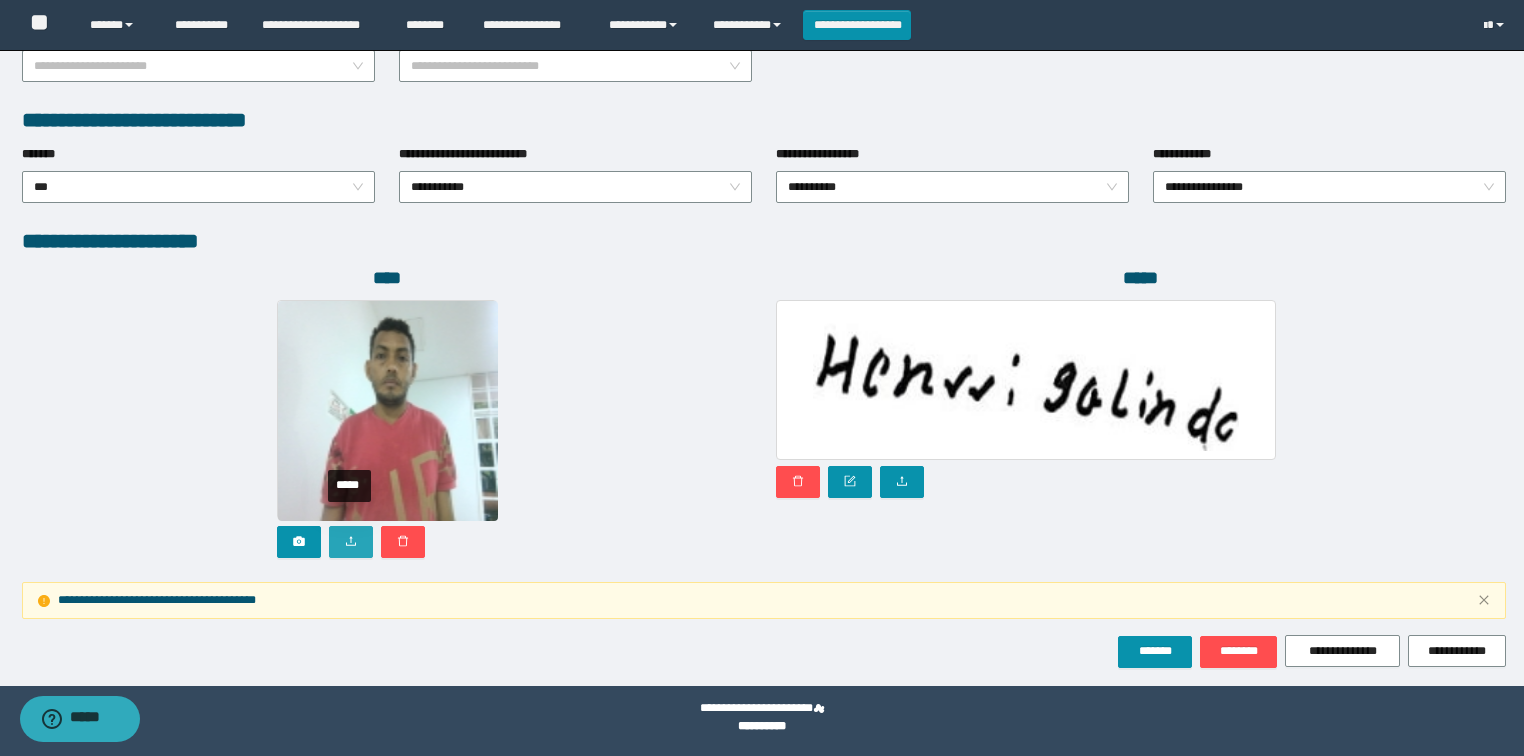 click 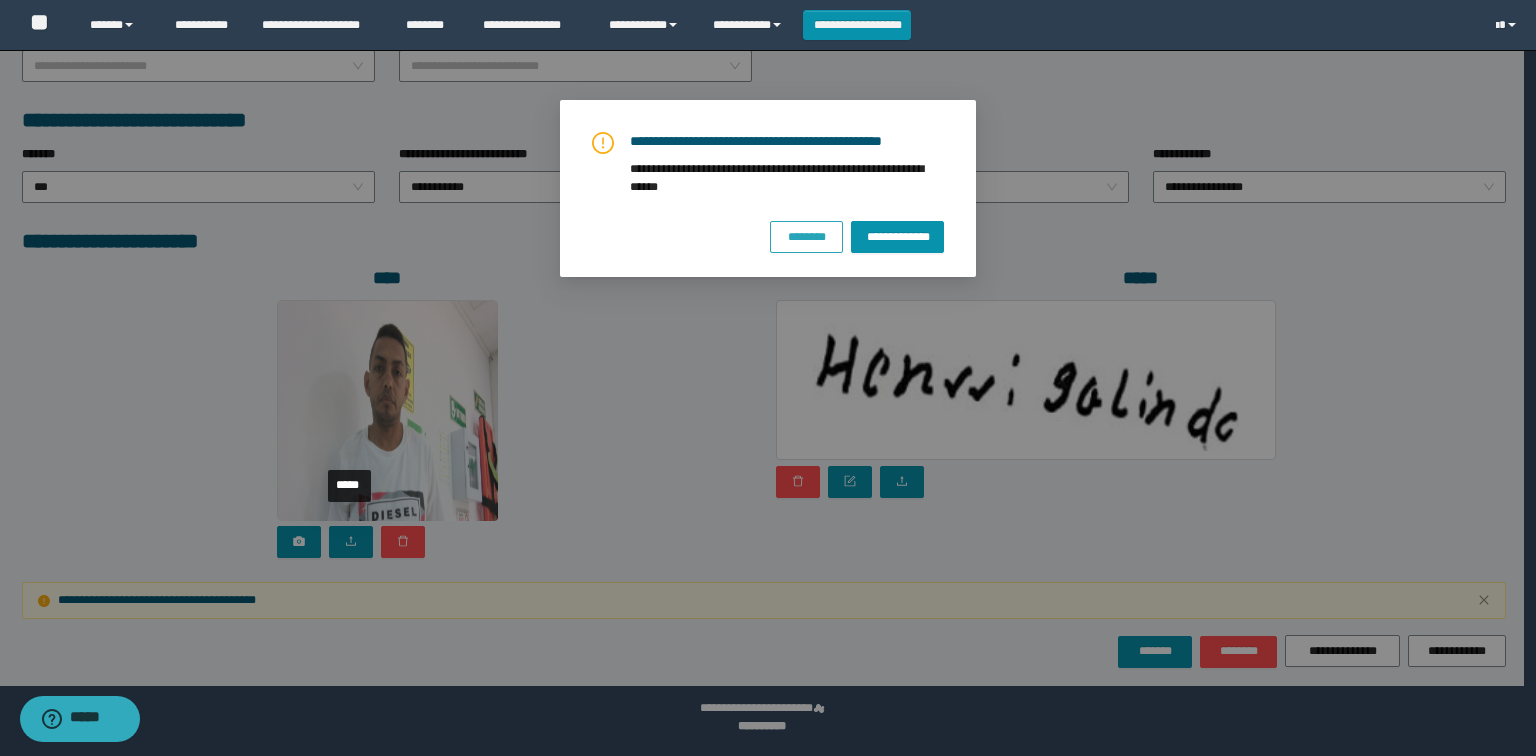 click on "********" at bounding box center [806, 236] 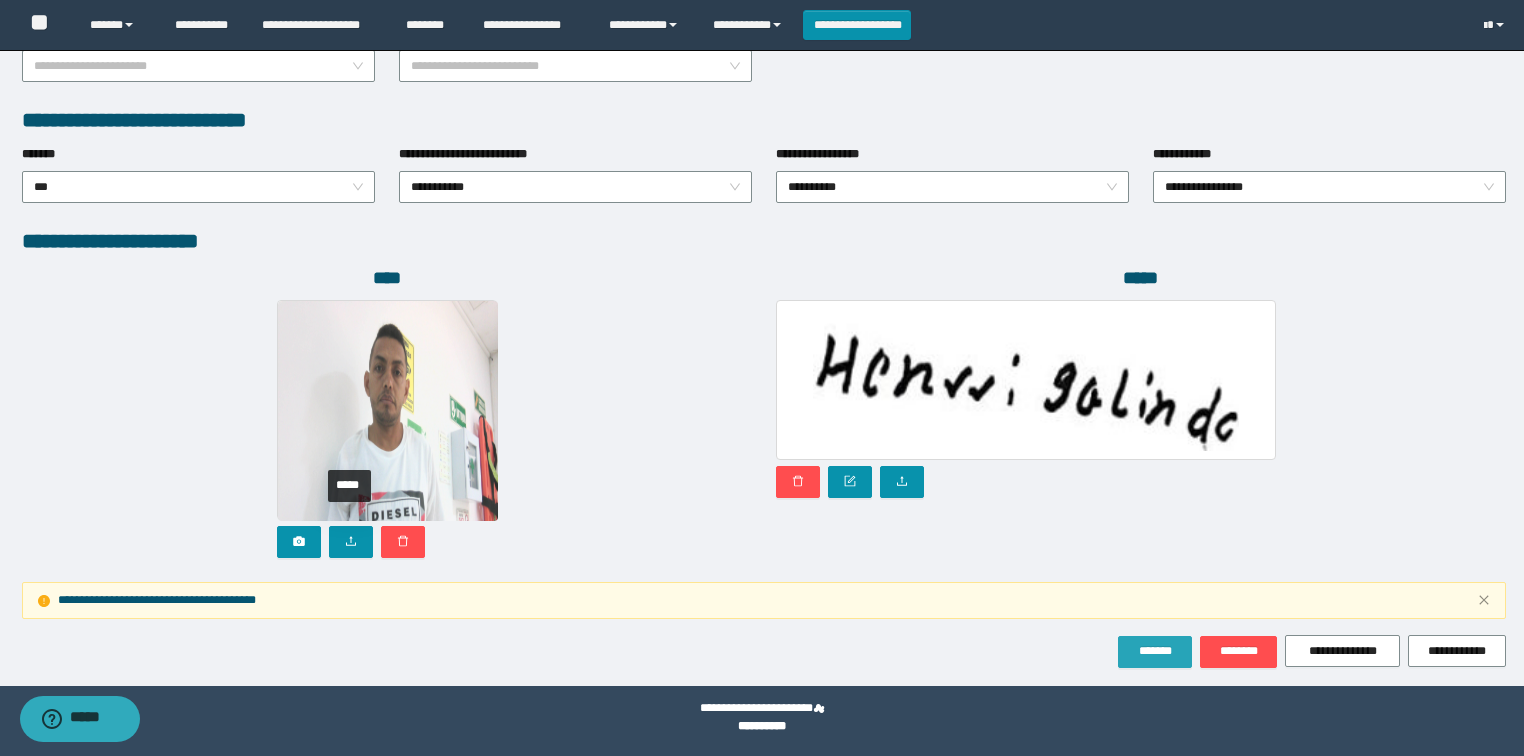 click on "*******" at bounding box center (1155, 651) 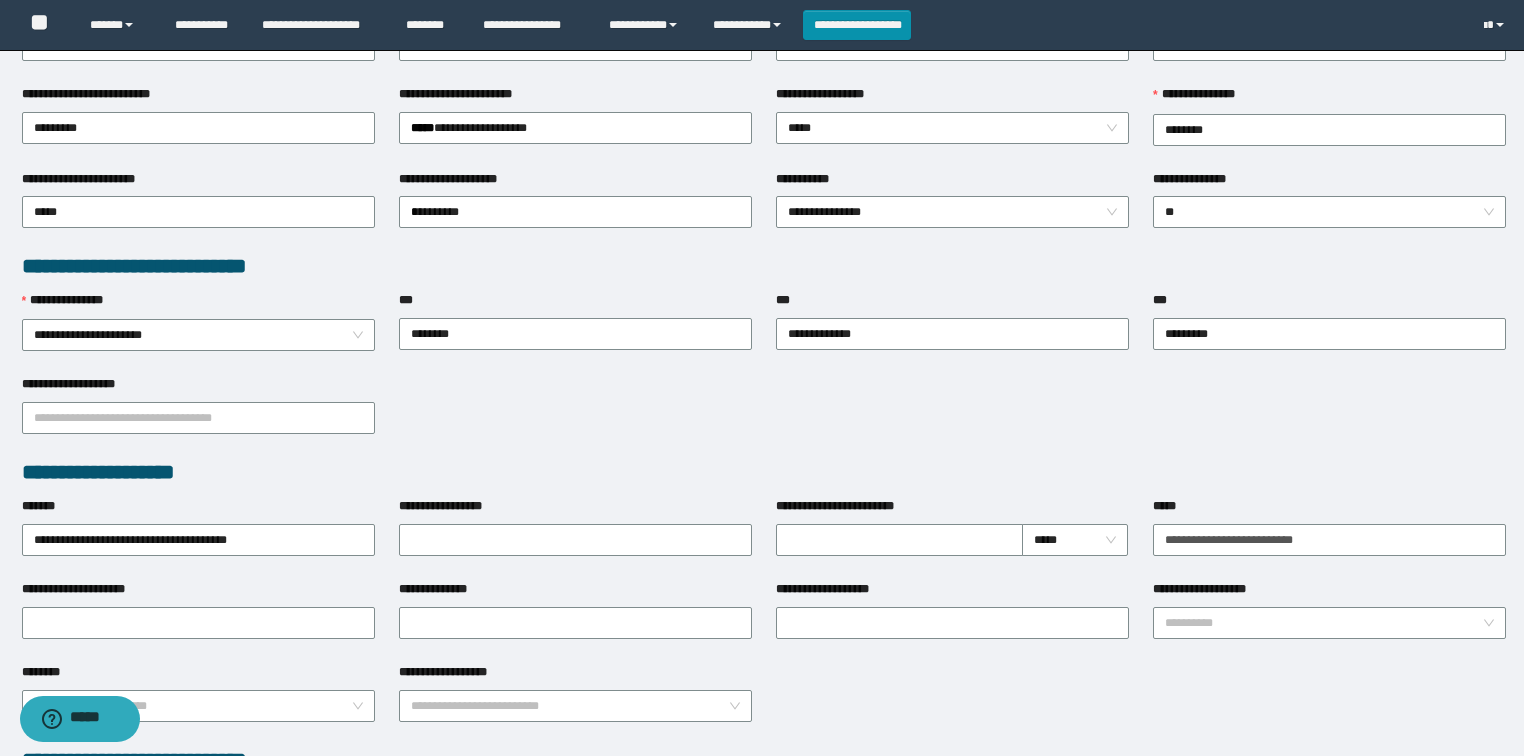 scroll, scrollTop: 571, scrollLeft: 0, axis: vertical 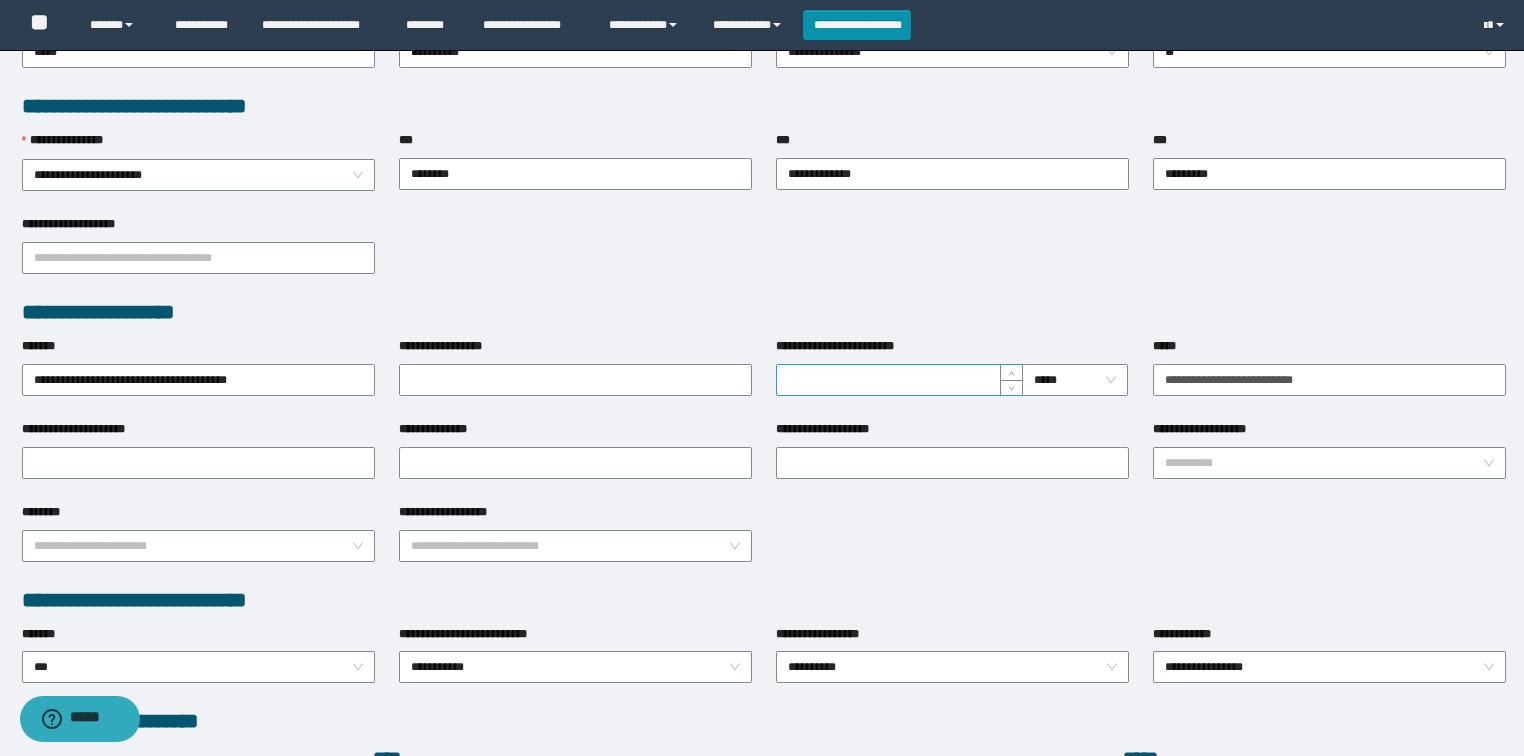 click on "**********" at bounding box center (899, 380) 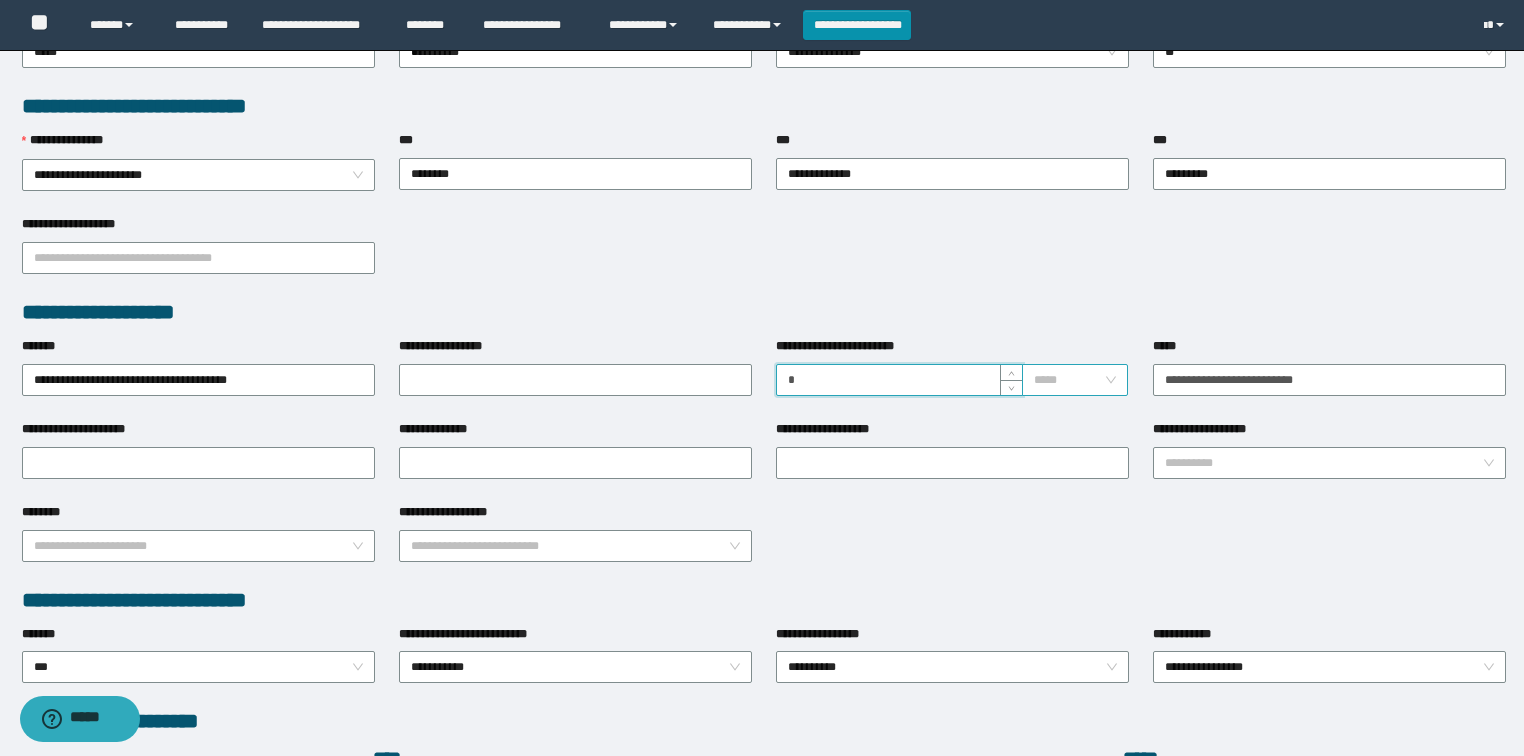 click on "*****" at bounding box center (1075, 380) 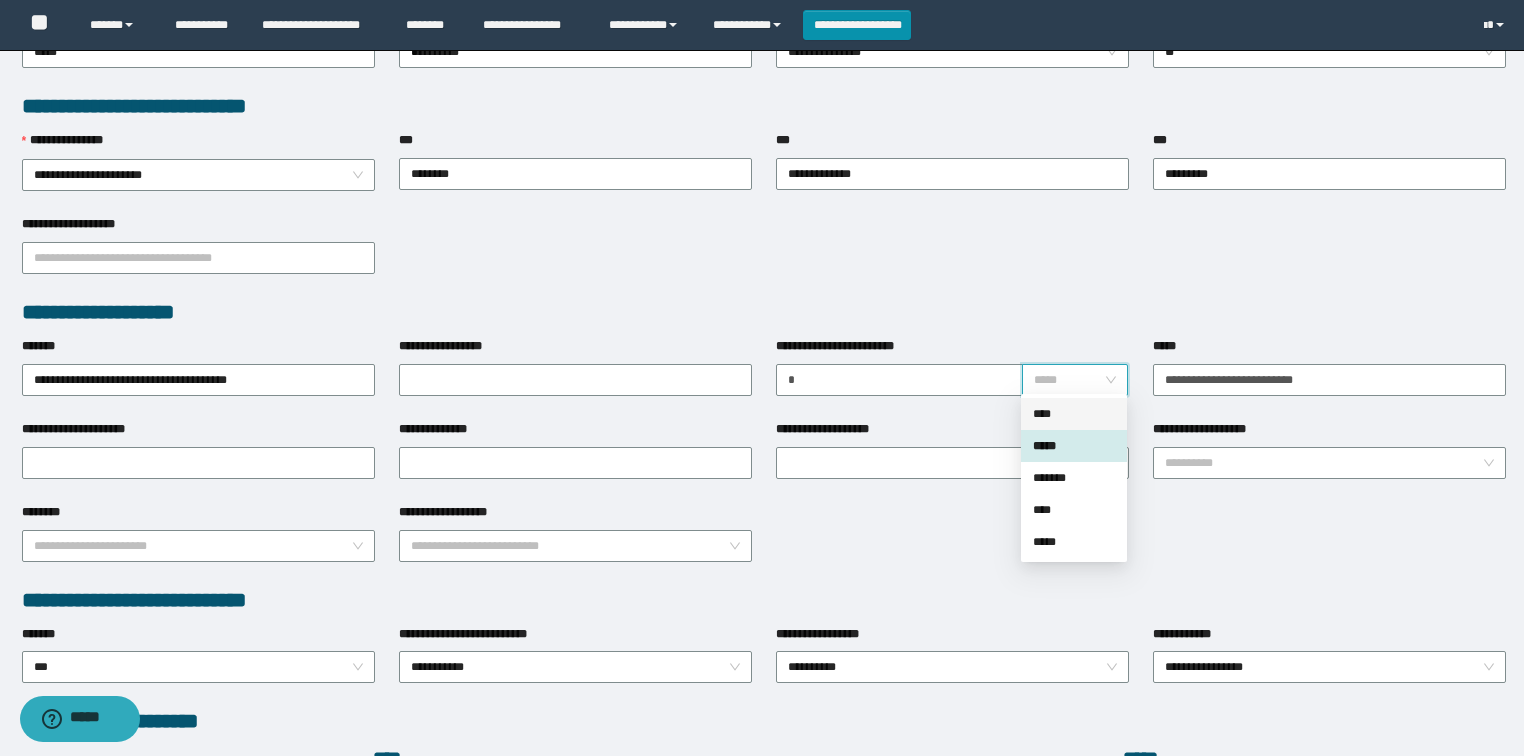 drag, startPoint x: 1052, startPoint y: 412, endPoint x: 893, endPoint y: 500, distance: 181.72781 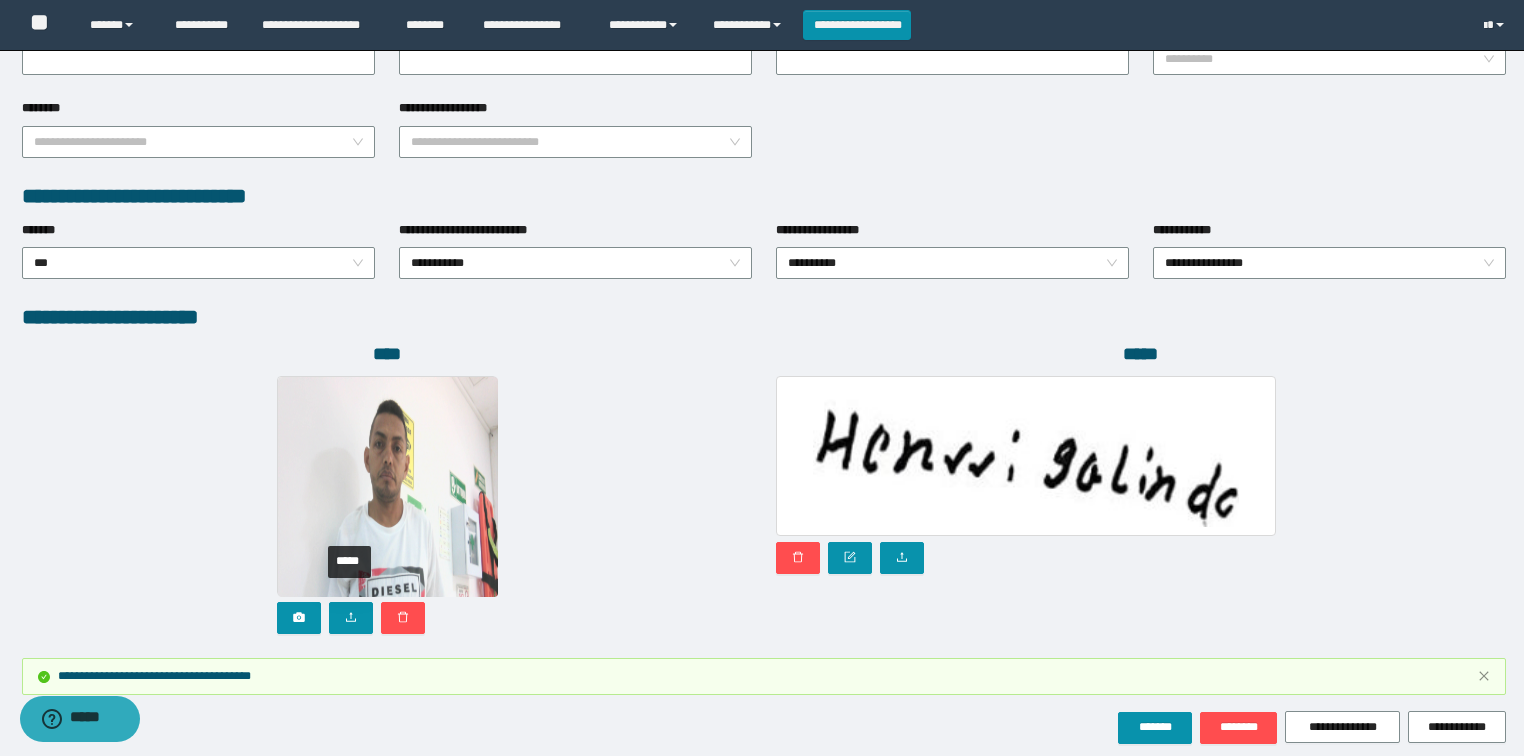 scroll, scrollTop: 1051, scrollLeft: 0, axis: vertical 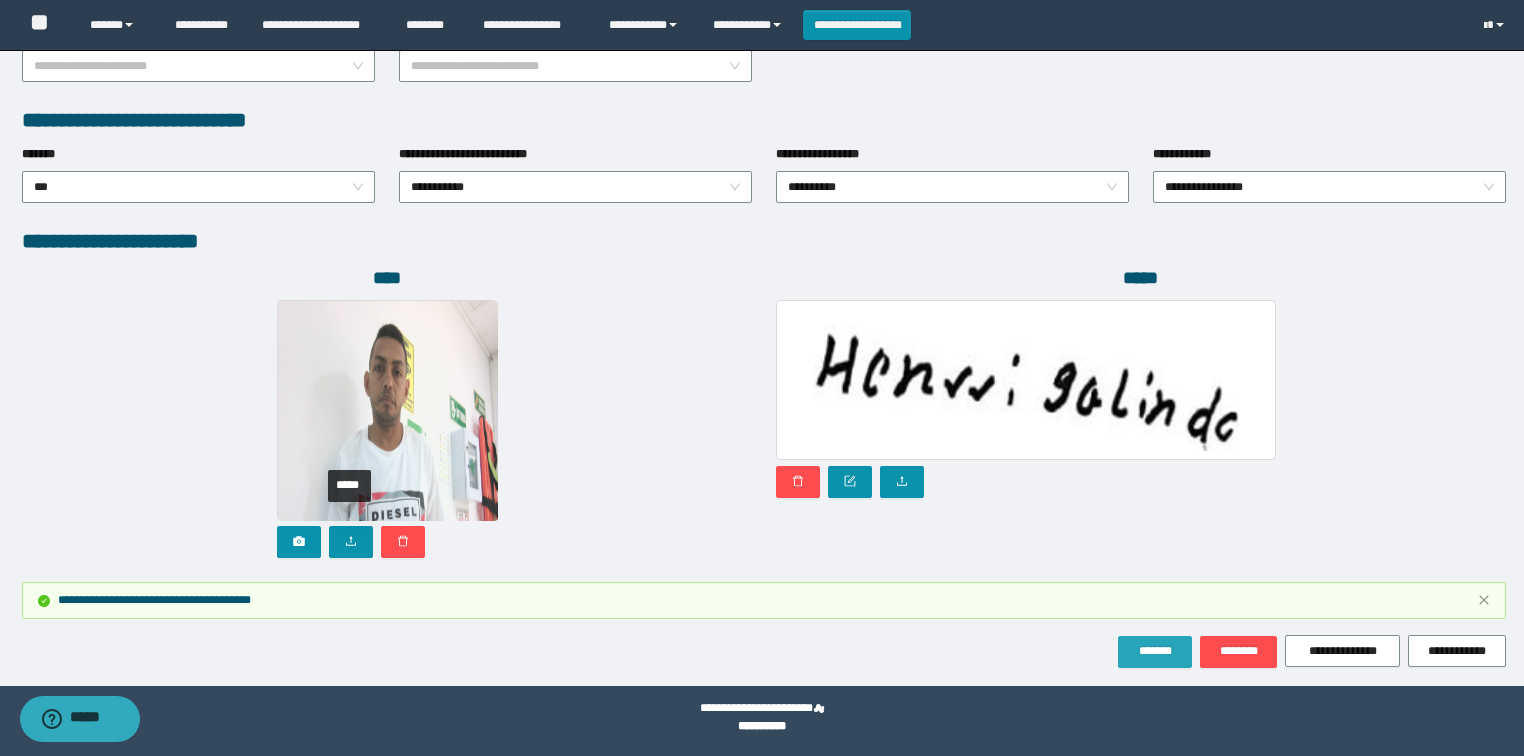 click on "*******" at bounding box center (1155, 652) 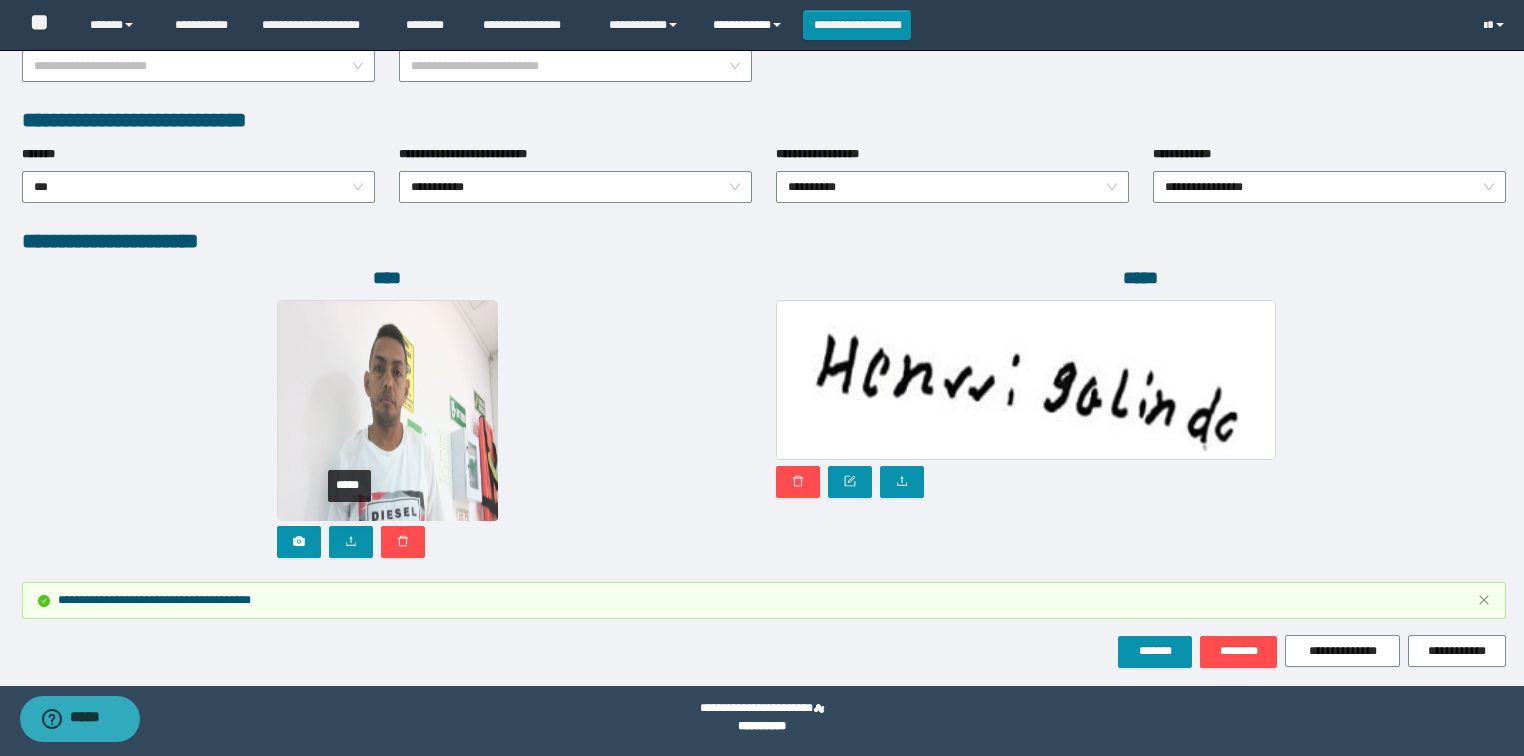 click on "**********" at bounding box center [750, 25] 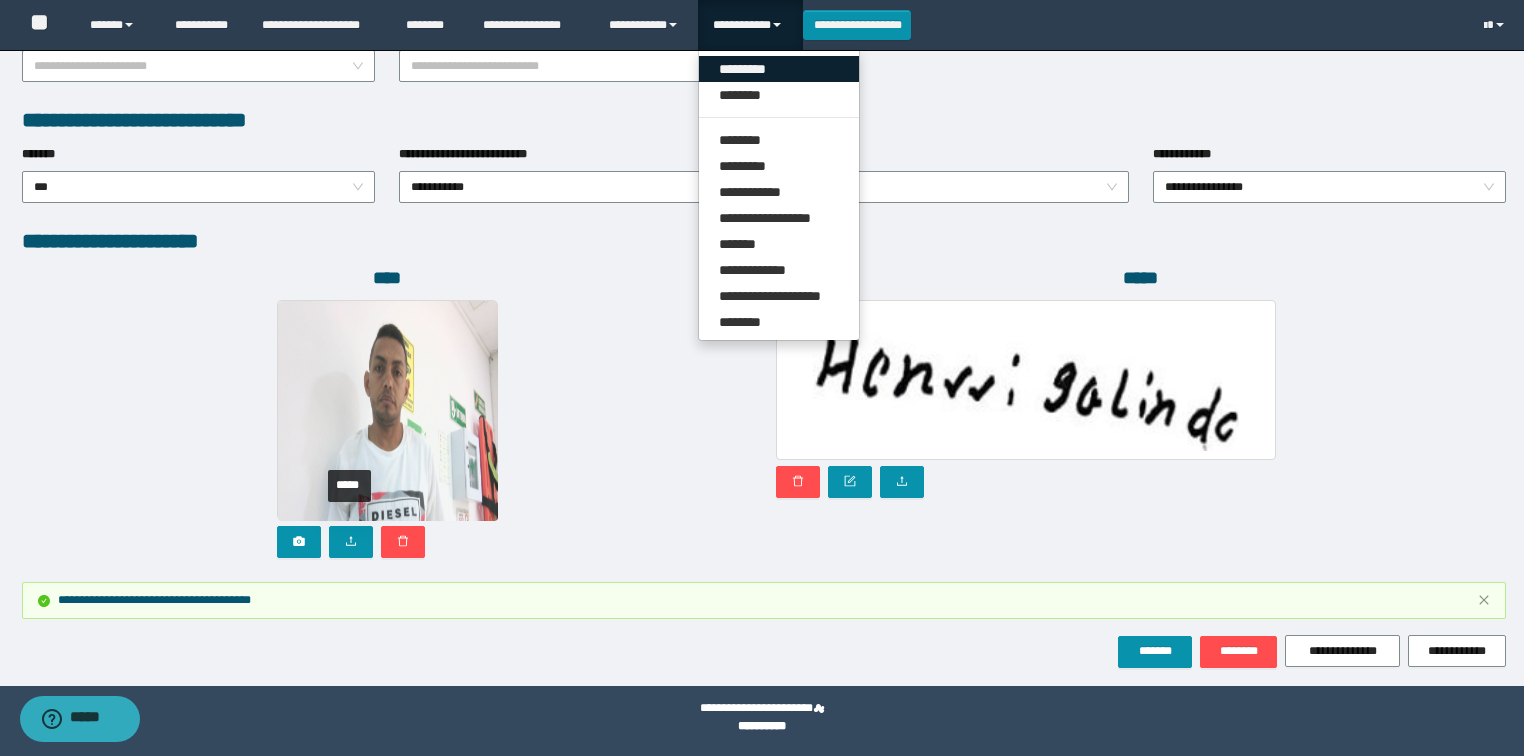 click on "*********" at bounding box center (779, 69) 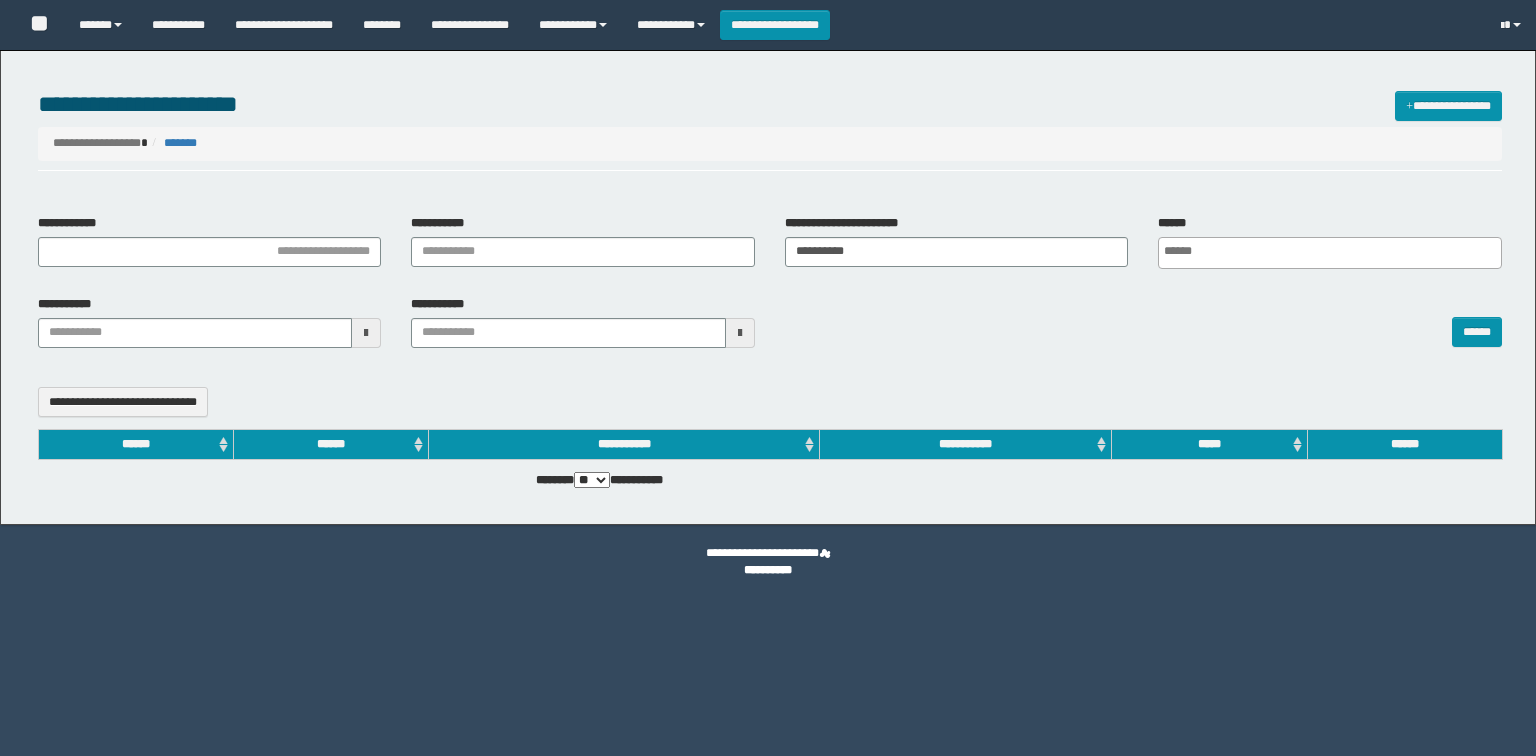 select 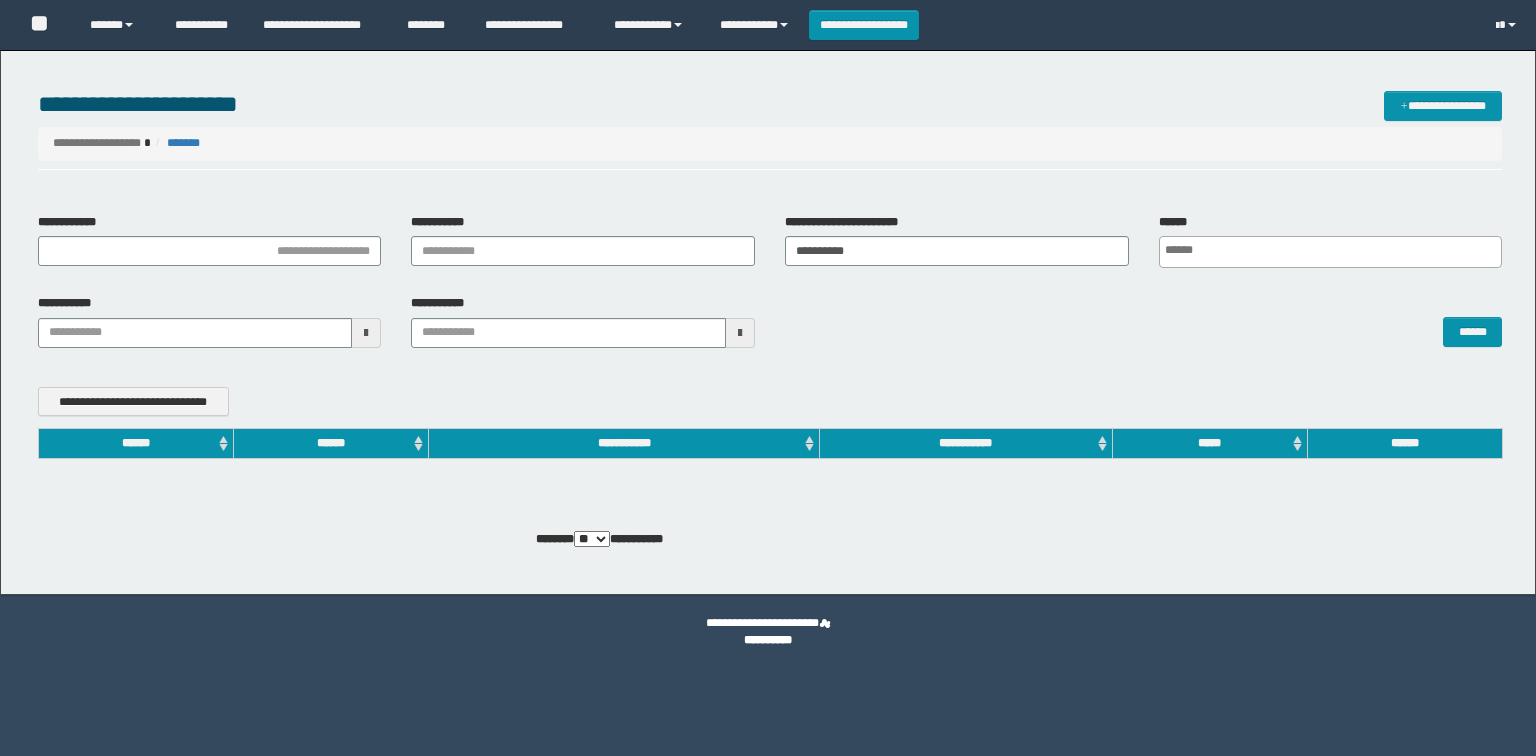 scroll, scrollTop: 0, scrollLeft: 0, axis: both 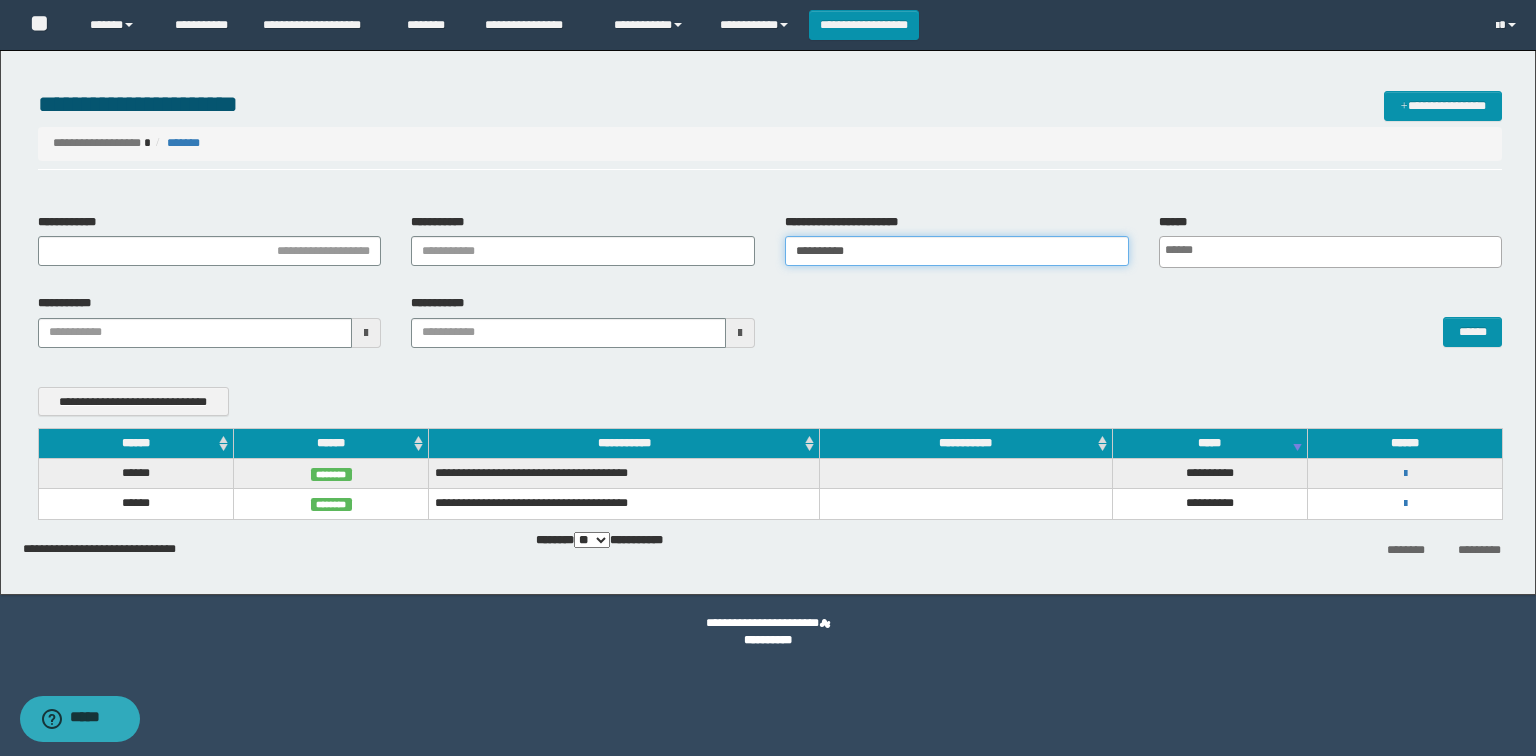 drag, startPoint x: 897, startPoint y: 262, endPoint x: 640, endPoint y: 262, distance: 257 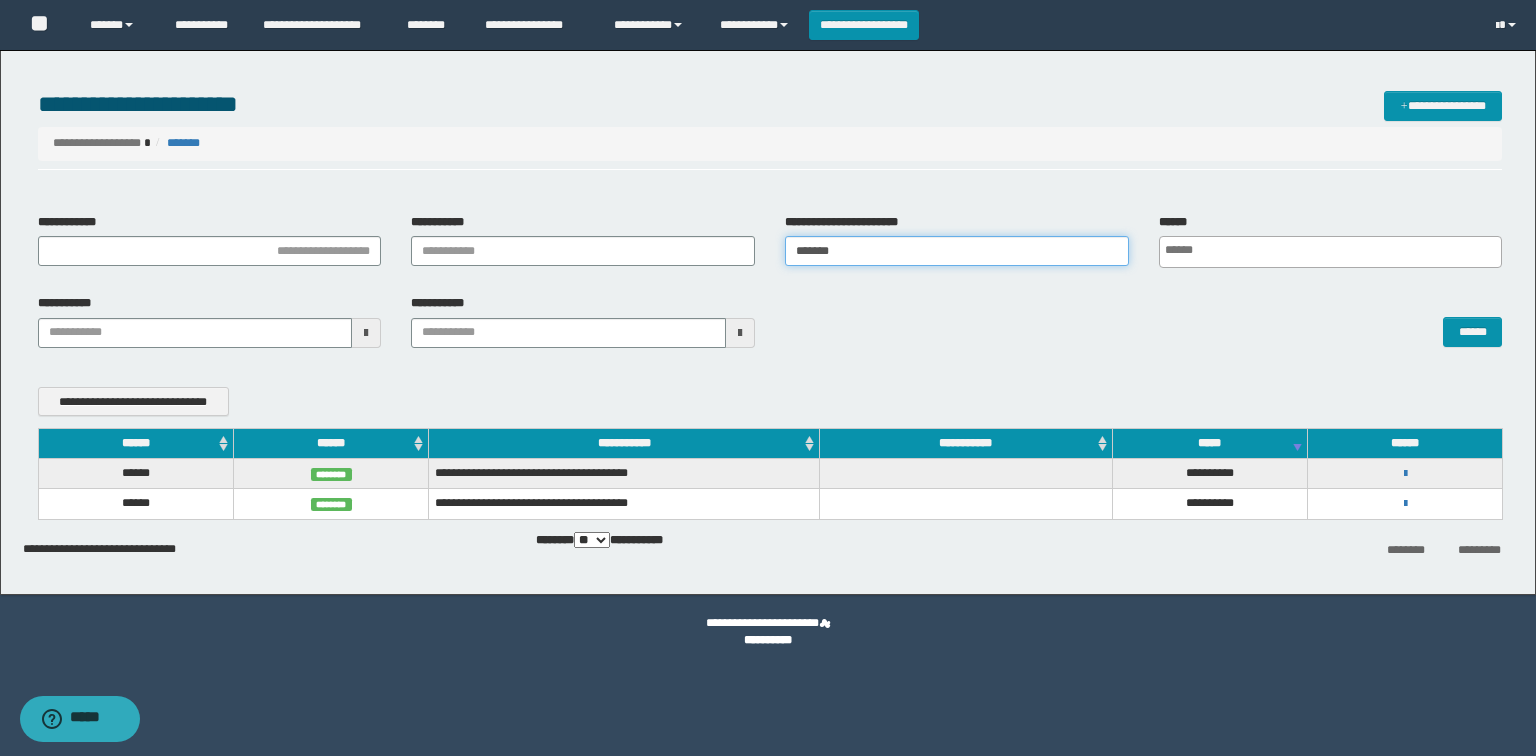 type on "*******" 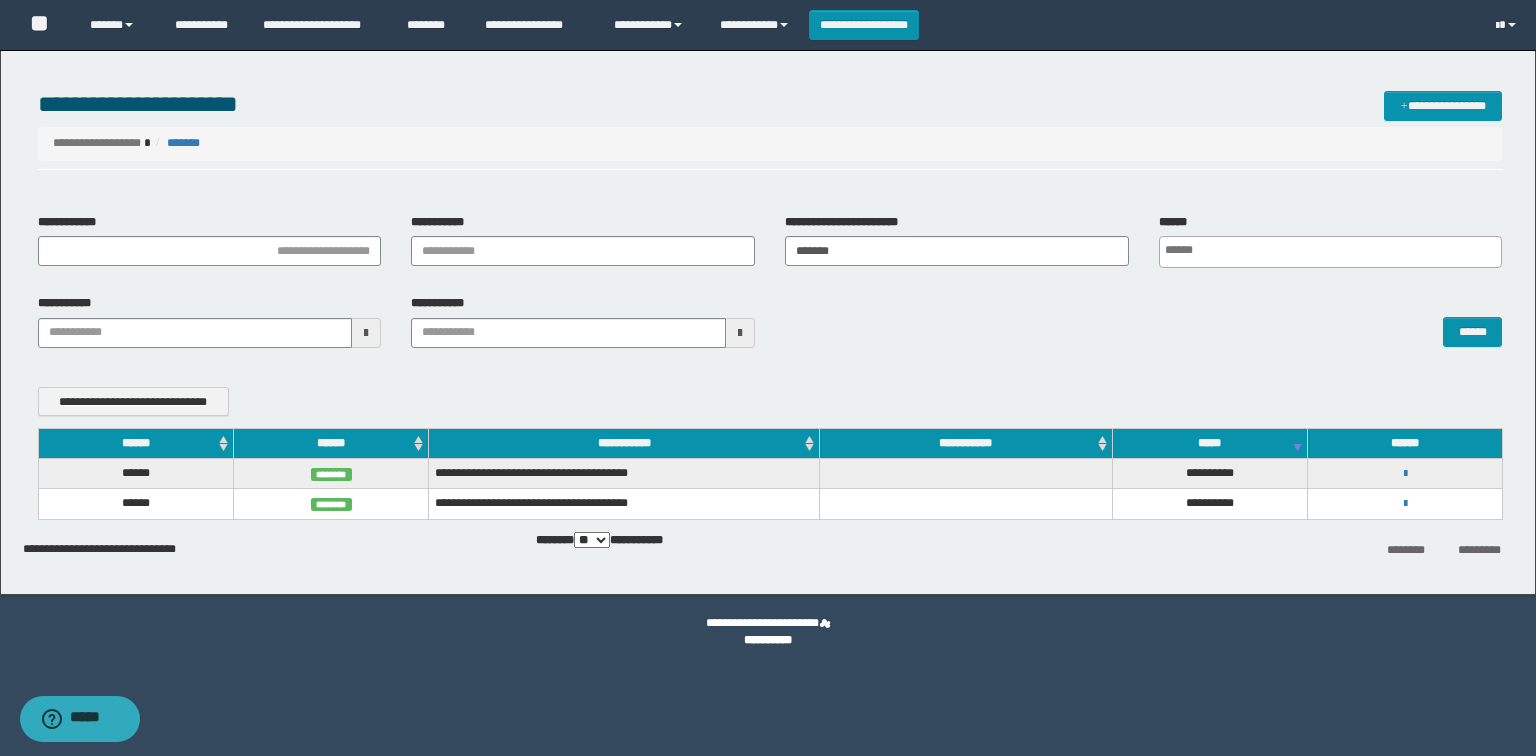 scroll, scrollTop: 0, scrollLeft: 4, axis: horizontal 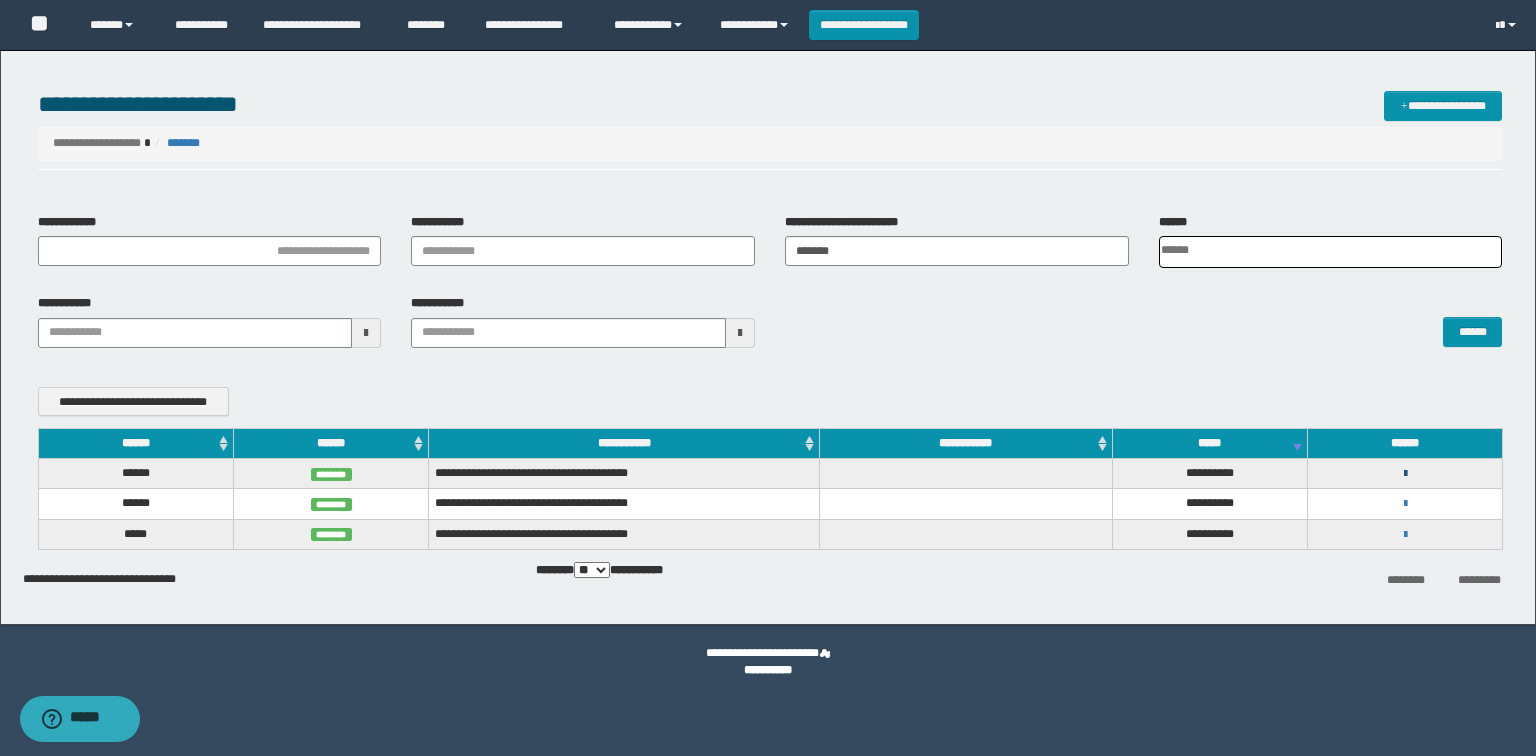 click at bounding box center (1405, 474) 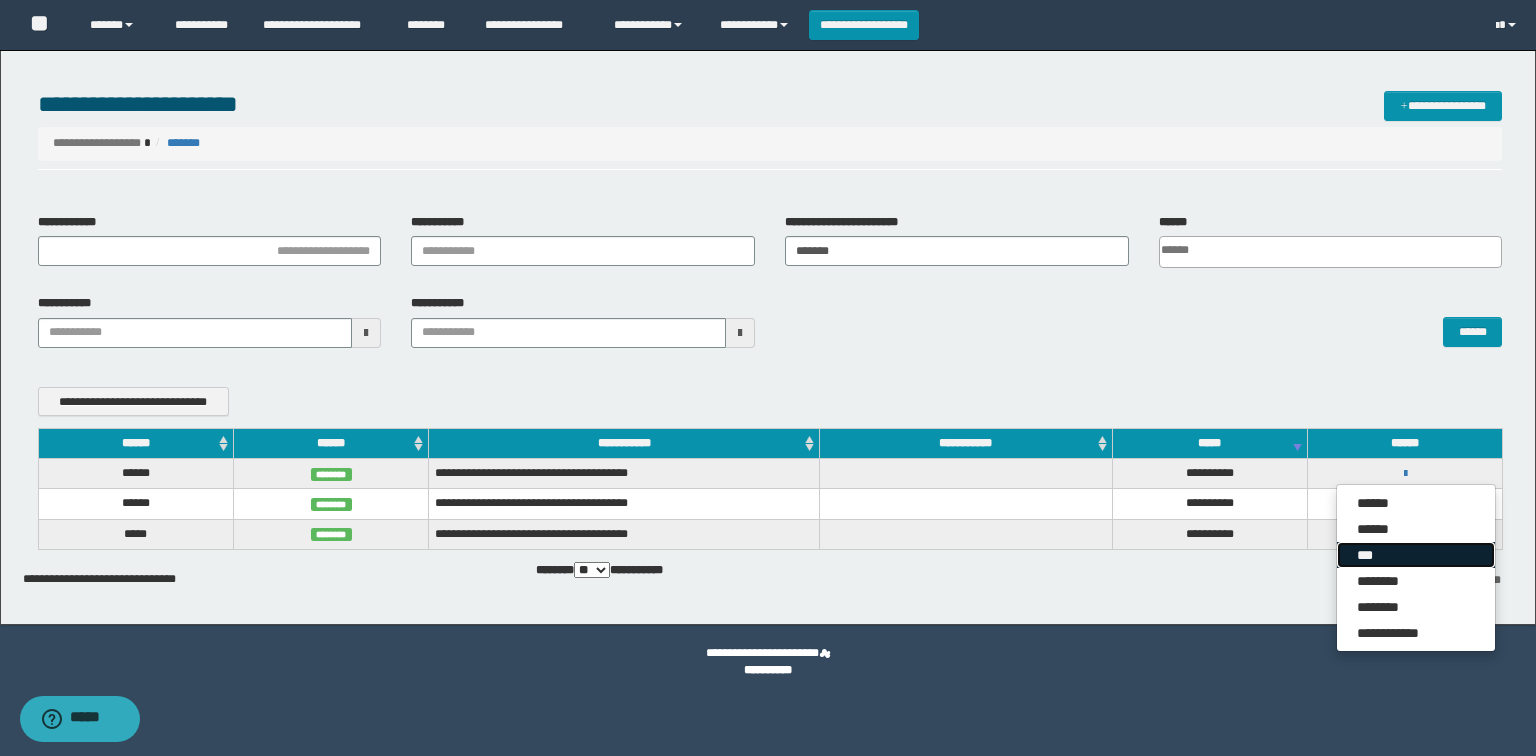 click on "***" at bounding box center (1416, 555) 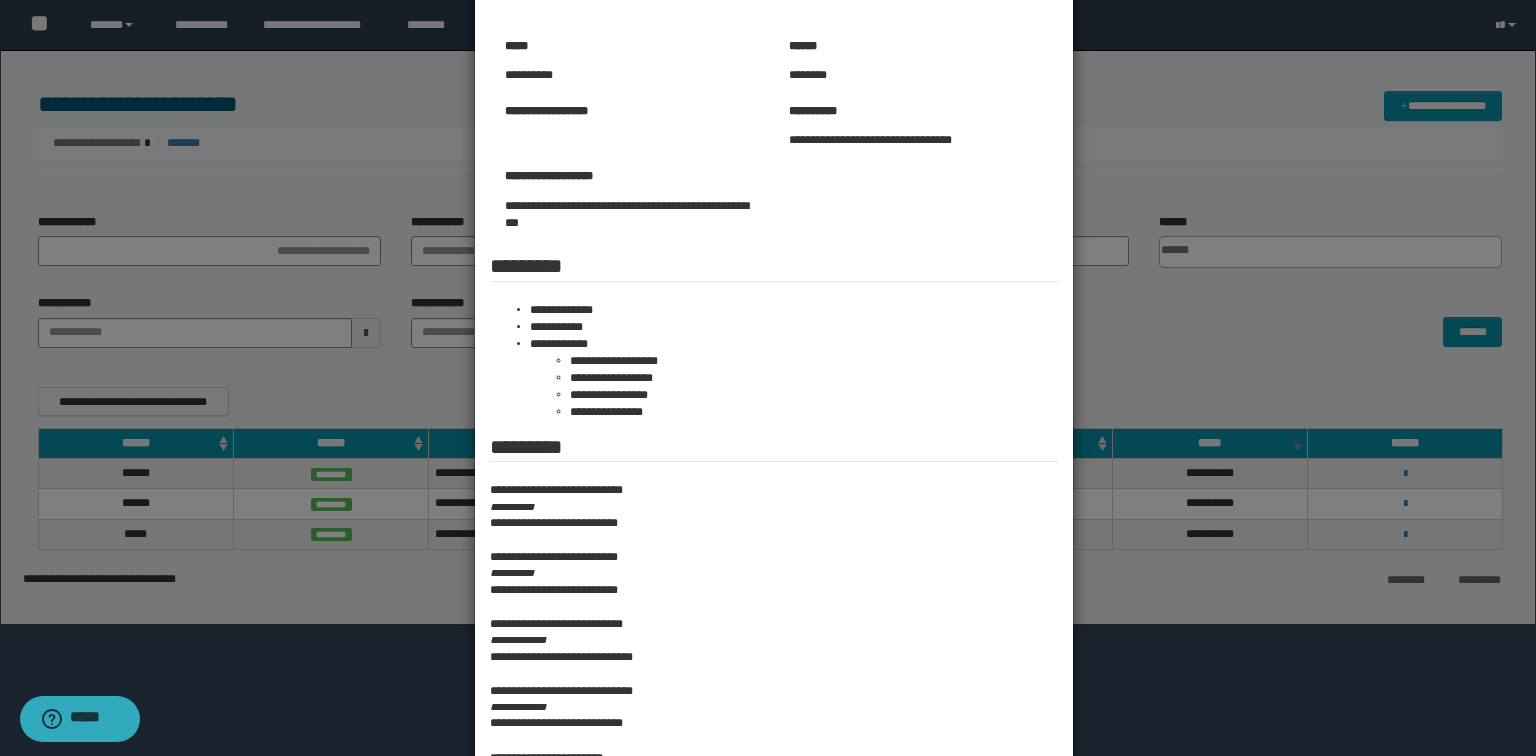 scroll, scrollTop: 160, scrollLeft: 0, axis: vertical 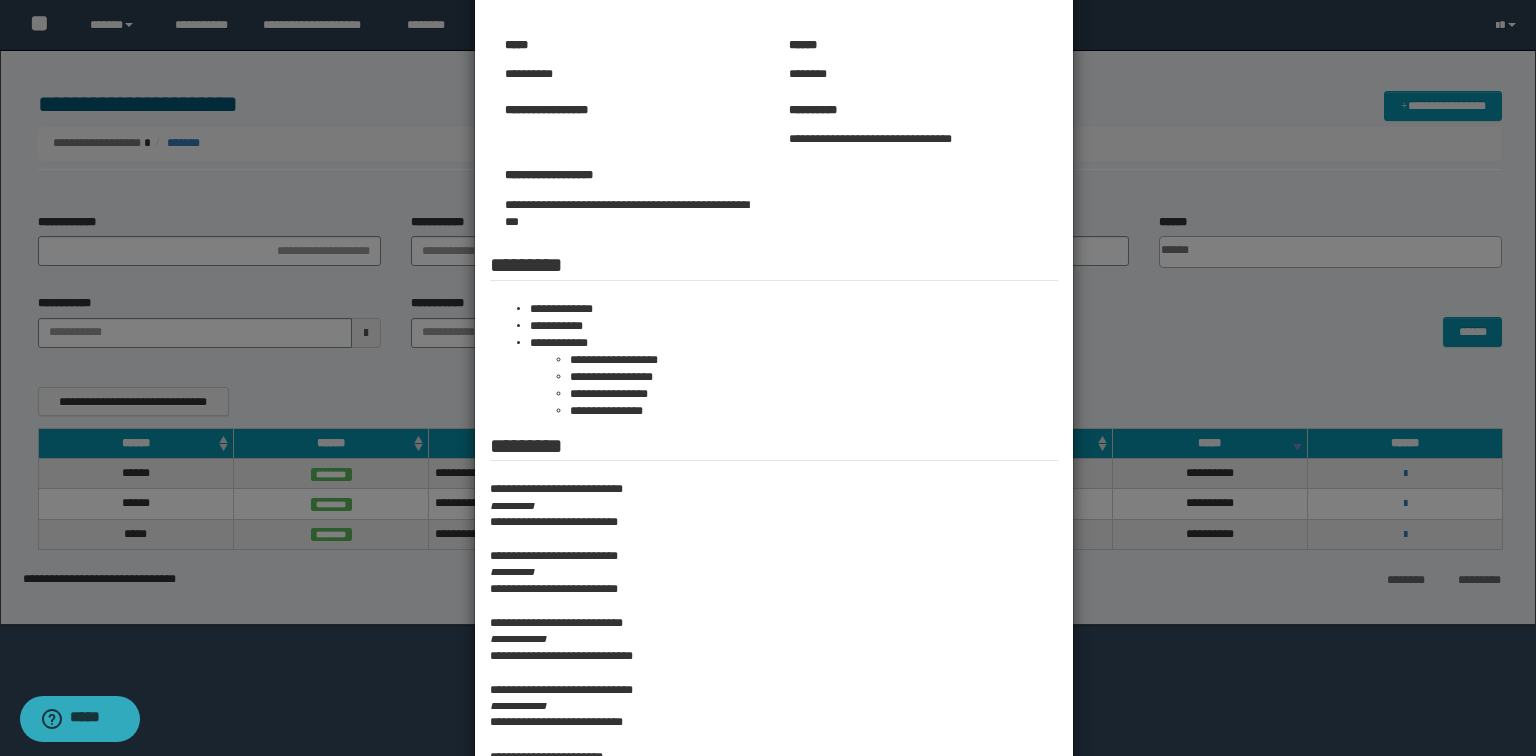 click at bounding box center (768, 391) 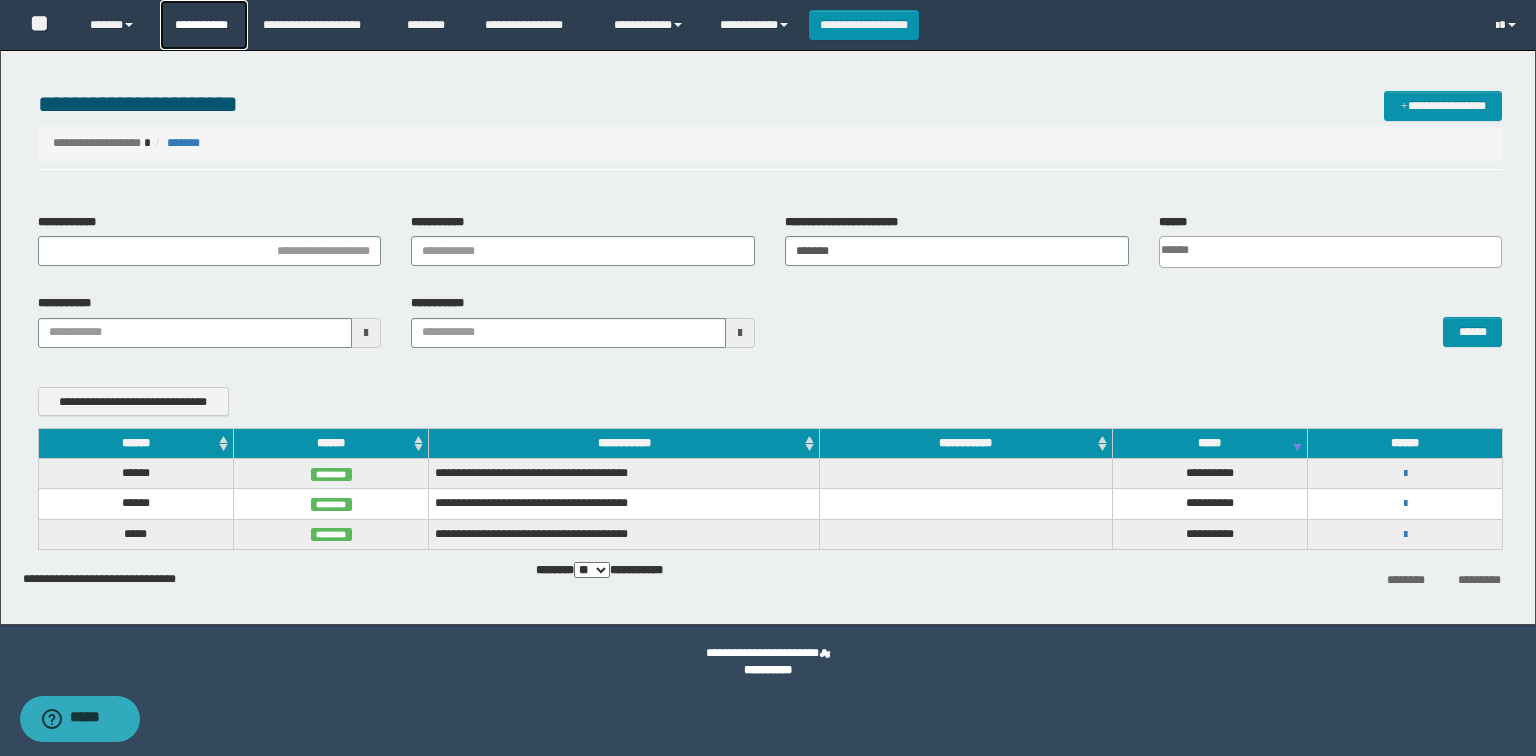 click on "**********" at bounding box center [204, 25] 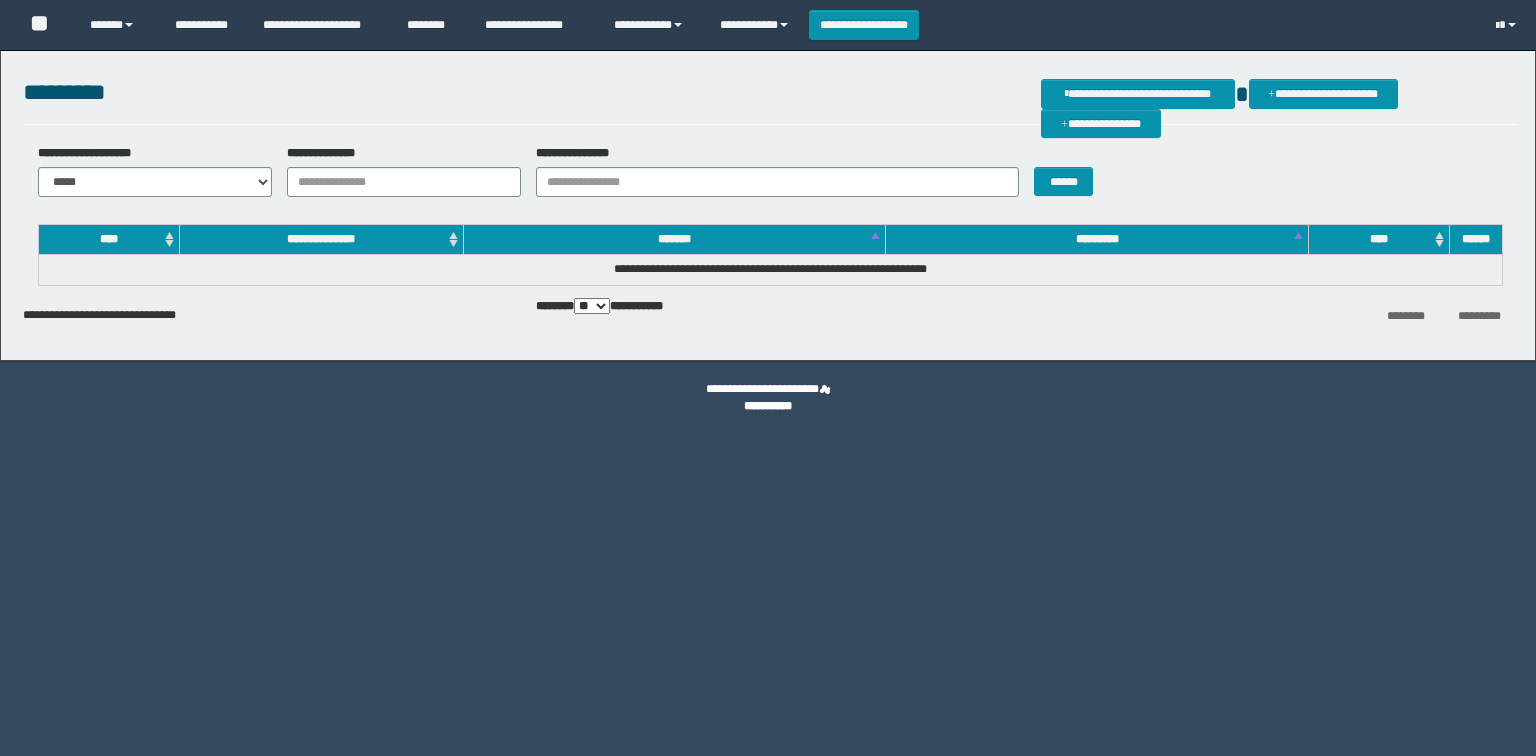 scroll, scrollTop: 0, scrollLeft: 0, axis: both 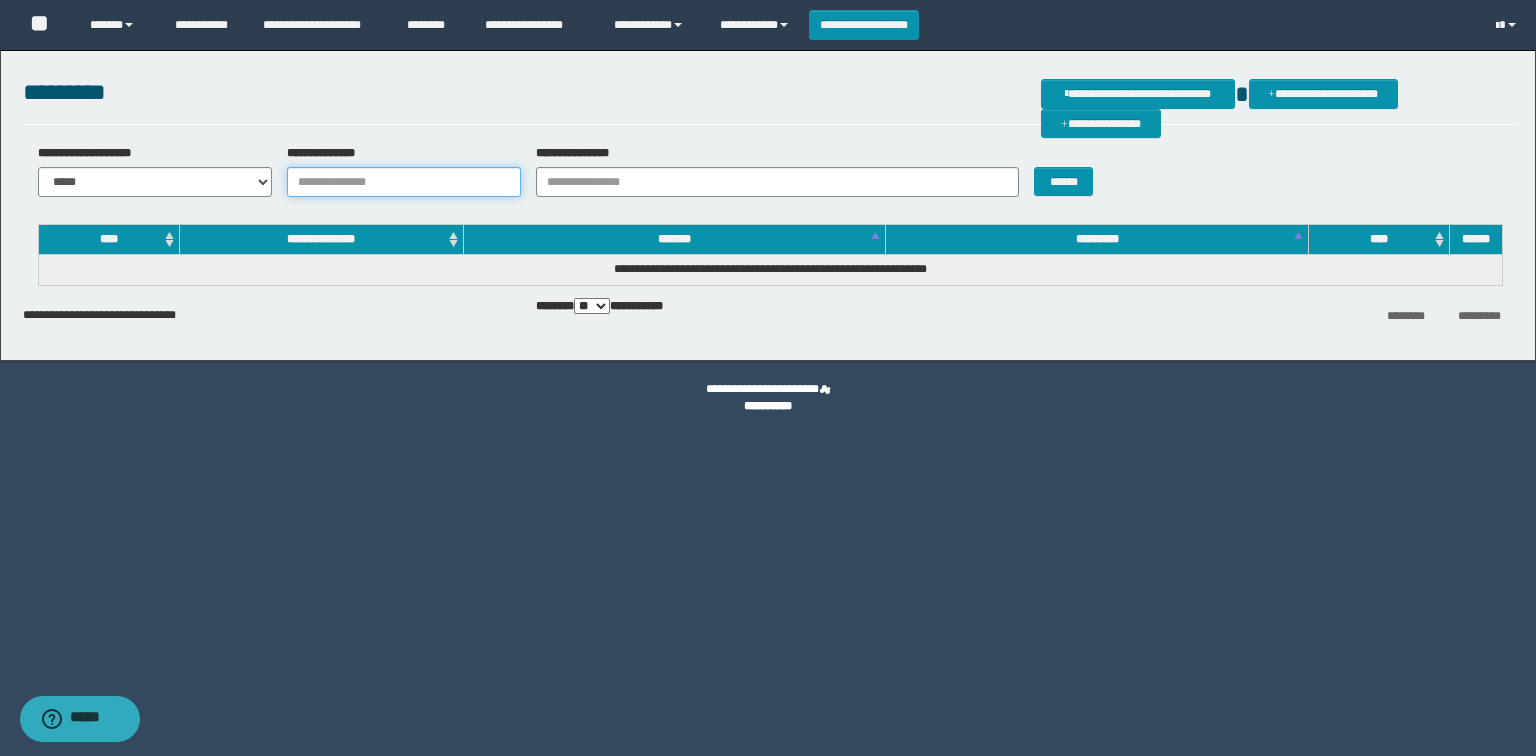 click on "**********" at bounding box center (404, 182) 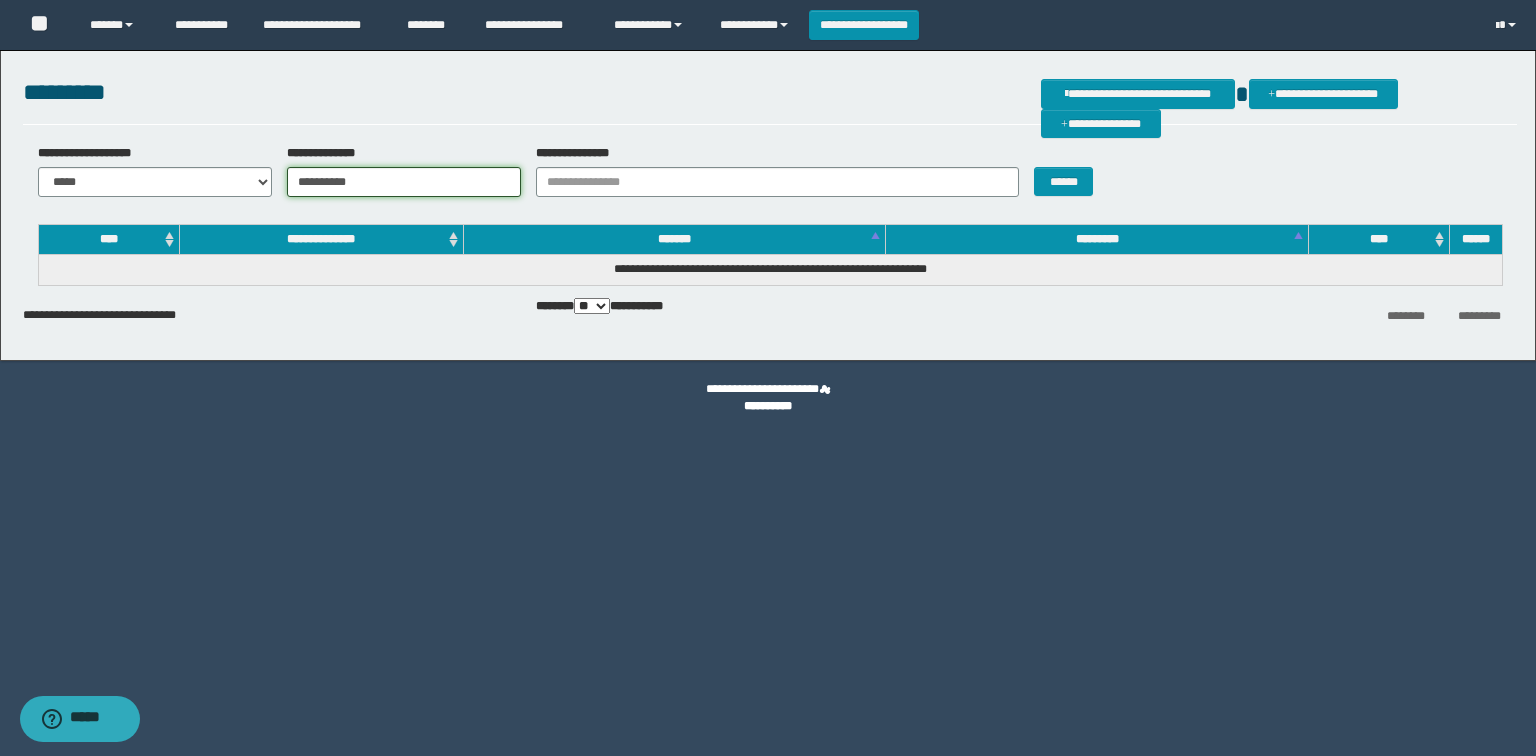 type on "**********" 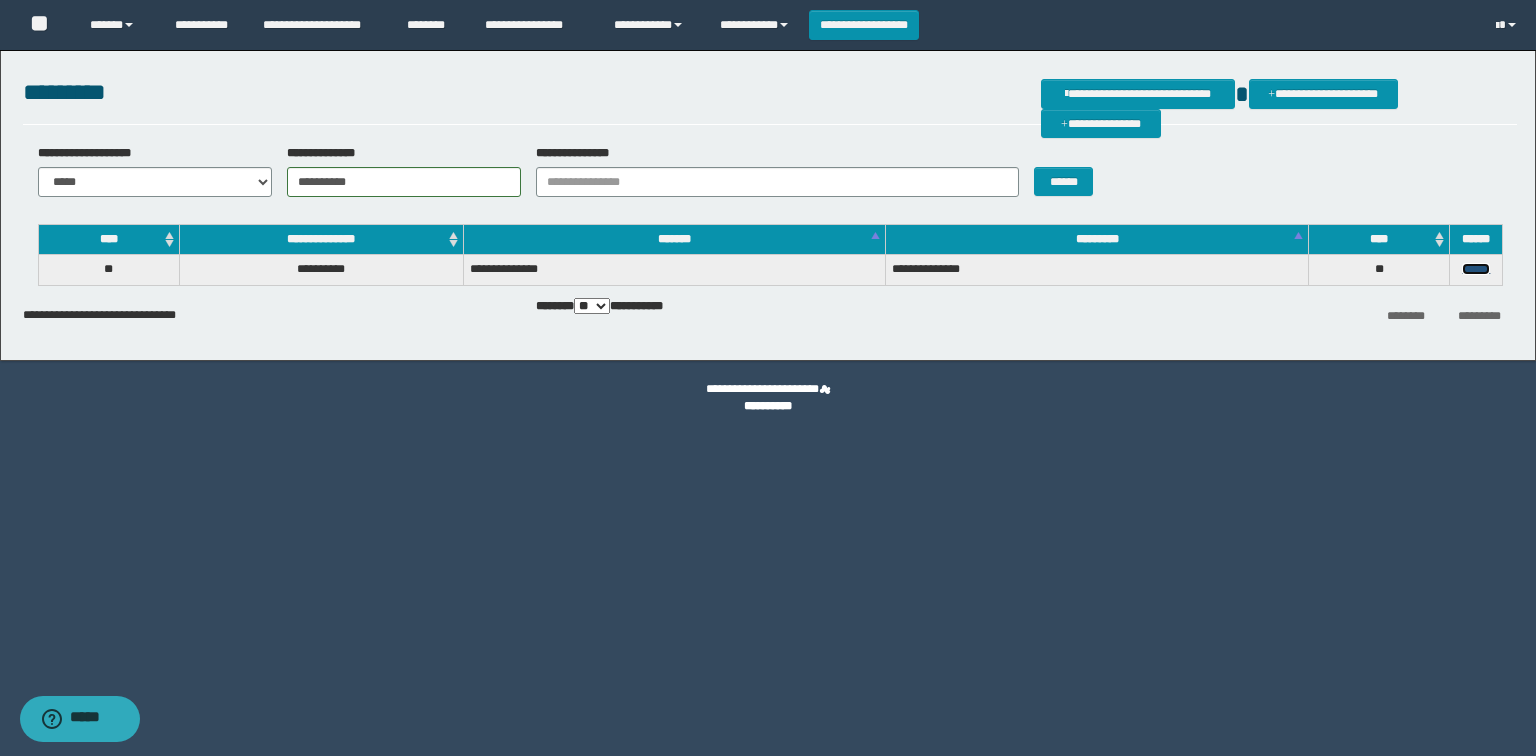 click on "******" at bounding box center (1476, 269) 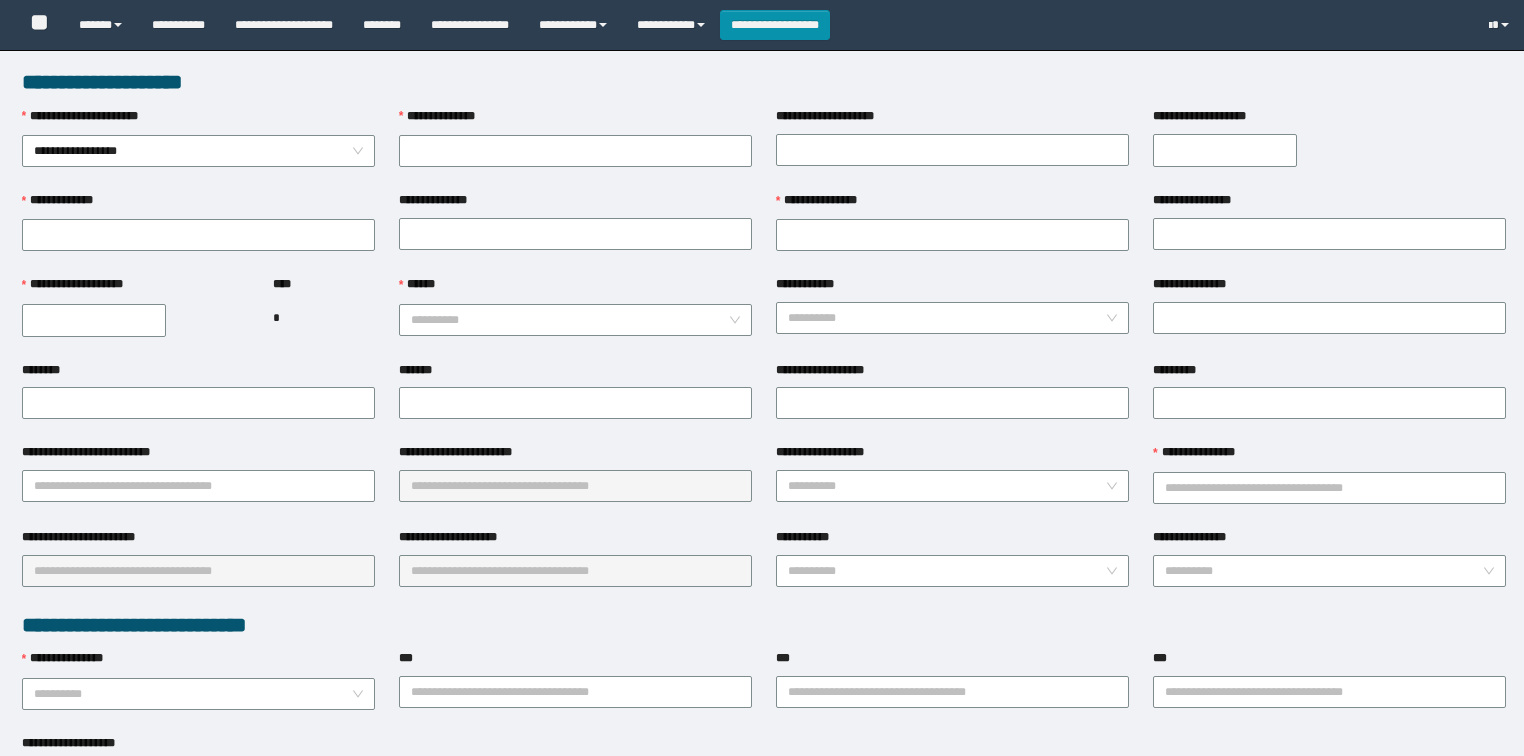 scroll, scrollTop: 0, scrollLeft: 0, axis: both 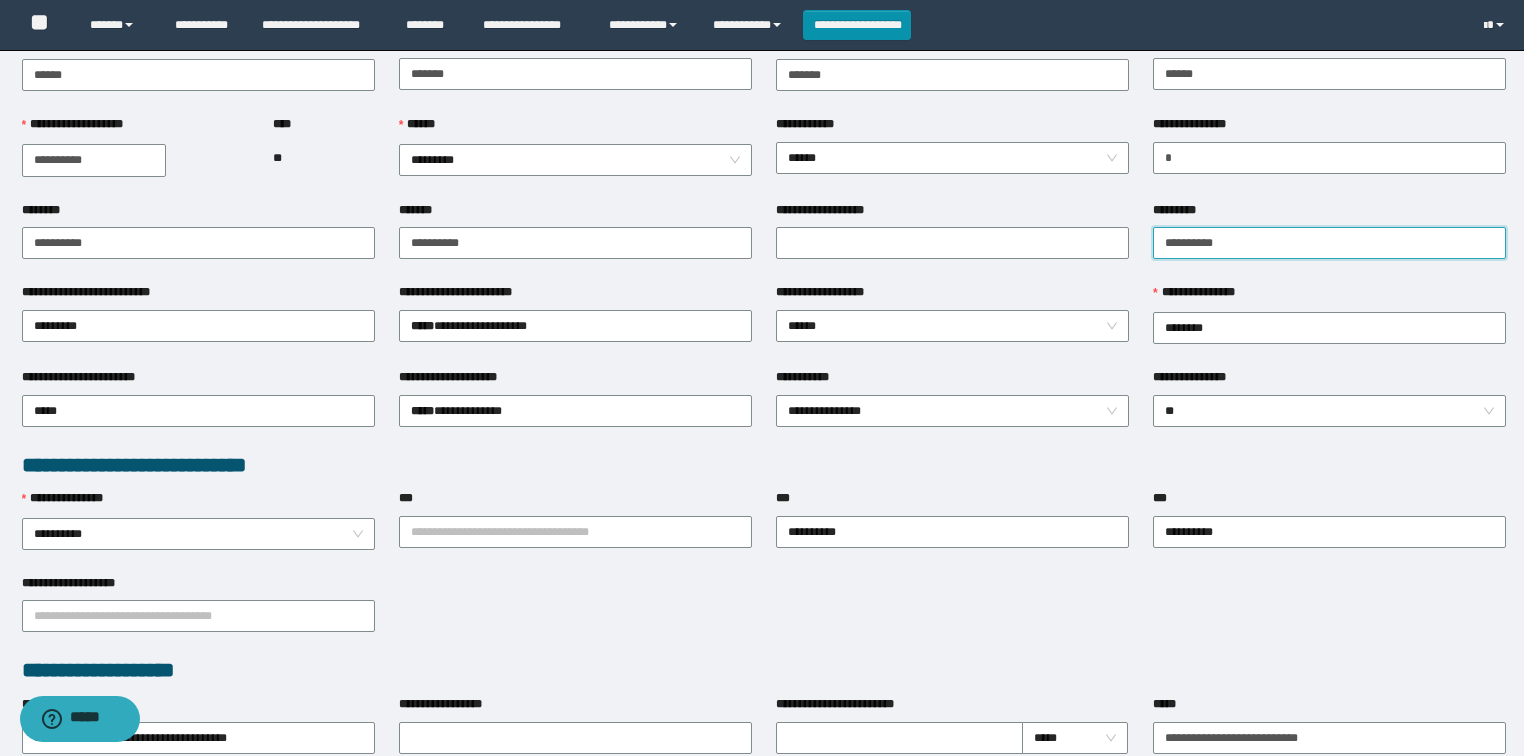 click on "*********" at bounding box center (1329, 243) 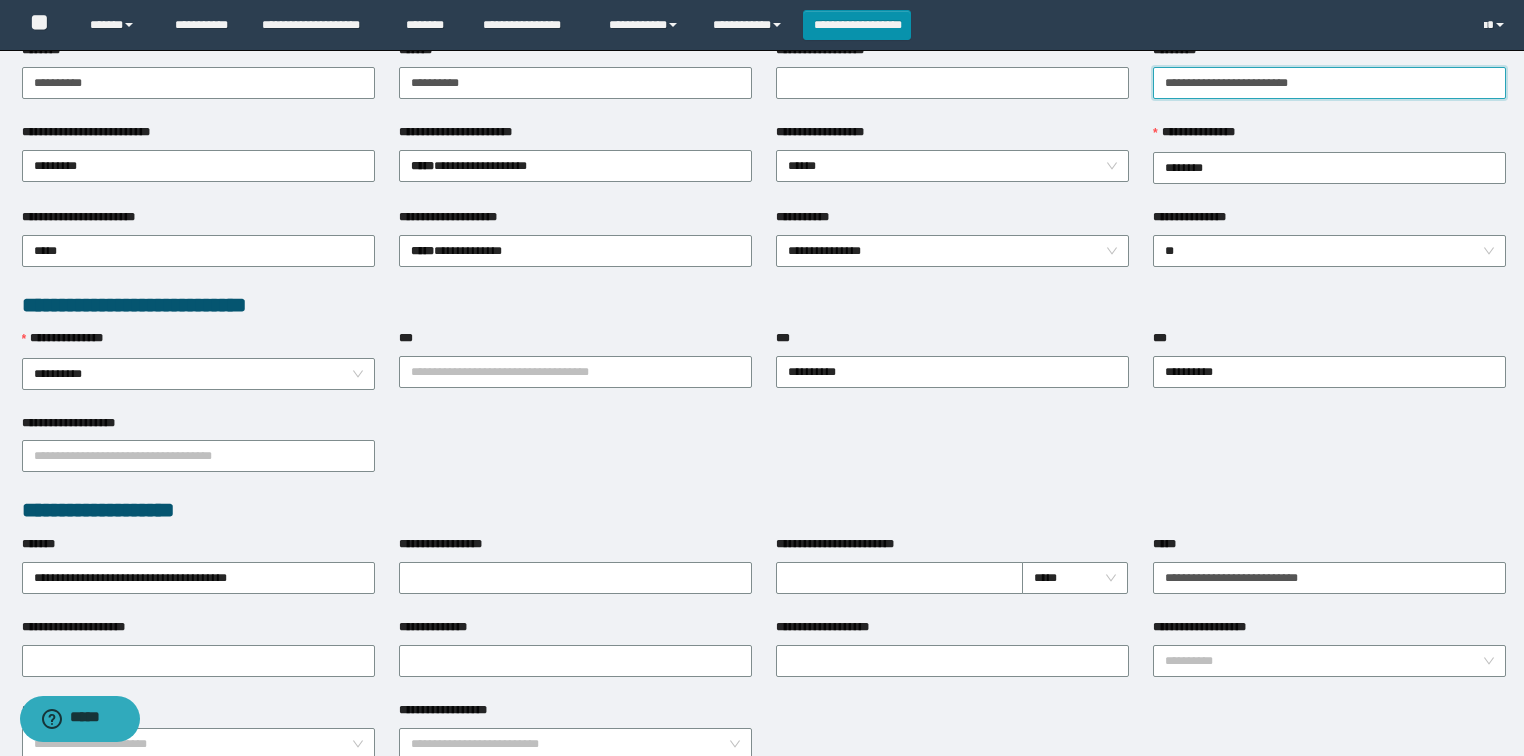 scroll, scrollTop: 400, scrollLeft: 0, axis: vertical 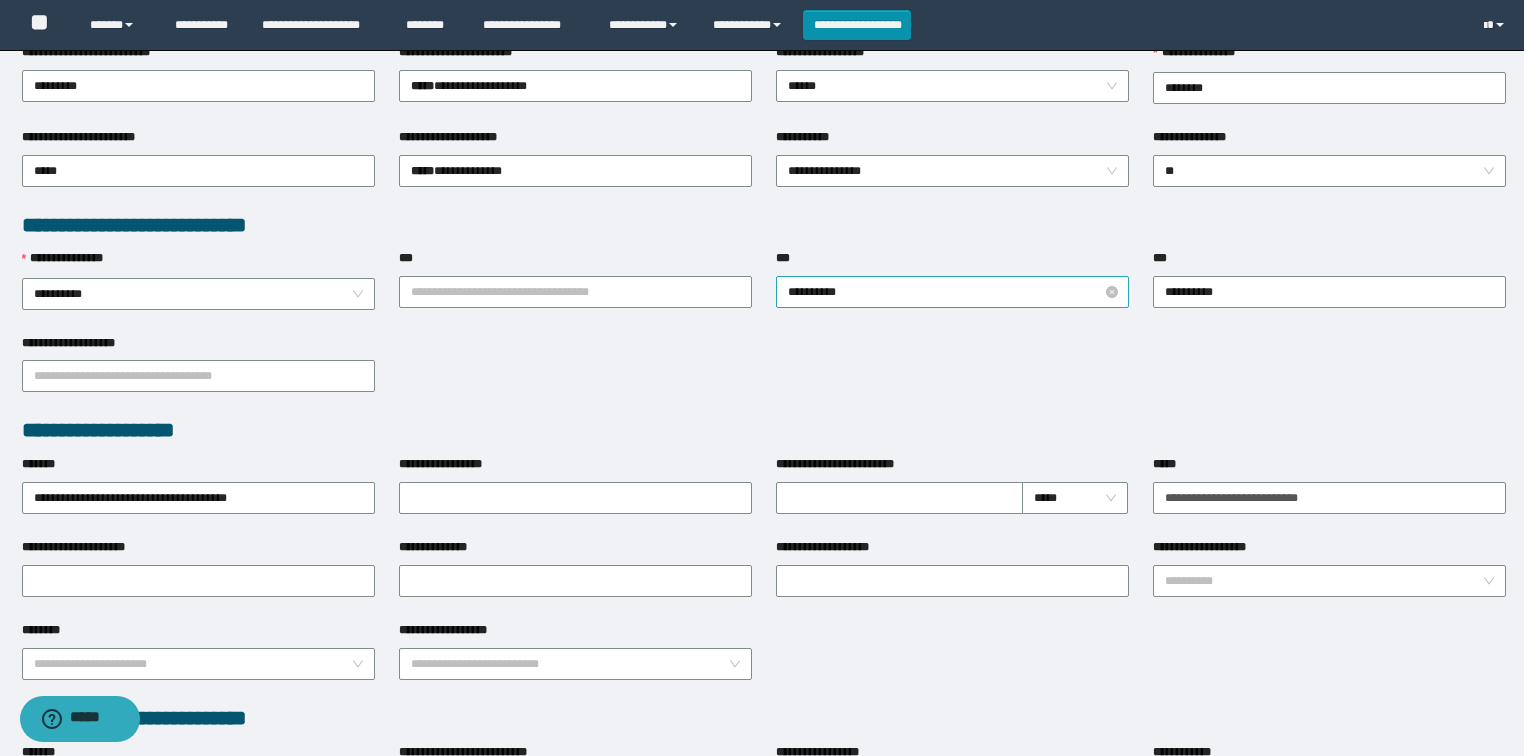 click on "**********" at bounding box center (953, 292) 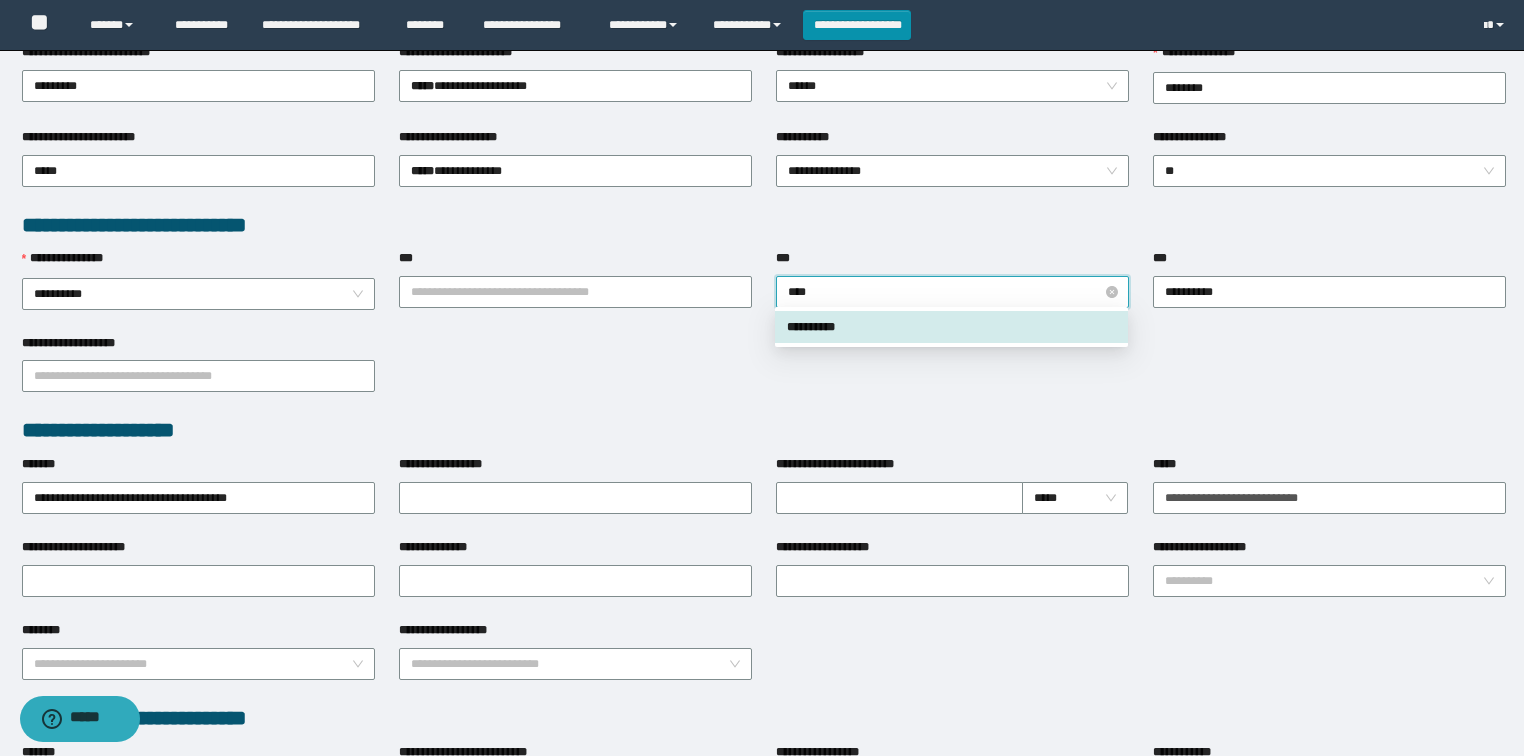 type on "*****" 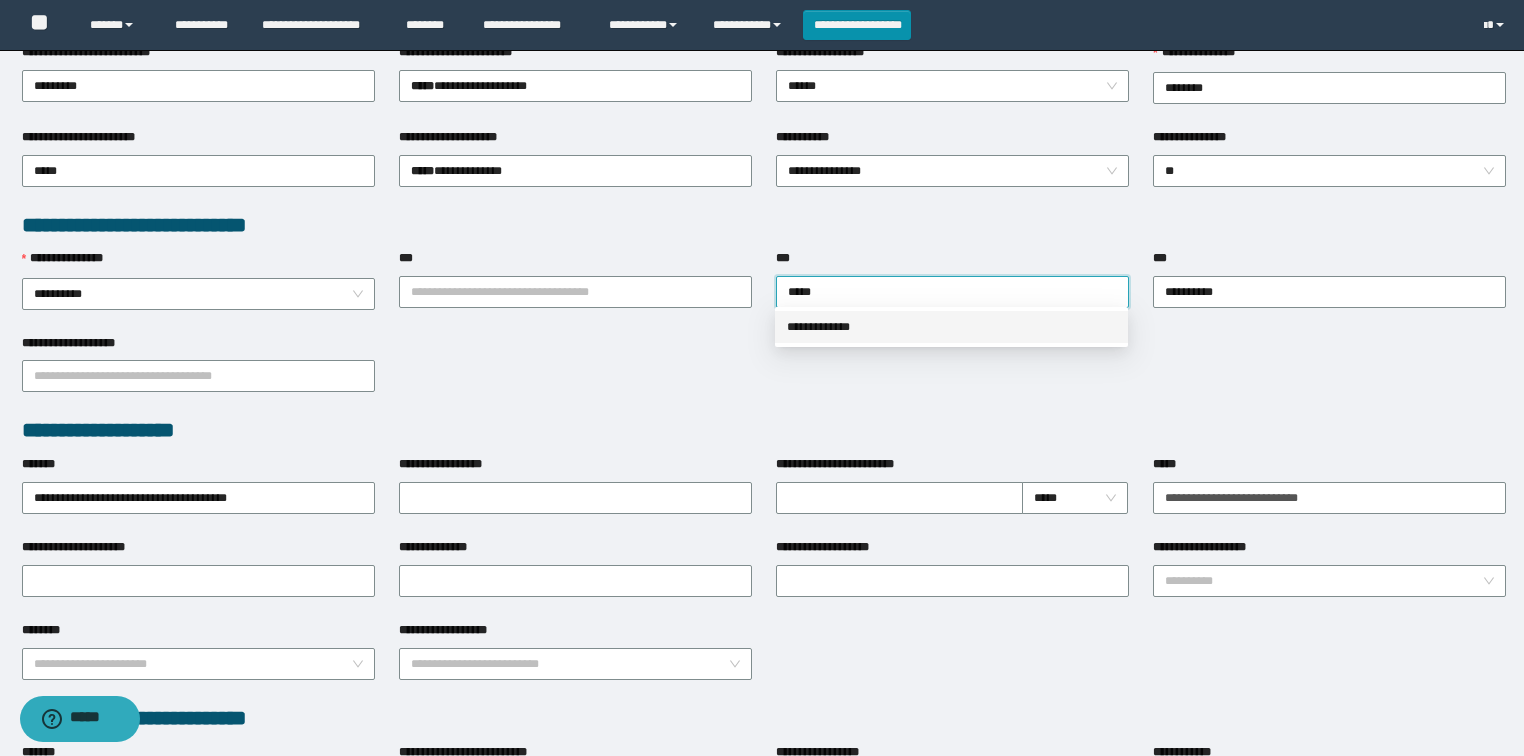 click on "**********" at bounding box center [951, 327] 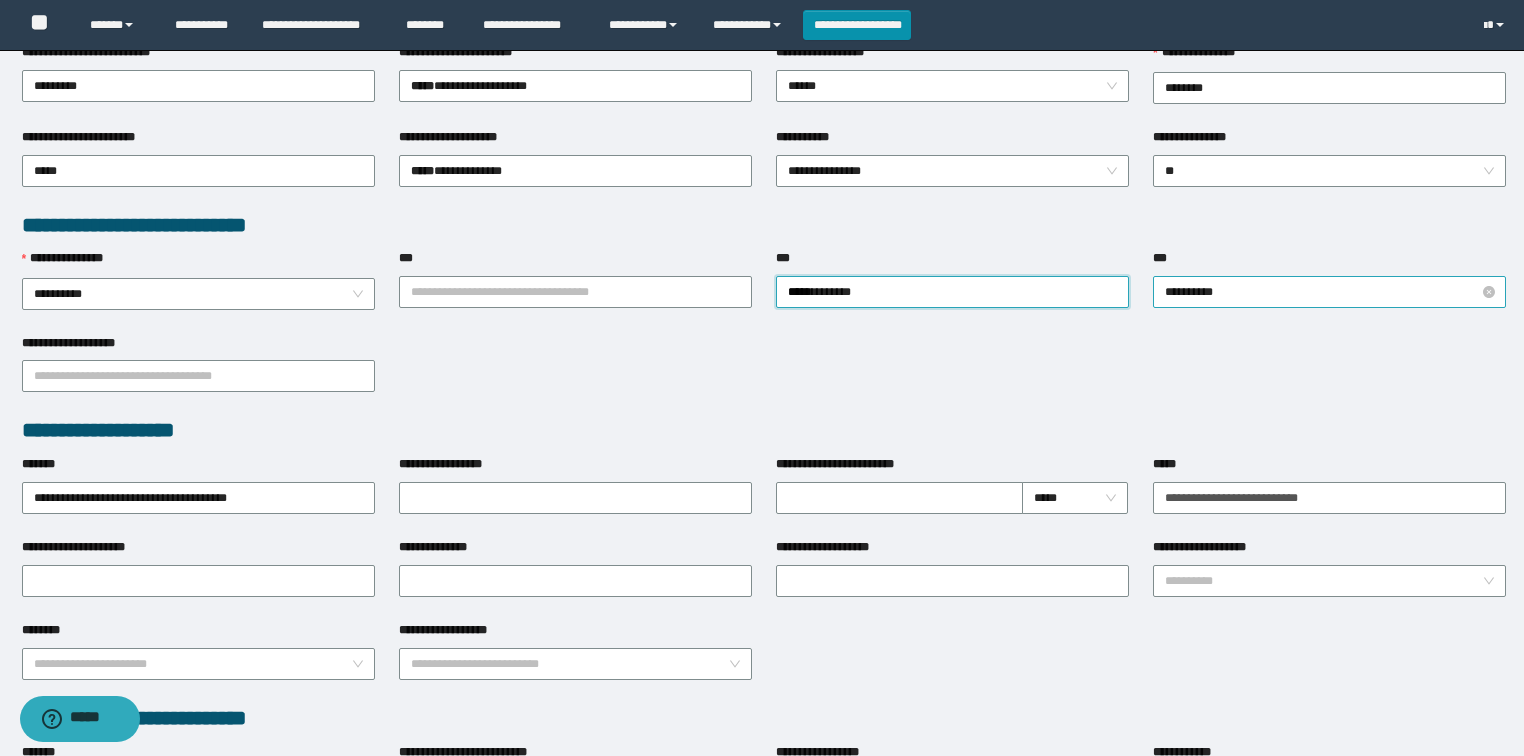 click on "**********" at bounding box center [1330, 292] 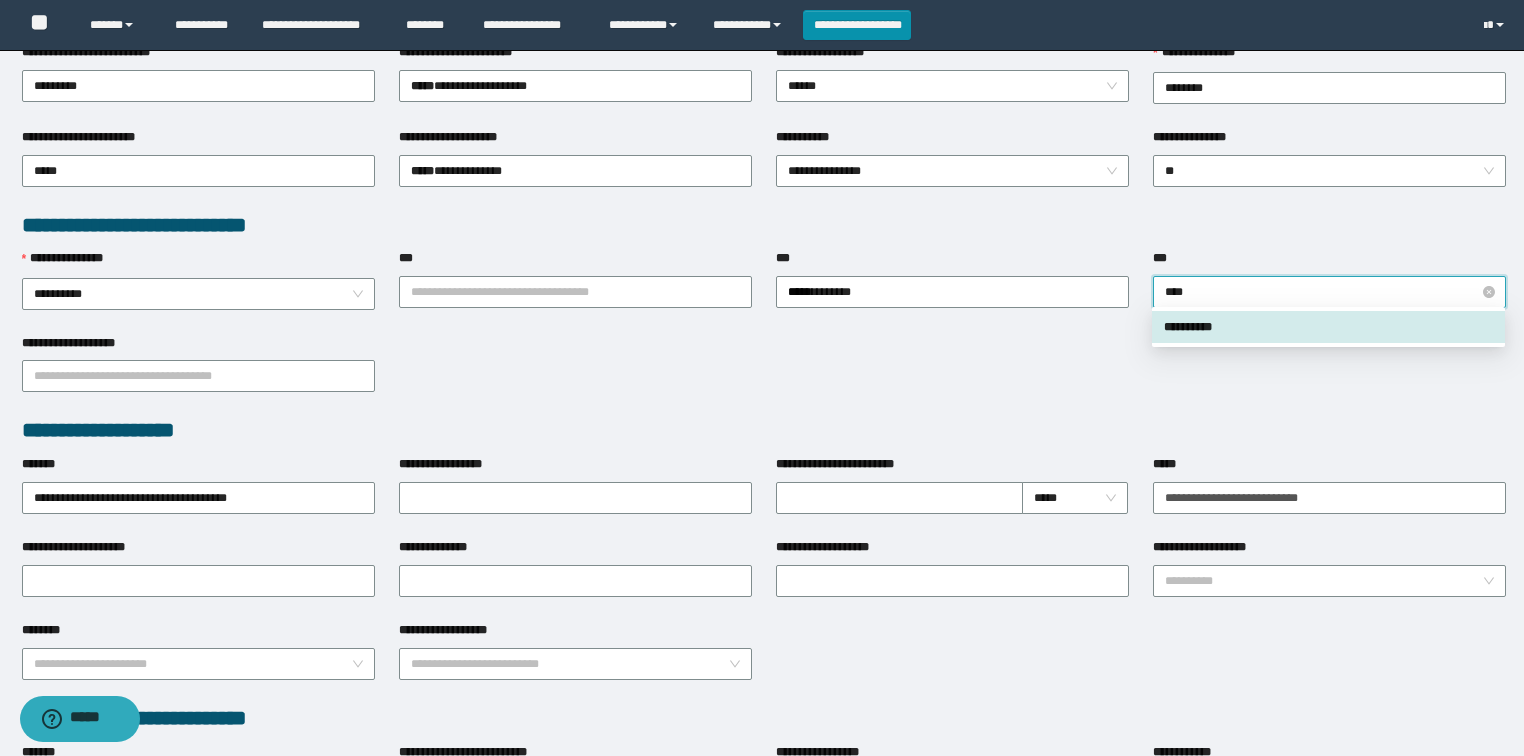 type on "*****" 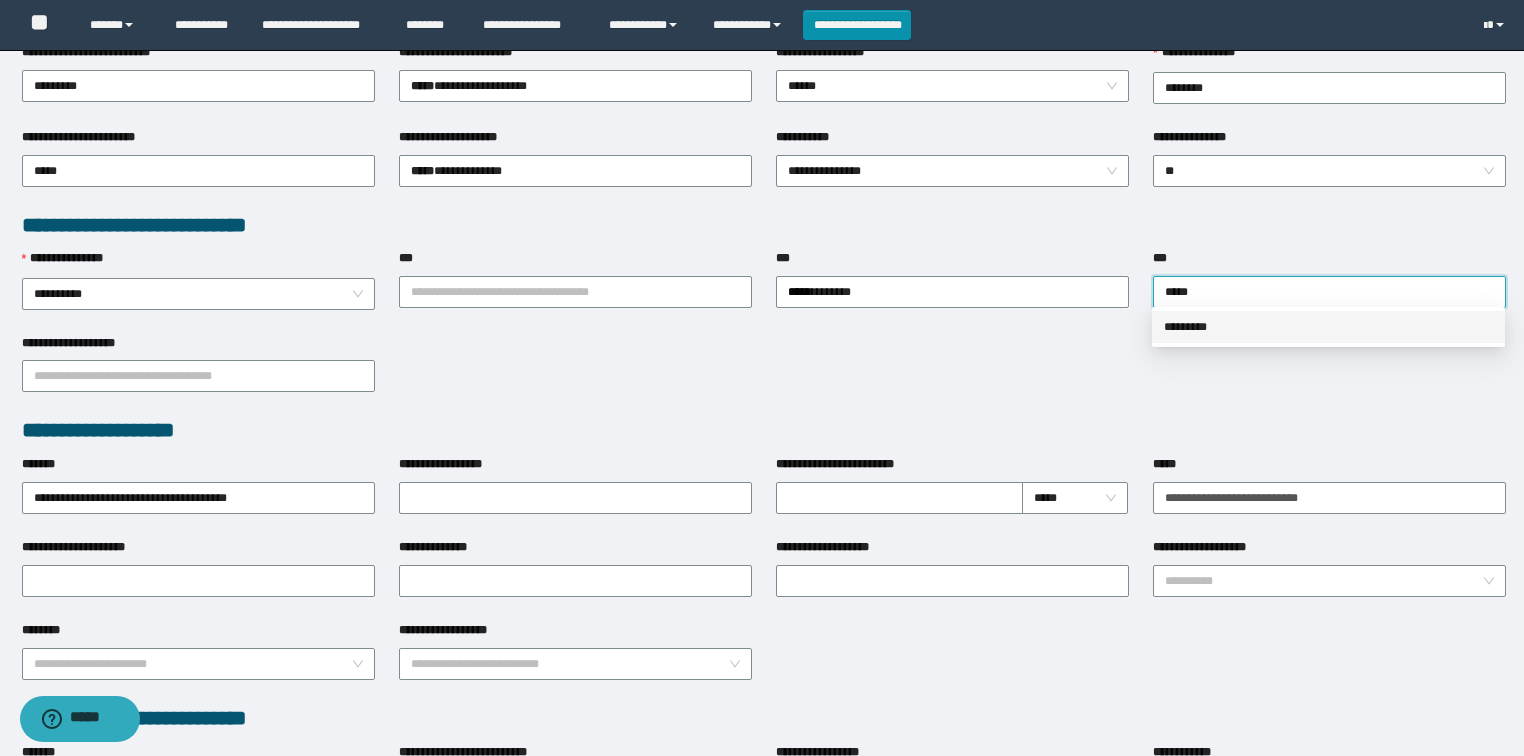 drag, startPoint x: 1214, startPoint y: 326, endPoint x: 216, endPoint y: 308, distance: 998.1623 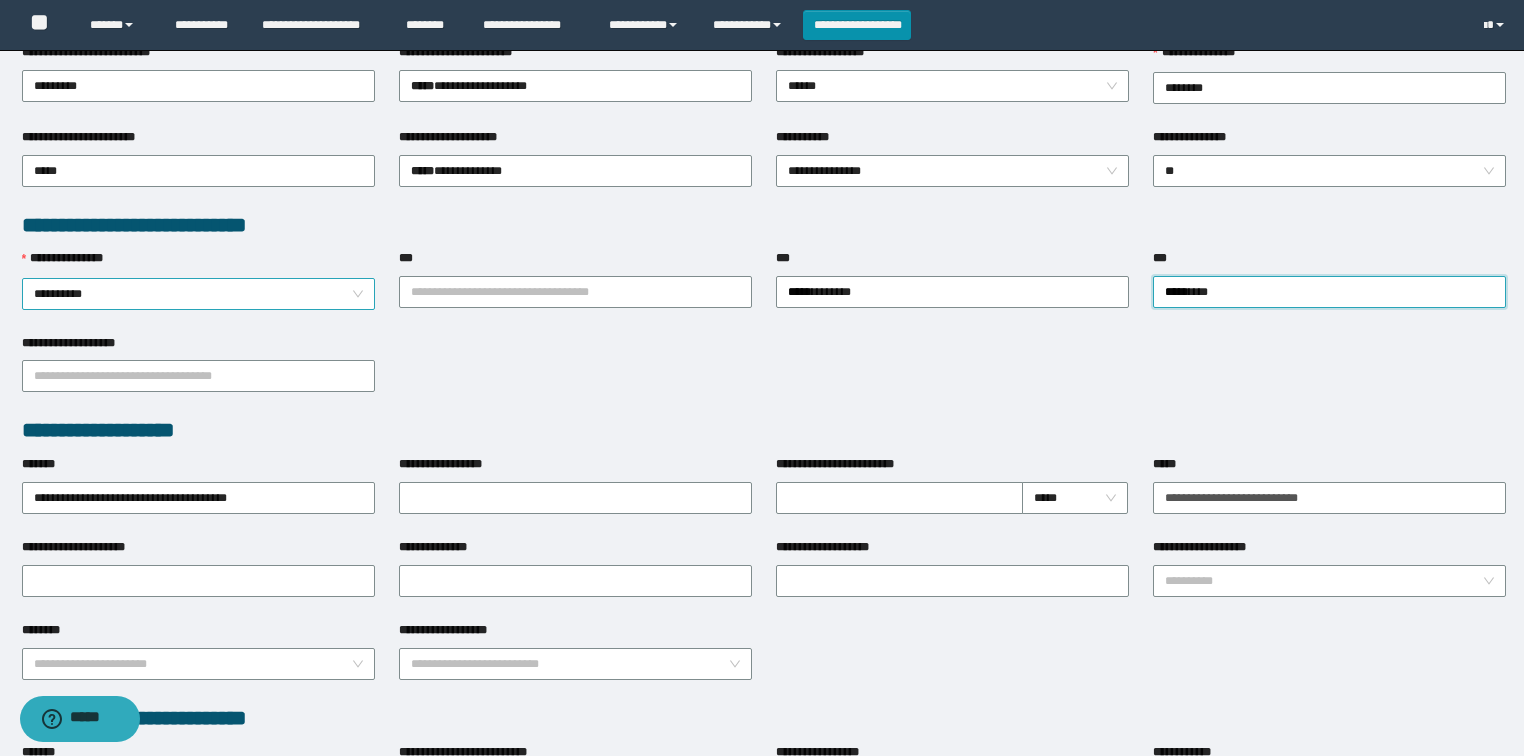 click on "**********" at bounding box center (199, 294) 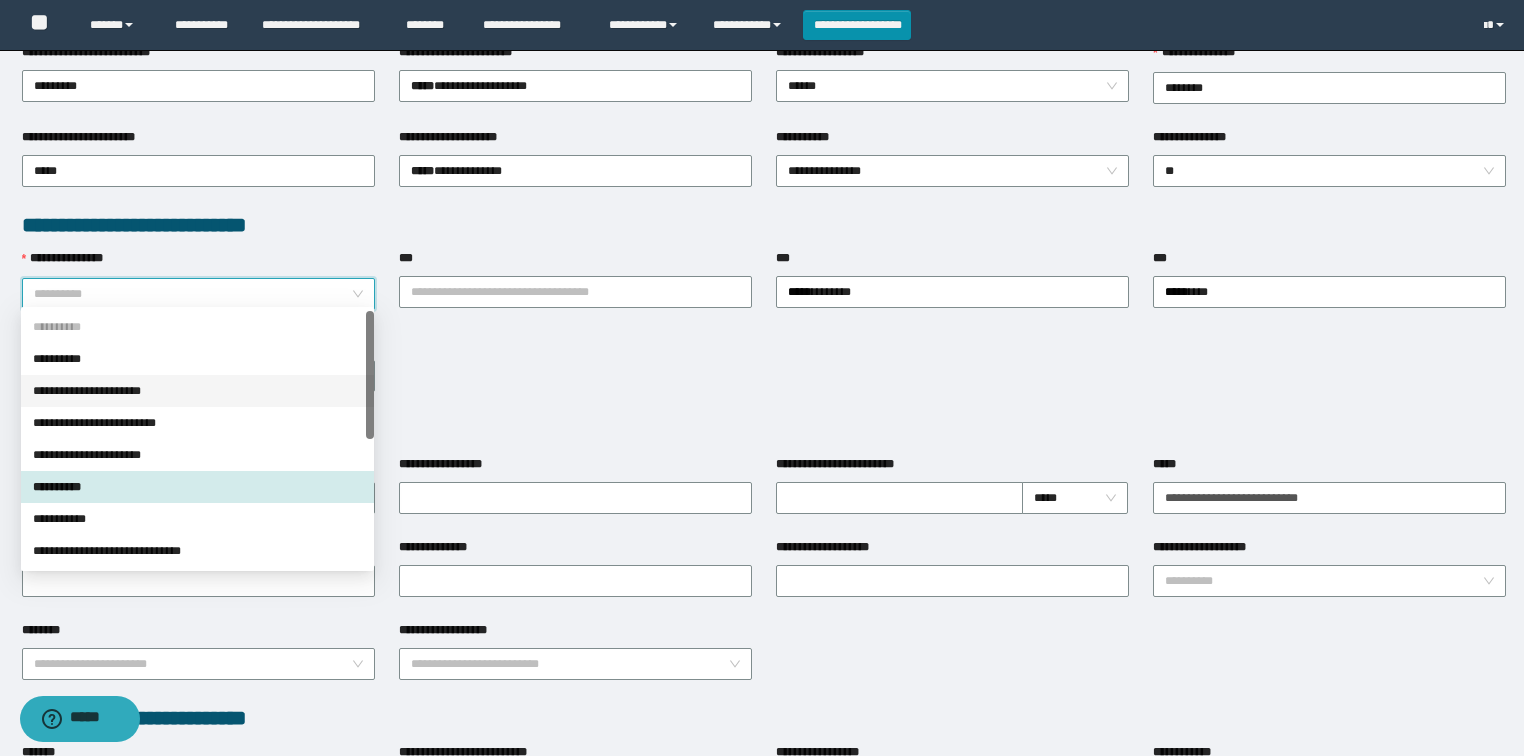 click on "**********" at bounding box center (197, 391) 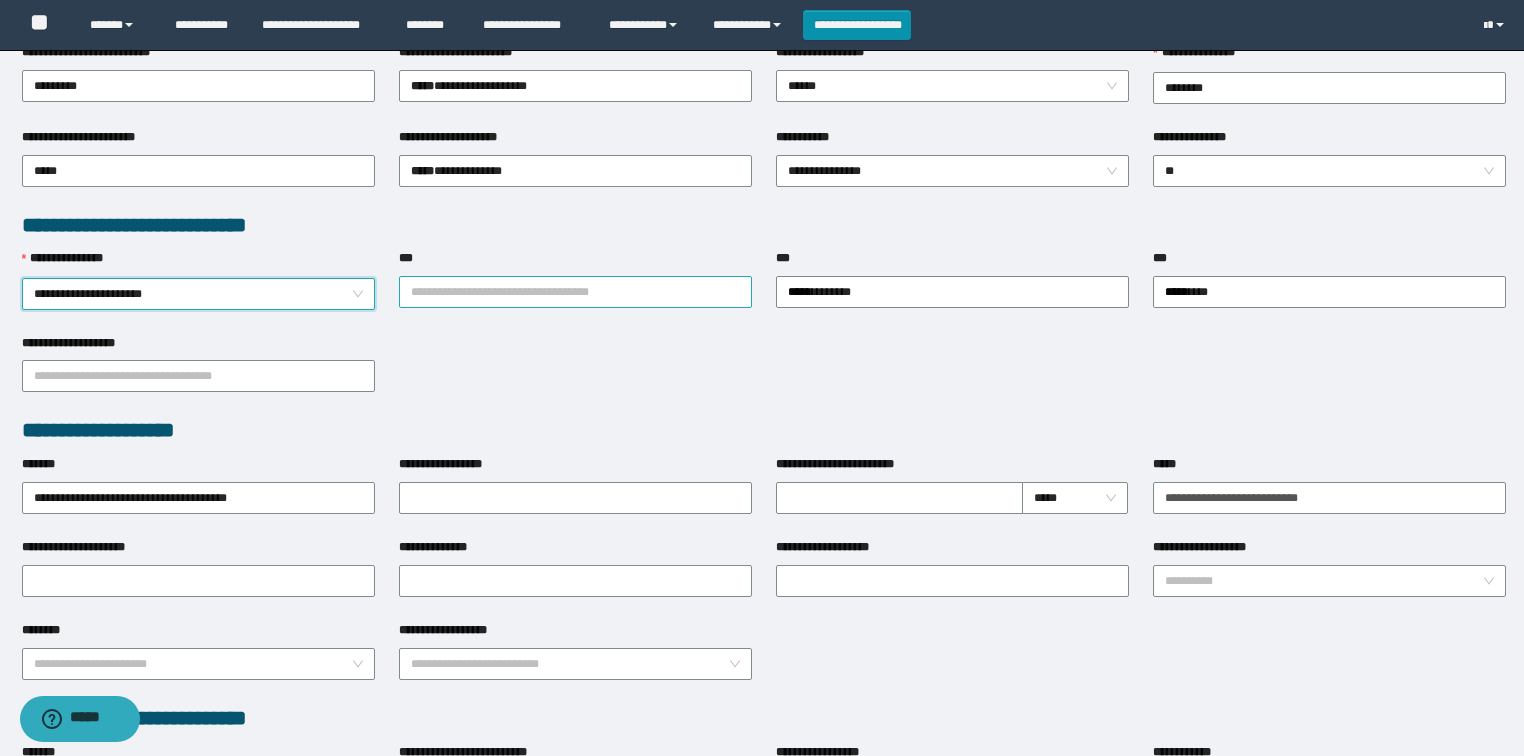 click on "***" at bounding box center (575, 292) 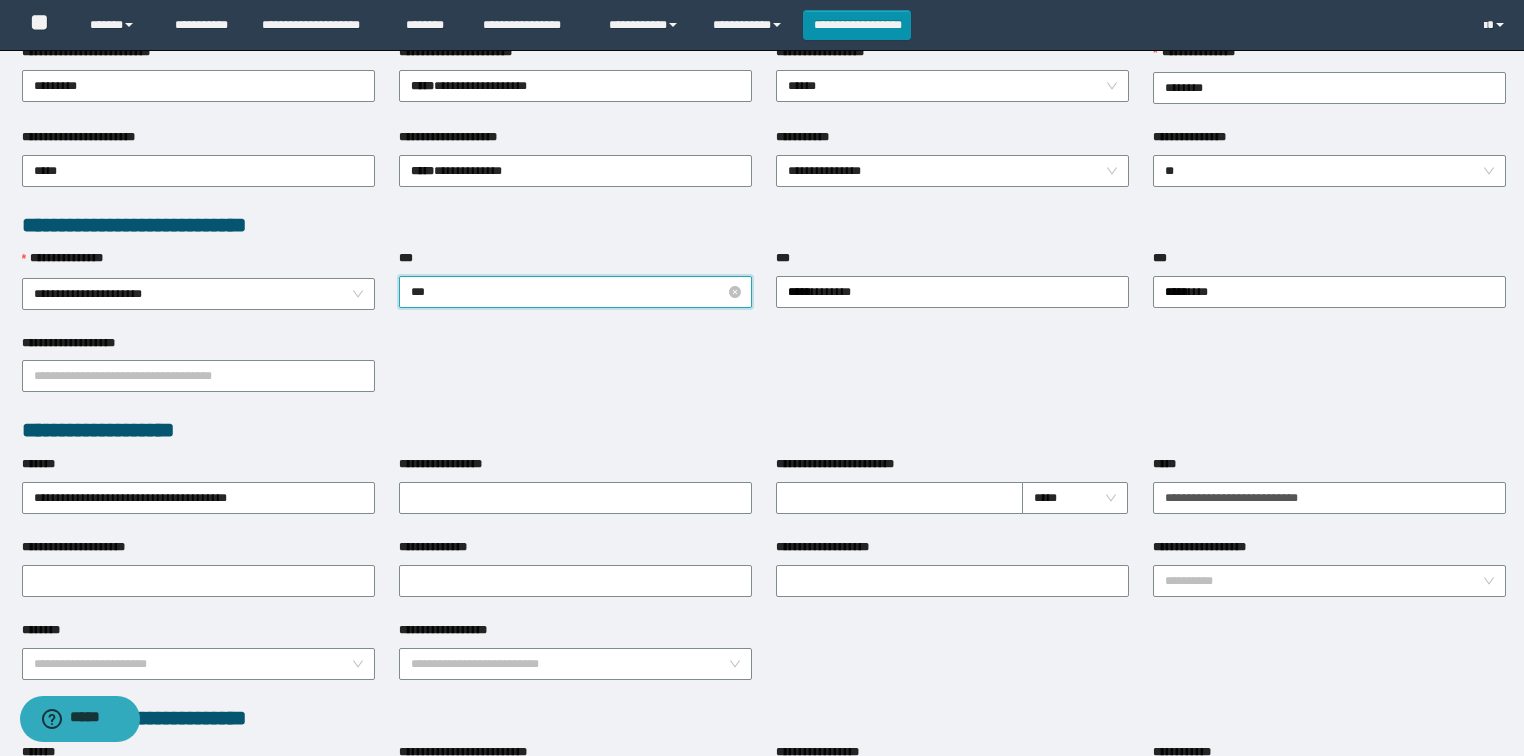 type on "****" 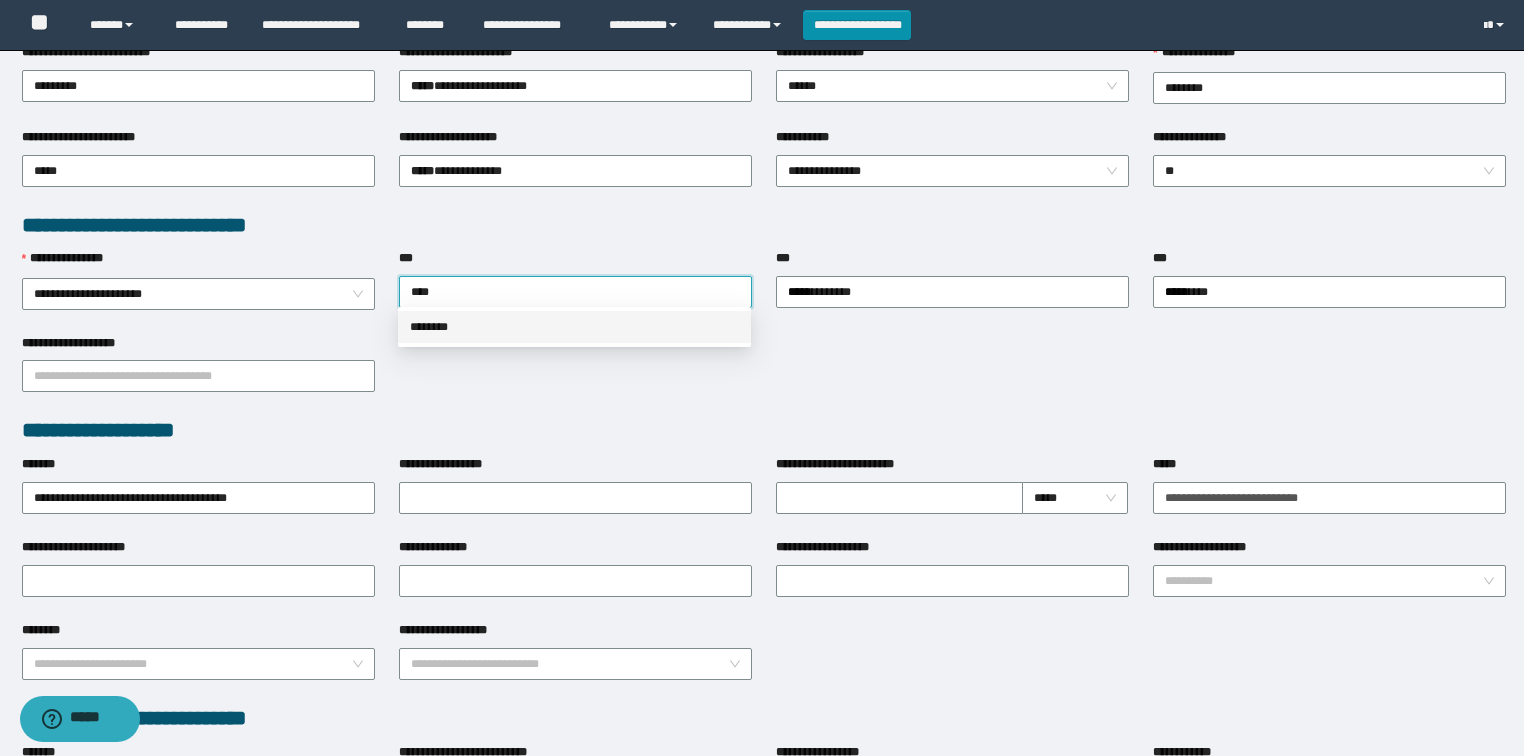 click on "********" at bounding box center (574, 327) 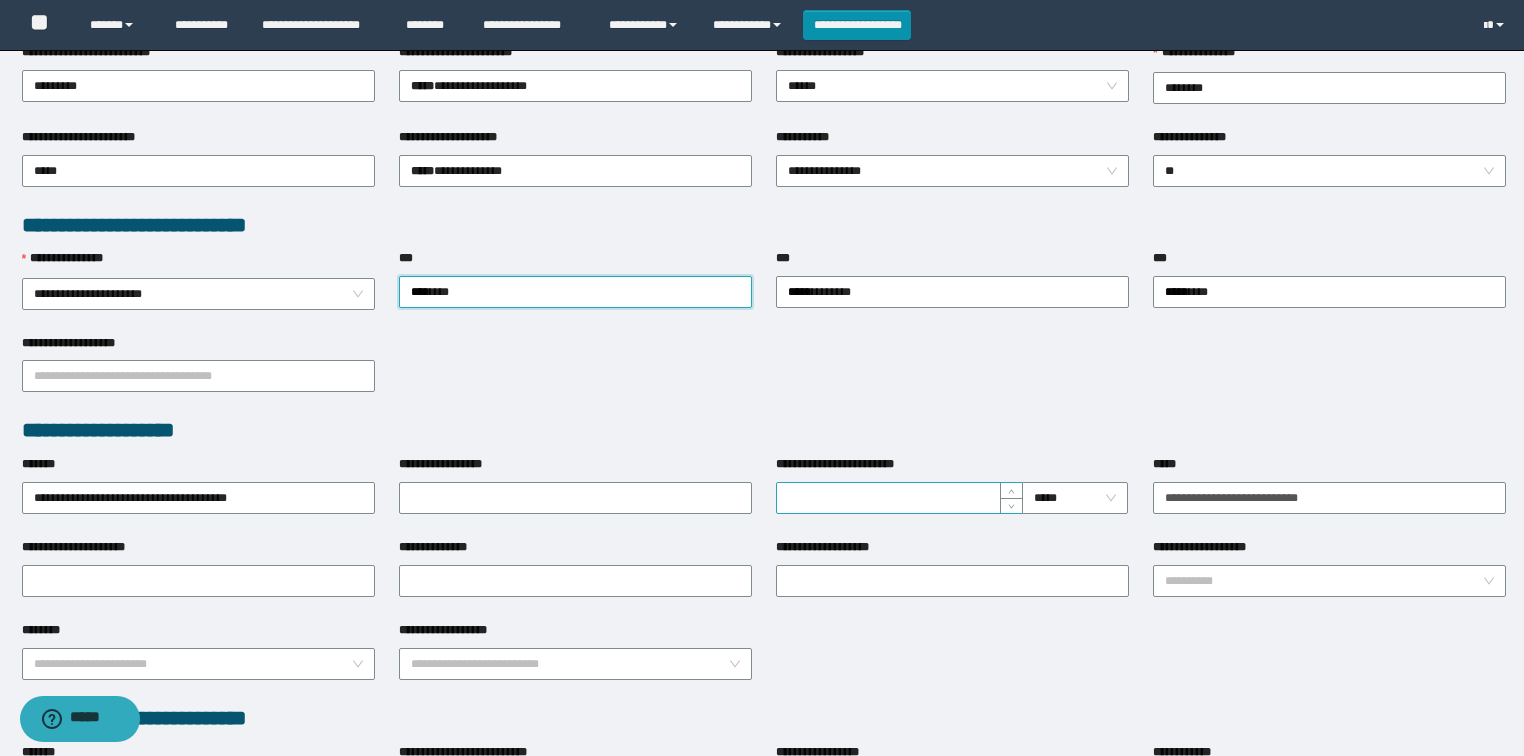 click on "**********" at bounding box center [899, 498] 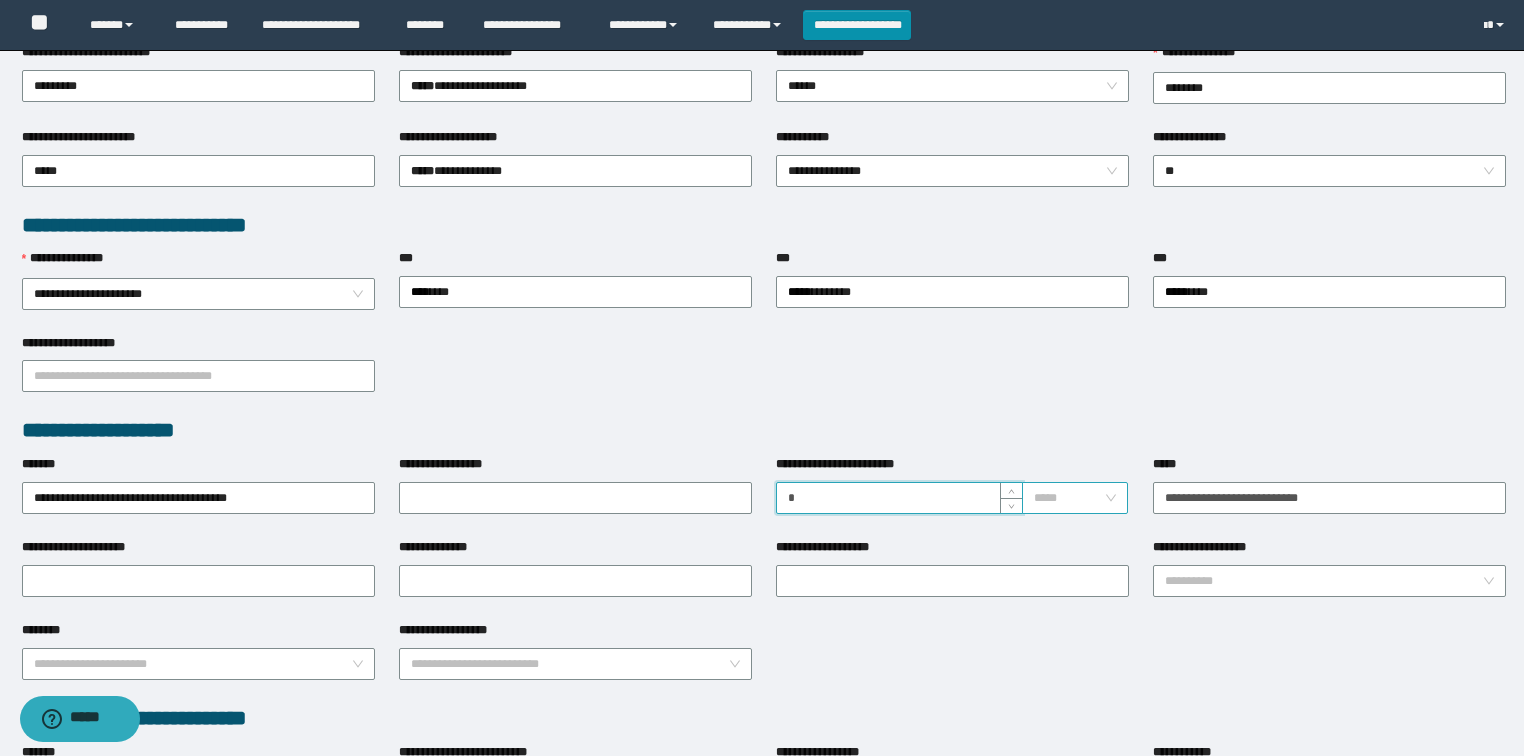 click on "*****" at bounding box center [1075, 498] 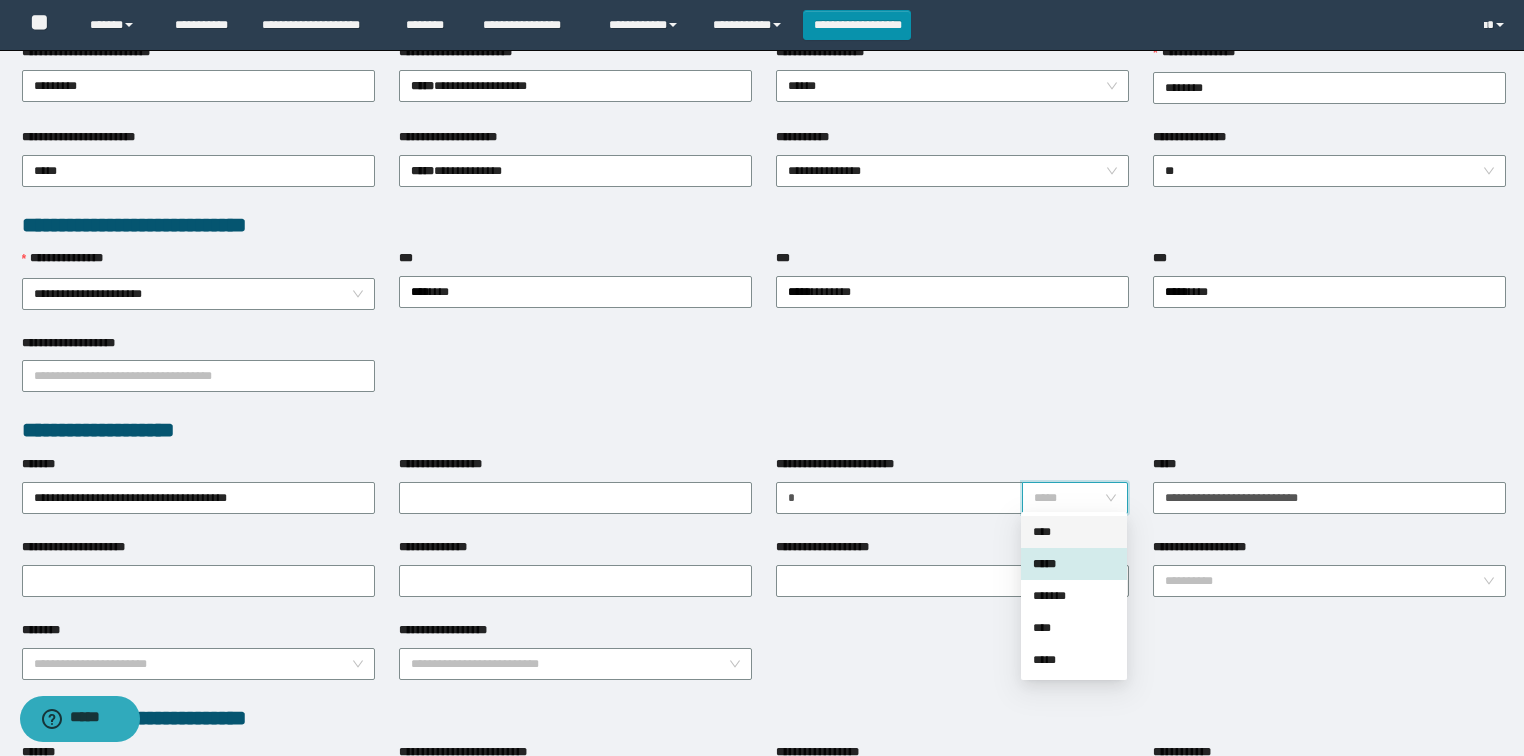 click on "****" at bounding box center (1074, 532) 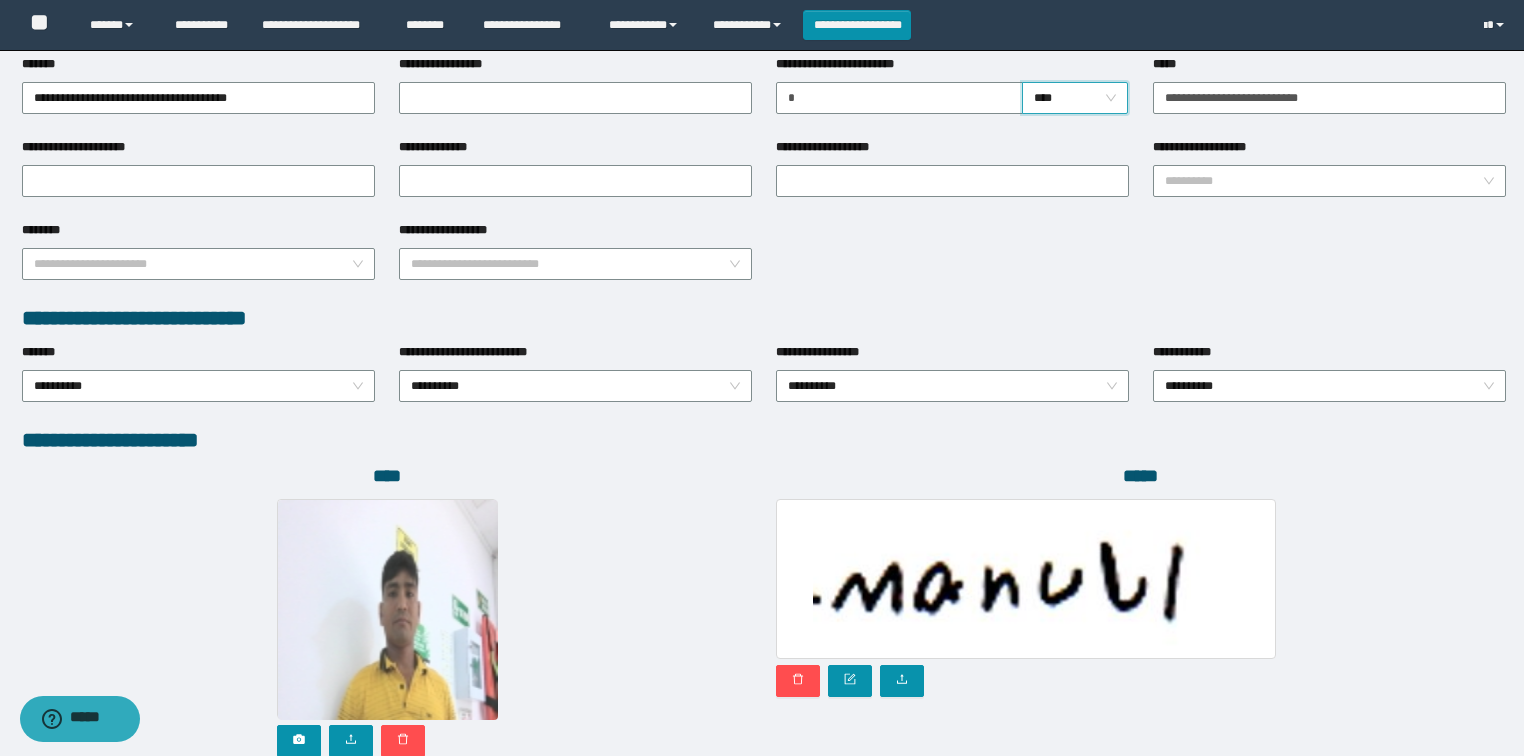 scroll, scrollTop: 946, scrollLeft: 0, axis: vertical 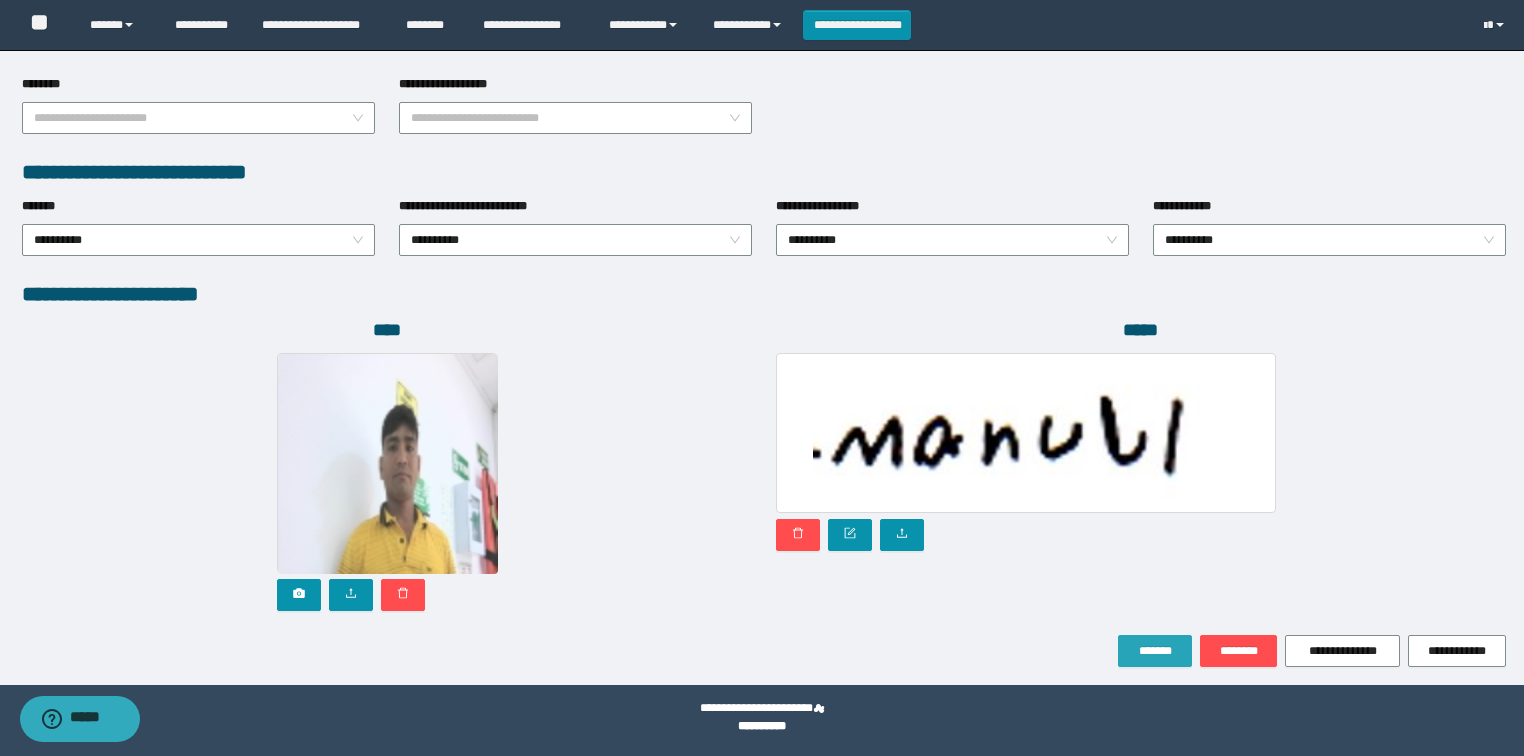 click on "*******" at bounding box center (1155, 651) 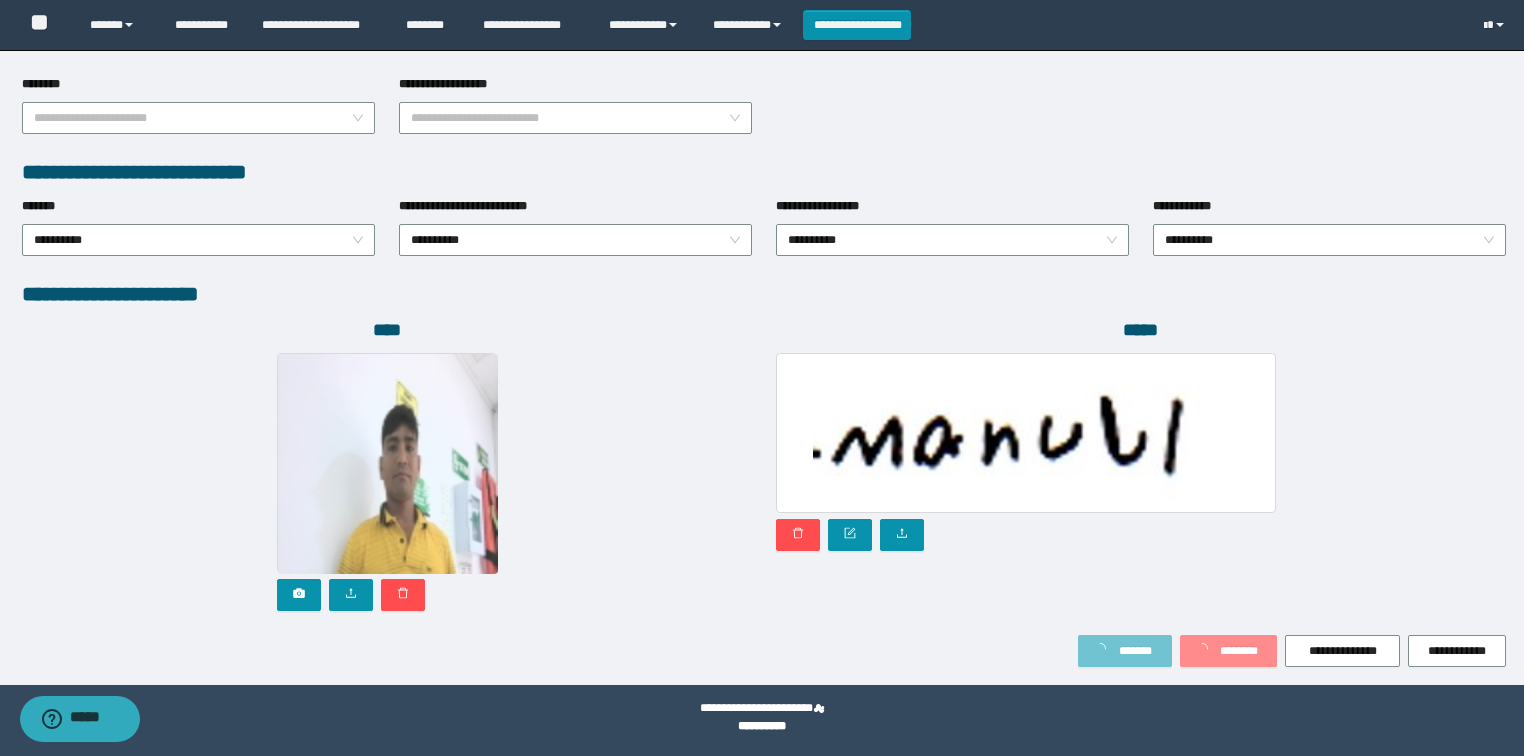 scroll, scrollTop: 999, scrollLeft: 0, axis: vertical 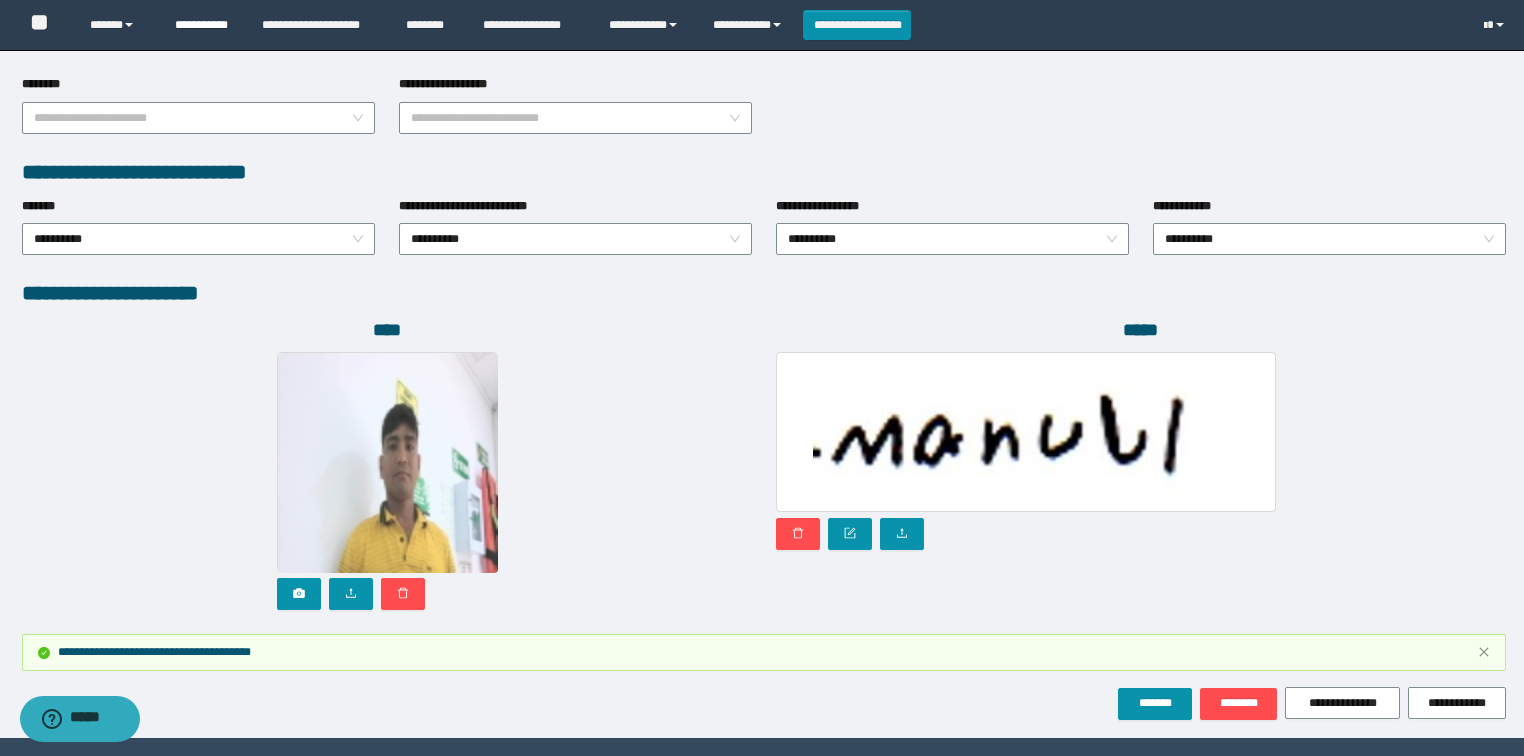 click on "**********" at bounding box center [203, 25] 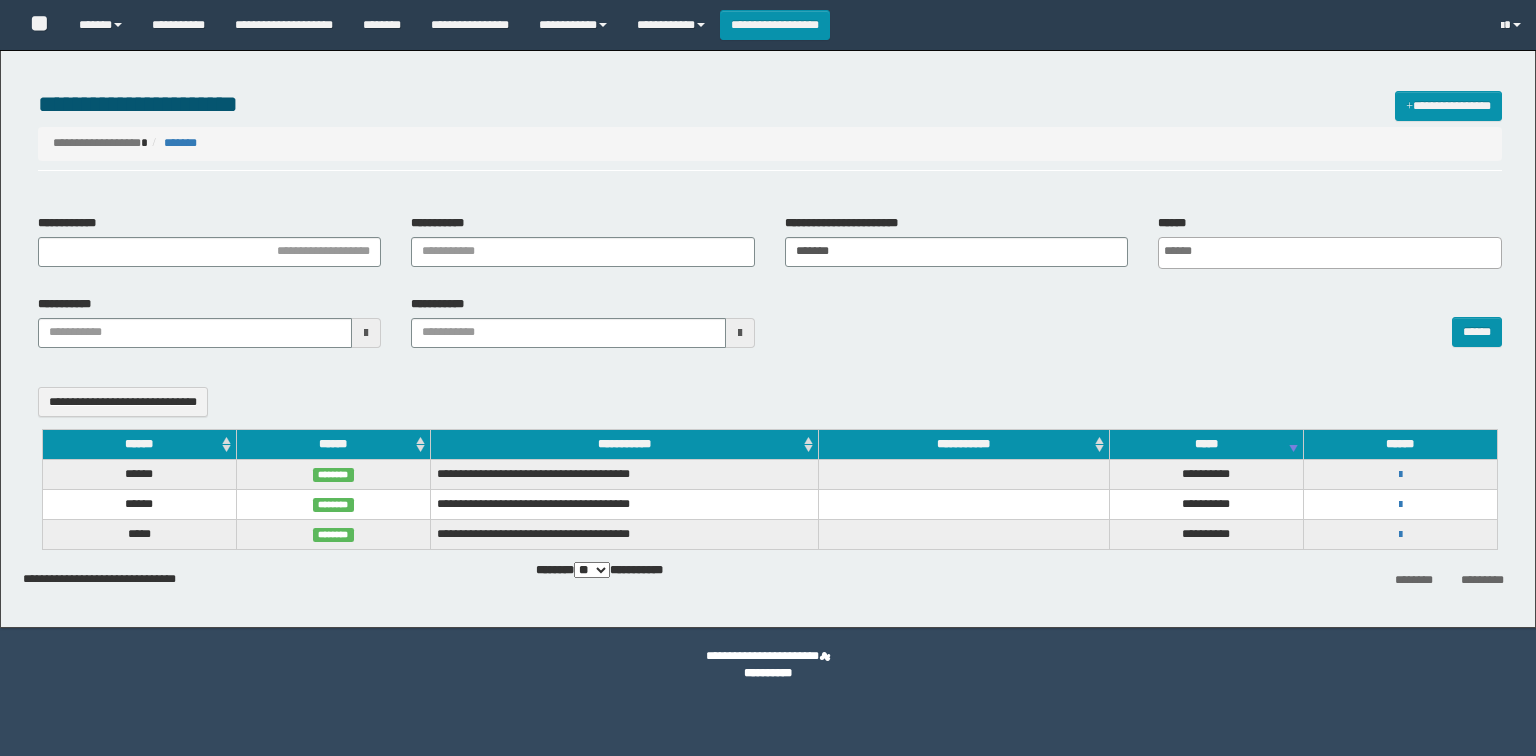 select 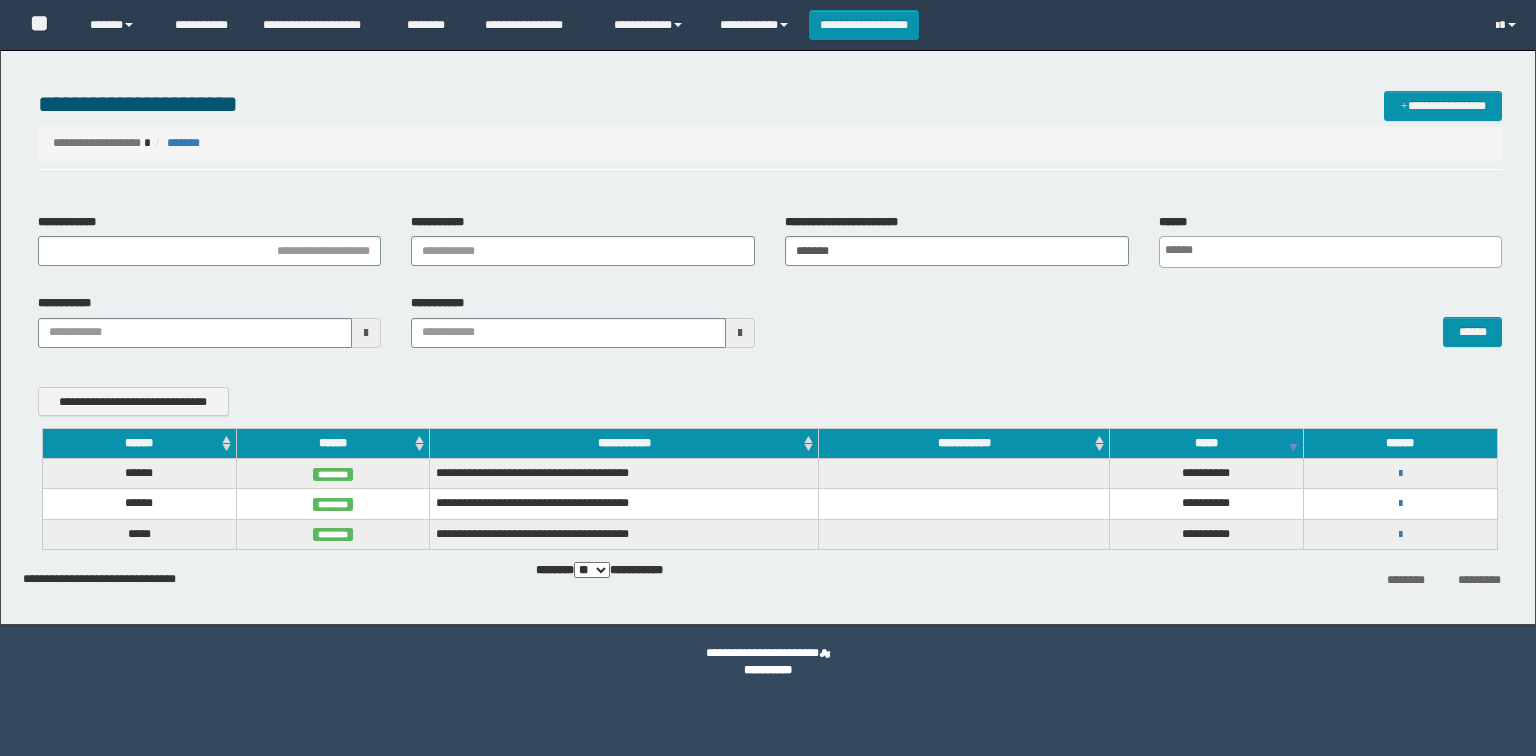 scroll, scrollTop: 0, scrollLeft: 0, axis: both 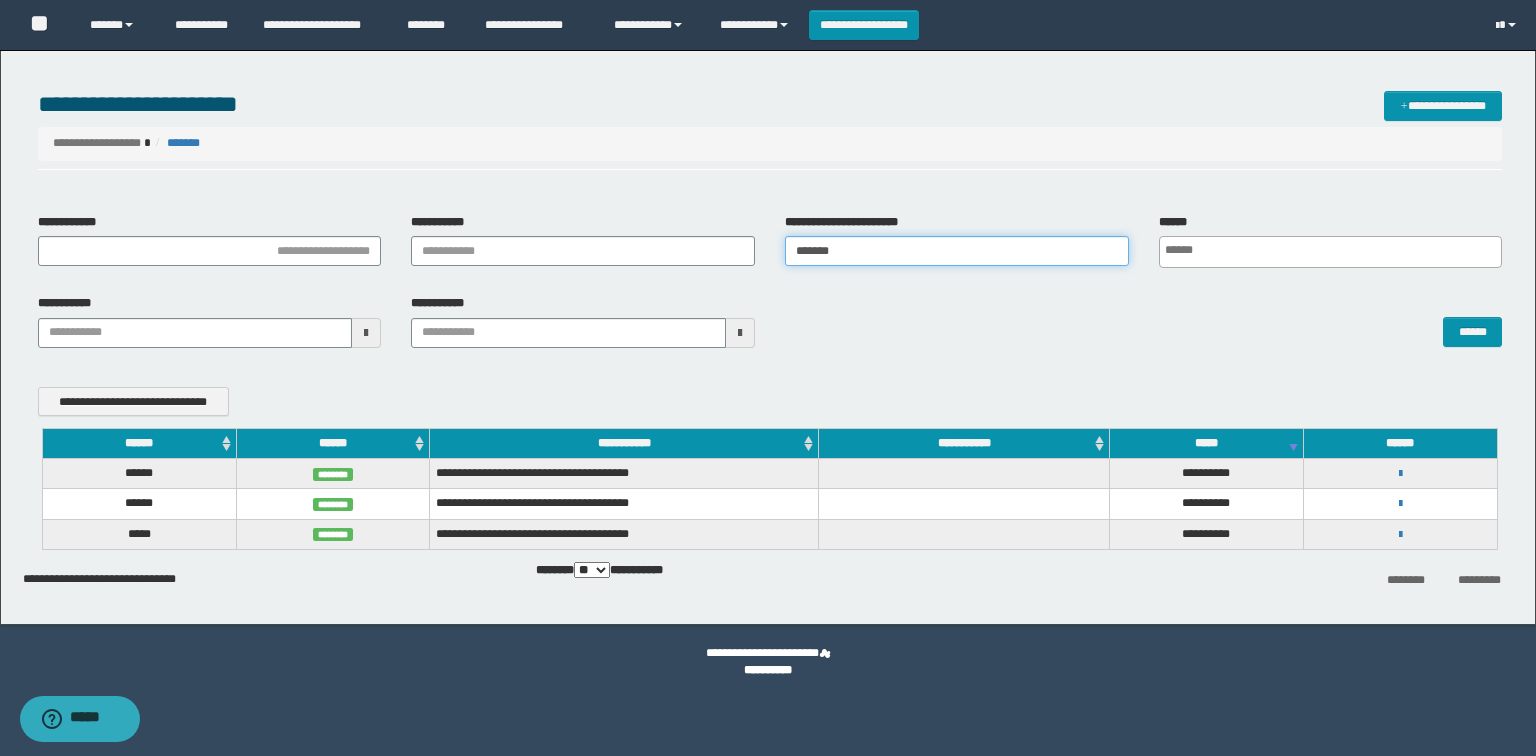 drag, startPoint x: 866, startPoint y: 255, endPoint x: 460, endPoint y: 272, distance: 406.35574 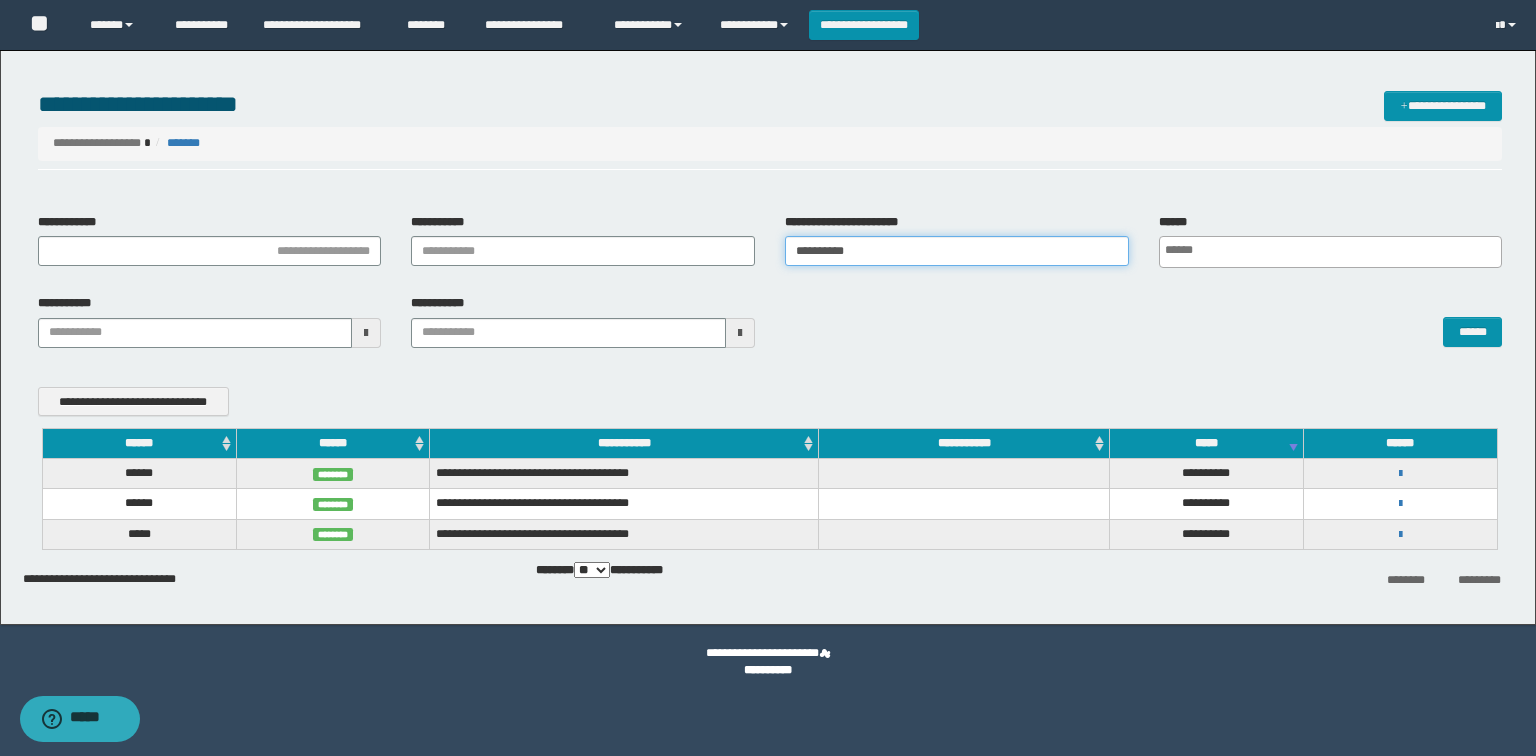 type on "**********" 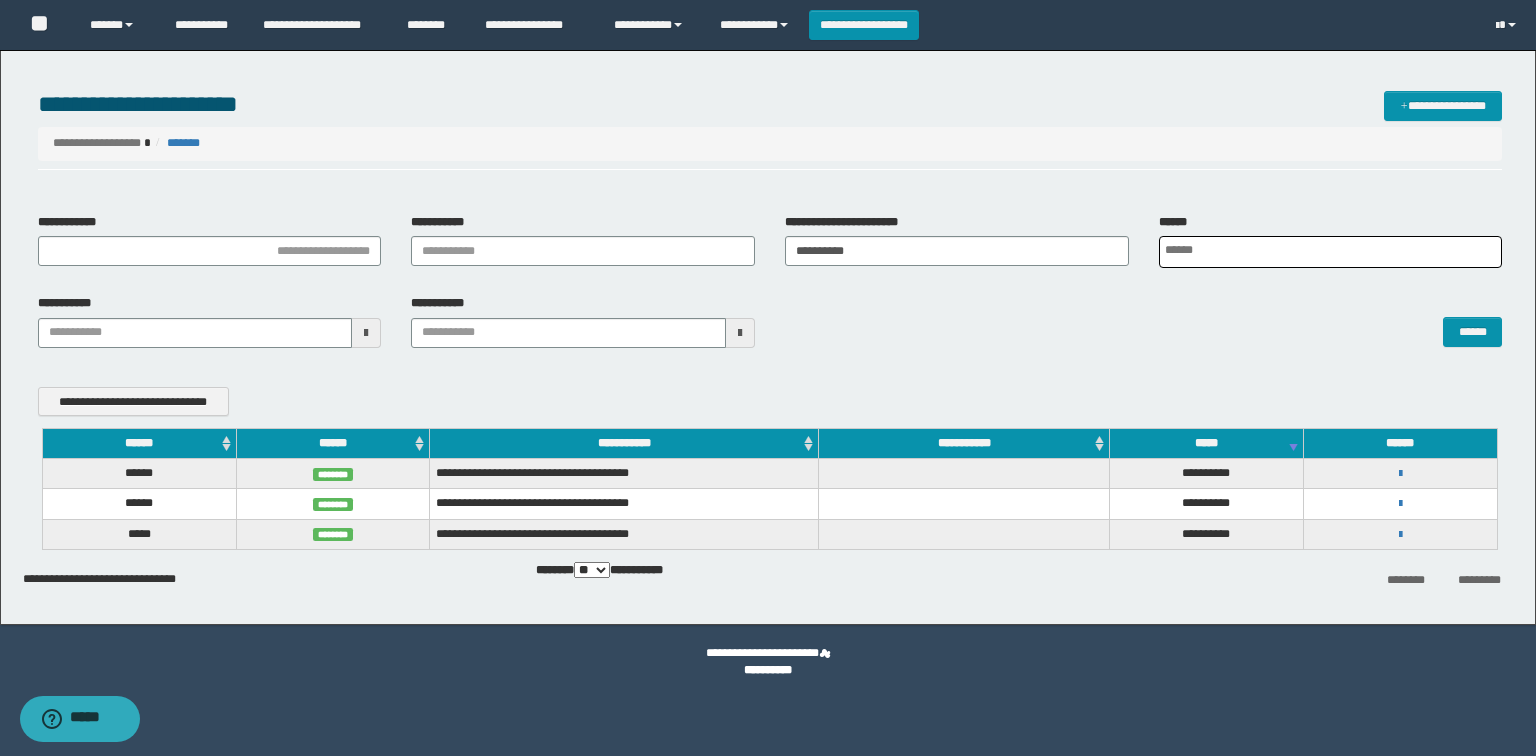 scroll, scrollTop: 0, scrollLeft: 4, axis: horizontal 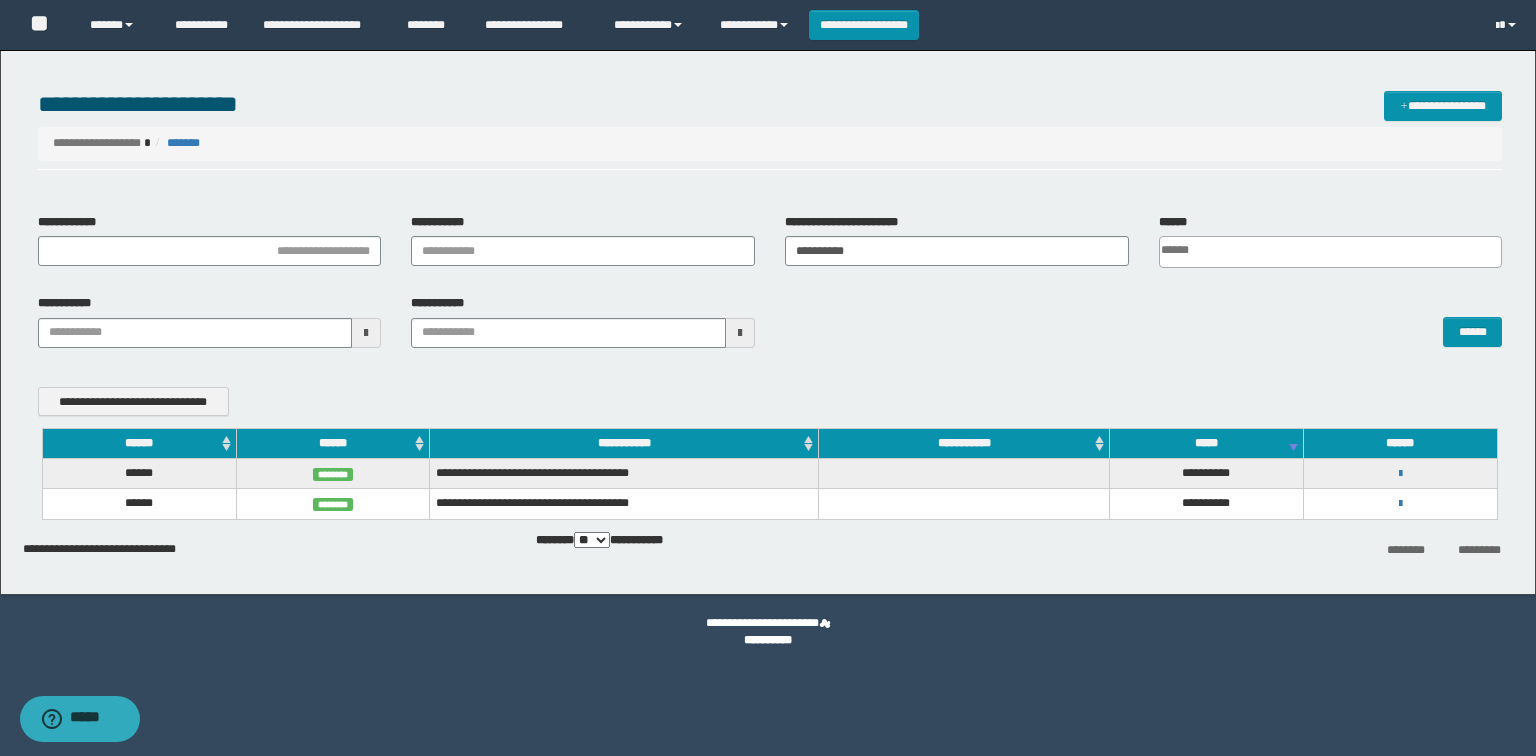 click on "**********" at bounding box center (1400, 473) 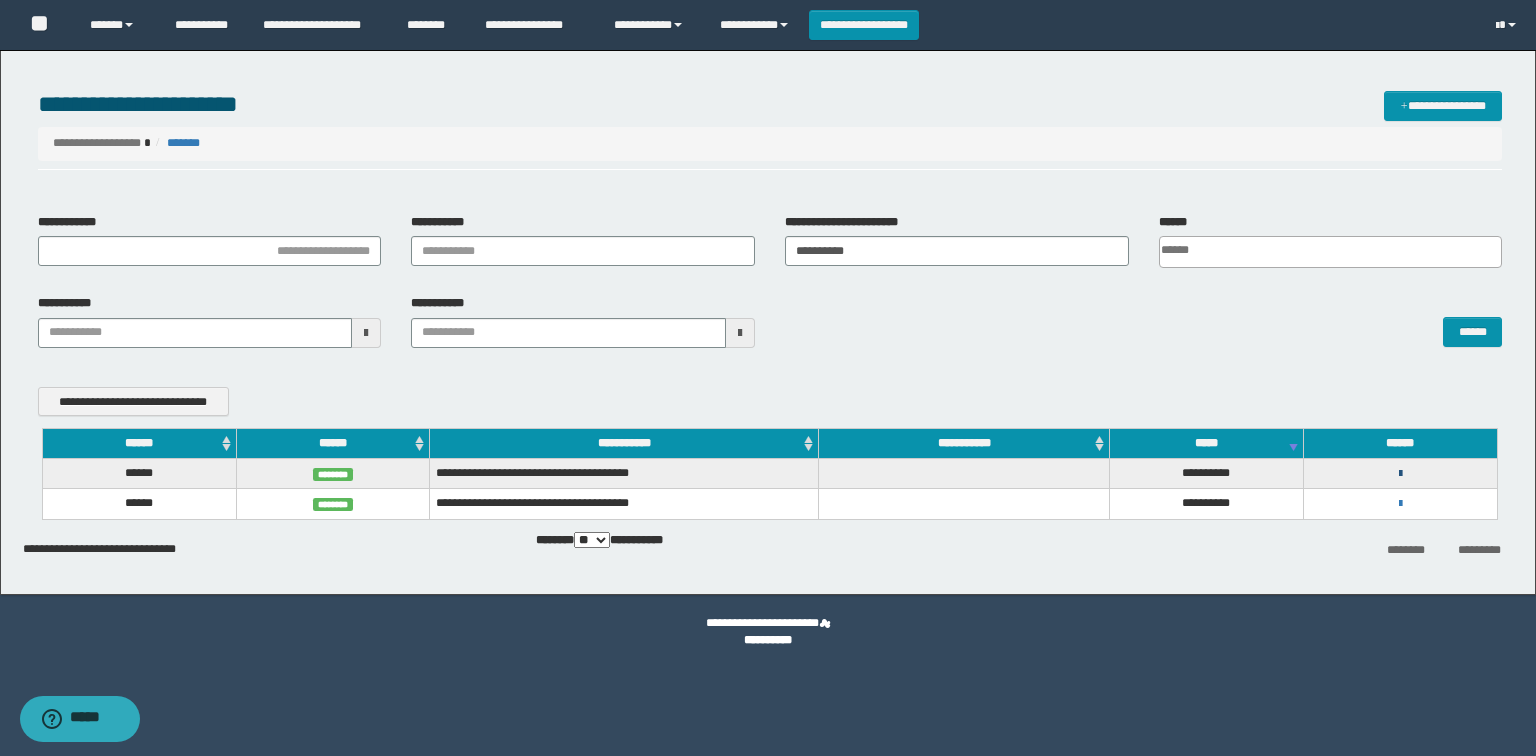 click at bounding box center (1400, 474) 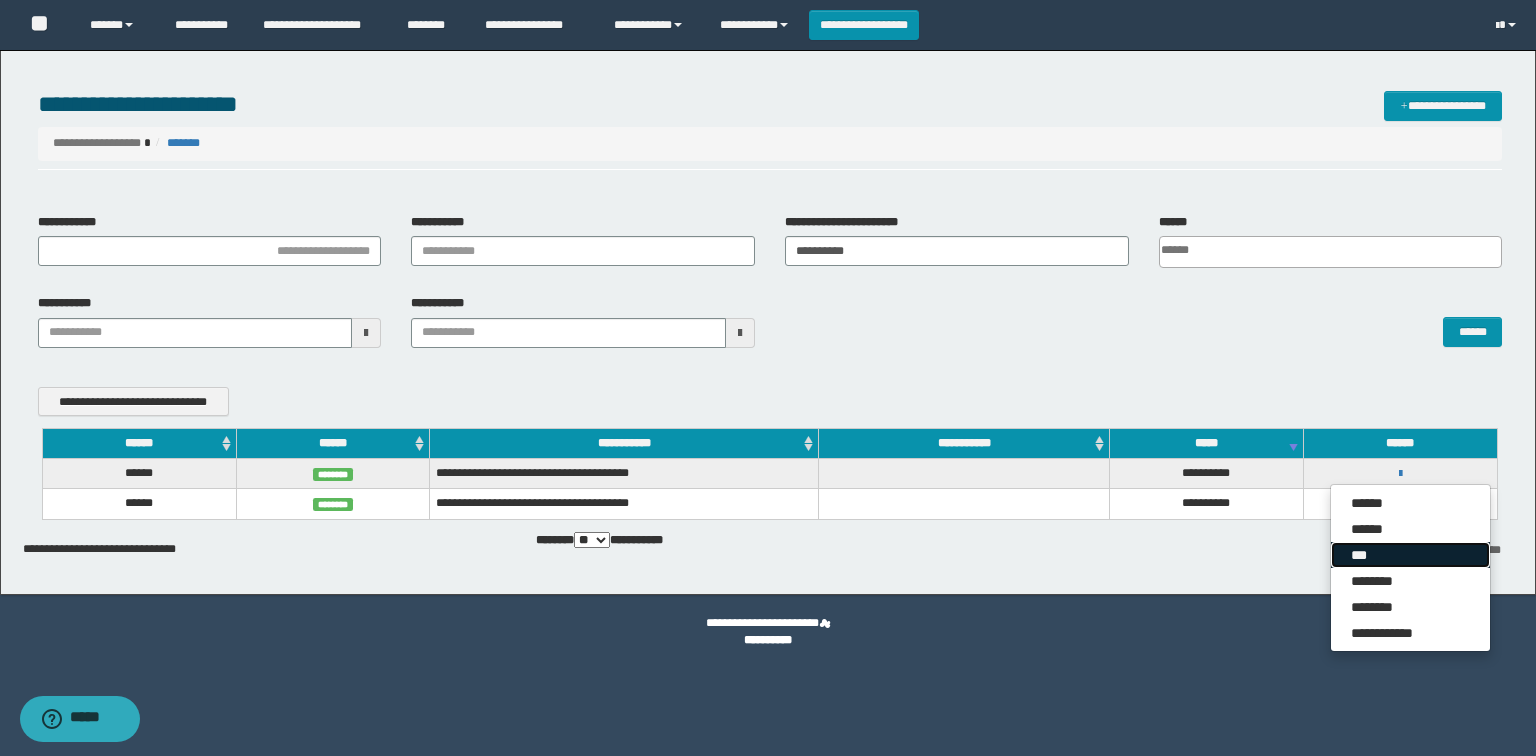 click on "***" at bounding box center [1410, 555] 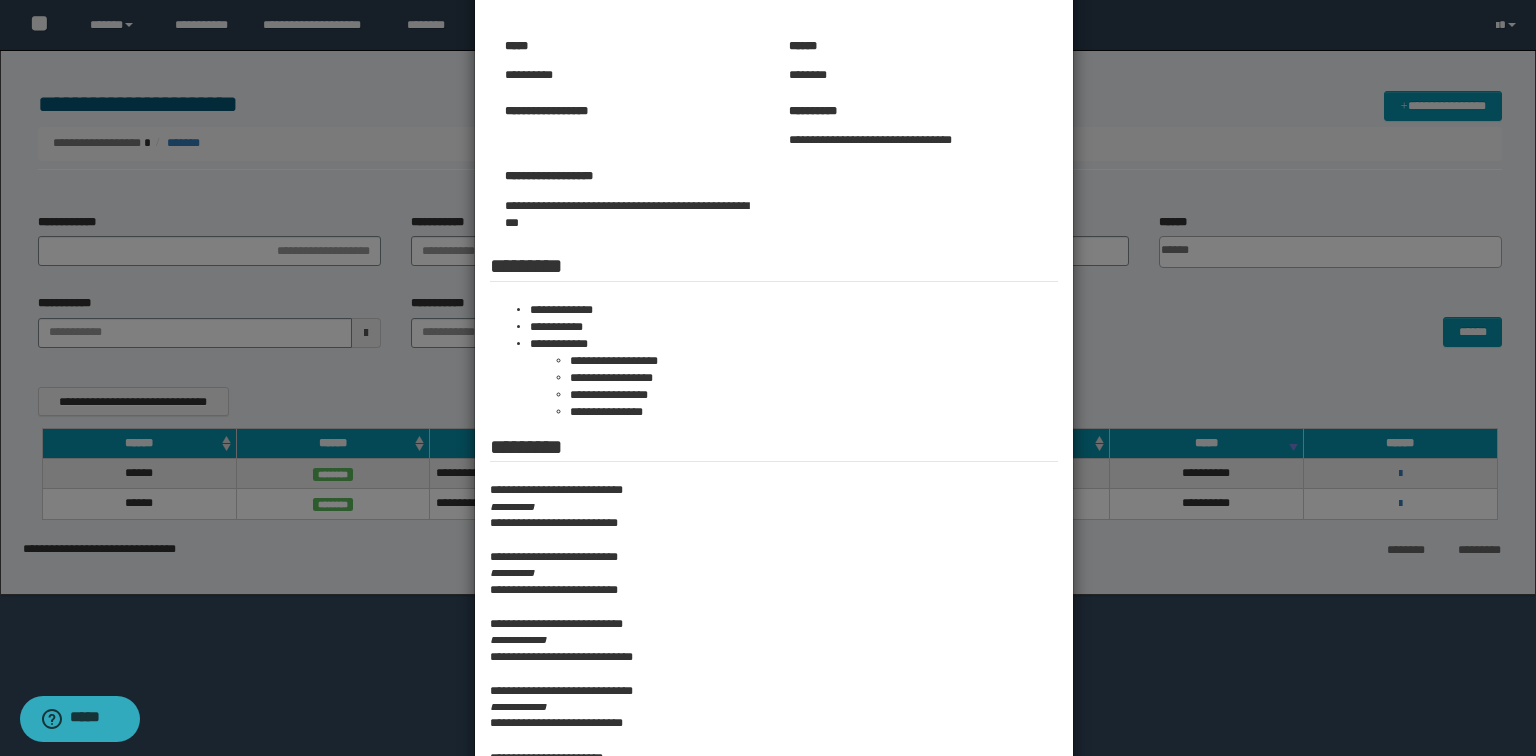 scroll, scrollTop: 160, scrollLeft: 0, axis: vertical 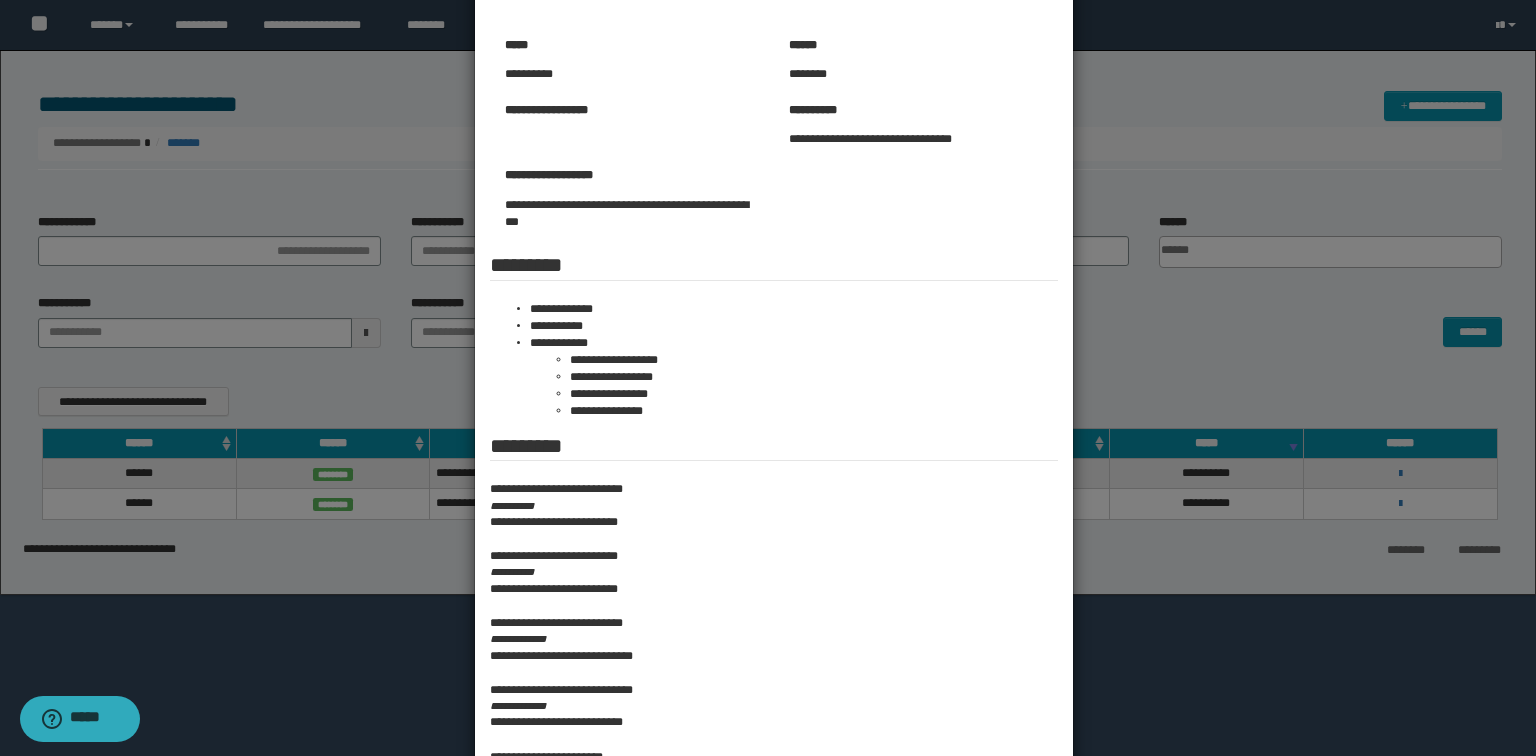 click at bounding box center [768, 391] 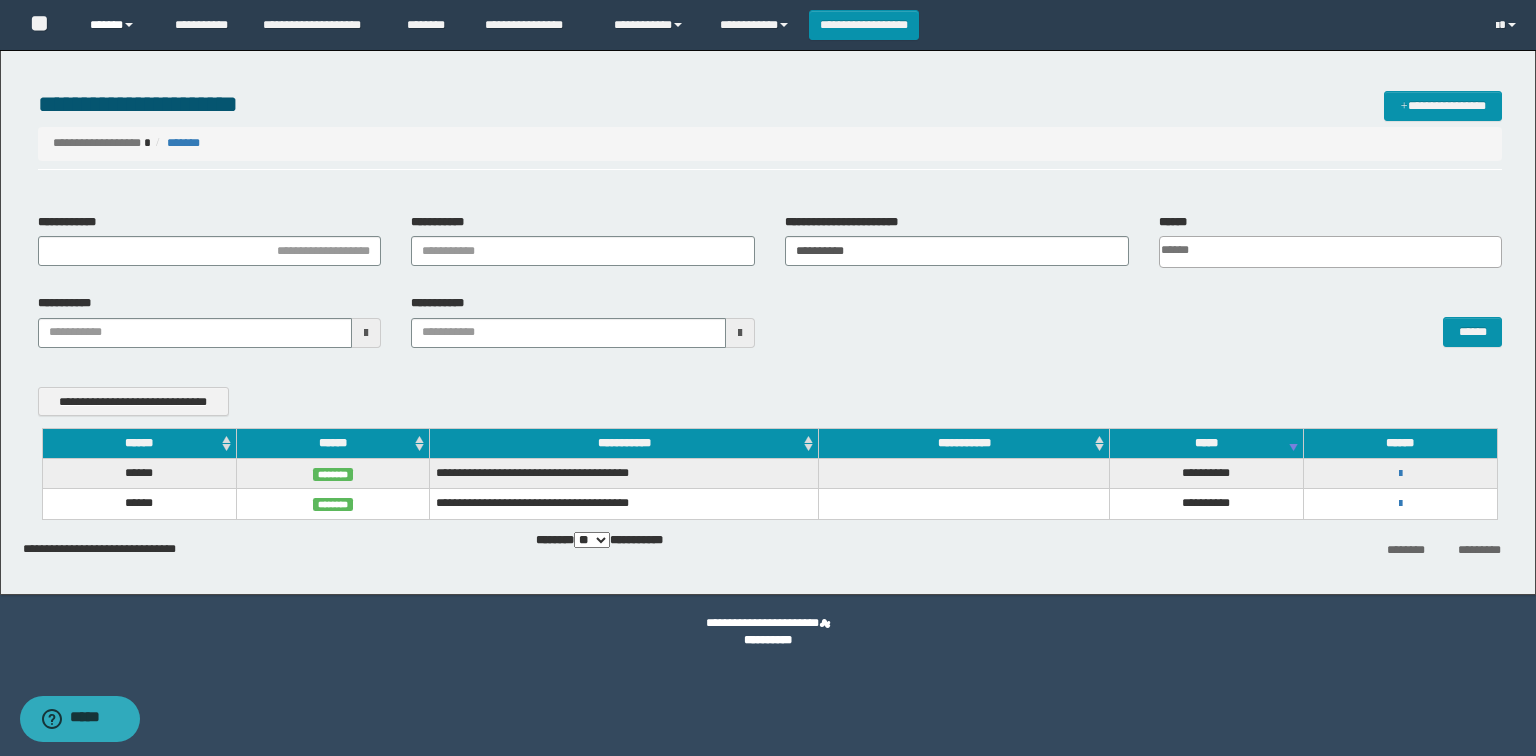 click on "******" at bounding box center [117, 25] 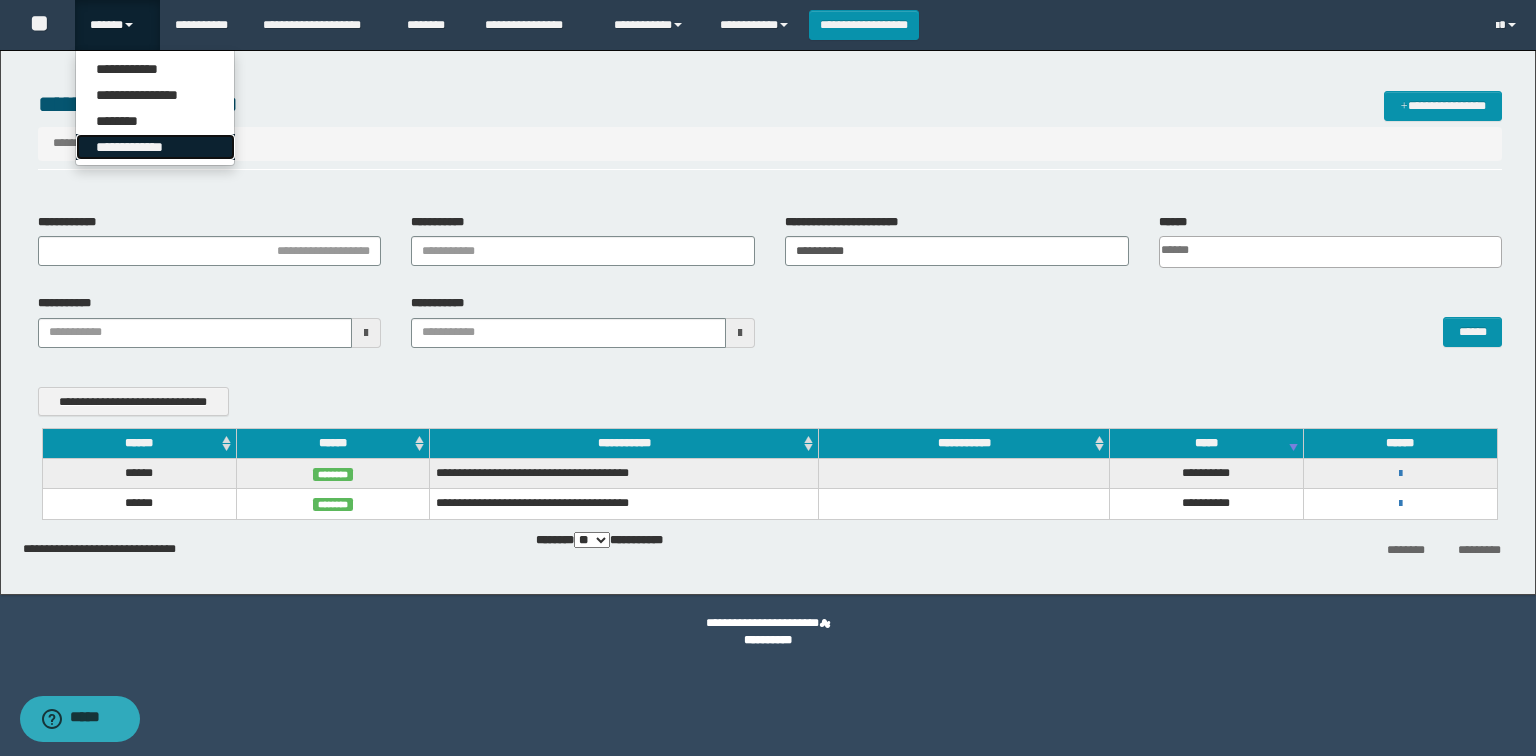 click on "**********" at bounding box center [155, 147] 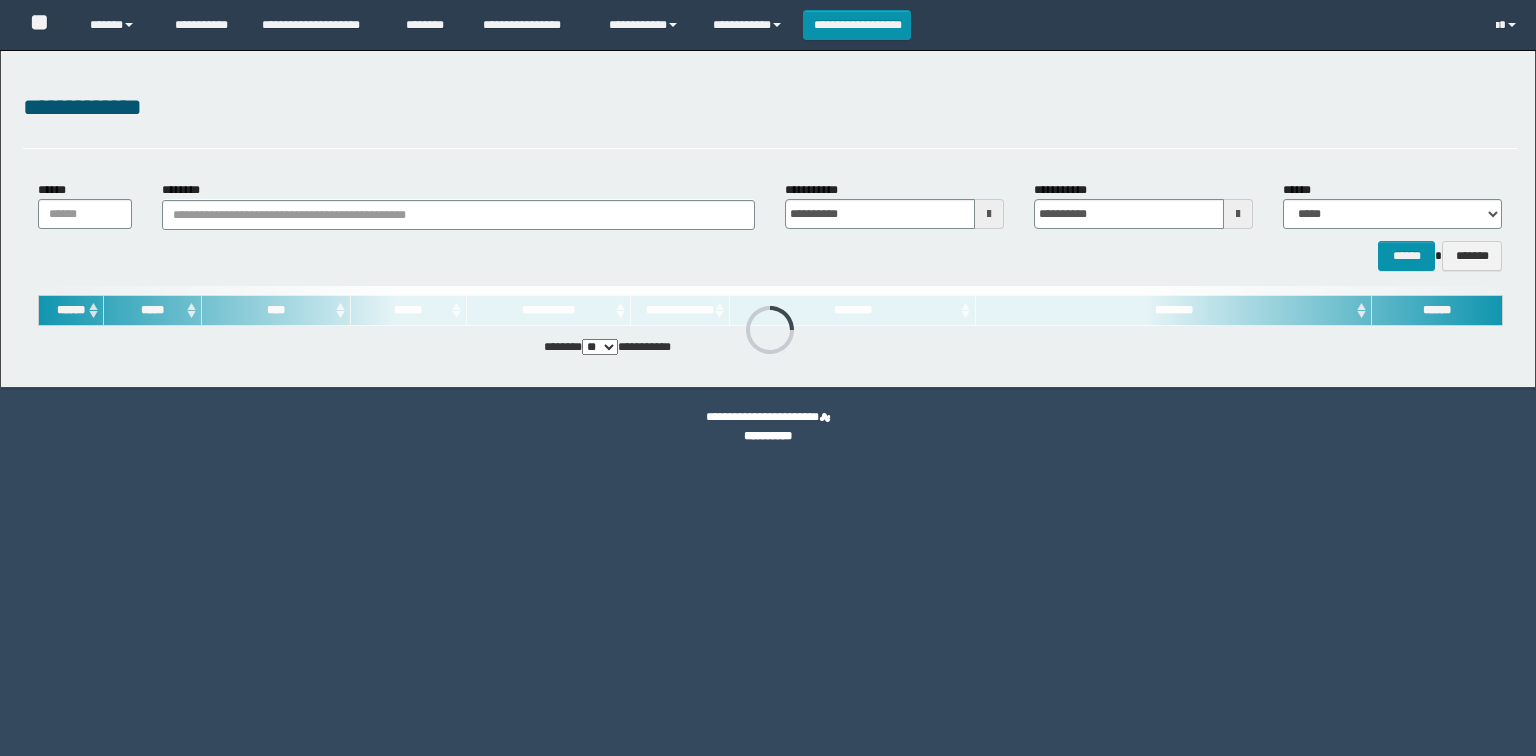 scroll, scrollTop: 0, scrollLeft: 0, axis: both 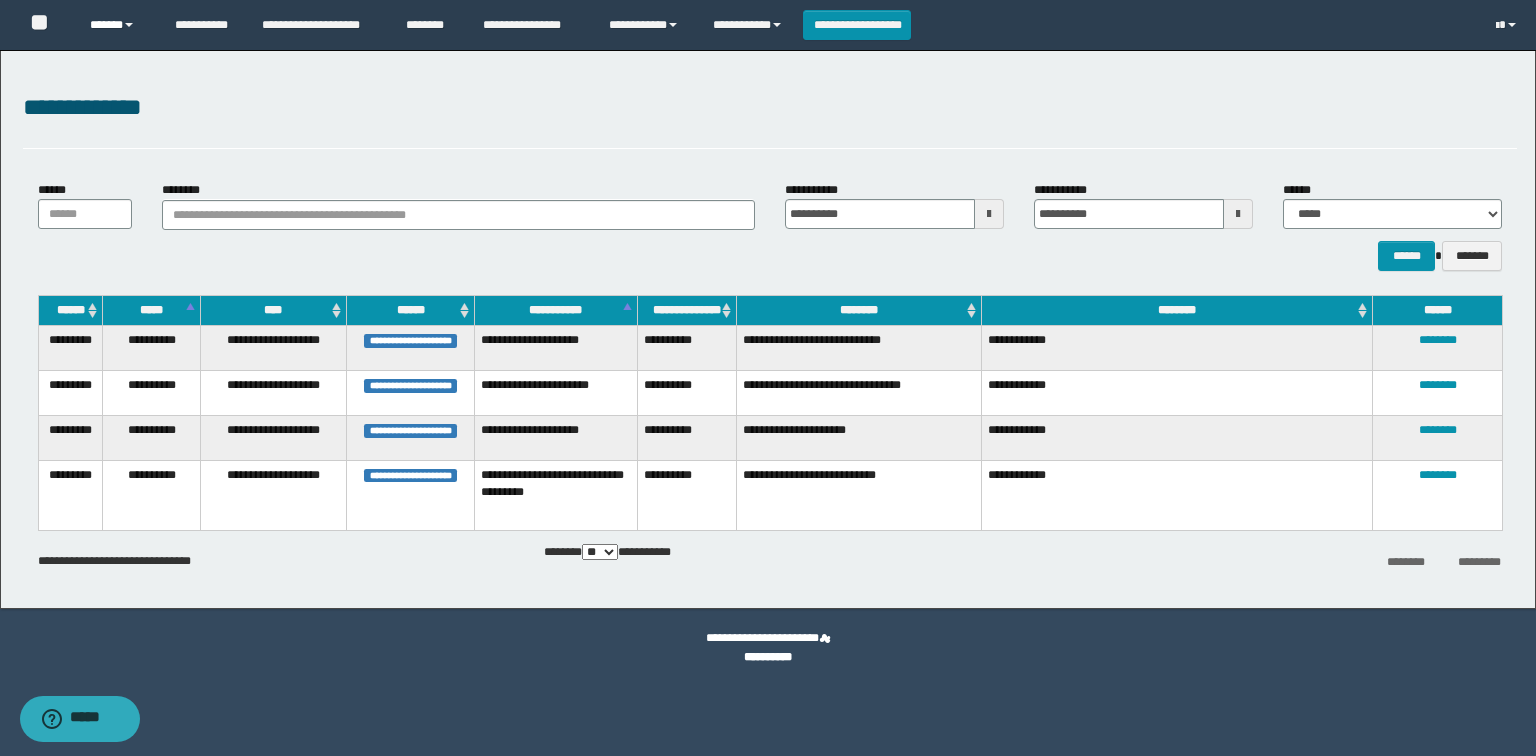 click on "******" at bounding box center (117, 25) 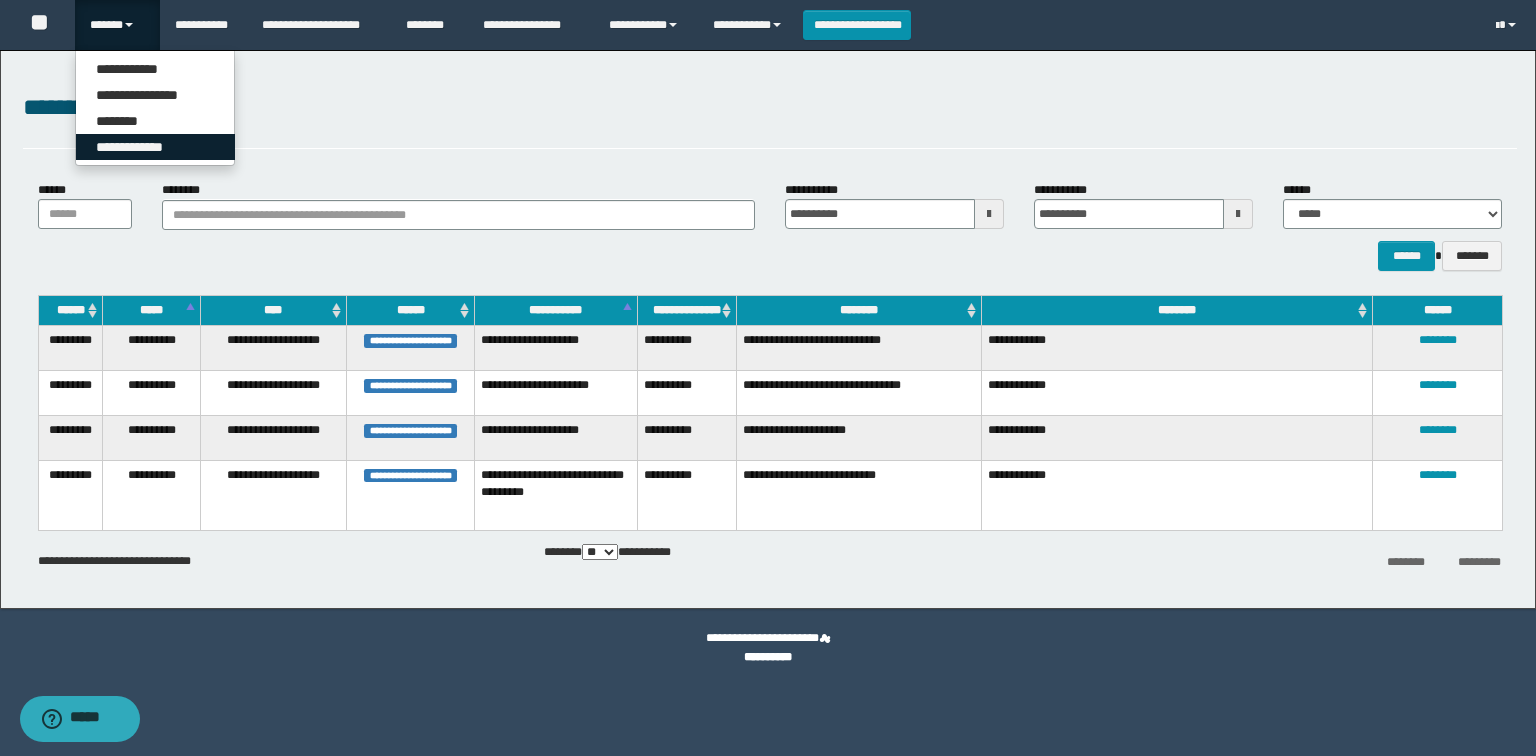 click on "**********" at bounding box center (155, 147) 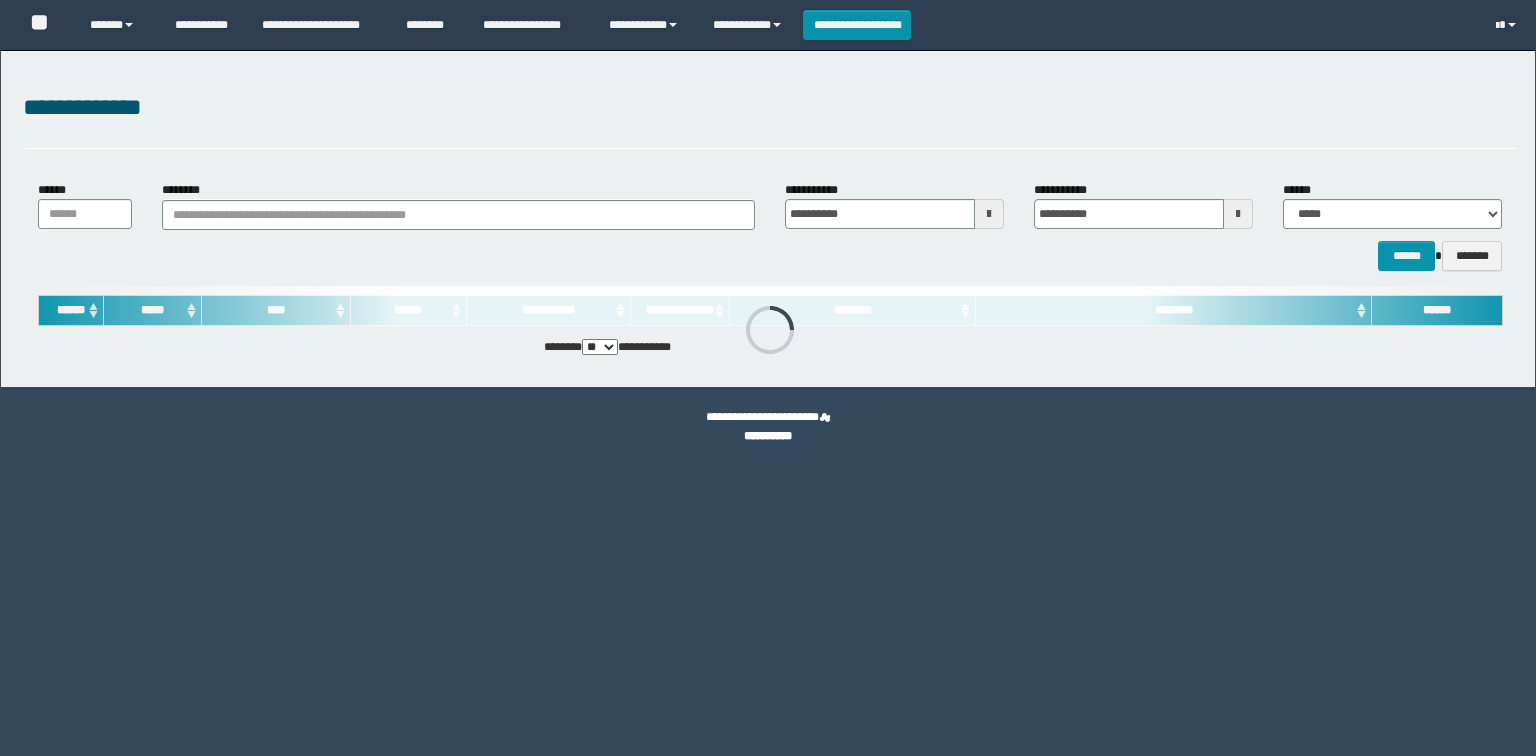 scroll, scrollTop: 0, scrollLeft: 0, axis: both 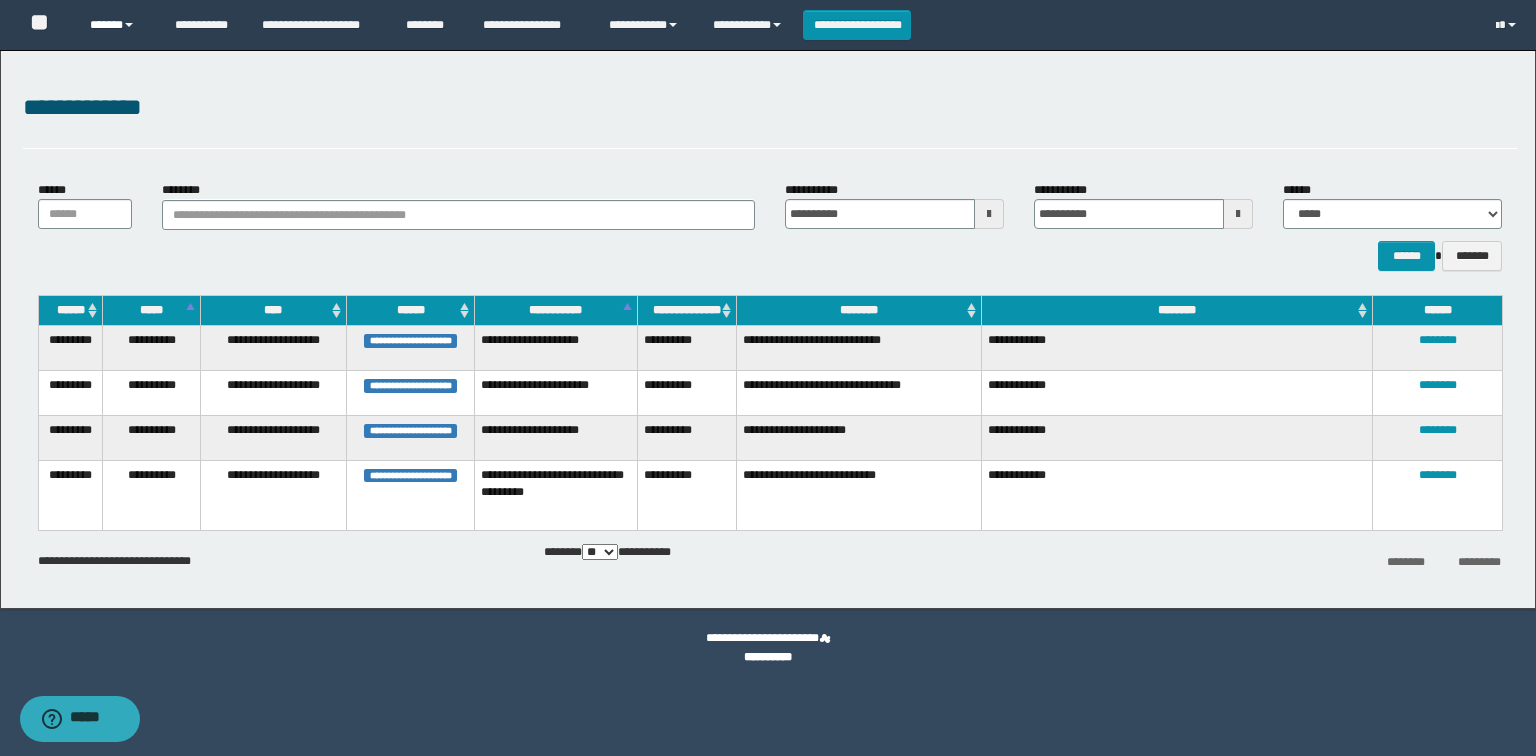click on "******" at bounding box center [117, 25] 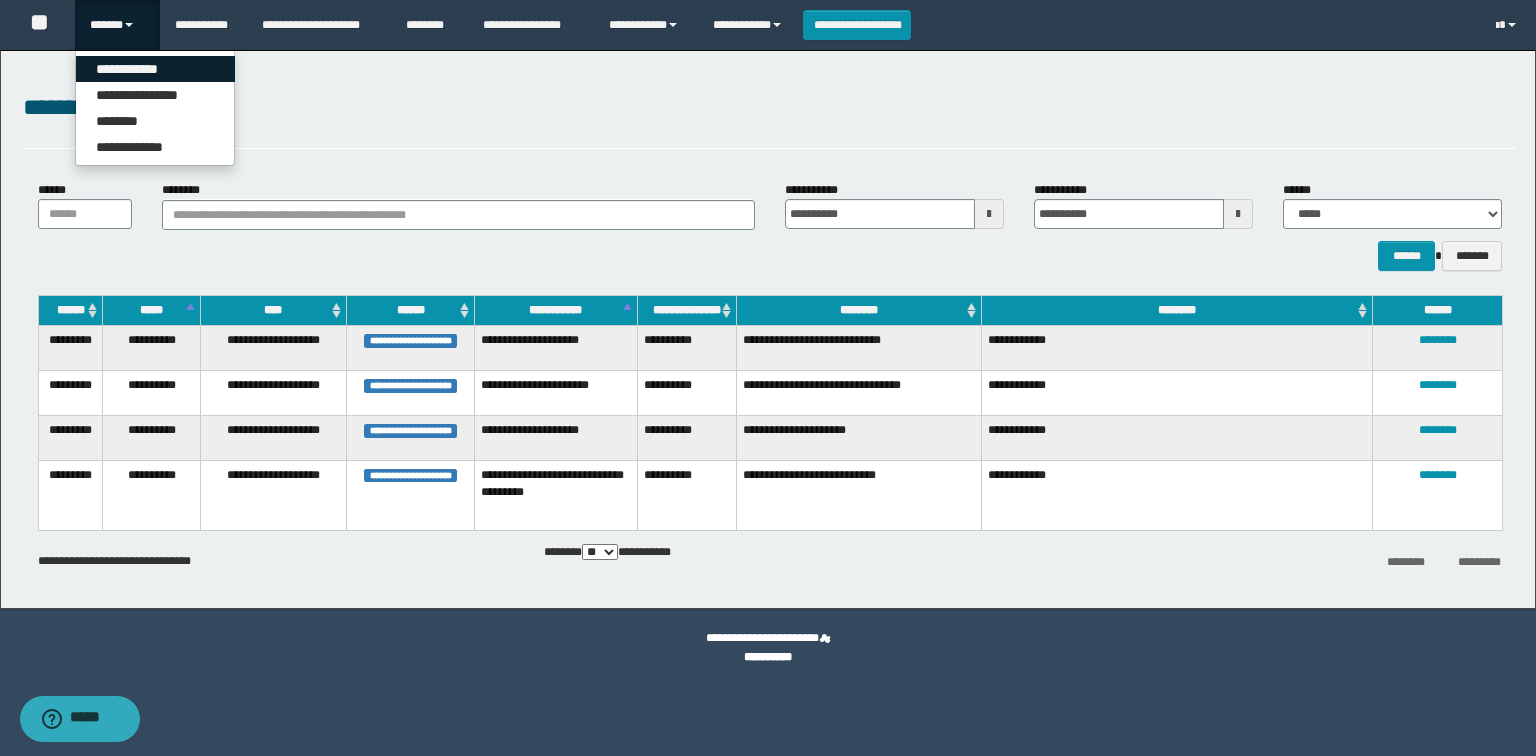 click on "**********" at bounding box center (155, 69) 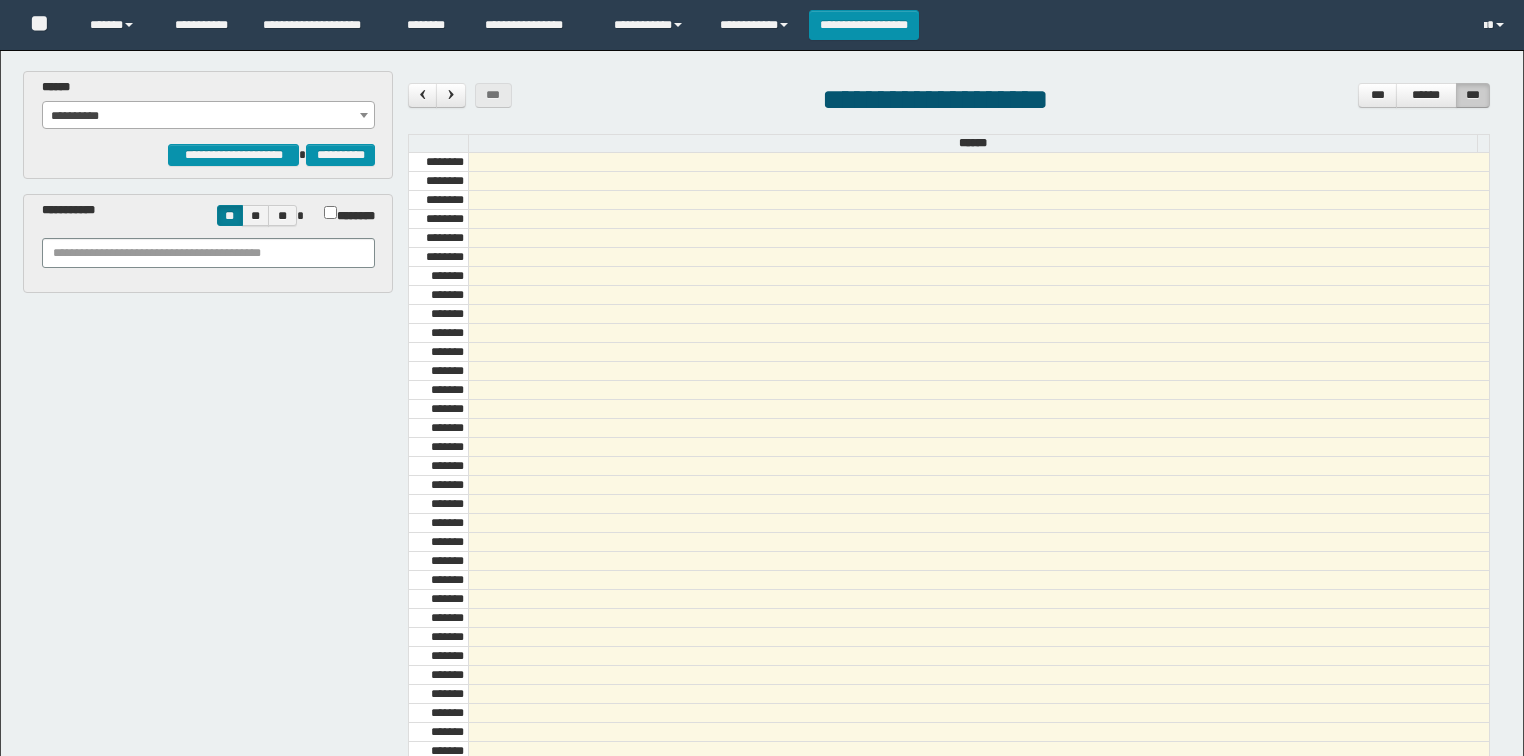 scroll, scrollTop: 0, scrollLeft: 0, axis: both 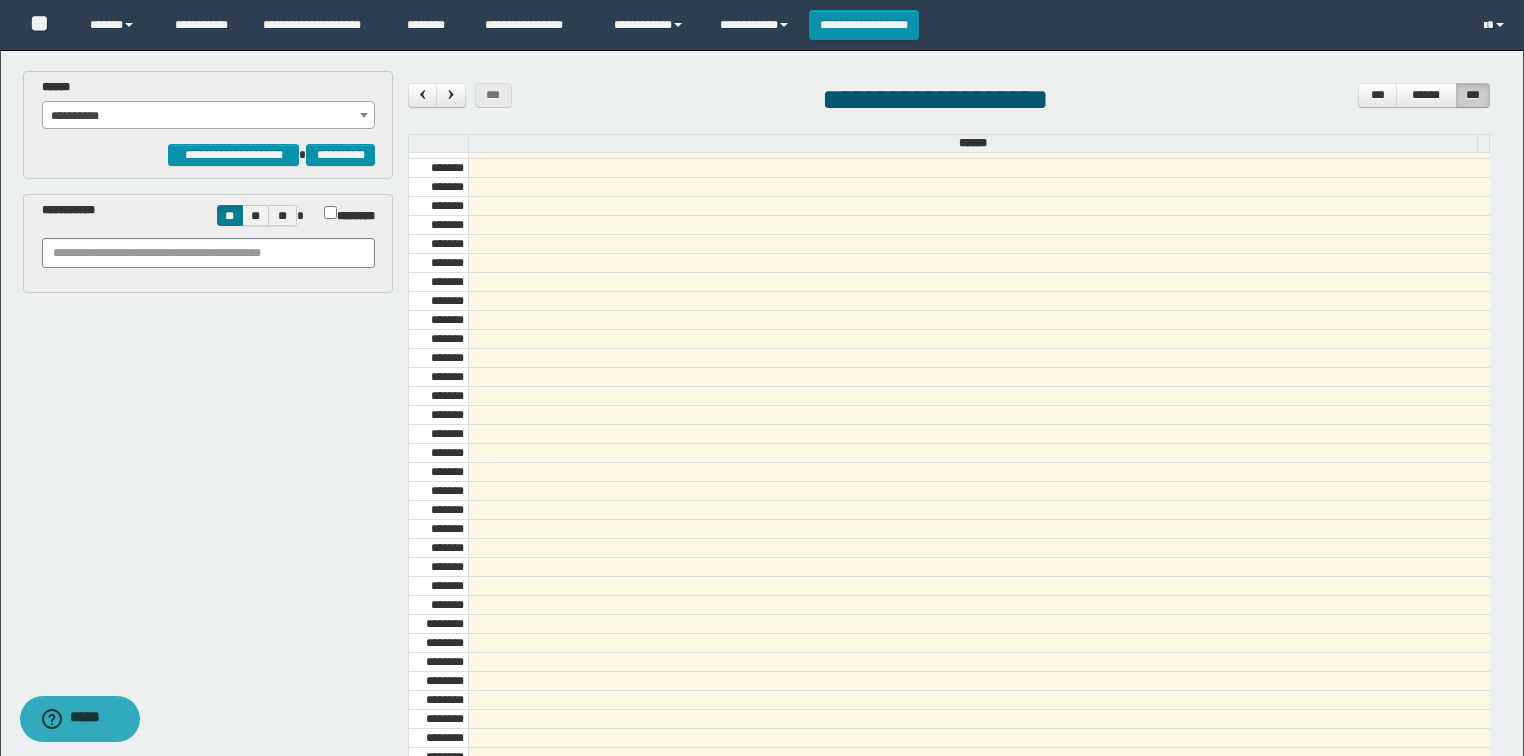 click on "**********" at bounding box center (209, 116) 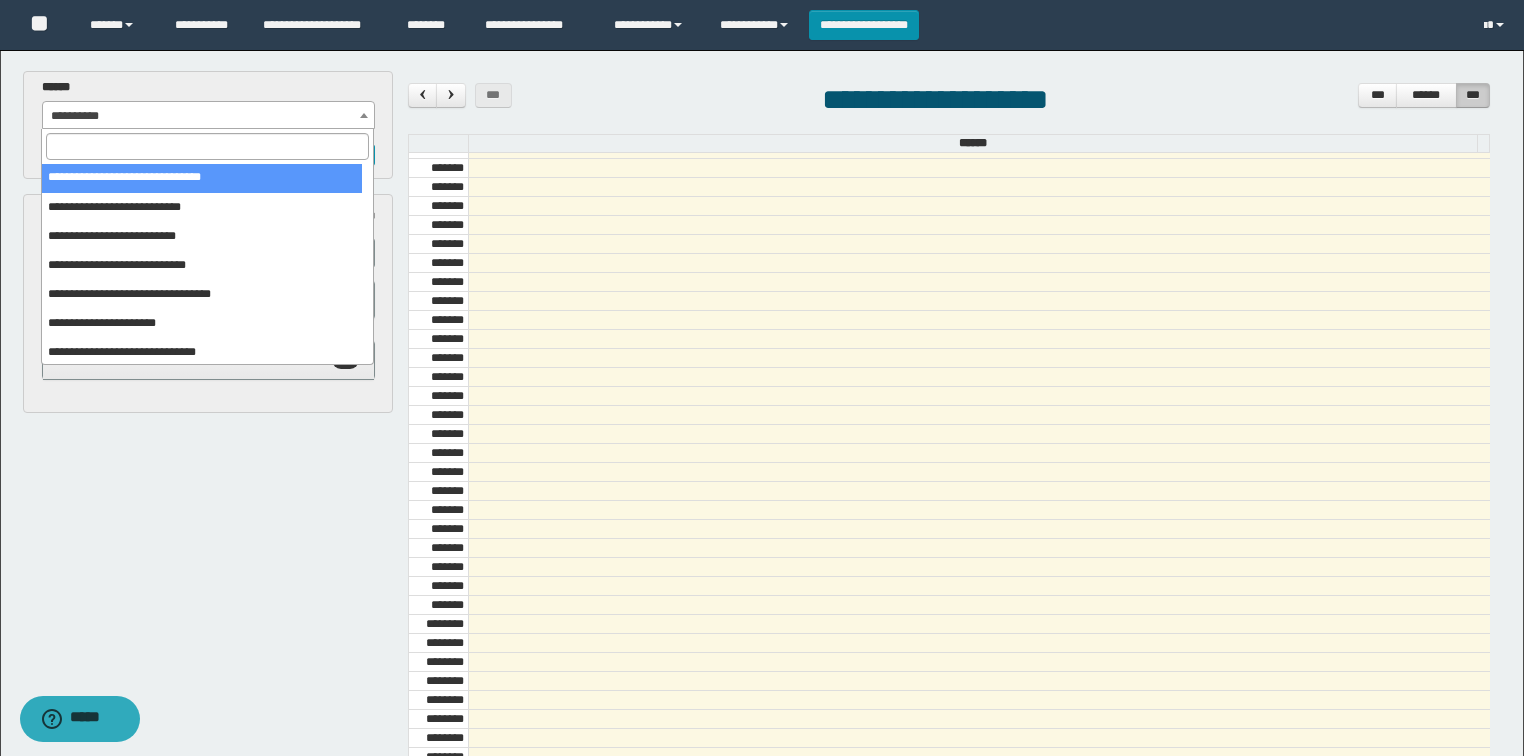 scroll, scrollTop: 149, scrollLeft: 0, axis: vertical 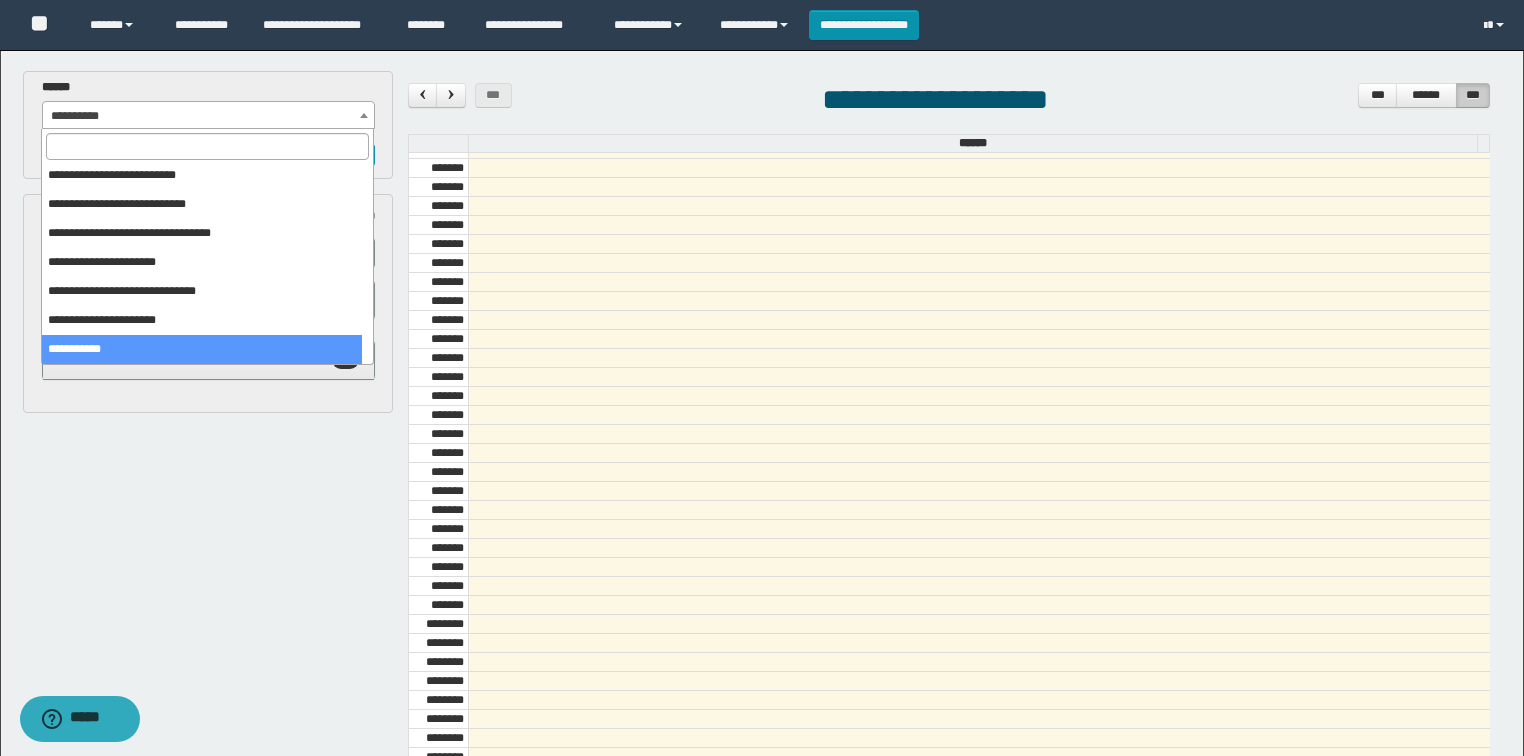 select on "******" 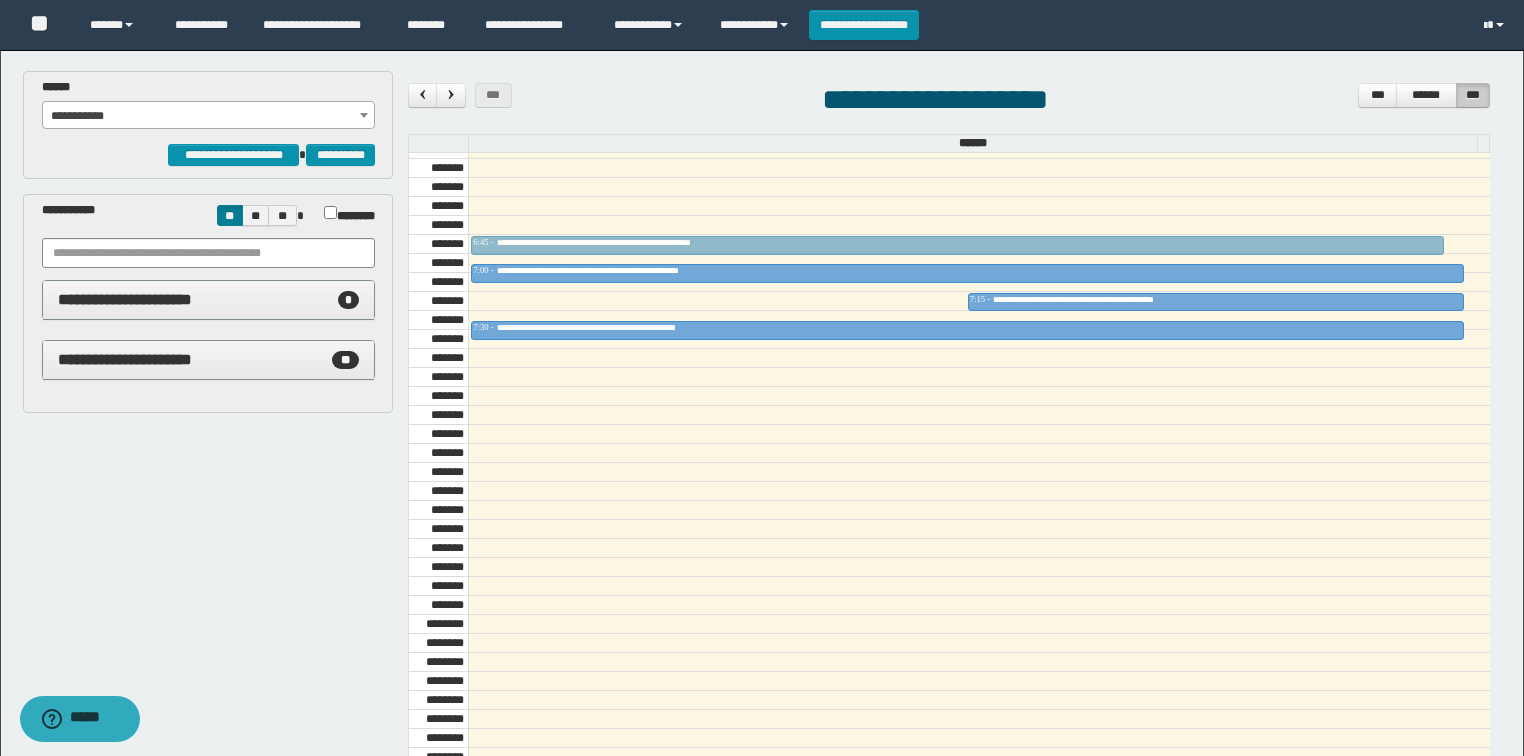 drag, startPoint x: 726, startPoint y: 293, endPoint x: 694, endPoint y: 241, distance: 61.05735 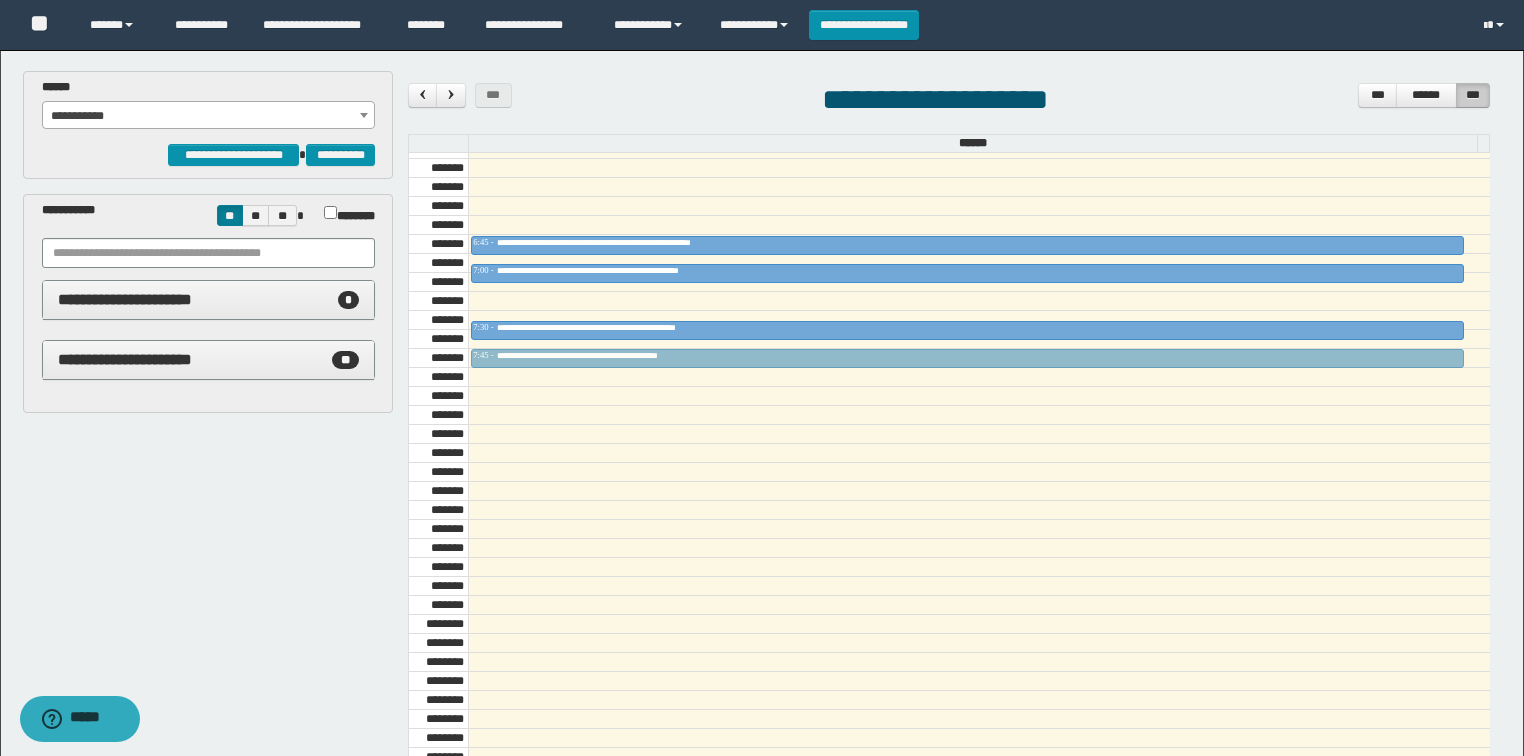 drag, startPoint x: 771, startPoint y: 296, endPoint x: 769, endPoint y: 354, distance: 58.034473 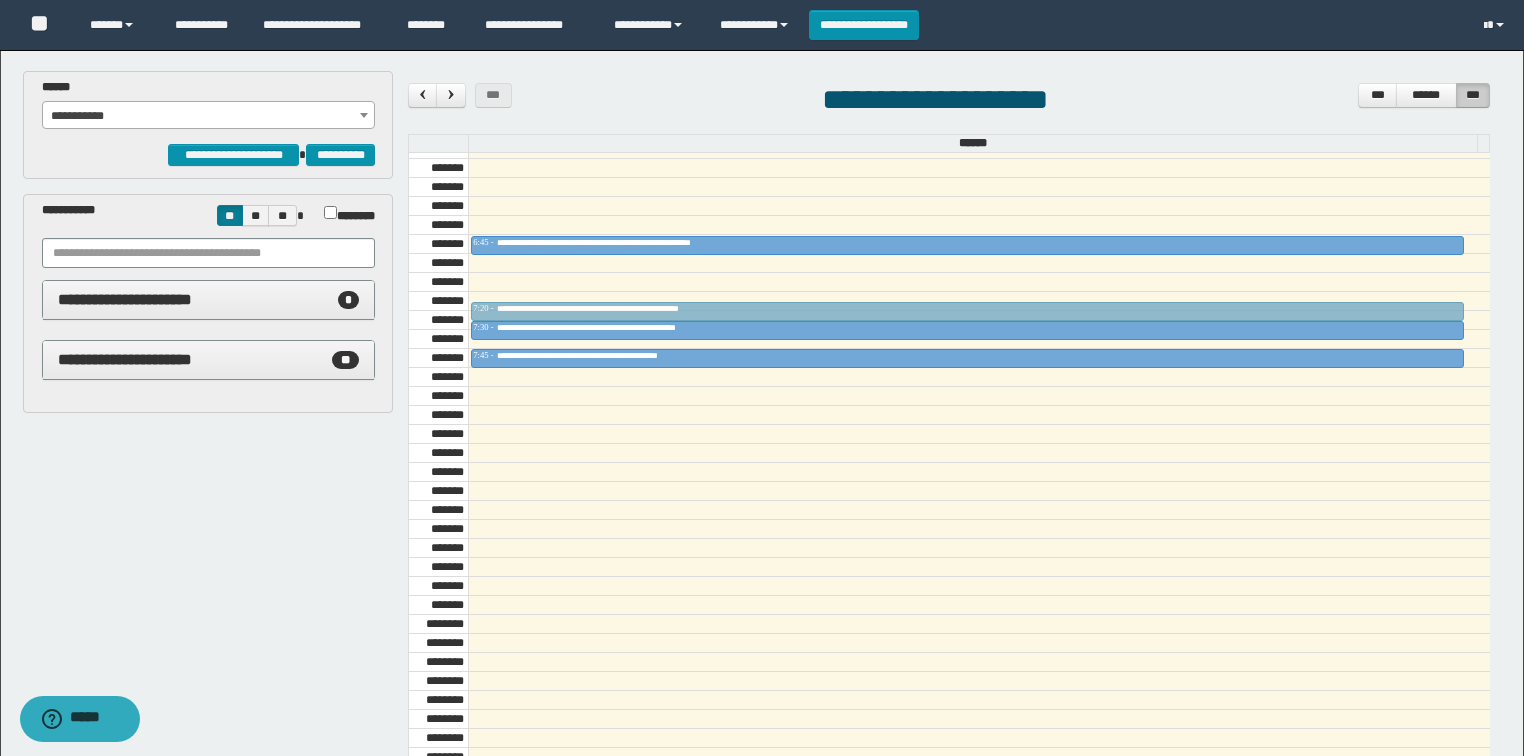 drag, startPoint x: 572, startPoint y: 268, endPoint x: 570, endPoint y: 308, distance: 40.04997 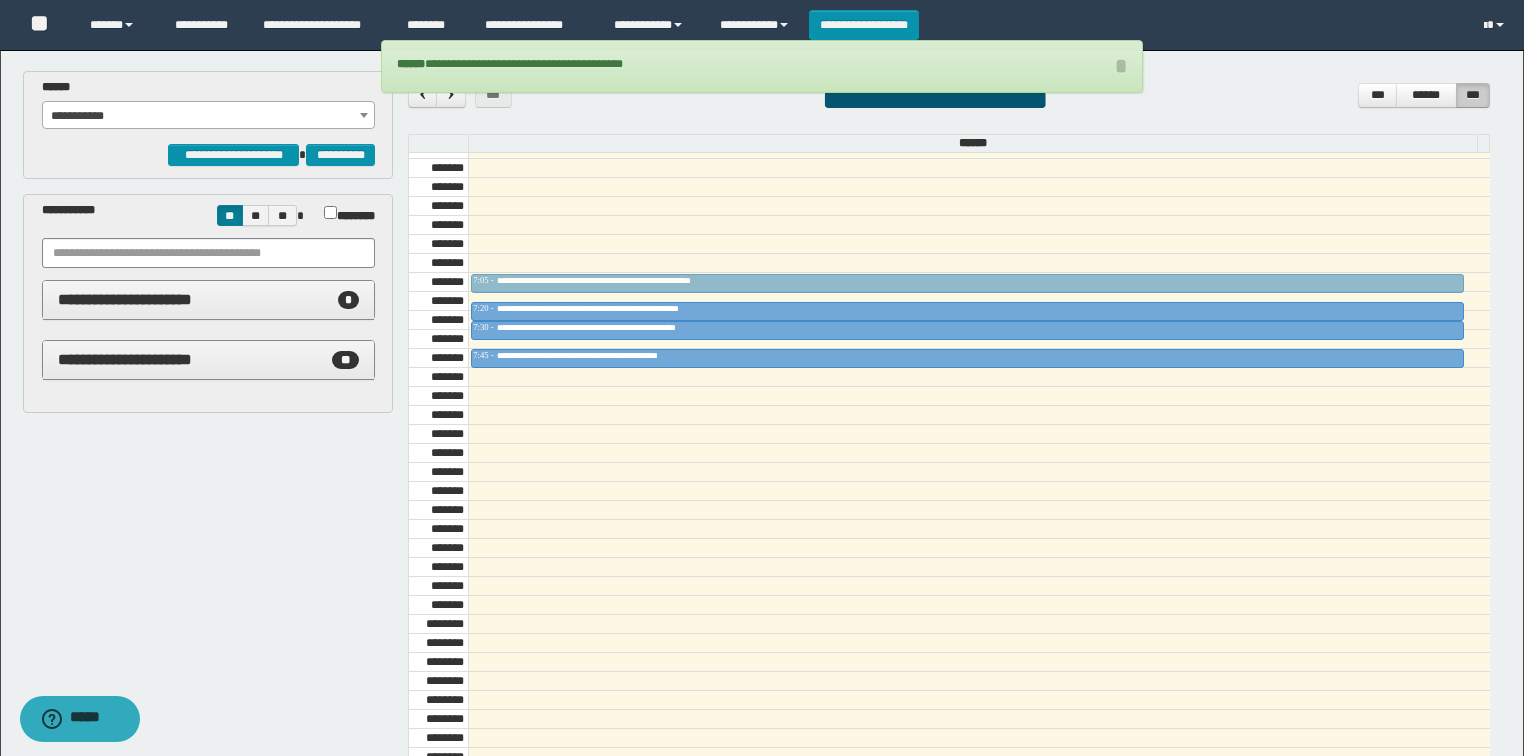 drag, startPoint x: 583, startPoint y: 236, endPoint x: 587, endPoint y: 269, distance: 33.24154 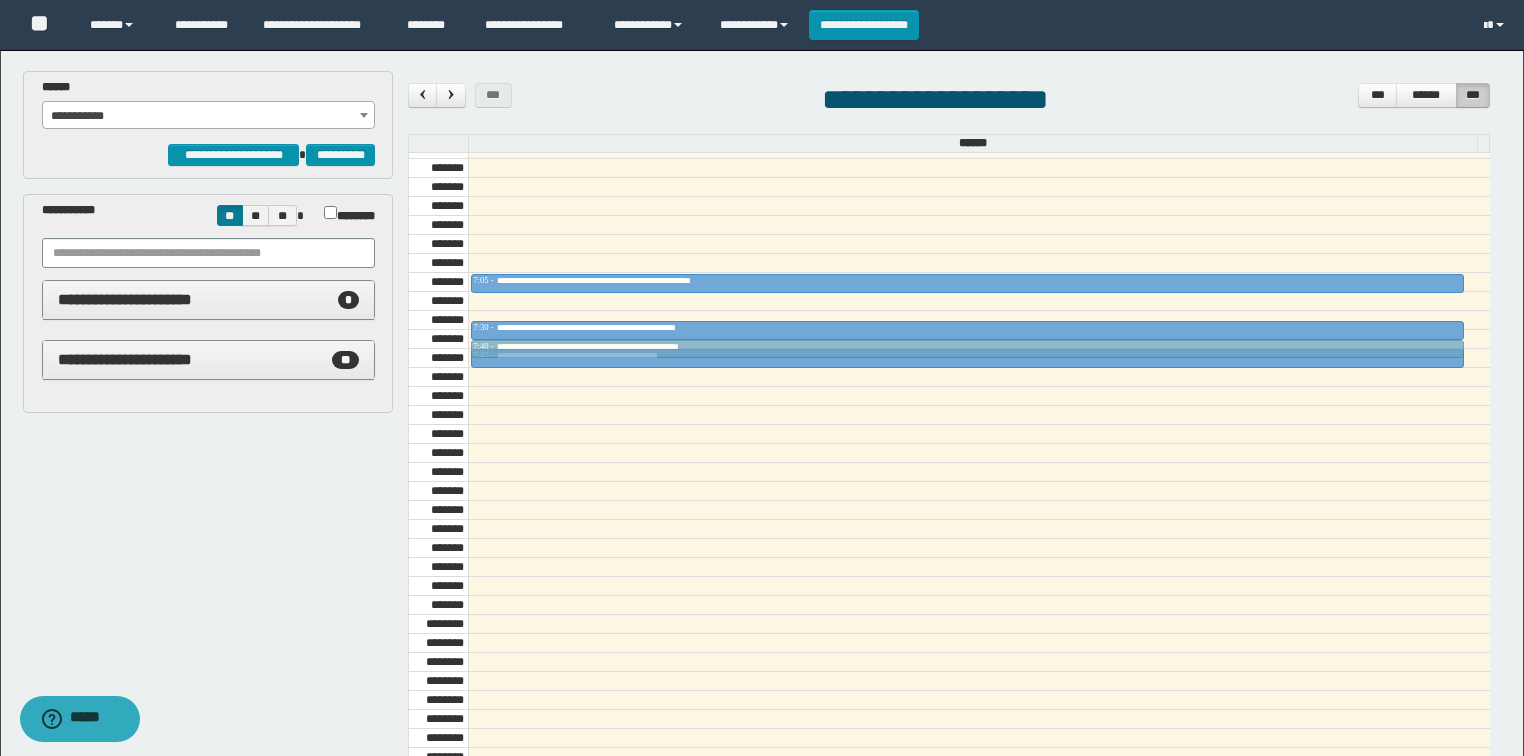 drag, startPoint x: 608, startPoint y: 304, endPoint x: 608, endPoint y: 335, distance: 31 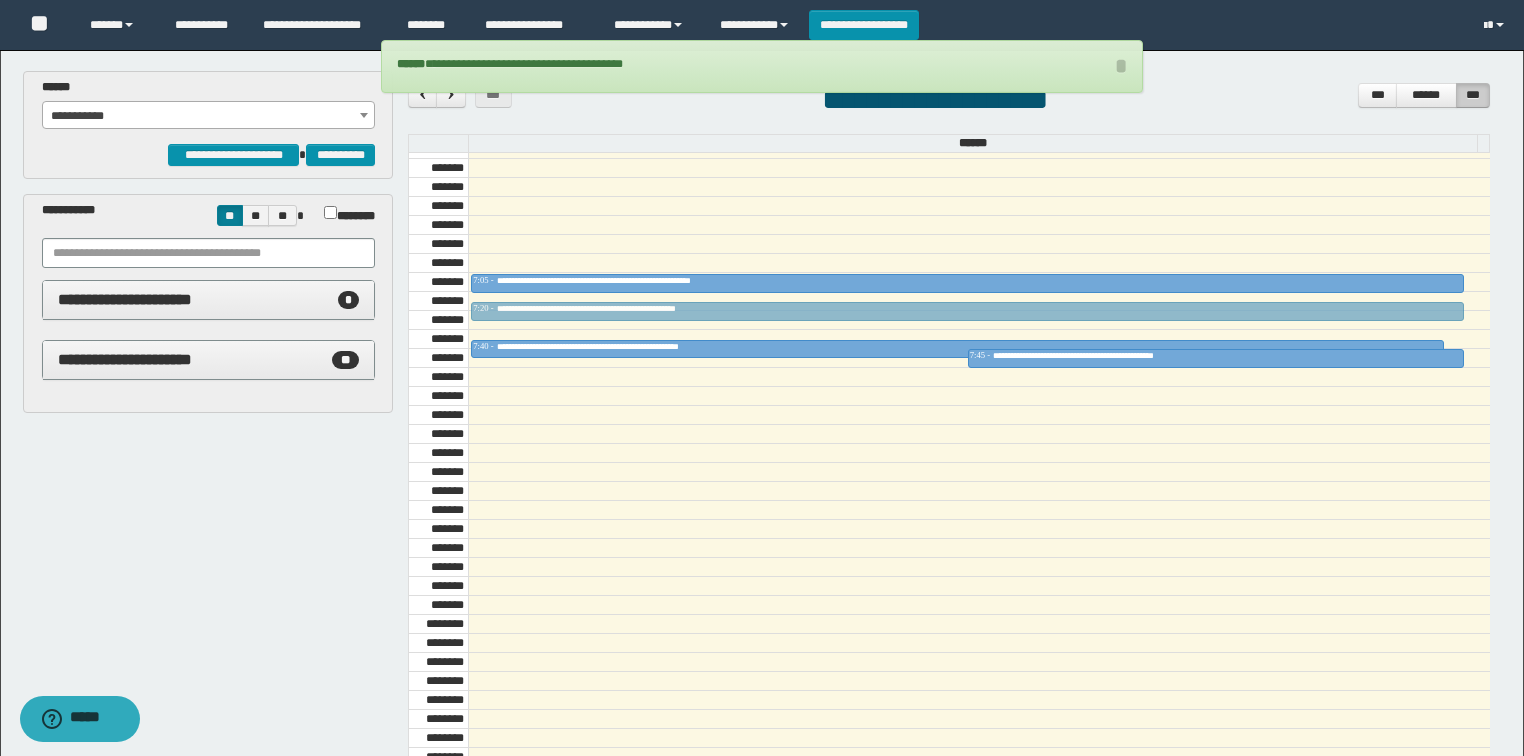 drag, startPoint x: 534, startPoint y: 320, endPoint x: 533, endPoint y: 293, distance: 27.018513 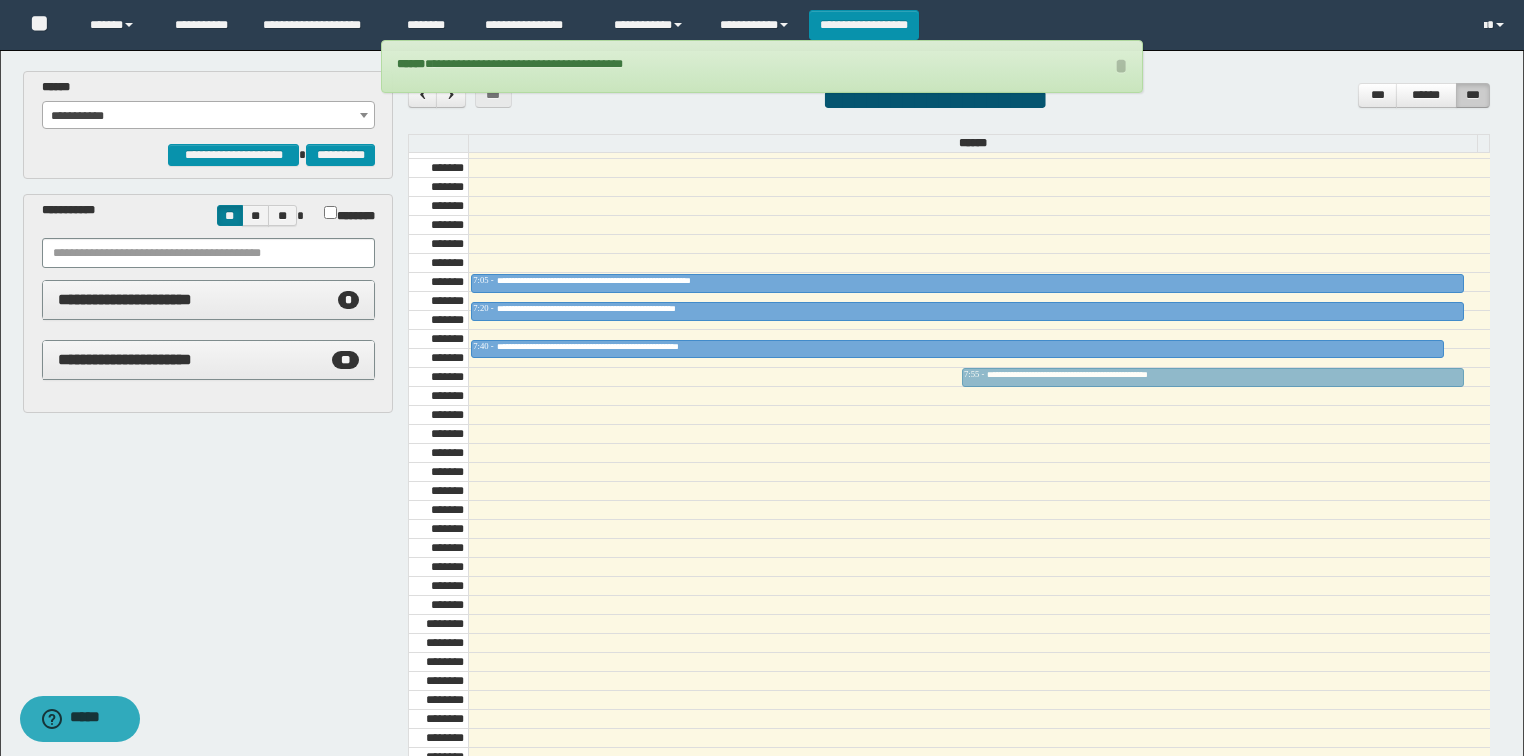 drag, startPoint x: 1035, startPoint y: 355, endPoint x: 1018, endPoint y: 360, distance: 17.720045 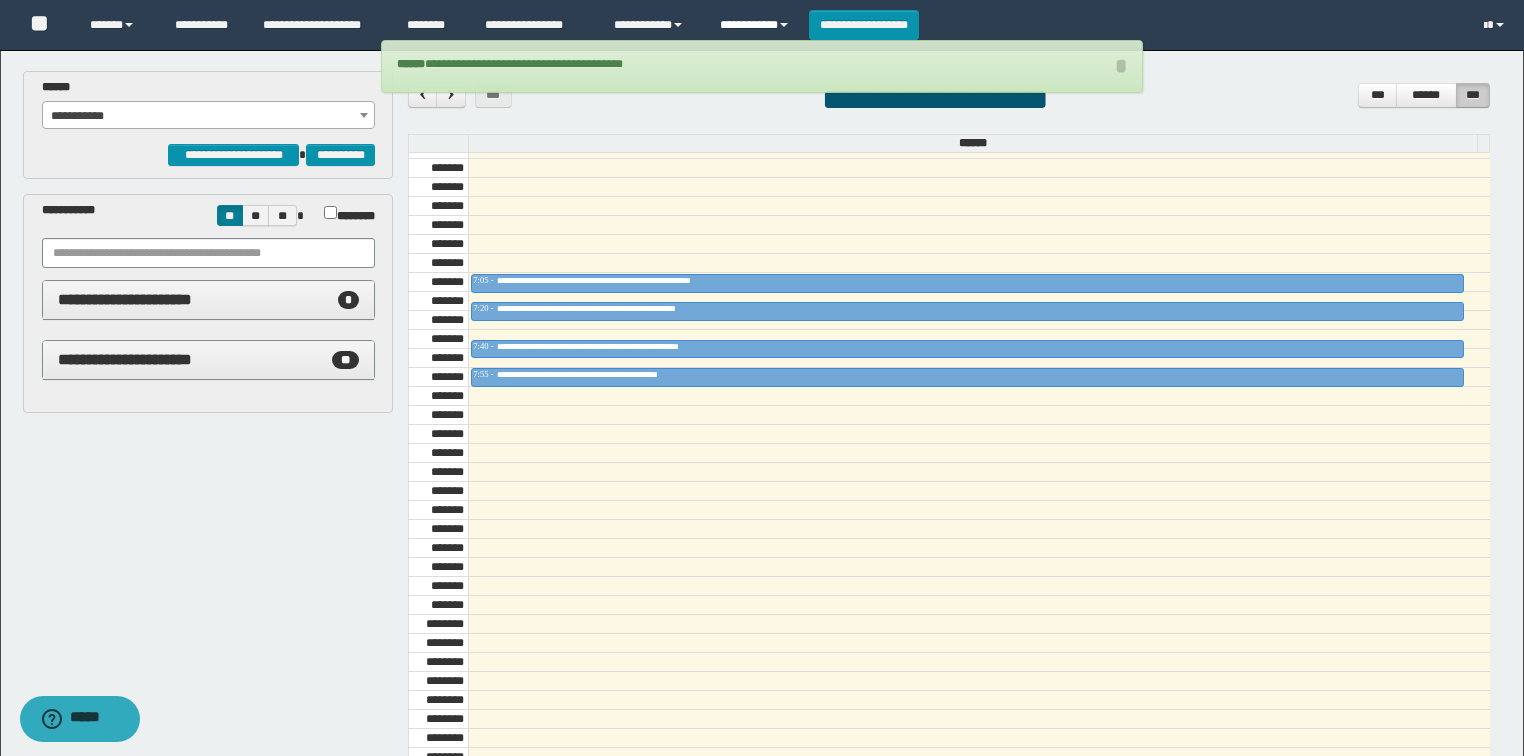 click on "**********" at bounding box center (757, 25) 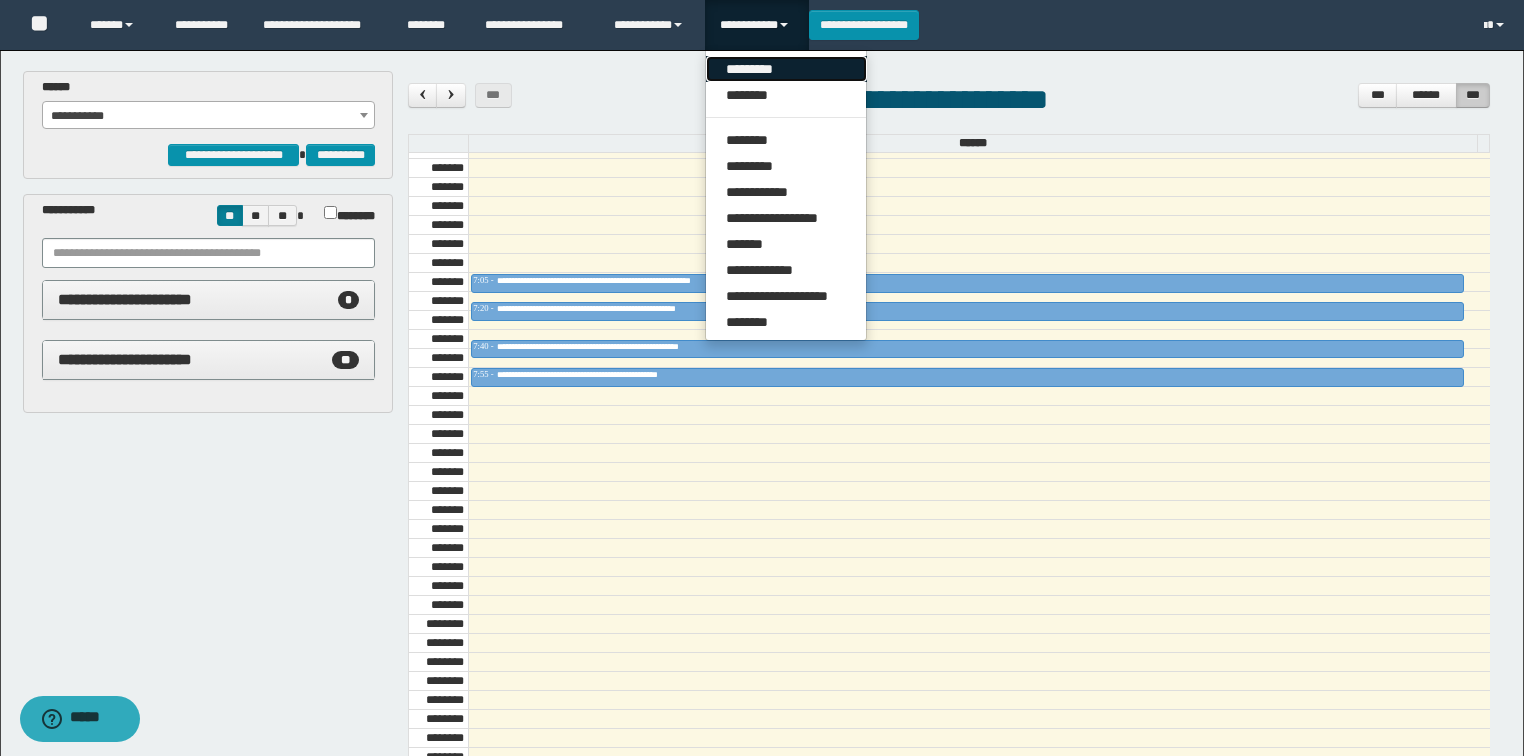 click on "*********" at bounding box center (786, 69) 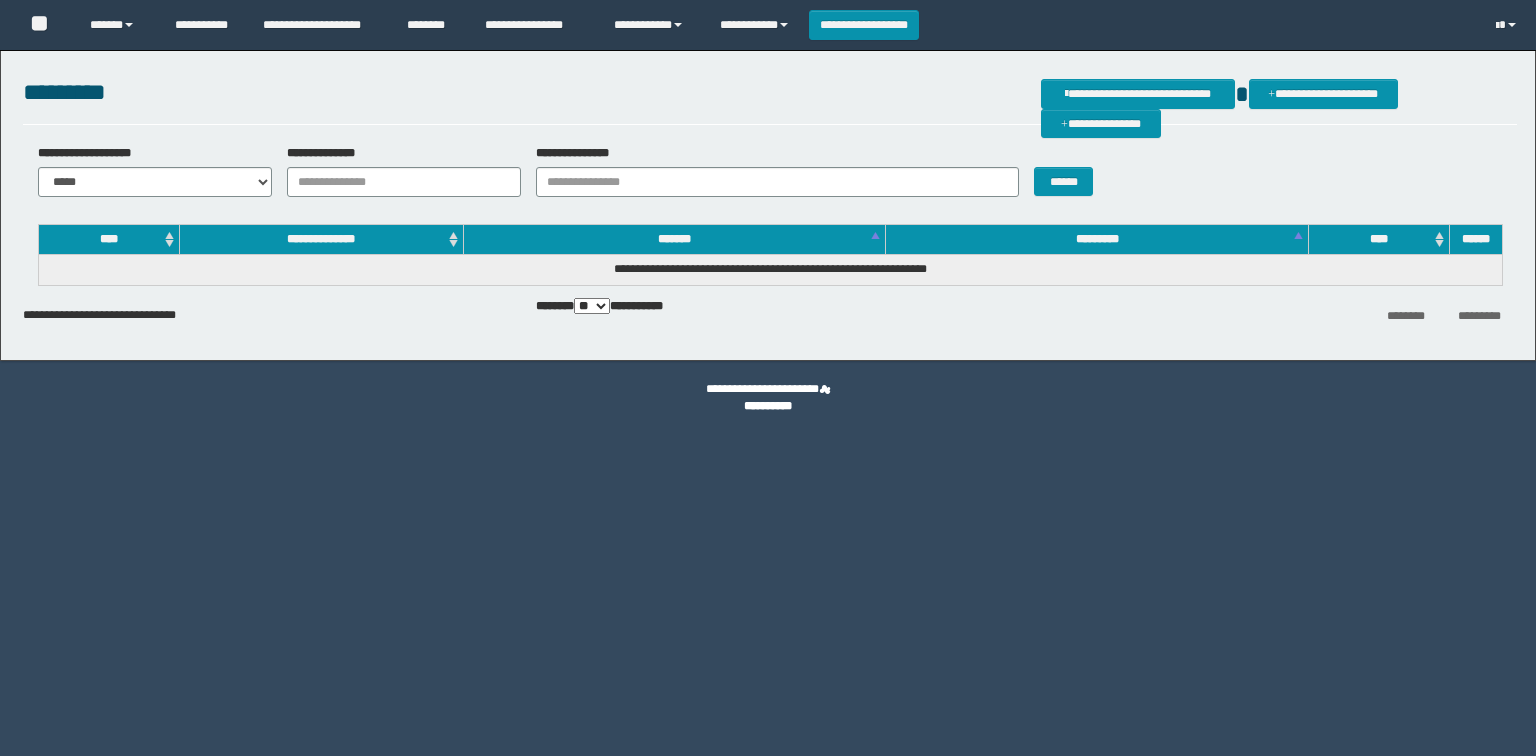 scroll, scrollTop: 0, scrollLeft: 0, axis: both 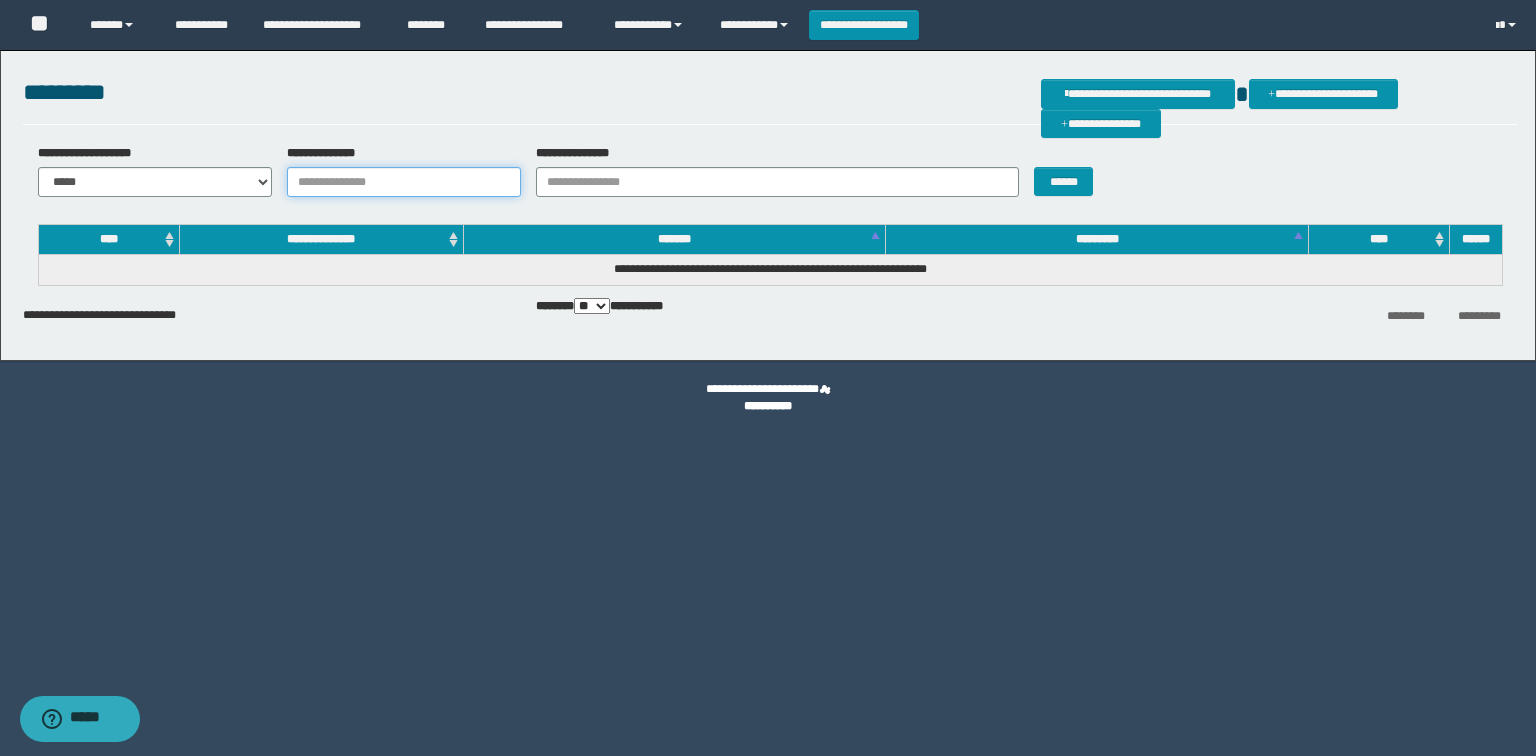 click on "**********" at bounding box center [404, 182] 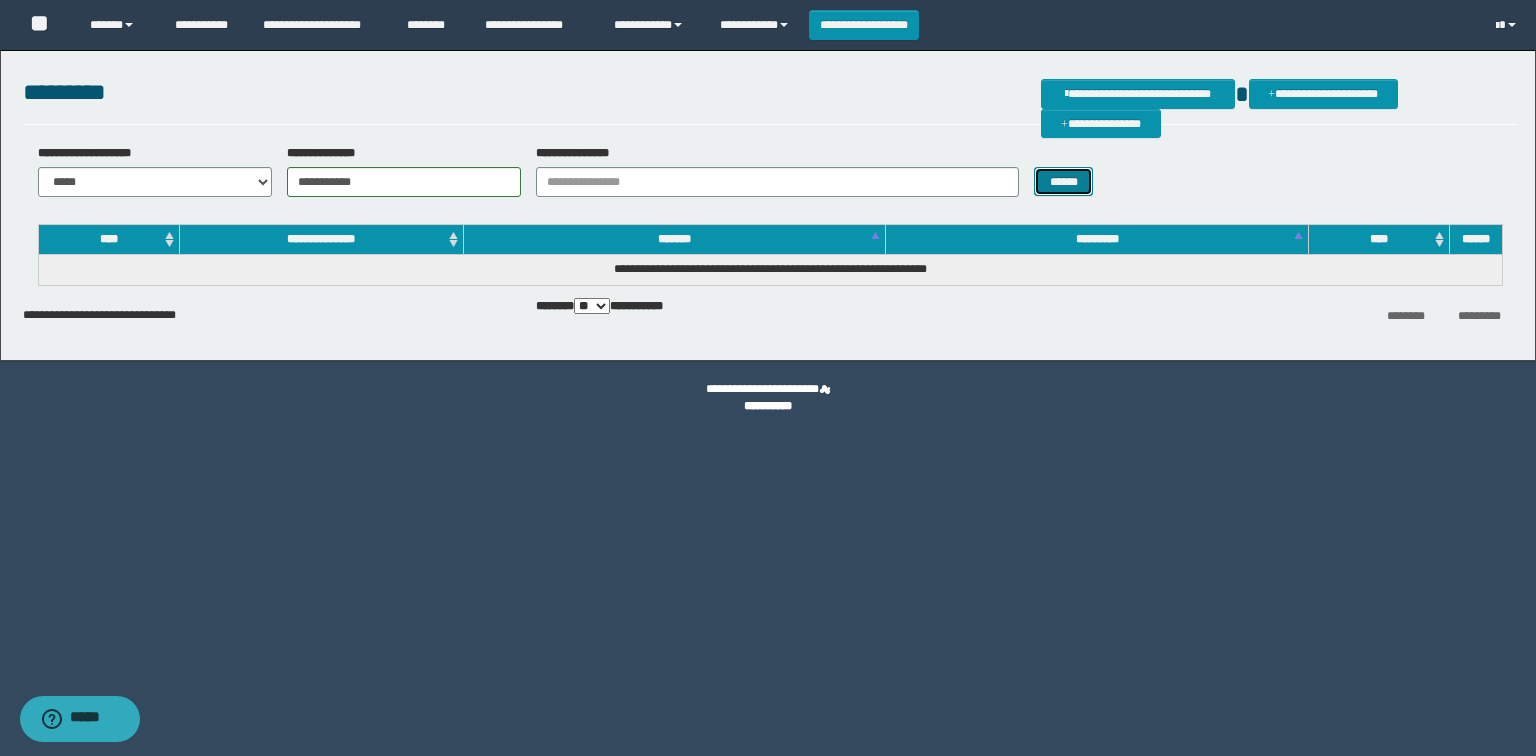 click on "******" at bounding box center (1063, 182) 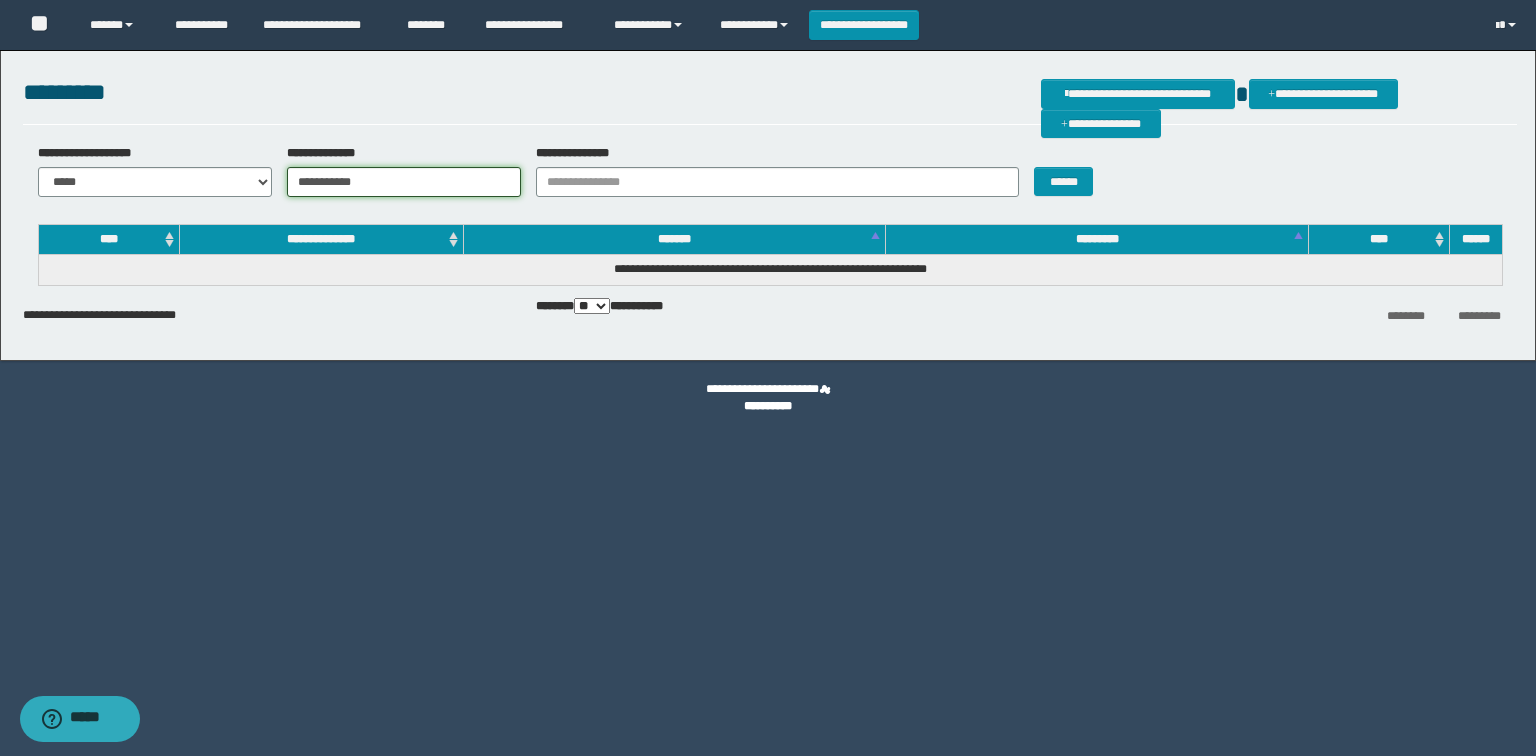 drag, startPoint x: 408, startPoint y: 180, endPoint x: 97, endPoint y: 176, distance: 311.02573 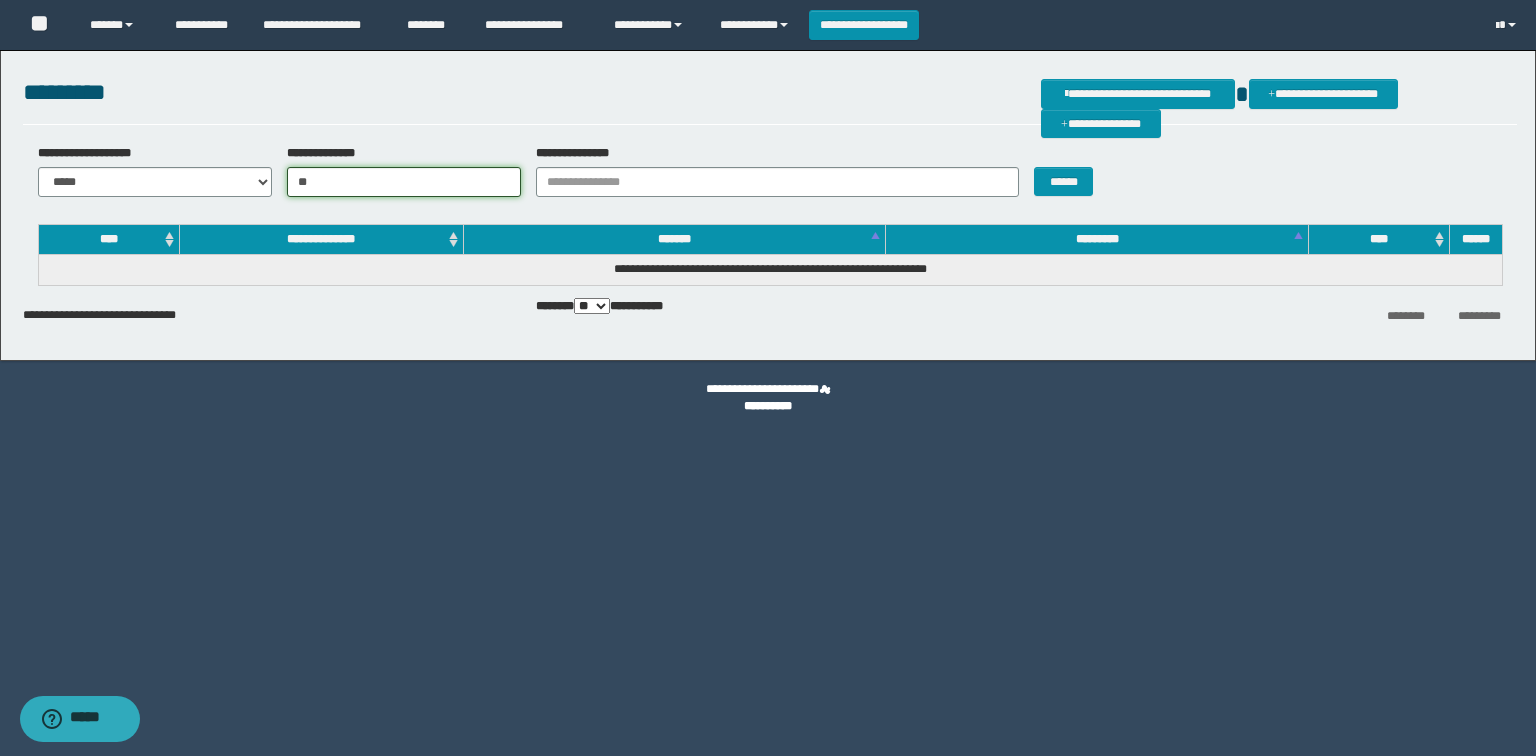type on "*" 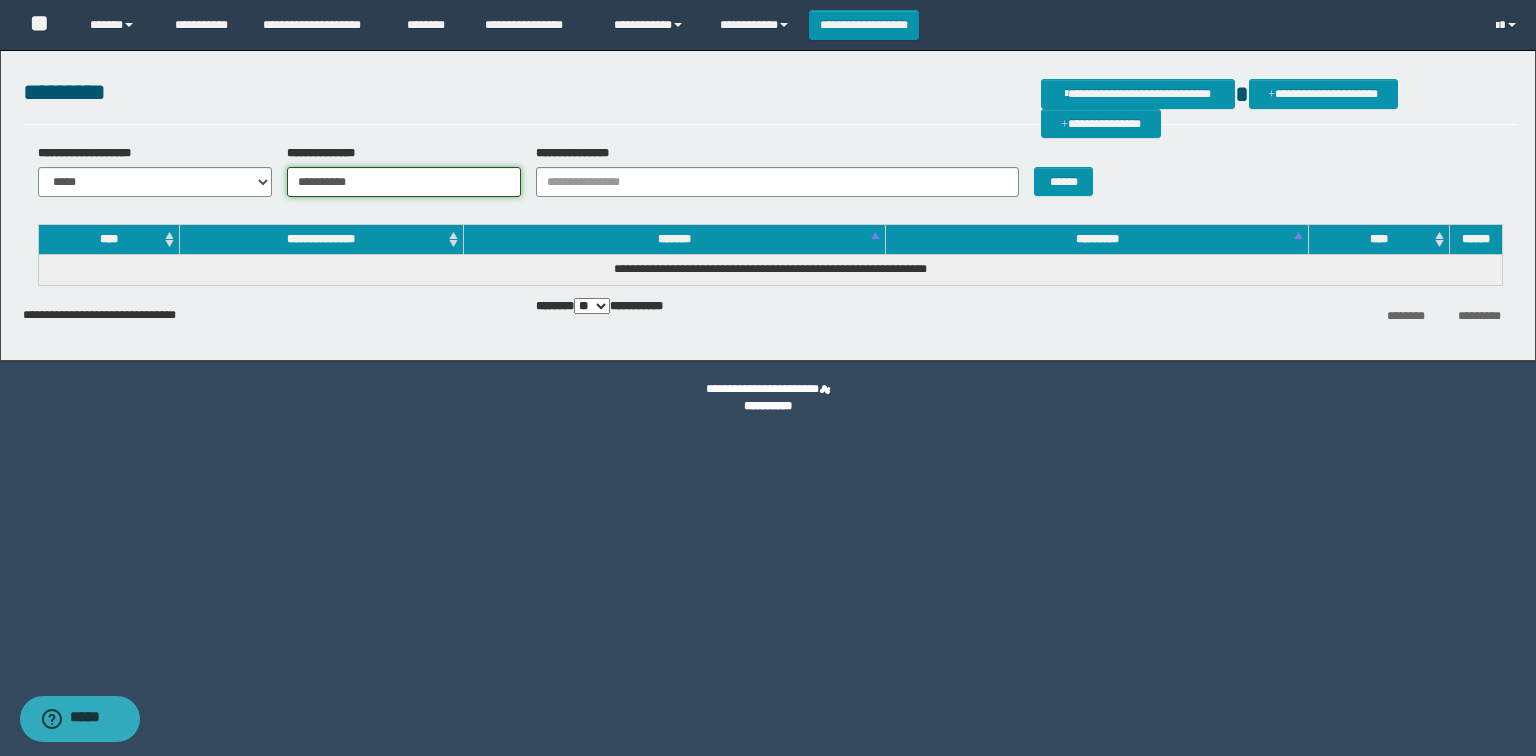 type on "**********" 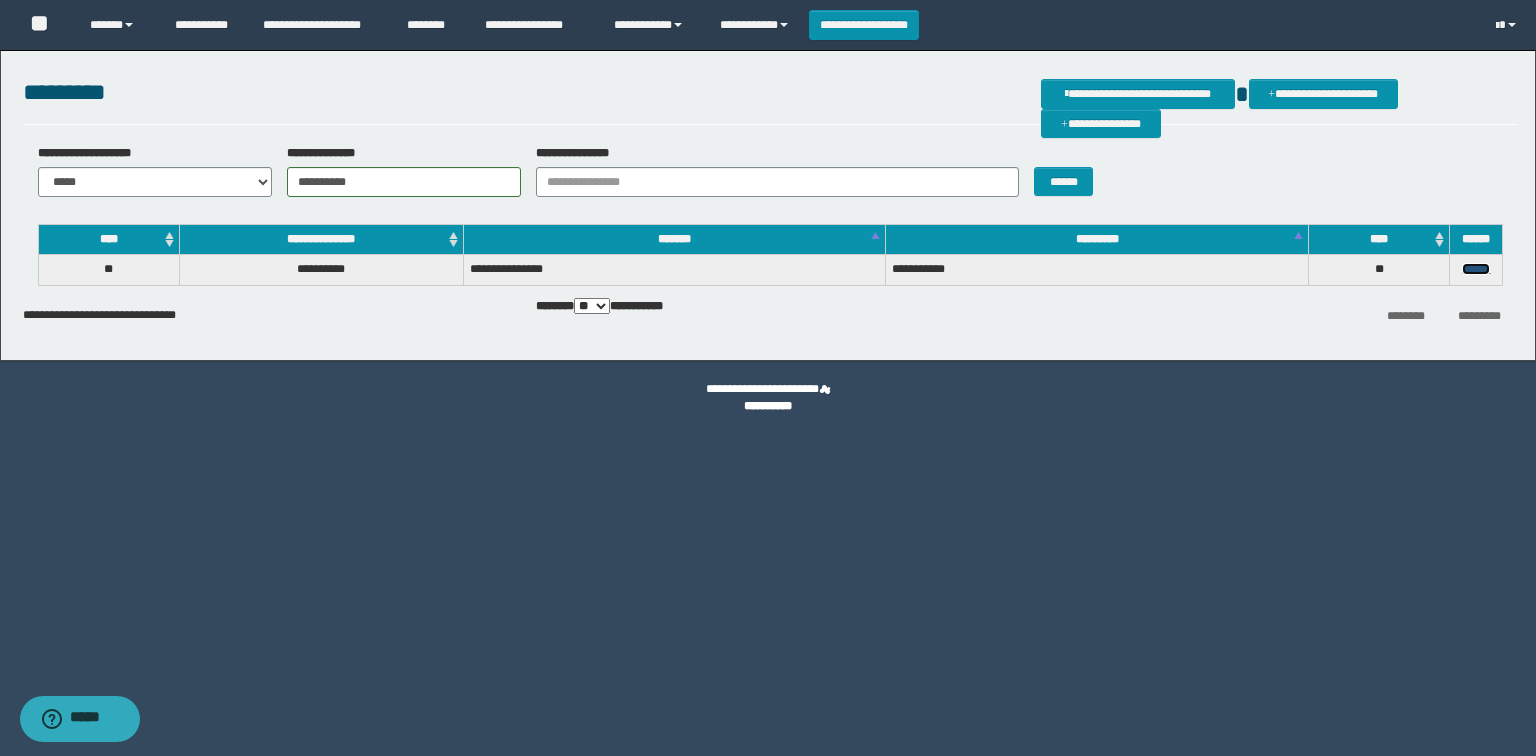 click on "******" at bounding box center [1476, 269] 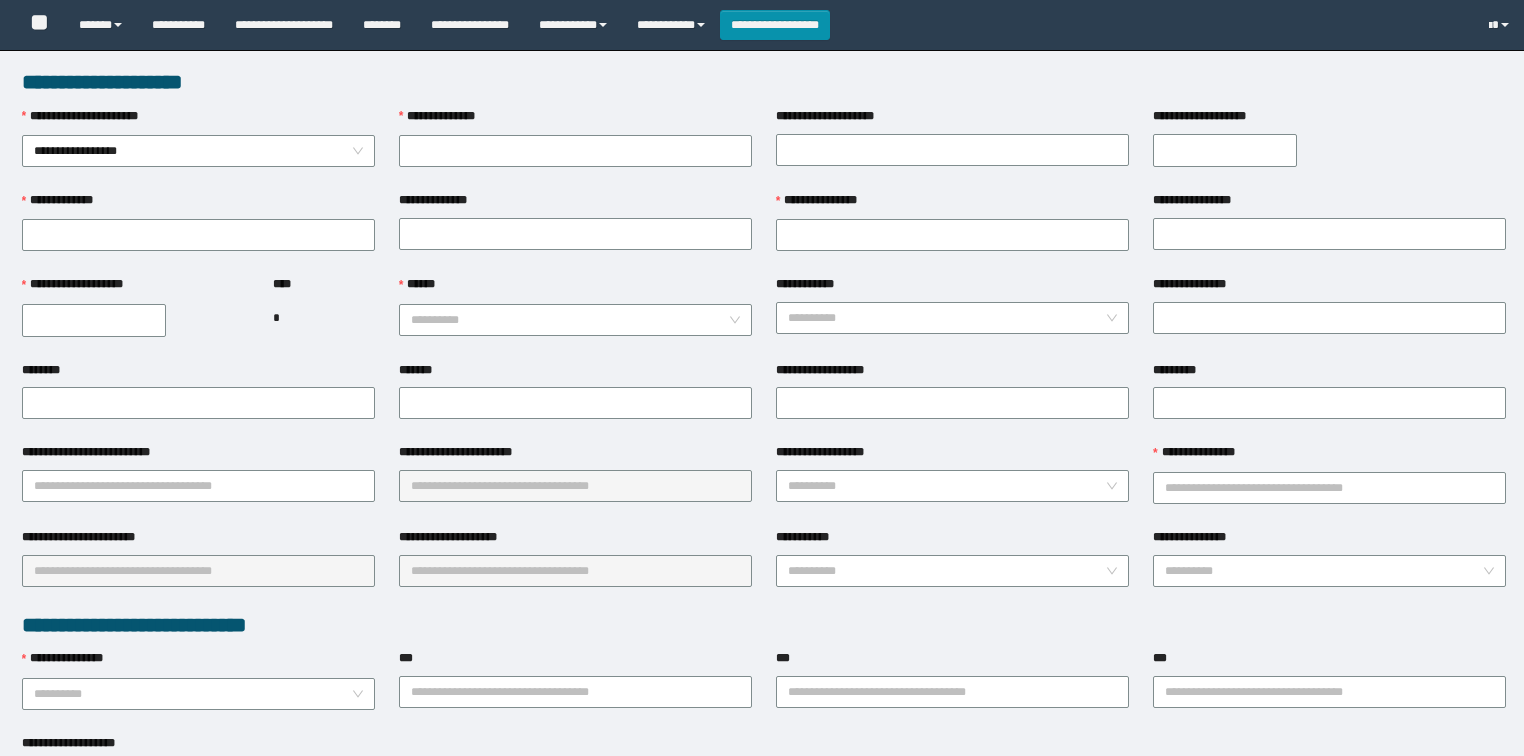 scroll, scrollTop: 0, scrollLeft: 0, axis: both 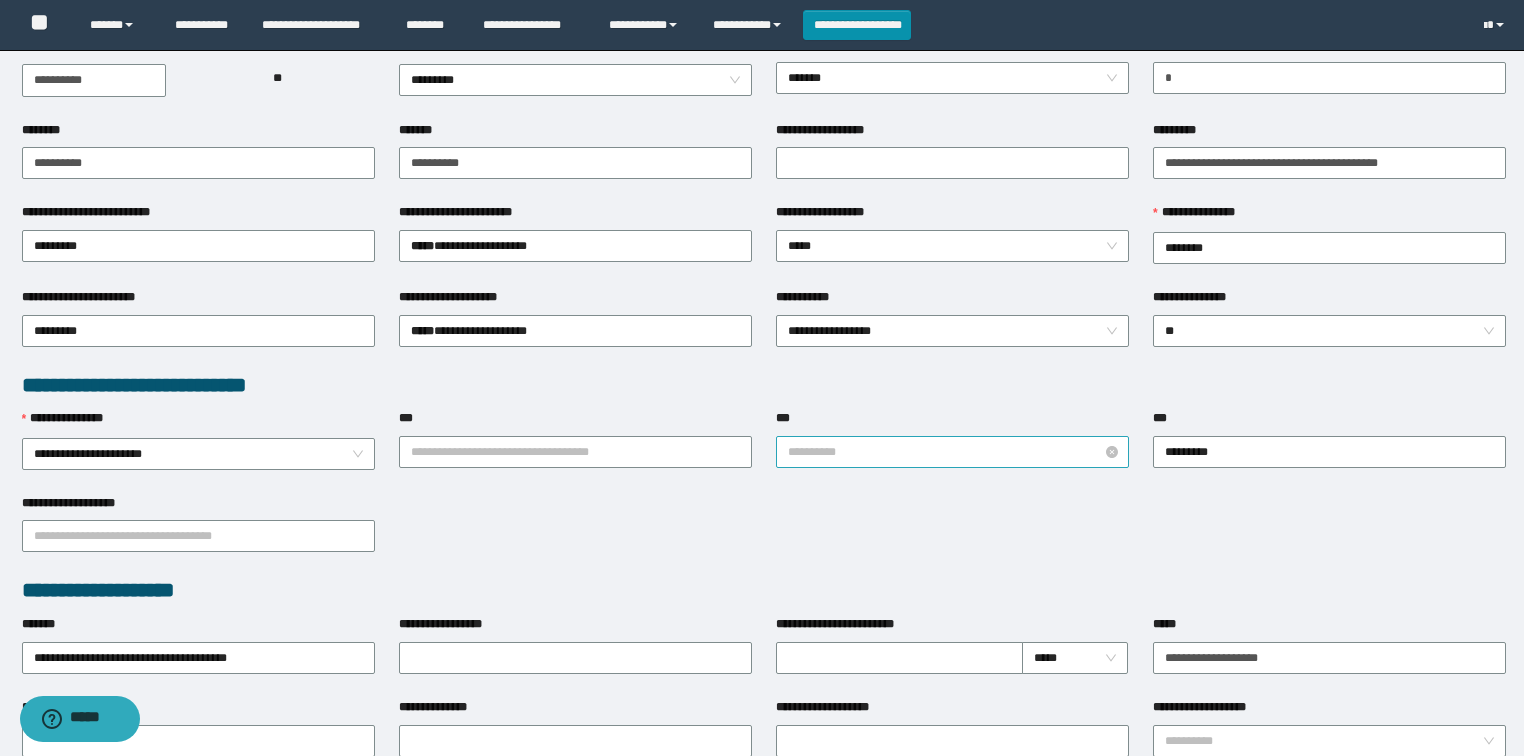 click on "**********" at bounding box center (953, 452) 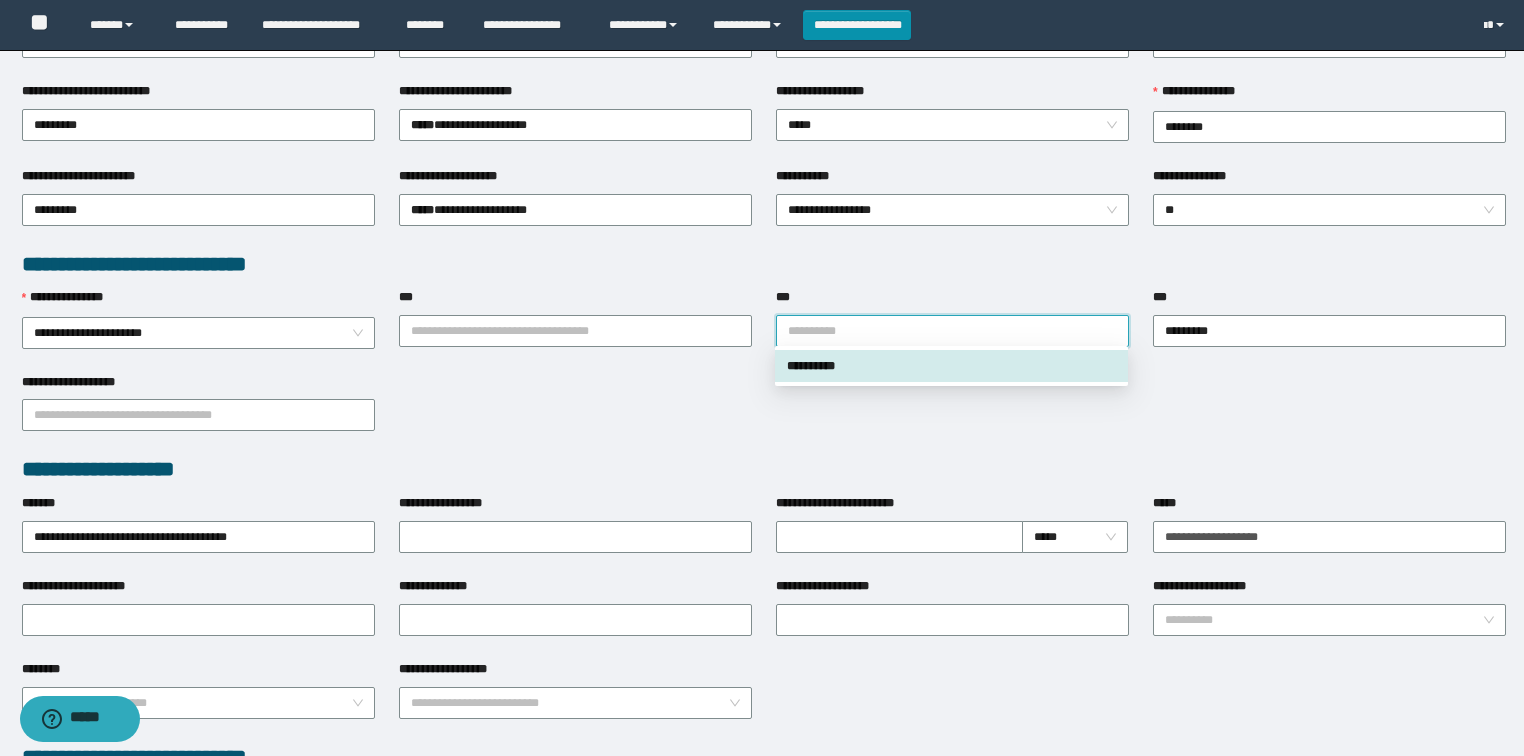 scroll, scrollTop: 400, scrollLeft: 0, axis: vertical 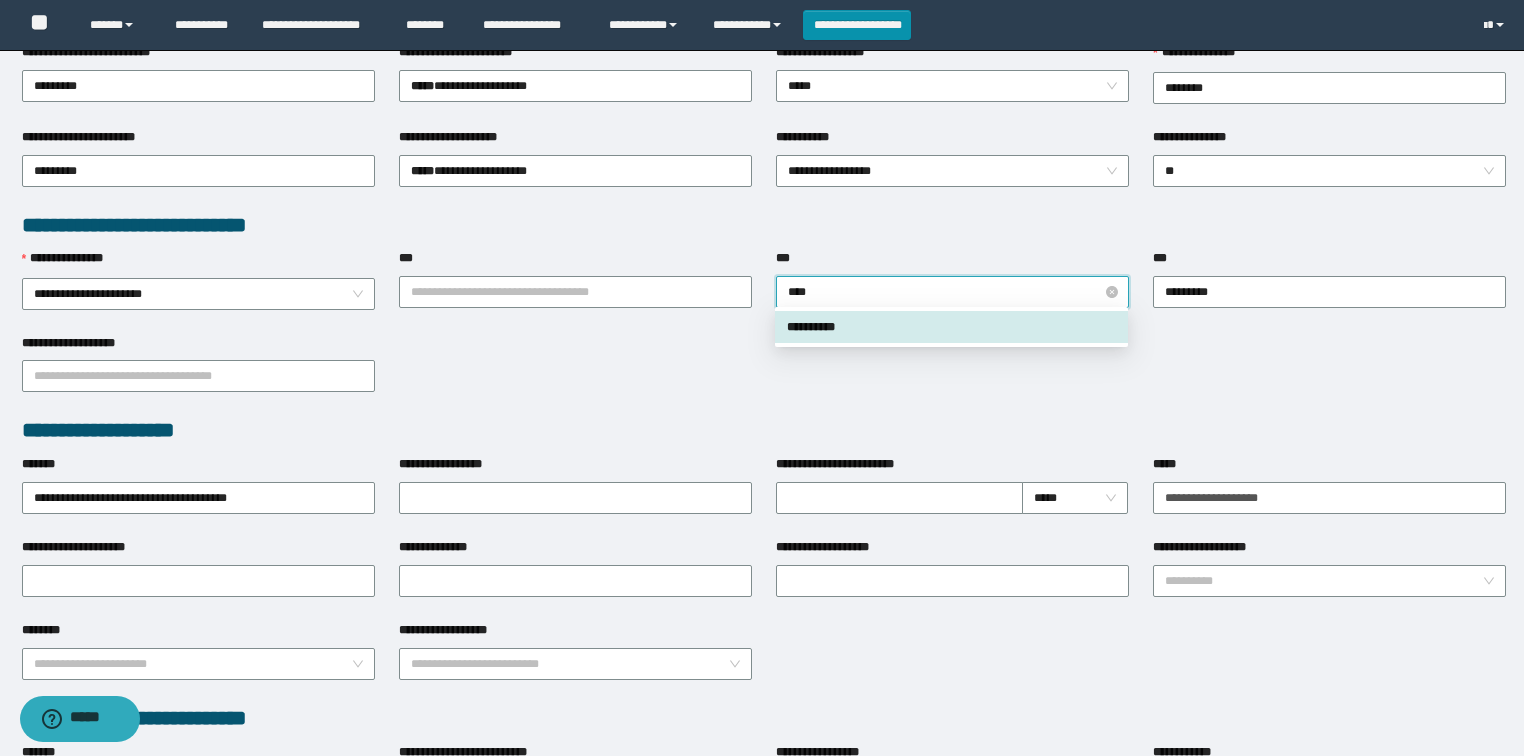 type on "*****" 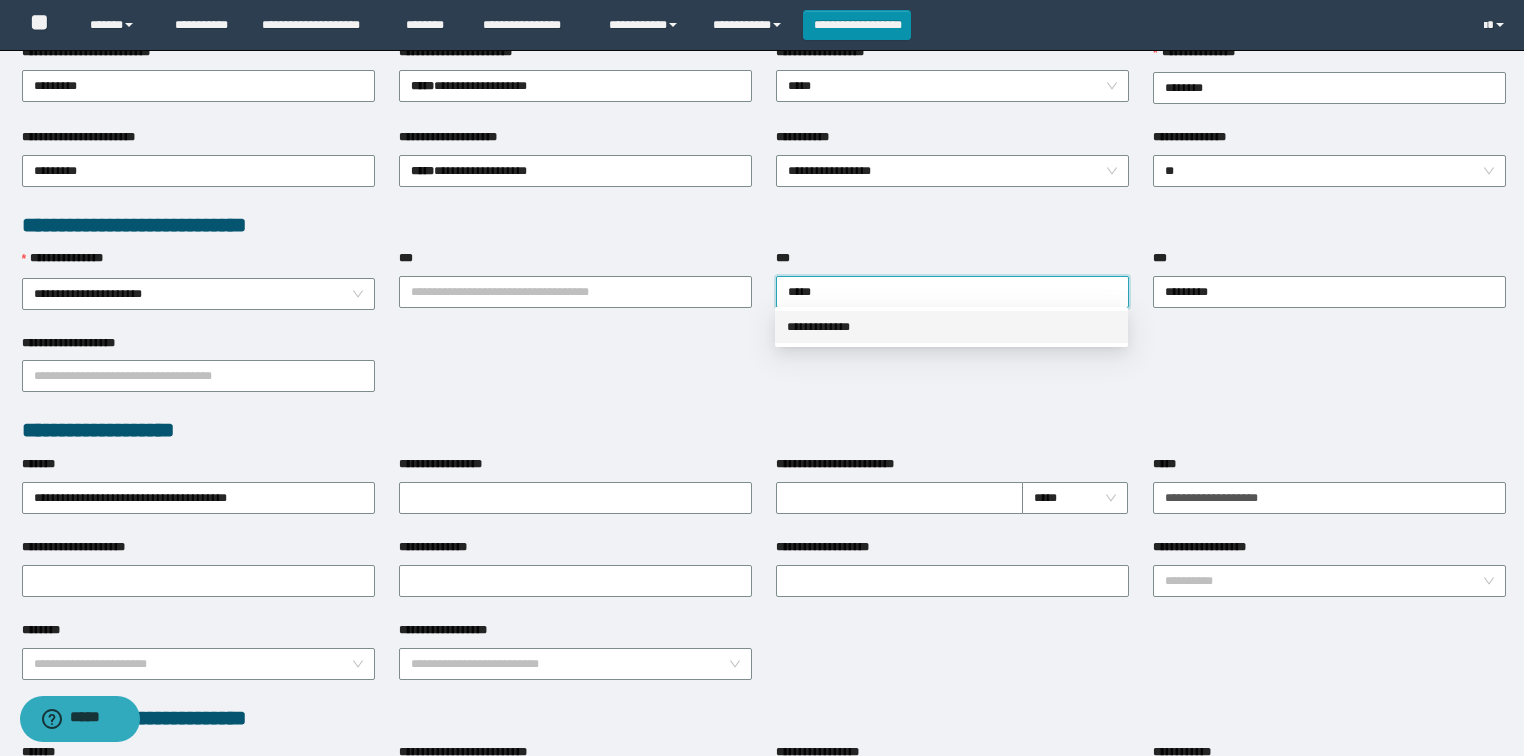 click on "**********" at bounding box center (951, 327) 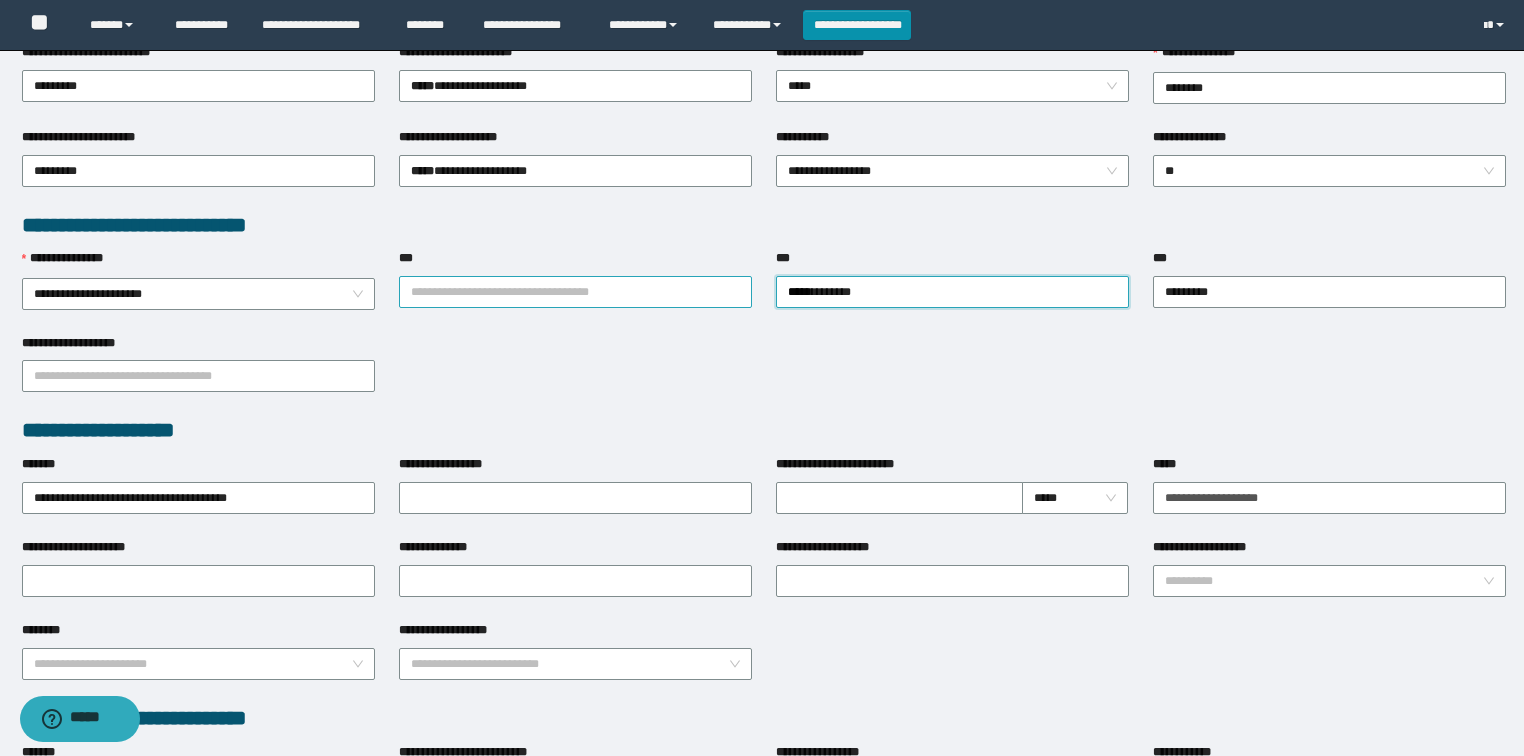 click on "***" at bounding box center [575, 292] 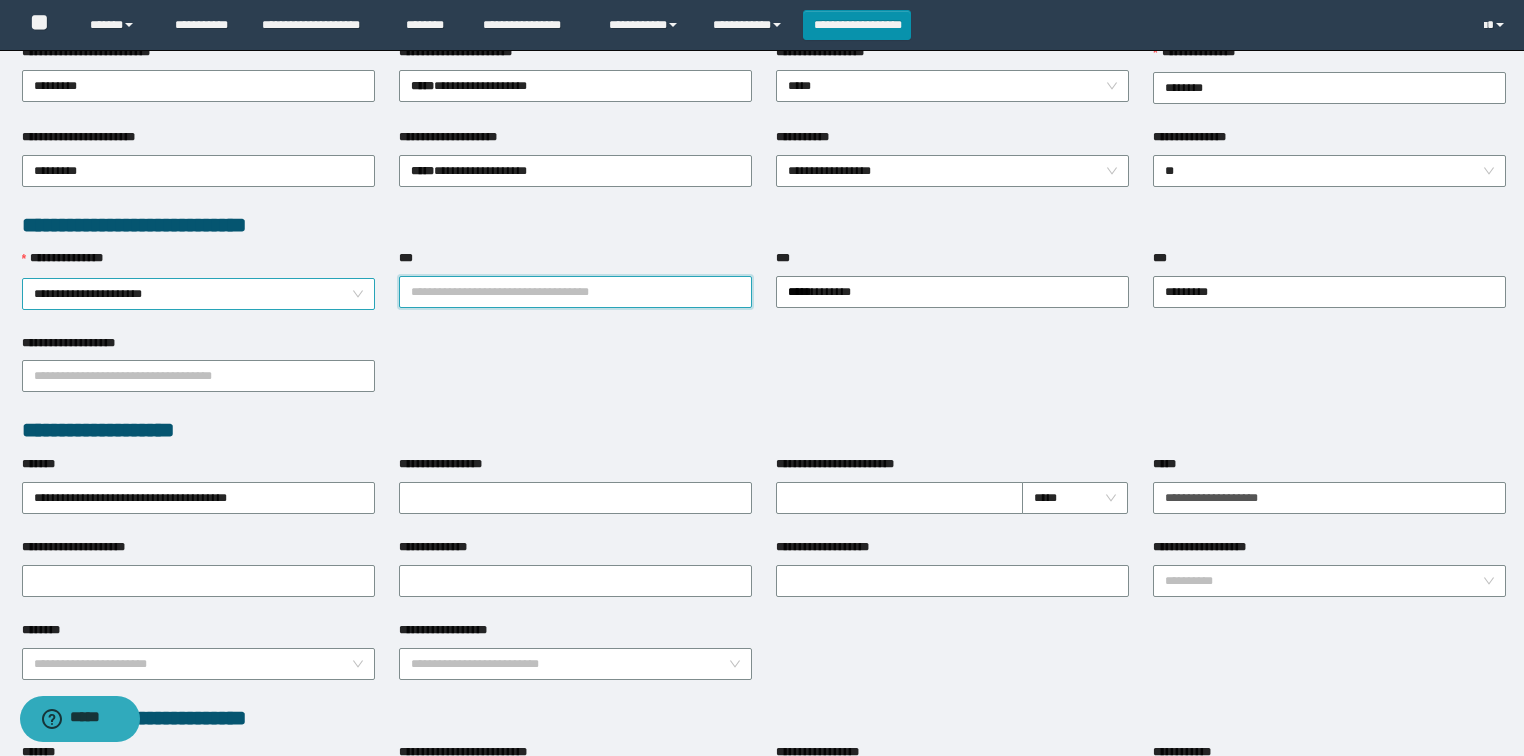 click on "**********" at bounding box center (199, 294) 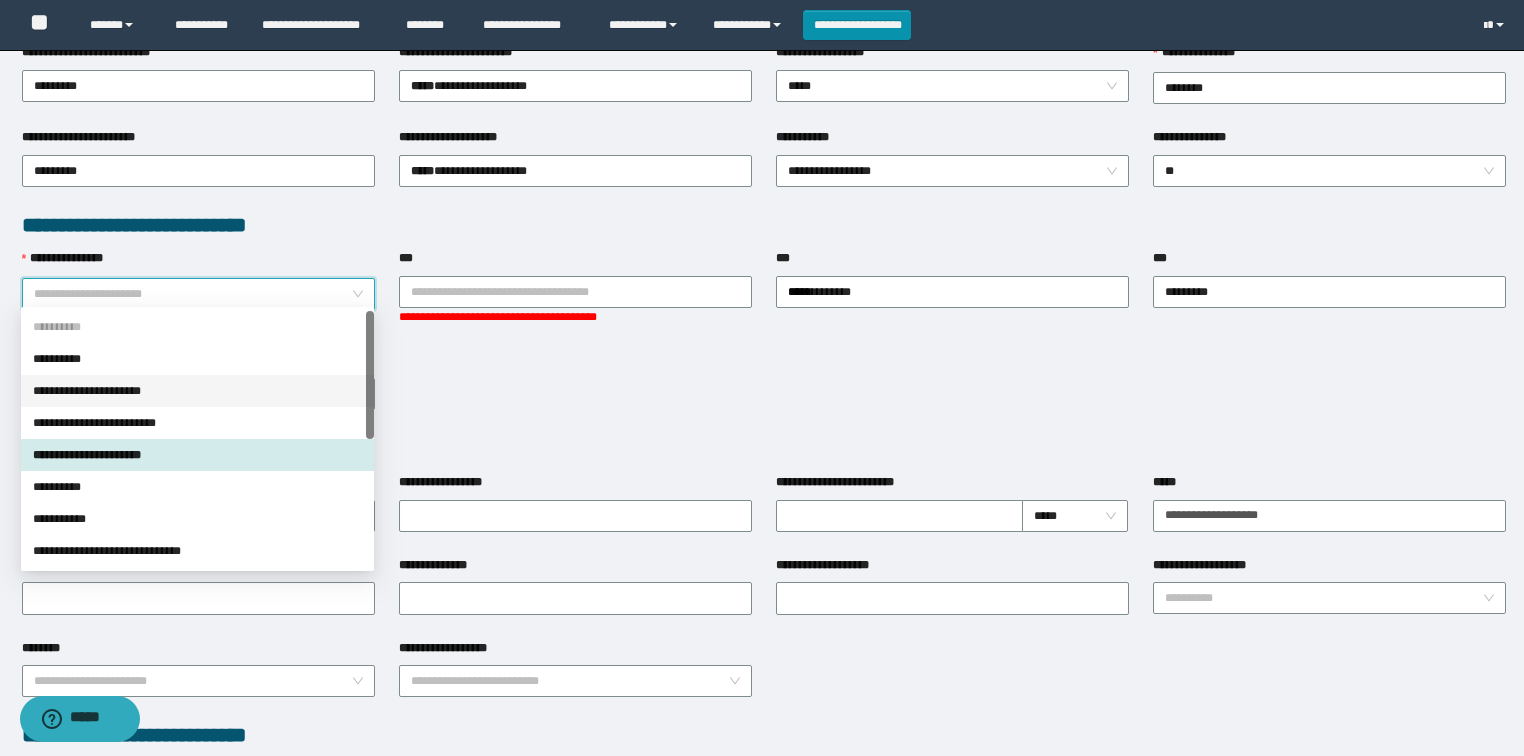 click on "**********" at bounding box center [197, 391] 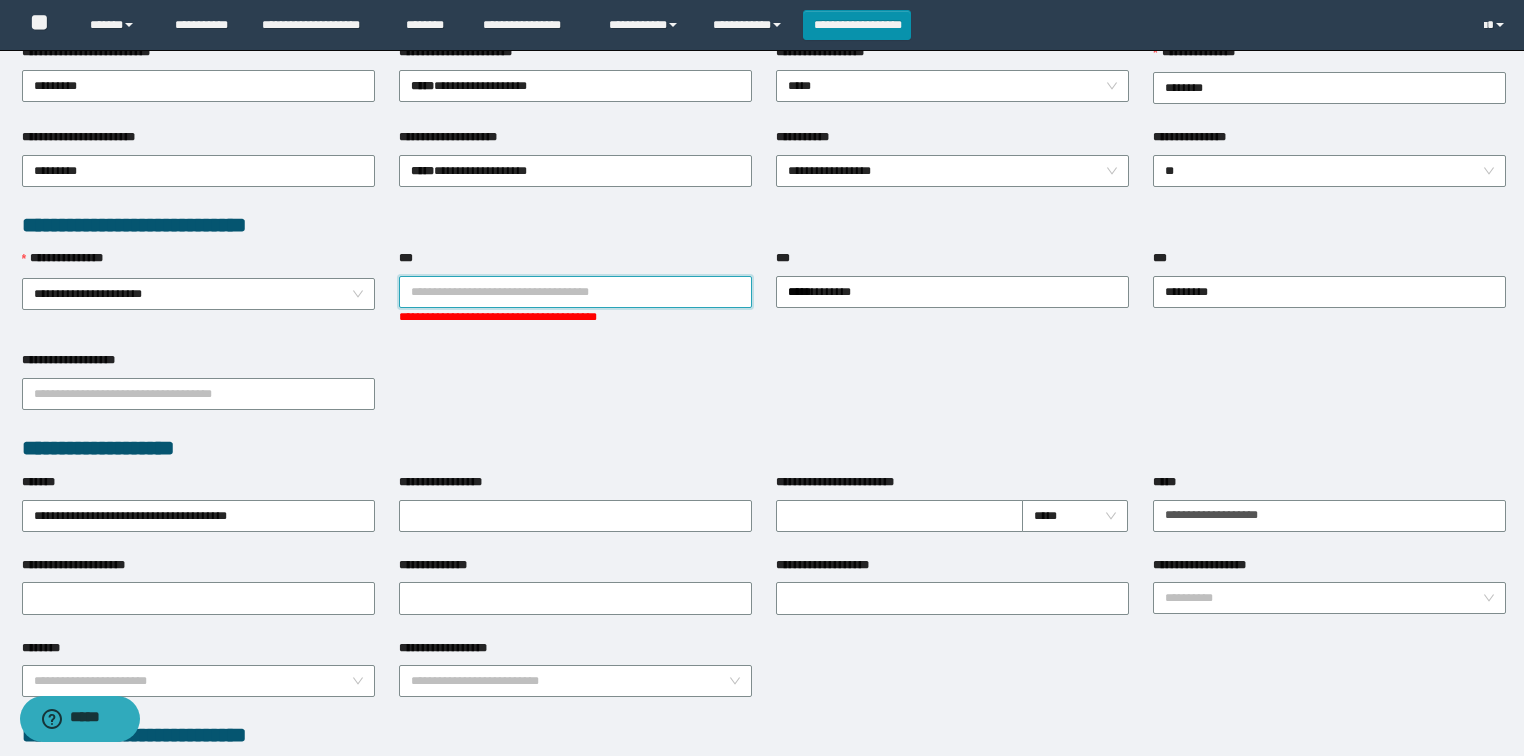 click on "***" at bounding box center [575, 292] 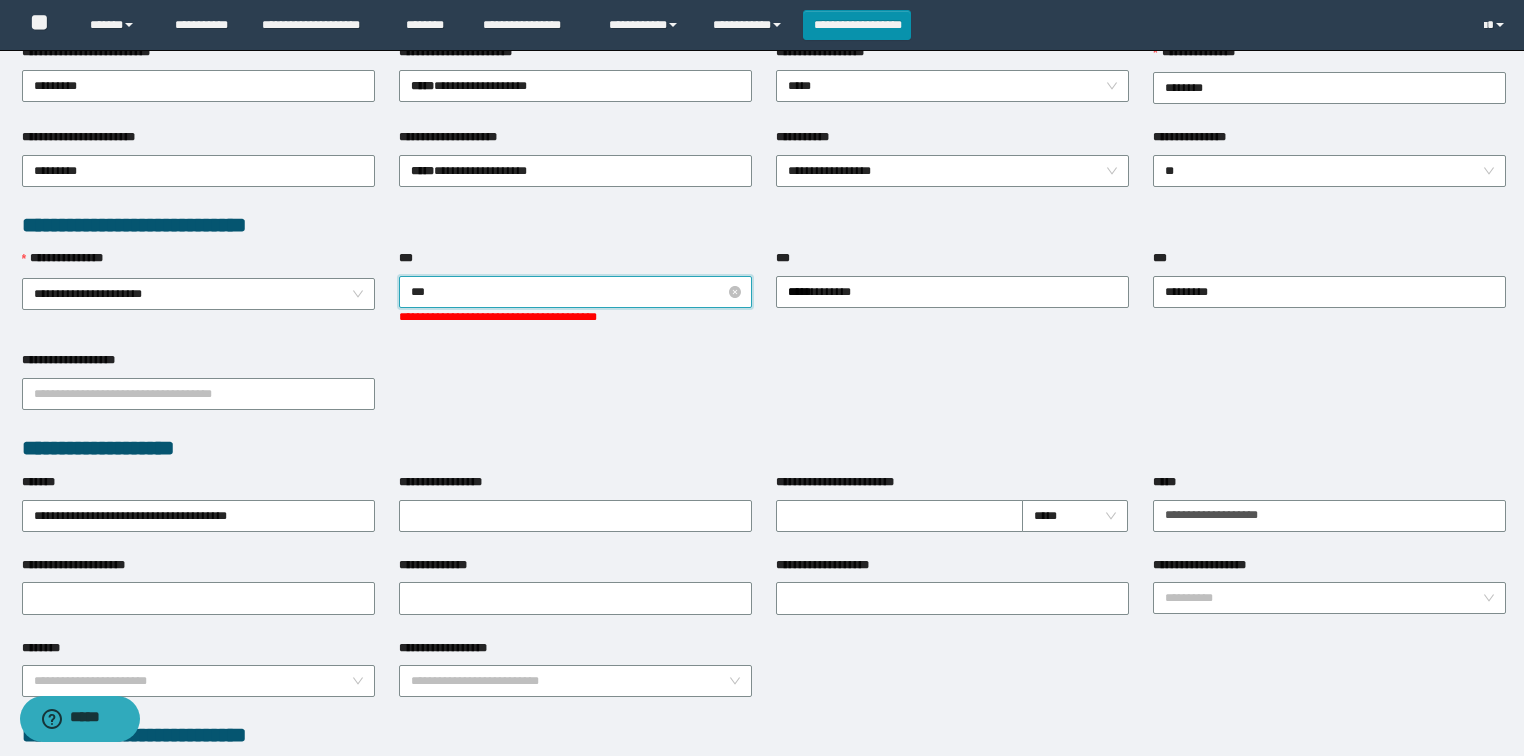 type on "****" 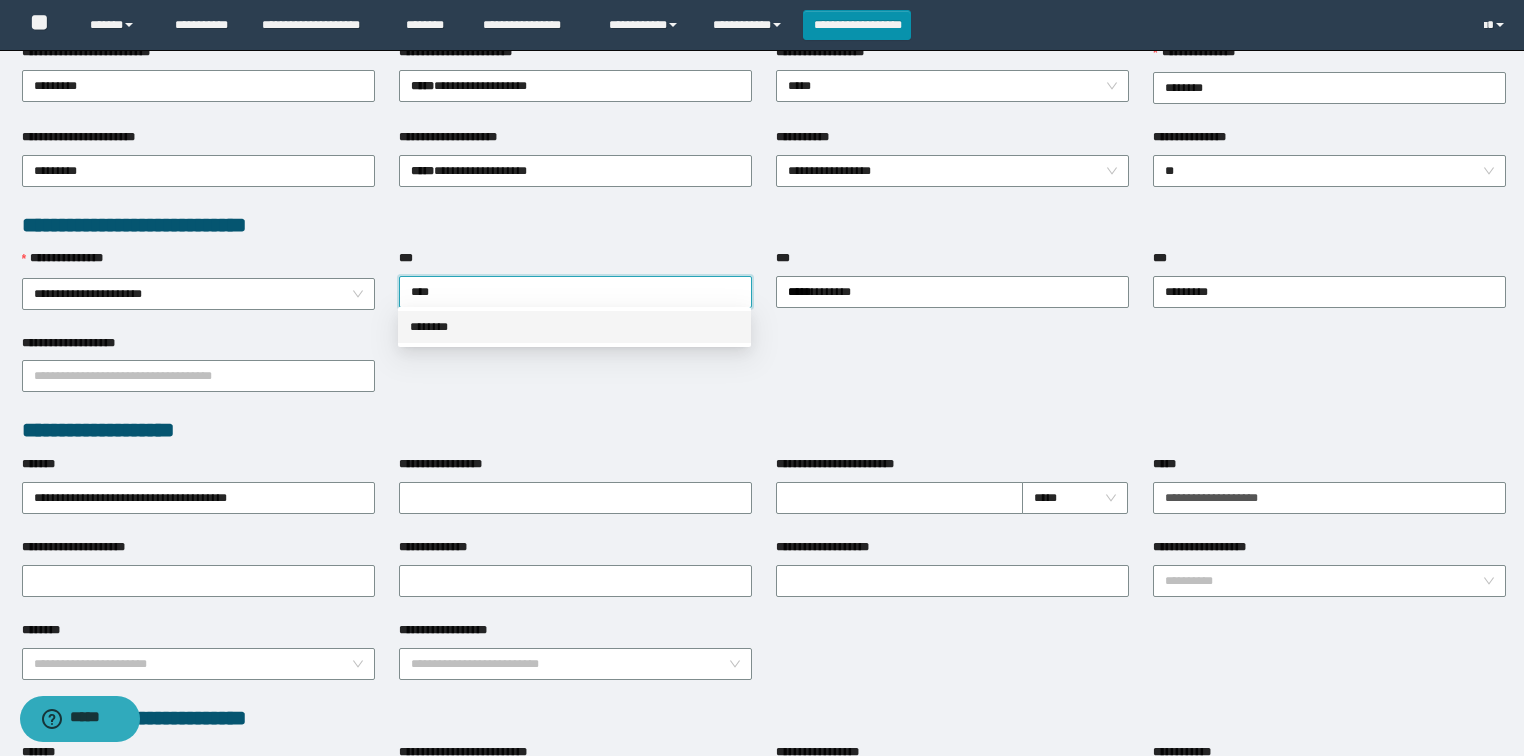 click on "********" at bounding box center [574, 327] 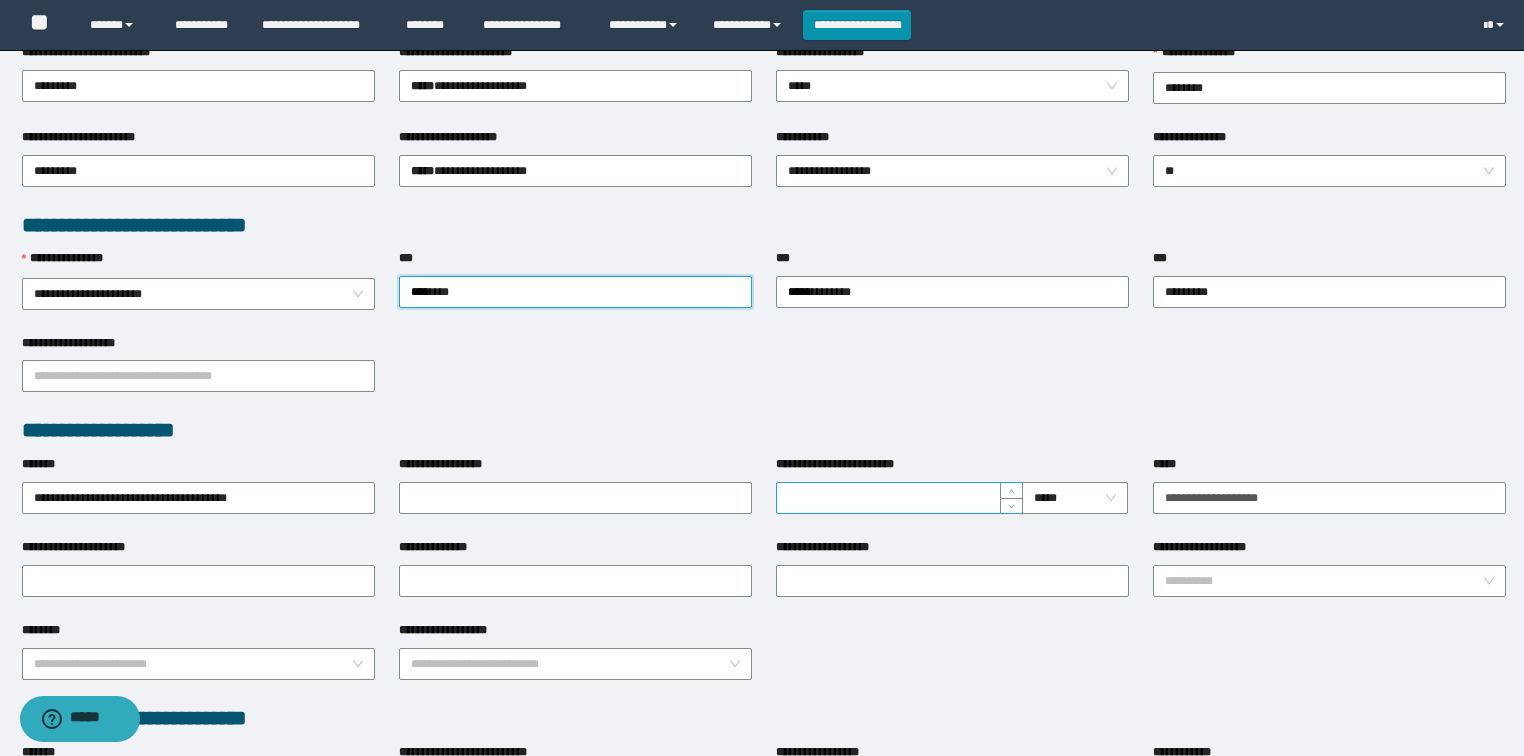 click on "**********" at bounding box center (899, 498) 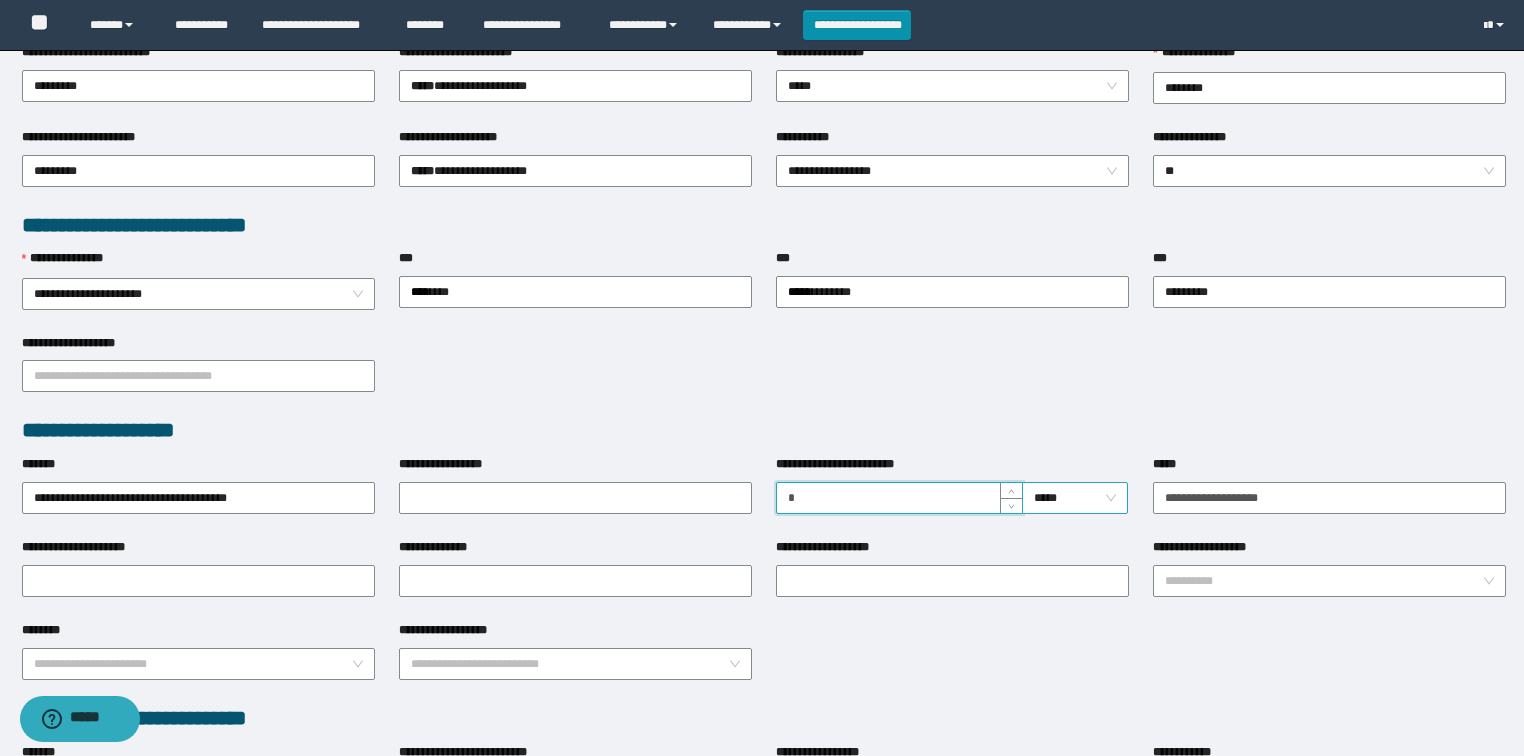 click on "*****" at bounding box center [1075, 498] 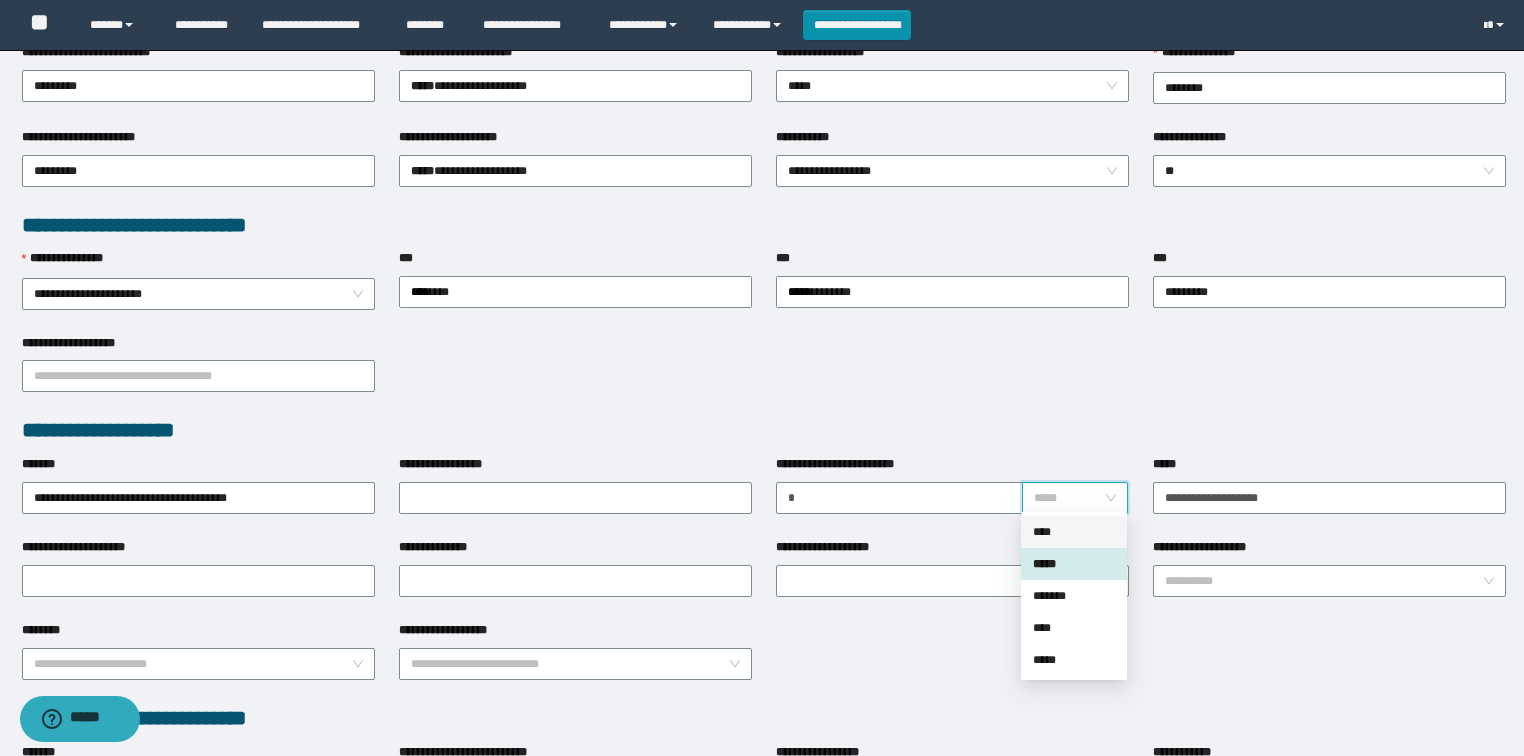 click on "****" at bounding box center [1074, 532] 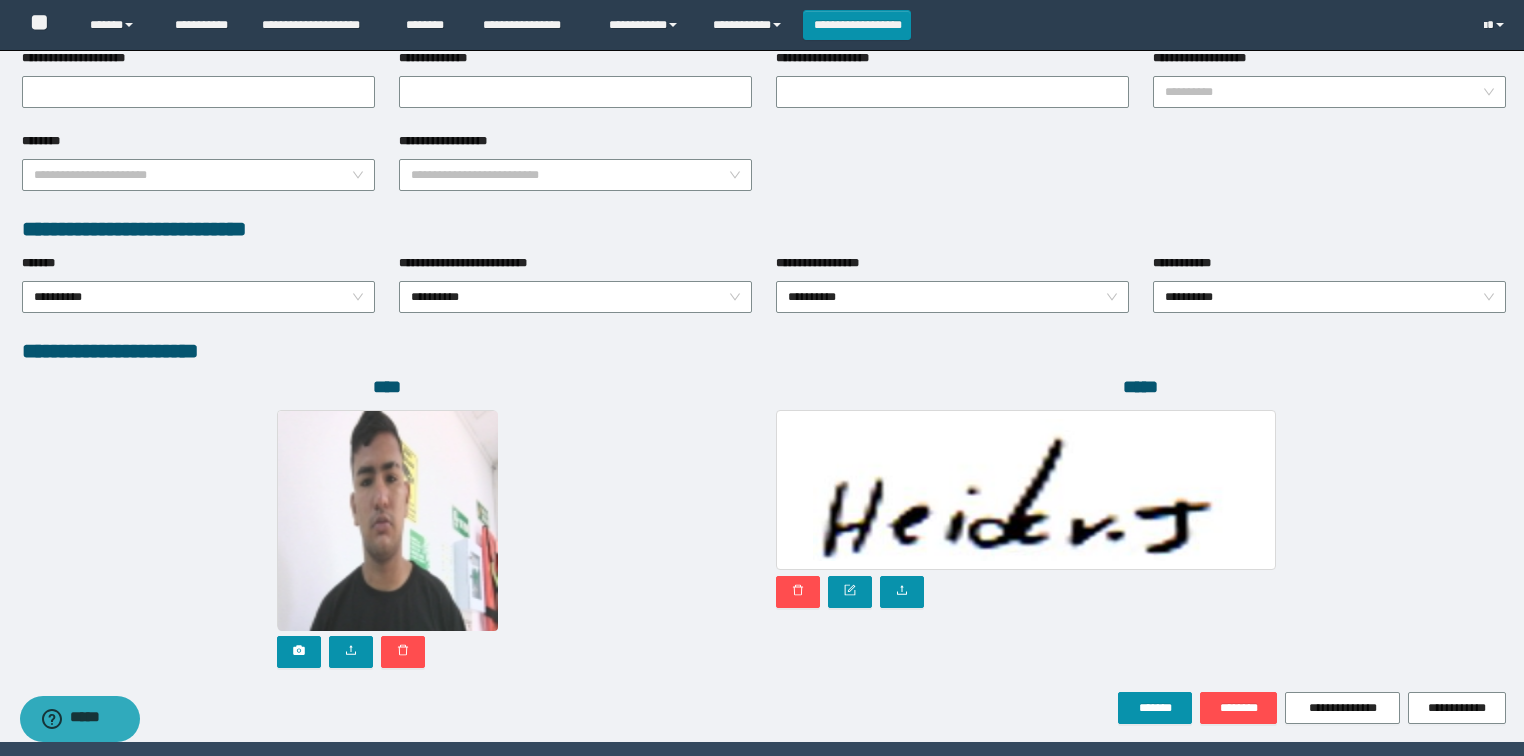 scroll, scrollTop: 946, scrollLeft: 0, axis: vertical 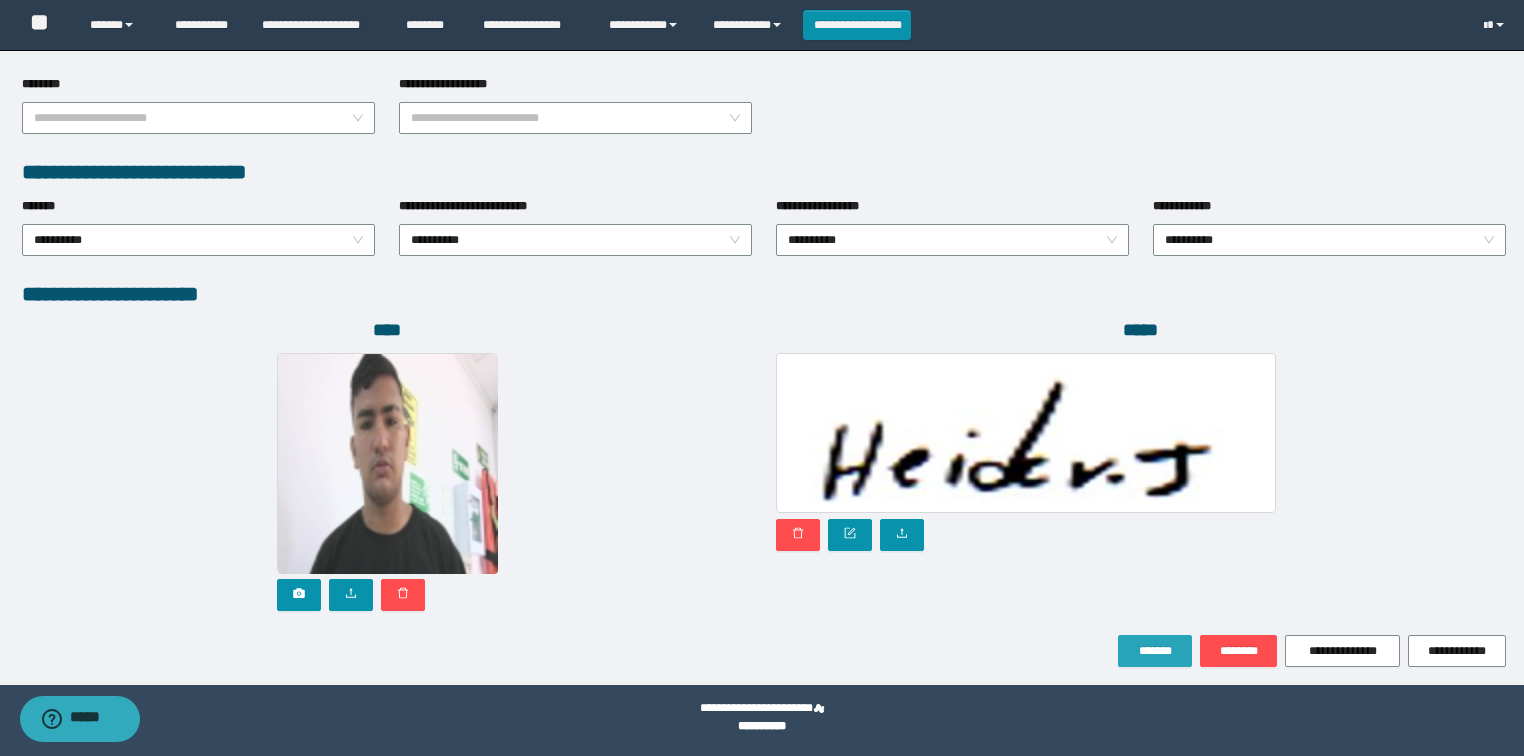 click on "*******" at bounding box center [1155, 651] 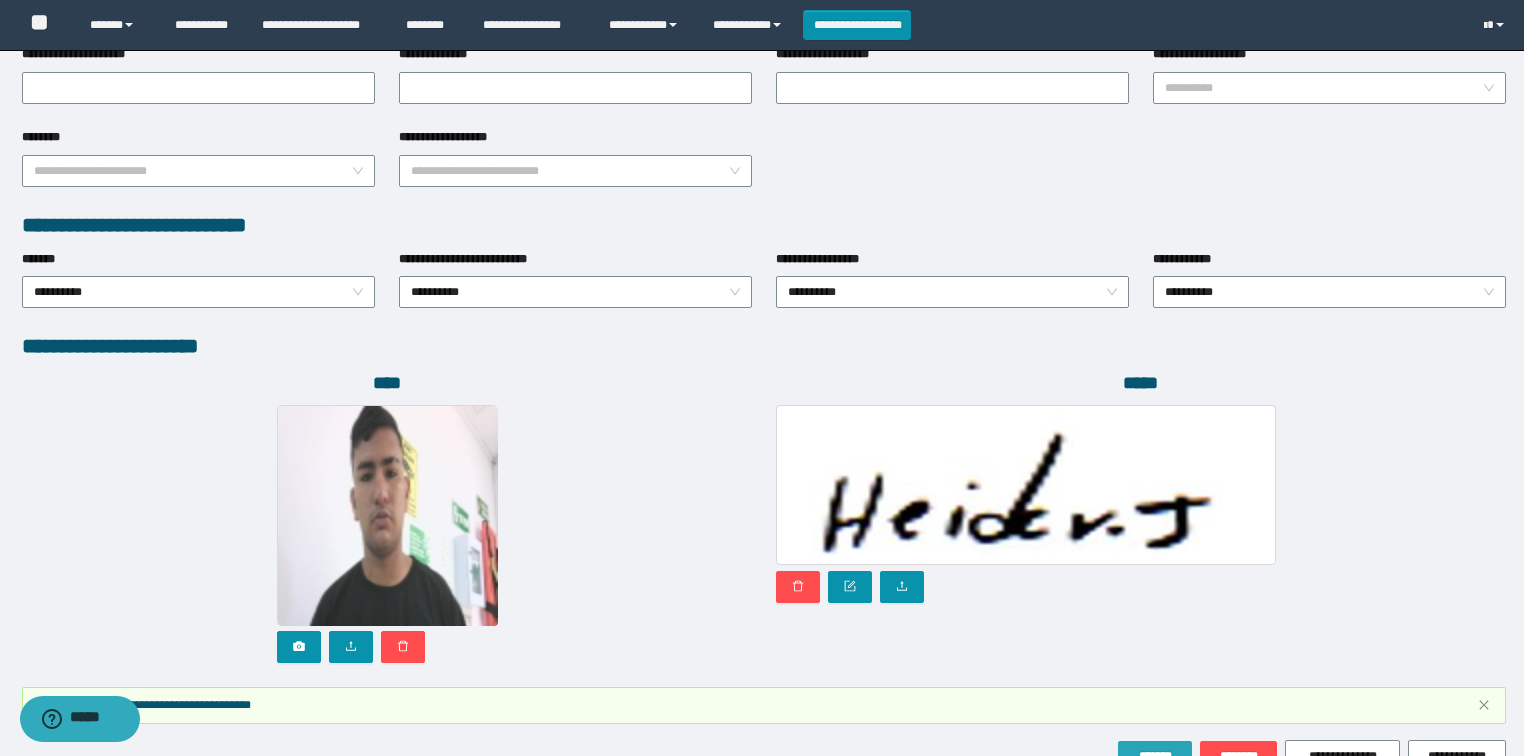 scroll, scrollTop: 999, scrollLeft: 0, axis: vertical 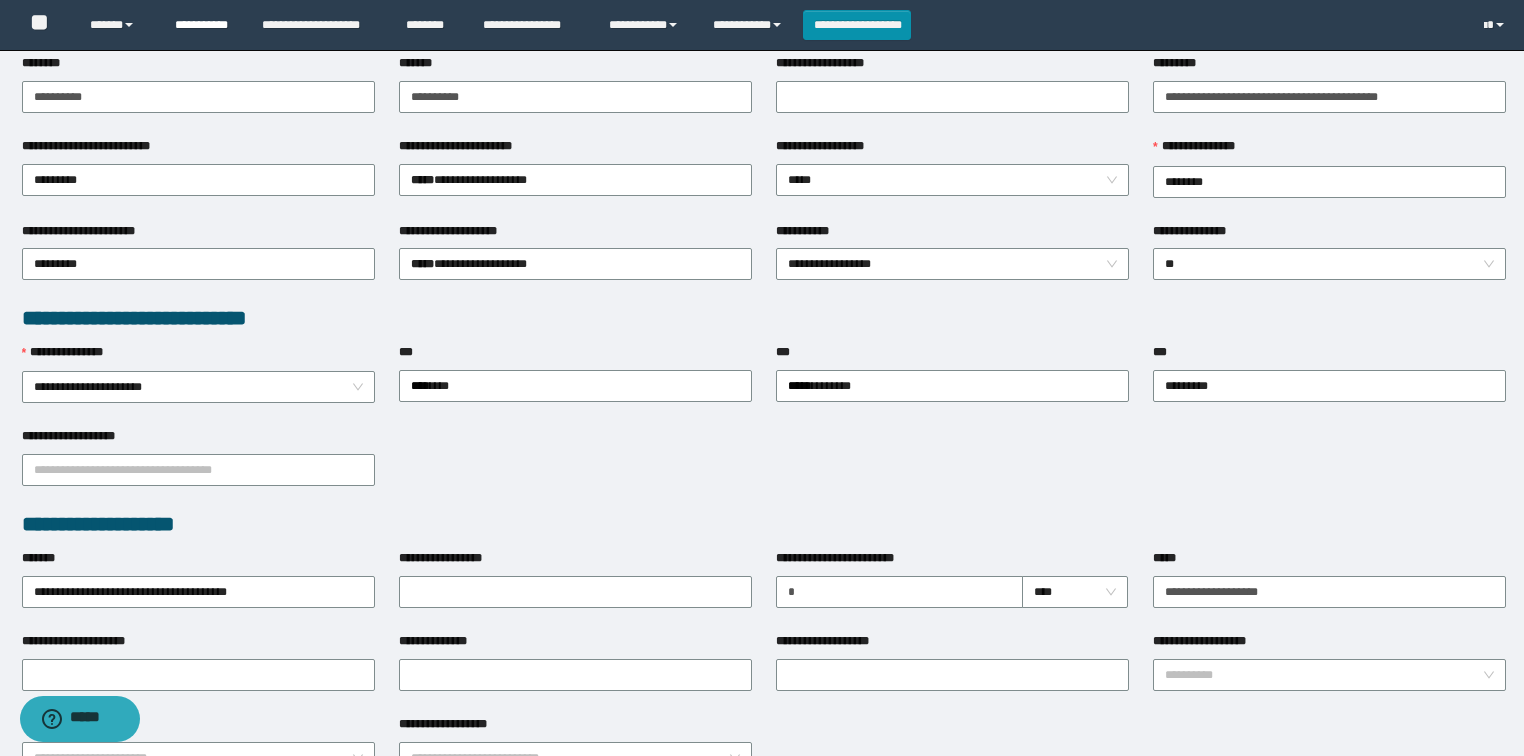 drag, startPoint x: 202, startPoint y: 18, endPoint x: 214, endPoint y: 47, distance: 31.38471 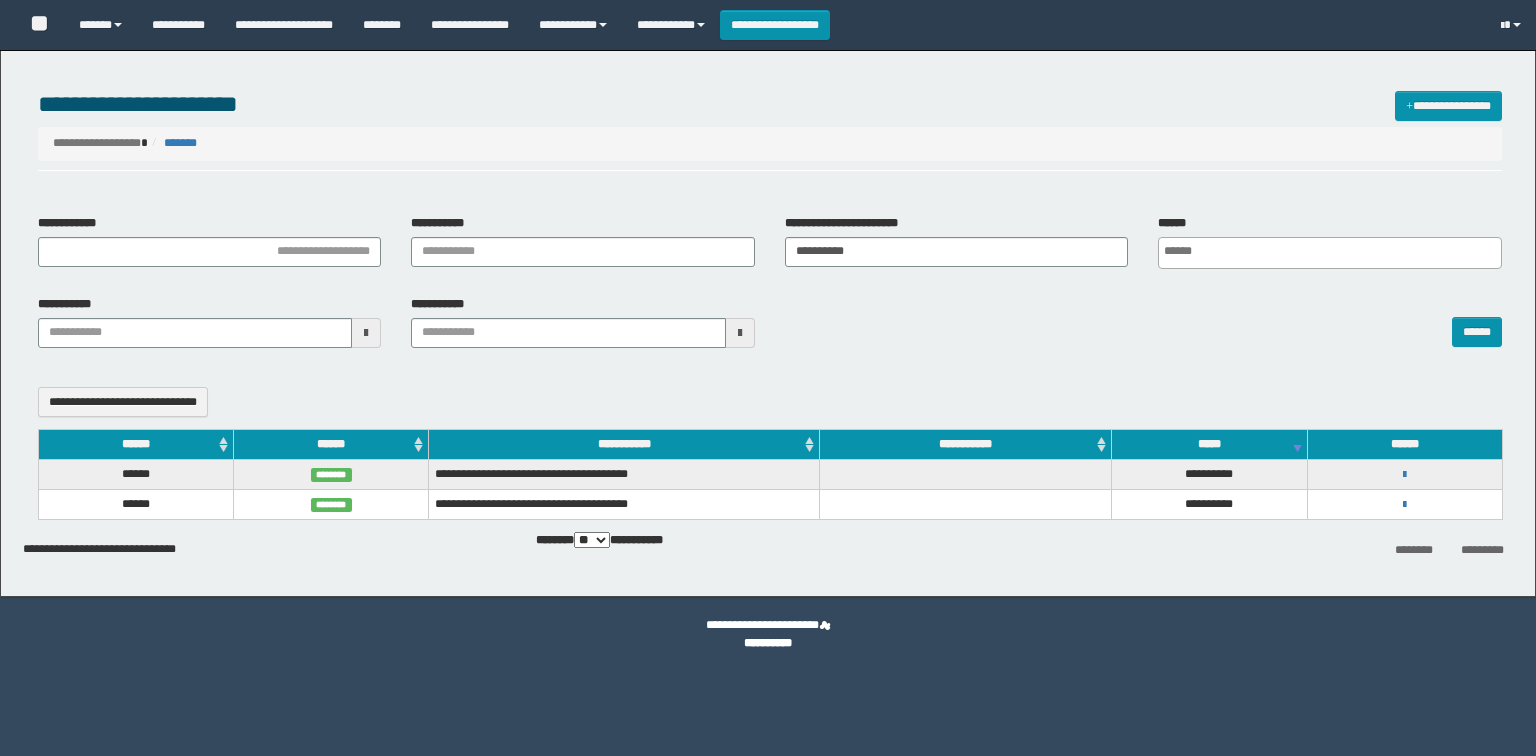 select 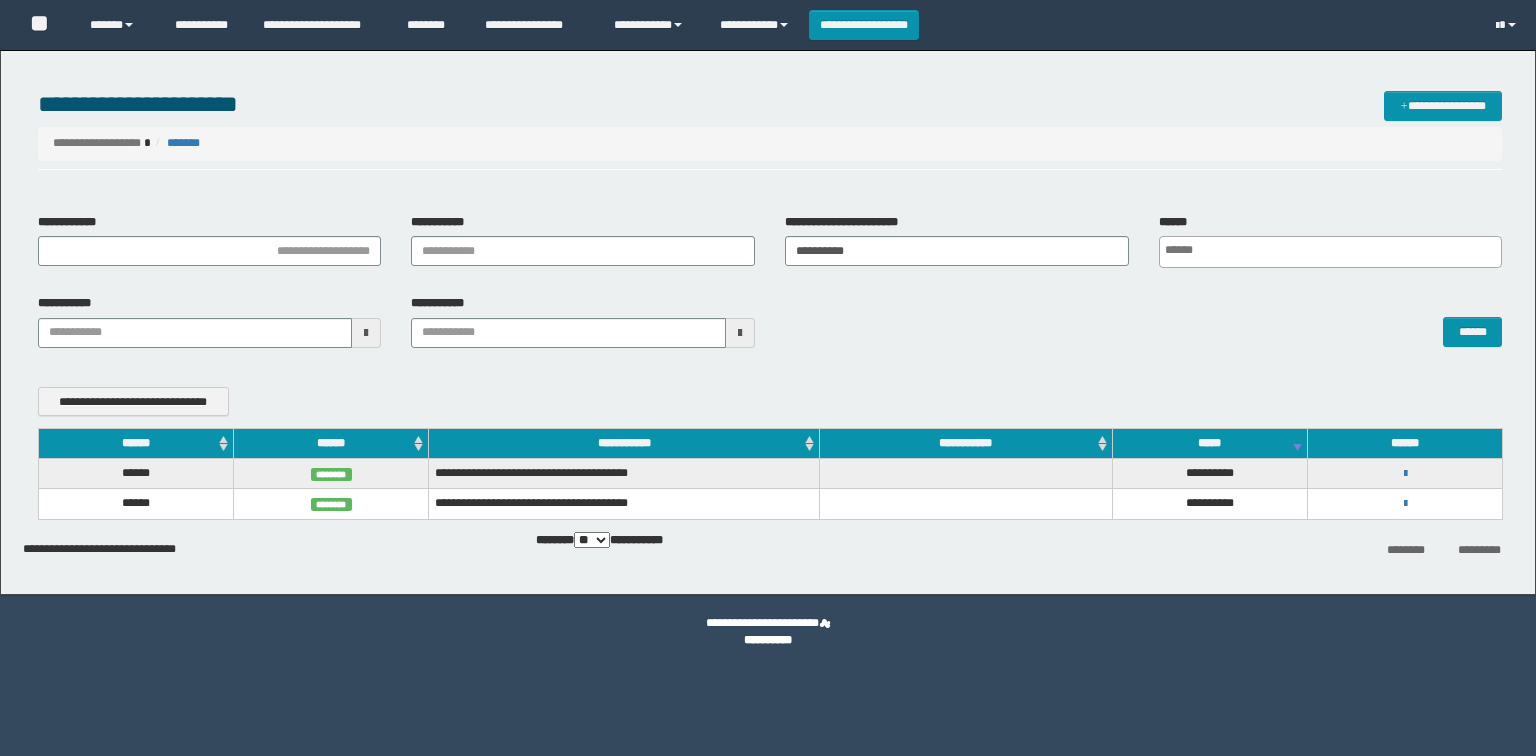 scroll, scrollTop: 0, scrollLeft: 0, axis: both 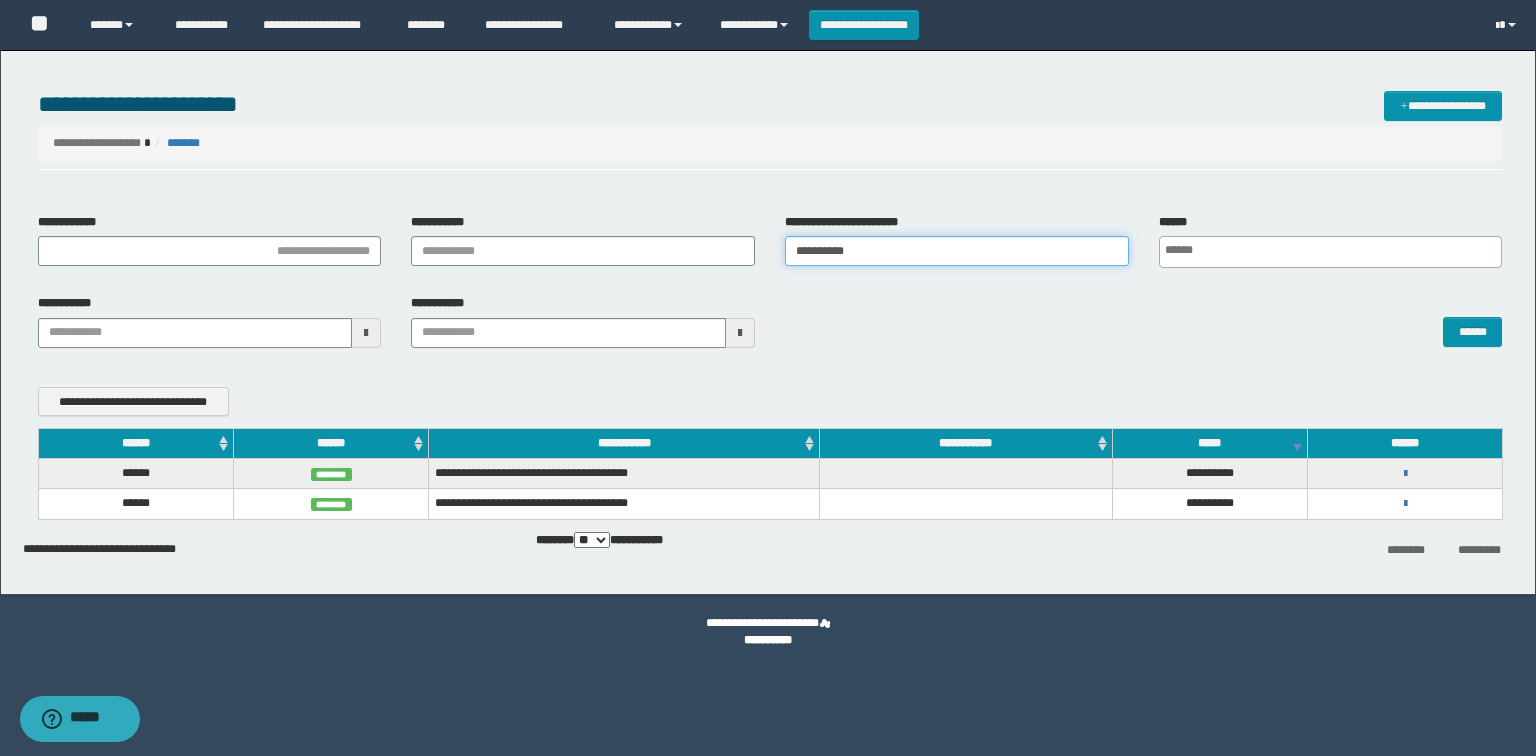 drag, startPoint x: 854, startPoint y: 256, endPoint x: 548, endPoint y: 240, distance: 306.41803 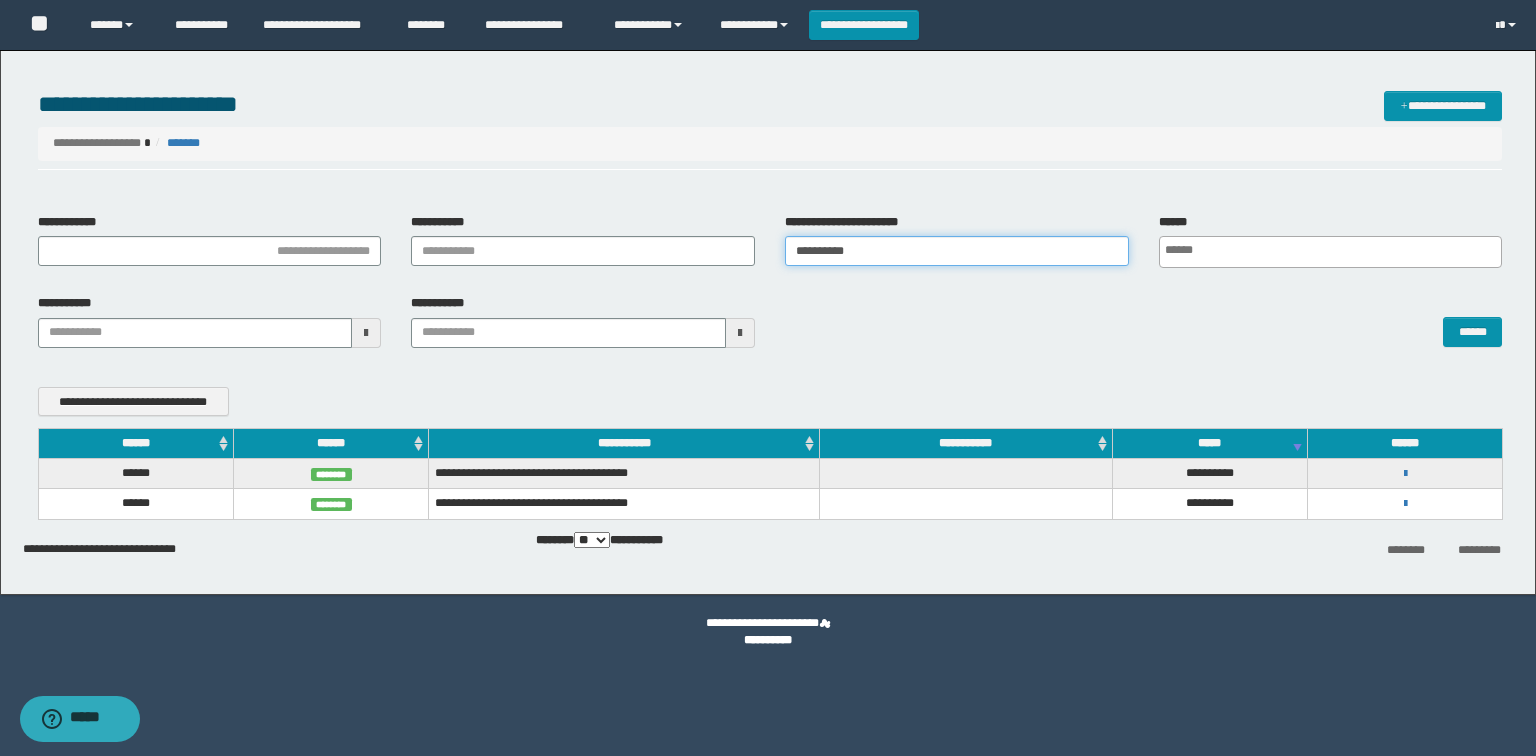 type on "**********" 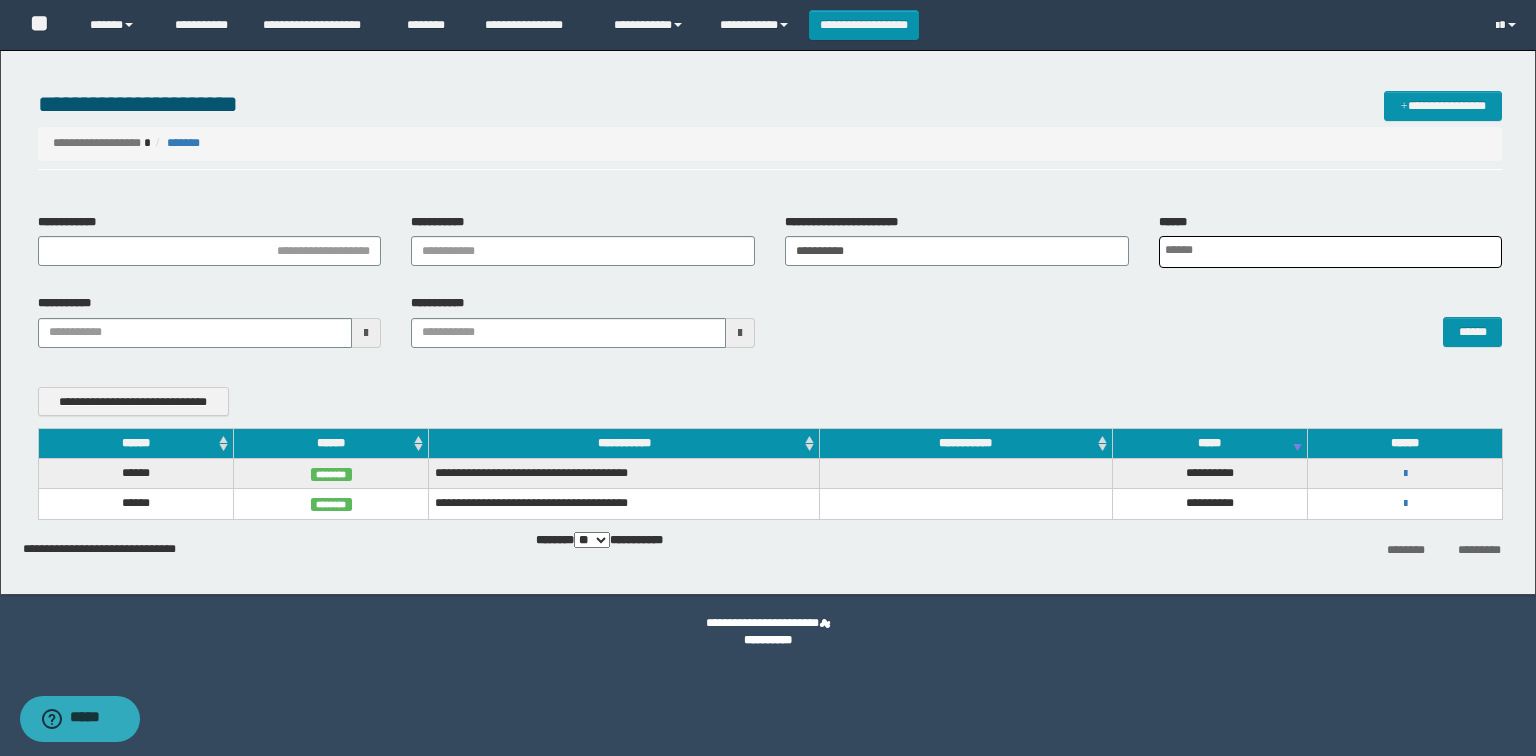 scroll, scrollTop: 0, scrollLeft: 4, axis: horizontal 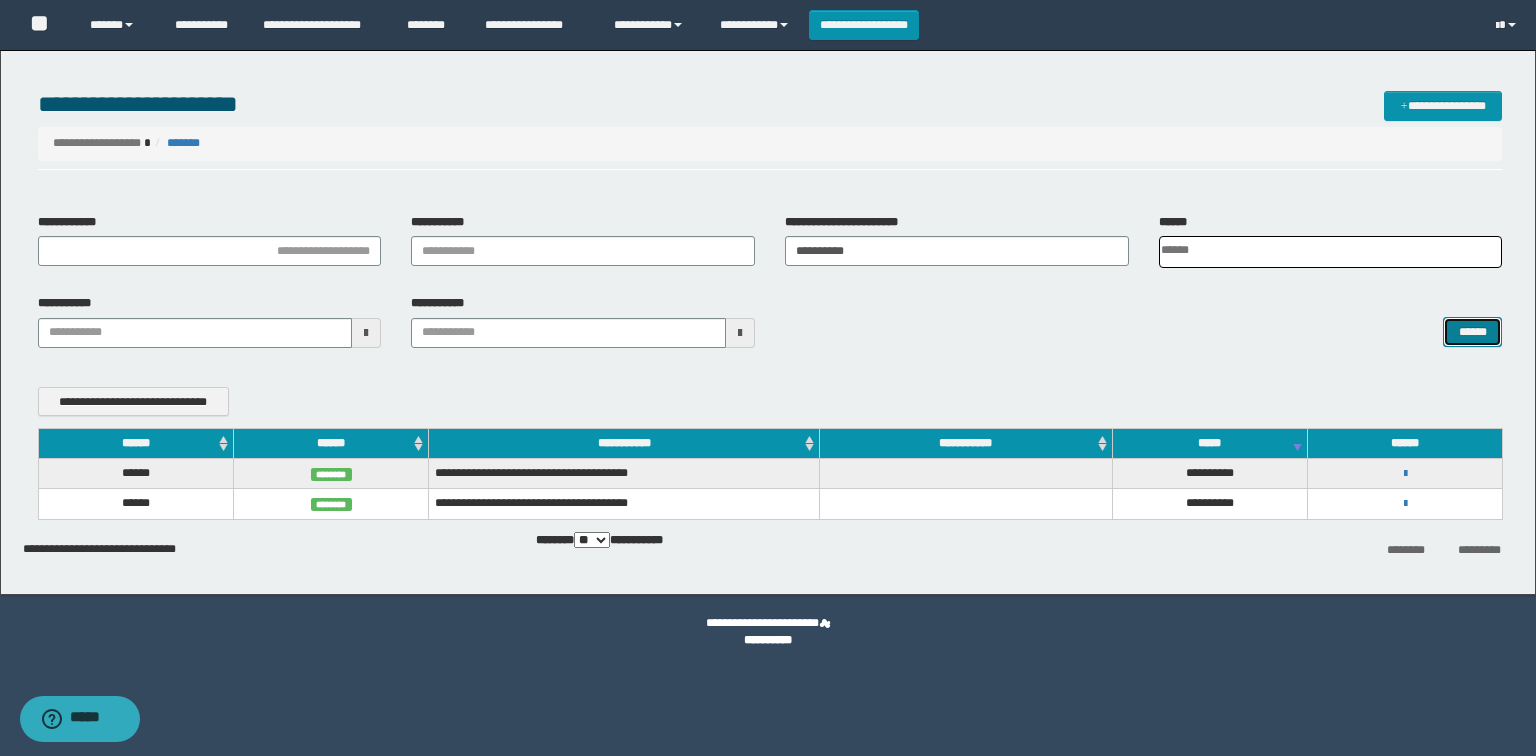 click on "******" at bounding box center (1472, 332) 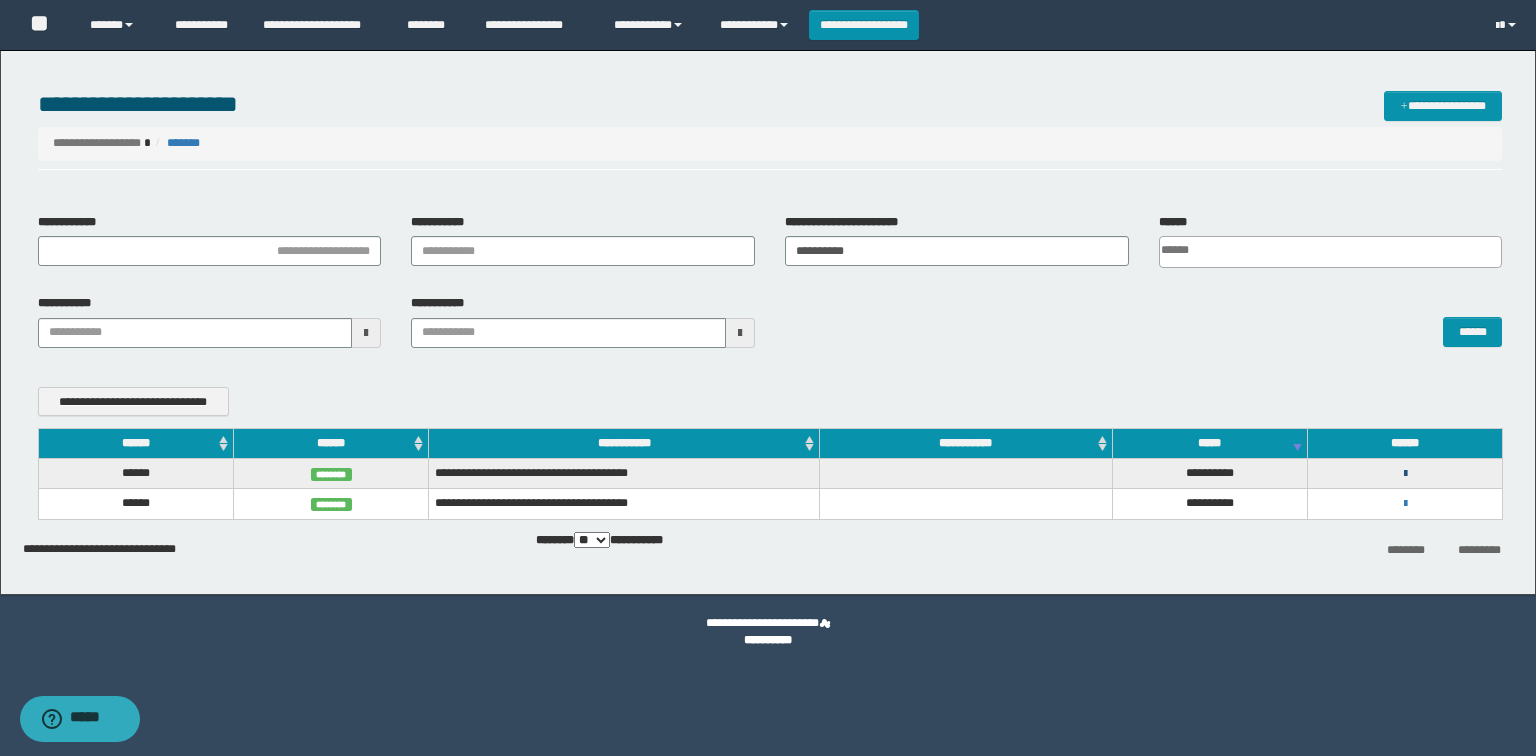 click at bounding box center (1405, 474) 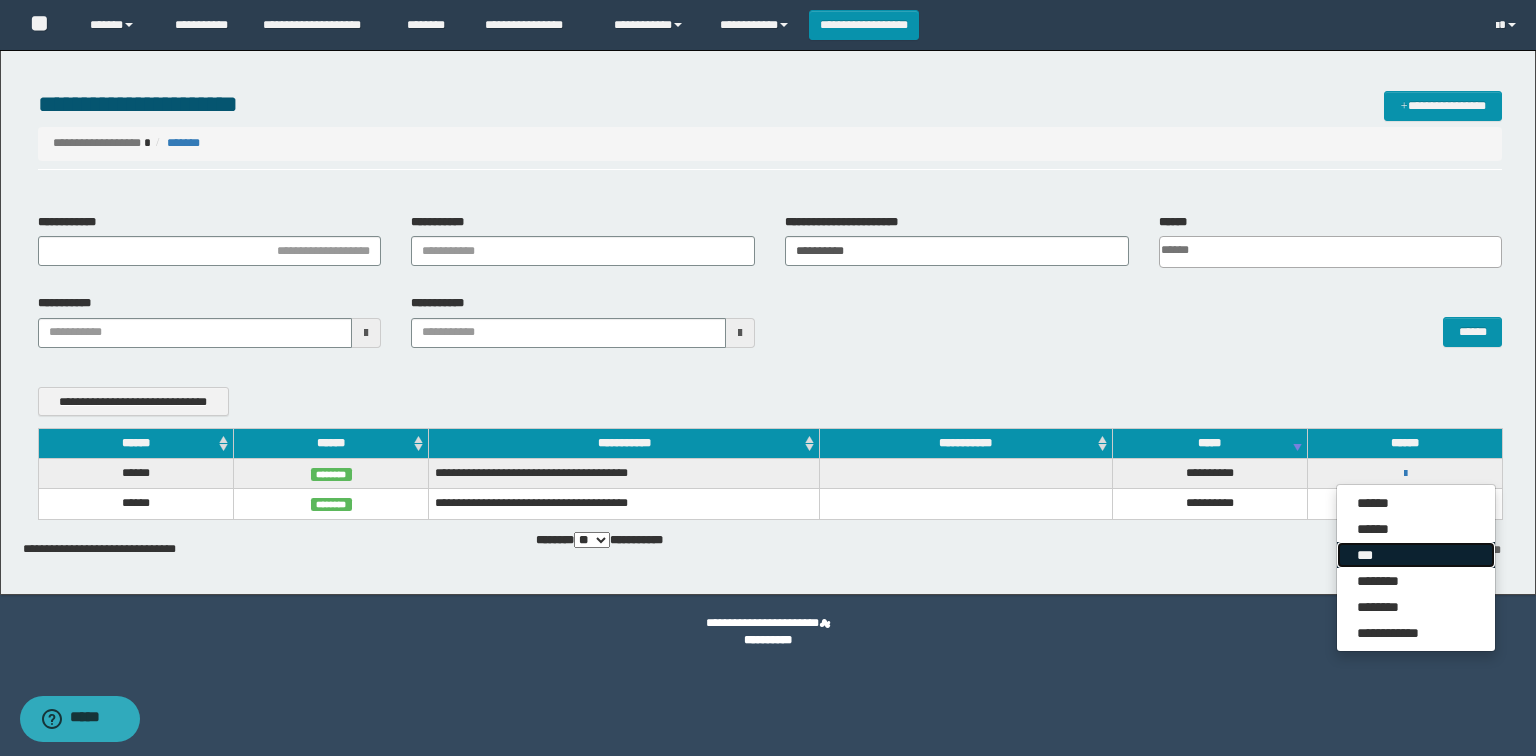 click on "***" at bounding box center (1416, 555) 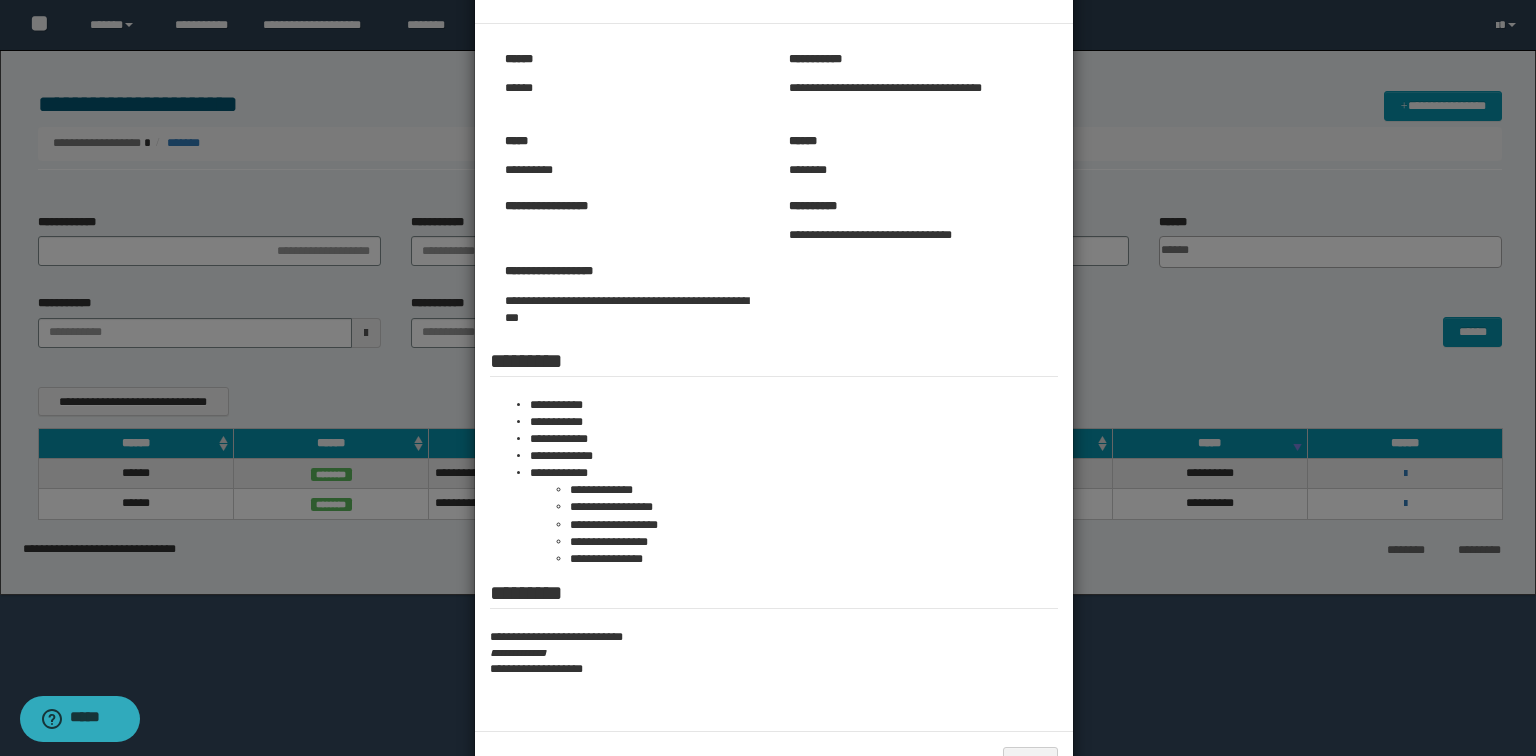 scroll, scrollTop: 130, scrollLeft: 0, axis: vertical 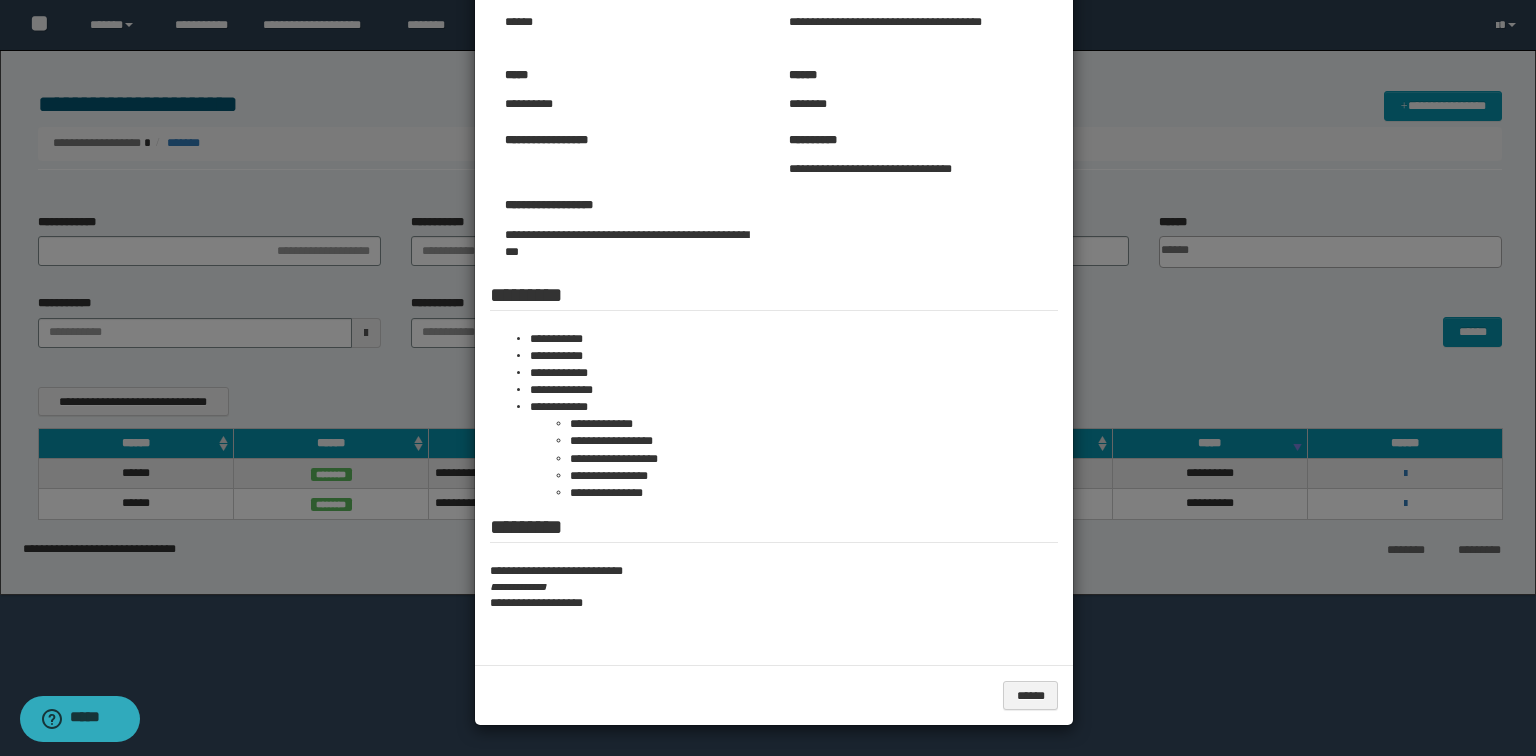 click at bounding box center (768, 313) 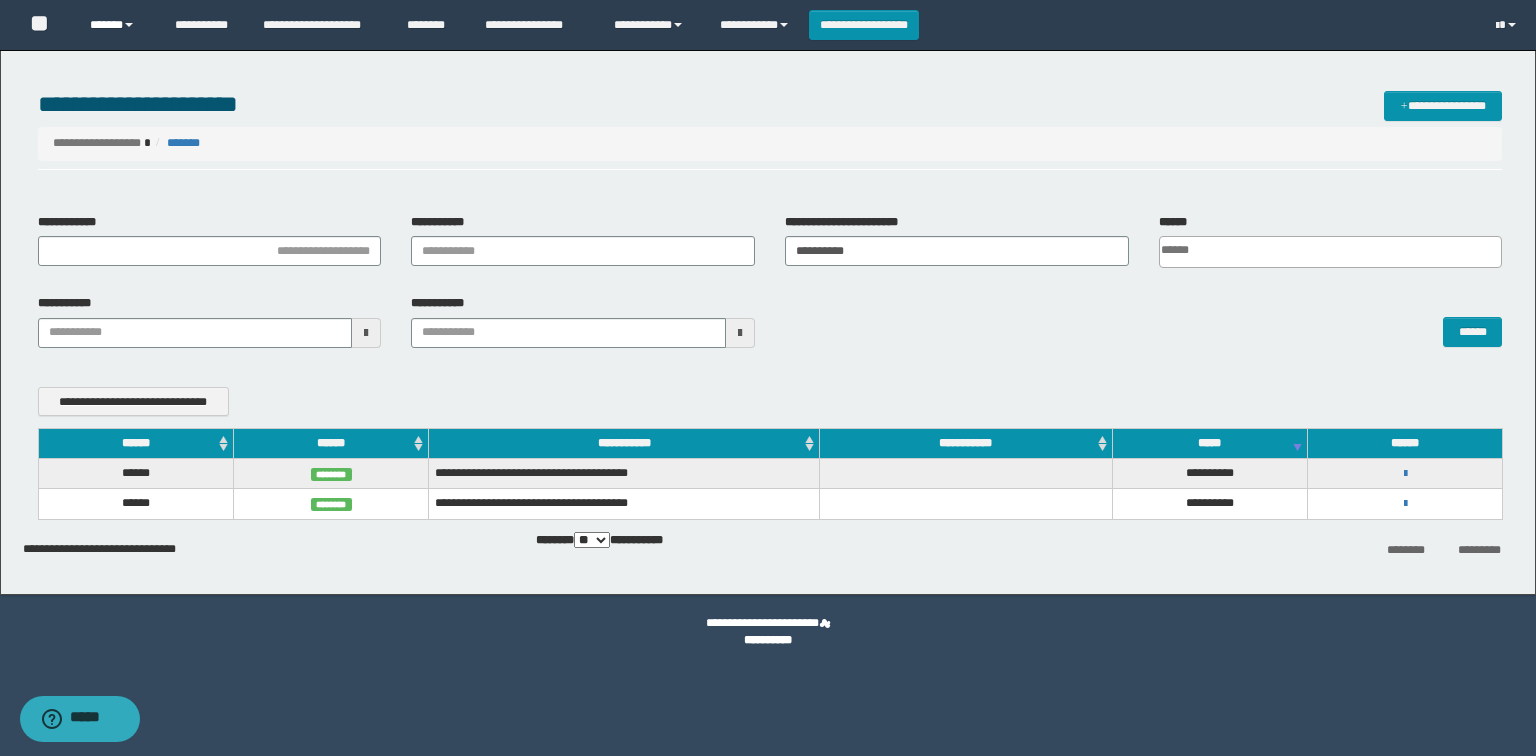 click on "******" at bounding box center (117, 25) 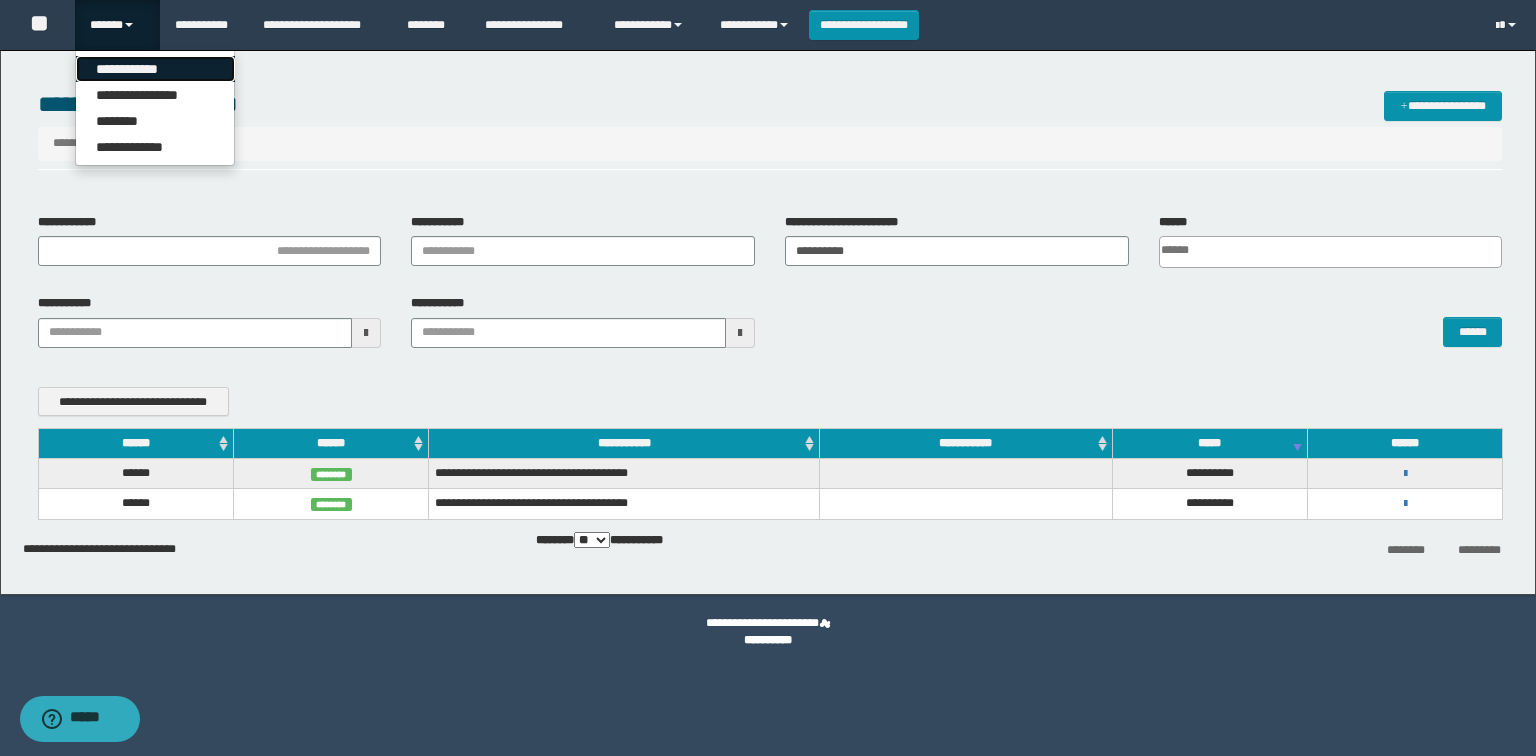 click on "**********" at bounding box center [155, 69] 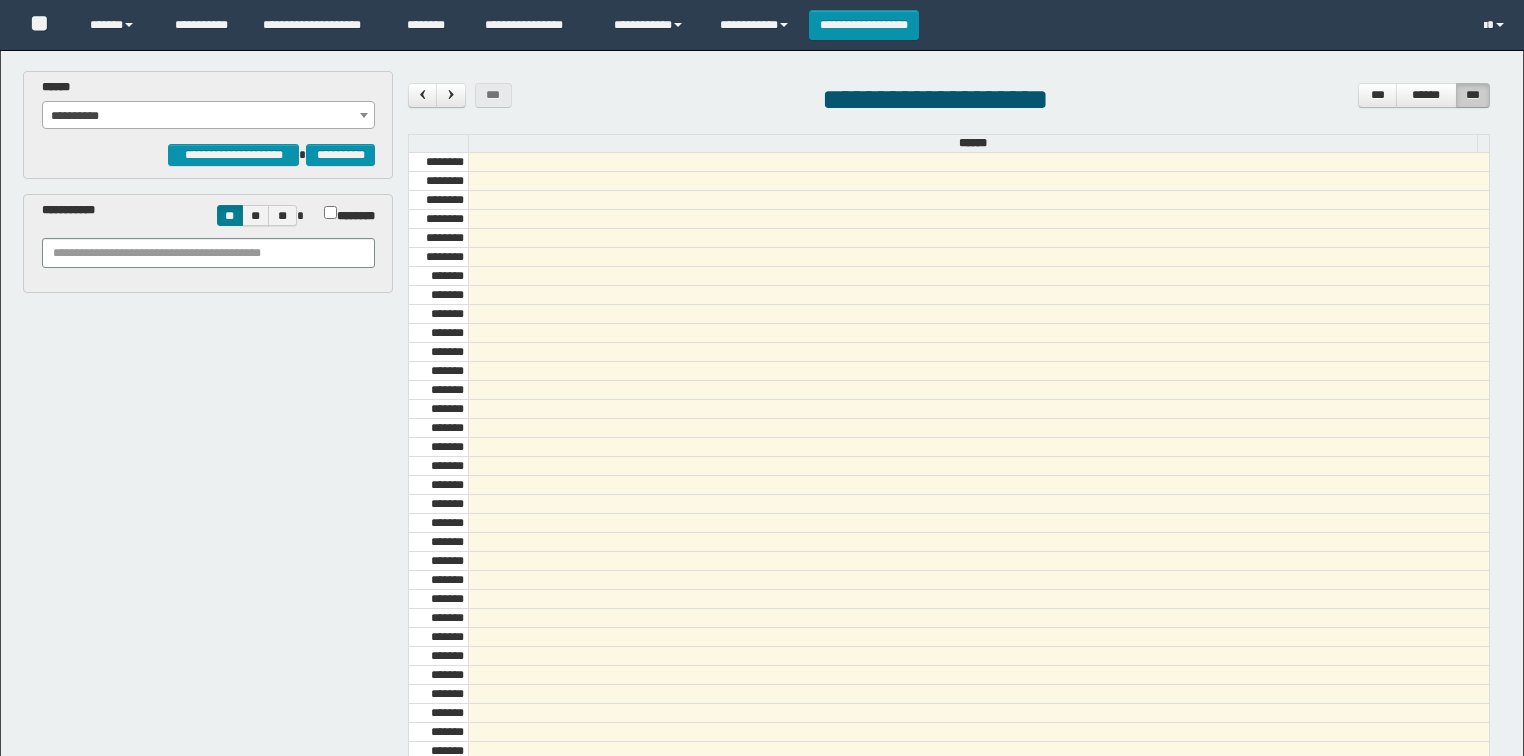scroll, scrollTop: 0, scrollLeft: 0, axis: both 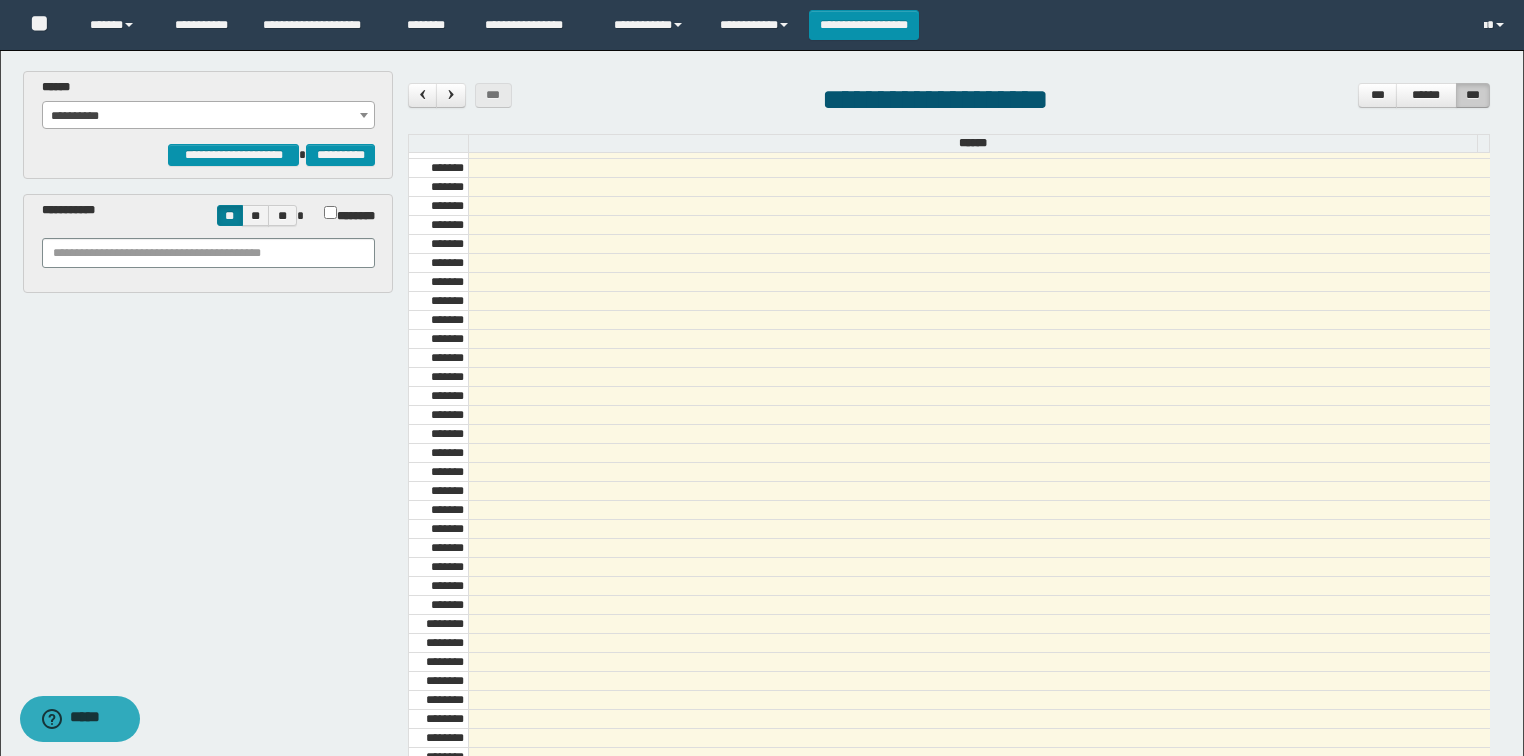 click on "**********" at bounding box center [209, 116] 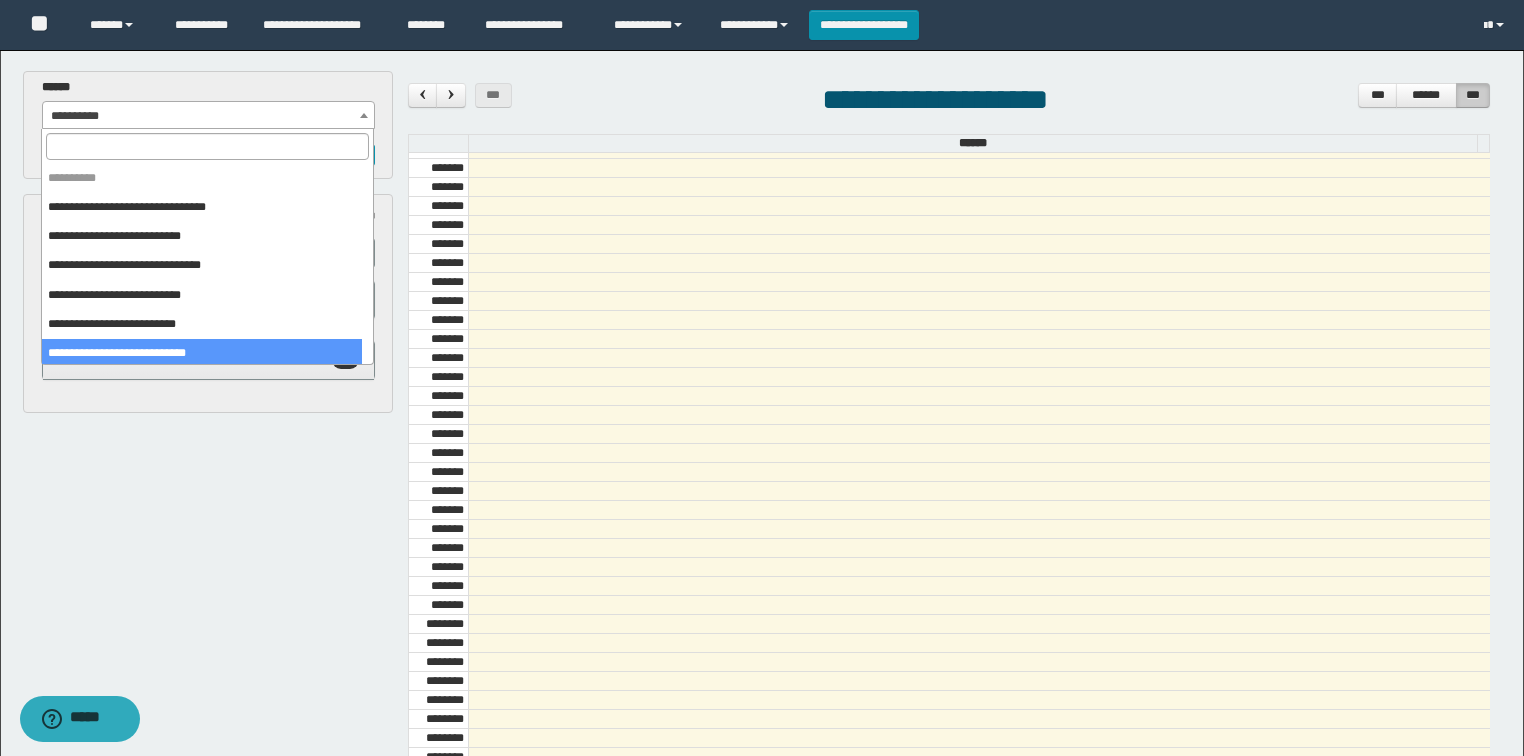 select on "******" 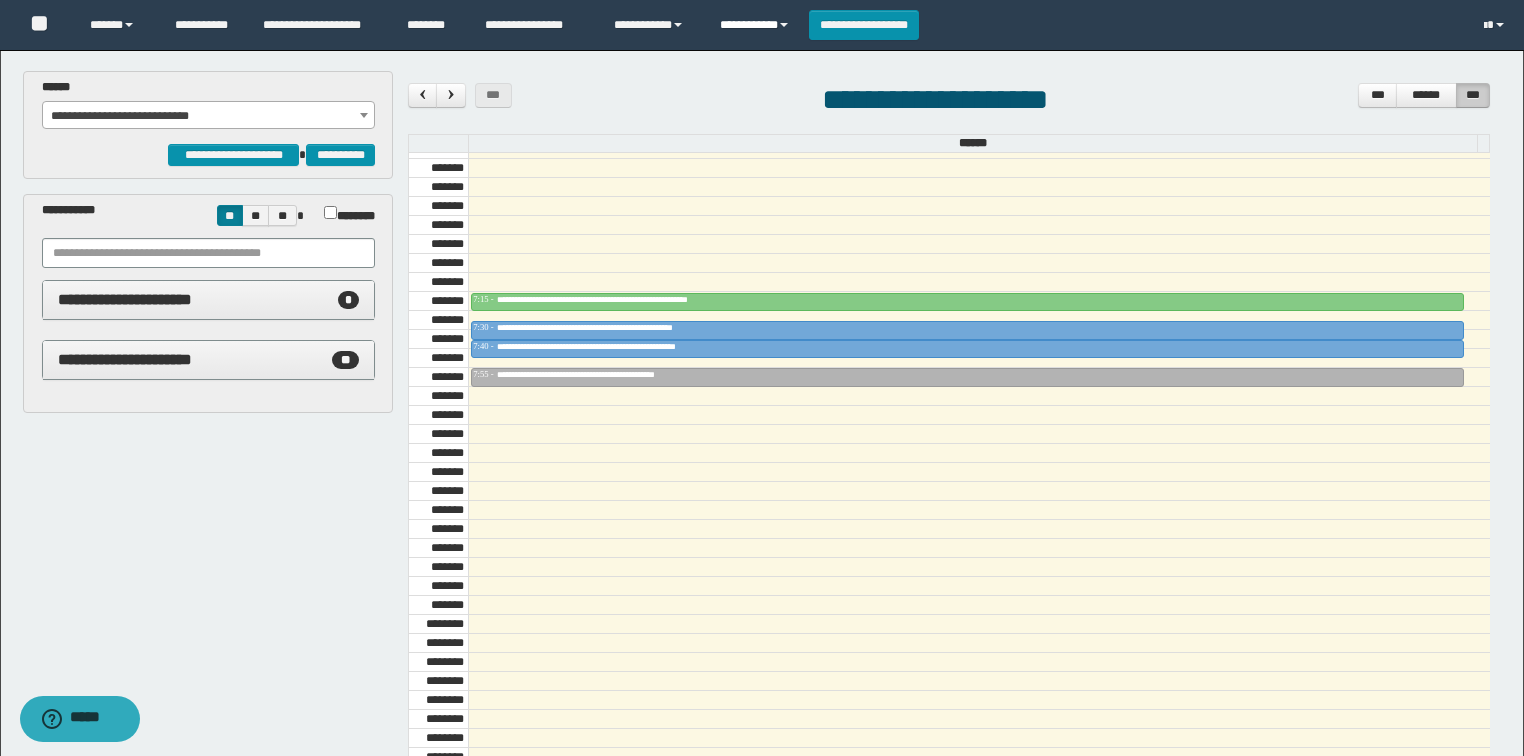 click on "**********" at bounding box center (757, 25) 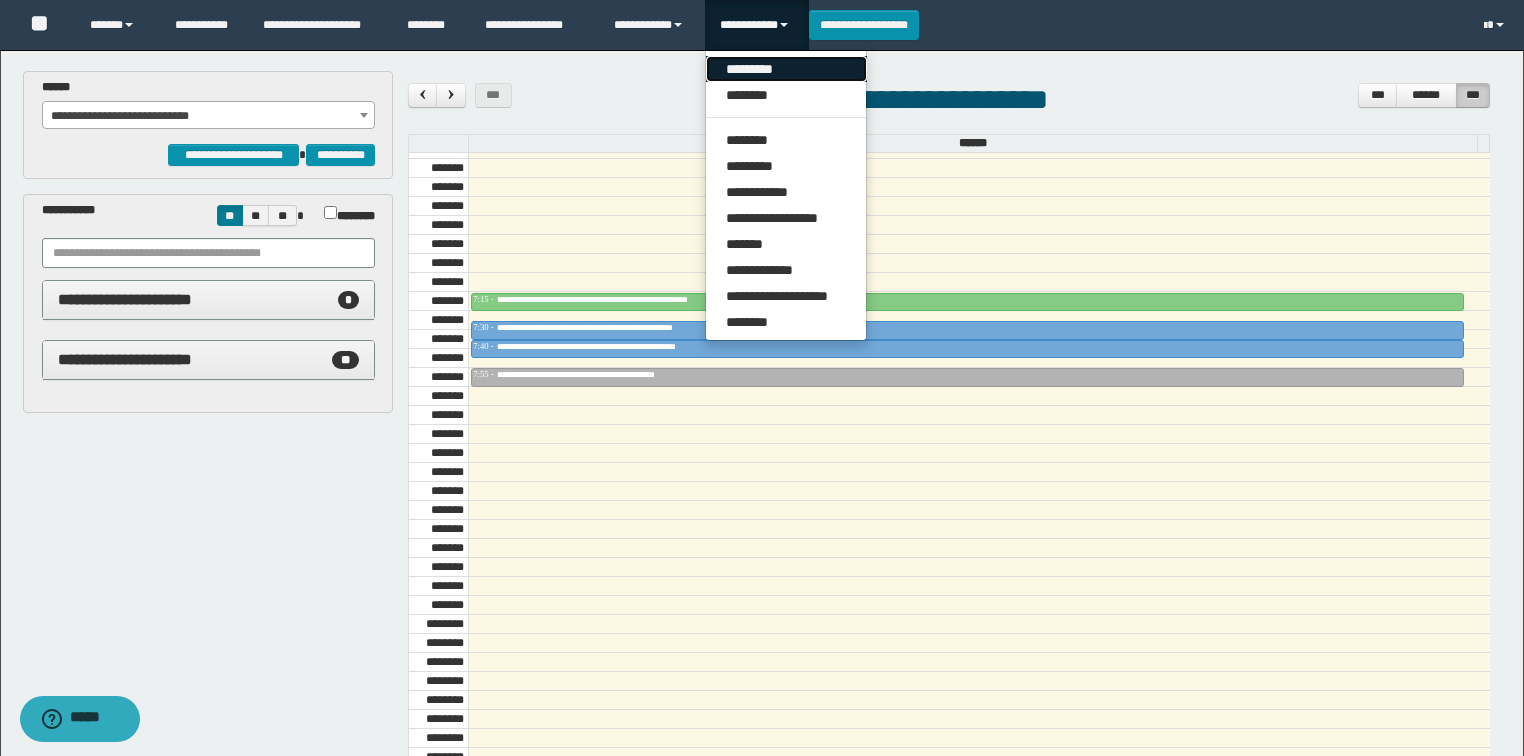 click on "*********" at bounding box center (786, 69) 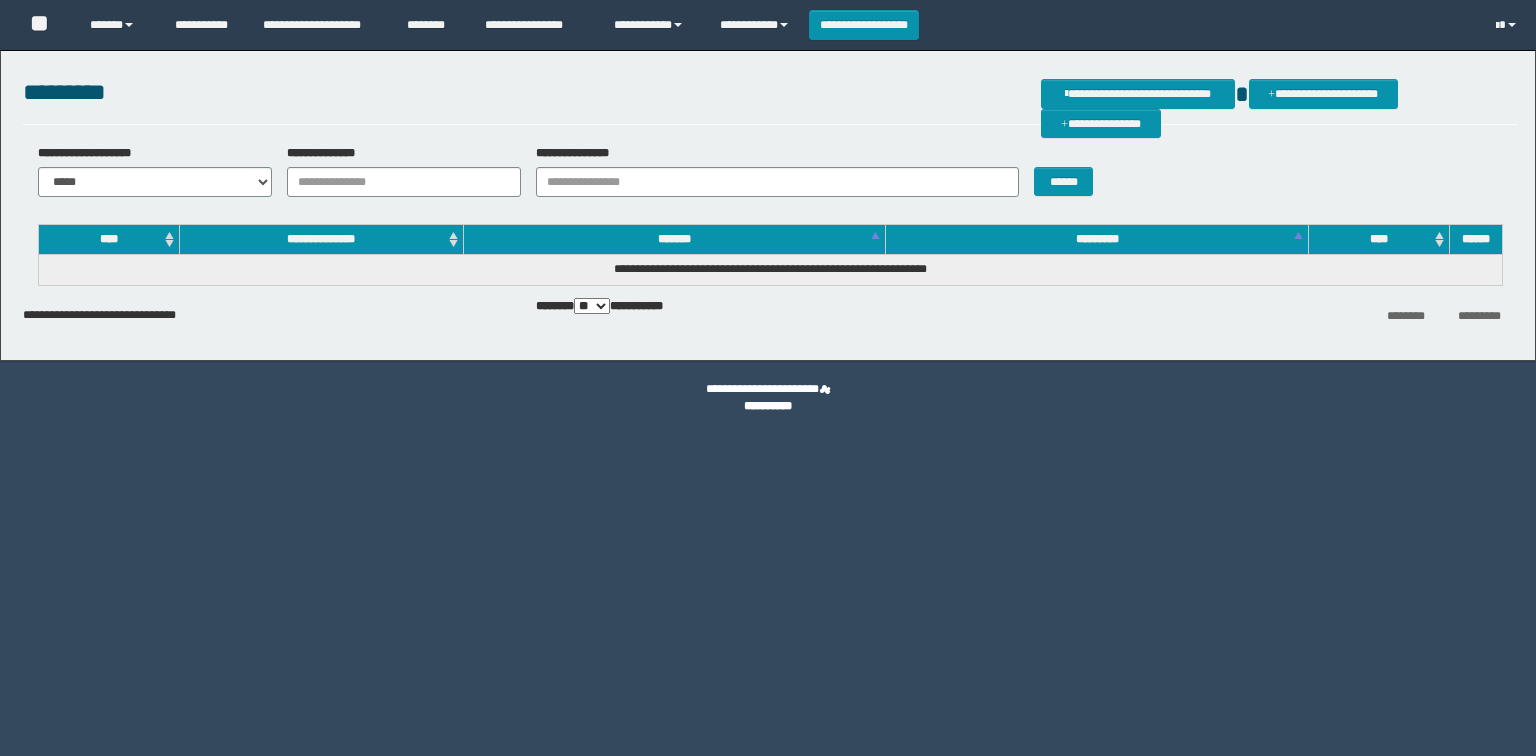 scroll, scrollTop: 0, scrollLeft: 0, axis: both 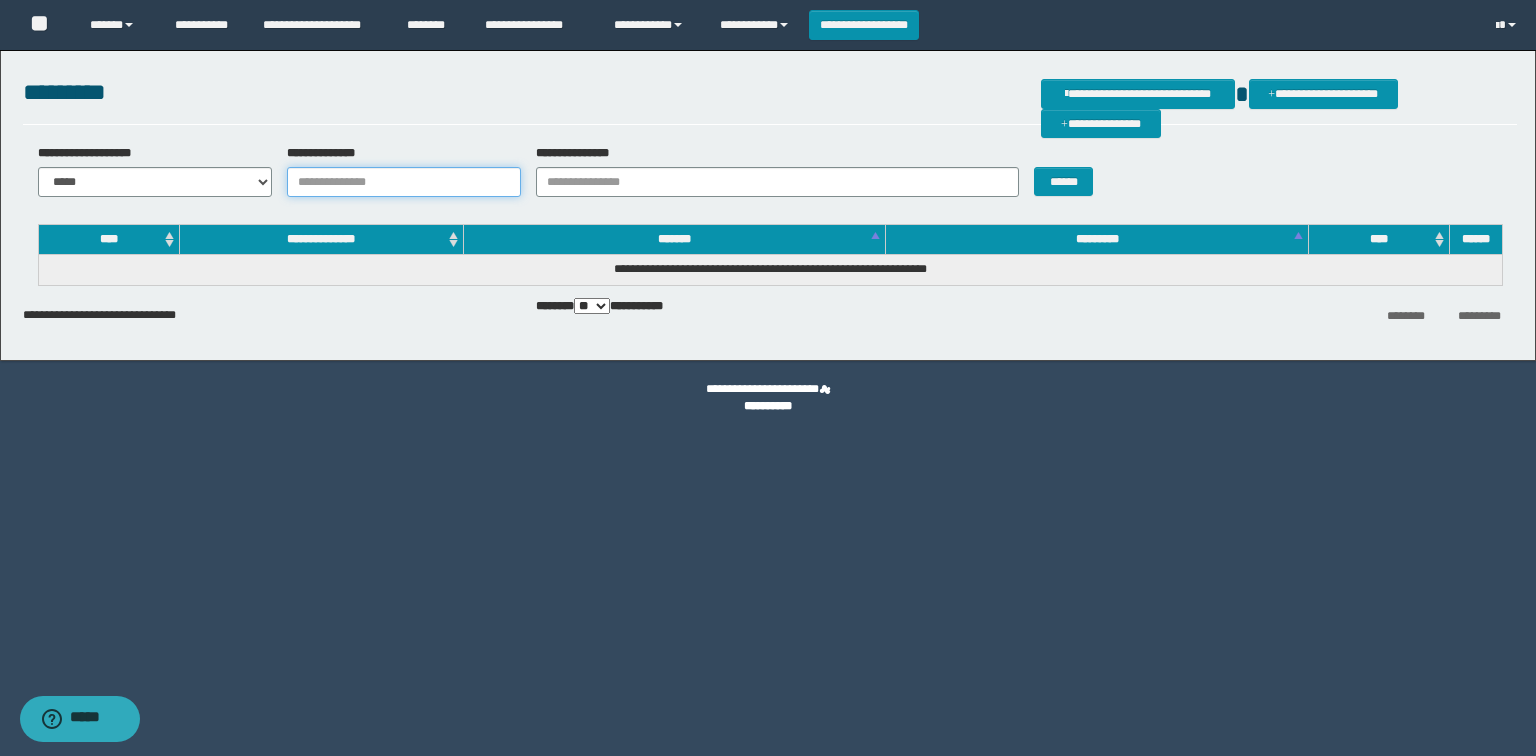 click on "**********" at bounding box center [404, 182] 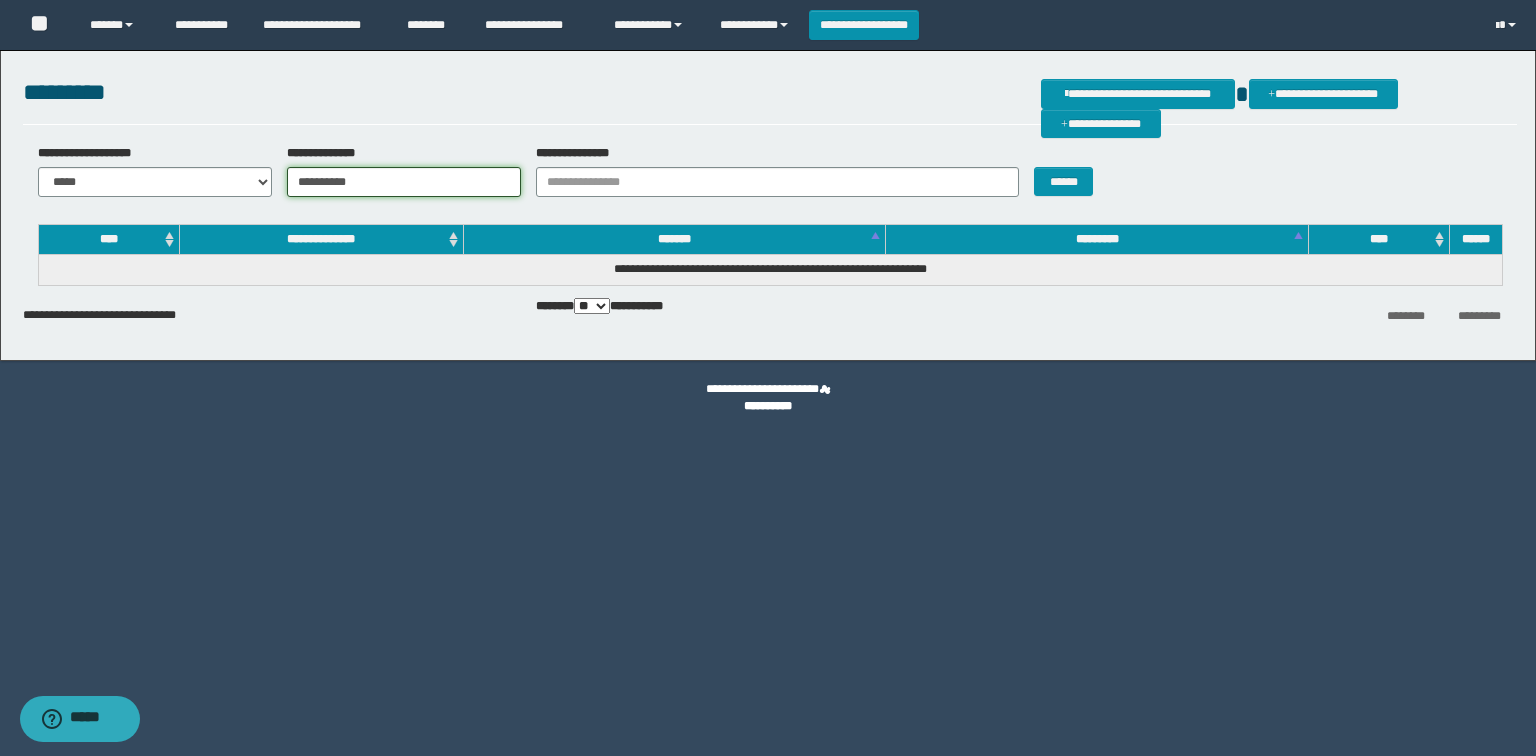 type on "**********" 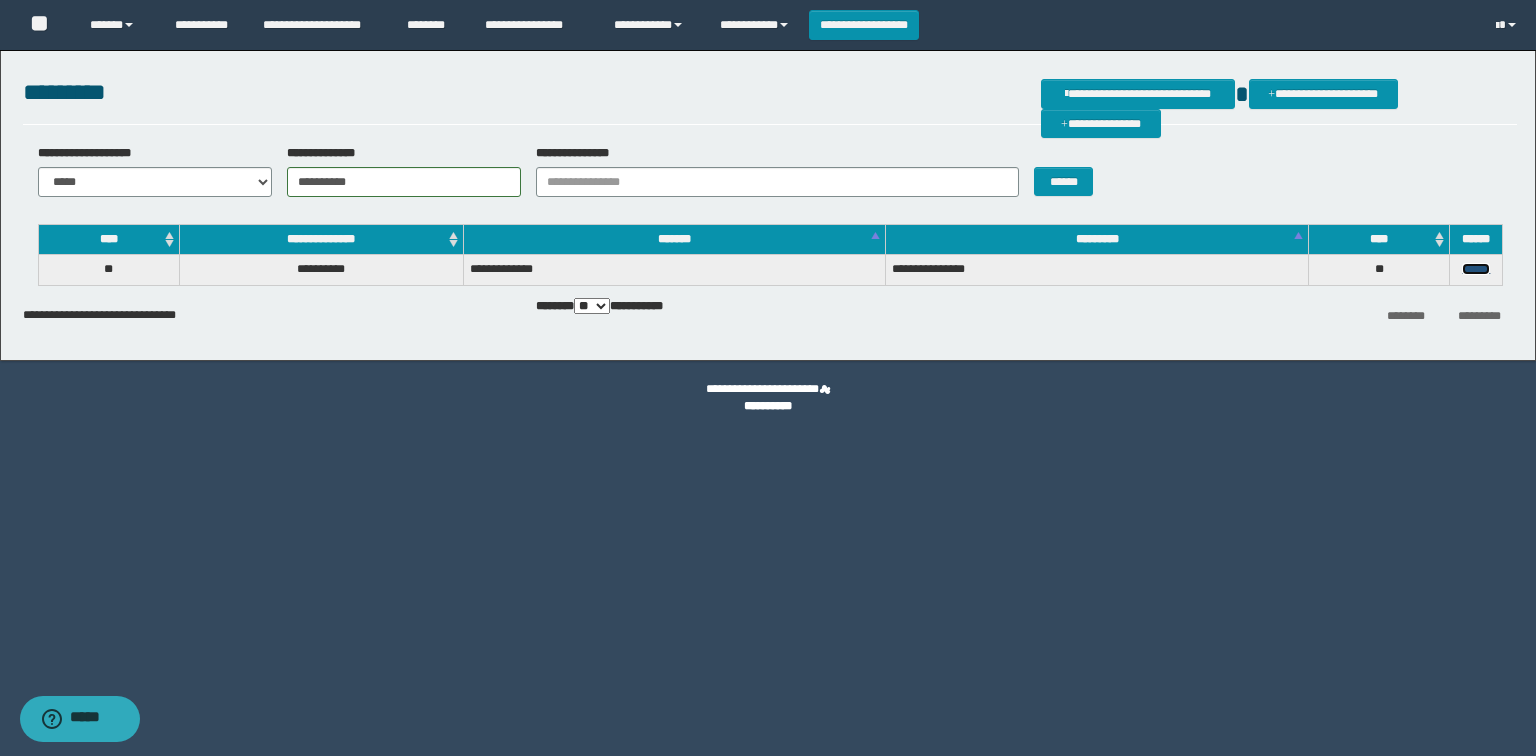 click on "******" at bounding box center (1476, 269) 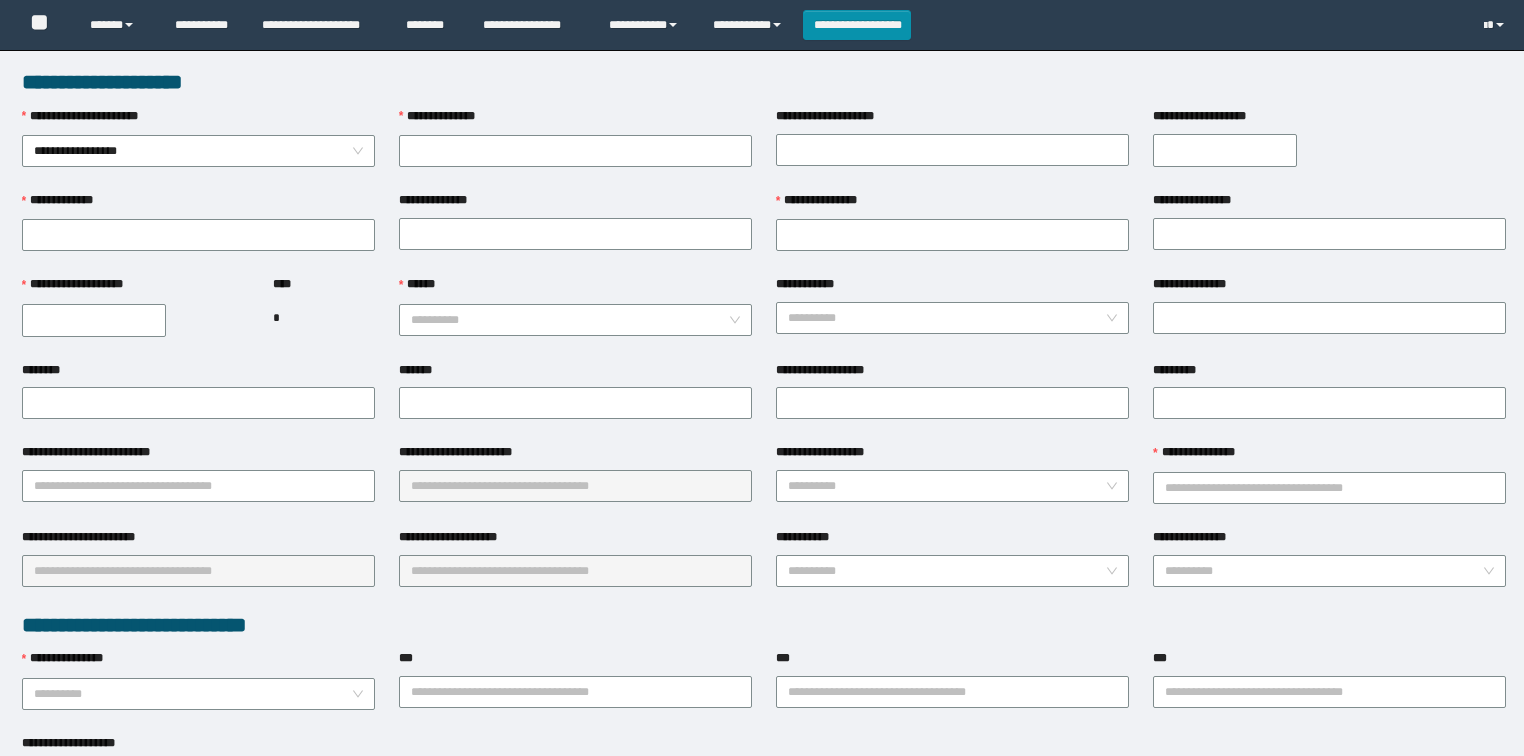 scroll, scrollTop: 0, scrollLeft: 0, axis: both 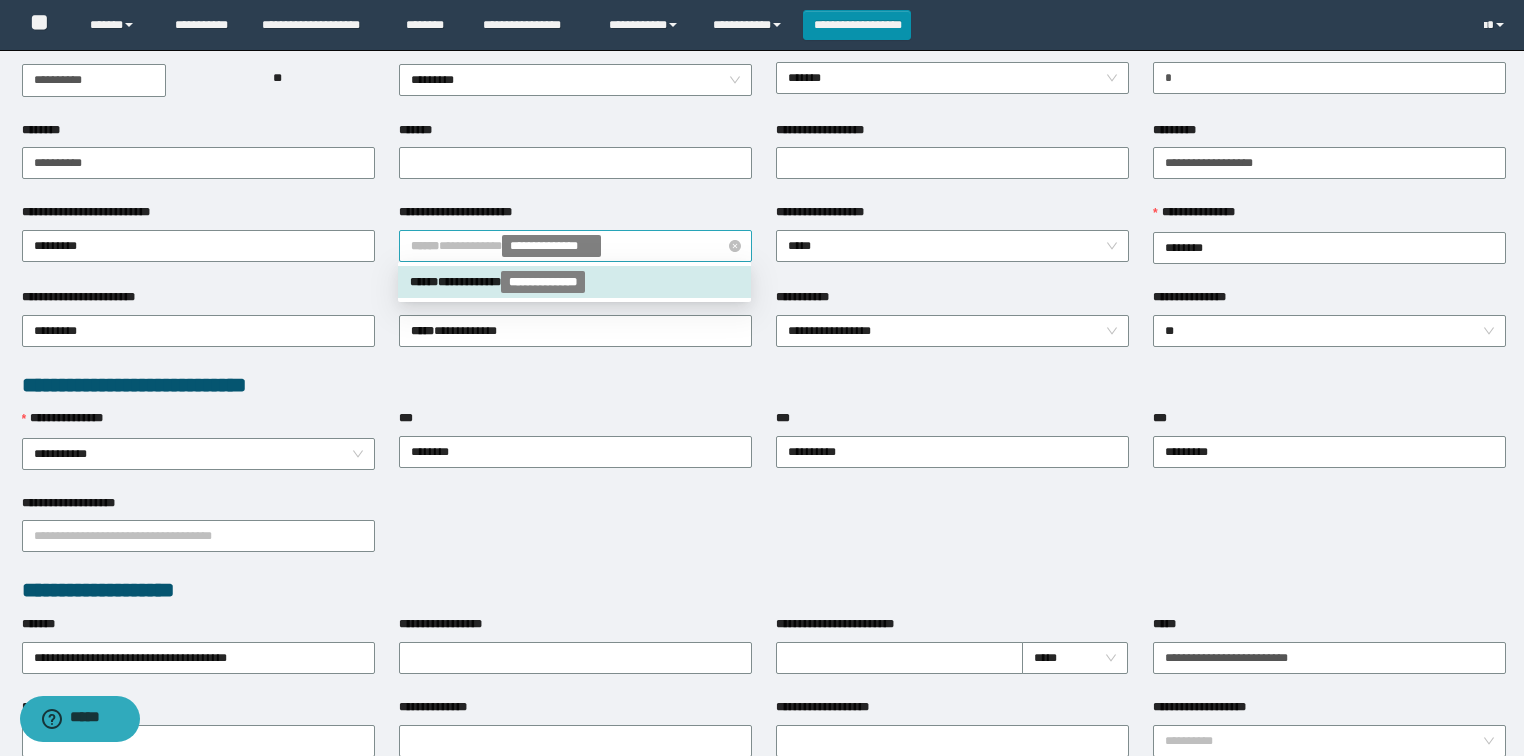 click on "**********" at bounding box center (576, 246) 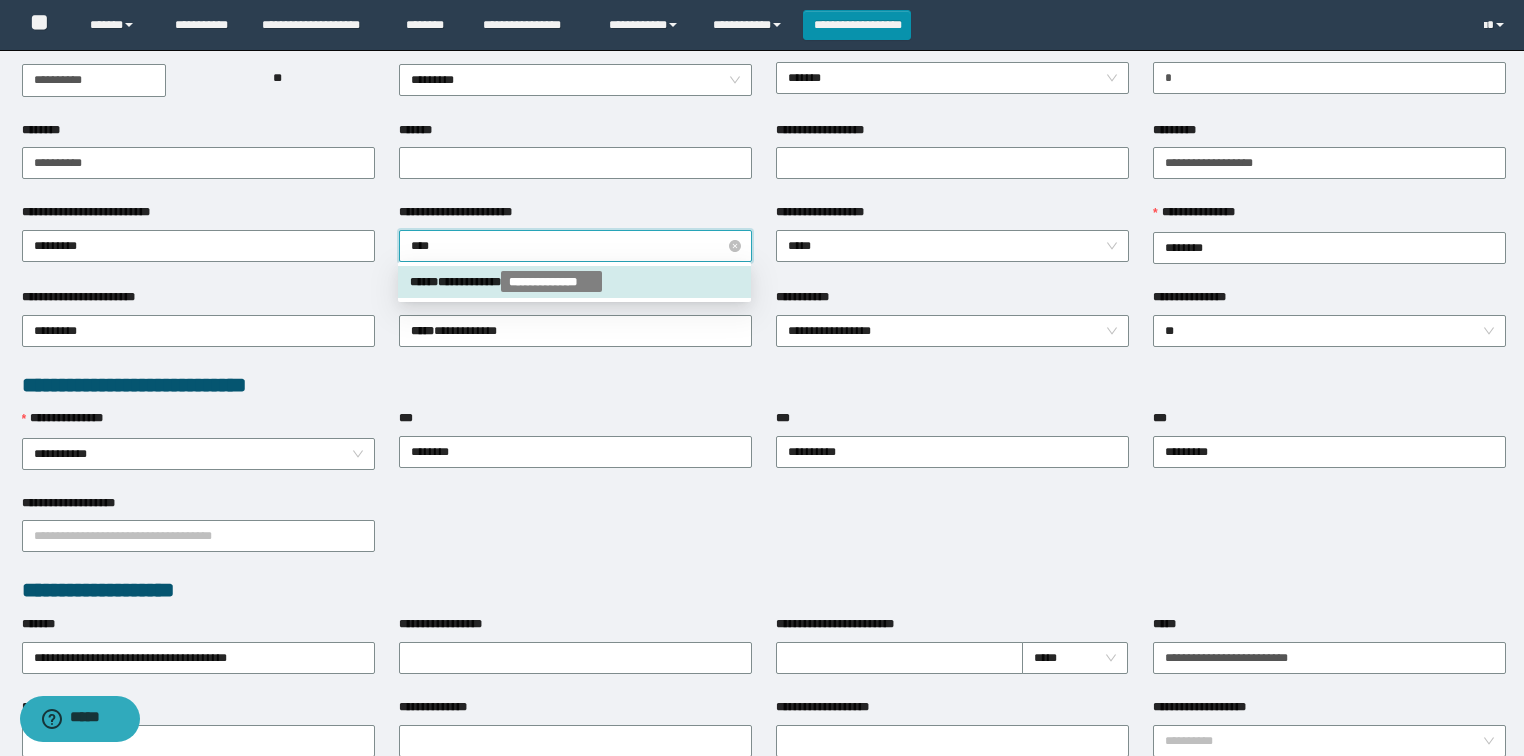 type on "*****" 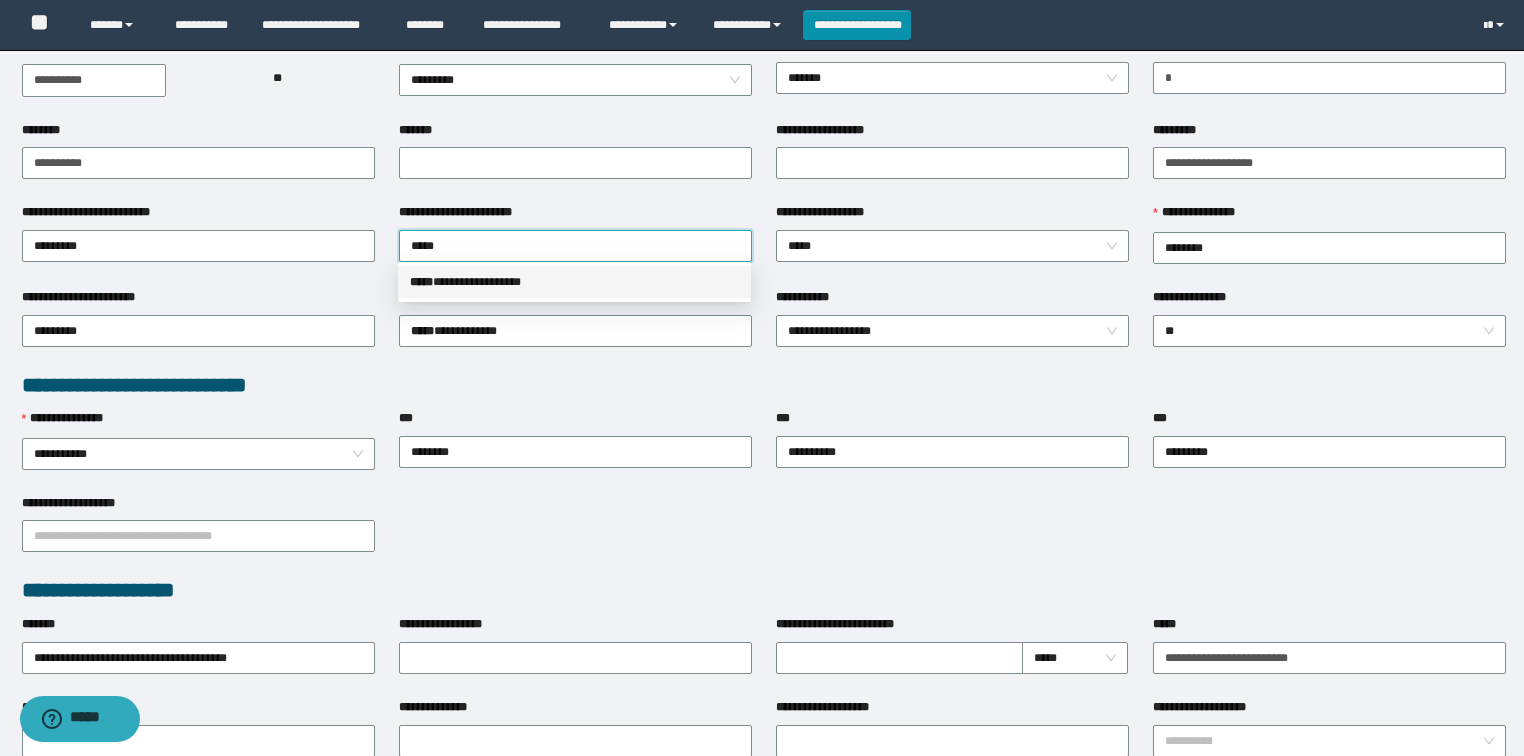 click on "**********" at bounding box center (574, 282) 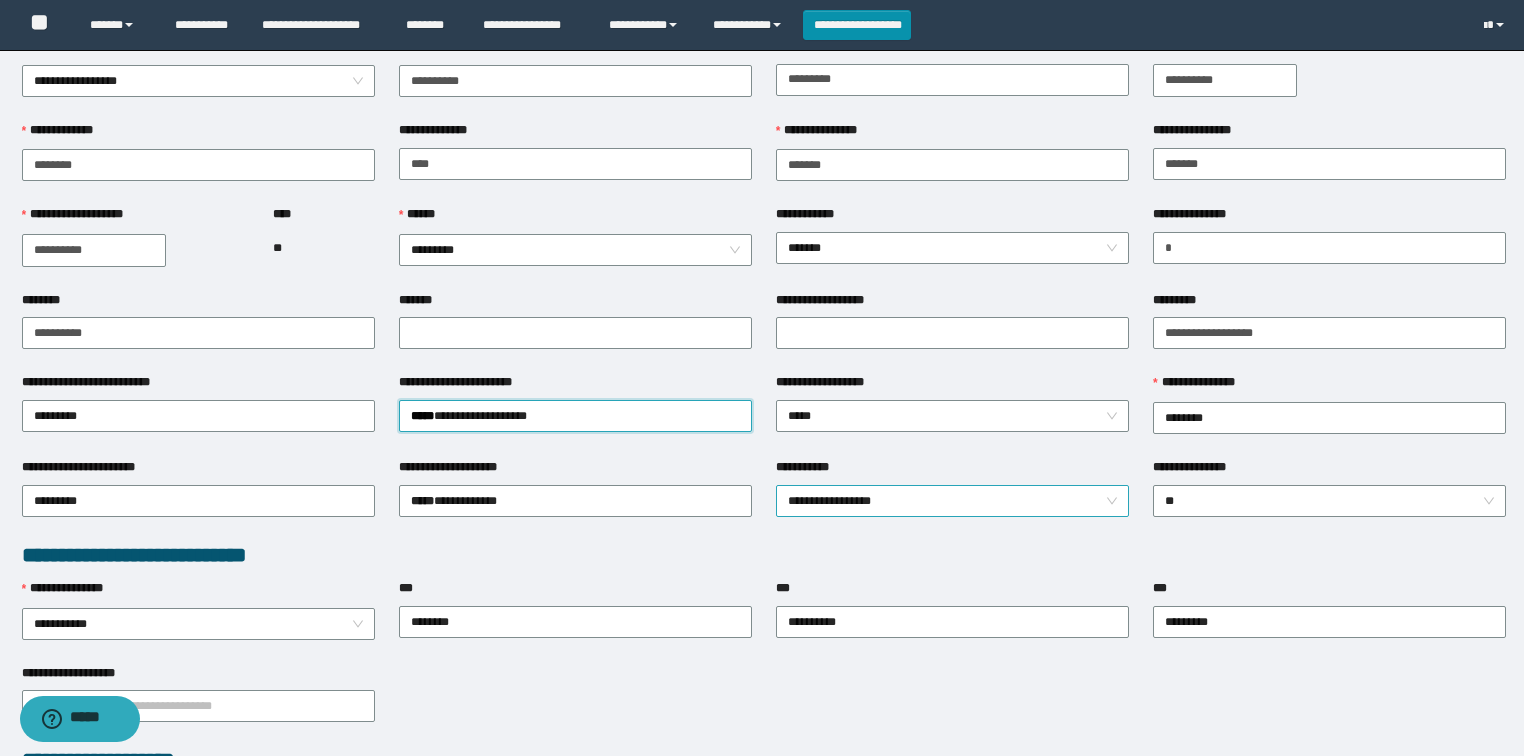 scroll, scrollTop: 0, scrollLeft: 0, axis: both 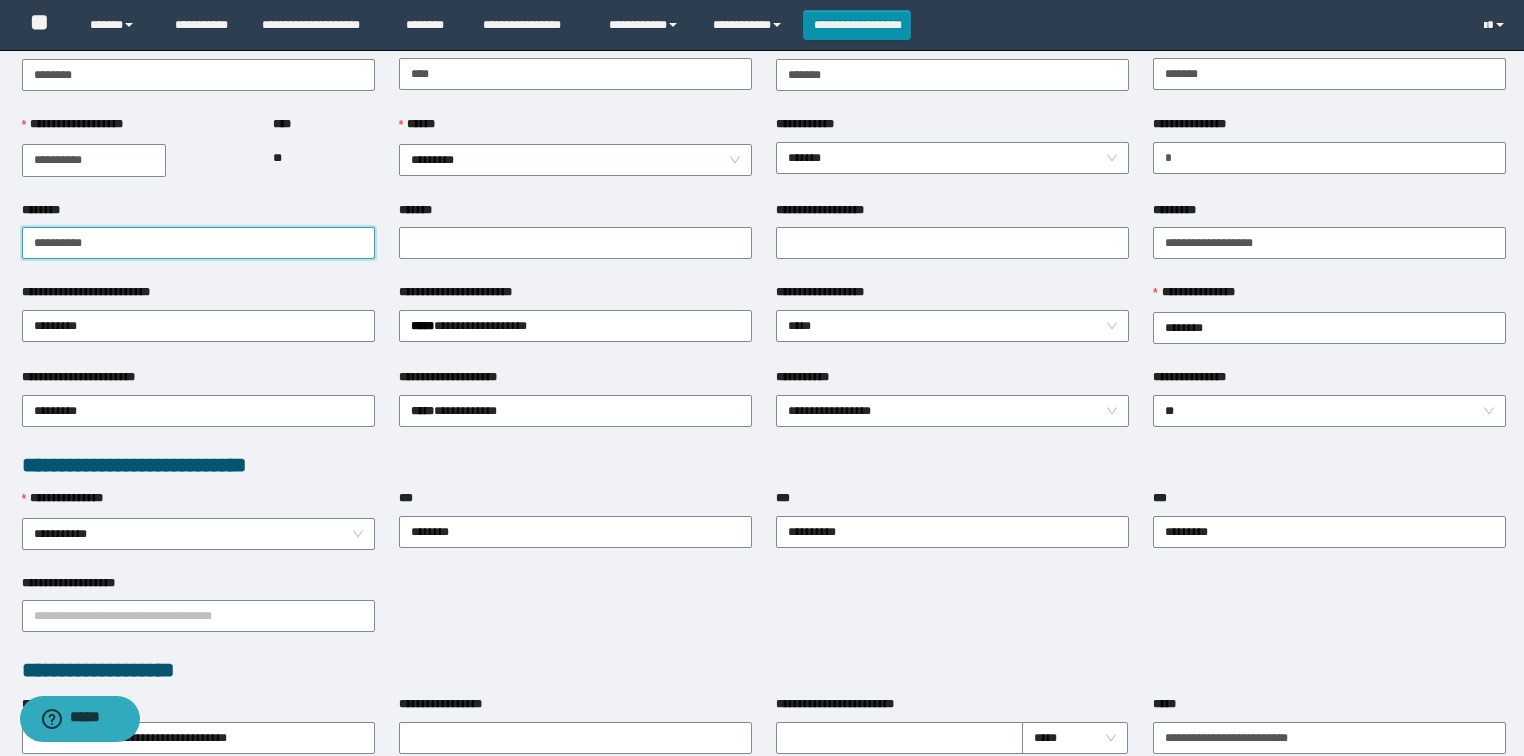 drag, startPoint x: 144, startPoint y: 243, endPoint x: 0, endPoint y: 212, distance: 147.29901 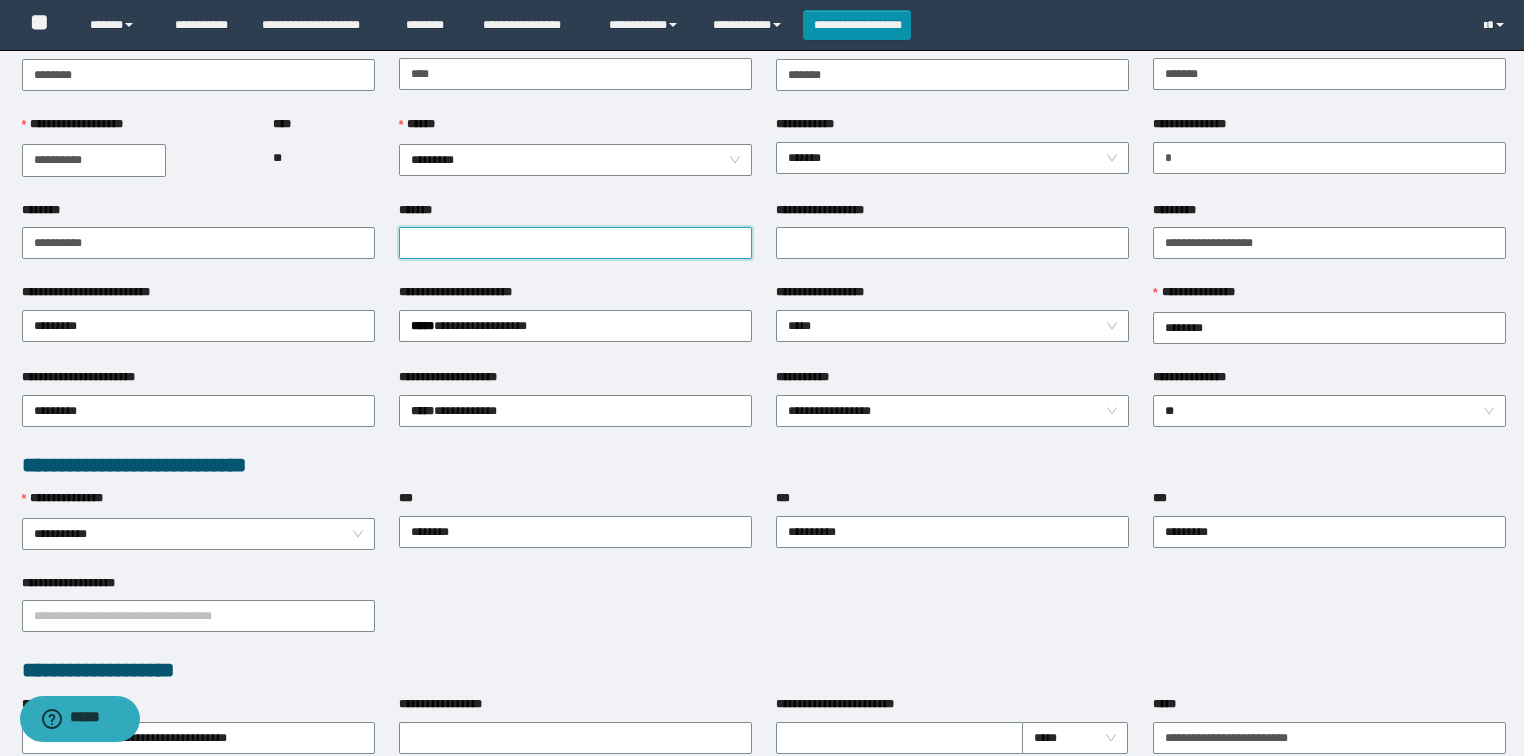 paste on "**********" 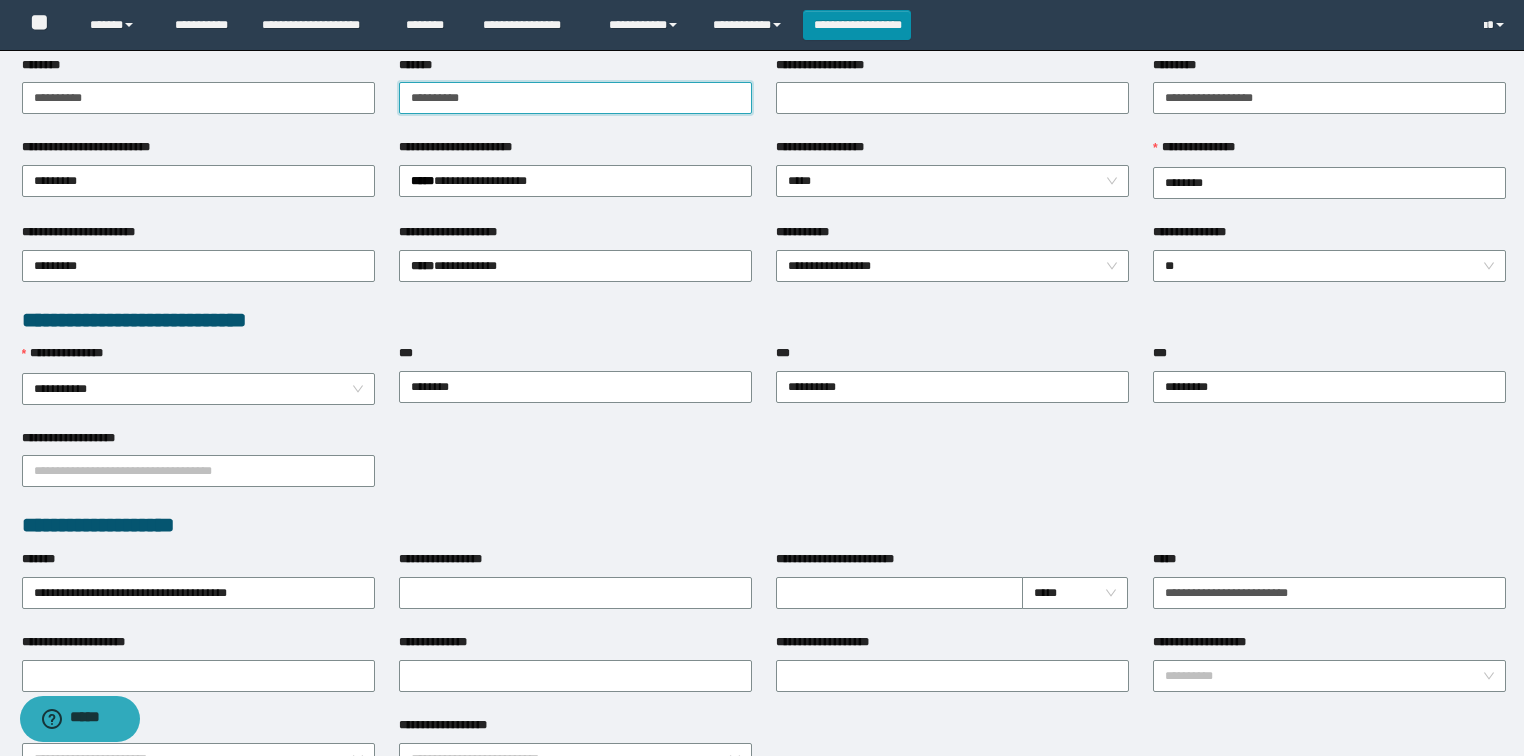 scroll, scrollTop: 320, scrollLeft: 0, axis: vertical 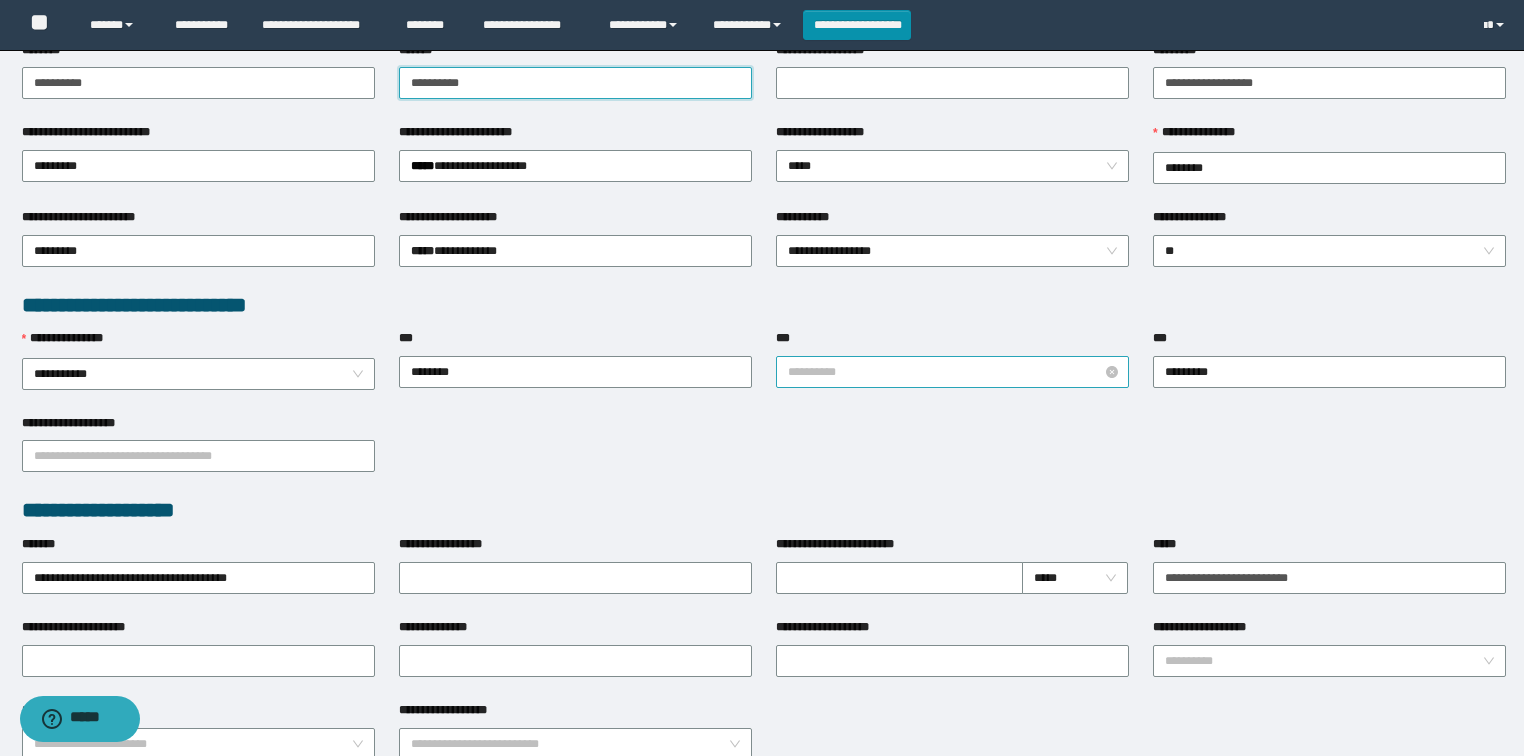click on "**********" at bounding box center [953, 372] 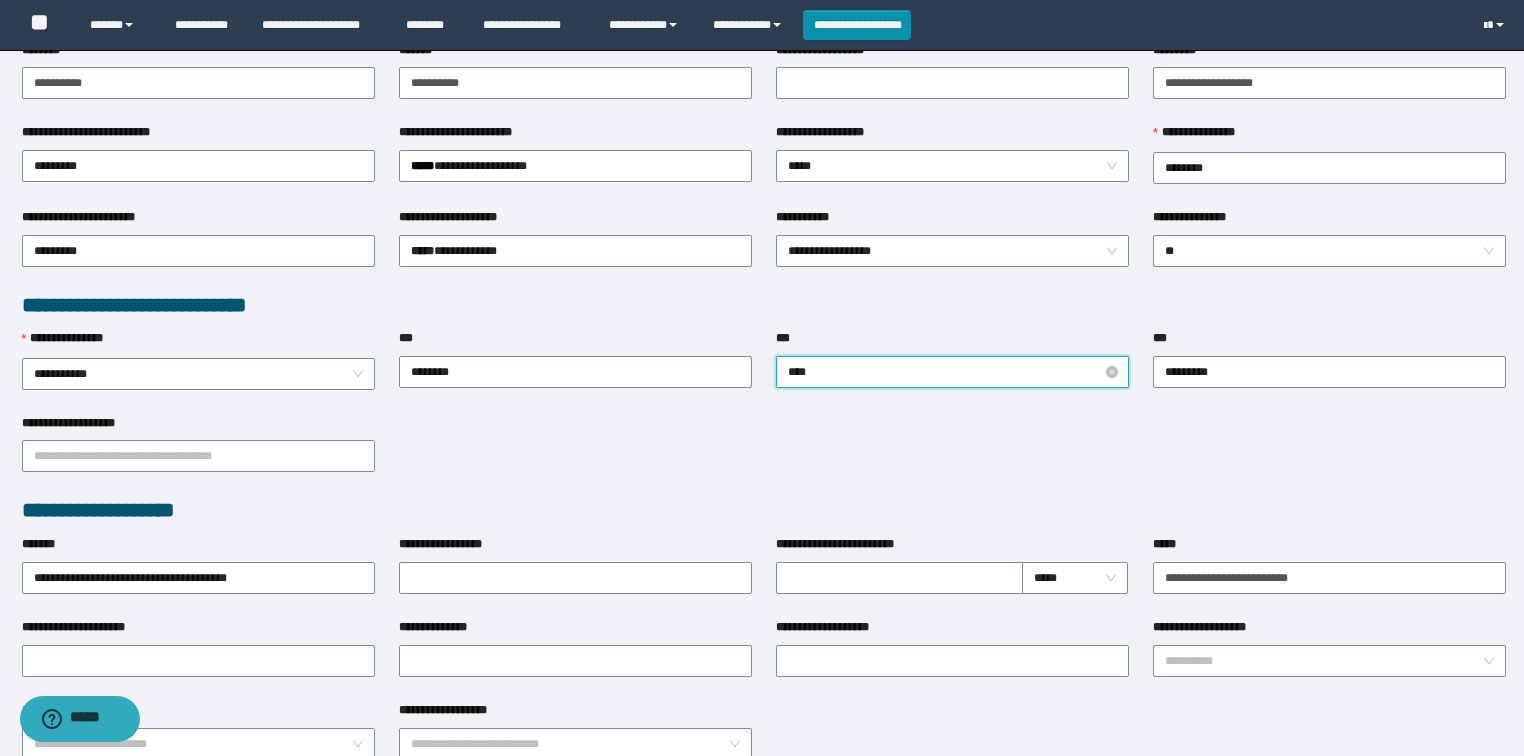 type on "*****" 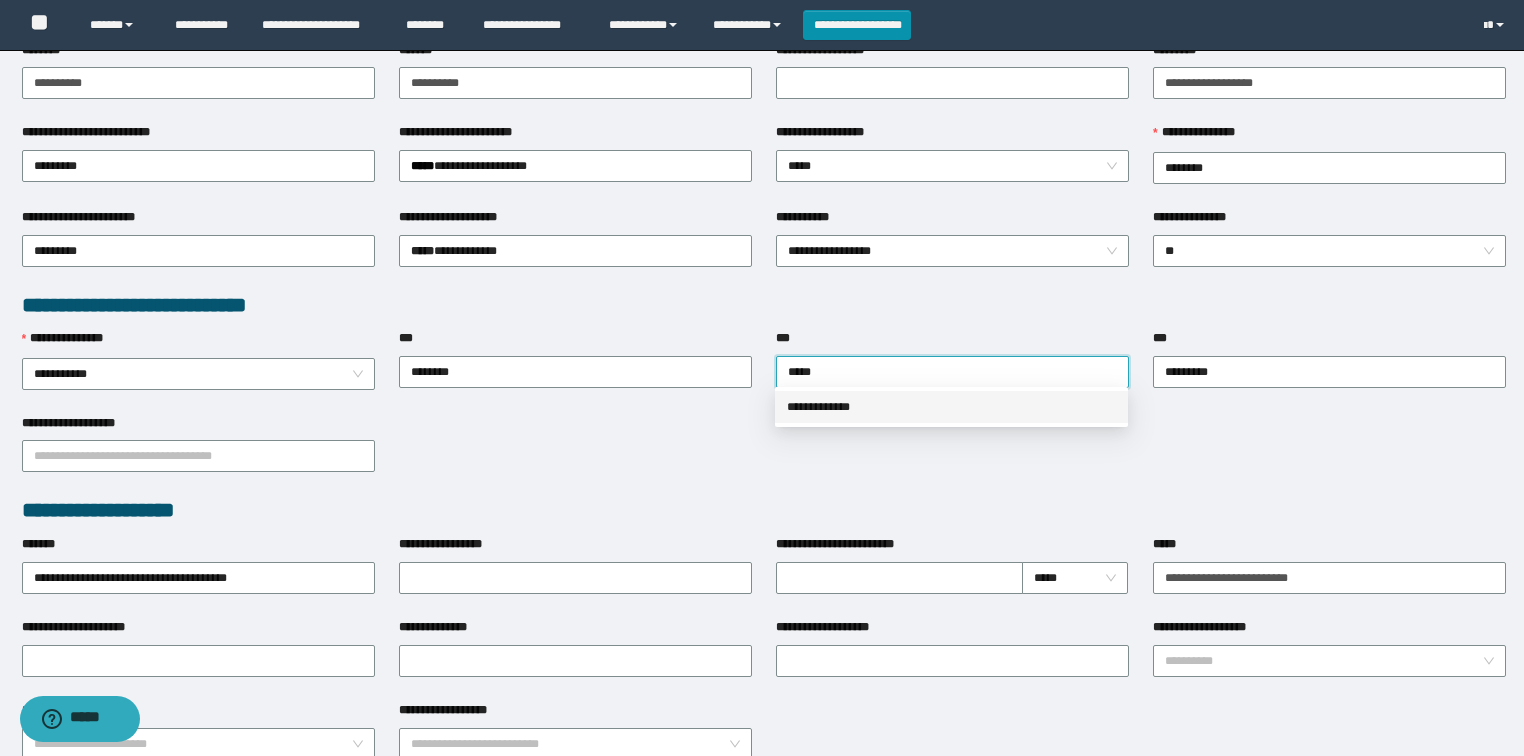 click on "**********" at bounding box center [951, 407] 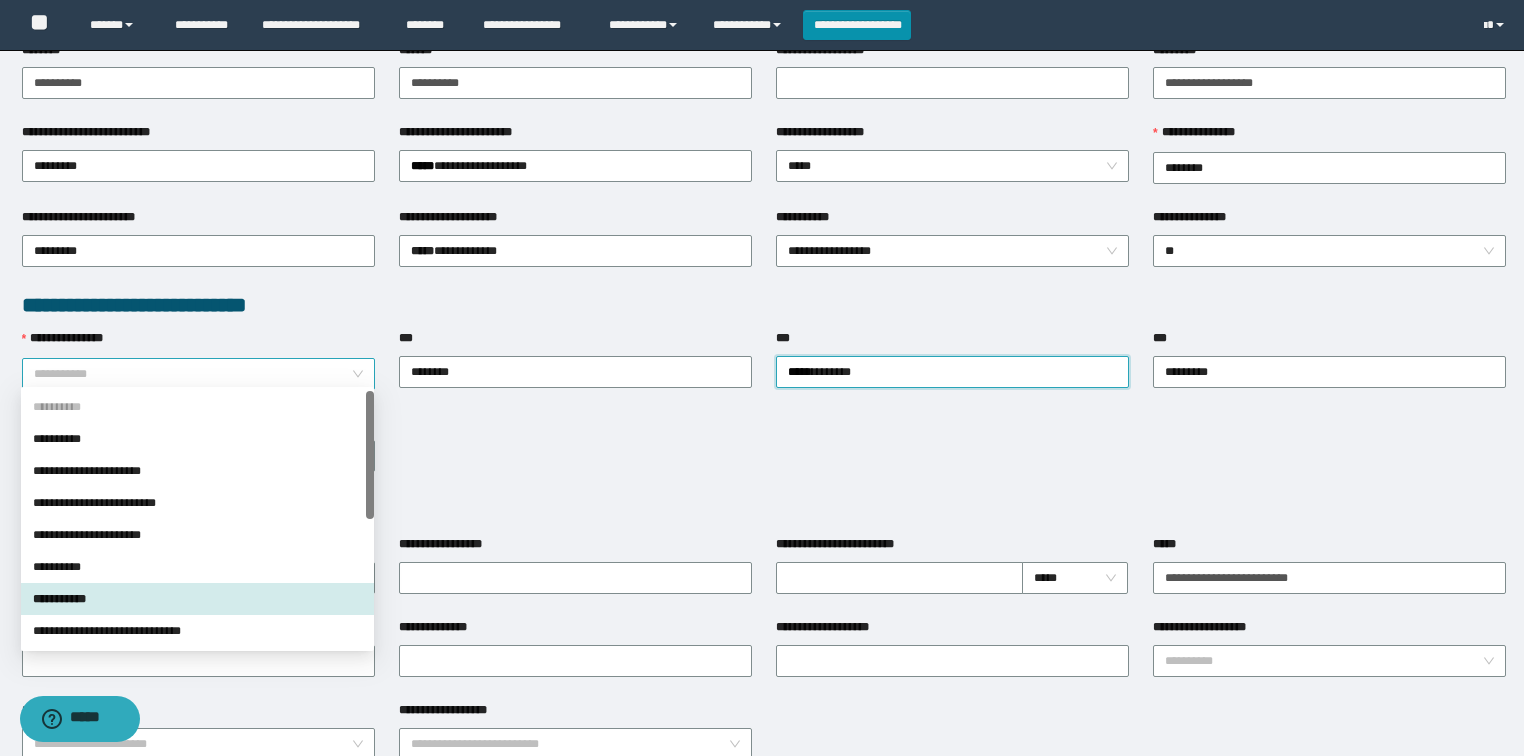 click on "**********" at bounding box center (199, 374) 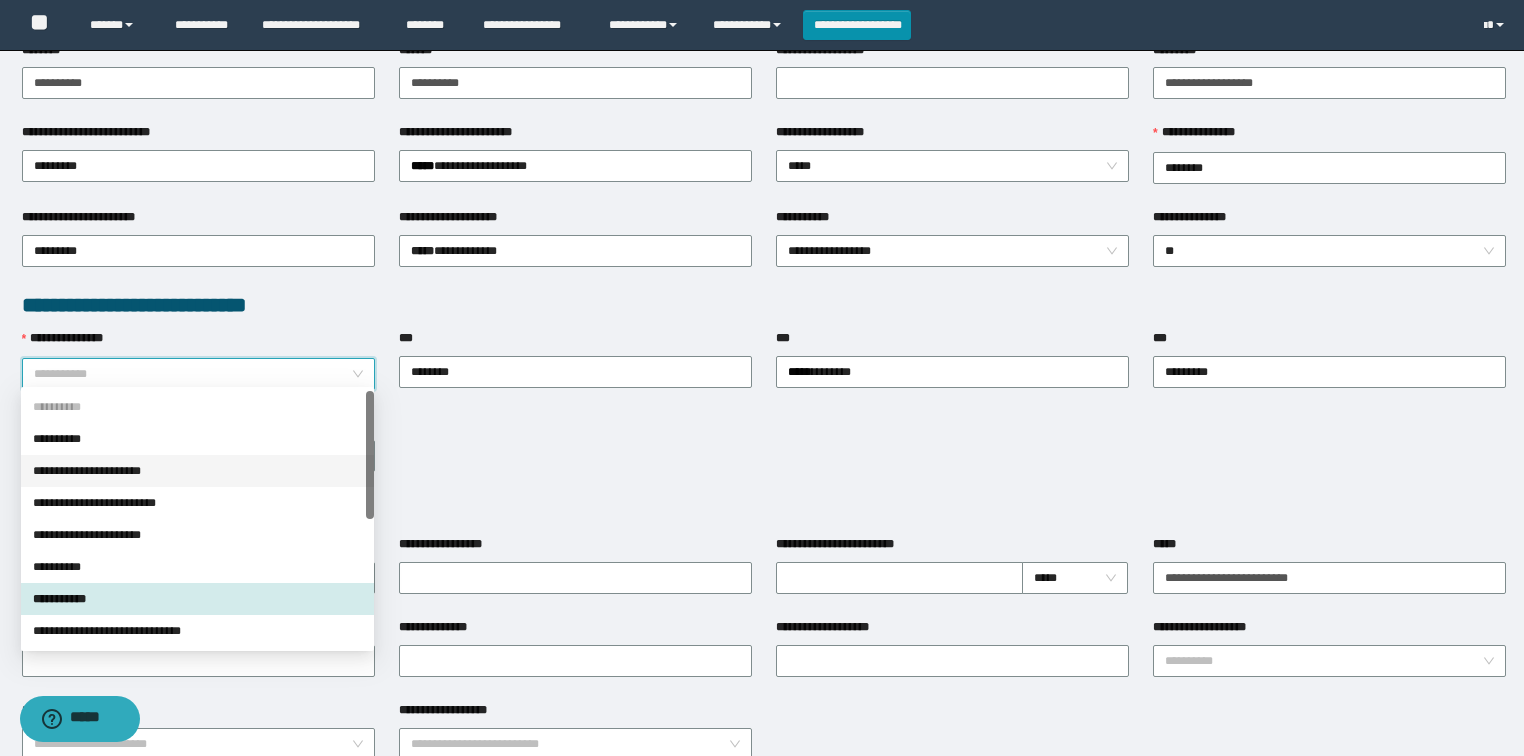 drag, startPoint x: 84, startPoint y: 468, endPoint x: 653, endPoint y: 634, distance: 592.72003 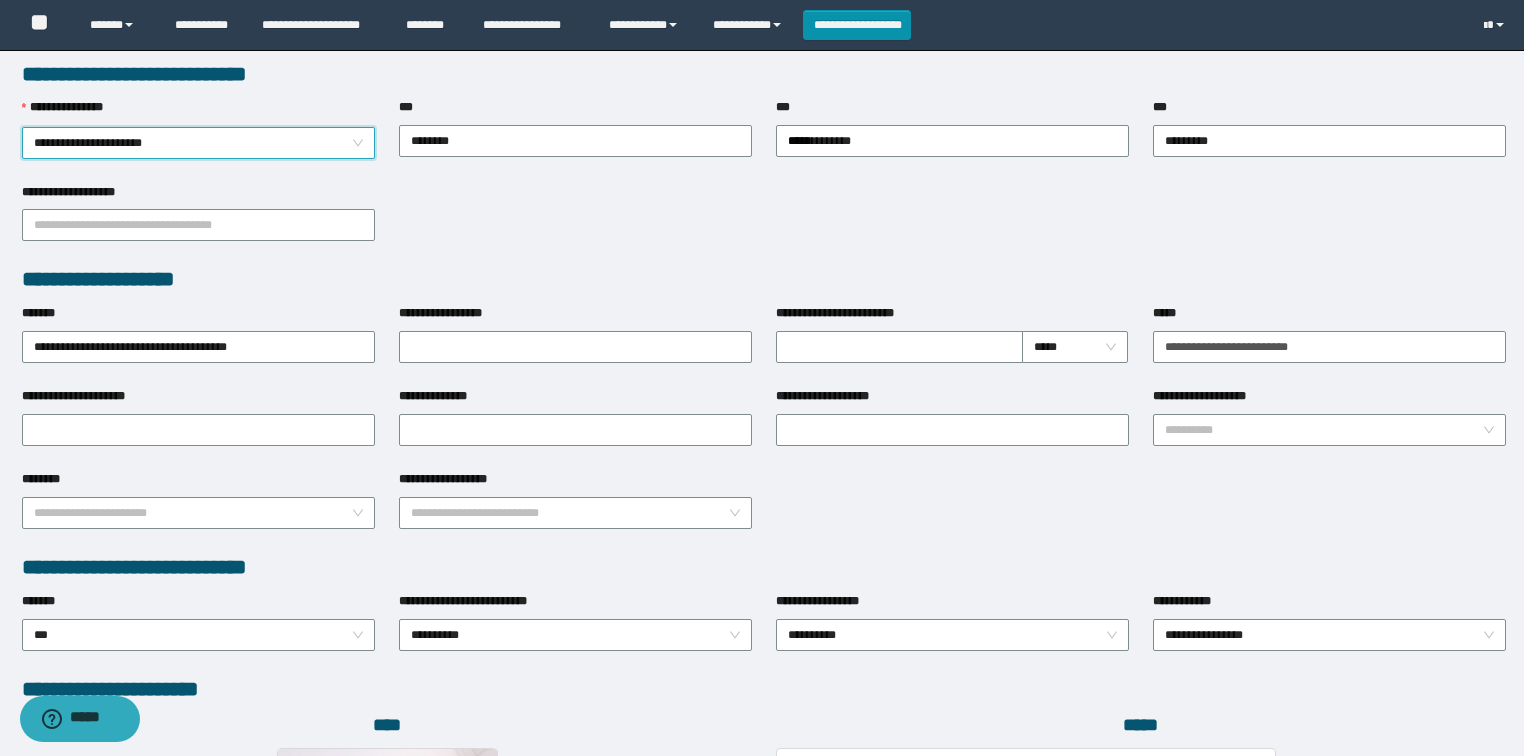 scroll, scrollTop: 560, scrollLeft: 0, axis: vertical 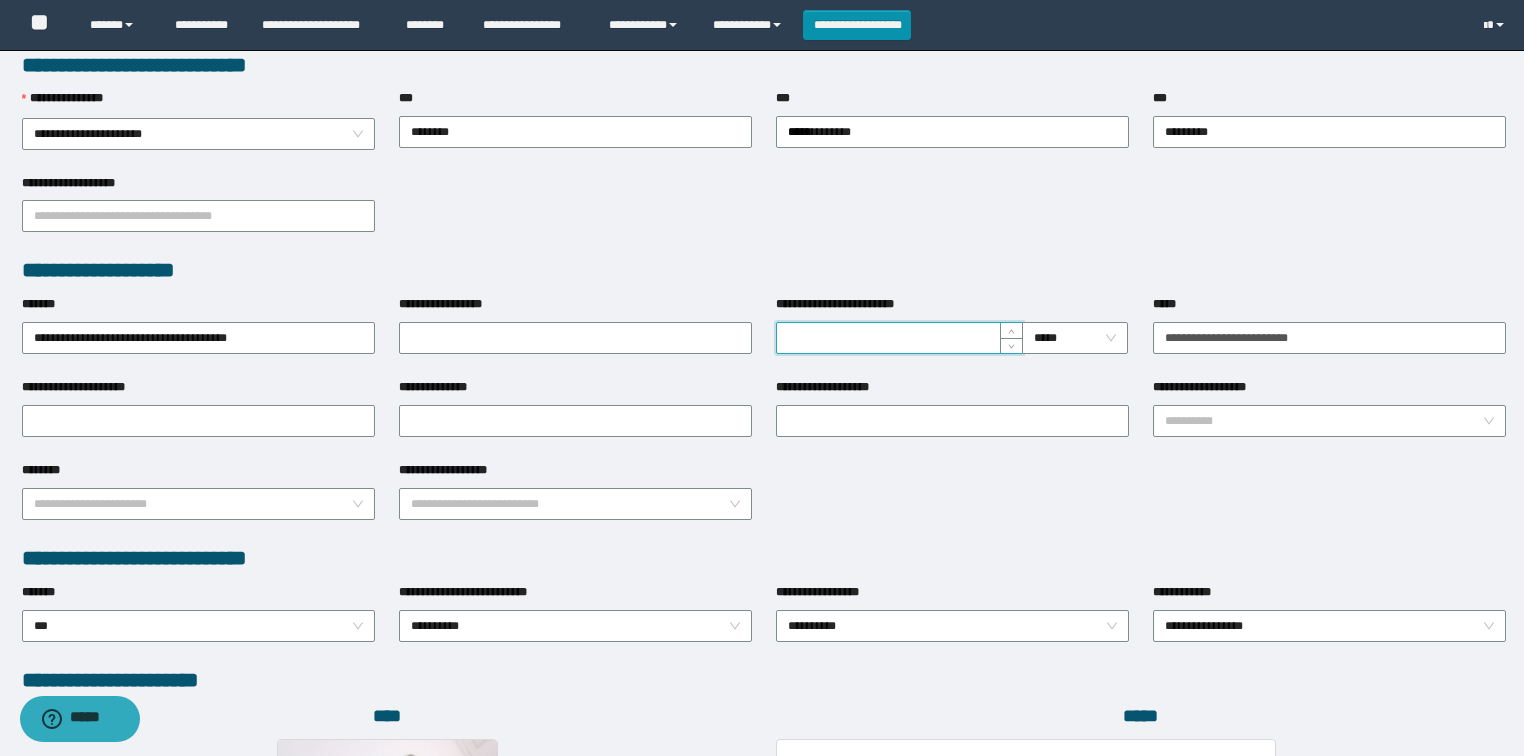 click on "**********" at bounding box center (899, 338) 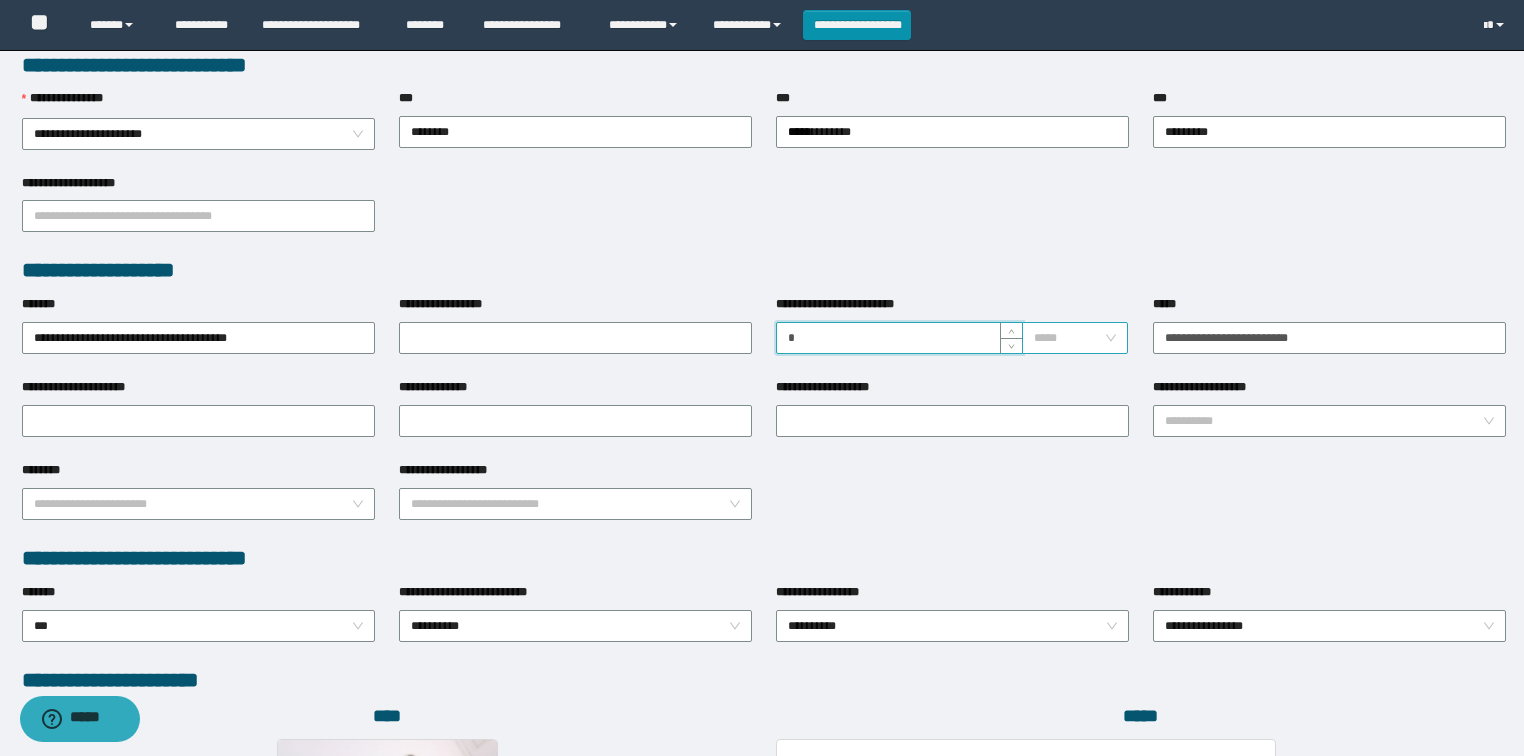 click on "*****" at bounding box center (1075, 338) 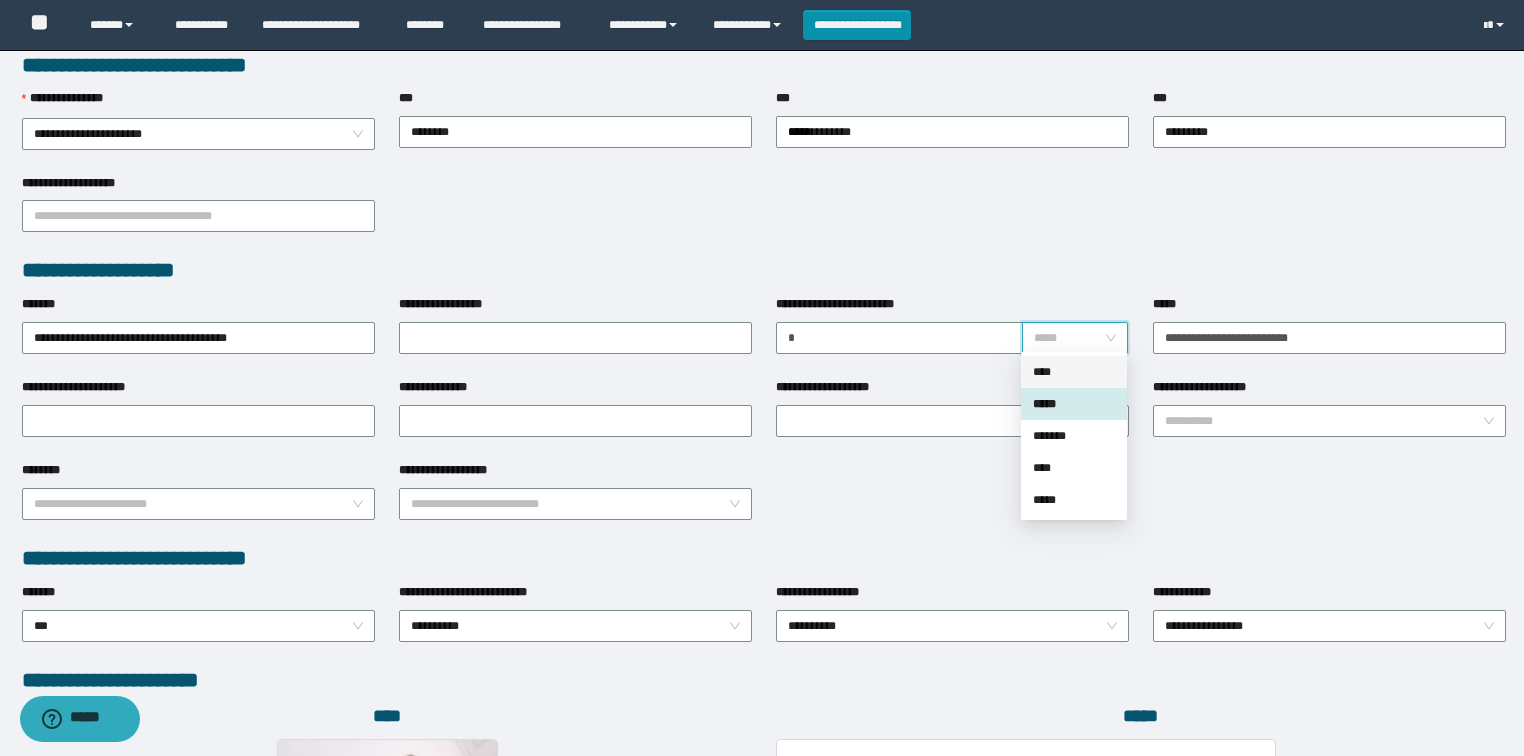 click on "****" at bounding box center (1074, 372) 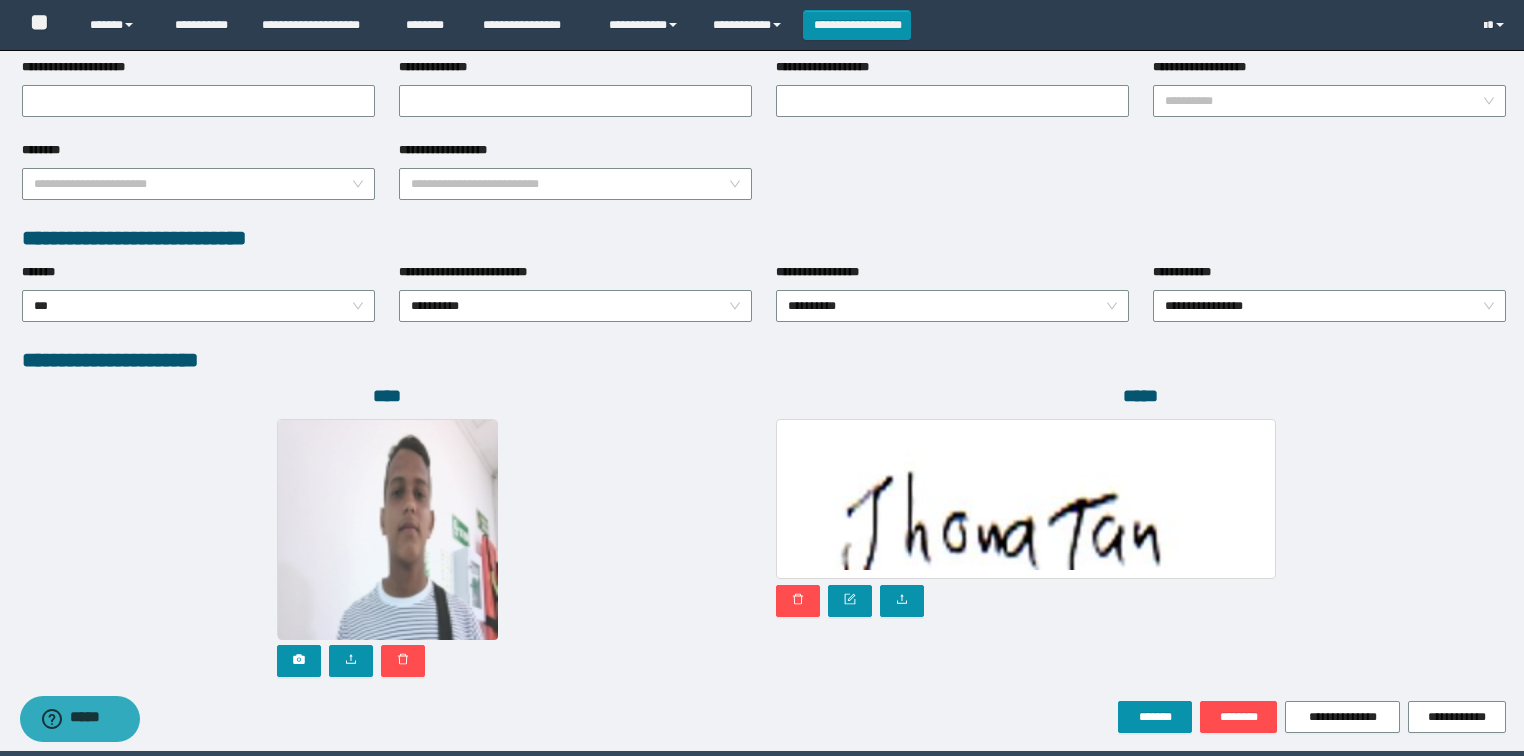 scroll, scrollTop: 946, scrollLeft: 0, axis: vertical 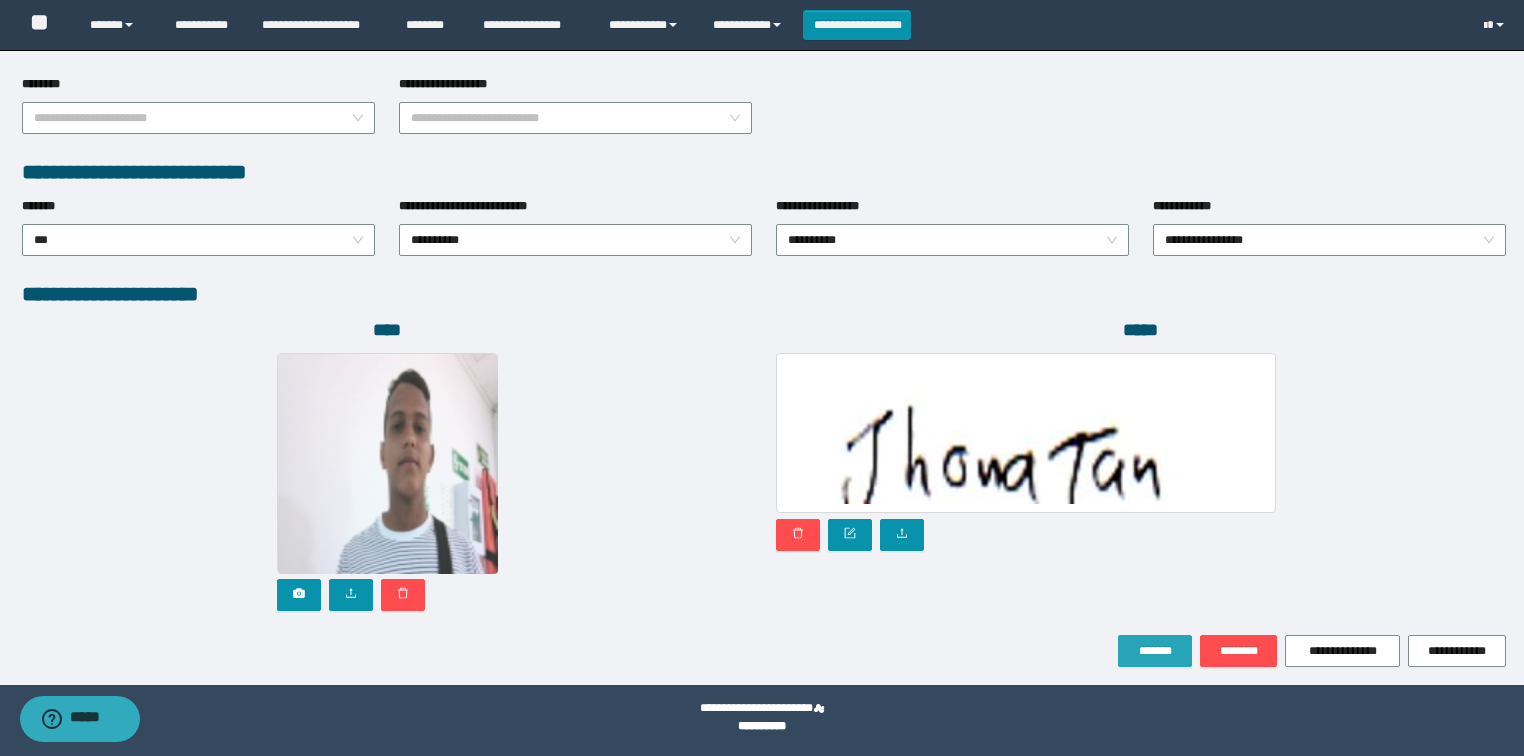 click on "*******" at bounding box center [1155, 651] 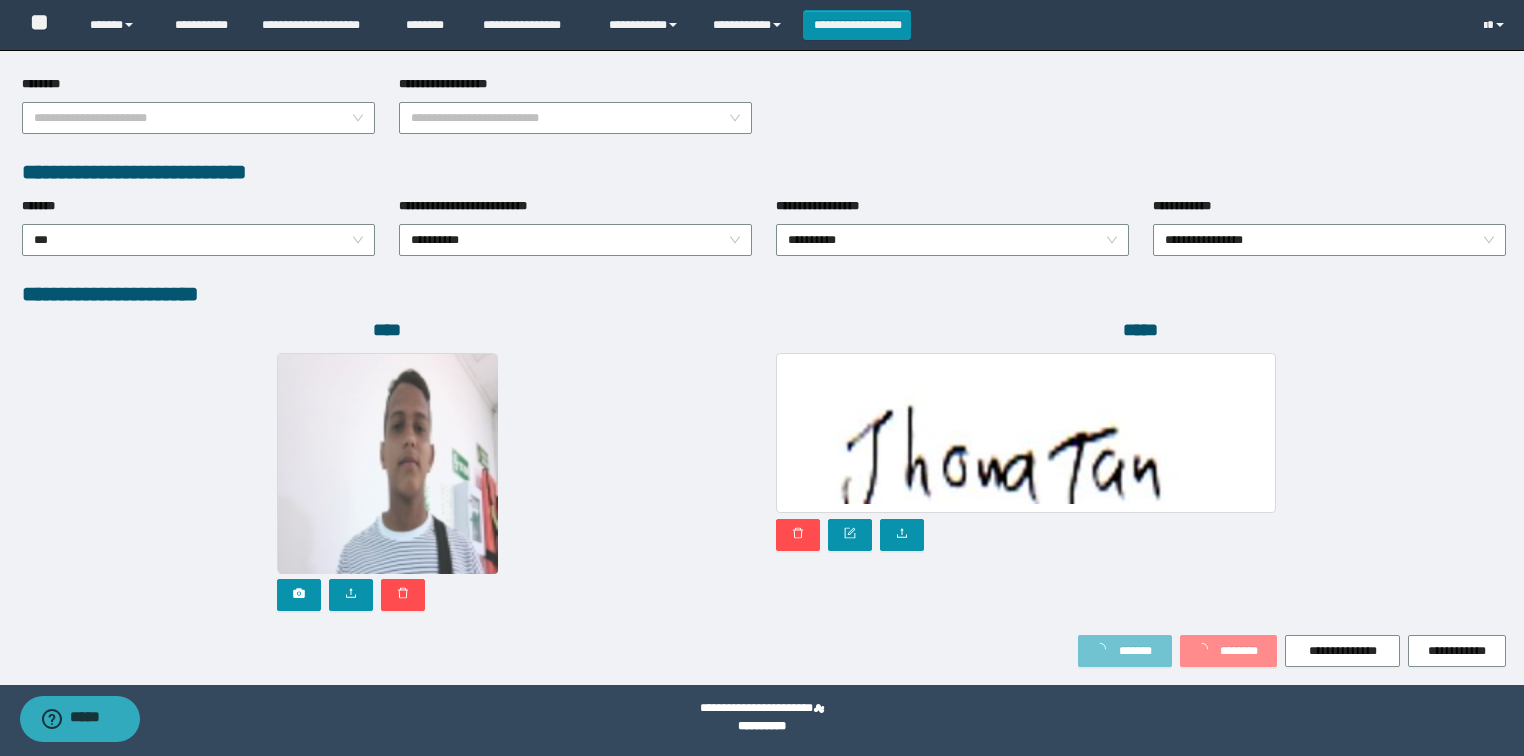 scroll, scrollTop: 999, scrollLeft: 0, axis: vertical 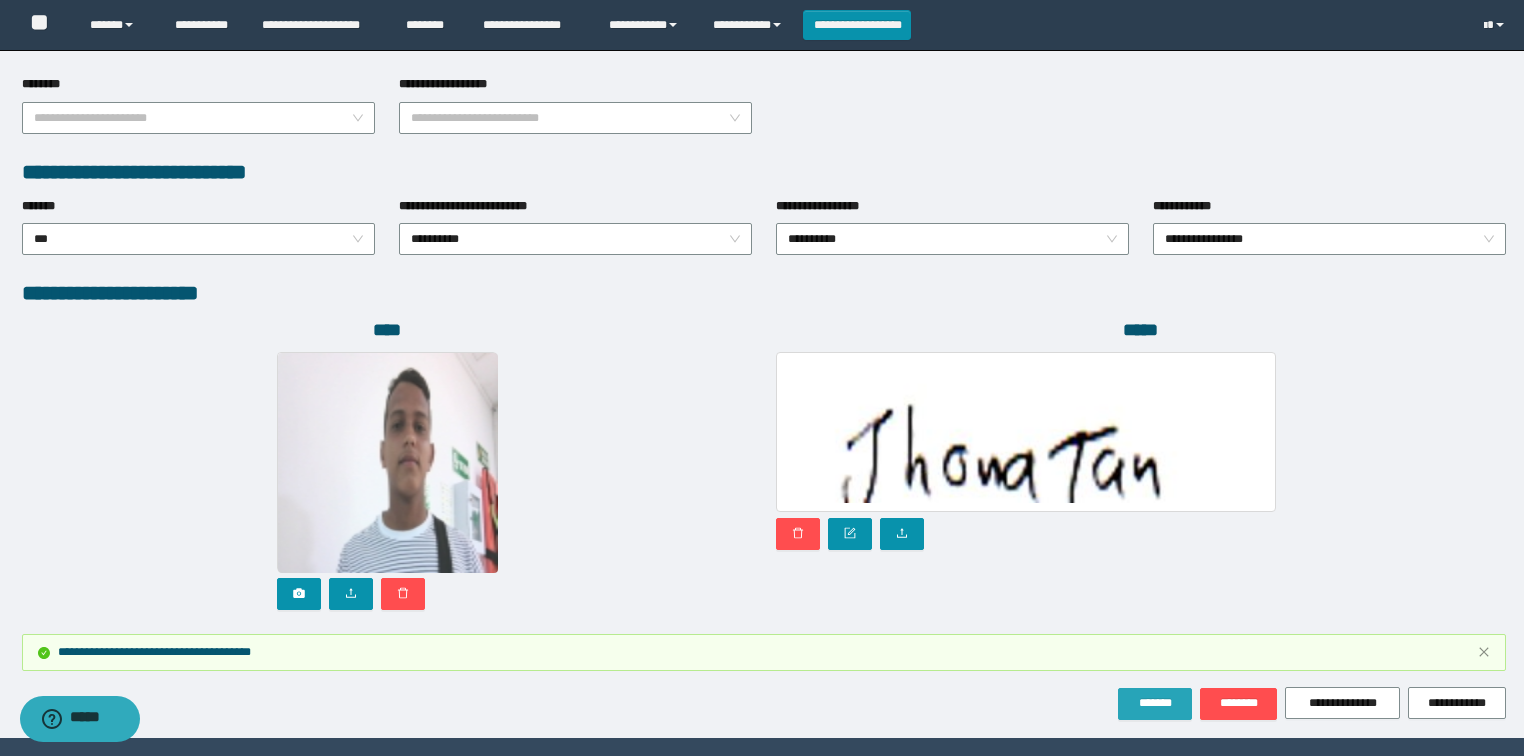 click on "*******" at bounding box center (1155, 703) 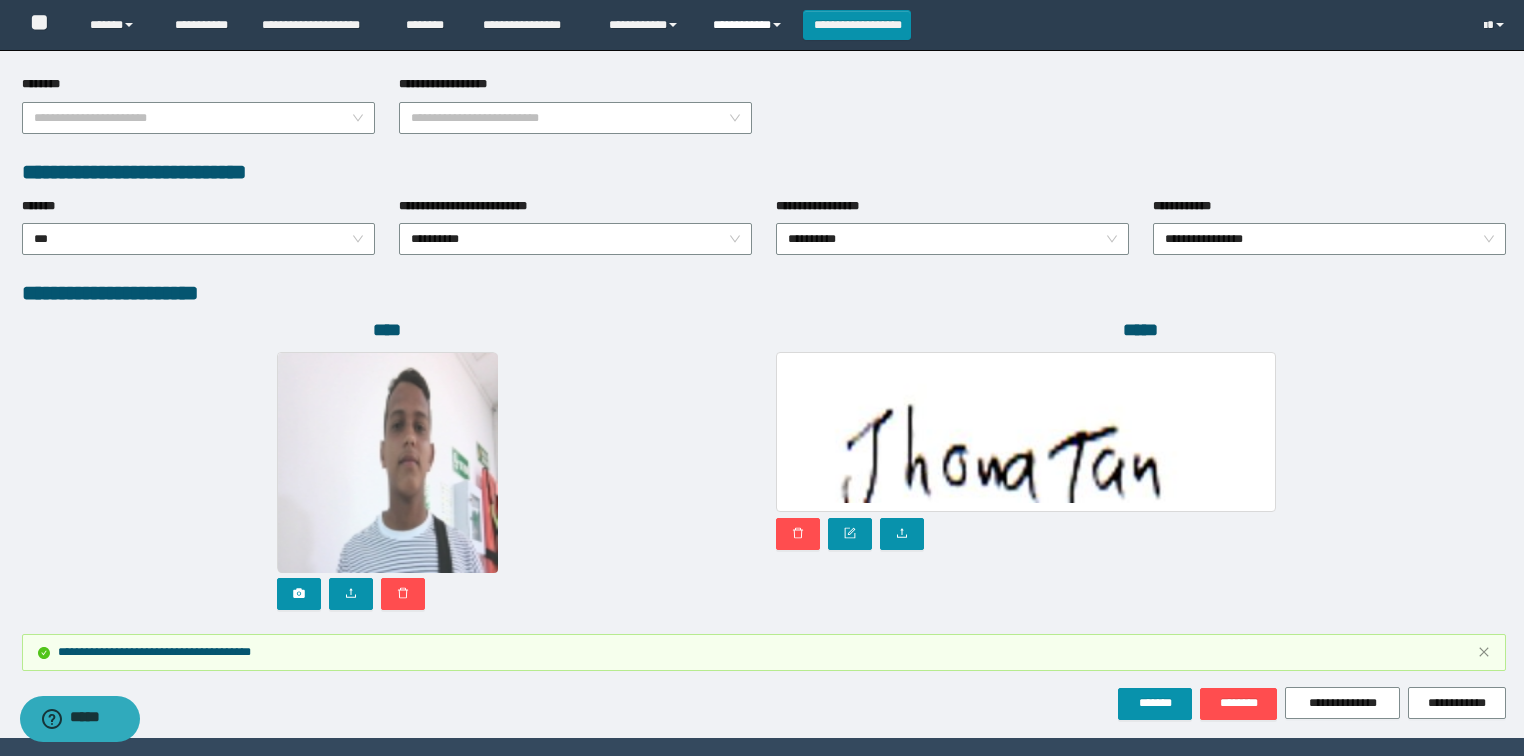 click on "**********" at bounding box center [750, 25] 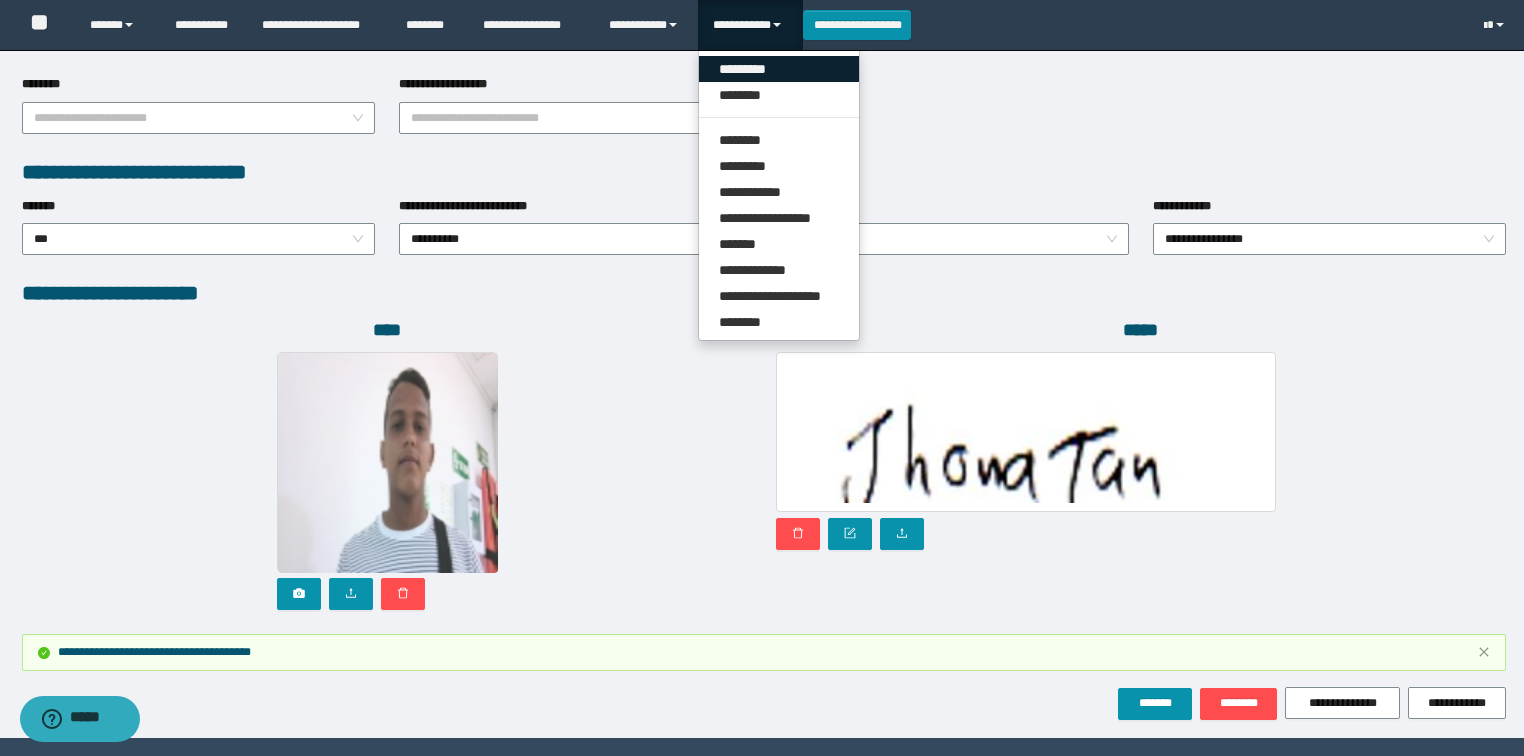 click on "*********" at bounding box center [779, 69] 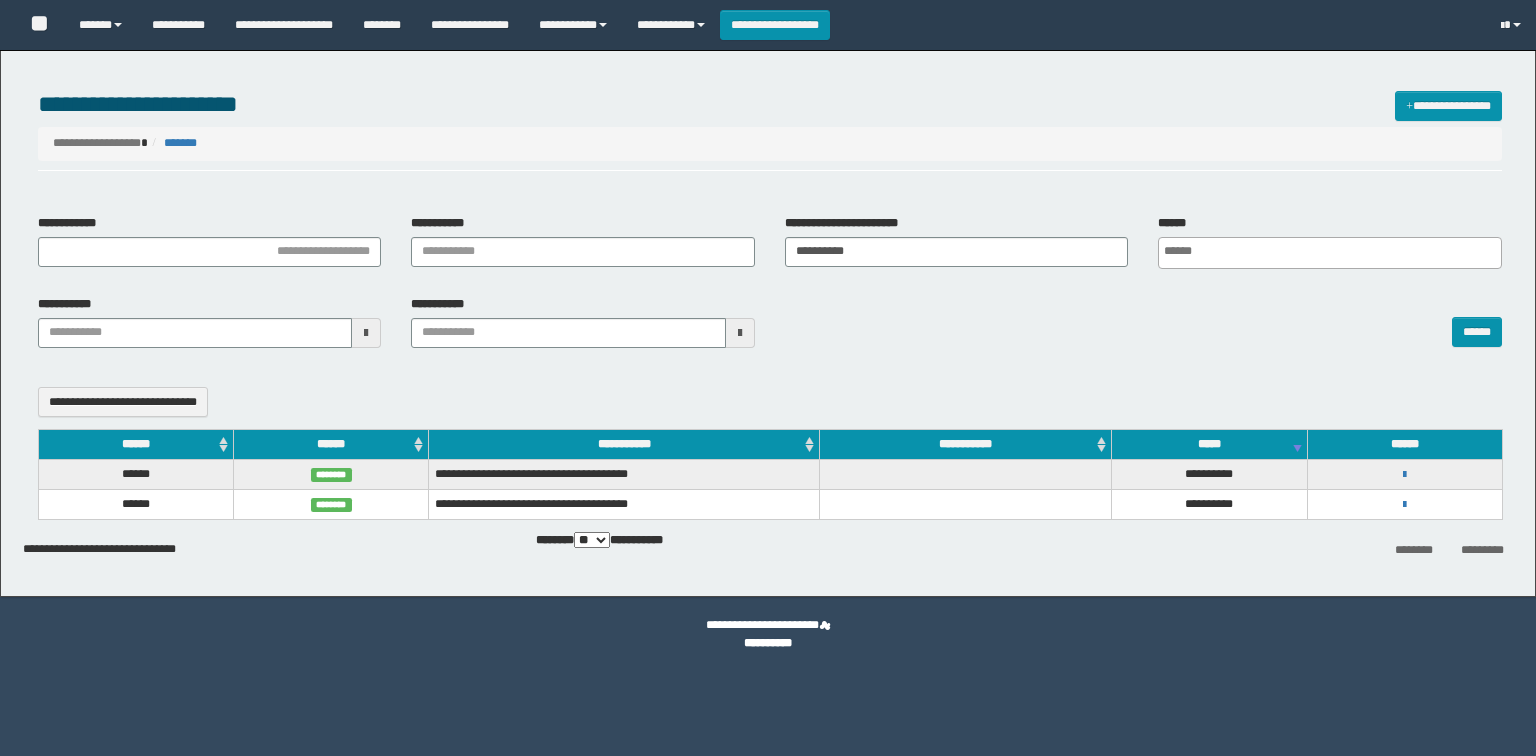 select 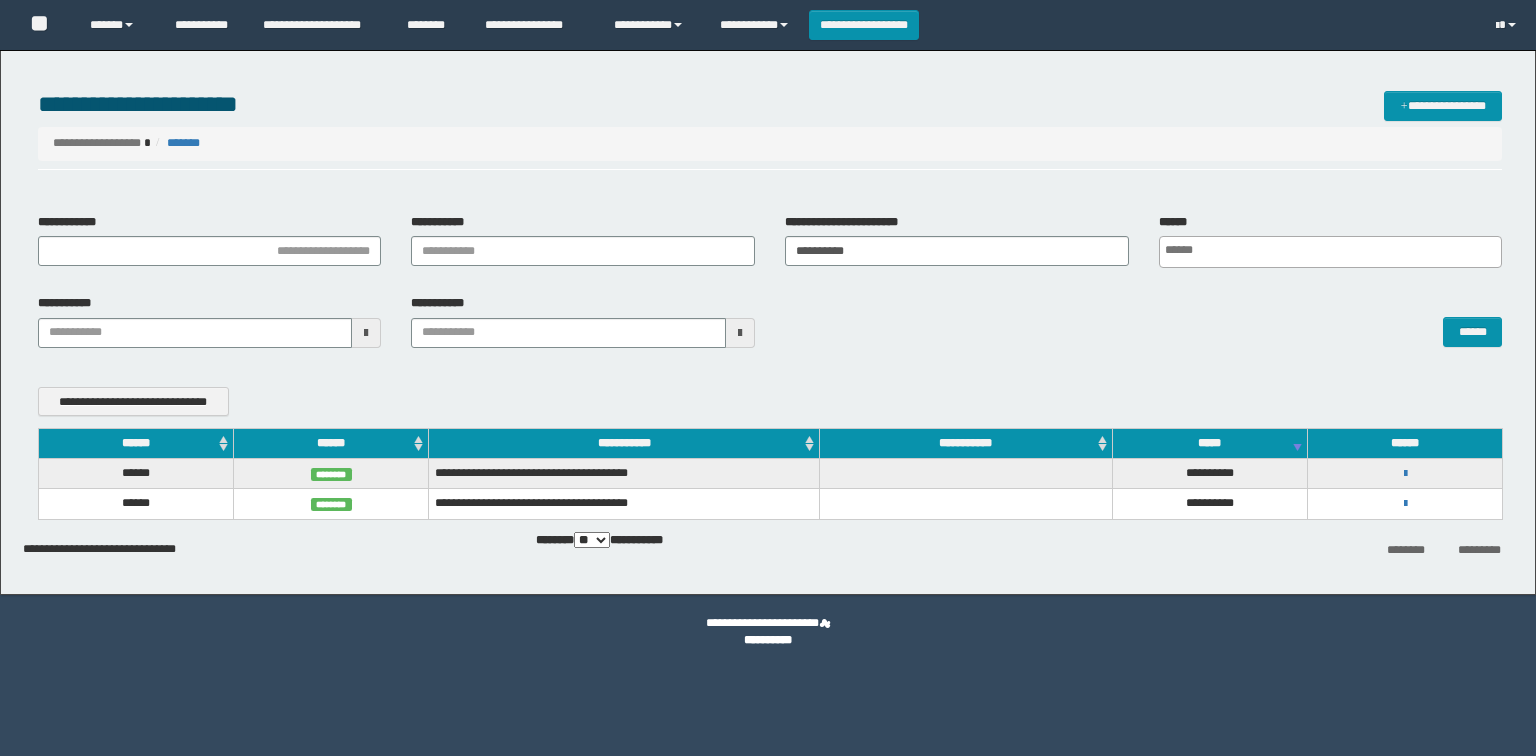 scroll, scrollTop: 0, scrollLeft: 0, axis: both 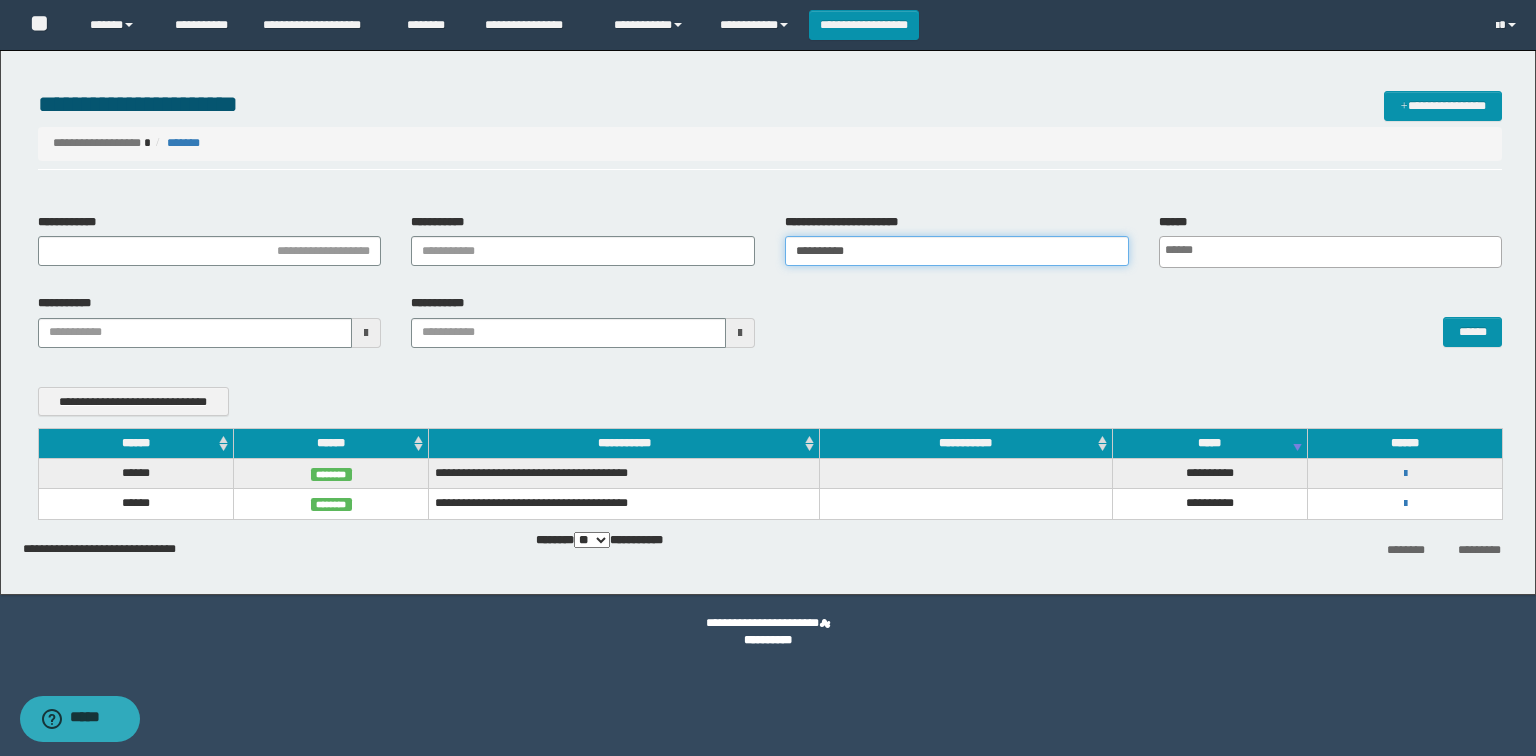 drag, startPoint x: 871, startPoint y: 245, endPoint x: 388, endPoint y: 260, distance: 483.23285 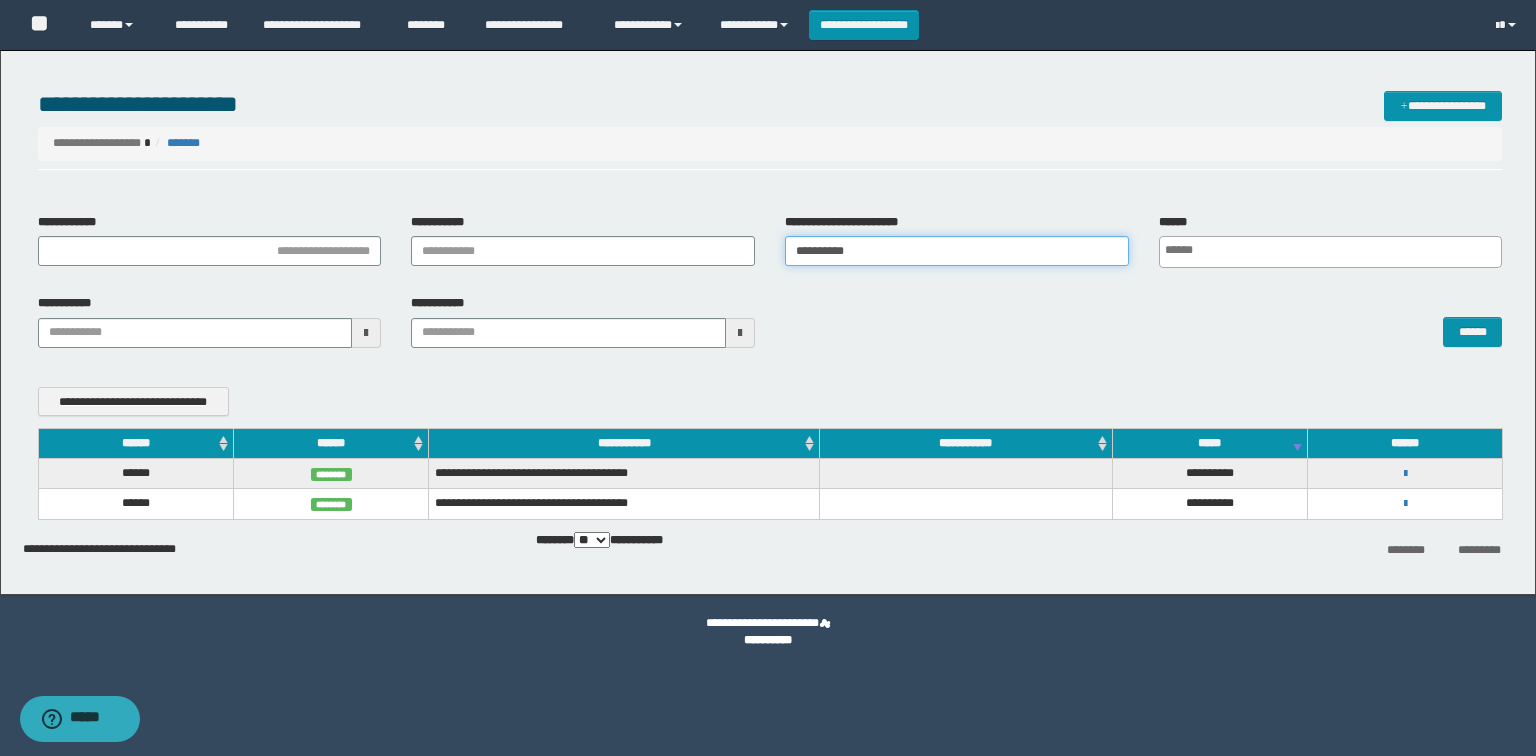 type on "**********" 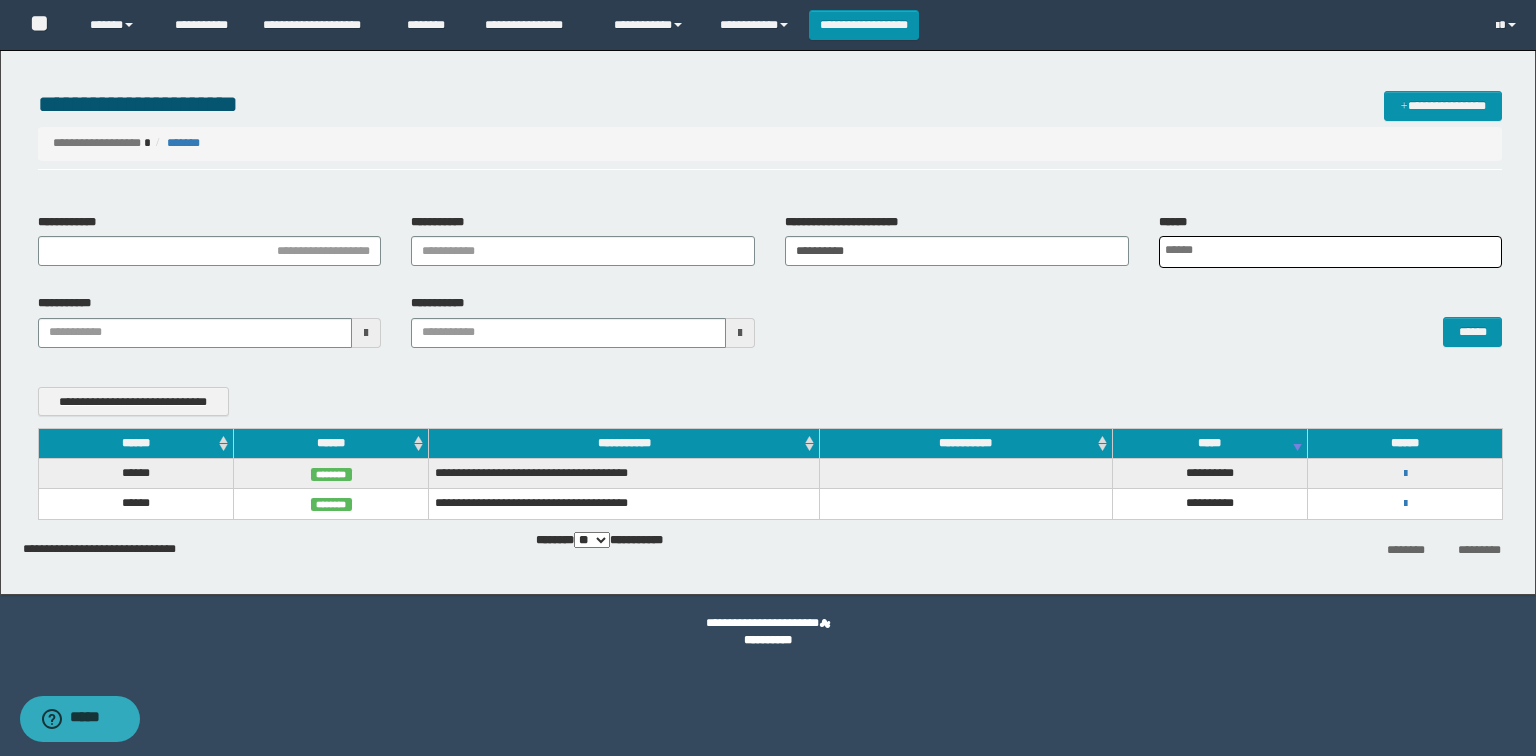 scroll, scrollTop: 0, scrollLeft: 4, axis: horizontal 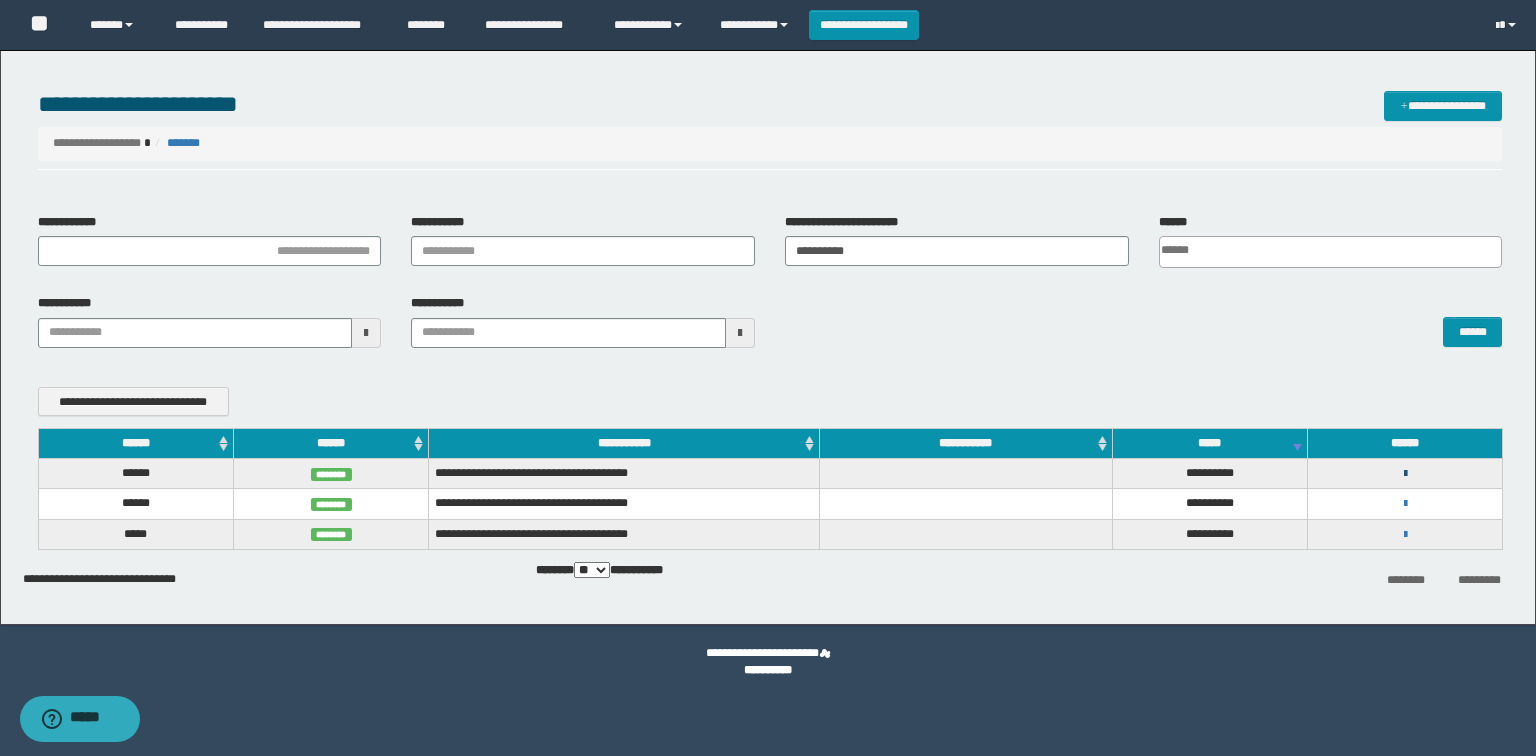 click at bounding box center (1405, 474) 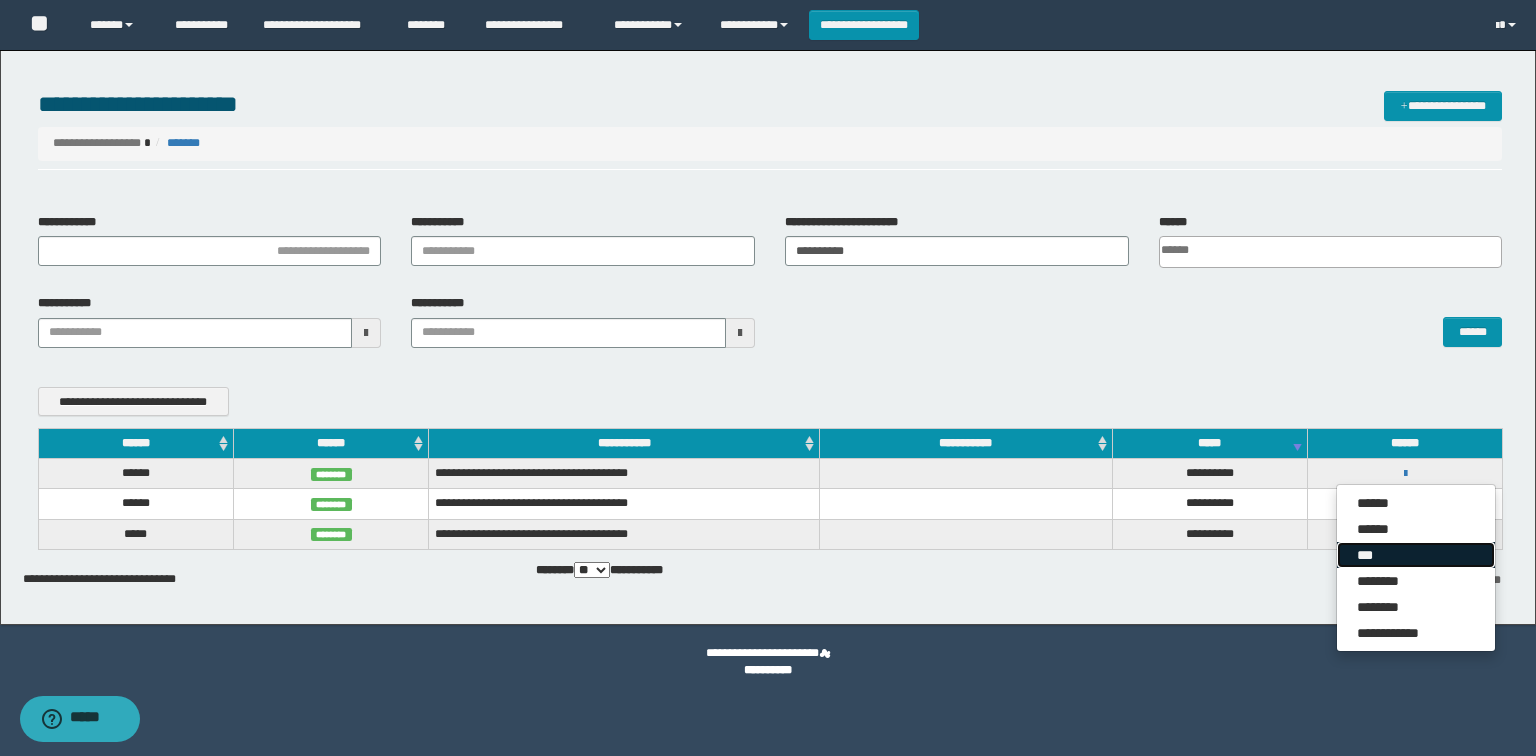 click on "***" at bounding box center (1416, 555) 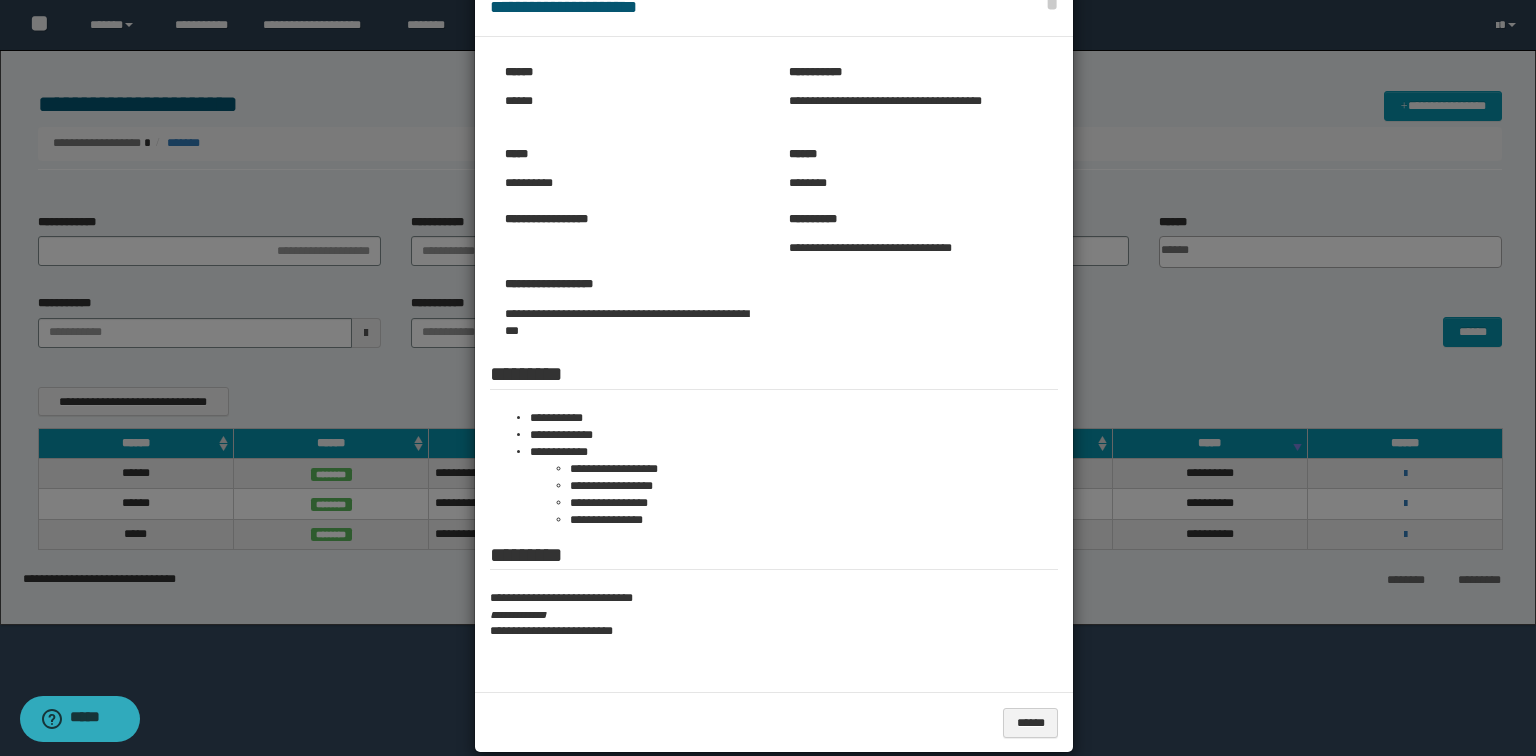 scroll, scrollTop: 78, scrollLeft: 0, axis: vertical 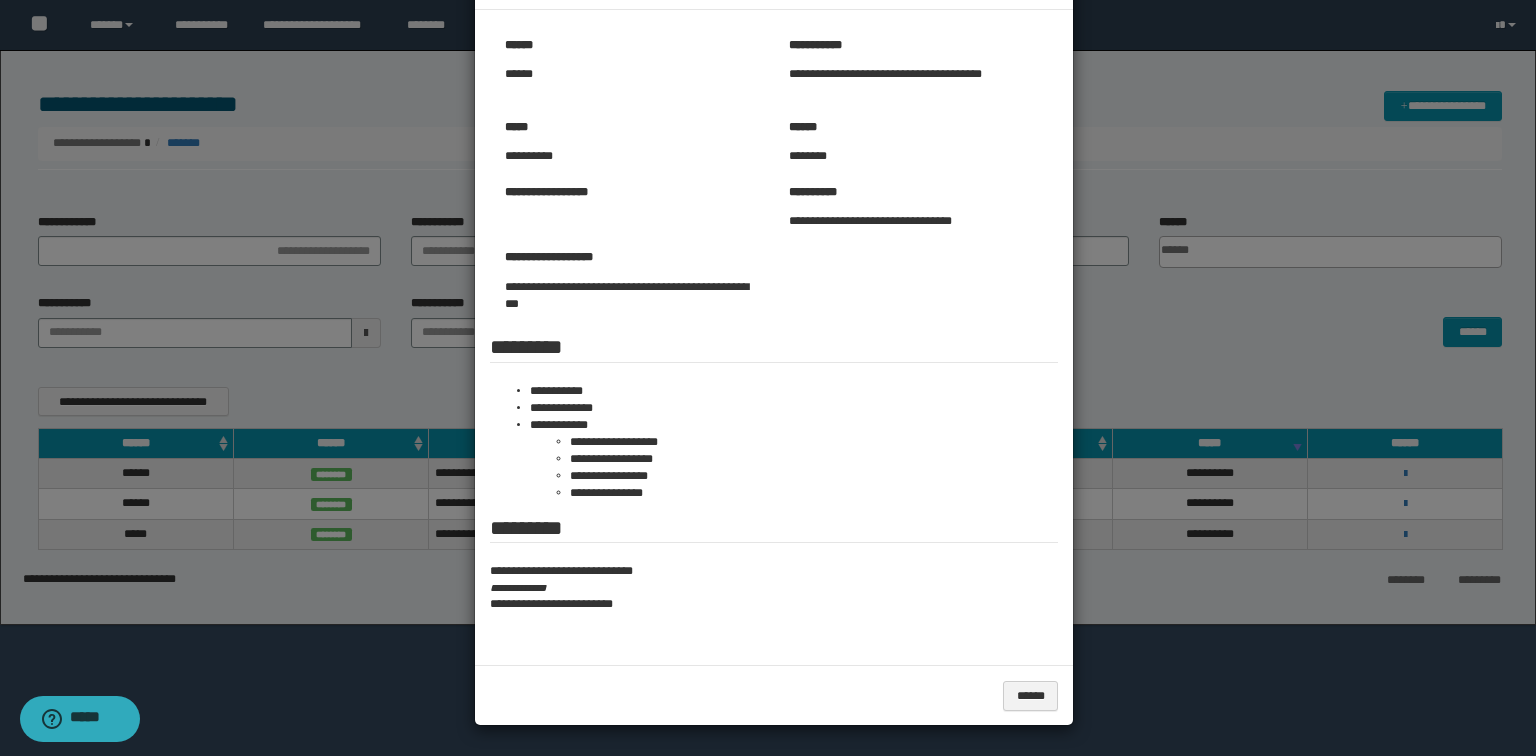 click at bounding box center [768, 339] 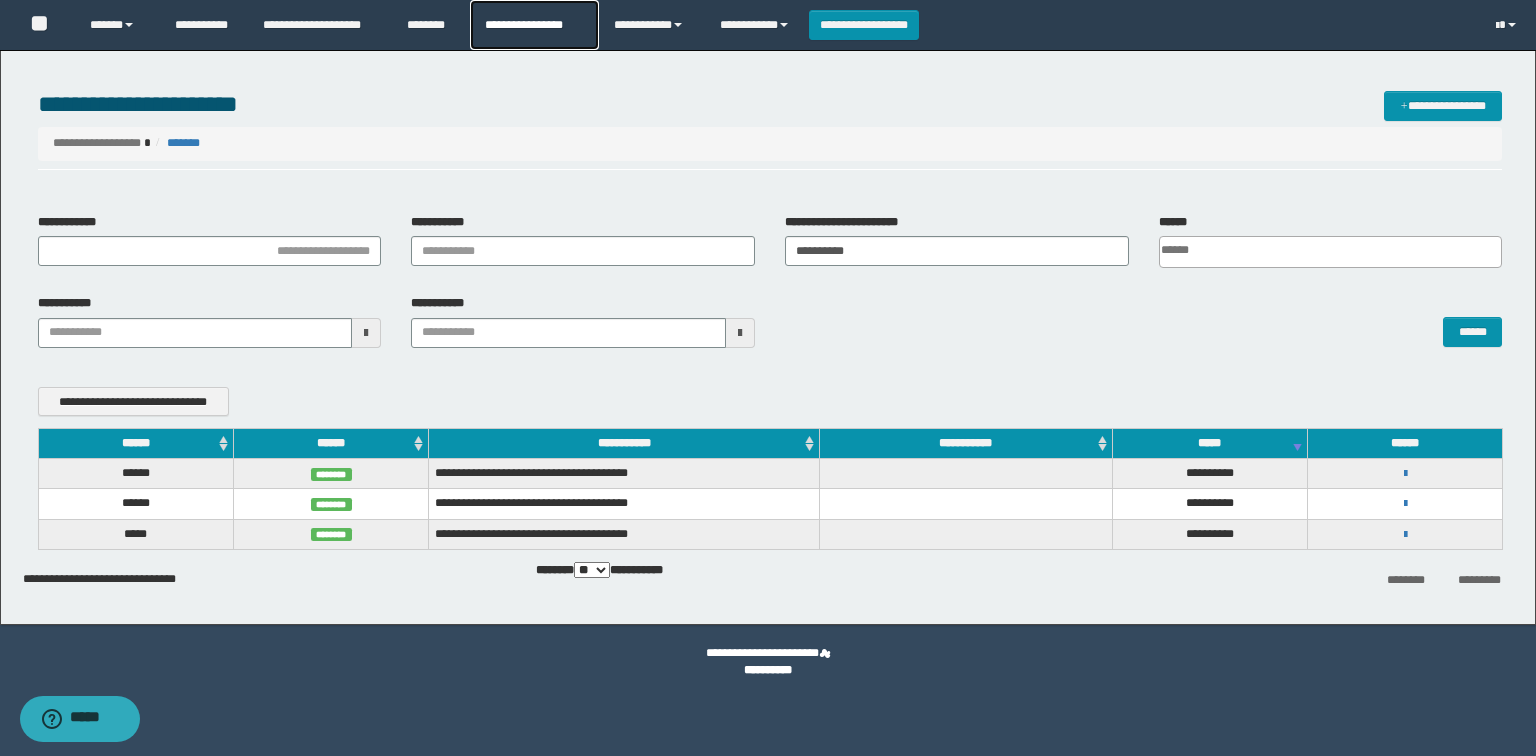 click on "**********" at bounding box center [534, 25] 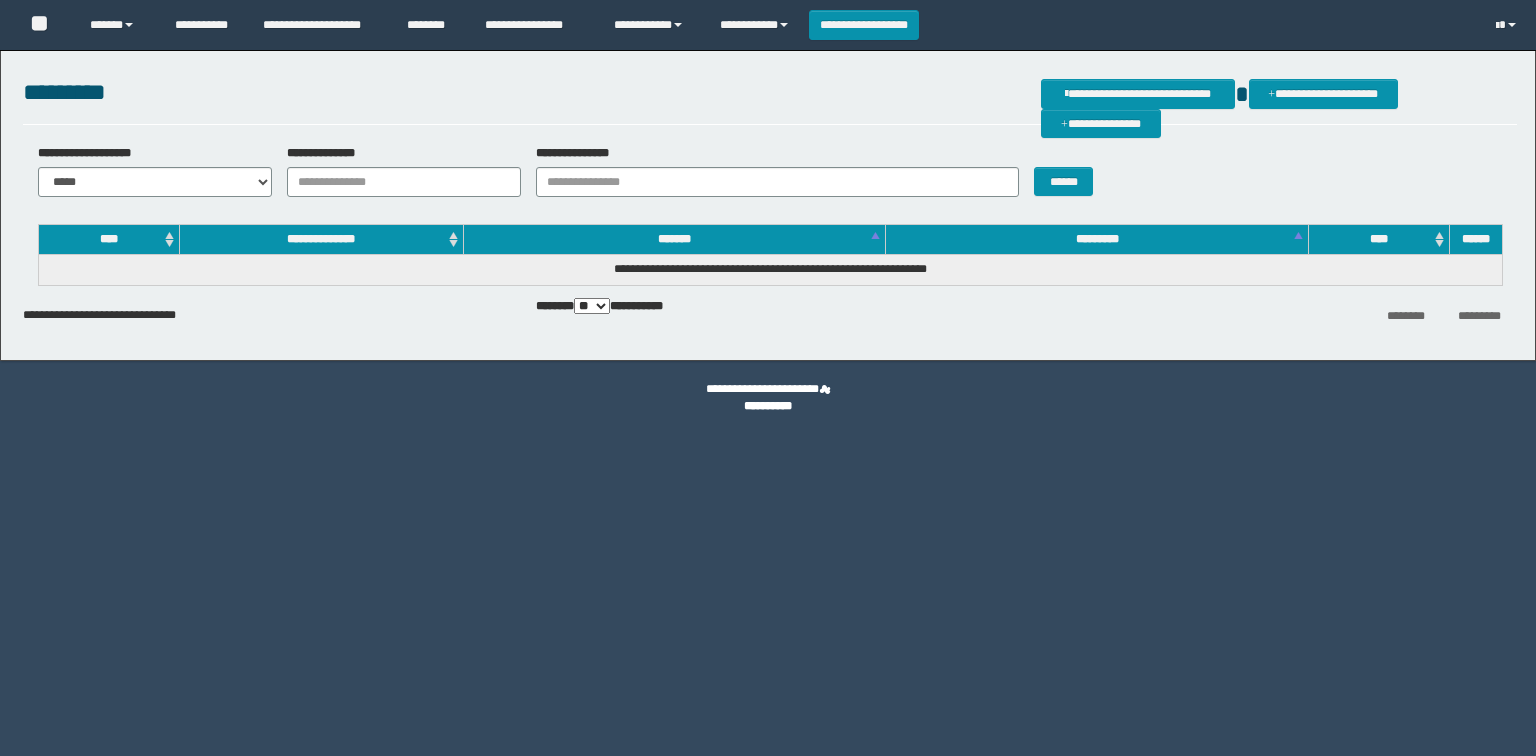 scroll, scrollTop: 0, scrollLeft: 0, axis: both 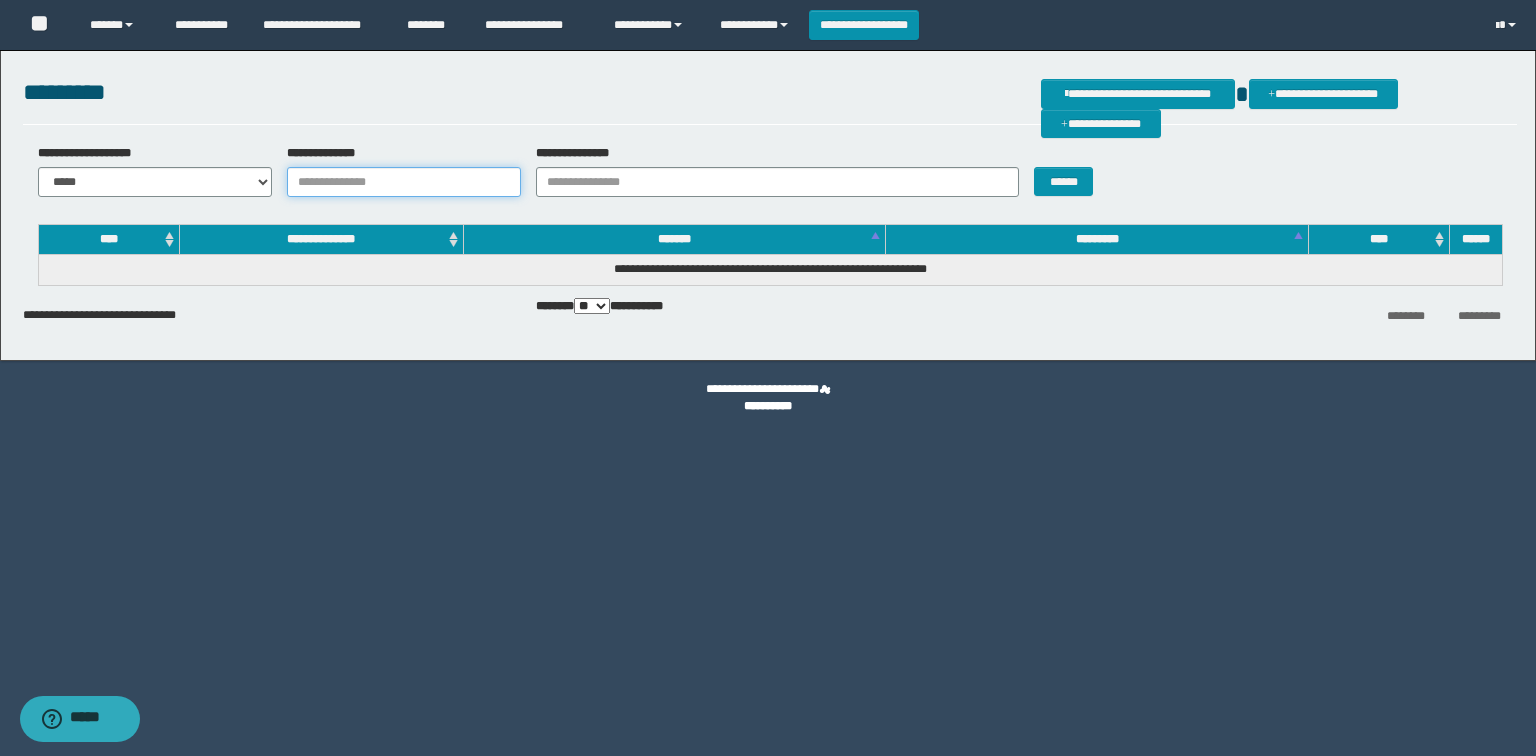 click on "**********" at bounding box center [404, 182] 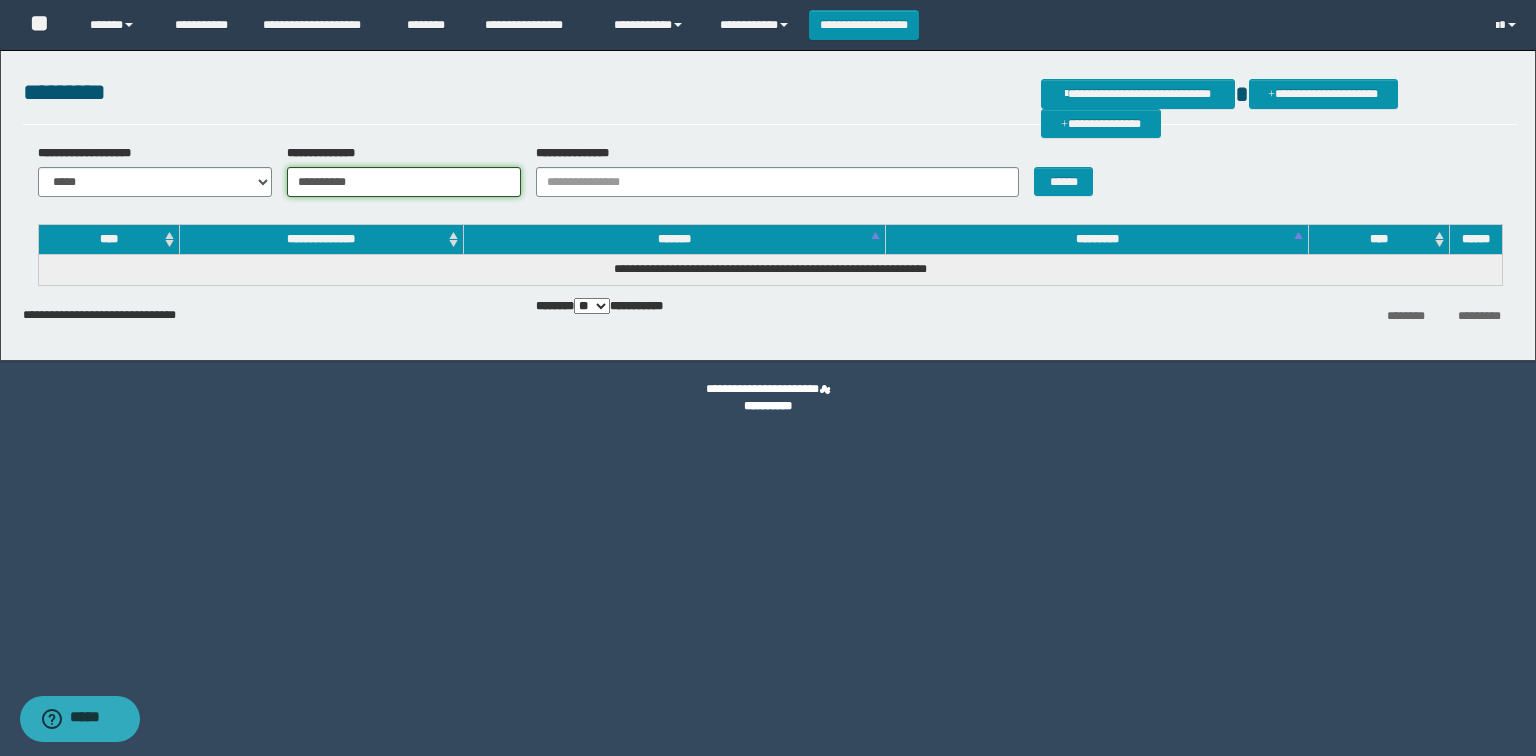 type on "**********" 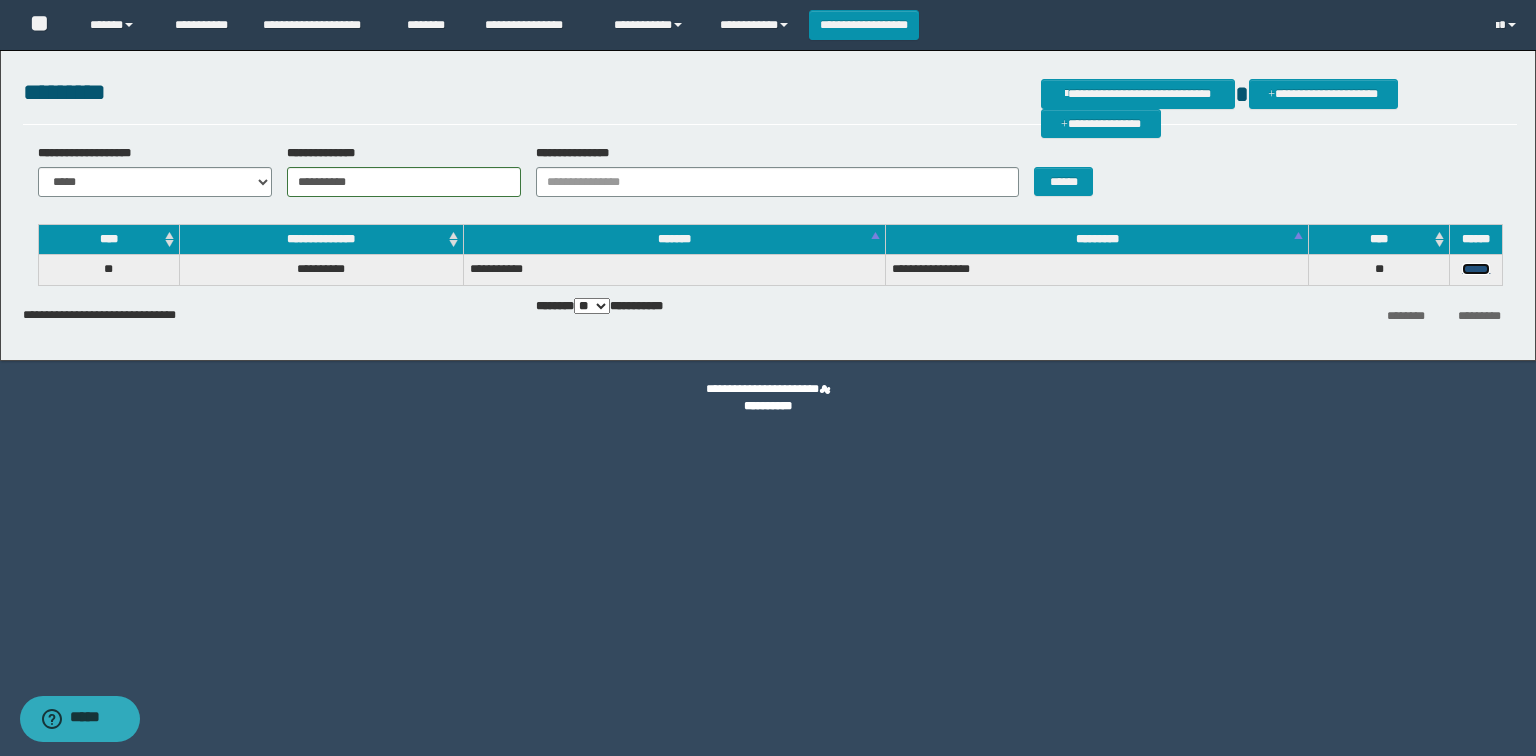 click on "******" at bounding box center (1476, 269) 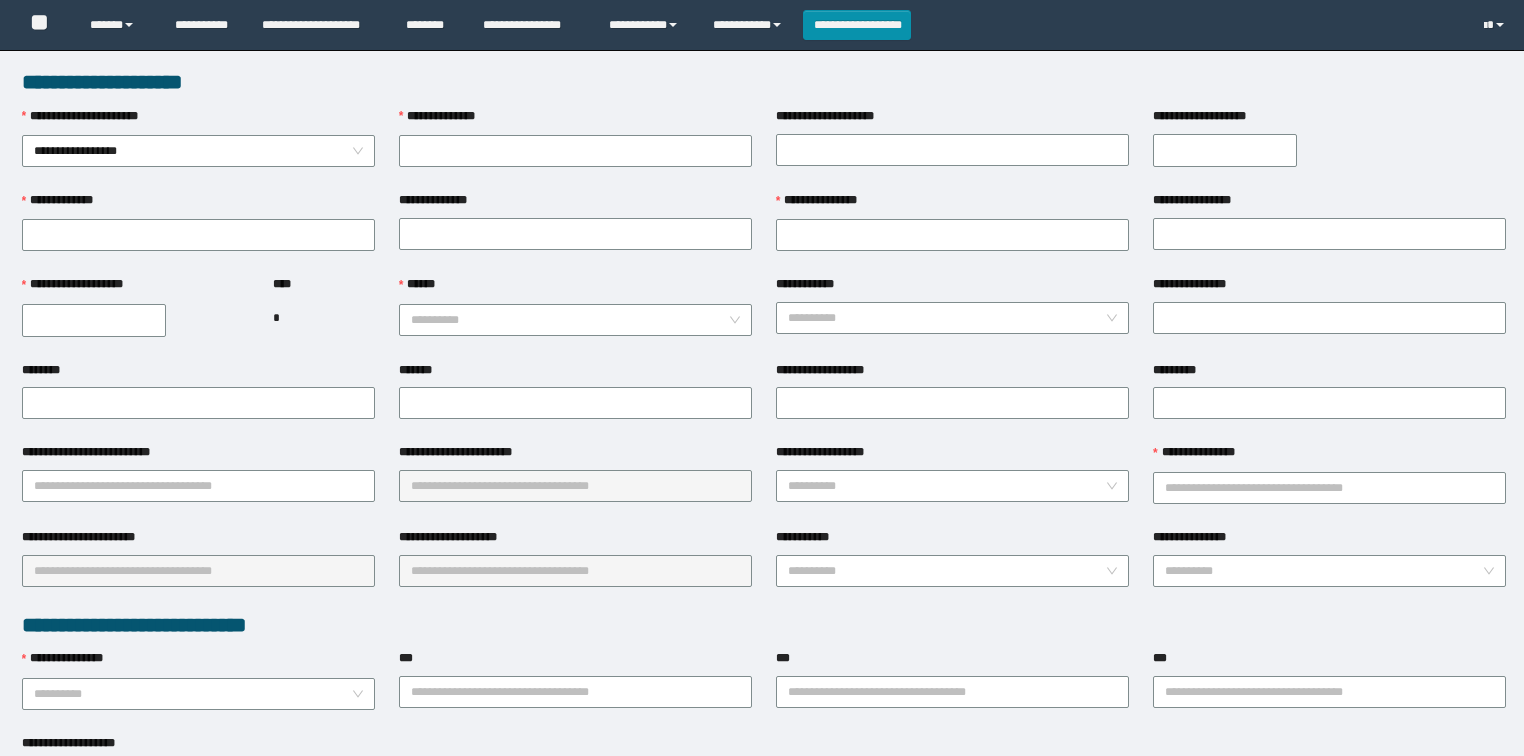 scroll, scrollTop: 0, scrollLeft: 0, axis: both 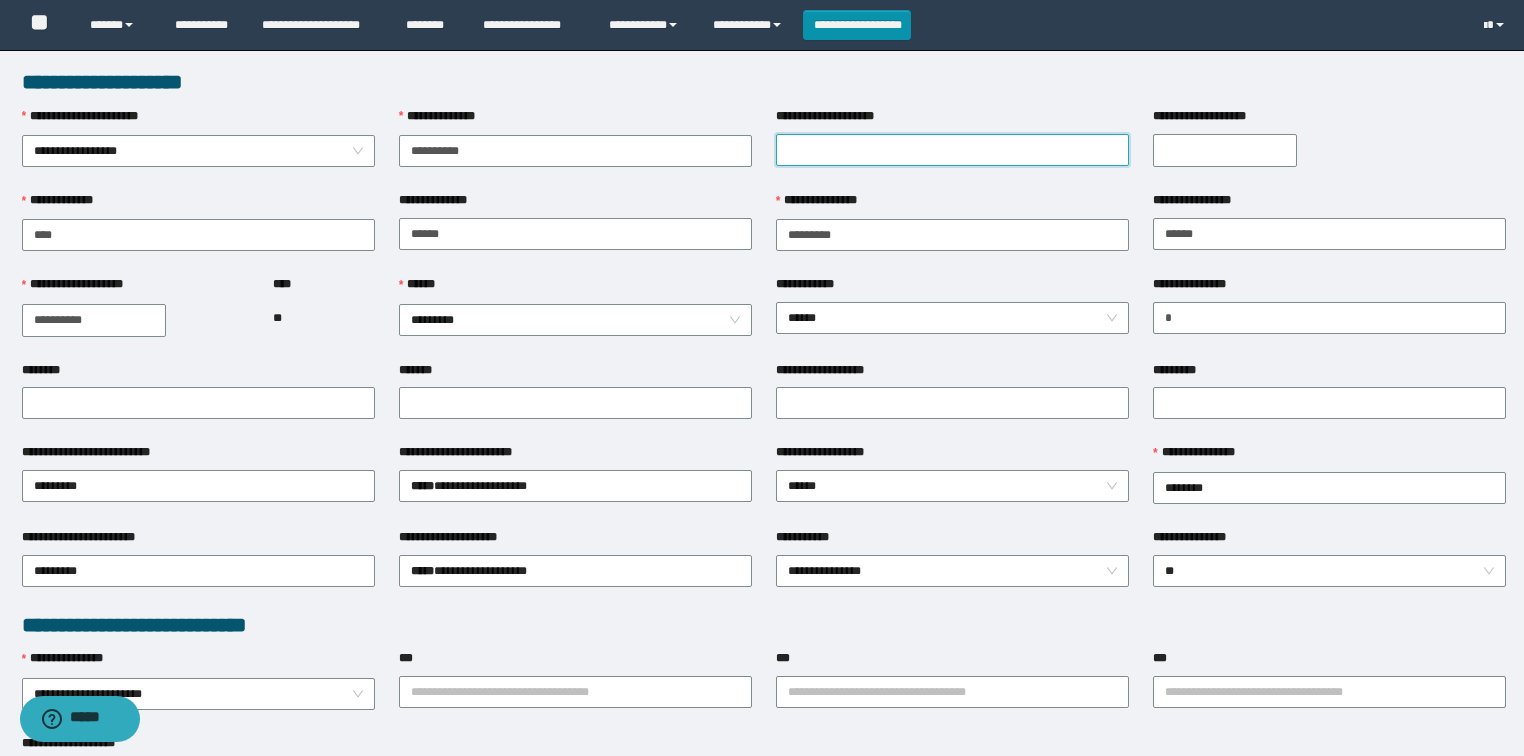click on "**********" at bounding box center (952, 150) 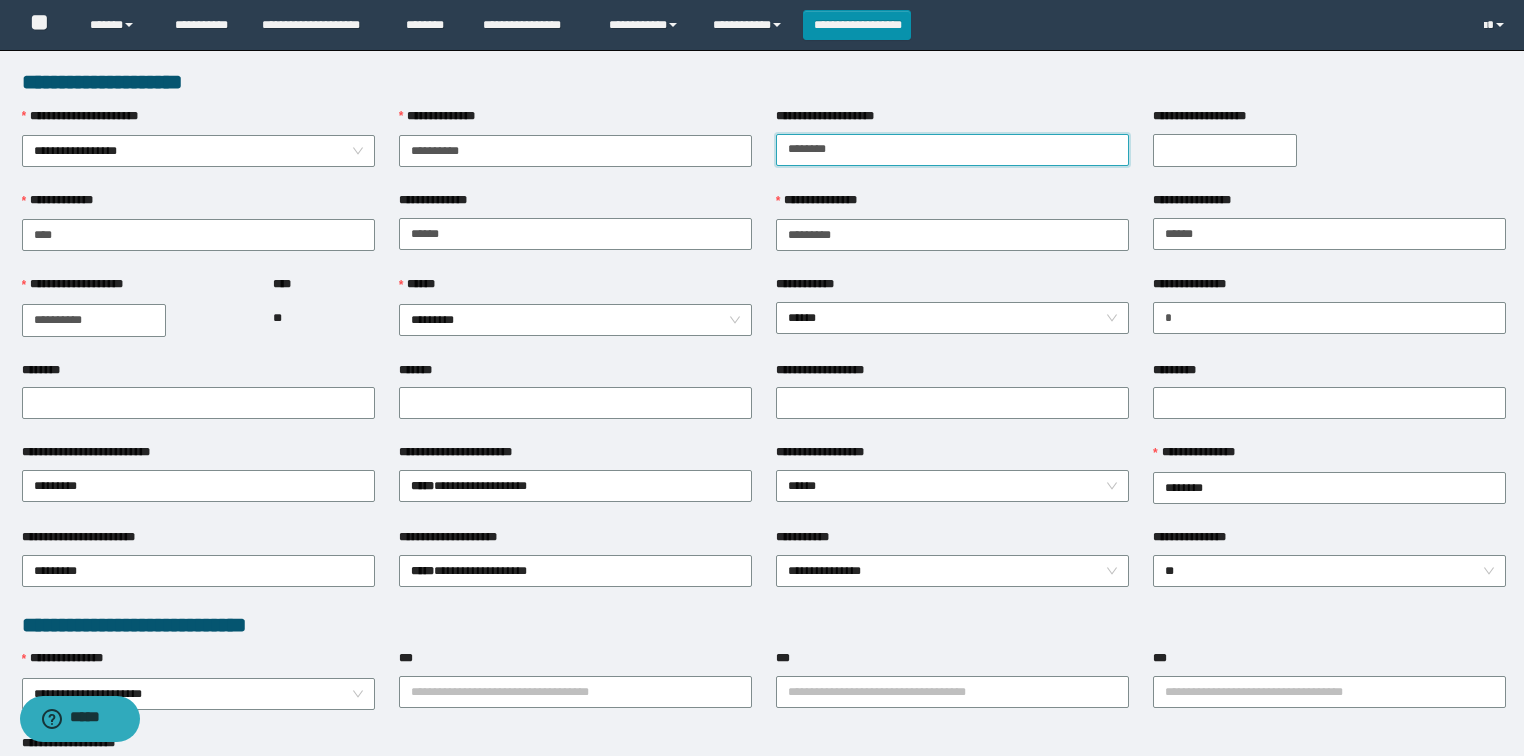 type on "**********" 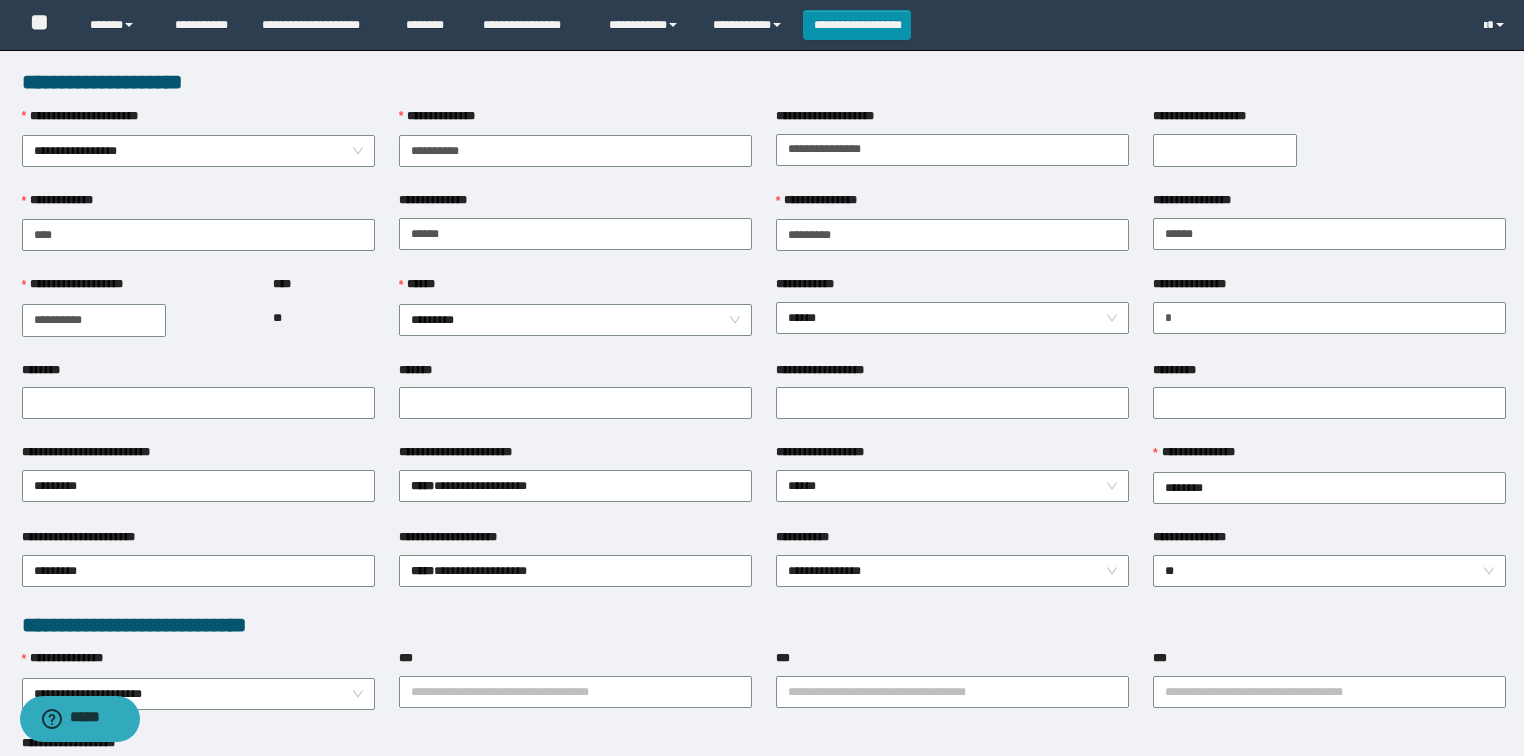 click on "**********" at bounding box center (1225, 150) 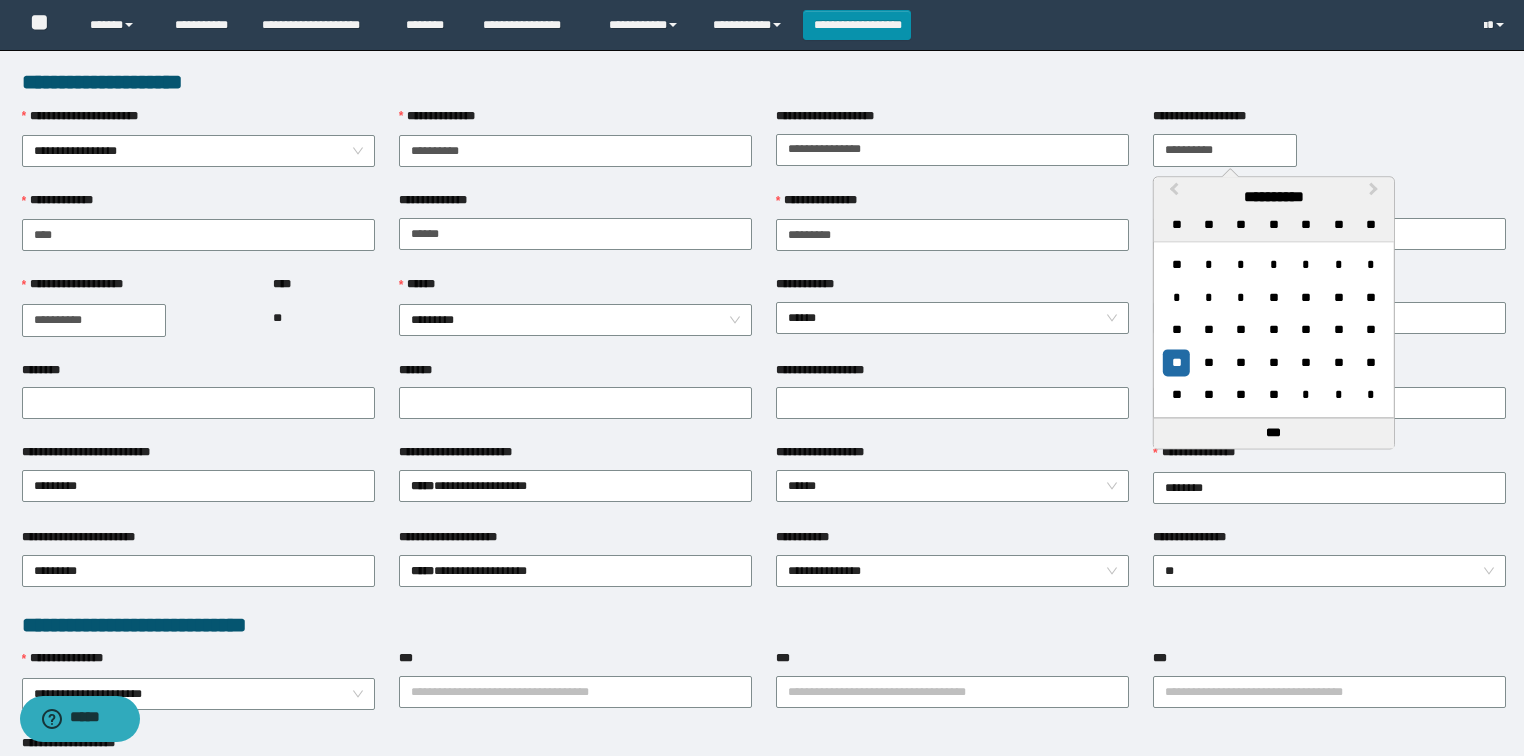 type on "**********" 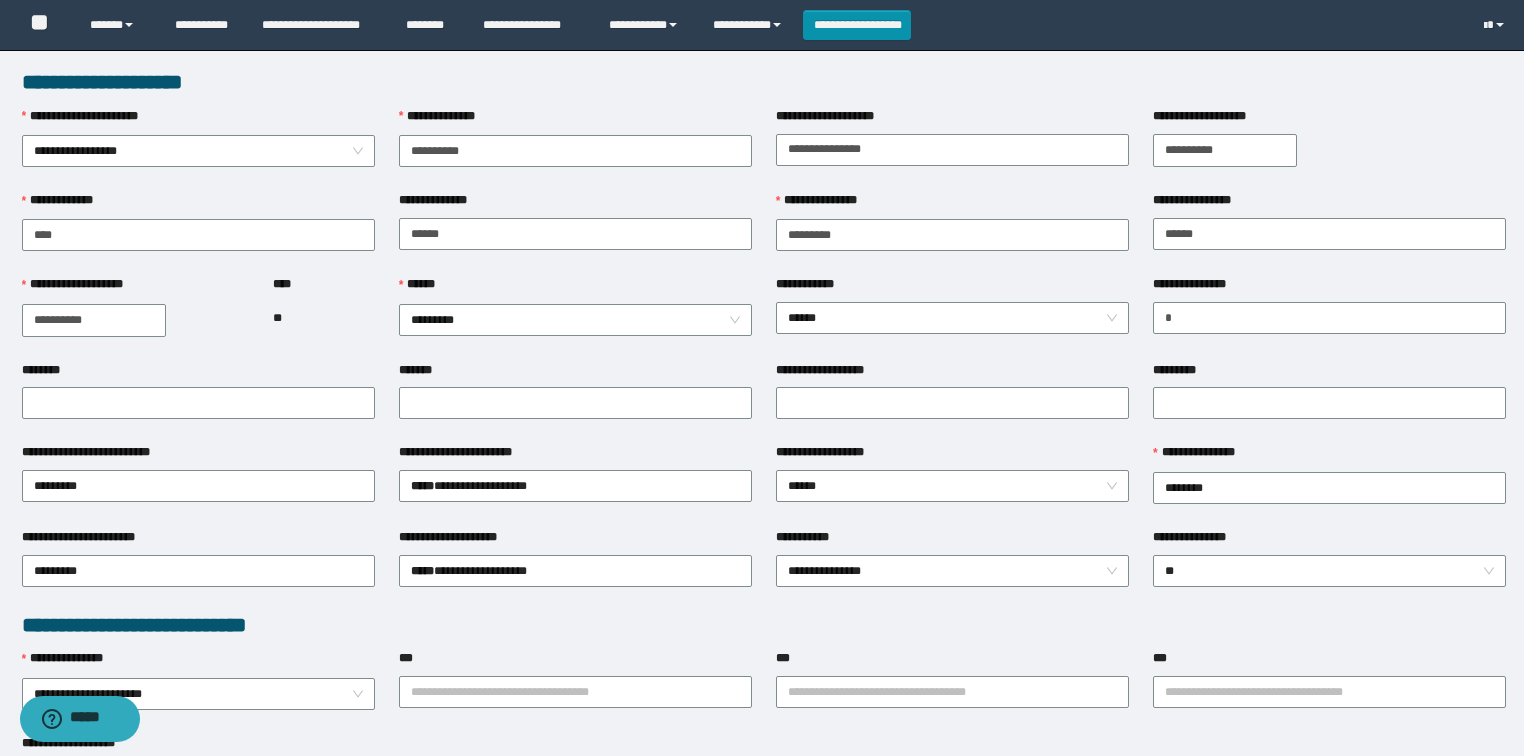 click on "**** **" at bounding box center (324, 317) 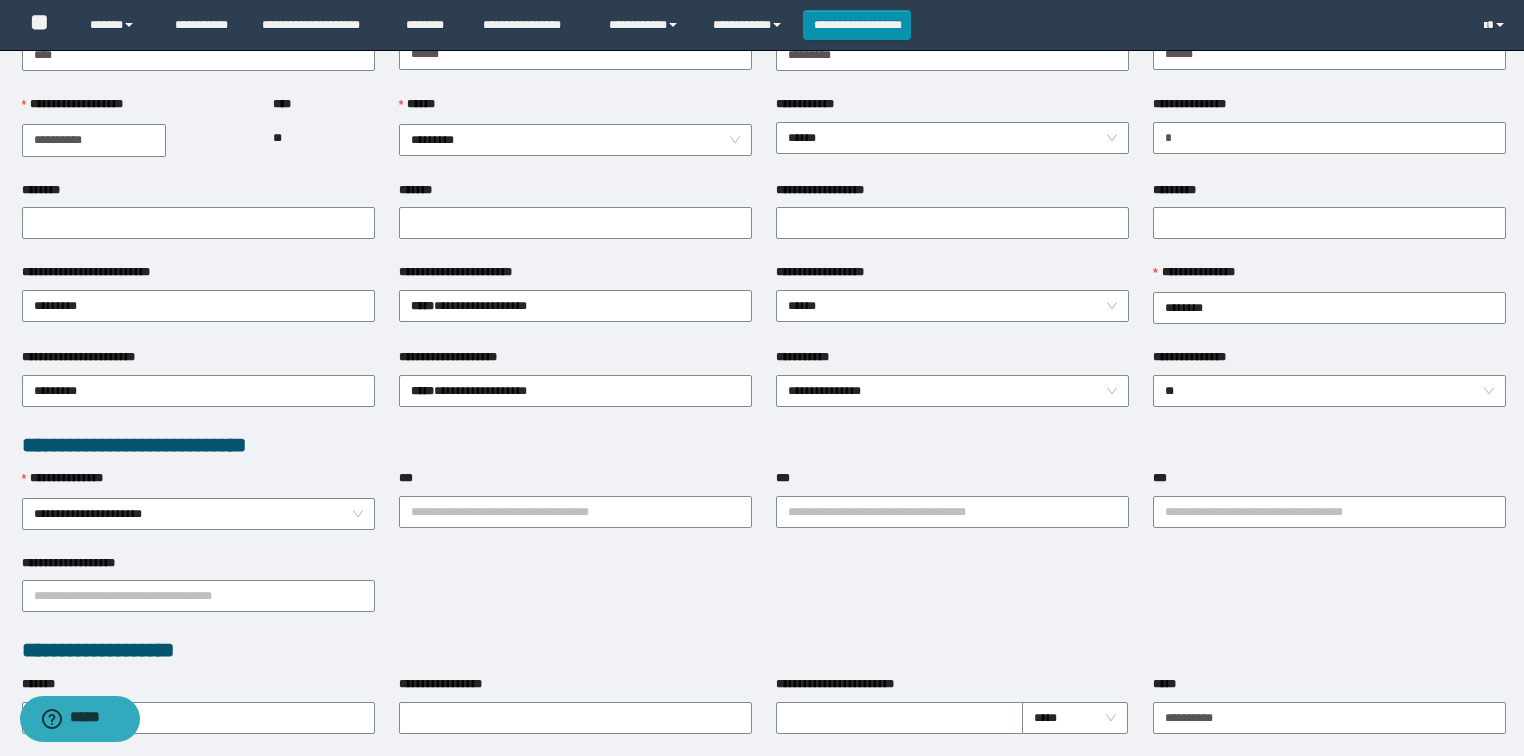scroll, scrollTop: 0, scrollLeft: 0, axis: both 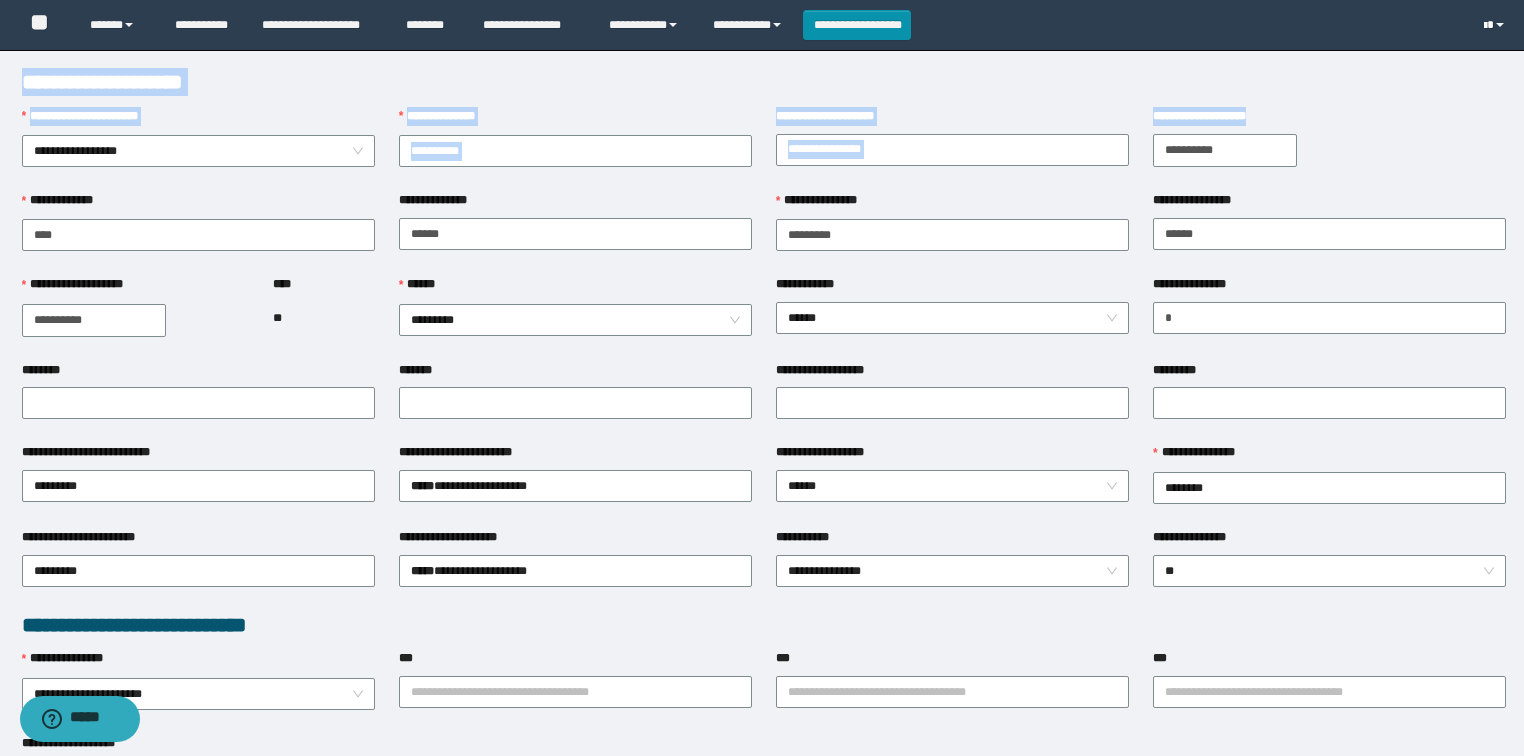 drag, startPoint x: 1523, startPoint y: 105, endPoint x: 1517, endPoint y: 8, distance: 97.18539 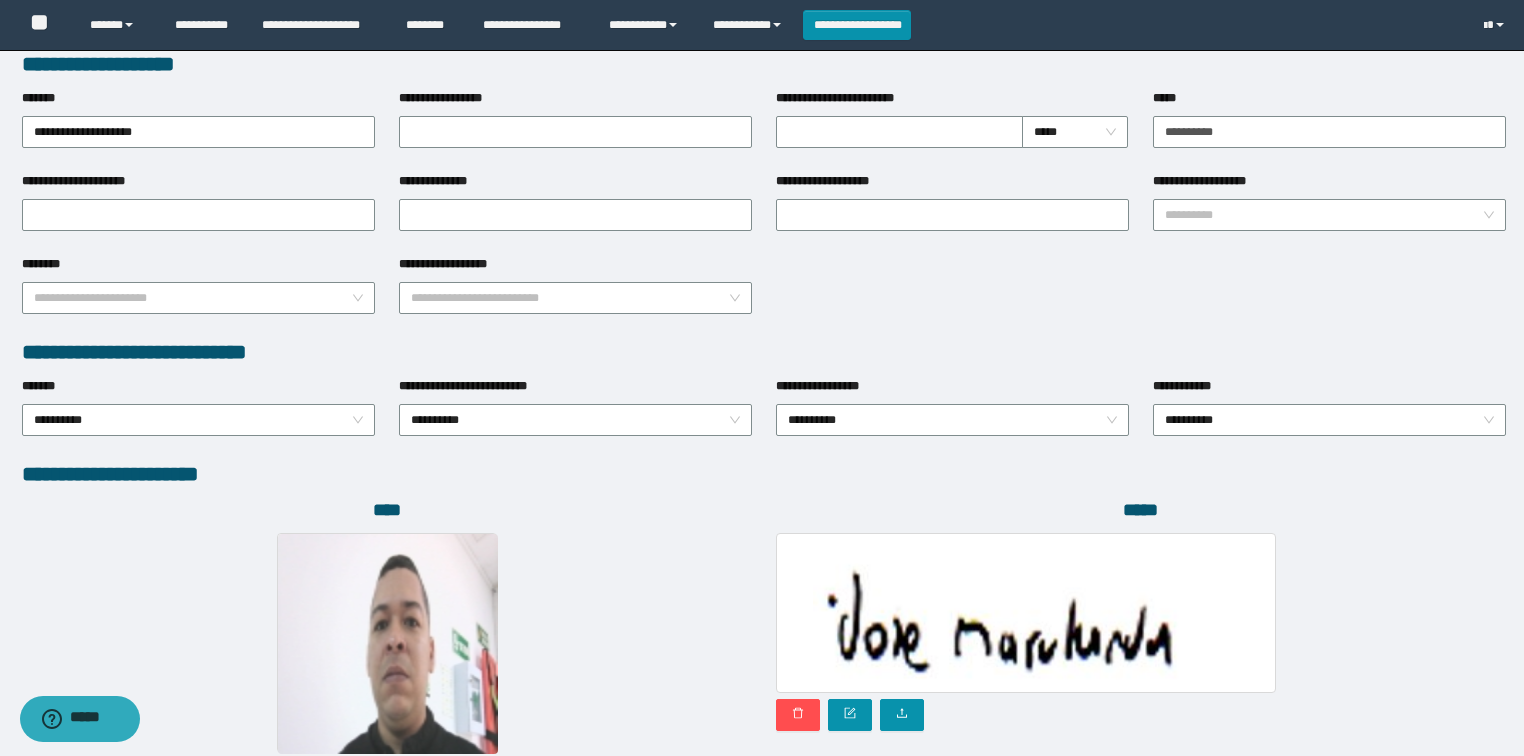 scroll, scrollTop: 626, scrollLeft: 0, axis: vertical 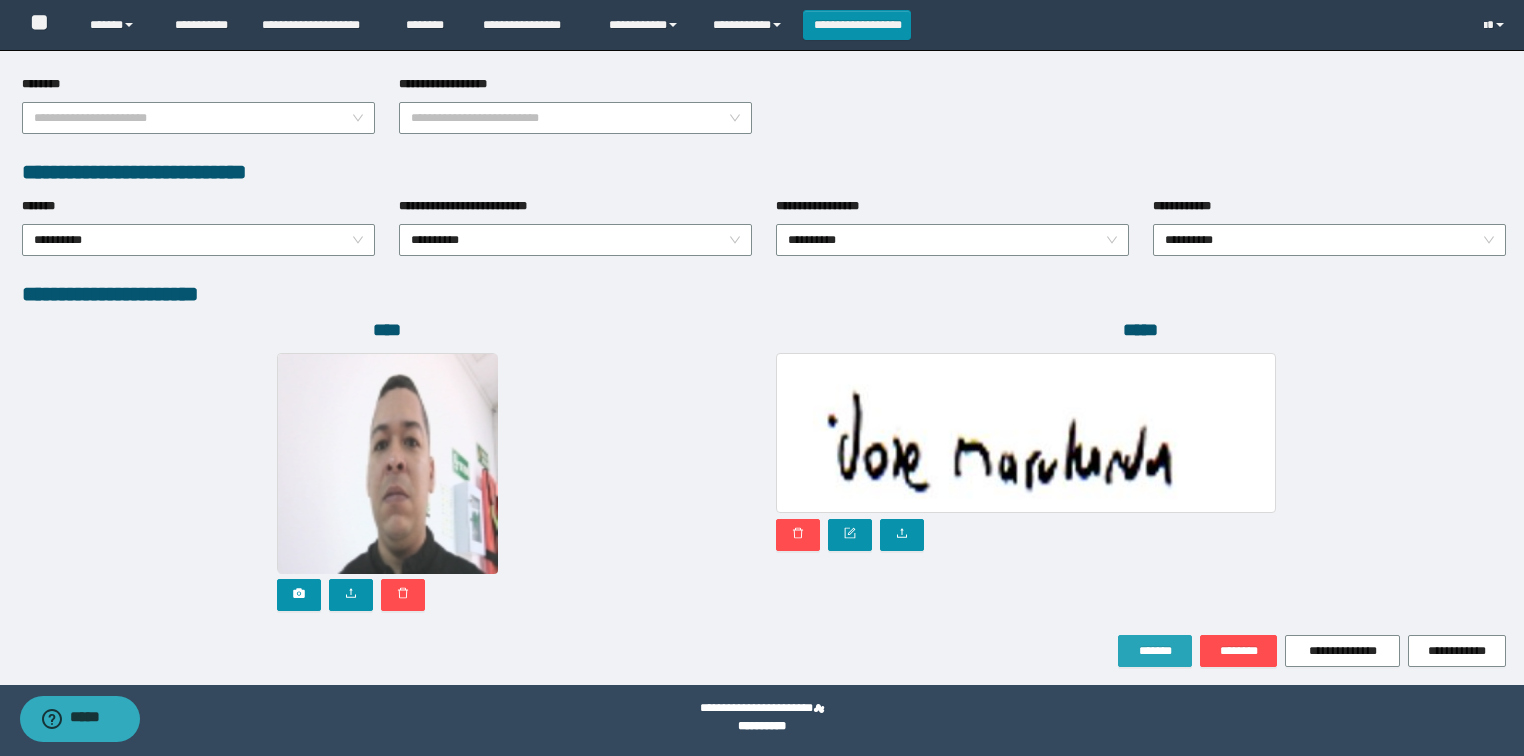 click on "*******" at bounding box center (1155, 651) 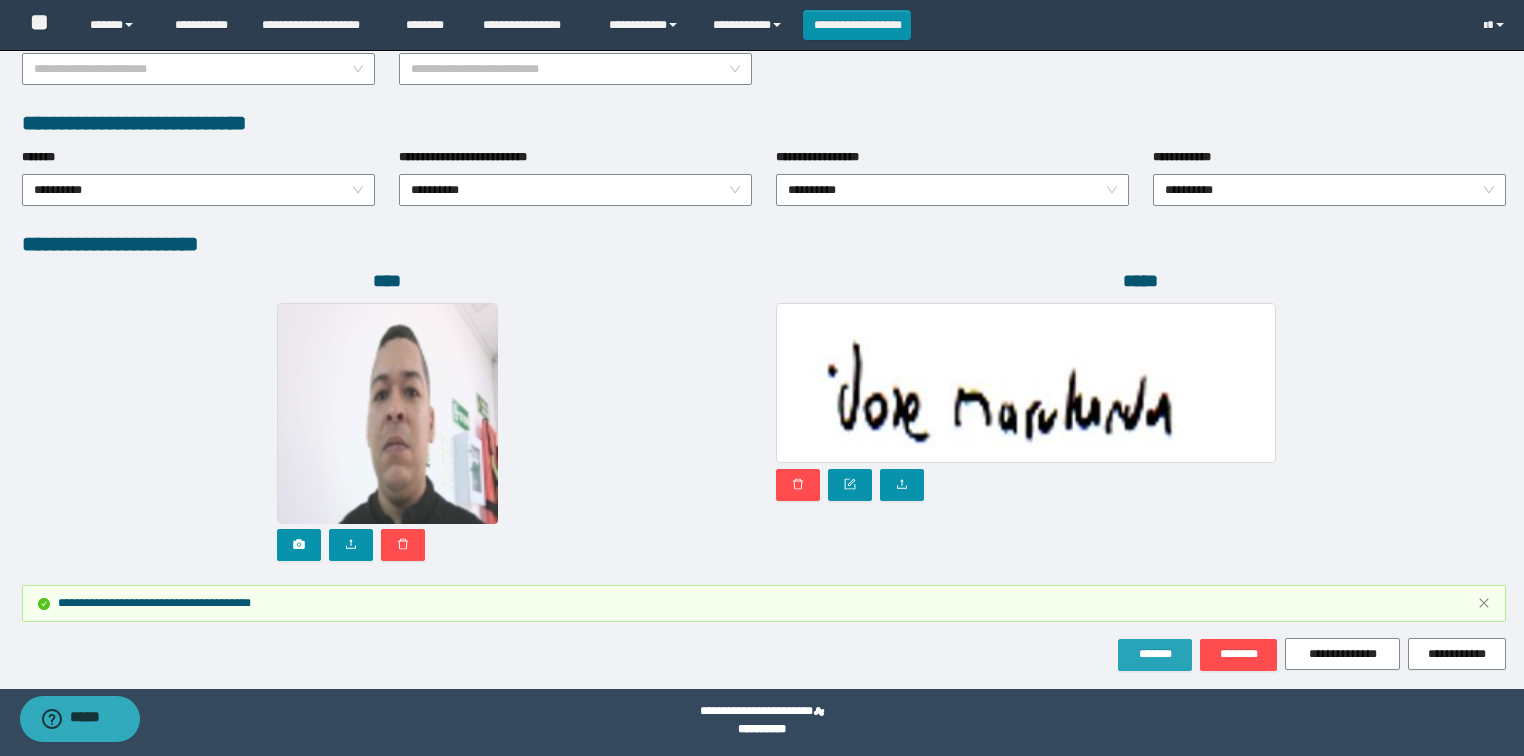 scroll, scrollTop: 1051, scrollLeft: 0, axis: vertical 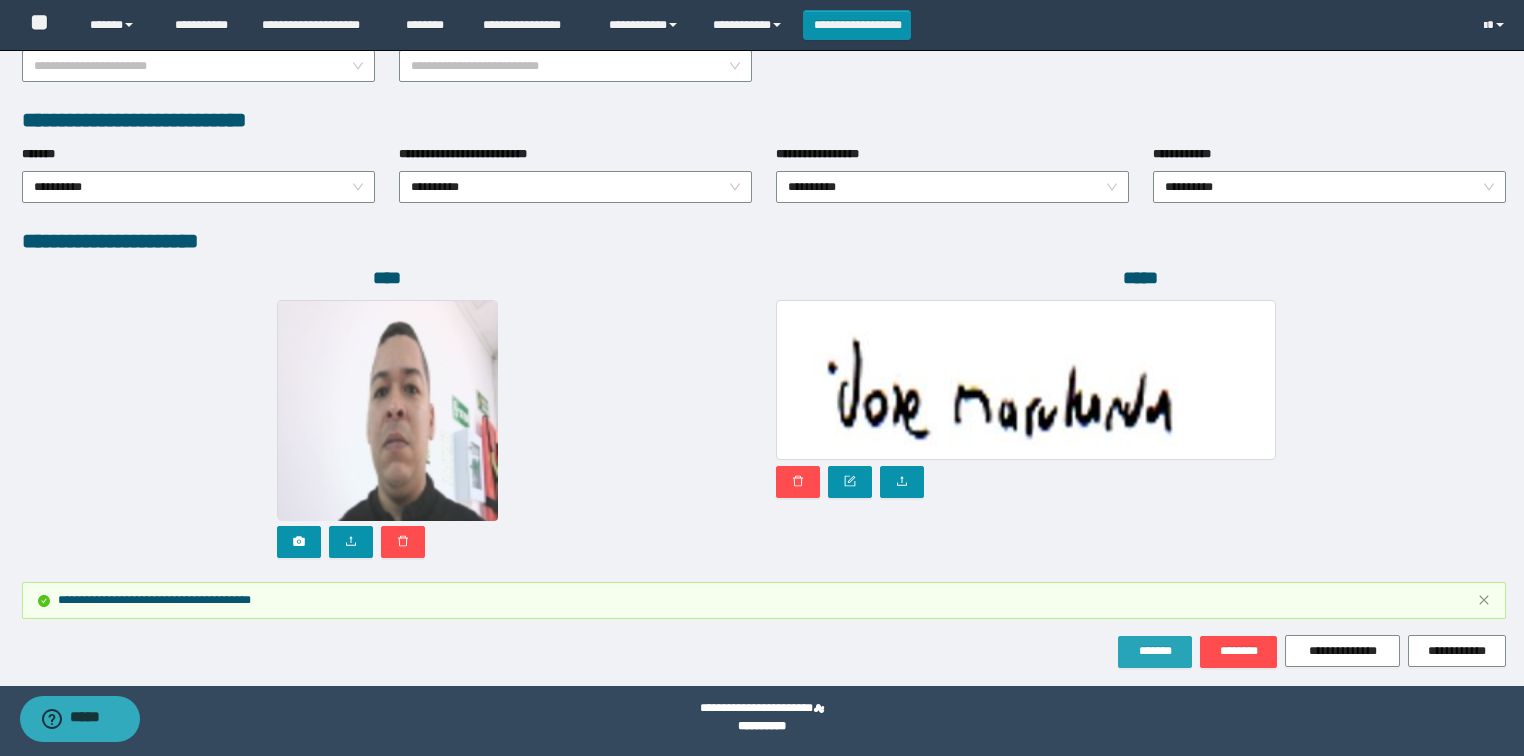 click on "*******" at bounding box center [1155, 651] 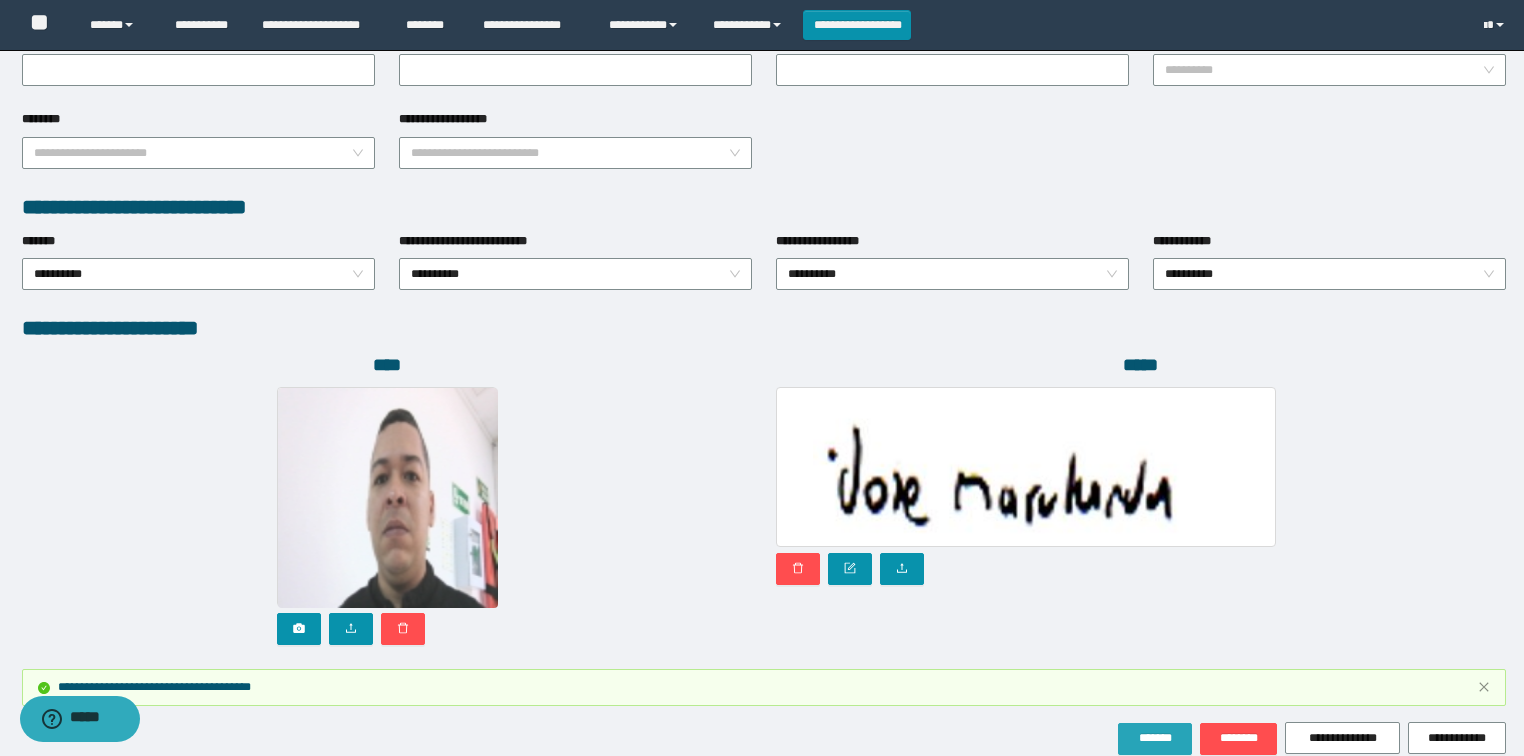 scroll, scrollTop: 1051, scrollLeft: 0, axis: vertical 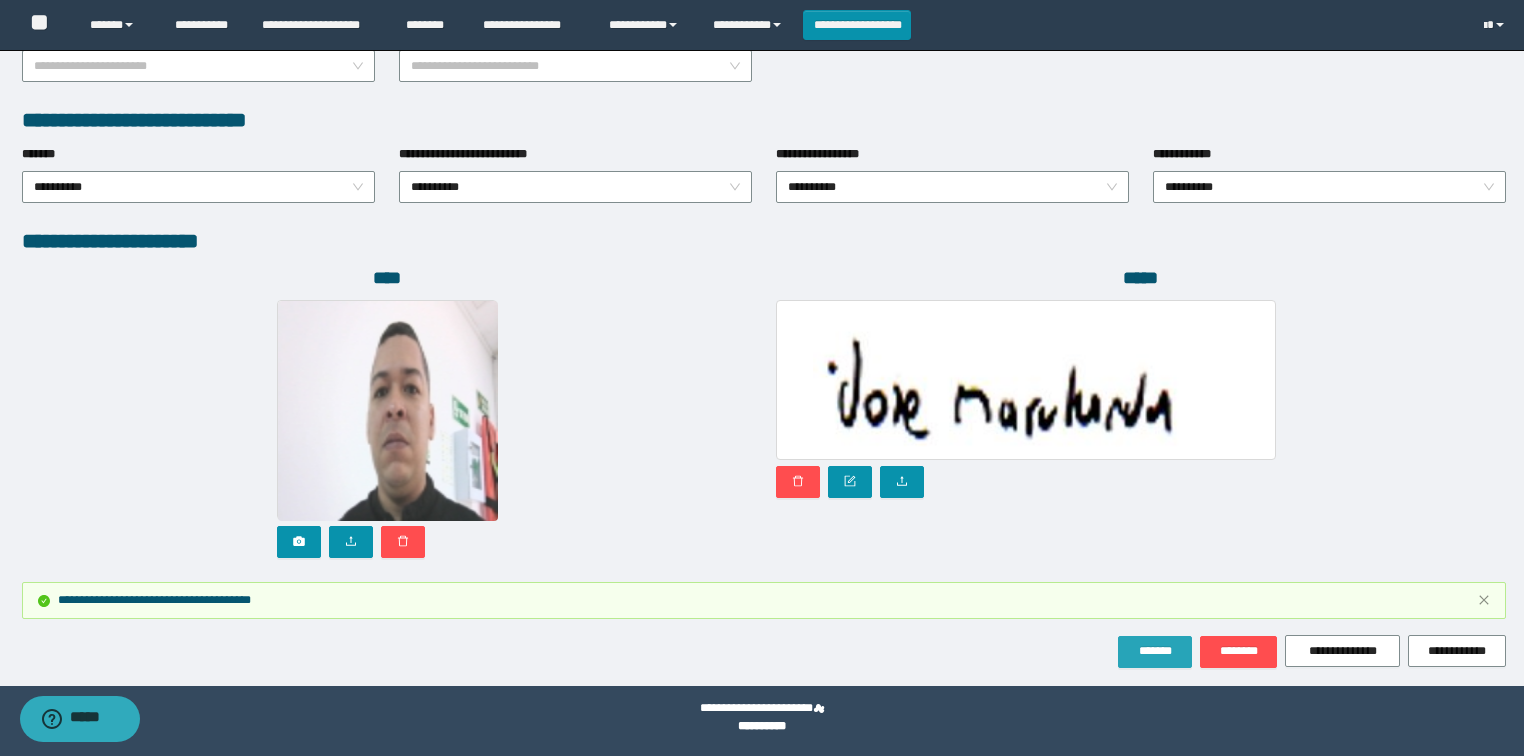 click on "*******" at bounding box center [1155, 651] 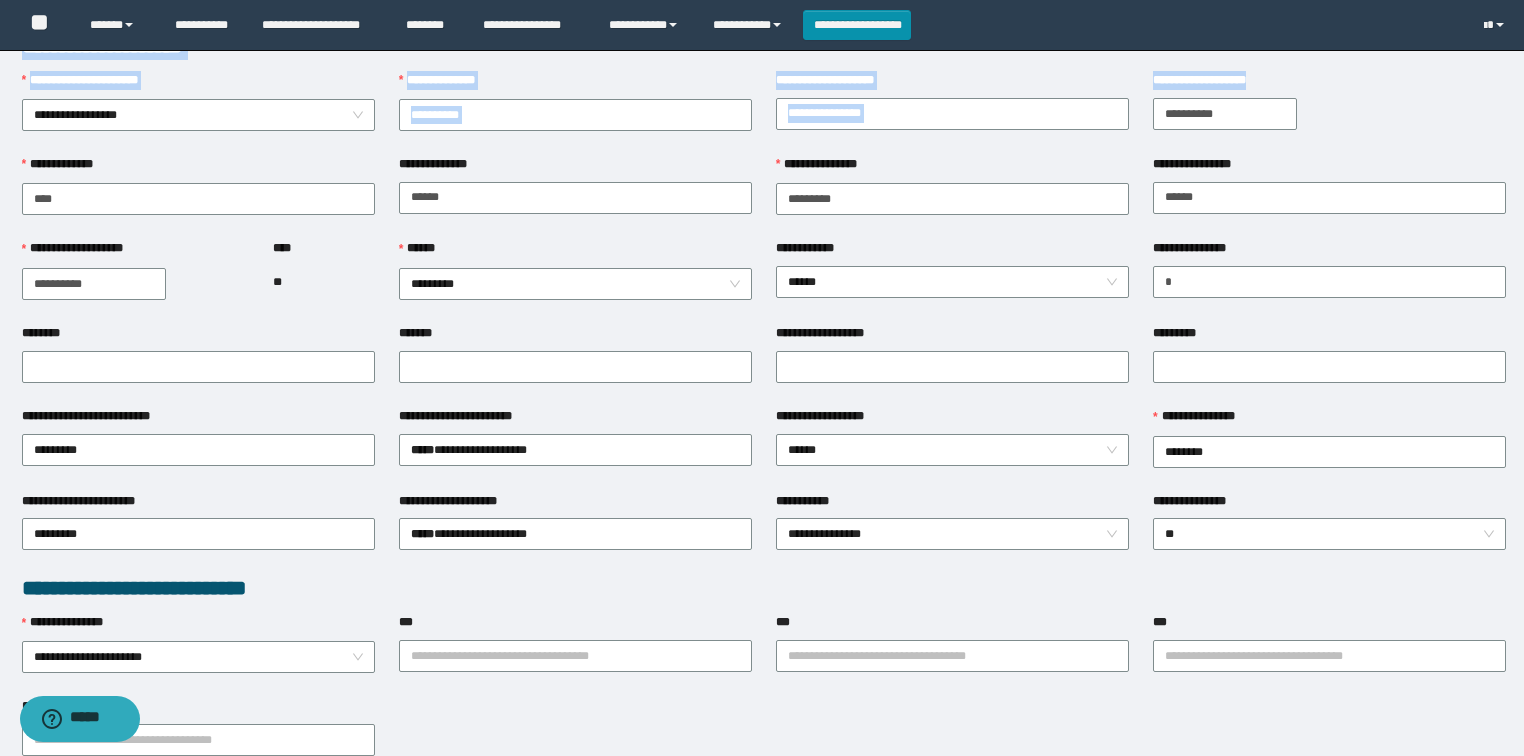 scroll, scrollTop: 0, scrollLeft: 0, axis: both 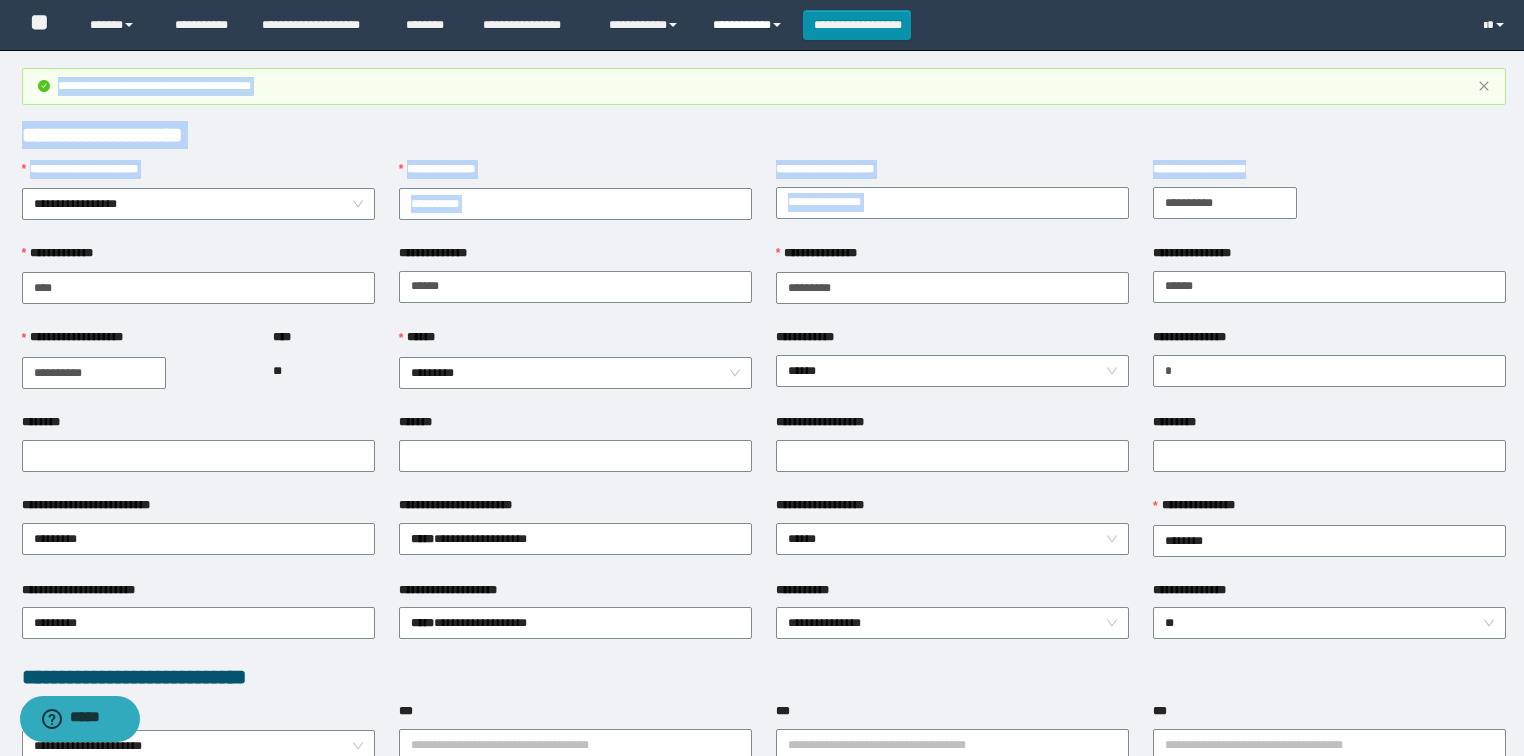 click on "**********" at bounding box center [750, 25] 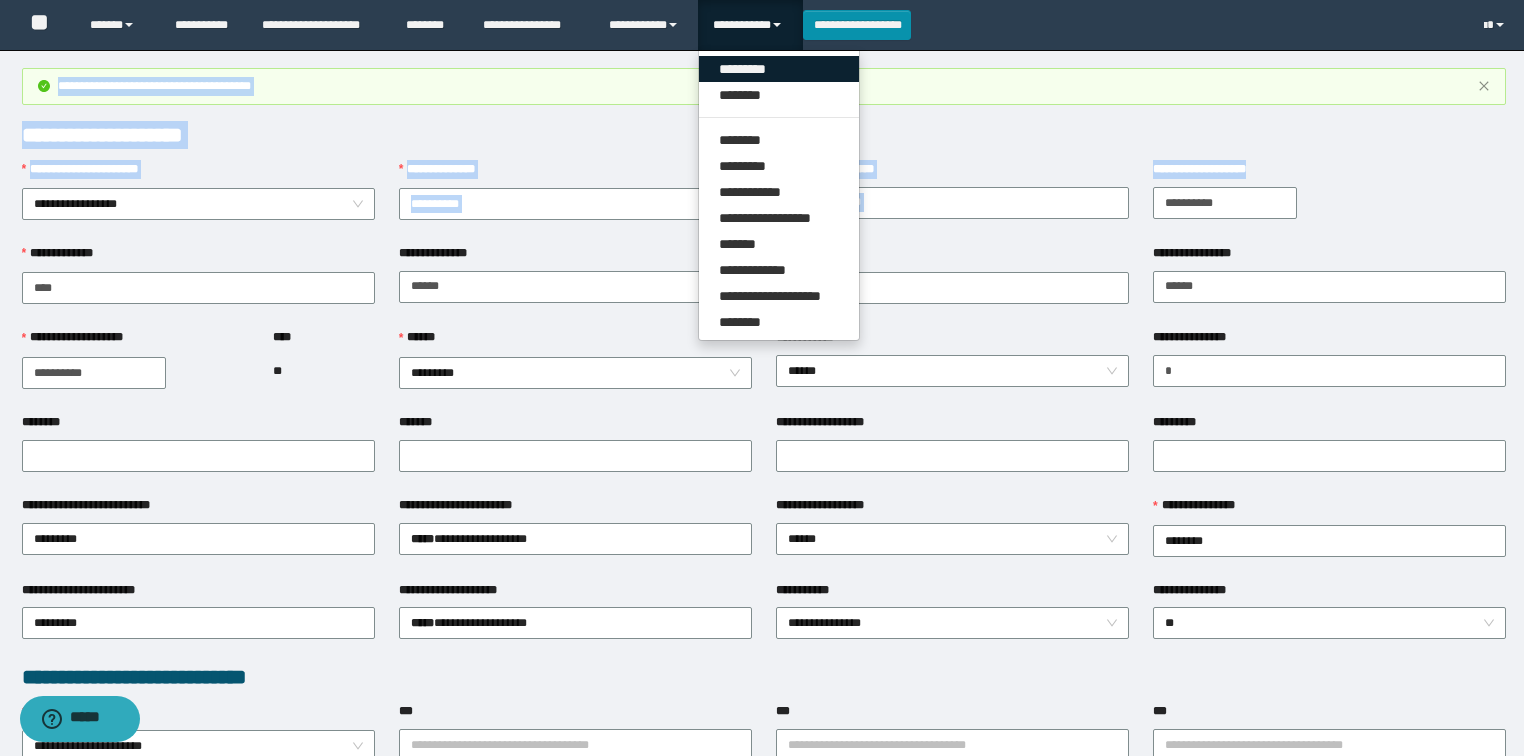 click on "*********" at bounding box center [779, 69] 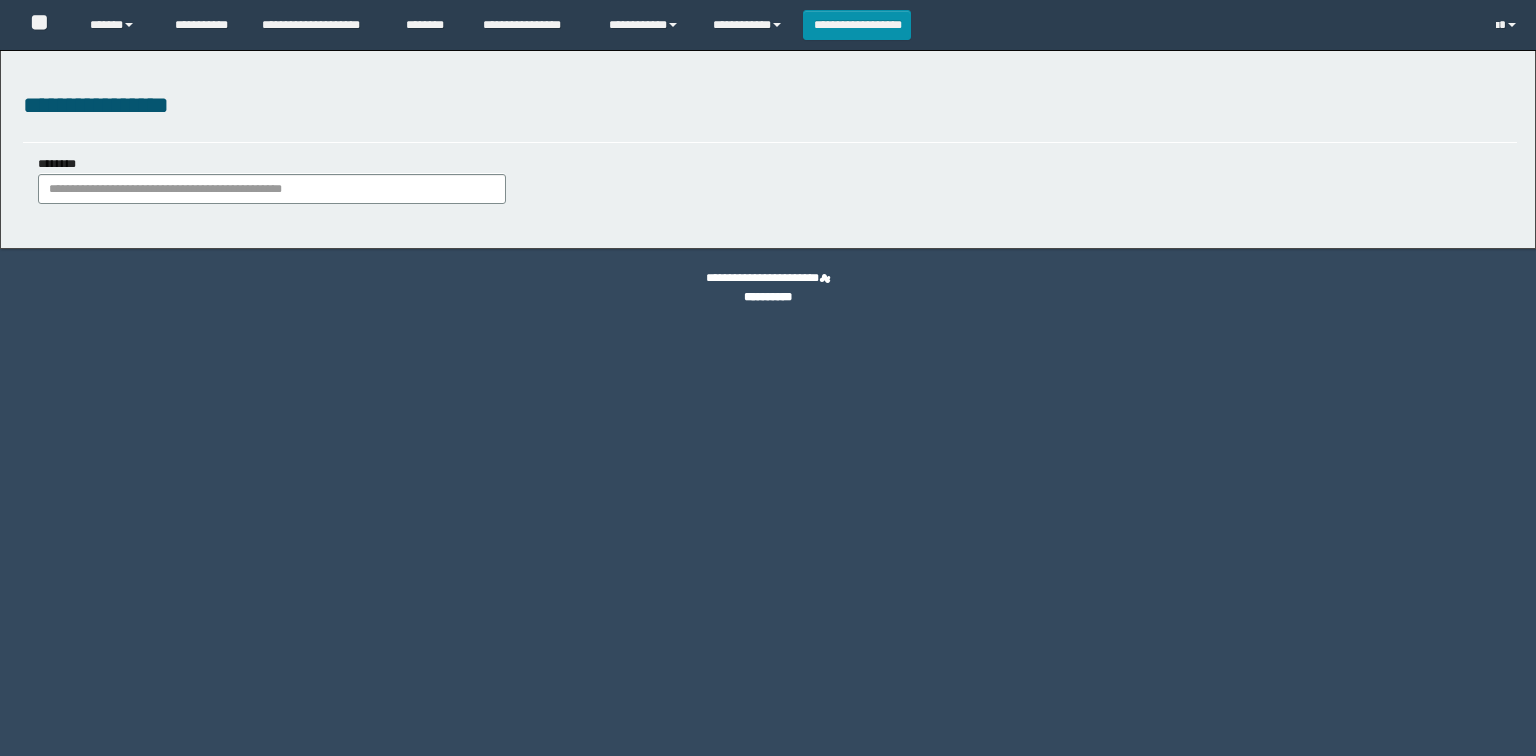 scroll, scrollTop: 0, scrollLeft: 0, axis: both 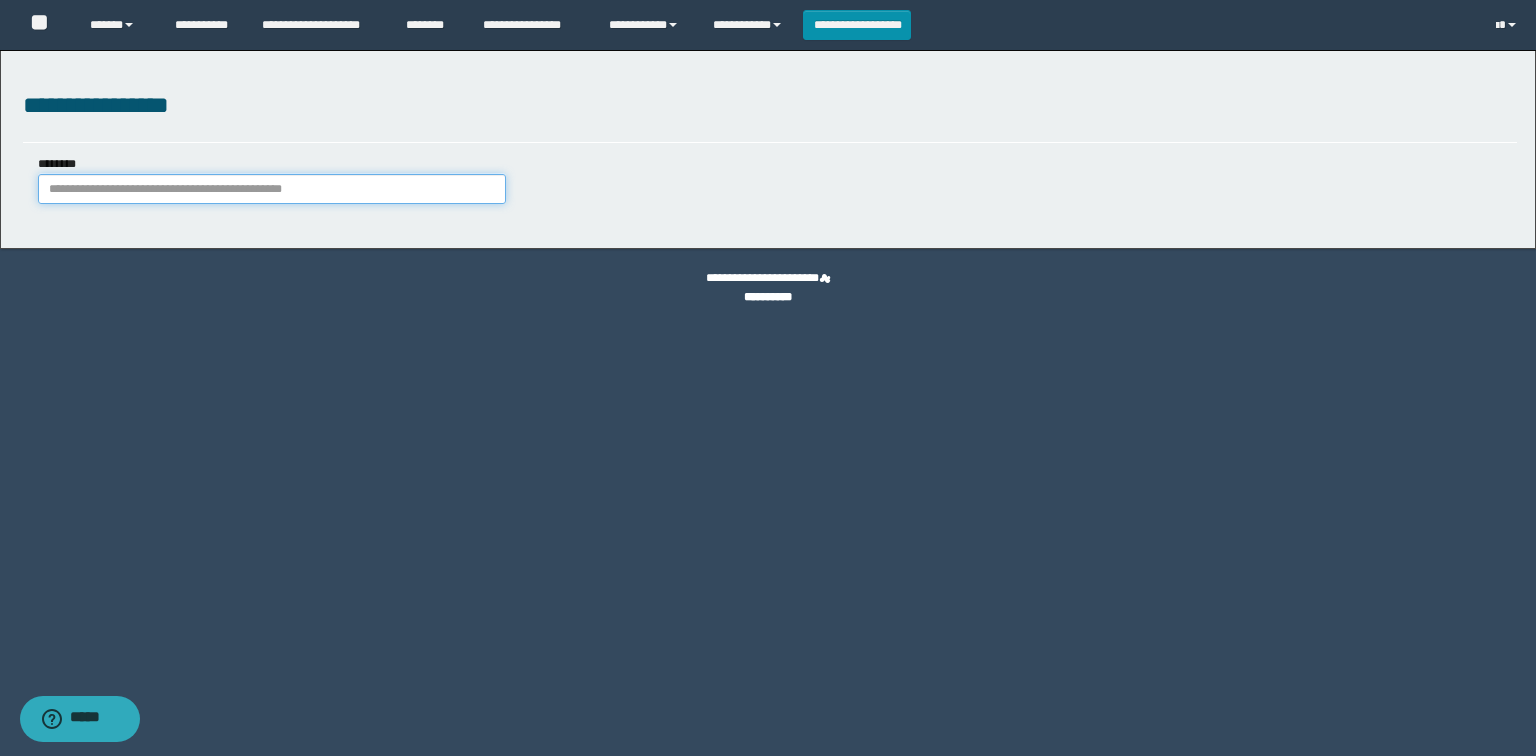 paste on "********" 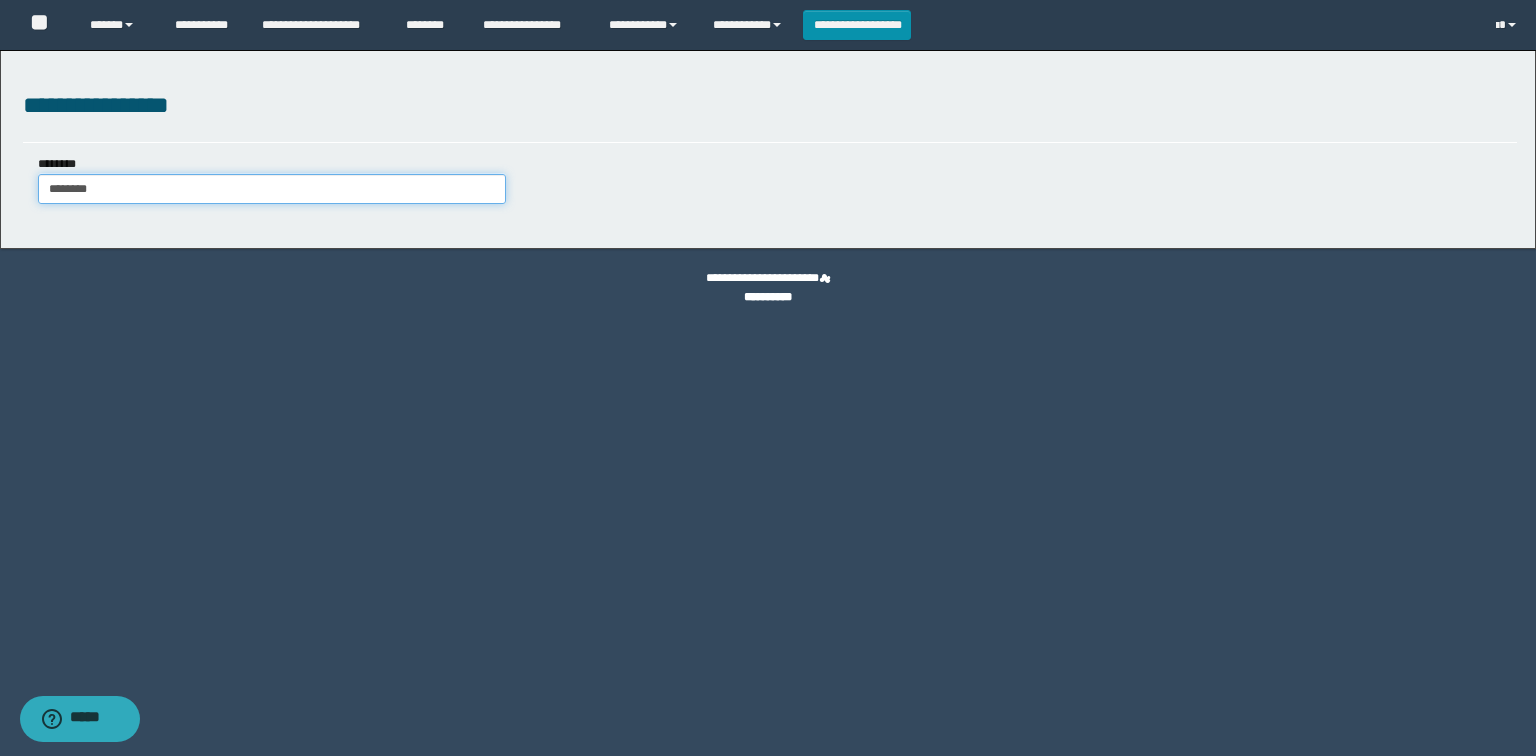 type on "********" 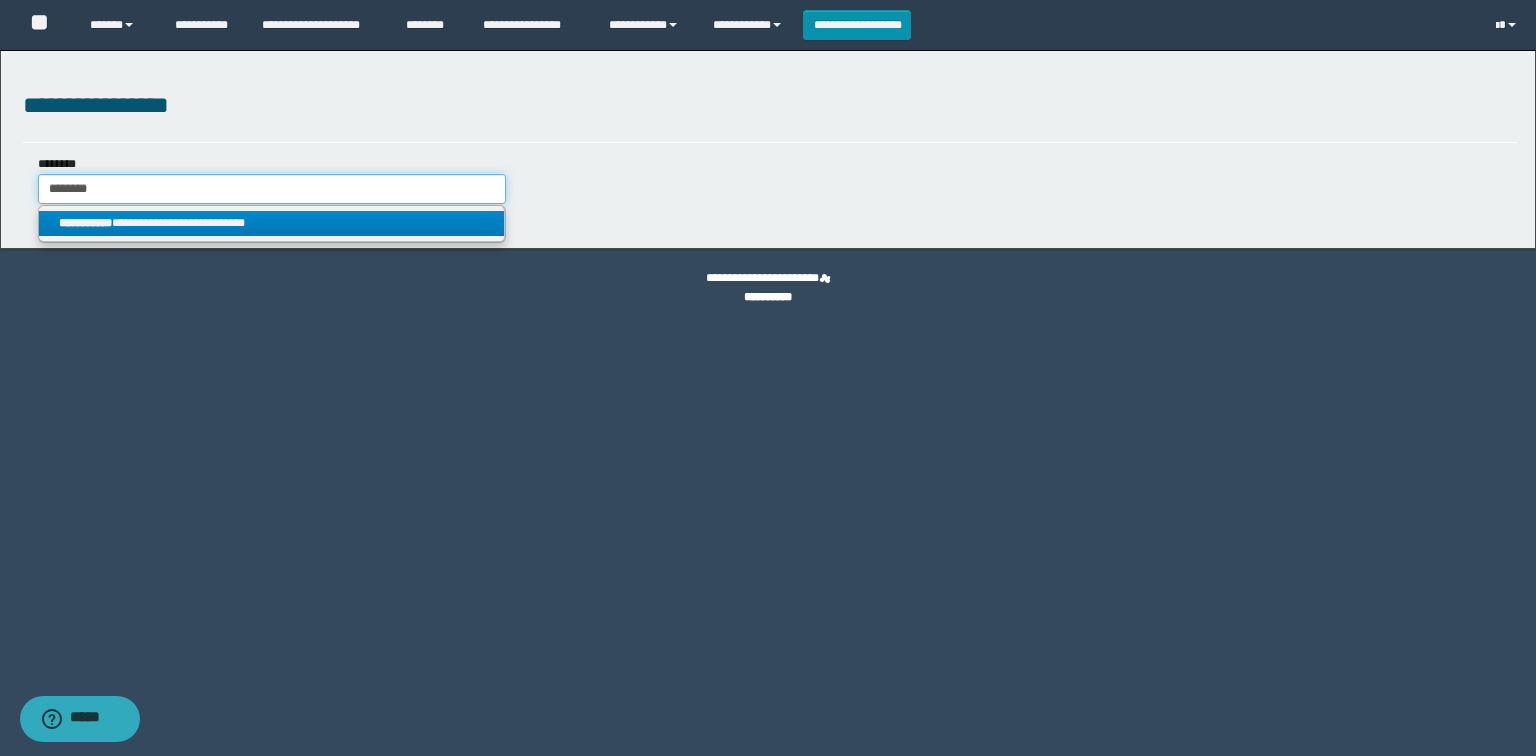 type on "********" 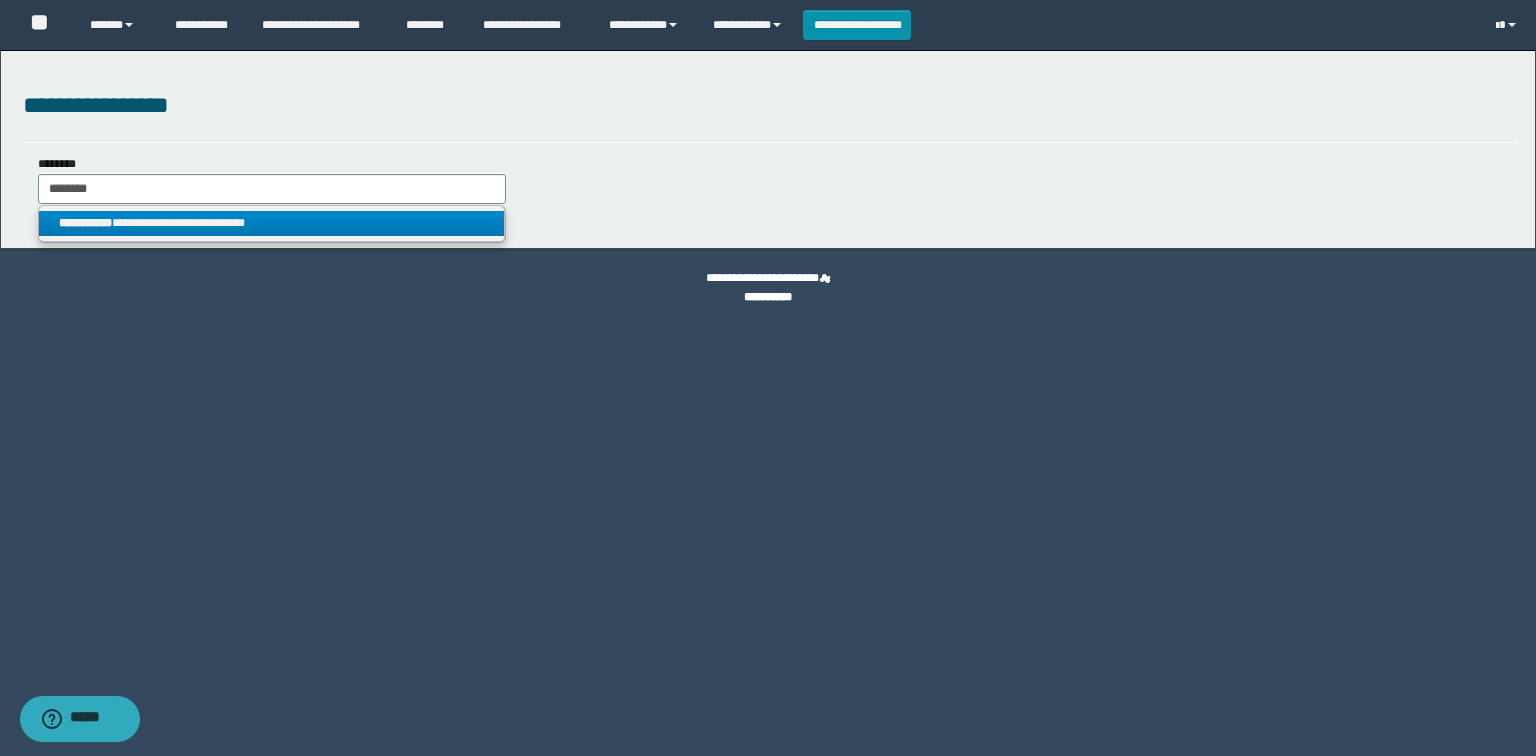 click on "**********" at bounding box center [272, 223] 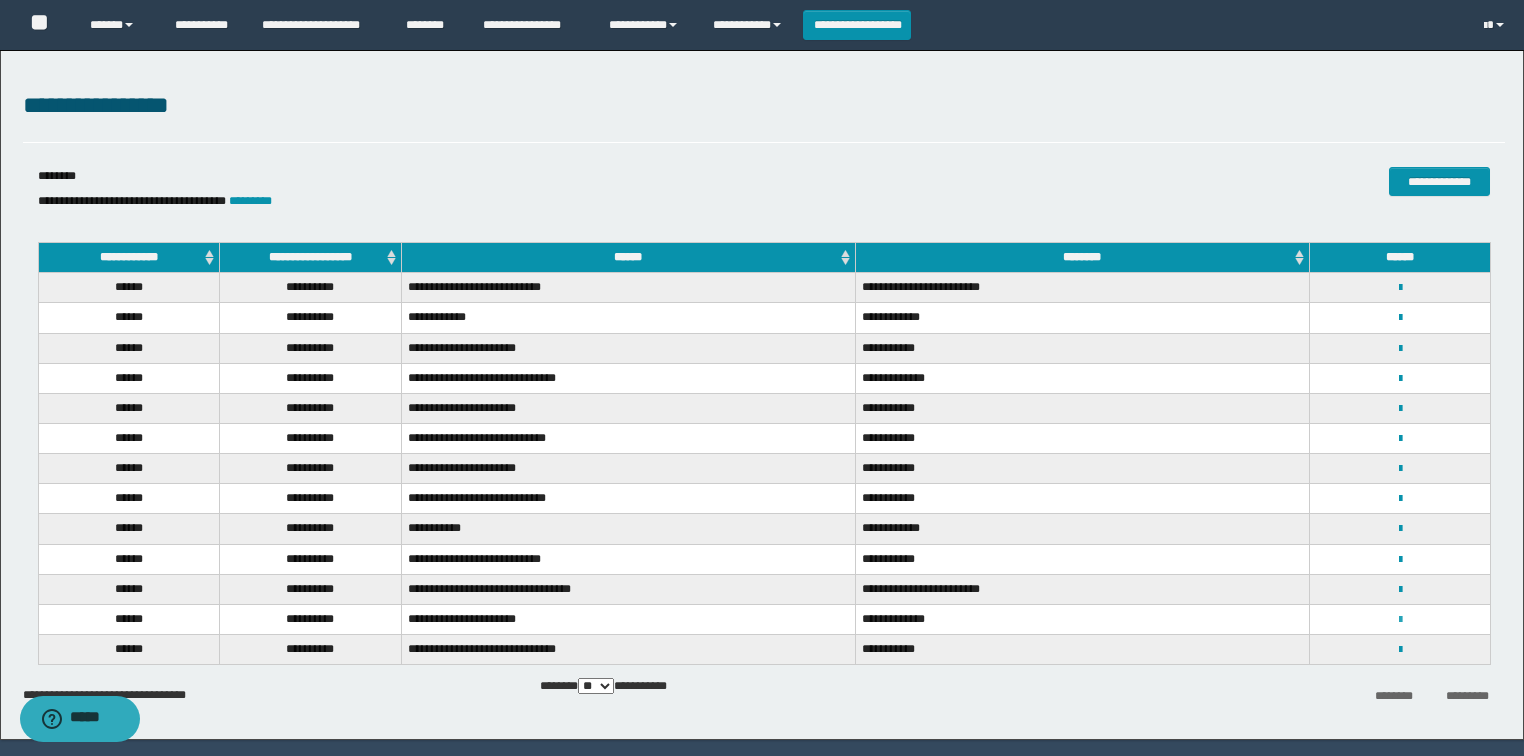 click at bounding box center [1400, 619] 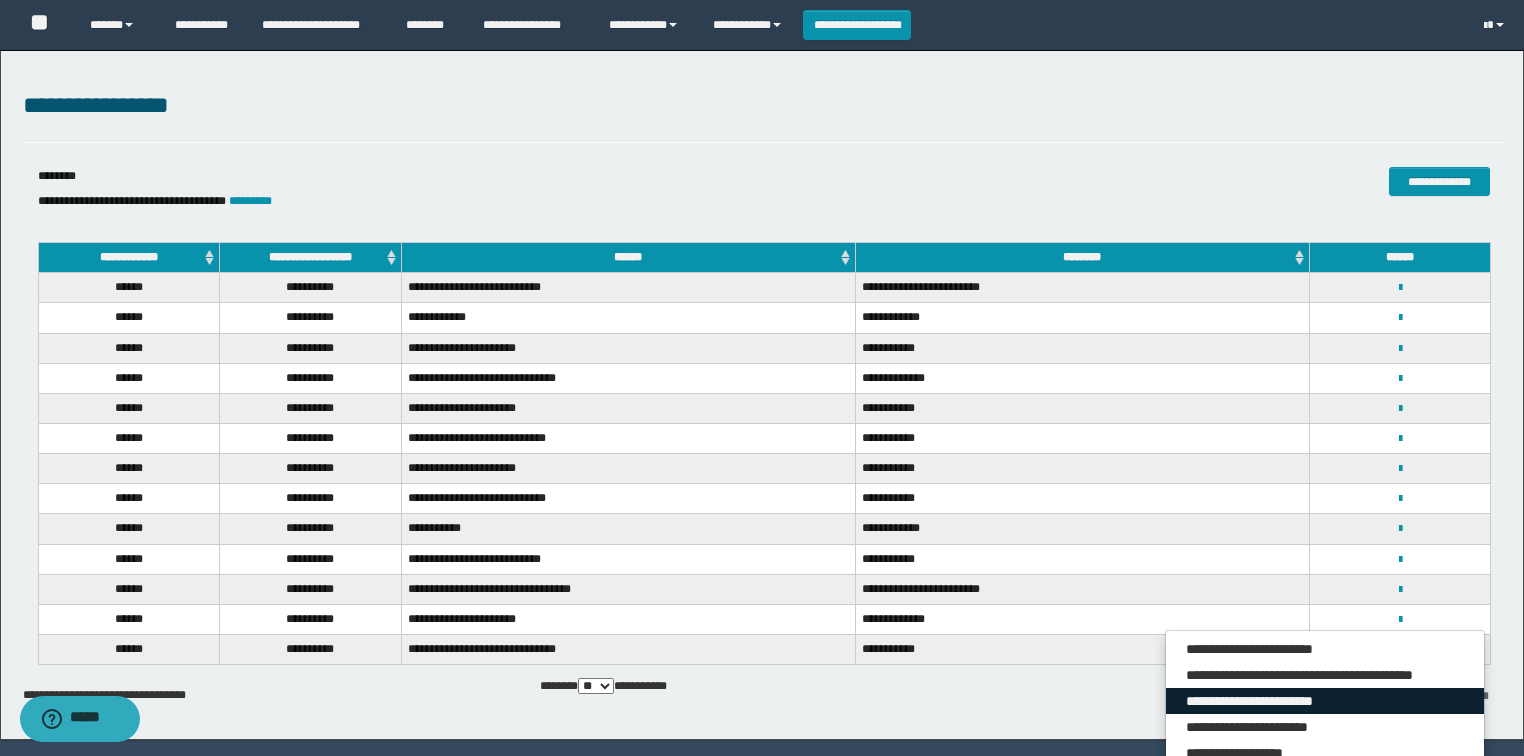 click on "**********" at bounding box center [1325, 701] 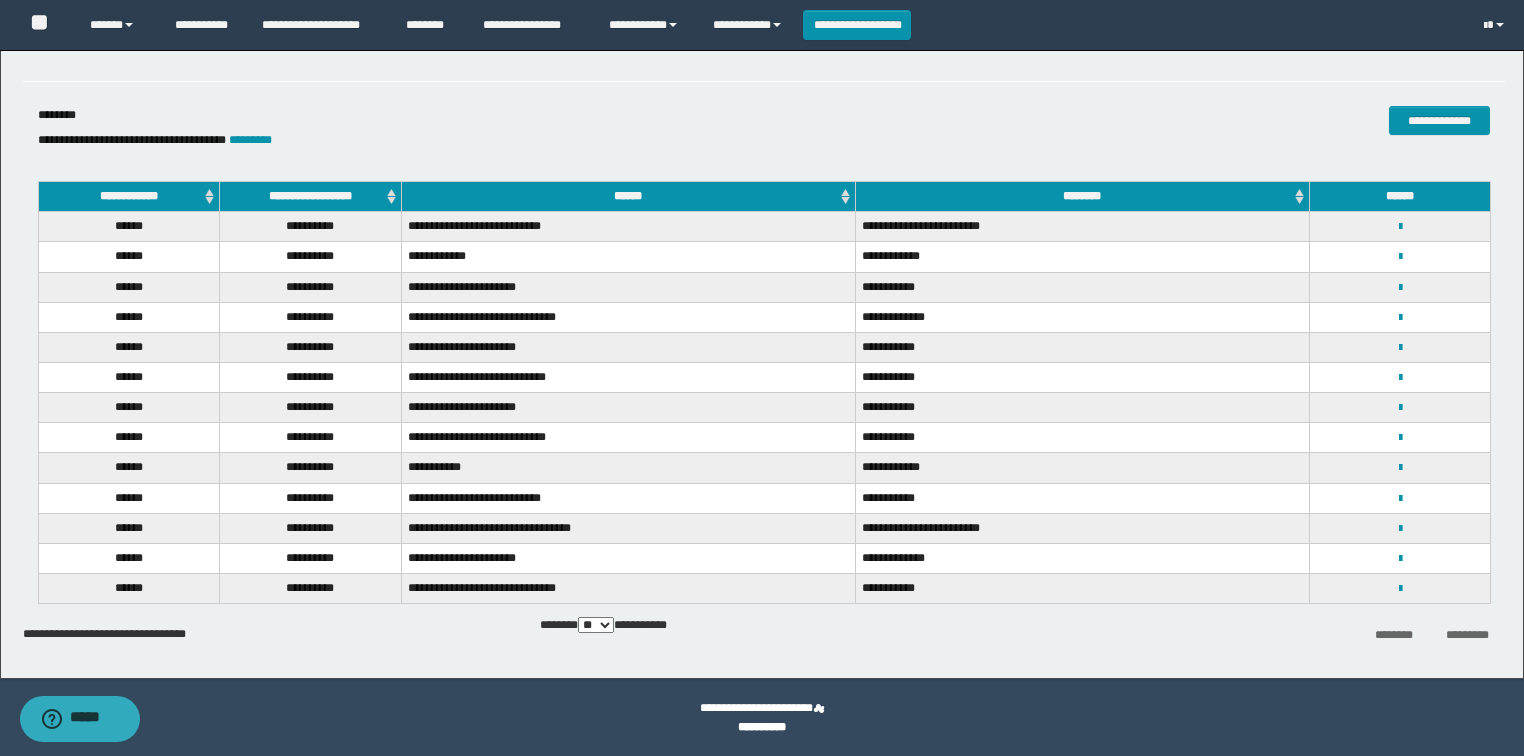 scroll, scrollTop: 0, scrollLeft: 0, axis: both 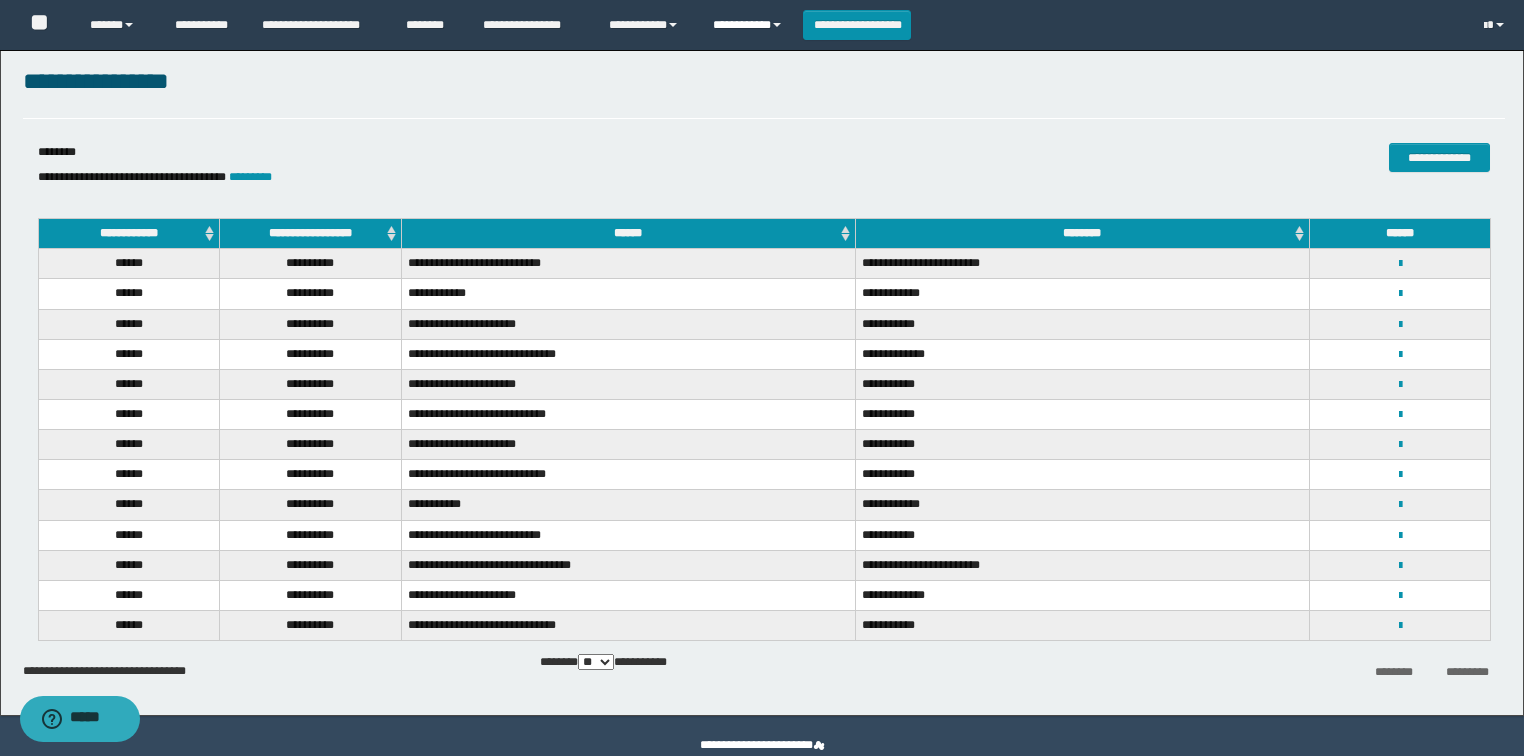 click on "**********" at bounding box center (750, 25) 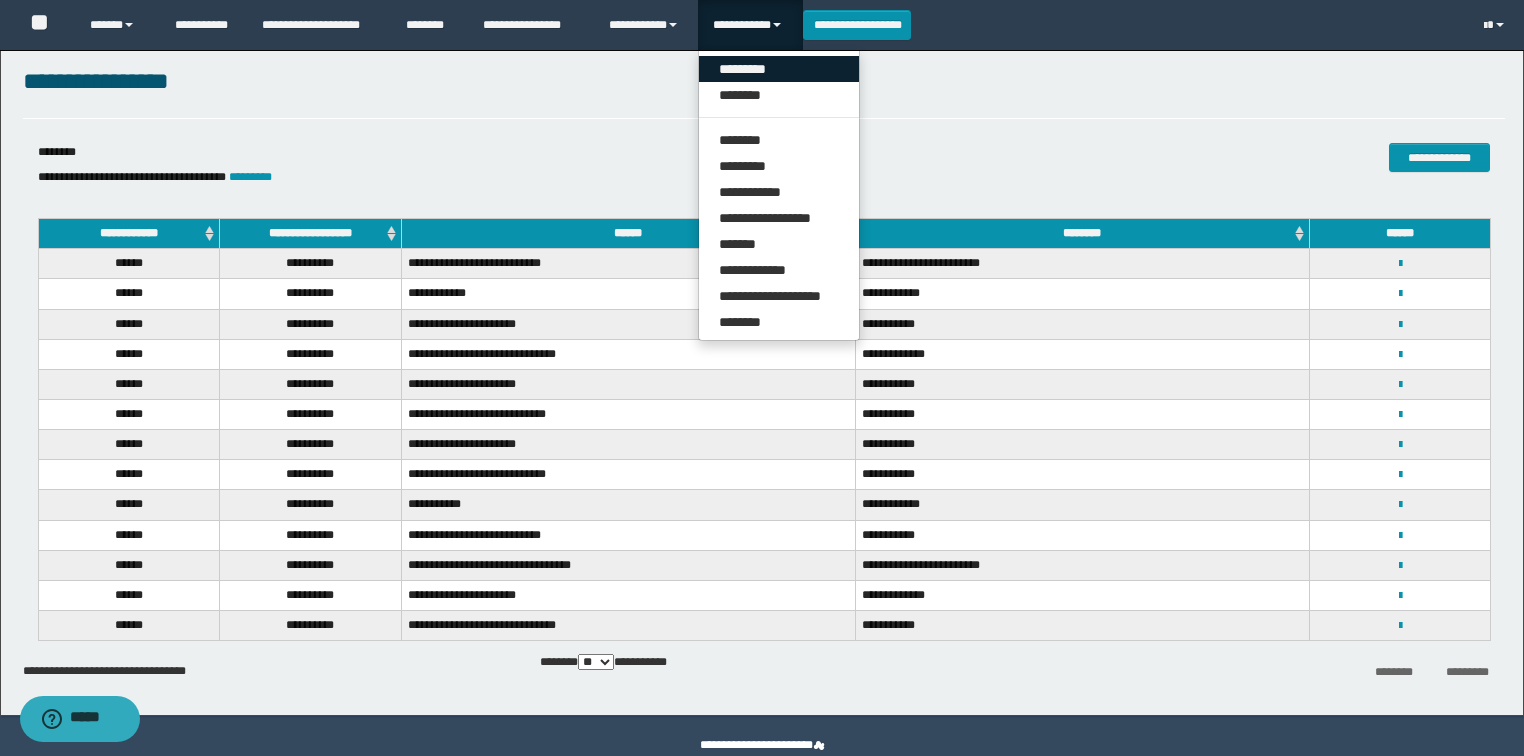 click on "*********" at bounding box center (779, 69) 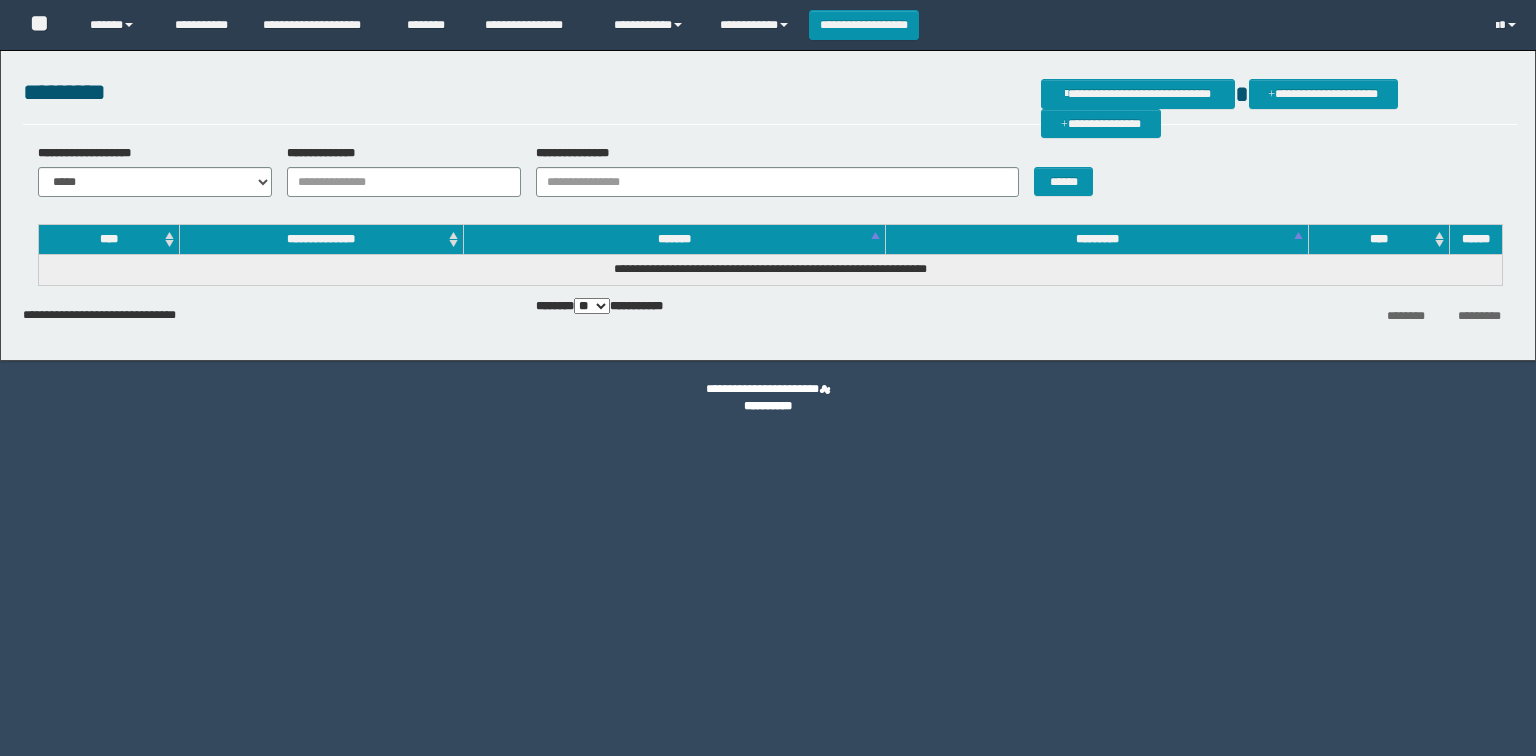 scroll, scrollTop: 0, scrollLeft: 0, axis: both 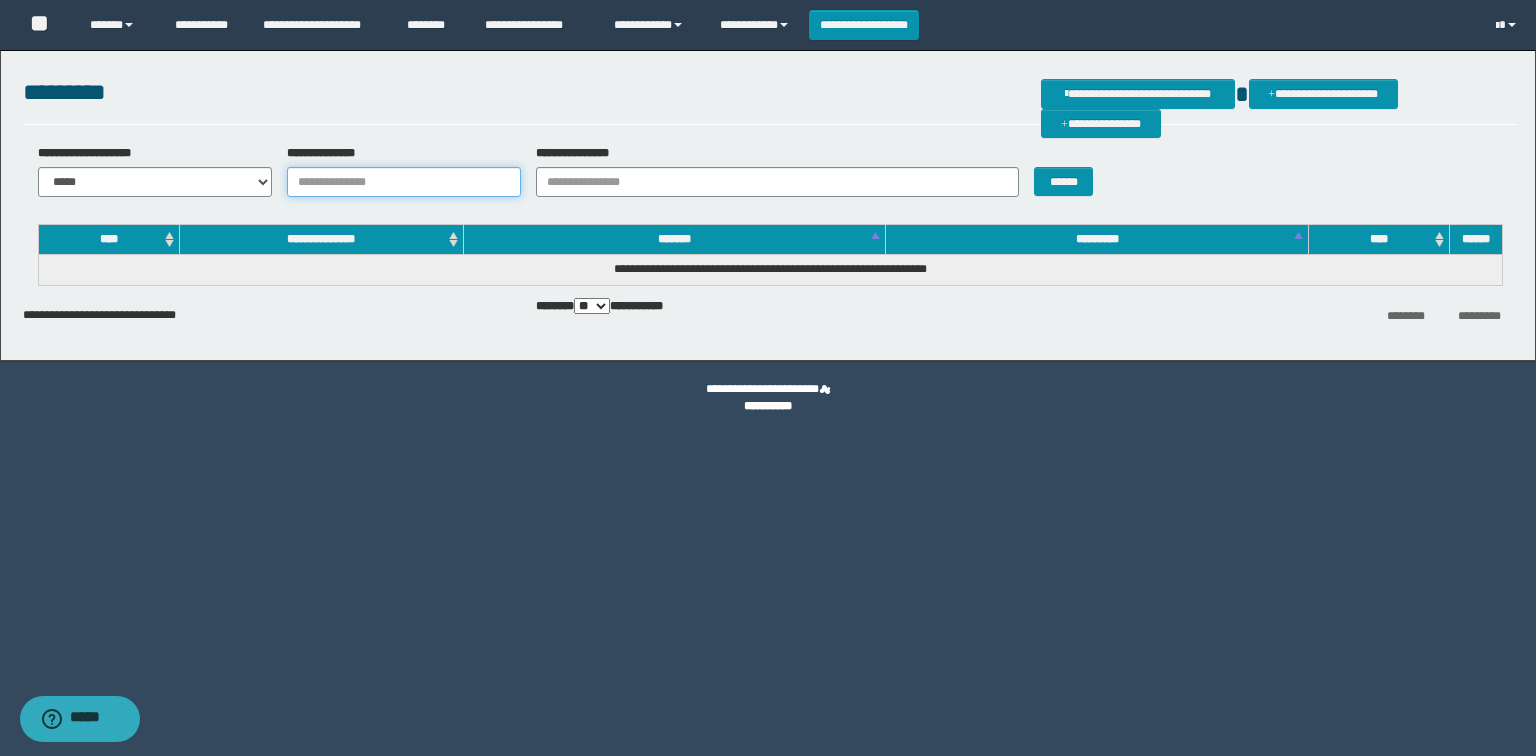 click on "**********" at bounding box center (404, 182) 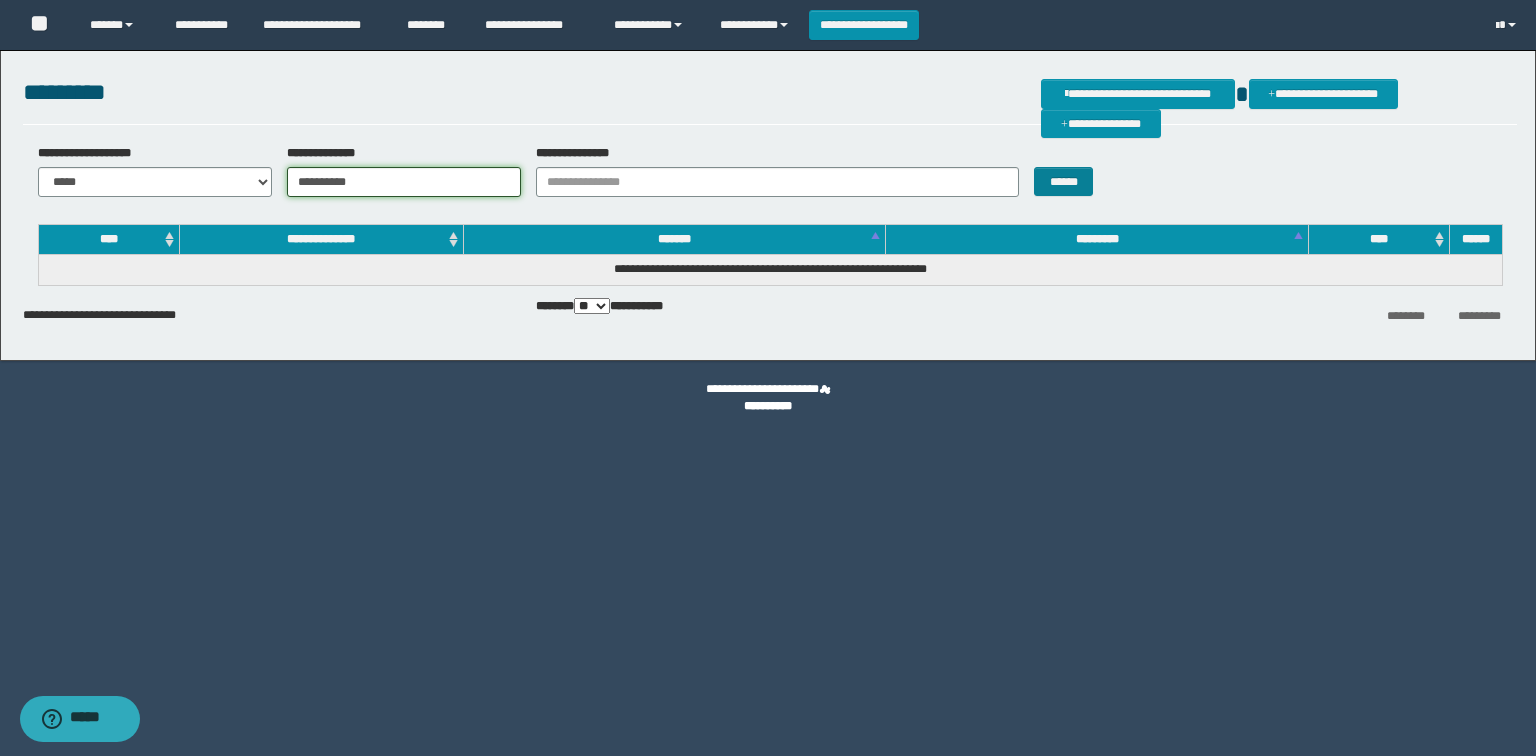 type on "**********" 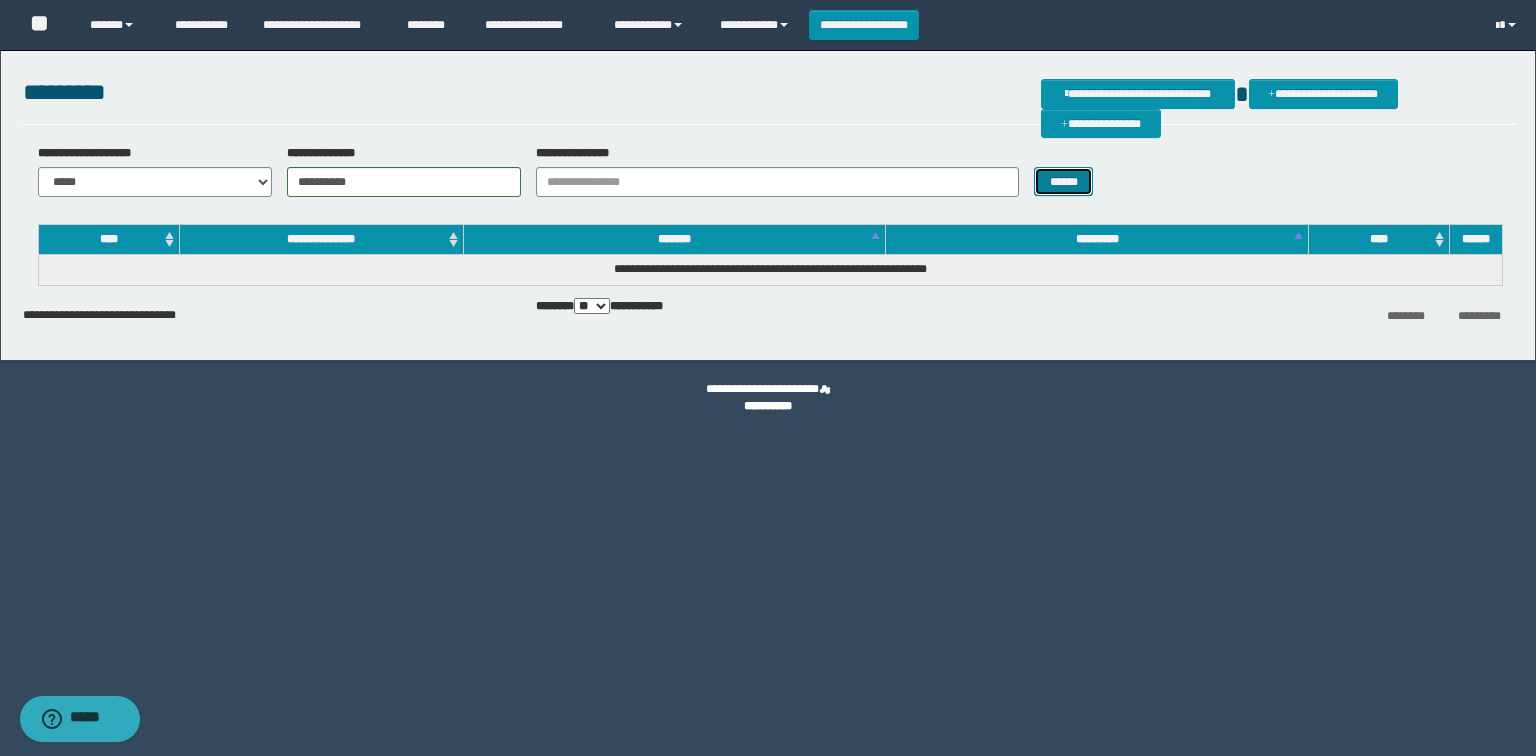 click on "******" at bounding box center [1063, 182] 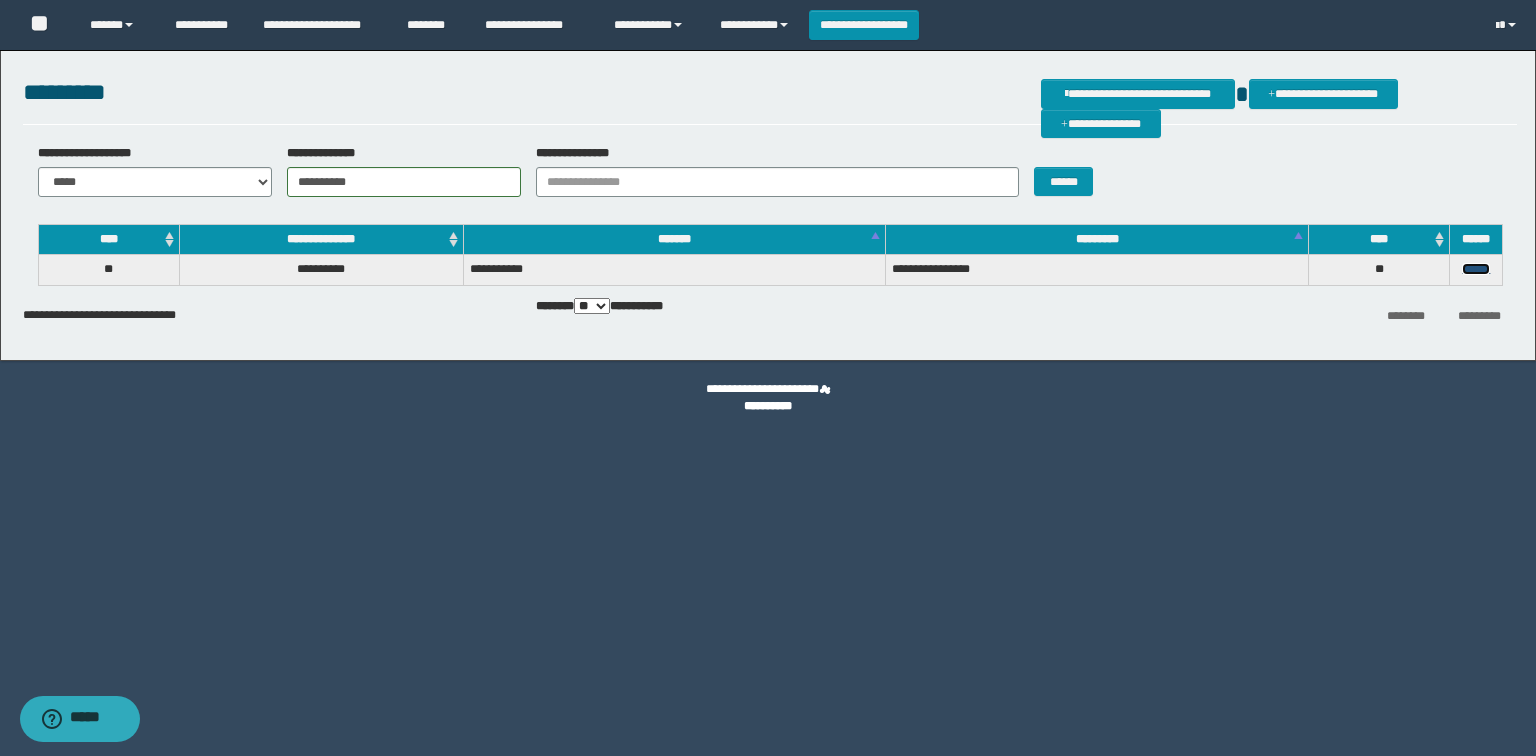 click on "******" at bounding box center [1476, 269] 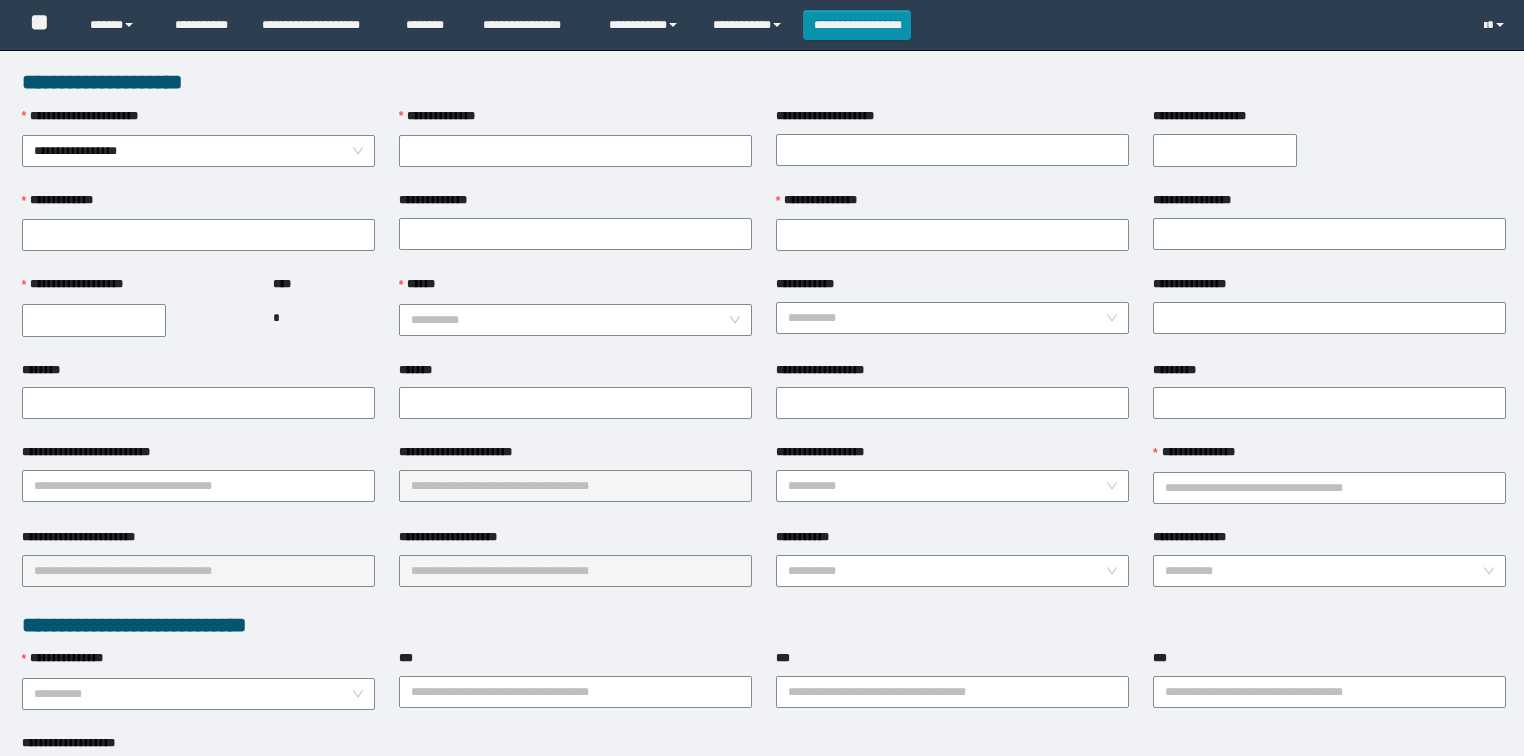 scroll, scrollTop: 0, scrollLeft: 0, axis: both 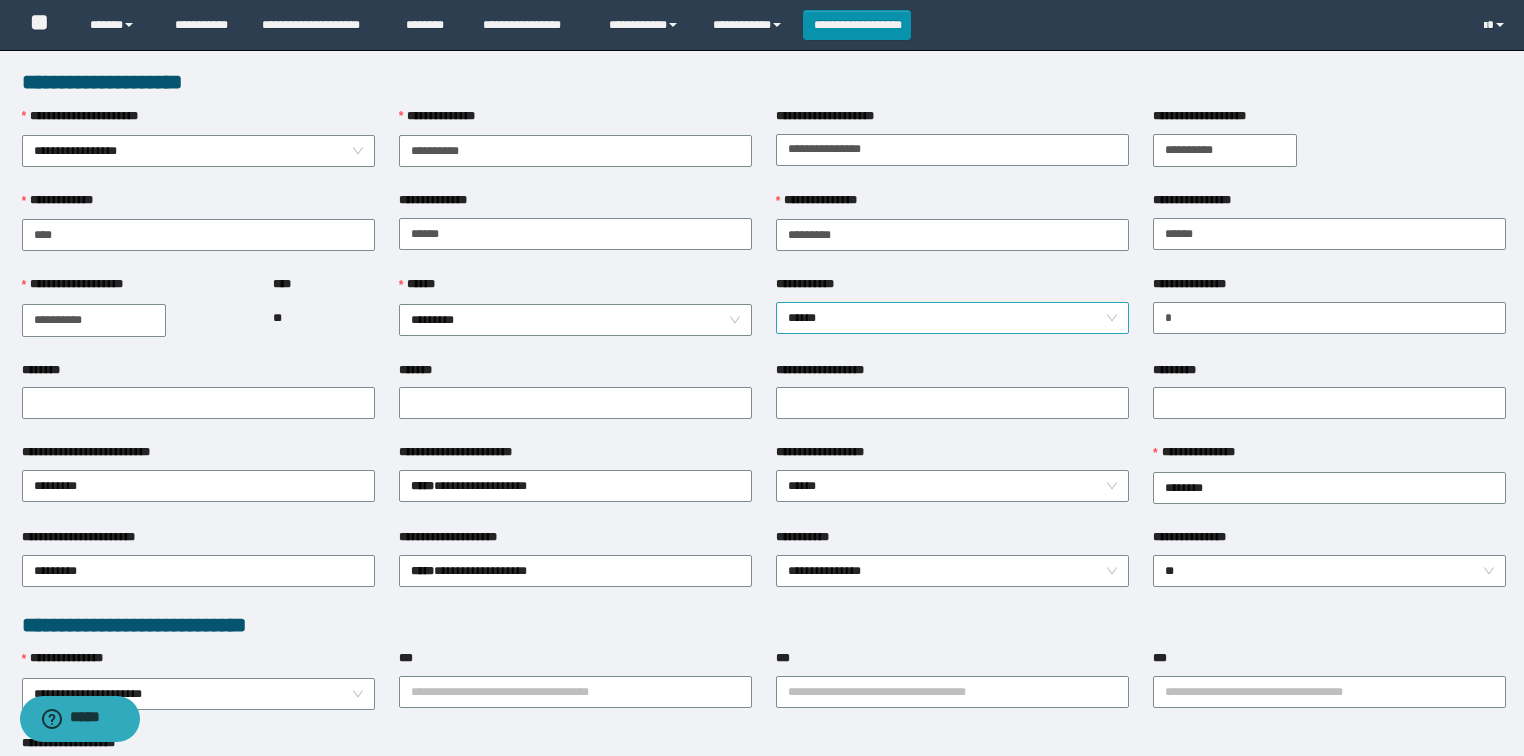click on "******" at bounding box center (953, 318) 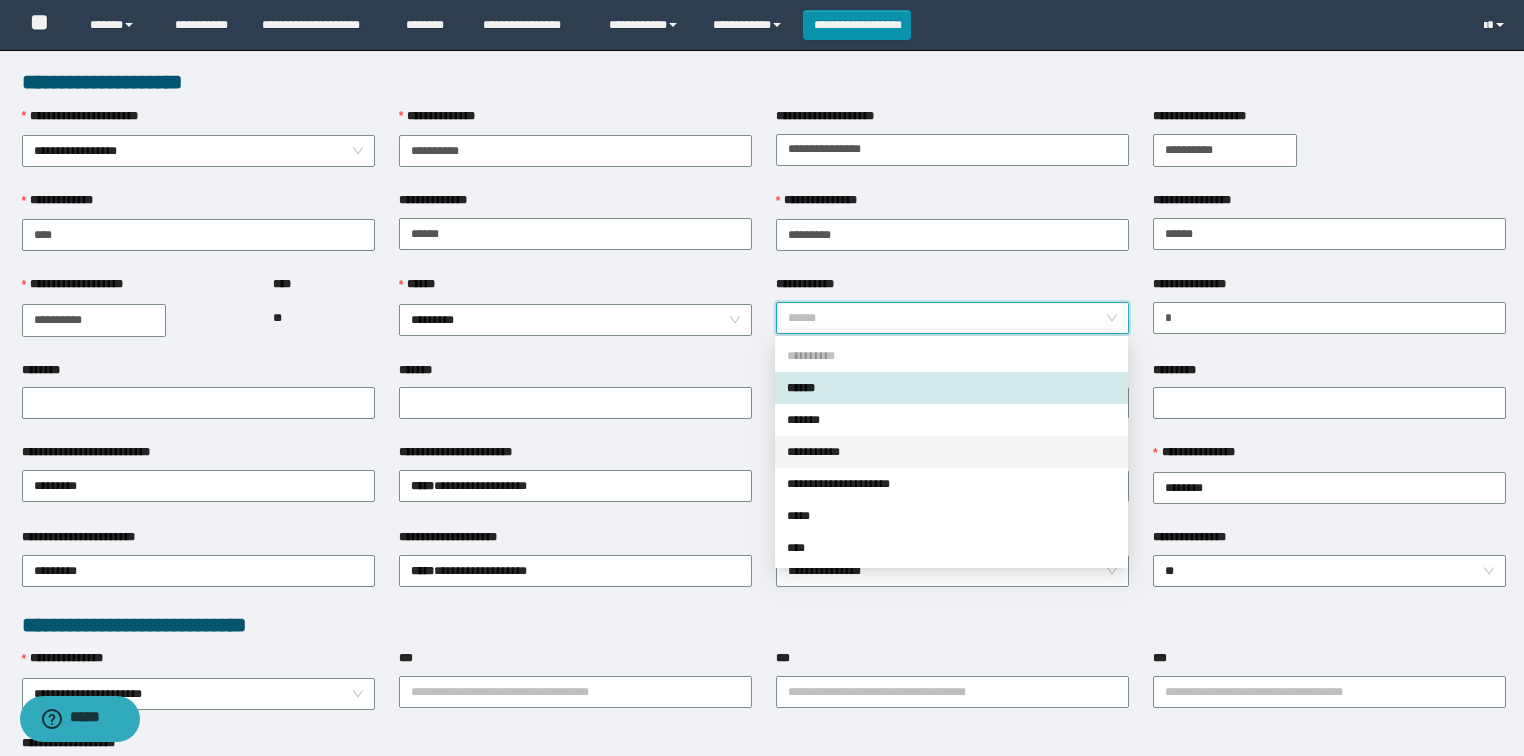 click on "**********" at bounding box center (951, 452) 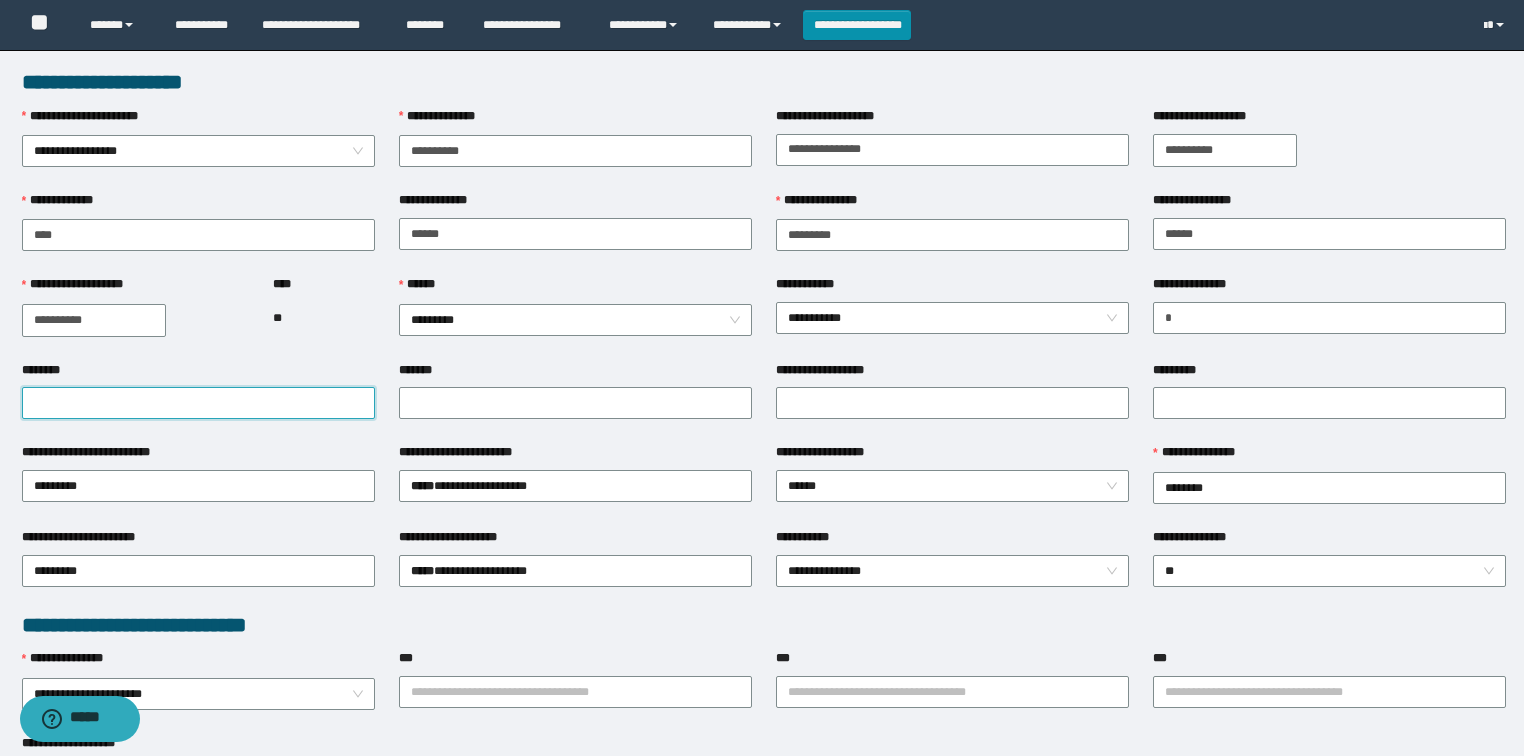 click on "********" at bounding box center [198, 403] 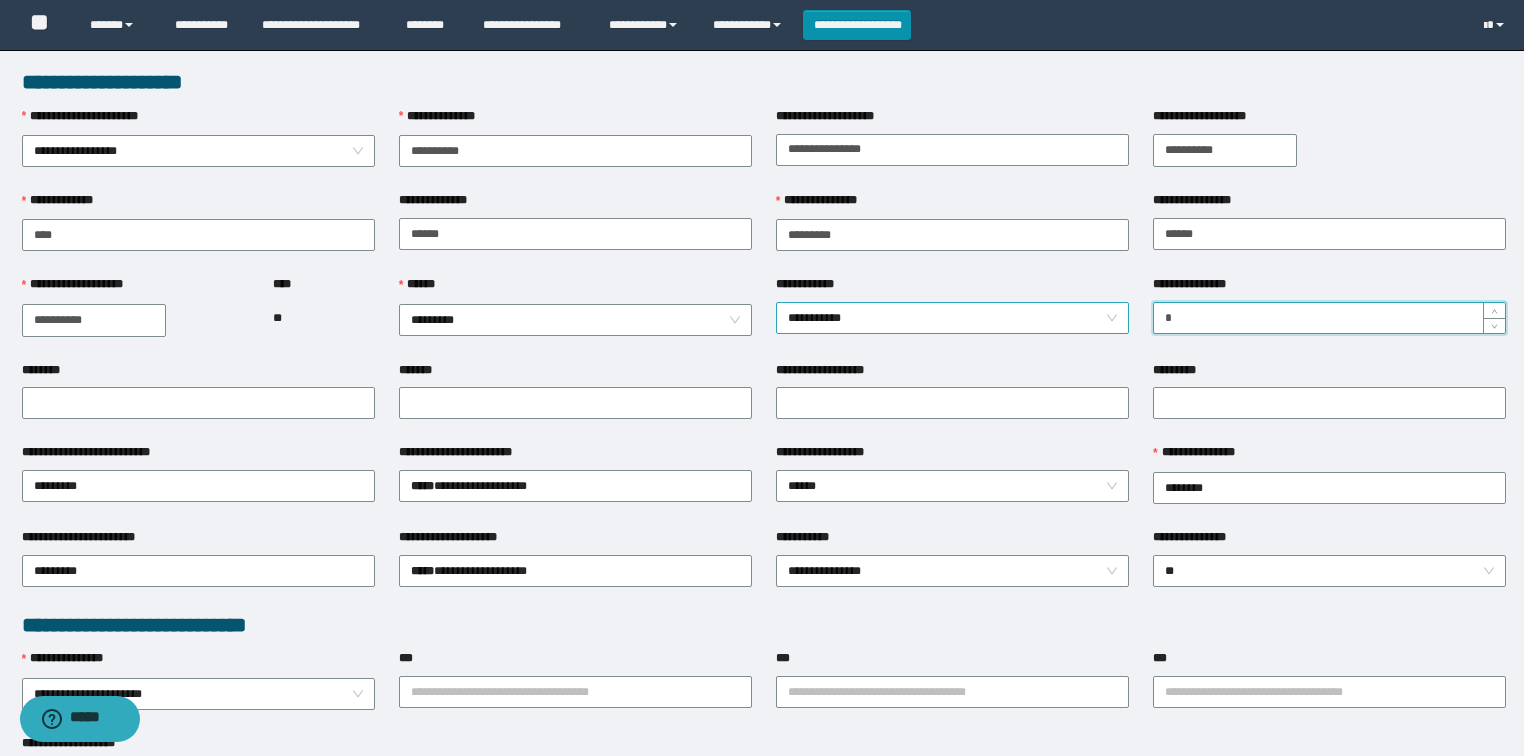 drag, startPoint x: 1177, startPoint y: 327, endPoint x: 1110, endPoint y: 328, distance: 67.00746 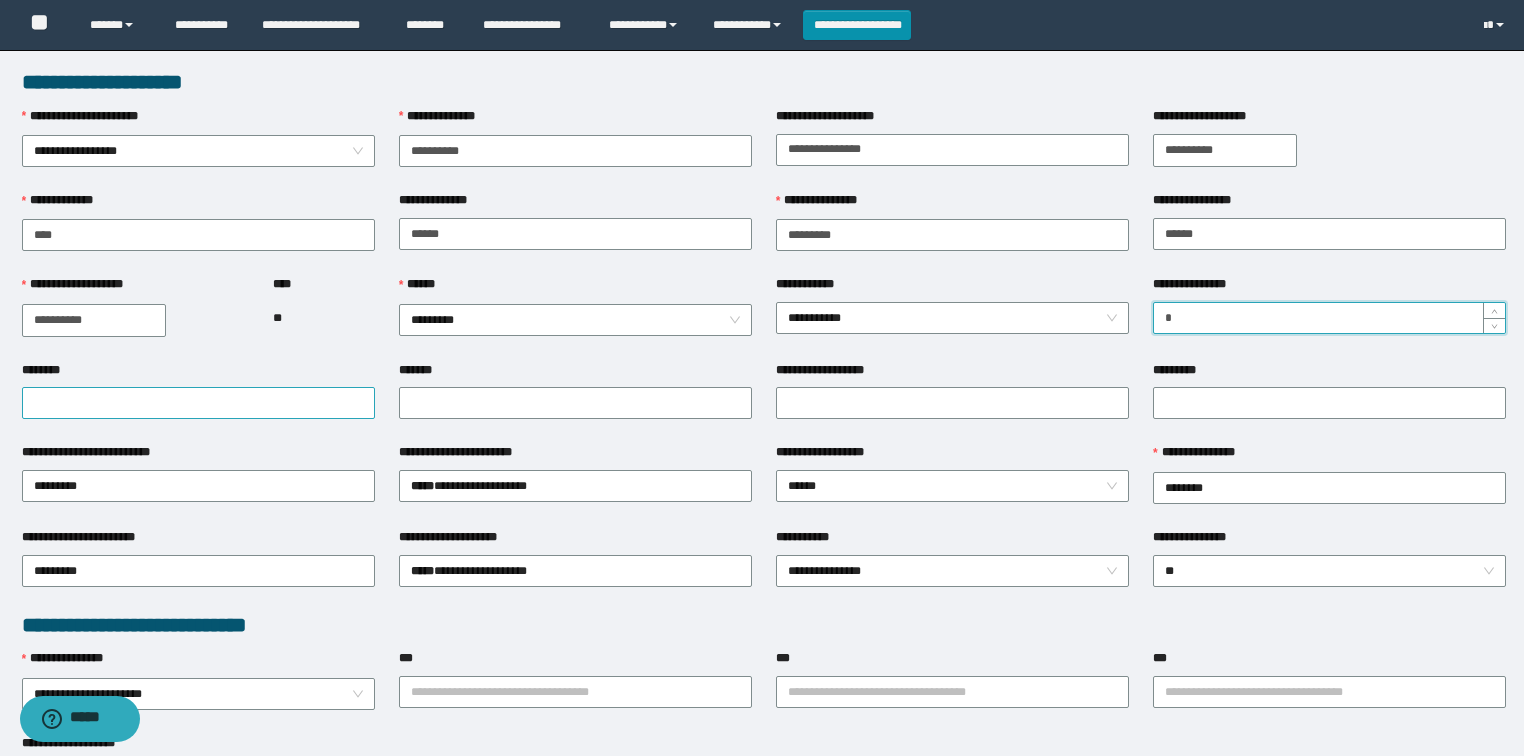 type on "*" 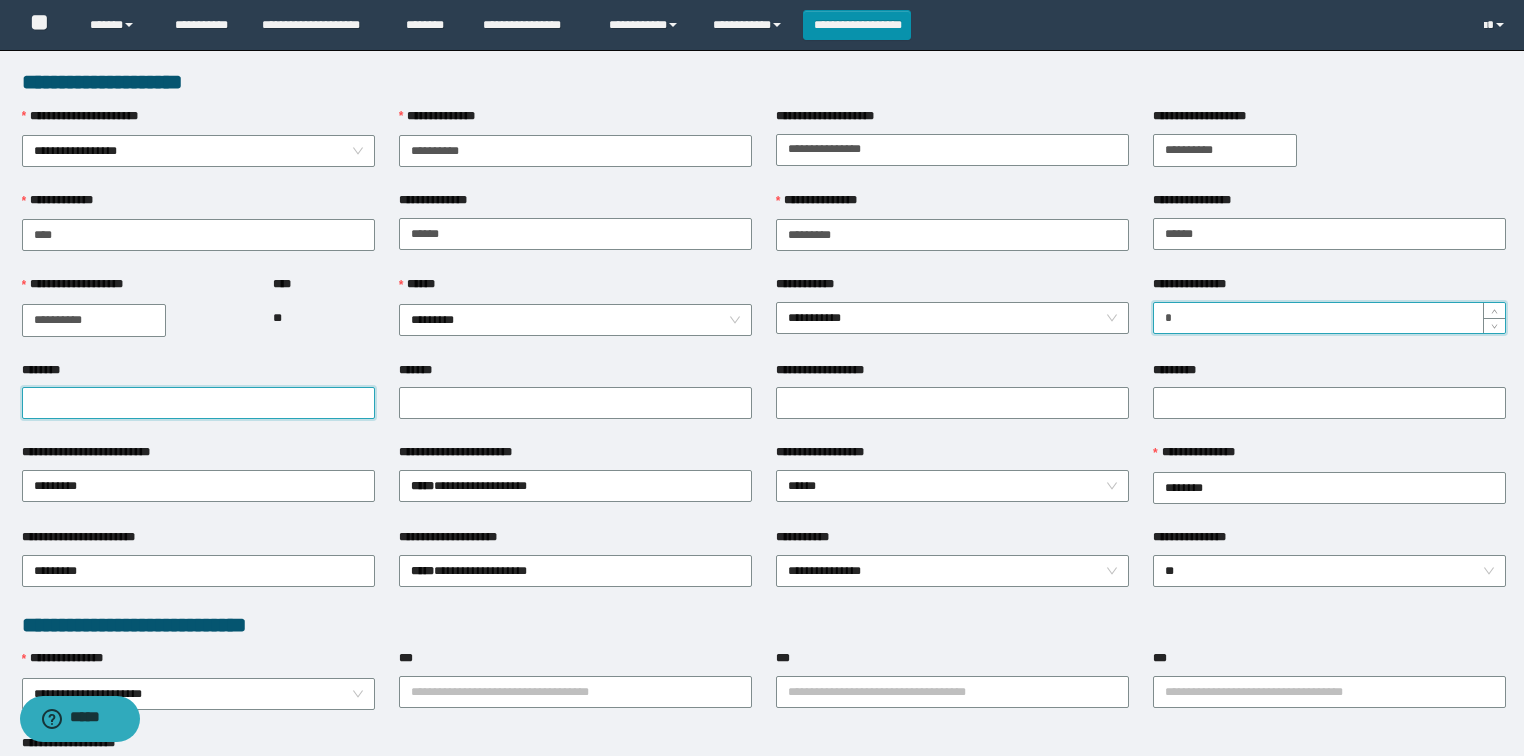 click on "********" at bounding box center (198, 403) 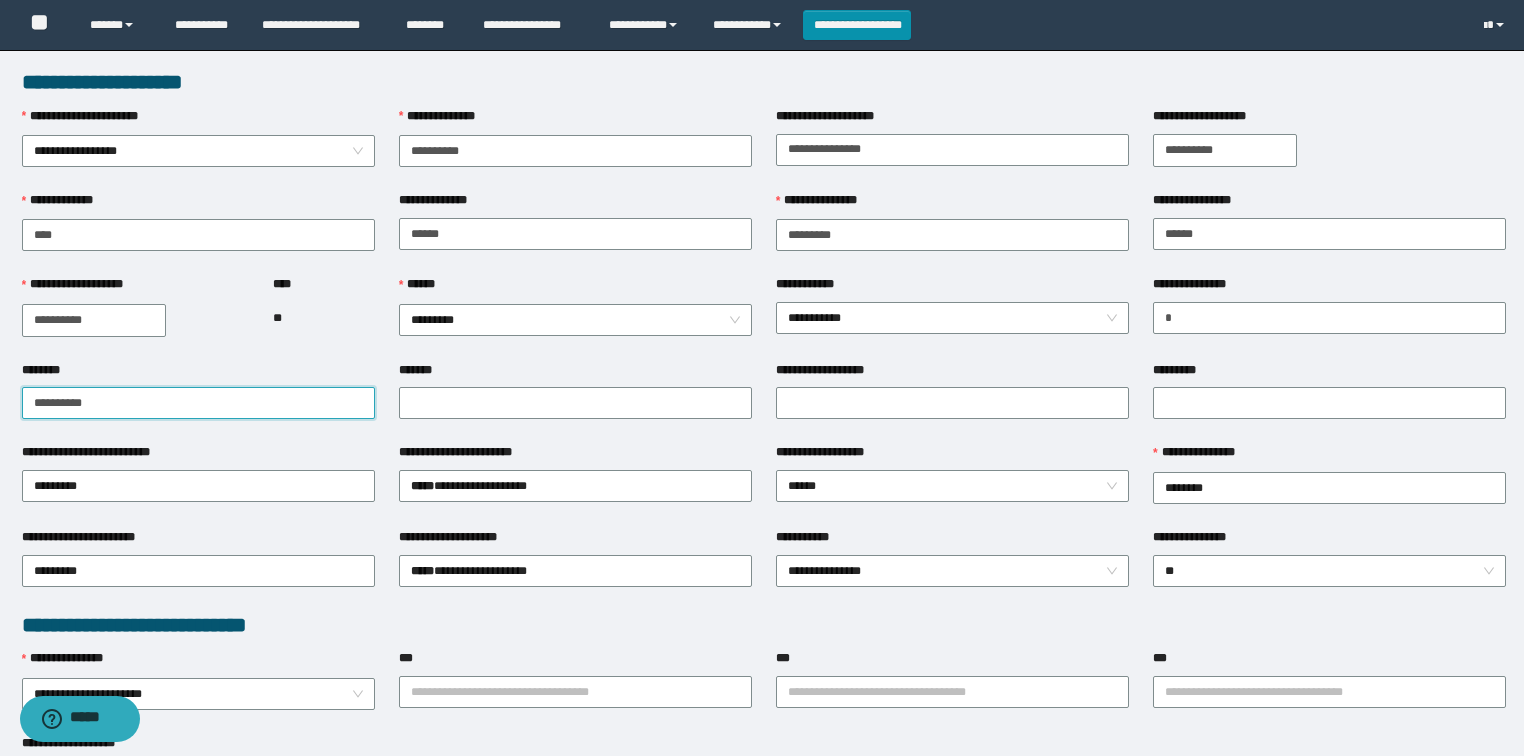 drag, startPoint x: 132, startPoint y: 401, endPoint x: 29, endPoint y: 405, distance: 103.077644 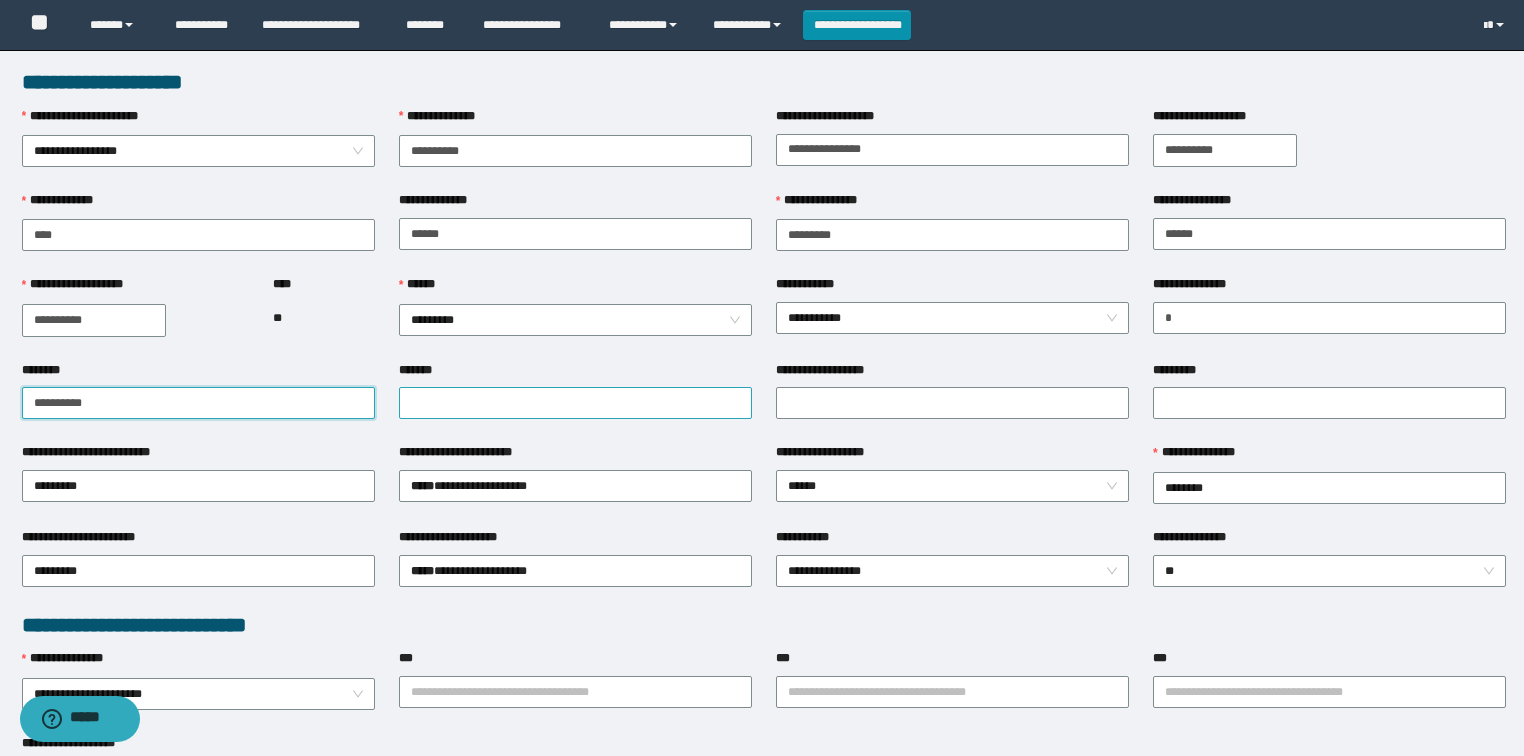type on "**********" 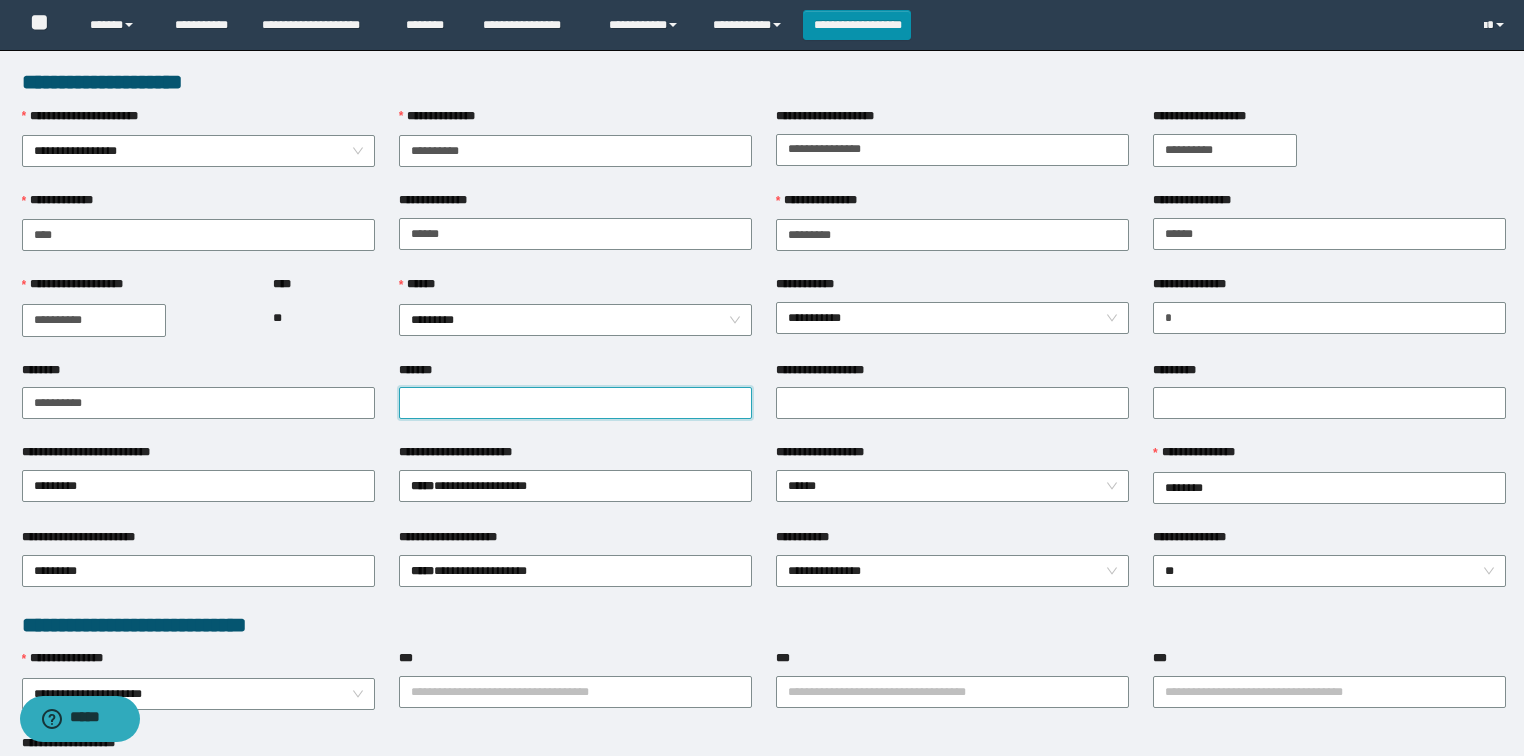 paste on "**********" 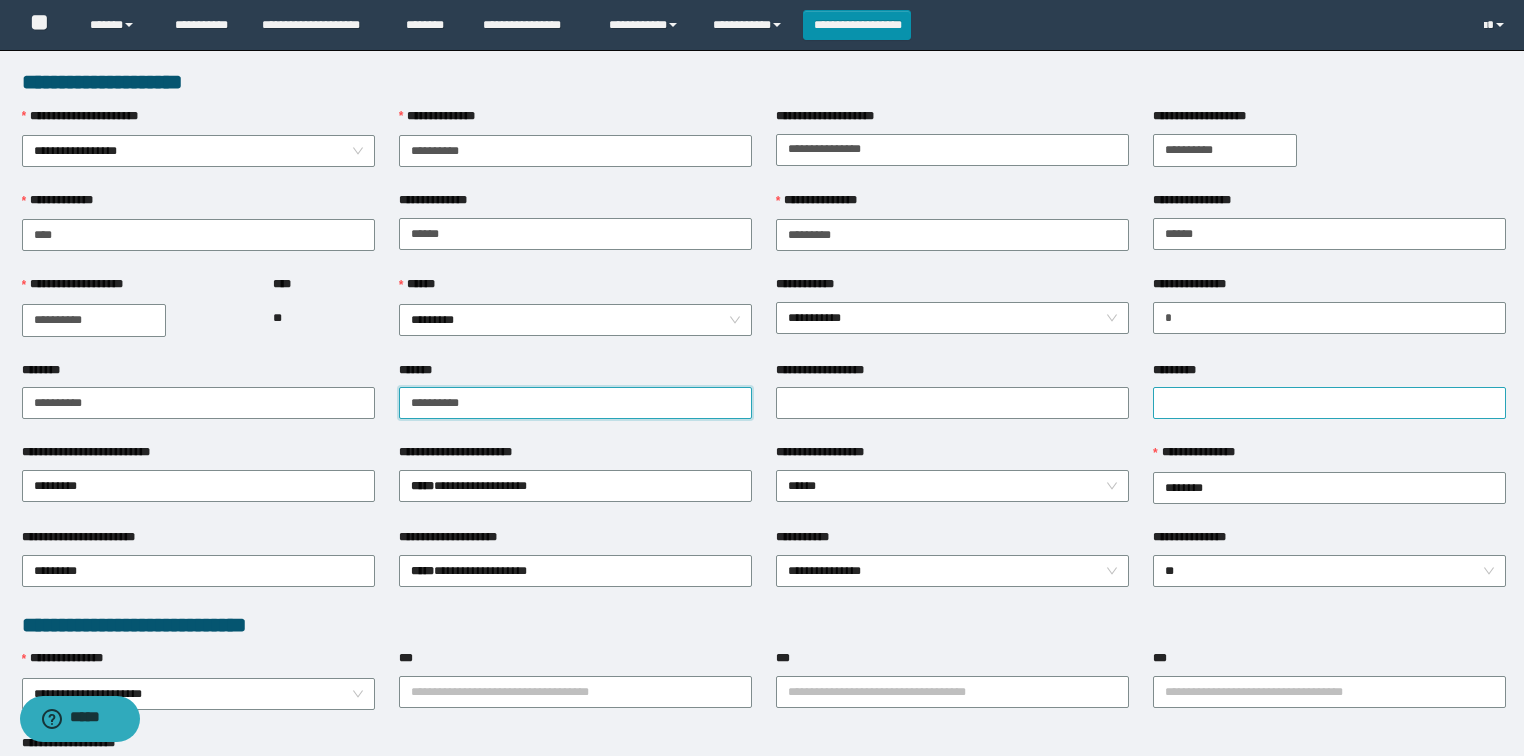 type on "**********" 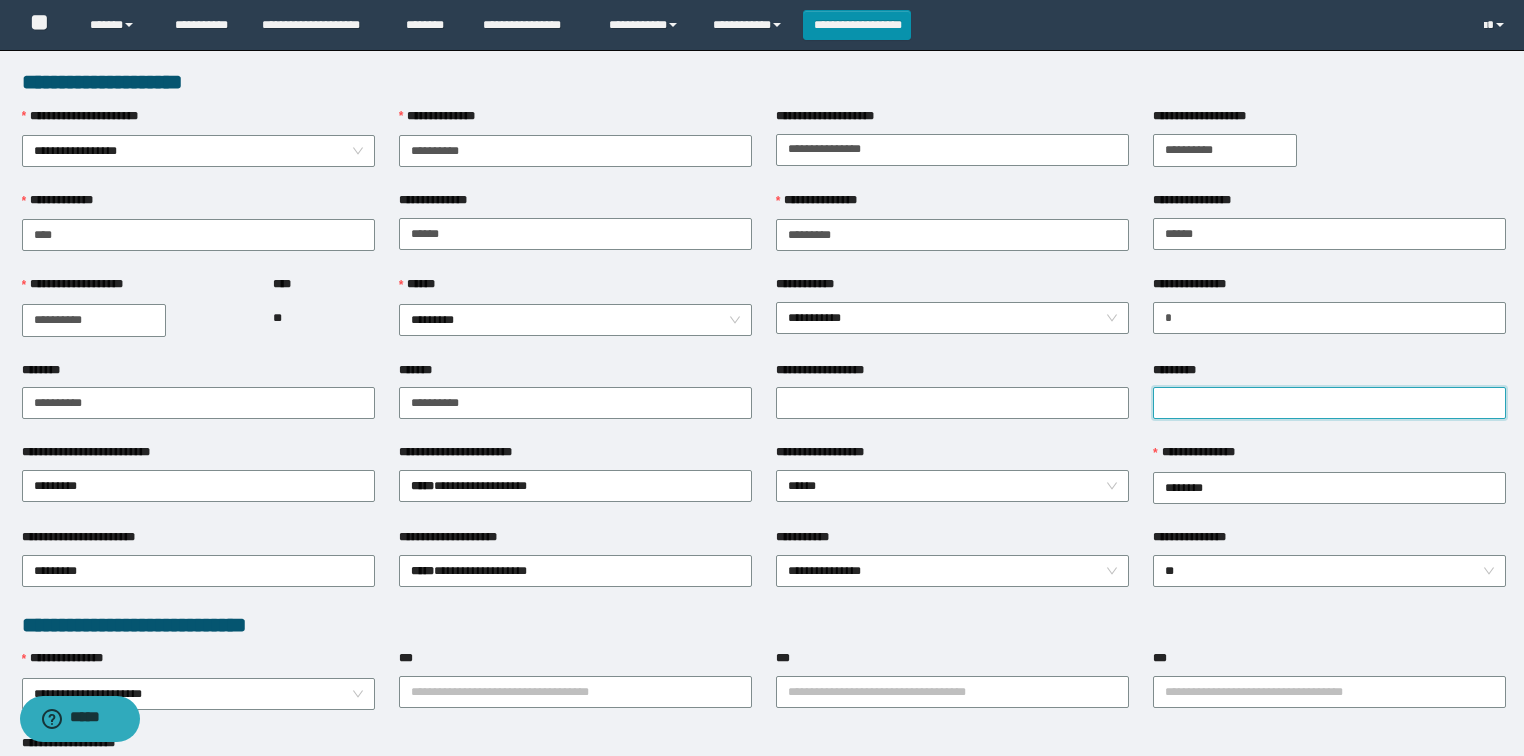 click on "*********" at bounding box center (1329, 403) 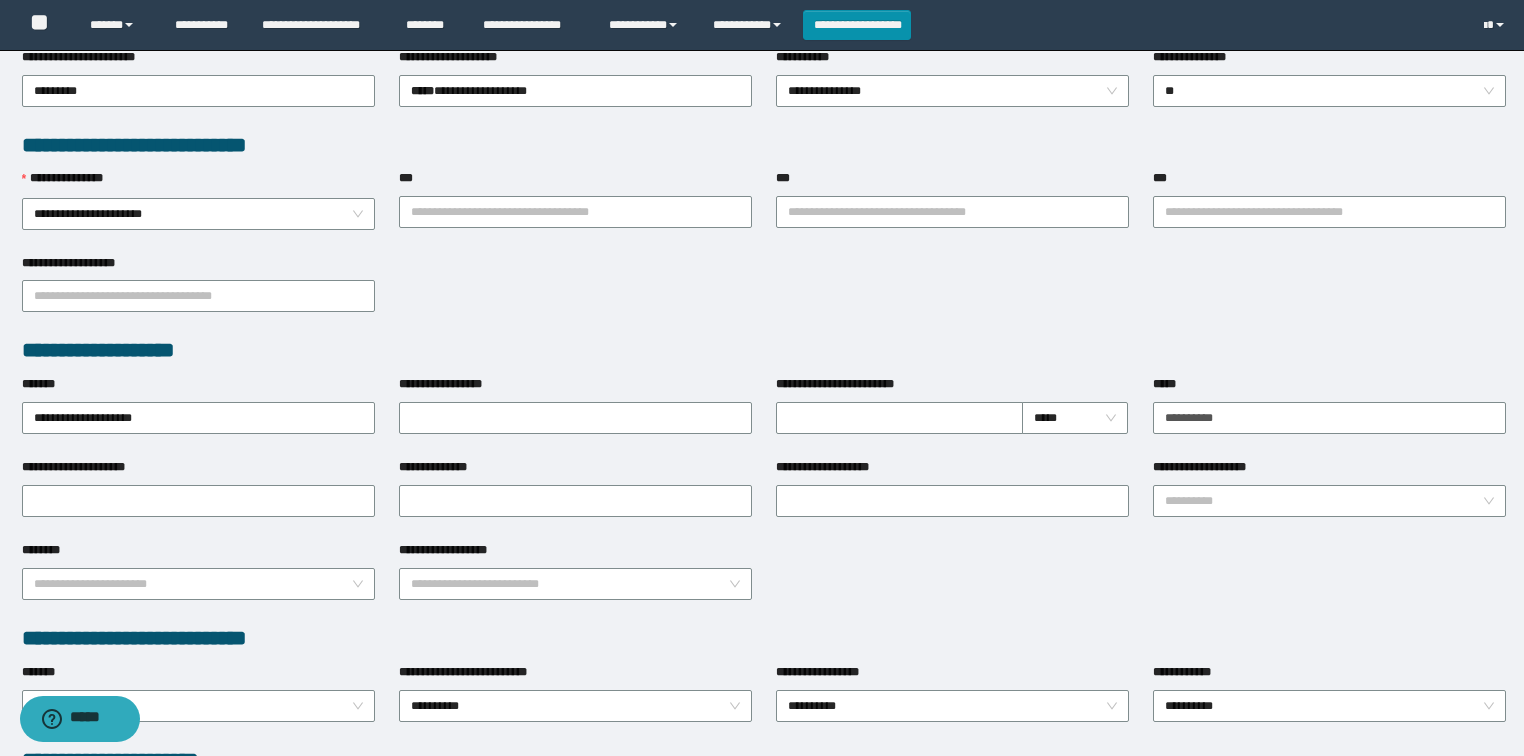 scroll, scrollTop: 400, scrollLeft: 0, axis: vertical 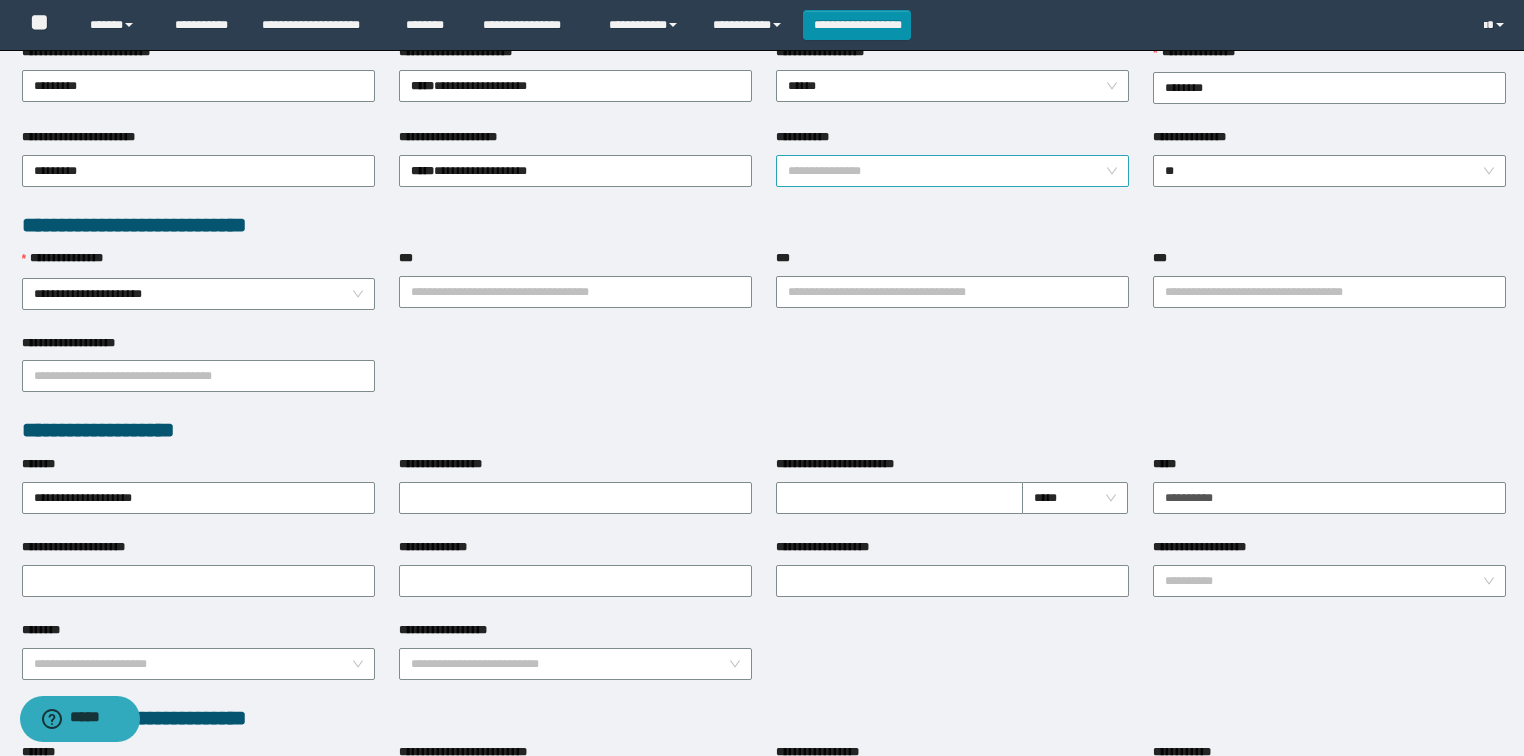 click on "**********" at bounding box center (953, 171) 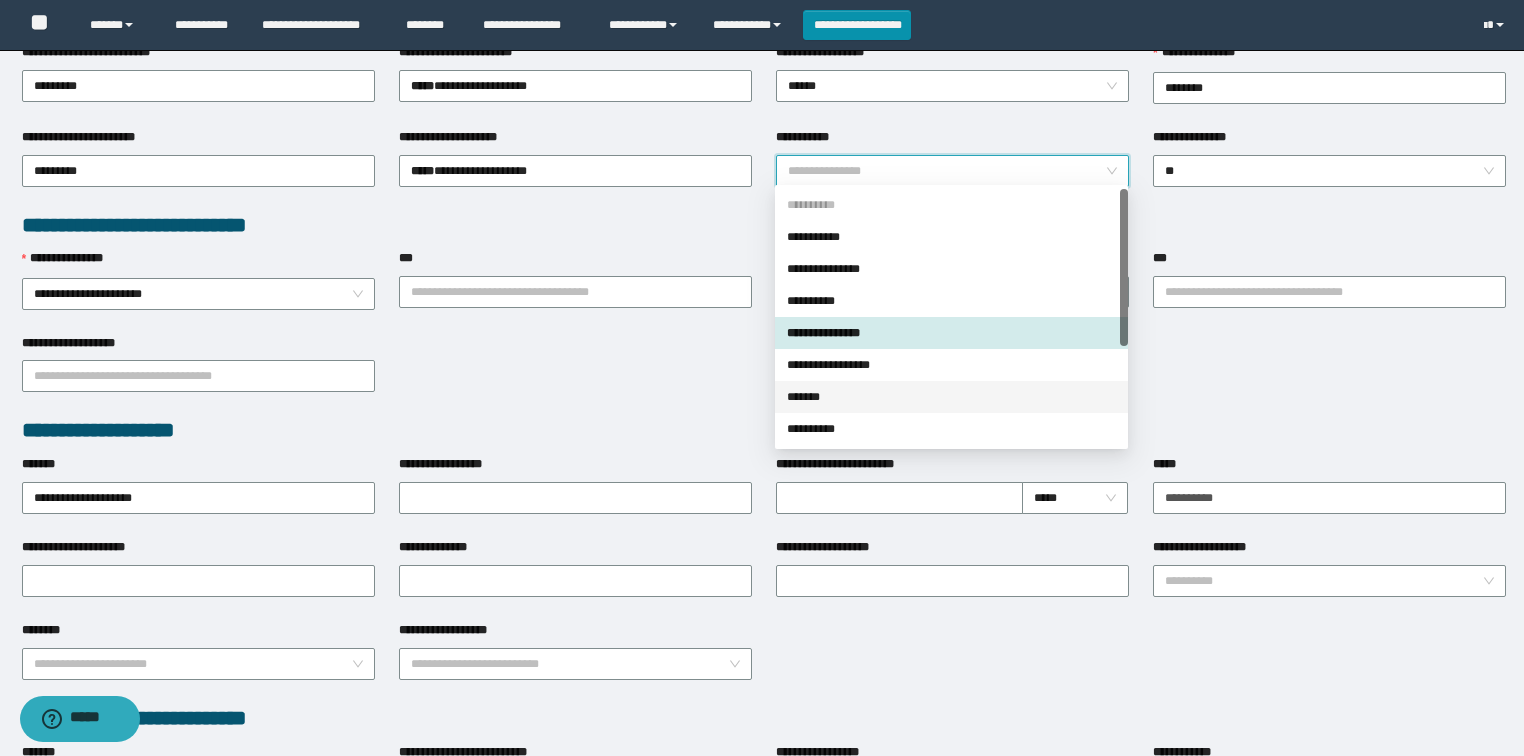 click on "*******" at bounding box center [951, 397] 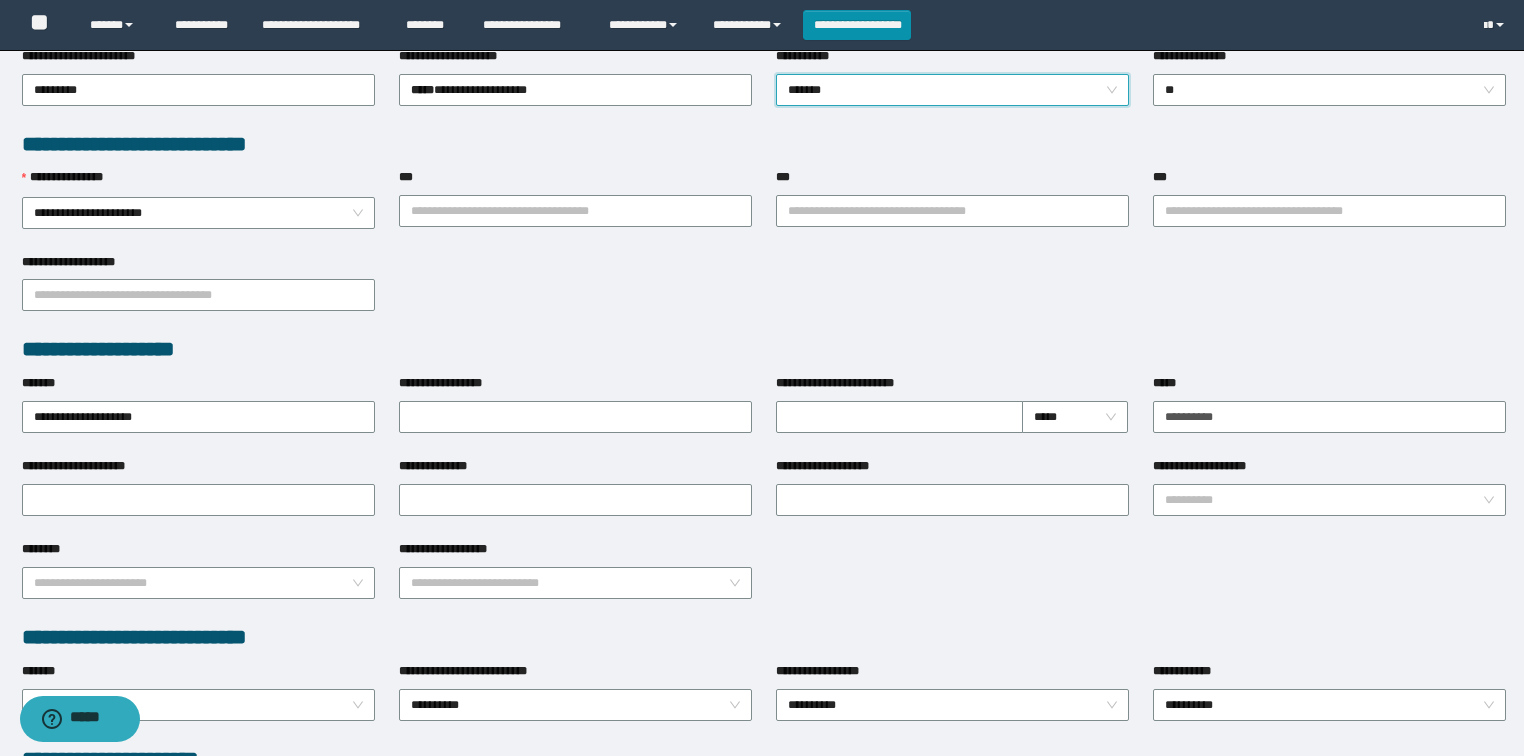 scroll, scrollTop: 560, scrollLeft: 0, axis: vertical 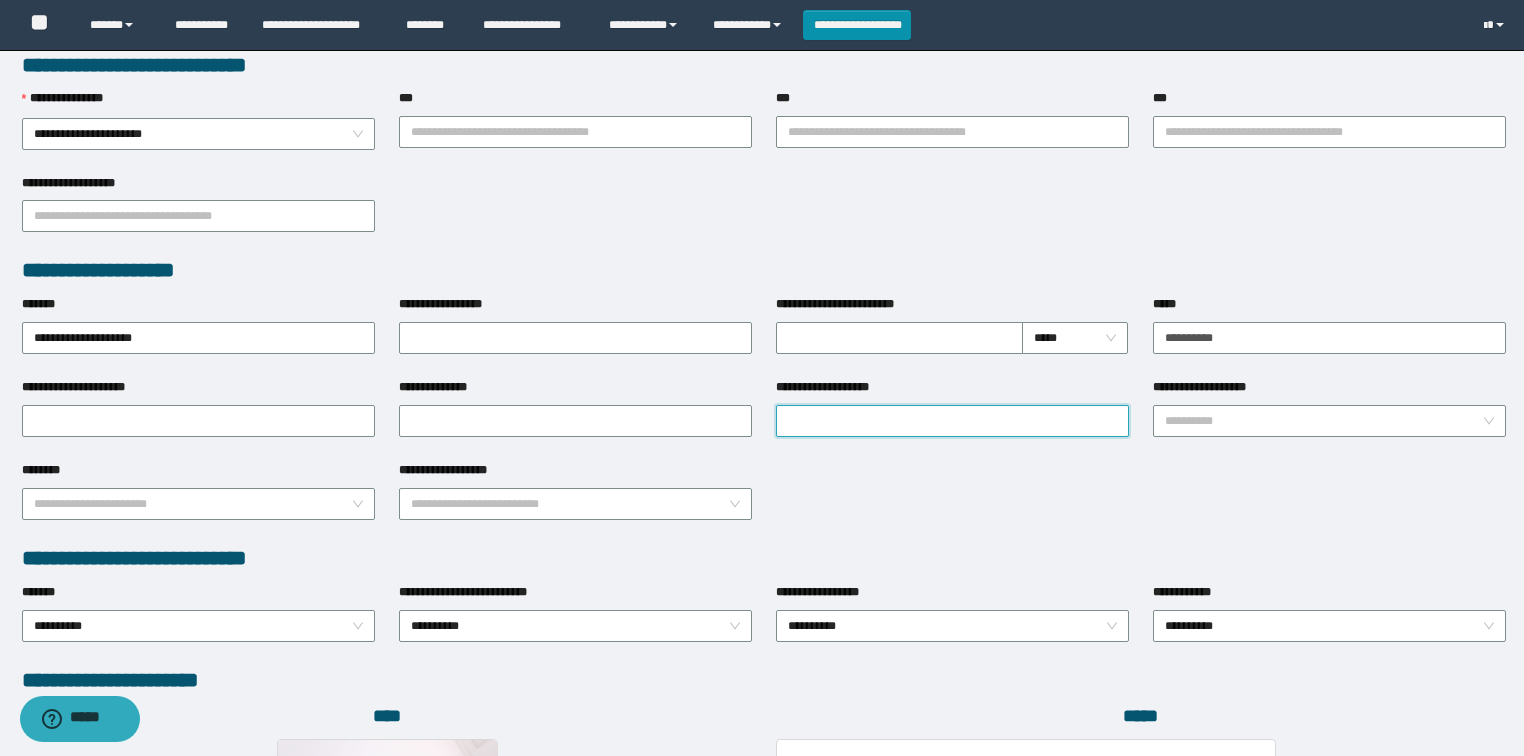 click on "**********" at bounding box center [952, 421] 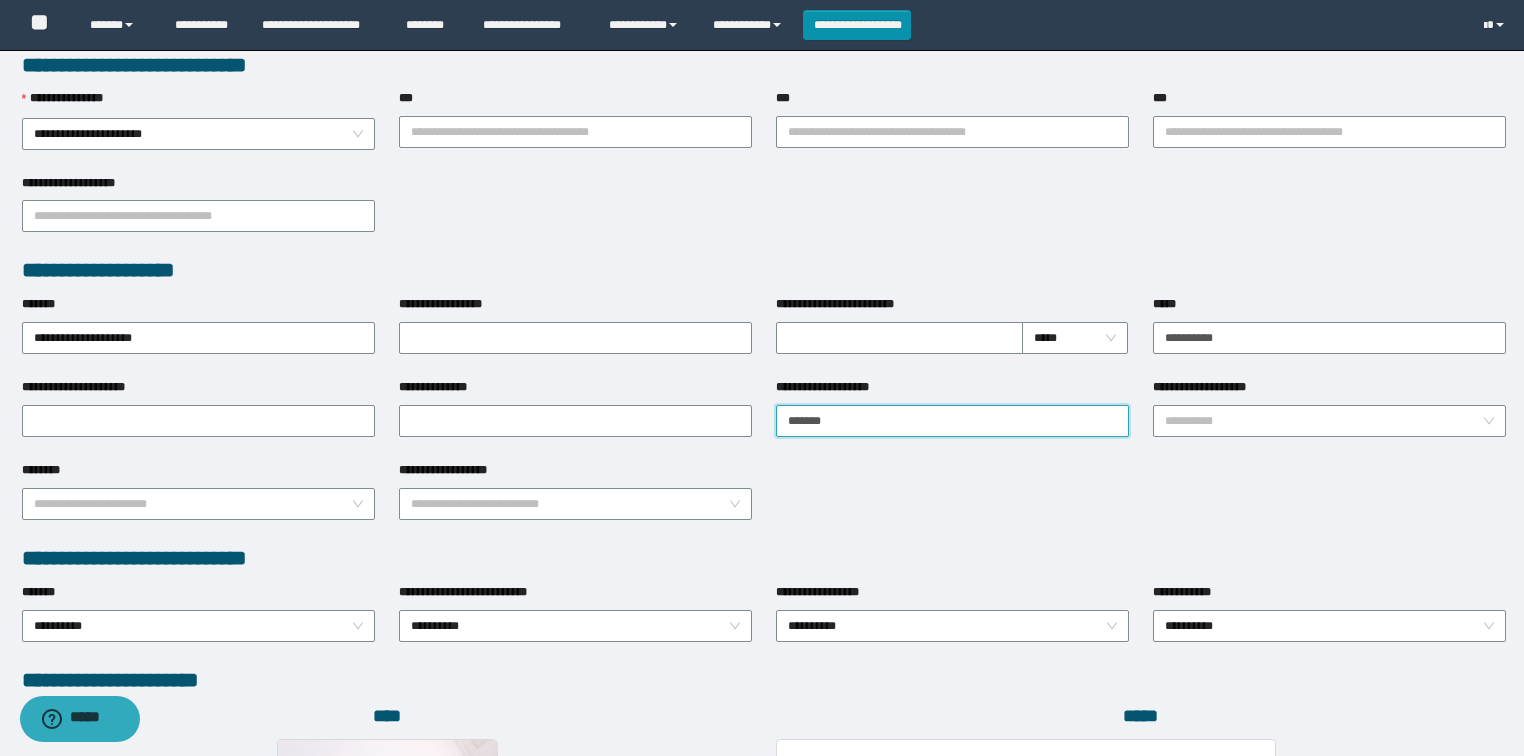 type on "*********" 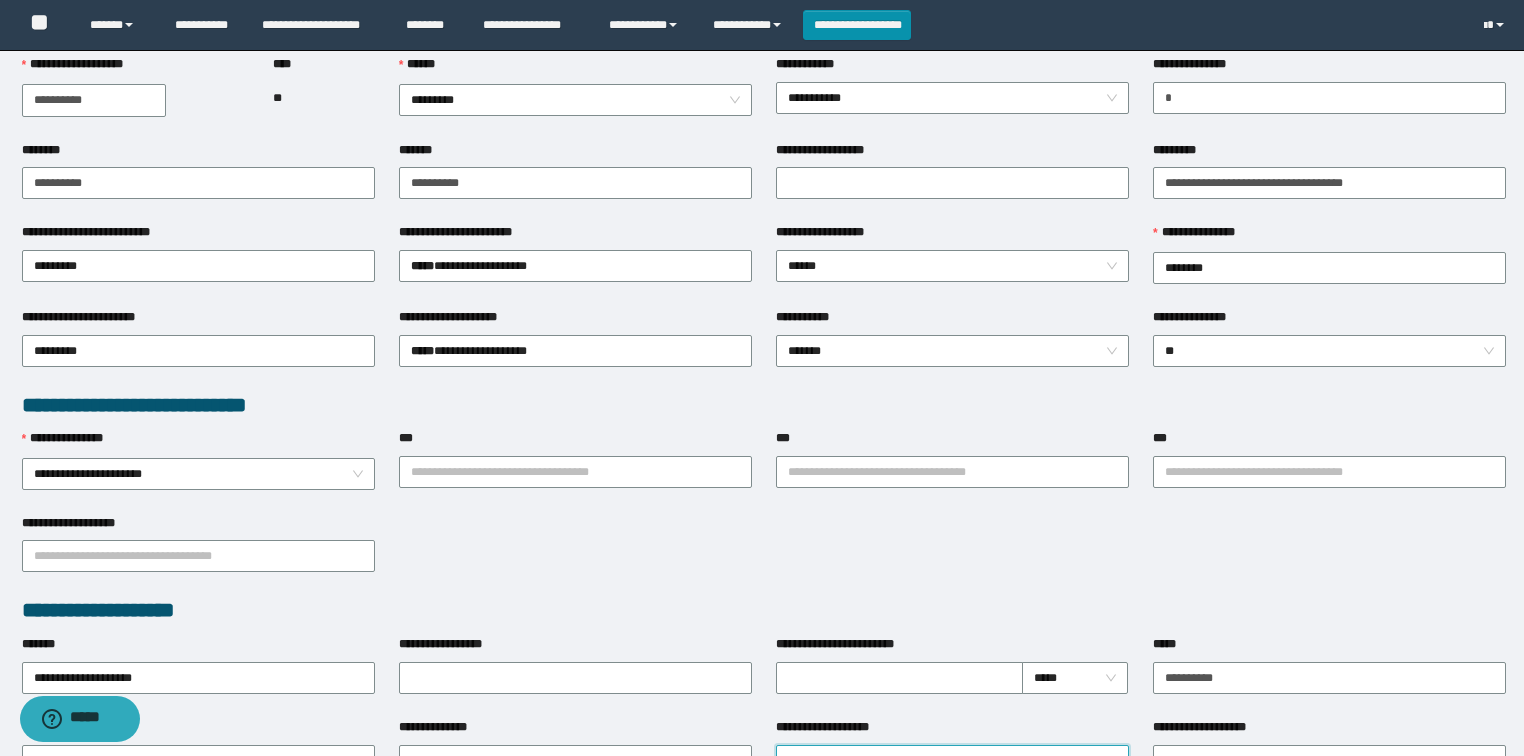 scroll, scrollTop: 320, scrollLeft: 0, axis: vertical 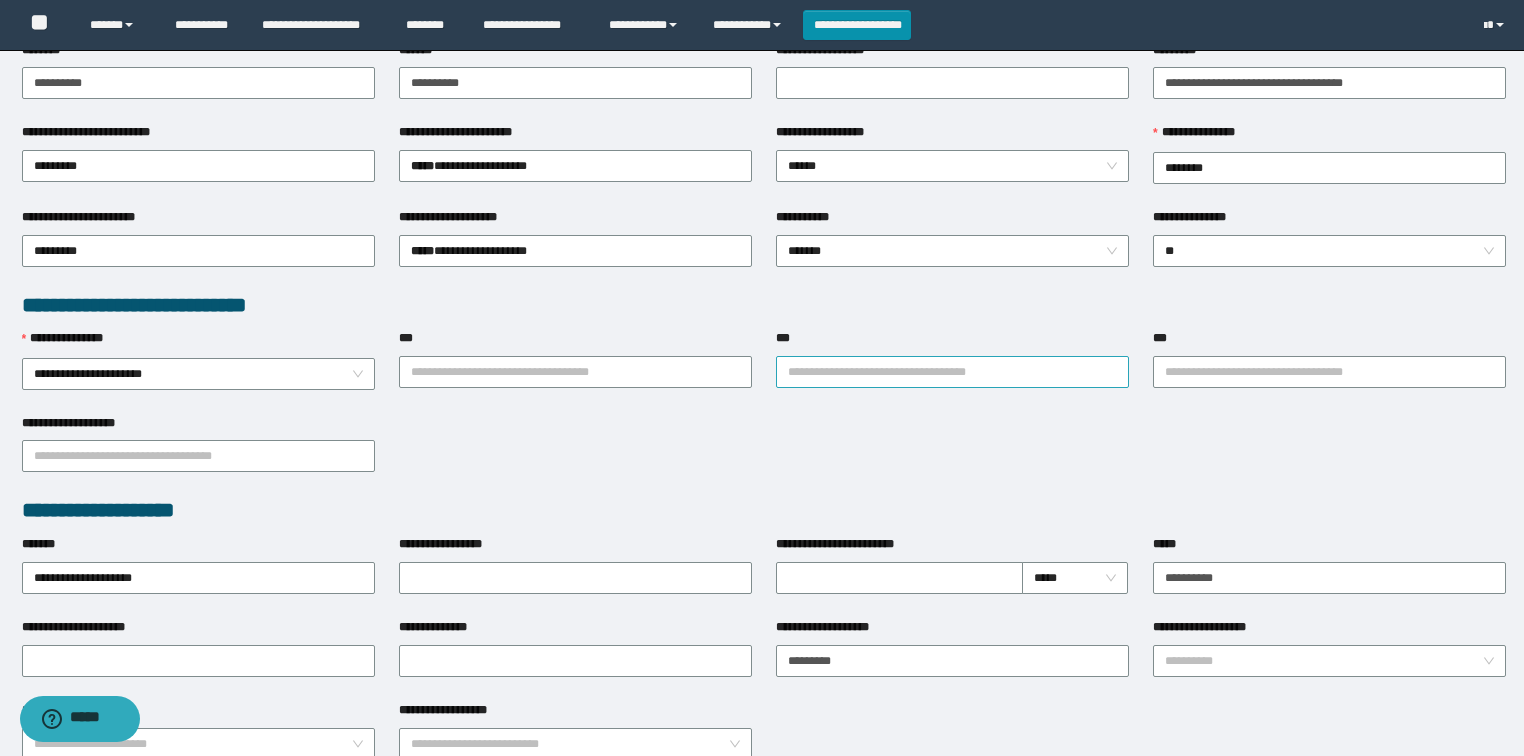 click on "***" at bounding box center (952, 372) 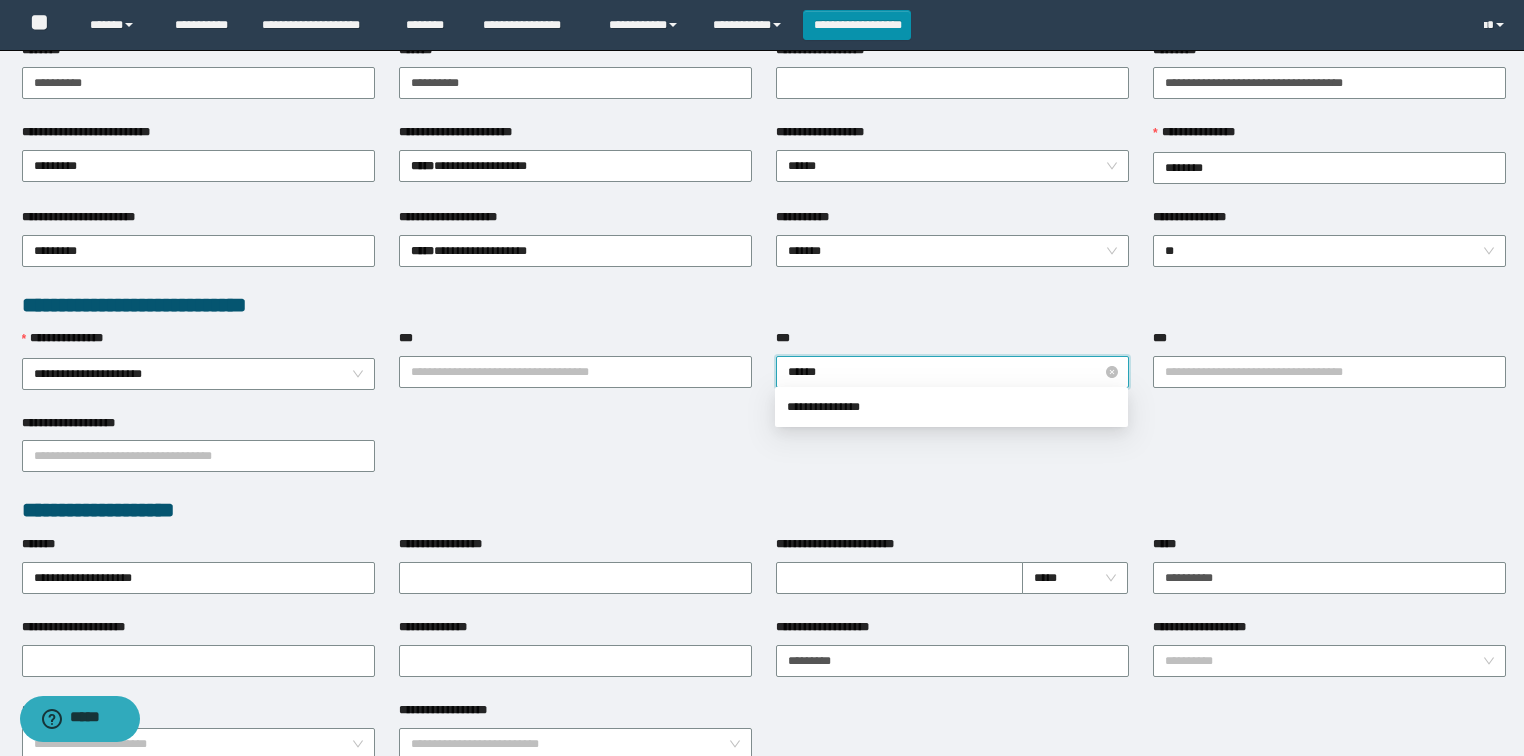 type on "*******" 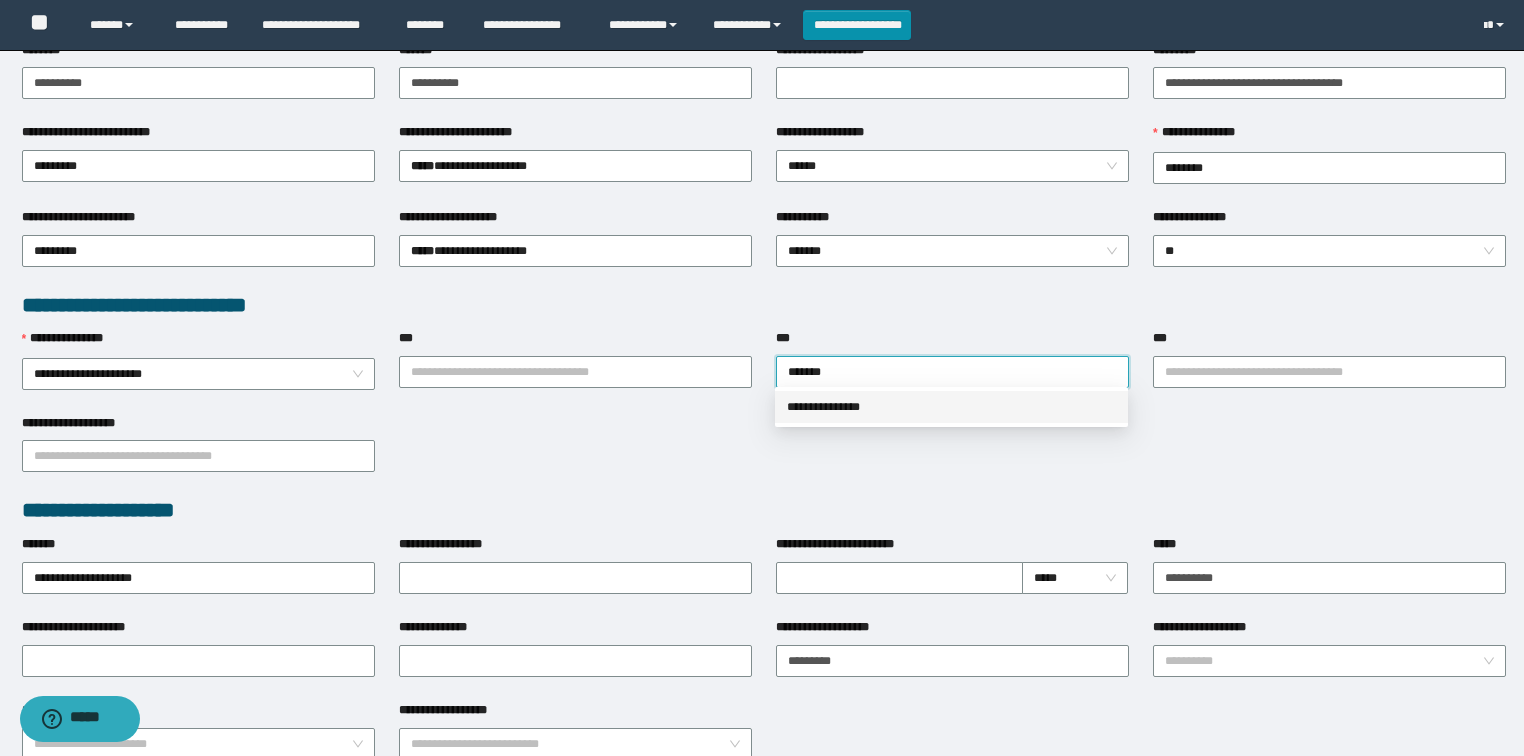 drag, startPoint x: 880, startPoint y: 407, endPoint x: 1242, endPoint y: 332, distance: 369.6877 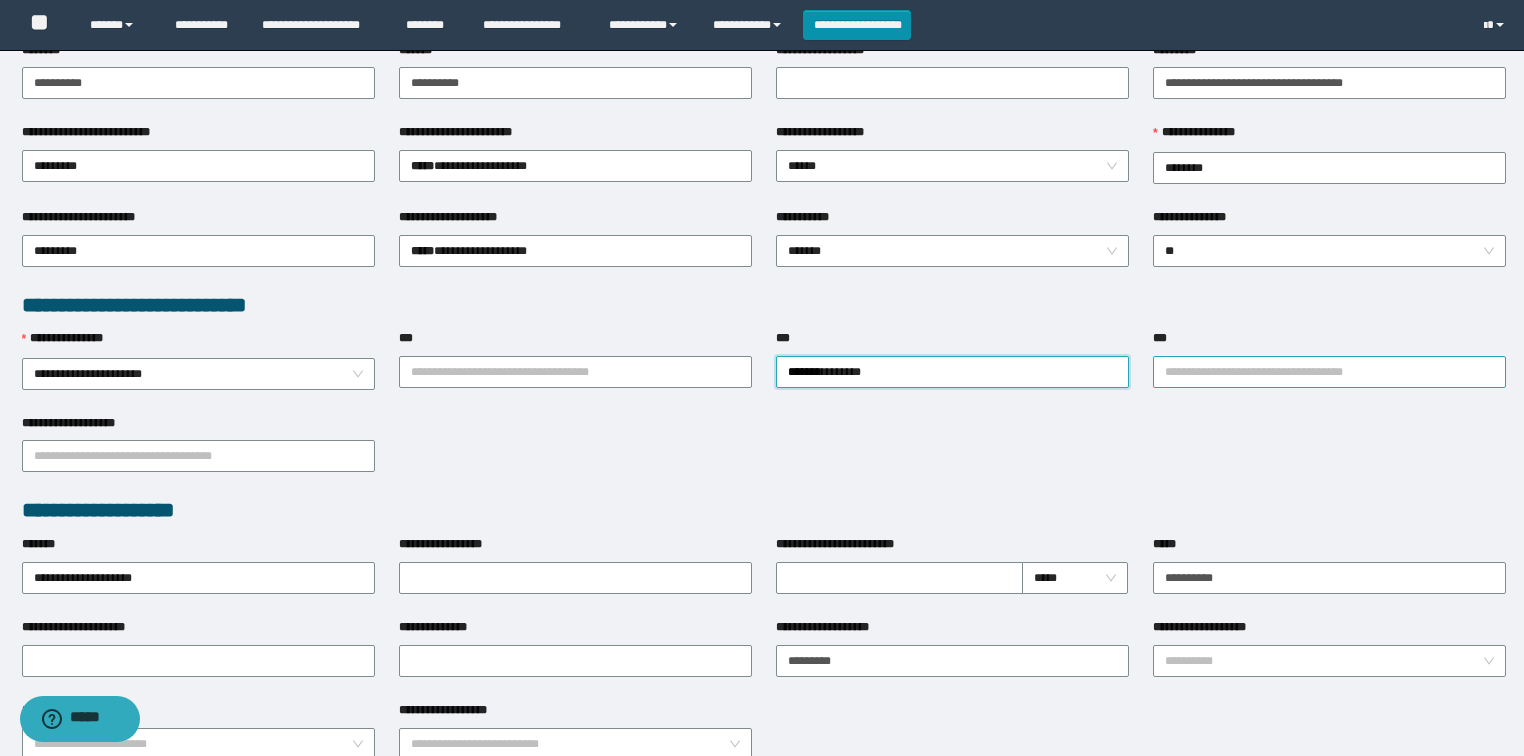 click on "***" at bounding box center [1329, 372] 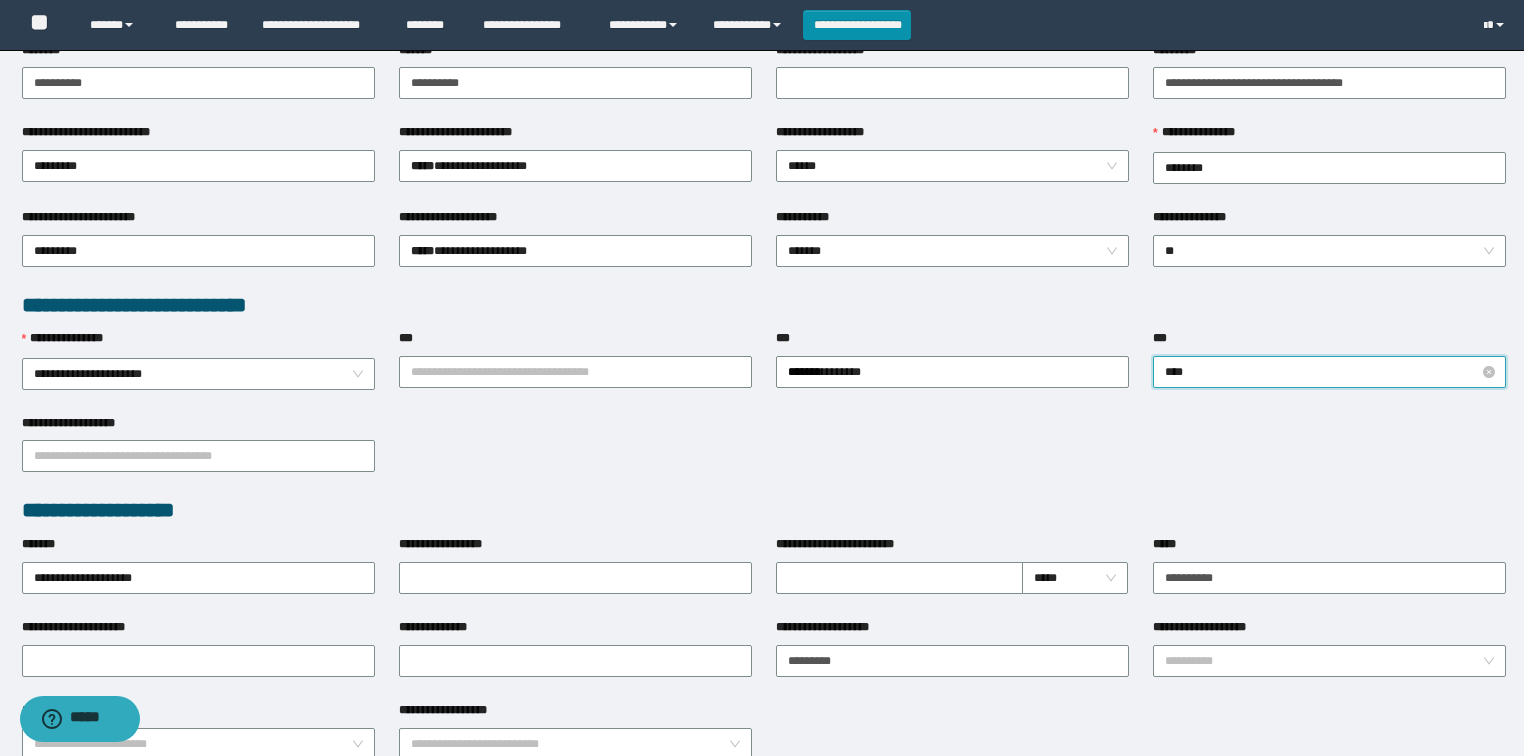 type on "*****" 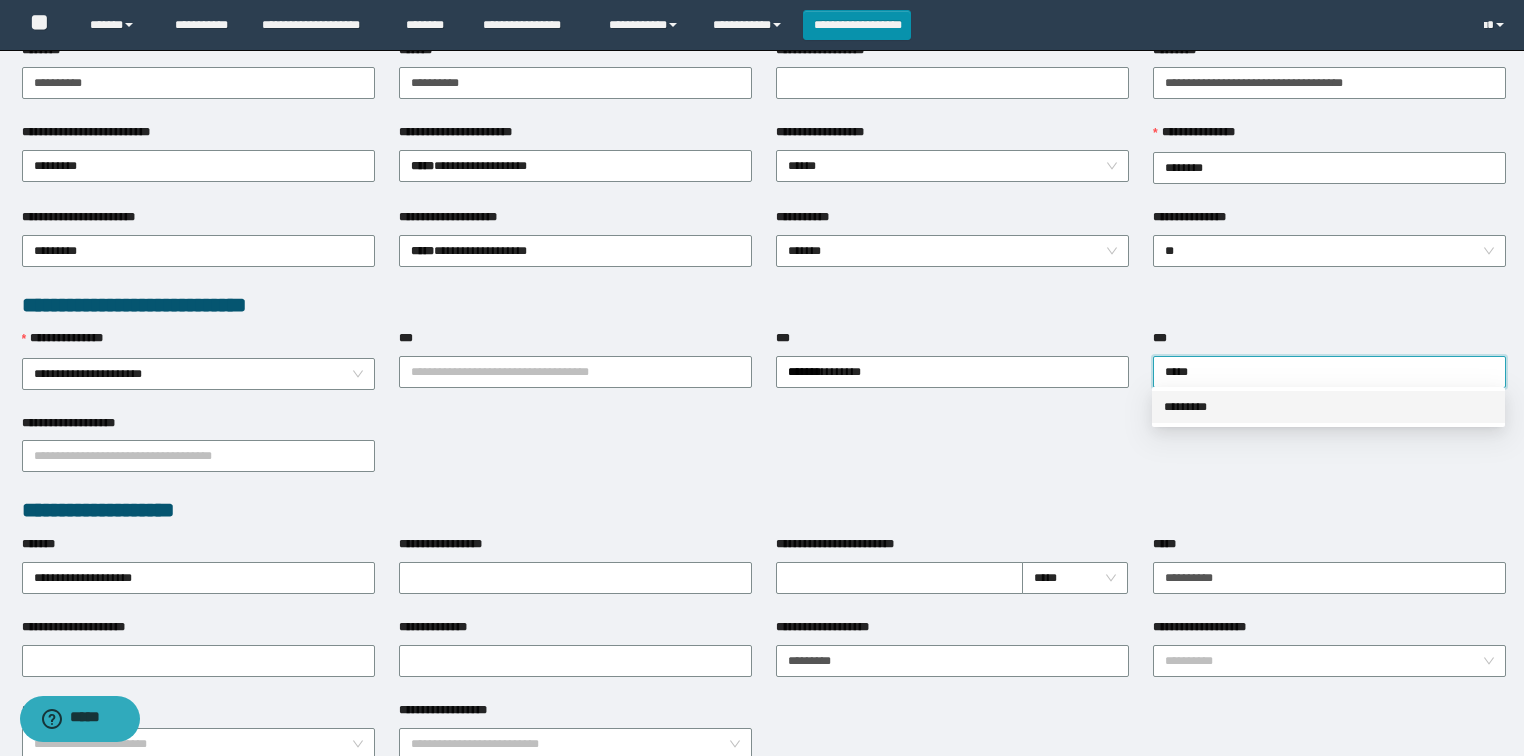 click on "*********" at bounding box center (1328, 407) 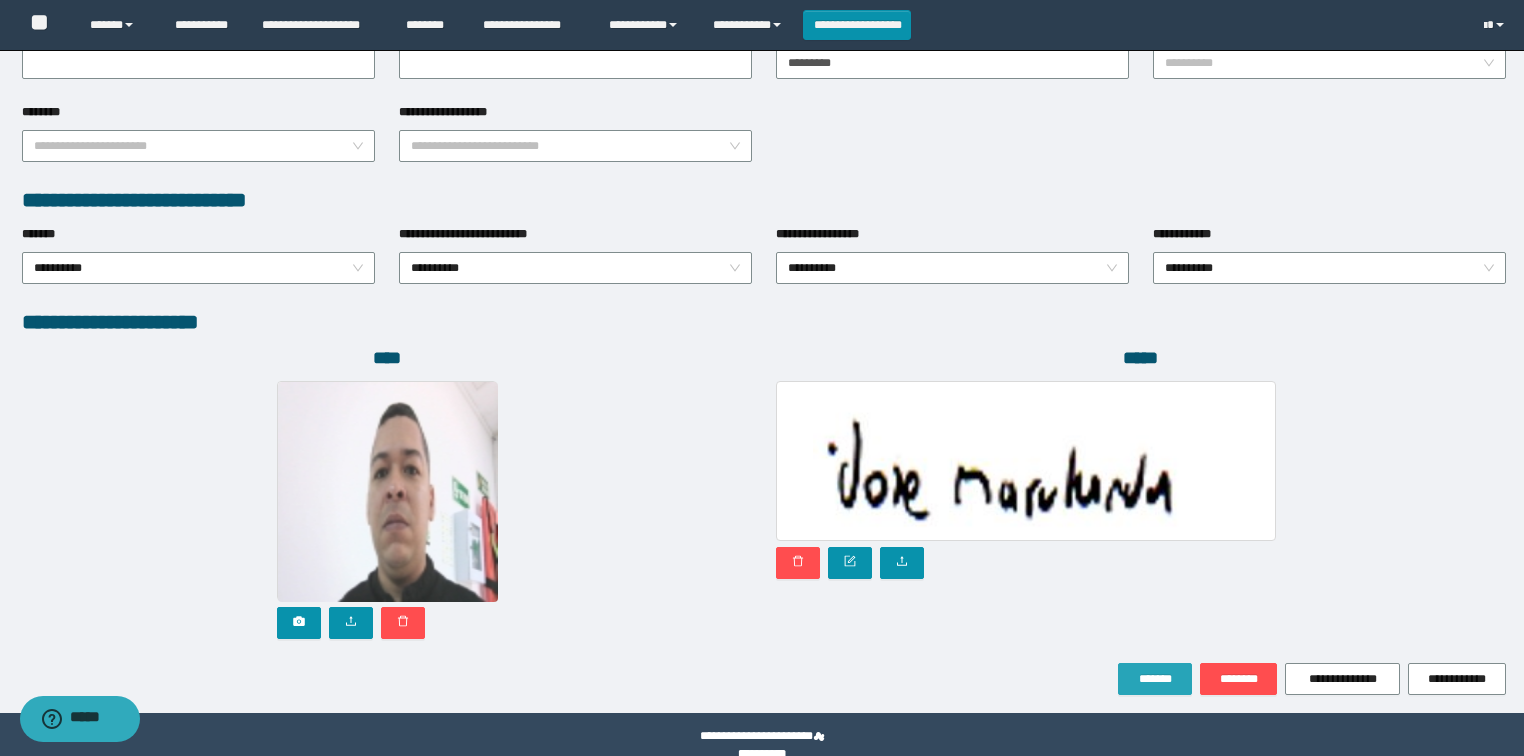 scroll, scrollTop: 946, scrollLeft: 0, axis: vertical 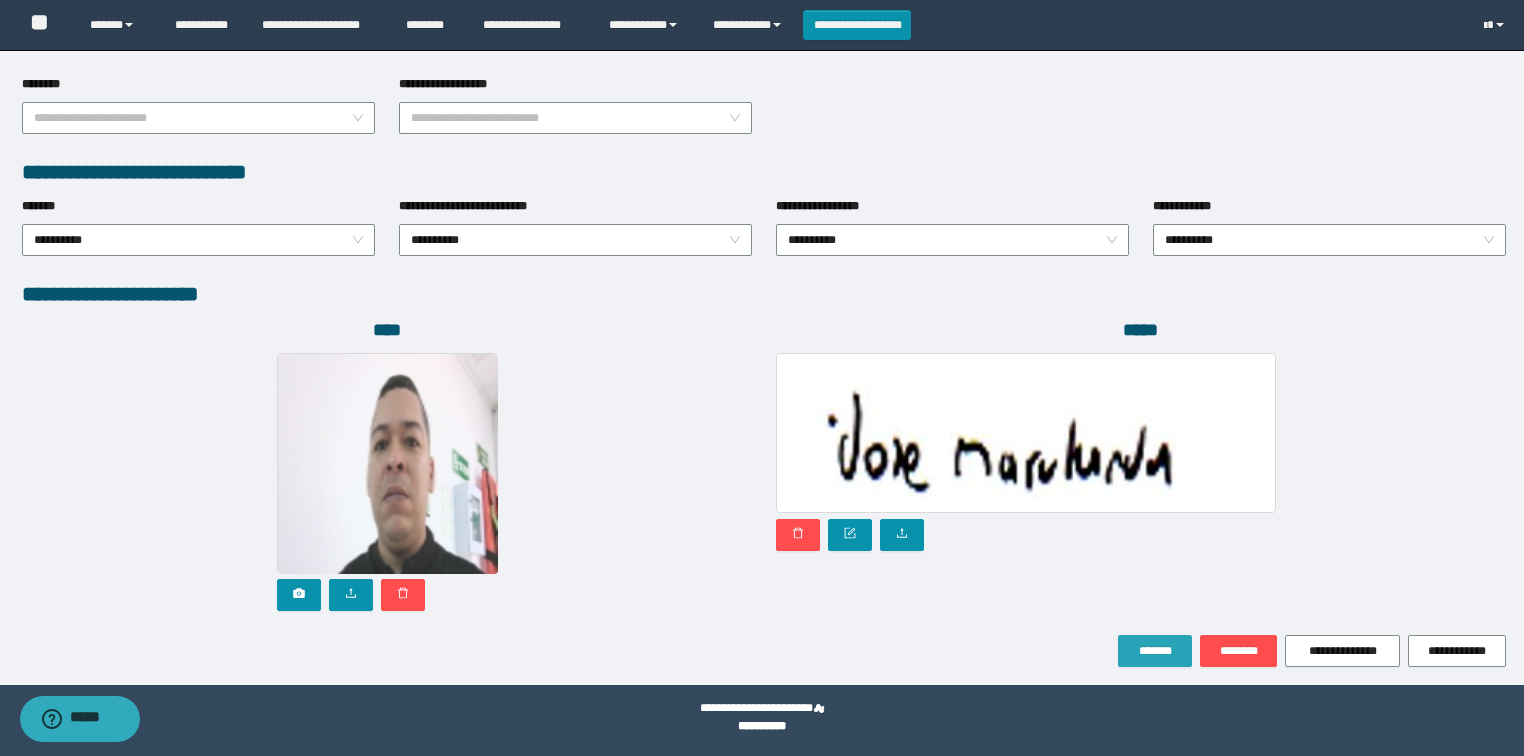 click on "*******" at bounding box center (1155, 651) 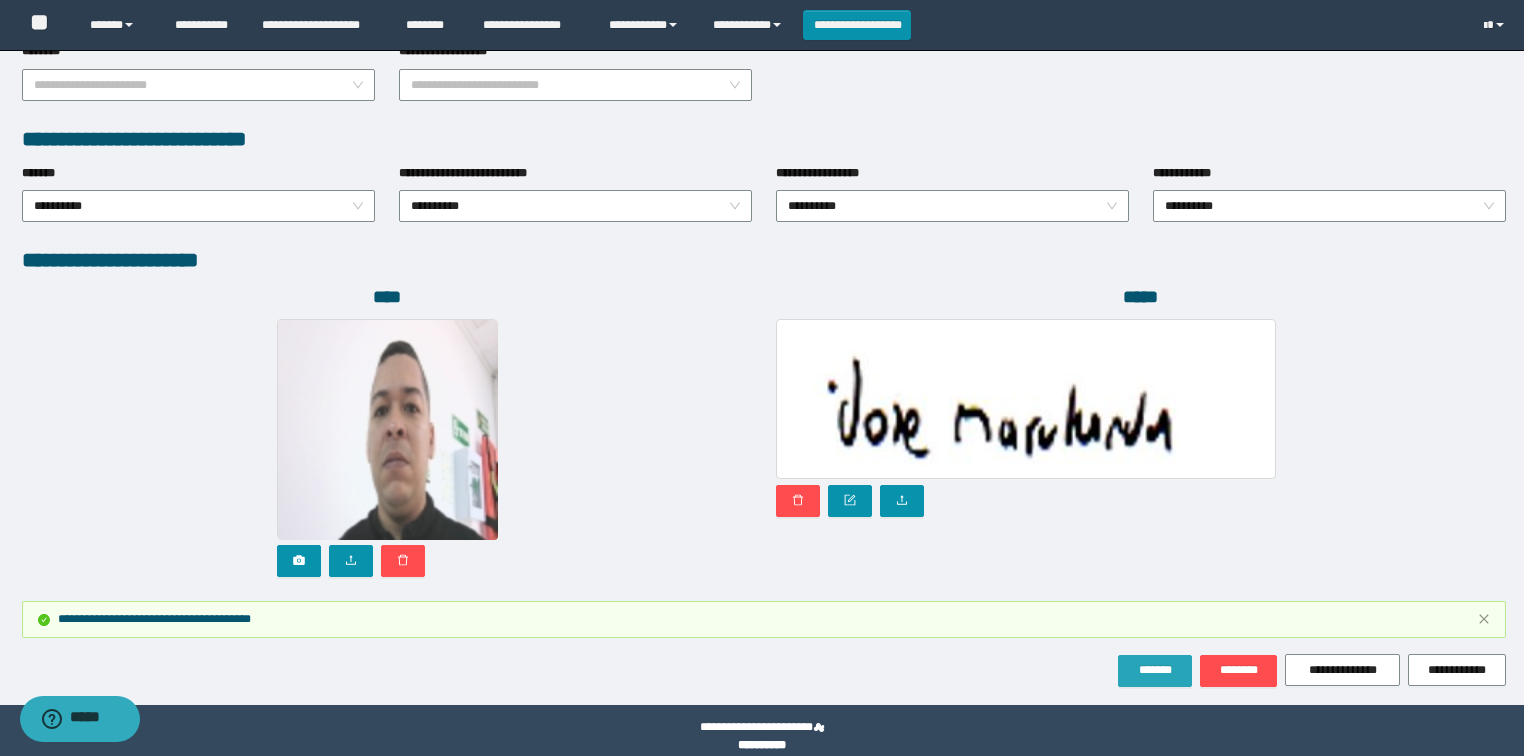 scroll, scrollTop: 1051, scrollLeft: 0, axis: vertical 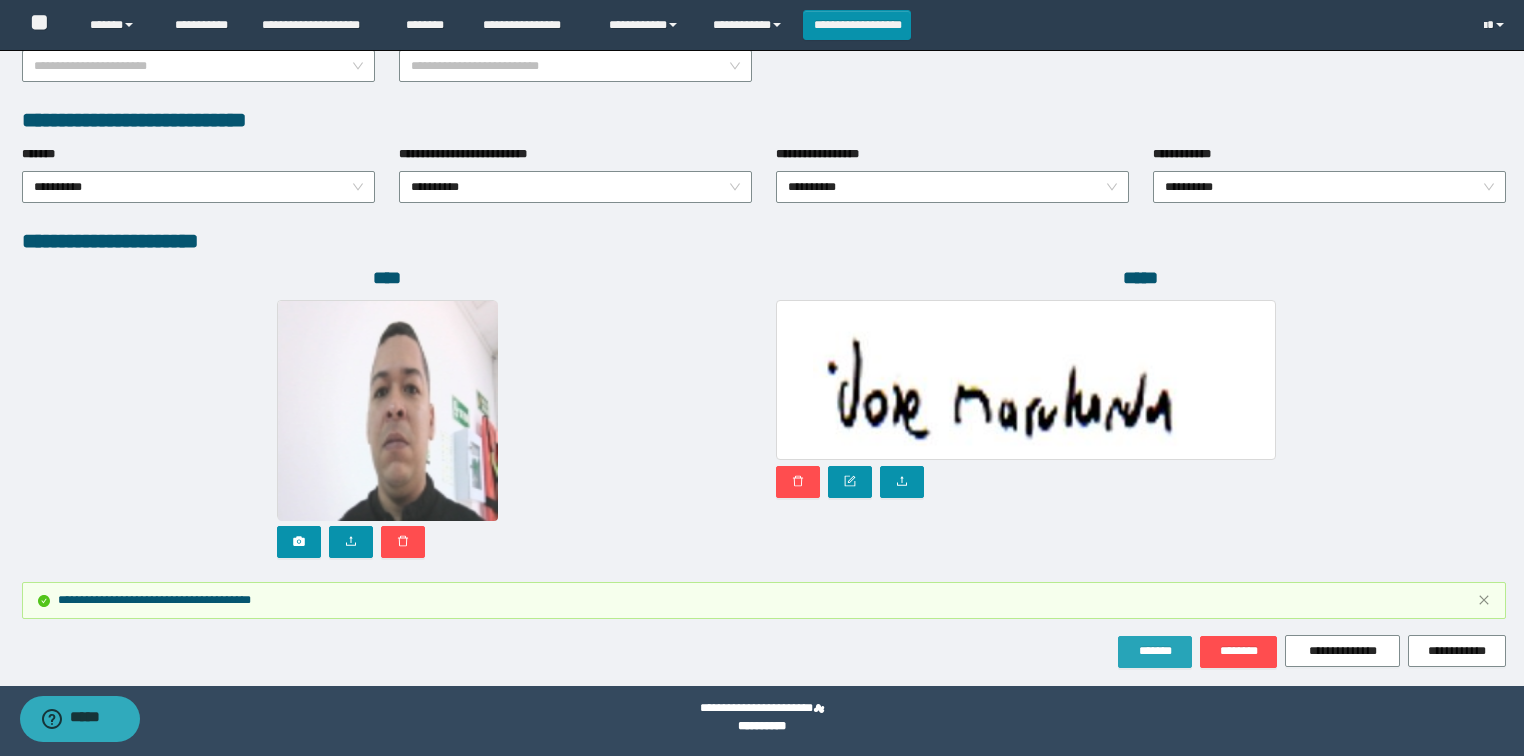 drag, startPoint x: 1148, startPoint y: 661, endPoint x: 1136, endPoint y: 658, distance: 12.369317 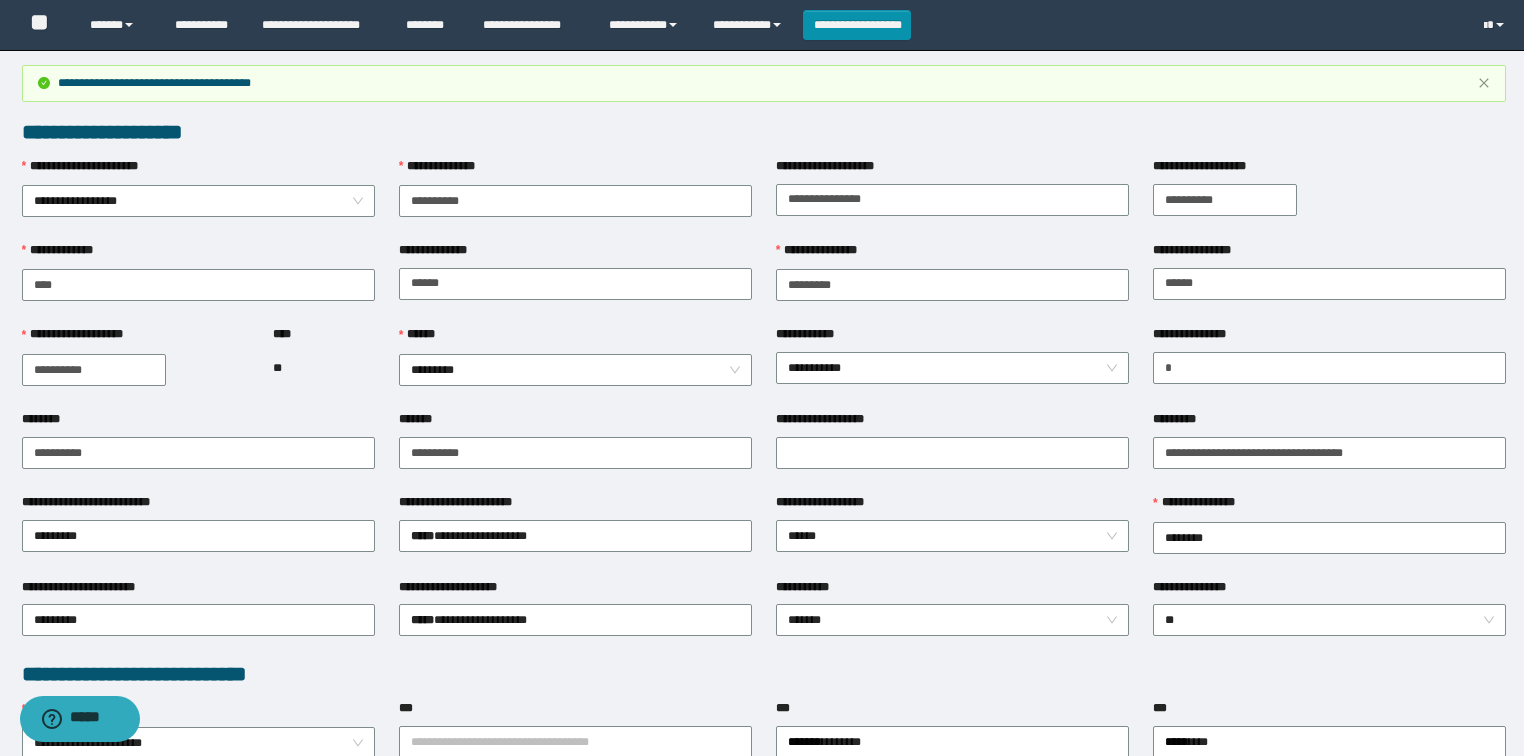 scroll, scrollTop: 0, scrollLeft: 0, axis: both 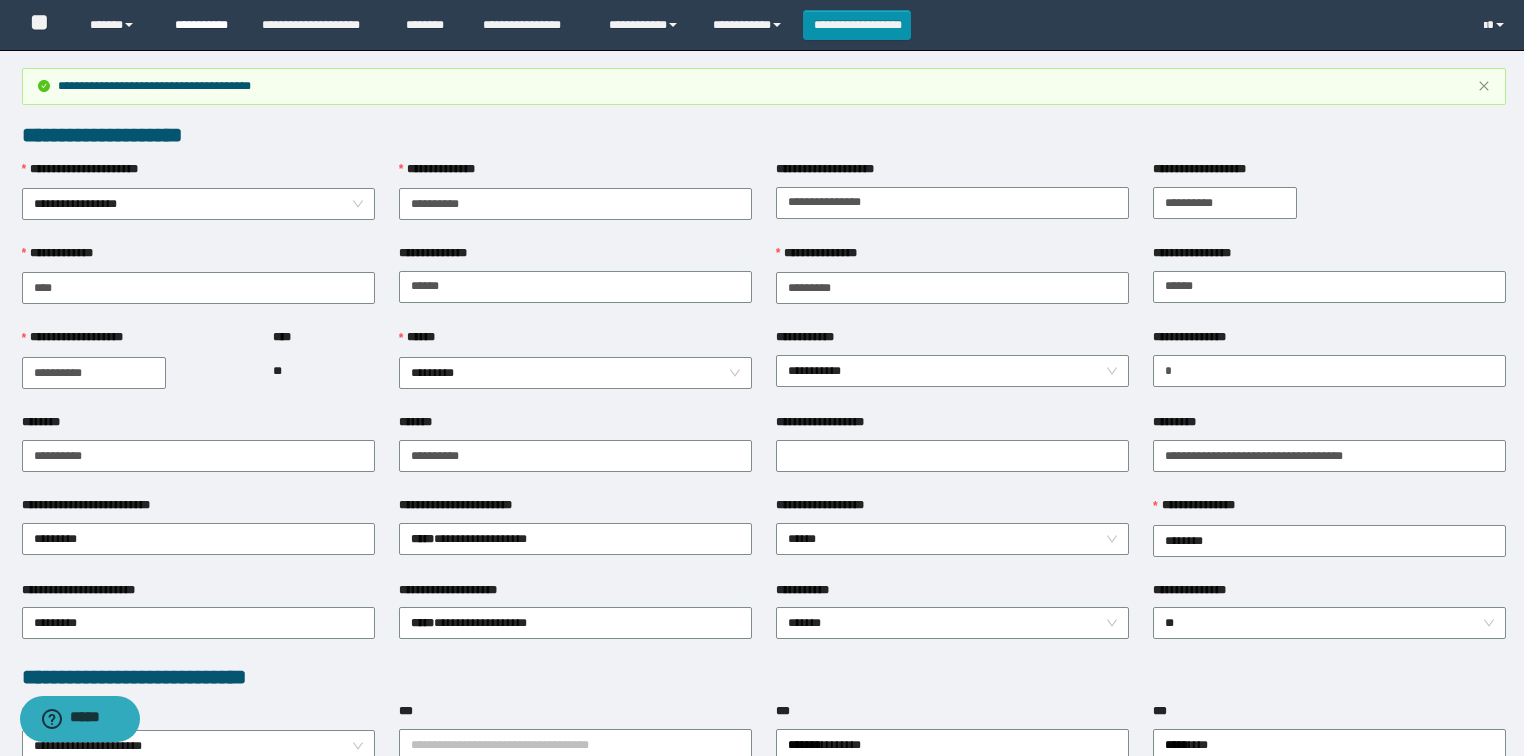 click on "**********" at bounding box center [203, 25] 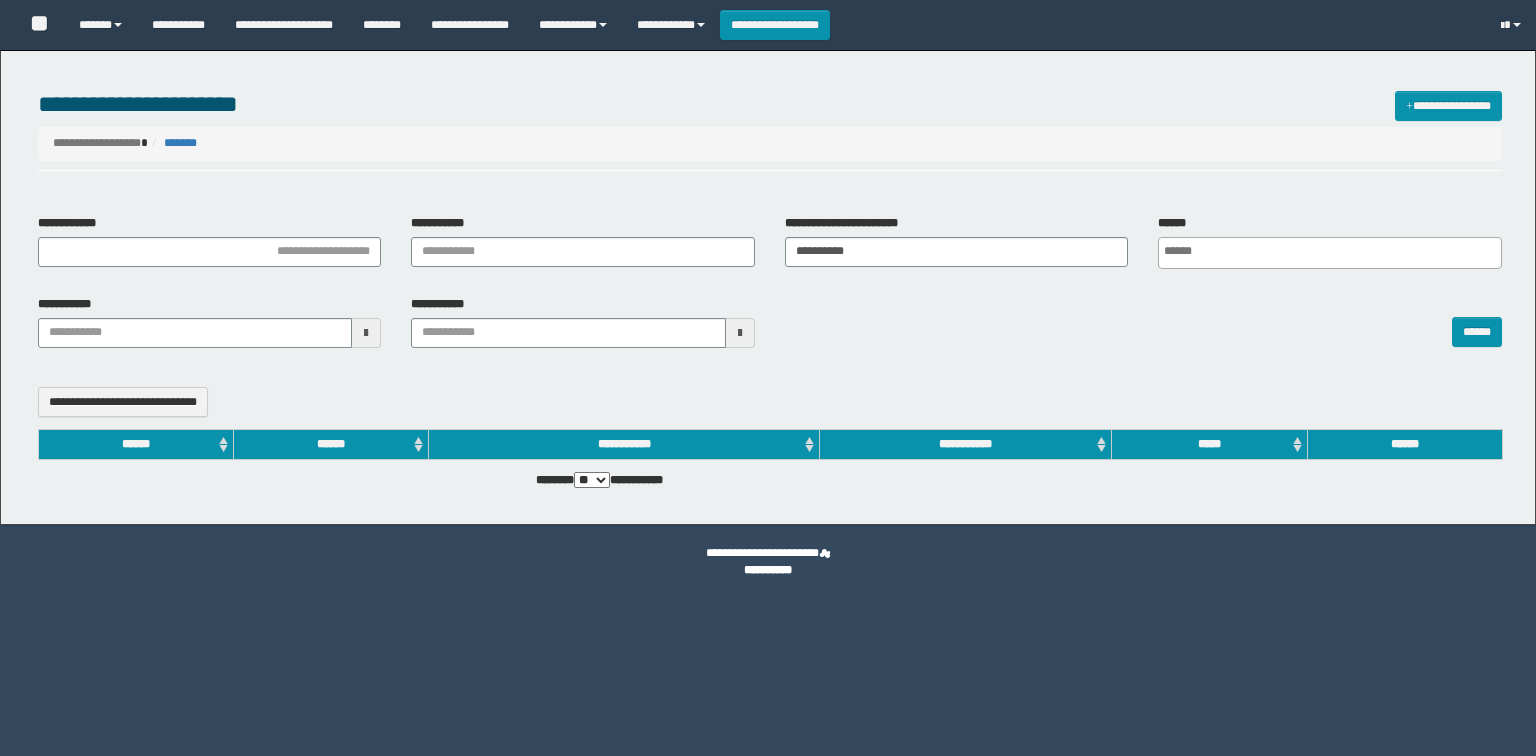 select 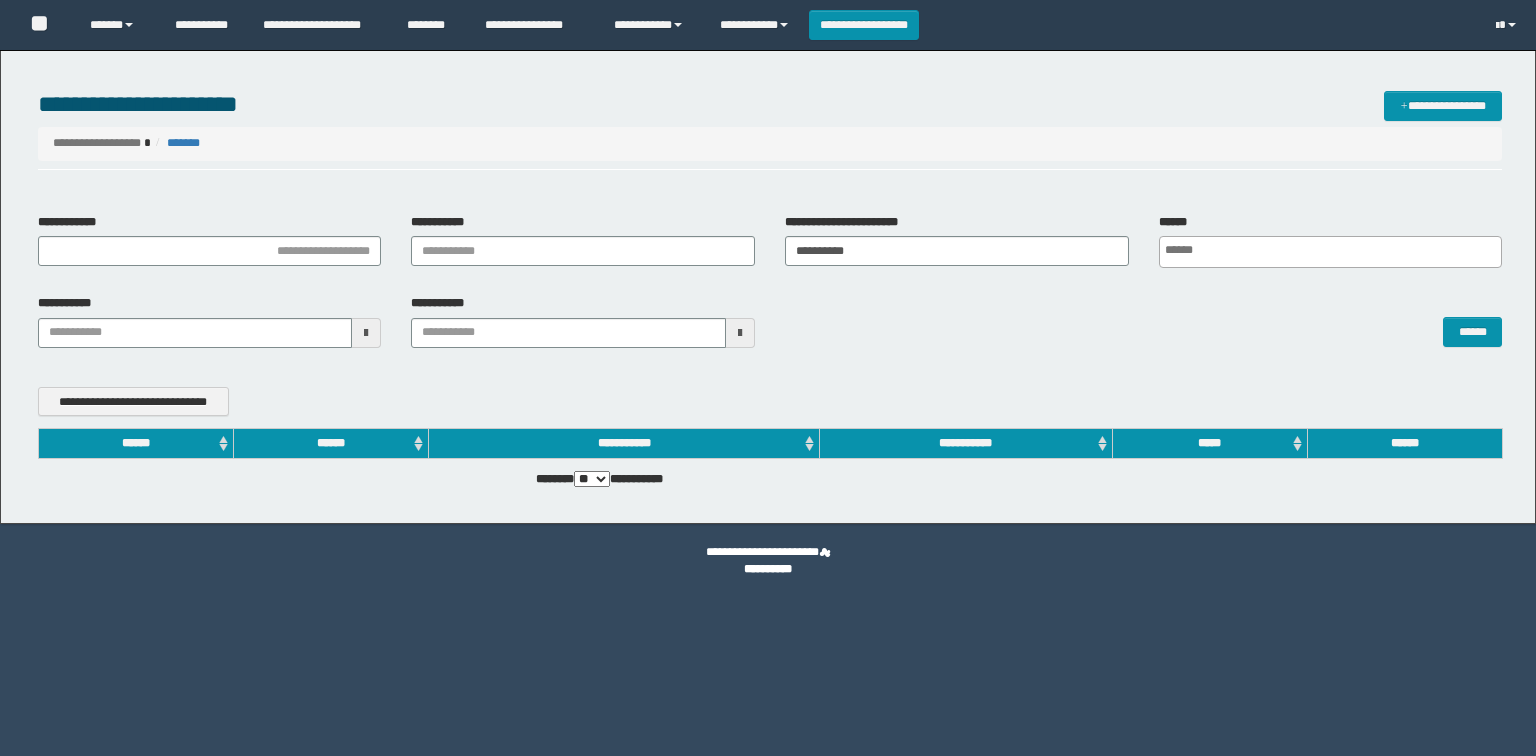 scroll, scrollTop: 0, scrollLeft: 0, axis: both 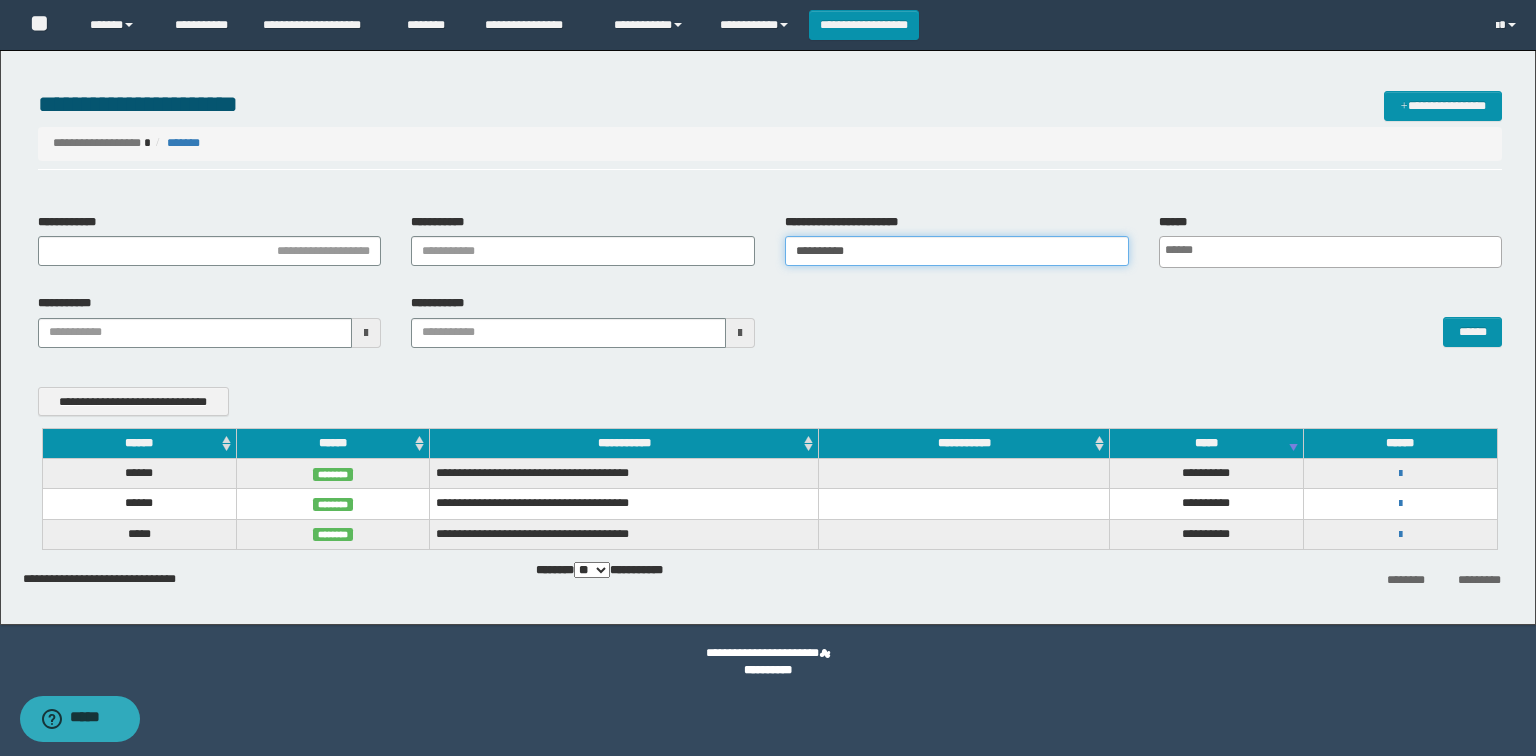 drag, startPoint x: 877, startPoint y: 264, endPoint x: 791, endPoint y: 279, distance: 87.29834 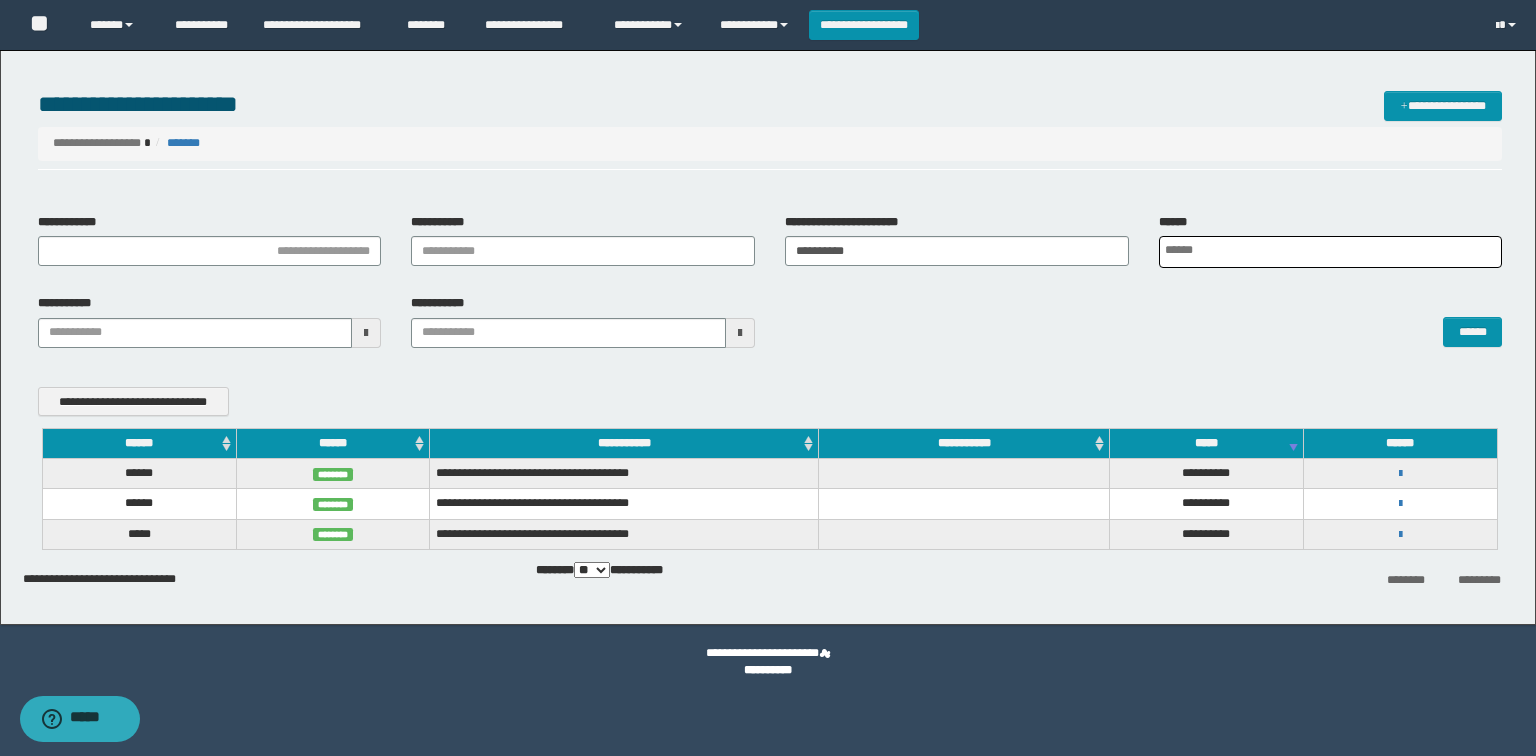 scroll, scrollTop: 0, scrollLeft: 4, axis: horizontal 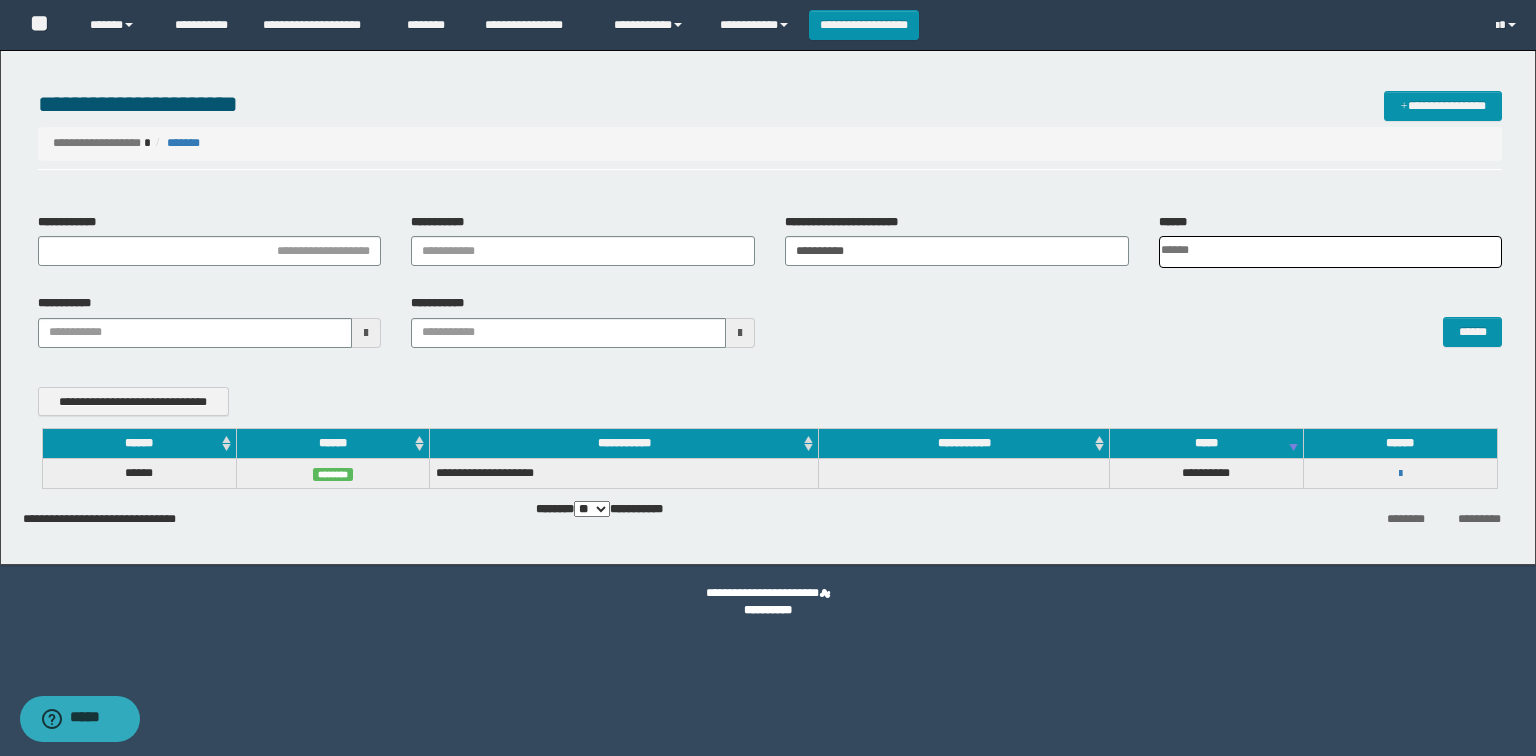 click on "******" at bounding box center (1143, 320) 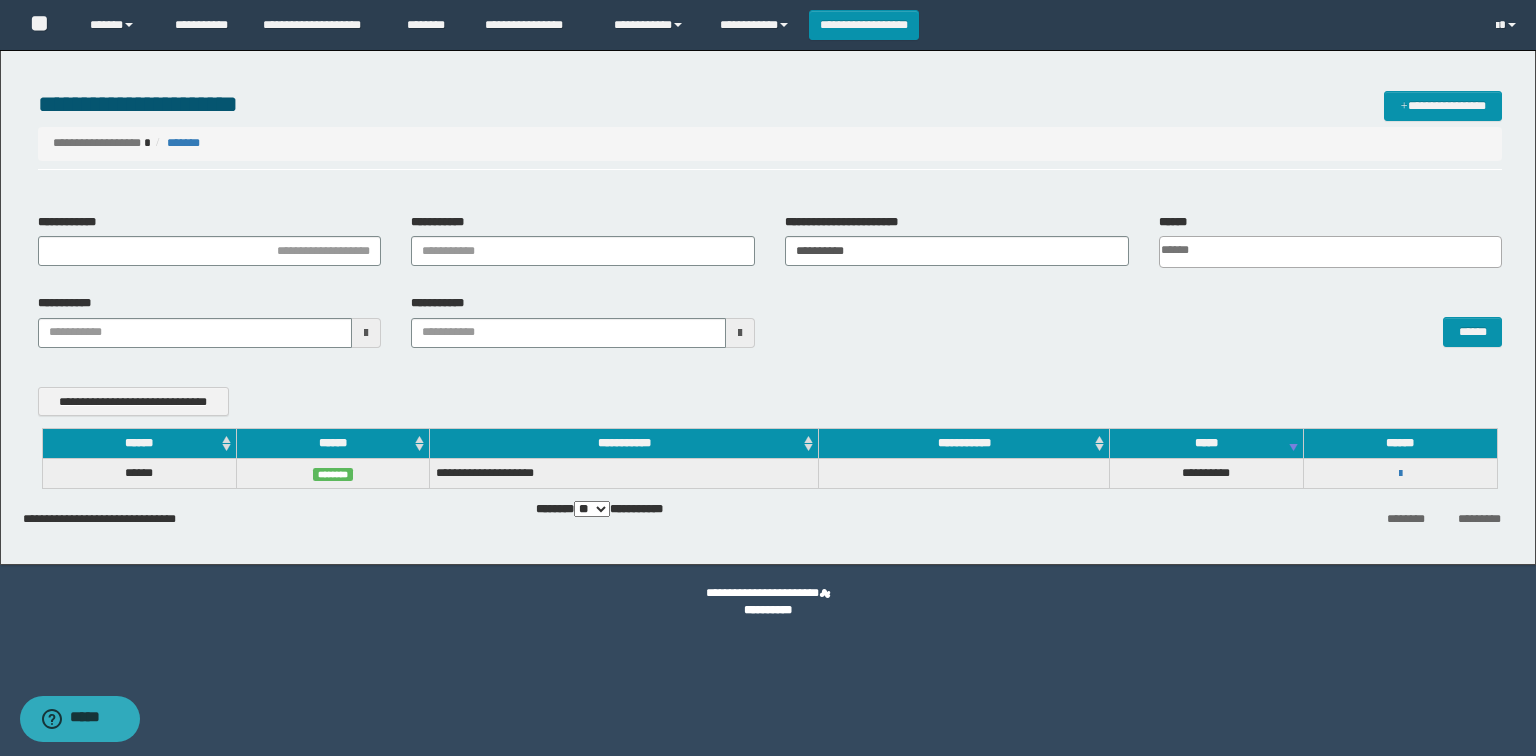 click on "**********" at bounding box center [770, 487] 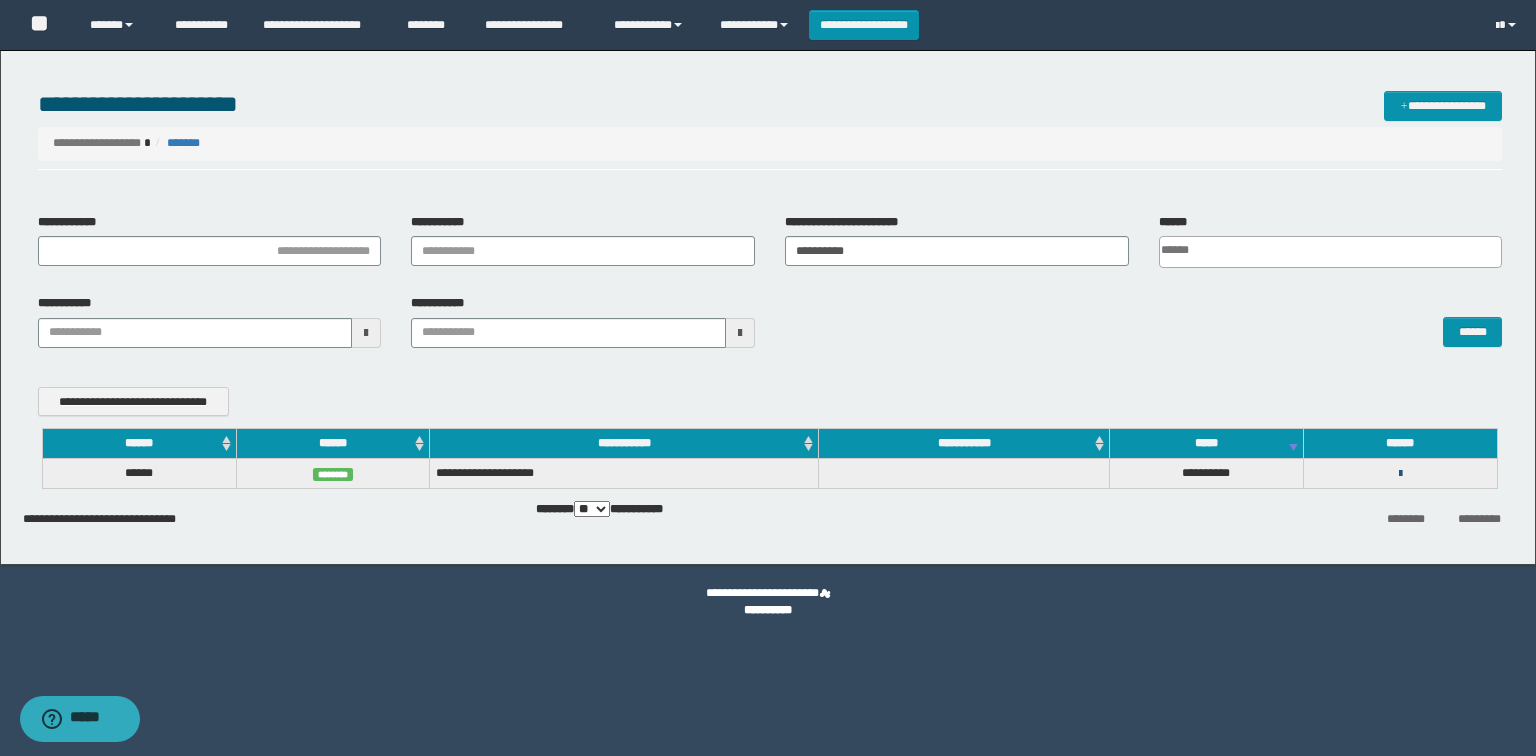 click at bounding box center [1400, 474] 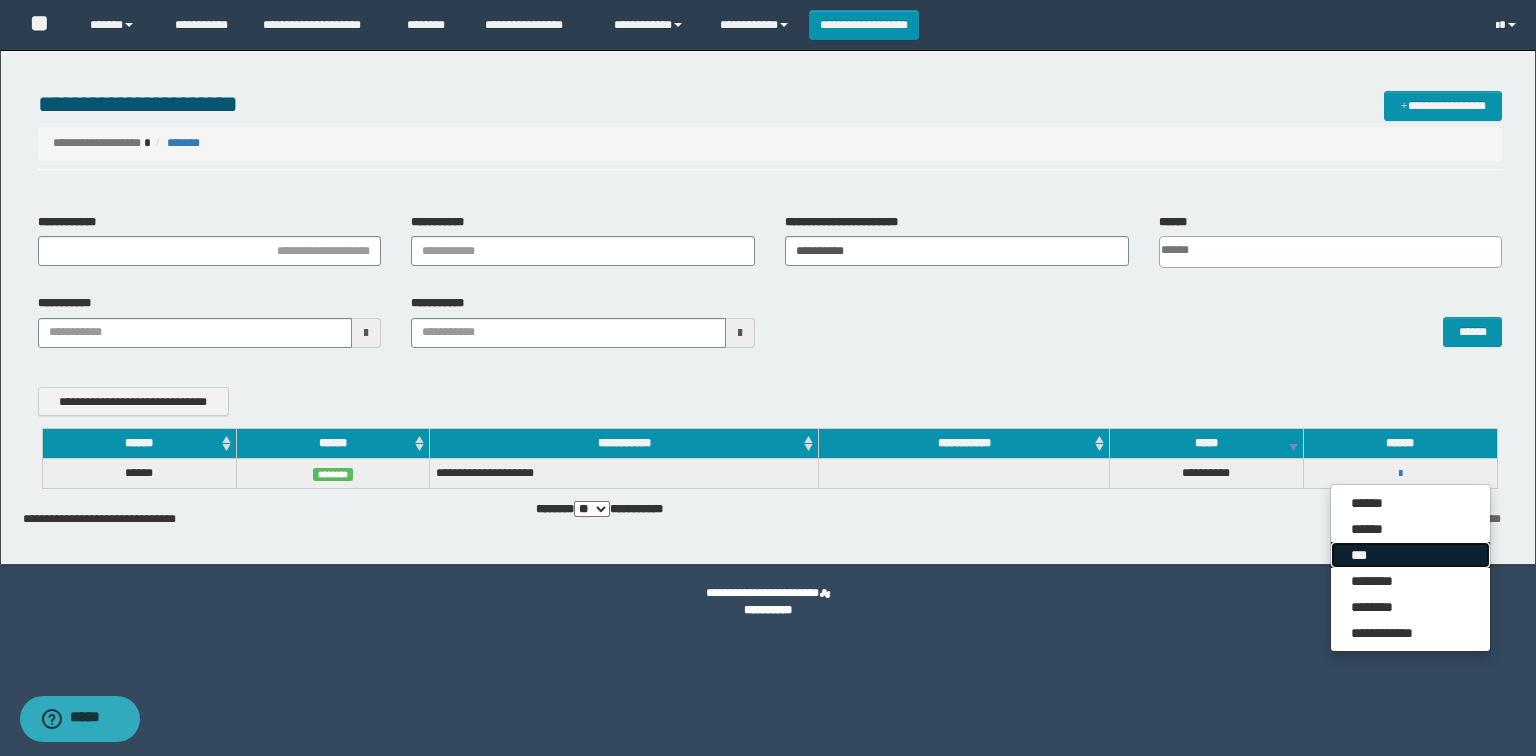 drag, startPoint x: 1350, startPoint y: 548, endPoint x: 1320, endPoint y: 536, distance: 32.31099 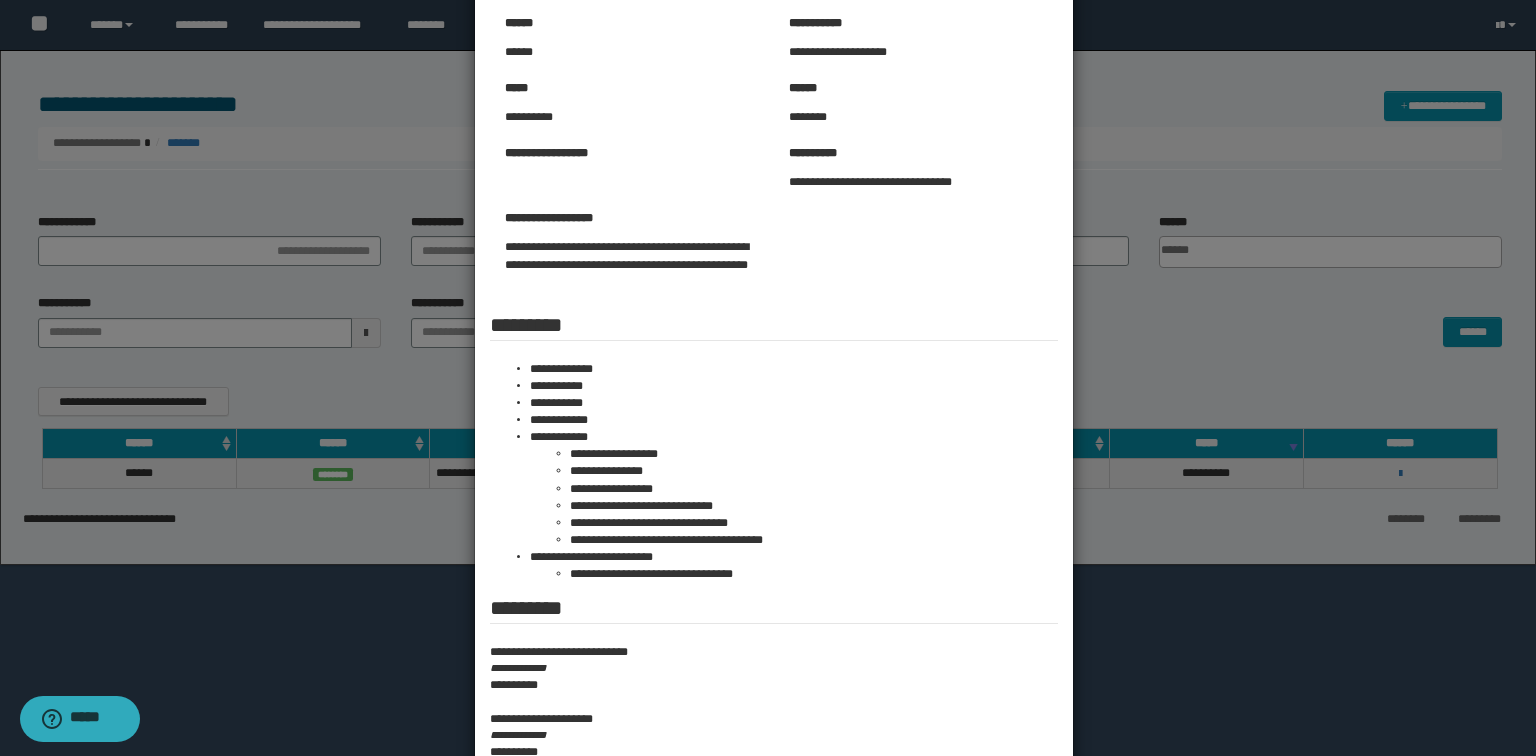 scroll, scrollTop: 248, scrollLeft: 0, axis: vertical 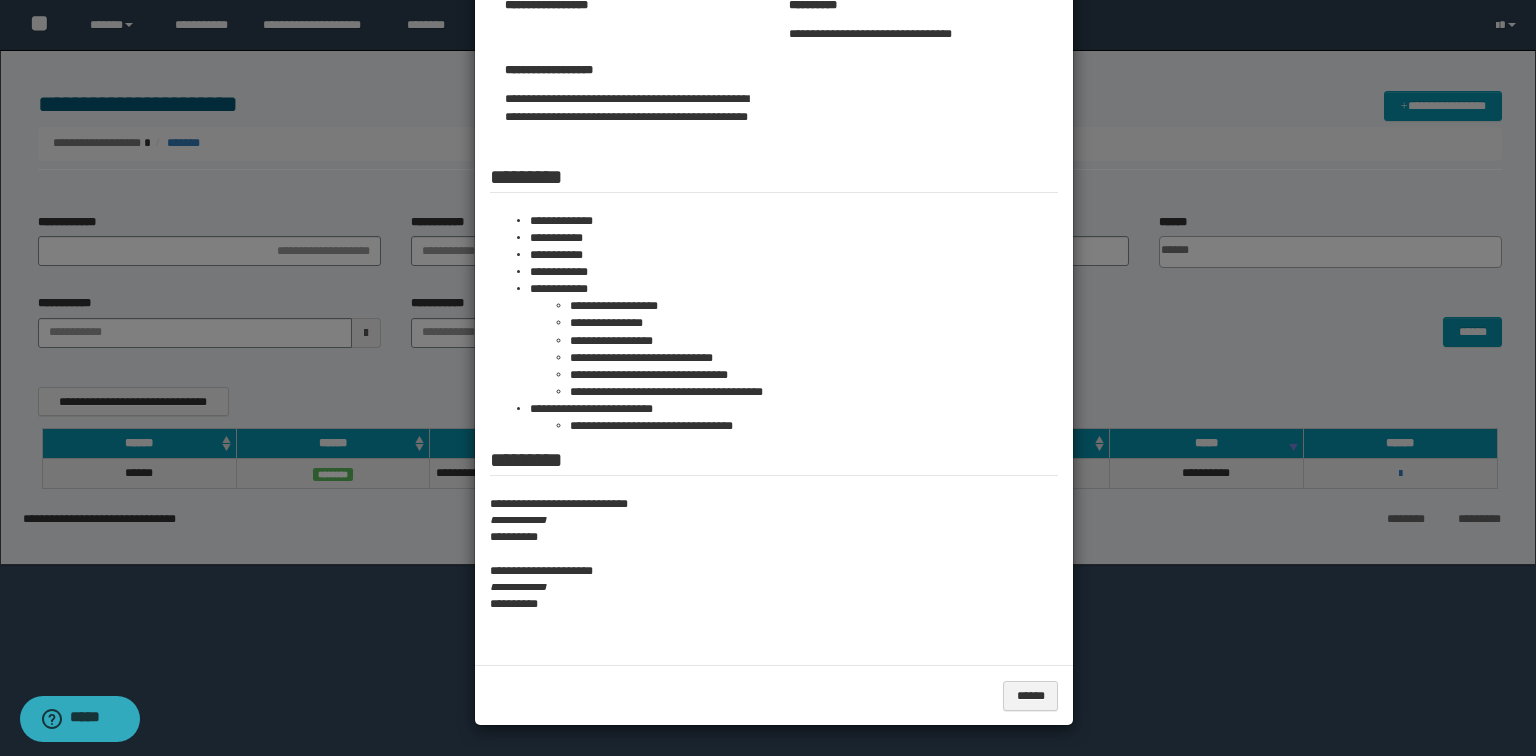click at bounding box center [768, 254] 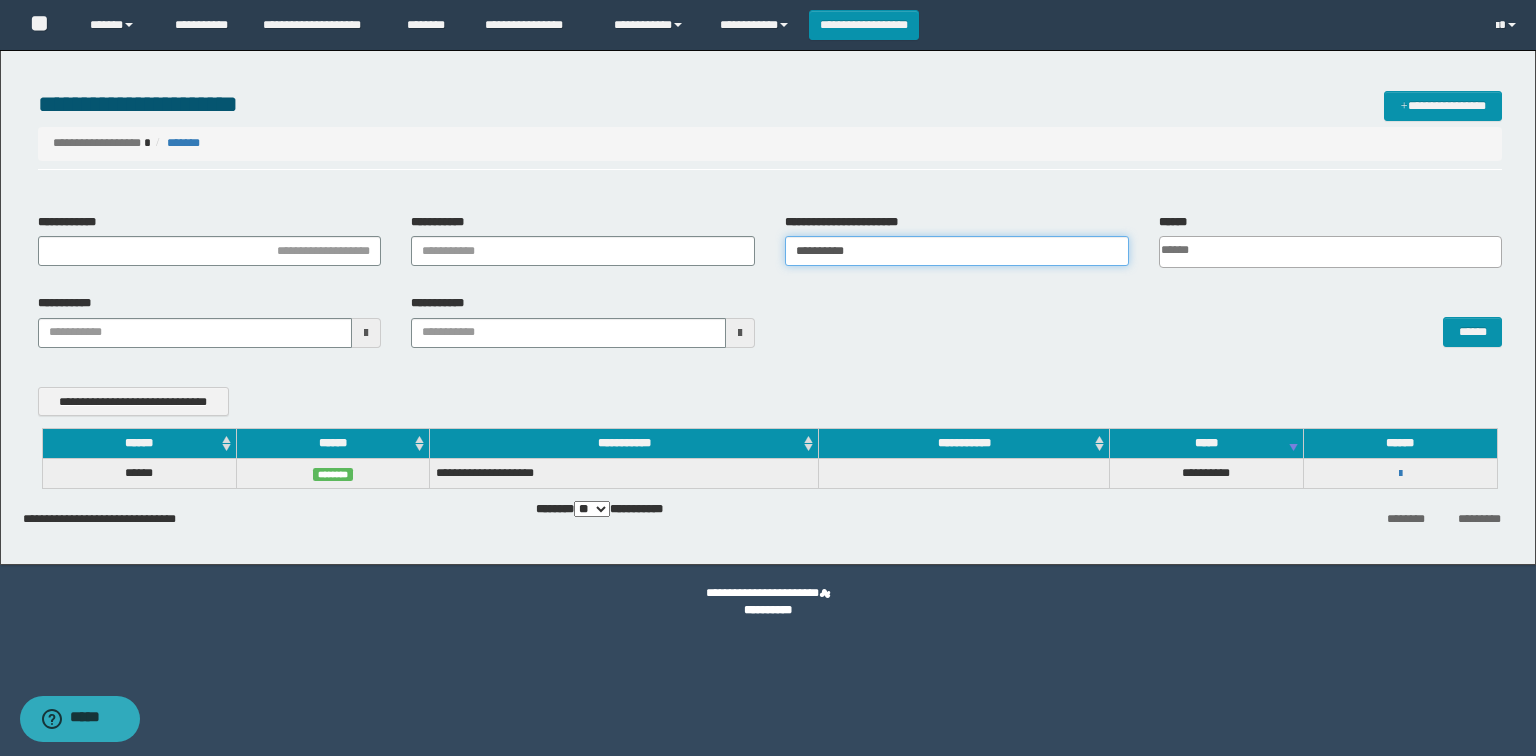drag, startPoint x: 835, startPoint y: 259, endPoint x: 482, endPoint y: 283, distance: 353.8149 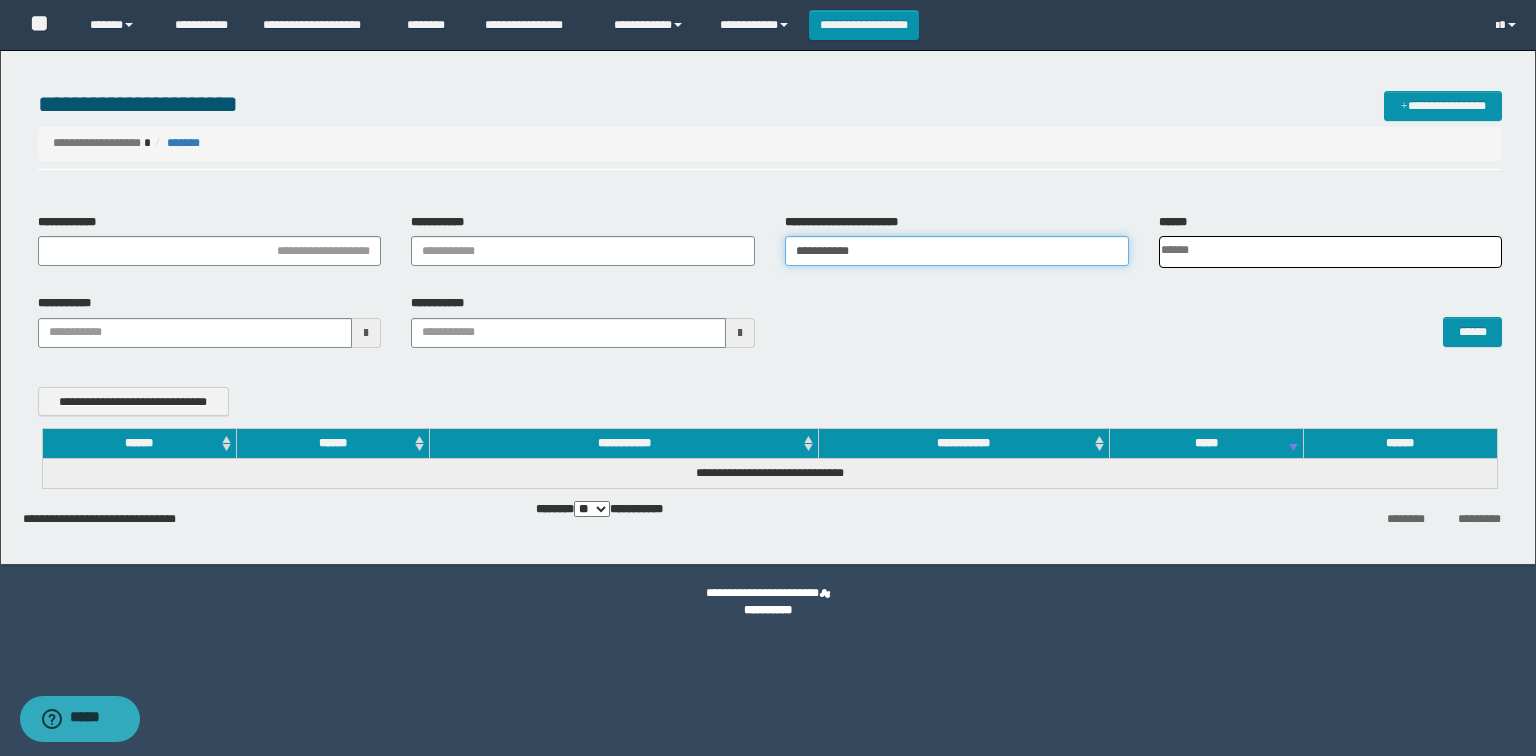 click on "**********" at bounding box center (957, 251) 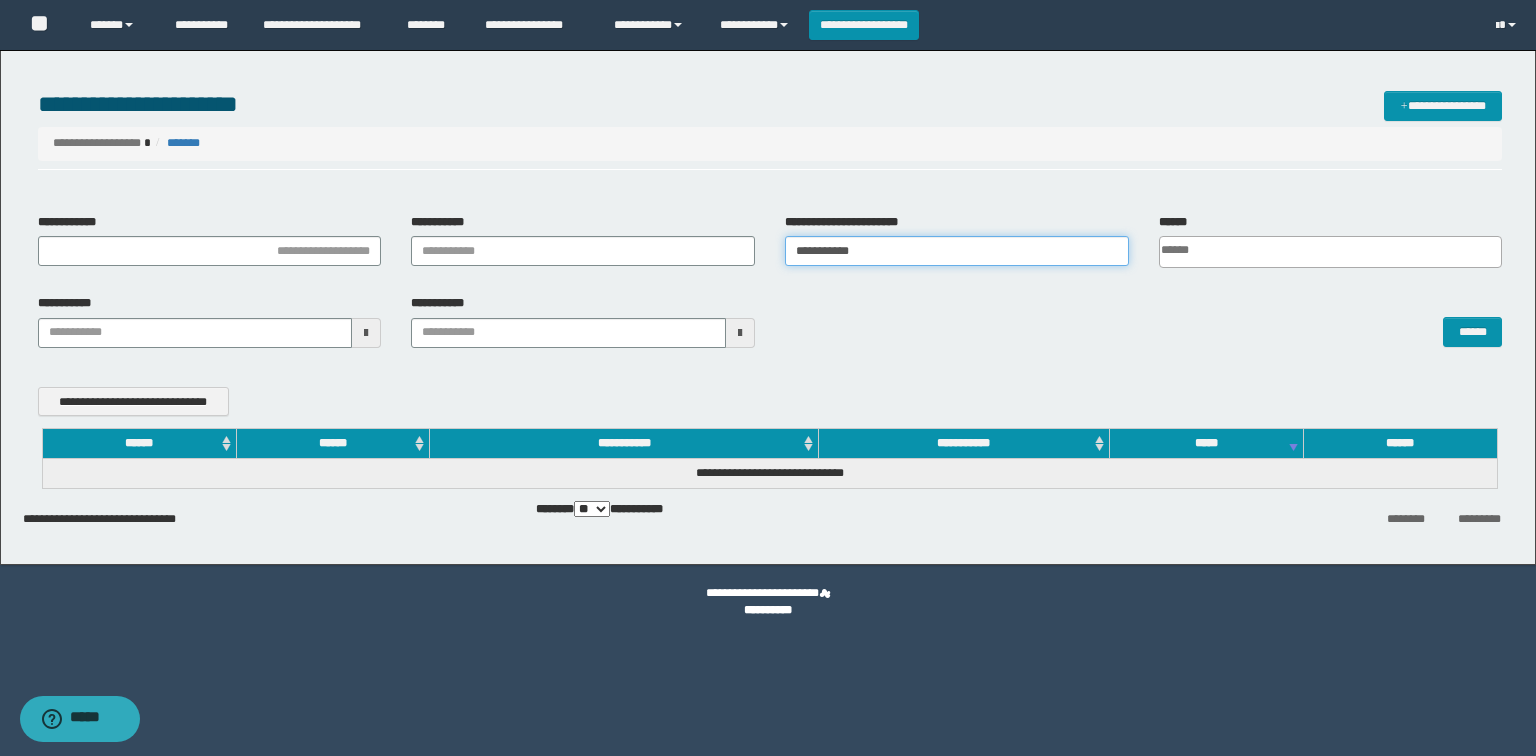 click on "**********" at bounding box center [957, 251] 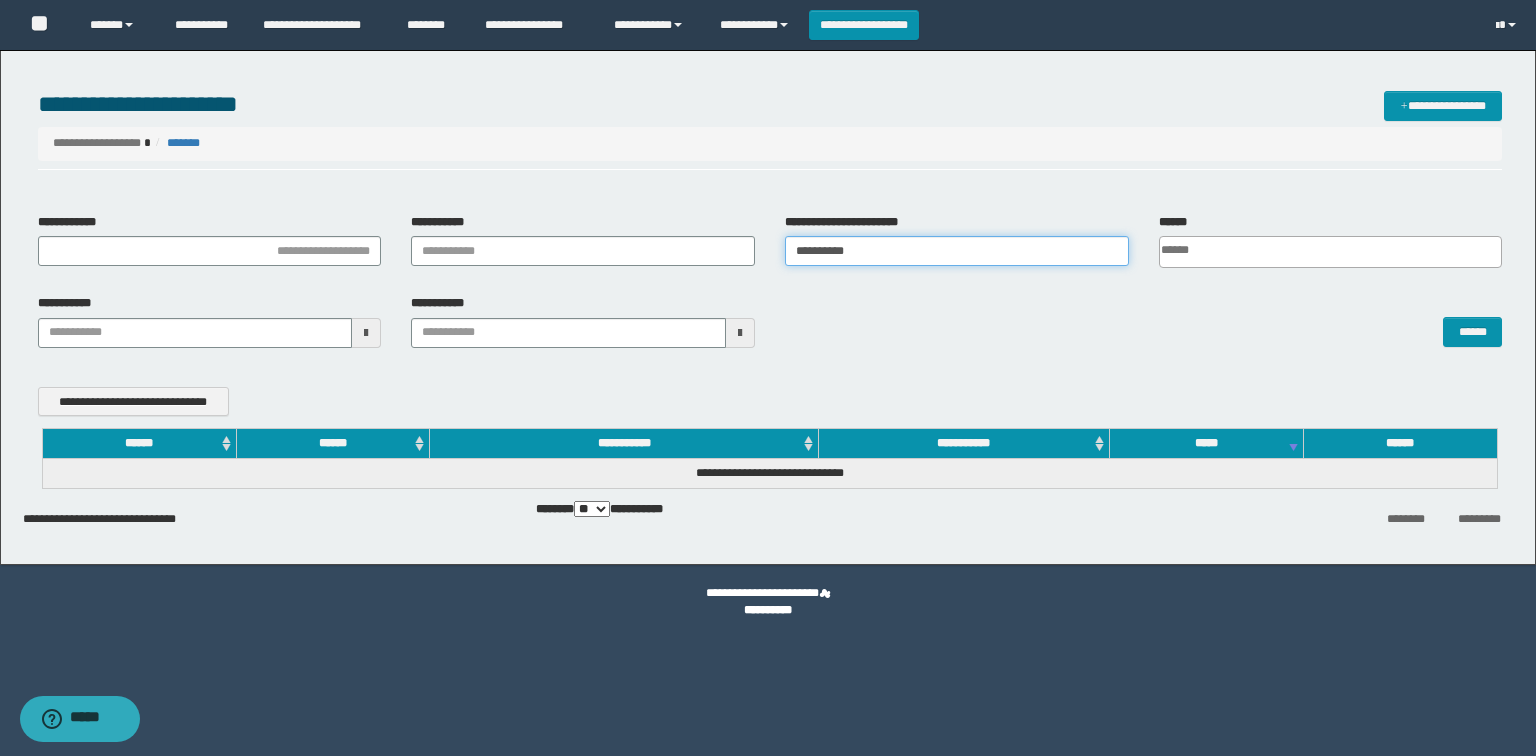 type on "**********" 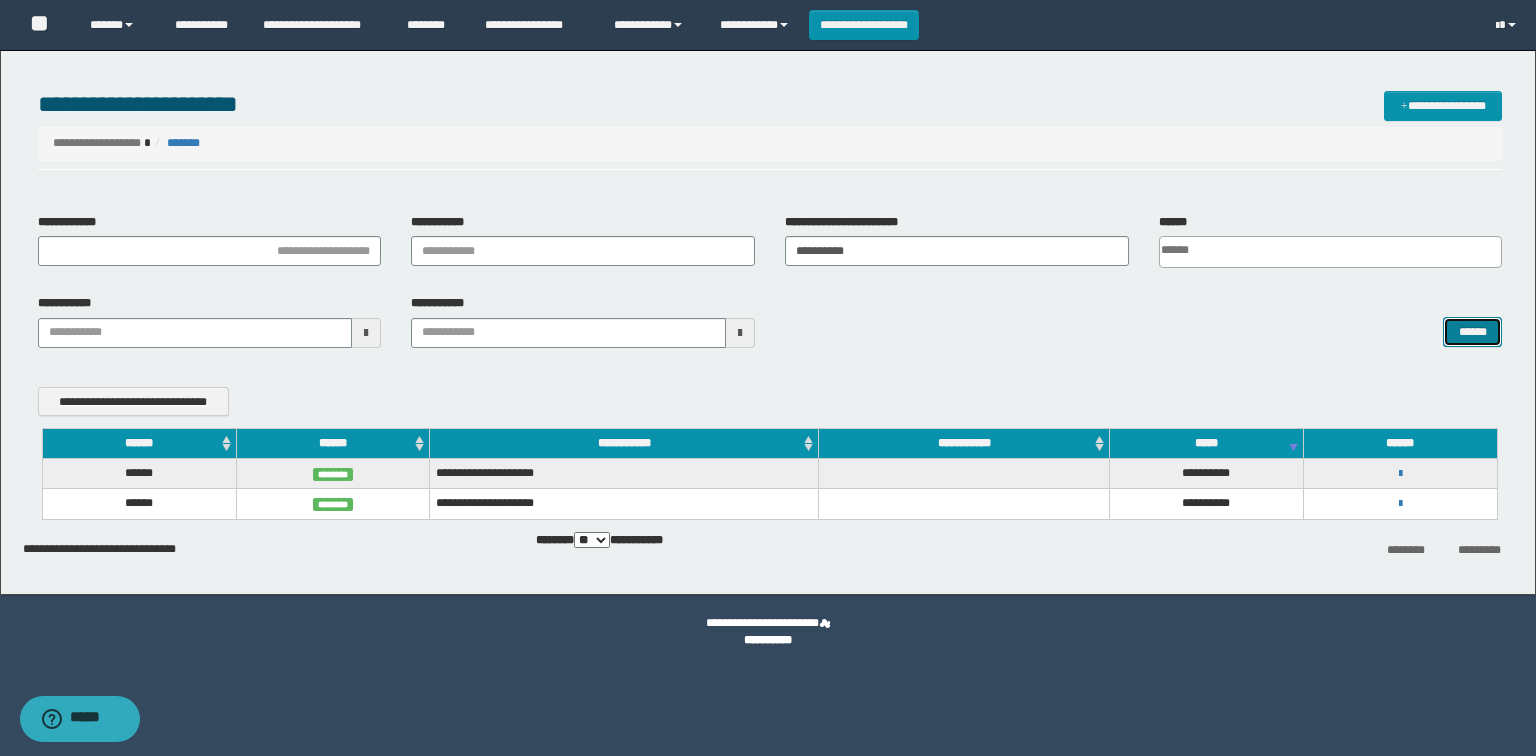 click on "******" at bounding box center [1472, 332] 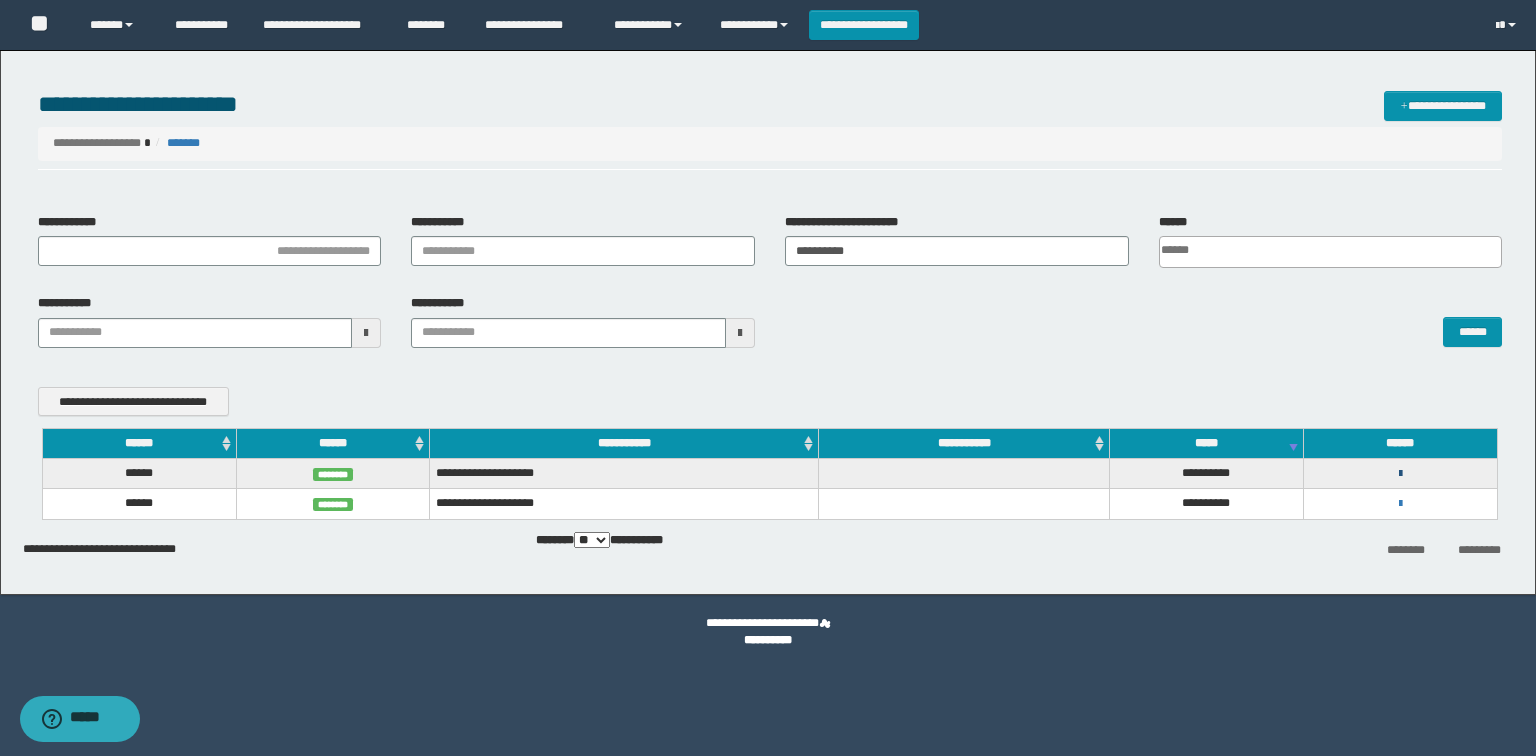 click at bounding box center (1400, 474) 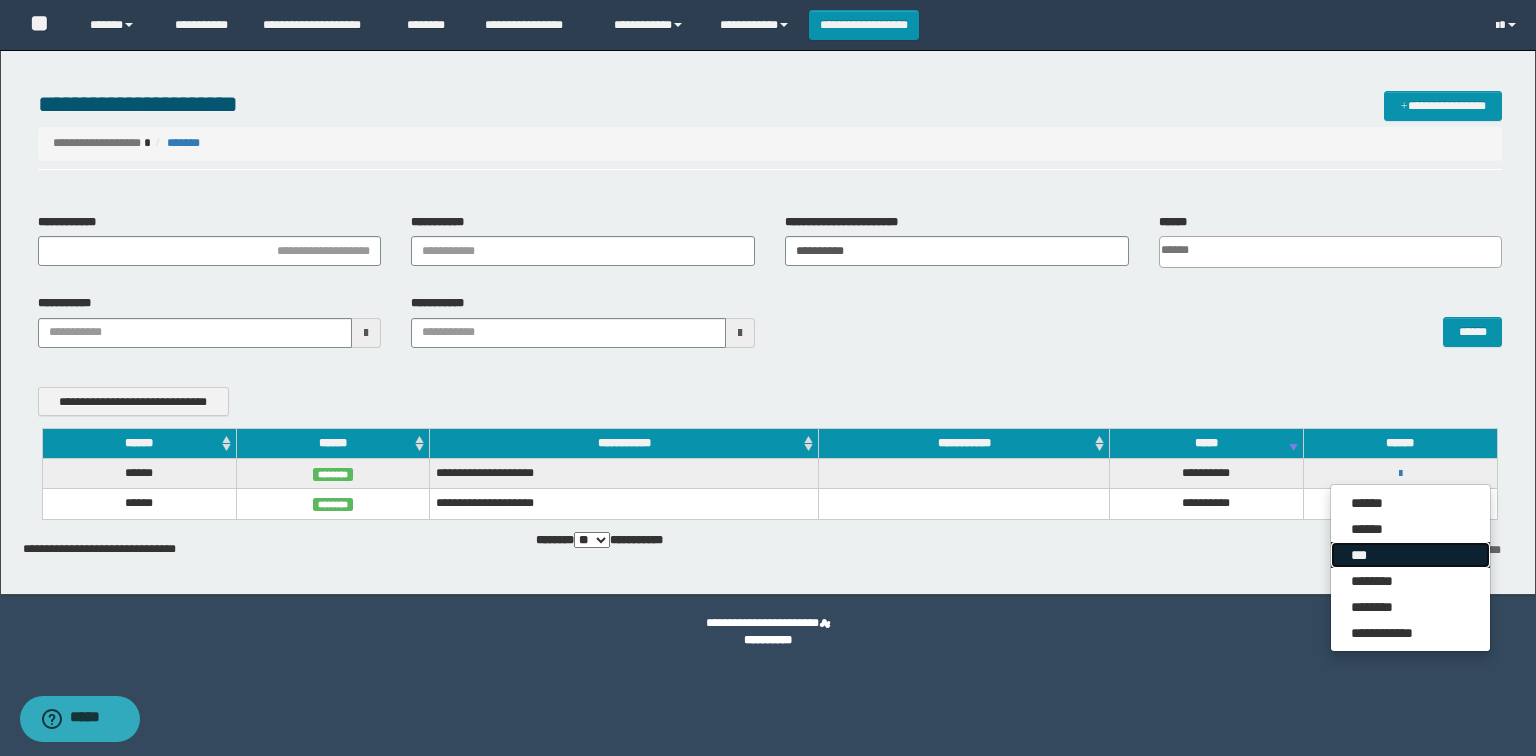 click on "***" at bounding box center (1410, 555) 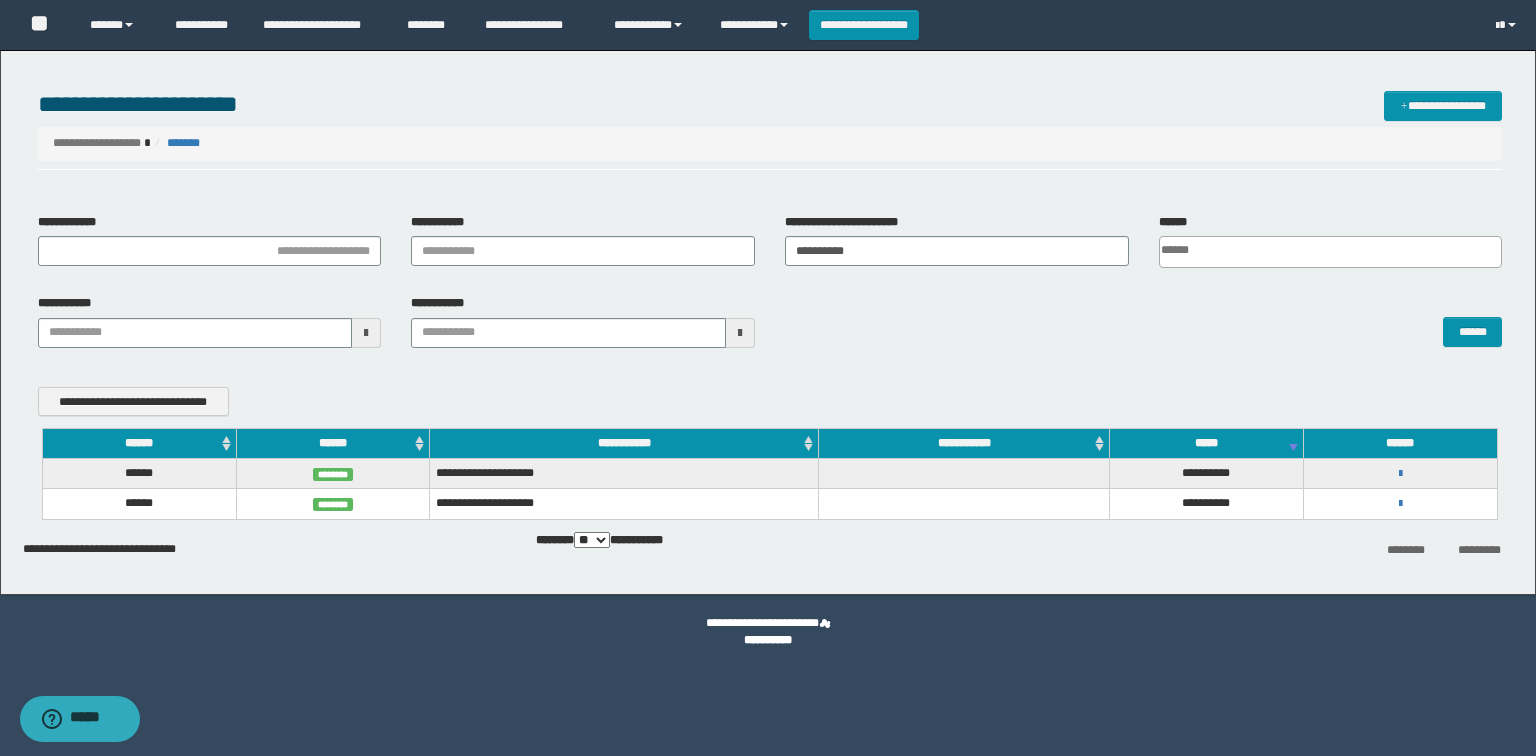 scroll, scrollTop: 0, scrollLeft: 0, axis: both 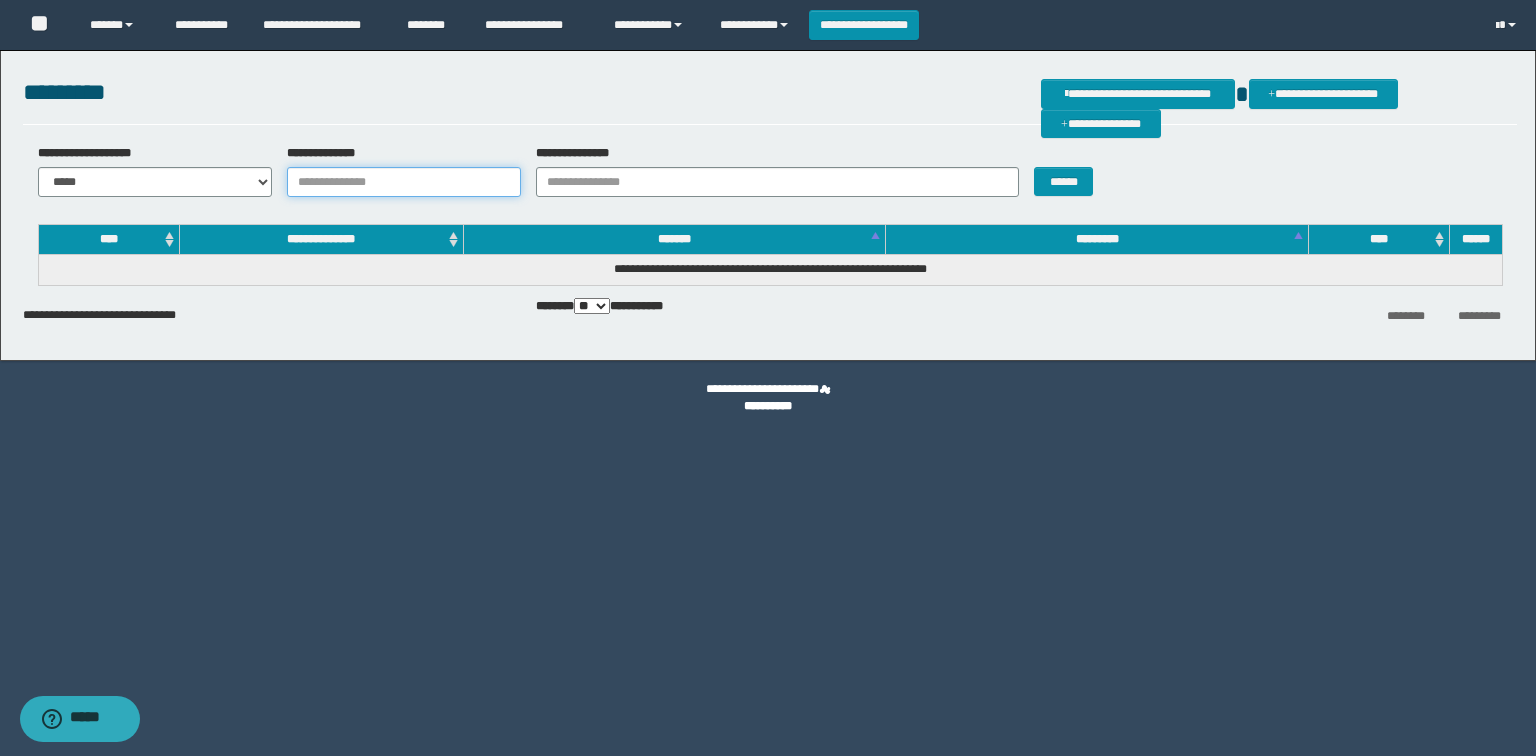 click on "**********" at bounding box center (404, 182) 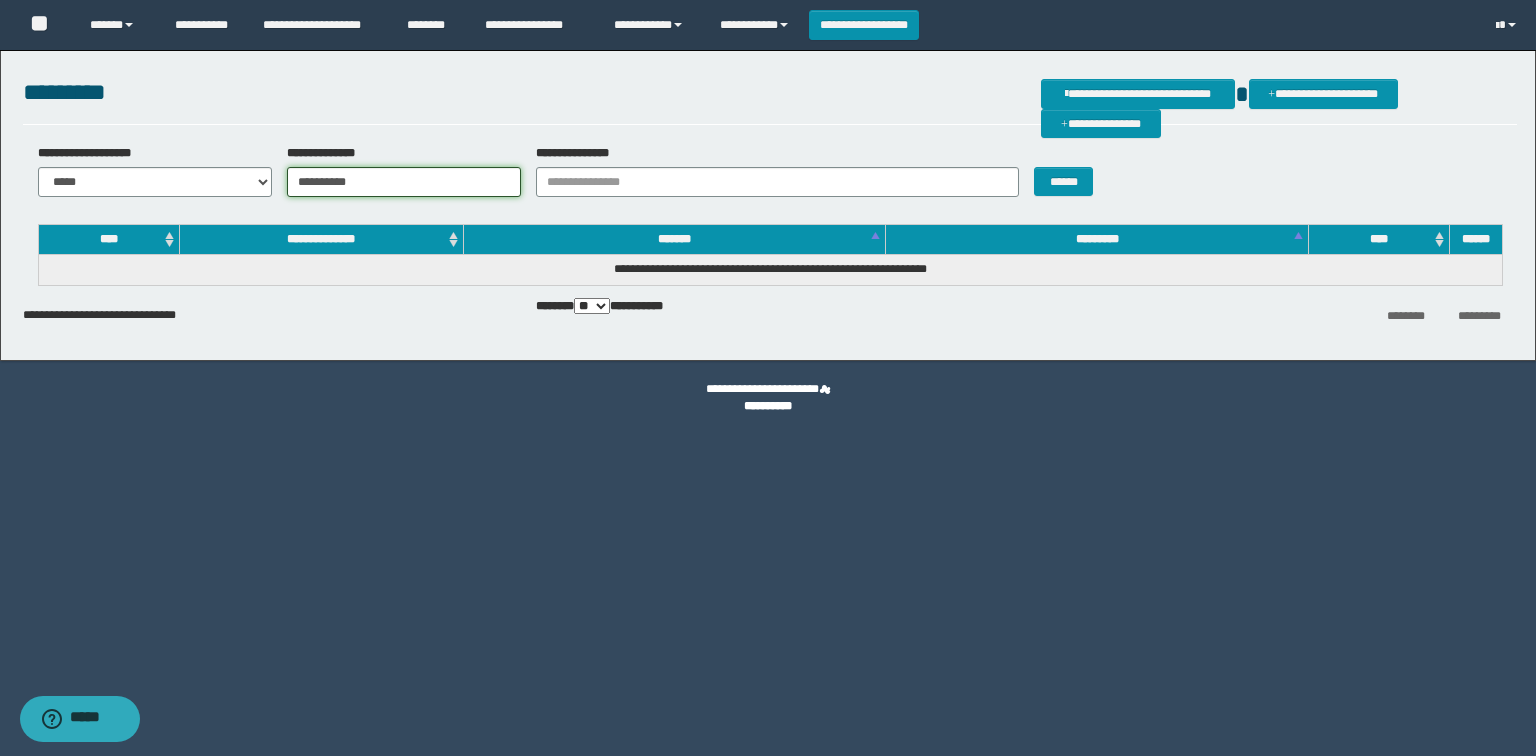 type on "**********" 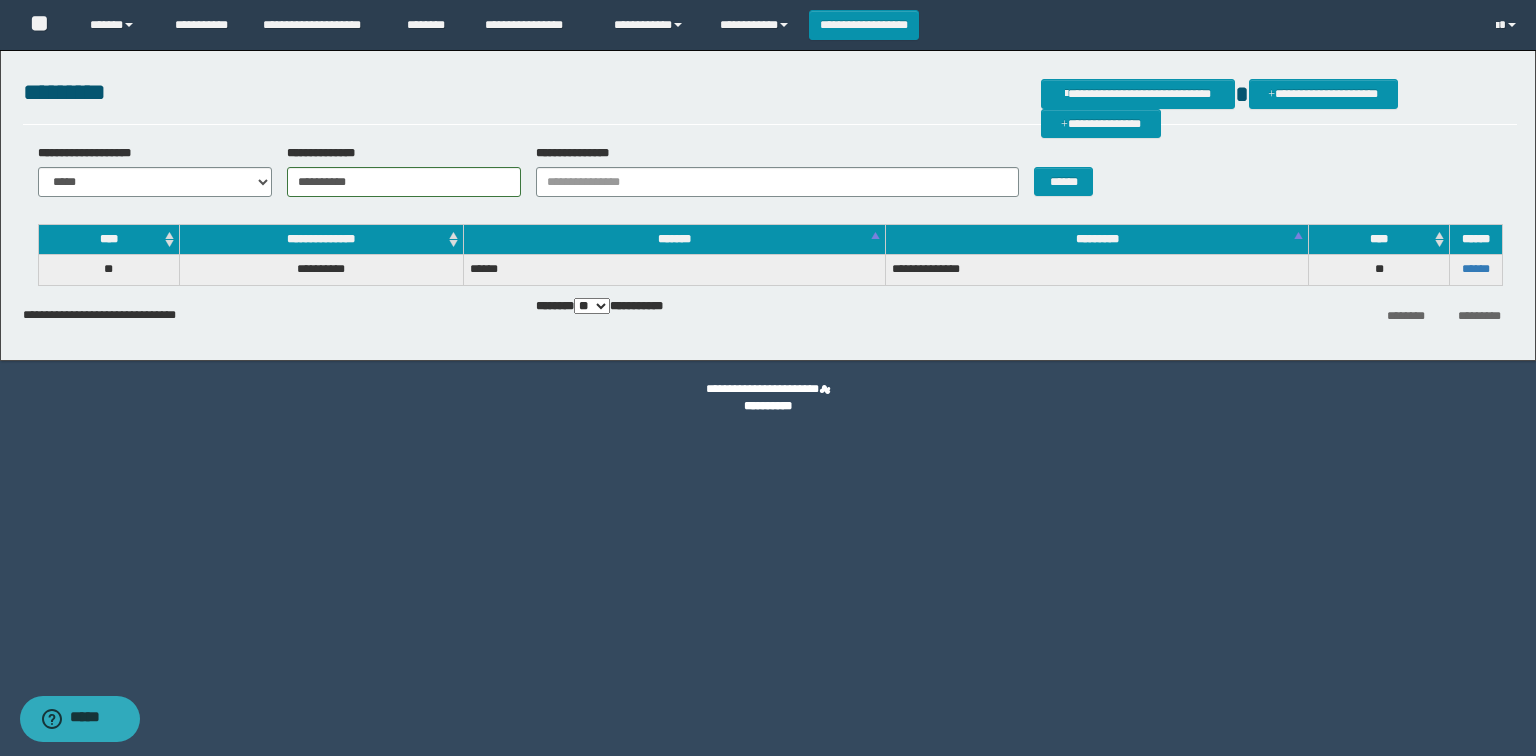 click on "******" at bounding box center [1476, 270] 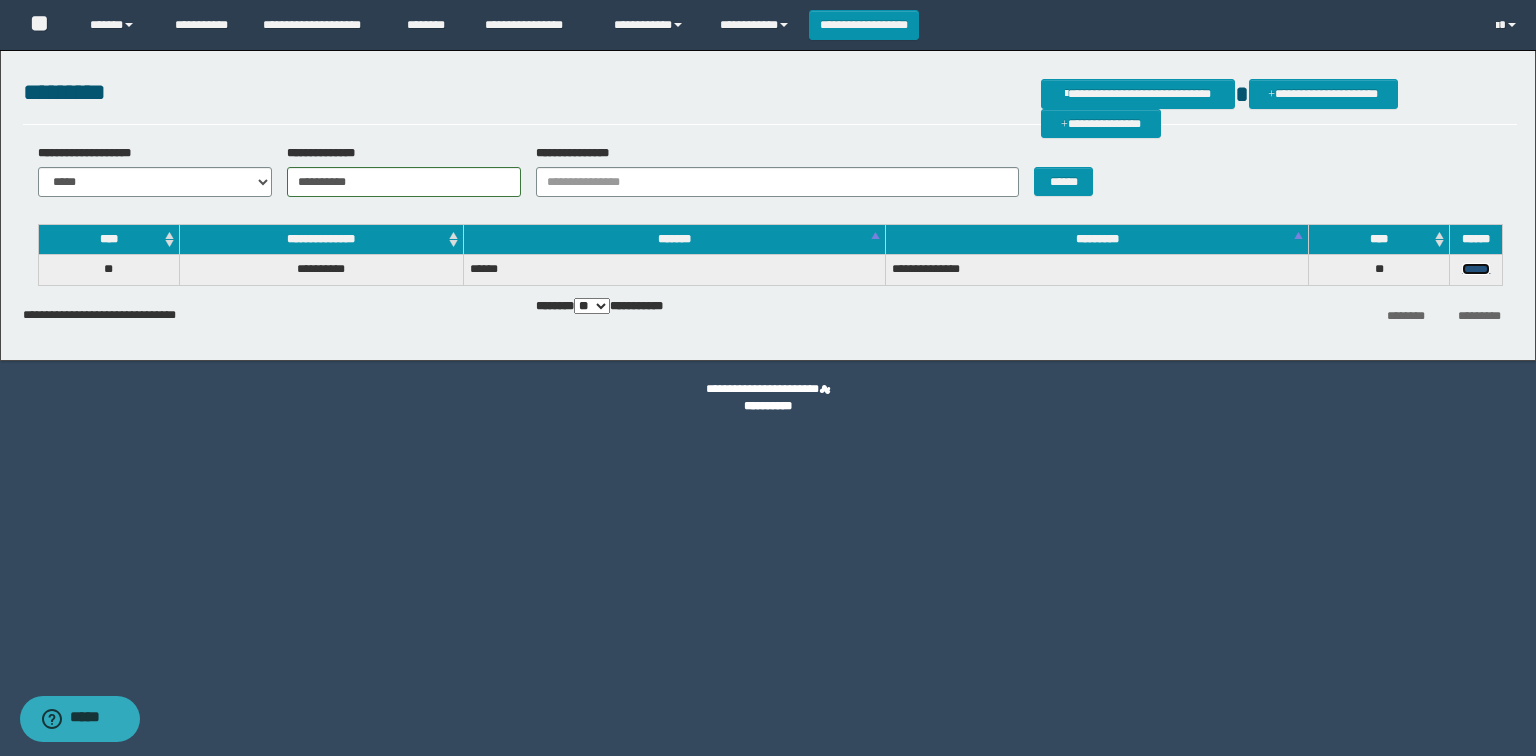 click on "******" at bounding box center (1476, 269) 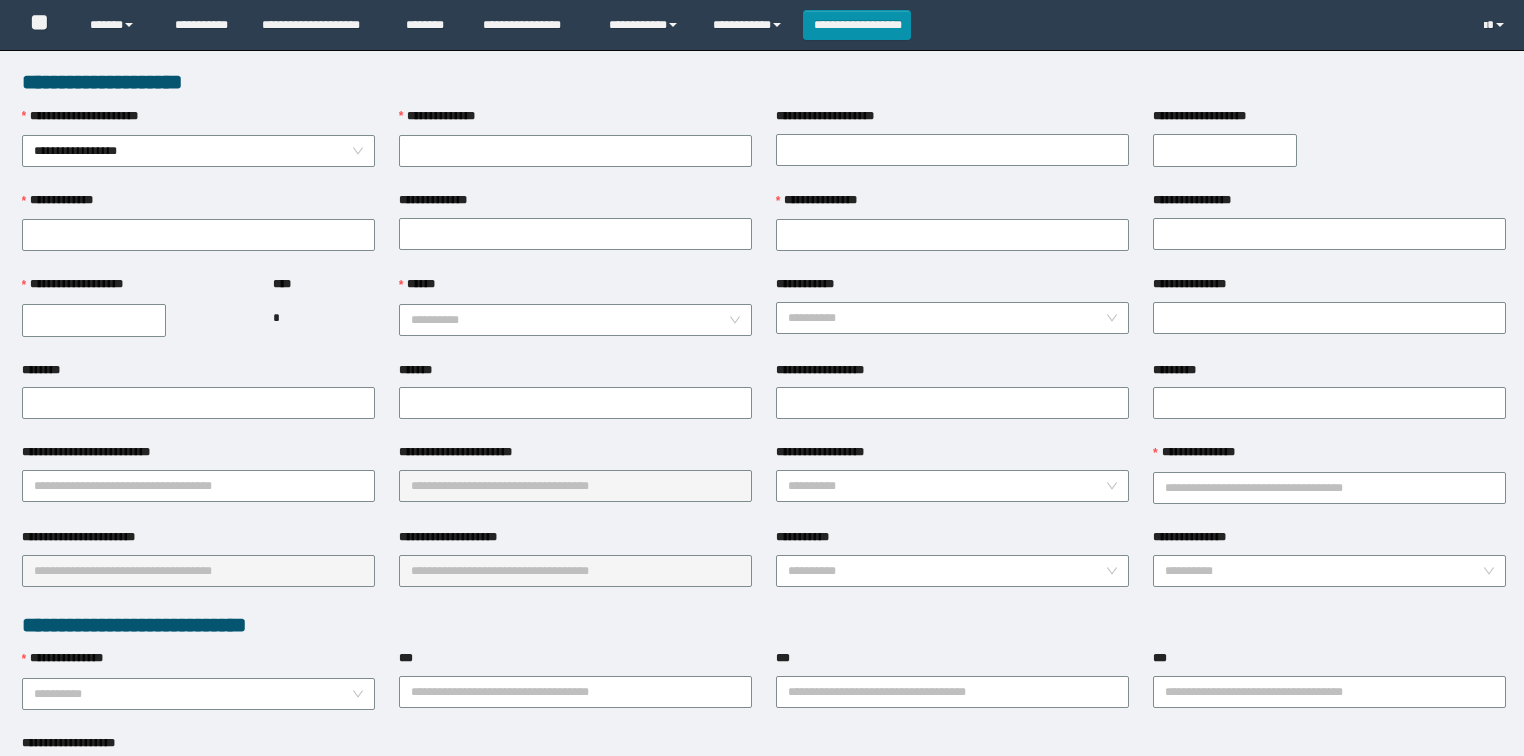 scroll, scrollTop: 0, scrollLeft: 0, axis: both 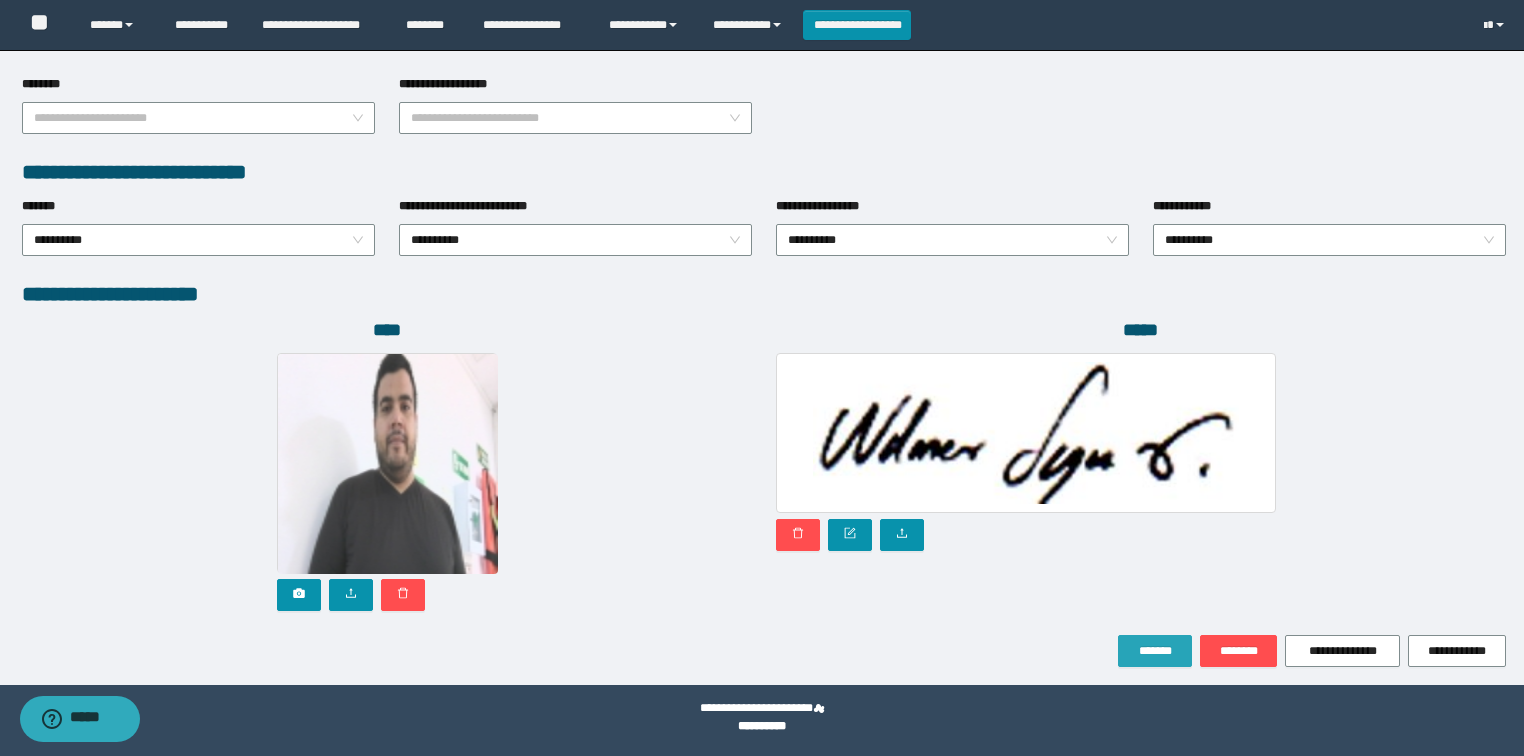 click on "*******" at bounding box center [1155, 651] 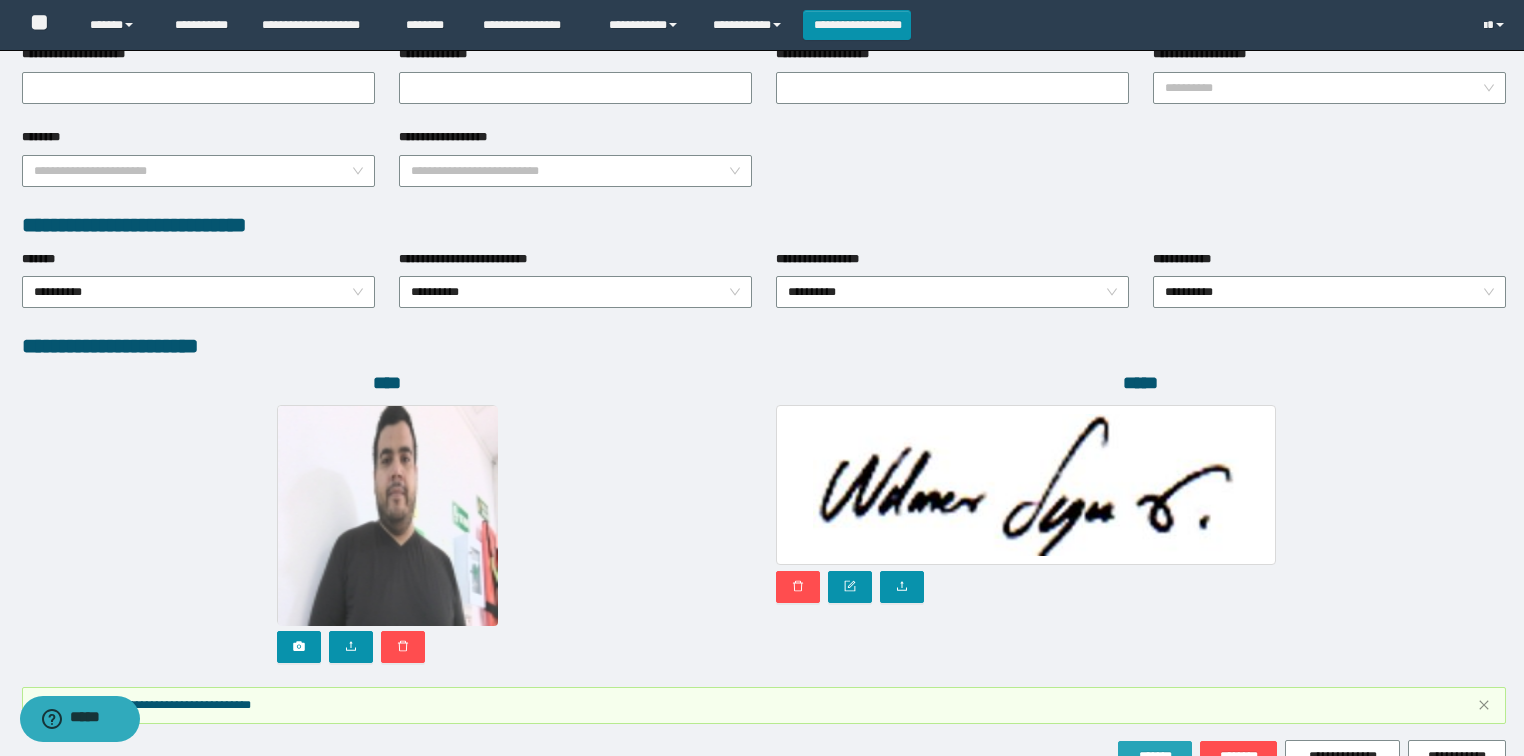 scroll, scrollTop: 999, scrollLeft: 0, axis: vertical 